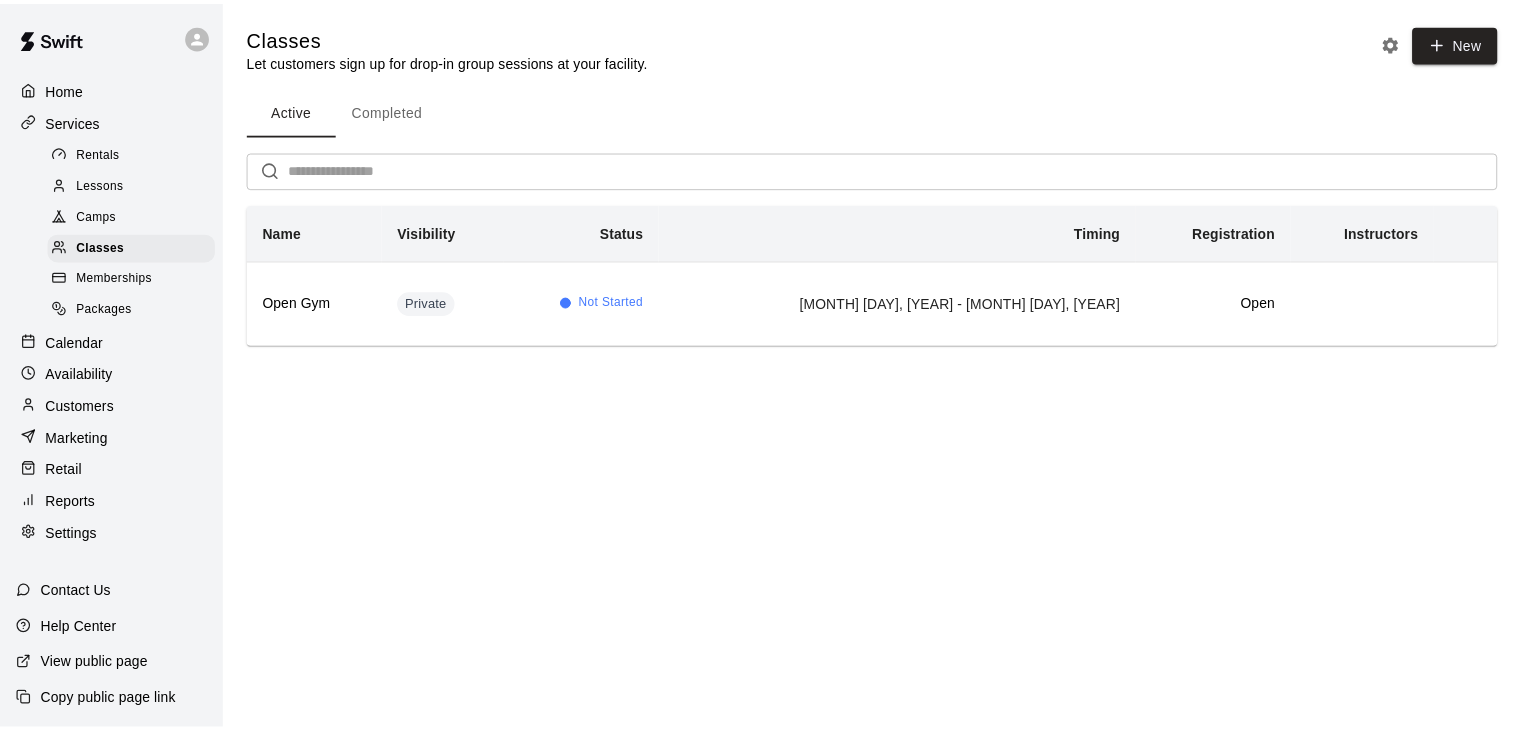 scroll, scrollTop: 0, scrollLeft: 0, axis: both 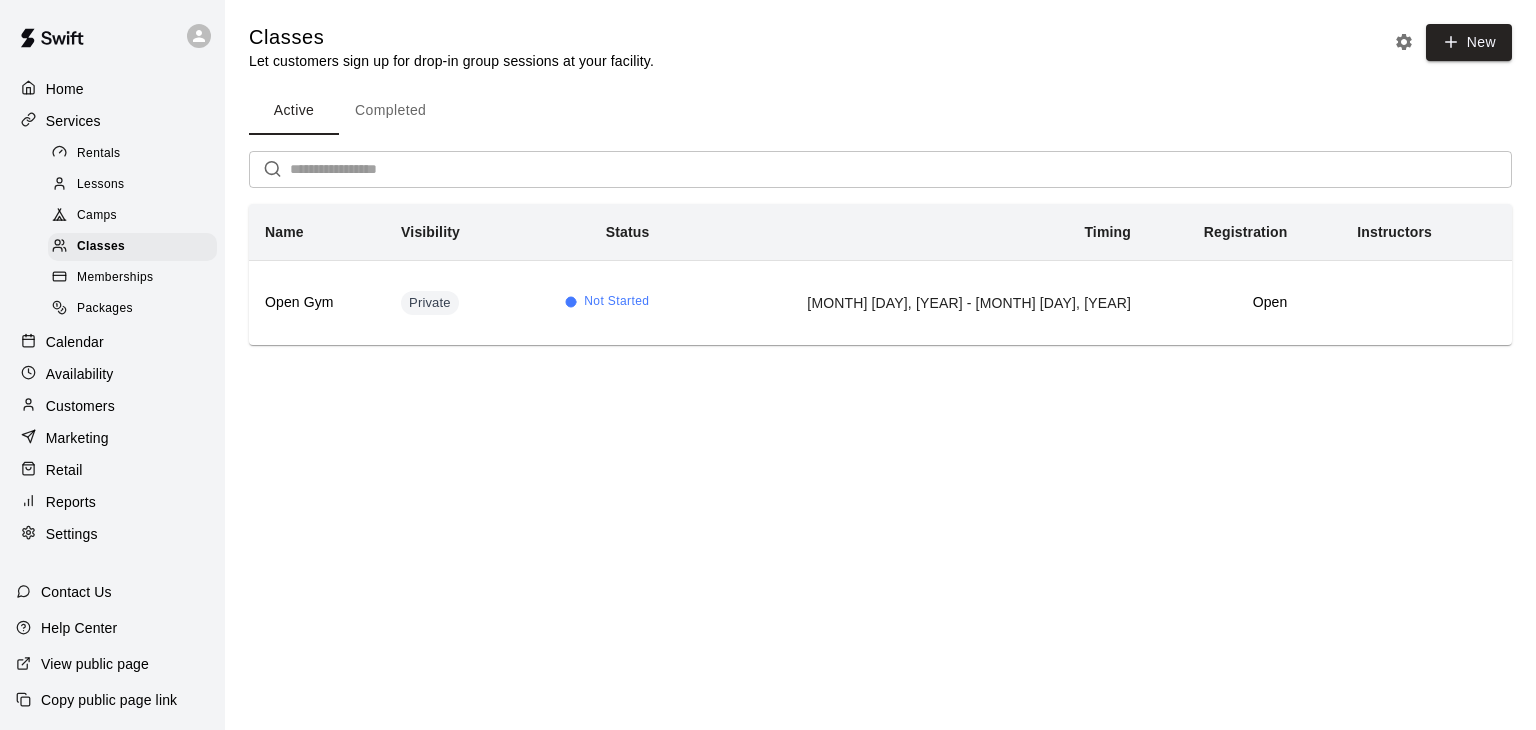 click on "Calendar" at bounding box center [75, 342] 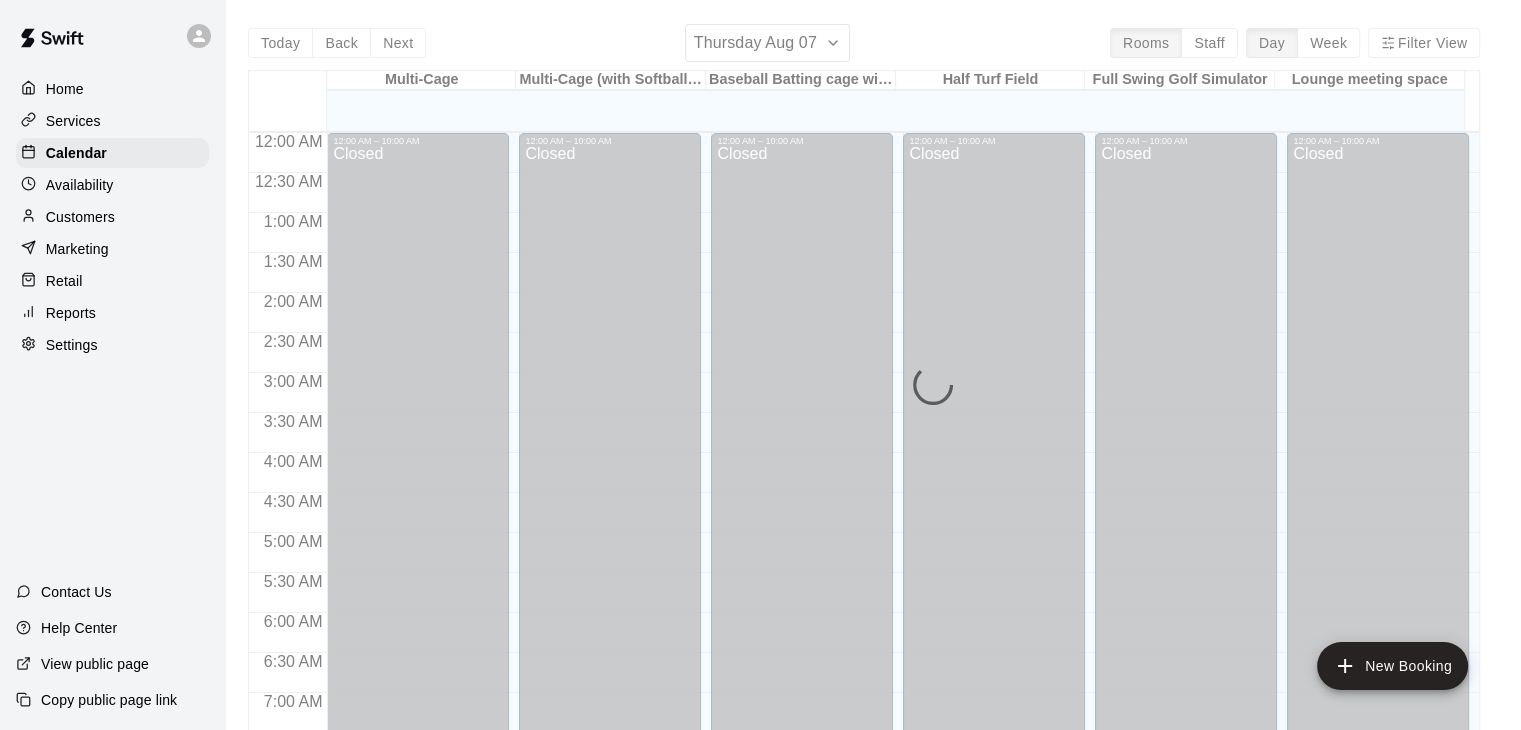 scroll, scrollTop: 744, scrollLeft: 0, axis: vertical 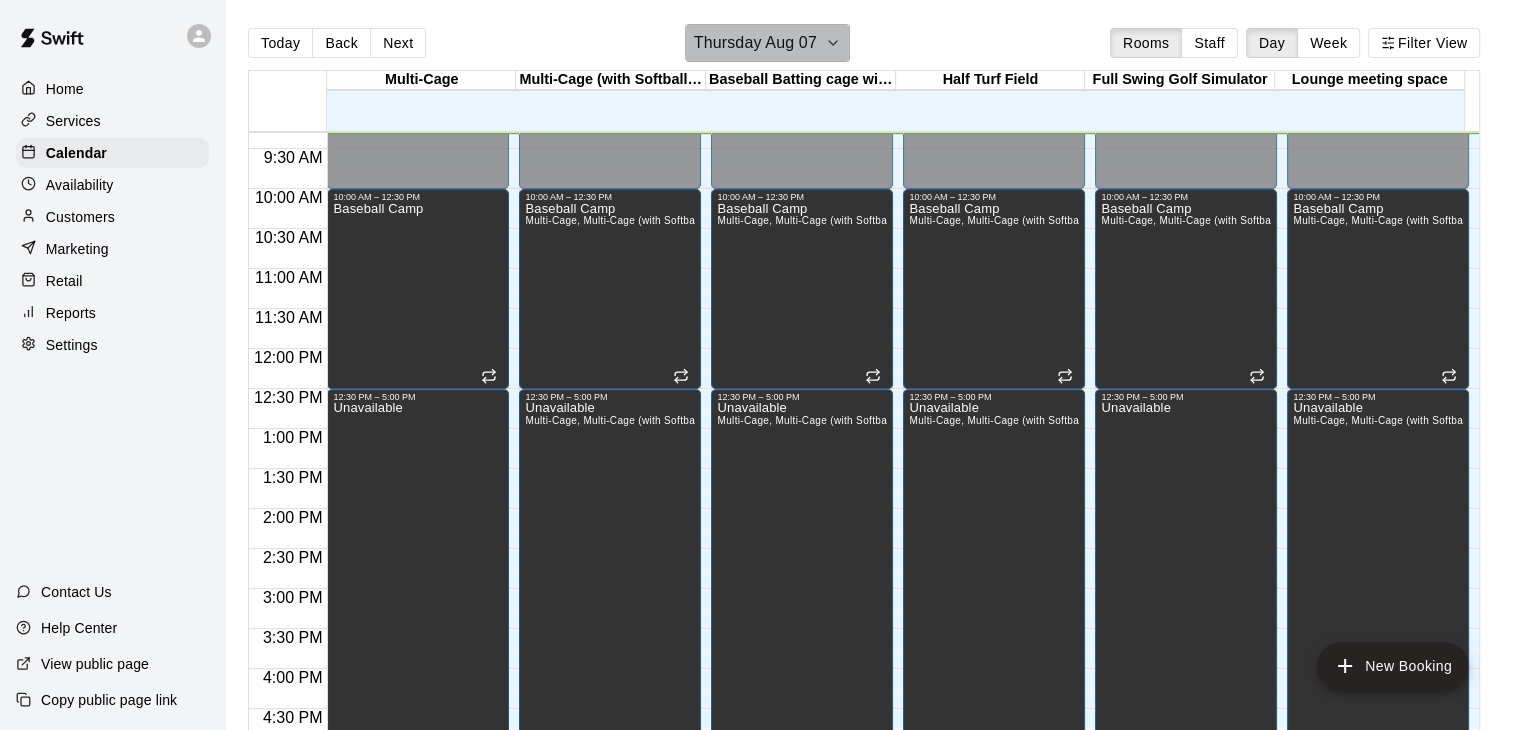 click 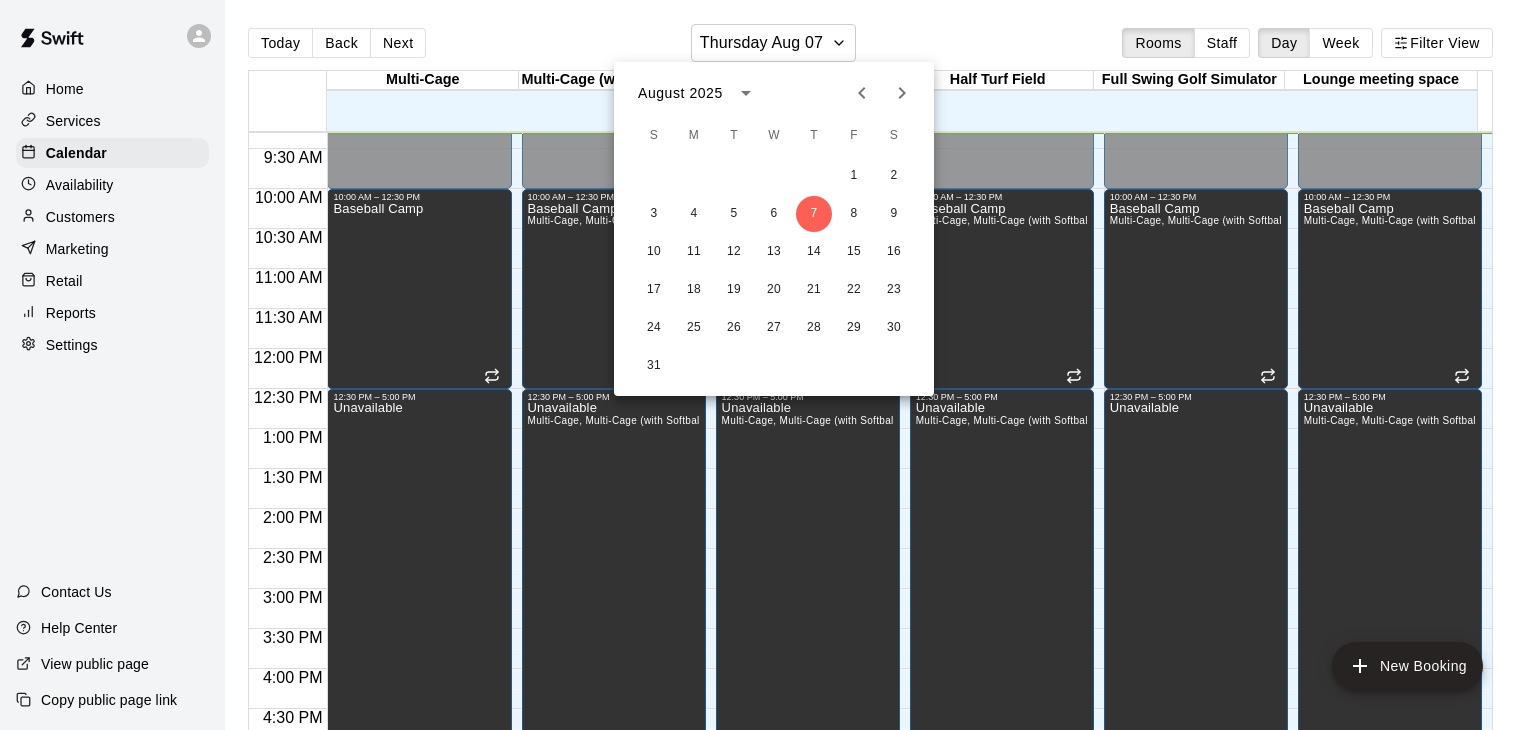 click 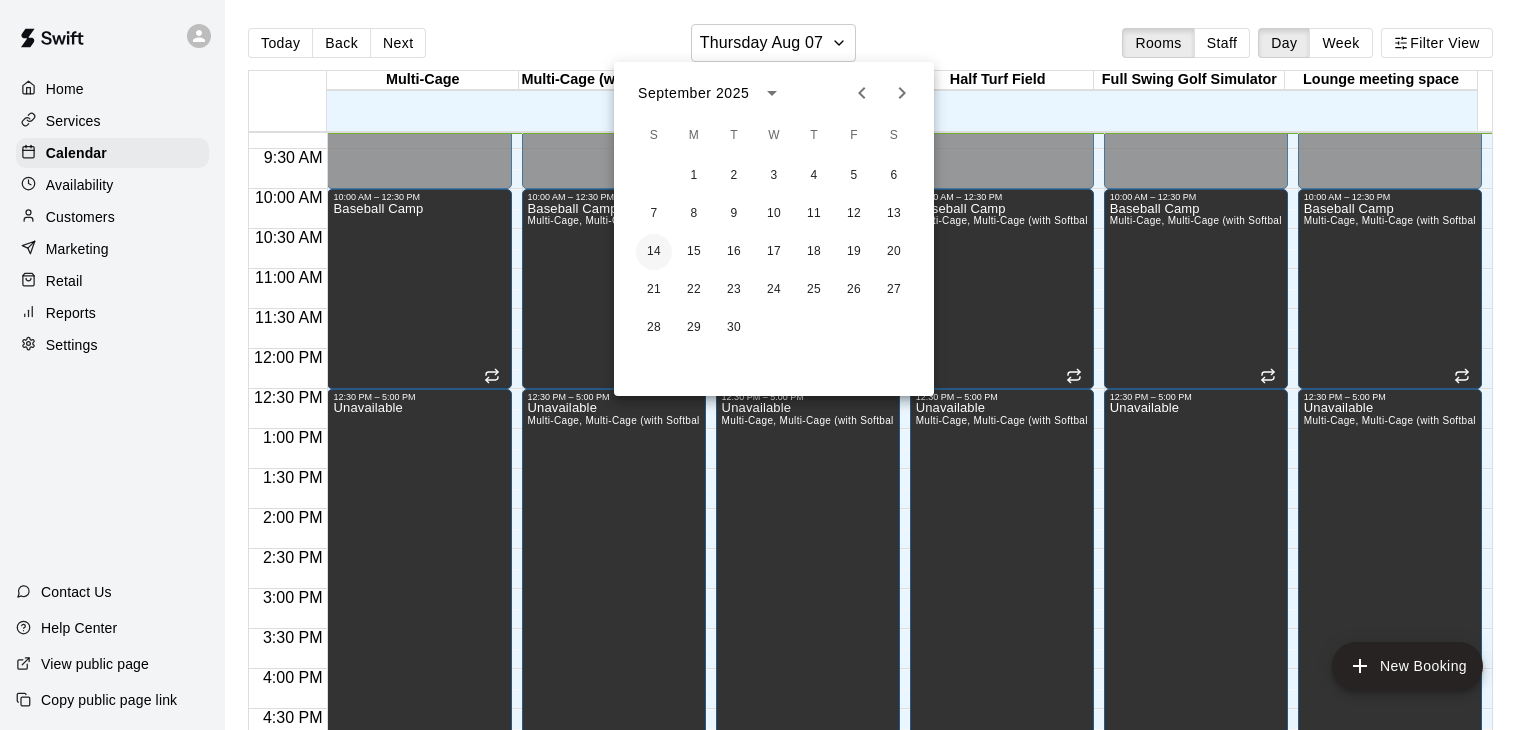 drag, startPoint x: 645, startPoint y: 249, endPoint x: 671, endPoint y: 255, distance: 26.683329 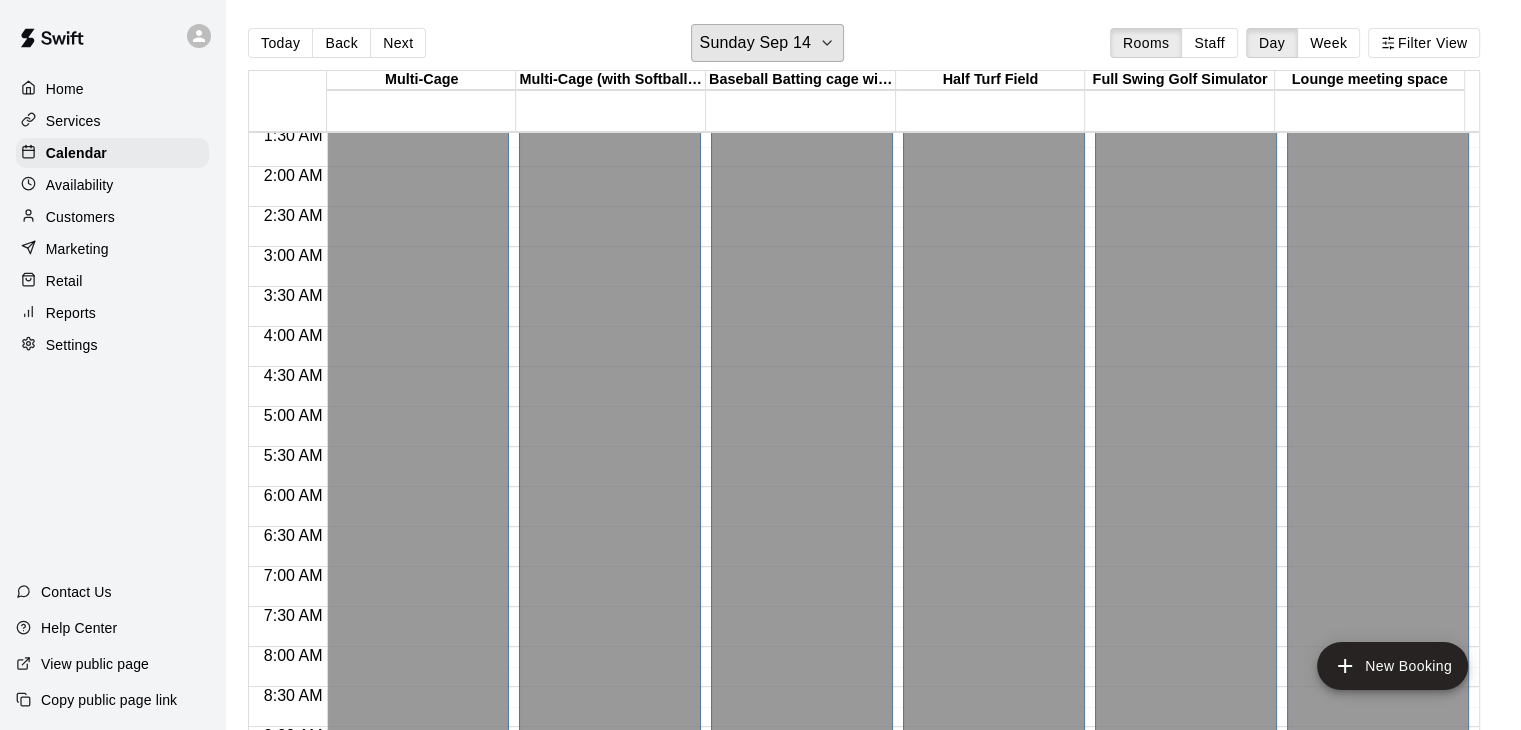 scroll, scrollTop: 0, scrollLeft: 0, axis: both 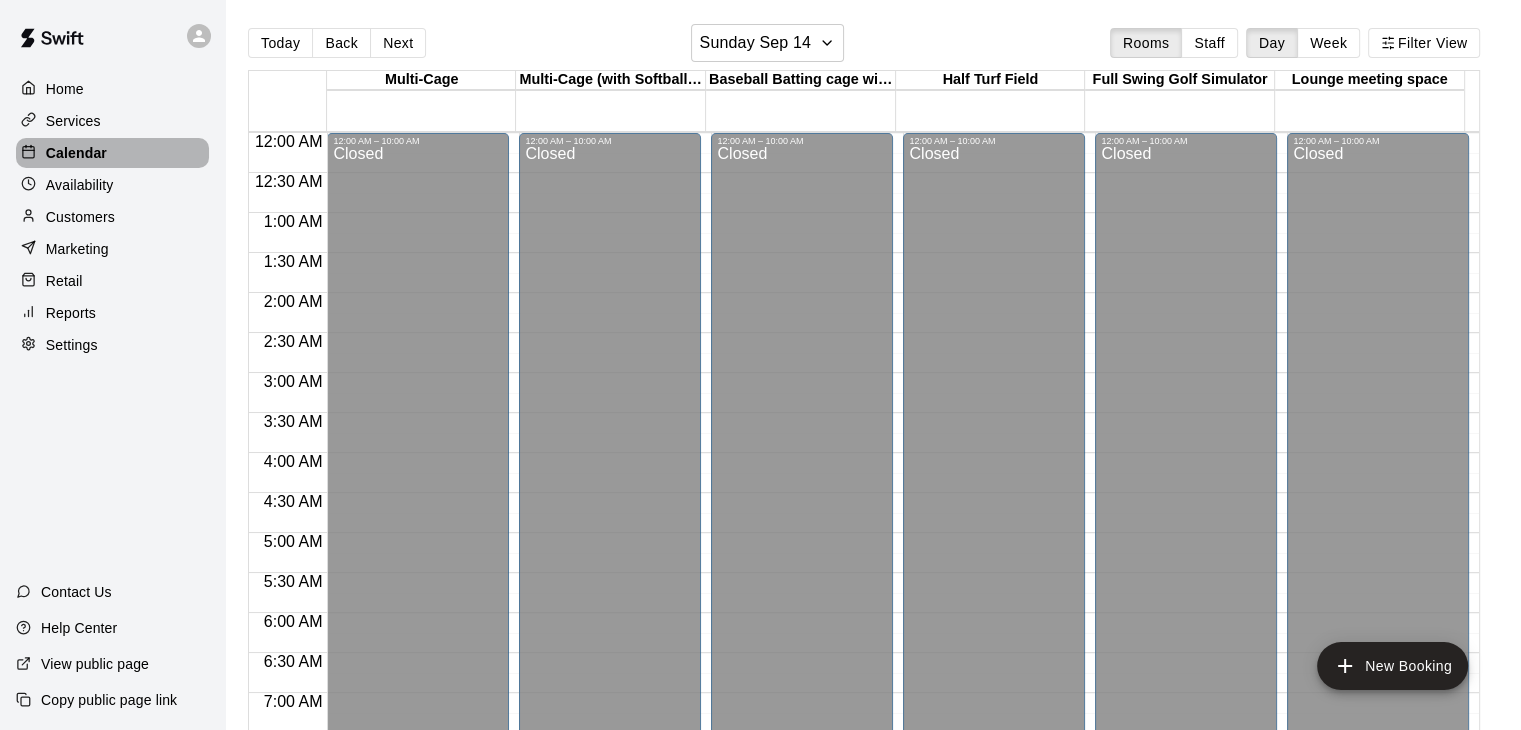 drag, startPoint x: 98, startPoint y: 154, endPoint x: 110, endPoint y: 156, distance: 12.165525 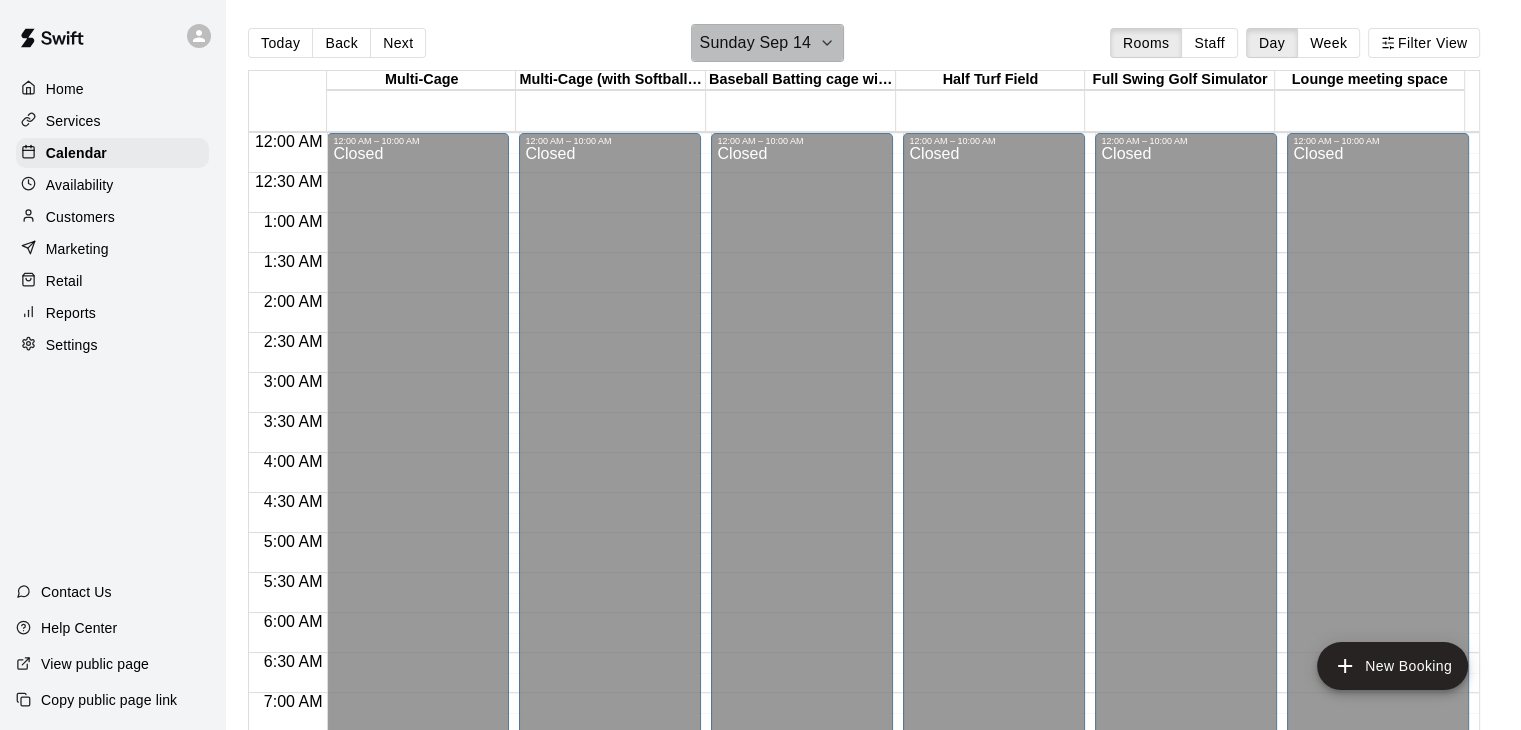 click 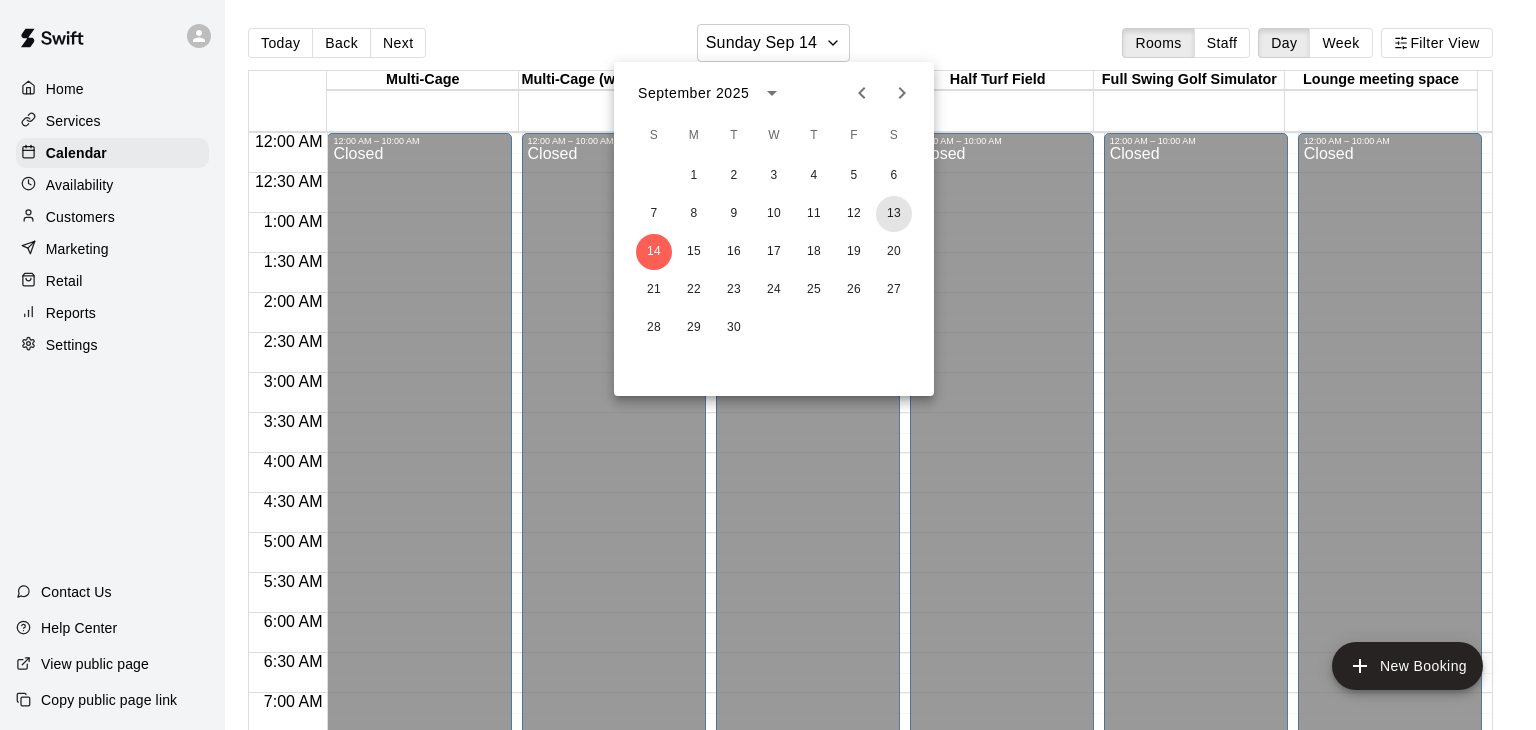 click on "13" at bounding box center [894, 214] 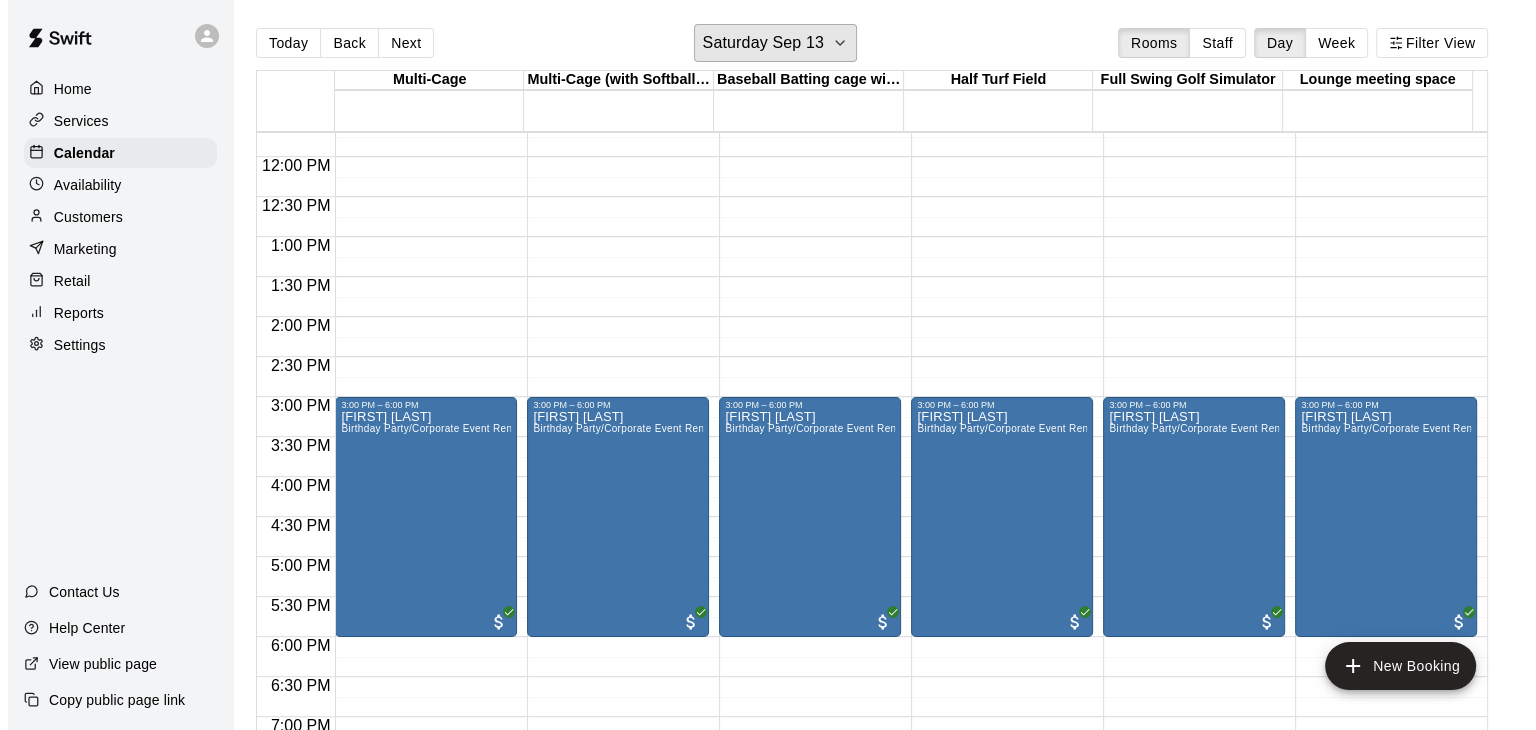 scroll, scrollTop: 1100, scrollLeft: 0, axis: vertical 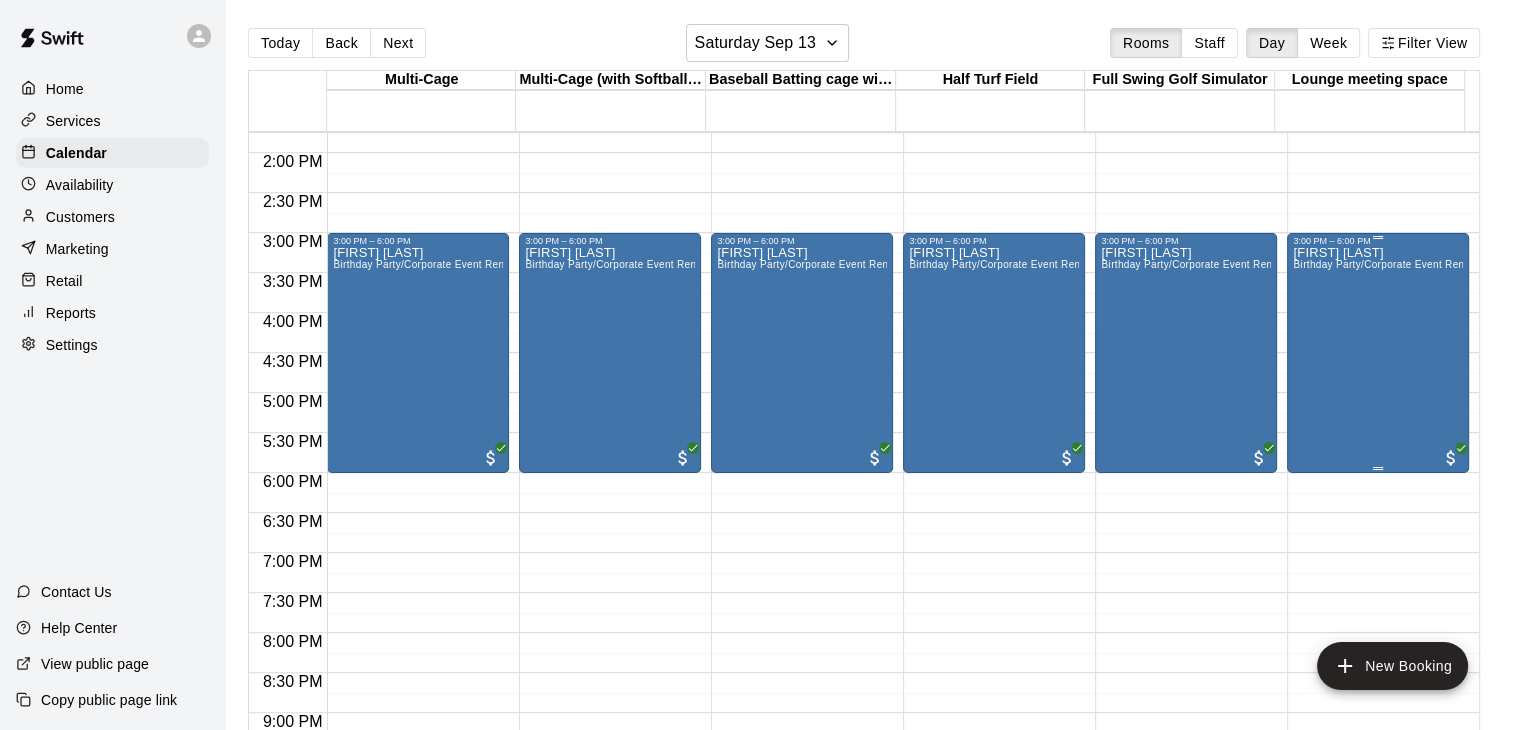 click on "[FIRST] [LAST] Birthday Party/Corporate Event Rental (3 HOURS)" at bounding box center (1378, 611) 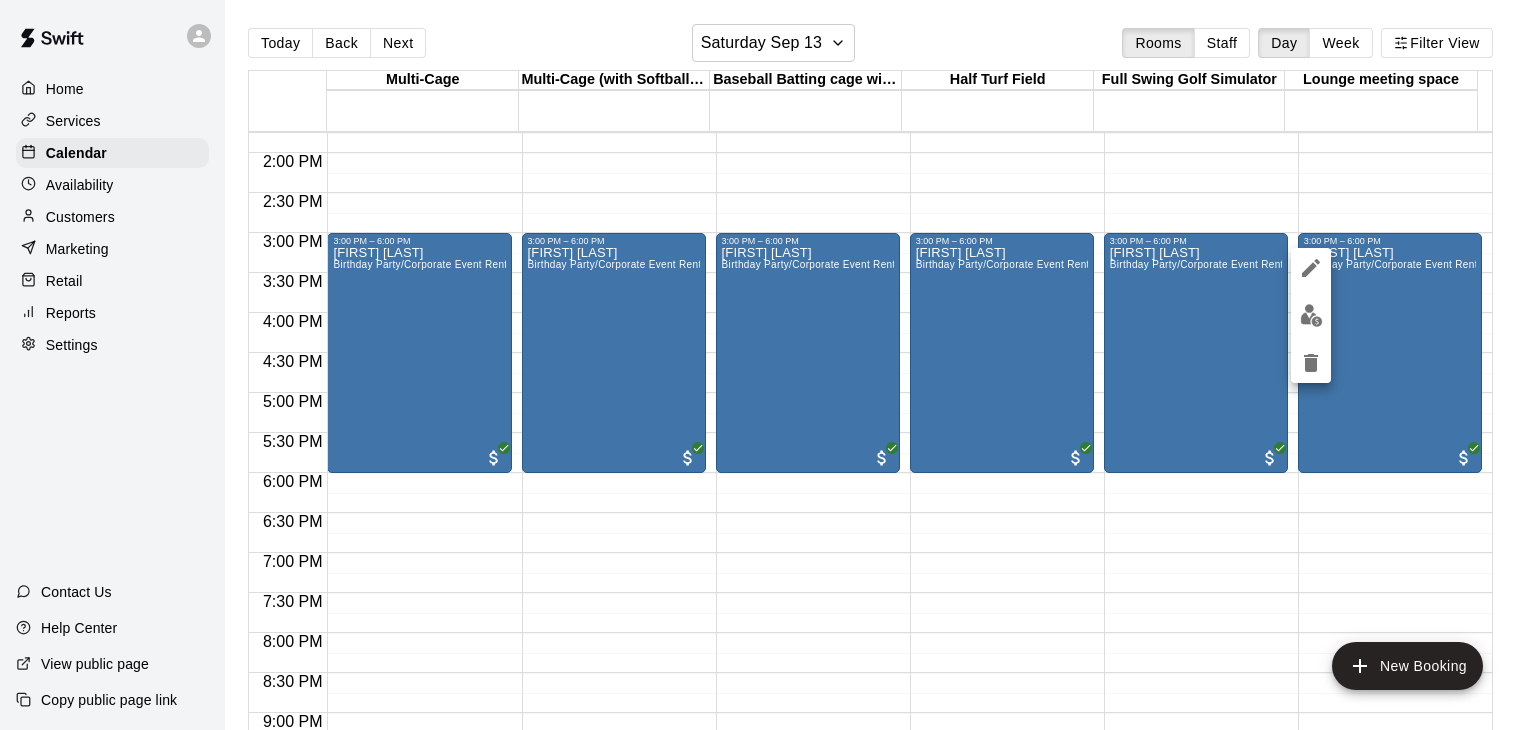 click at bounding box center (768, 365) 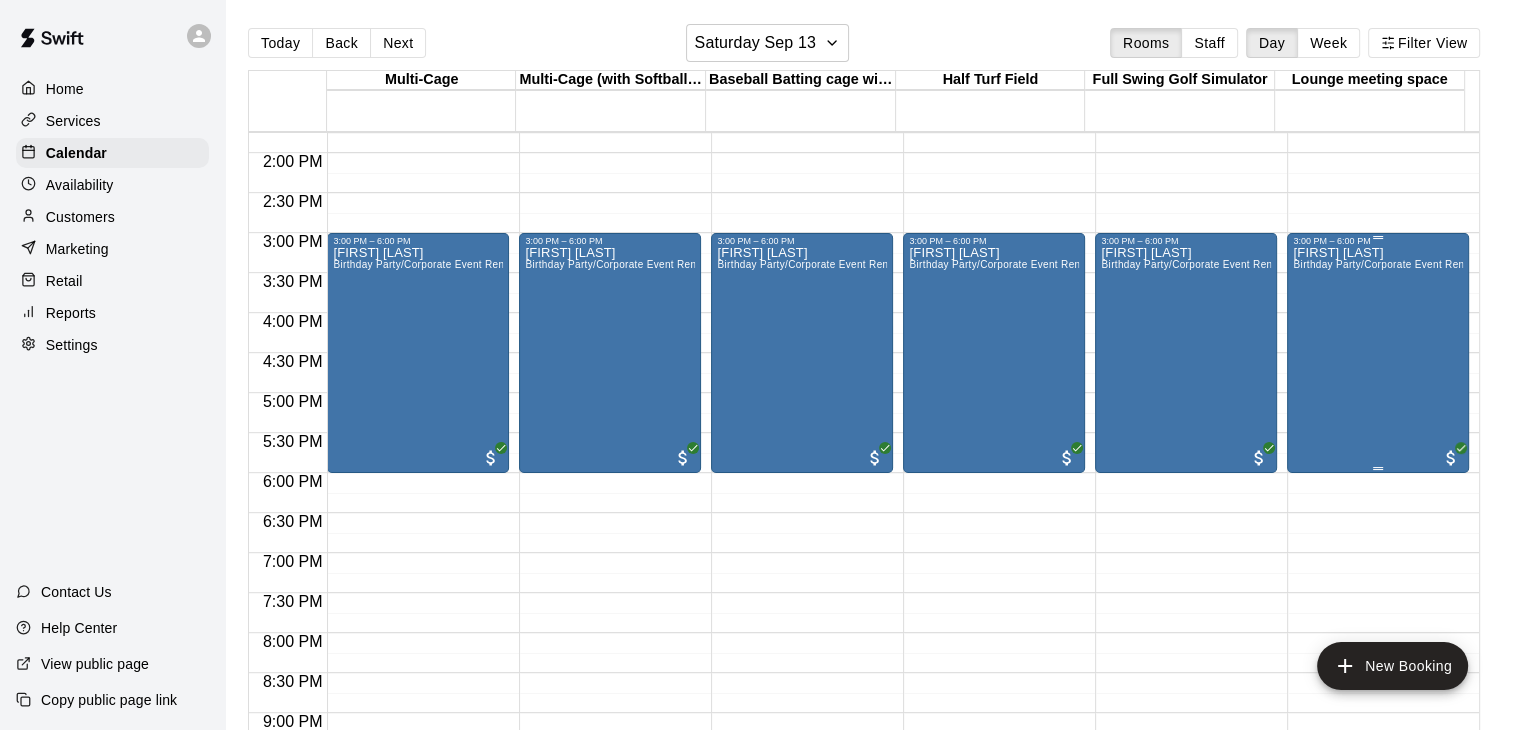 click on "[FIRST] [LAST] Birthday Party/Corporate Event Rental (3 HOURS)" at bounding box center (1378, 611) 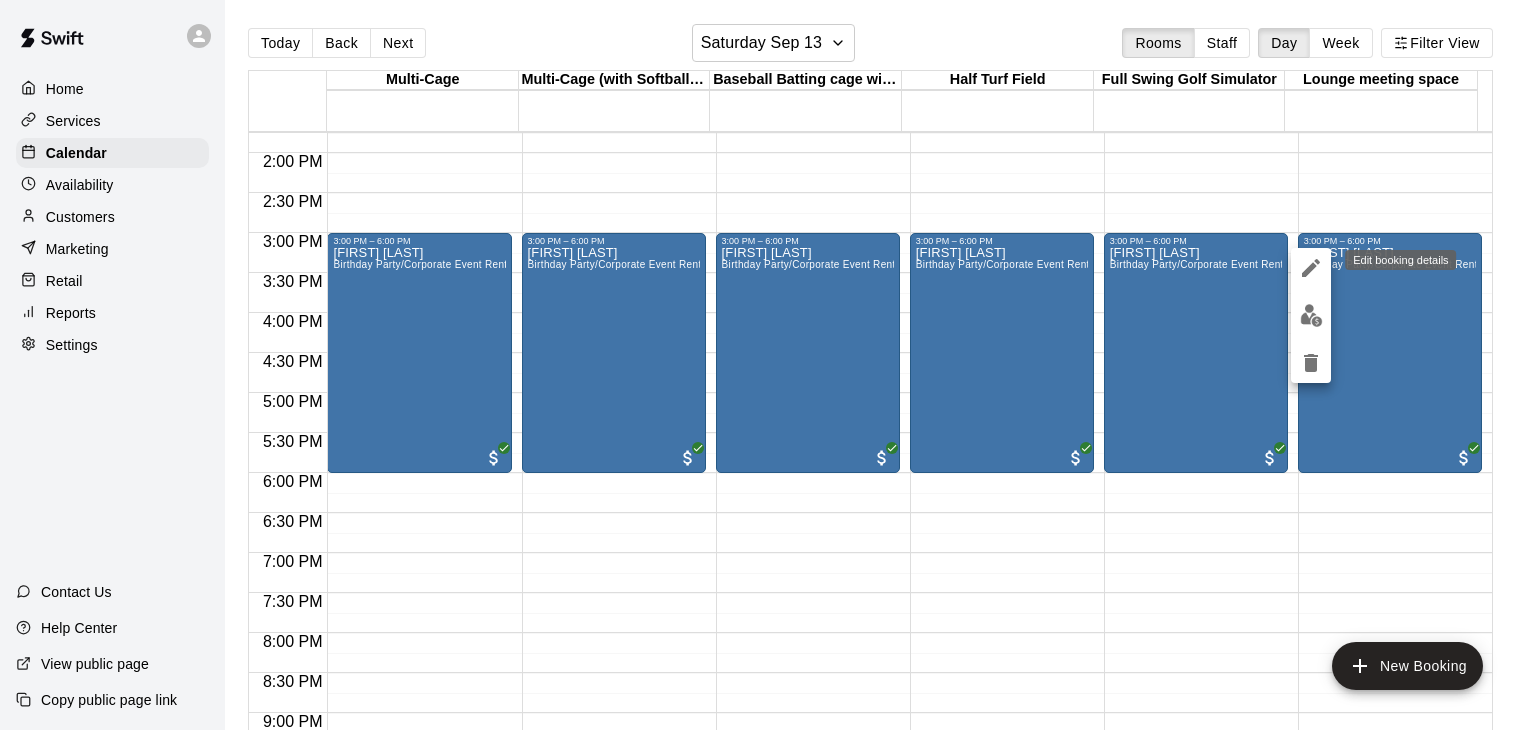 click 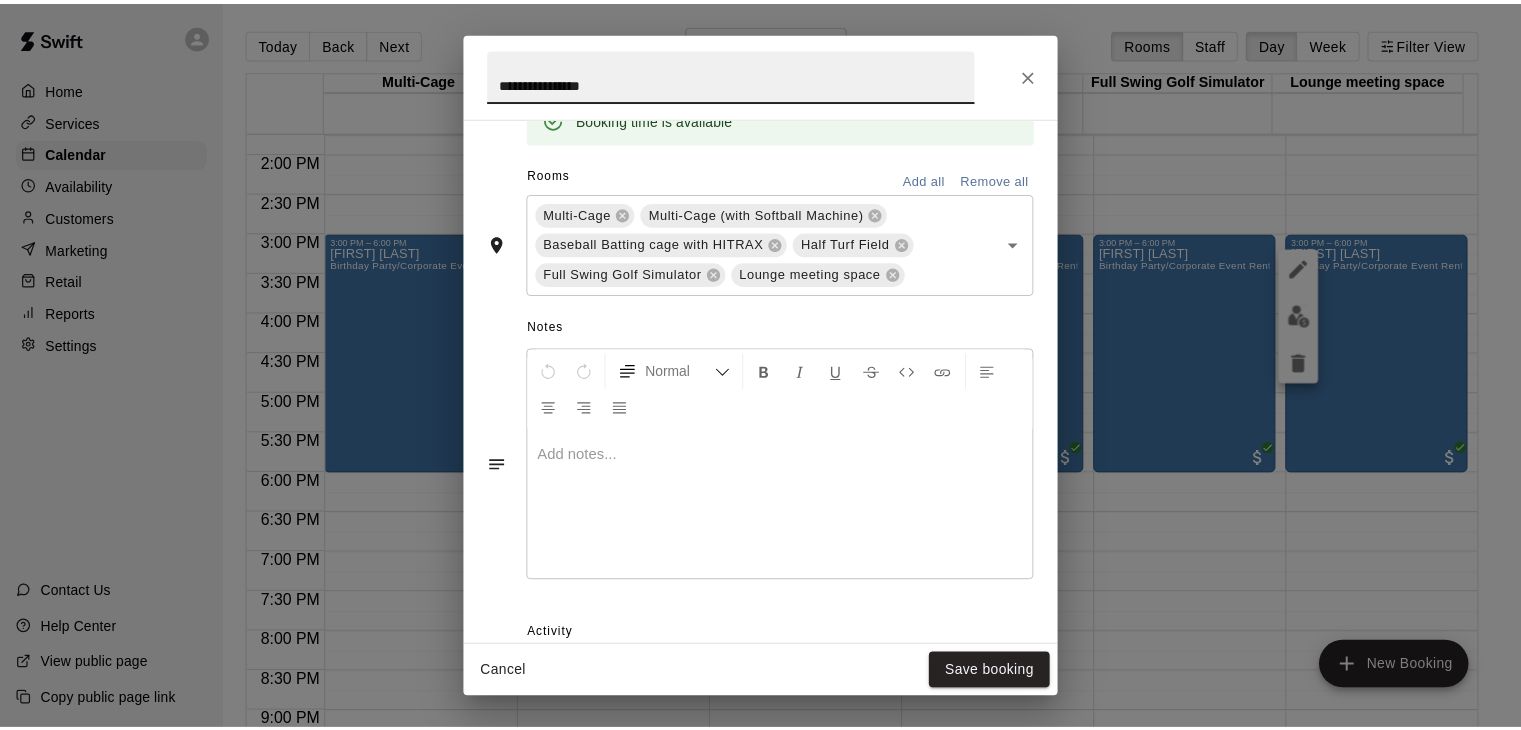 scroll, scrollTop: 500, scrollLeft: 0, axis: vertical 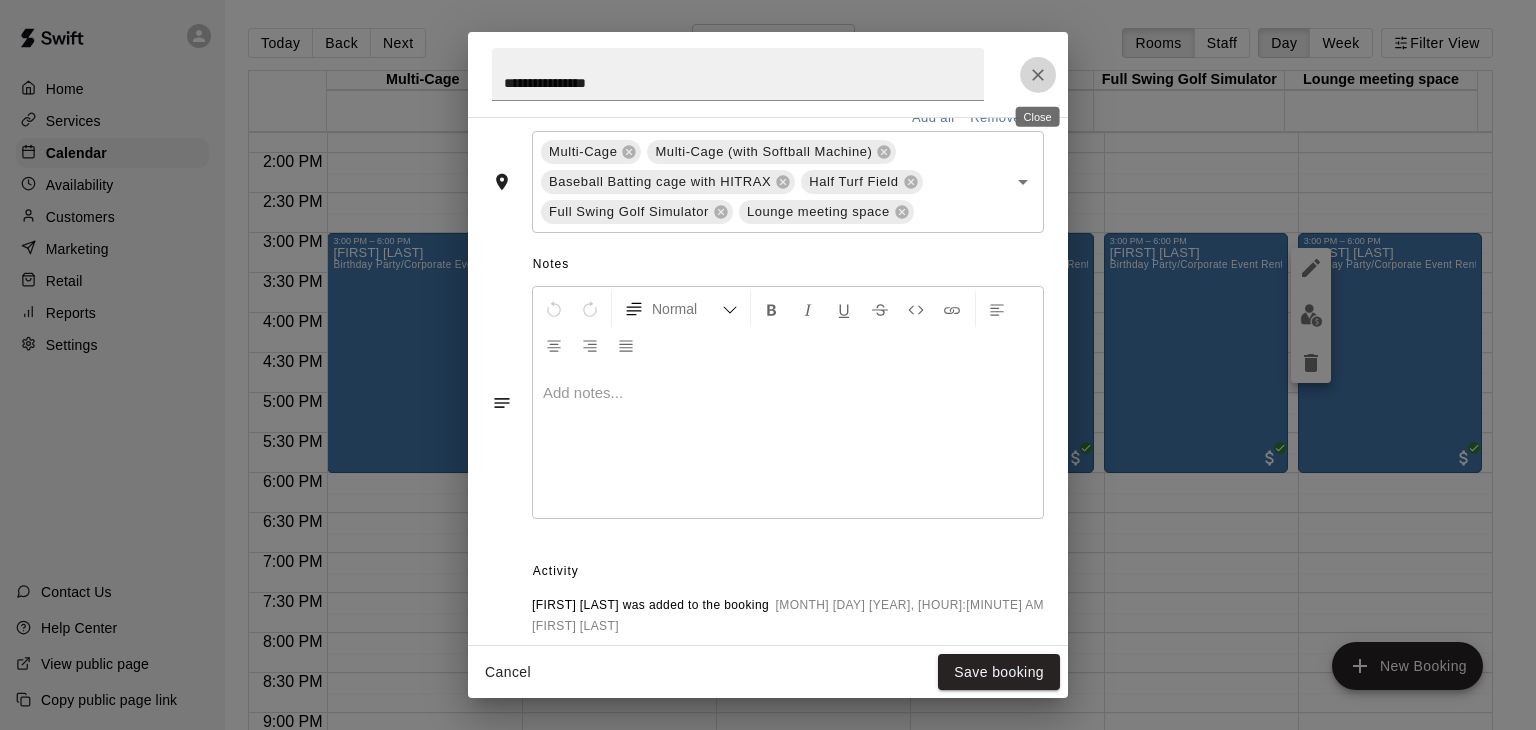 click 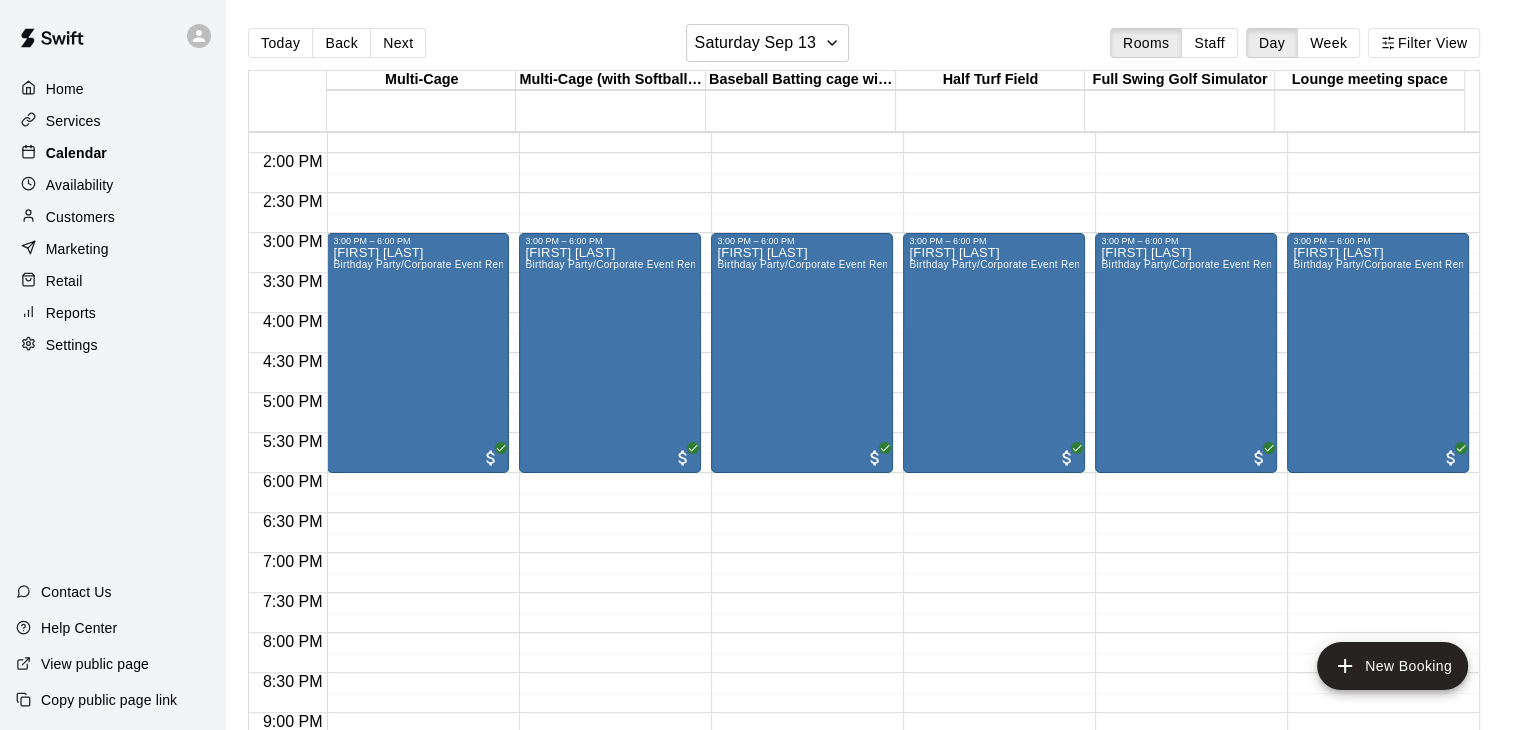 click on "Calendar" at bounding box center (76, 153) 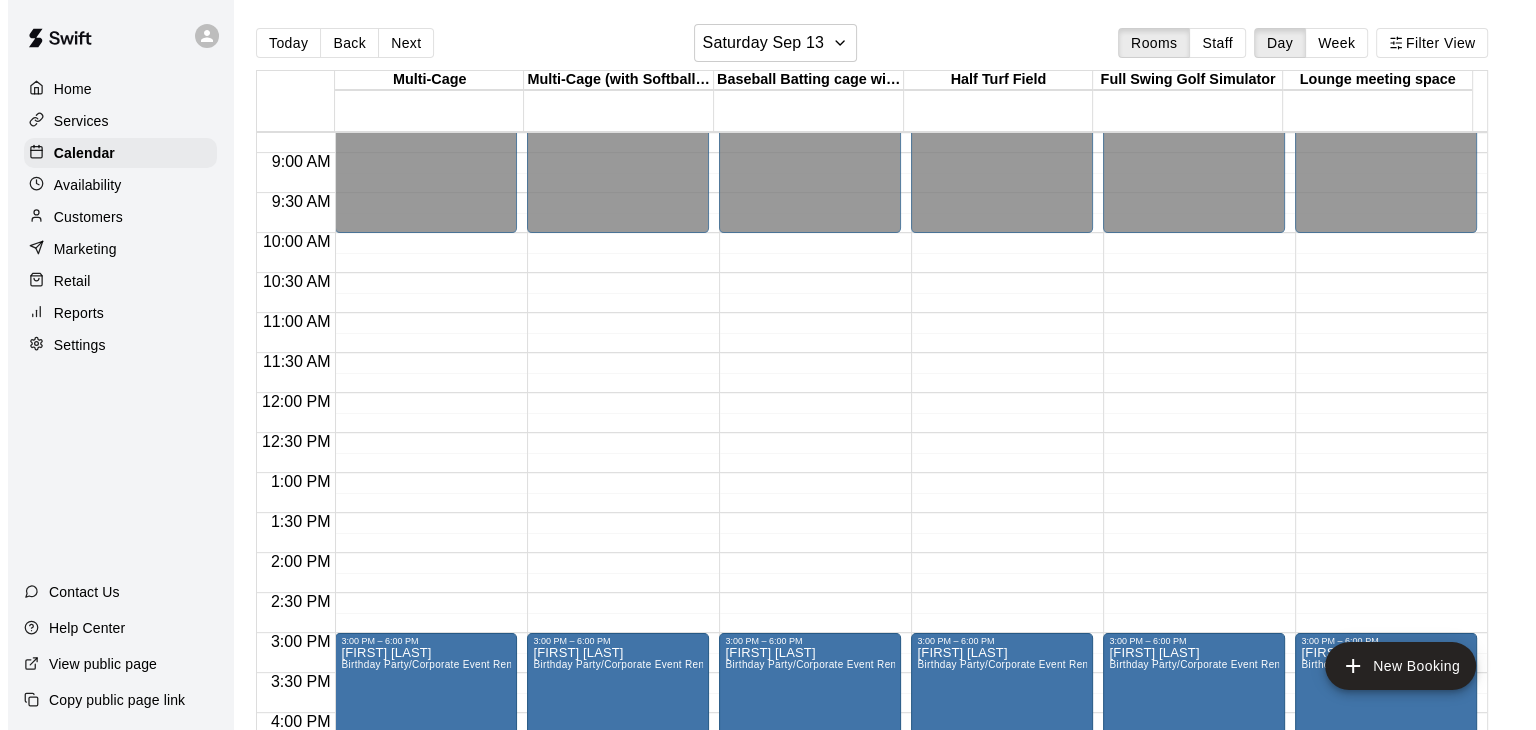 scroll, scrollTop: 900, scrollLeft: 0, axis: vertical 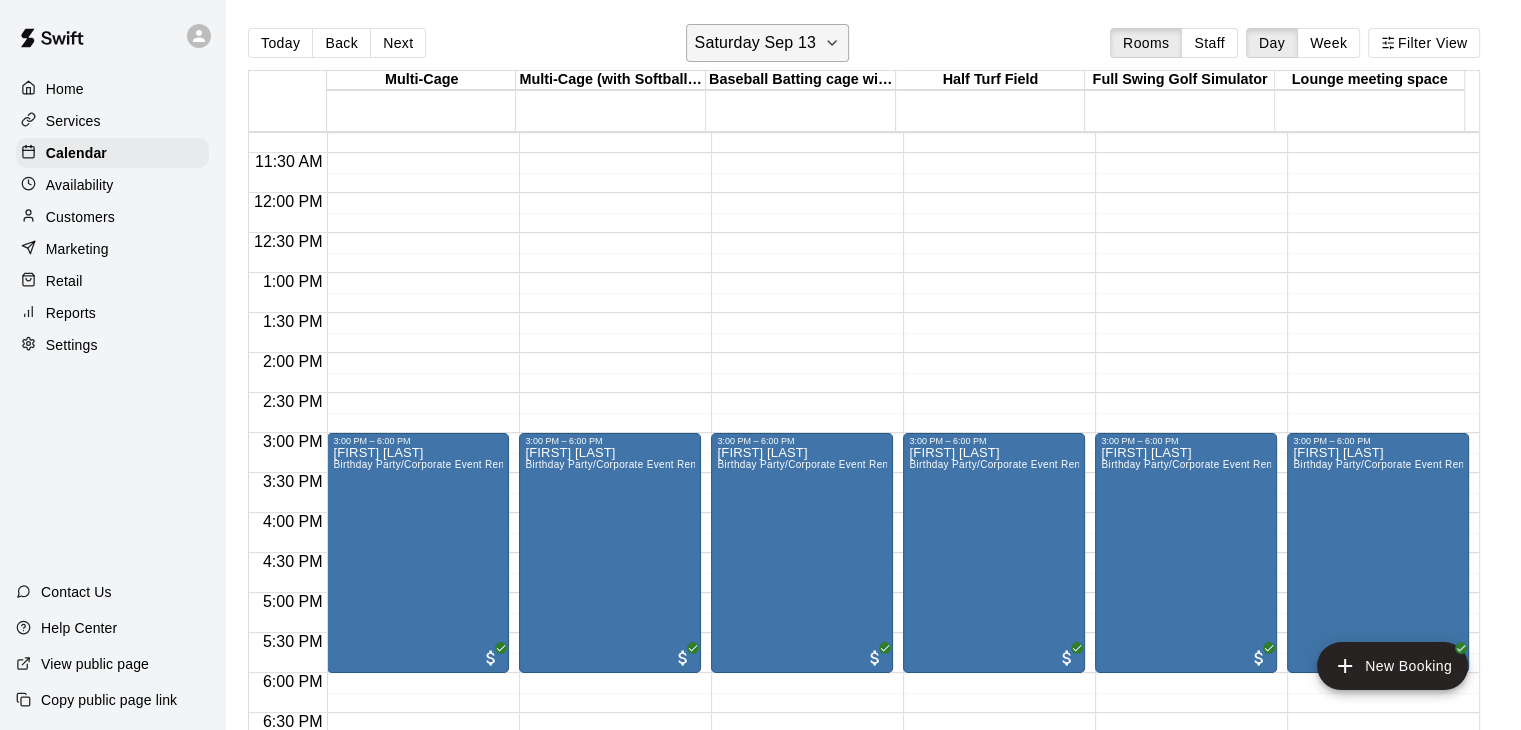 click 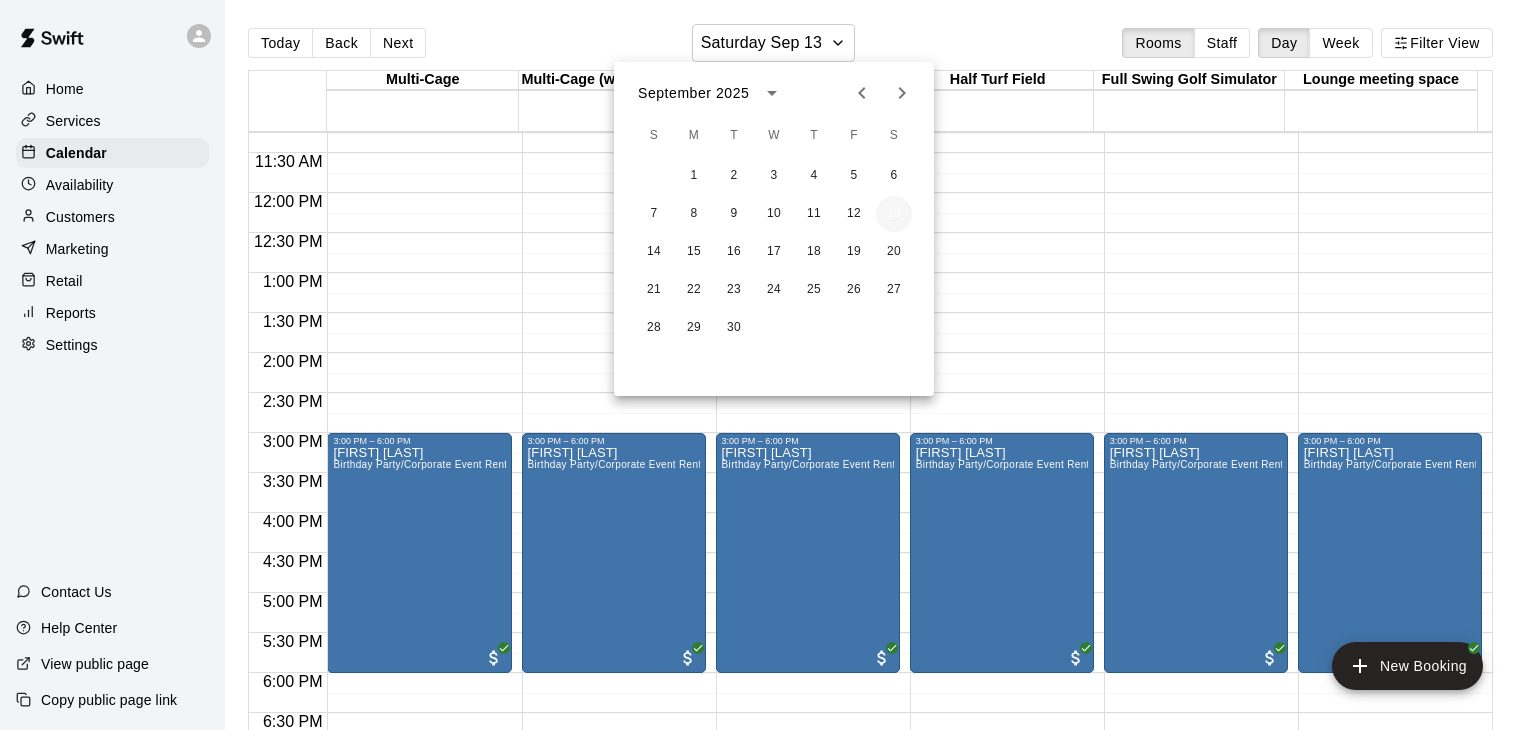 click on "13" at bounding box center [894, 214] 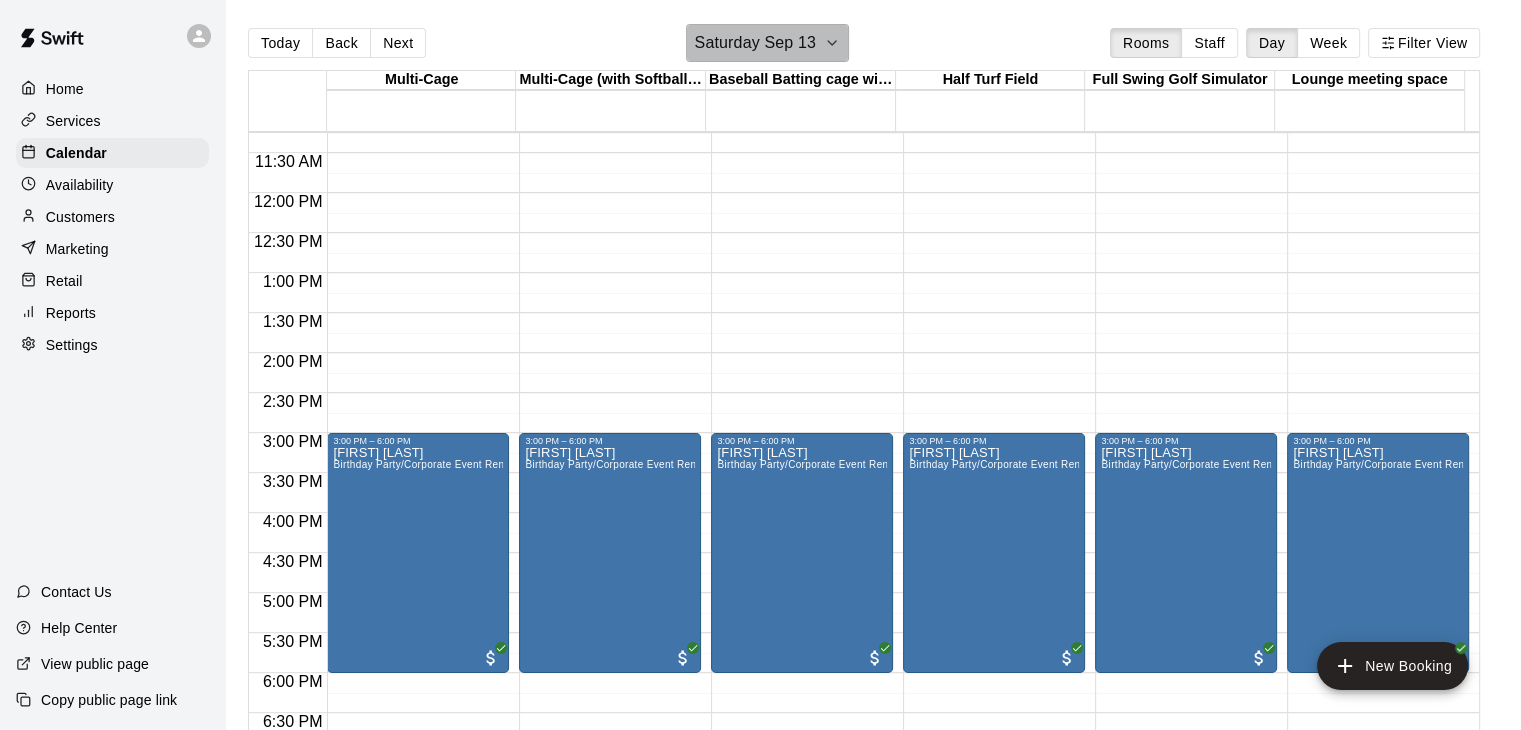 click 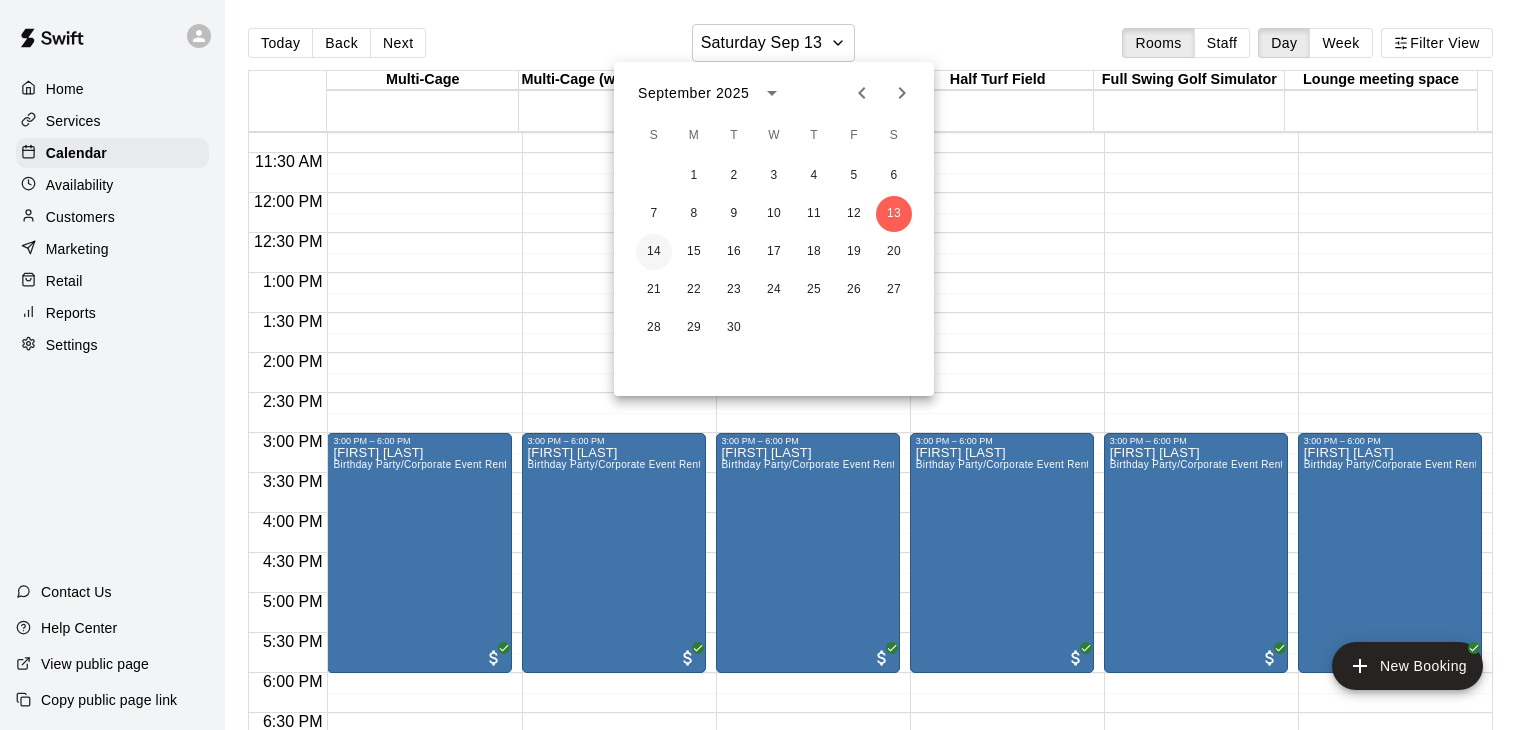 click on "14" at bounding box center (654, 252) 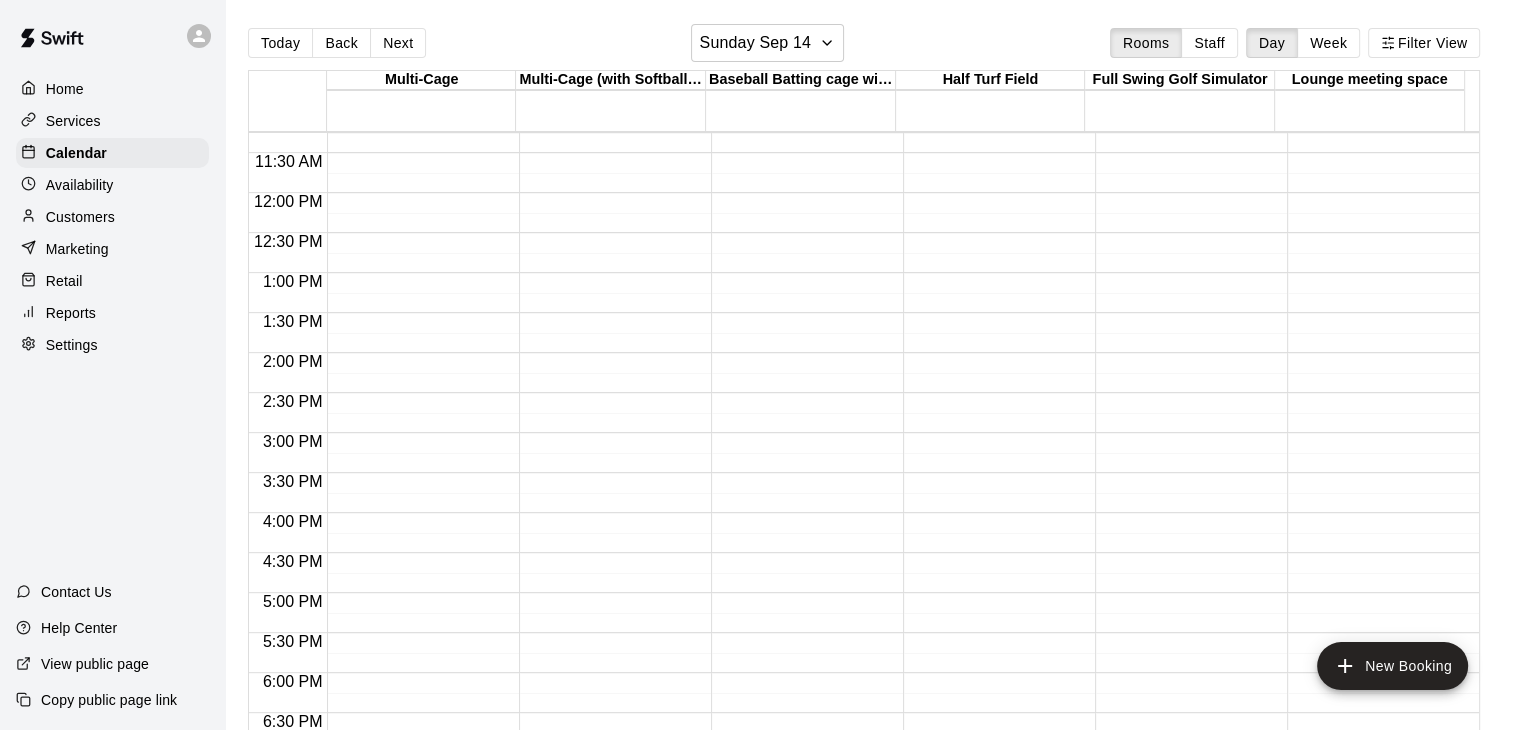 click on "12:00 AM – 10:00 AM Closed 10:00 PM – 11:59 PM Closed" at bounding box center (418, 193) 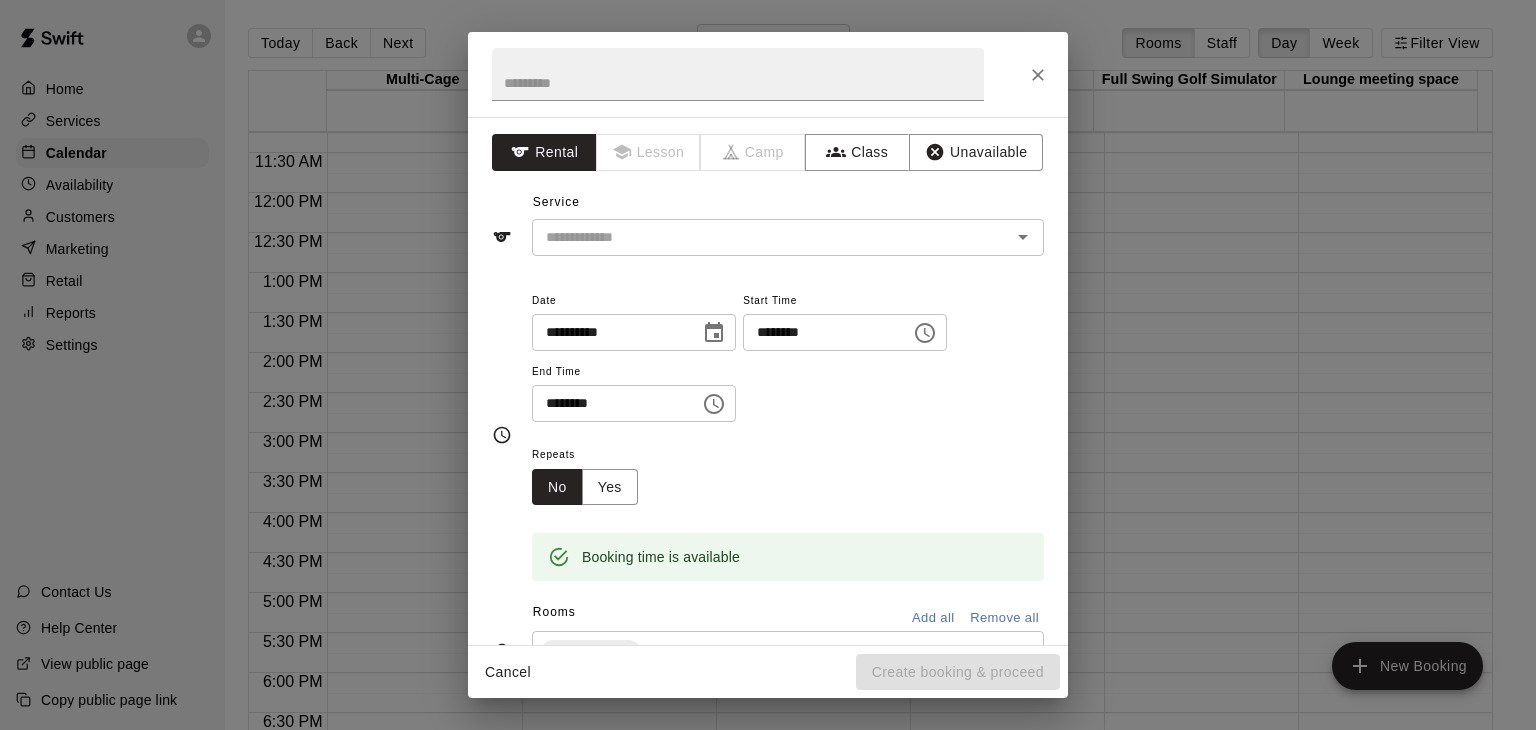 click on "**********" at bounding box center [768, 365] 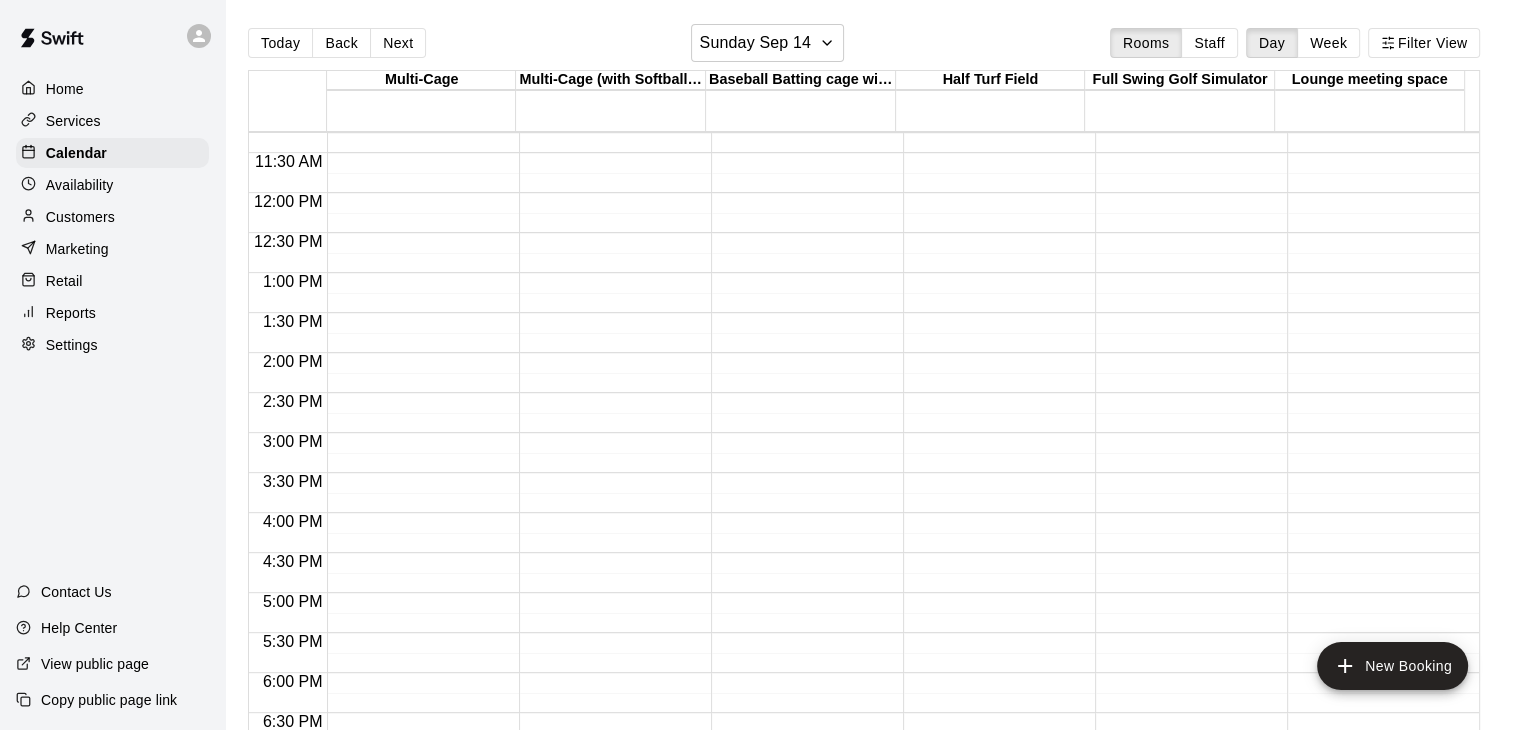 click on "12:00 AM – 10:00 AM Closed 10:00 PM – 11:59 PM Closed" at bounding box center (418, 193) 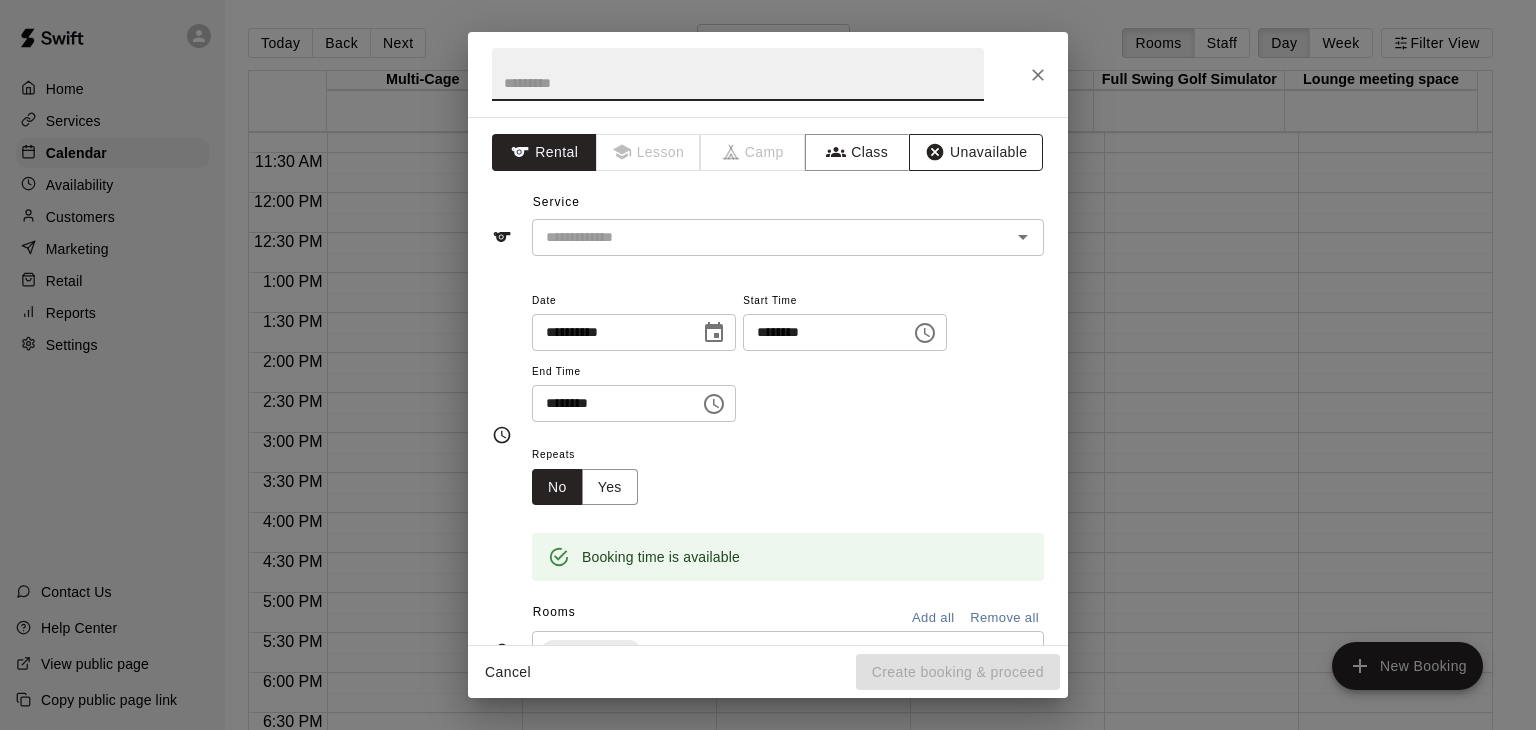 click on "Unavailable" at bounding box center [976, 152] 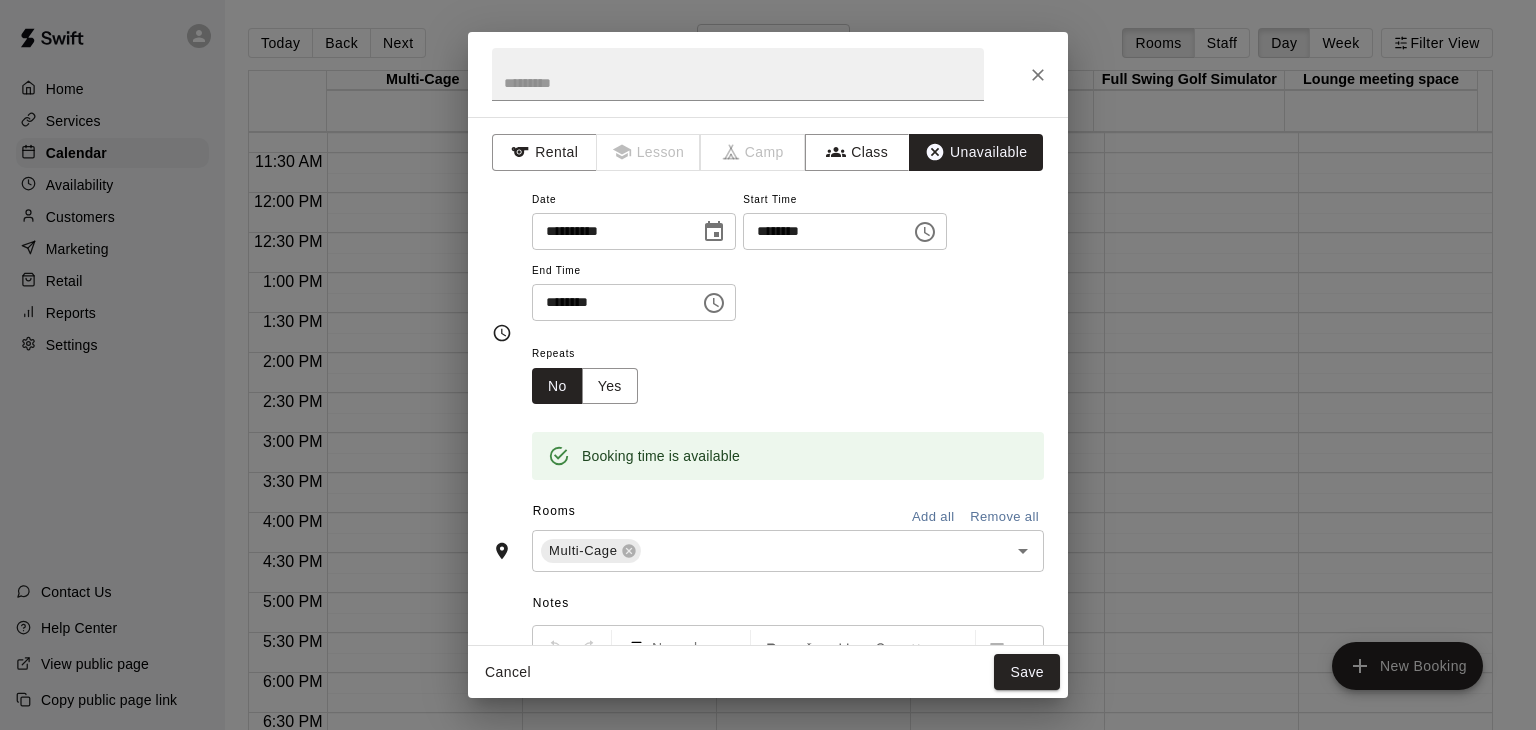 click at bounding box center (738, 74) 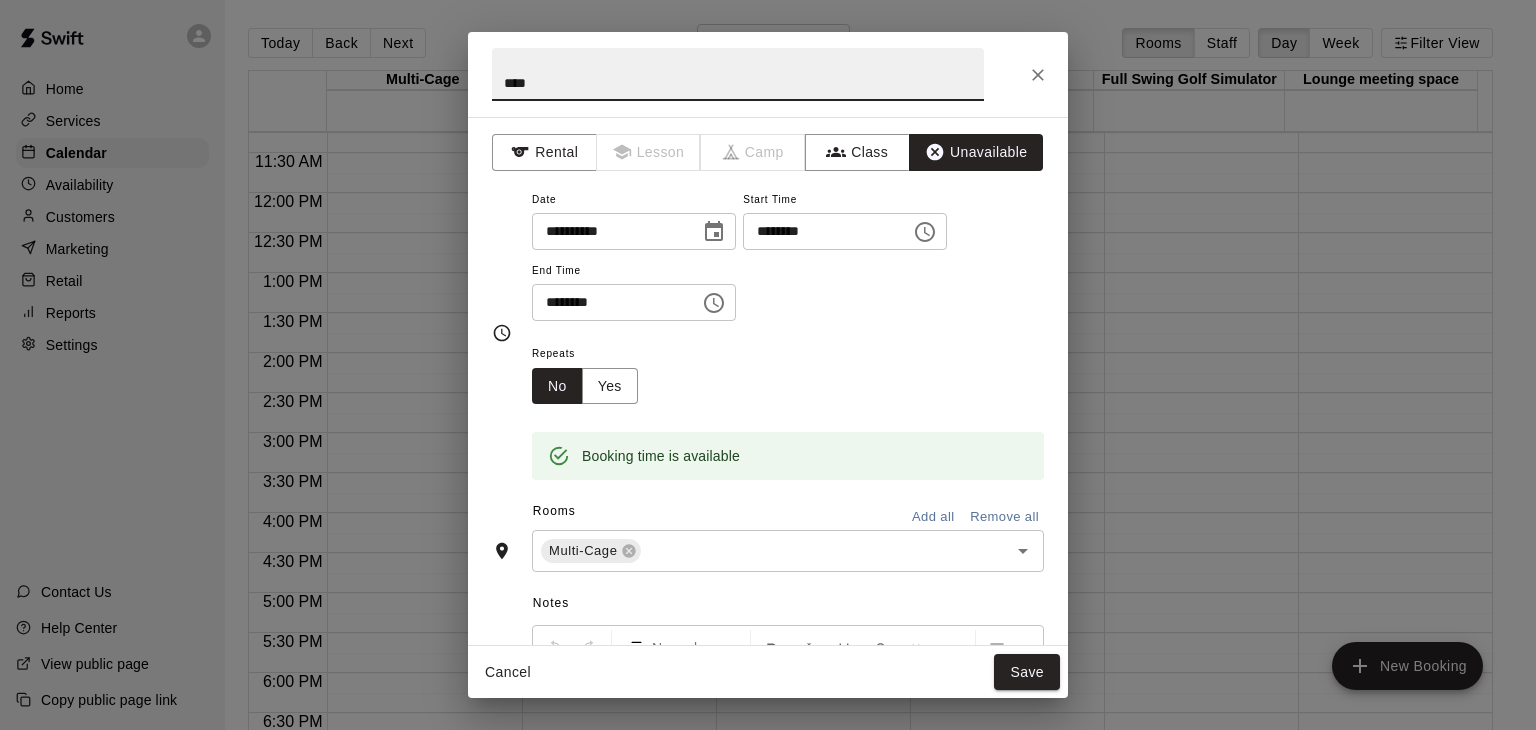 type on "****" 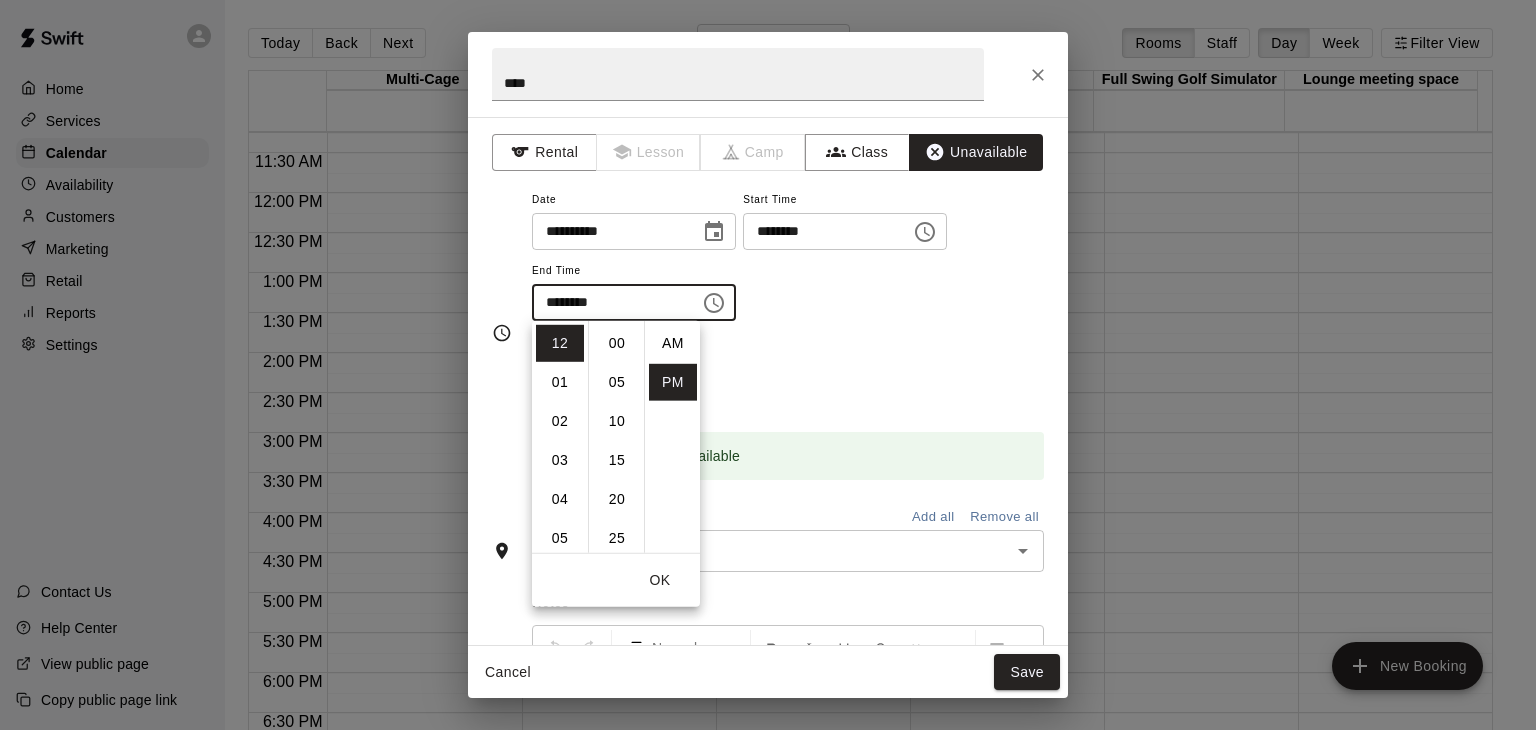 scroll, scrollTop: 234, scrollLeft: 0, axis: vertical 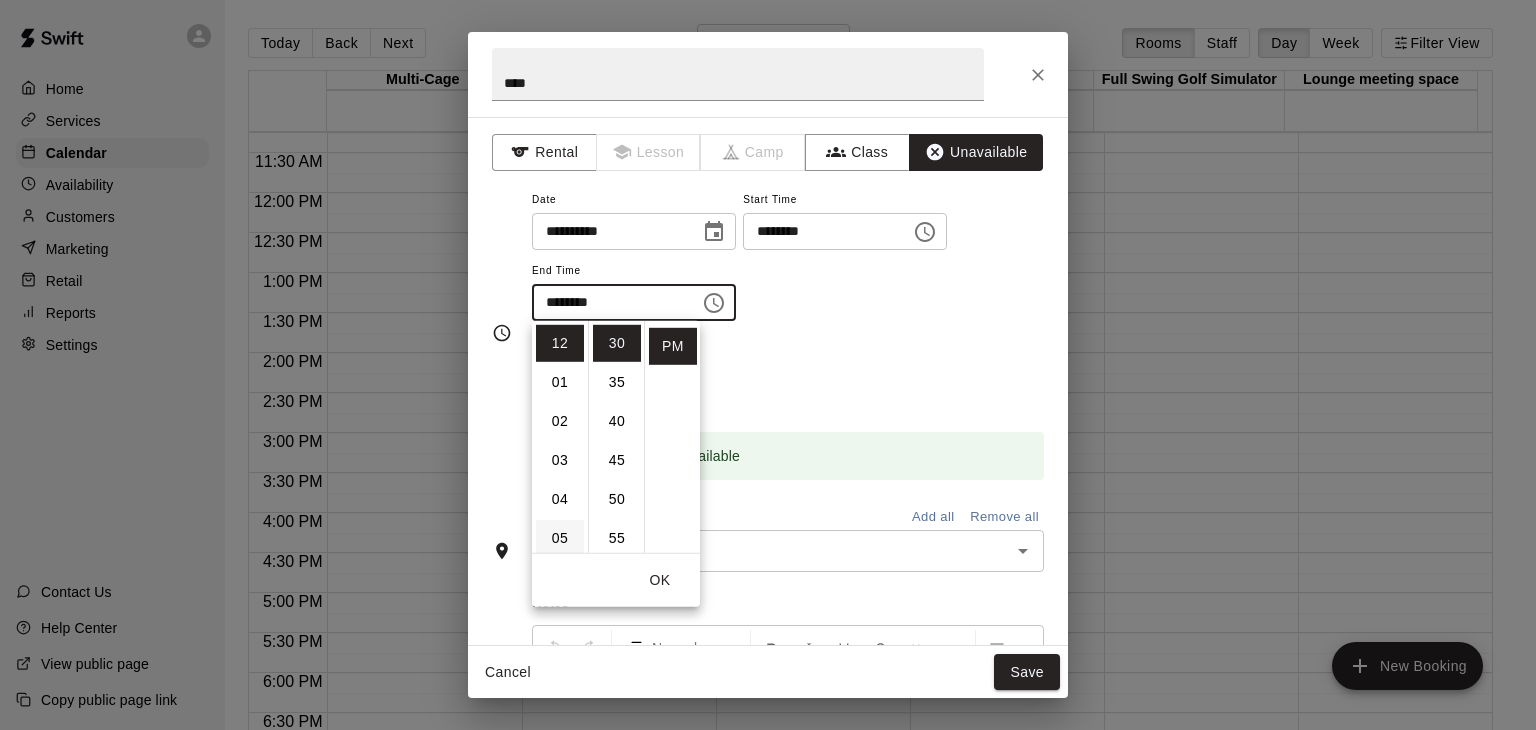 click on "05" at bounding box center [560, 538] 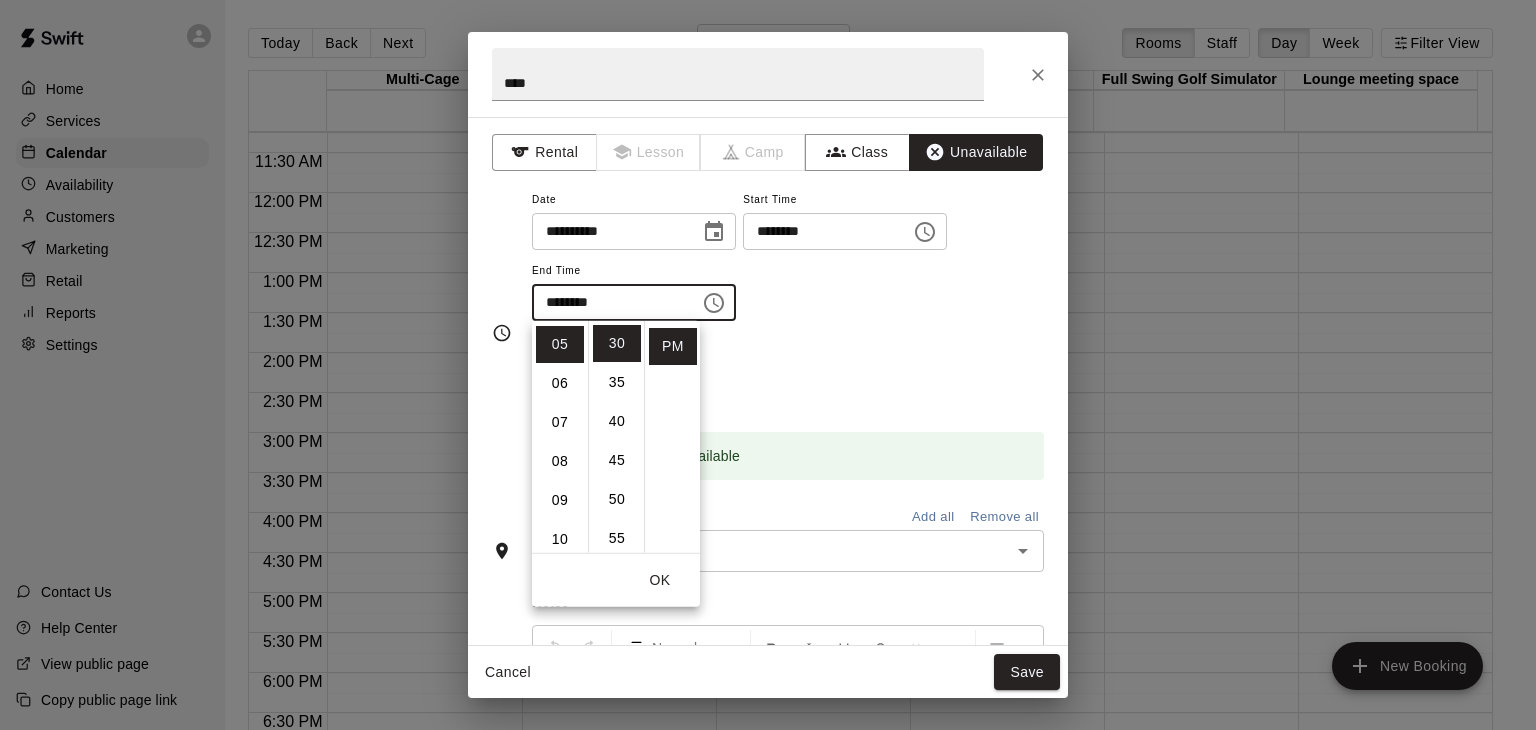 scroll, scrollTop: 195, scrollLeft: 0, axis: vertical 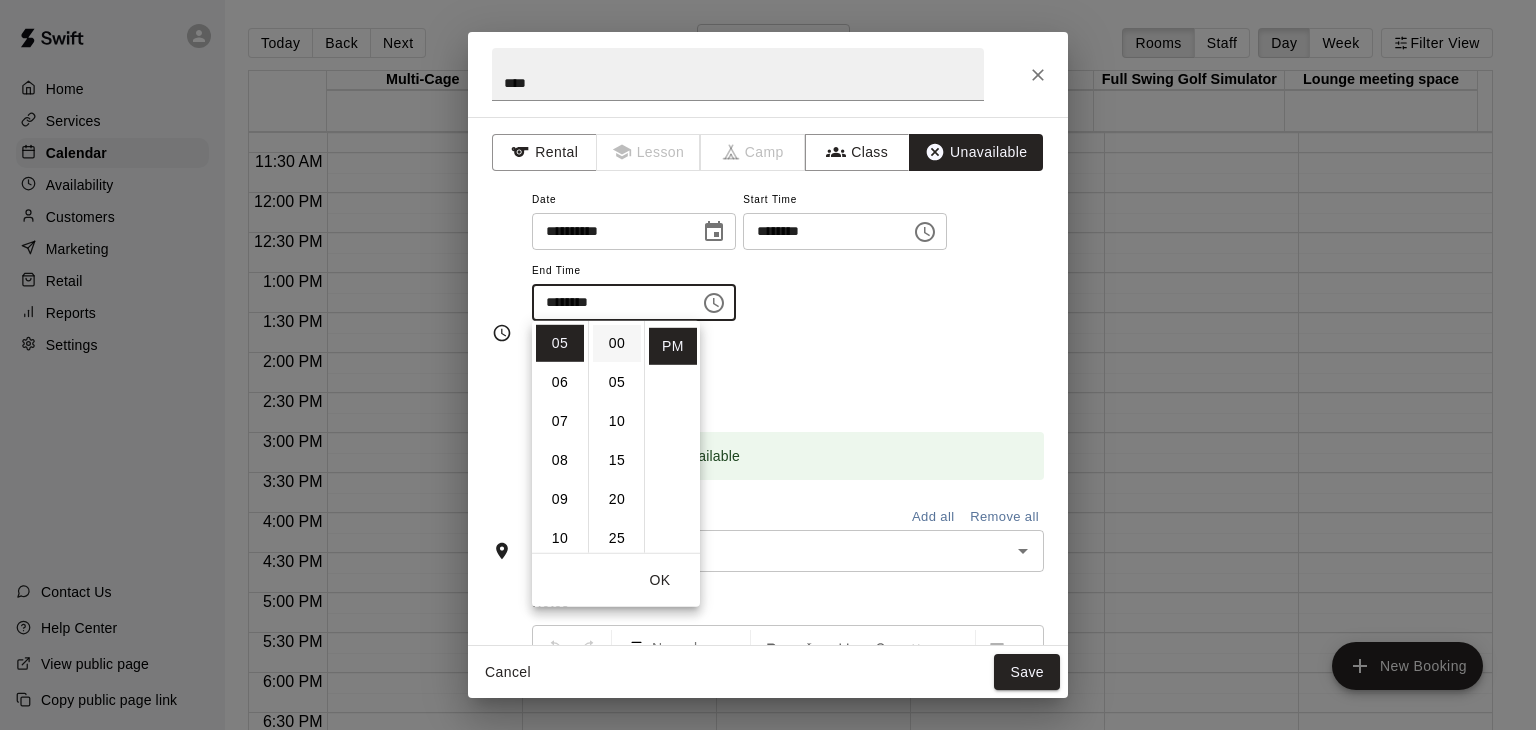 click on "00" at bounding box center [617, 343] 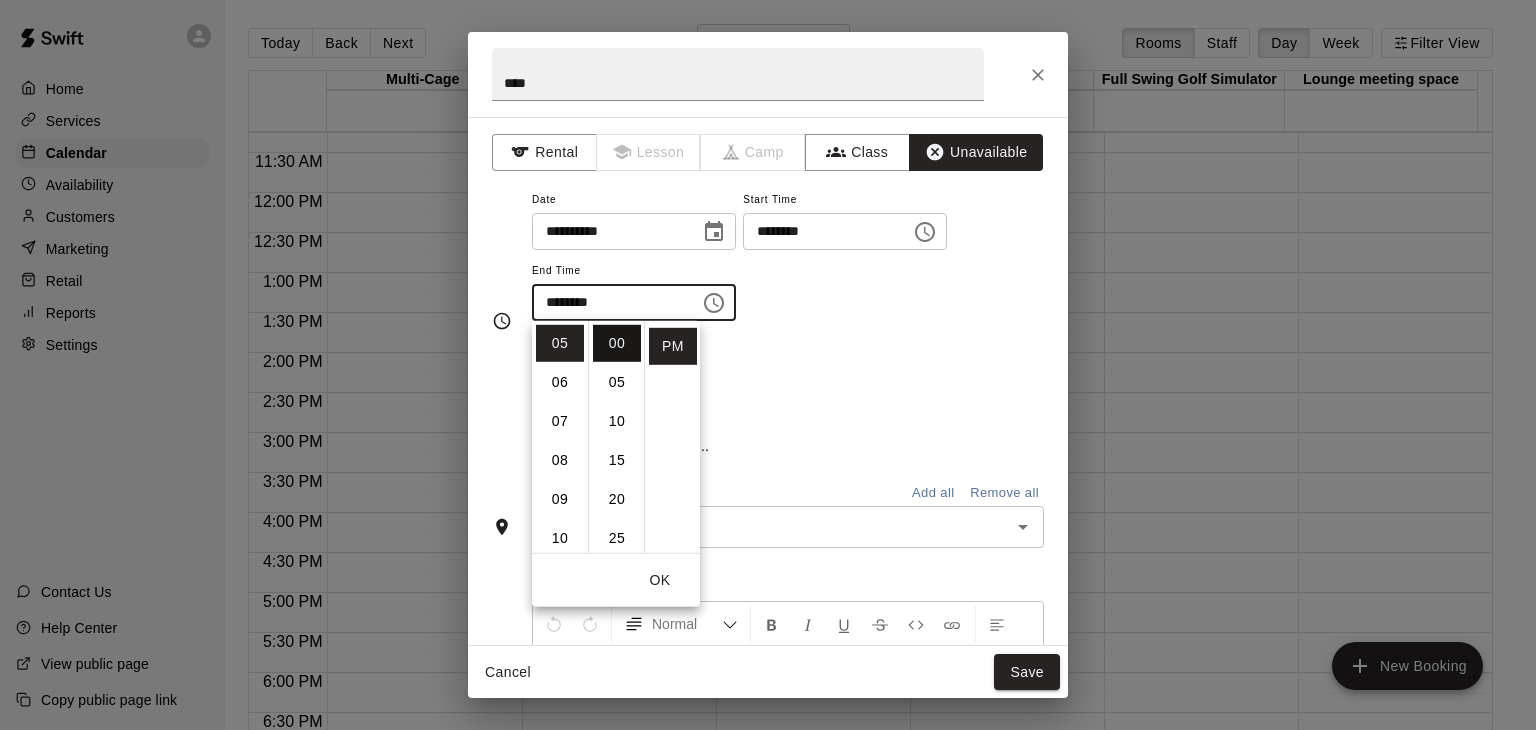 type on "********" 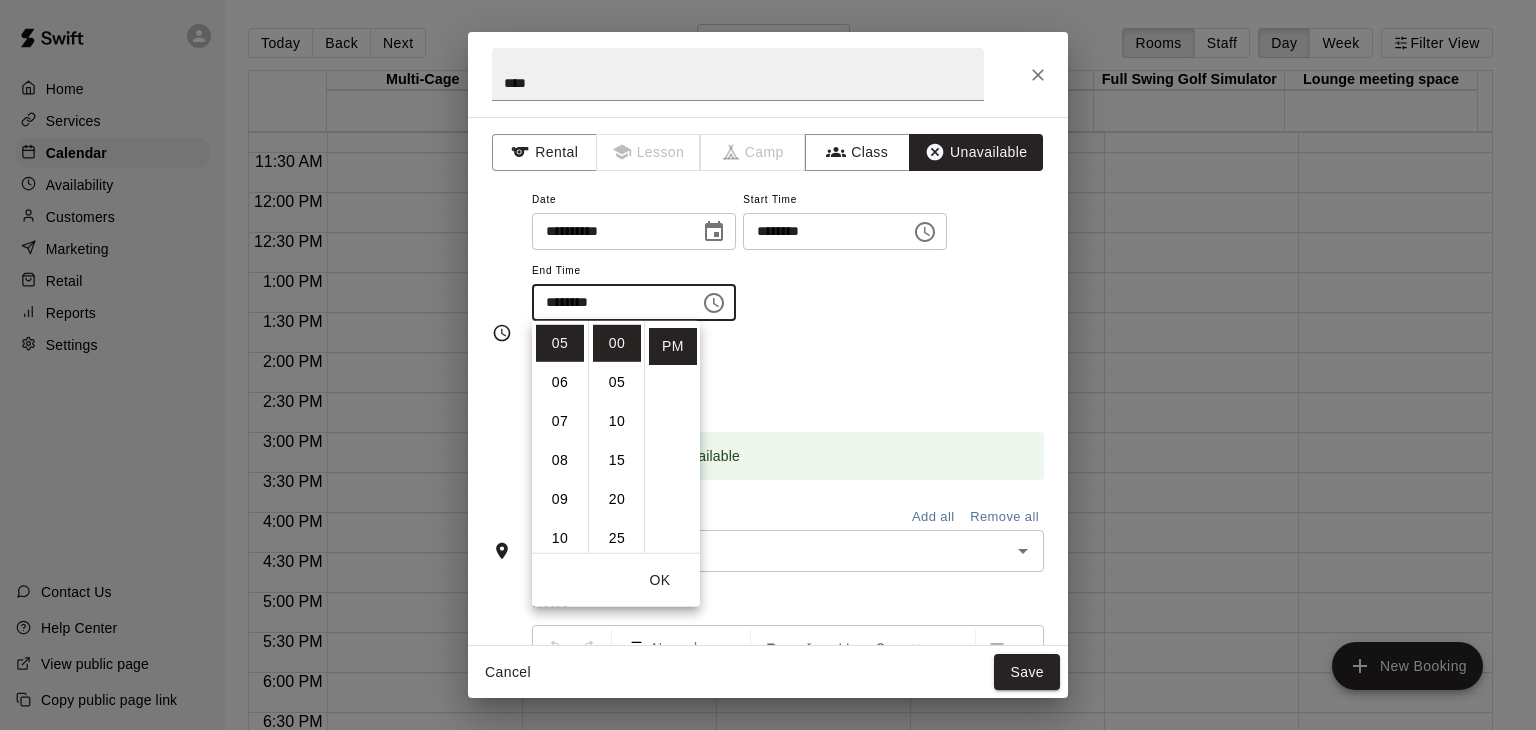 click on "OK" at bounding box center [660, 580] 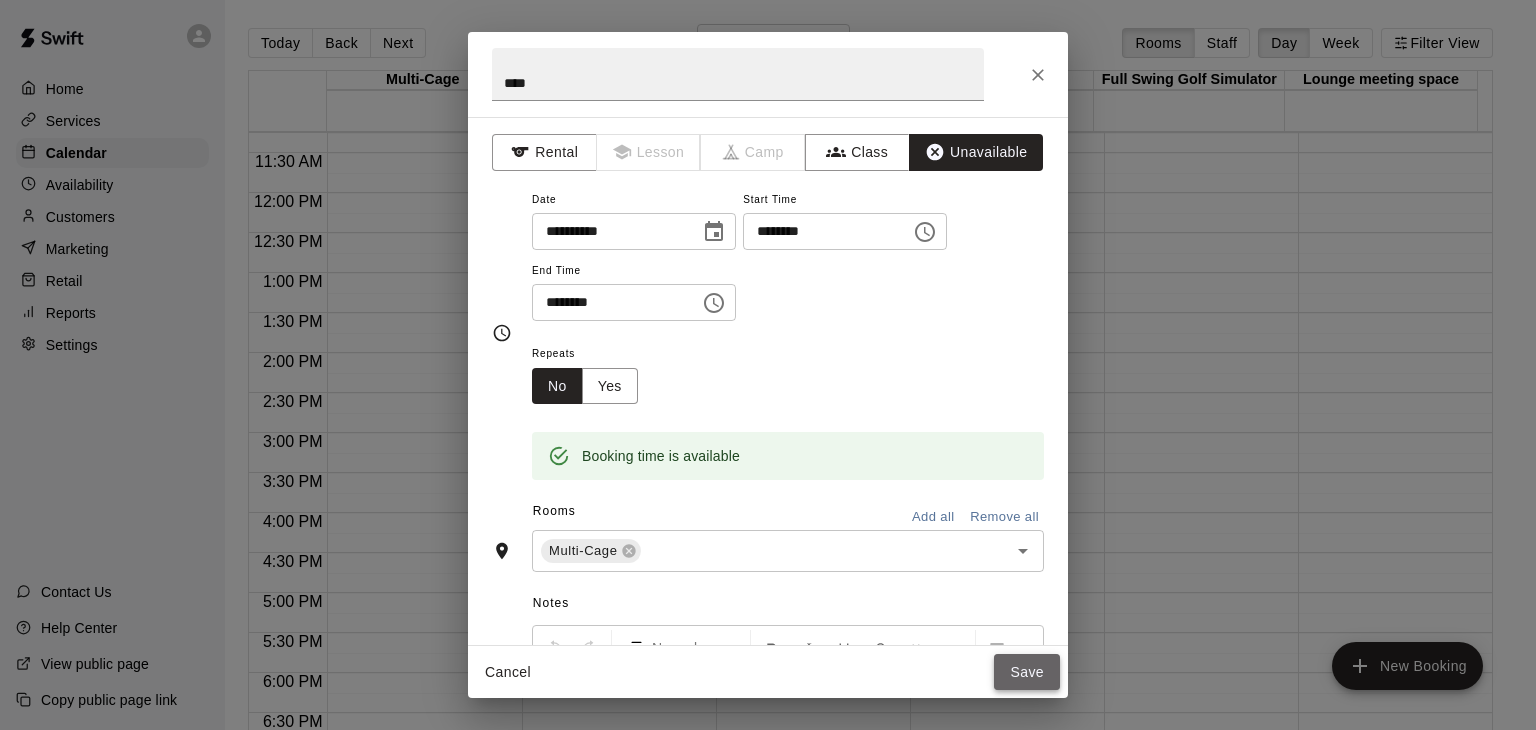 click on "Save" at bounding box center (1027, 672) 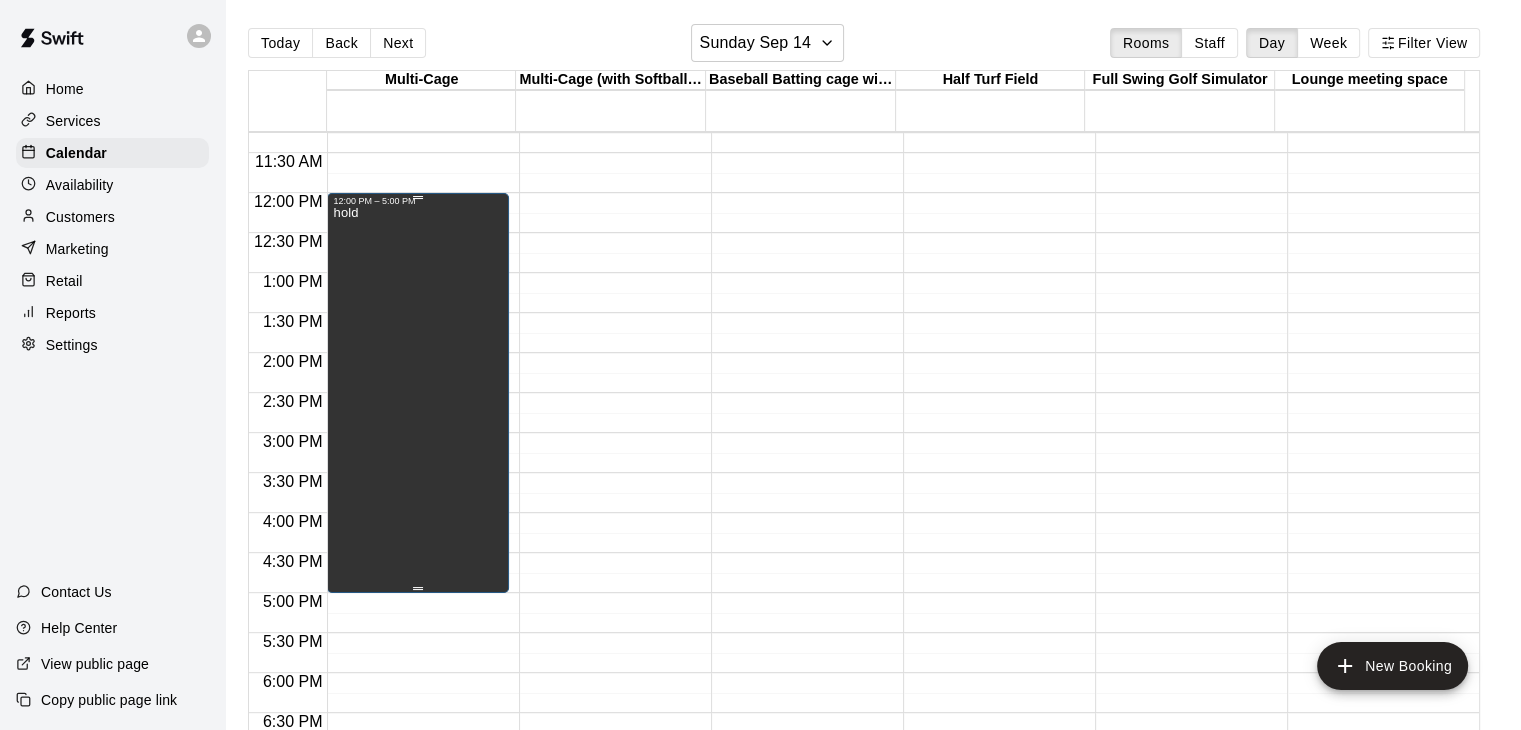 click on "hold" at bounding box center [418, 571] 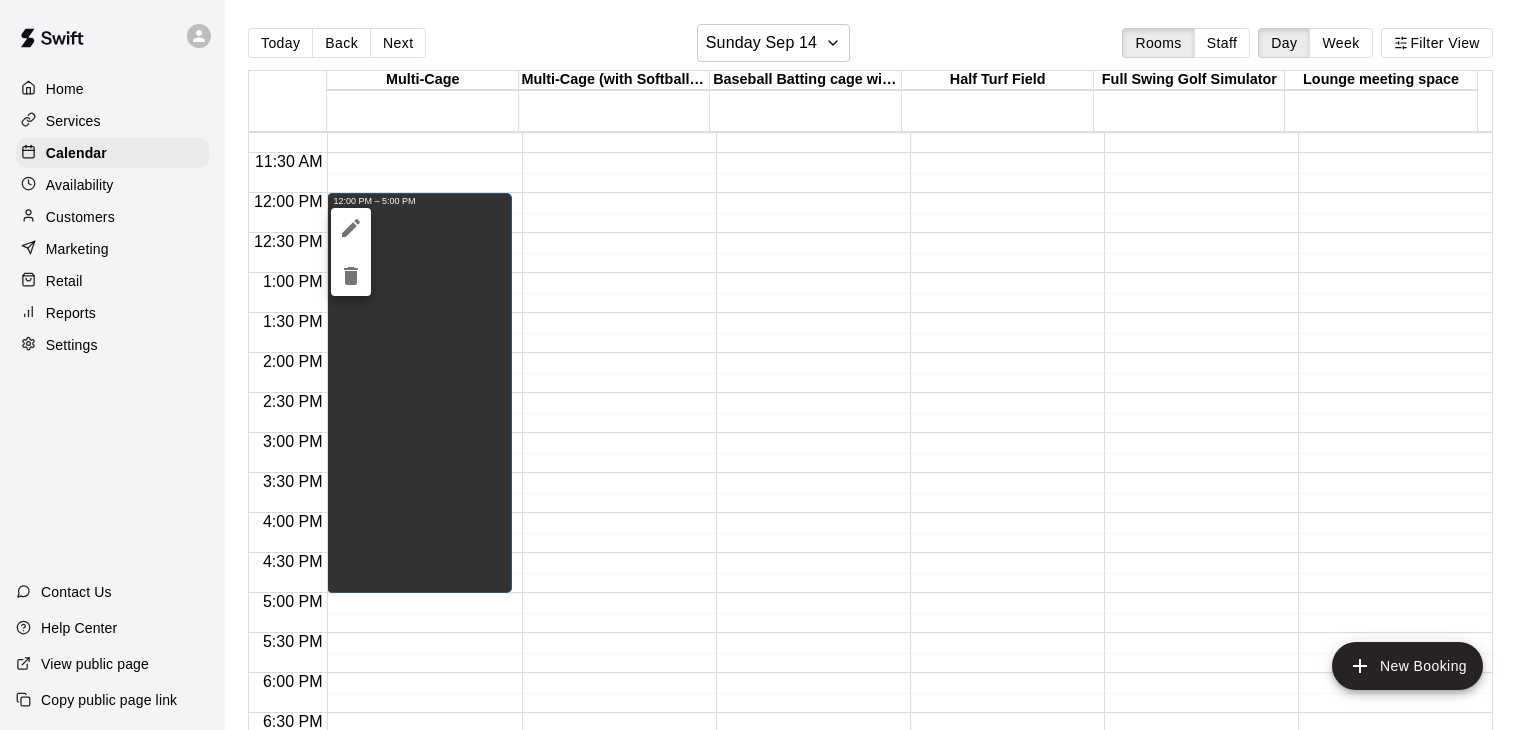 click 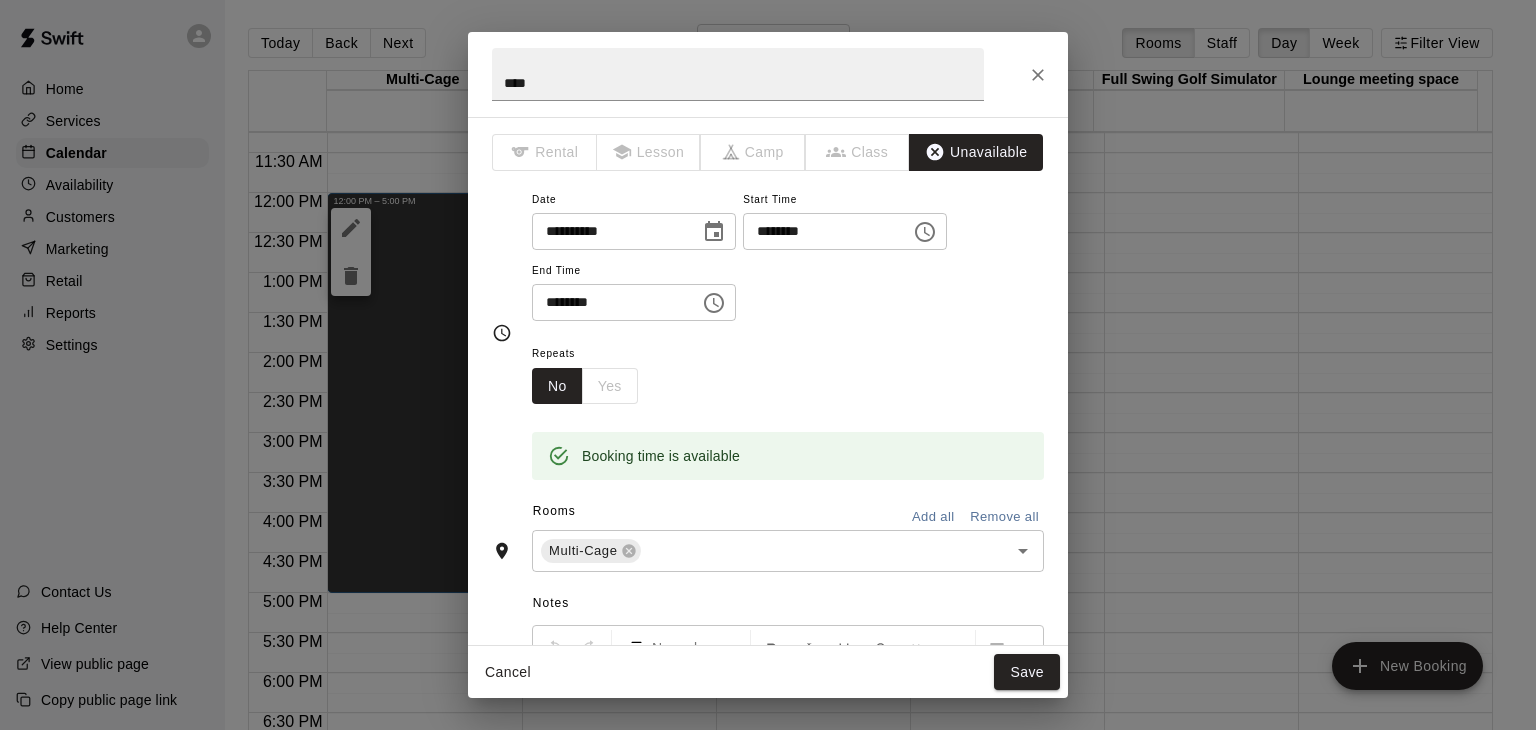 drag, startPoint x: 992, startPoint y: 518, endPoint x: 948, endPoint y: 492, distance: 51.10773 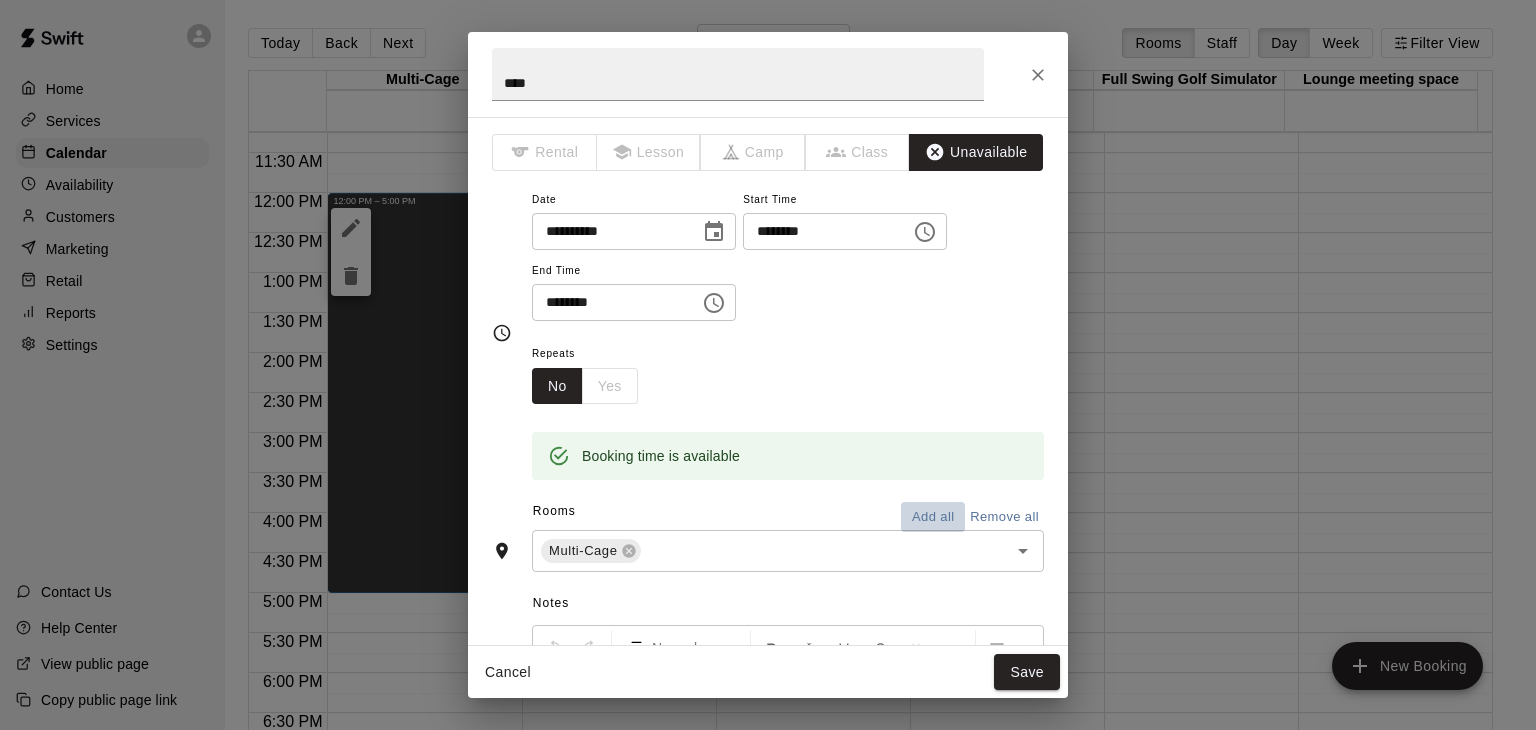 drag, startPoint x: 931, startPoint y: 513, endPoint x: 932, endPoint y: 523, distance: 10.049875 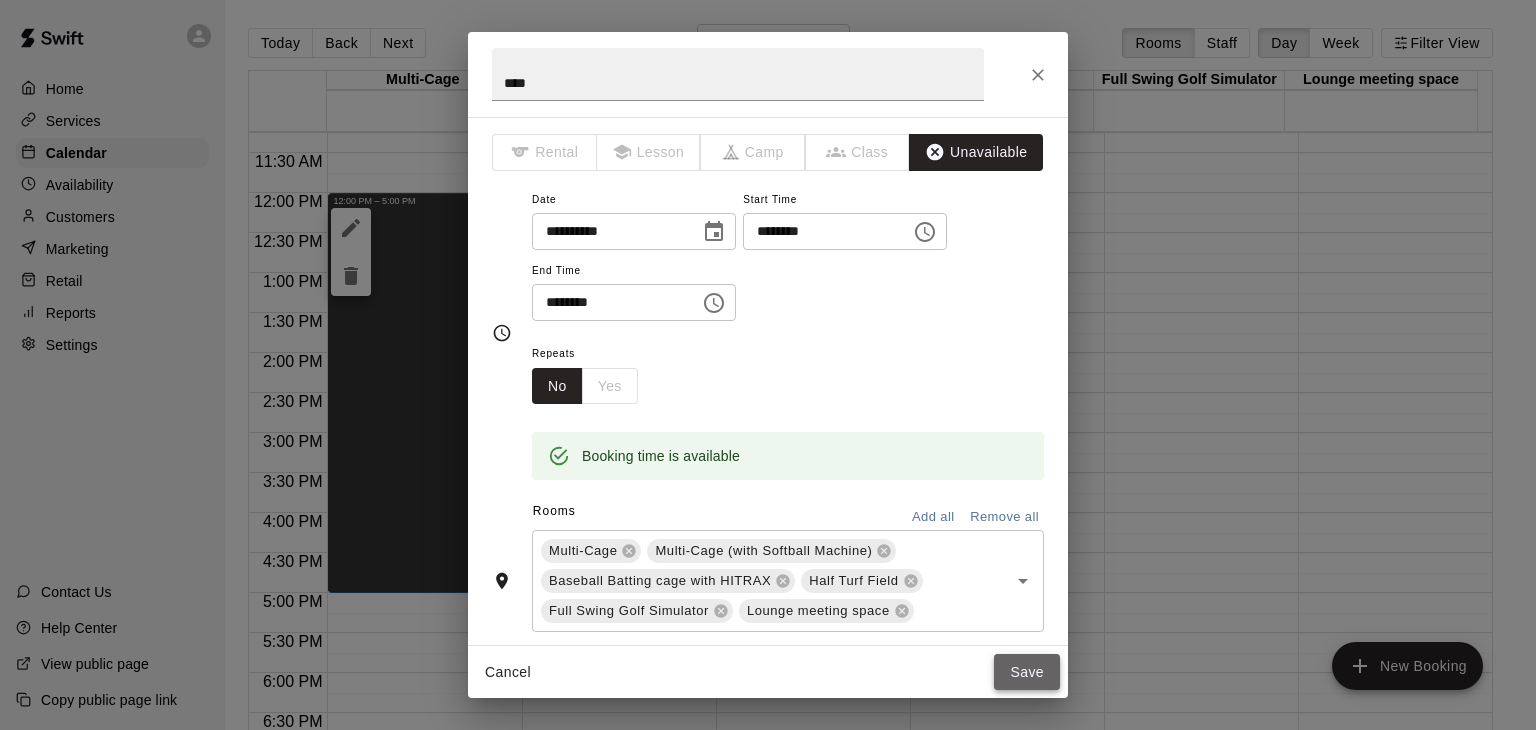 click on "Save" at bounding box center (1027, 672) 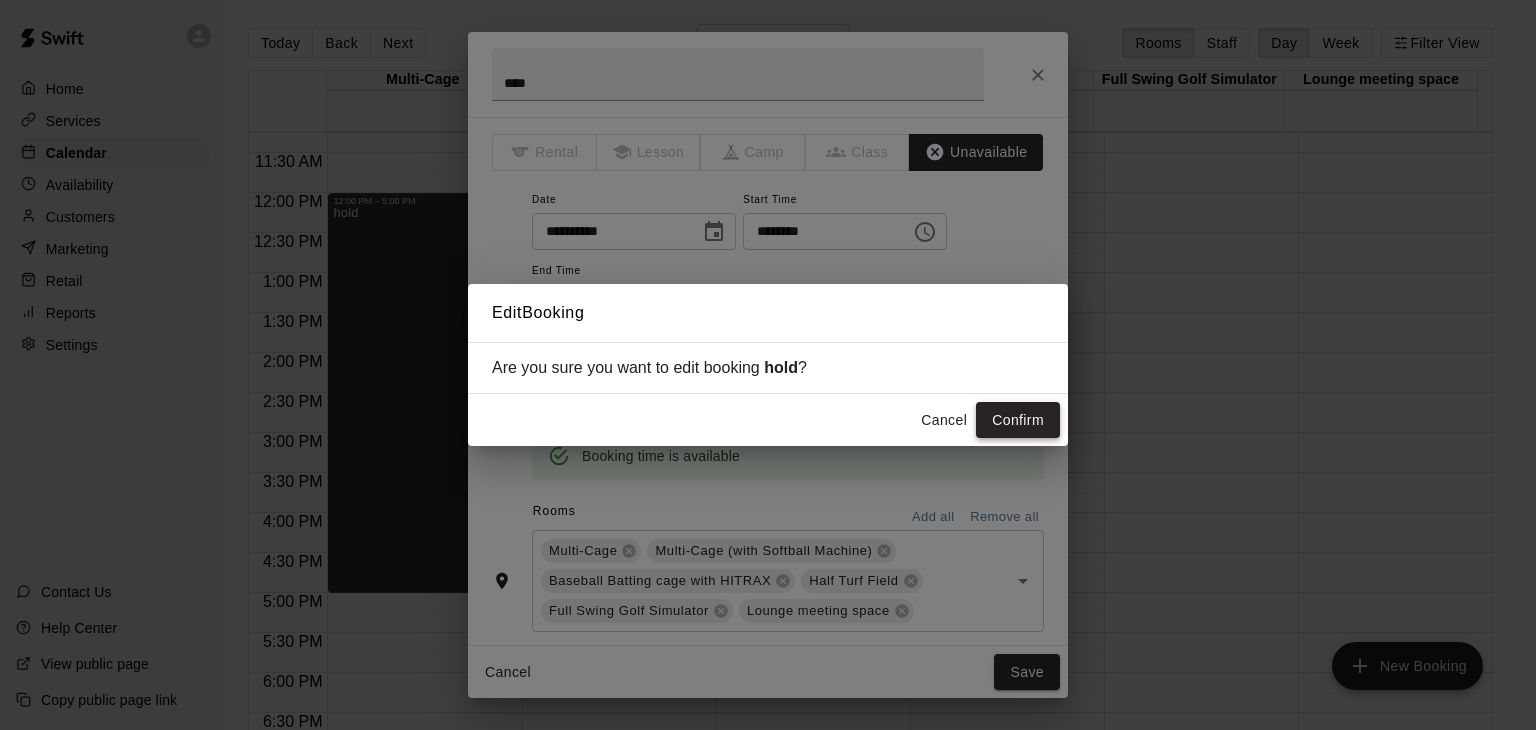 click on "Confirm" at bounding box center [1018, 420] 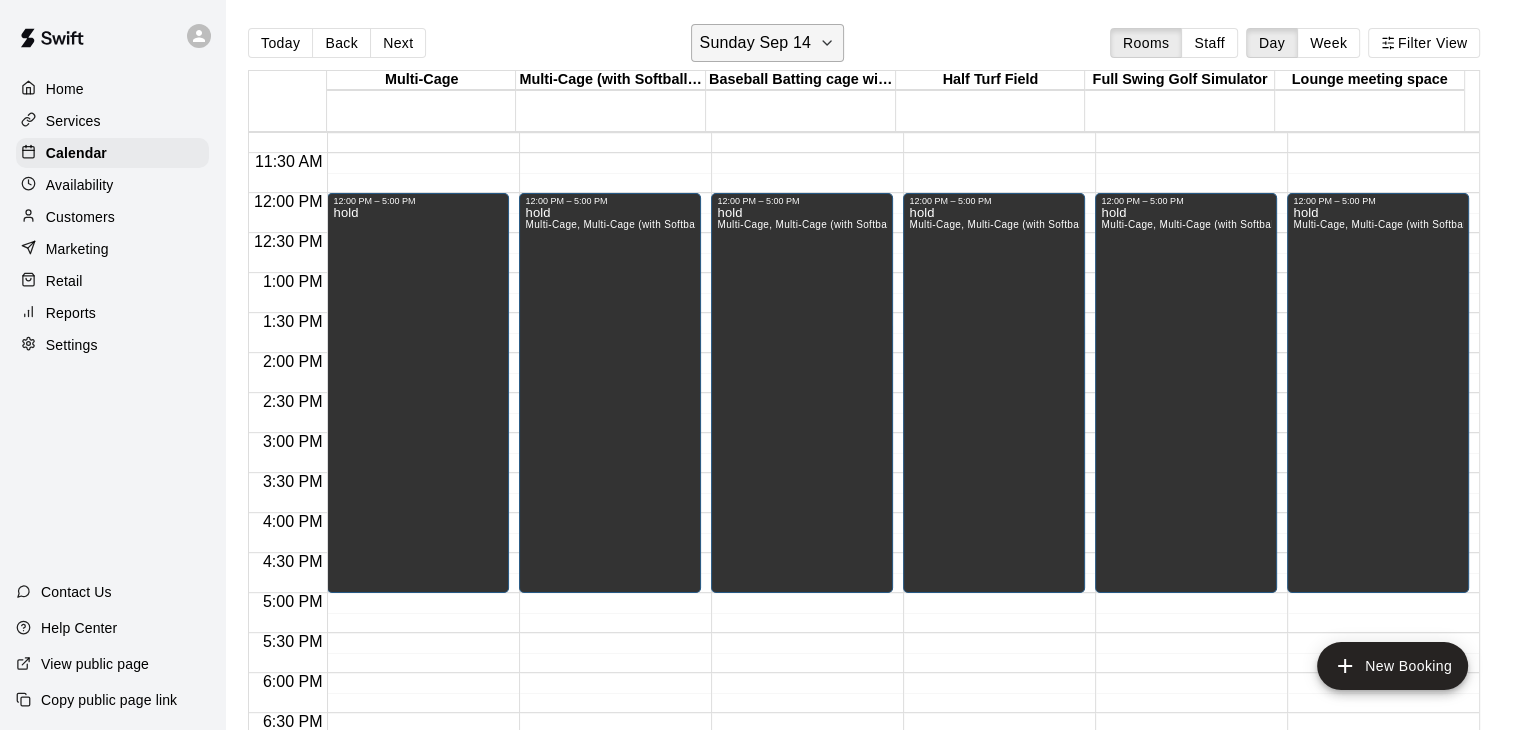 click 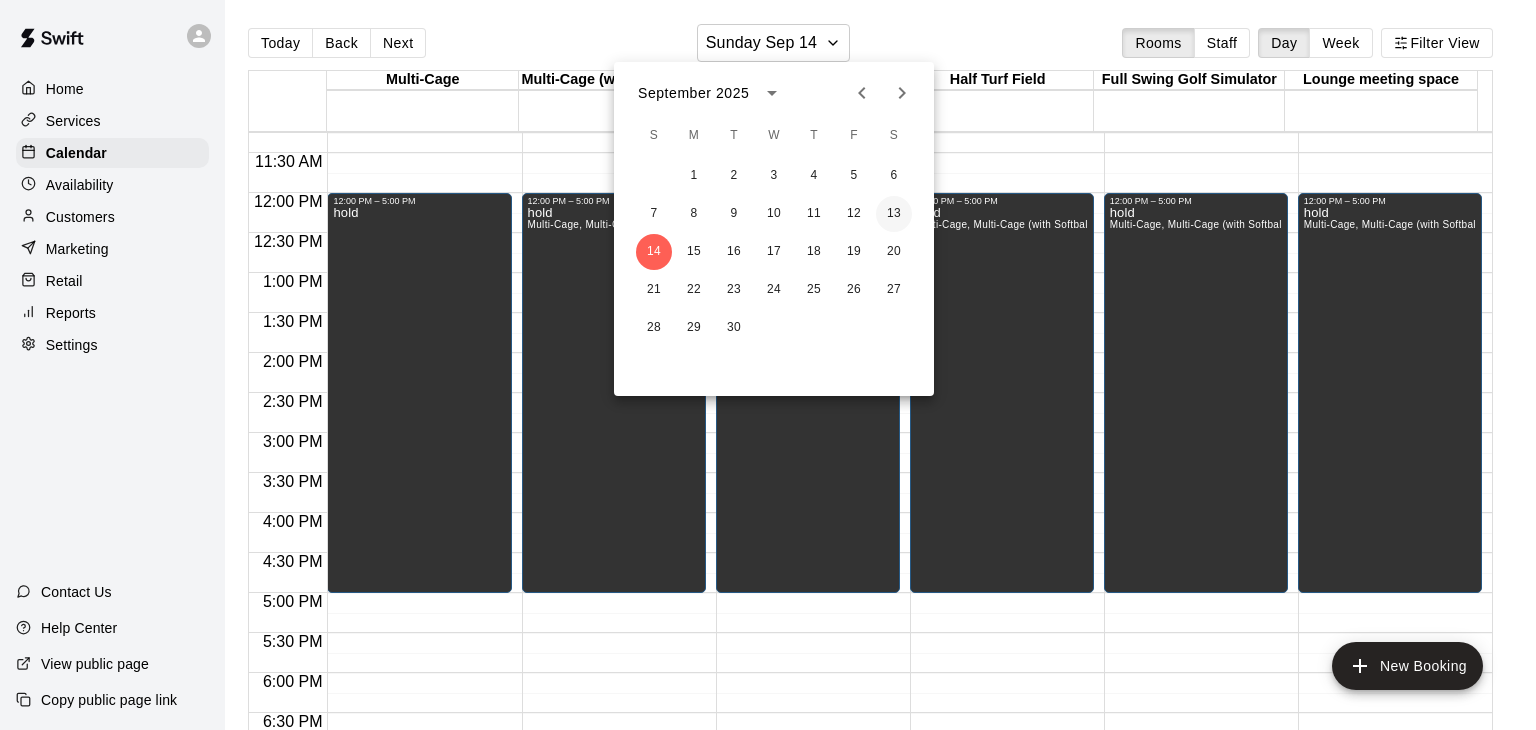 click on "13" at bounding box center (894, 214) 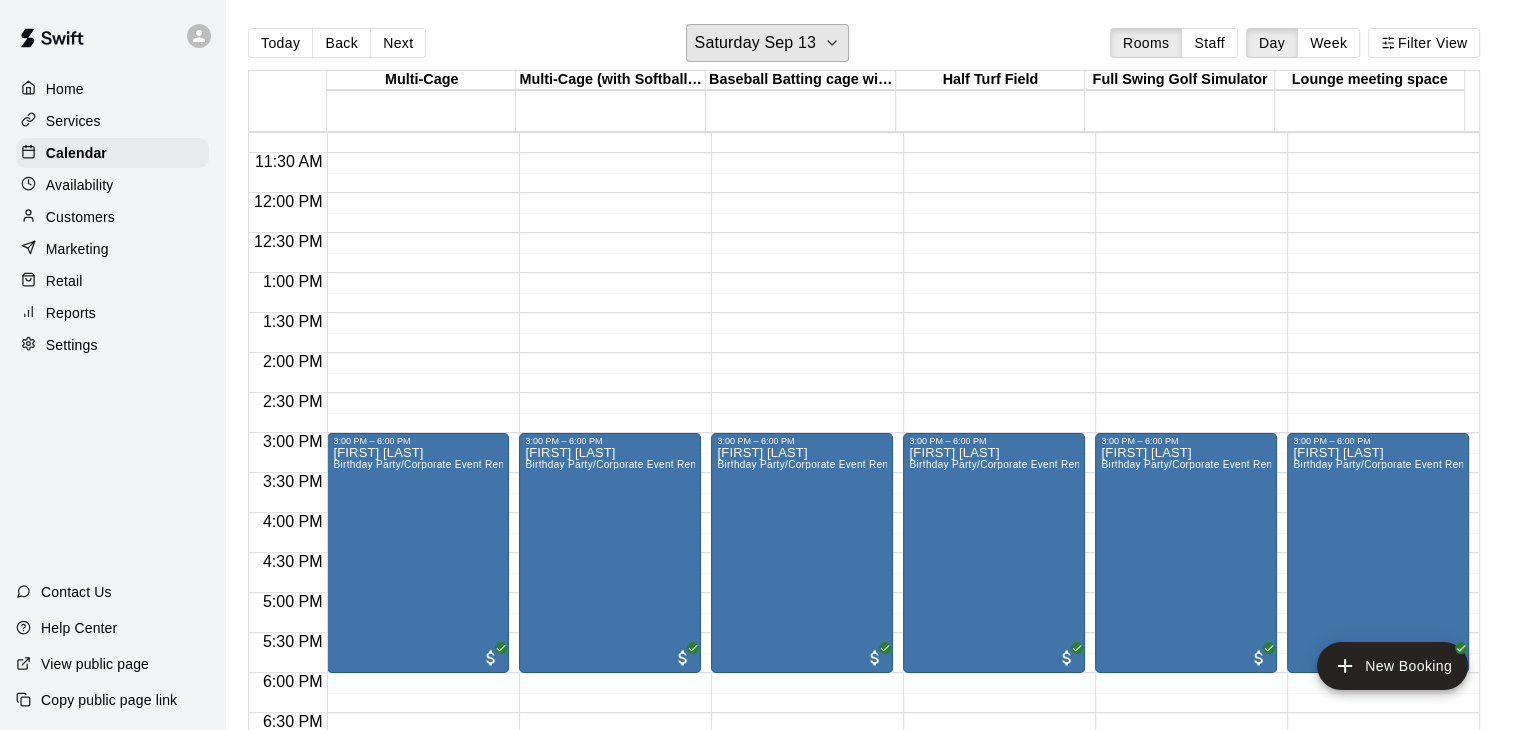 scroll, scrollTop: 1000, scrollLeft: 0, axis: vertical 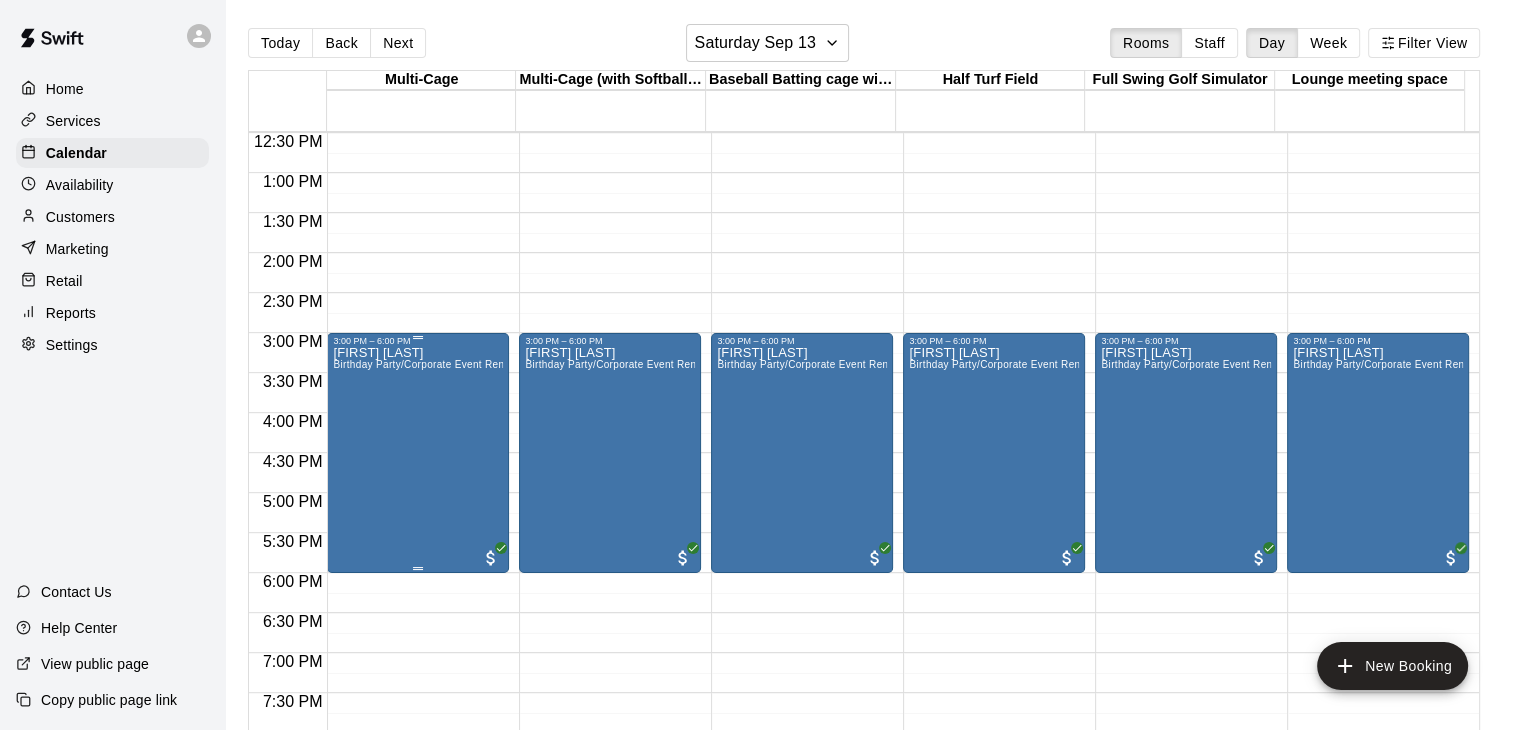 click on "[FIRST] [LAST] Birthday Party/Corporate Event Rental (3 HOURS)" at bounding box center (418, 711) 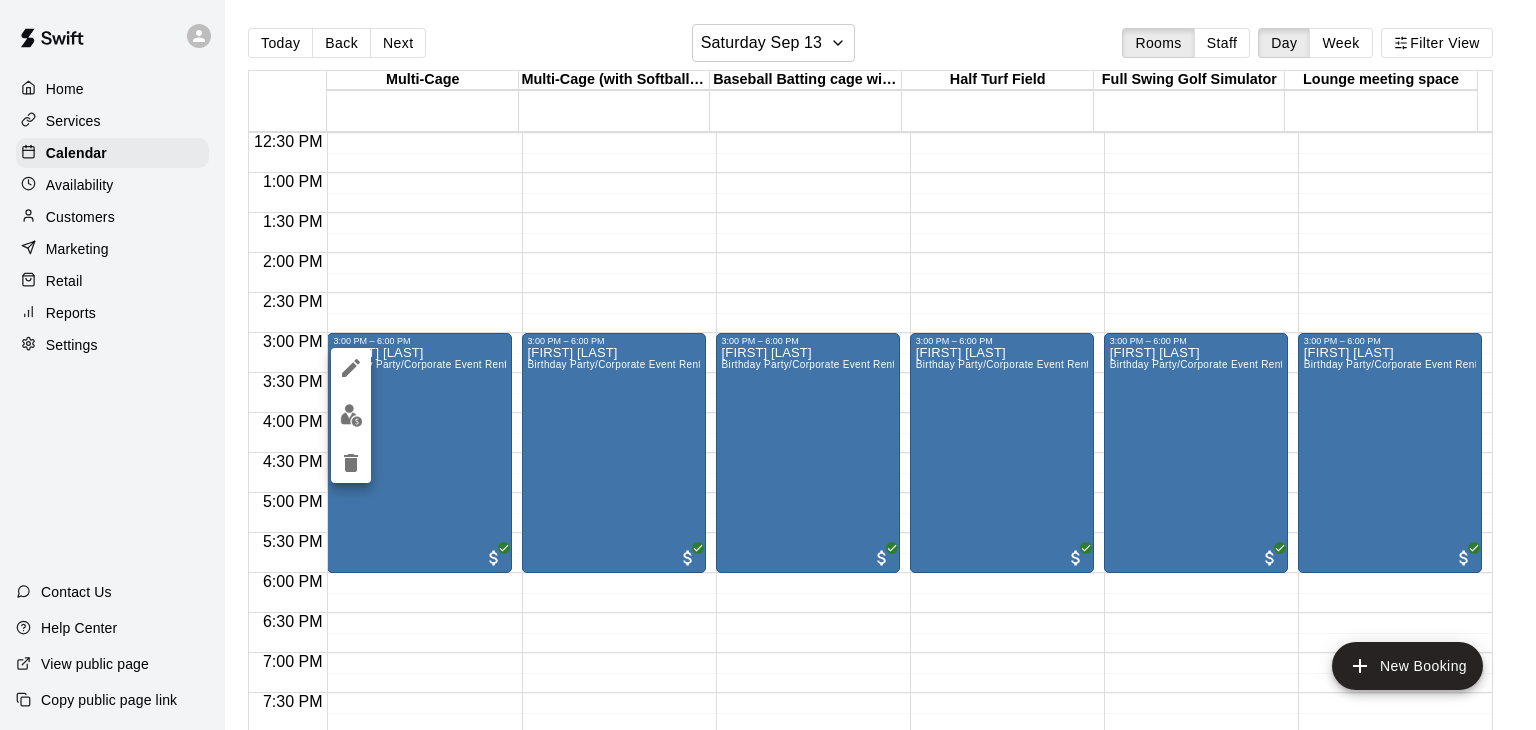 click at bounding box center [768, 365] 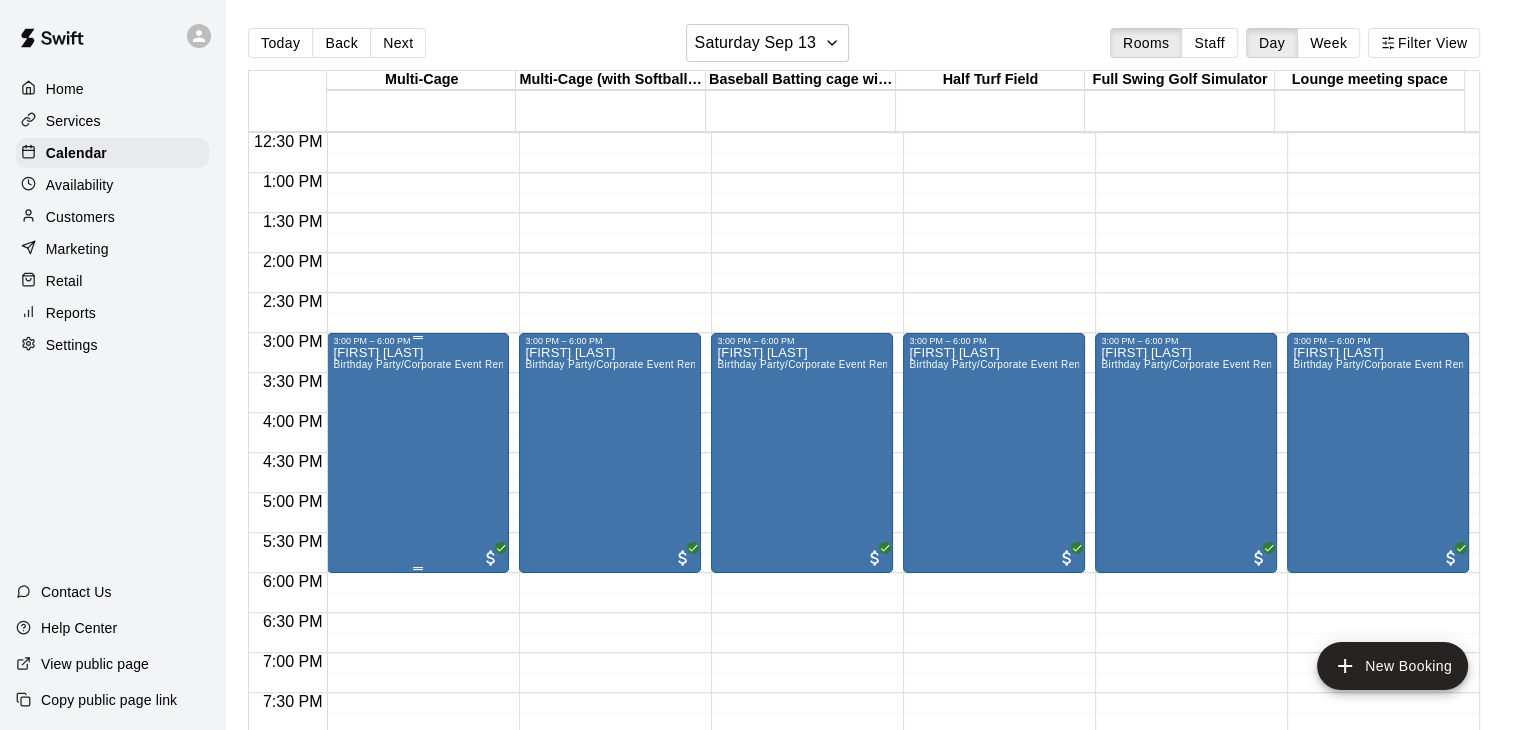 click on "[FIRST] [LAST] Birthday Party/Corporate Event Rental (3 HOURS)" at bounding box center [418, 711] 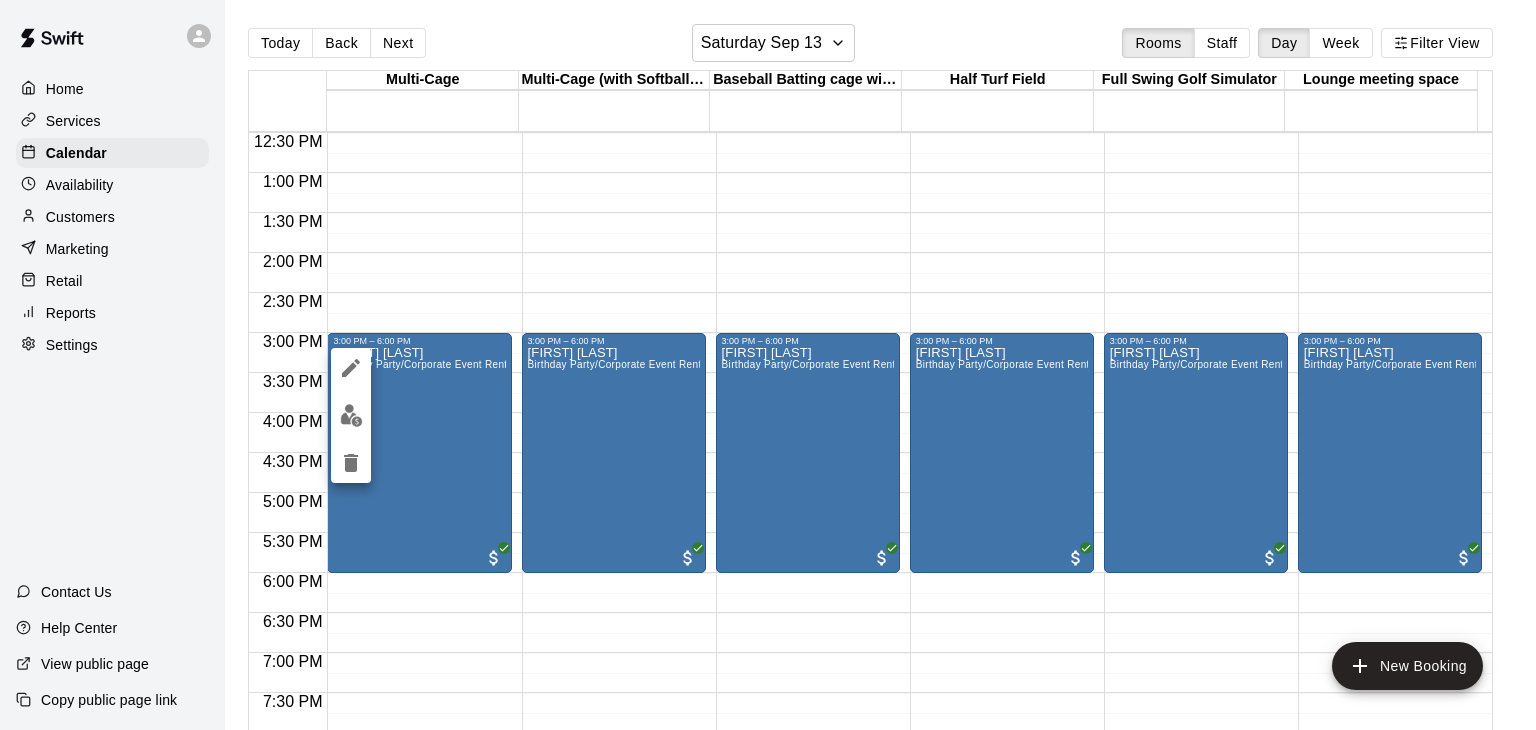click at bounding box center (768, 365) 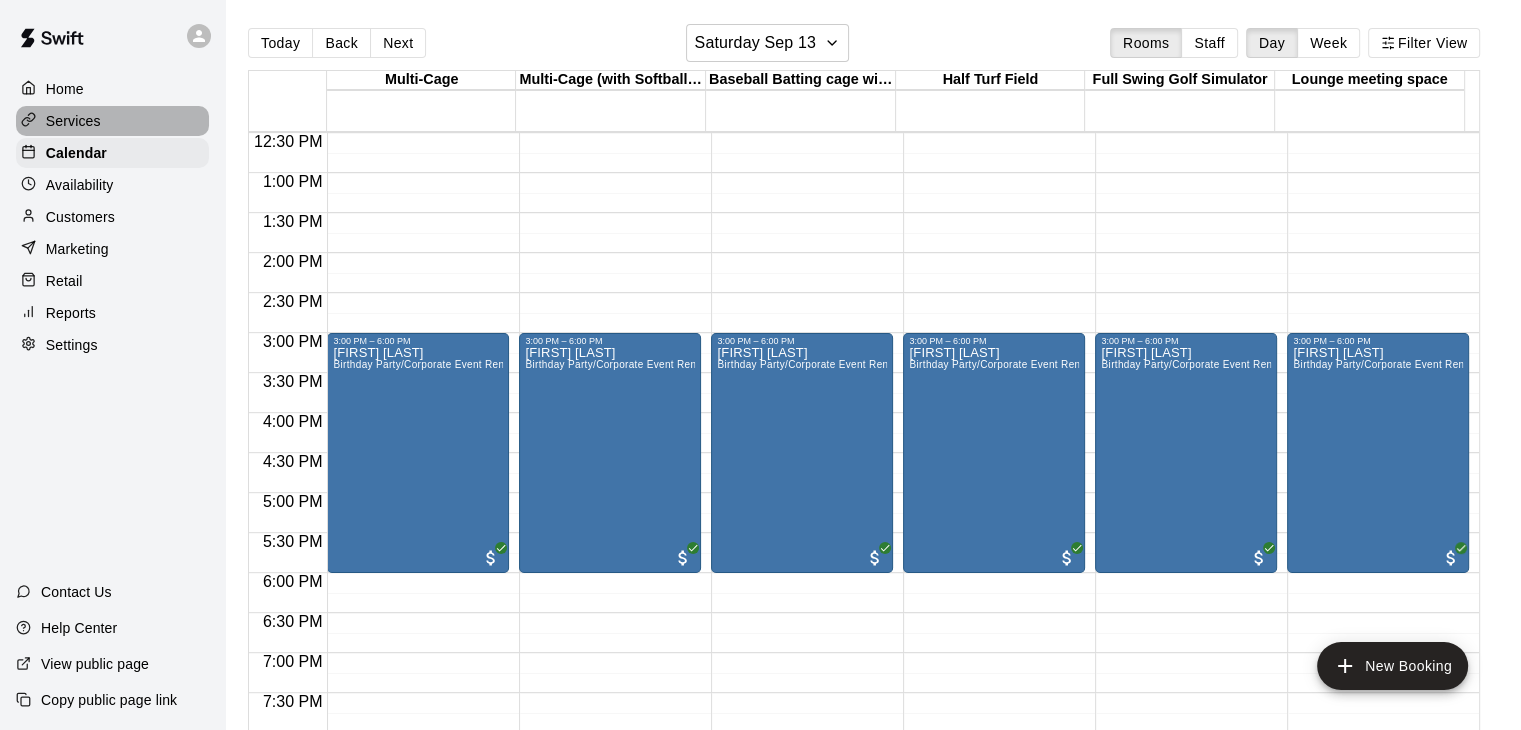 click on "Services" at bounding box center [112, 121] 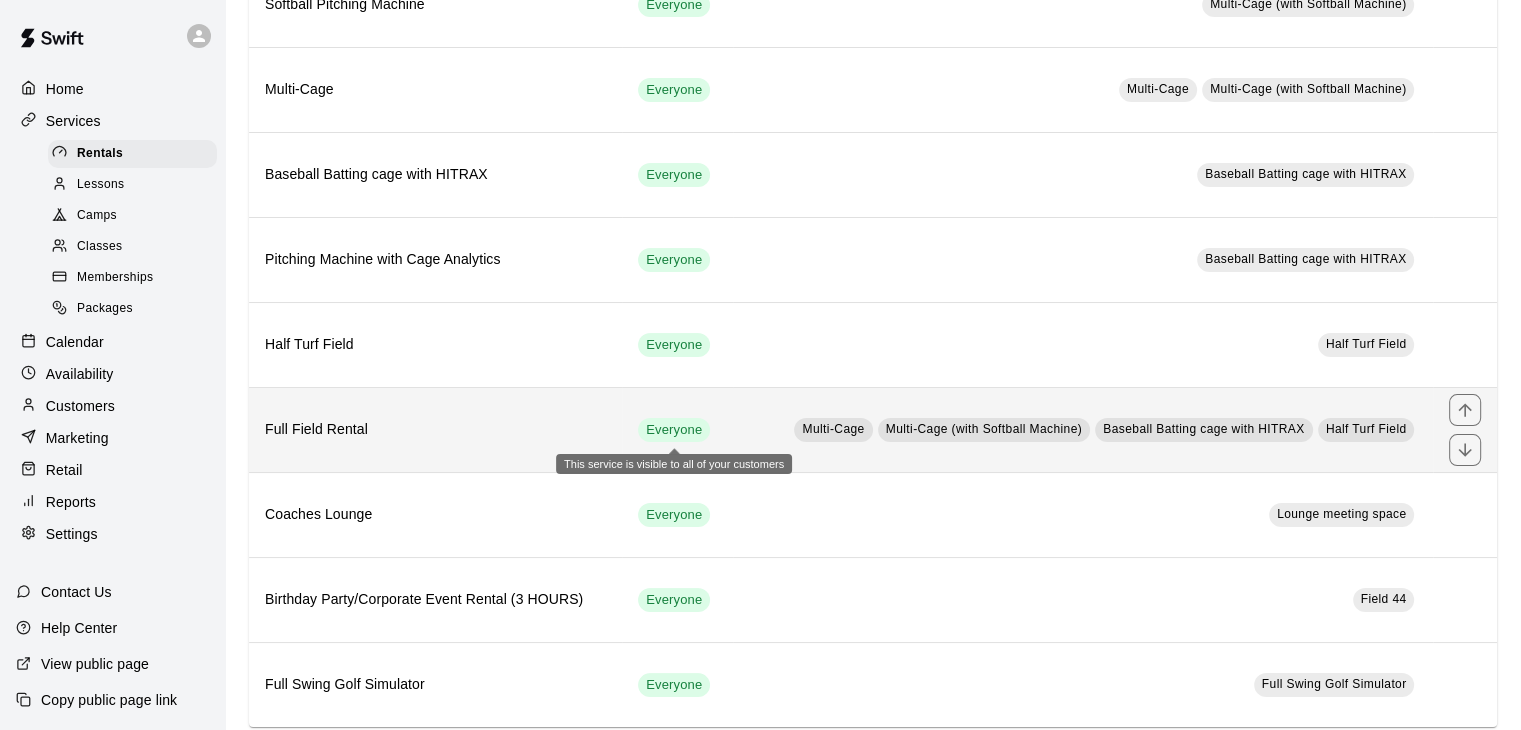 scroll, scrollTop: 268, scrollLeft: 0, axis: vertical 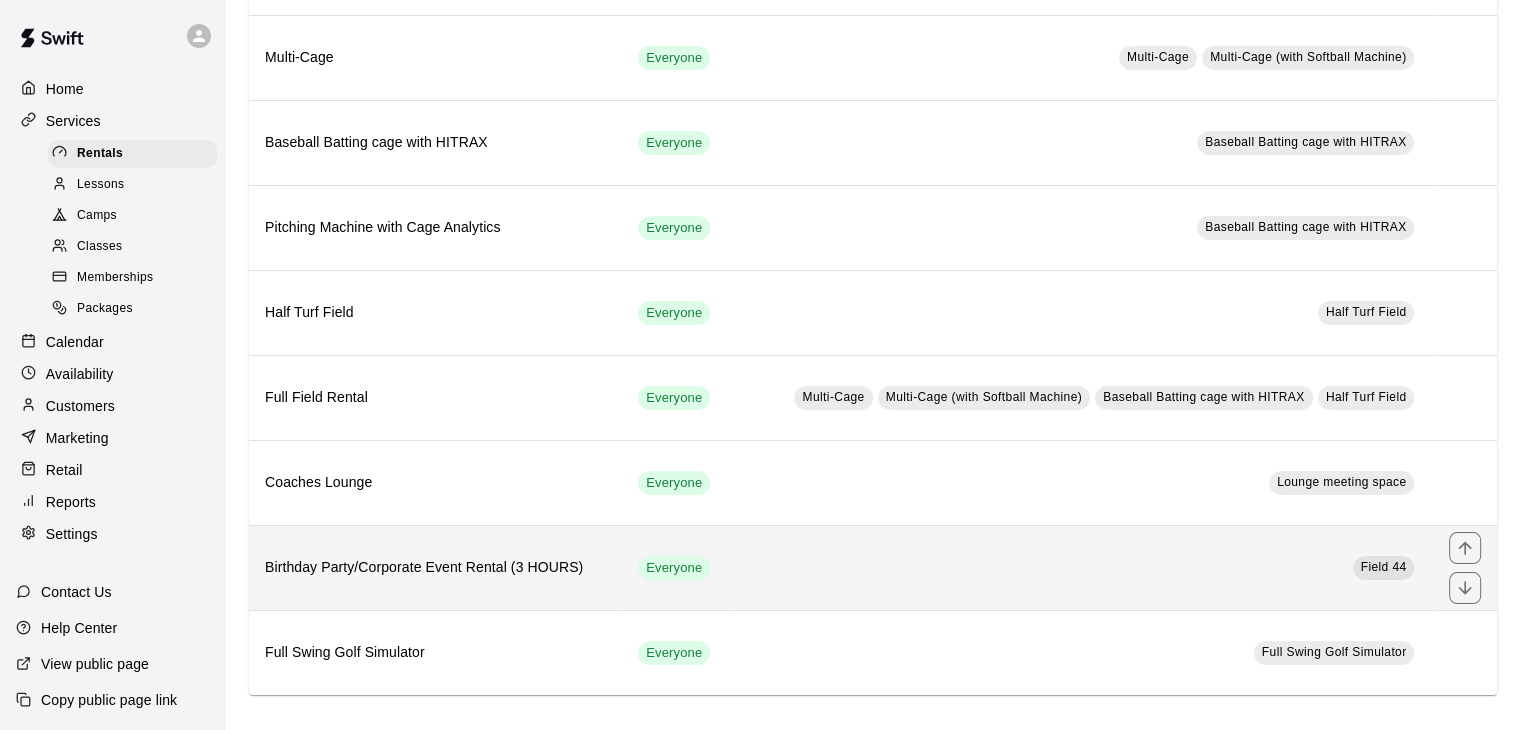 click on "Field 44" at bounding box center [1083, 567] 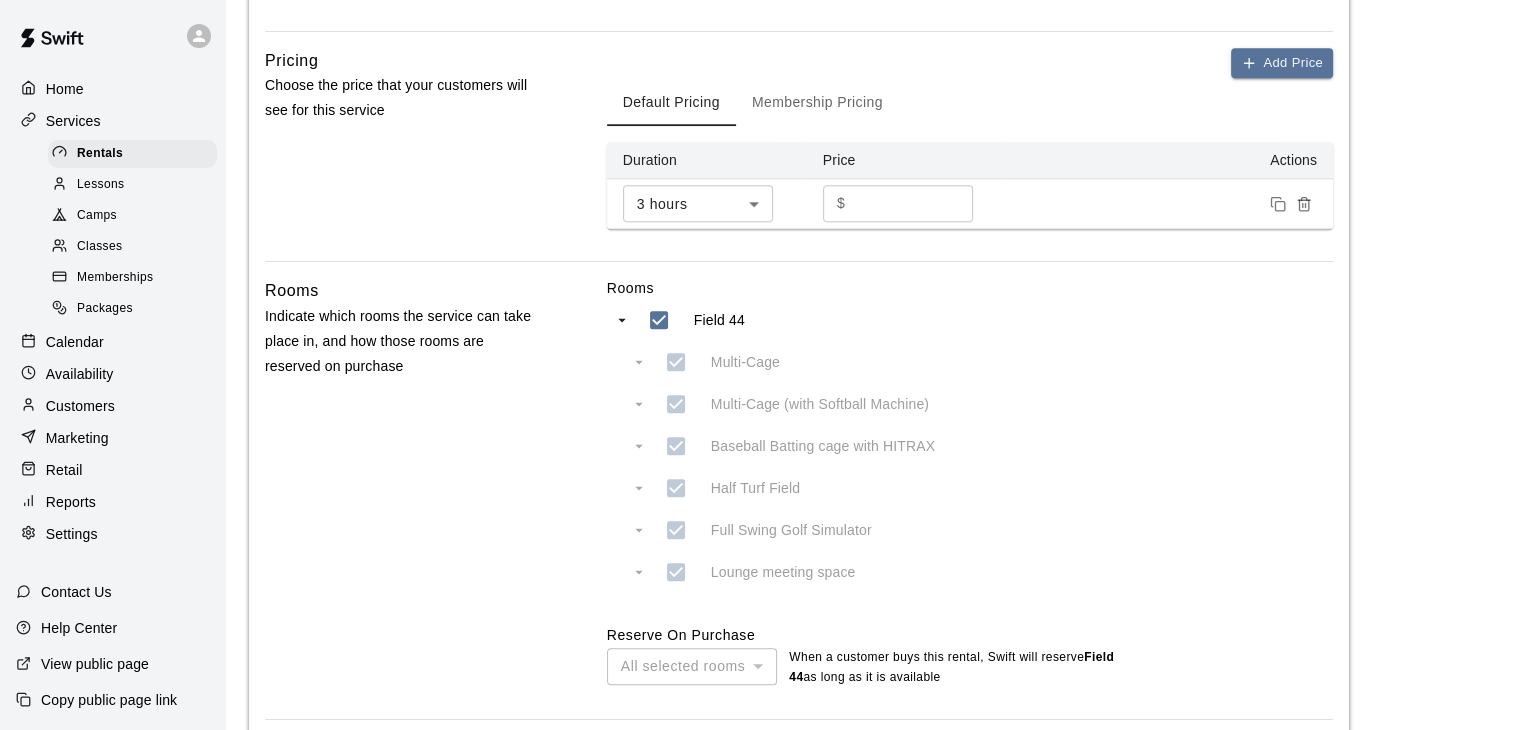 scroll, scrollTop: 2135, scrollLeft: 0, axis: vertical 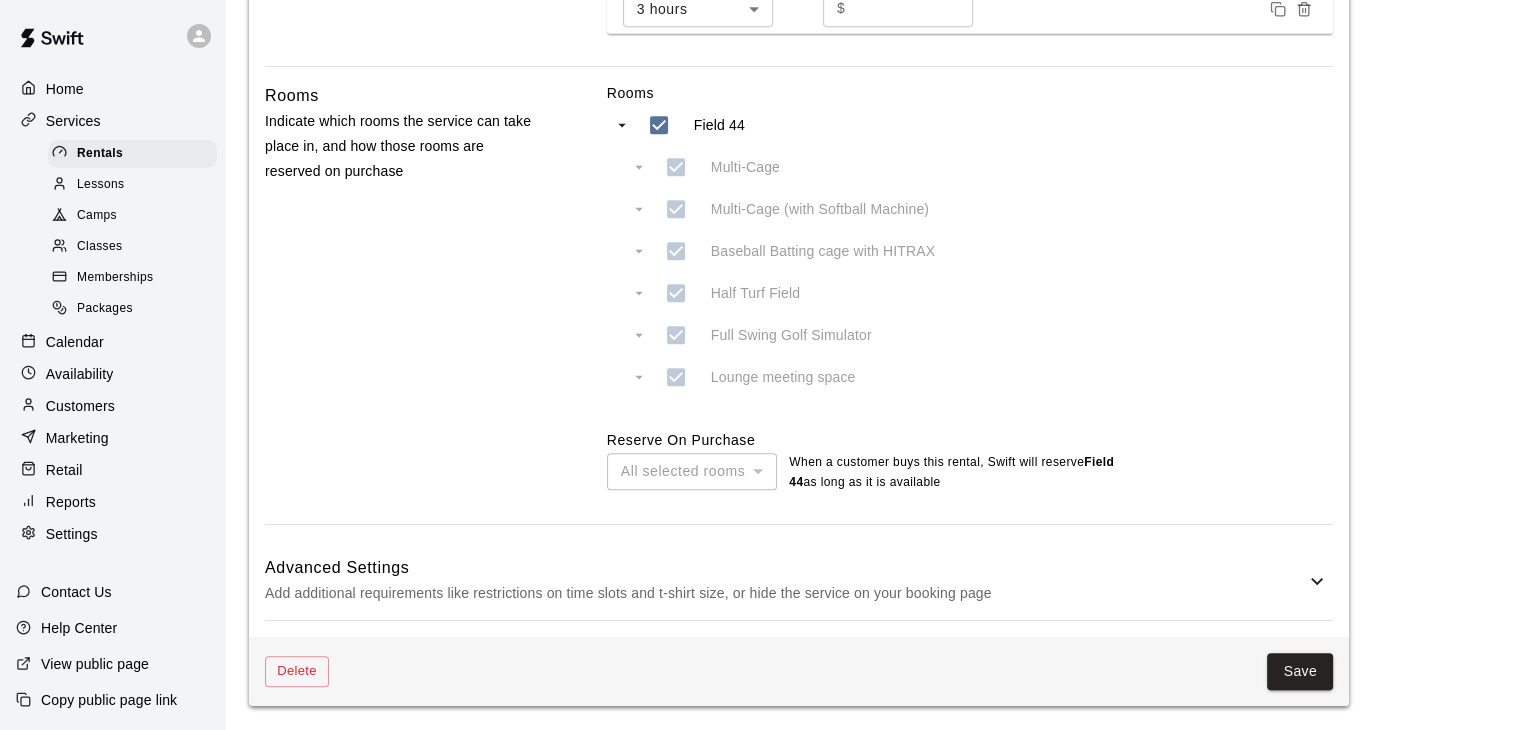 click on "All selected rooms" at bounding box center [692, 471] 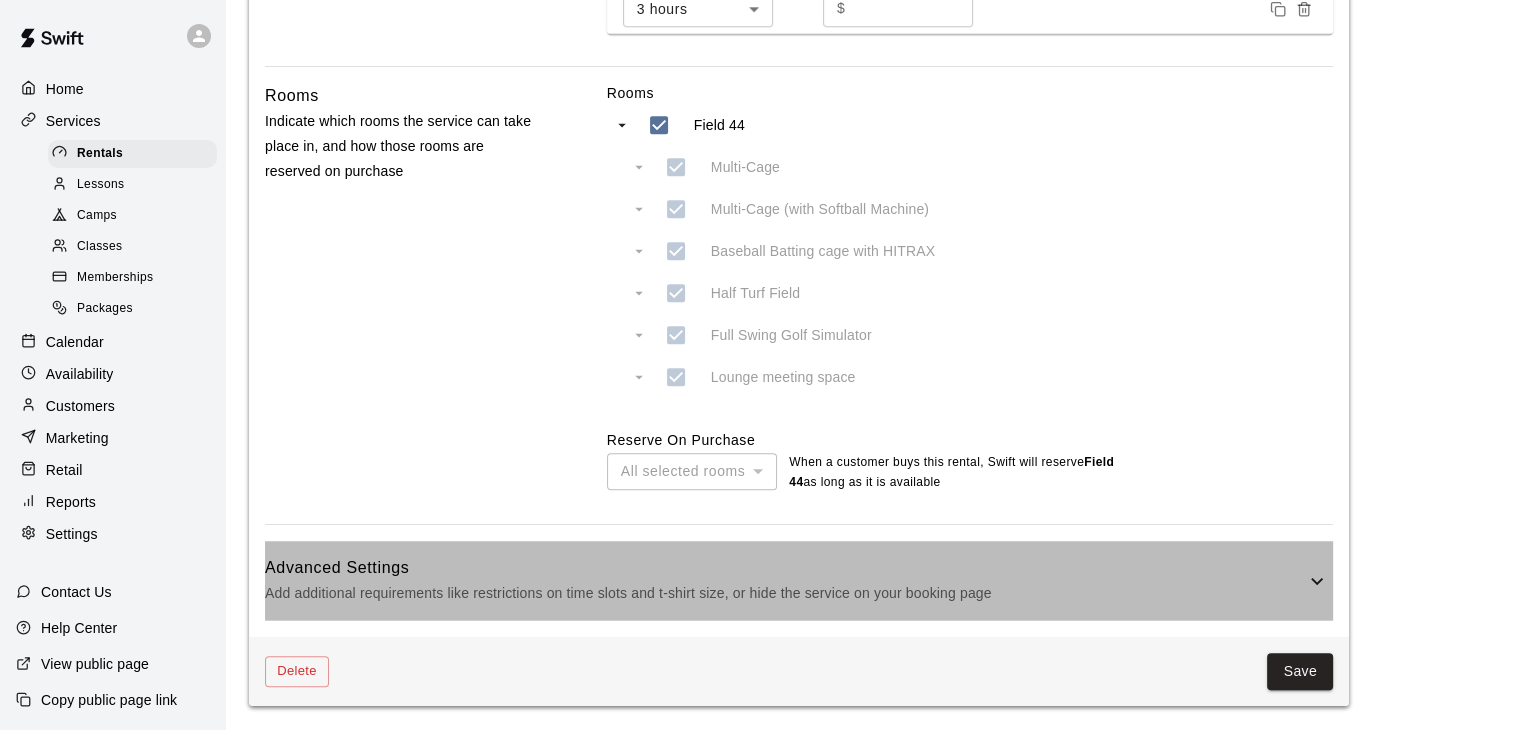 click on "Advanced Settings" at bounding box center [785, 568] 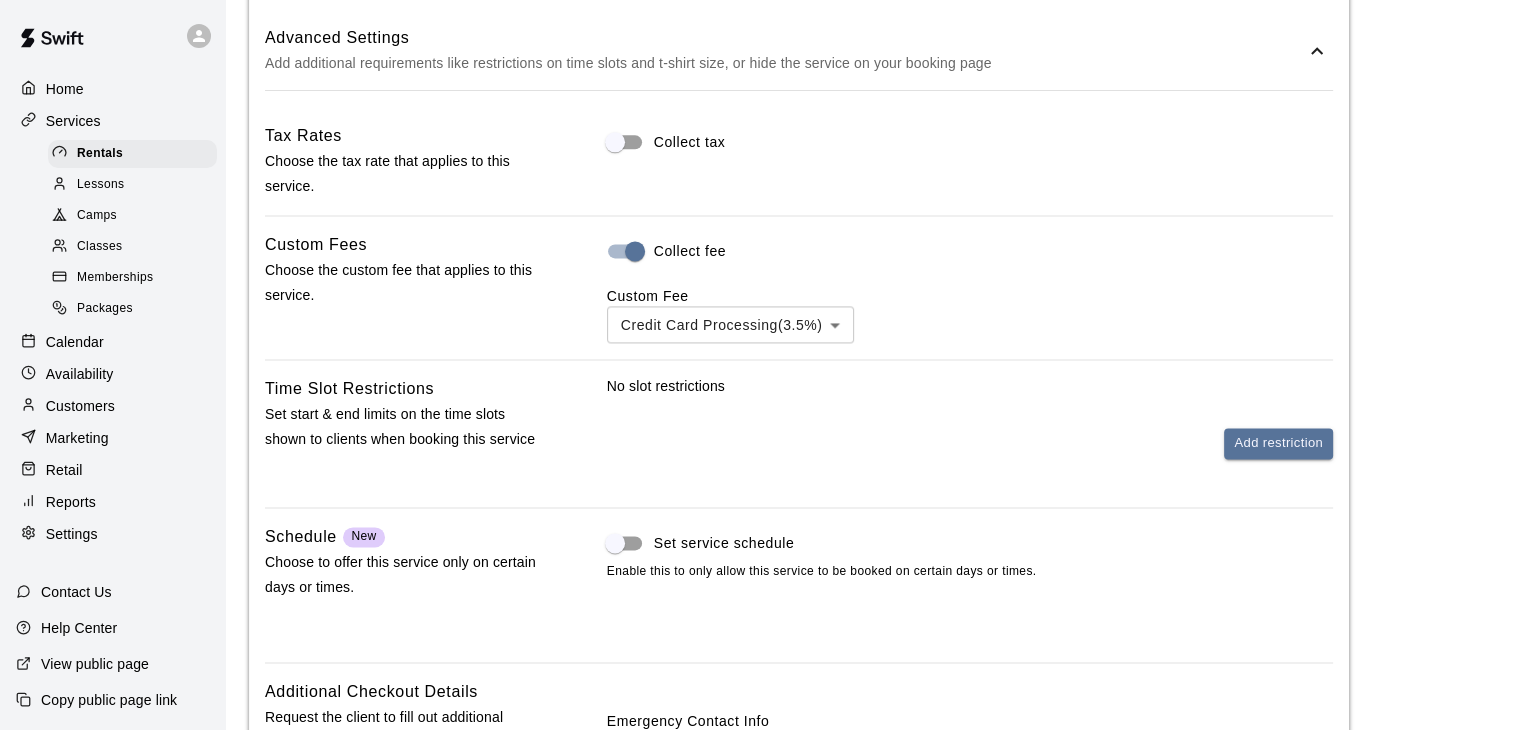 scroll, scrollTop: 2990, scrollLeft: 0, axis: vertical 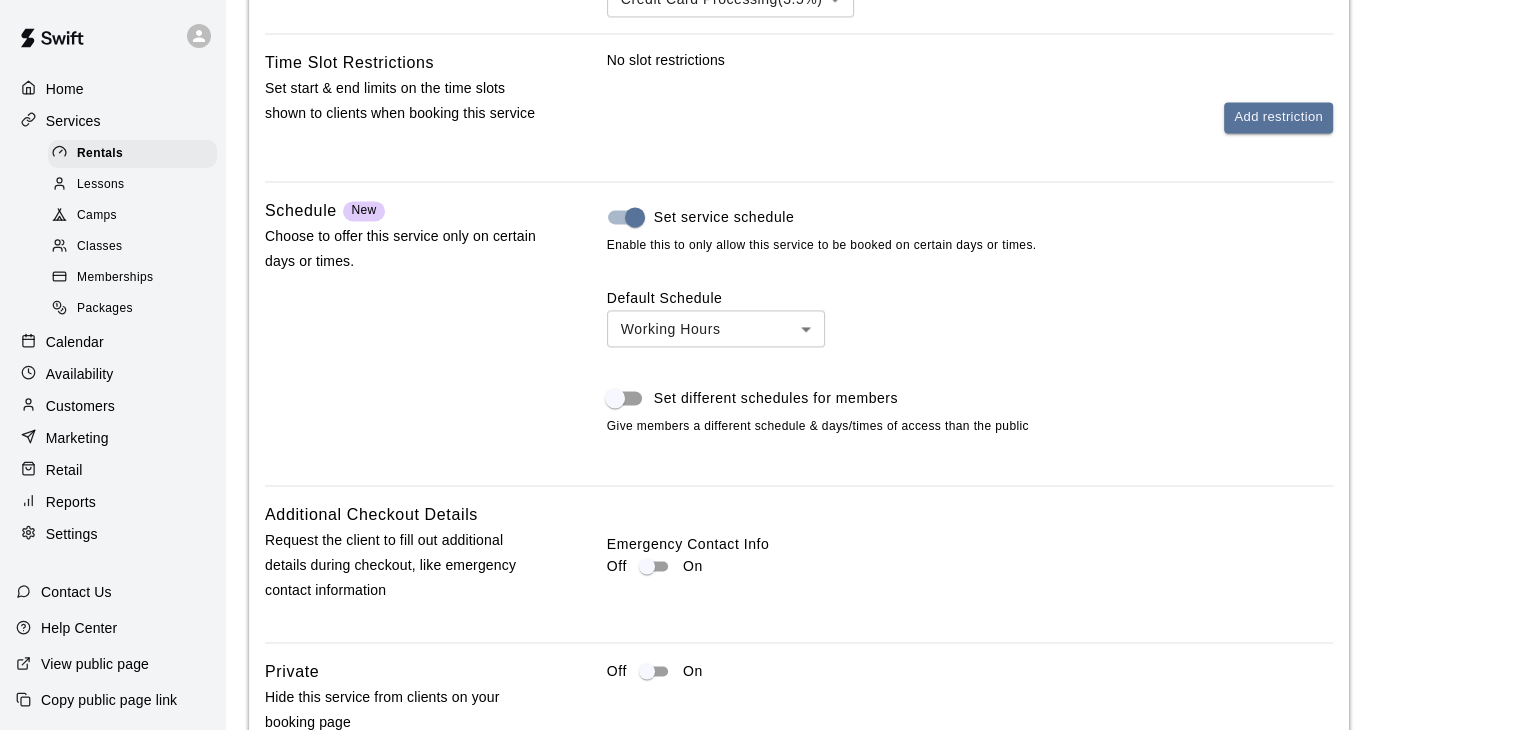 click on "**********" at bounding box center [760, -1057] 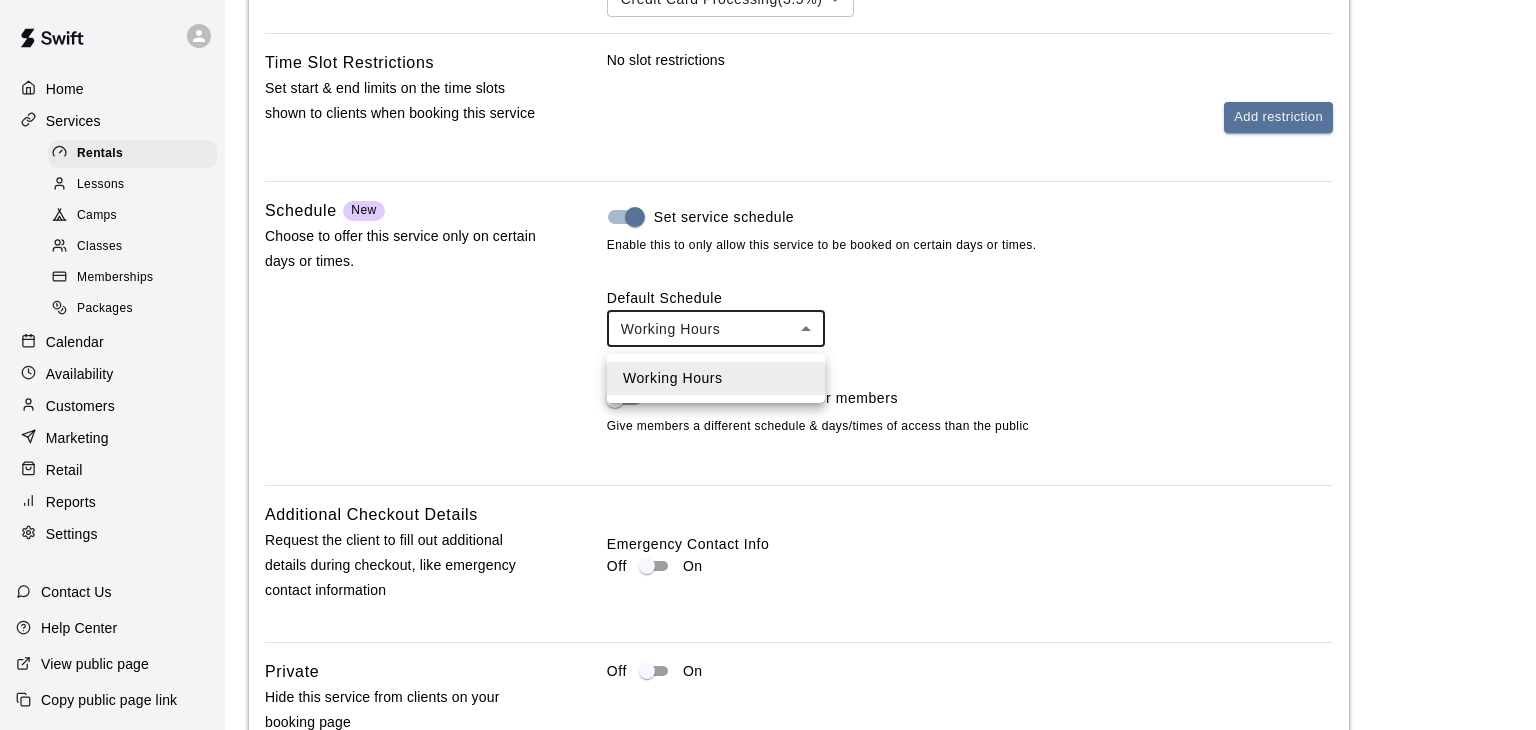 click at bounding box center [768, 365] 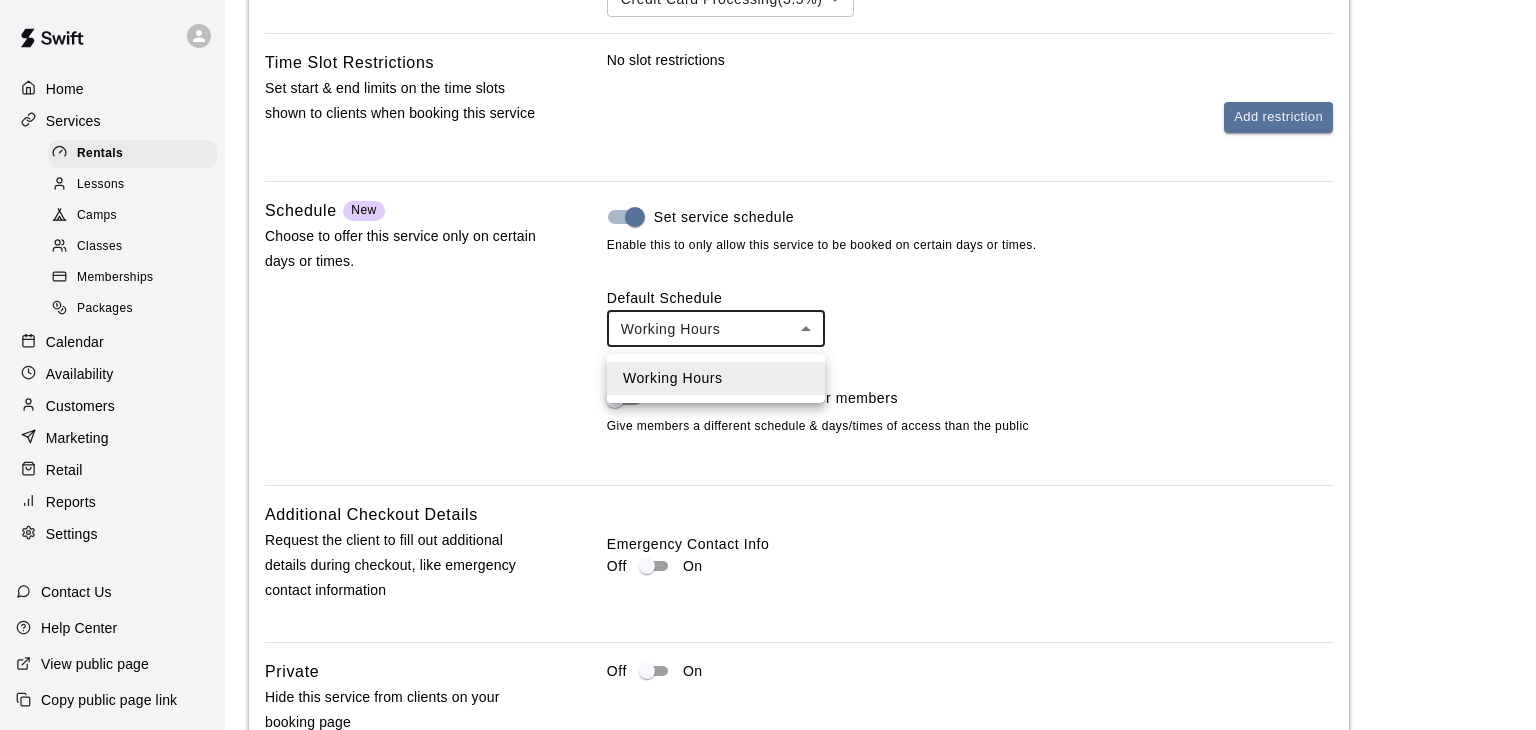 click at bounding box center (768, 365) 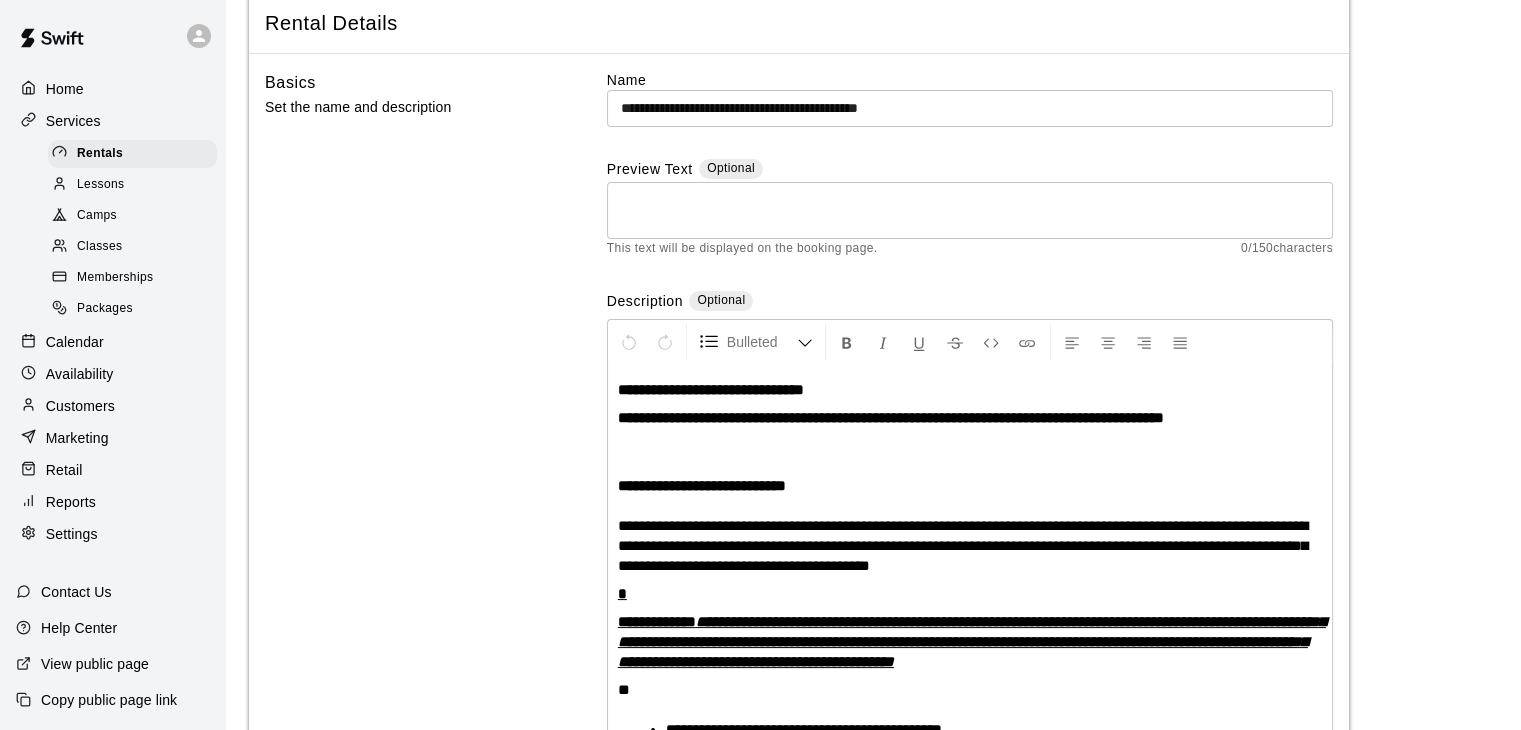 scroll, scrollTop: 0, scrollLeft: 0, axis: both 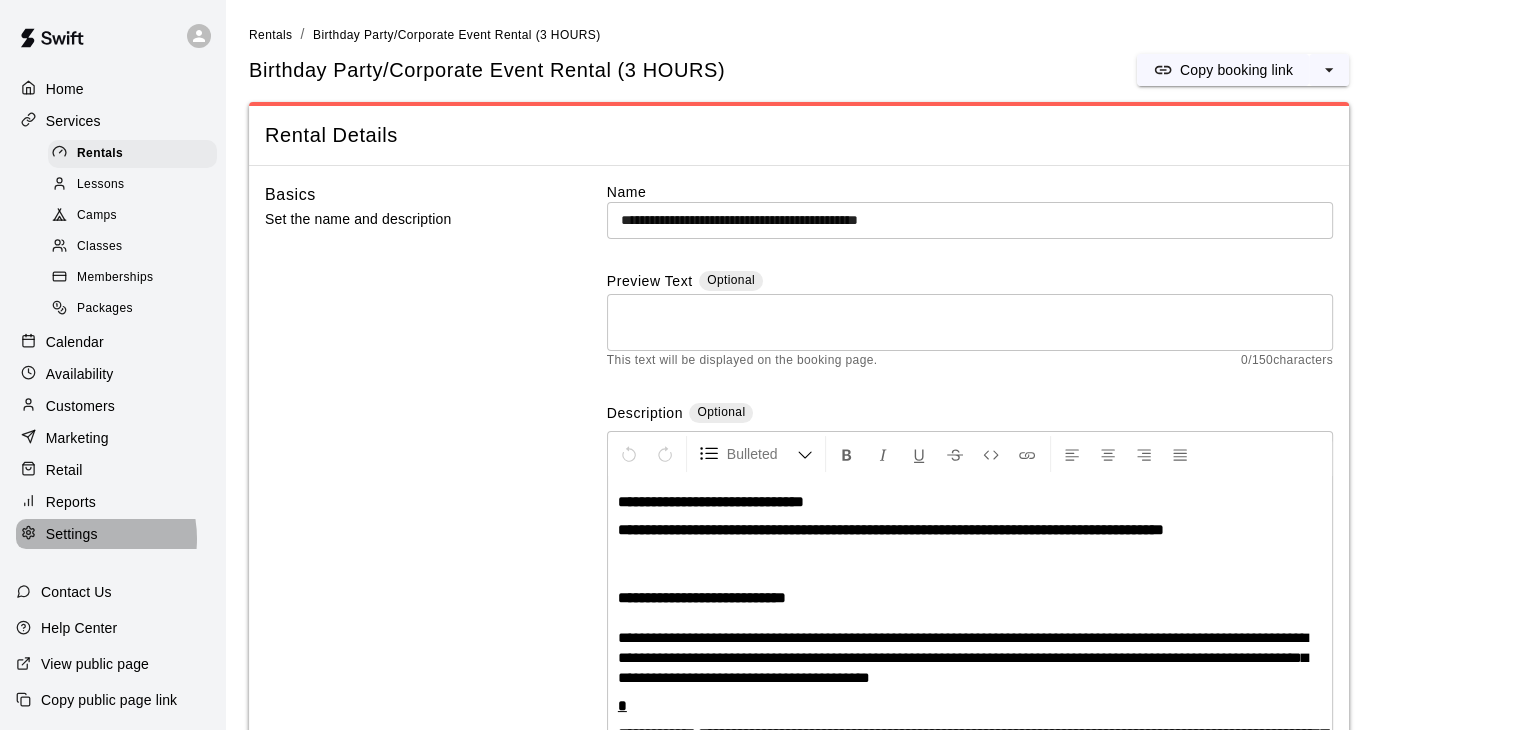 click on "Settings" at bounding box center (72, 534) 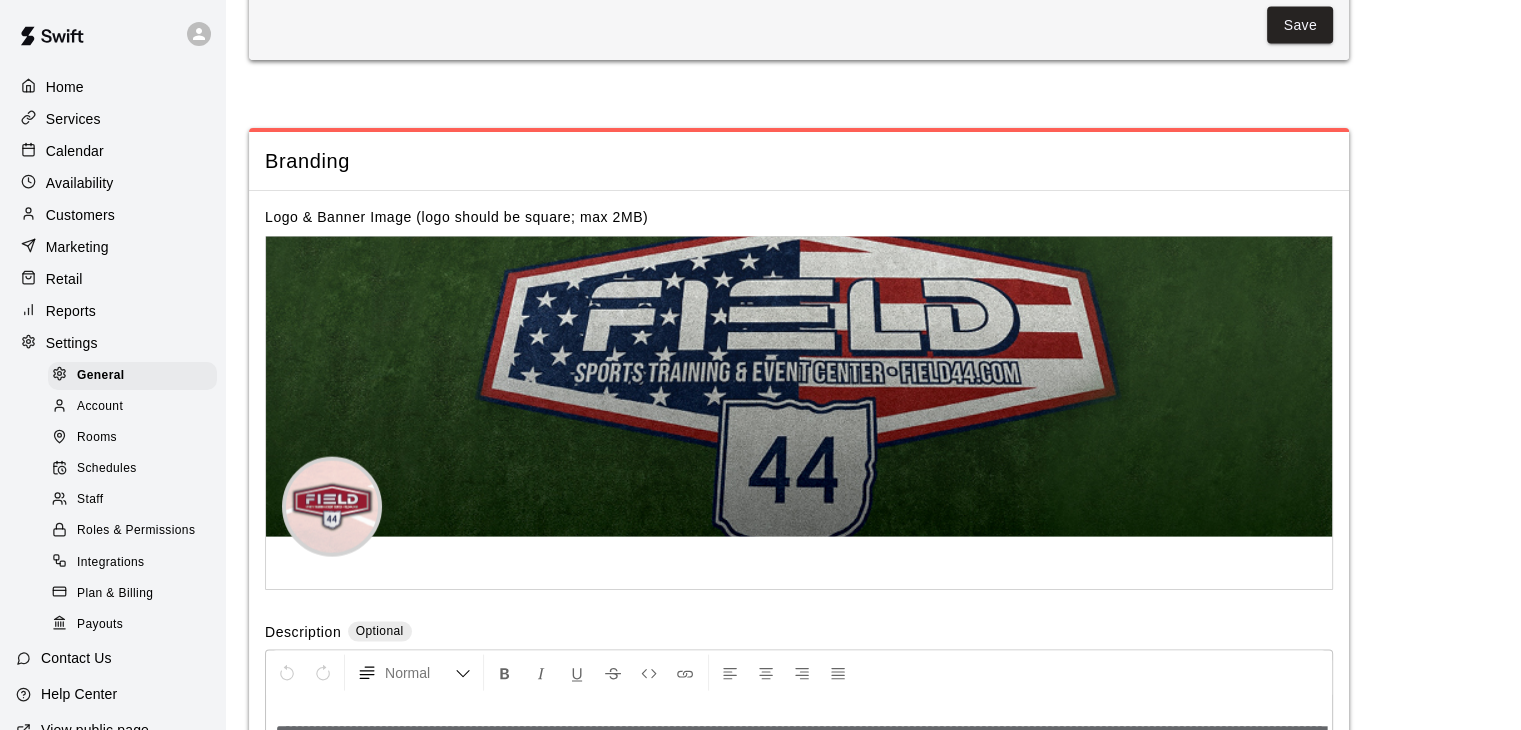 scroll, scrollTop: 4318, scrollLeft: 0, axis: vertical 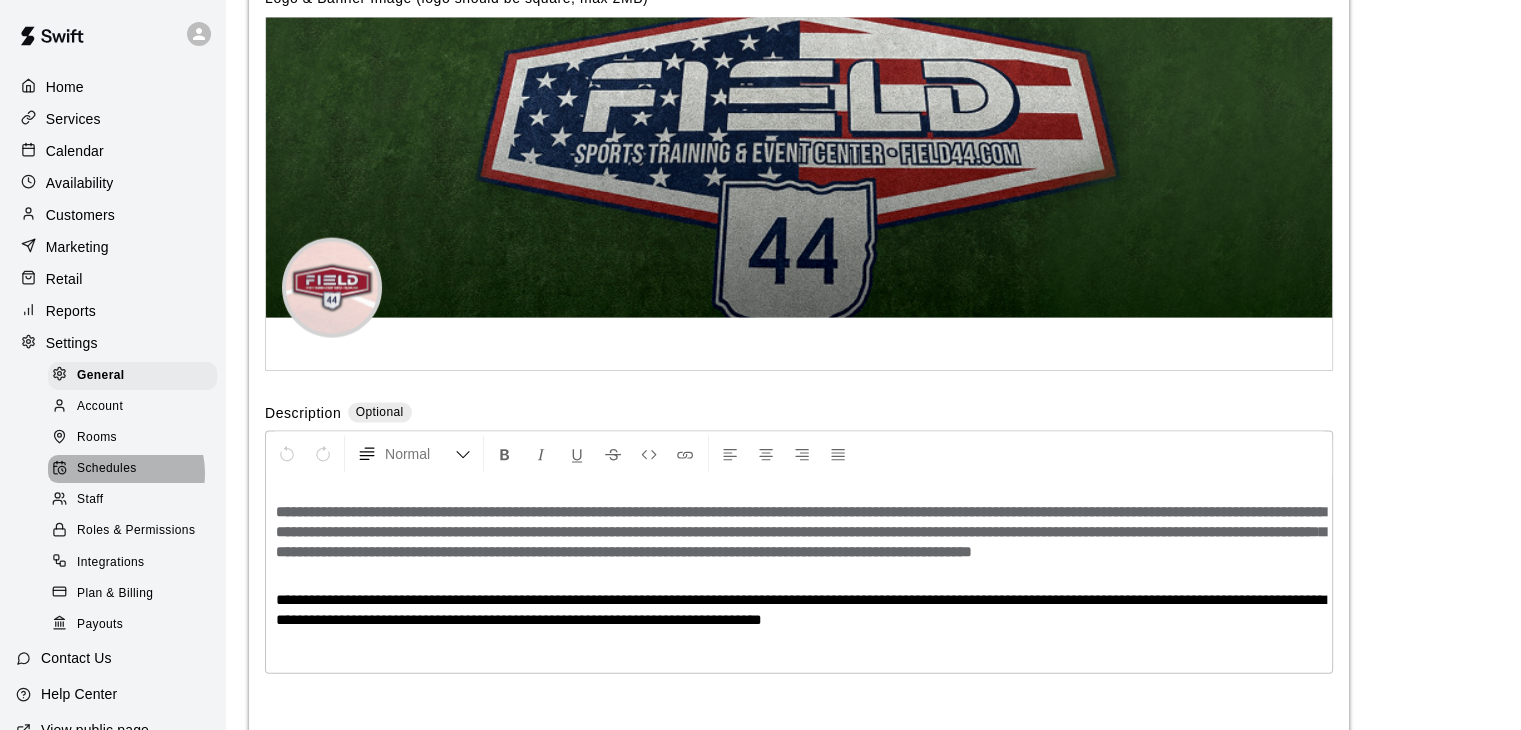 click on "Schedules" at bounding box center (107, 469) 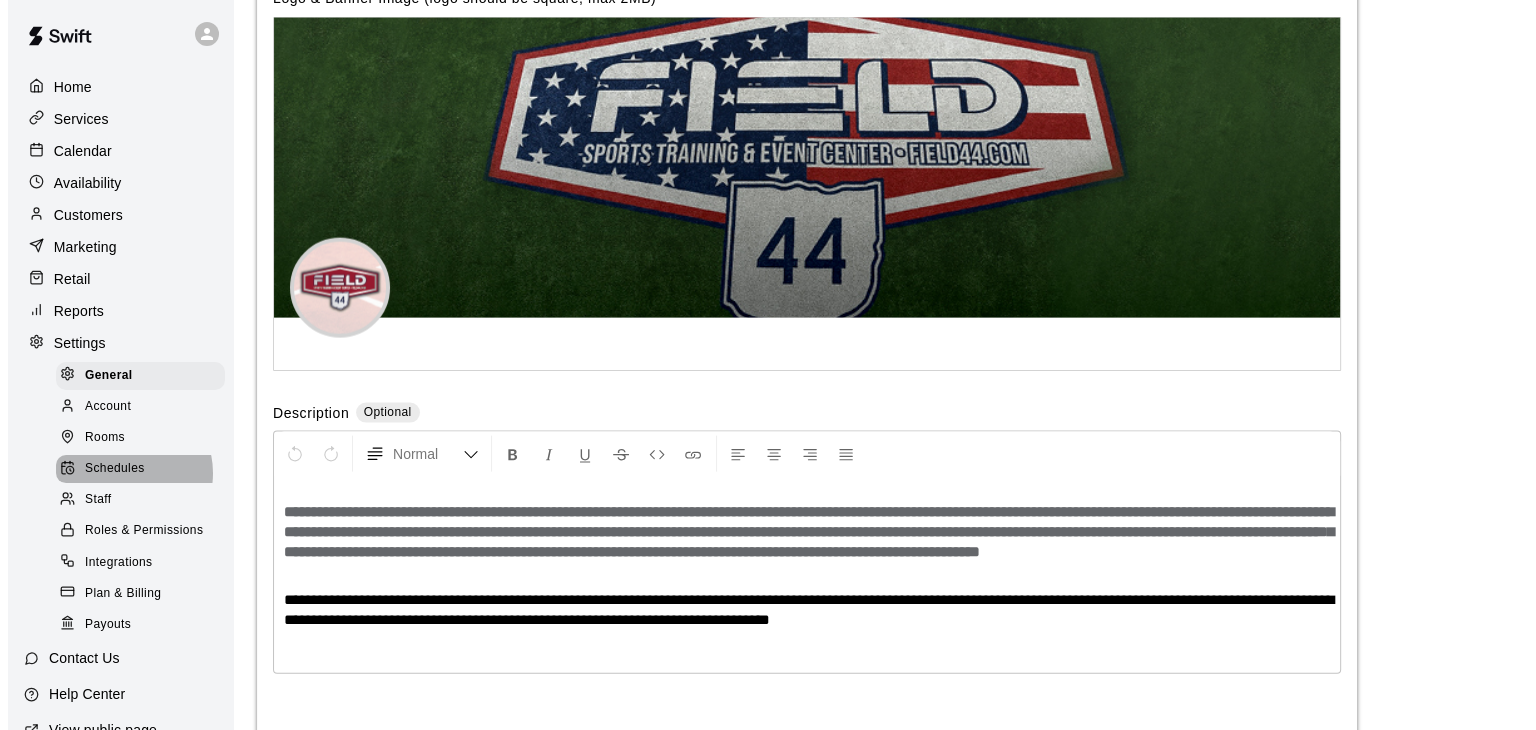 scroll, scrollTop: 0, scrollLeft: 0, axis: both 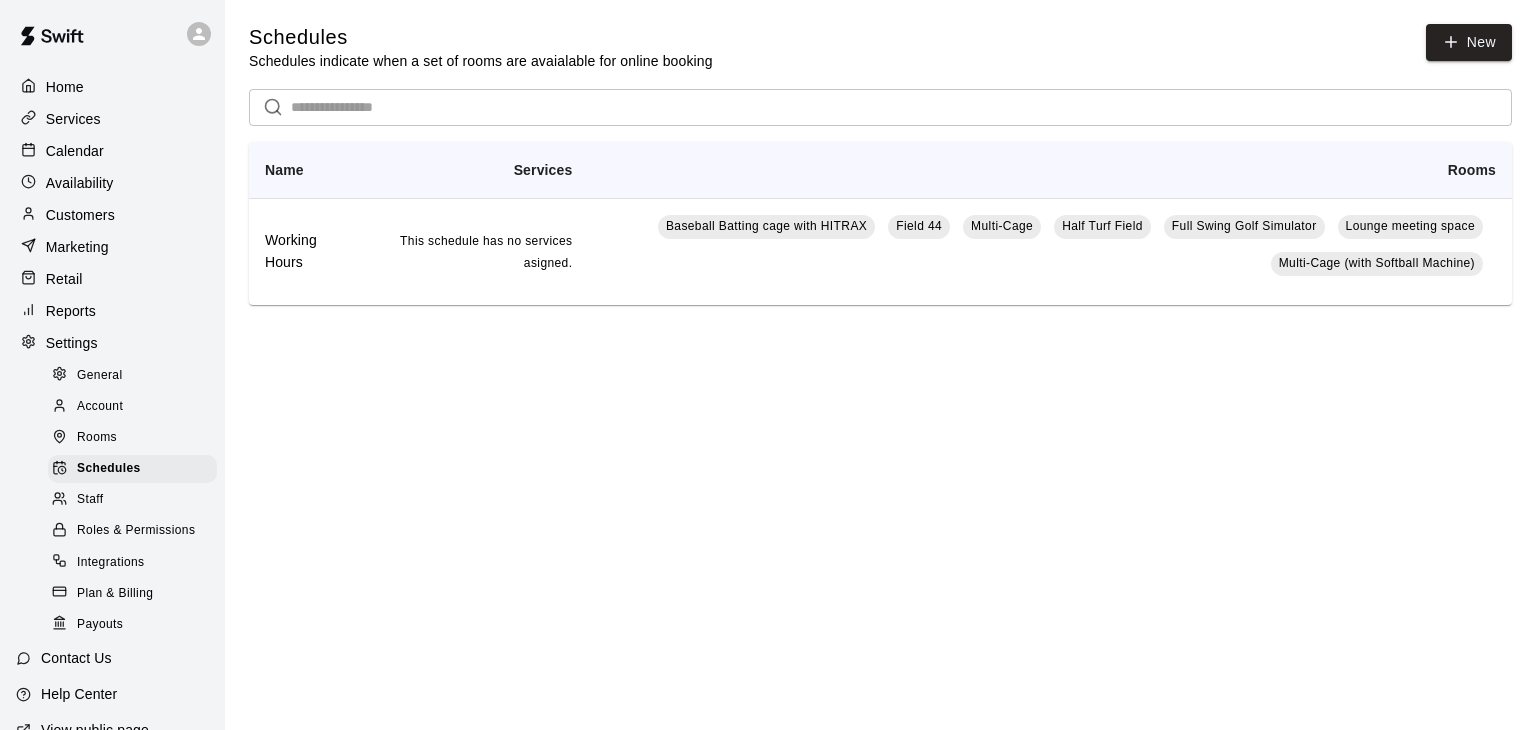 click on "Rooms" at bounding box center (97, 438) 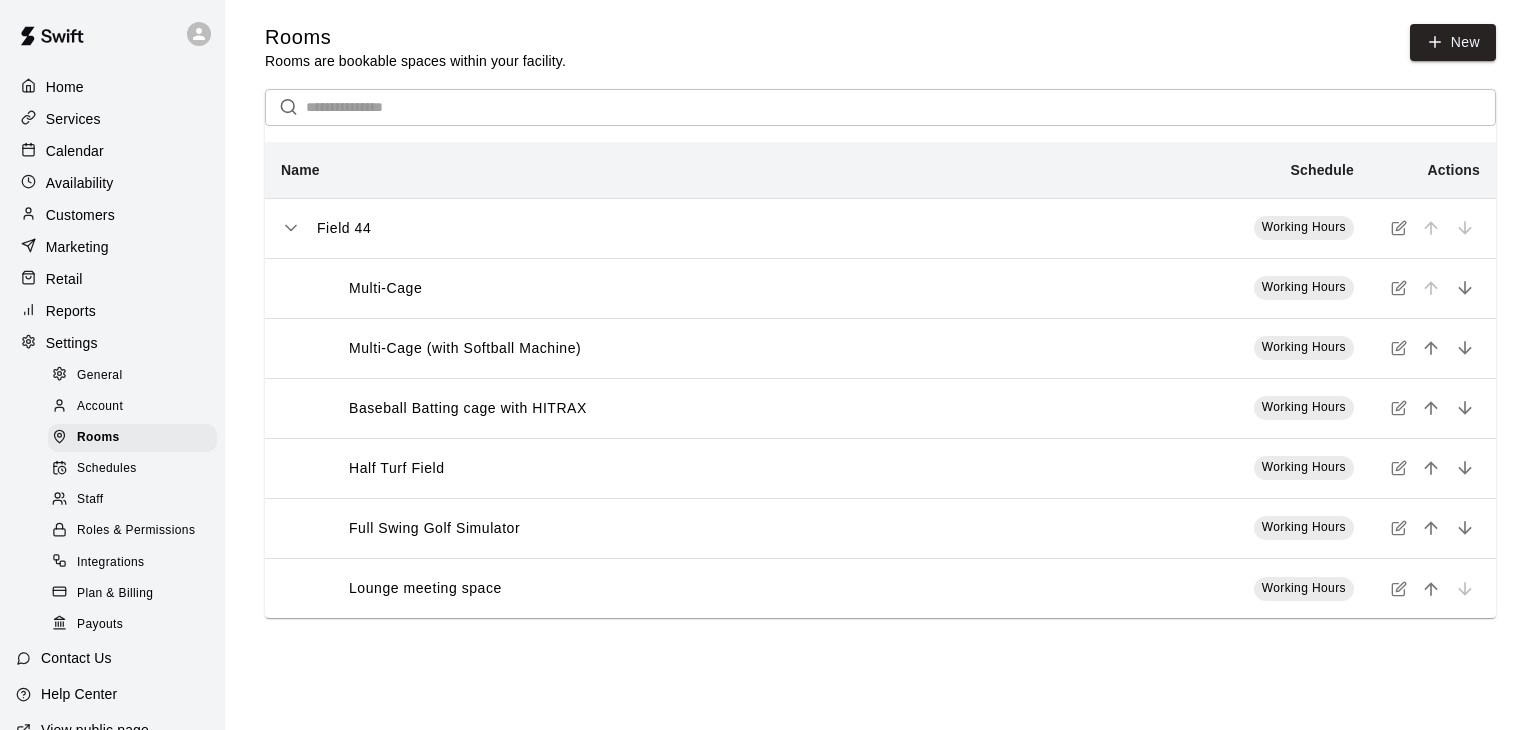 click on "General" at bounding box center [100, 376] 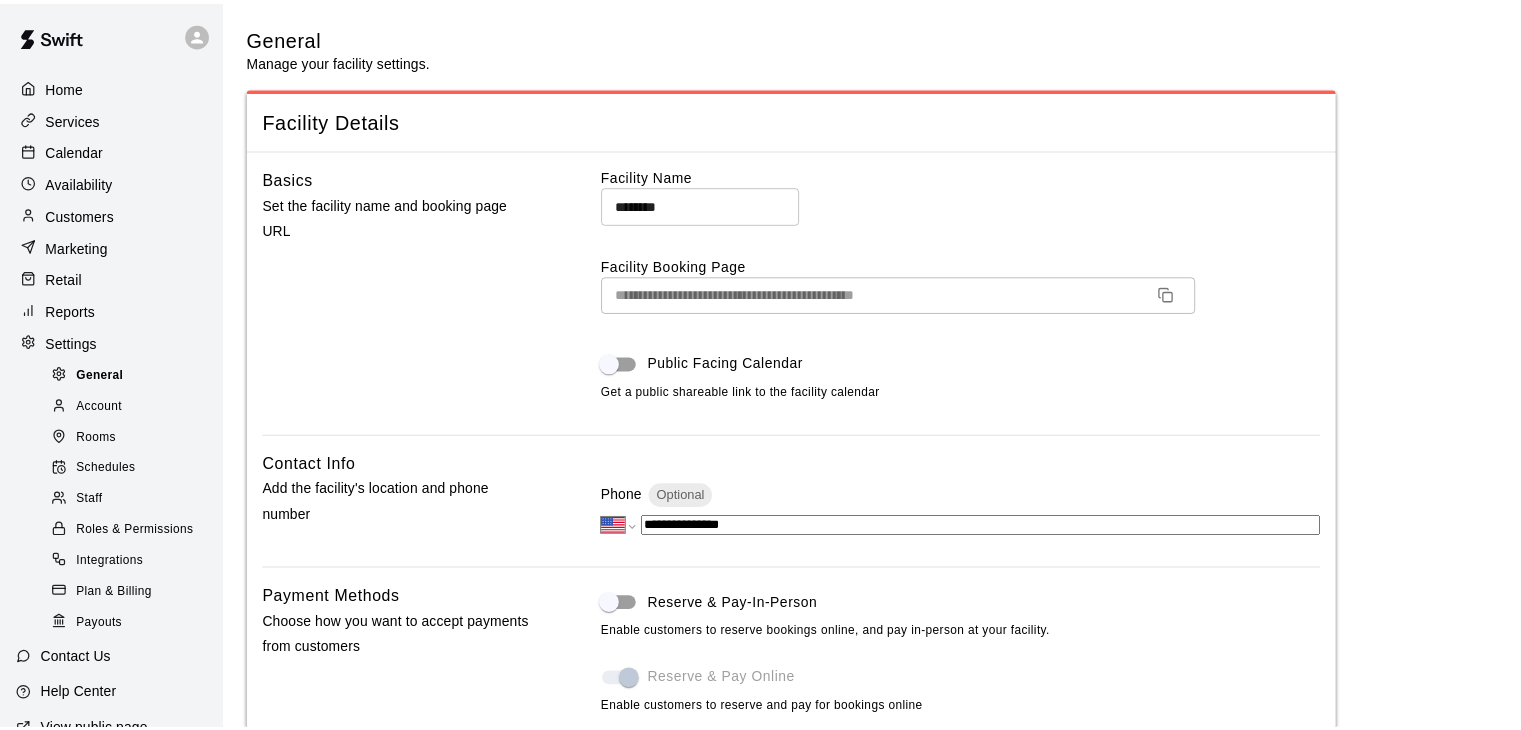 scroll, scrollTop: 4317, scrollLeft: 0, axis: vertical 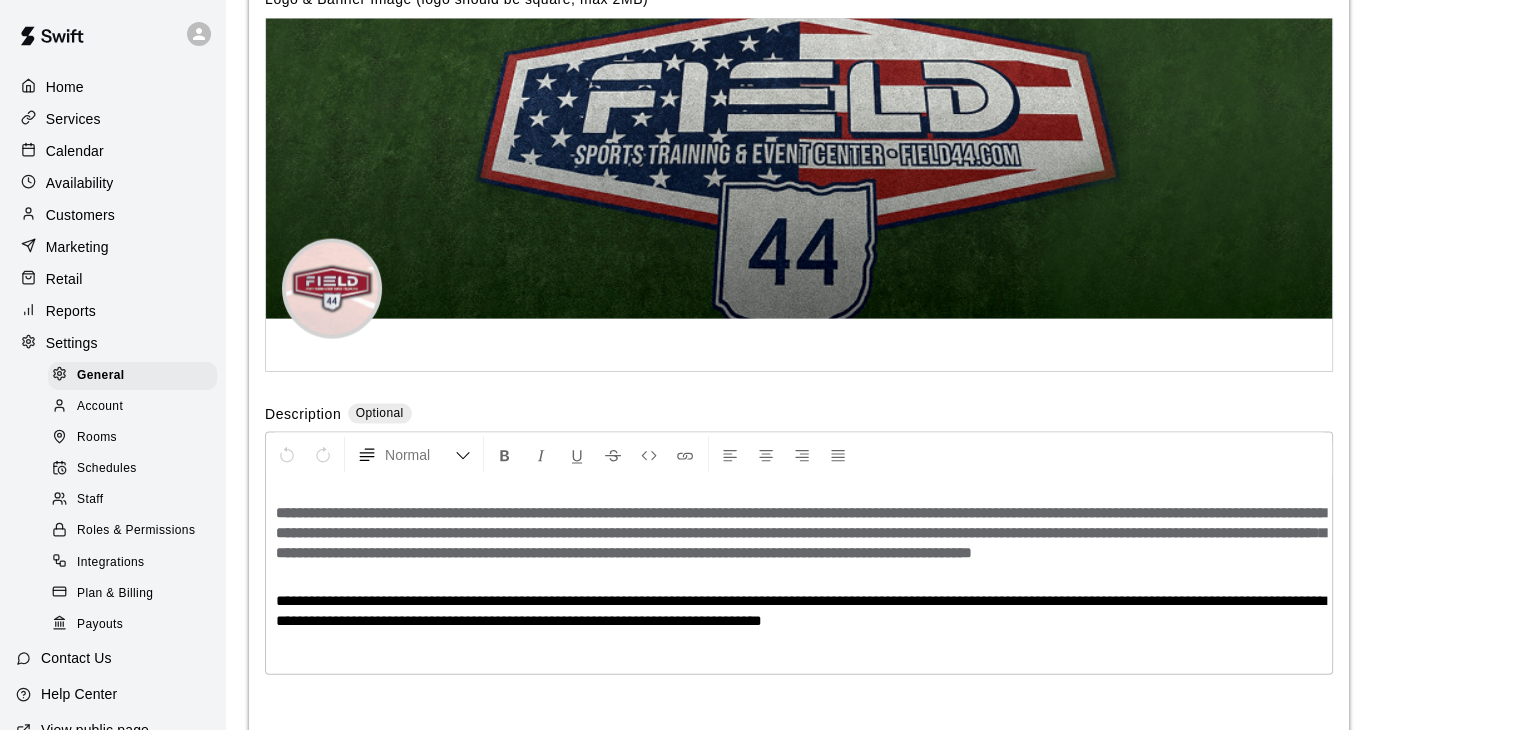 click on "Roles & Permissions" at bounding box center (136, 531) 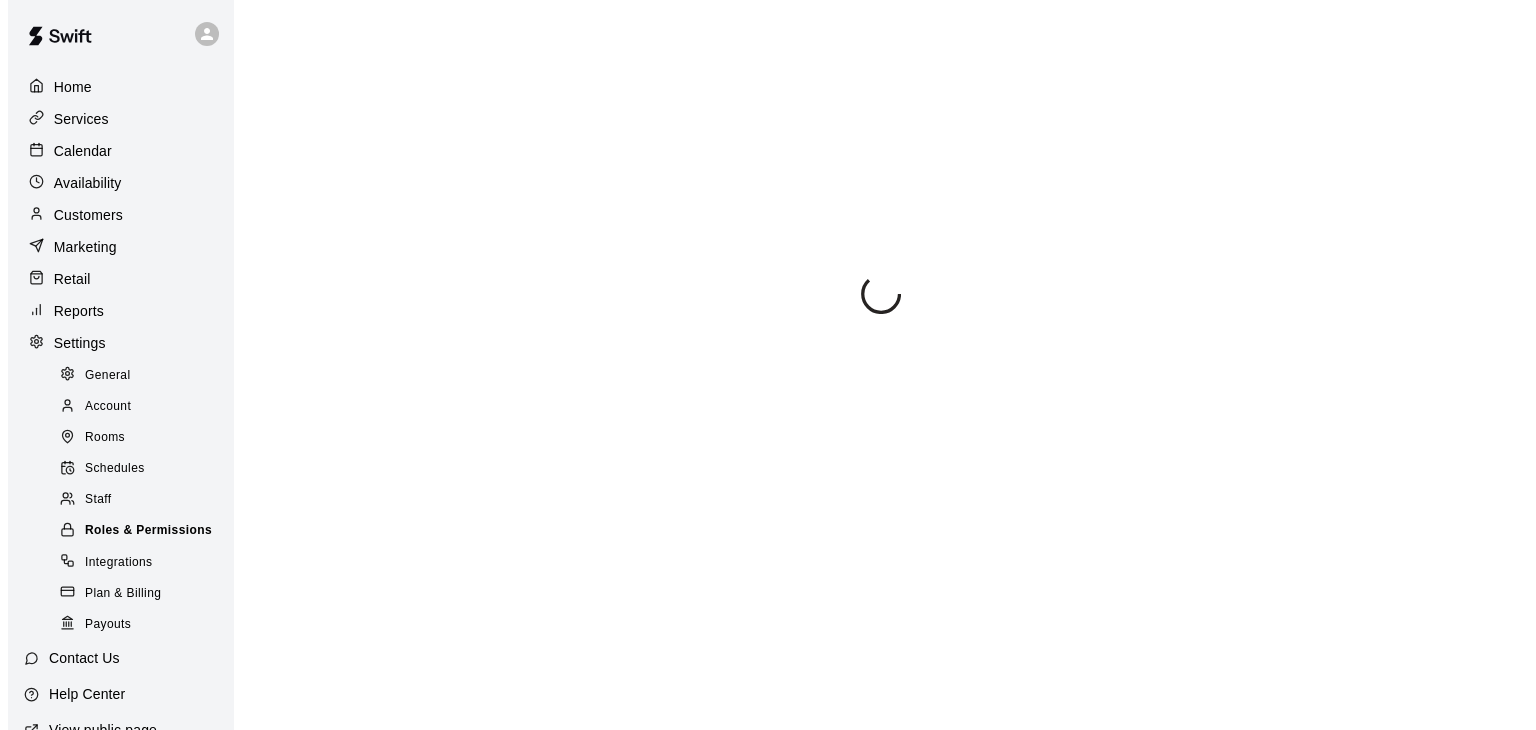 scroll, scrollTop: 0, scrollLeft: 0, axis: both 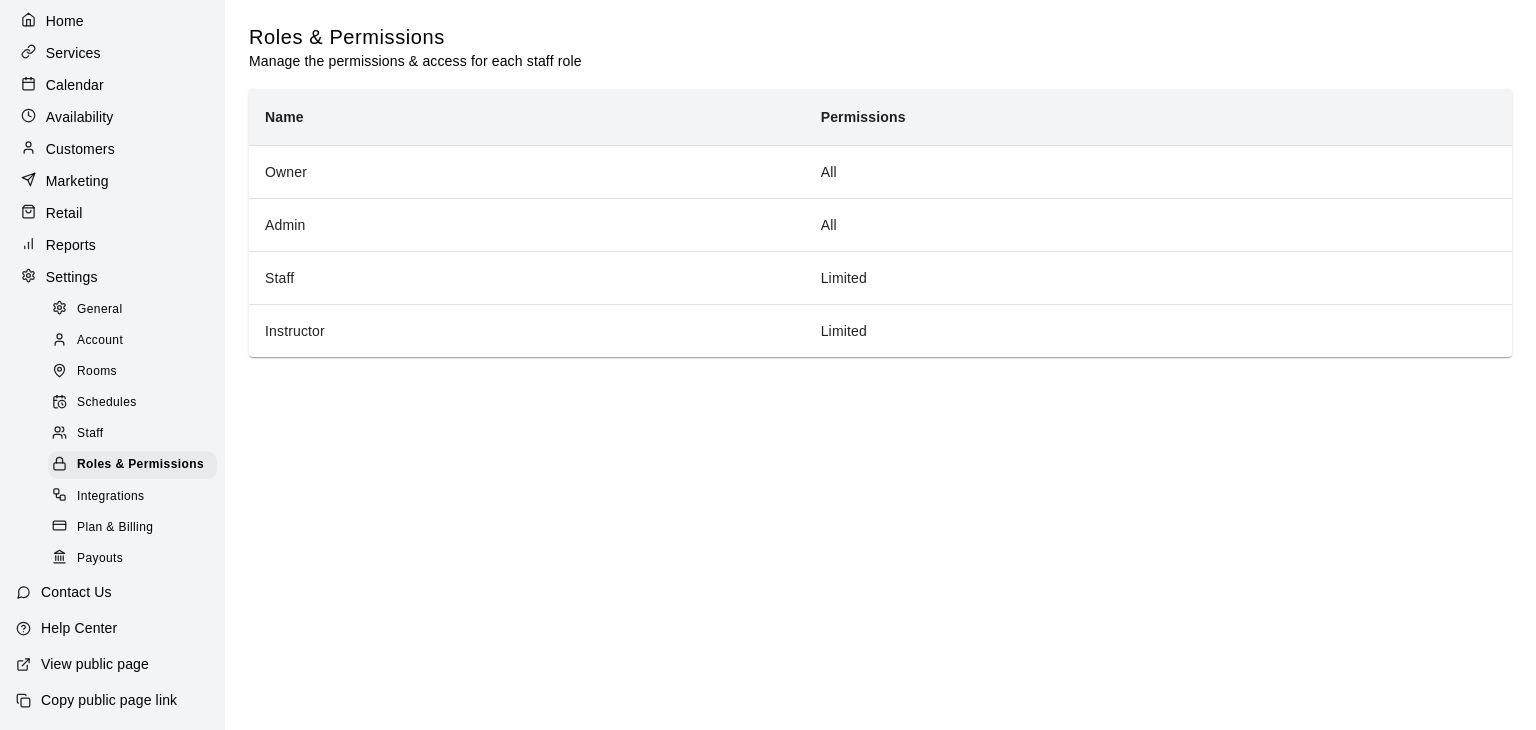 click on "Rooms" at bounding box center [97, 372] 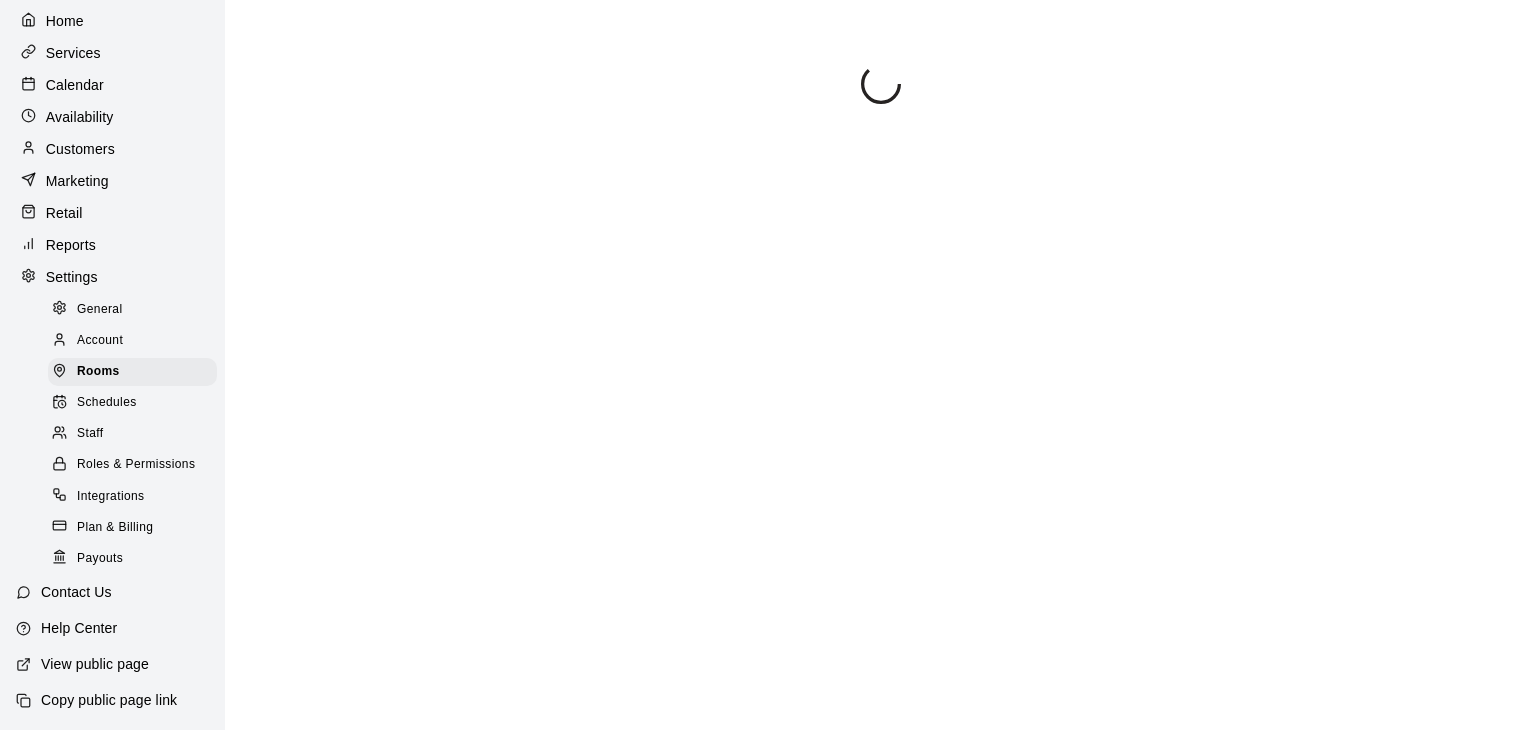 scroll, scrollTop: 98, scrollLeft: 0, axis: vertical 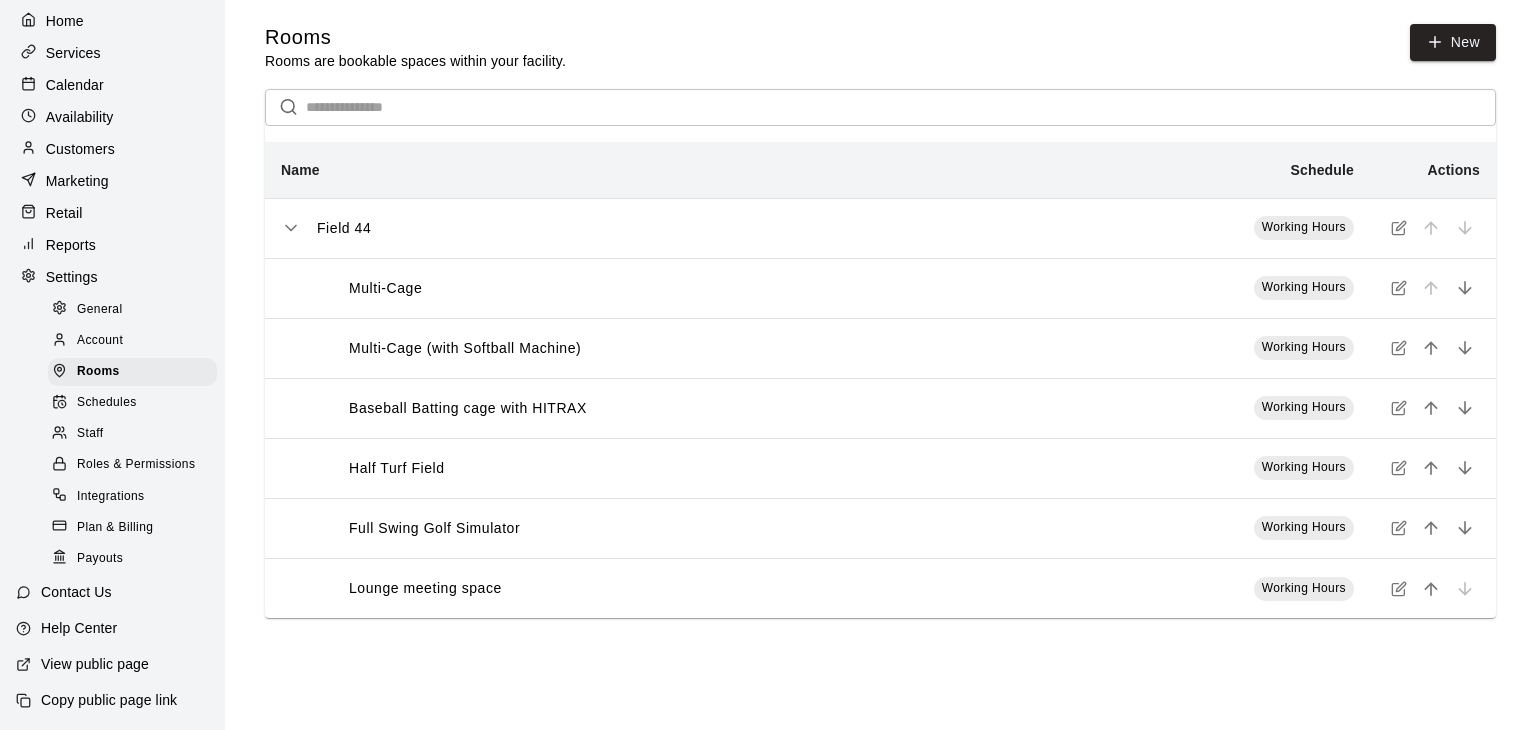 click on "Account" at bounding box center (100, 341) 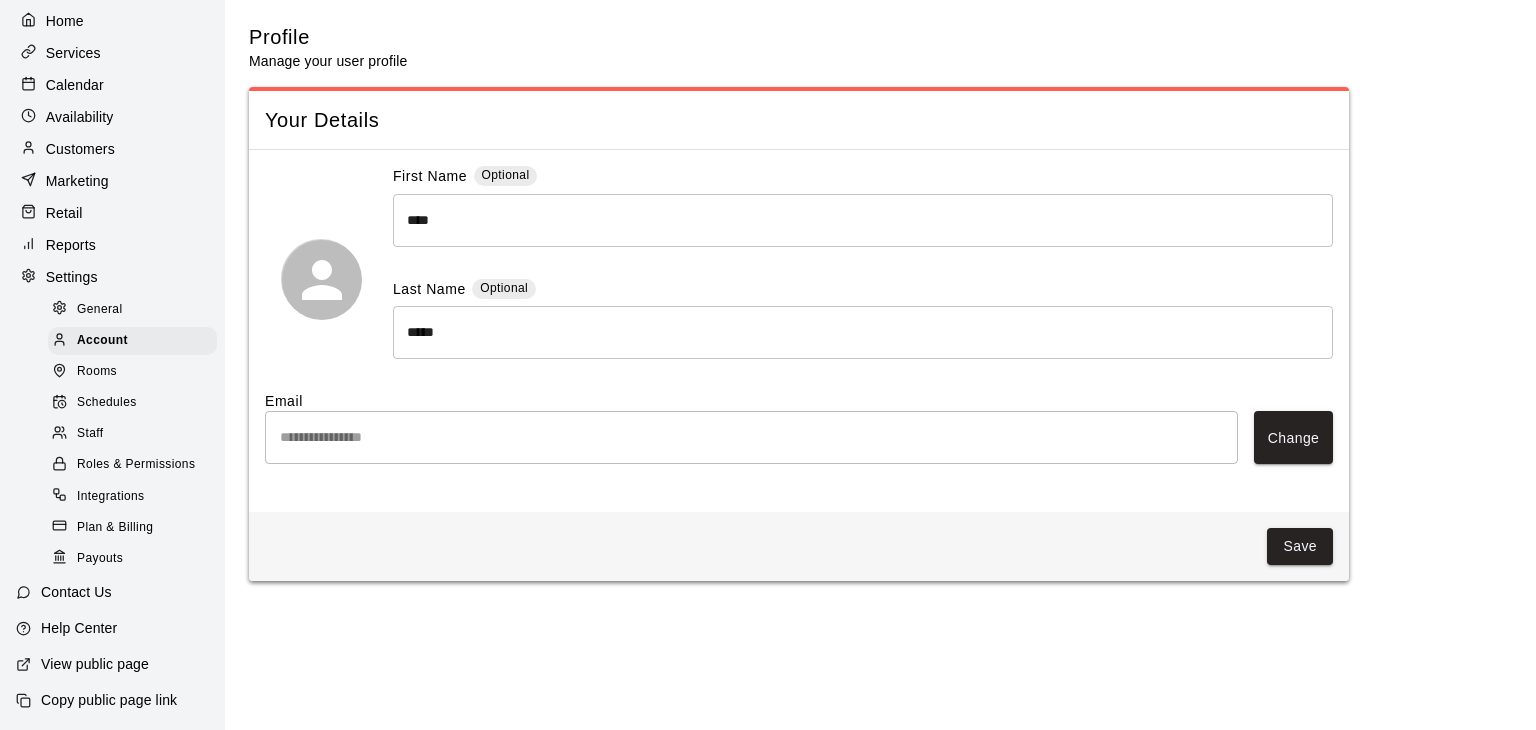 click on "General" at bounding box center [100, 310] 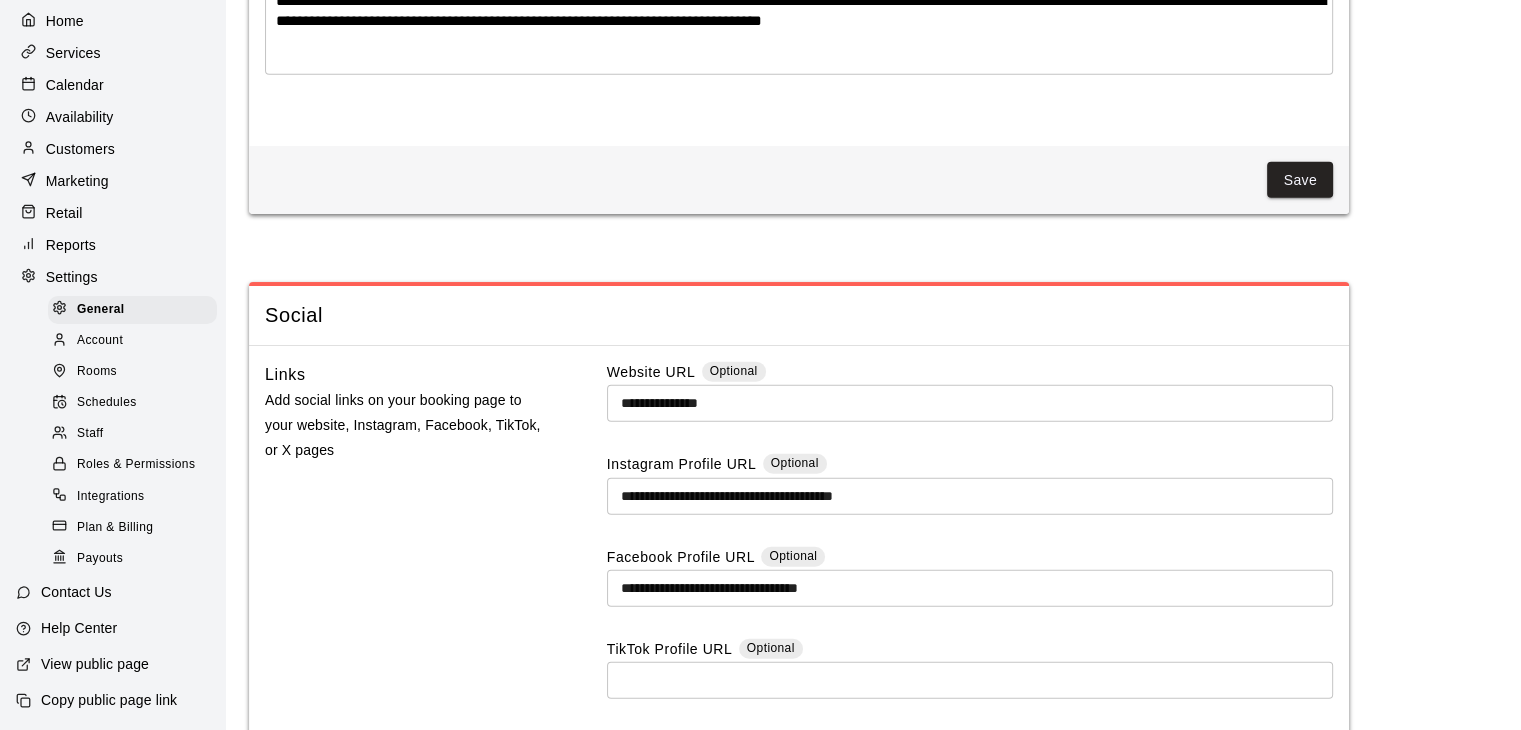 scroll, scrollTop: 5202, scrollLeft: 0, axis: vertical 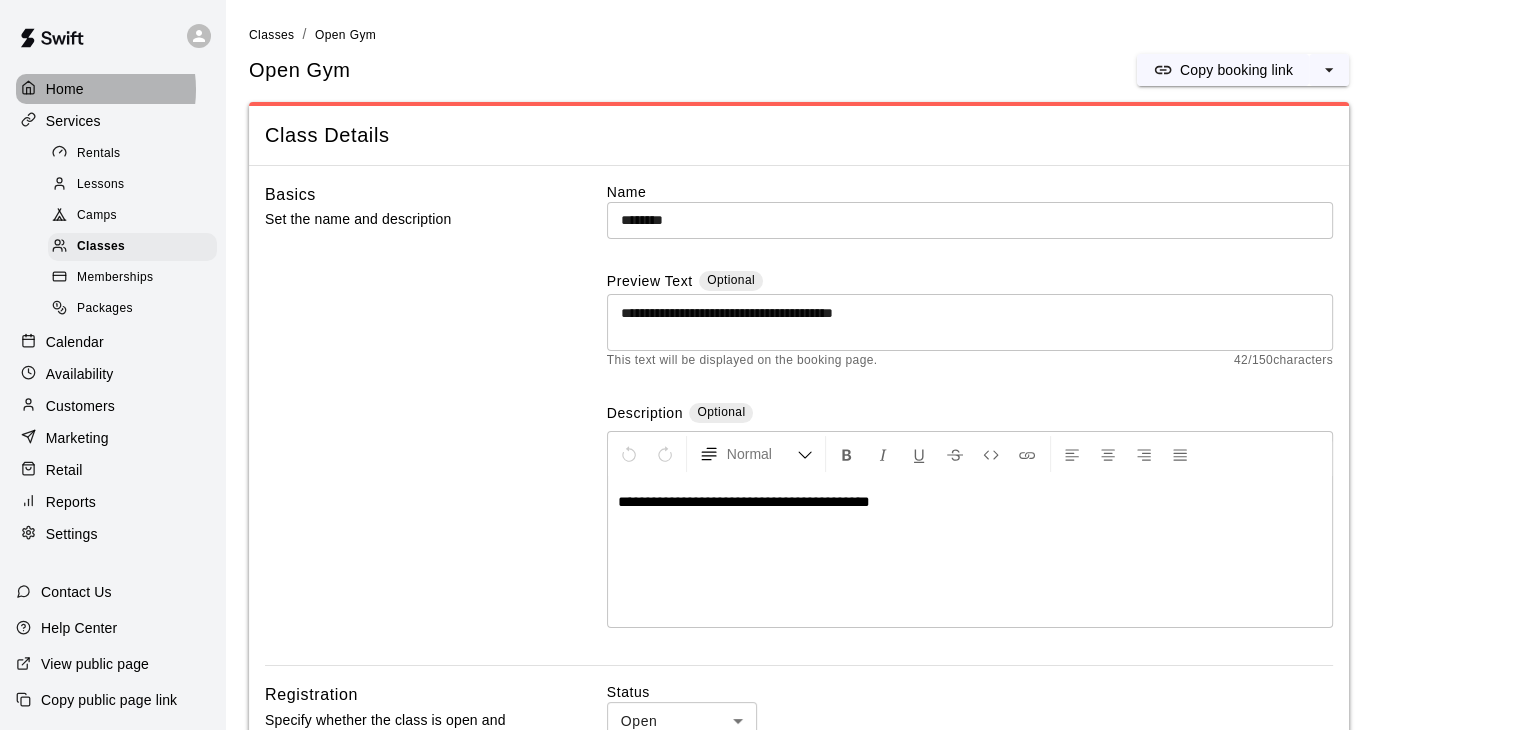 click on "Home" at bounding box center [65, 89] 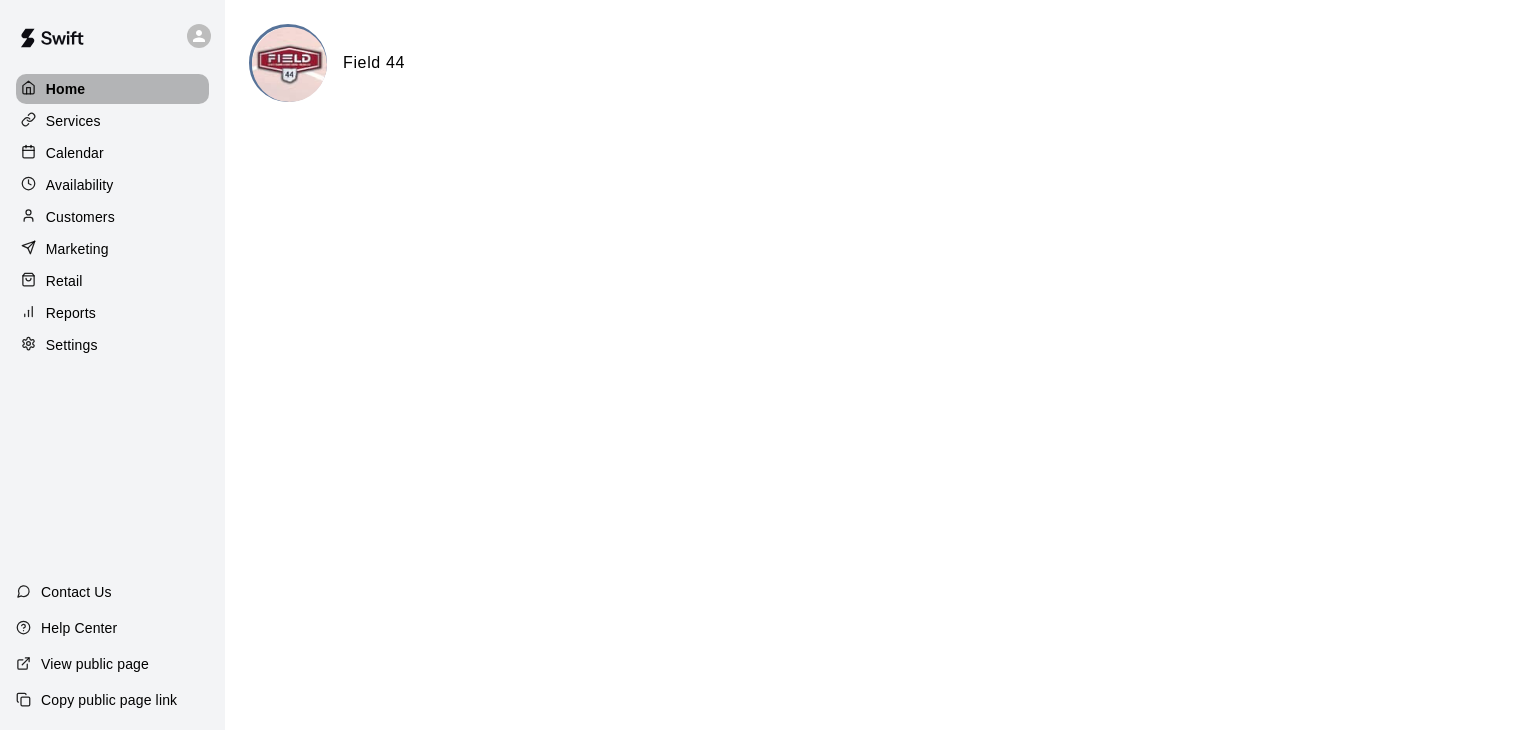 click on "Home" at bounding box center [112, 89] 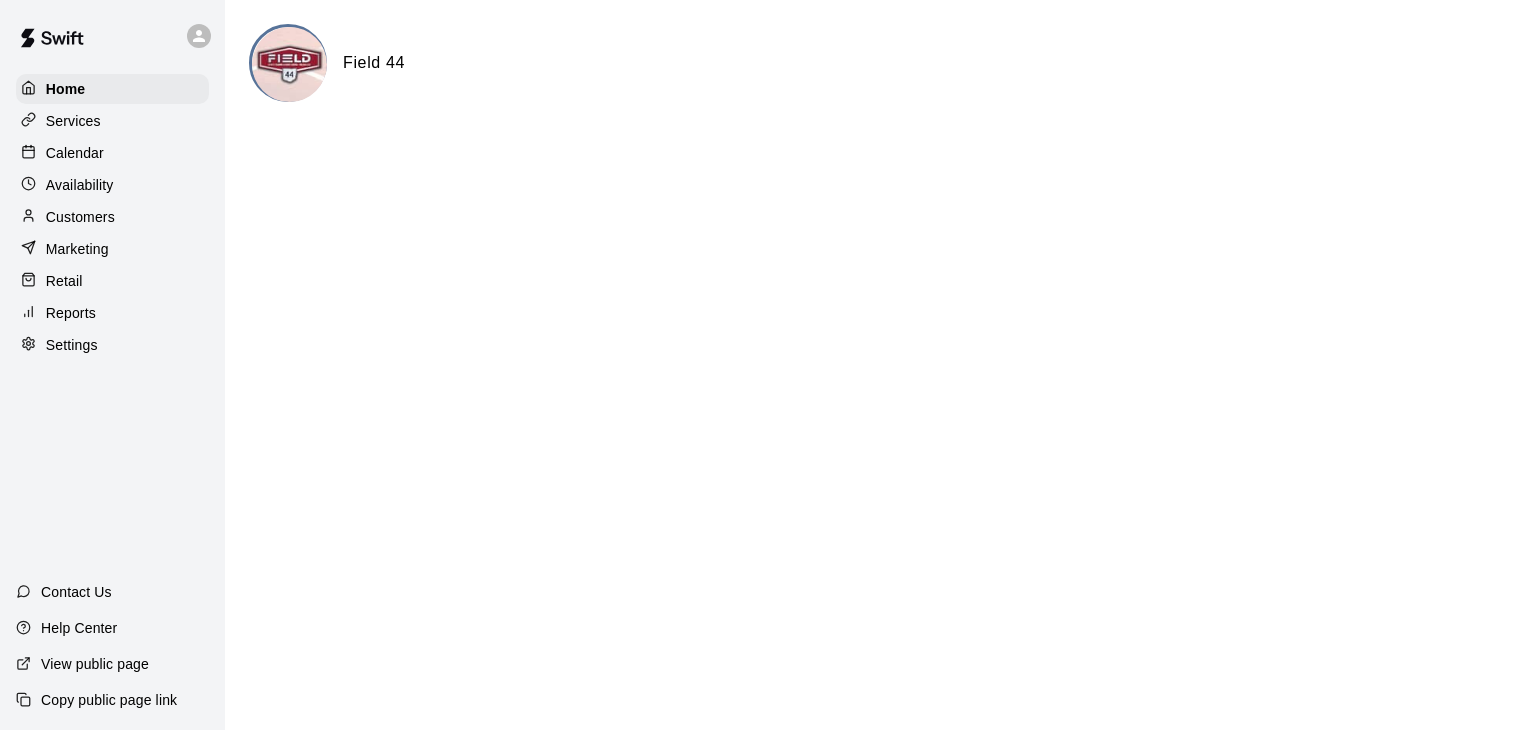 click on "Calendar" at bounding box center (75, 153) 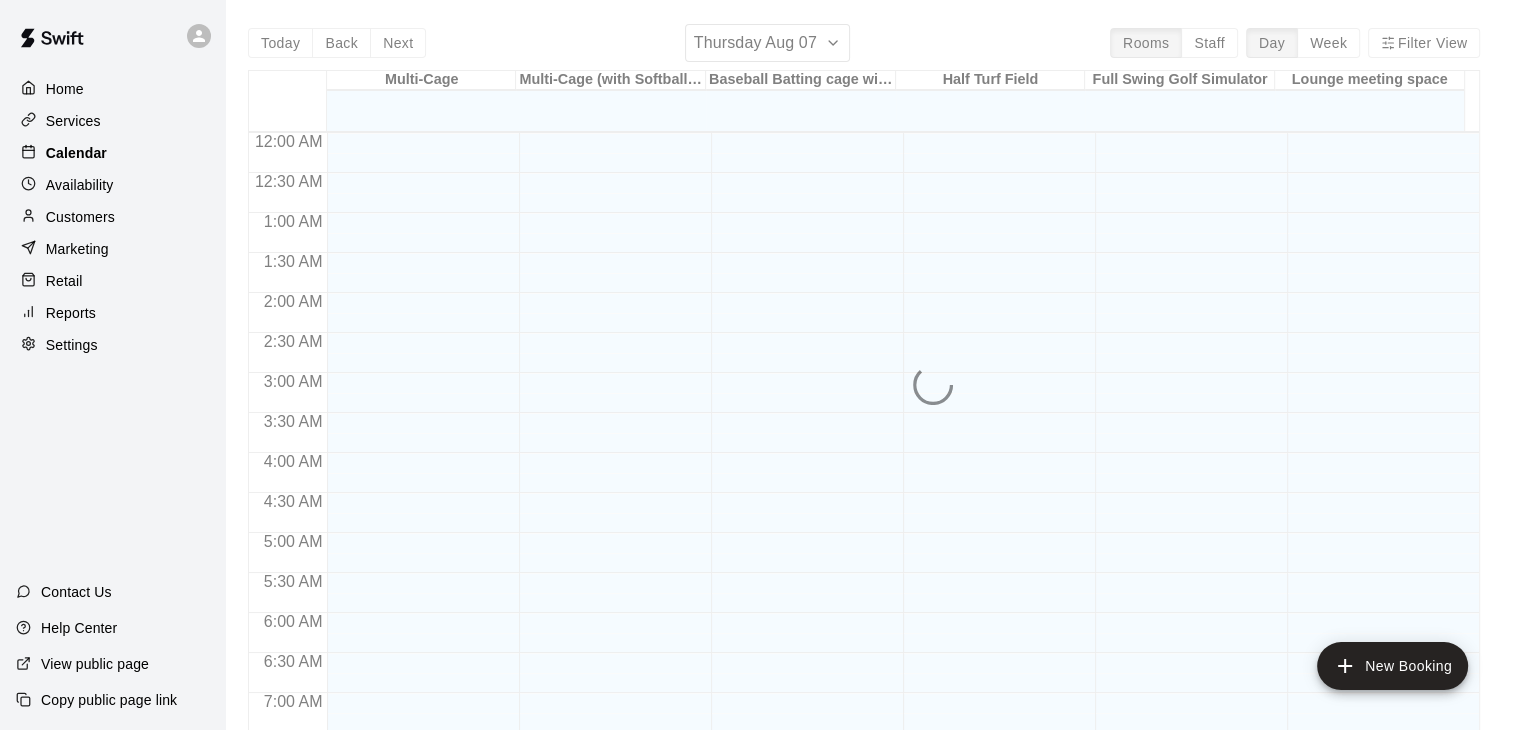 scroll, scrollTop: 724, scrollLeft: 0, axis: vertical 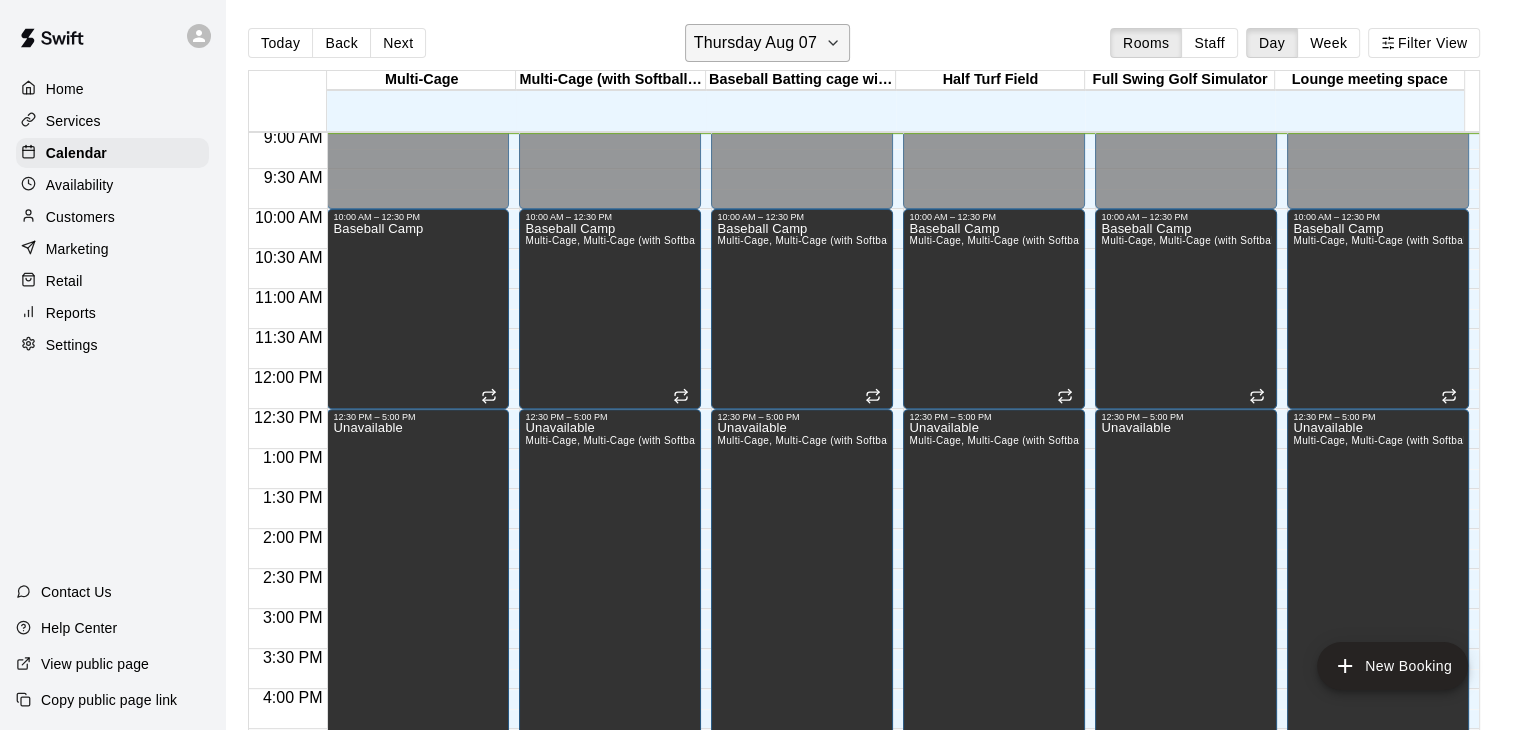 click 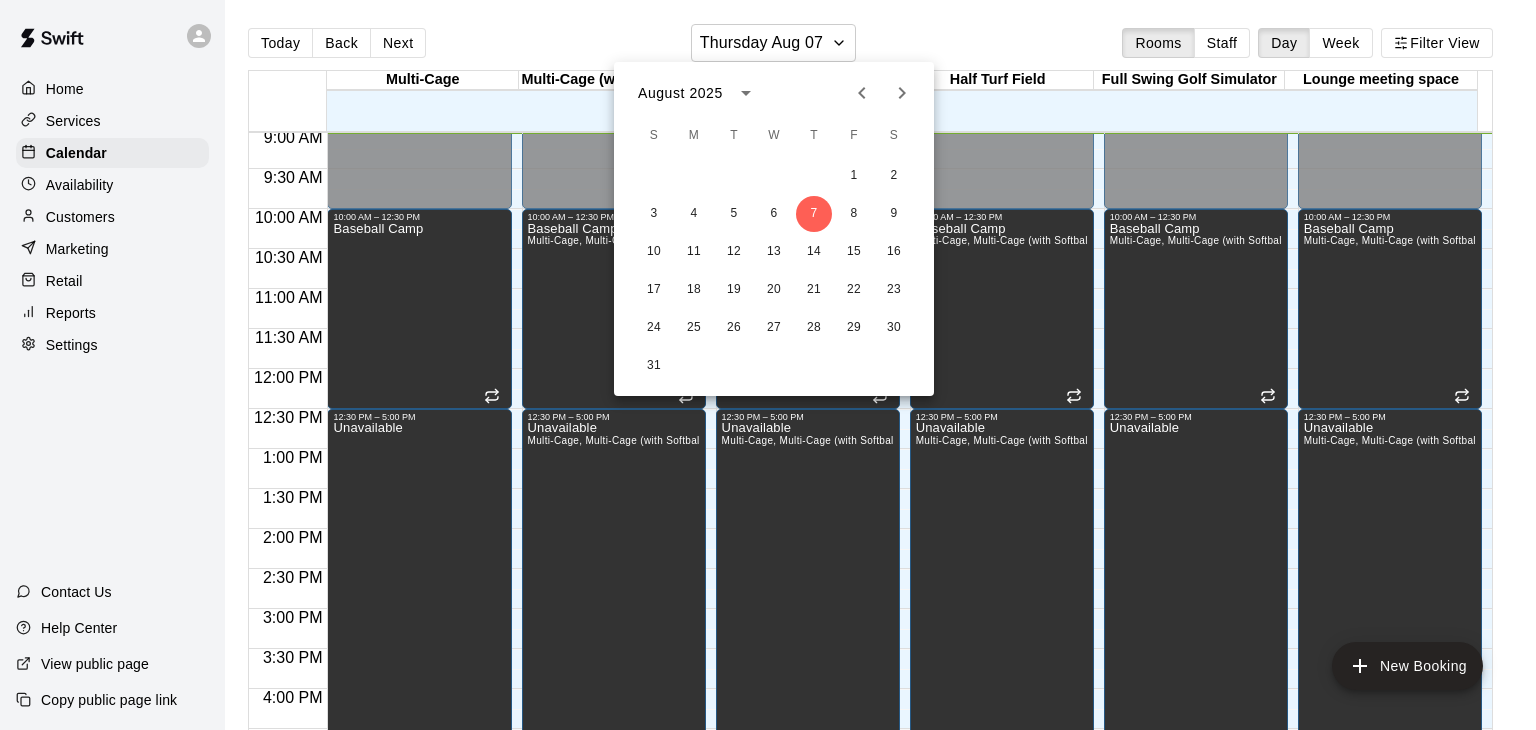 click 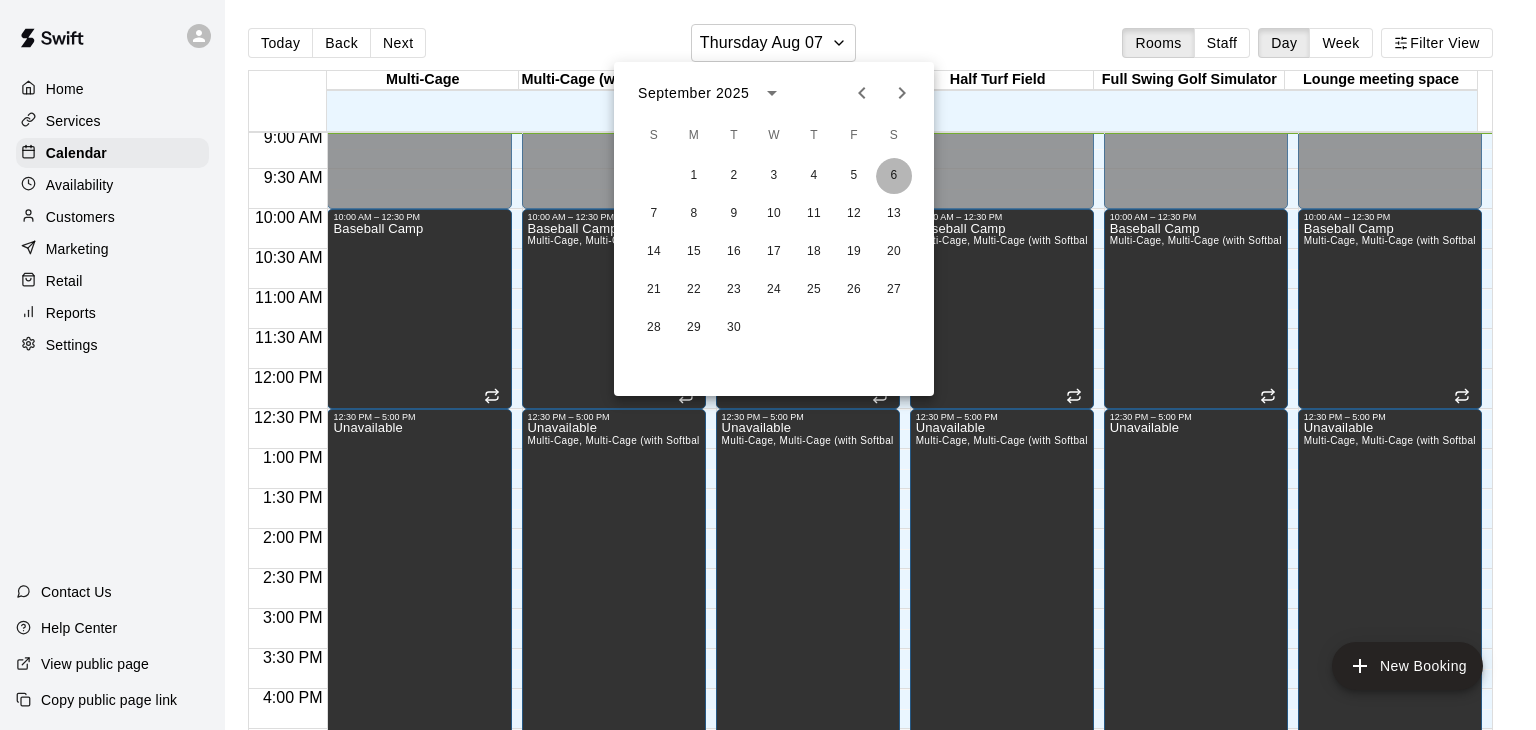 click on "6" at bounding box center [894, 176] 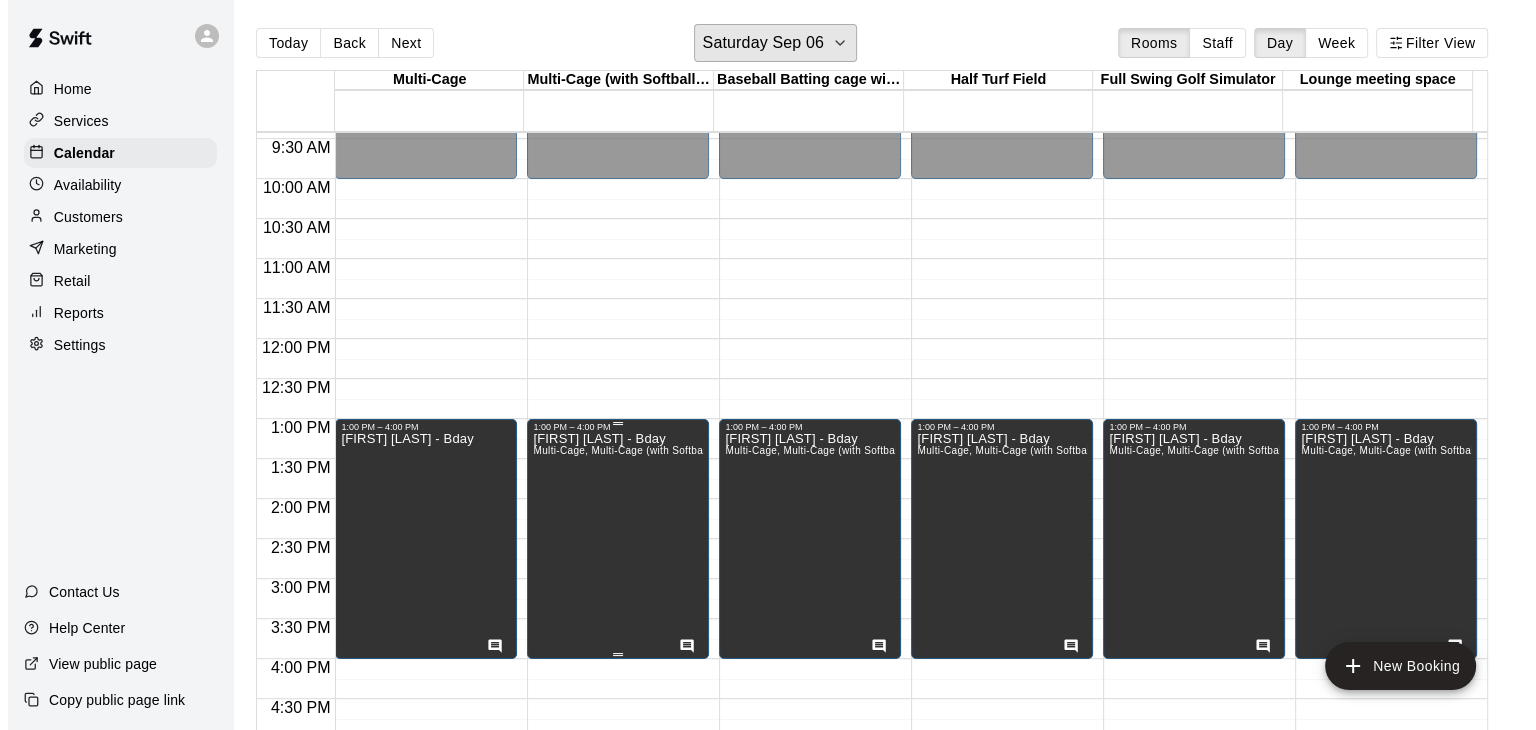 scroll, scrollTop: 800, scrollLeft: 0, axis: vertical 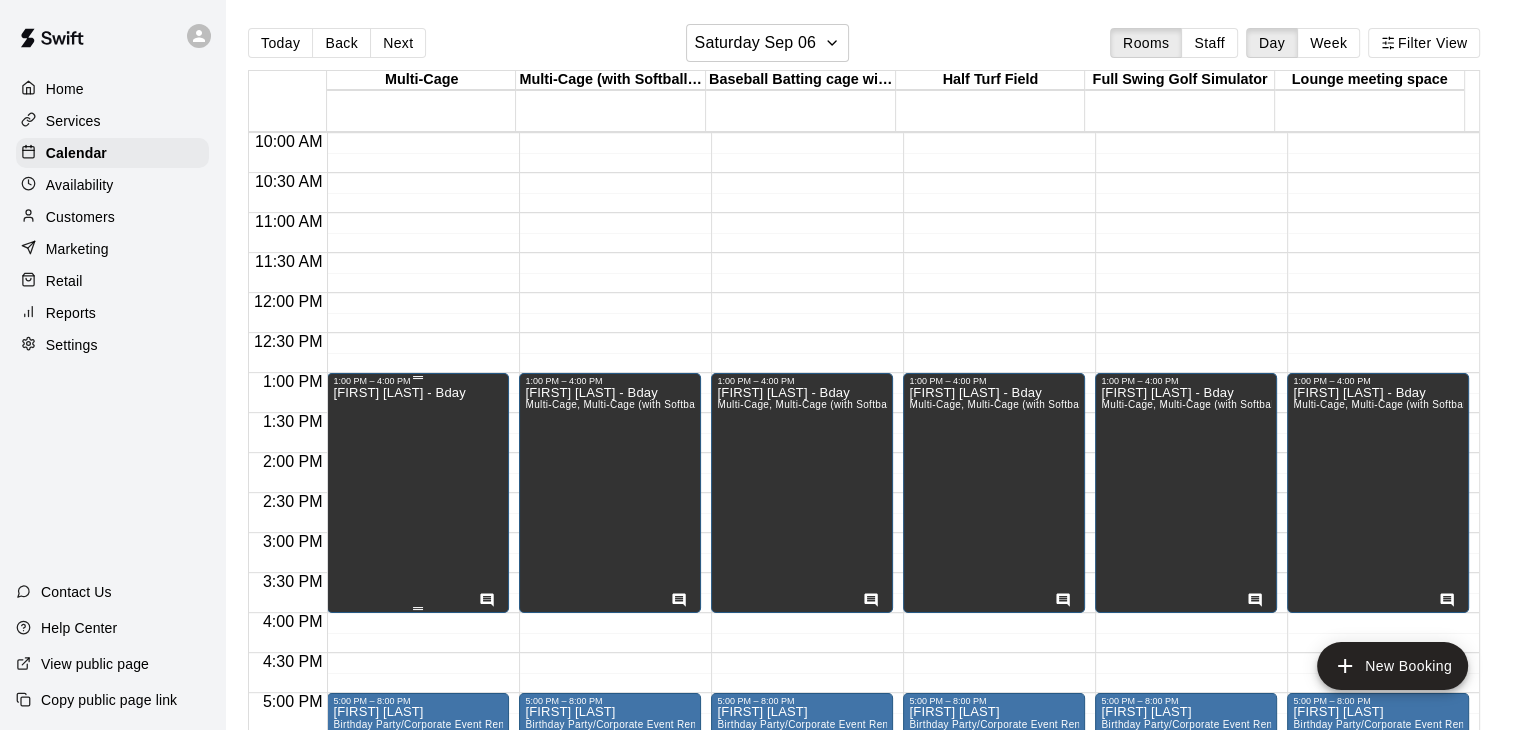click on "[FIRST] [LAST] - Bday" at bounding box center [399, 751] 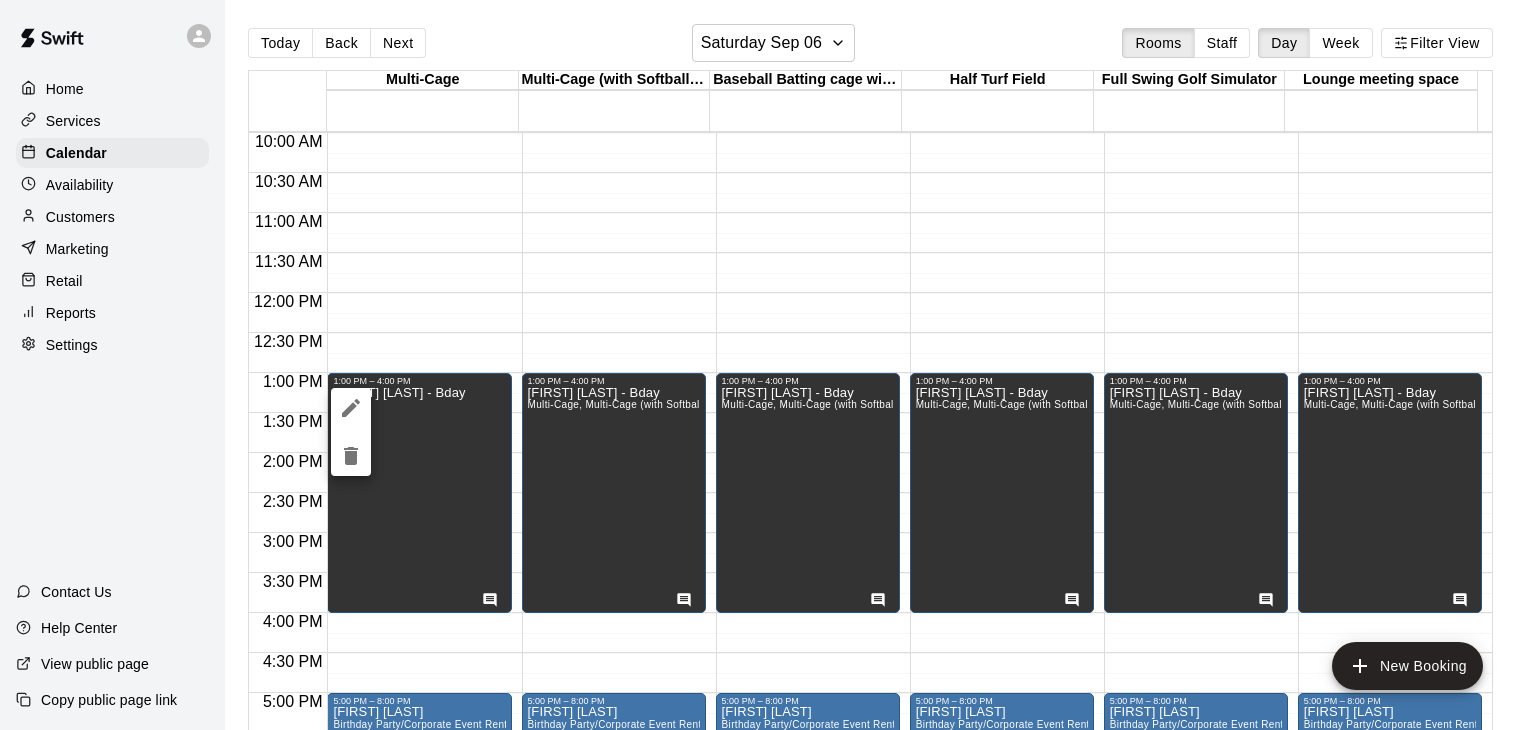 click at bounding box center (768, 365) 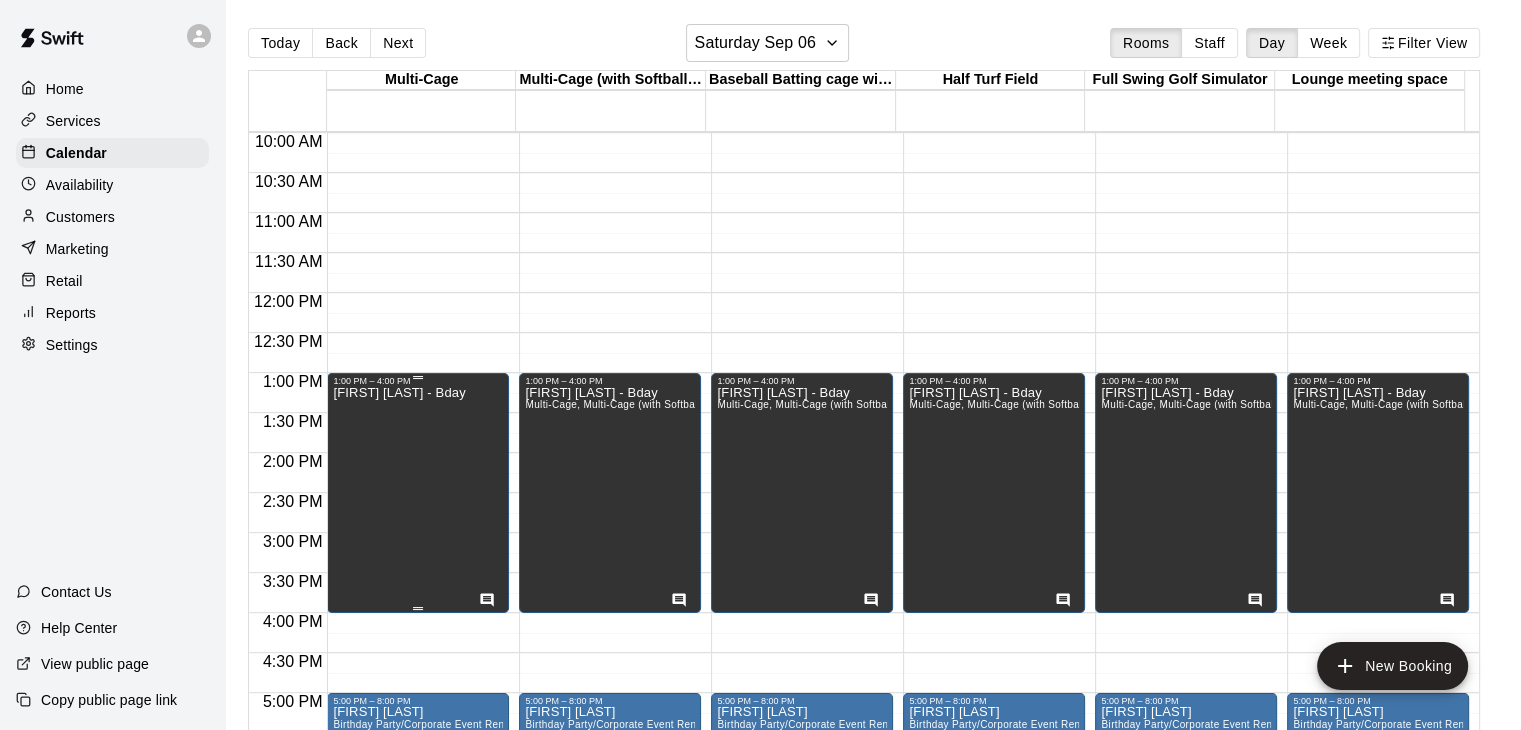 click on "[FIRST] [LAST] - Bday" at bounding box center (399, 751) 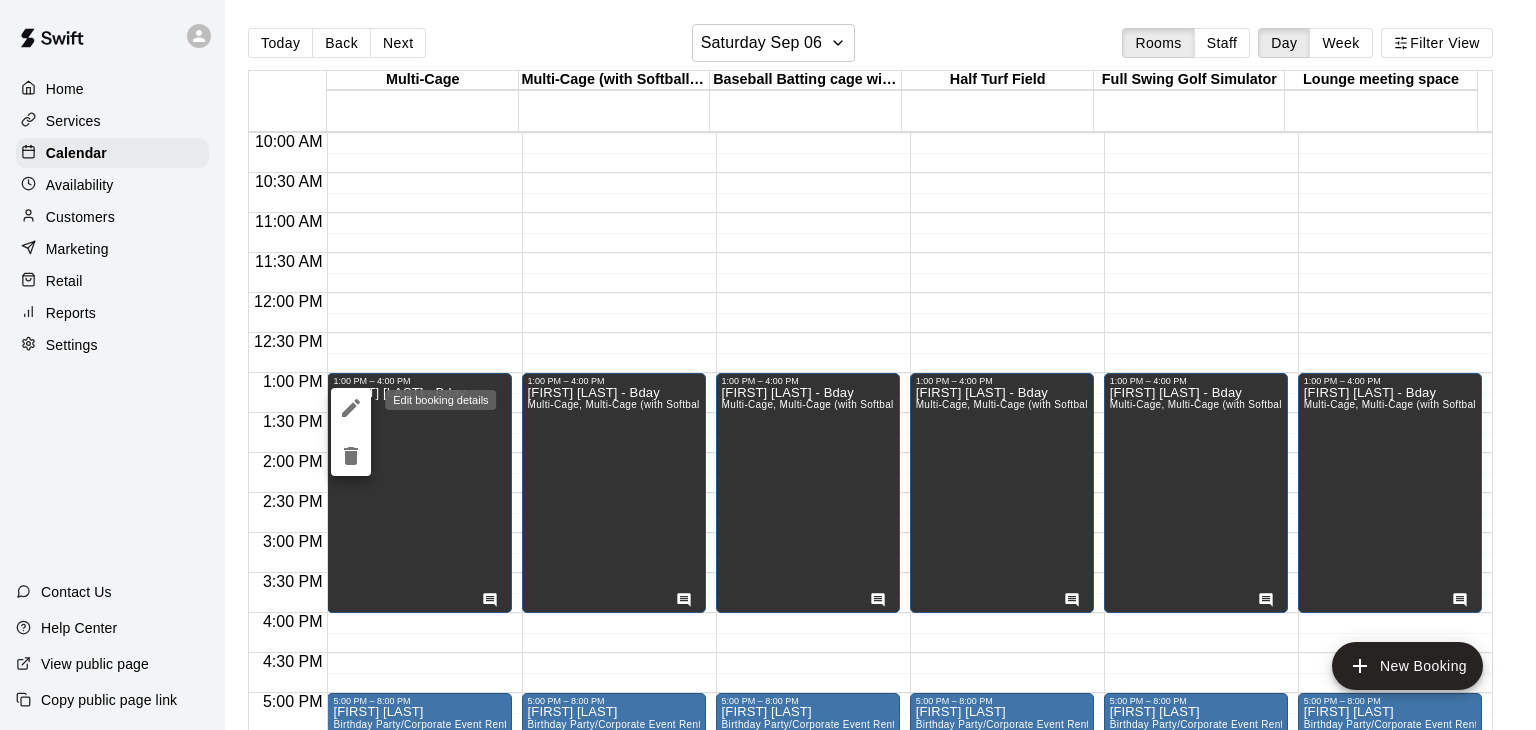 click 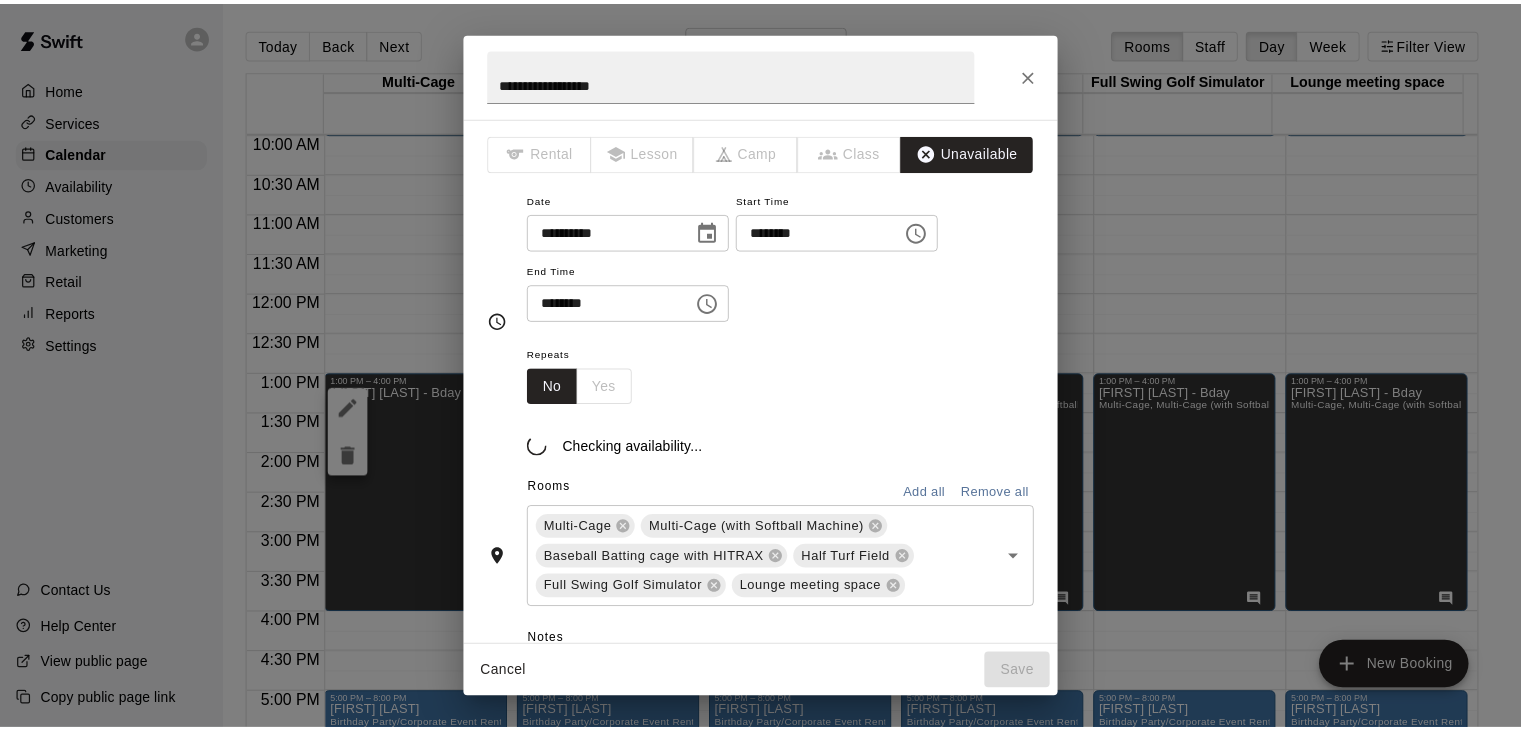 scroll, scrollTop: 240, scrollLeft: 0, axis: vertical 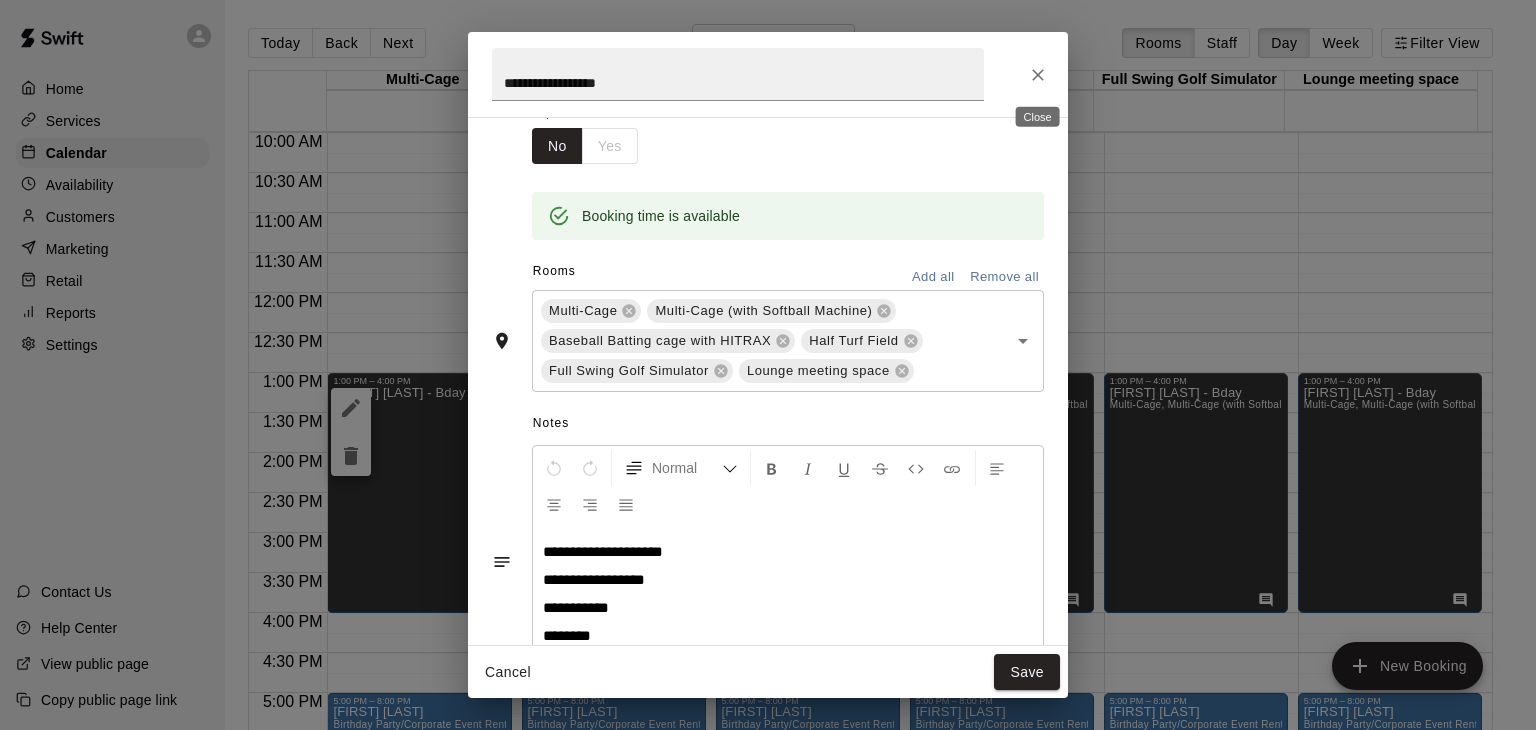 click 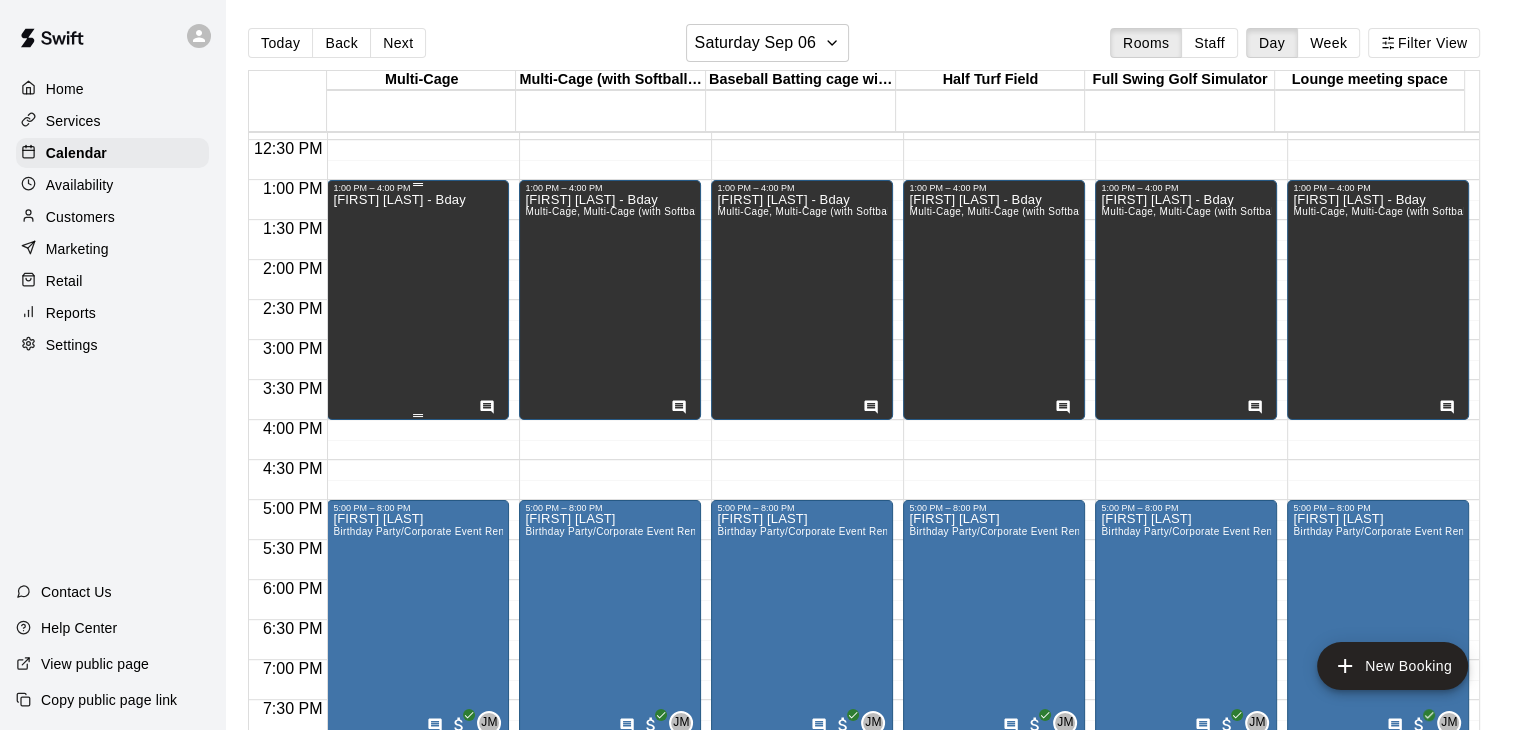 scroll, scrollTop: 1000, scrollLeft: 0, axis: vertical 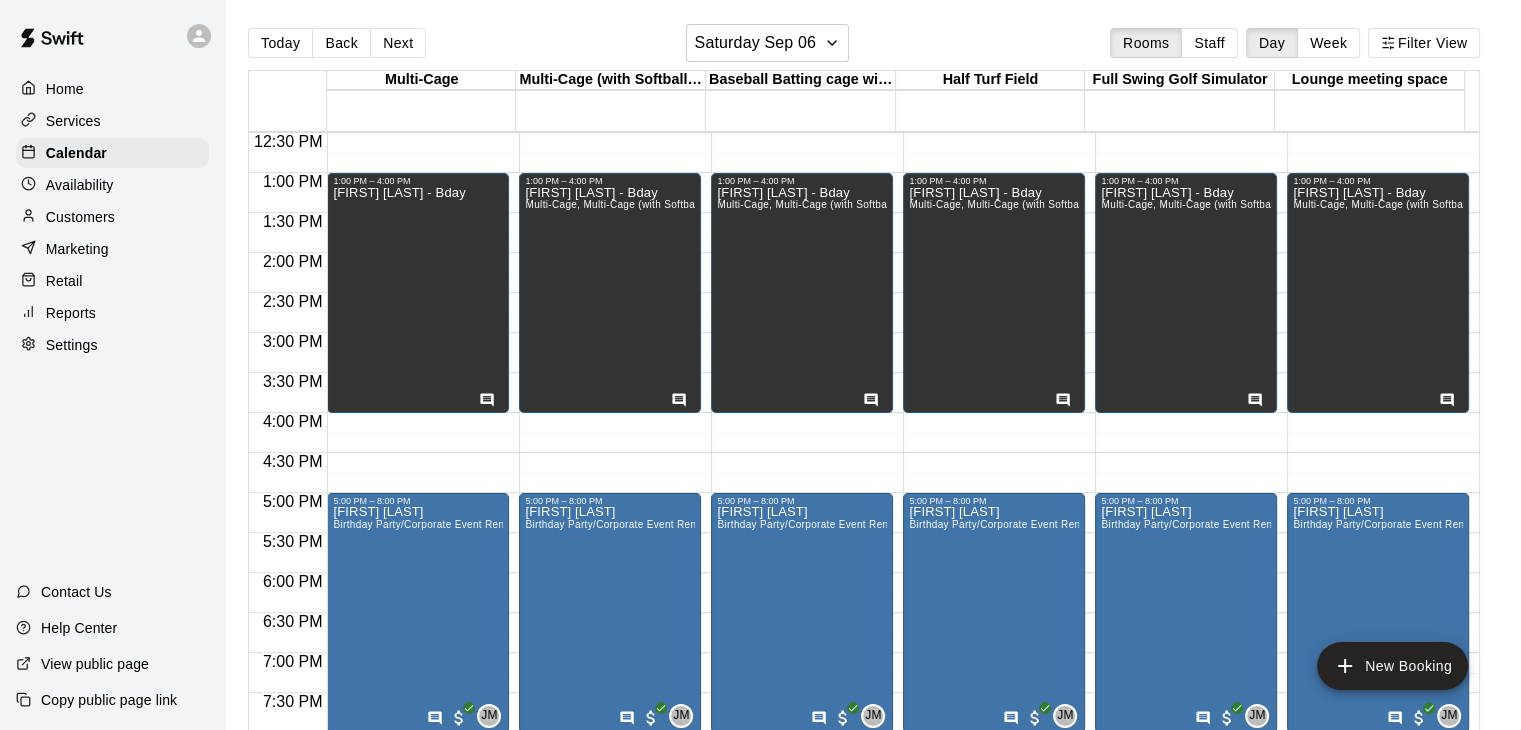 click on "12:00 AM – 10:00 AM Closed 1:00 PM – 4:00 PM Laura Groth - Bday 5:00 PM – 8:00 PM Megan Browning Birthday Party/Corporate Event Rental (3 HOURS) JM 0 10:00 PM – 11:59 PM Closed" at bounding box center (418, 93) 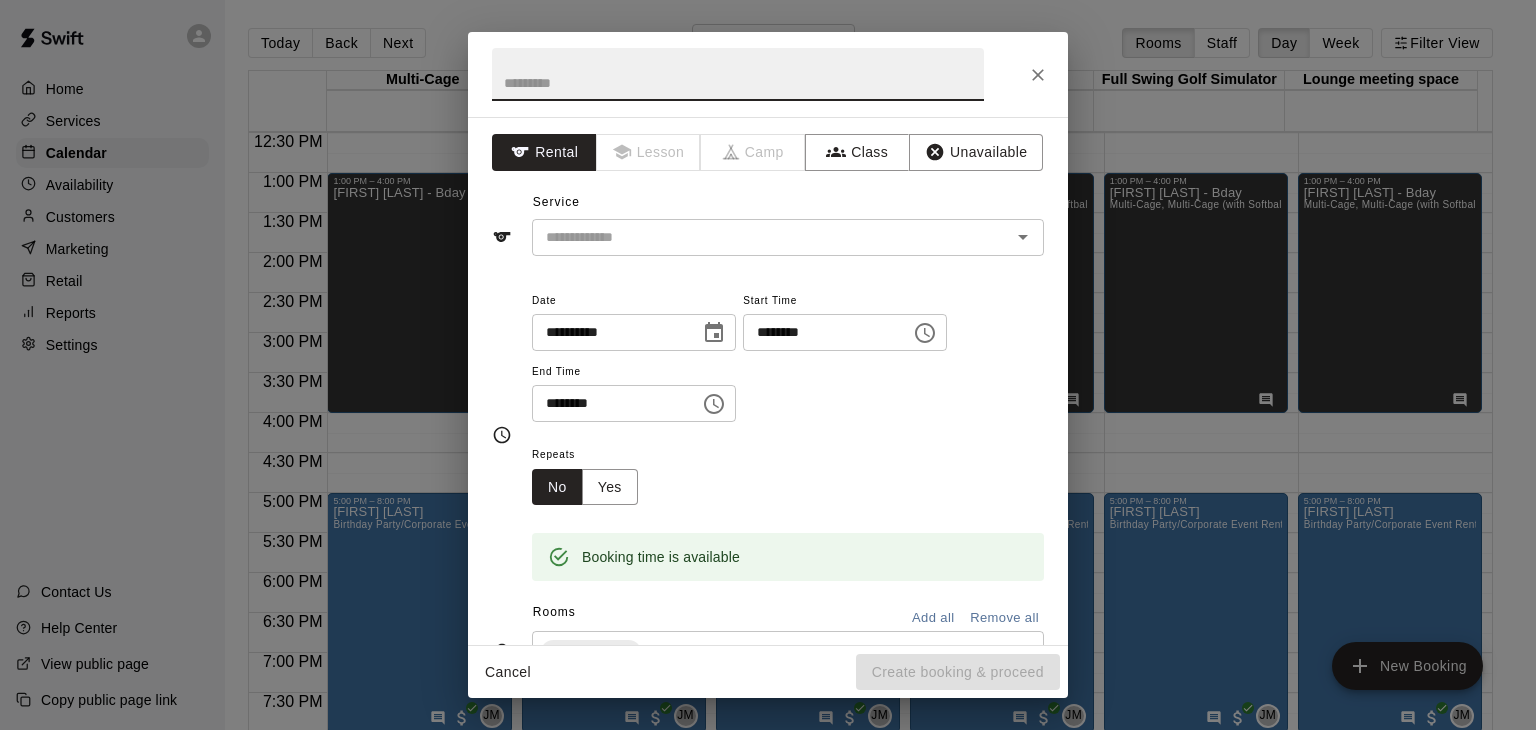 click 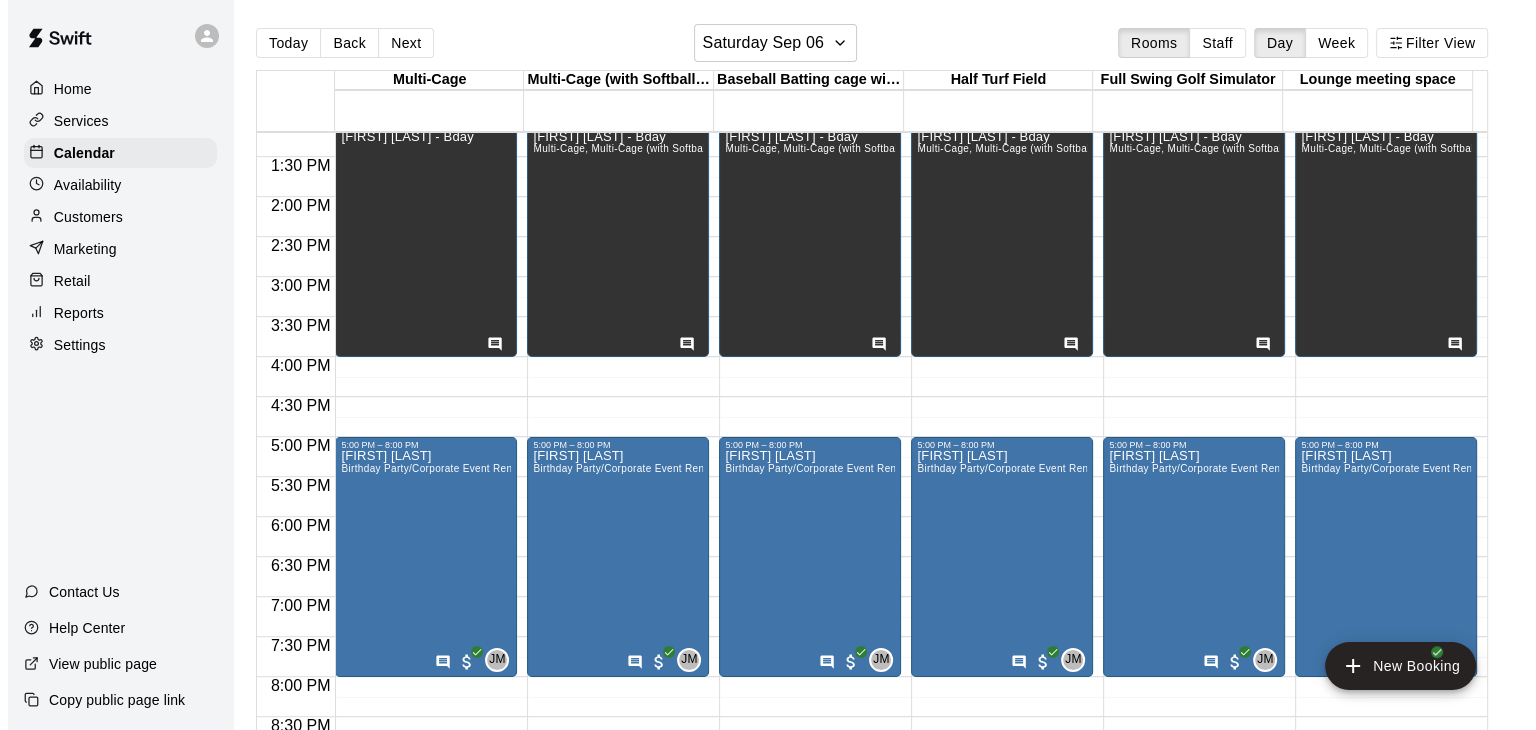 scroll, scrollTop: 1100, scrollLeft: 0, axis: vertical 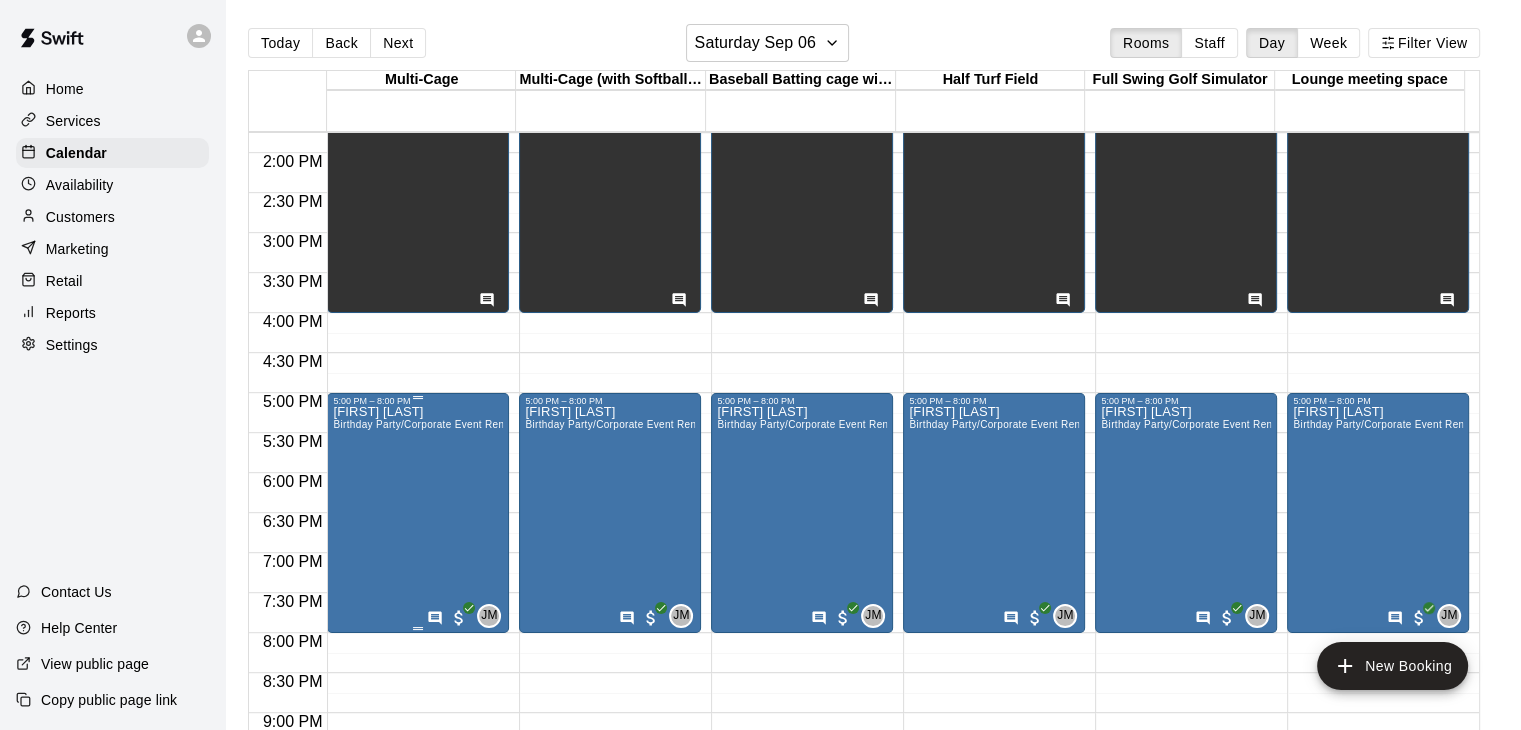 click on "[FIRST] [LAST] Birthday Party/Corporate Event Rental (3 HOURS)" at bounding box center [418, 771] 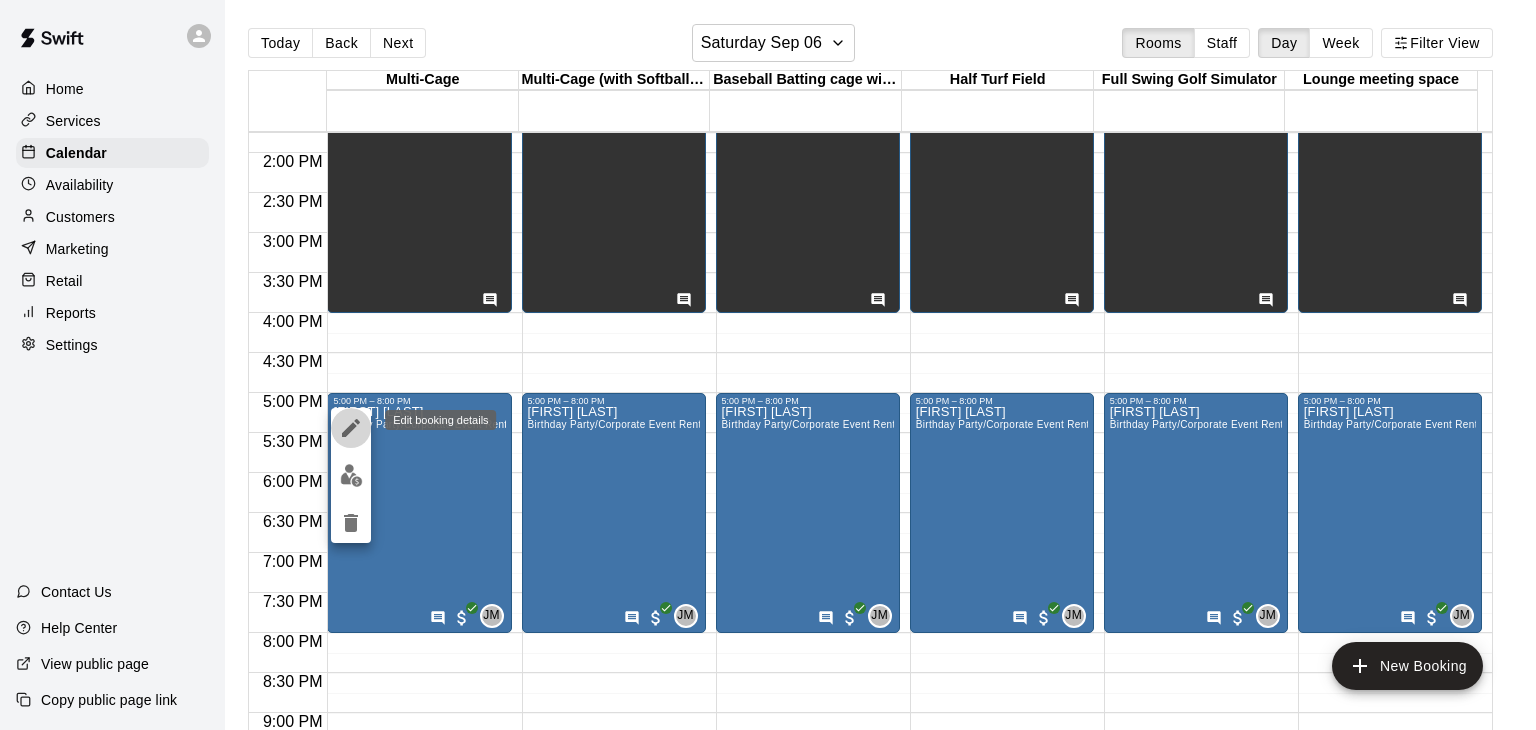 click 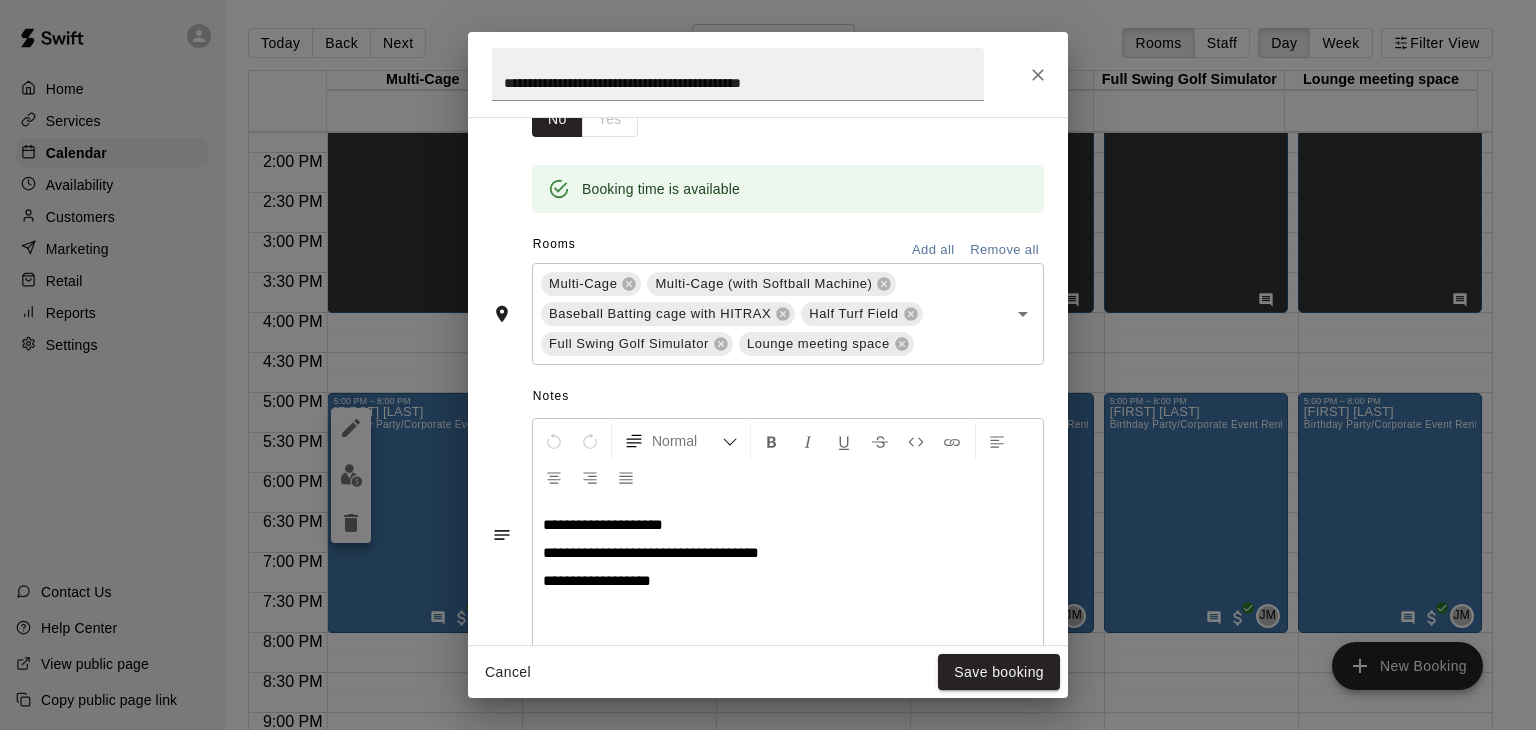 scroll, scrollTop: 412, scrollLeft: 0, axis: vertical 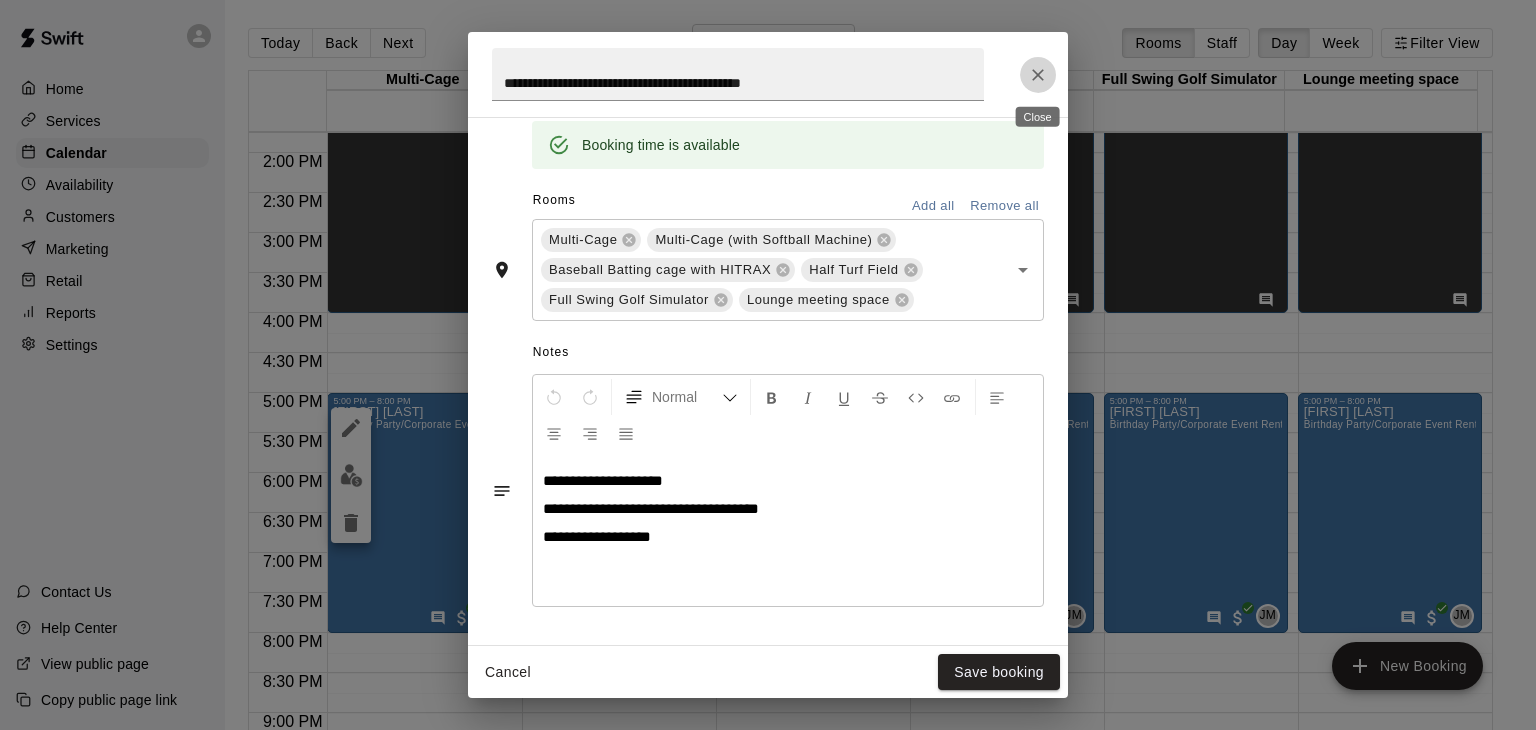 click 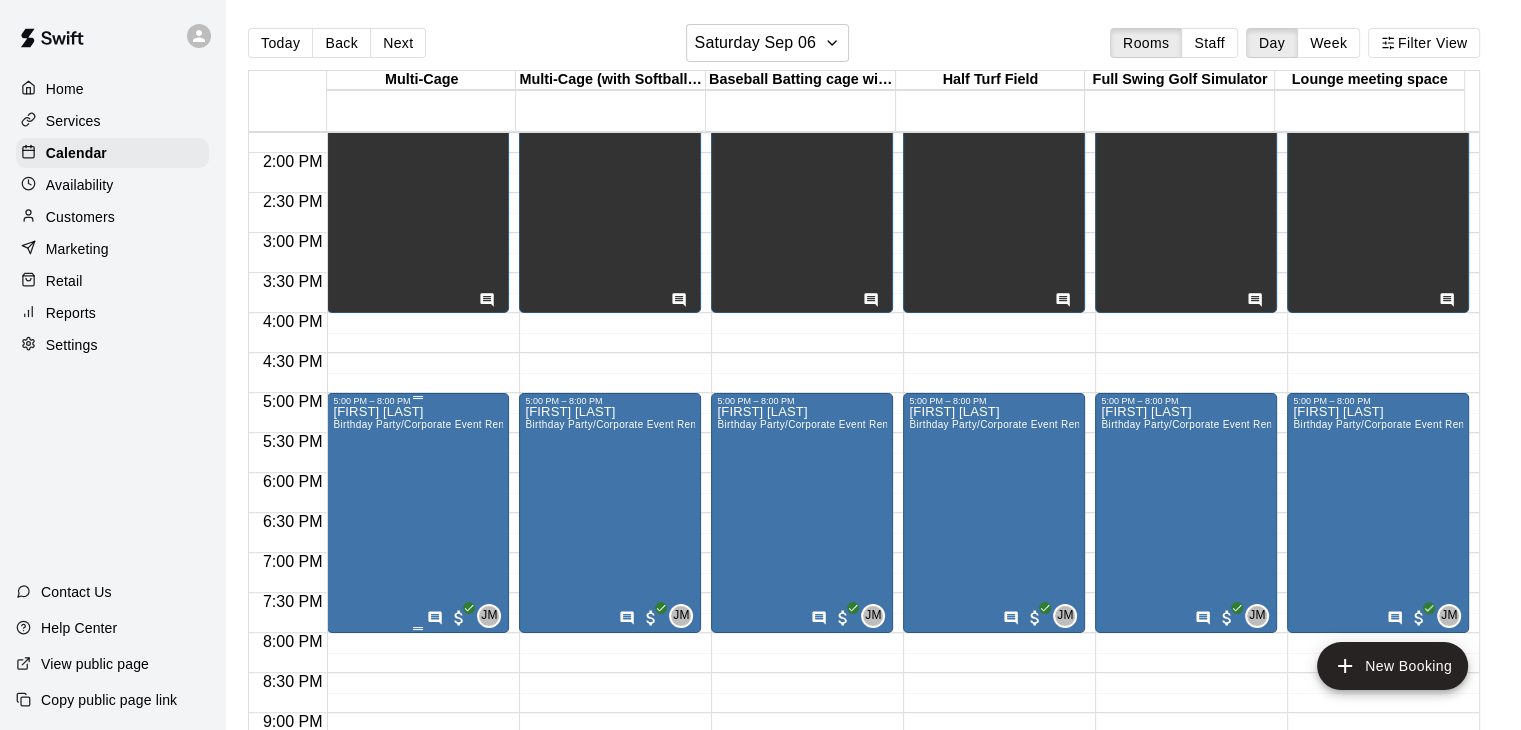 click on "[FIRST] [LAST] Birthday Party/Corporate Event Rental (3 HOURS)" at bounding box center (418, 771) 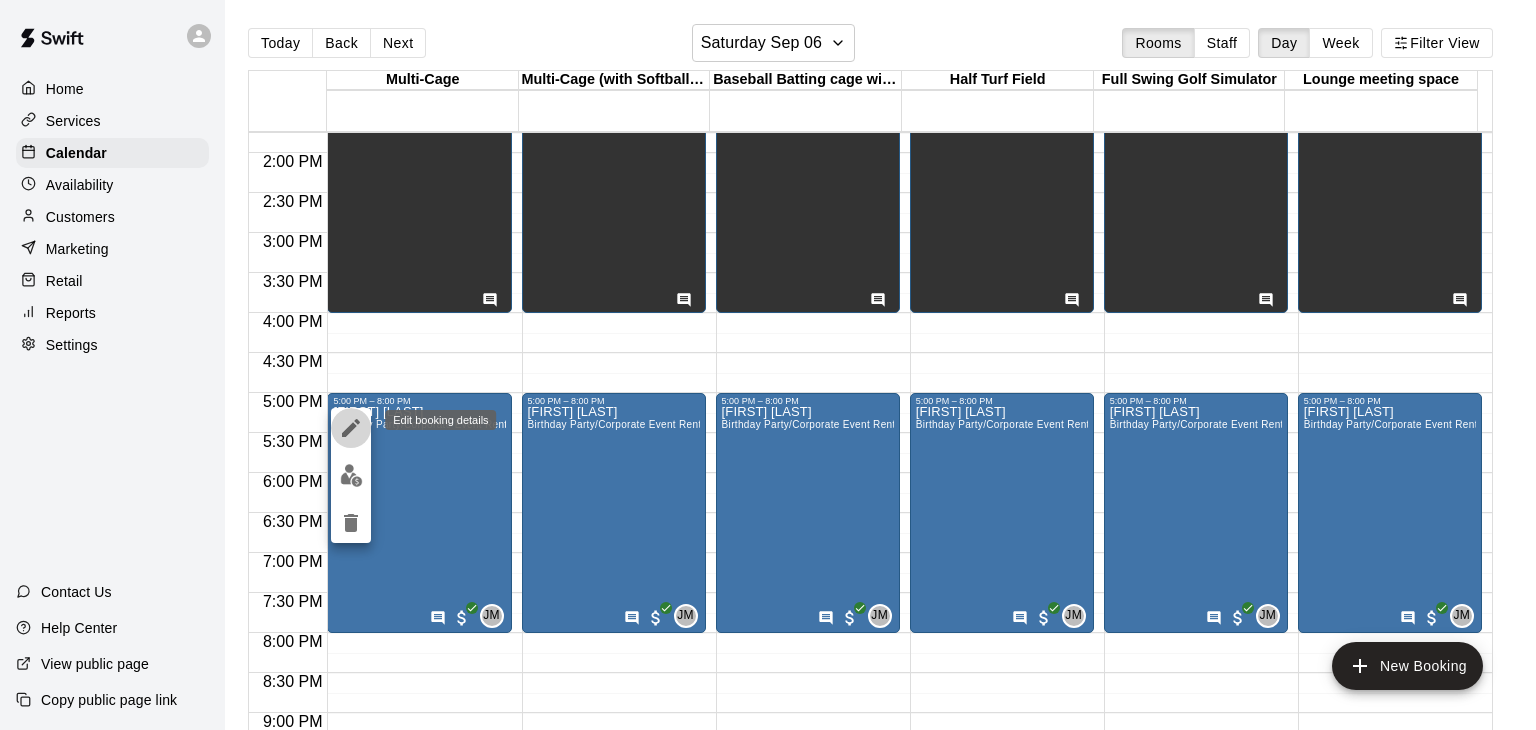 click 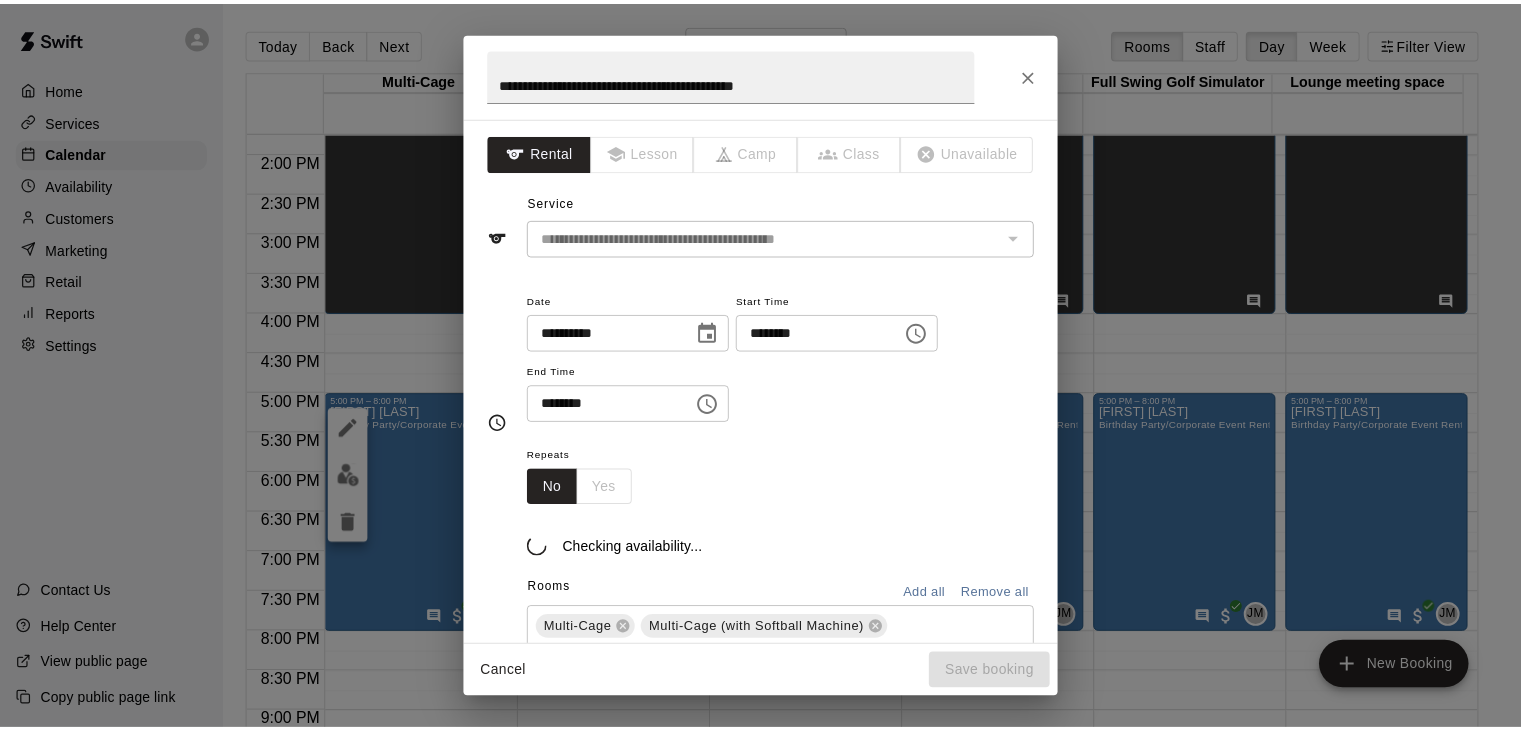 scroll, scrollTop: 312, scrollLeft: 0, axis: vertical 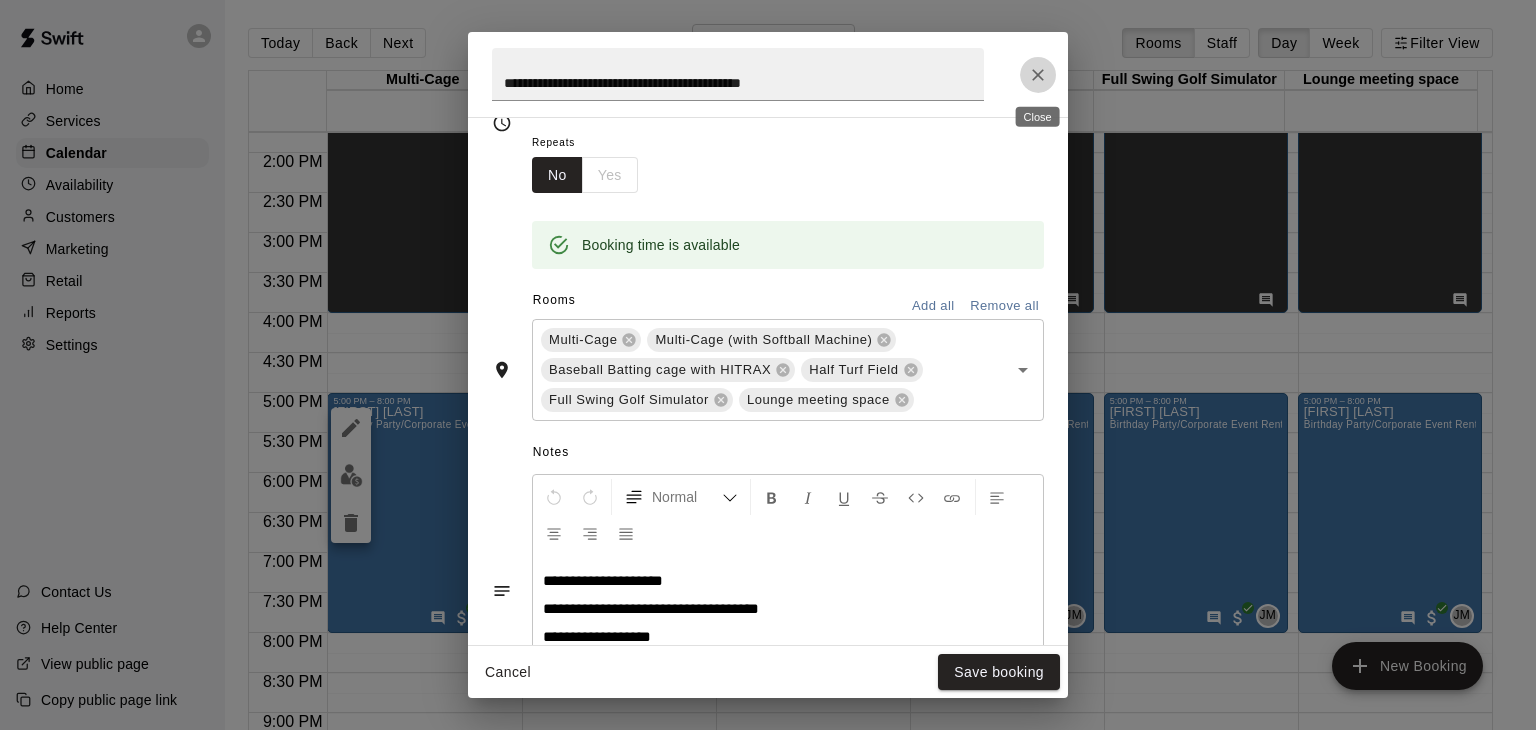 click 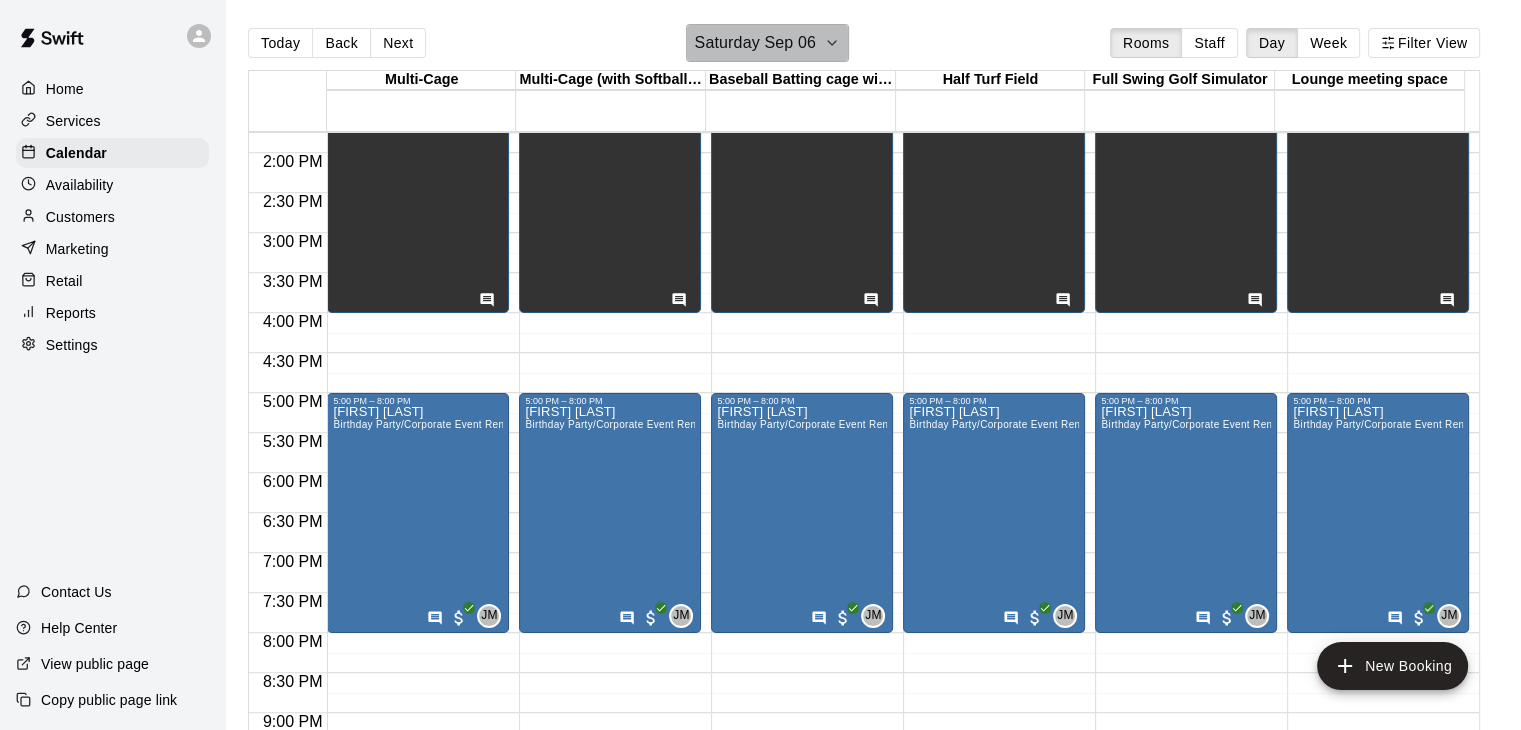 click on "Saturday Sep 06" at bounding box center (767, 43) 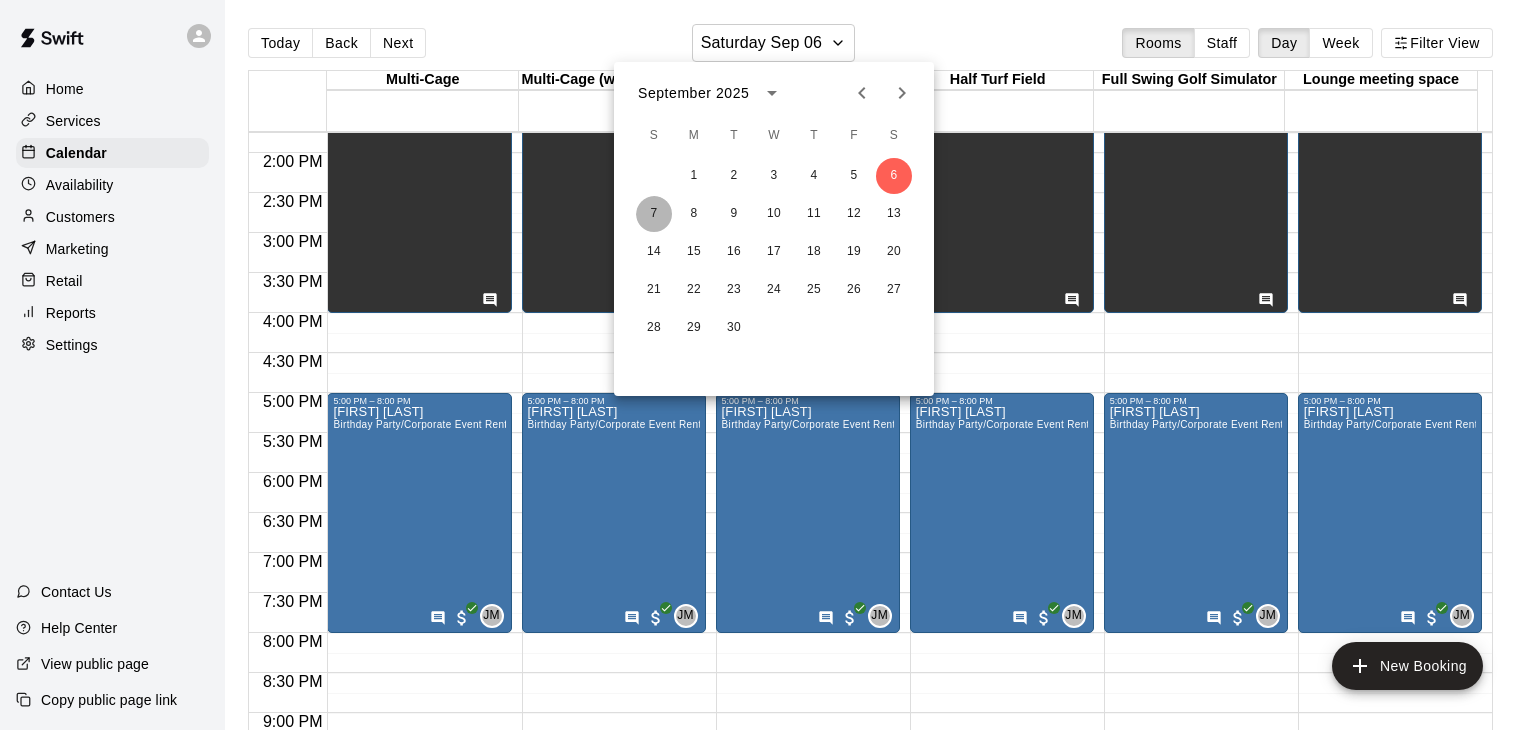 click on "7" at bounding box center [654, 214] 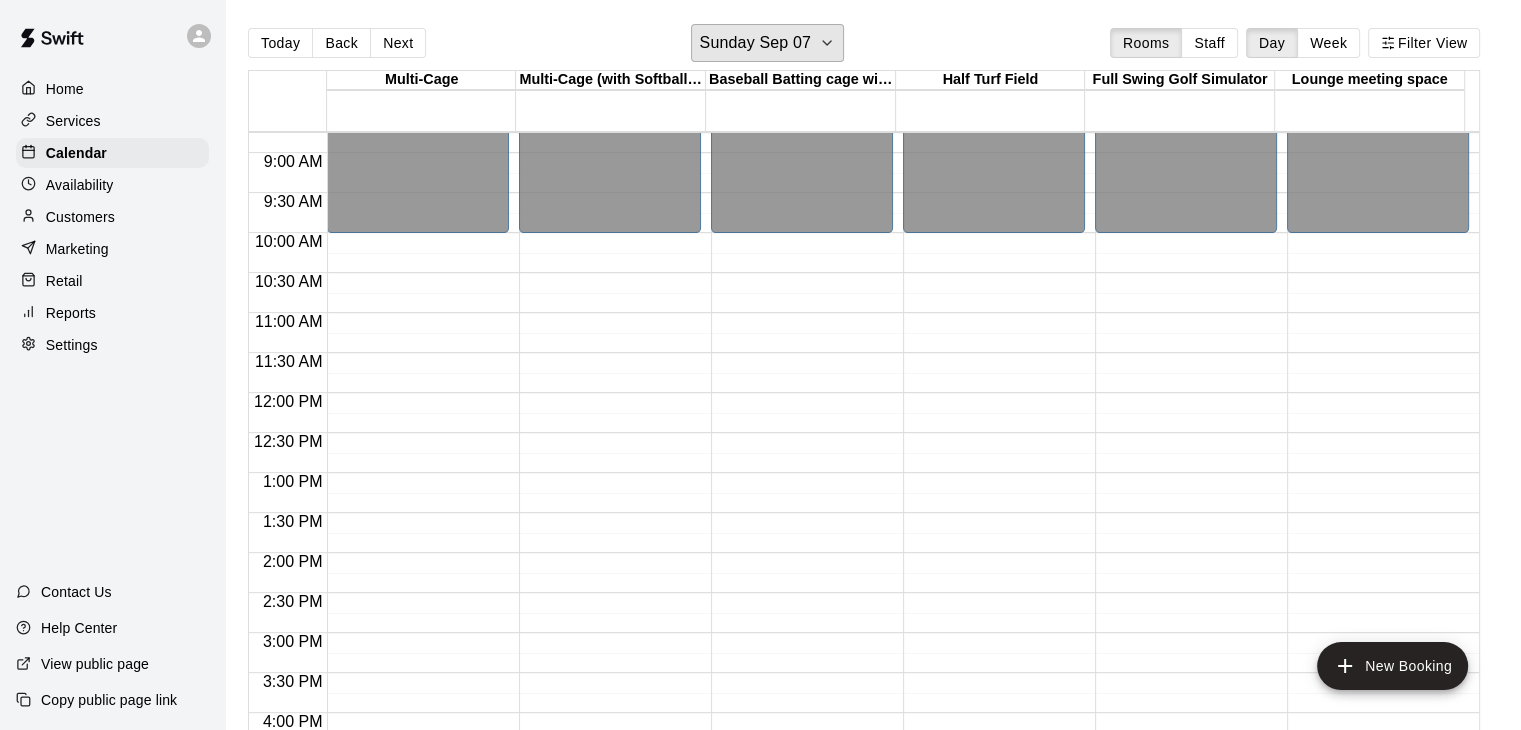 scroll, scrollTop: 1300, scrollLeft: 0, axis: vertical 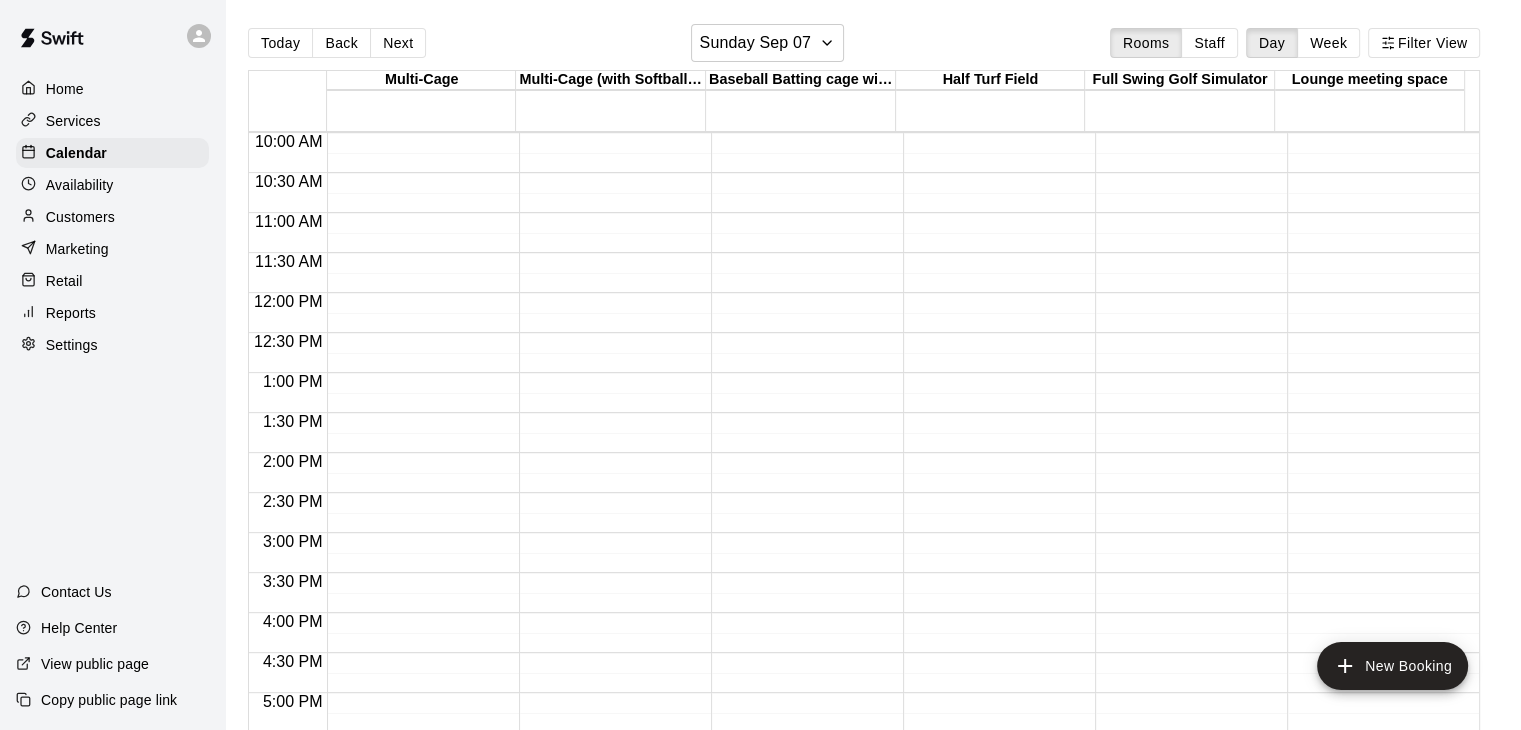 click on "12:00 AM – 10:00 AM Closed 10:00 PM – 11:59 PM Closed" at bounding box center [418, 293] 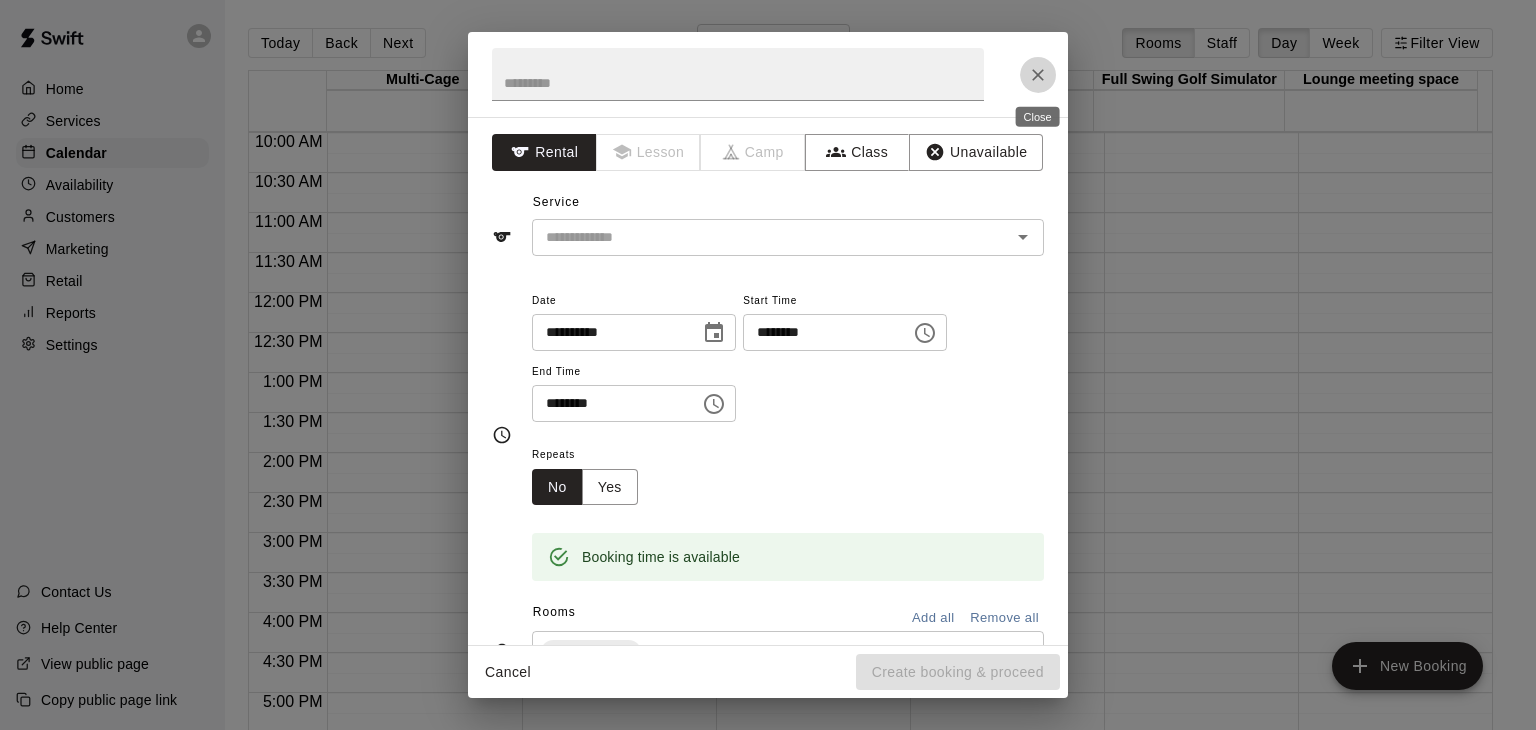 click 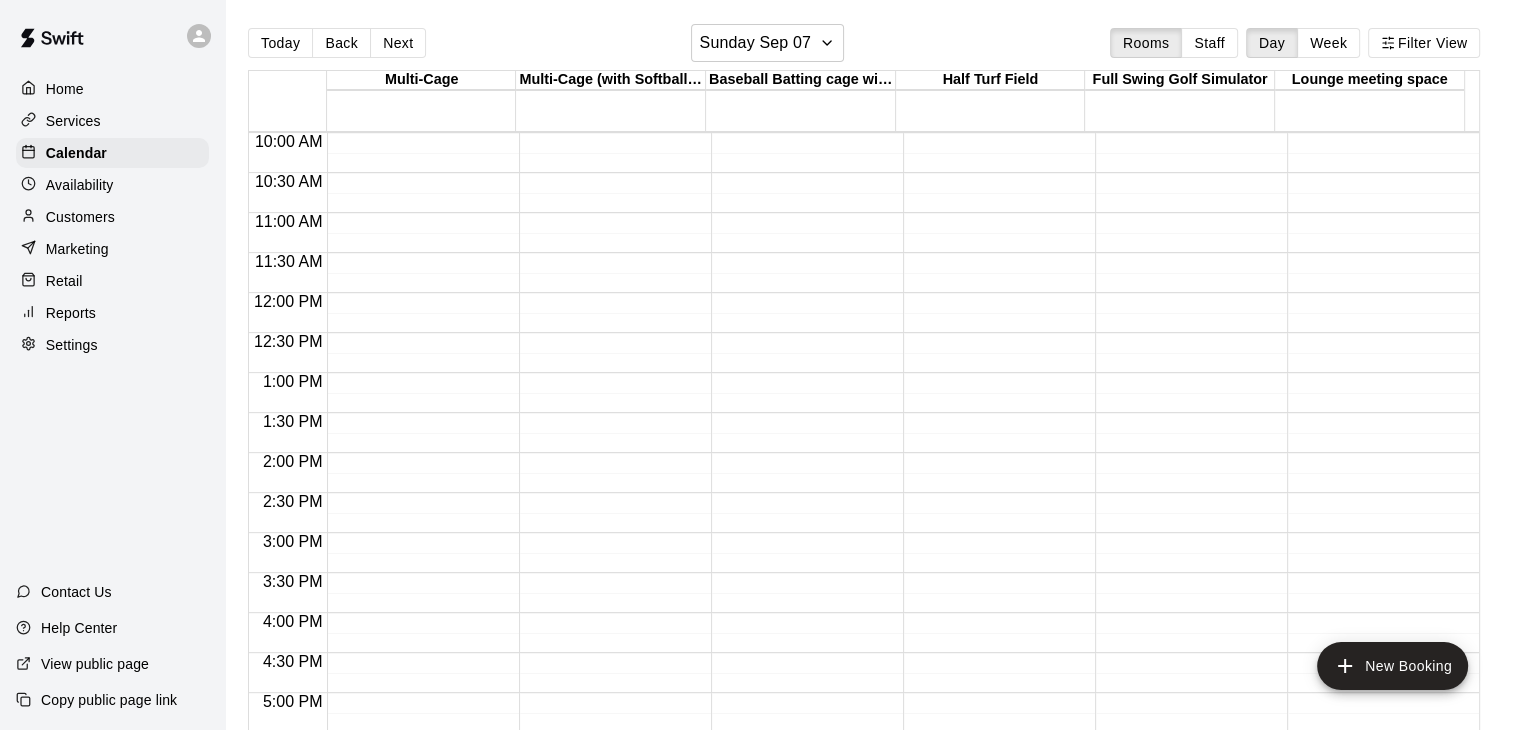 click on "12:00 AM – 10:00 AM Closed 10:00 PM – 11:59 PM Closed" at bounding box center [418, 293] 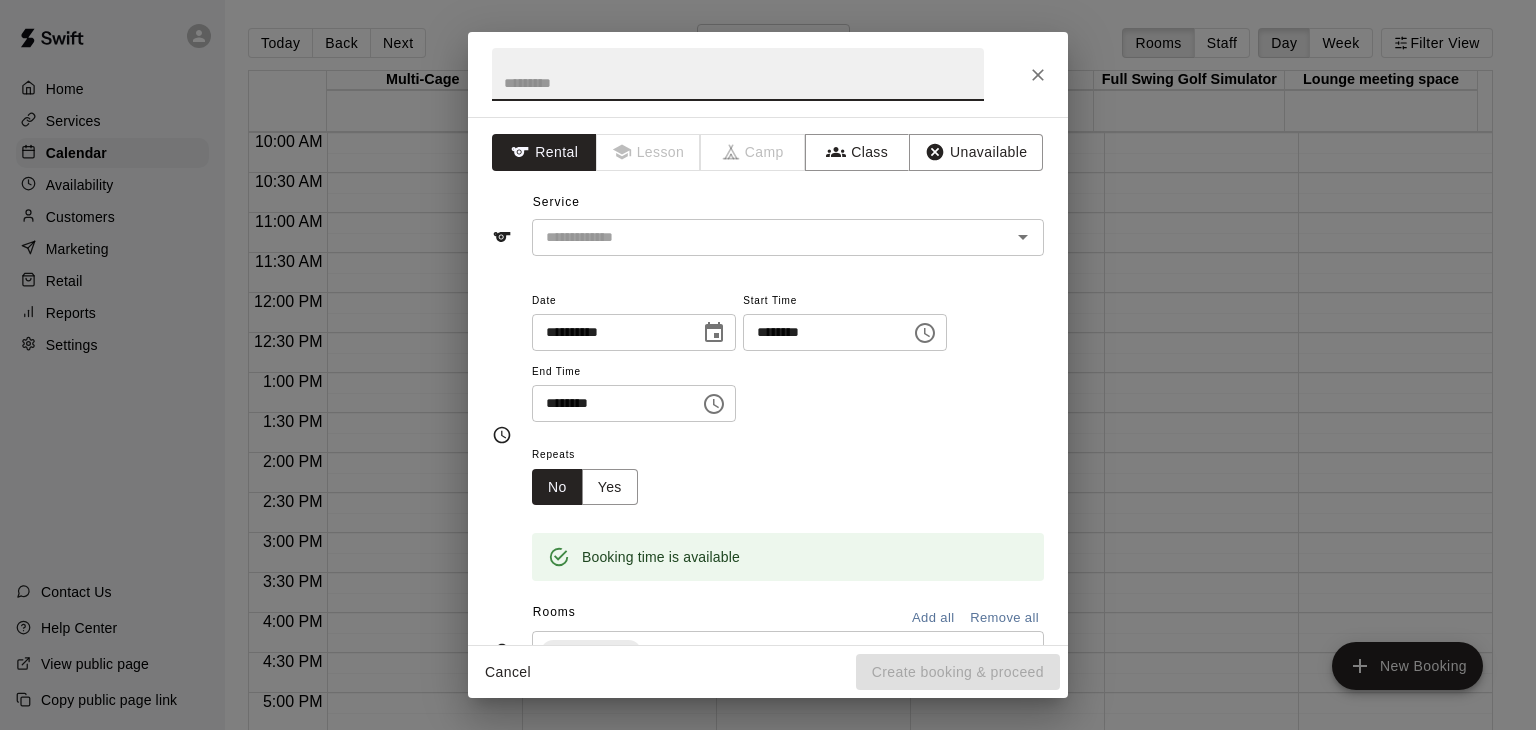 click at bounding box center (738, 74) 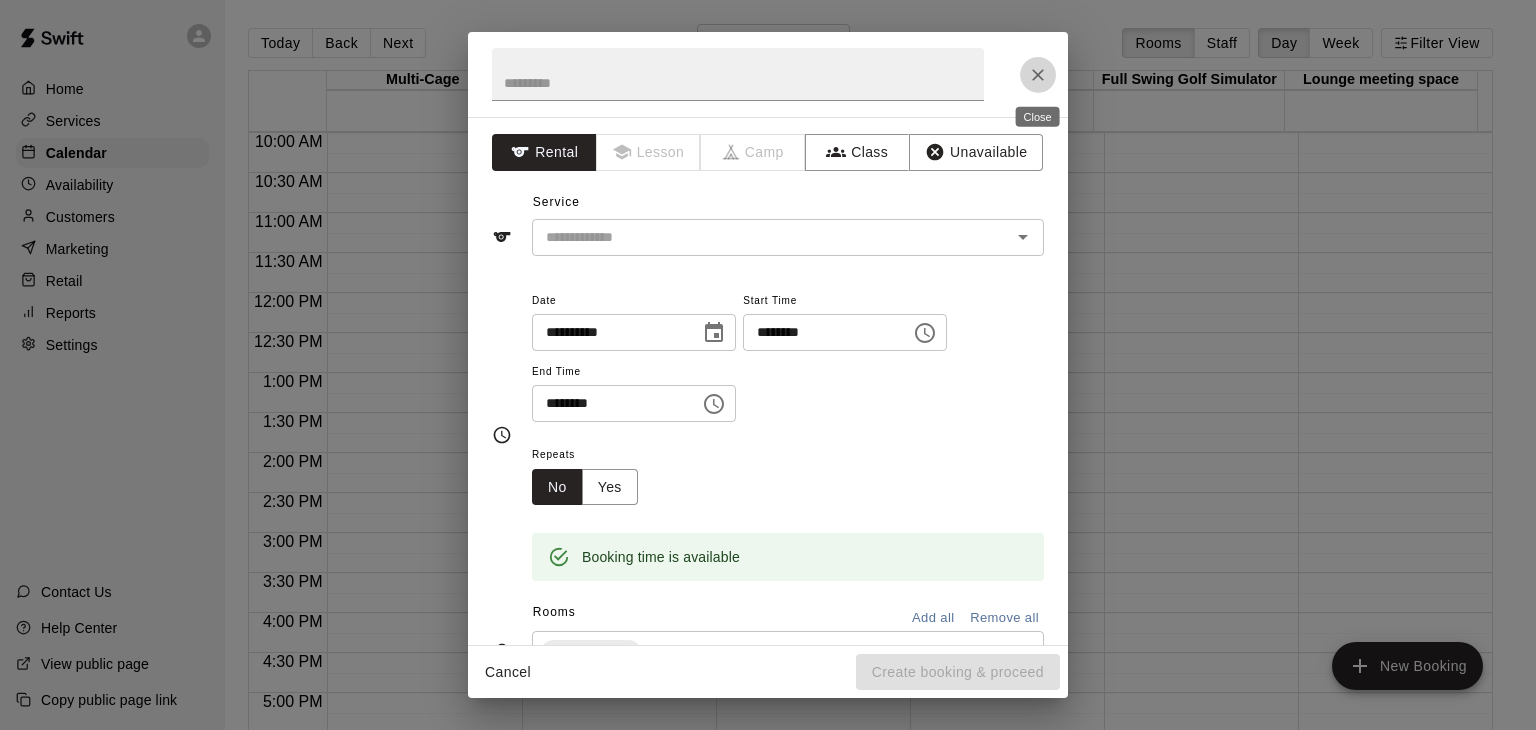 click 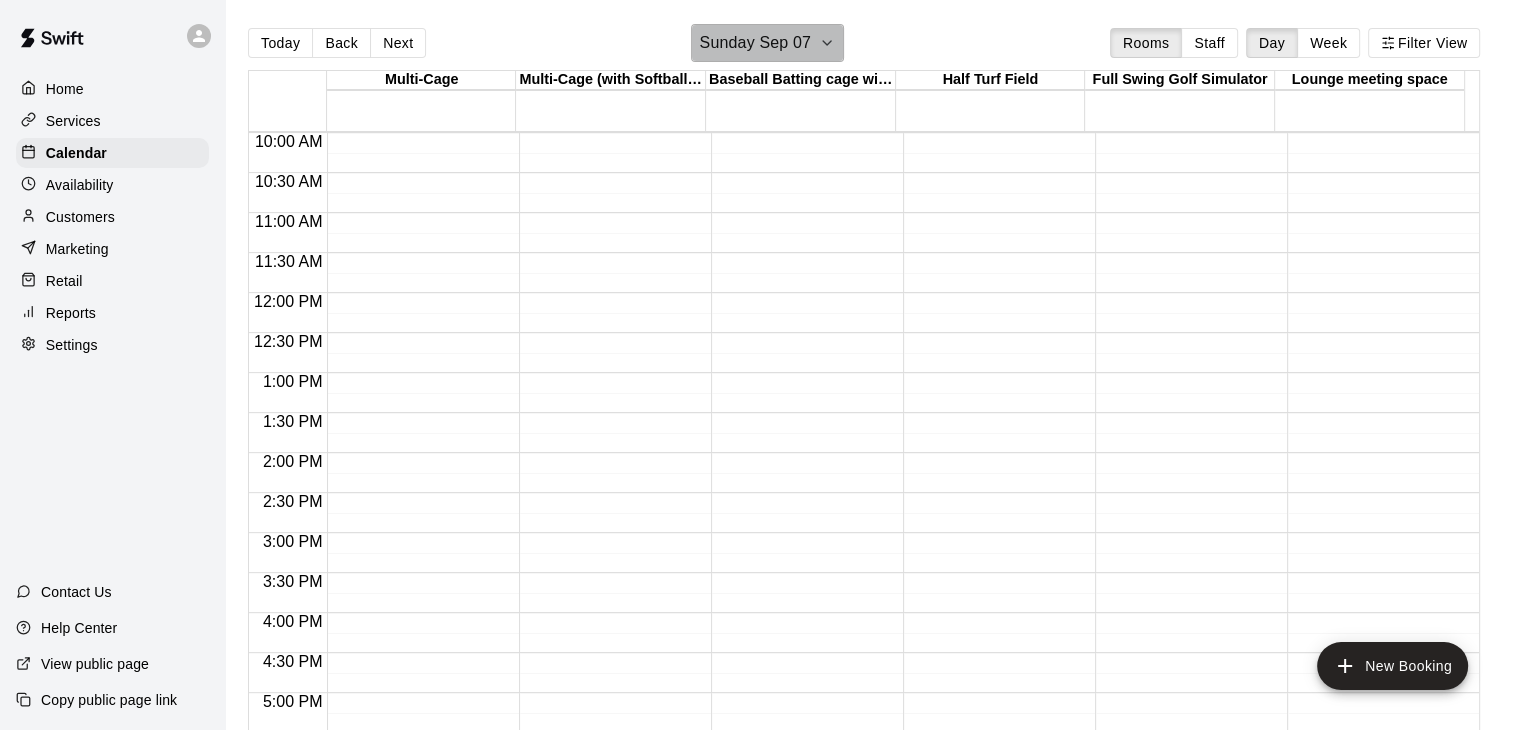 click 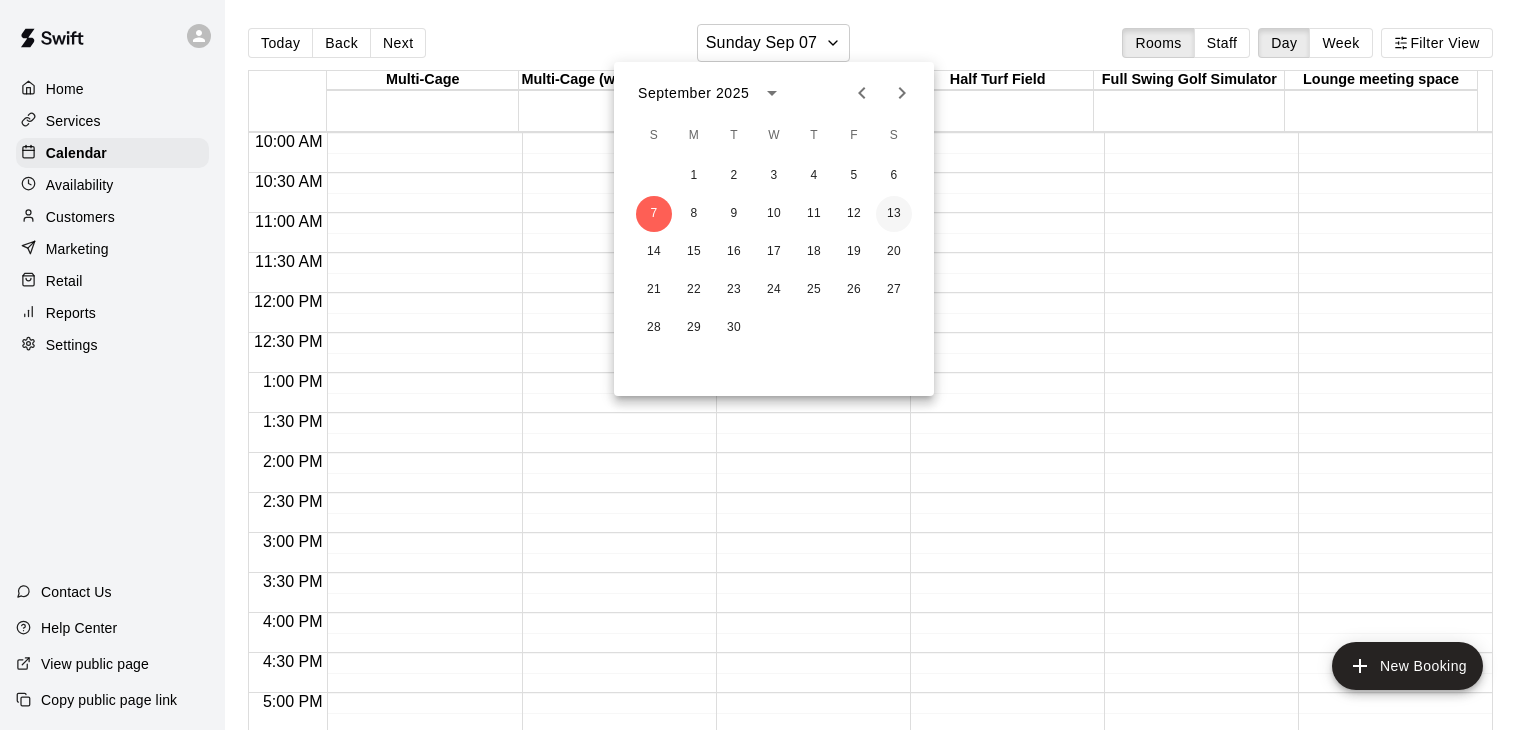 click on "13" at bounding box center (894, 214) 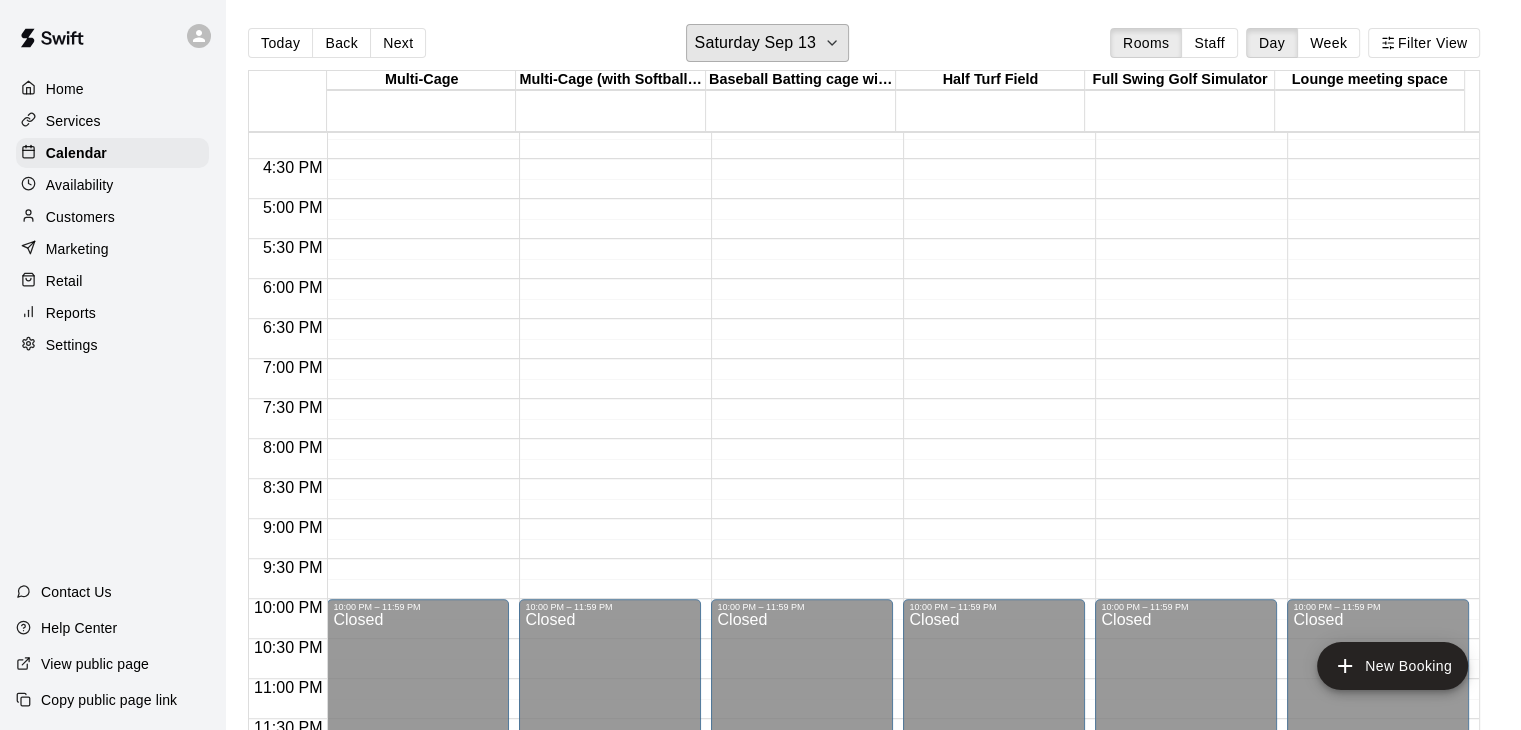 scroll, scrollTop: 1300, scrollLeft: 0, axis: vertical 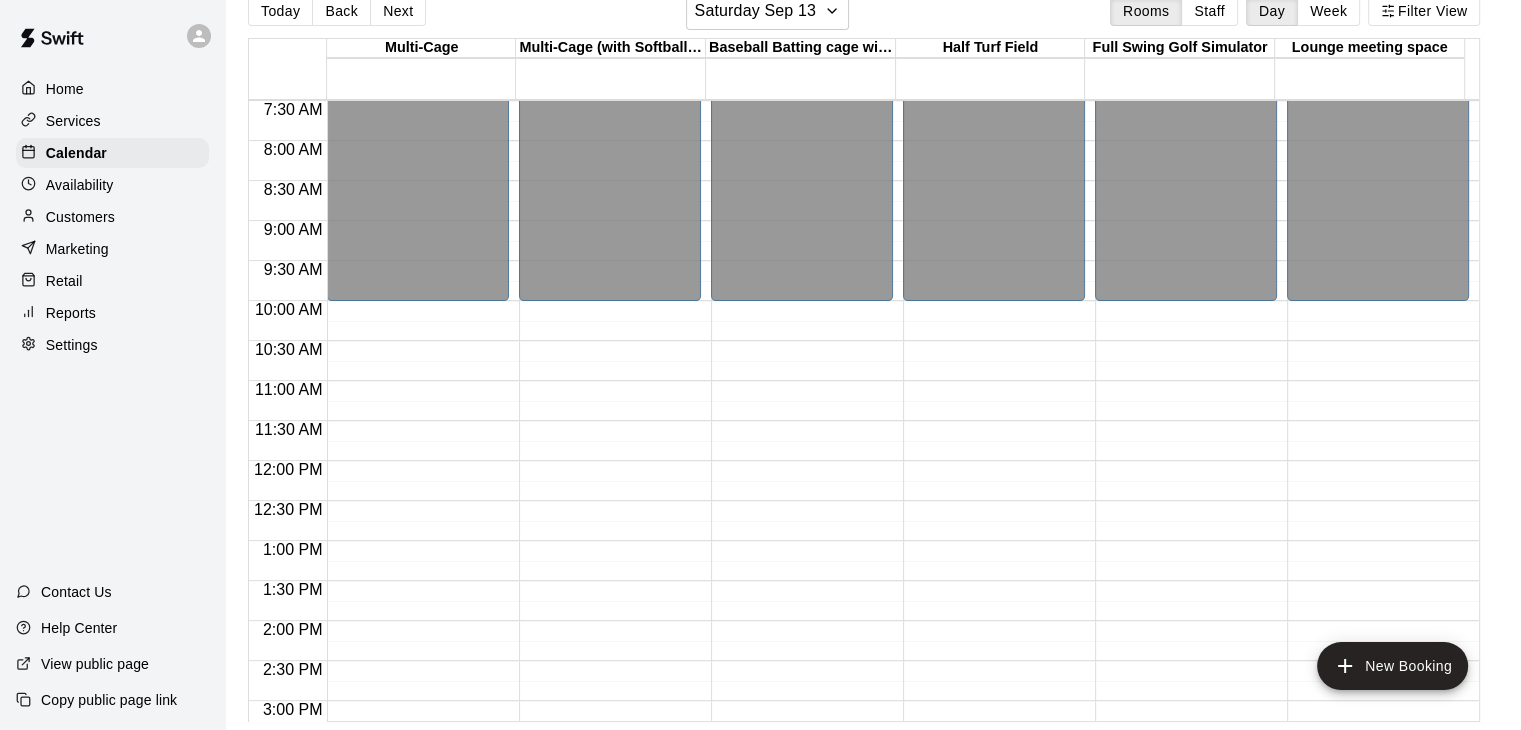 click on "12:00 AM – 10:00 AM Closed 10:00 PM – 11:59 PM Closed" at bounding box center [418, 461] 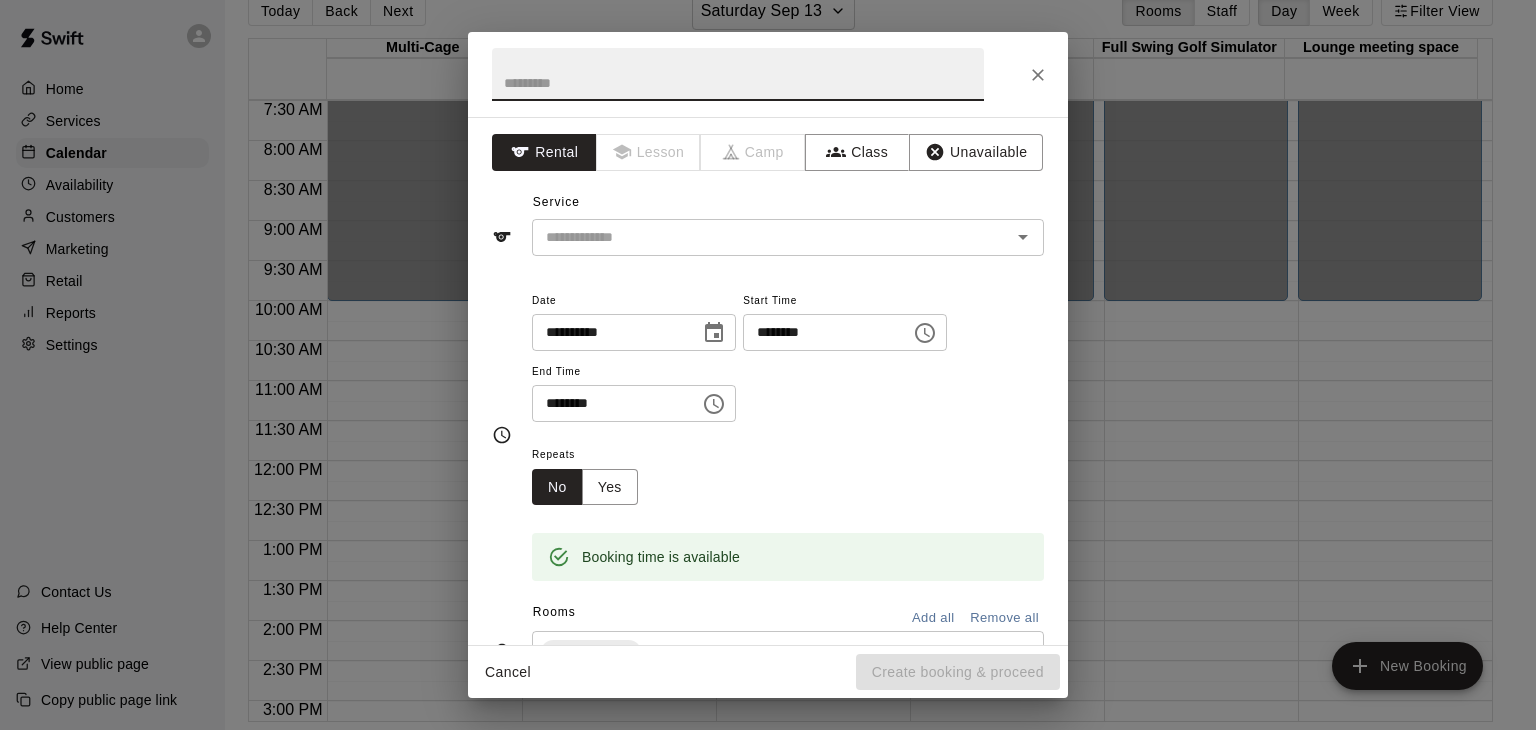 click 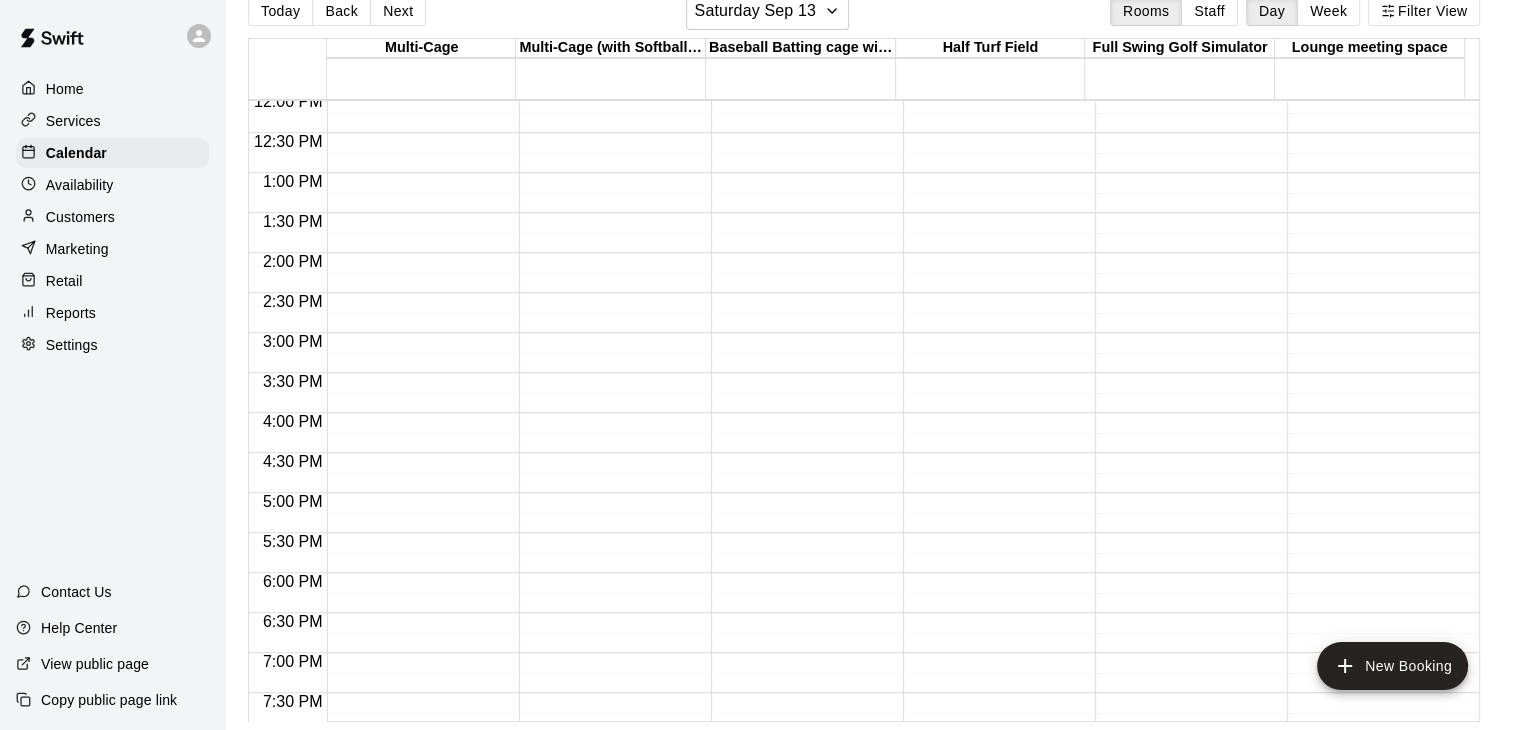 scroll, scrollTop: 1000, scrollLeft: 0, axis: vertical 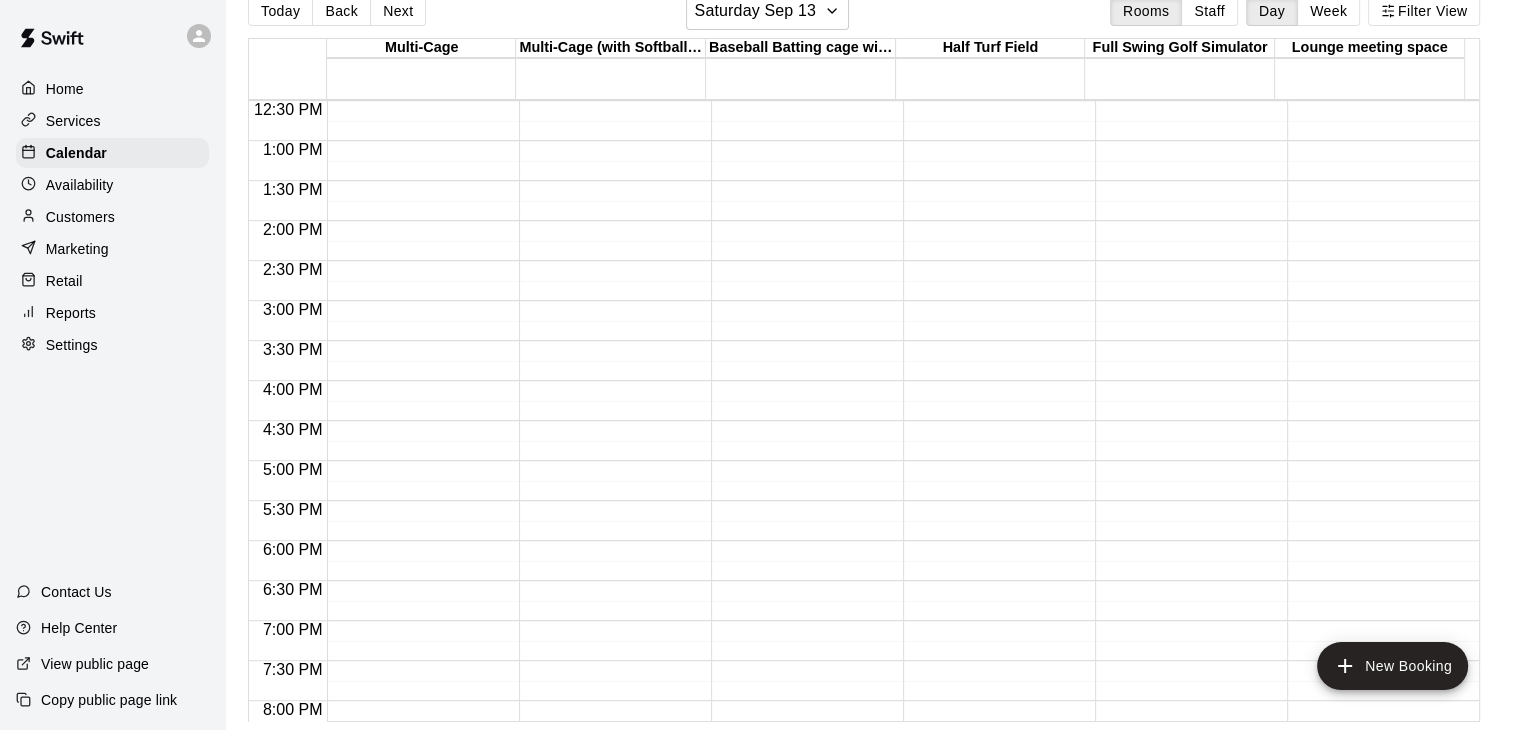 click on "12:00 AM – 10:00 AM Closed 10:00 PM – 11:59 PM Closed" at bounding box center [418, 61] 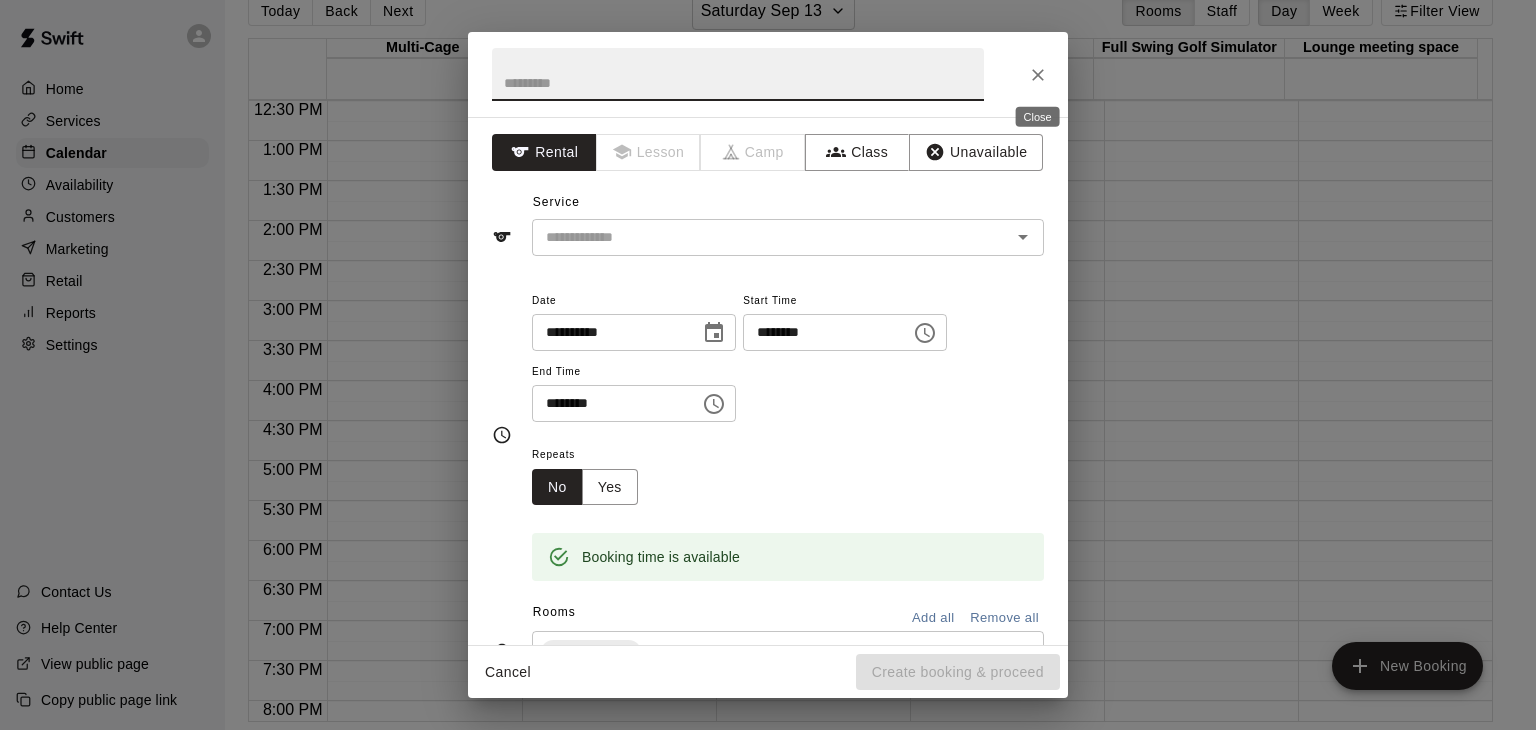 click 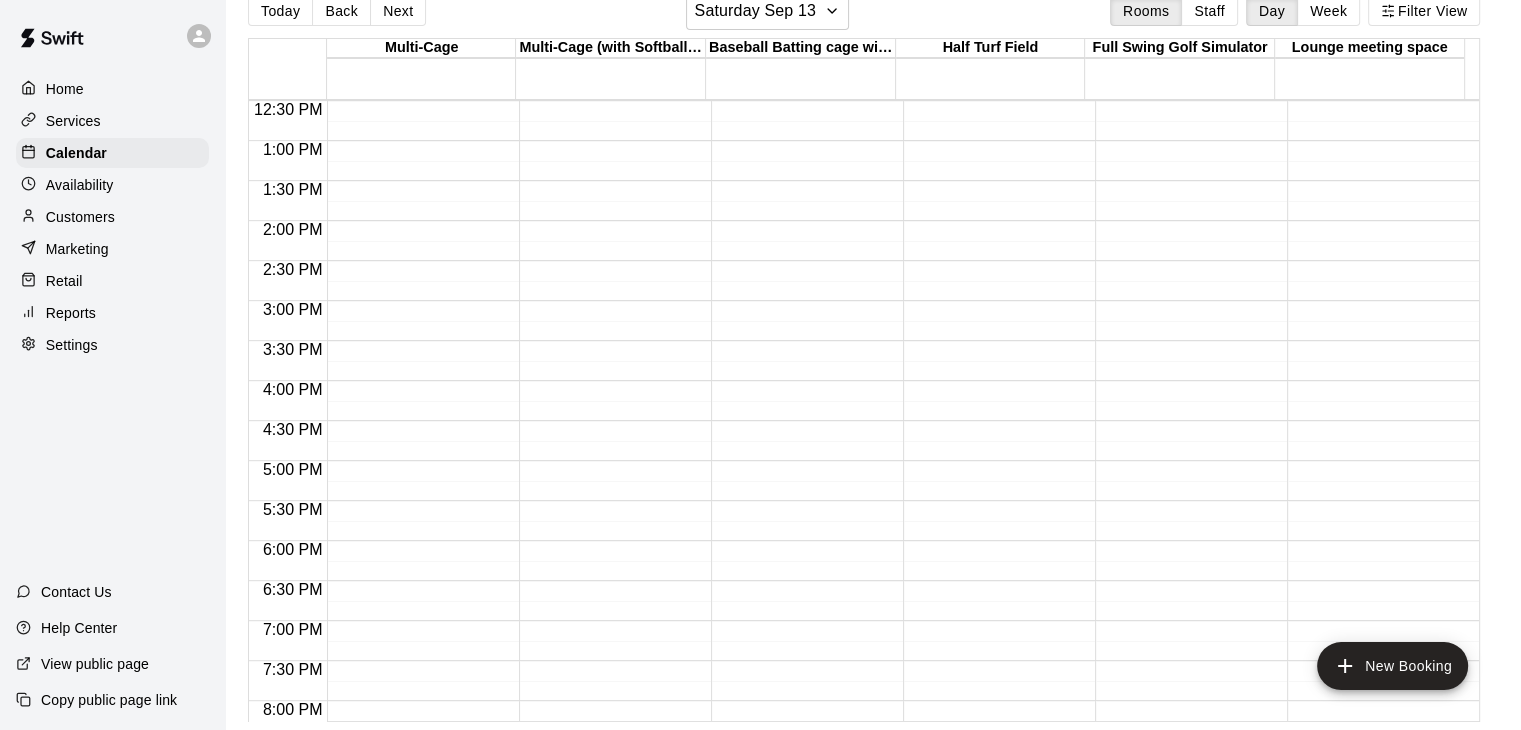 click on "12:00 AM – 10:00 AM Closed 10:00 PM – 11:59 PM Closed" at bounding box center [418, 61] 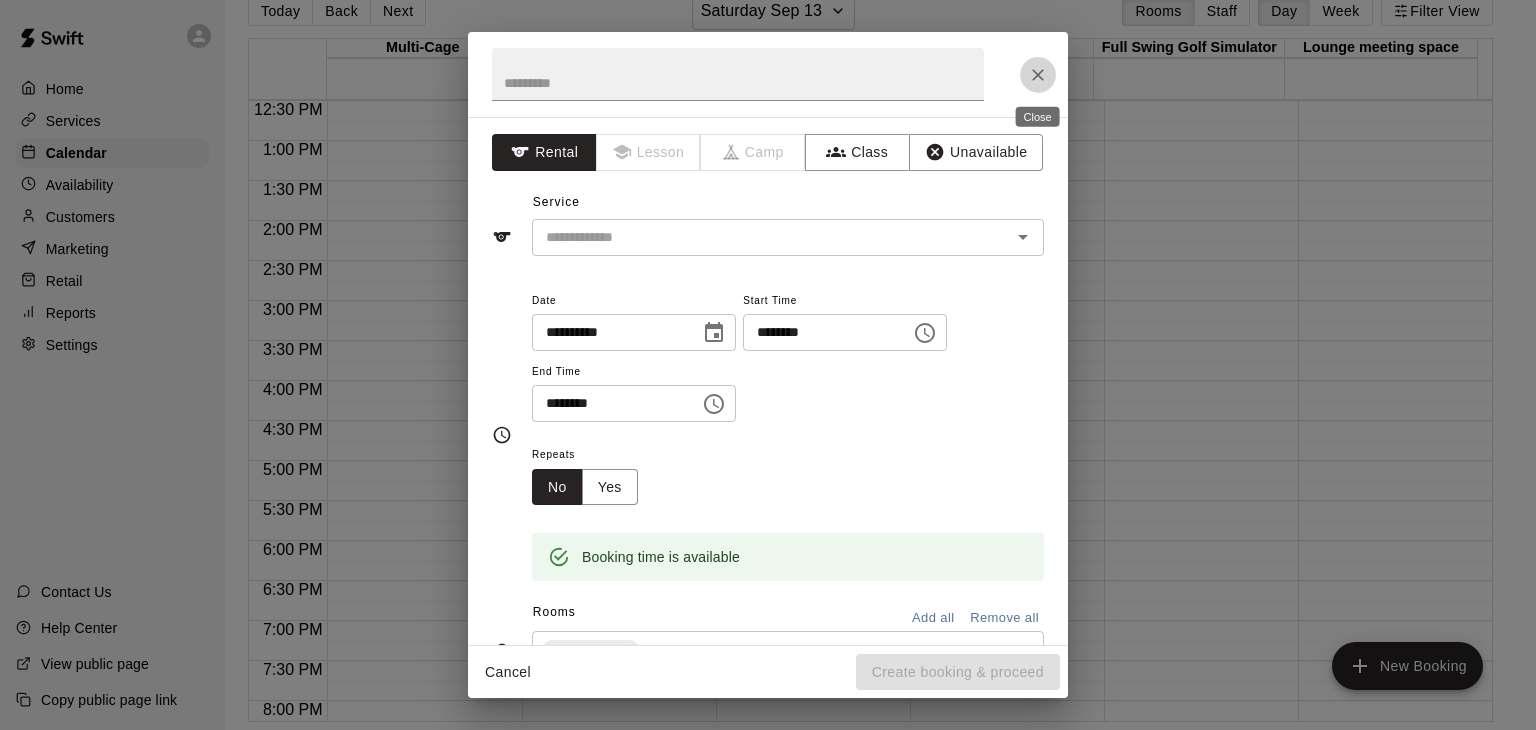 click 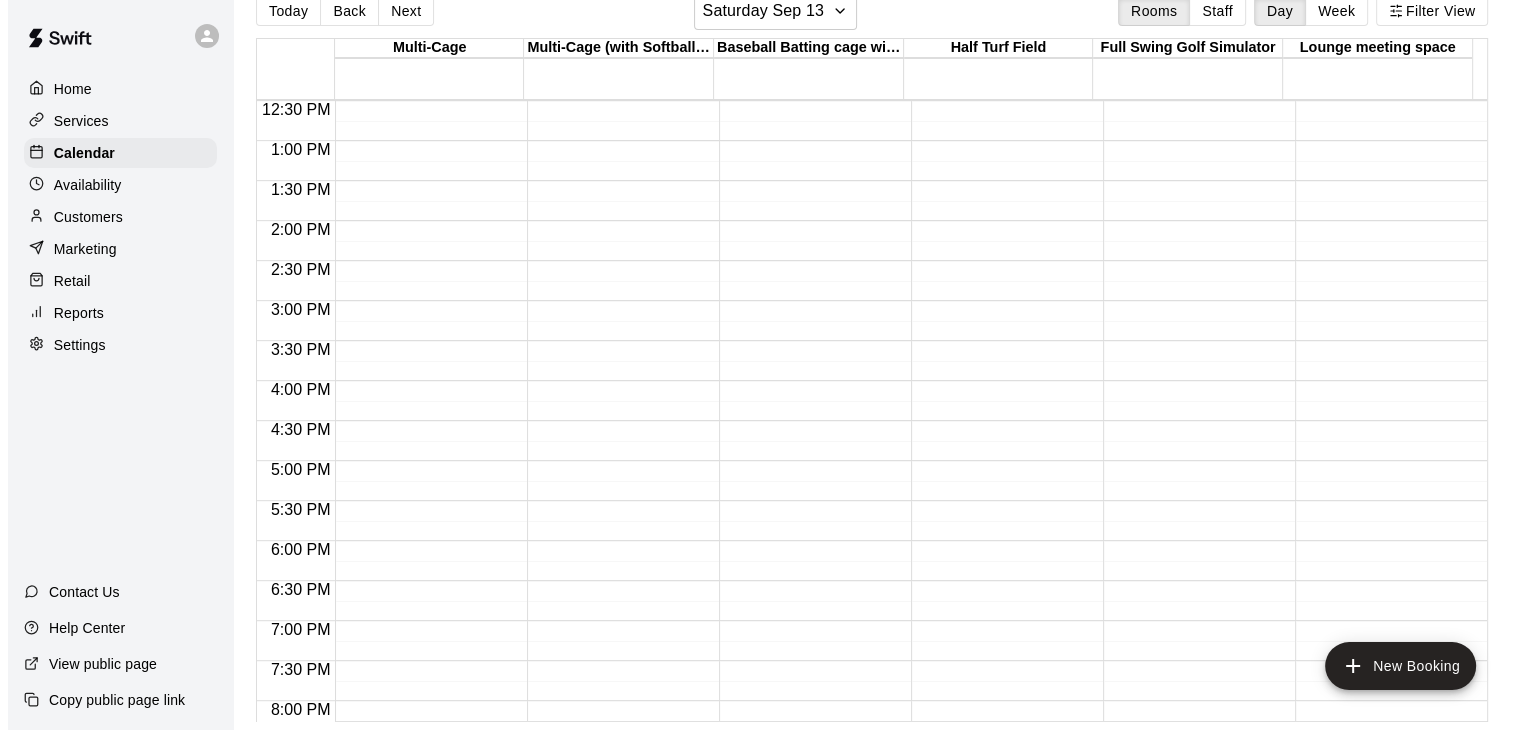 scroll, scrollTop: 976, scrollLeft: 0, axis: vertical 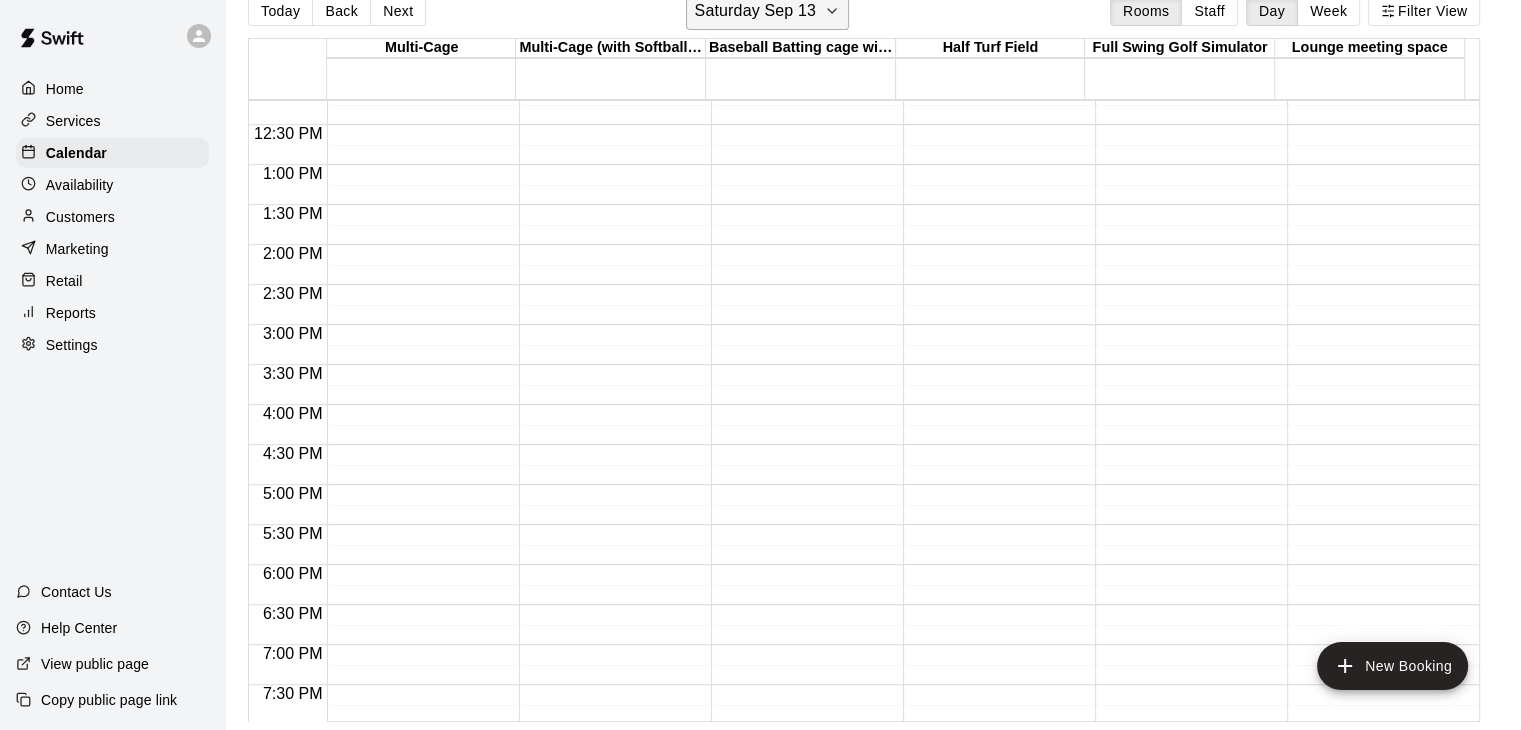 click on "Saturday Sep 13" at bounding box center (767, 11) 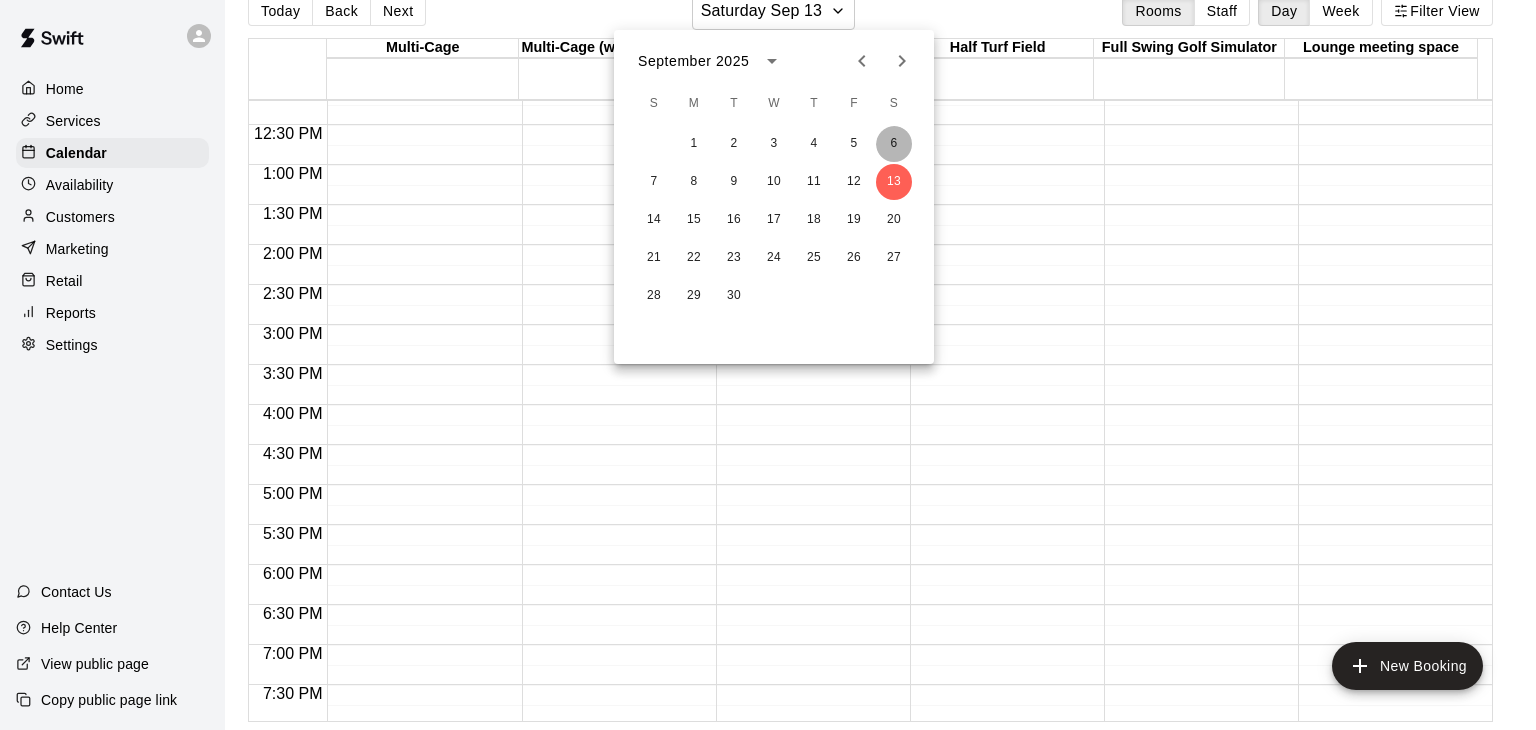 click on "6" at bounding box center (894, 144) 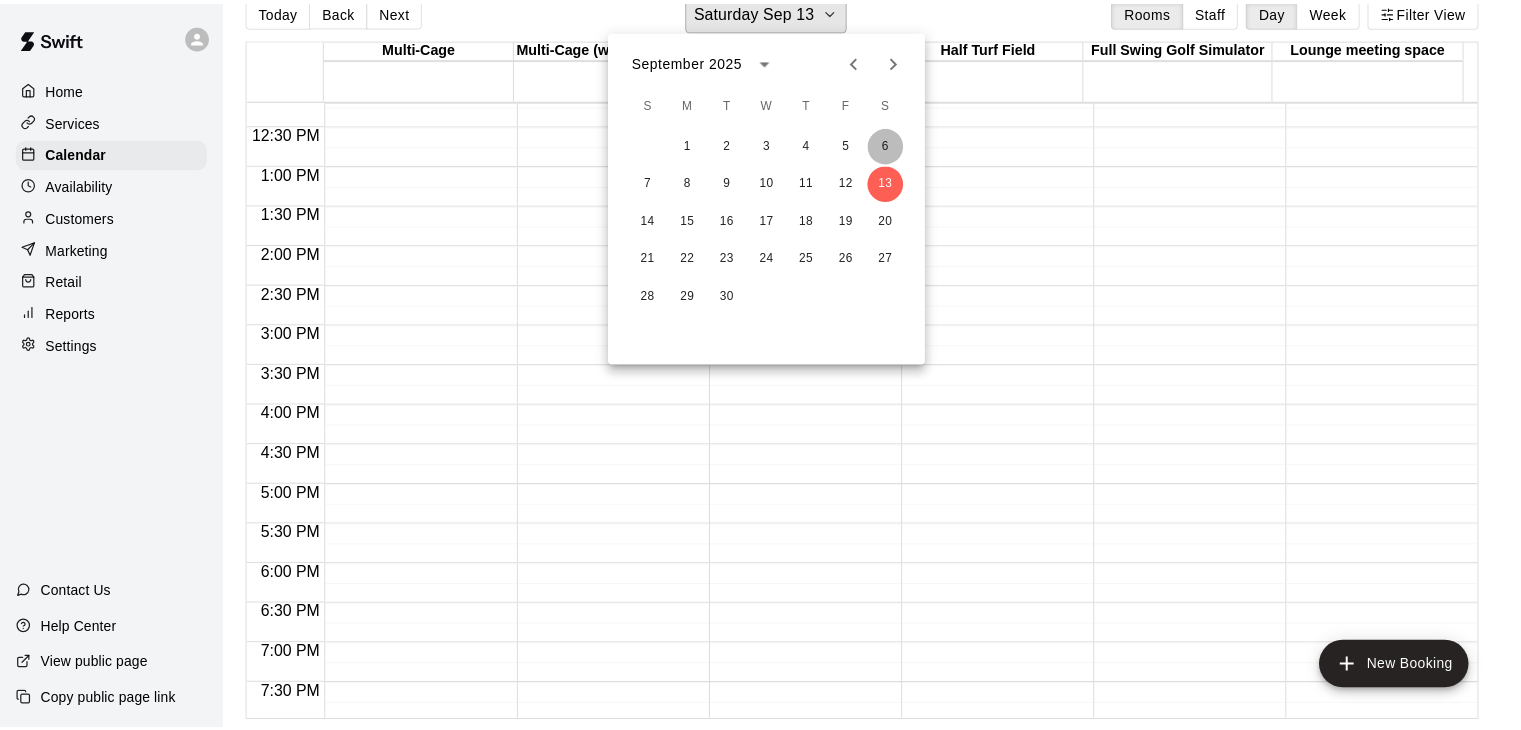 scroll, scrollTop: 24, scrollLeft: 0, axis: vertical 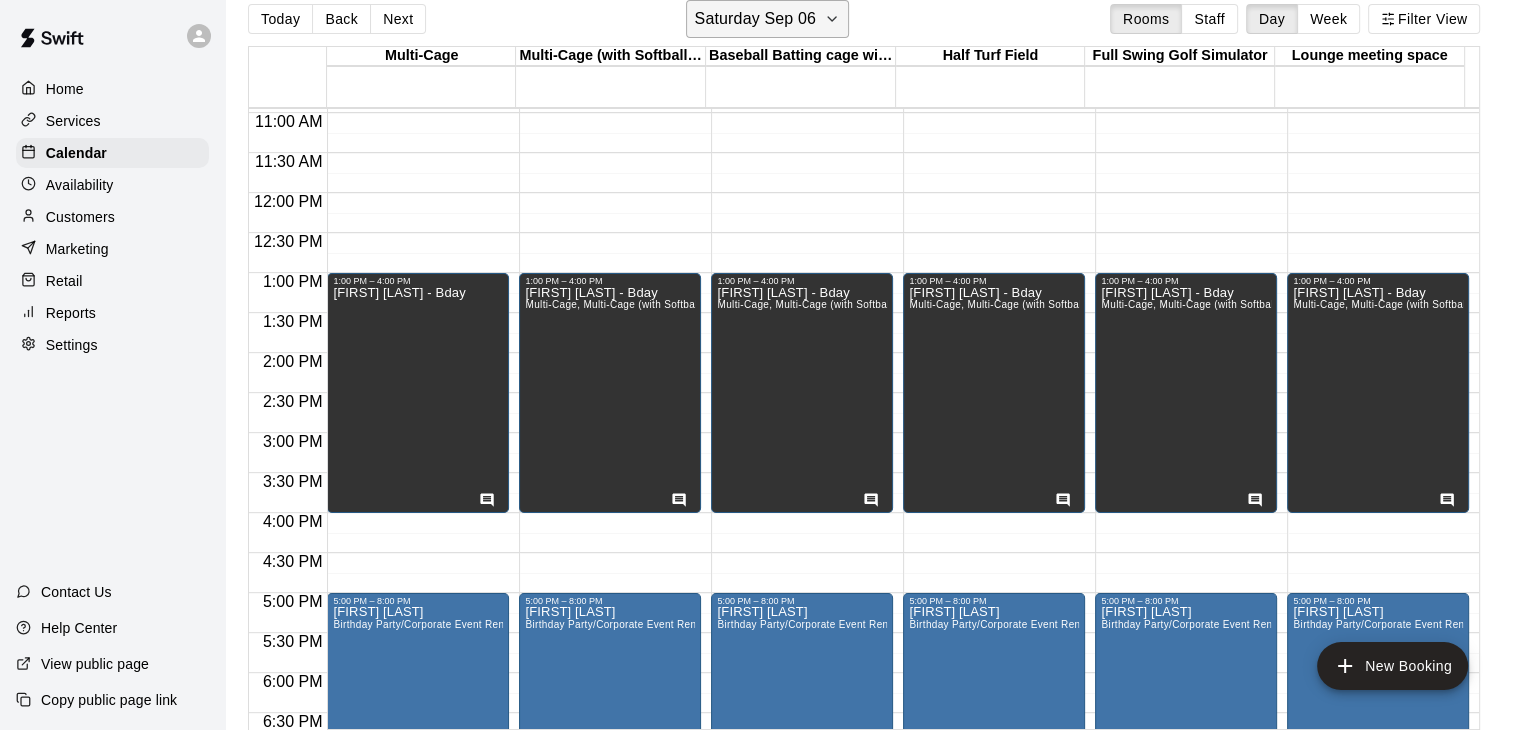 click 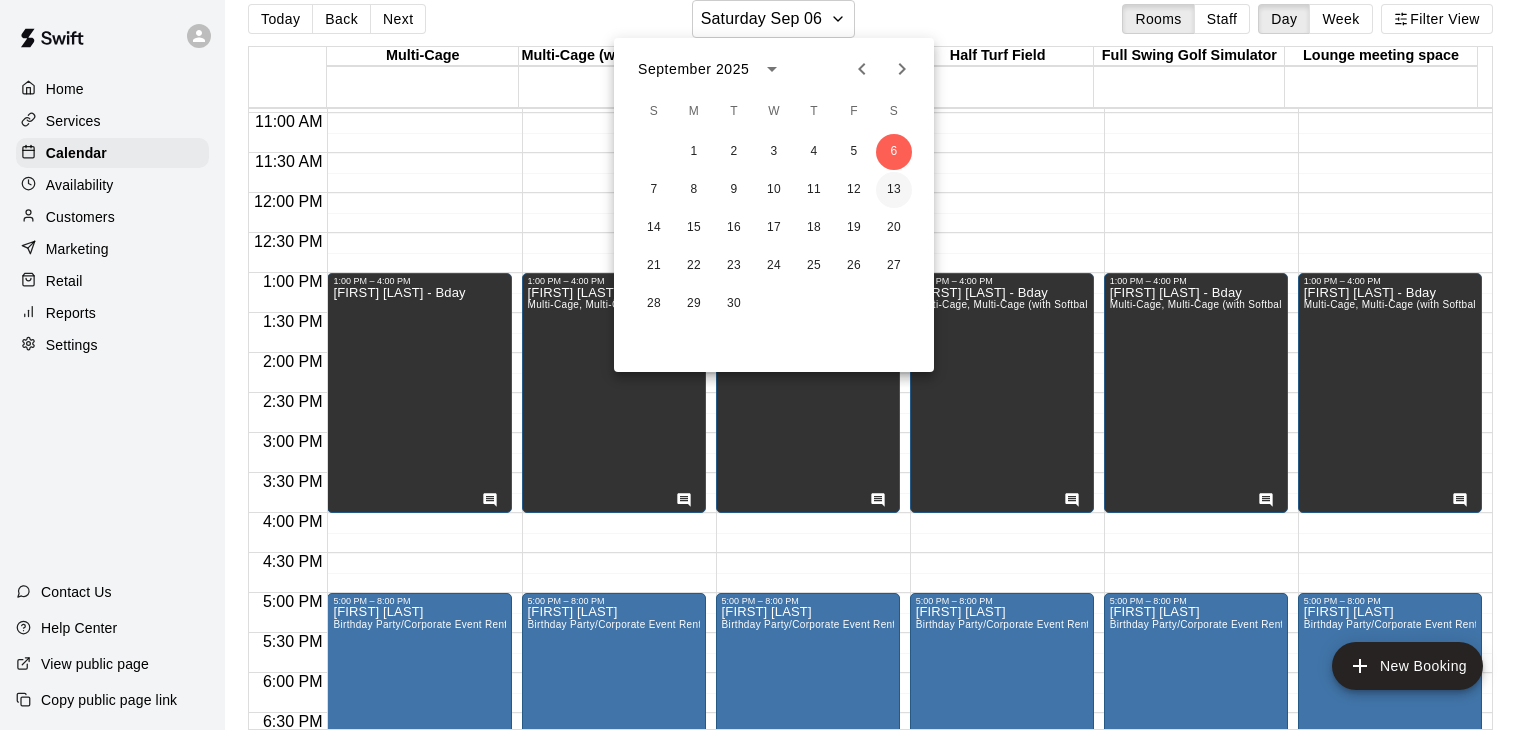 click on "13" at bounding box center (894, 190) 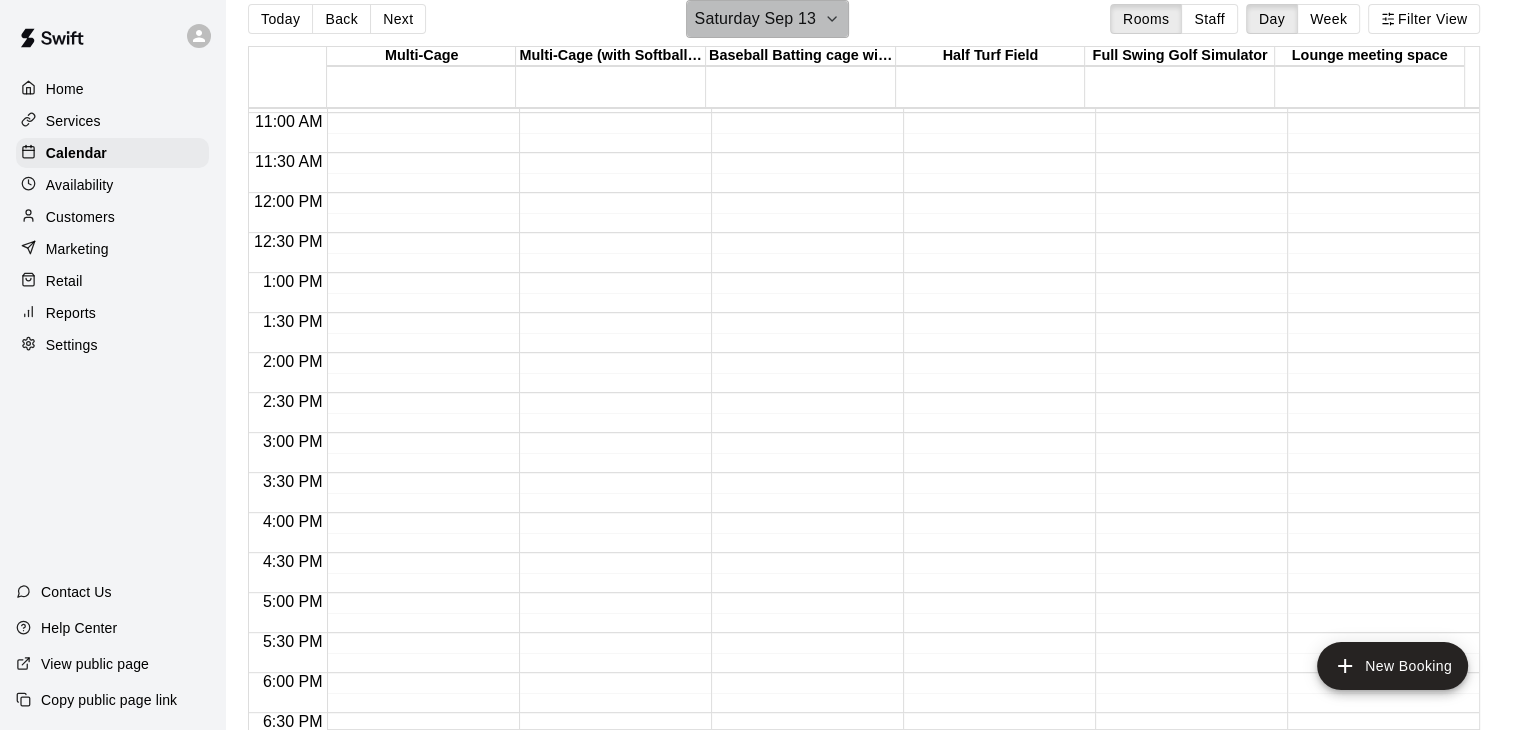 click 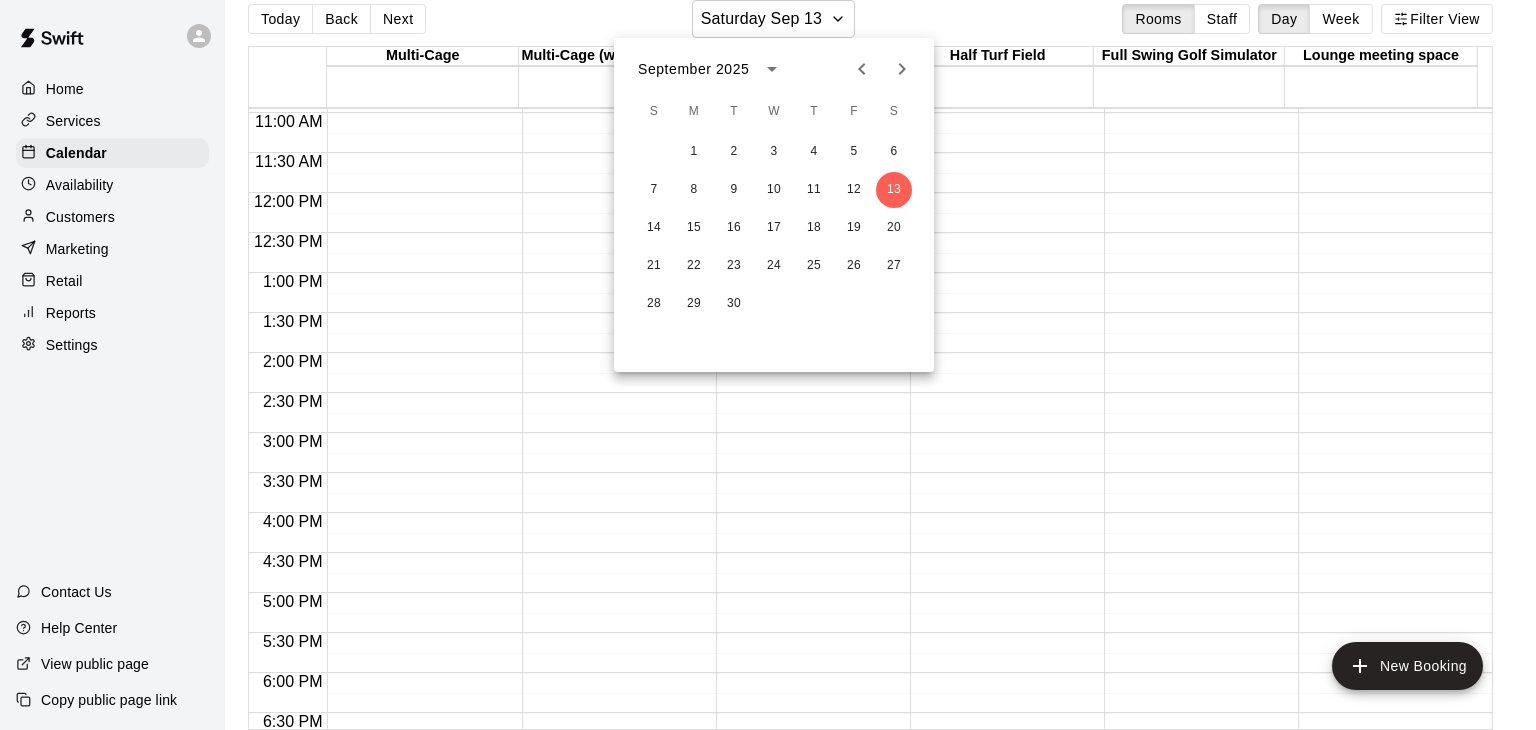 click at bounding box center [768, 365] 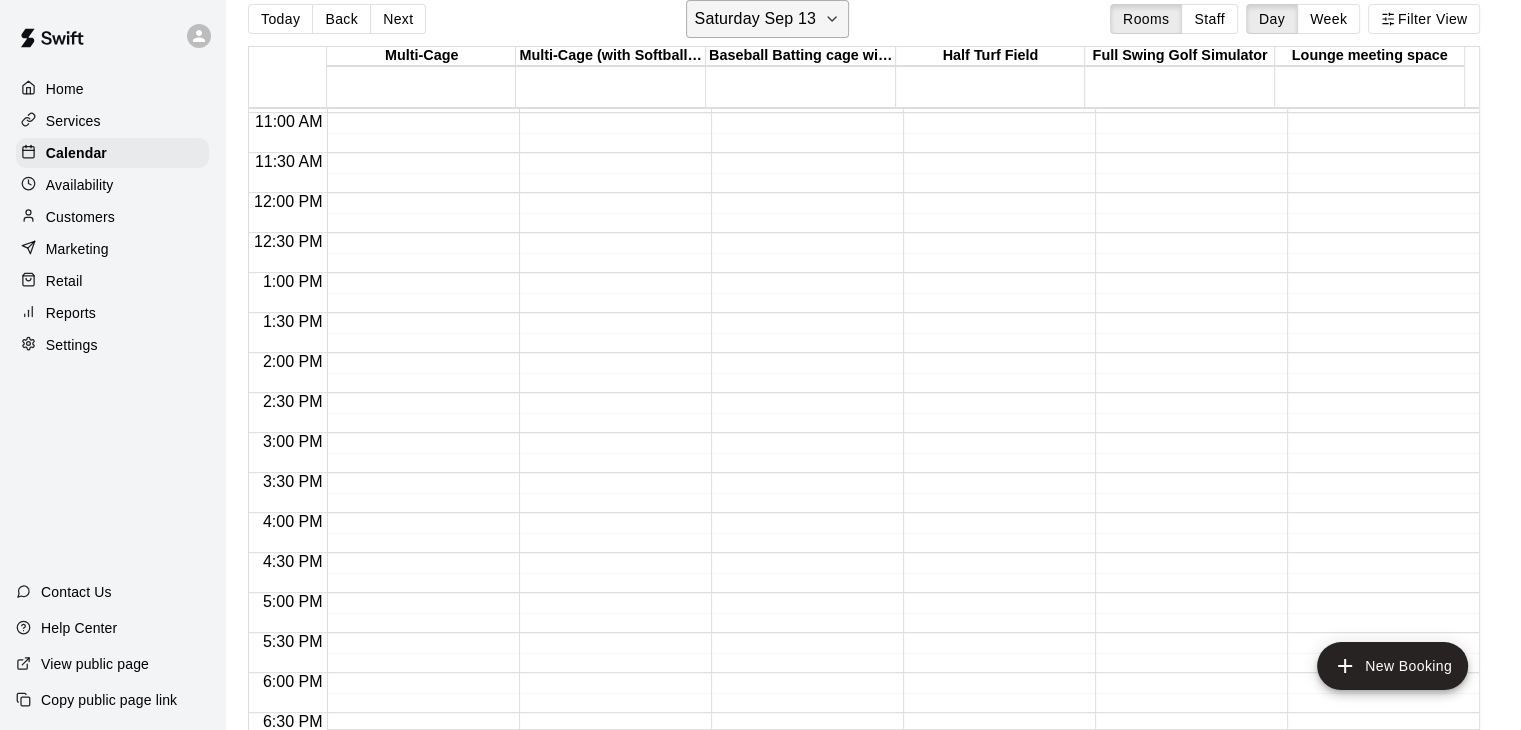 click 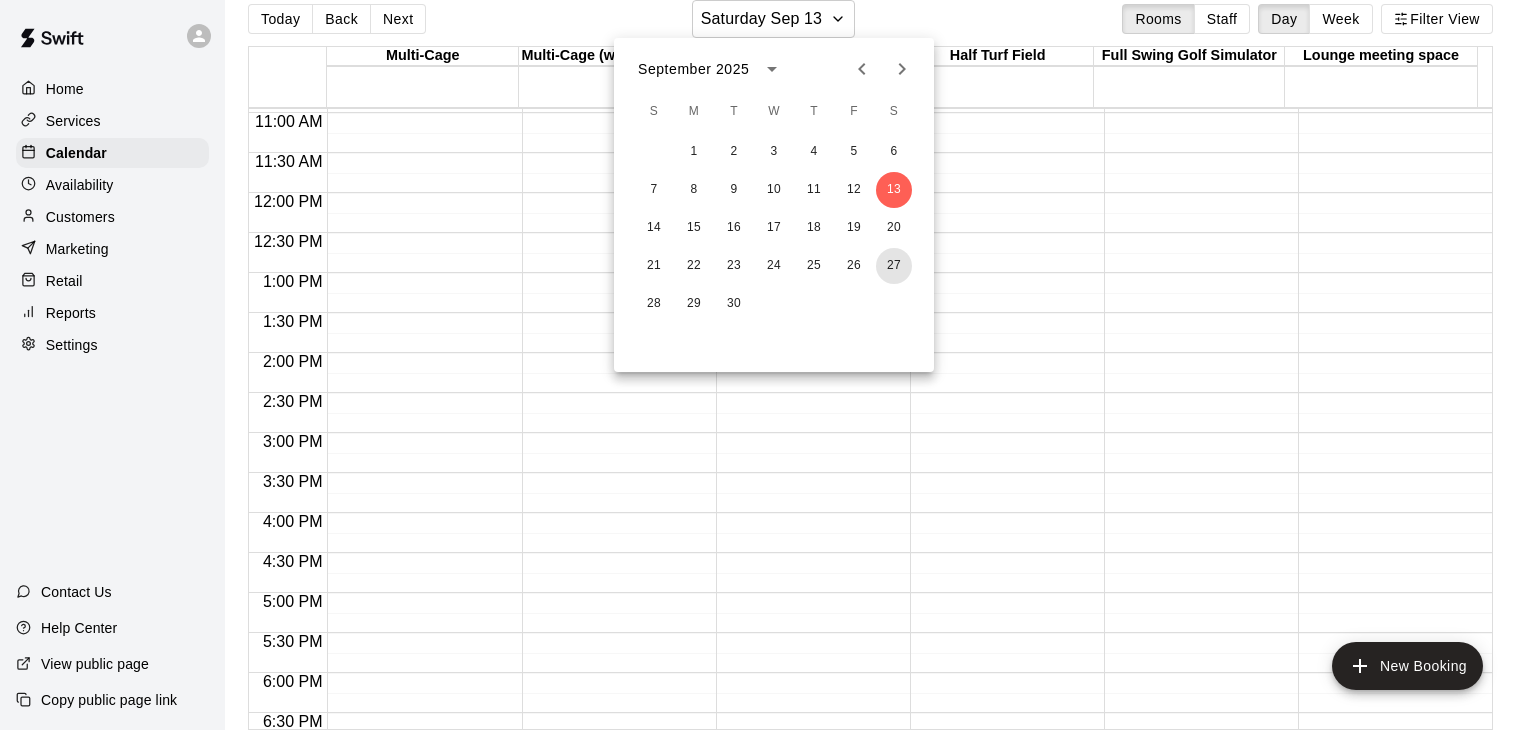 drag, startPoint x: 898, startPoint y: 268, endPoint x: 883, endPoint y: 283, distance: 21.213203 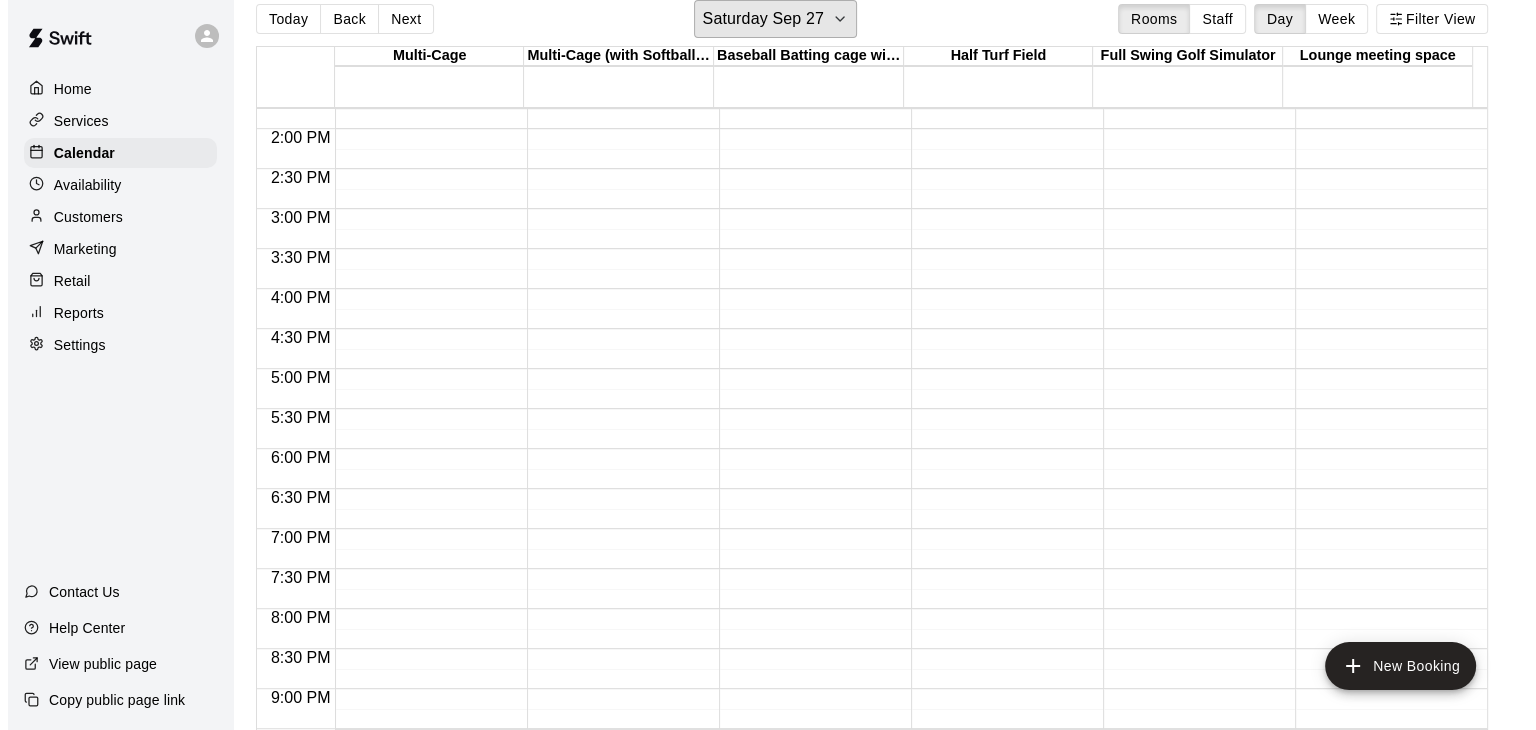 scroll, scrollTop: 1200, scrollLeft: 0, axis: vertical 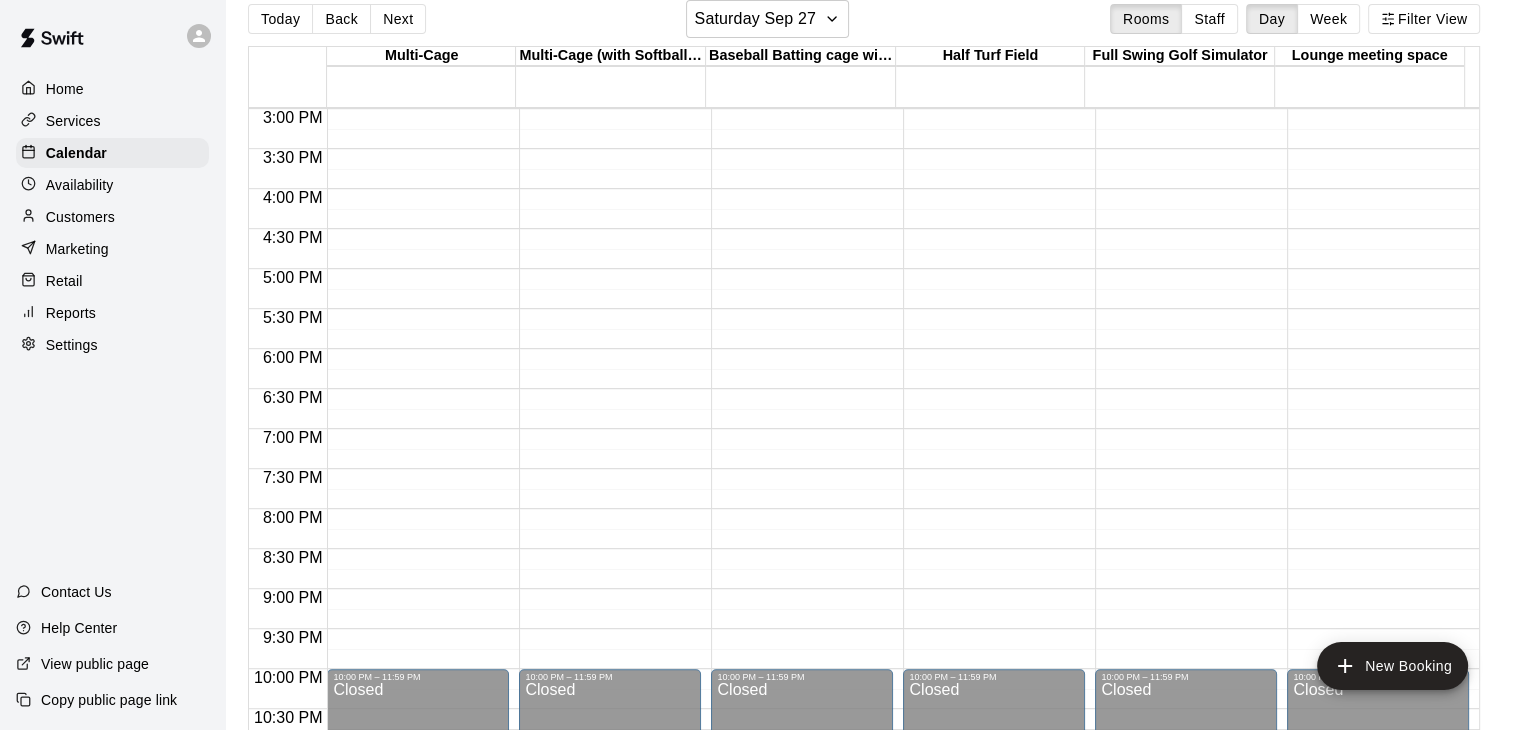 click on "12:00 AM – 10:00 AM Closed 10:00 PM – 11:59 PM Closed" at bounding box center (418, -131) 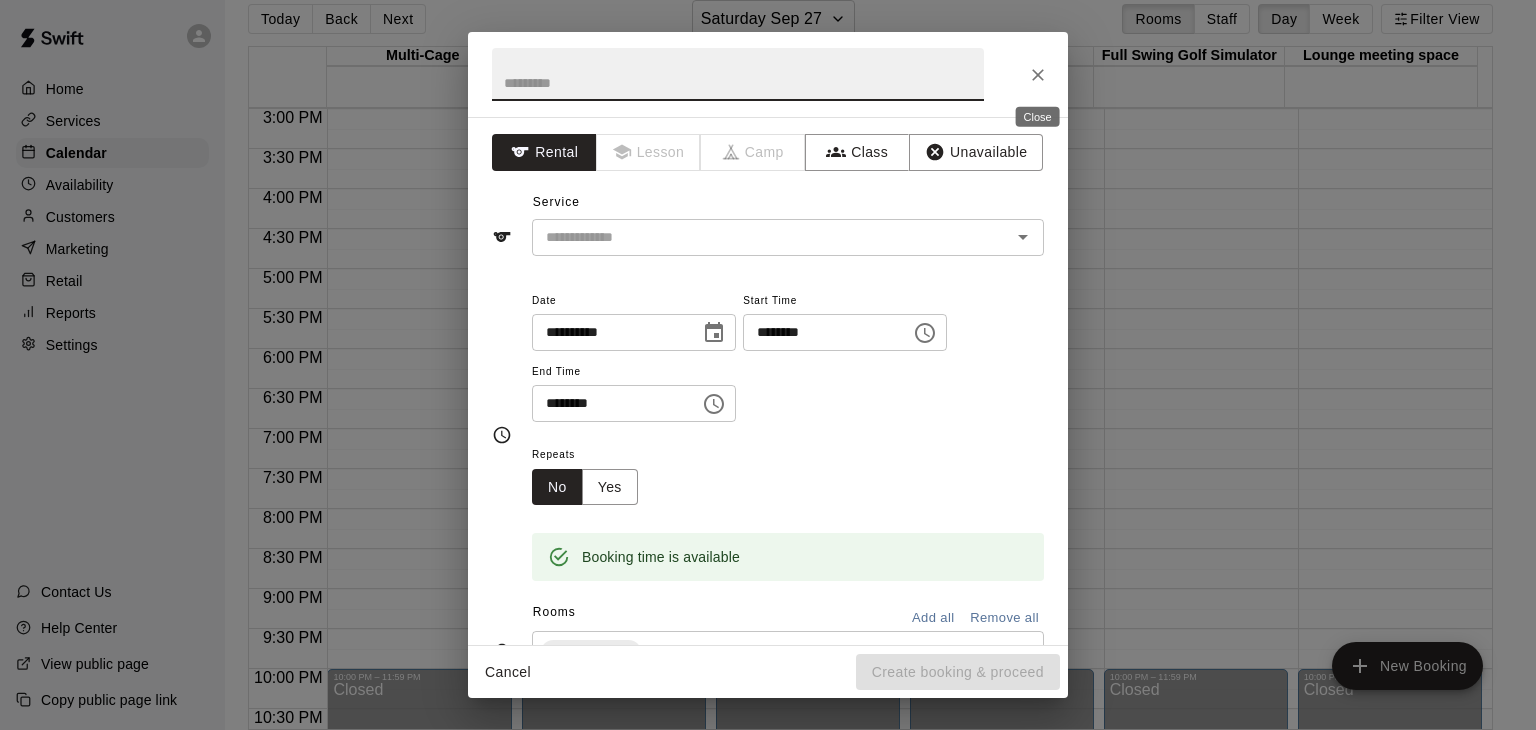 click 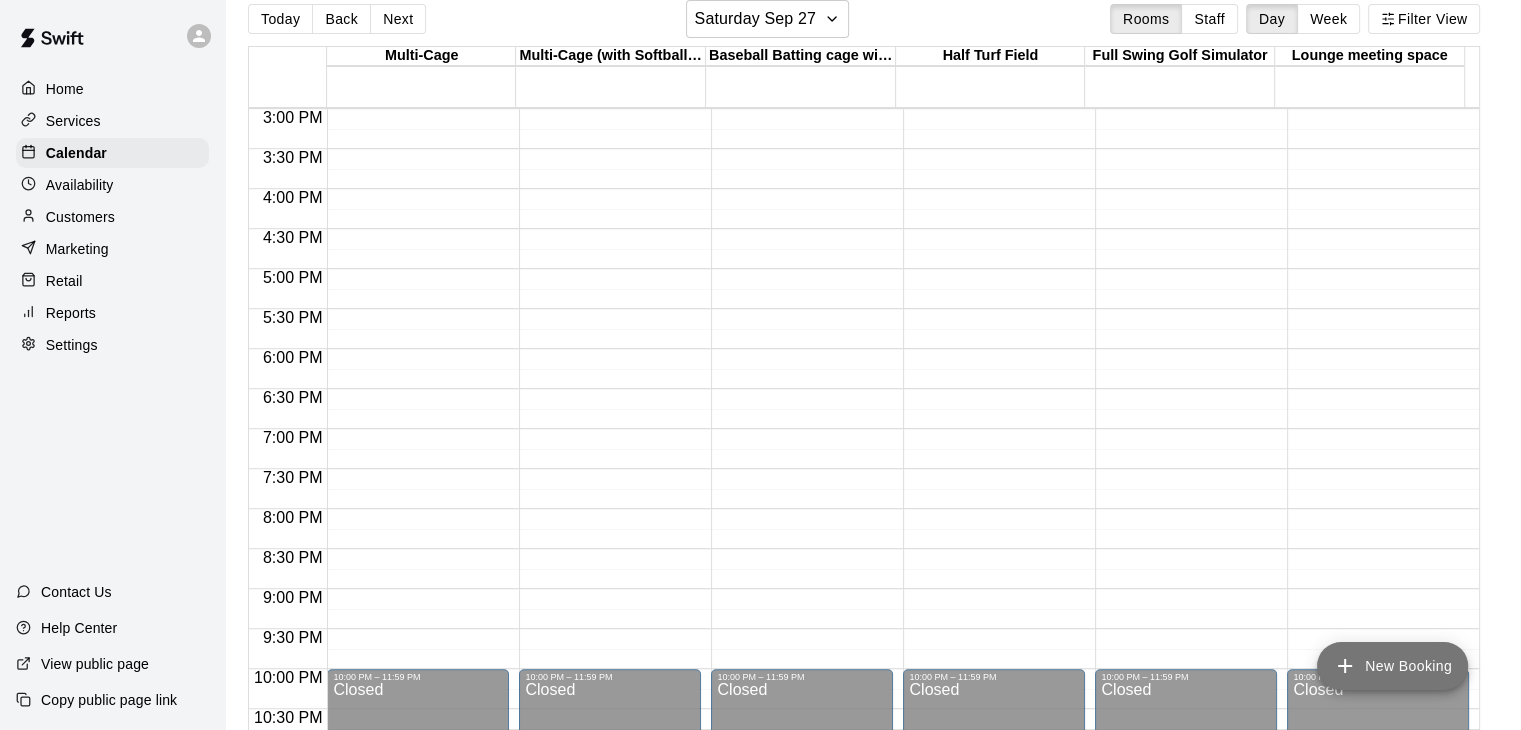 click on "New Booking" at bounding box center [1392, 666] 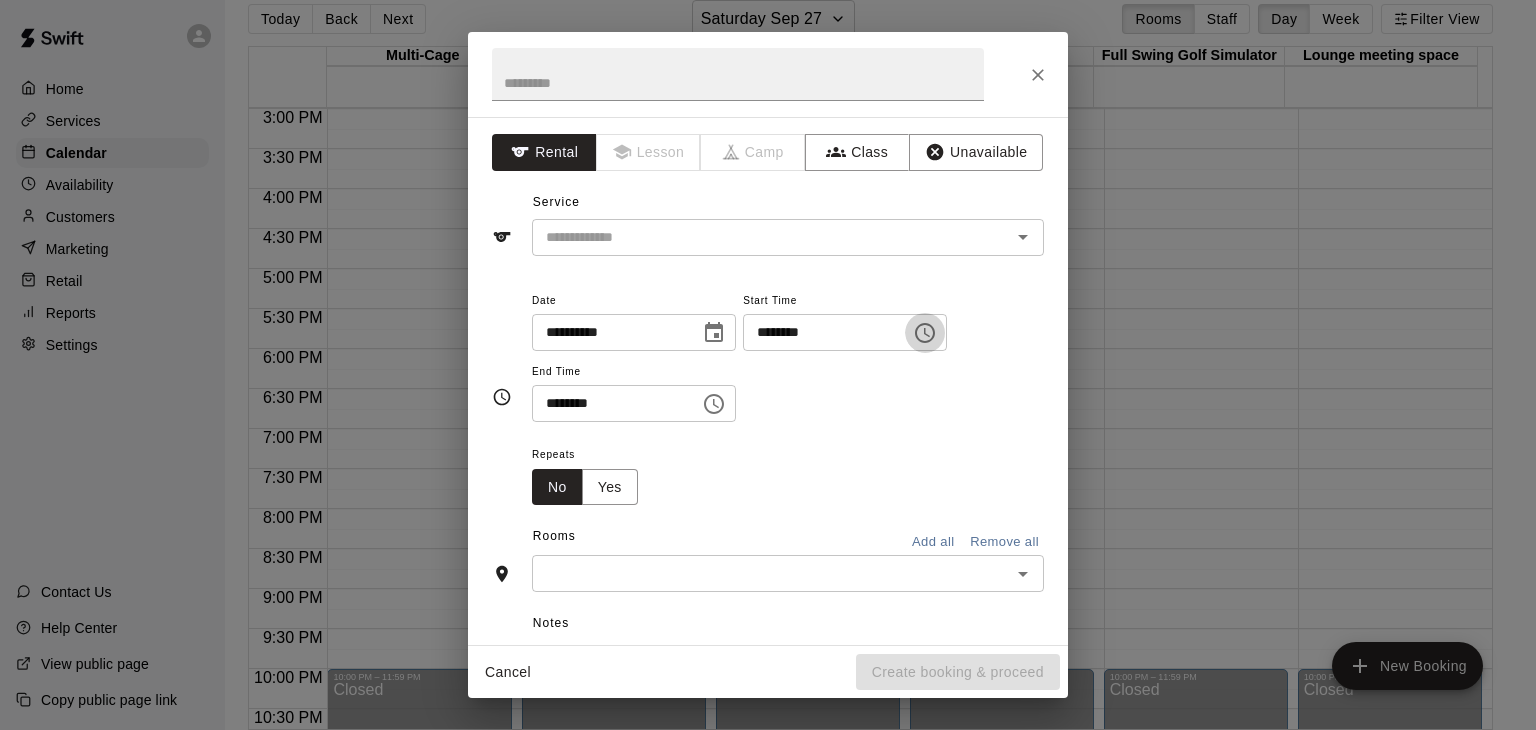 click 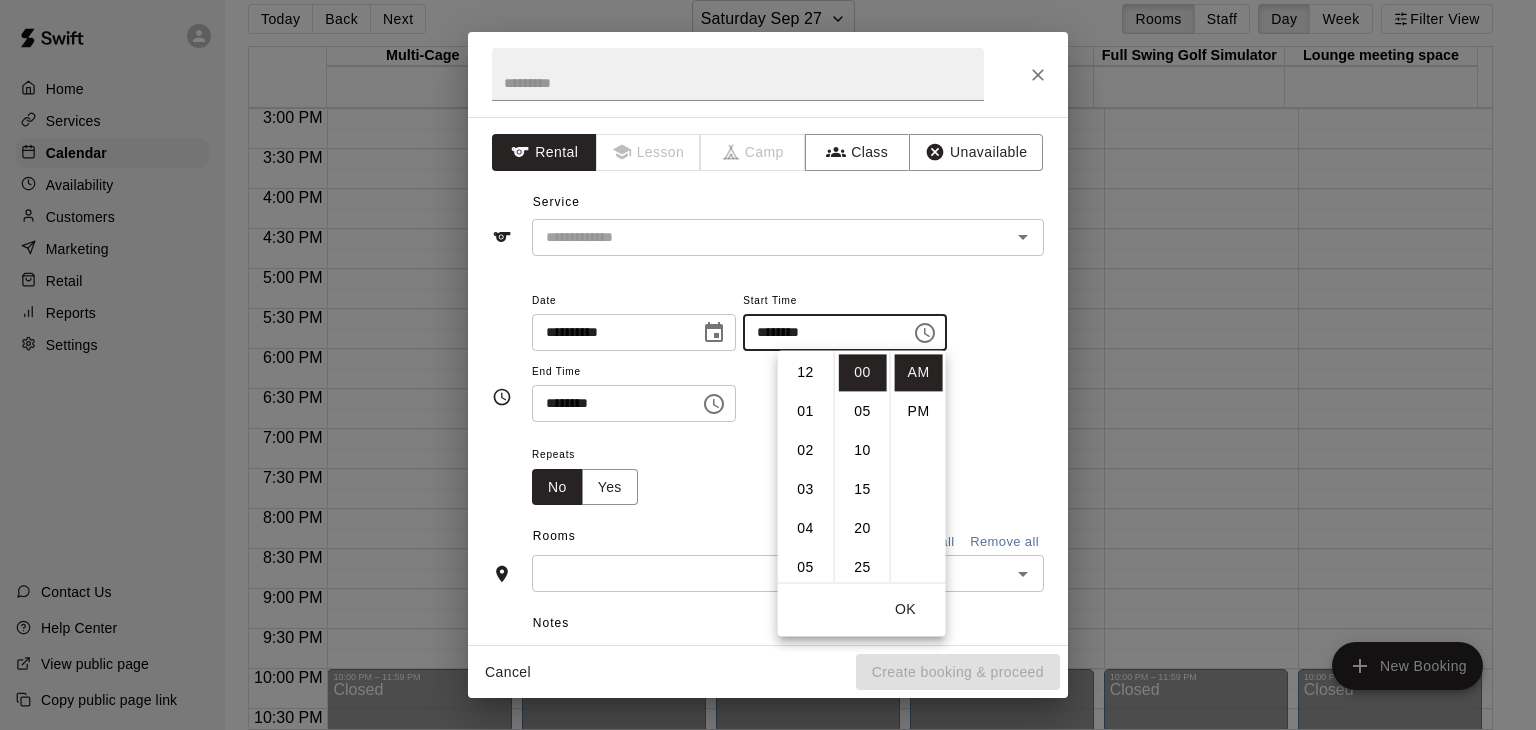 scroll, scrollTop: 351, scrollLeft: 0, axis: vertical 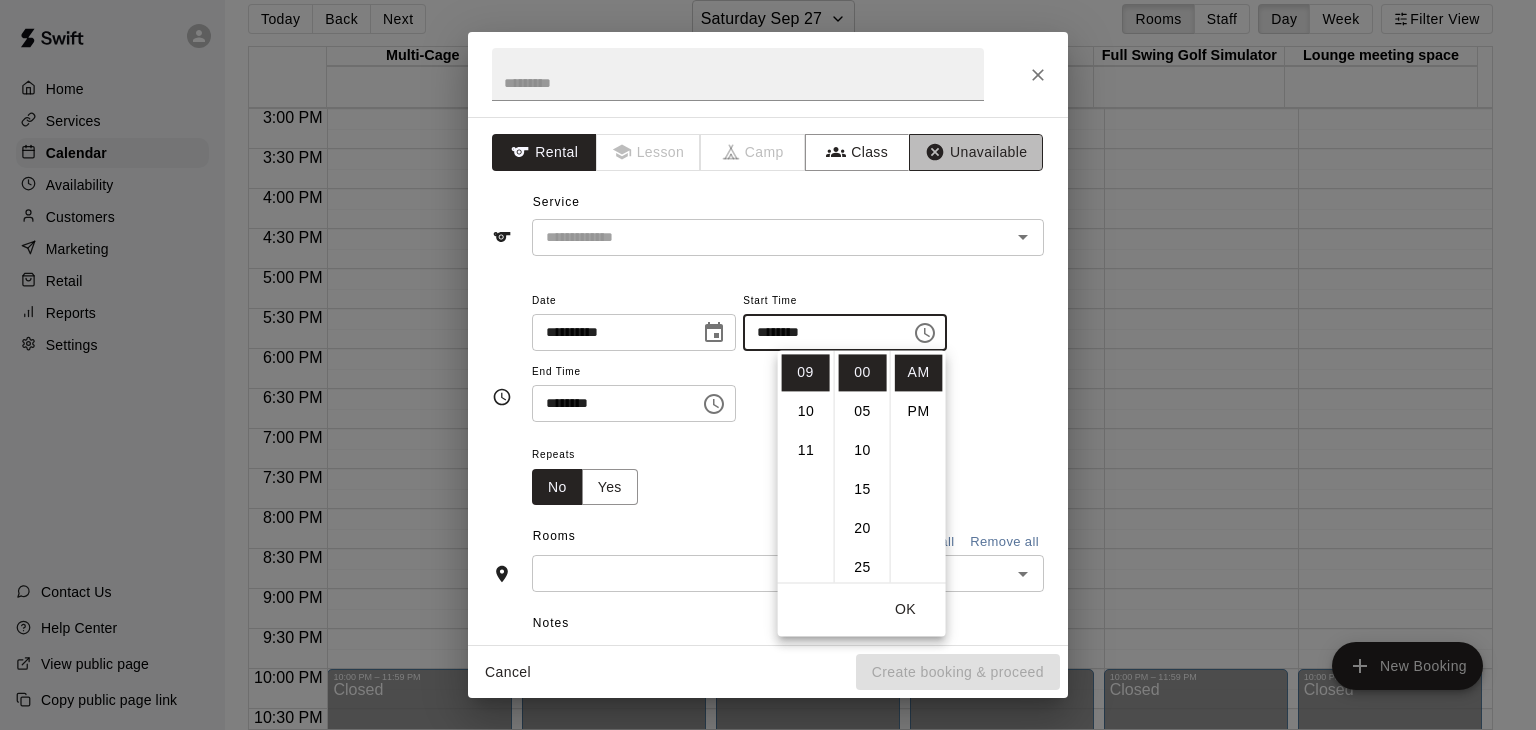 click on "Unavailable" at bounding box center (976, 152) 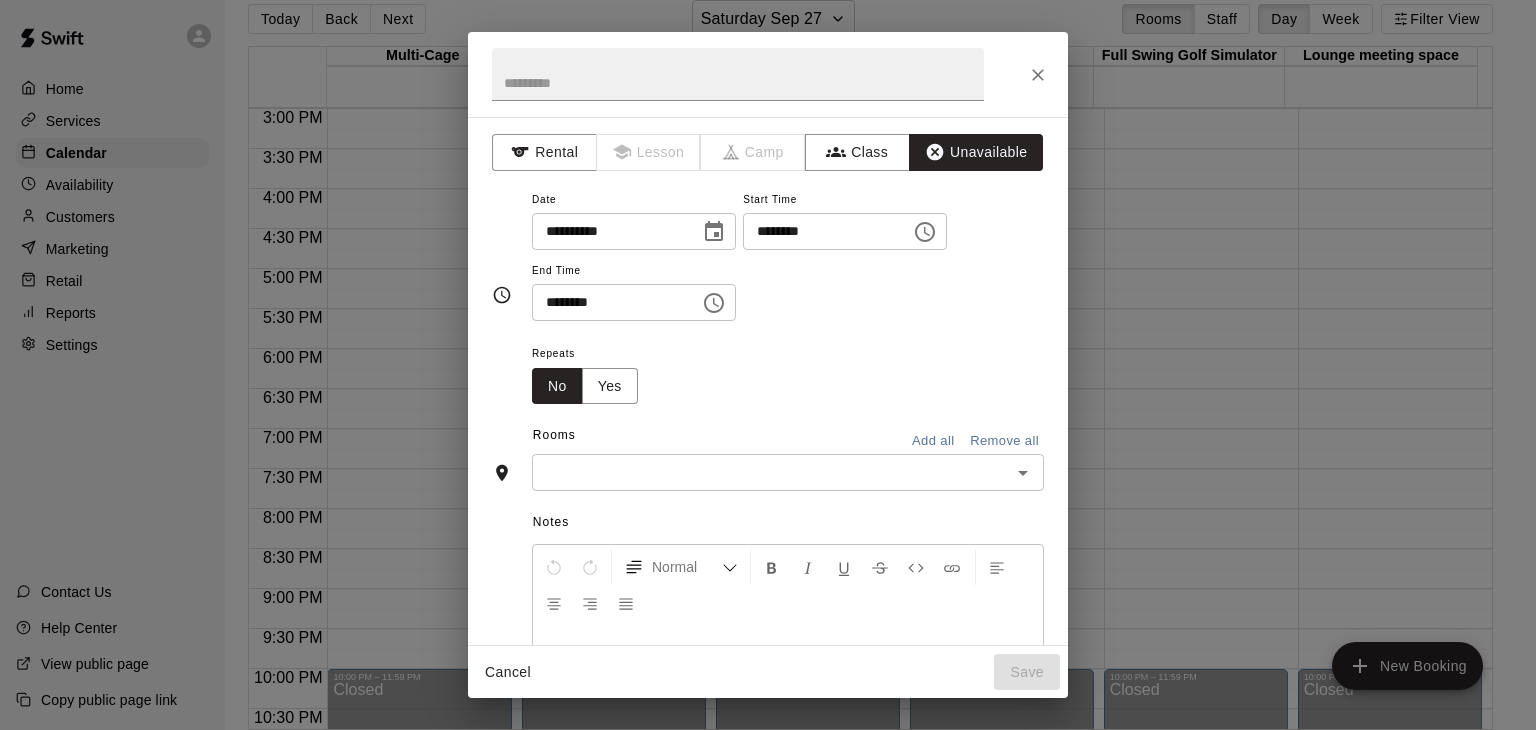 click 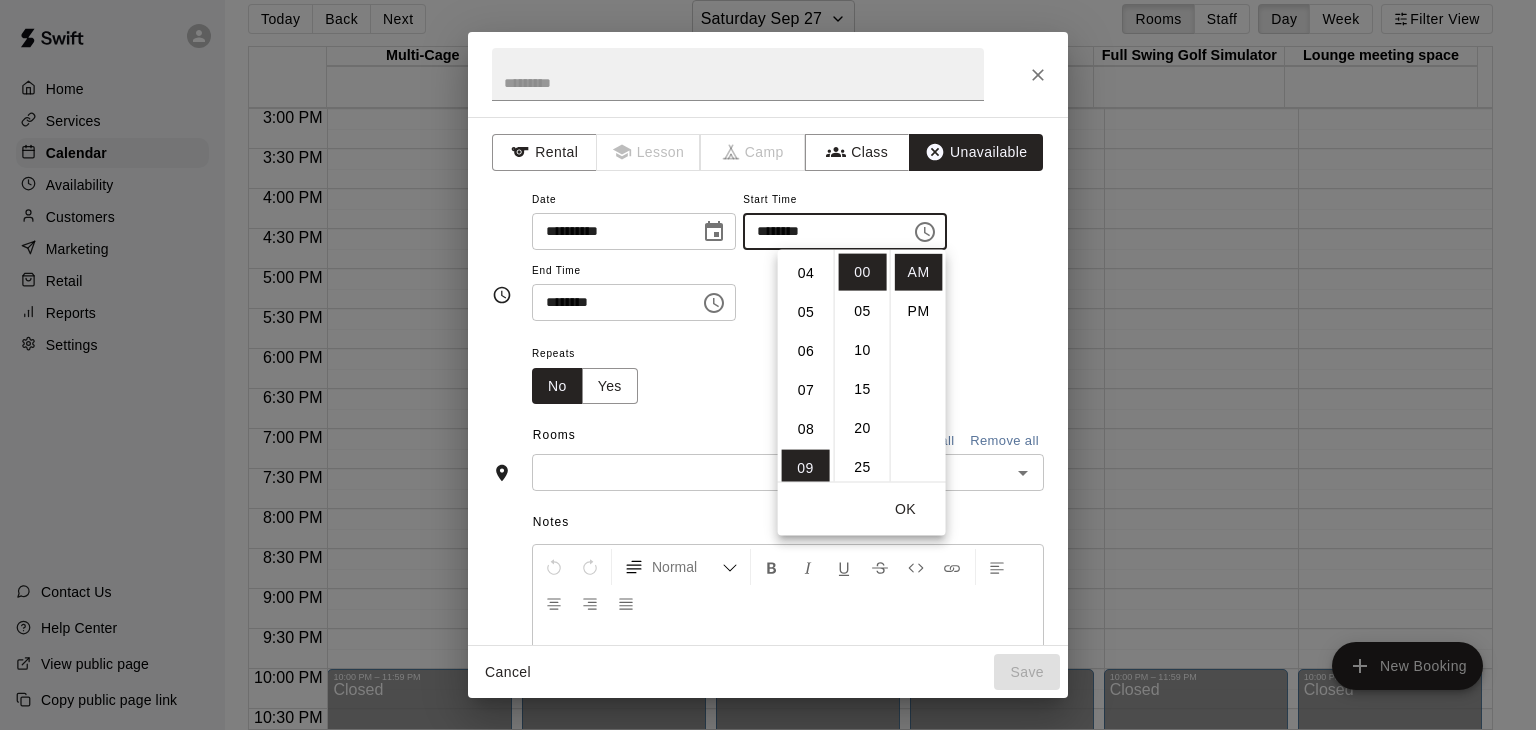 scroll, scrollTop: 151, scrollLeft: 0, axis: vertical 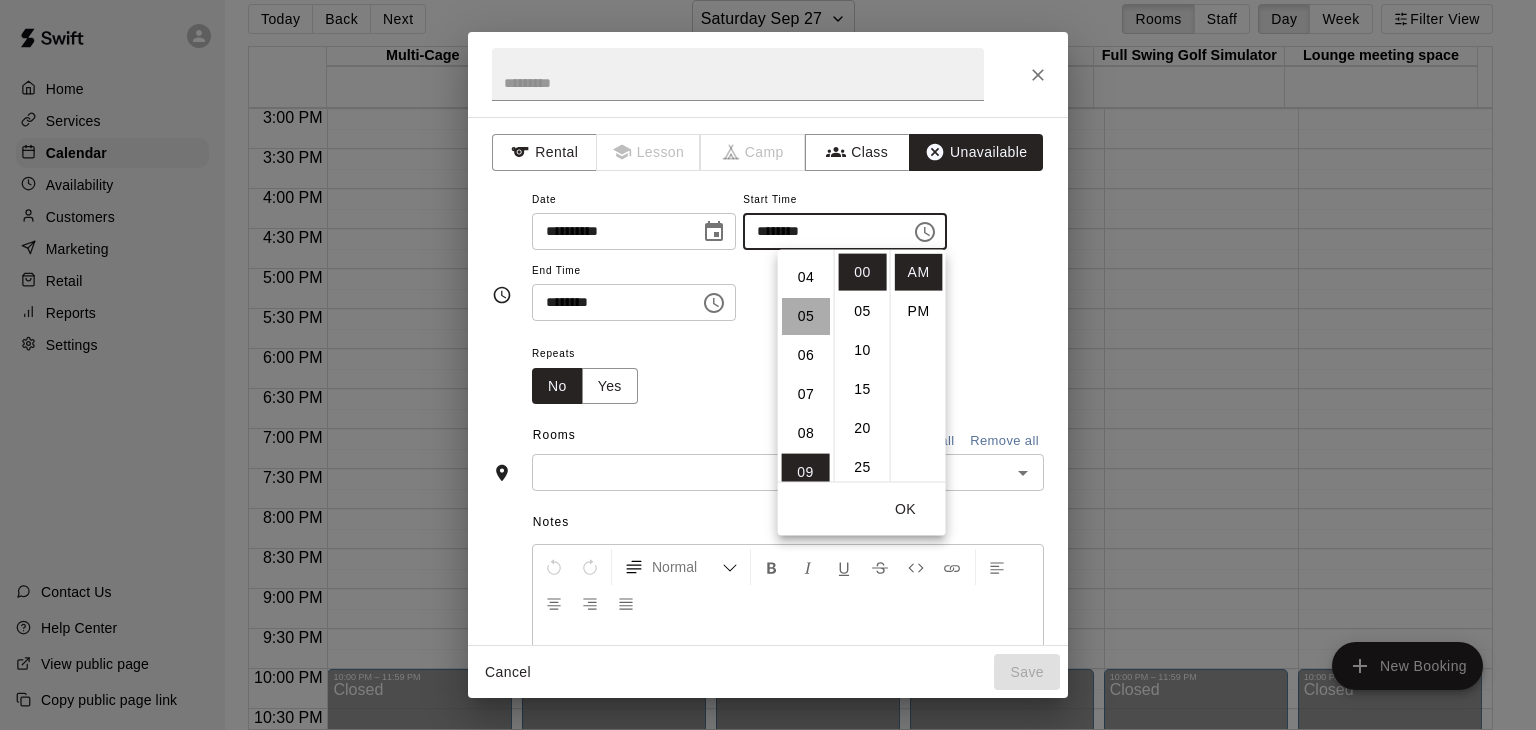 click on "05" at bounding box center [806, 316] 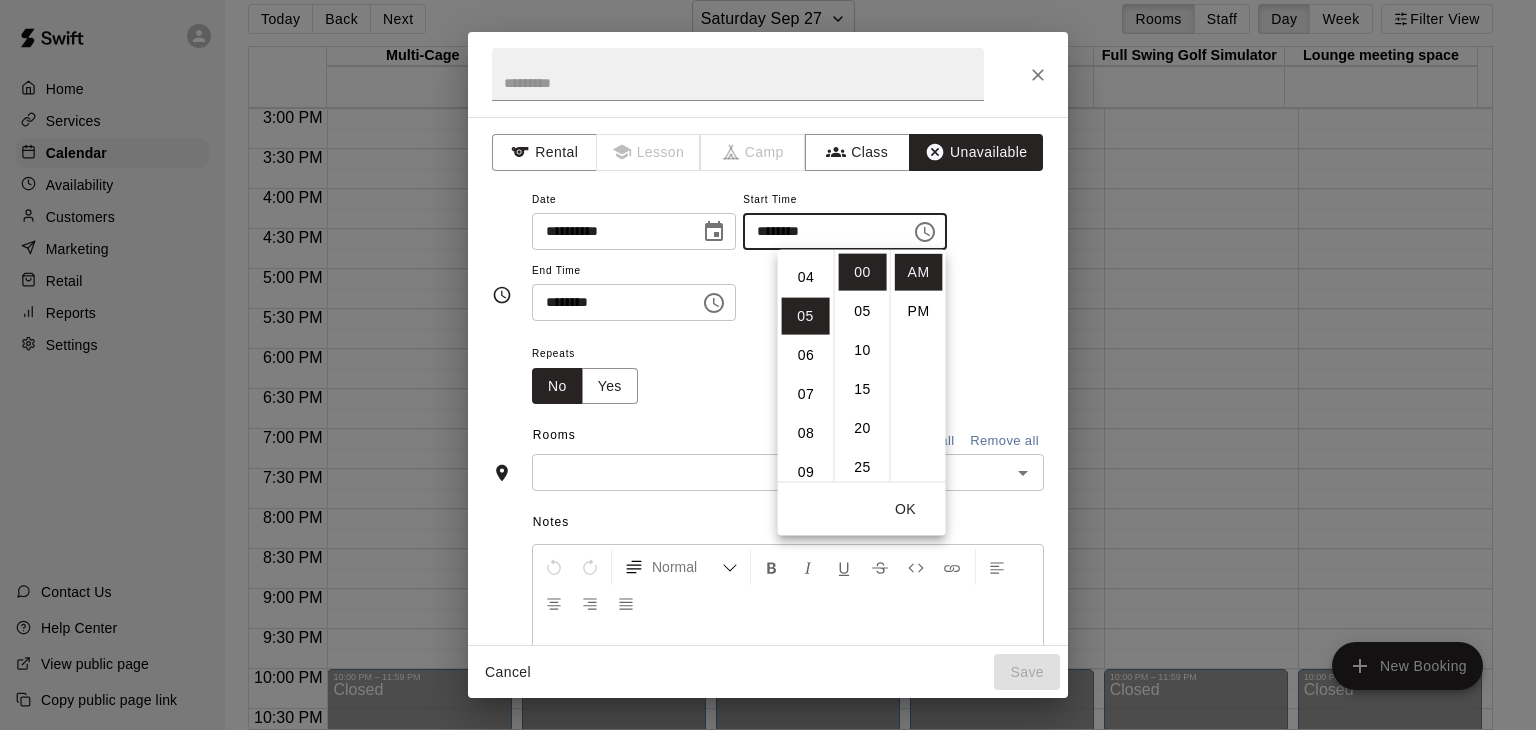 scroll, scrollTop: 195, scrollLeft: 0, axis: vertical 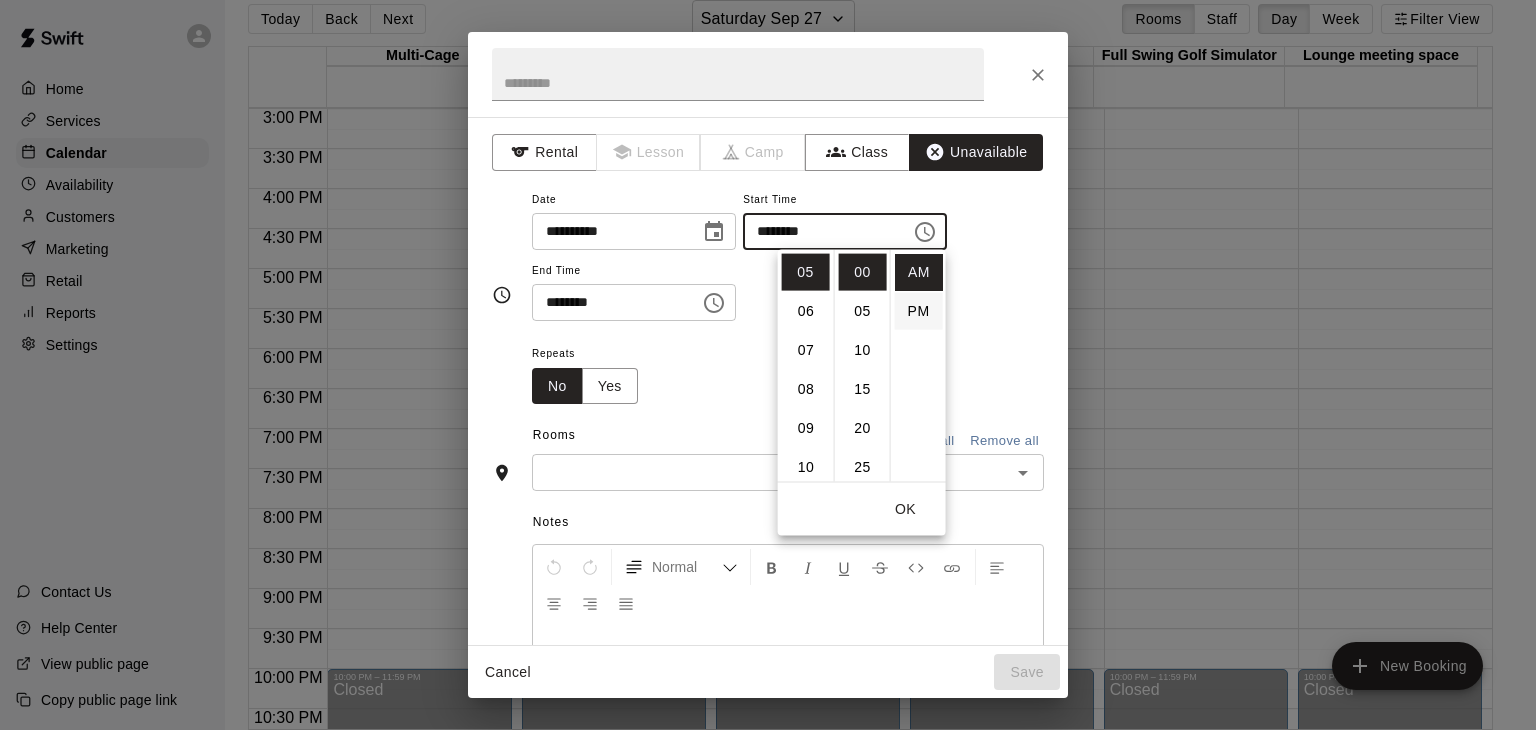 click on "PM" at bounding box center [919, 311] 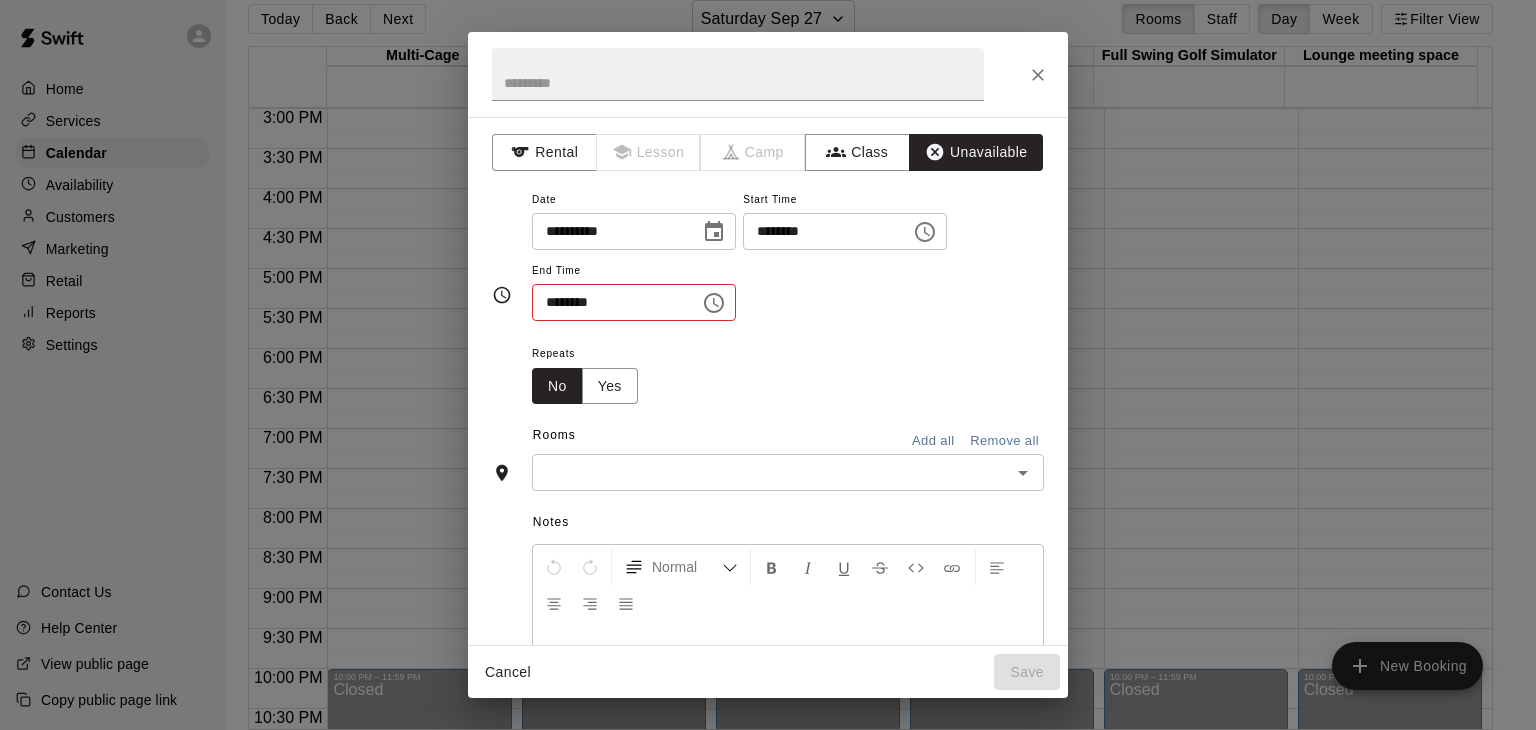 scroll, scrollTop: 36, scrollLeft: 0, axis: vertical 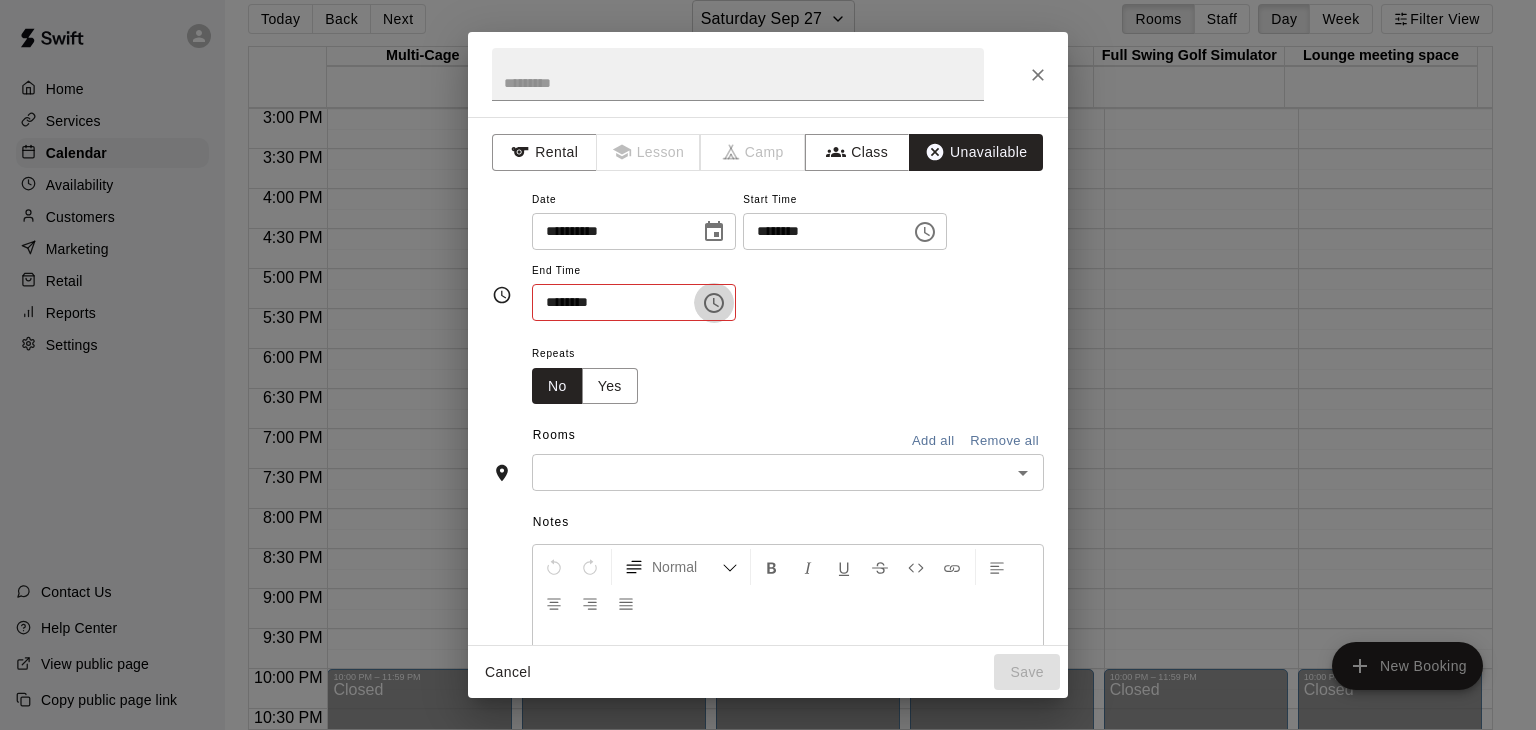 click 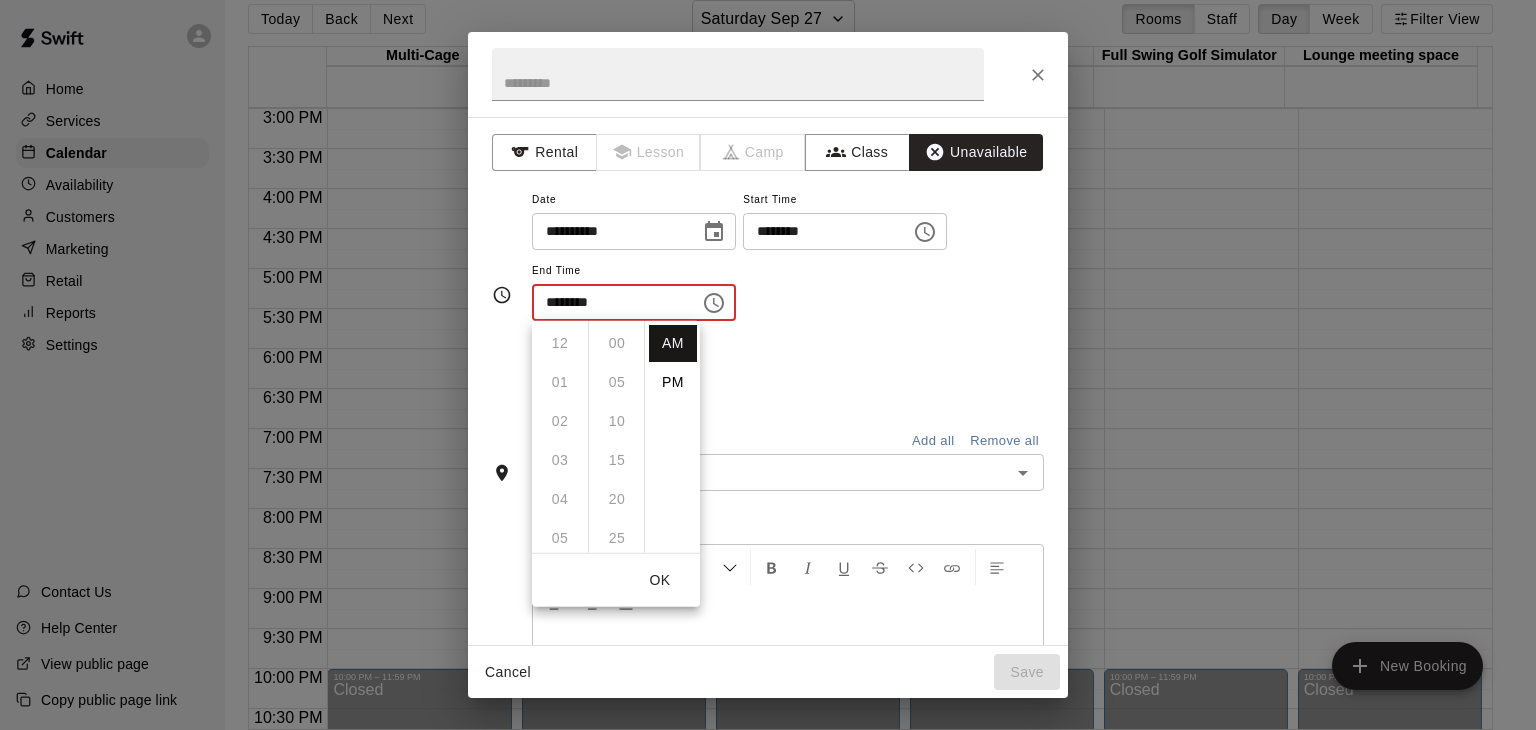 scroll, scrollTop: 351, scrollLeft: 0, axis: vertical 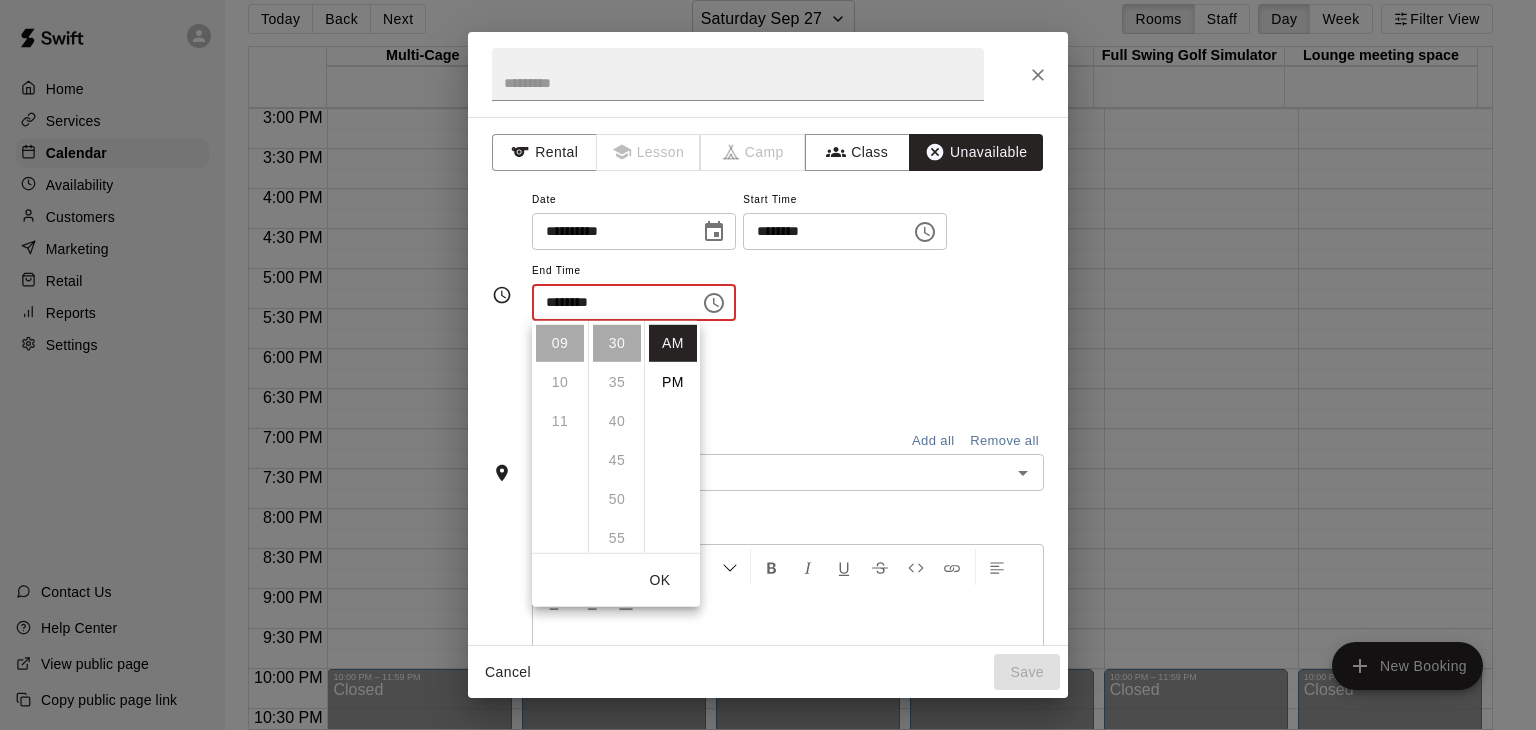 click on "12 01 02 03 04 05 06 07 08 09 10 11" at bounding box center [560, 437] 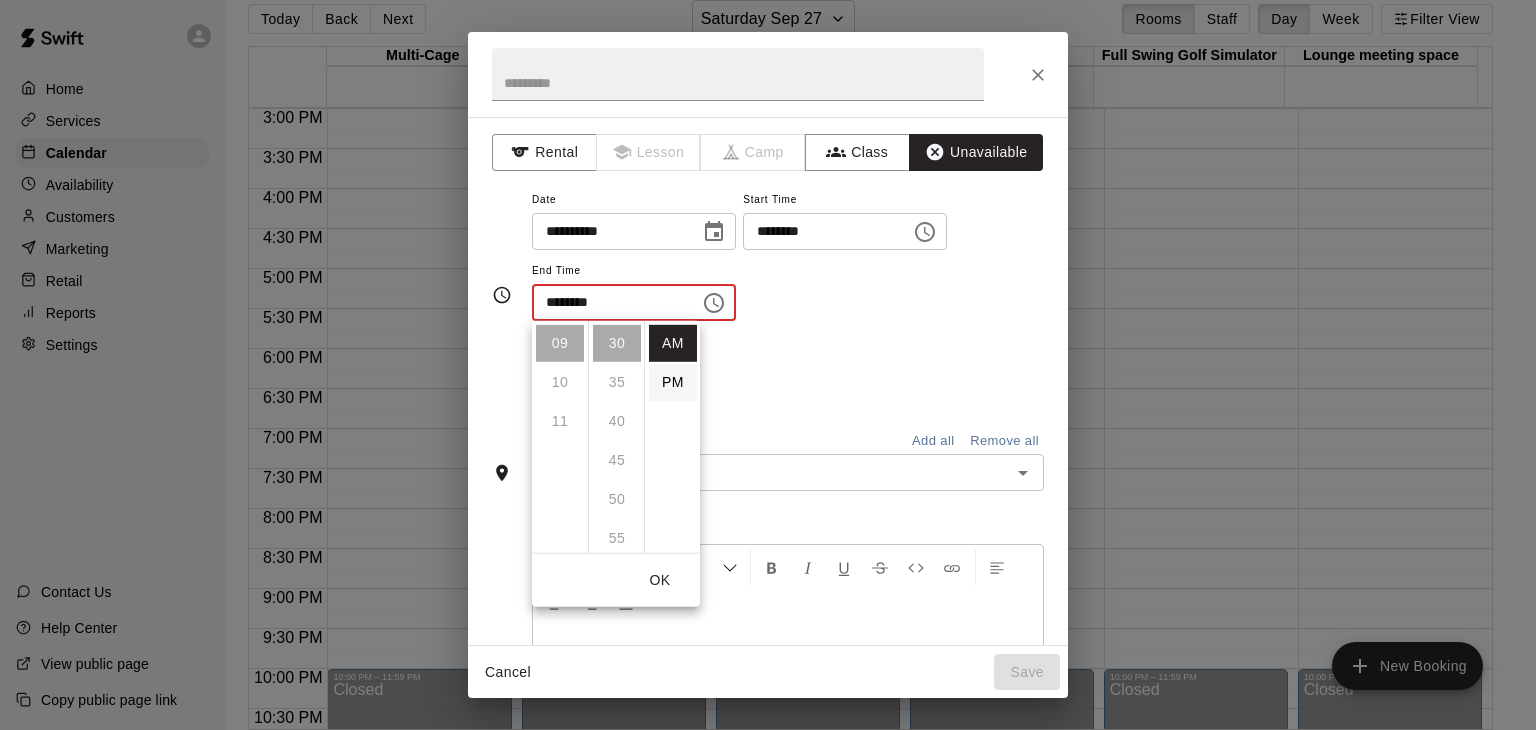 click on "PM" at bounding box center (673, 382) 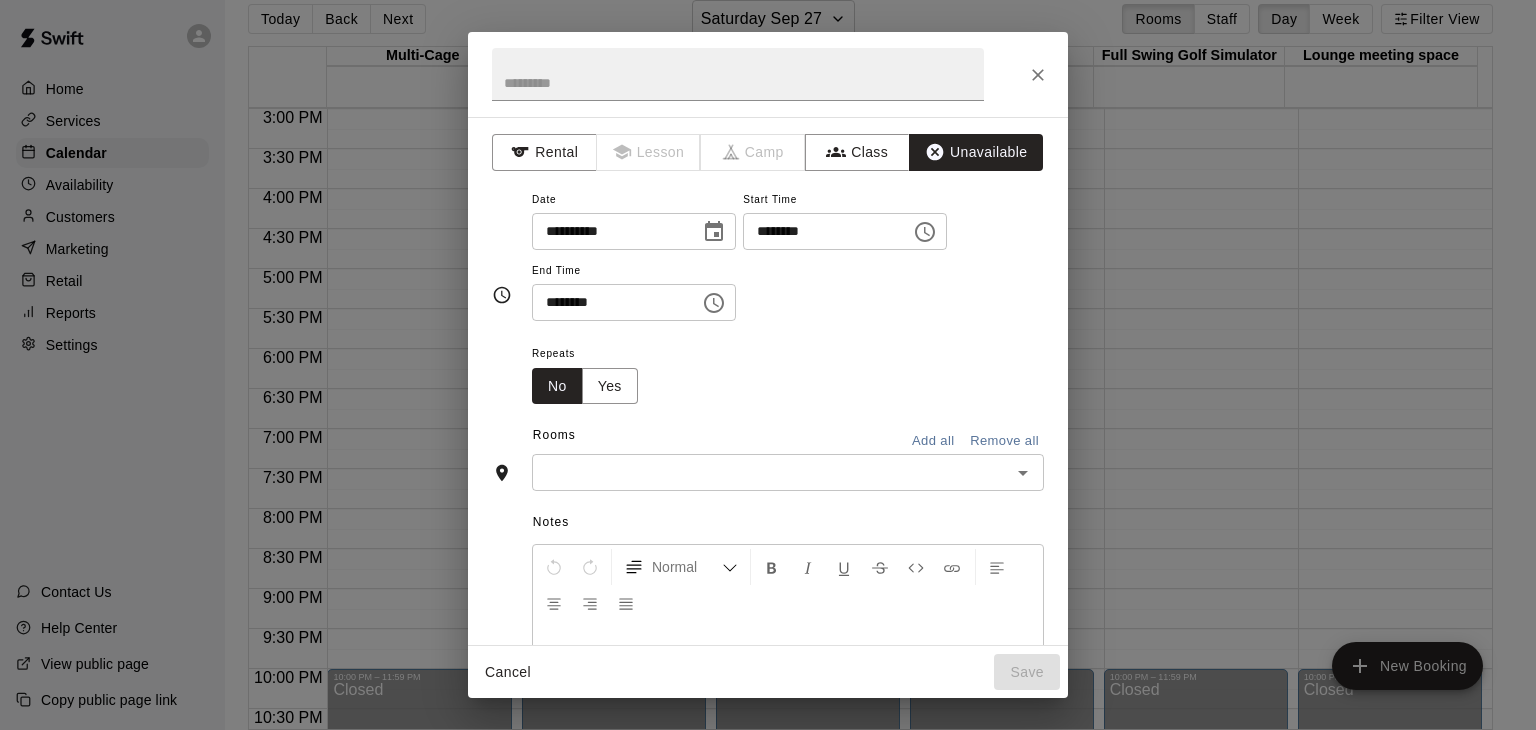 scroll, scrollTop: 36, scrollLeft: 0, axis: vertical 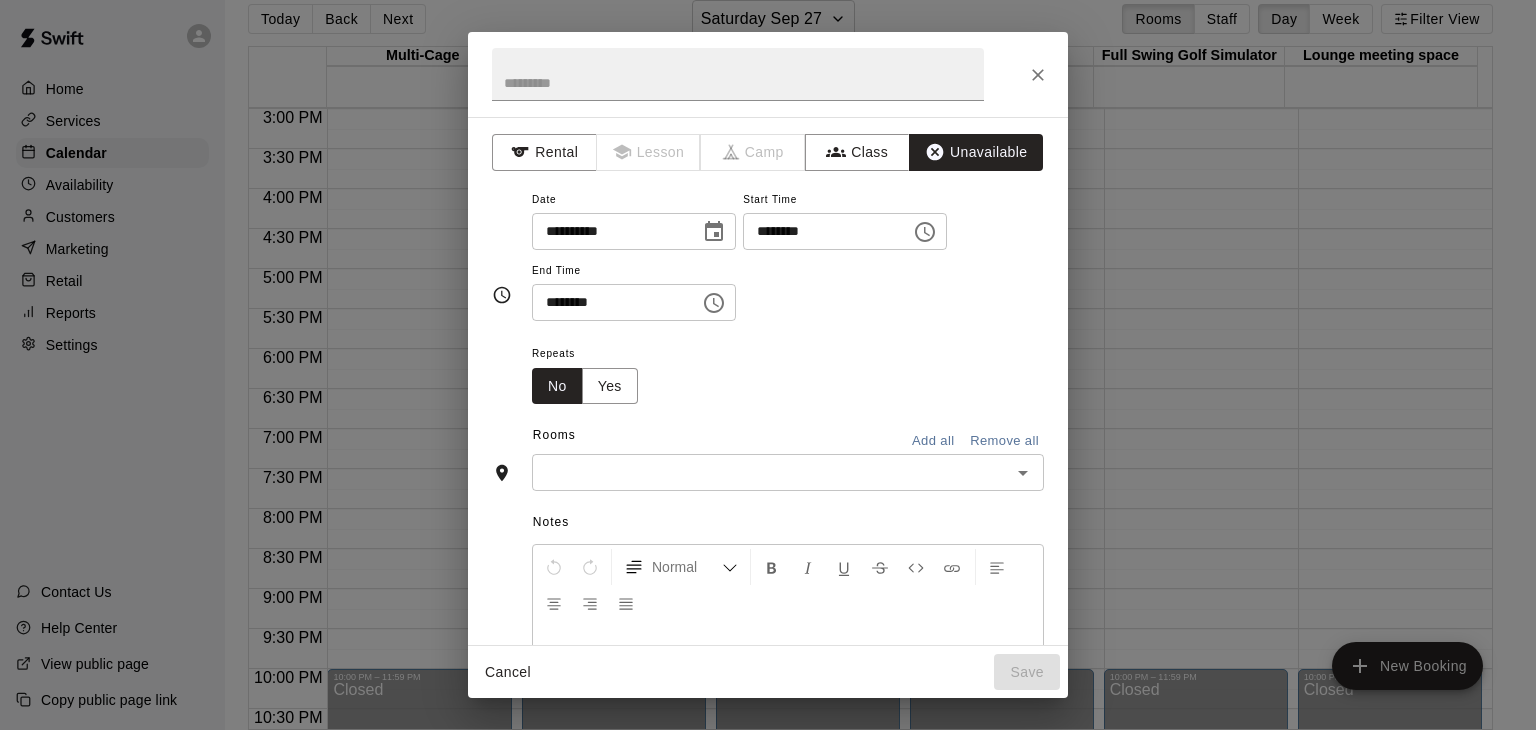 click 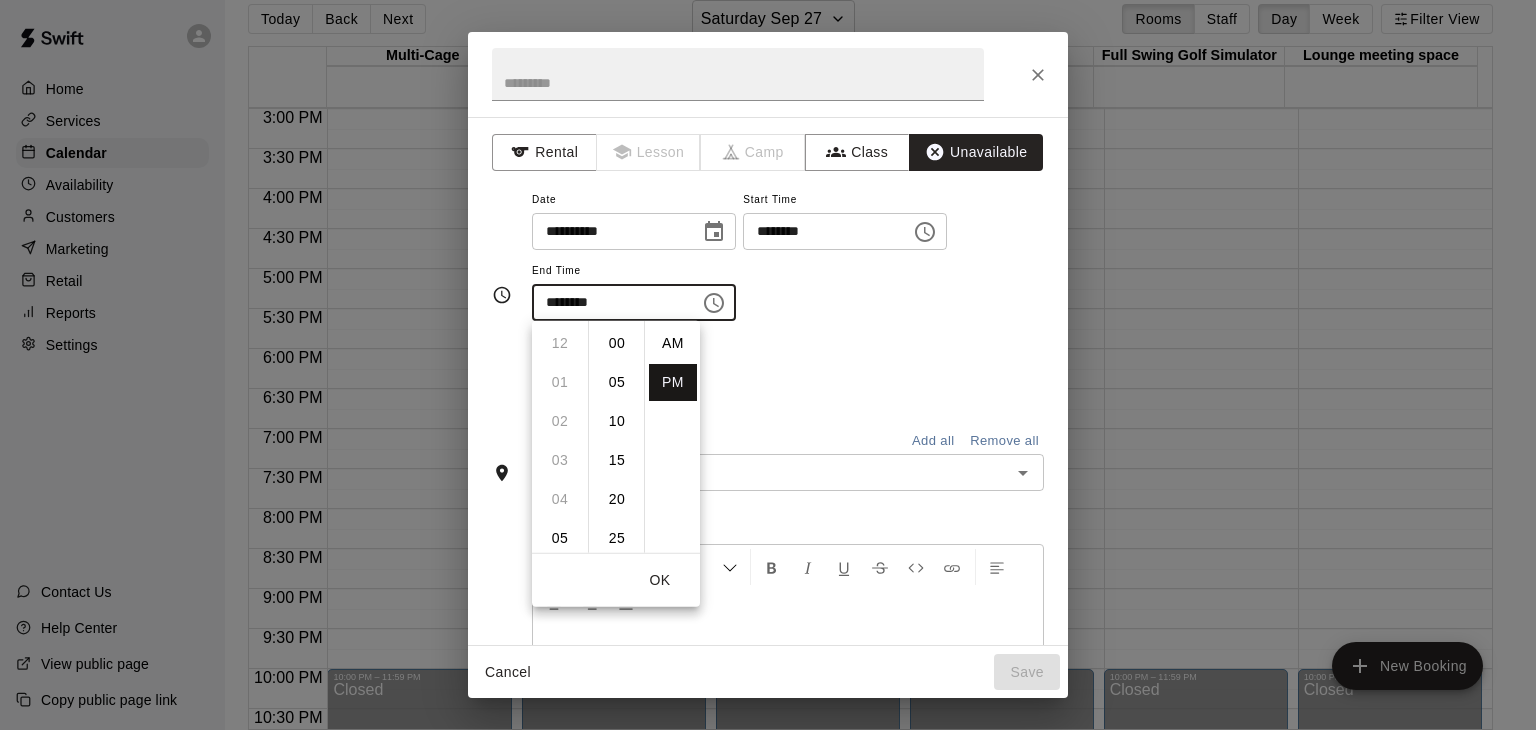 scroll, scrollTop: 351, scrollLeft: 0, axis: vertical 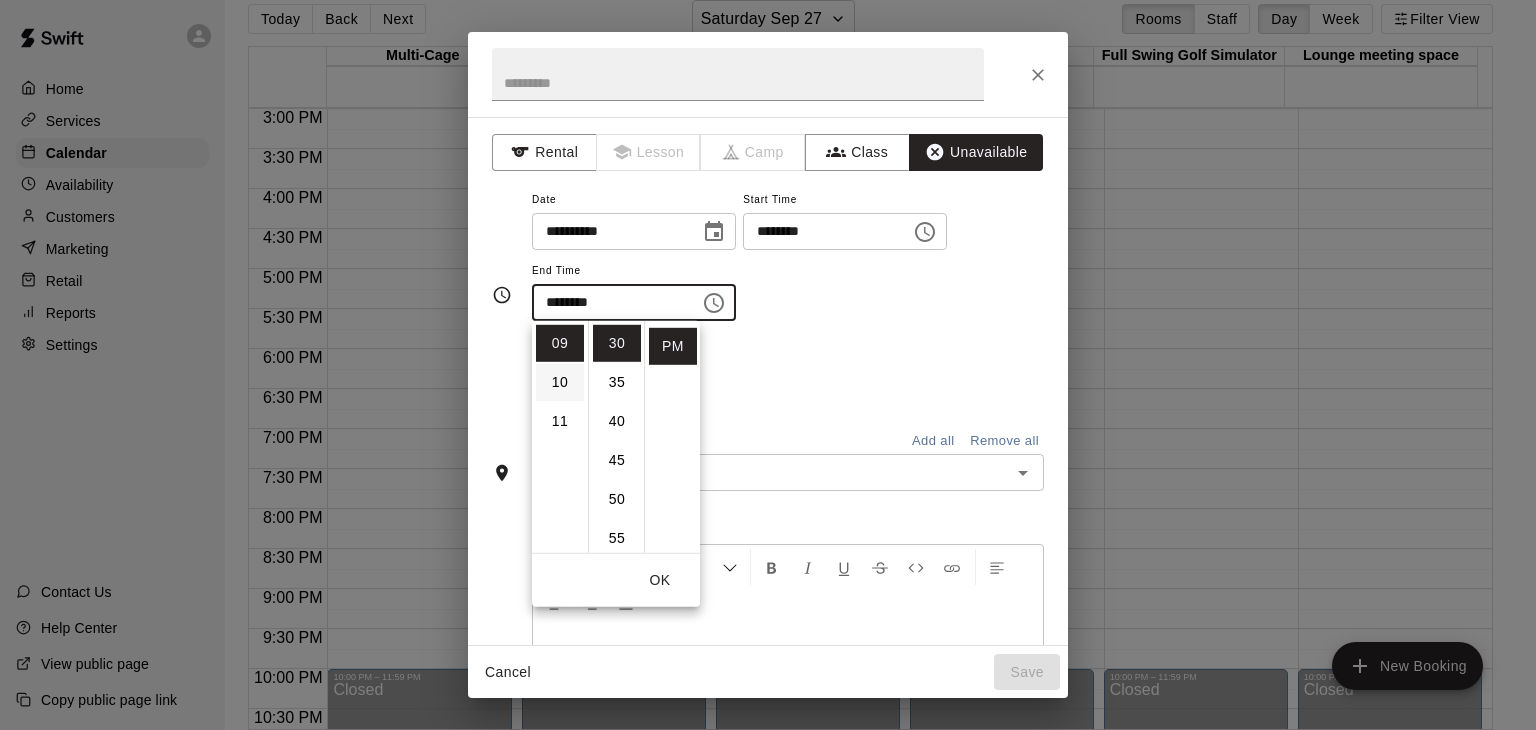 click on "10" at bounding box center (560, 382) 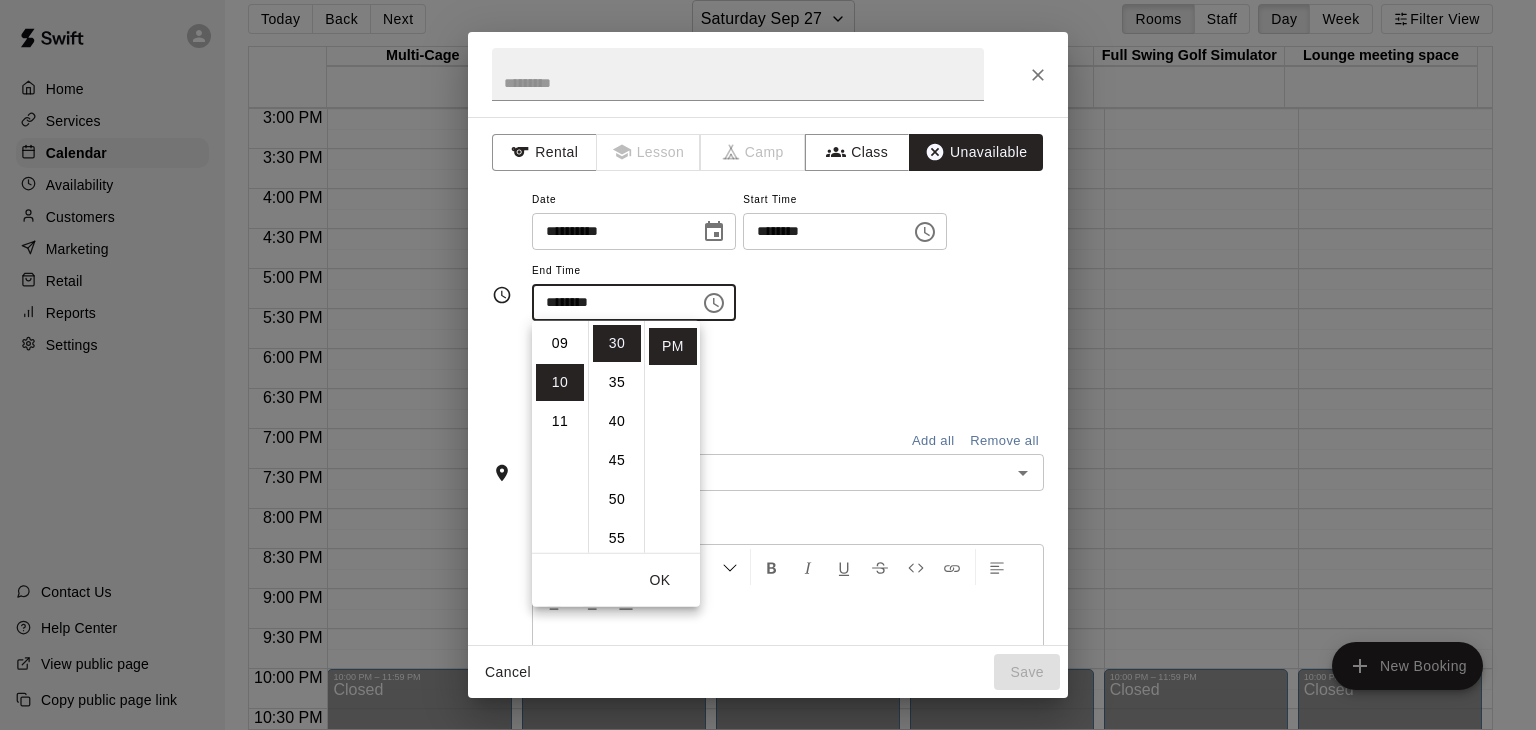 scroll, scrollTop: 390, scrollLeft: 0, axis: vertical 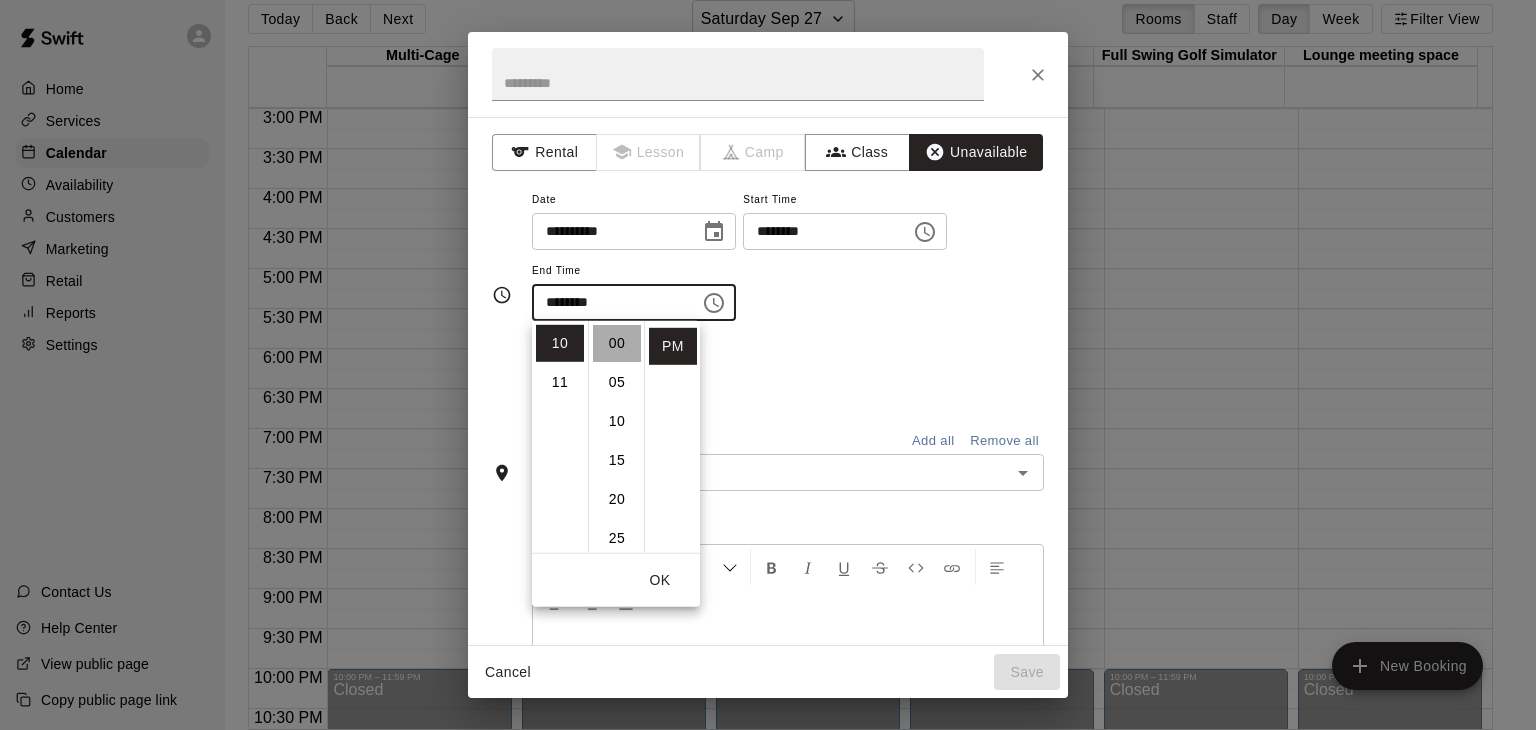click on "00" at bounding box center [617, 343] 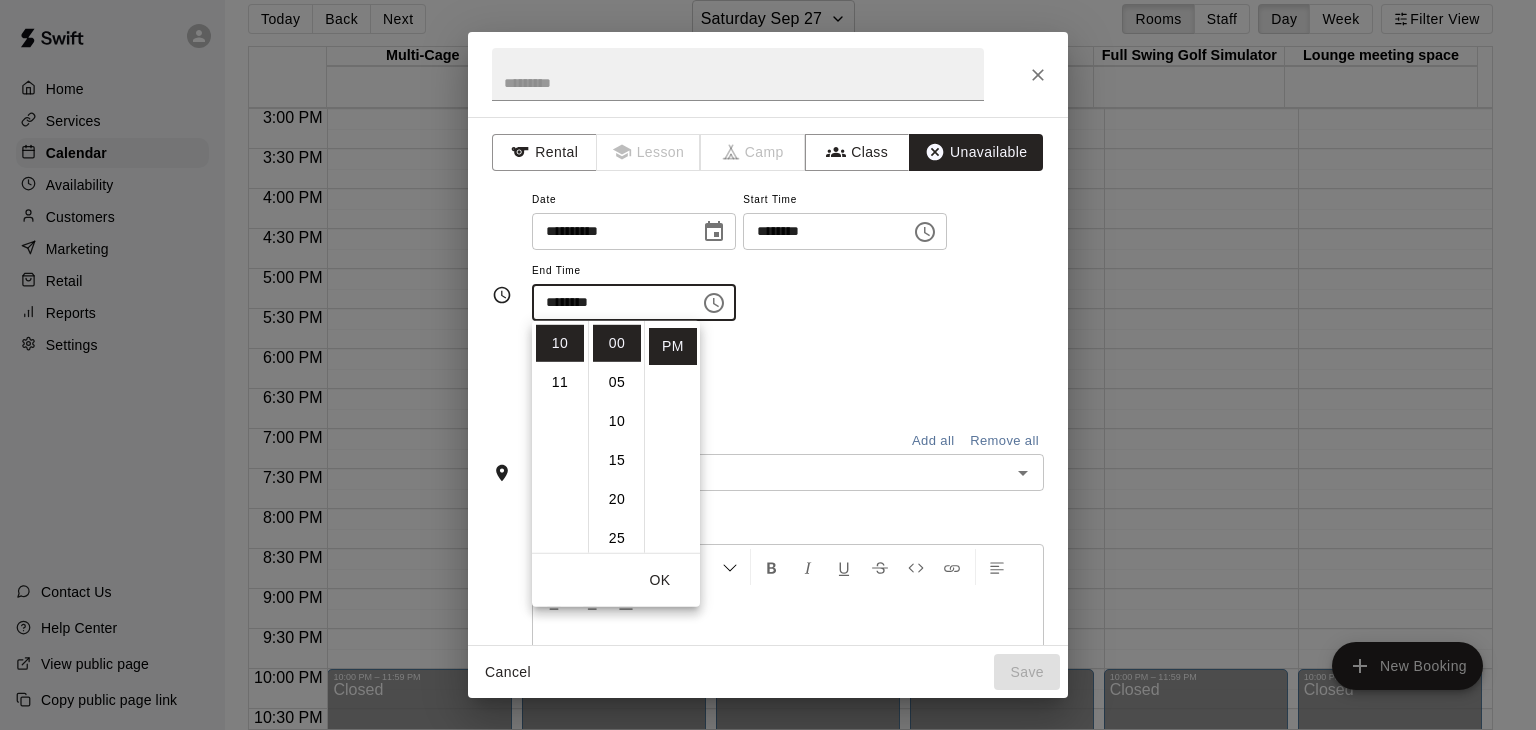 click on "Repeats No Yes" at bounding box center [788, 372] 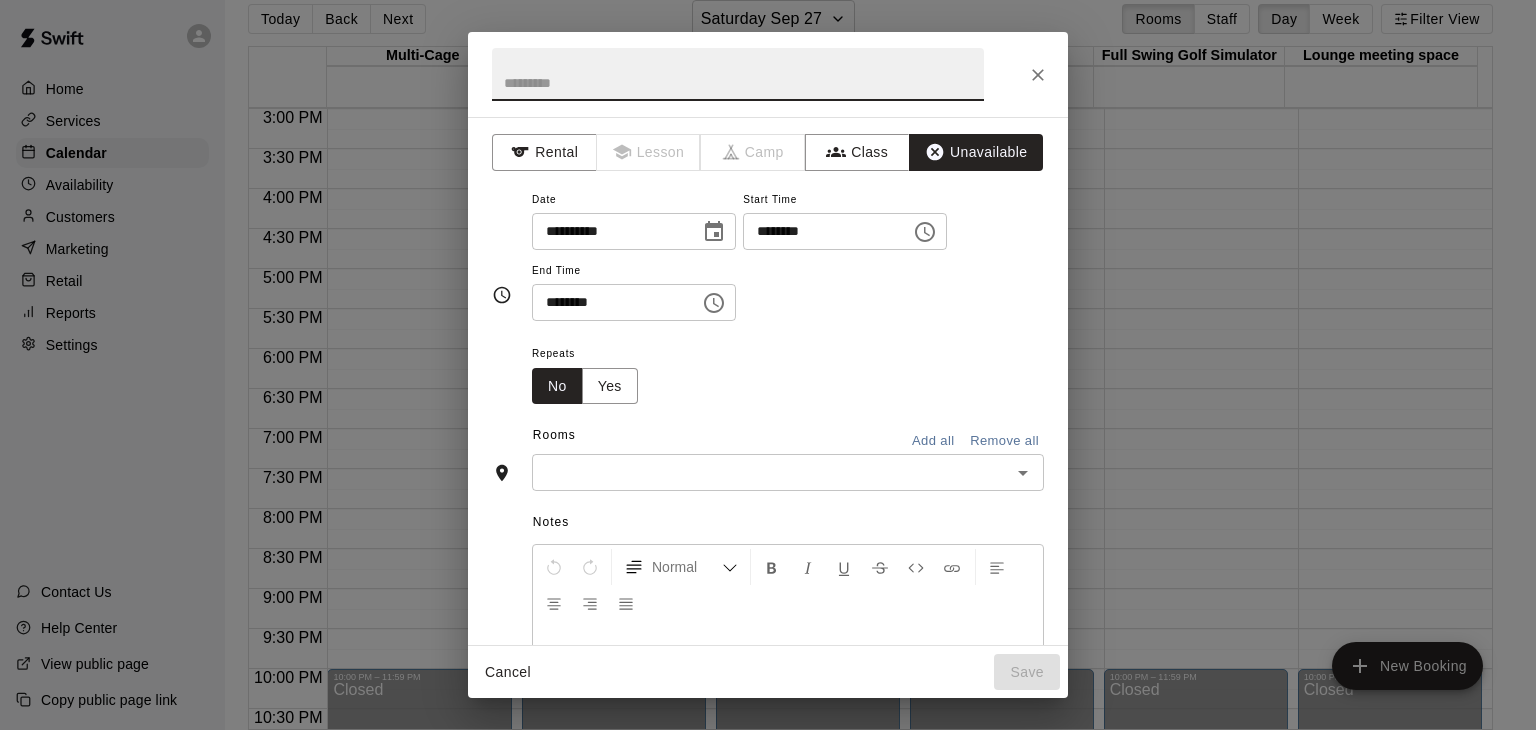 click at bounding box center (738, 74) 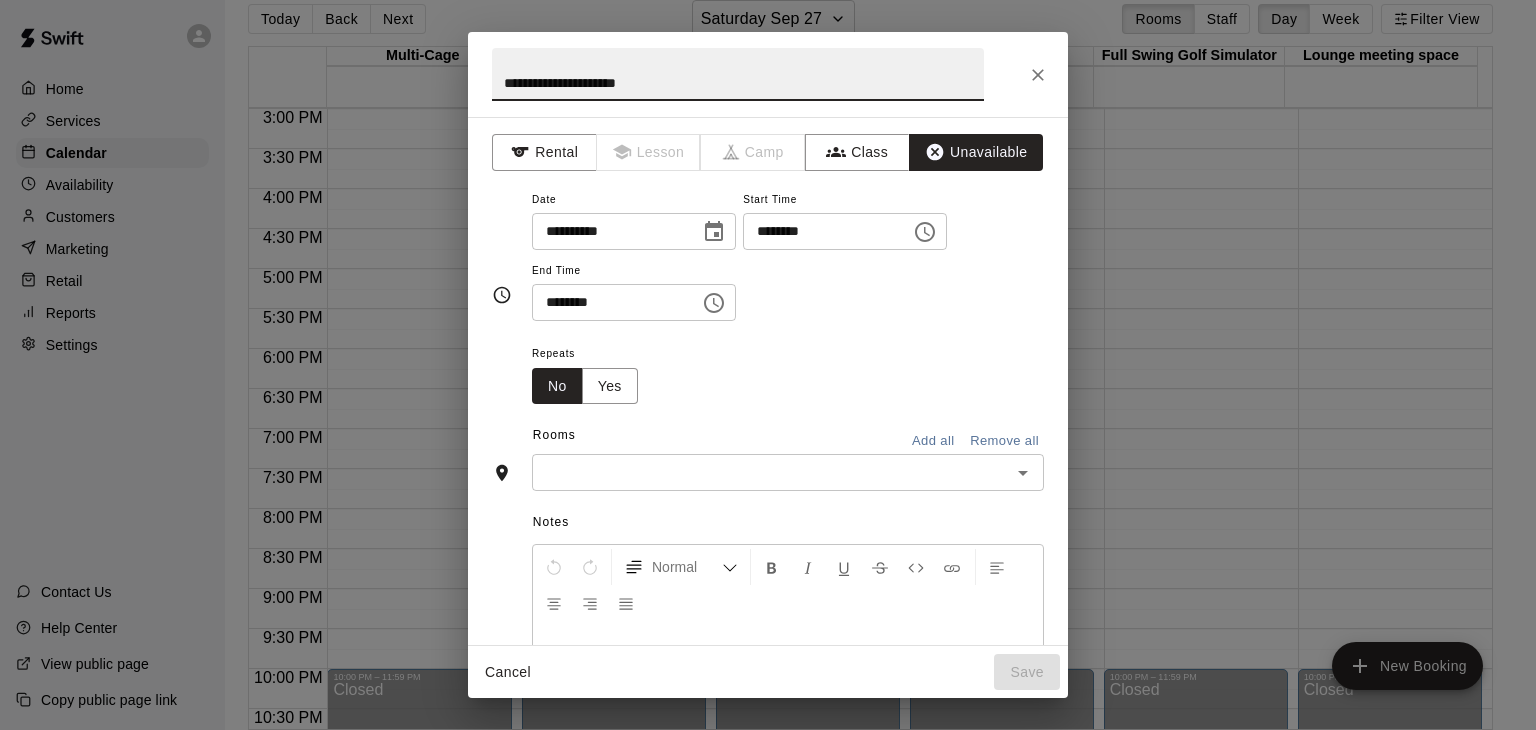 scroll, scrollTop: 100, scrollLeft: 0, axis: vertical 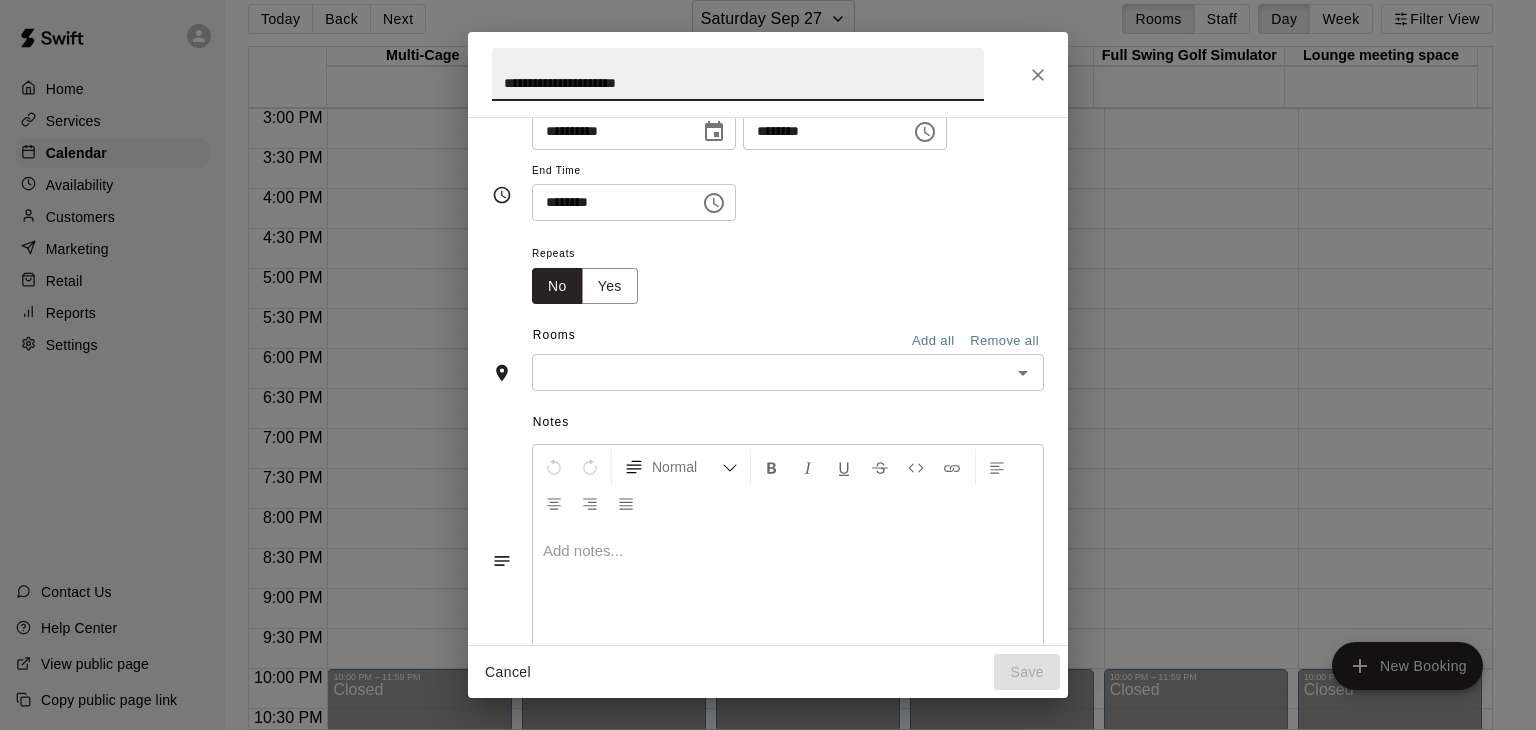 type on "**********" 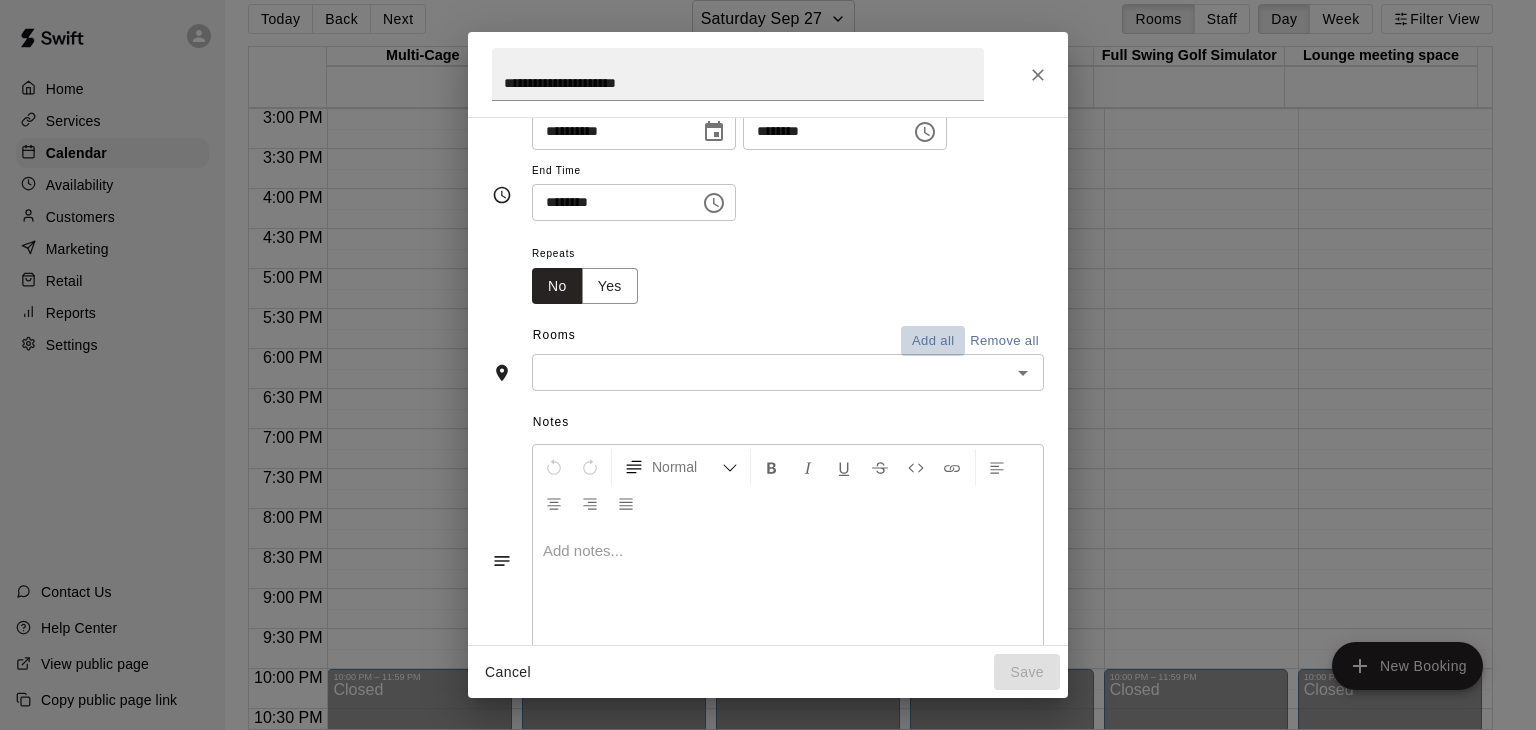 click on "Add all" at bounding box center [933, 341] 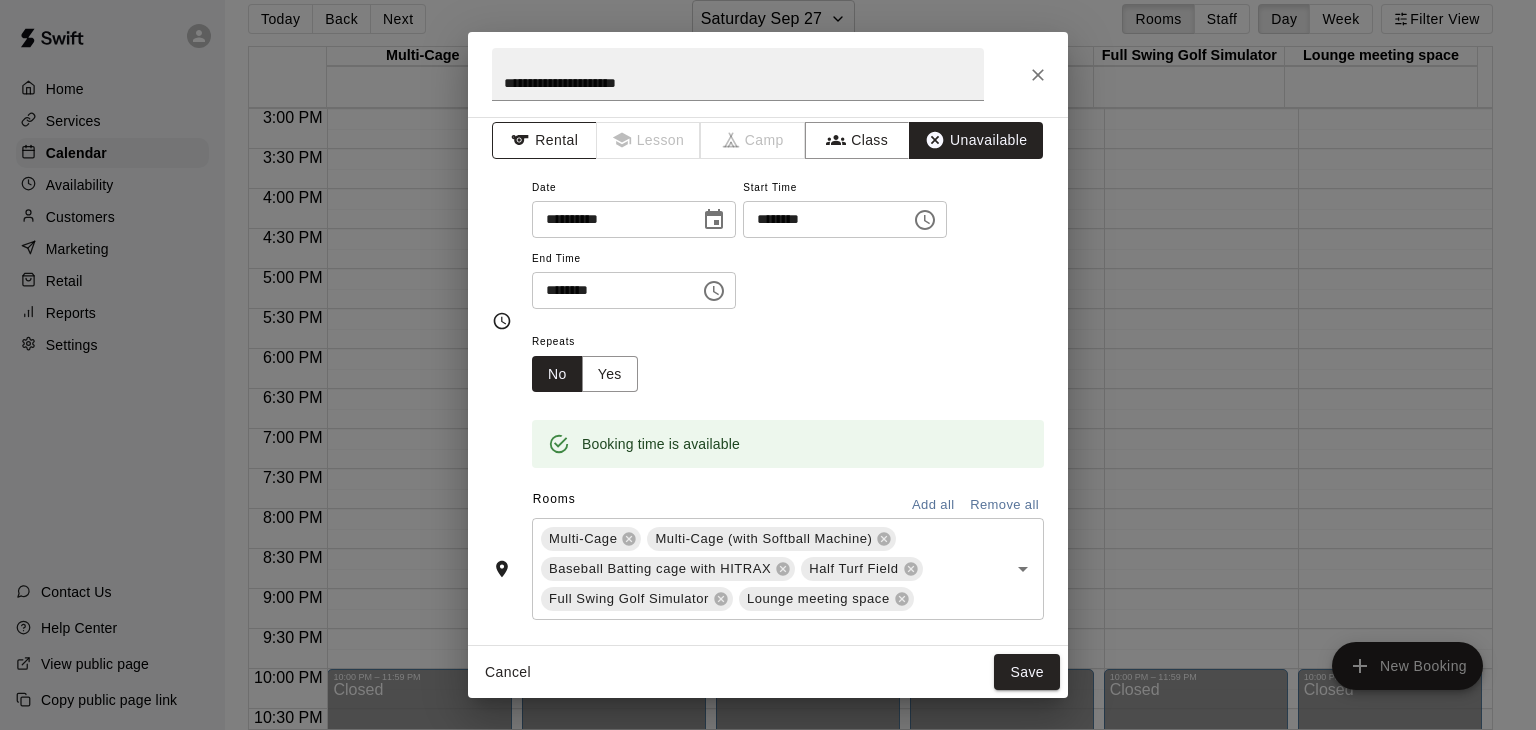 scroll, scrollTop: 9, scrollLeft: 0, axis: vertical 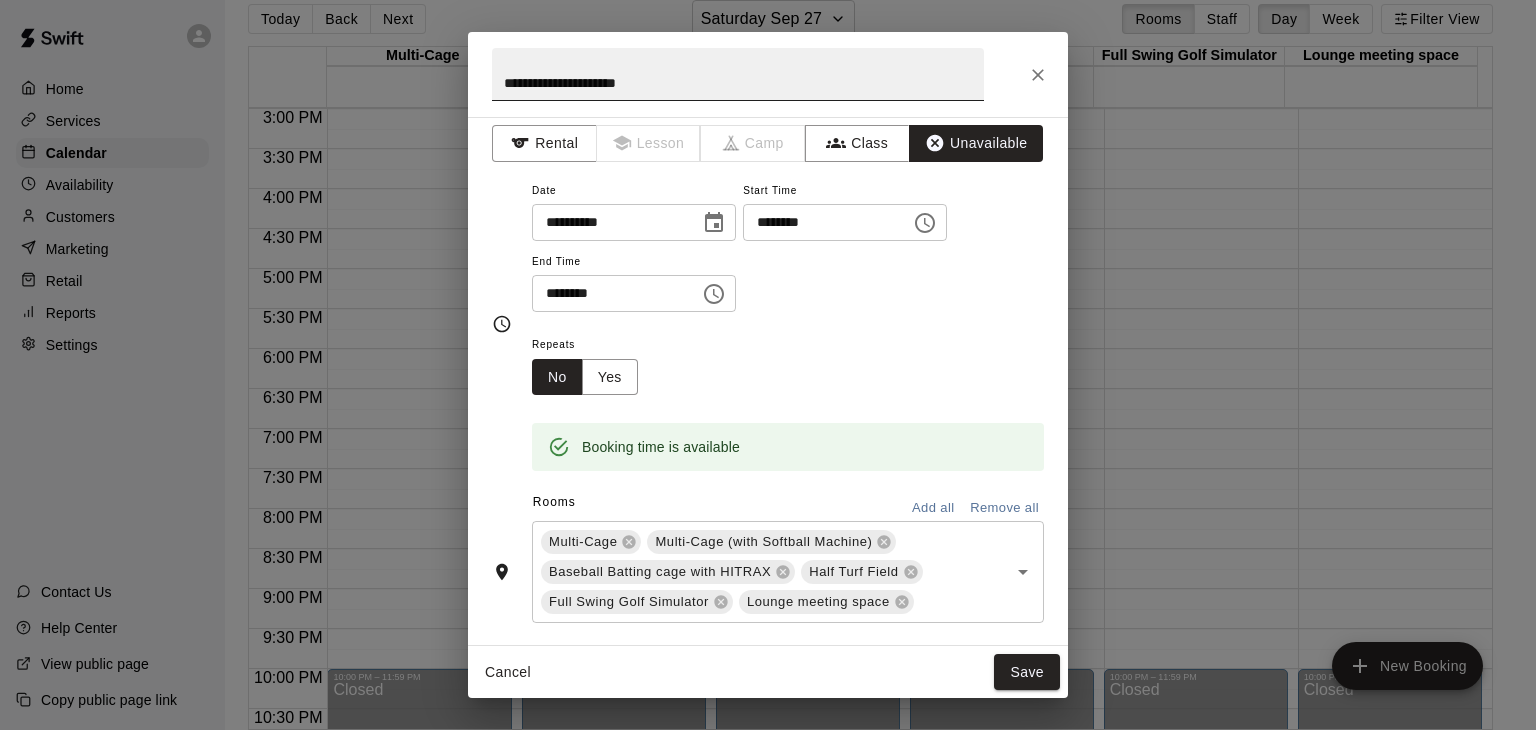 click on "**********" at bounding box center (738, 74) 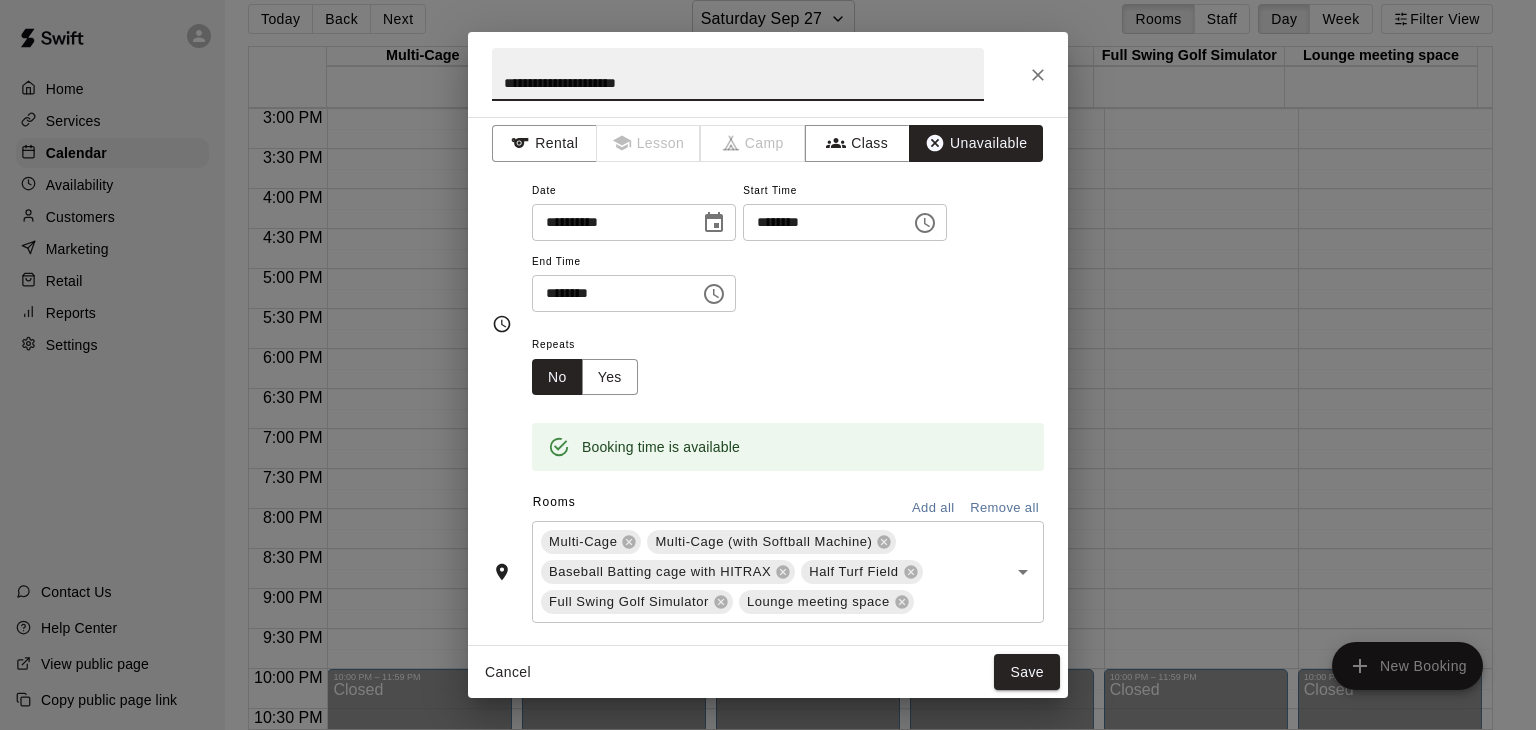 click on "**********" at bounding box center [738, 74] 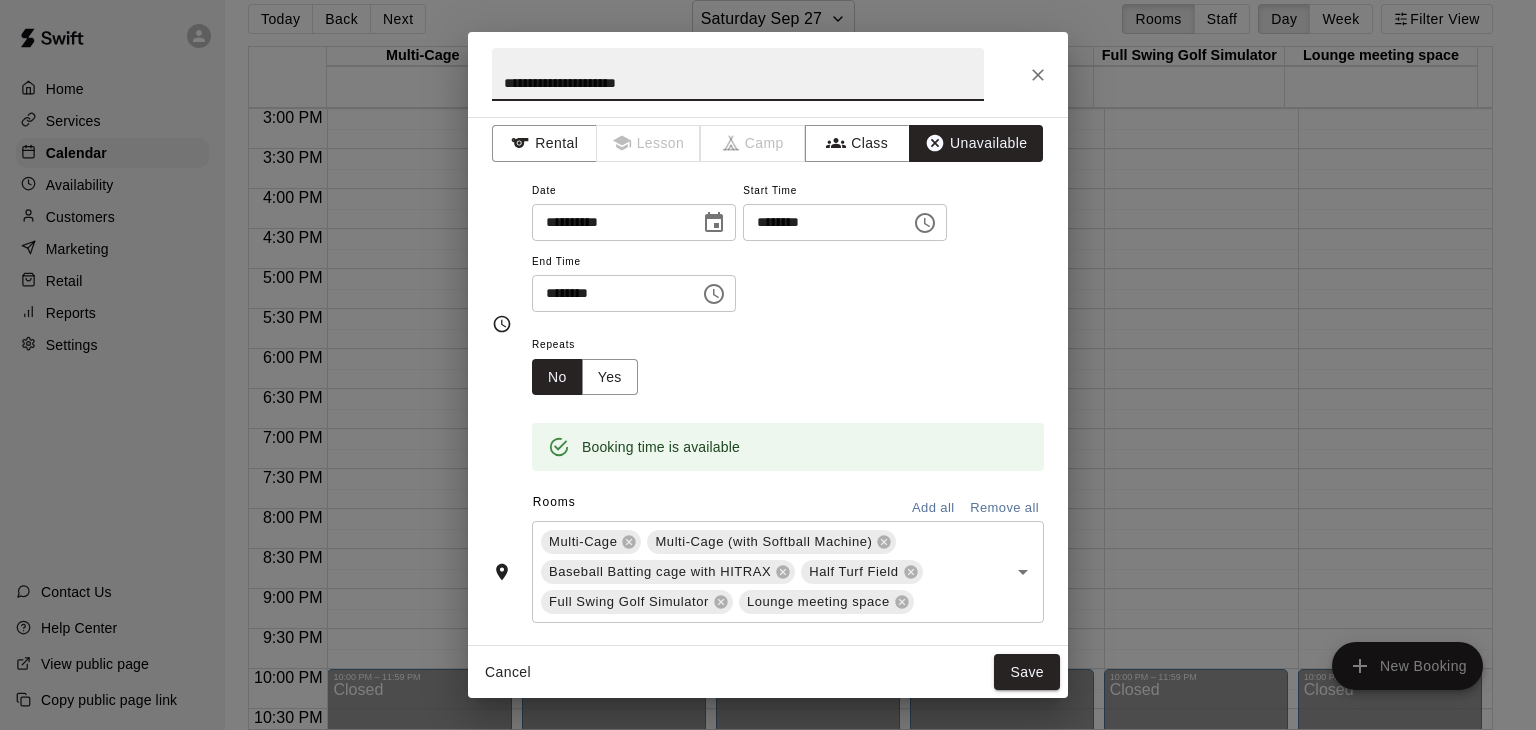 click on "**********" at bounding box center (738, 74) 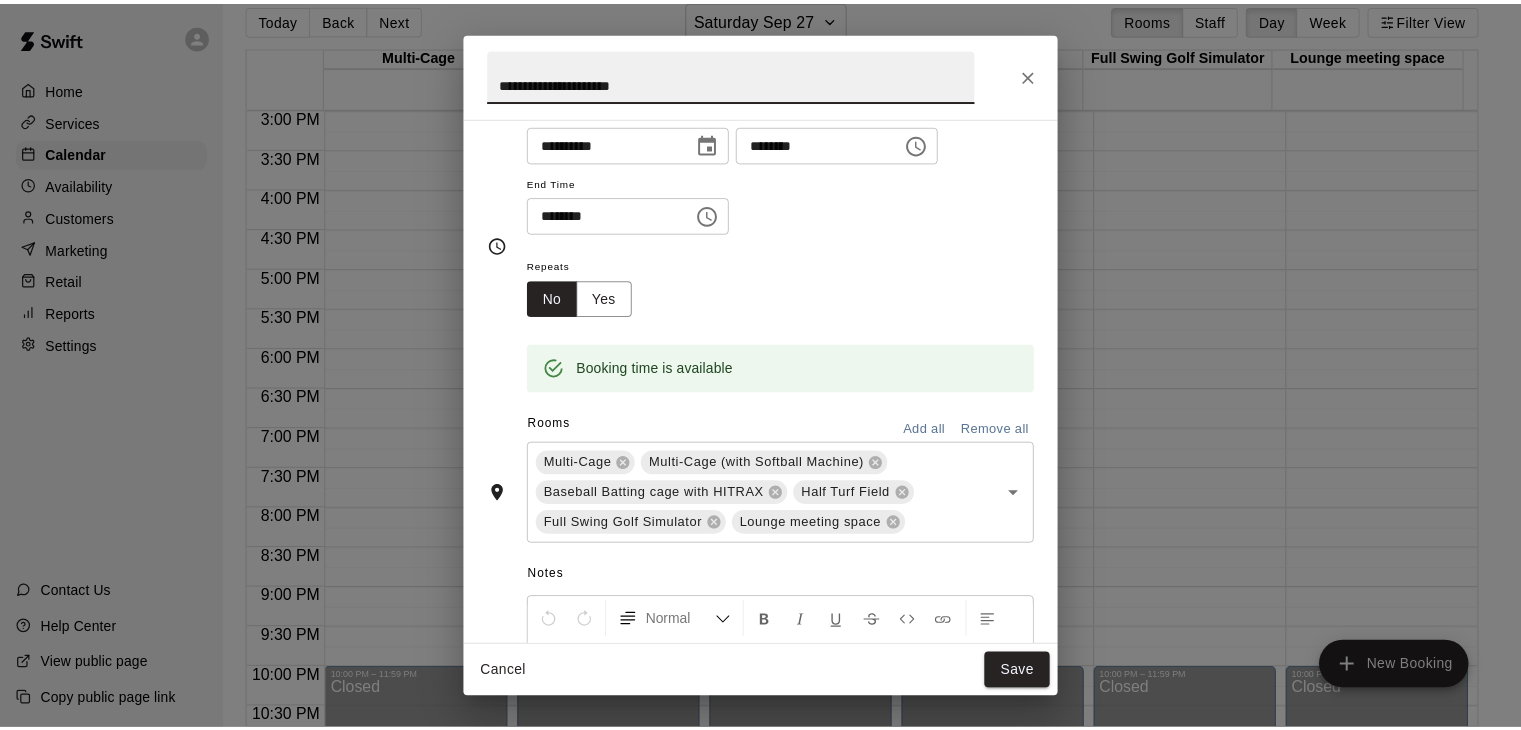 scroll, scrollTop: 309, scrollLeft: 0, axis: vertical 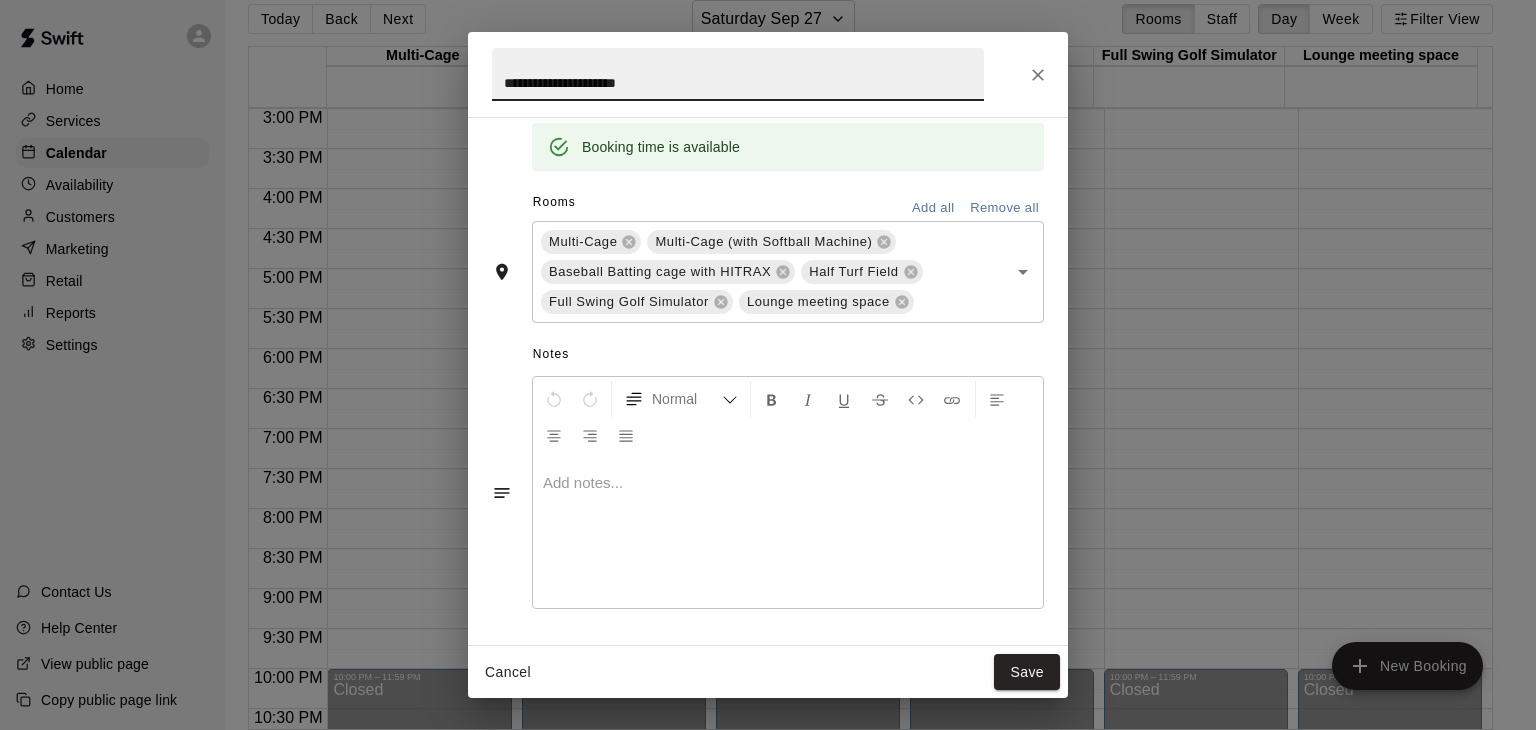 click at bounding box center (788, 483) 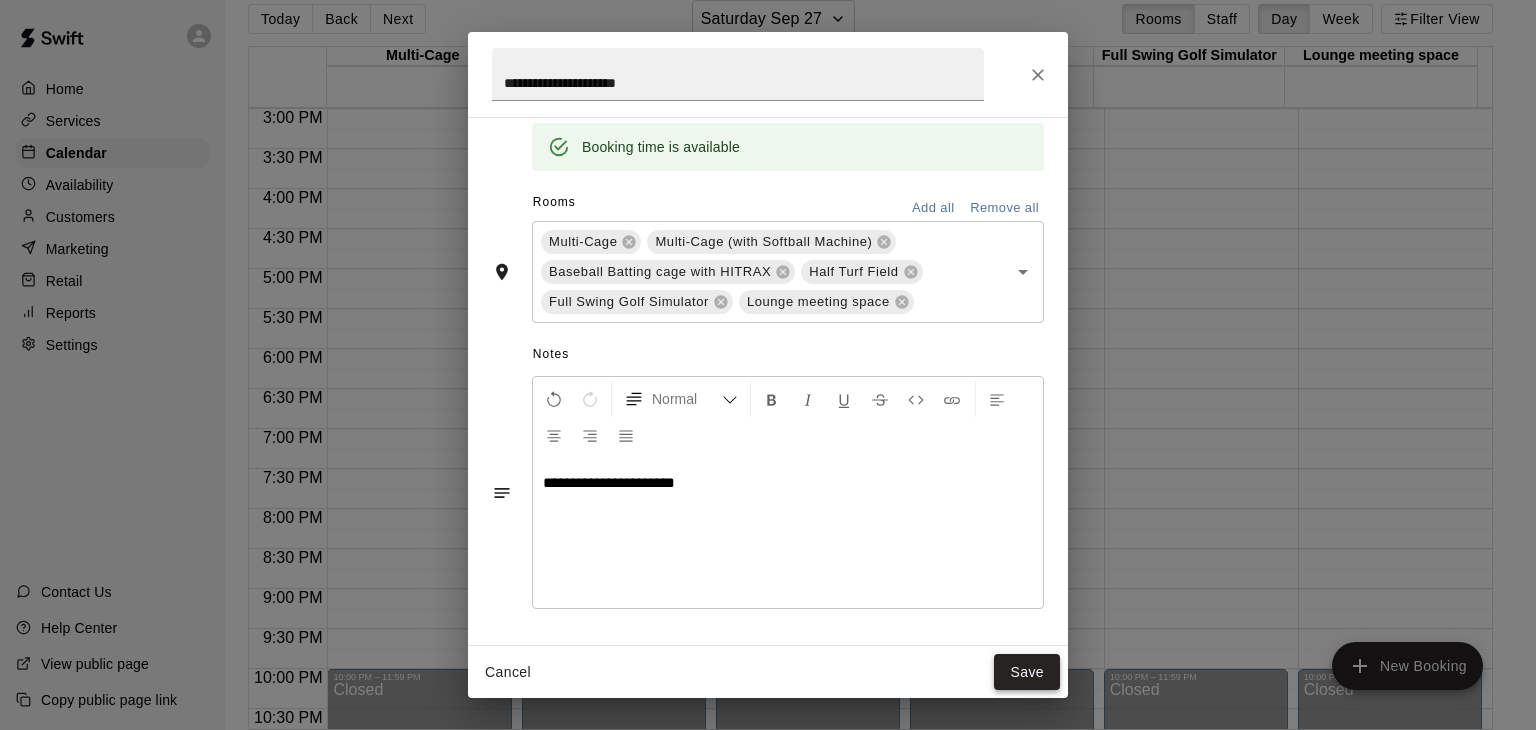 click on "Save" at bounding box center [1027, 672] 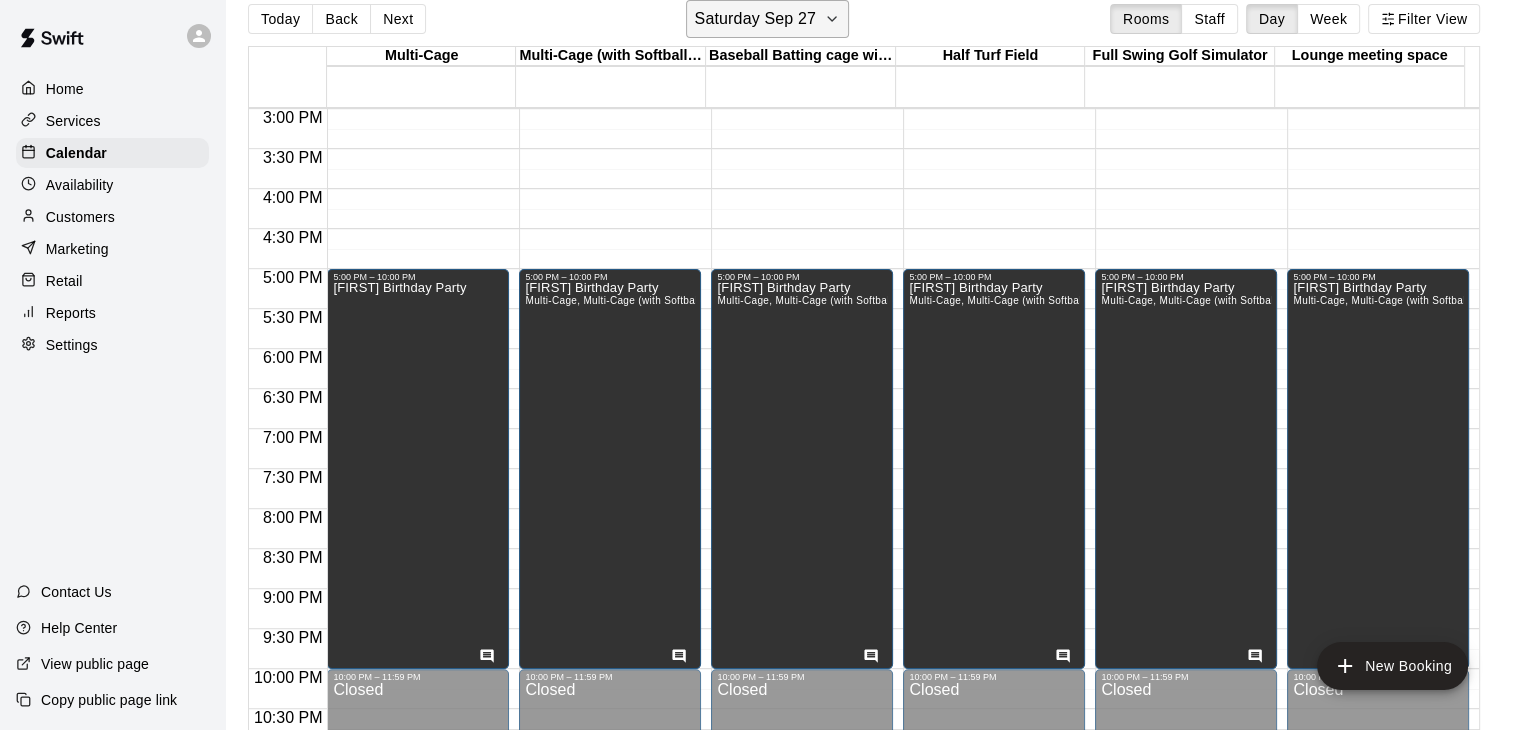 click on "Saturday Sep 27" at bounding box center (755, 19) 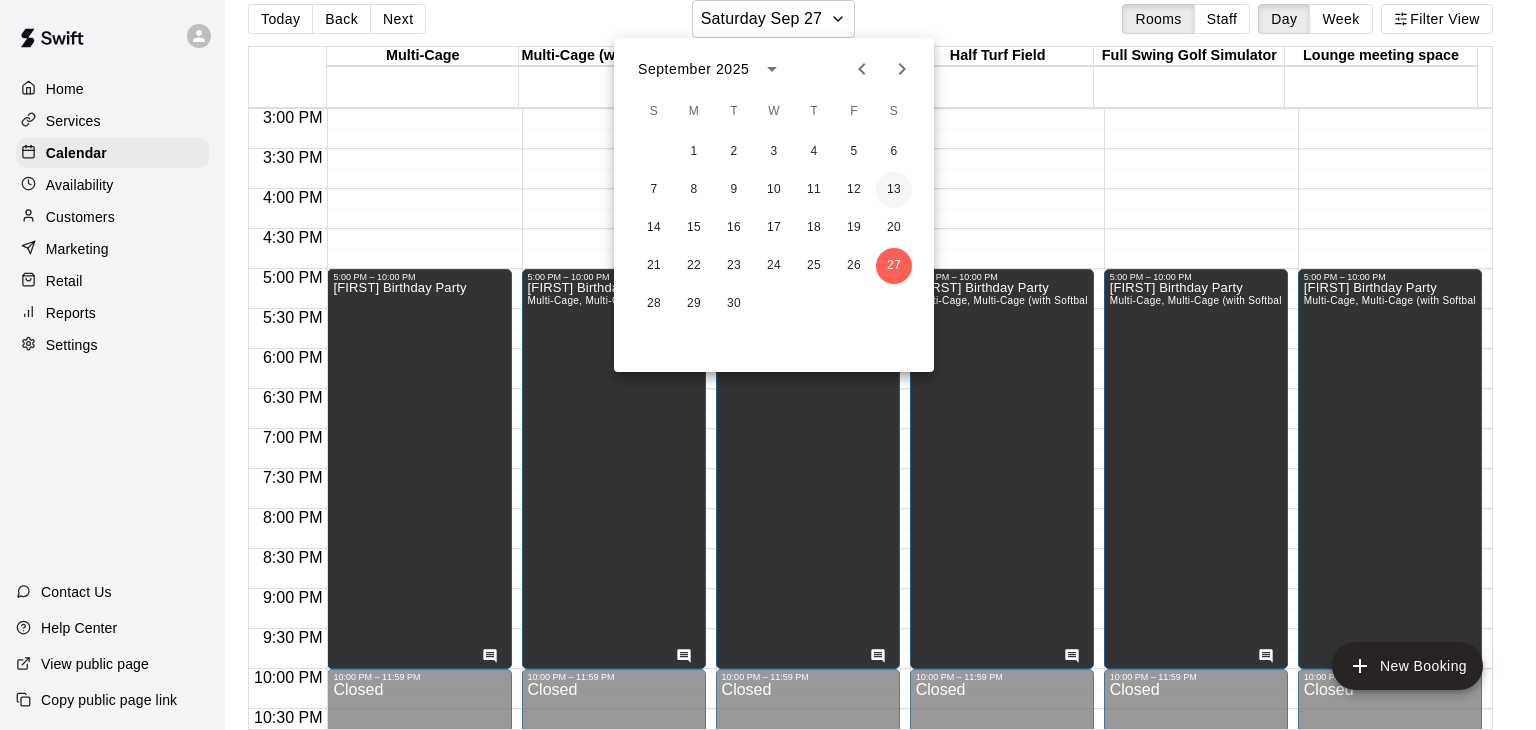 click on "13" at bounding box center (894, 190) 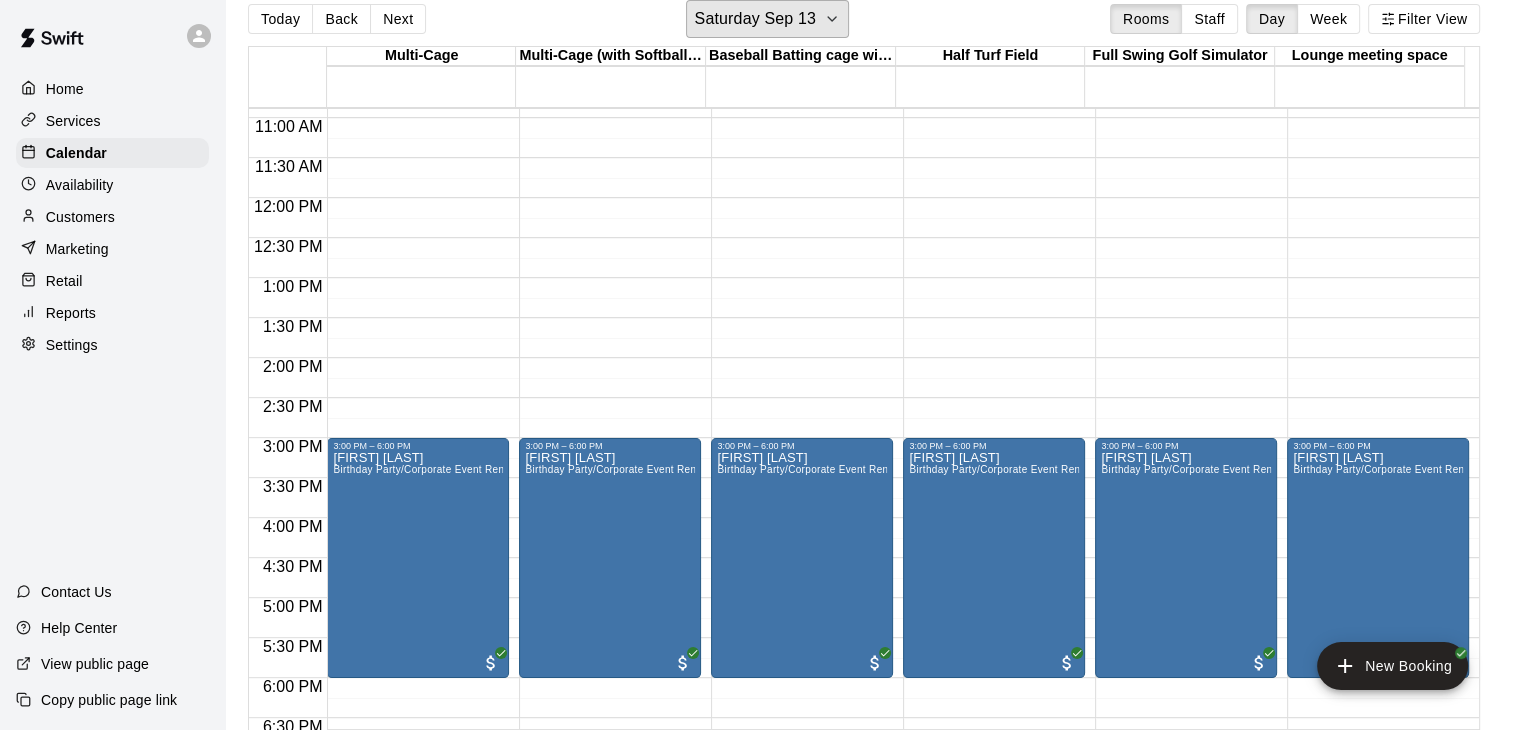 scroll, scrollTop: 900, scrollLeft: 0, axis: vertical 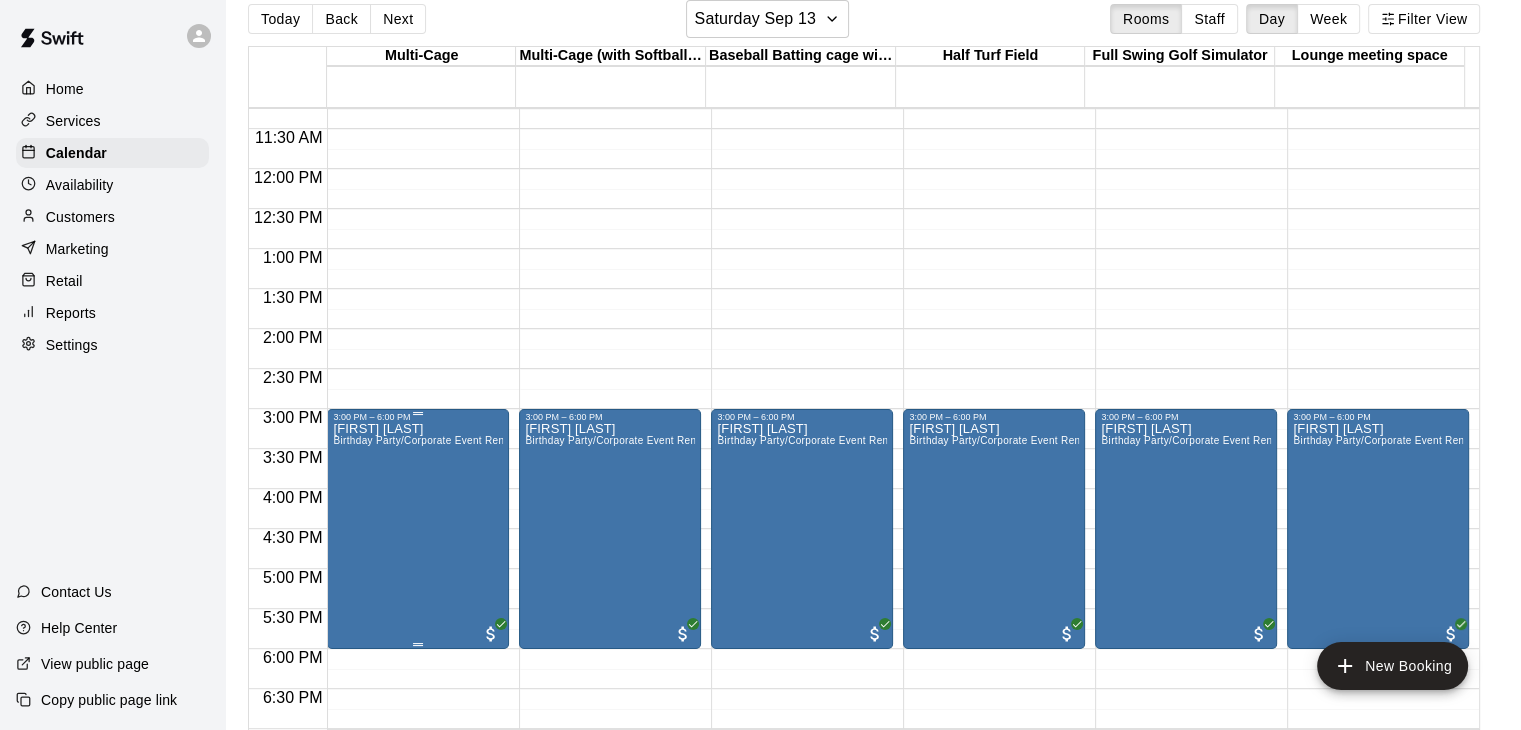 click on "[FIRST] [LAST] Birthday Party/Corporate Event Rental (3 HOURS)" at bounding box center [418, 787] 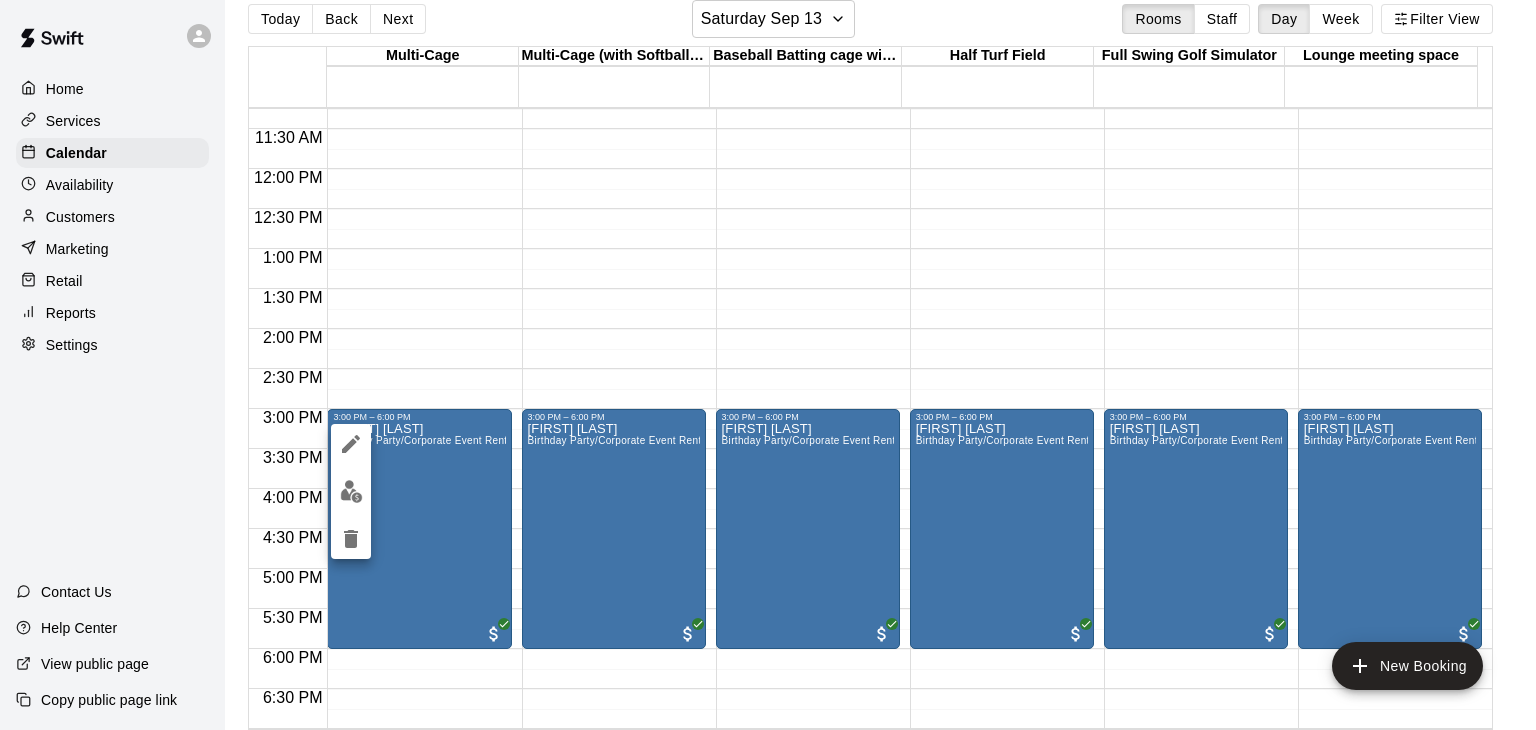 drag, startPoint x: 572, startPoint y: 225, endPoint x: 584, endPoint y: 233, distance: 14.422205 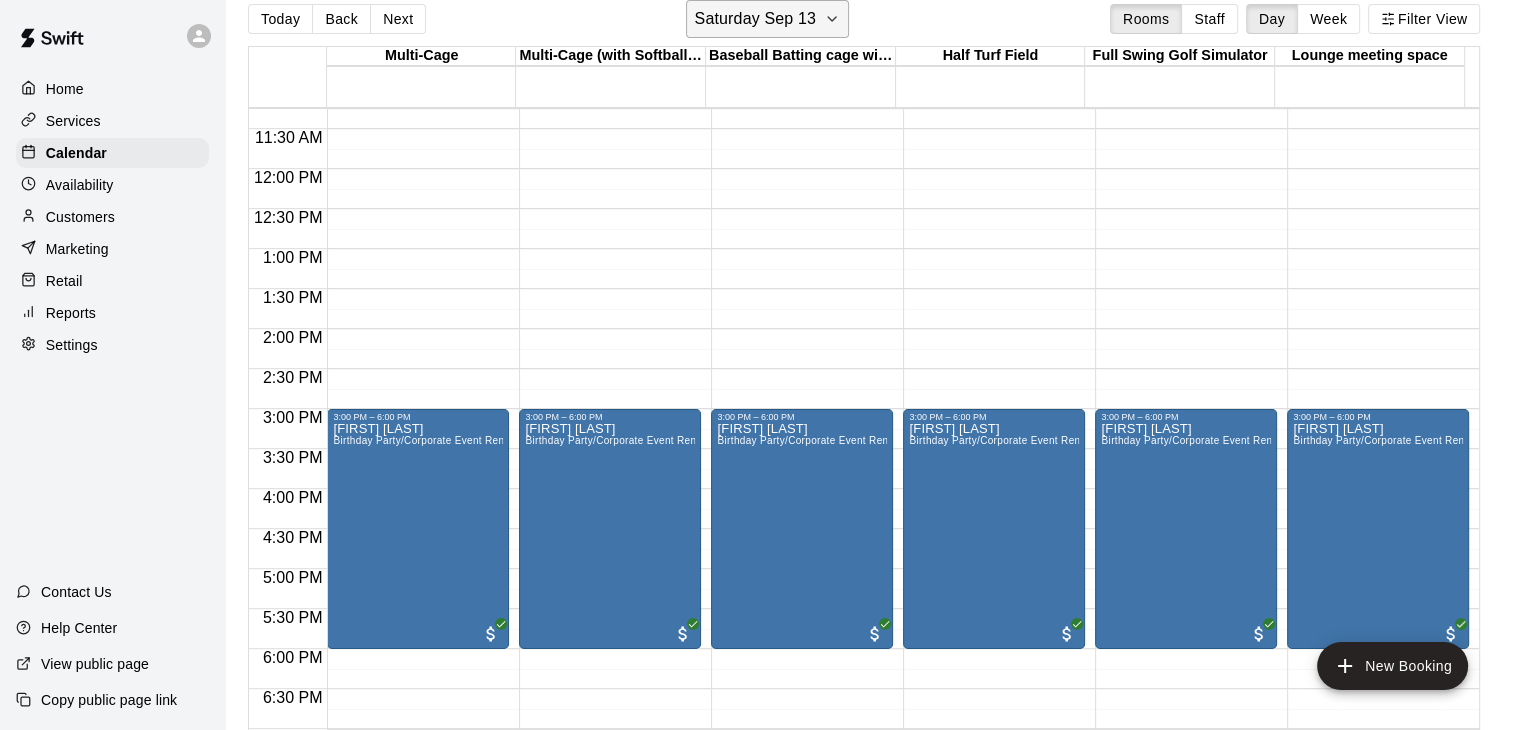 click 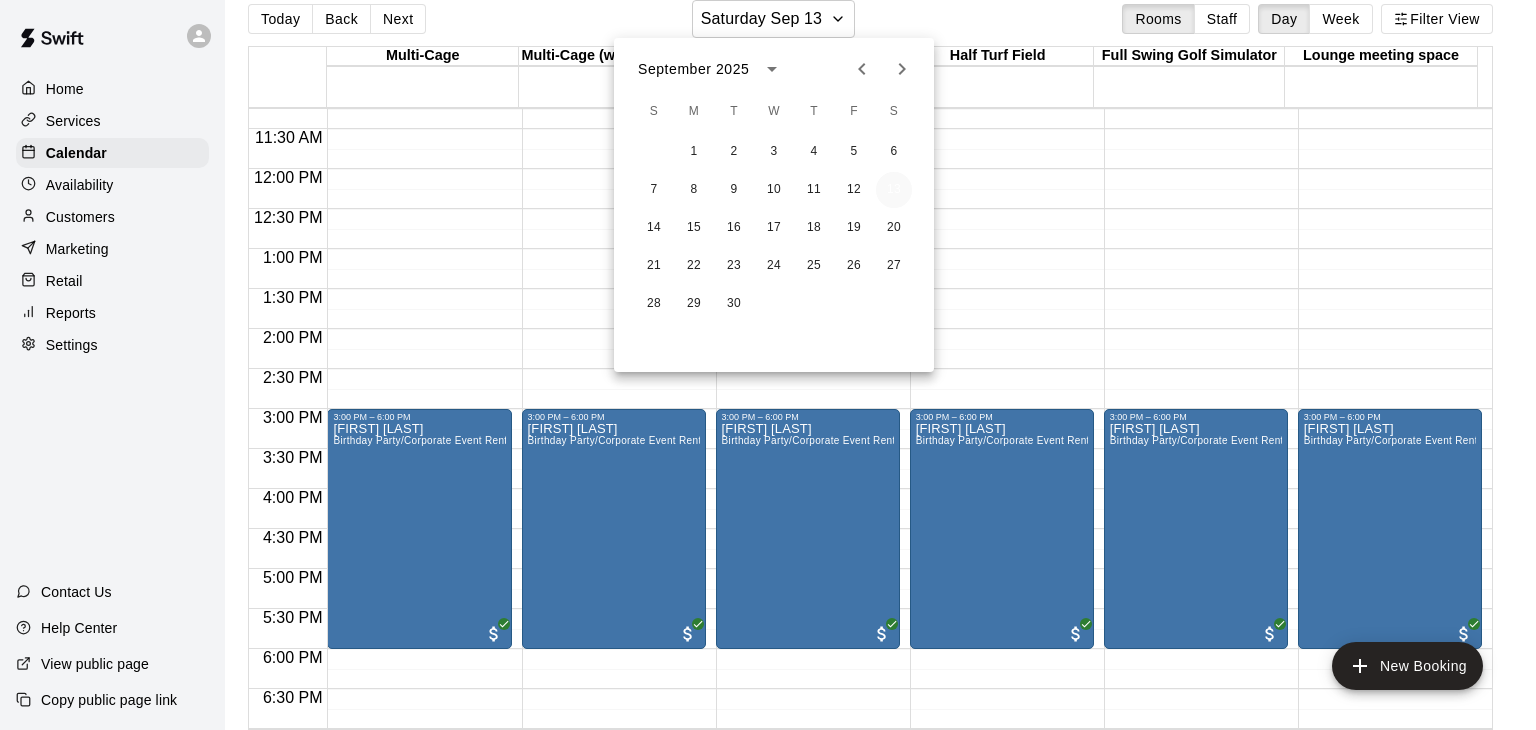 click on "13" at bounding box center (894, 190) 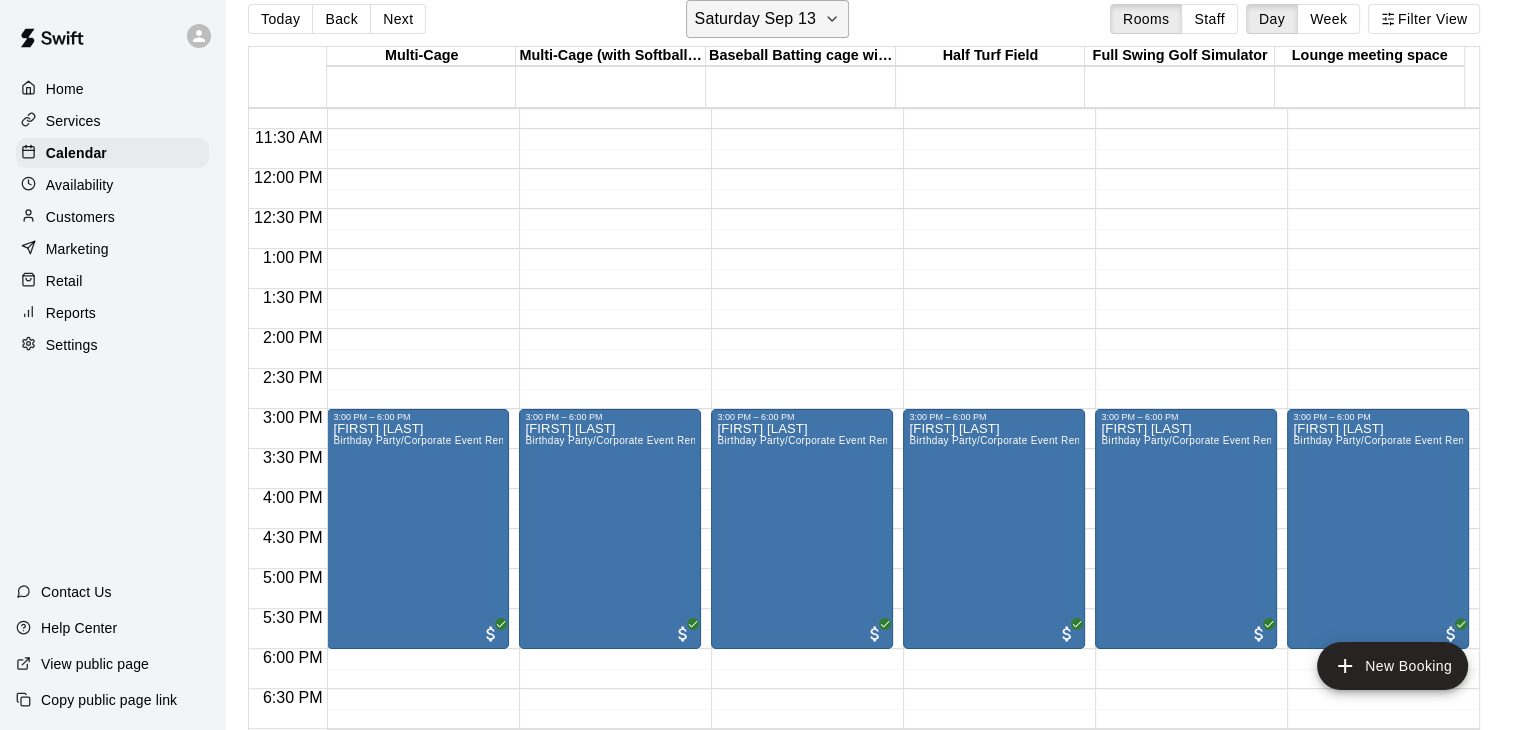 click on "Saturday Sep 13" at bounding box center (767, 19) 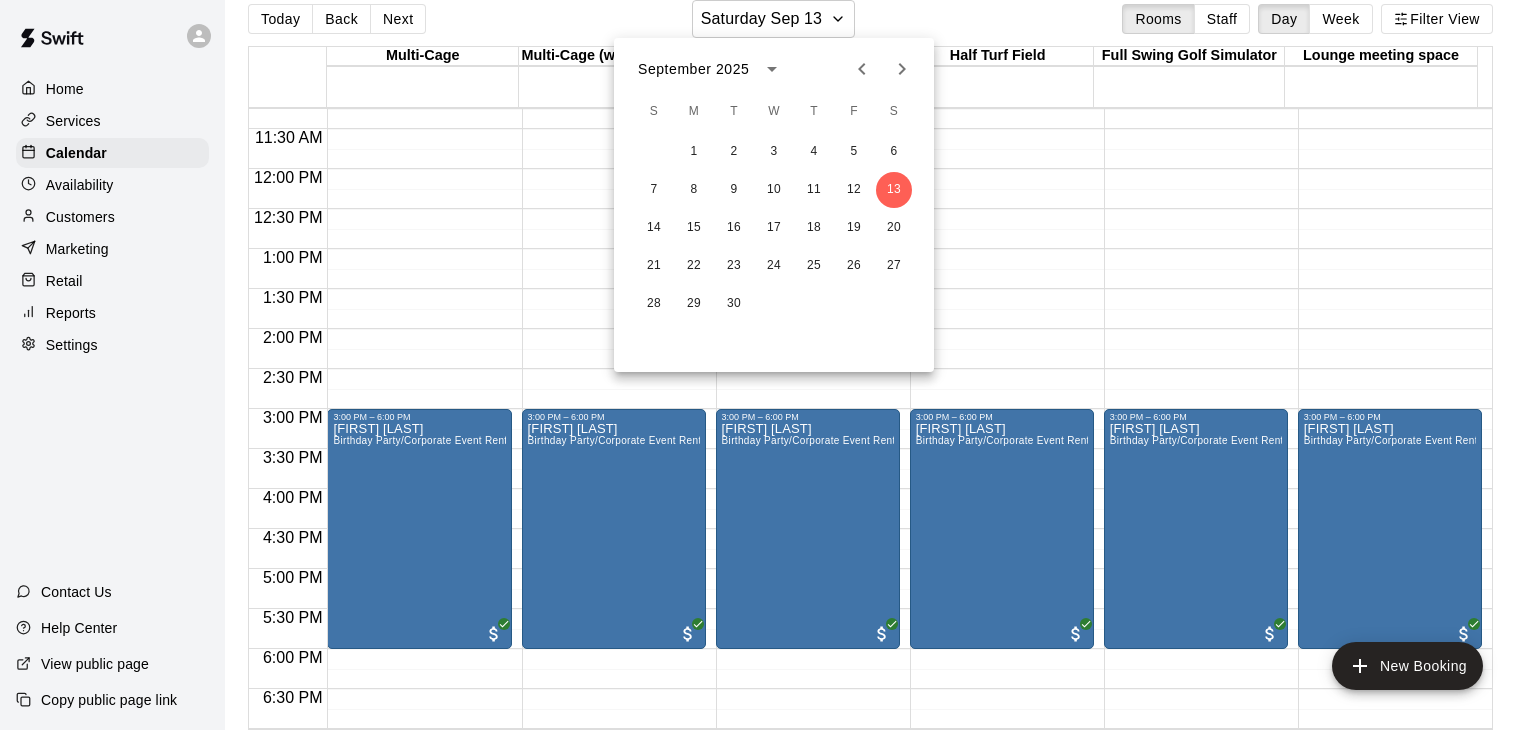click at bounding box center (768, 365) 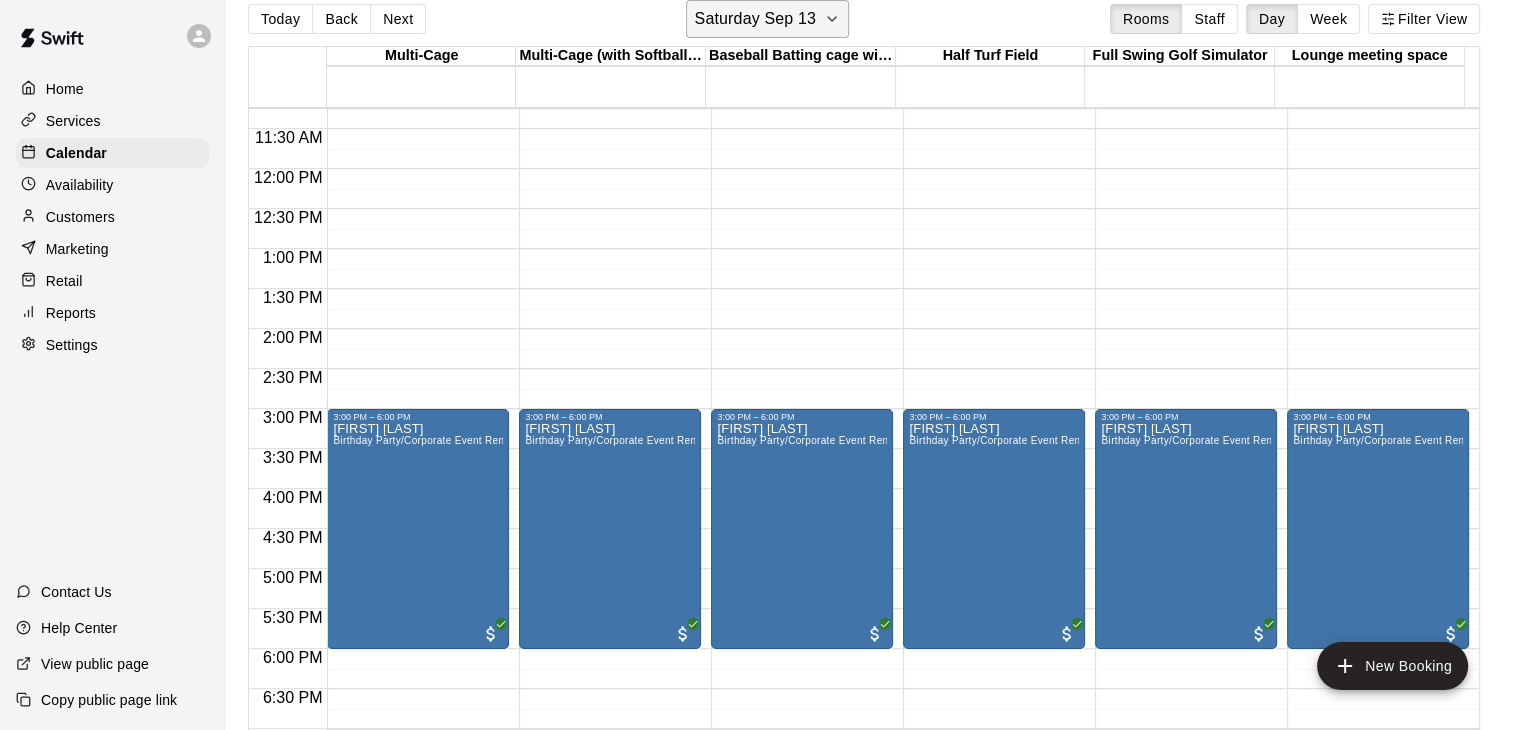 click 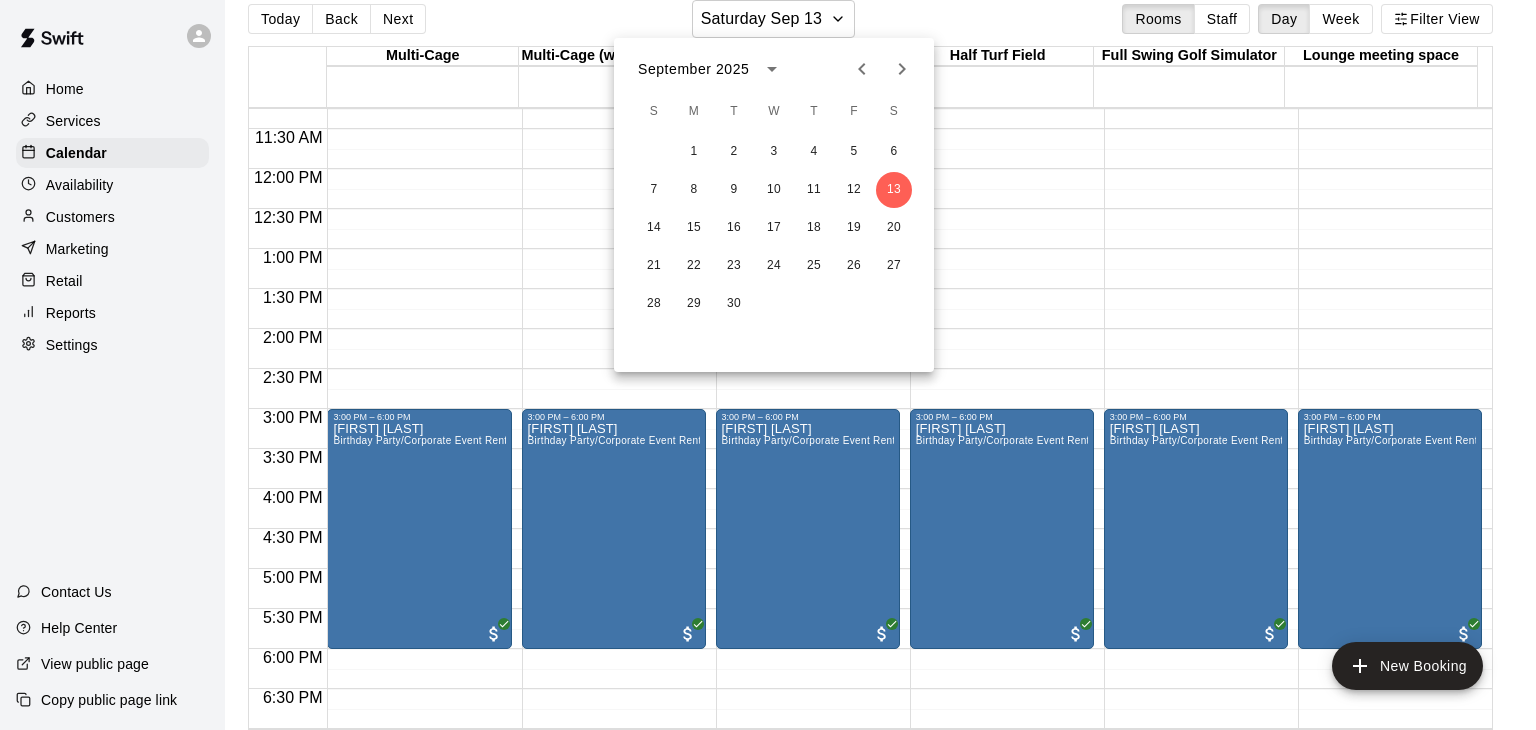 click at bounding box center (768, 365) 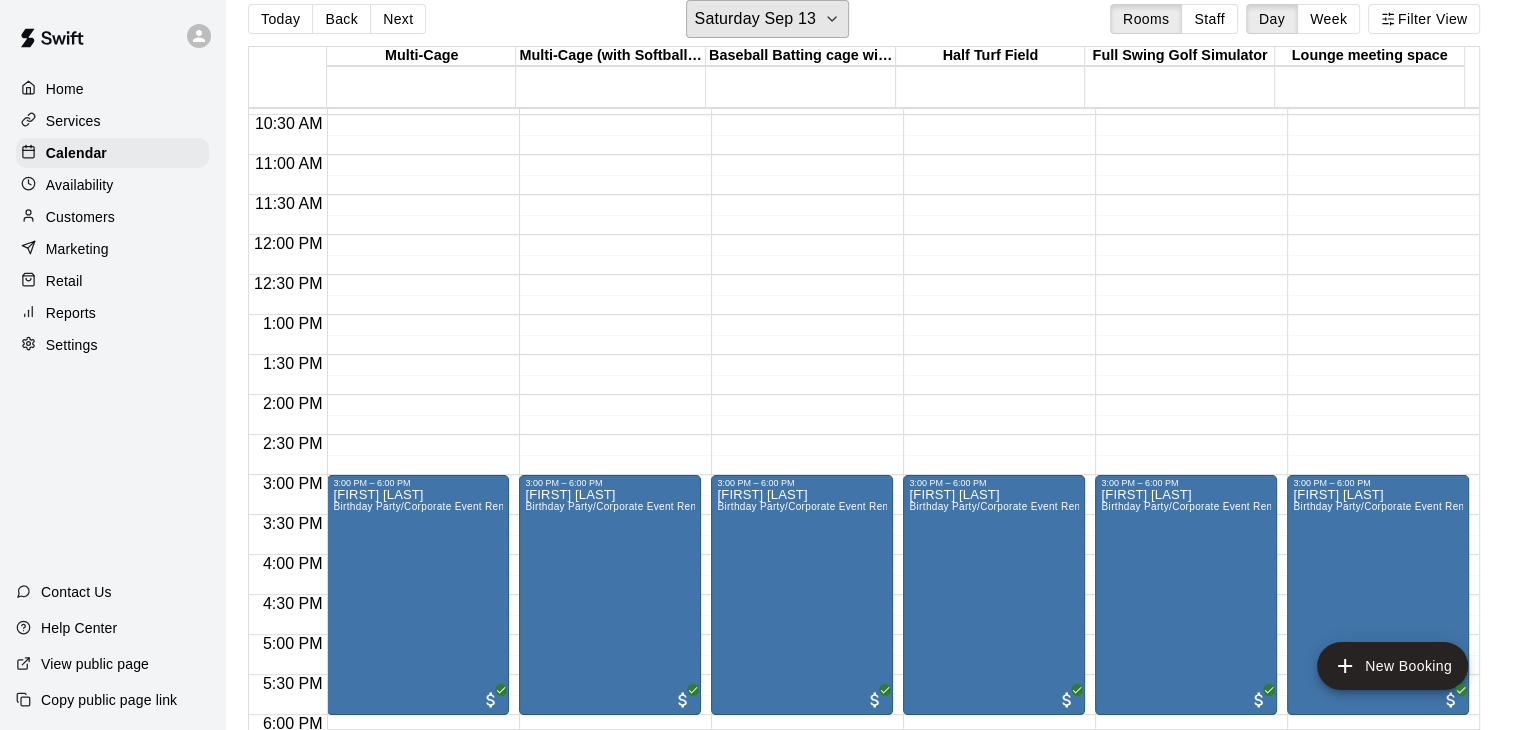scroll, scrollTop: 800, scrollLeft: 0, axis: vertical 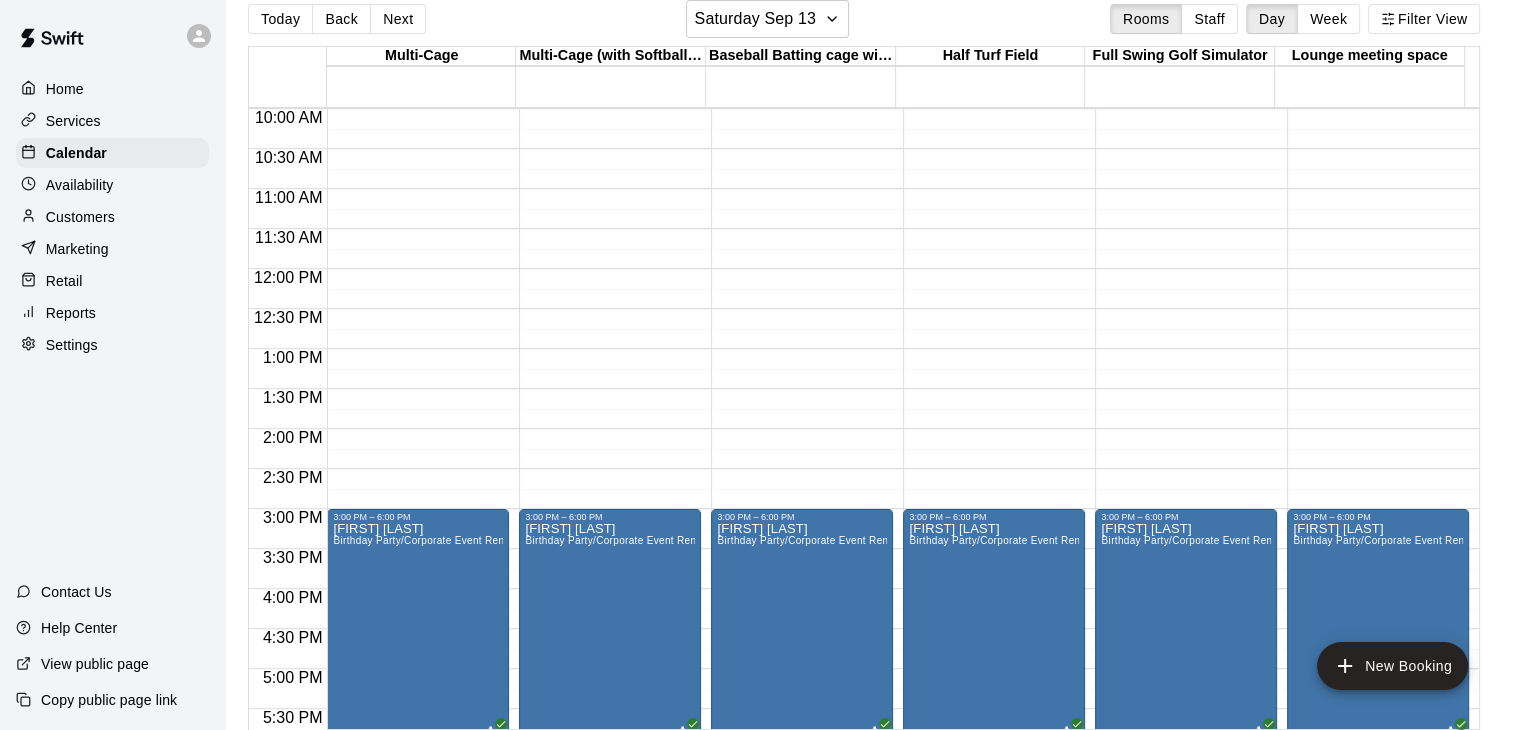 click on "10:00 PM – 11:59 PM Closed [FIRST] [LAST] Birthday Party/Corporate Event Rental (3 HOURS)" at bounding box center (418, 269) 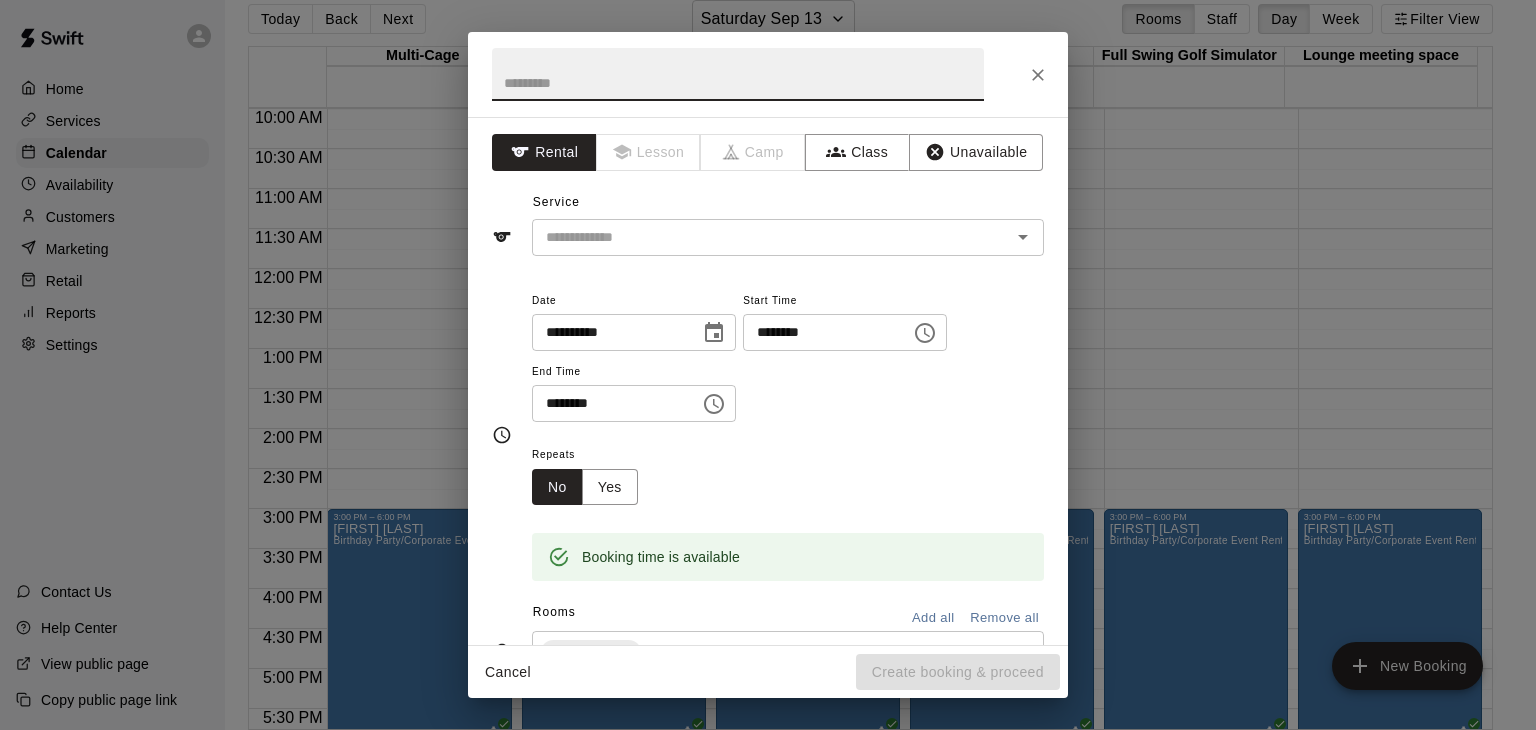 click 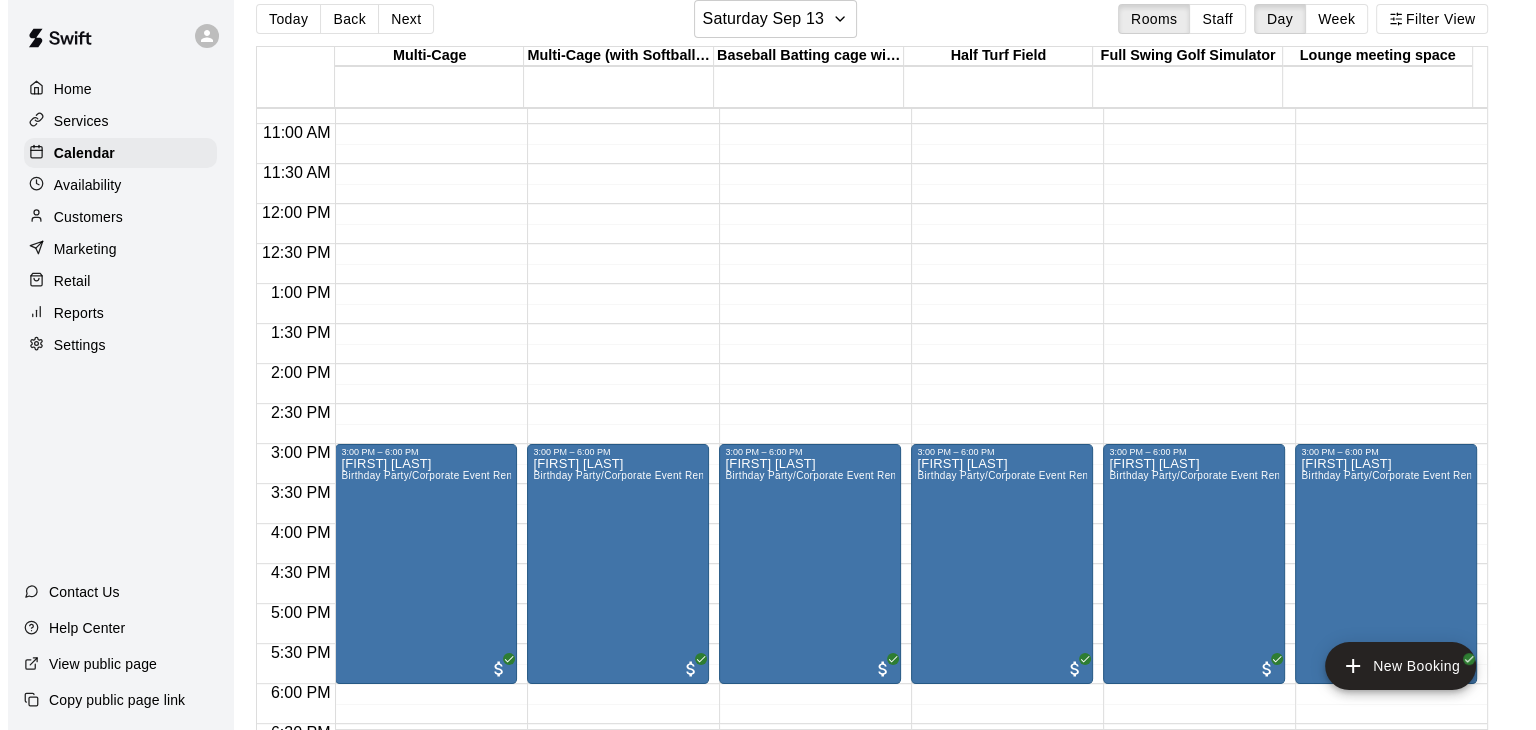 scroll, scrollTop: 900, scrollLeft: 0, axis: vertical 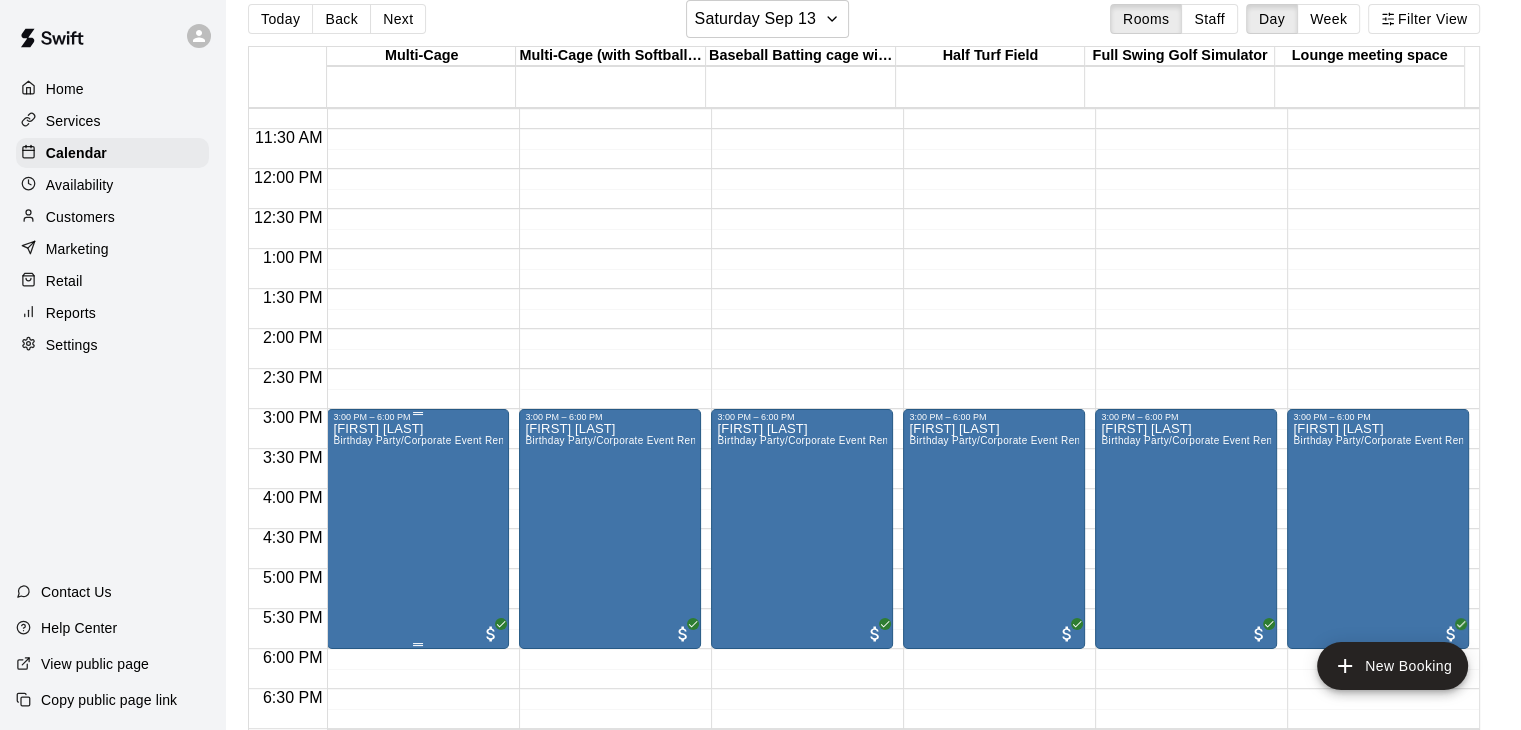 click on "[FIRST] [LAST] Birthday Party/Corporate Event Rental (3 HOURS)" at bounding box center (418, 787) 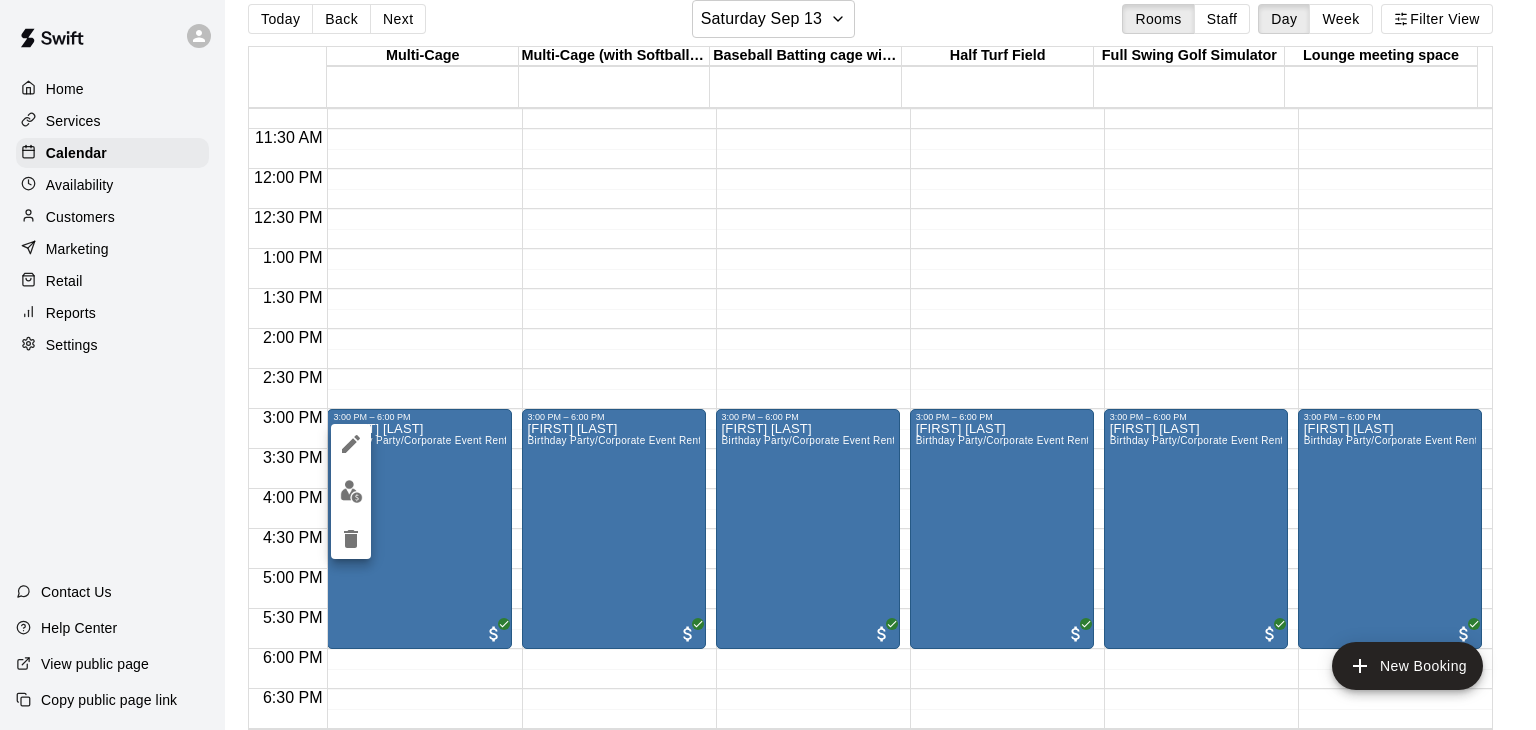 click at bounding box center [768, 365] 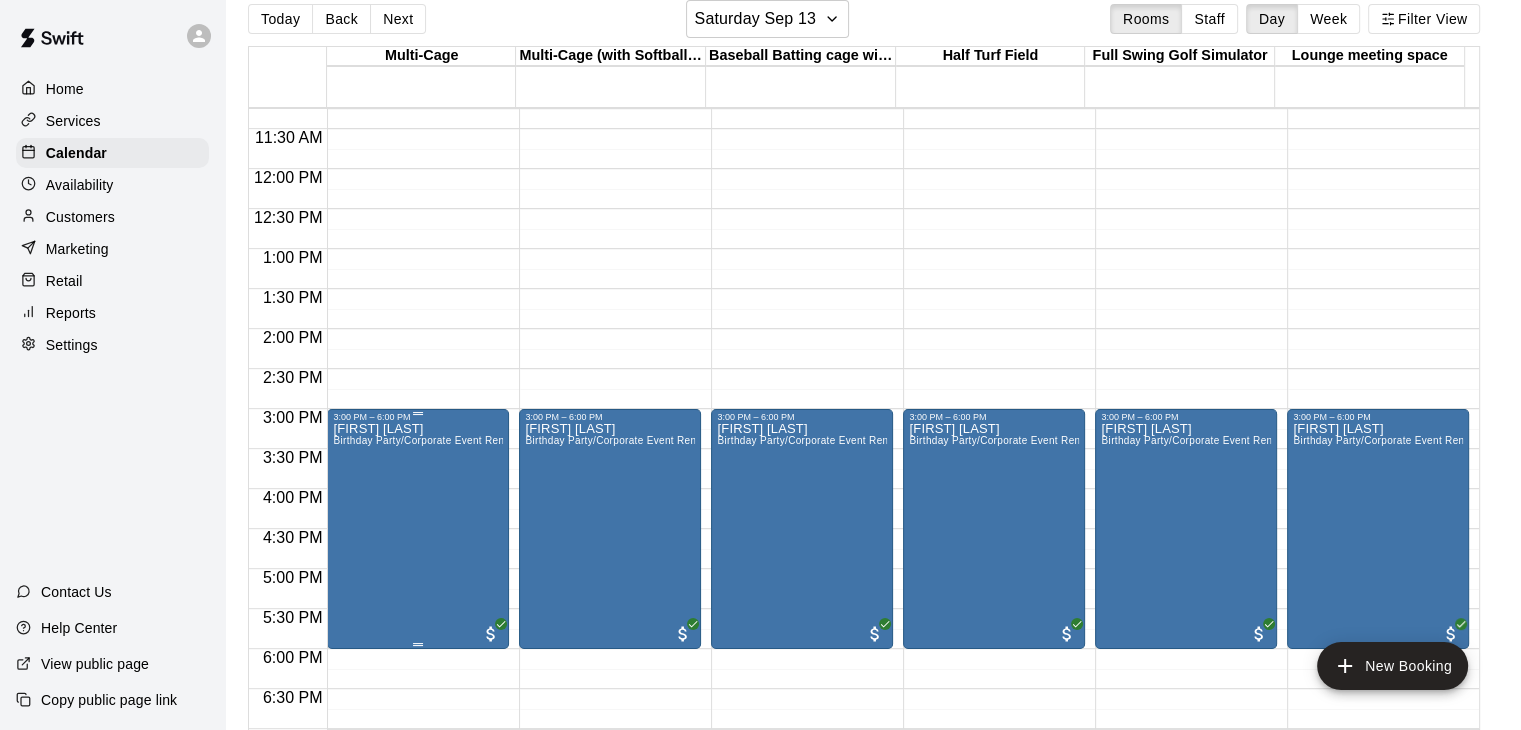 click on "[FIRST] [LAST] Birthday Party/Corporate Event Rental (3 HOURS)" at bounding box center [418, 787] 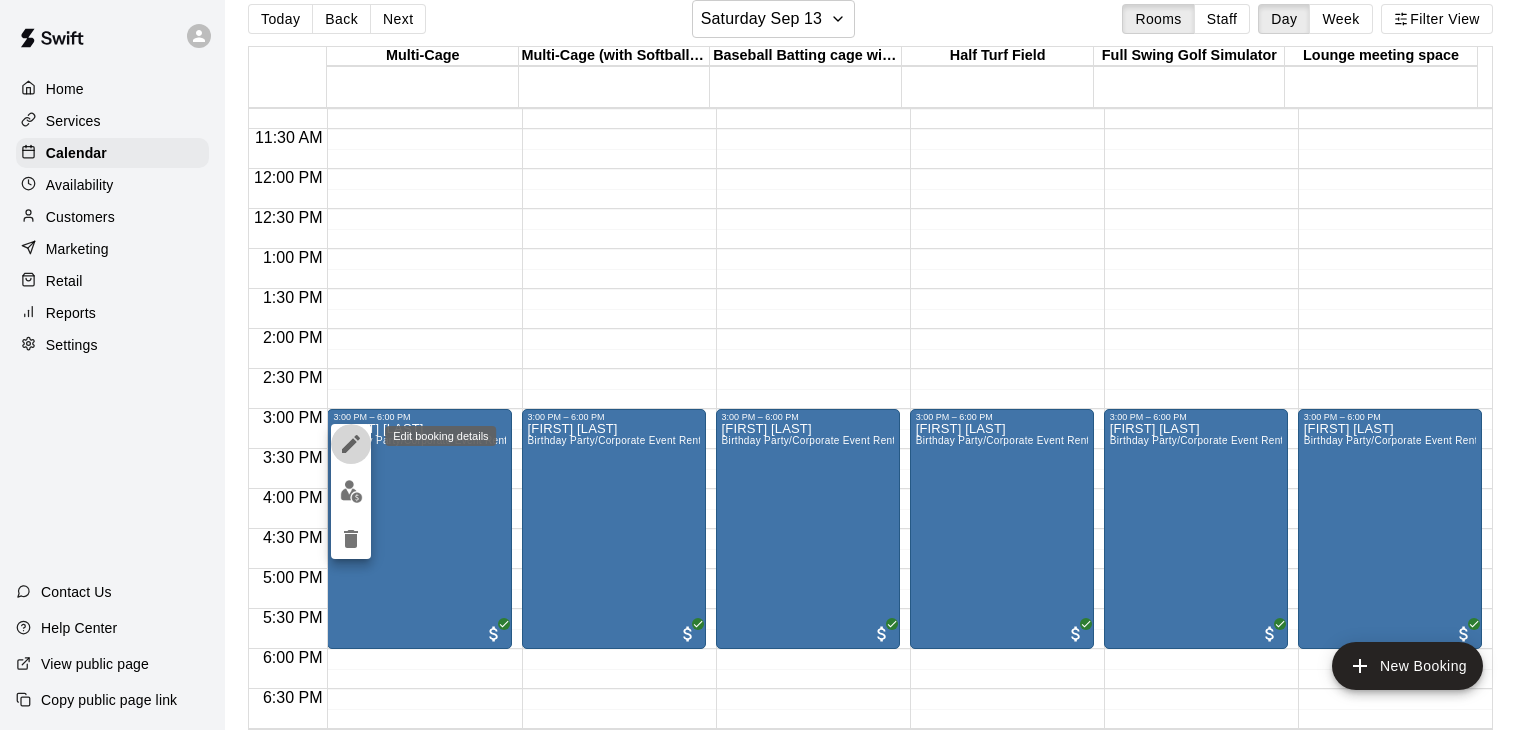 click 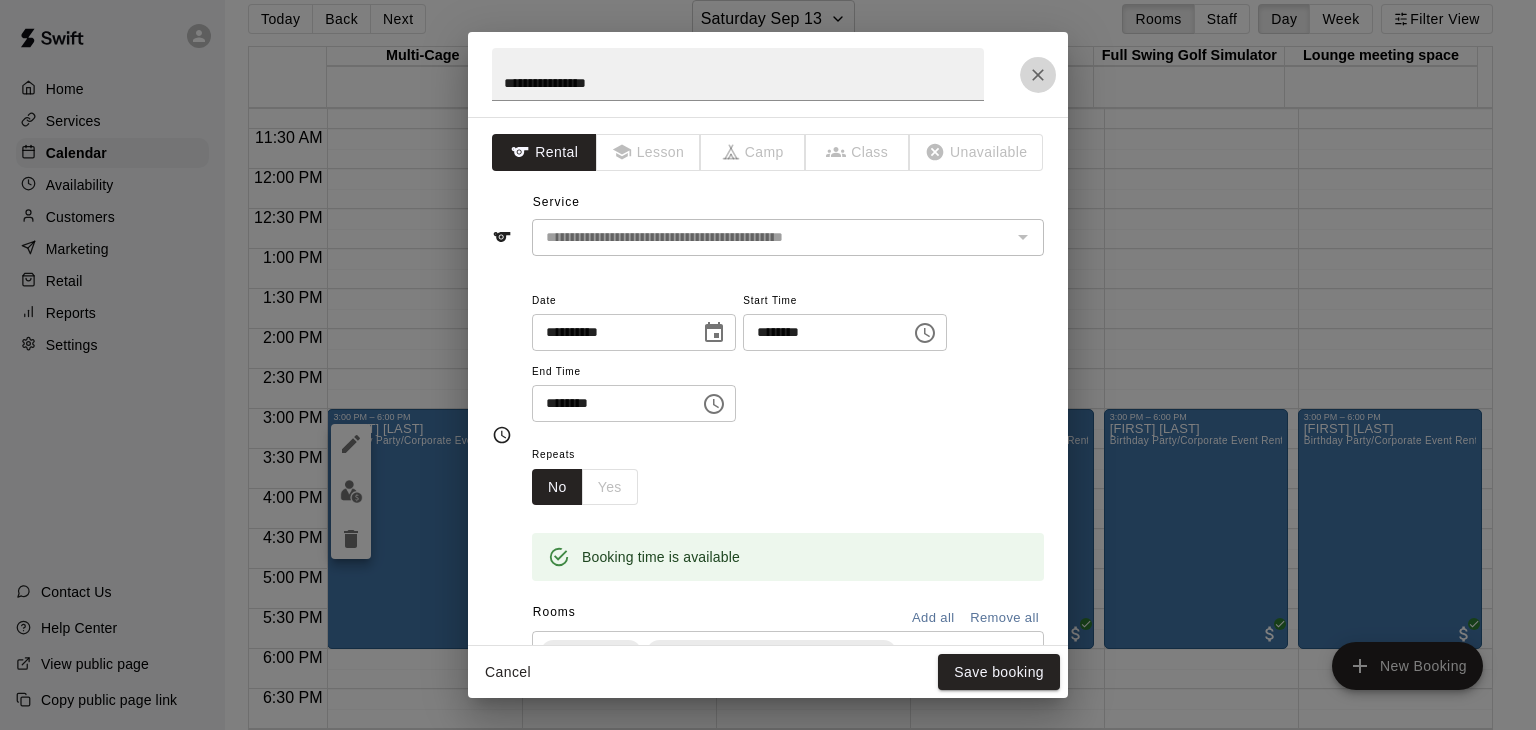 click 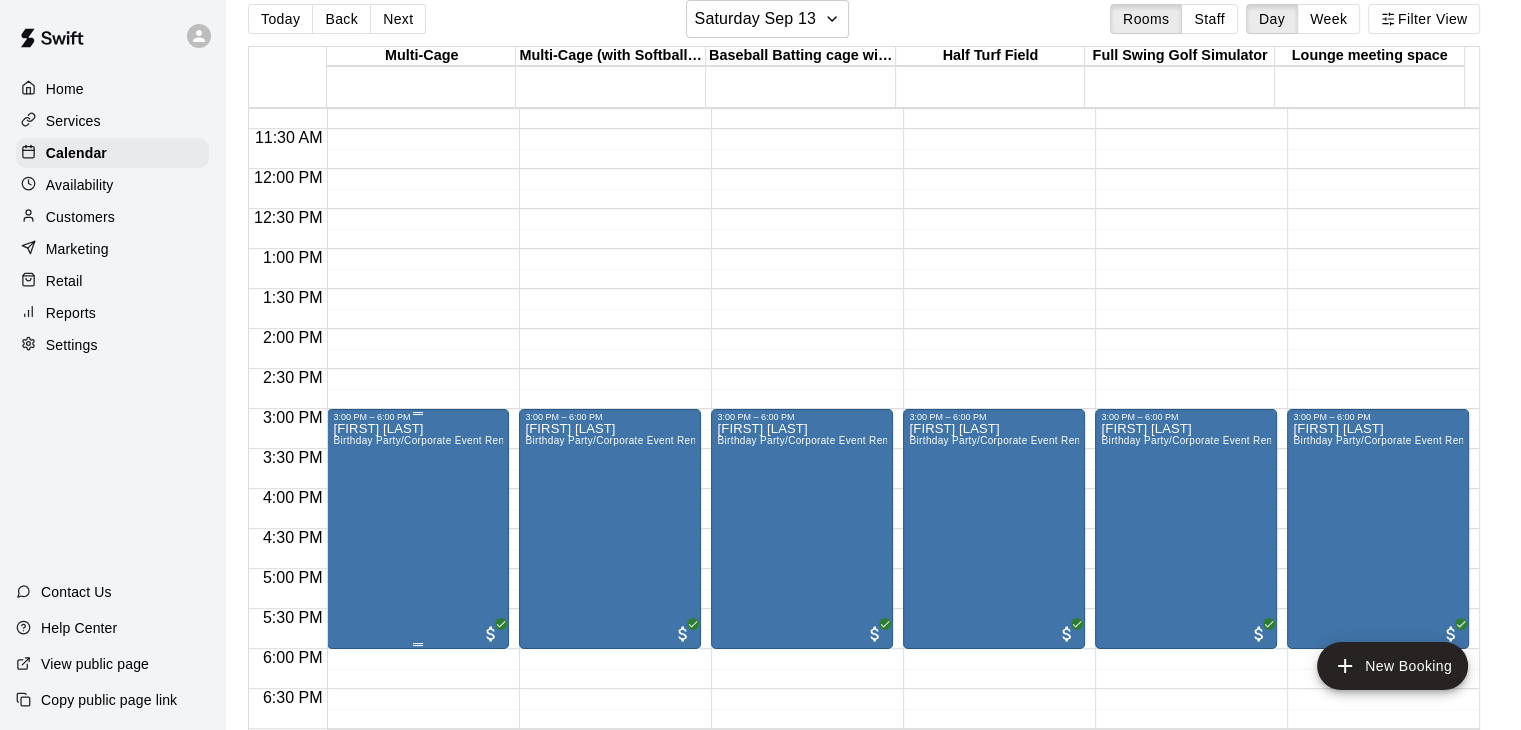 click on "[FIRST] [LAST] Birthday Party/Corporate Event Rental (3 HOURS)" at bounding box center (418, 787) 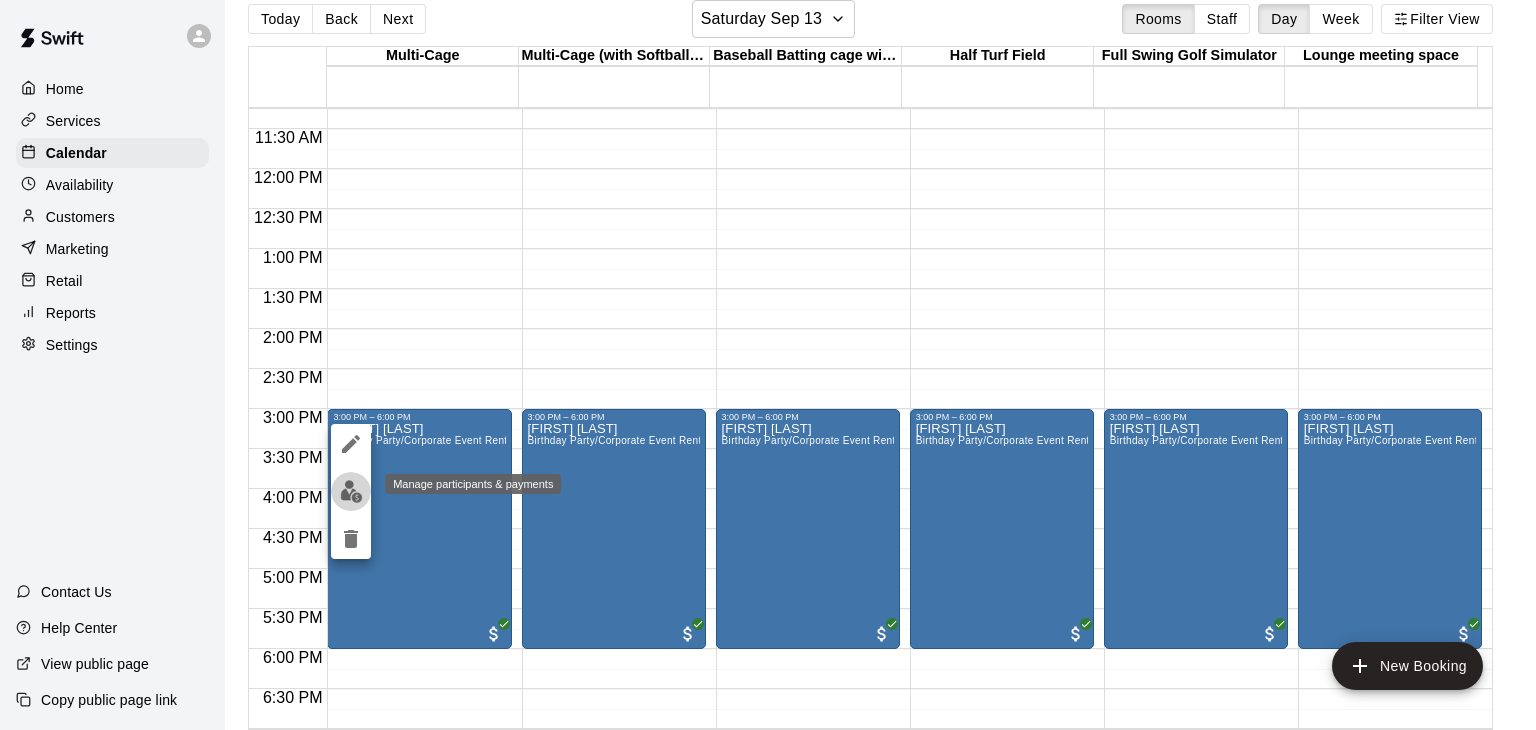 click at bounding box center (351, 491) 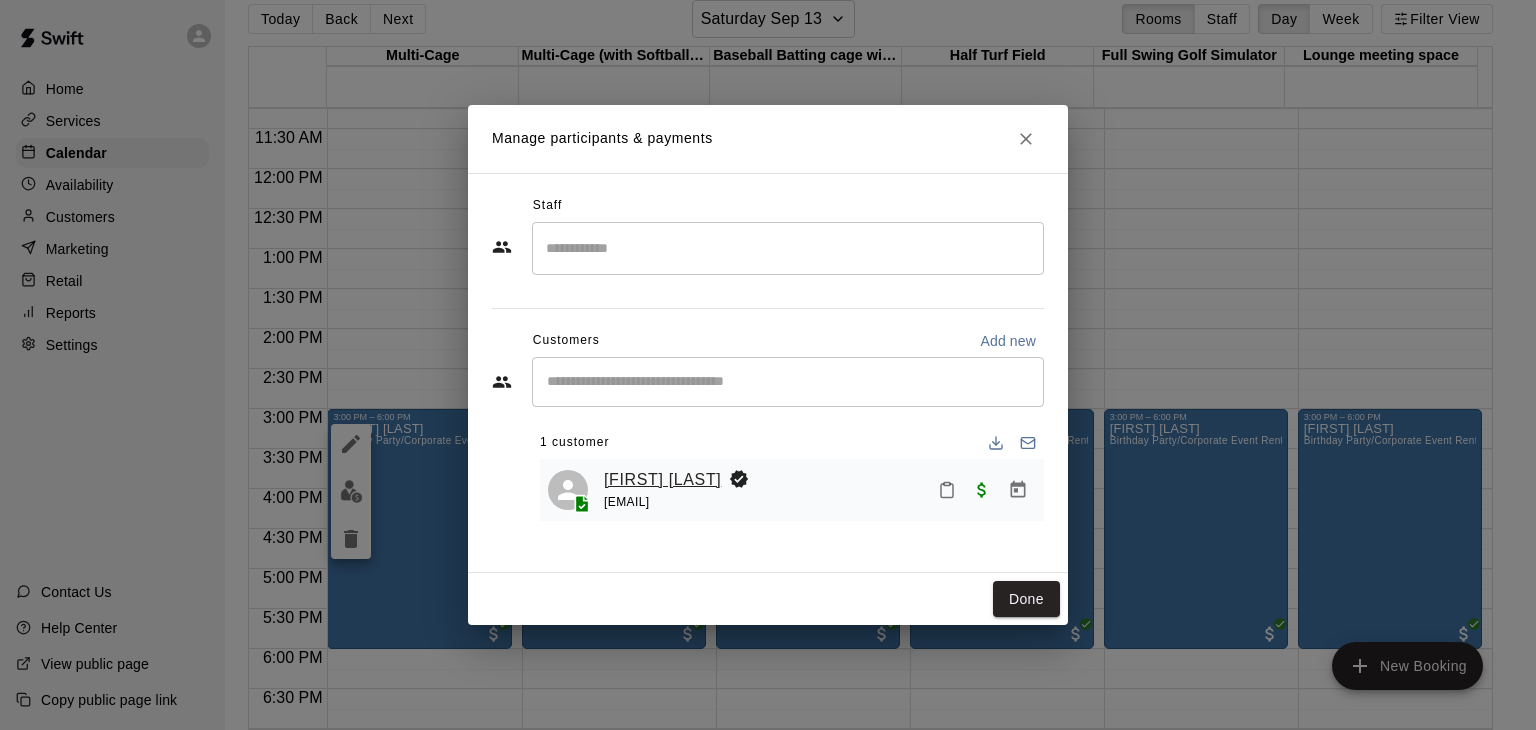 click on "[FIRST] [LAST]" at bounding box center [662, 480] 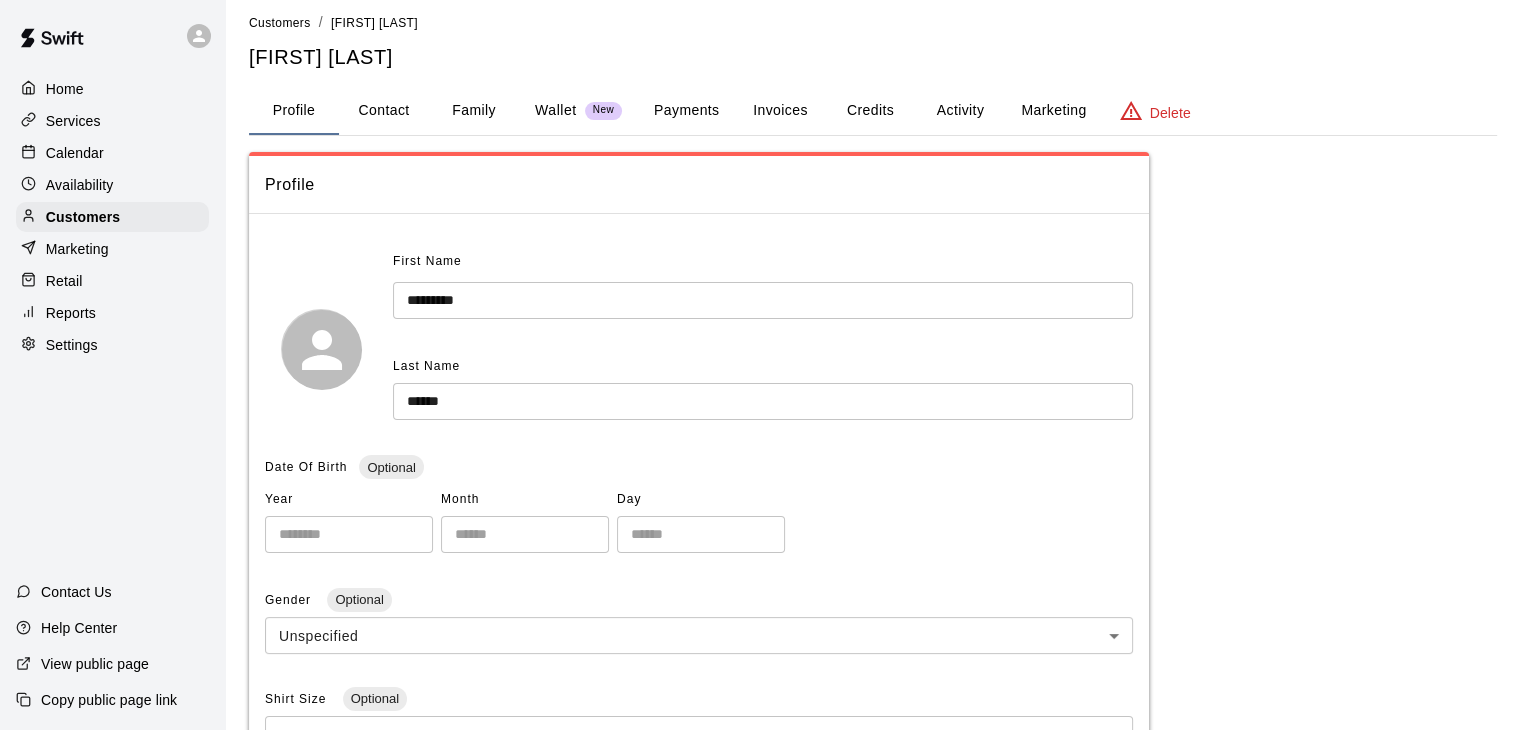 scroll, scrollTop: 0, scrollLeft: 0, axis: both 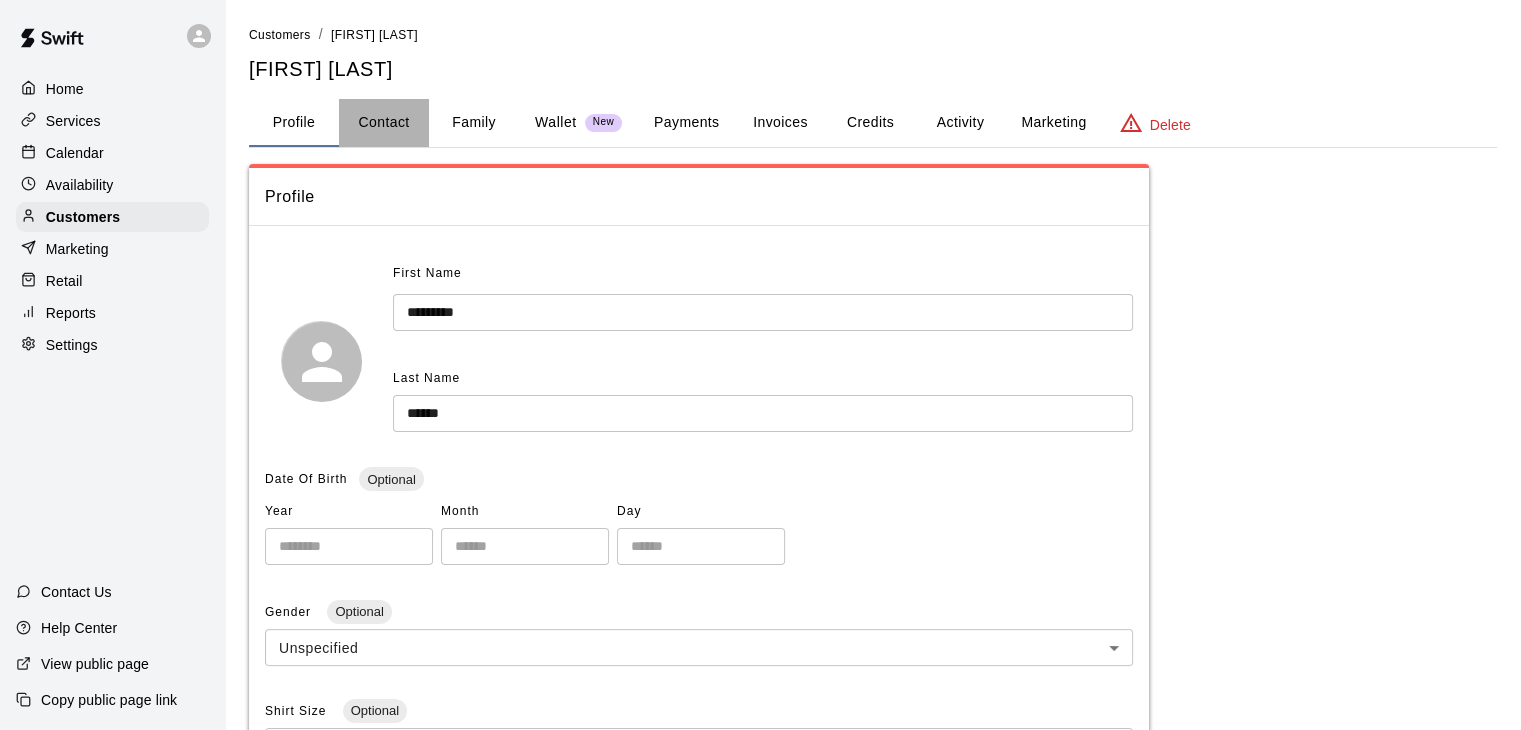 click on "Contact" at bounding box center [384, 123] 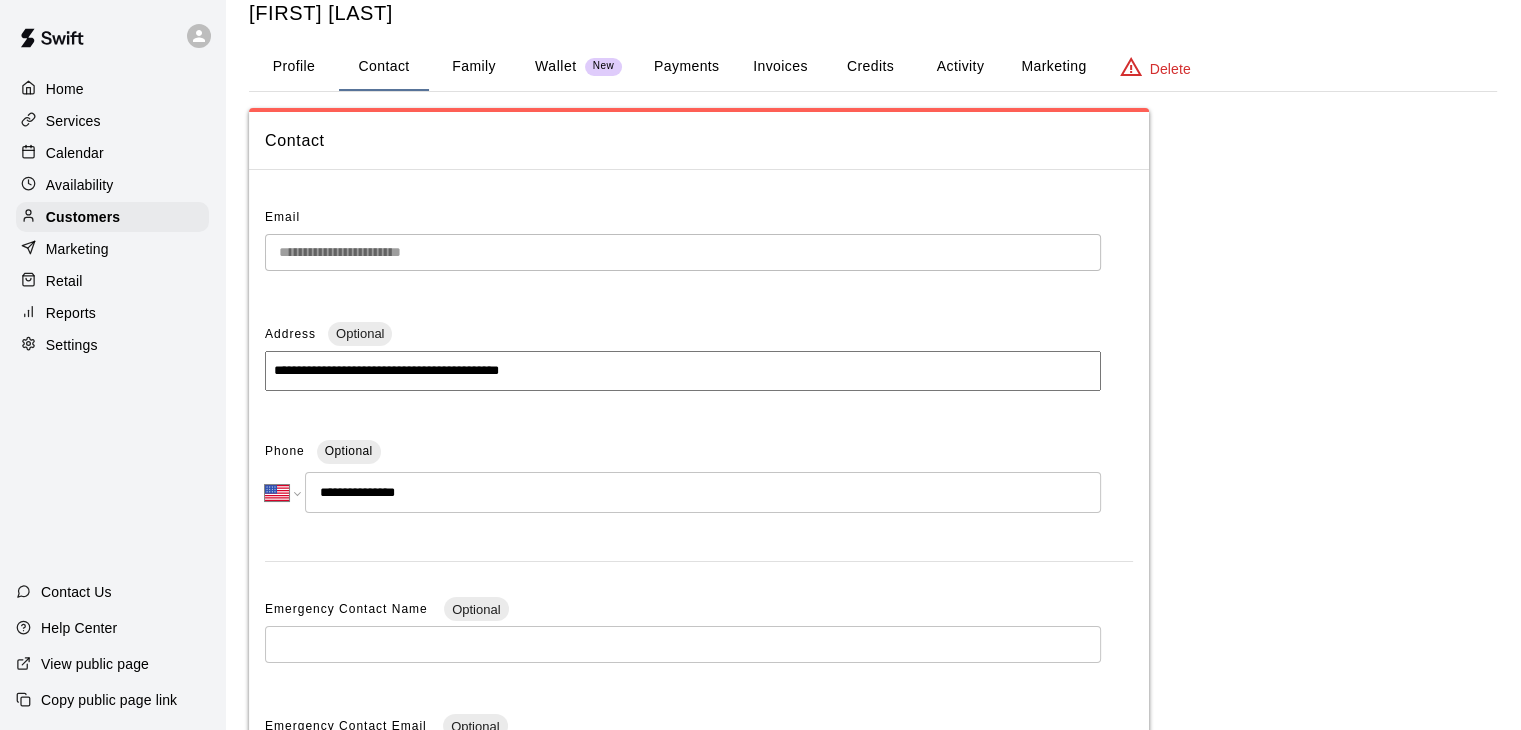 scroll, scrollTop: 100, scrollLeft: 0, axis: vertical 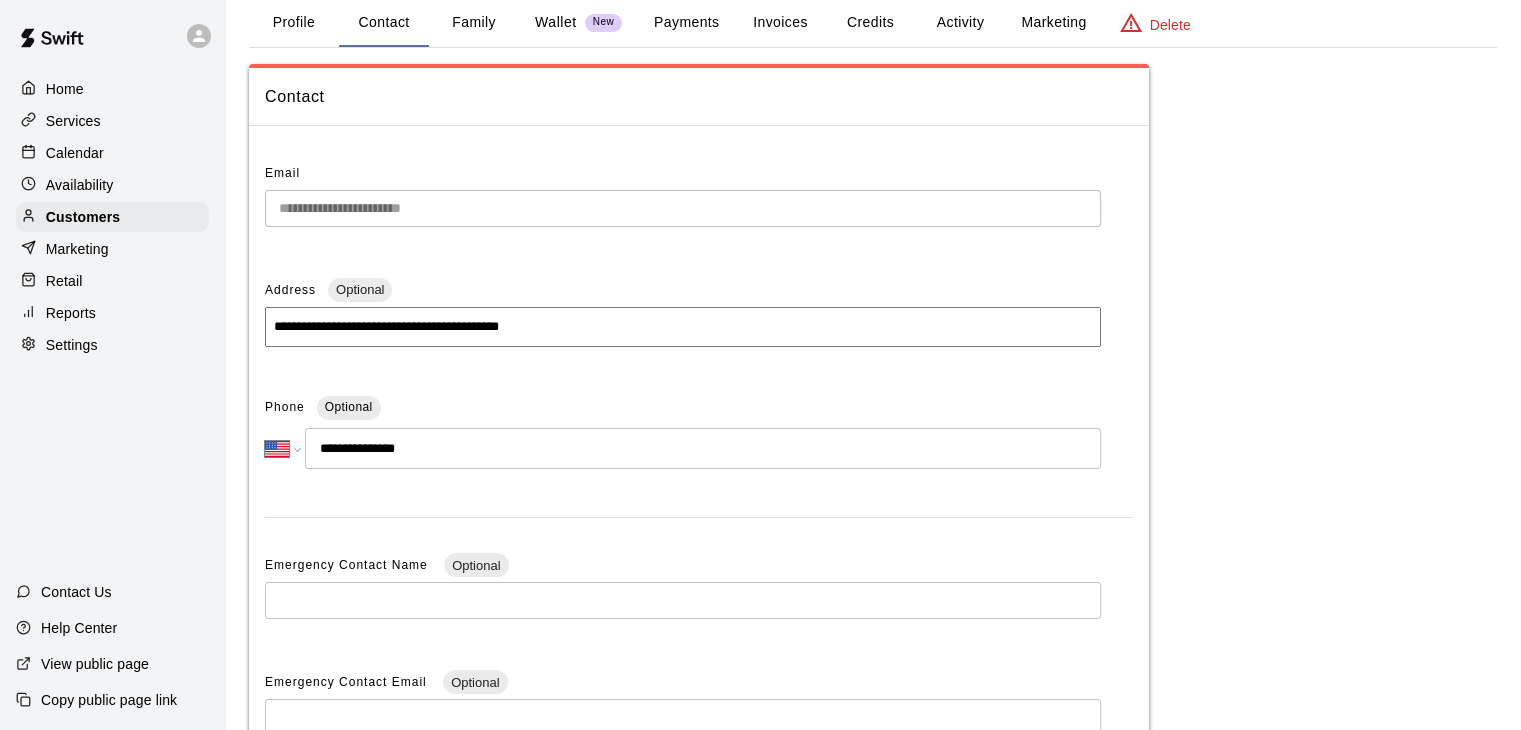 click on "Email" at bounding box center [683, 174] 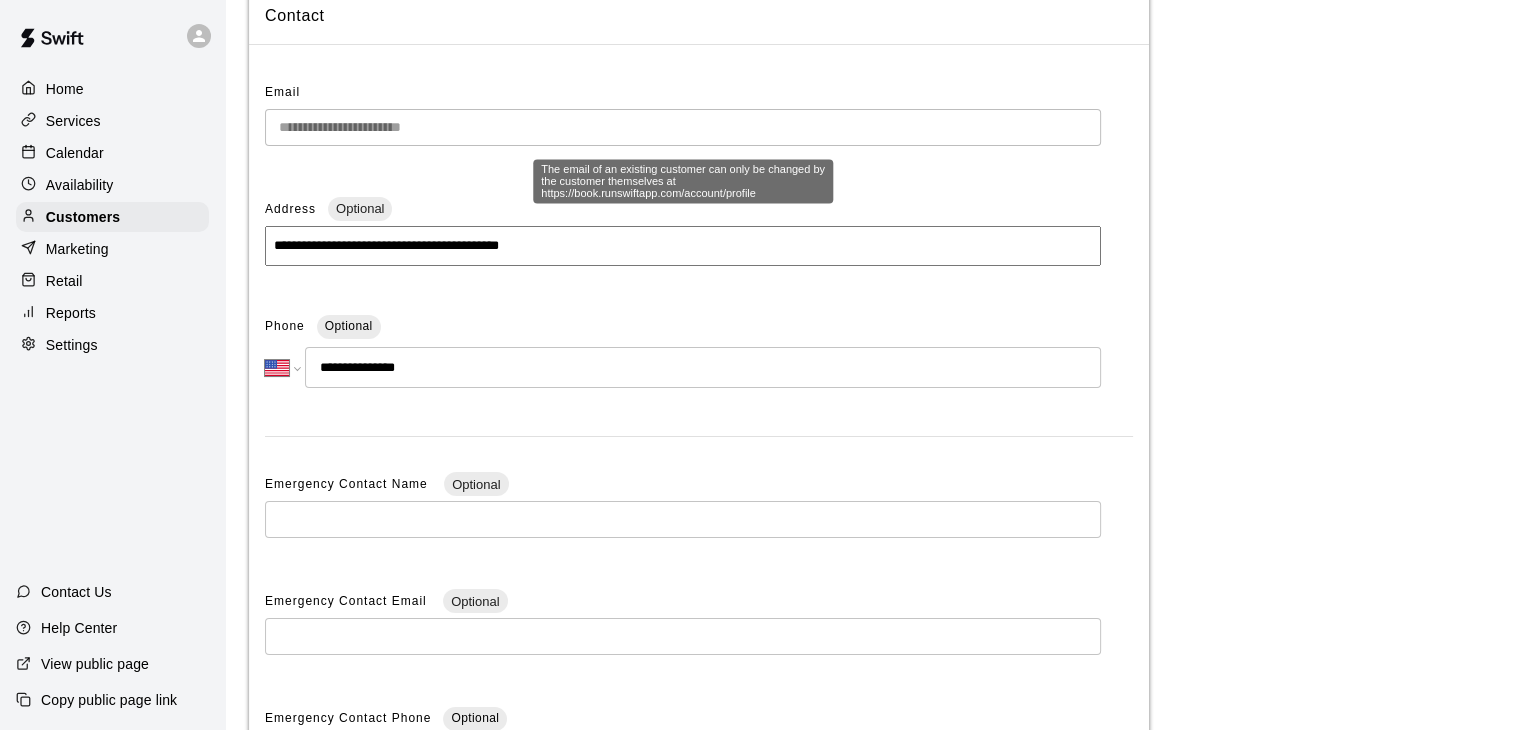 scroll, scrollTop: 300, scrollLeft: 0, axis: vertical 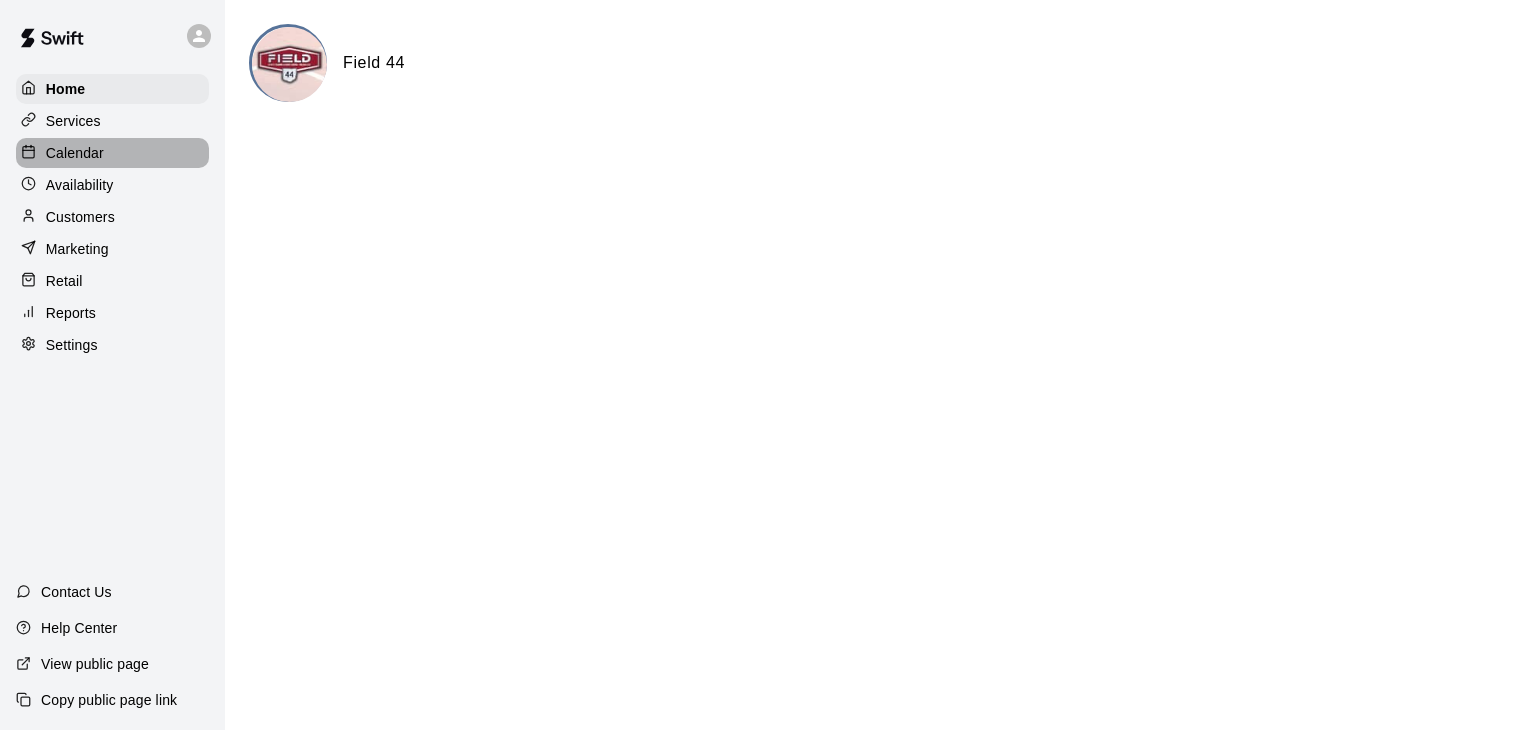 click on "Calendar" at bounding box center [75, 153] 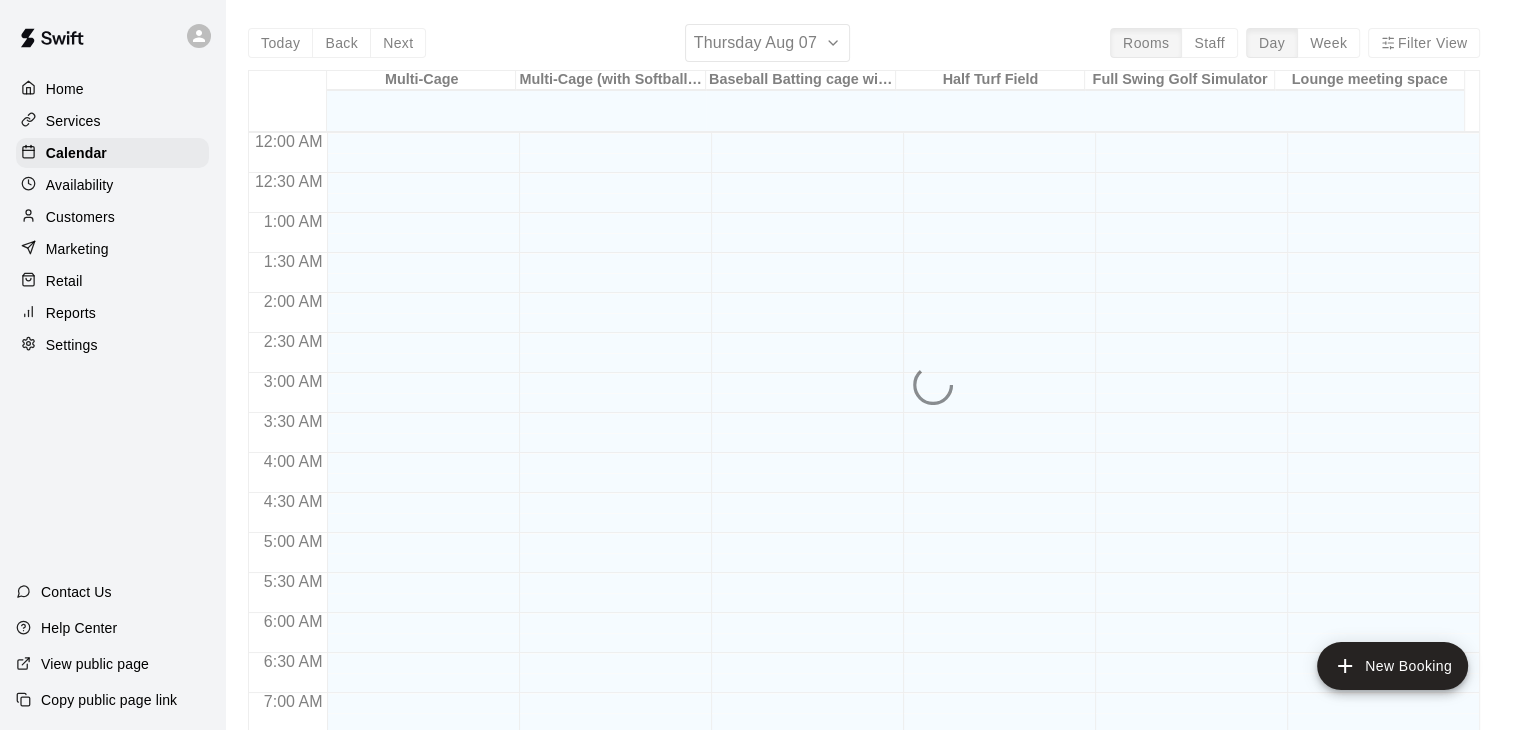 scroll, scrollTop: 768, scrollLeft: 0, axis: vertical 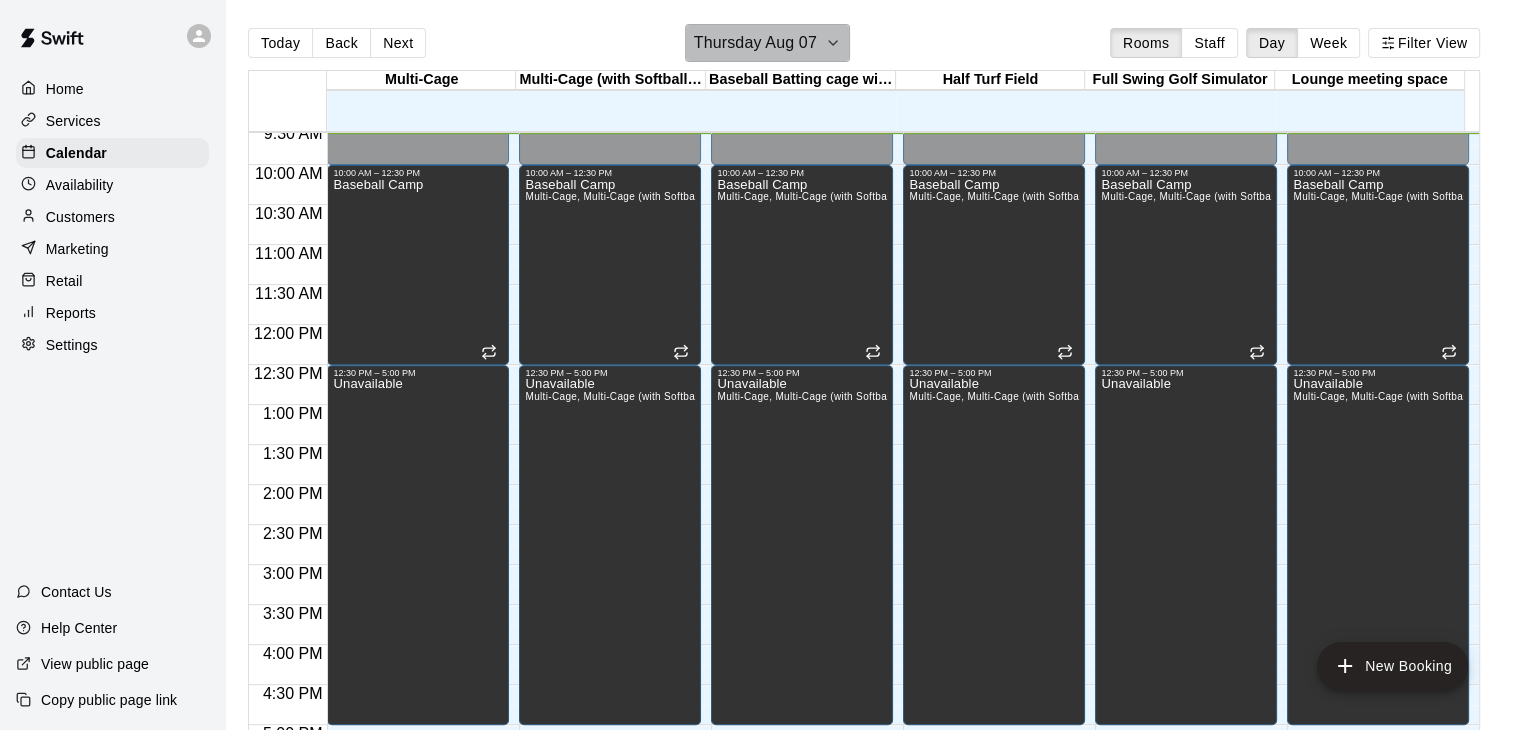 click 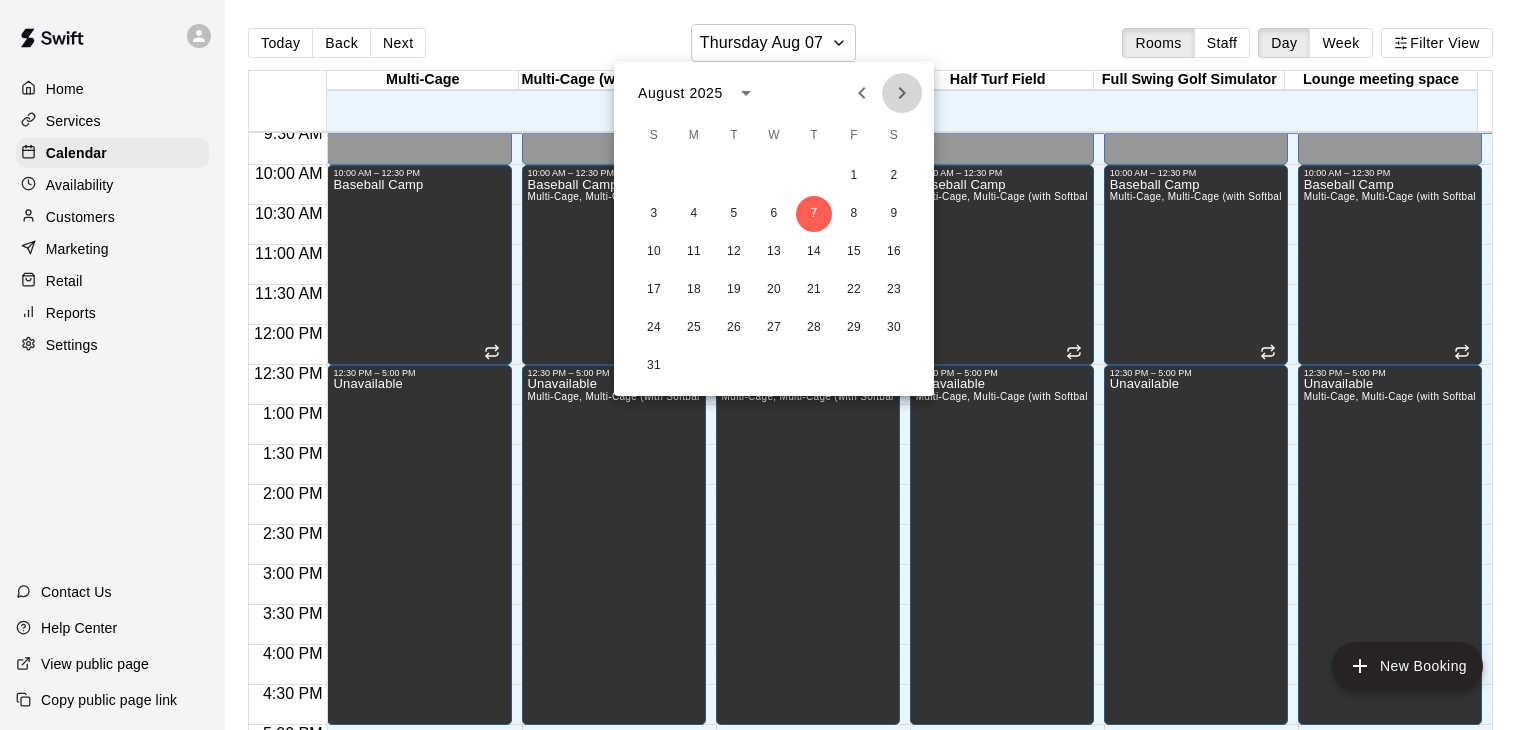 click 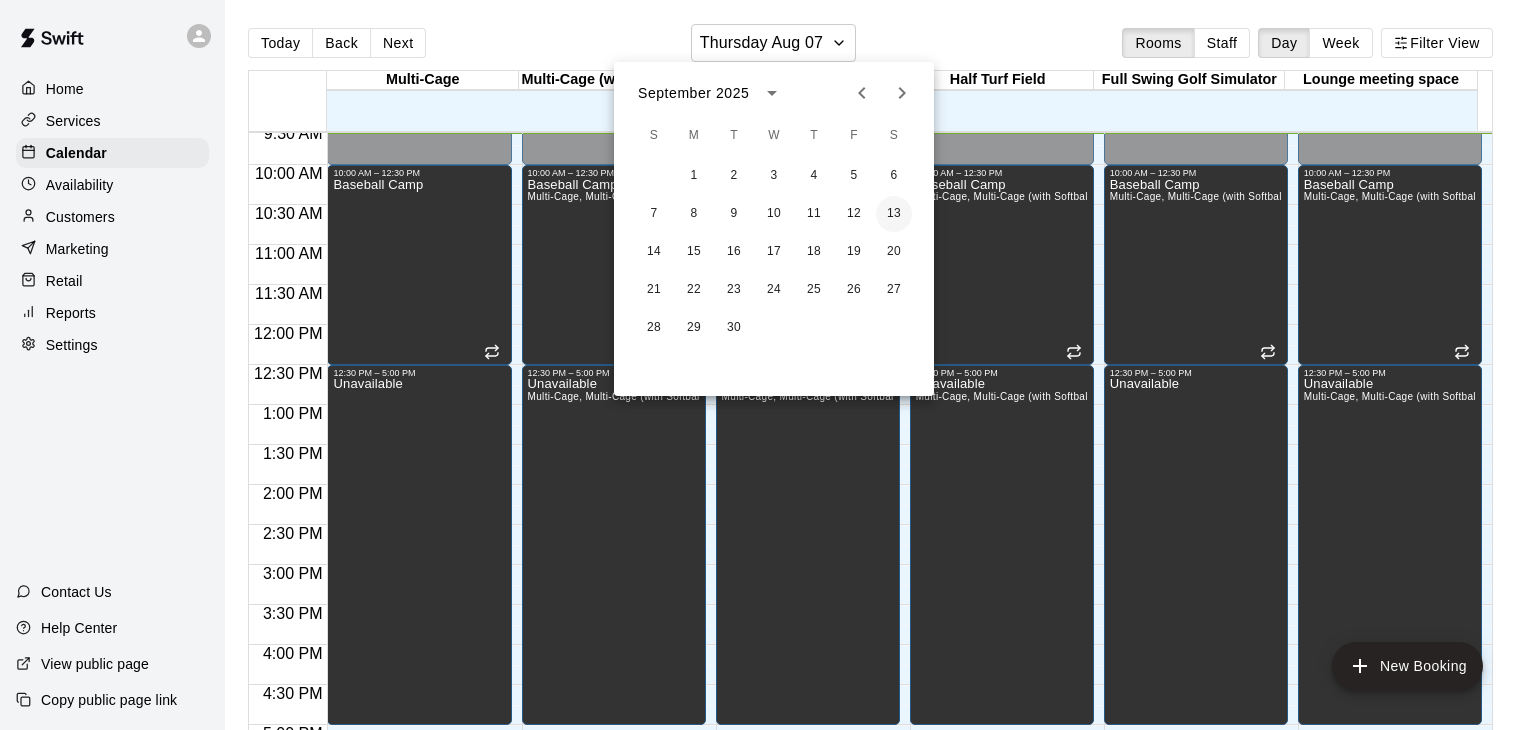 click on "13" at bounding box center [894, 214] 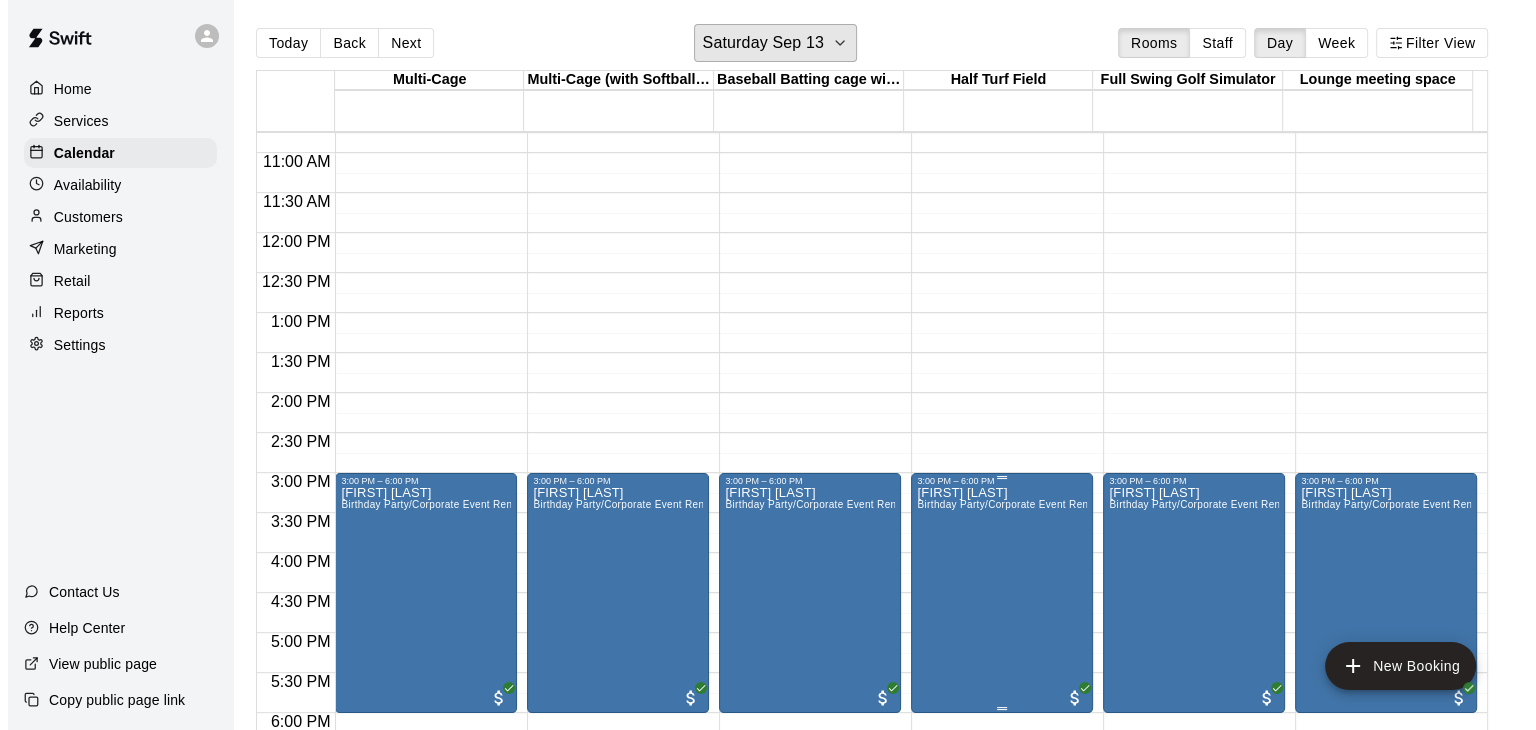 scroll, scrollTop: 968, scrollLeft: 0, axis: vertical 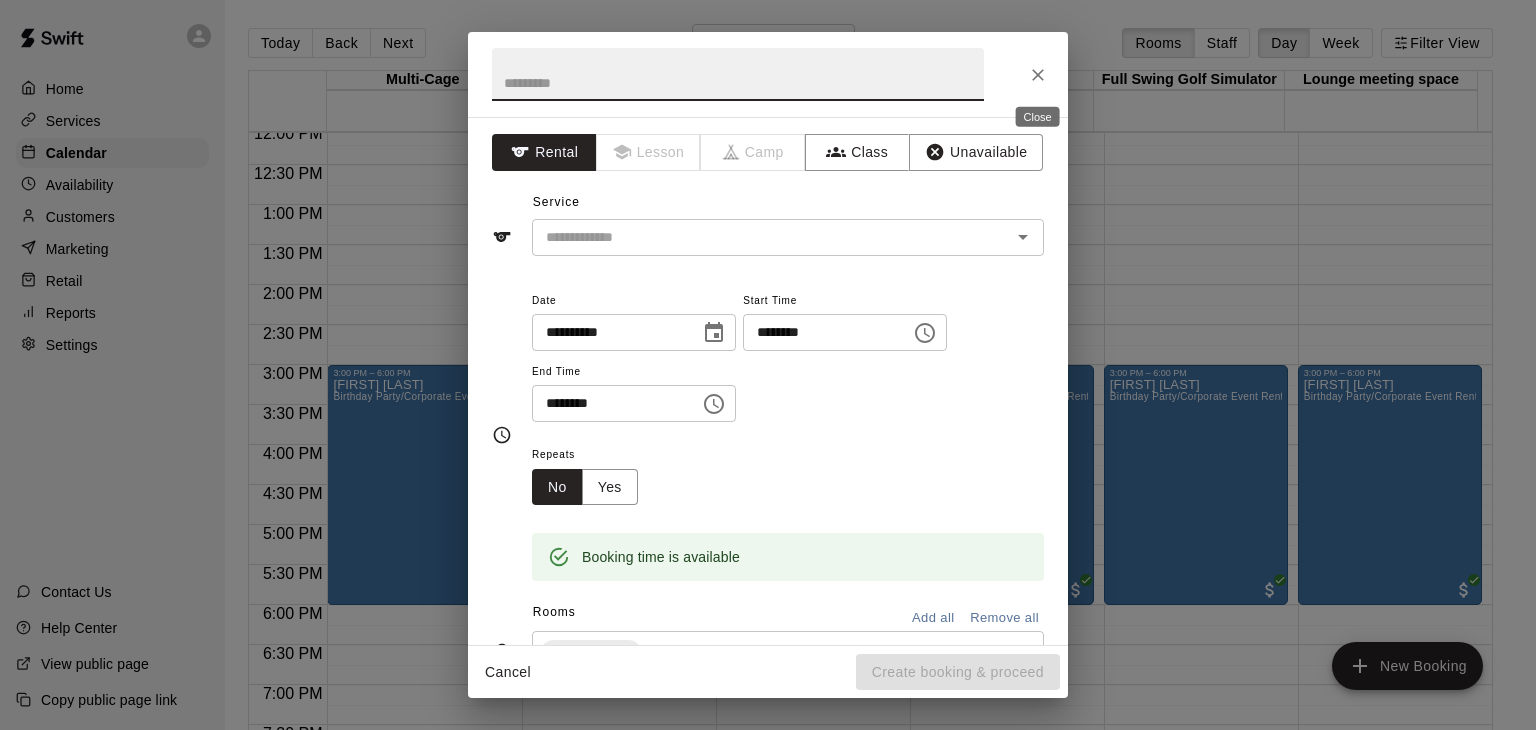 drag, startPoint x: 1040, startPoint y: 73, endPoint x: 1008, endPoint y: 83, distance: 33.526108 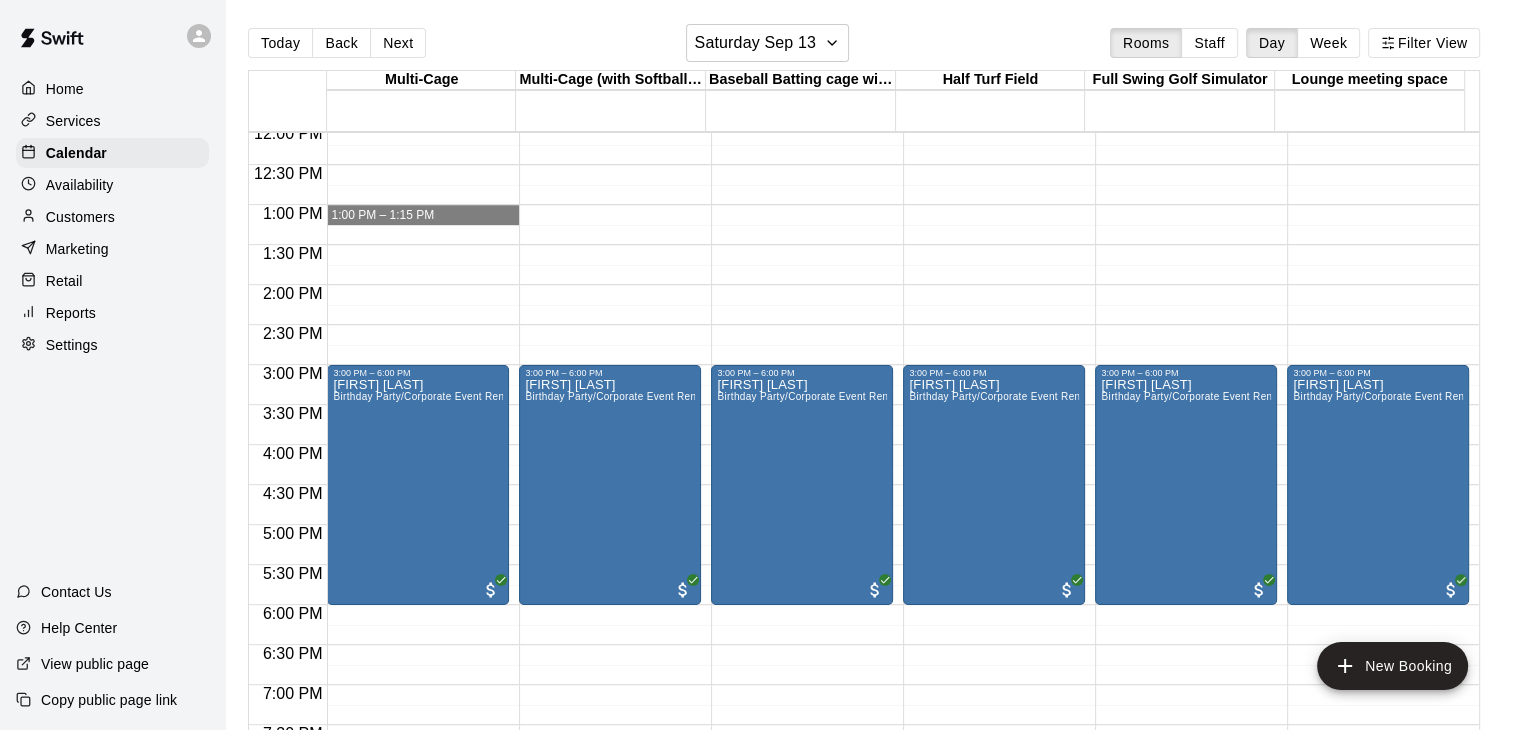 drag, startPoint x: 388, startPoint y: 217, endPoint x: 376, endPoint y: 222, distance: 13 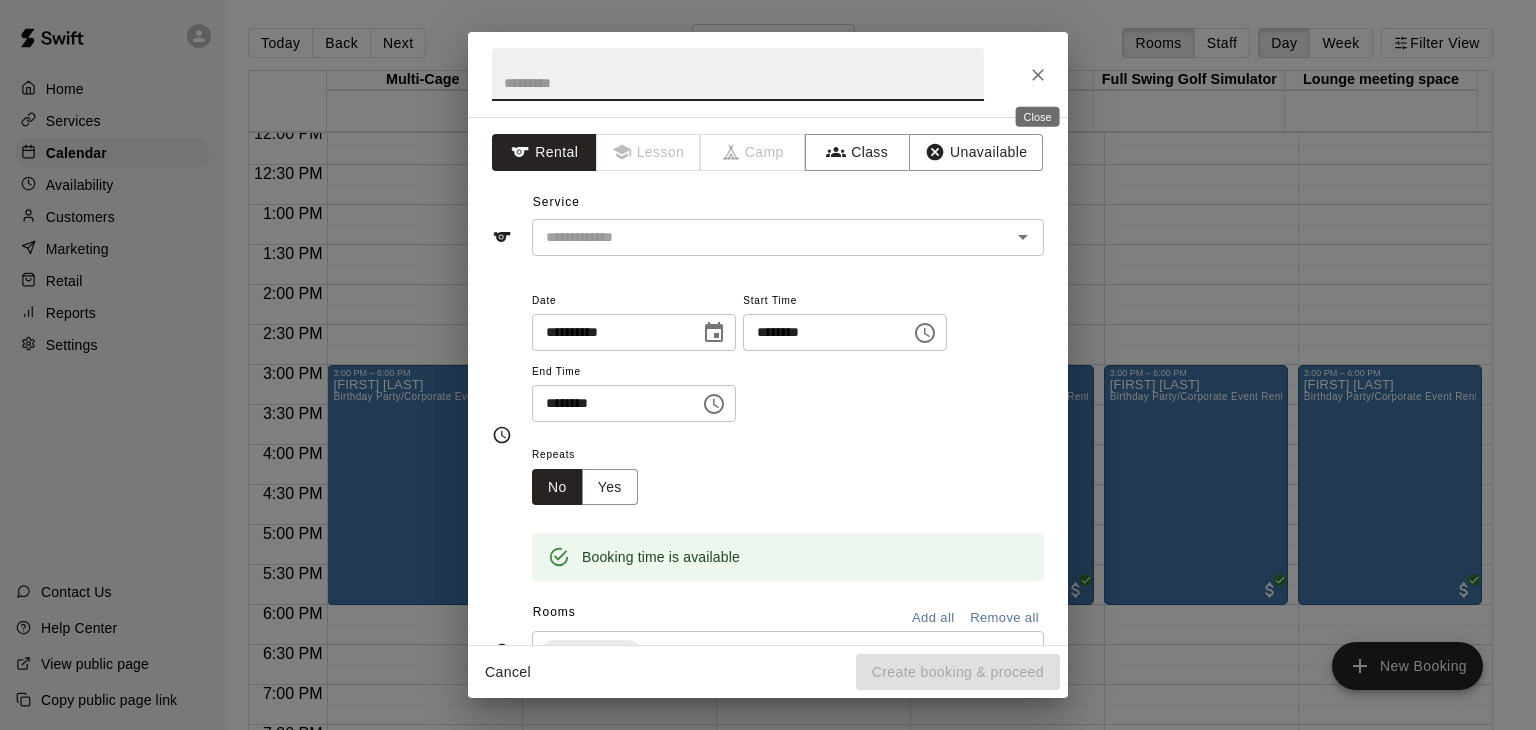 drag, startPoint x: 1046, startPoint y: 71, endPoint x: 1032, endPoint y: 78, distance: 15.652476 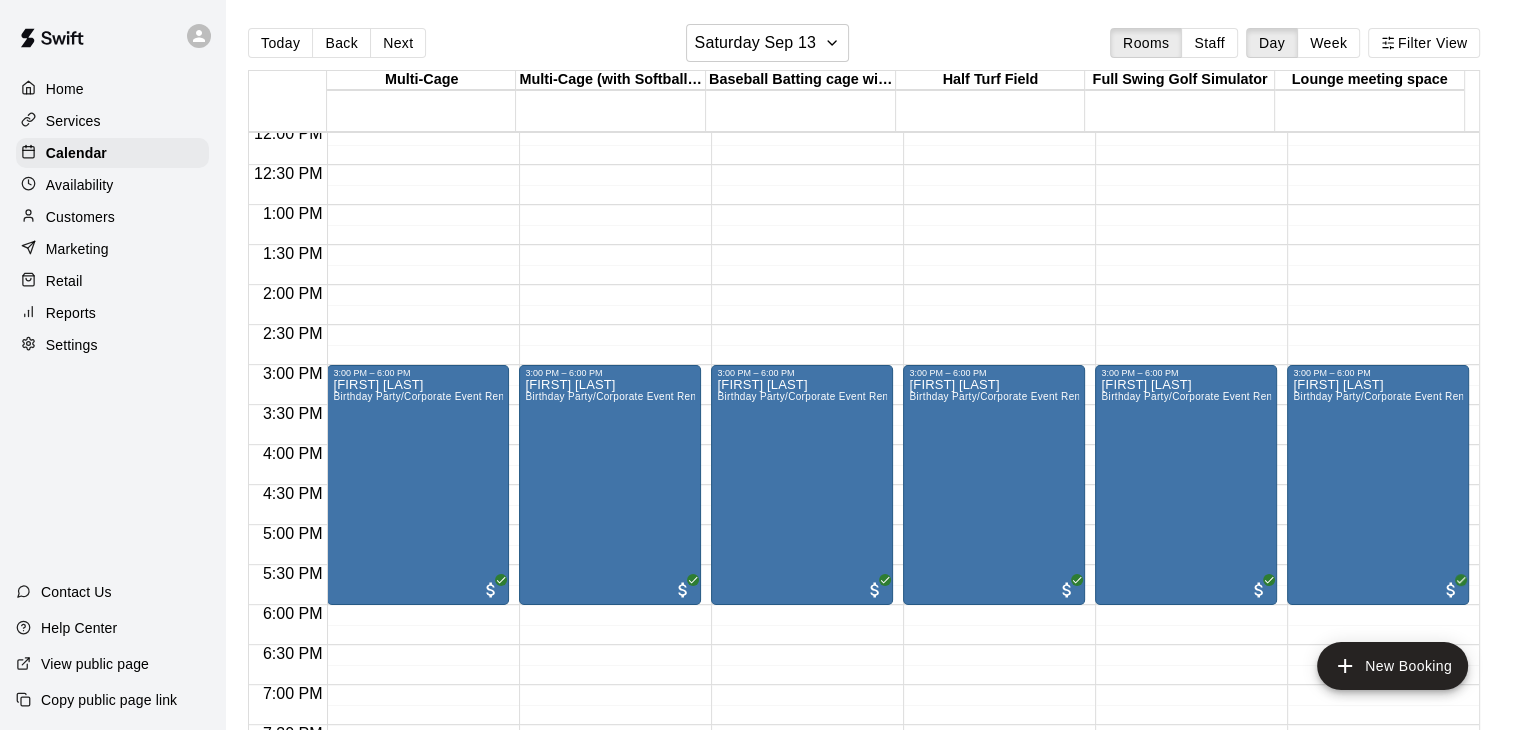 click on "10:00 PM – 11:59 PM Closed [FIRST] [LAST] Birthday Party/Corporate Event Rental (3 HOURS)" at bounding box center (418, 125) 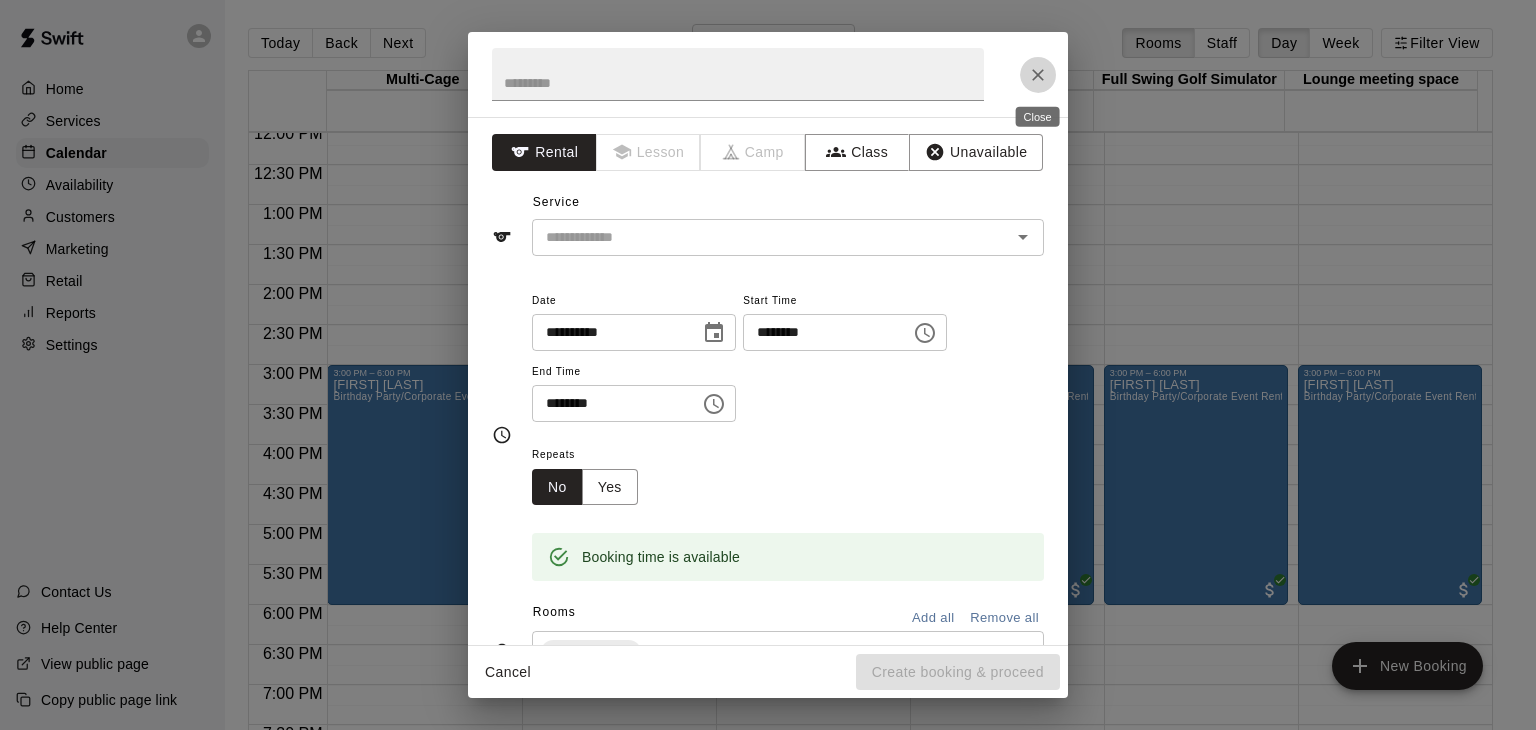drag, startPoint x: 1040, startPoint y: 79, endPoint x: 989, endPoint y: 101, distance: 55.542778 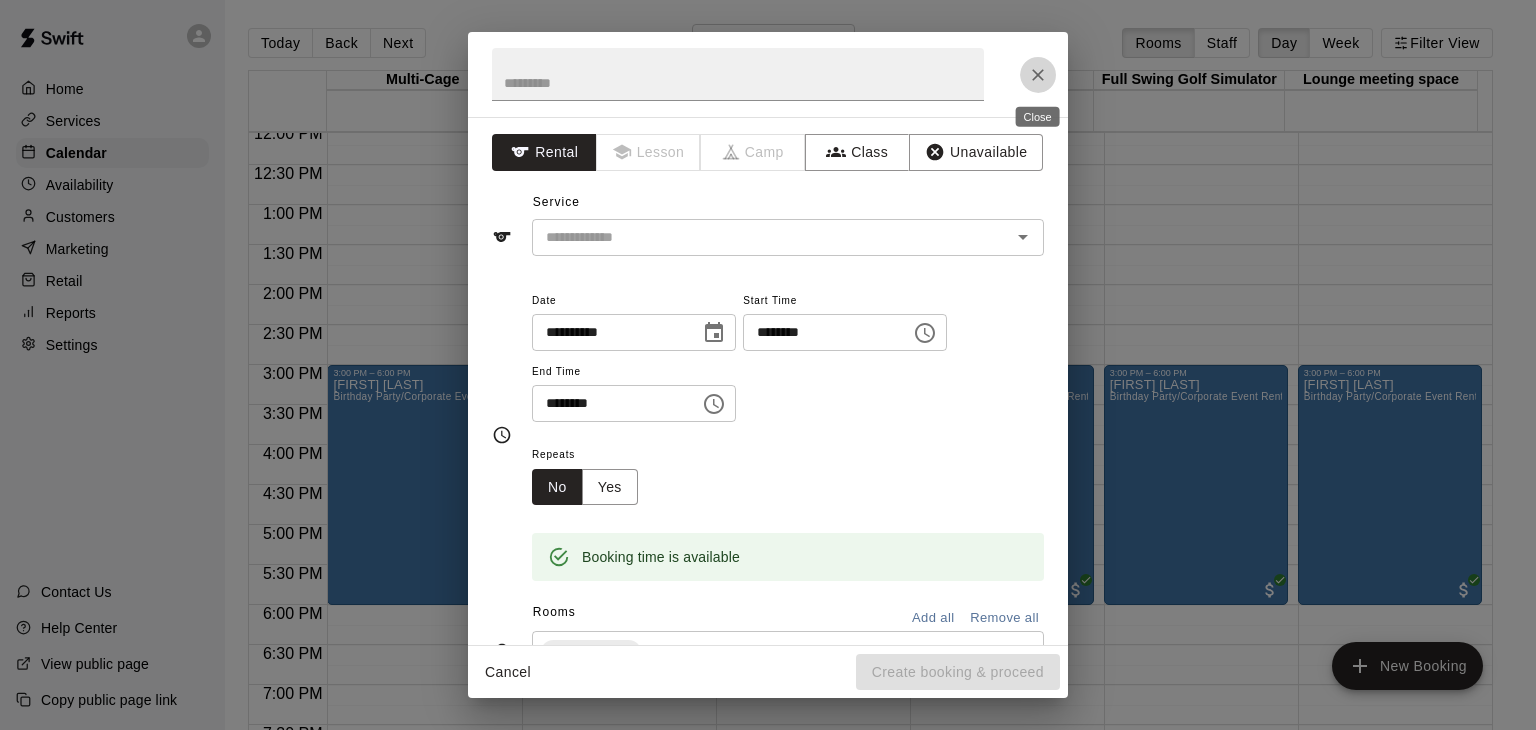 click 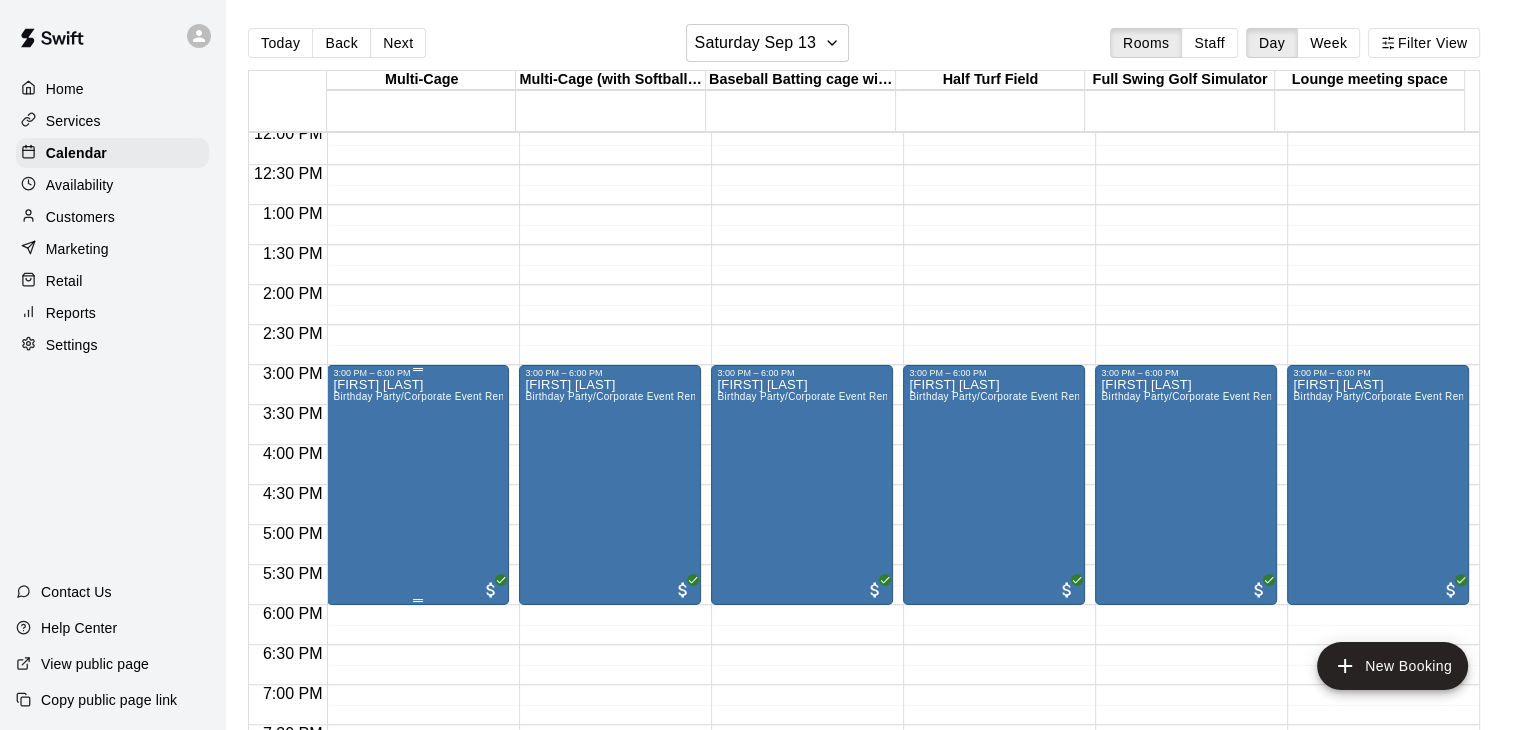 click on "[FIRST] [LAST] Birthday Party/Corporate Event Rental (3 HOURS)" at bounding box center (418, 743) 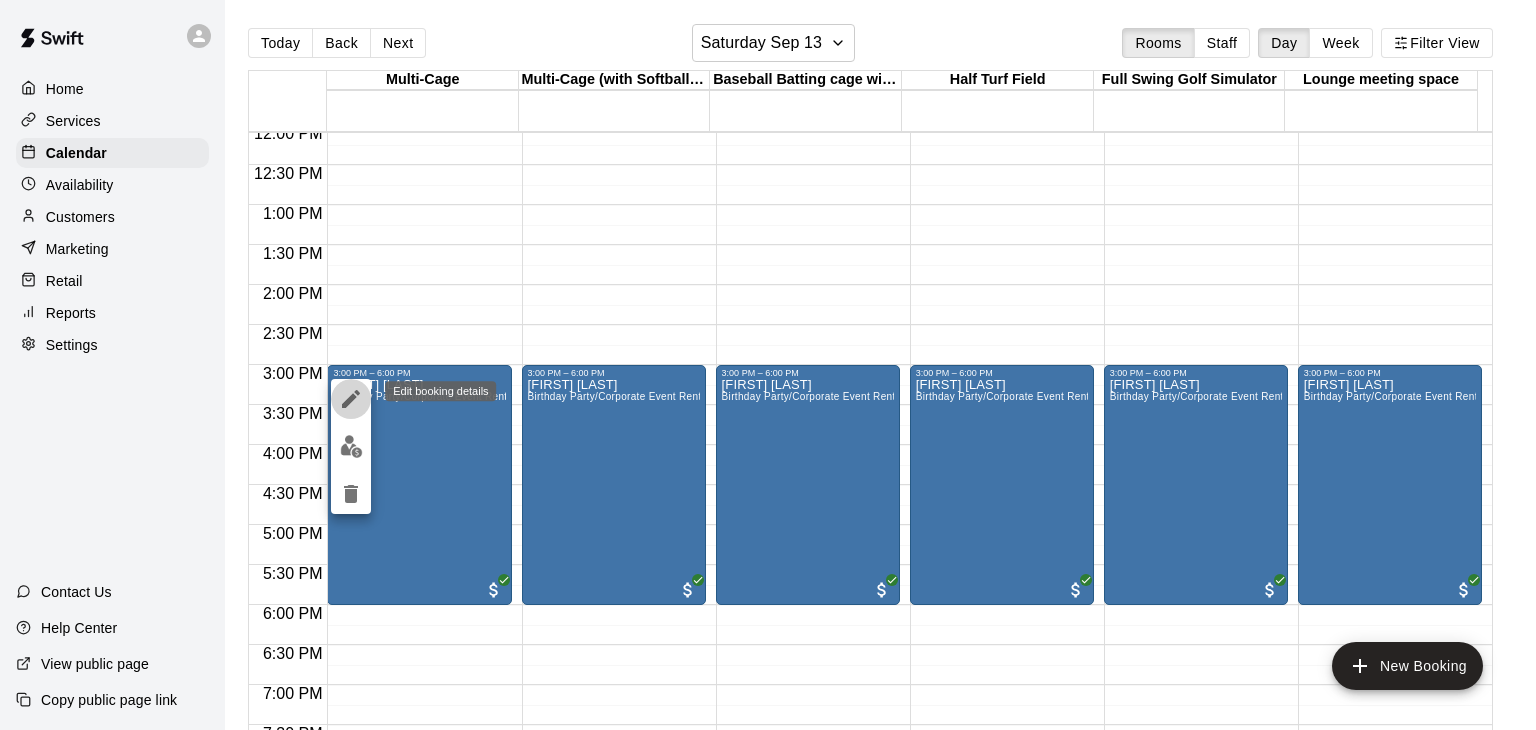 drag, startPoint x: 351, startPoint y: 397, endPoint x: 366, endPoint y: 405, distance: 17 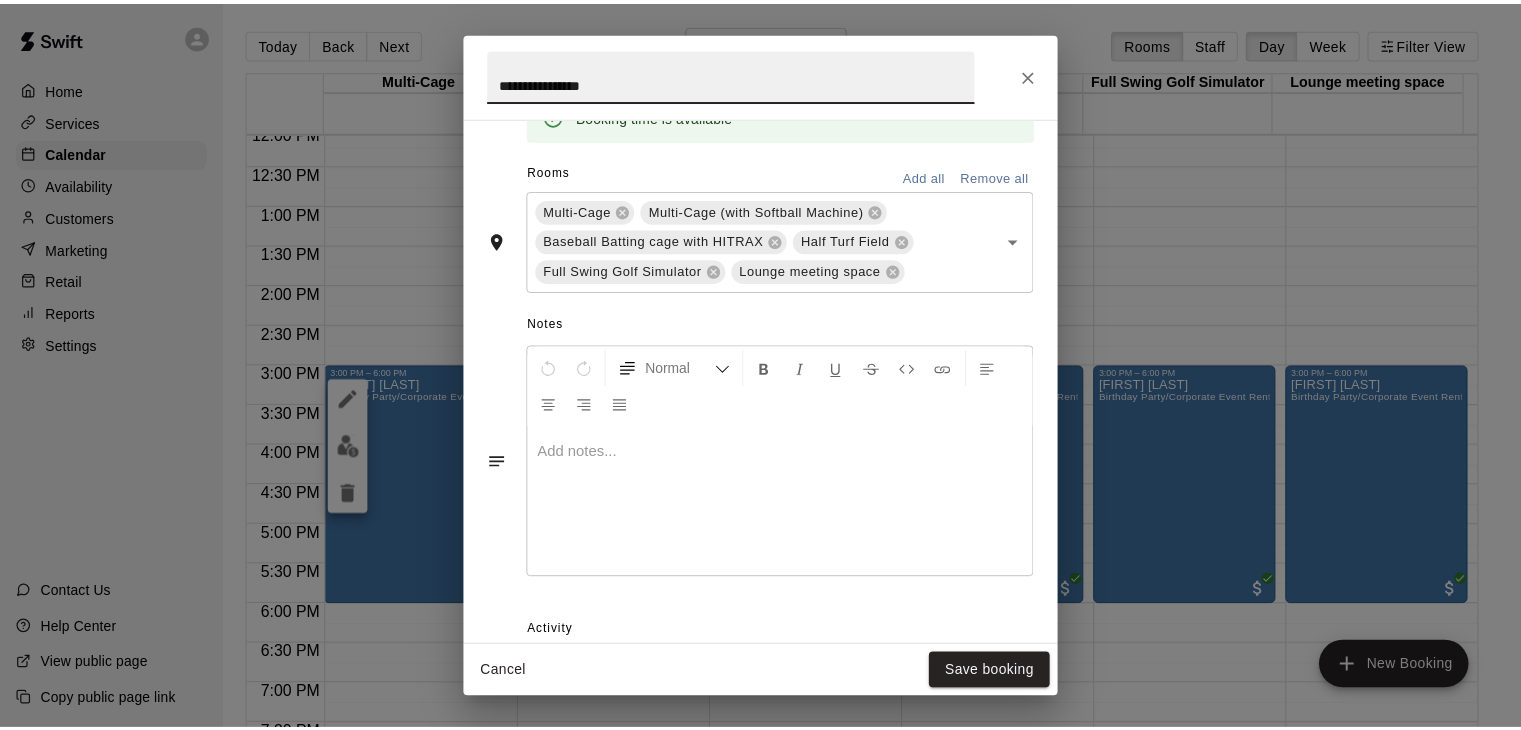 scroll, scrollTop: 500, scrollLeft: 0, axis: vertical 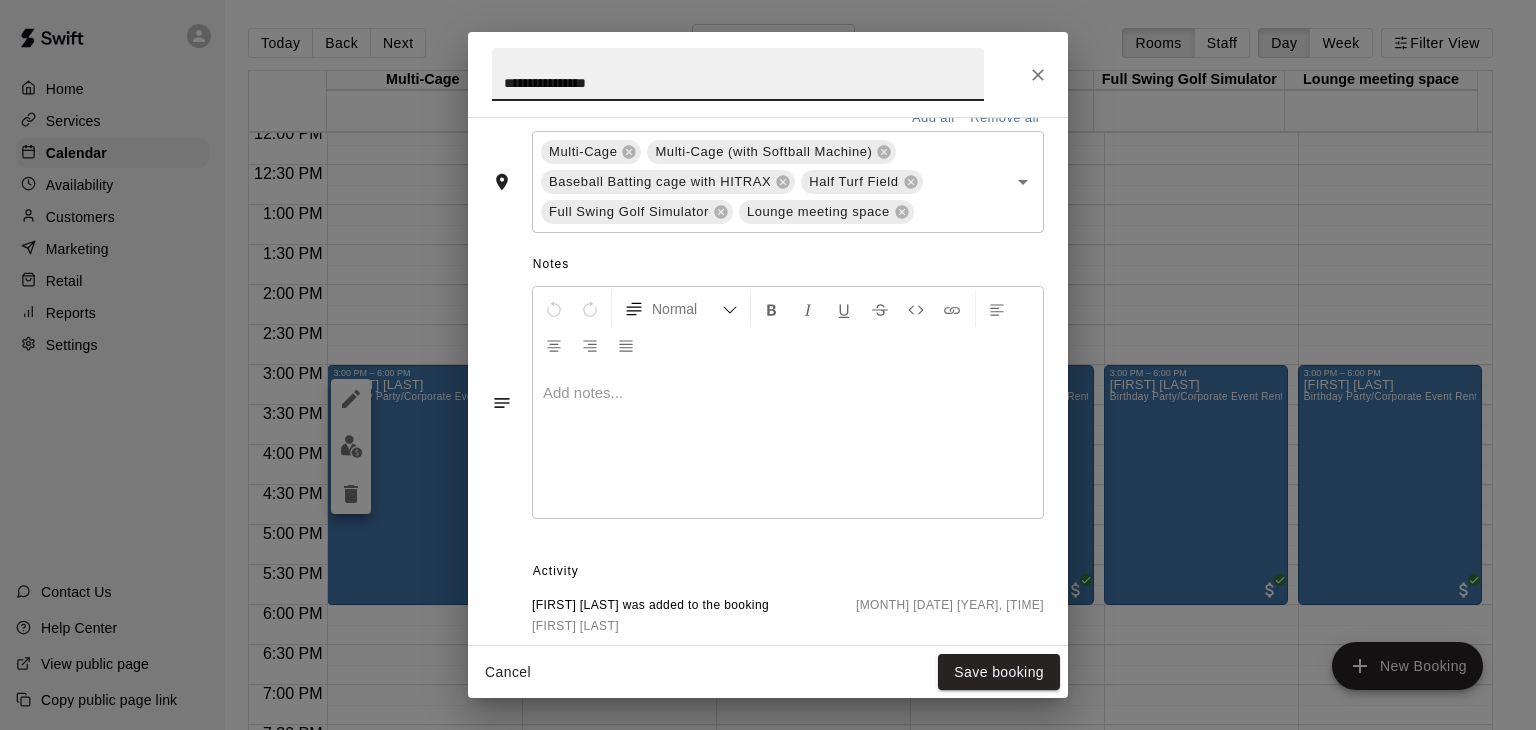 click 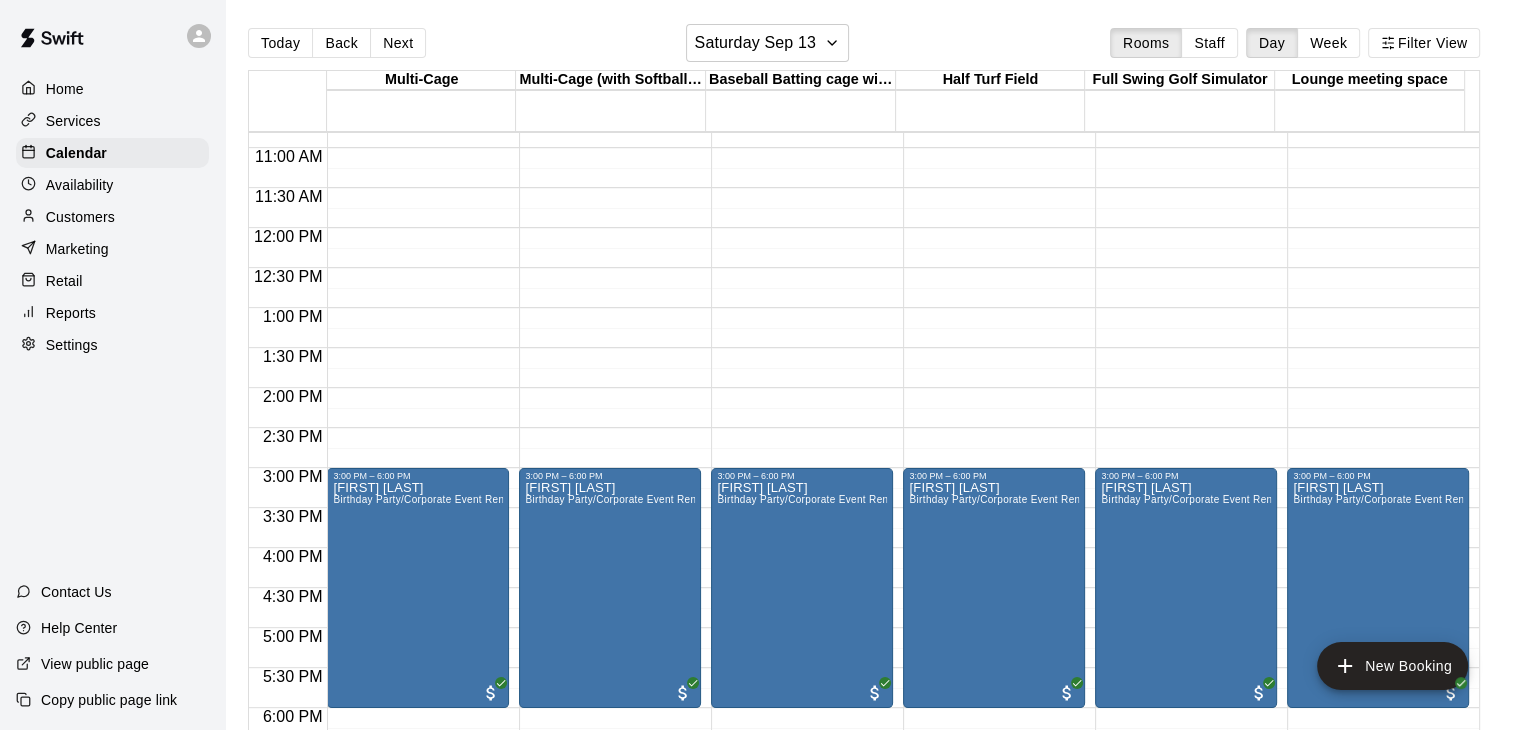 scroll, scrollTop: 1100, scrollLeft: 0, axis: vertical 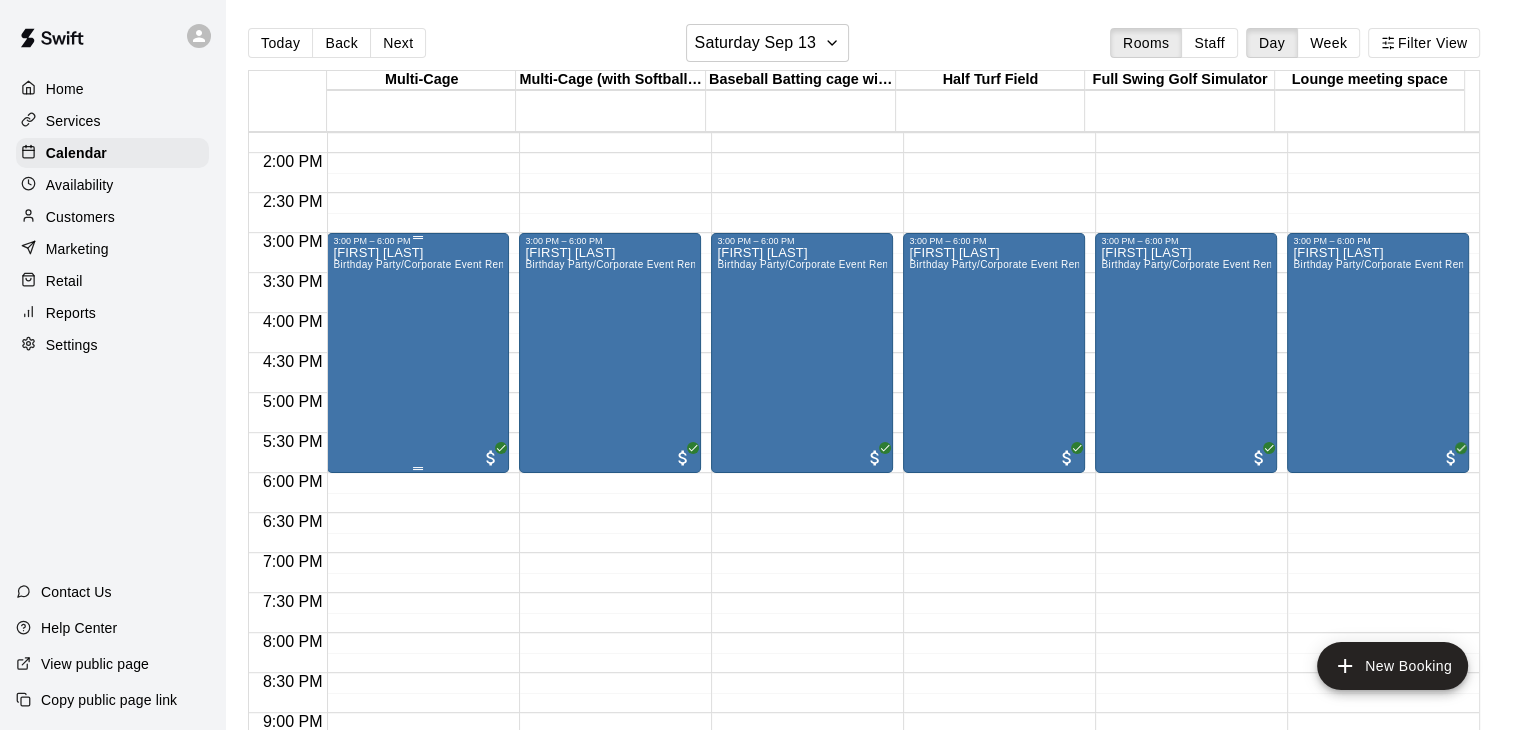 click on "[FIRST] [LAST] Birthday Party/Corporate Event Rental (3 HOURS)" at bounding box center (418, 611) 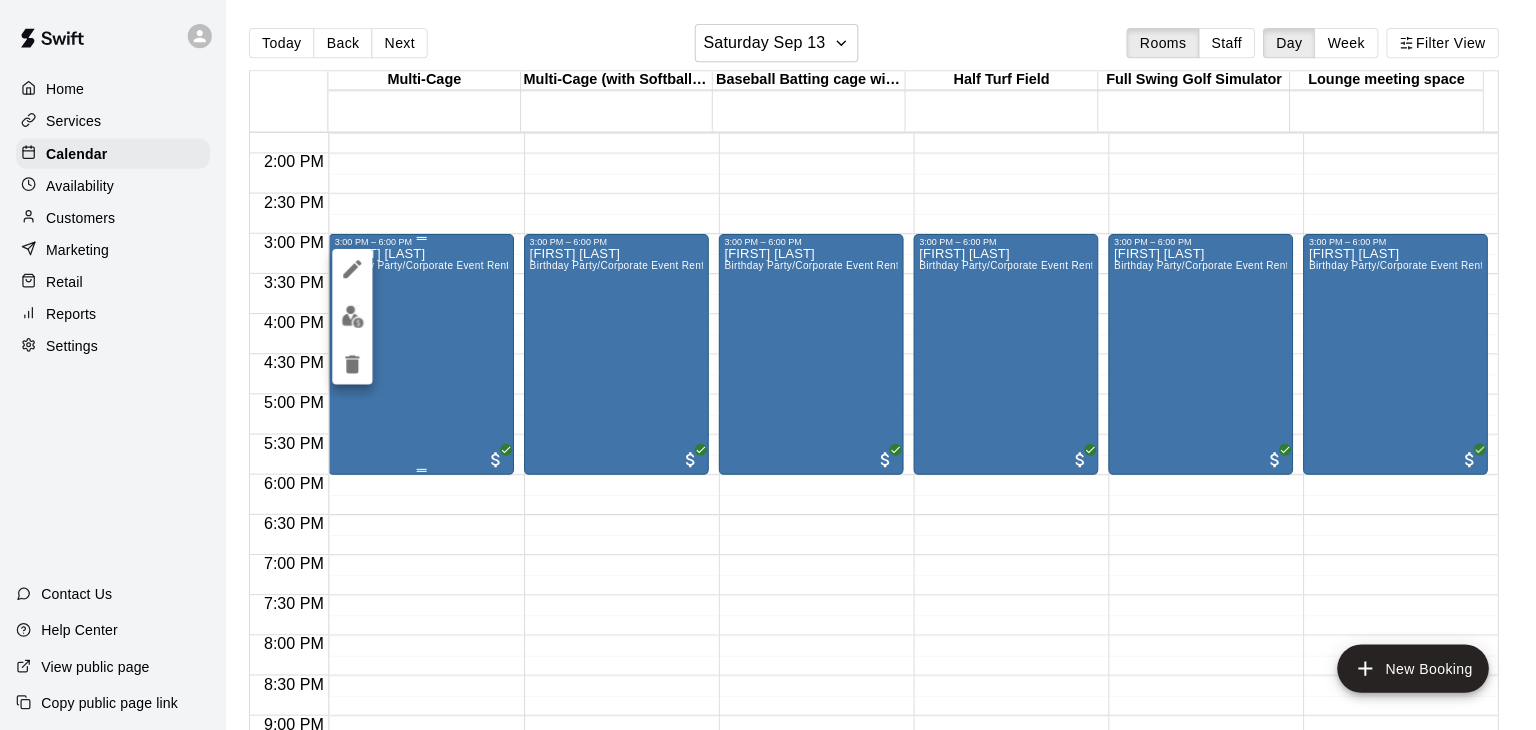 click at bounding box center (768, 365) 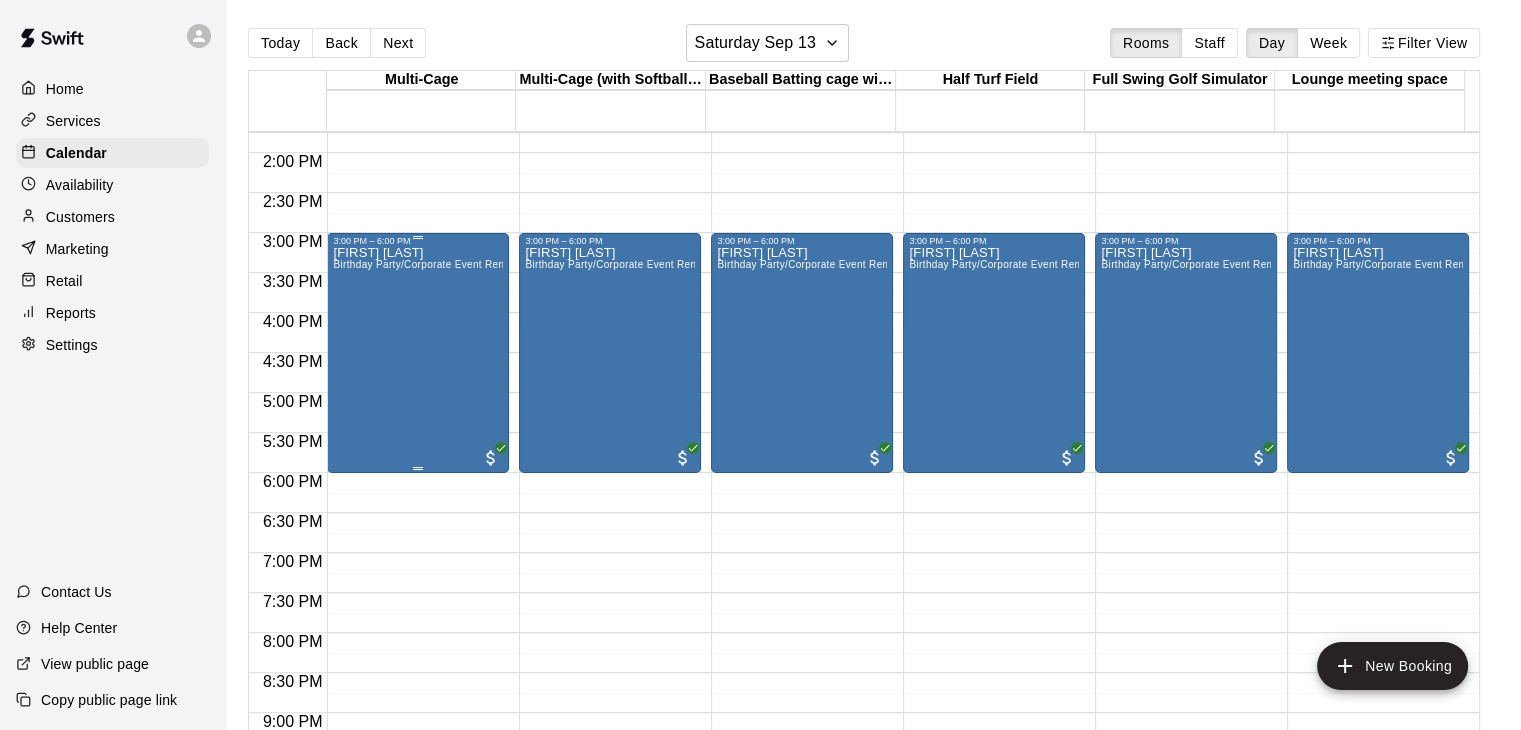 click on "[FIRST] [LAST] Birthday Party/Corporate Event Rental (3 HOURS)" at bounding box center (418, 611) 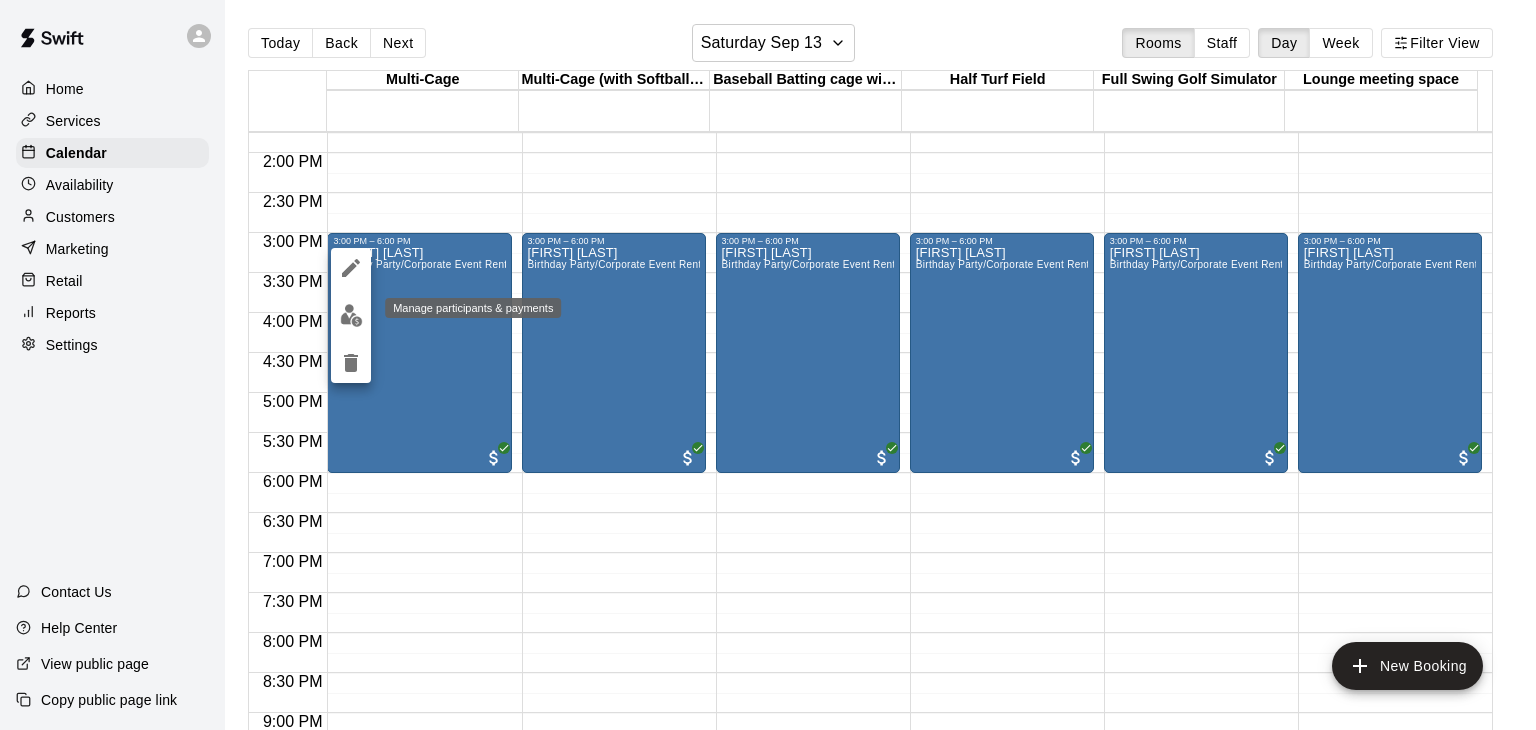 click at bounding box center [351, 315] 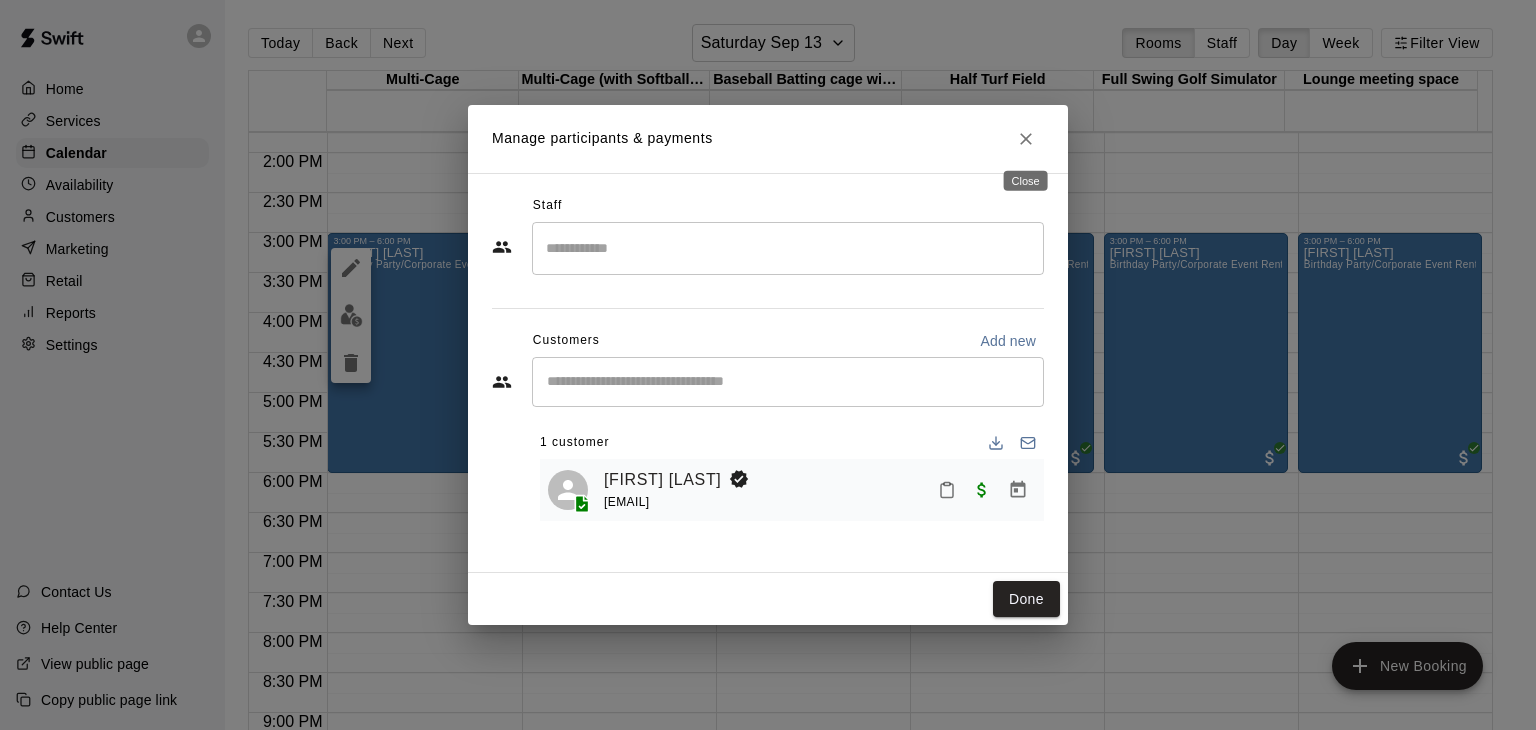 click 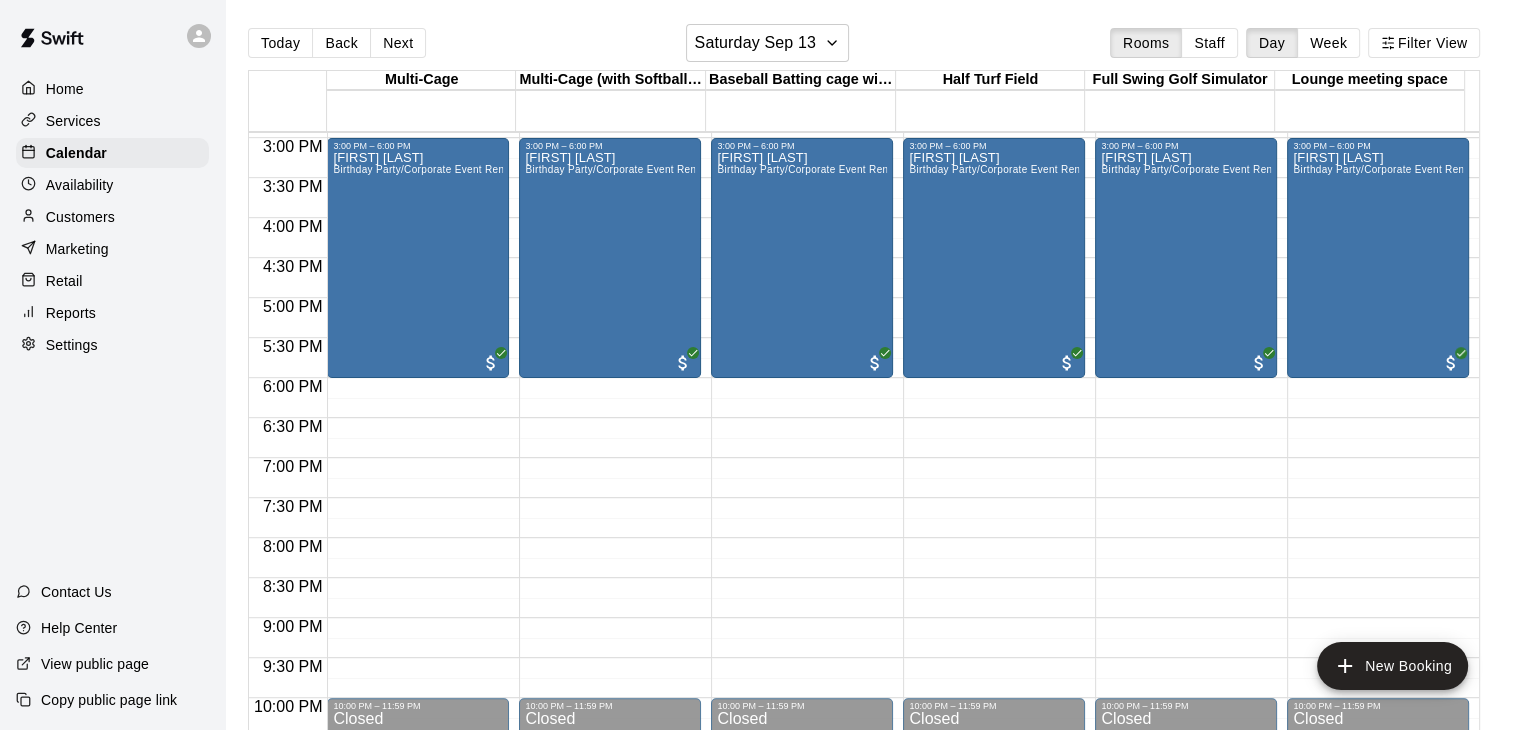 scroll, scrollTop: 1300, scrollLeft: 0, axis: vertical 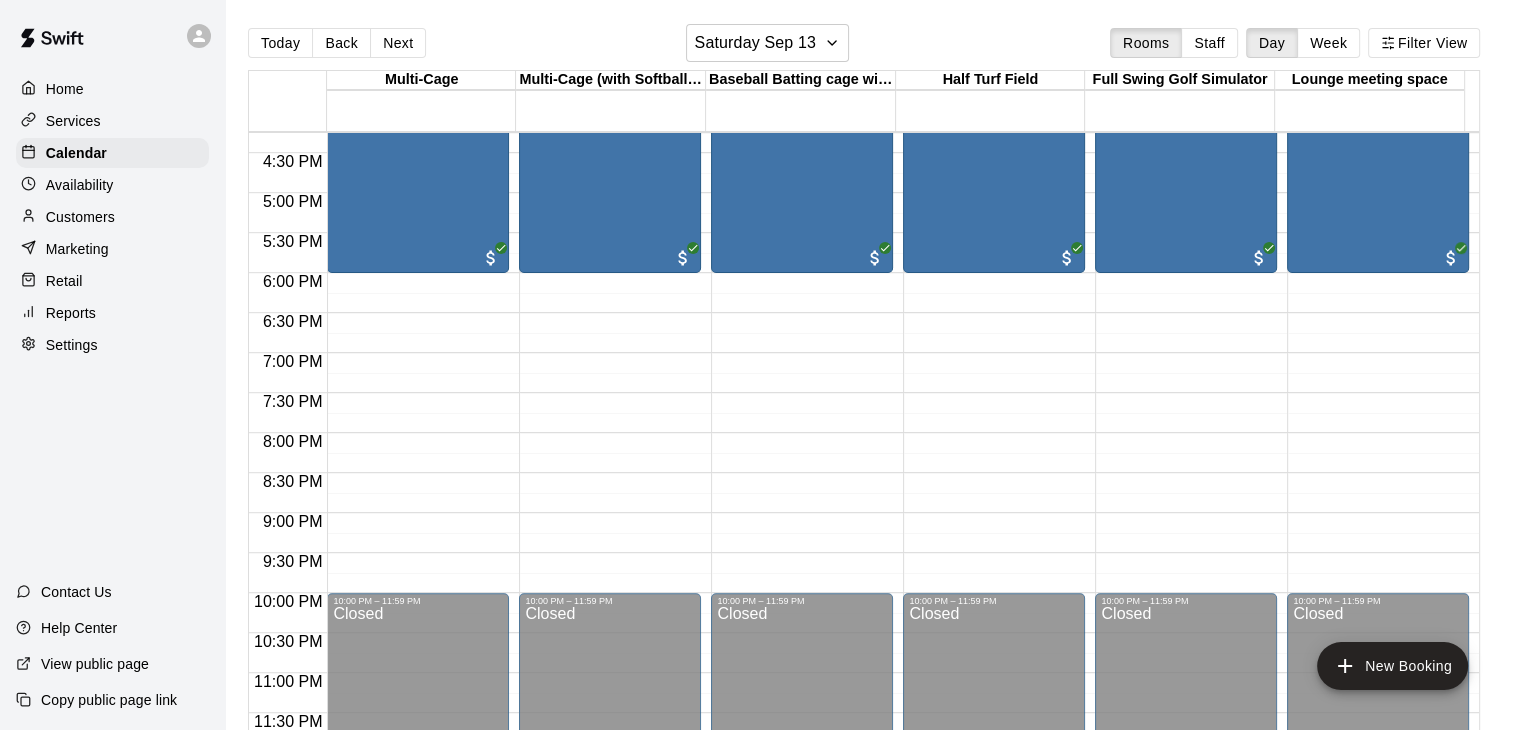 click on "10:00 PM – 11:59 PM Closed [FIRST] [LAST] Birthday Party/Corporate Event Rental (3 HOURS)" at bounding box center (418, -207) 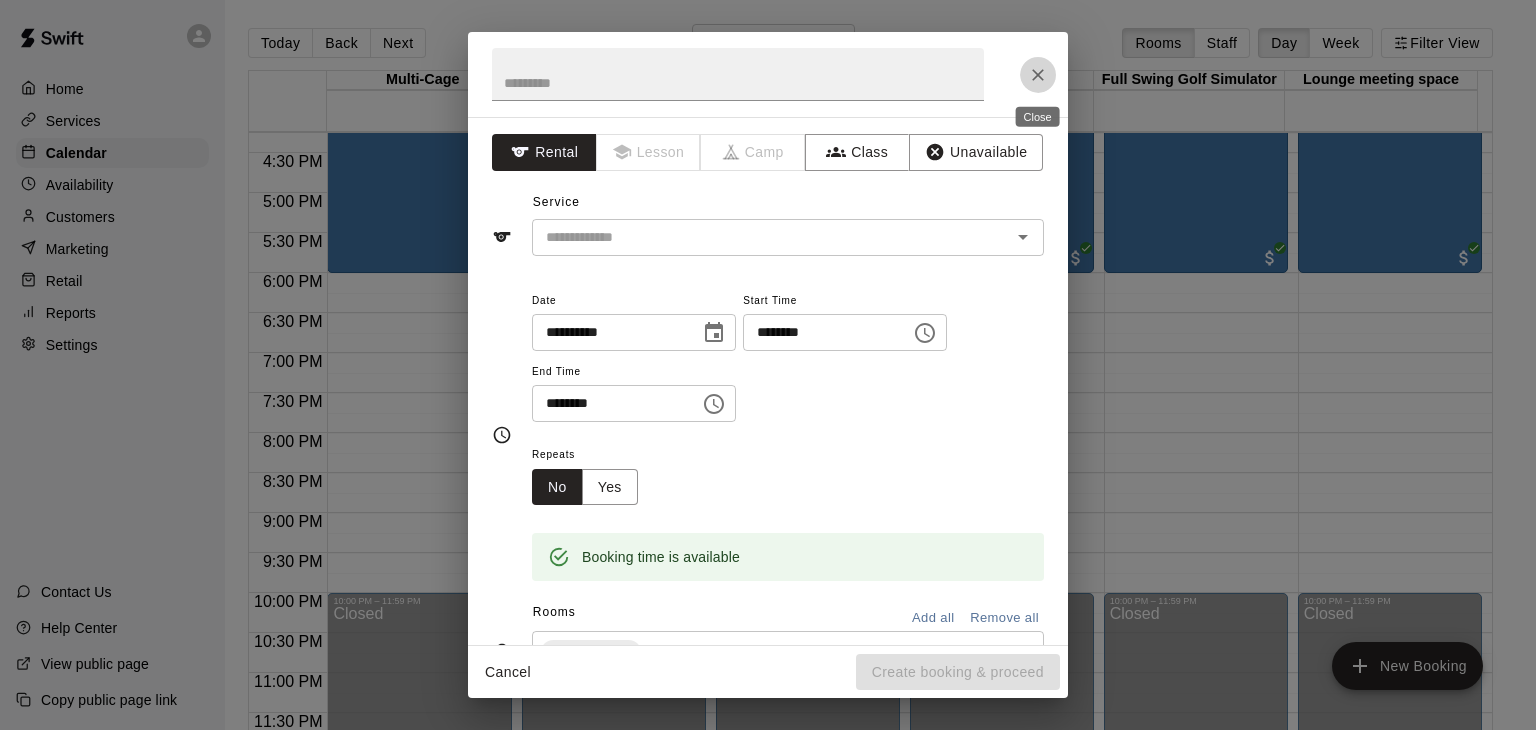 click 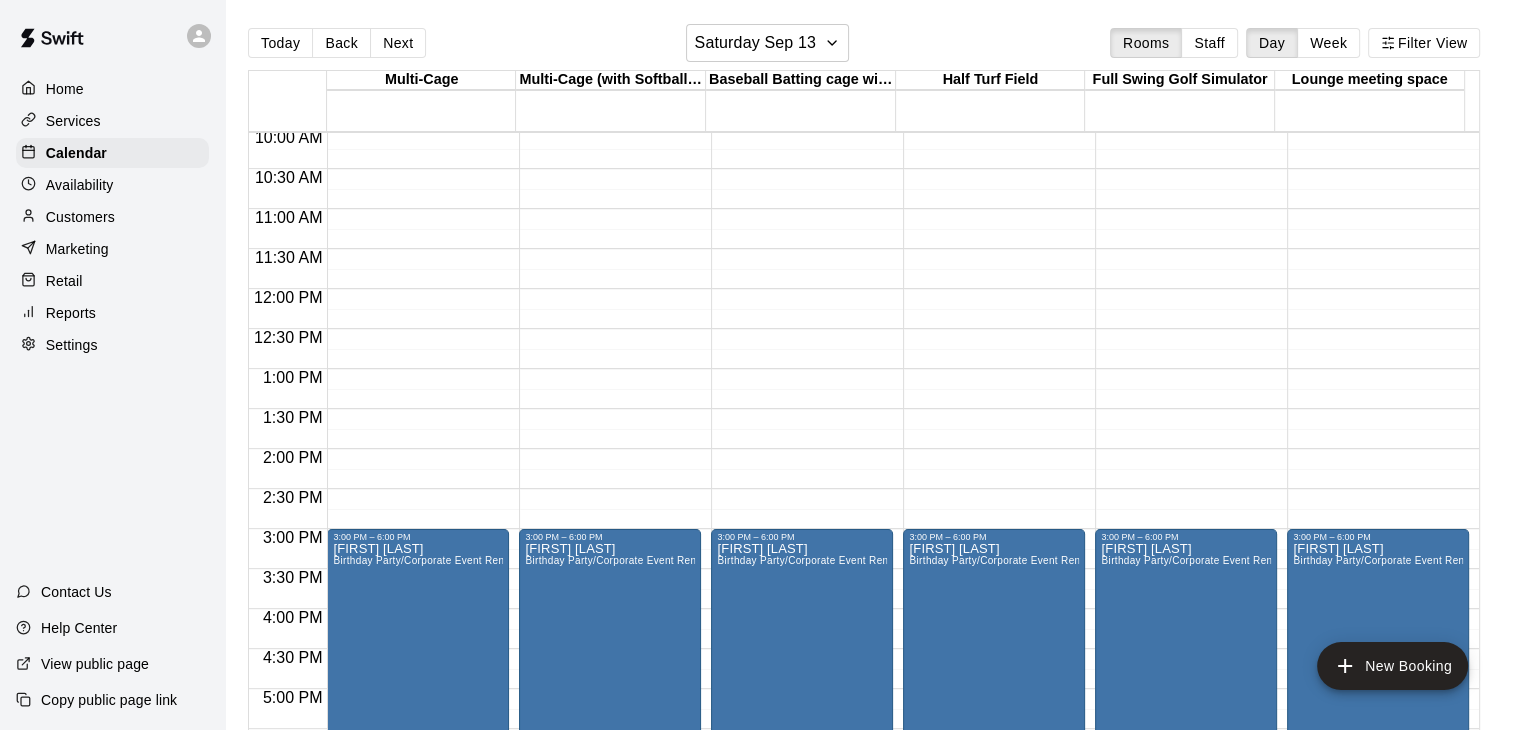 scroll, scrollTop: 800, scrollLeft: 0, axis: vertical 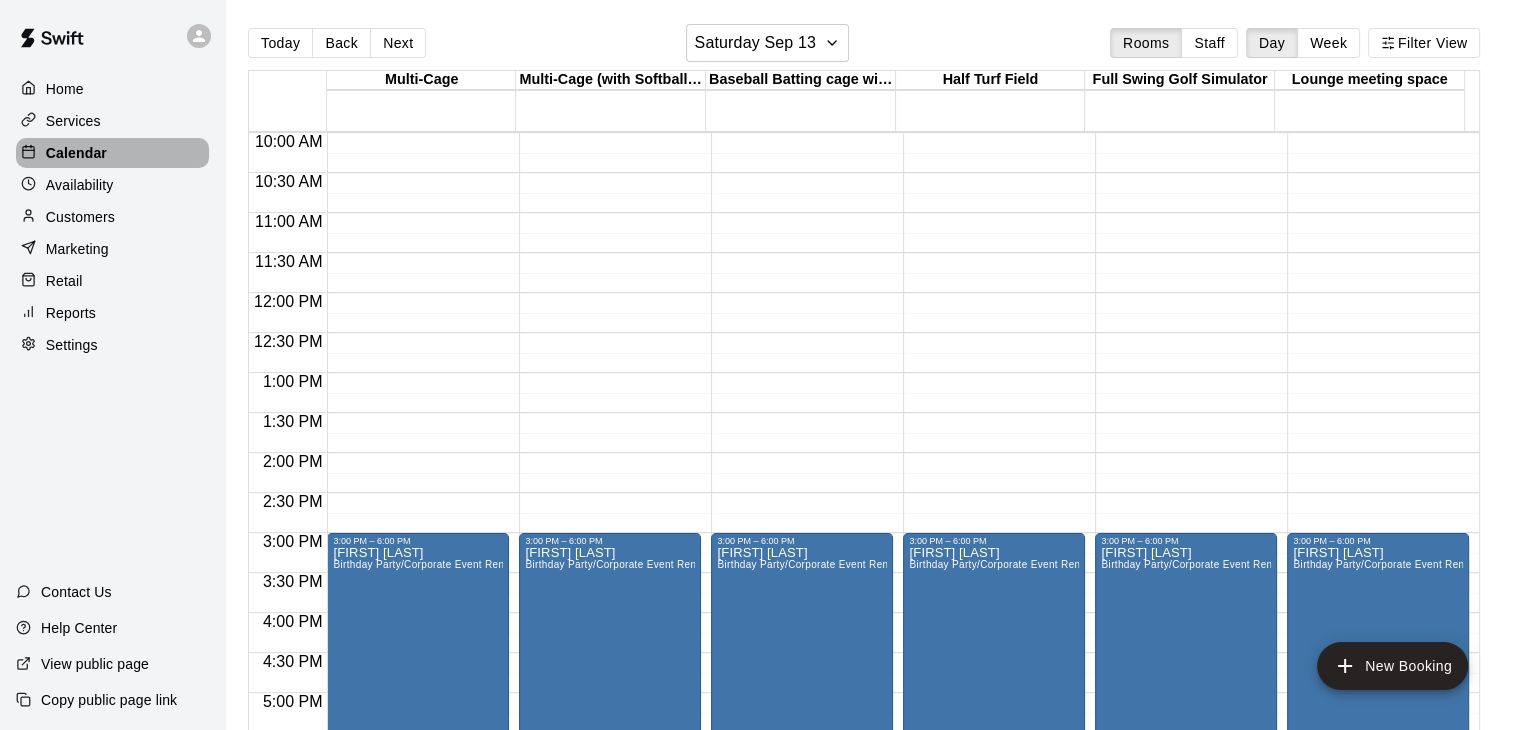 click on "Calendar" at bounding box center (76, 153) 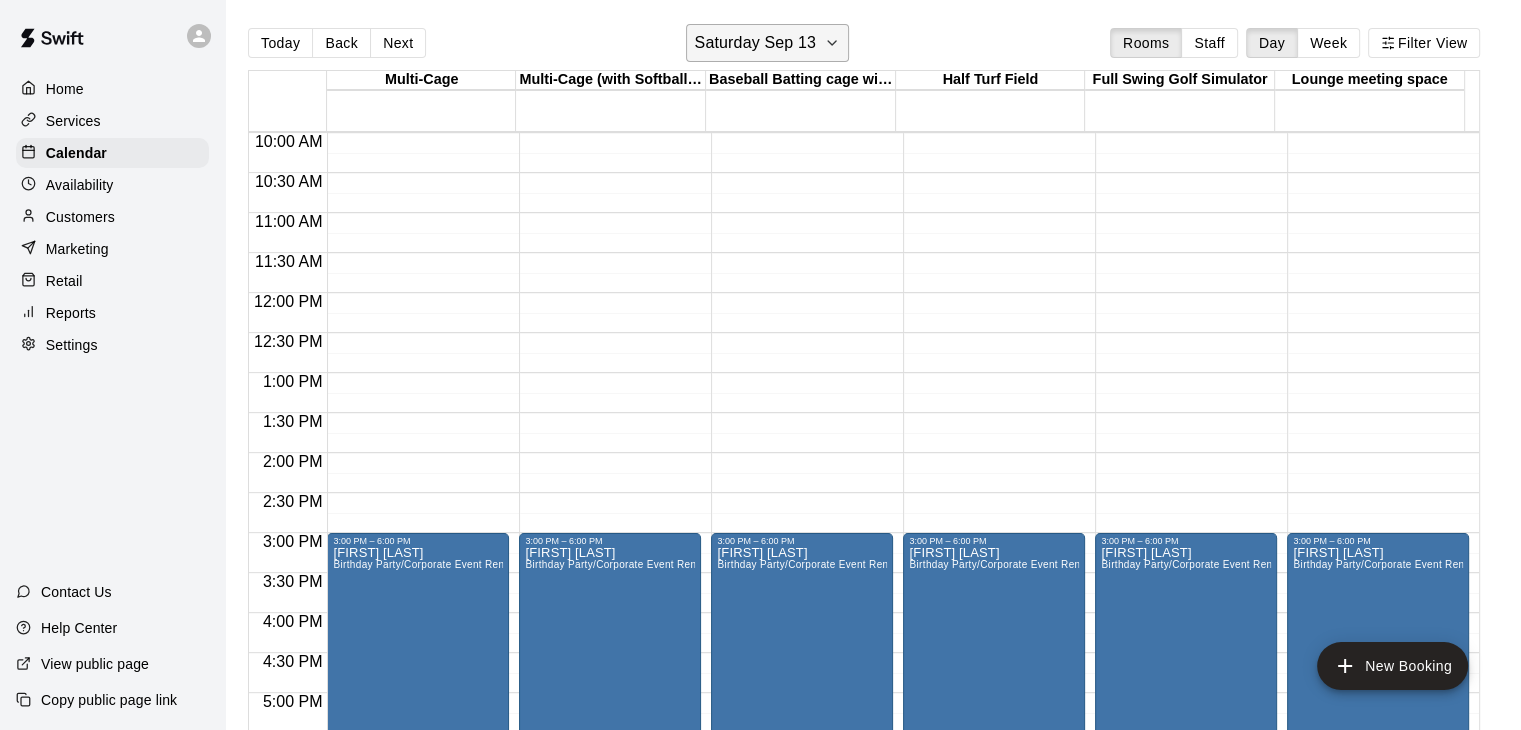 click 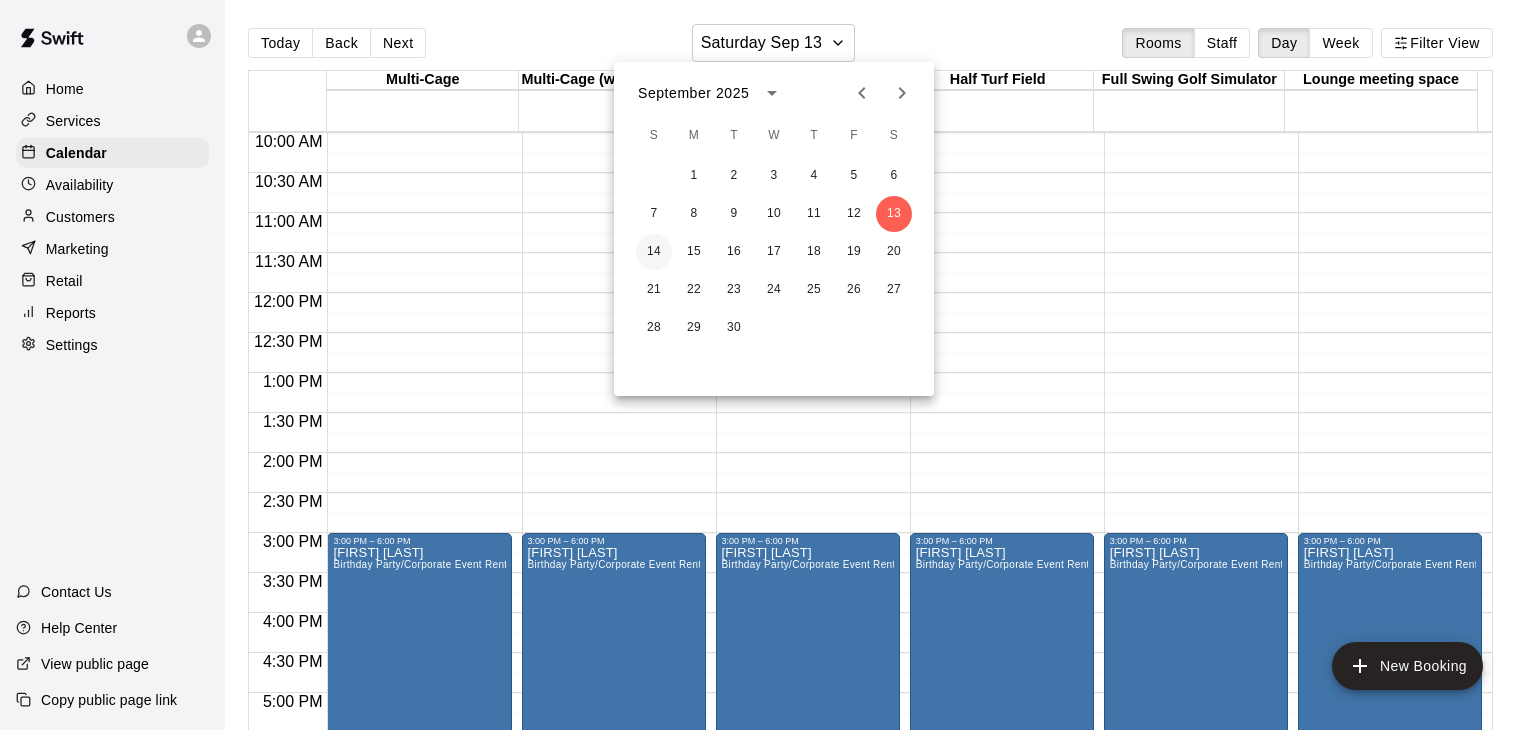 click on "14" at bounding box center (654, 252) 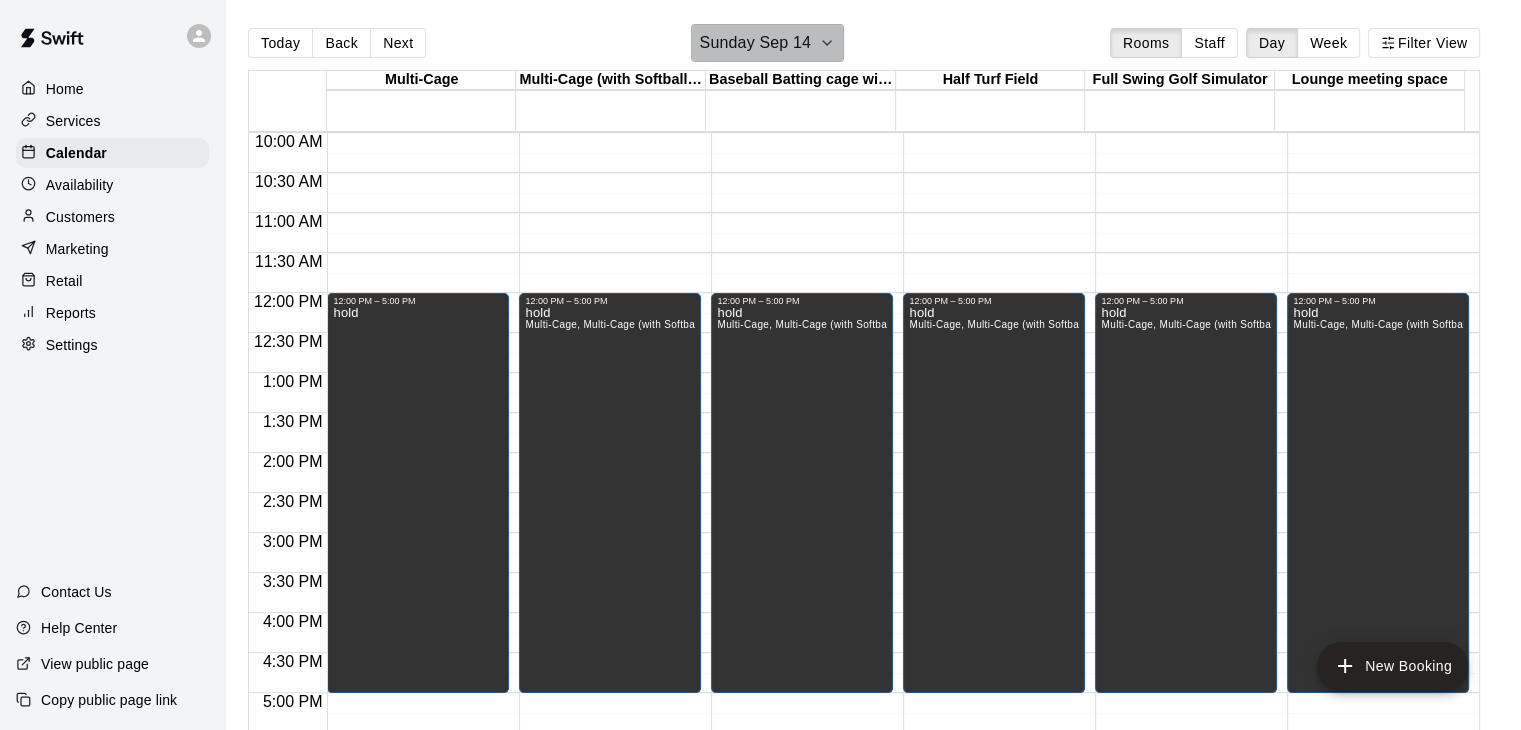 click 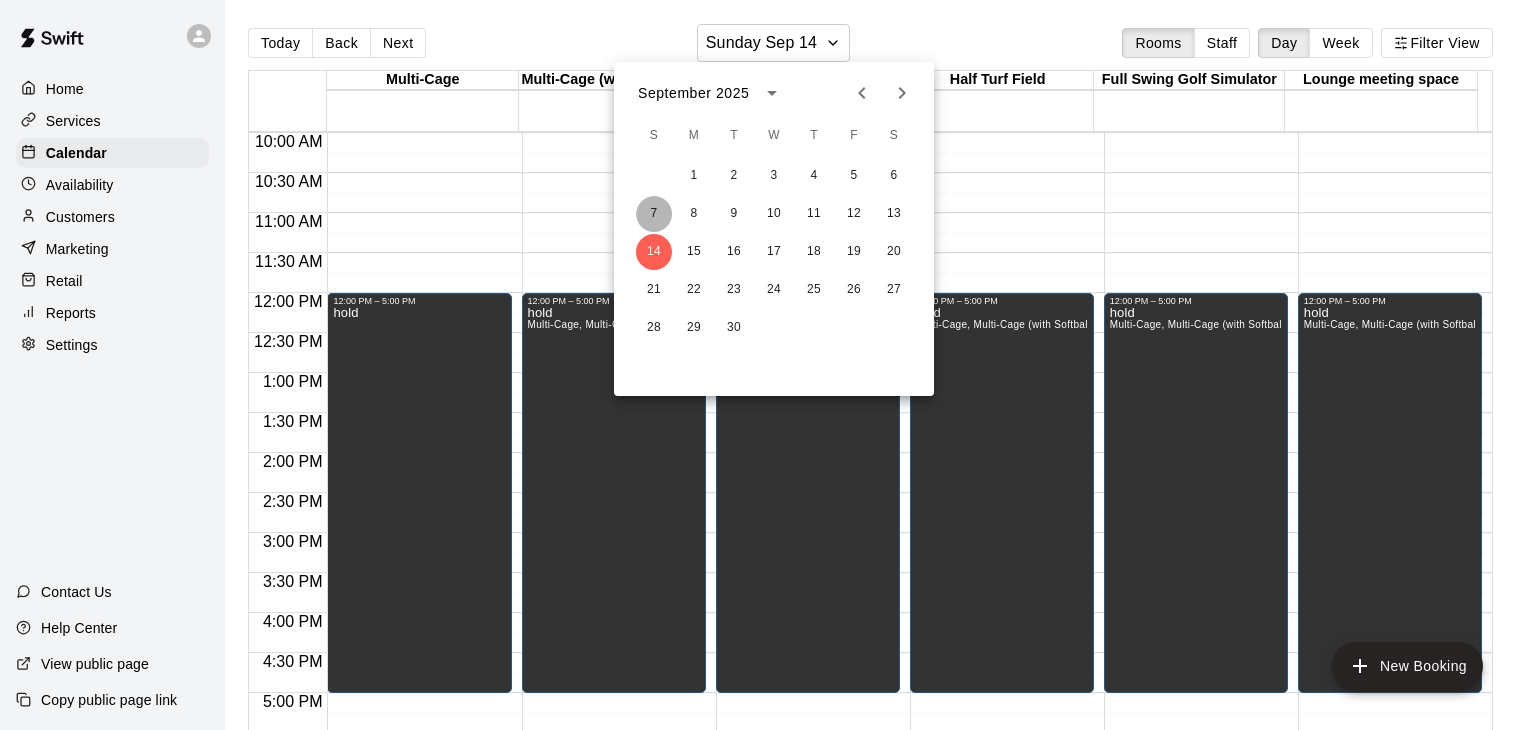 click on "7" at bounding box center (654, 214) 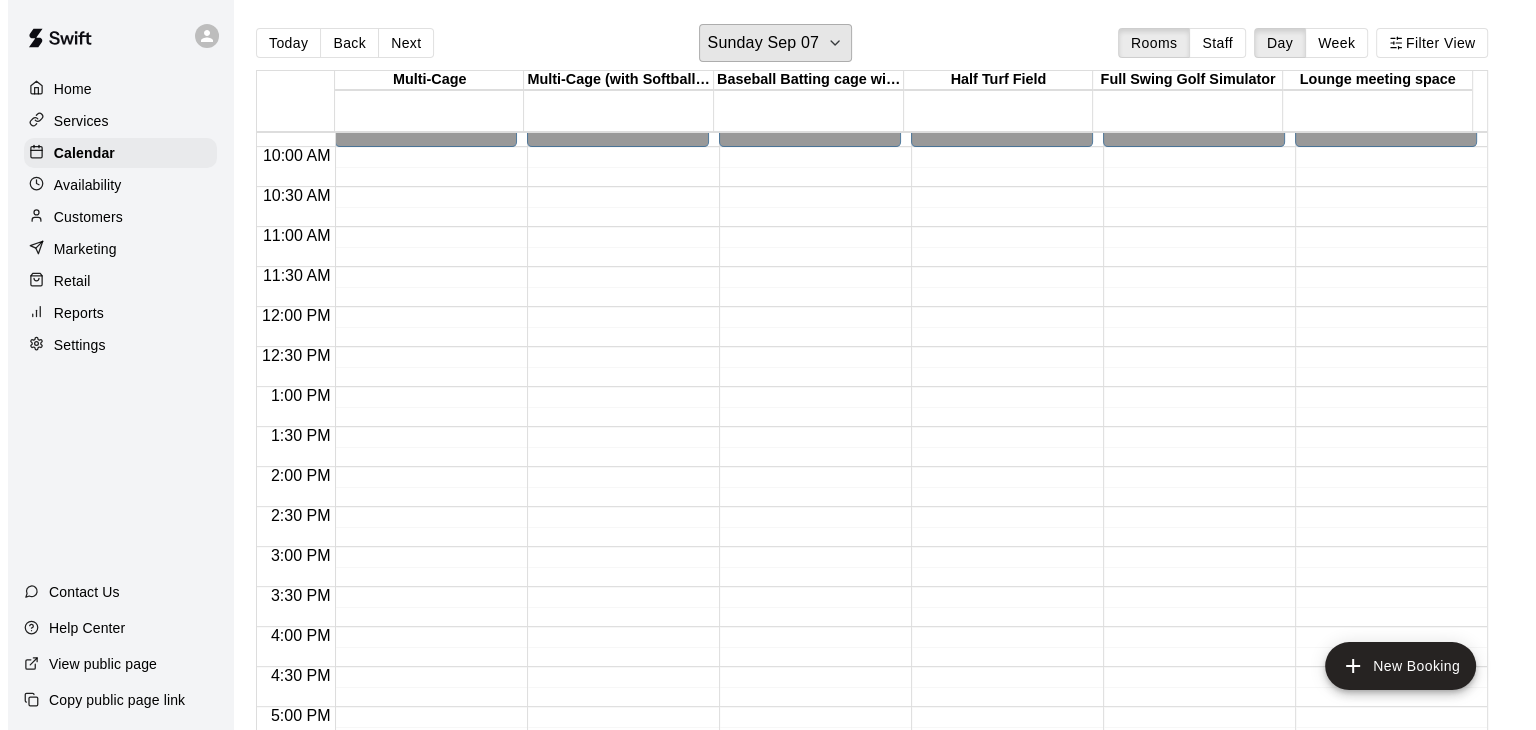 scroll, scrollTop: 1300, scrollLeft: 0, axis: vertical 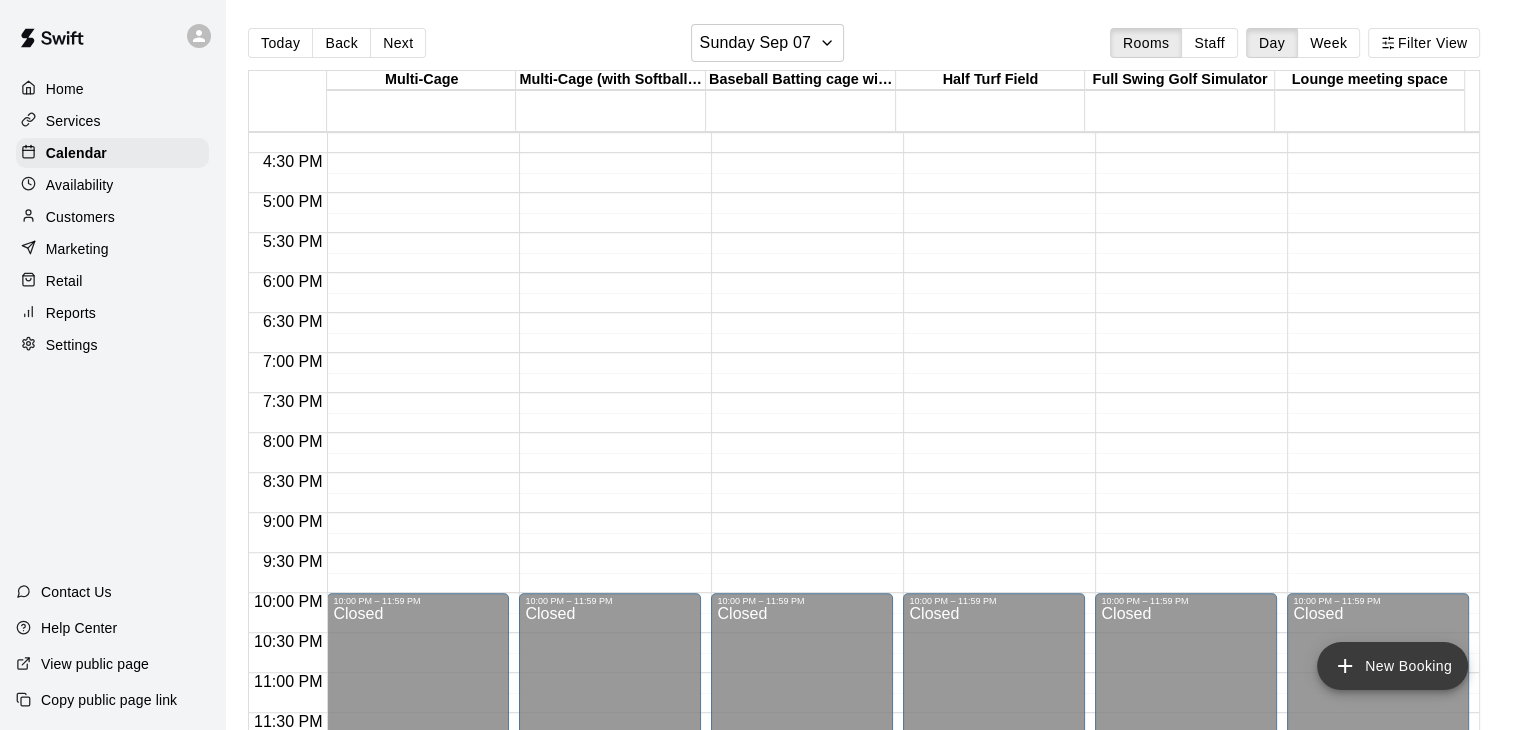click on "New Booking" at bounding box center (1392, 666) 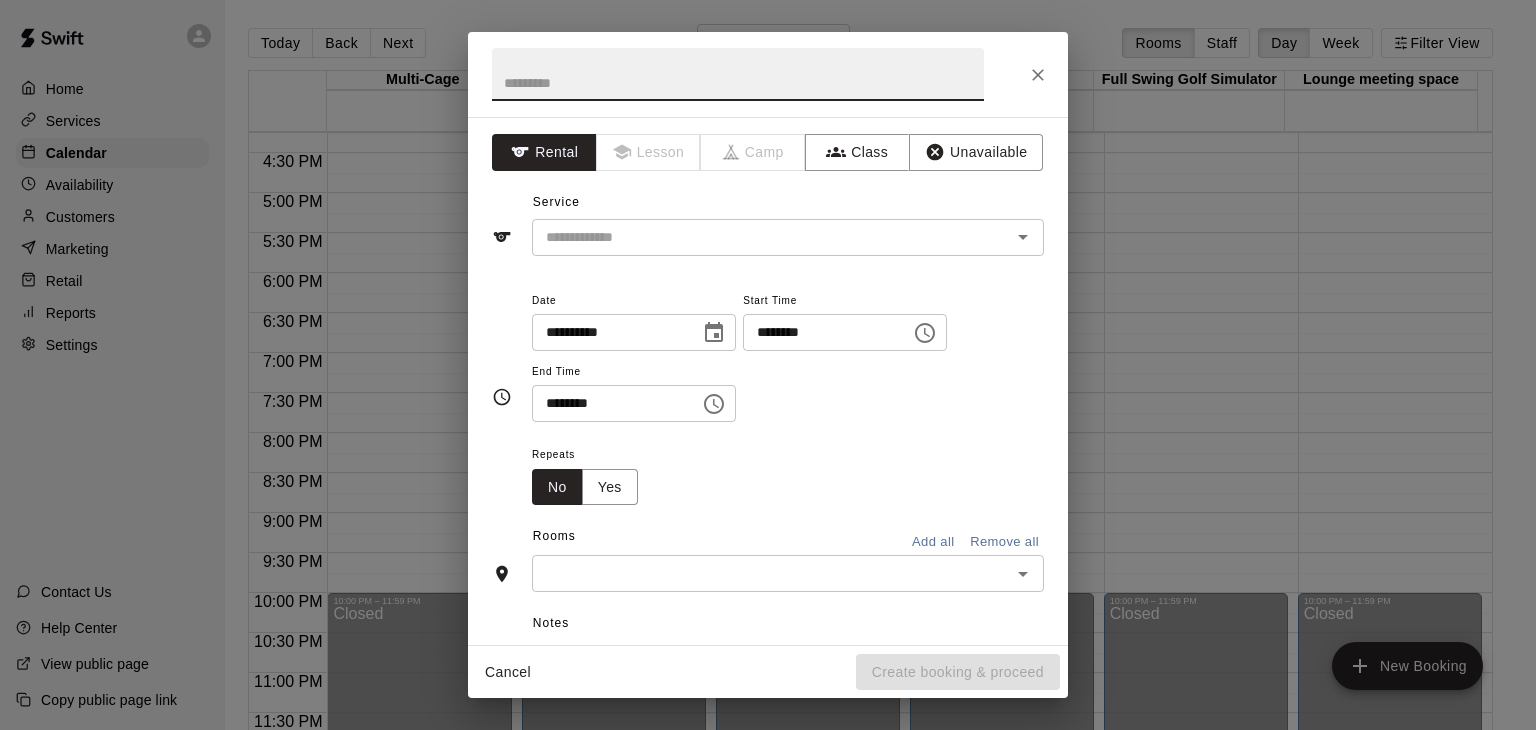 click 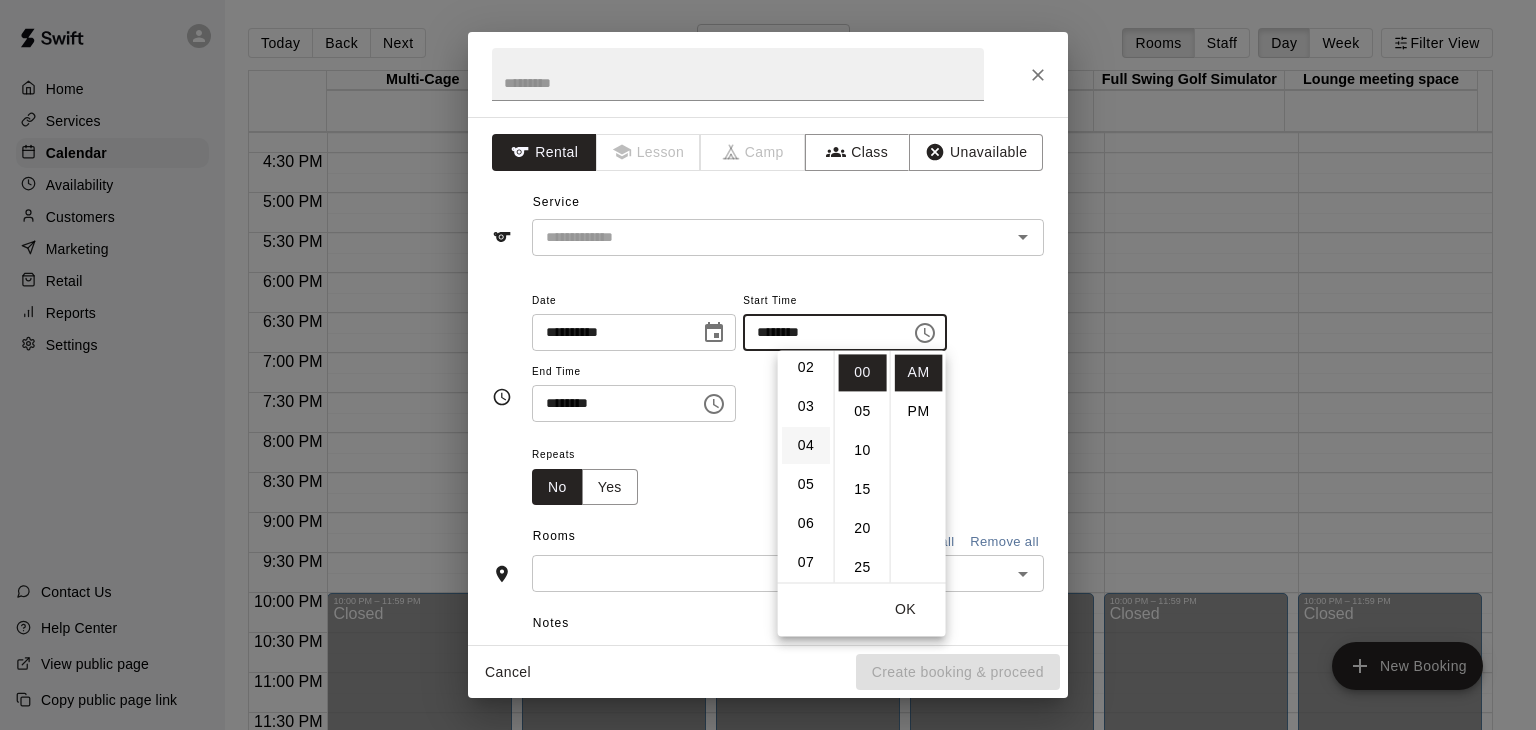 scroll, scrollTop: 0, scrollLeft: 0, axis: both 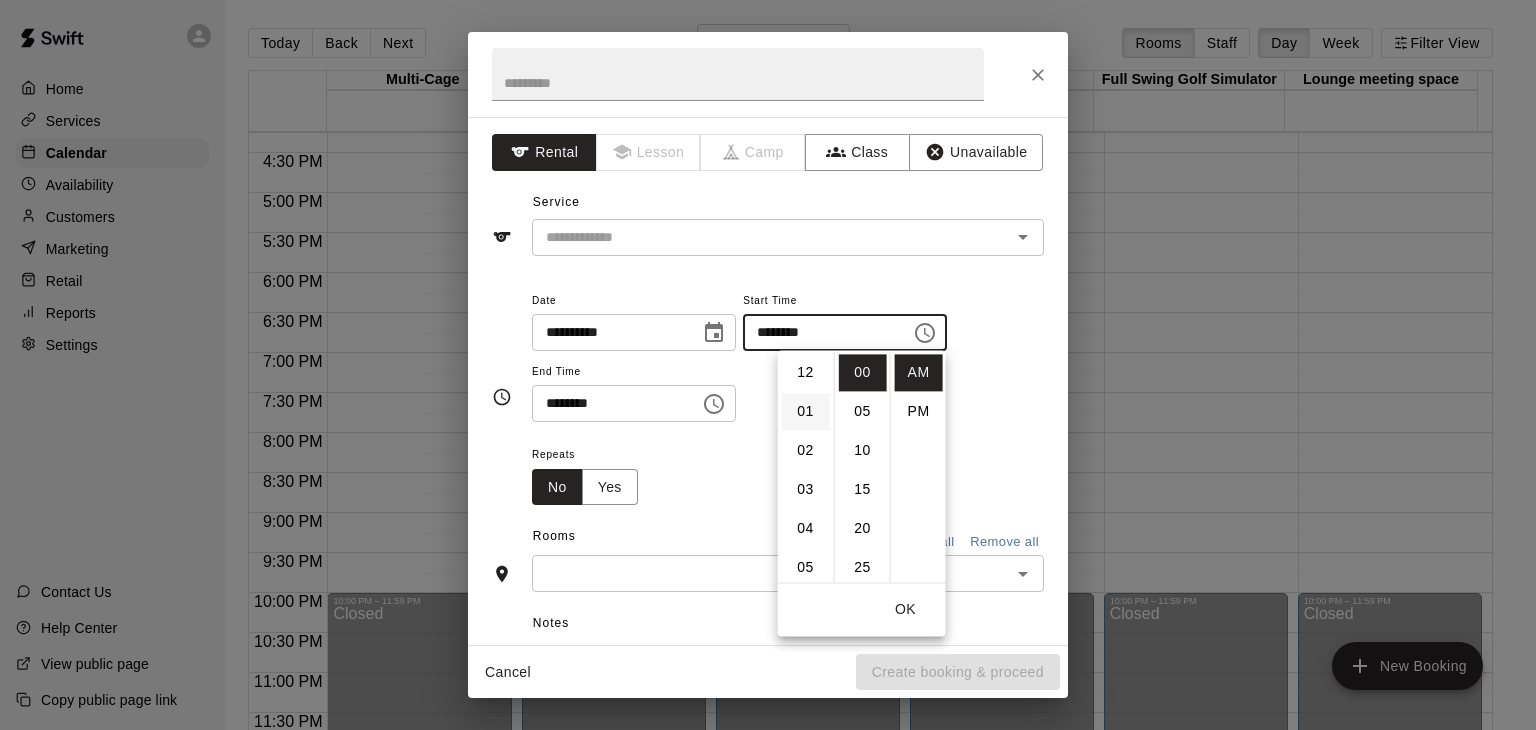click on "01" at bounding box center [806, 411] 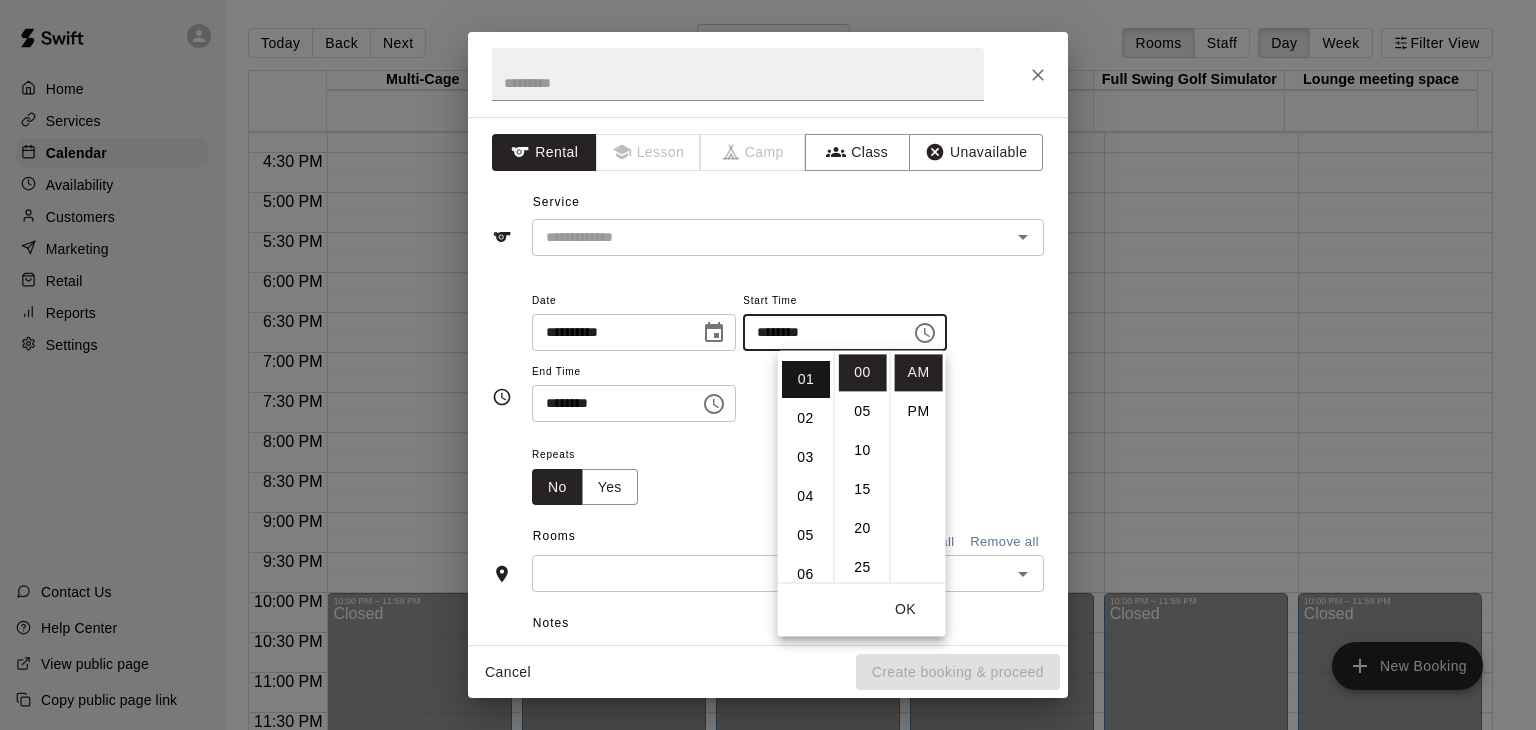 scroll, scrollTop: 39, scrollLeft: 0, axis: vertical 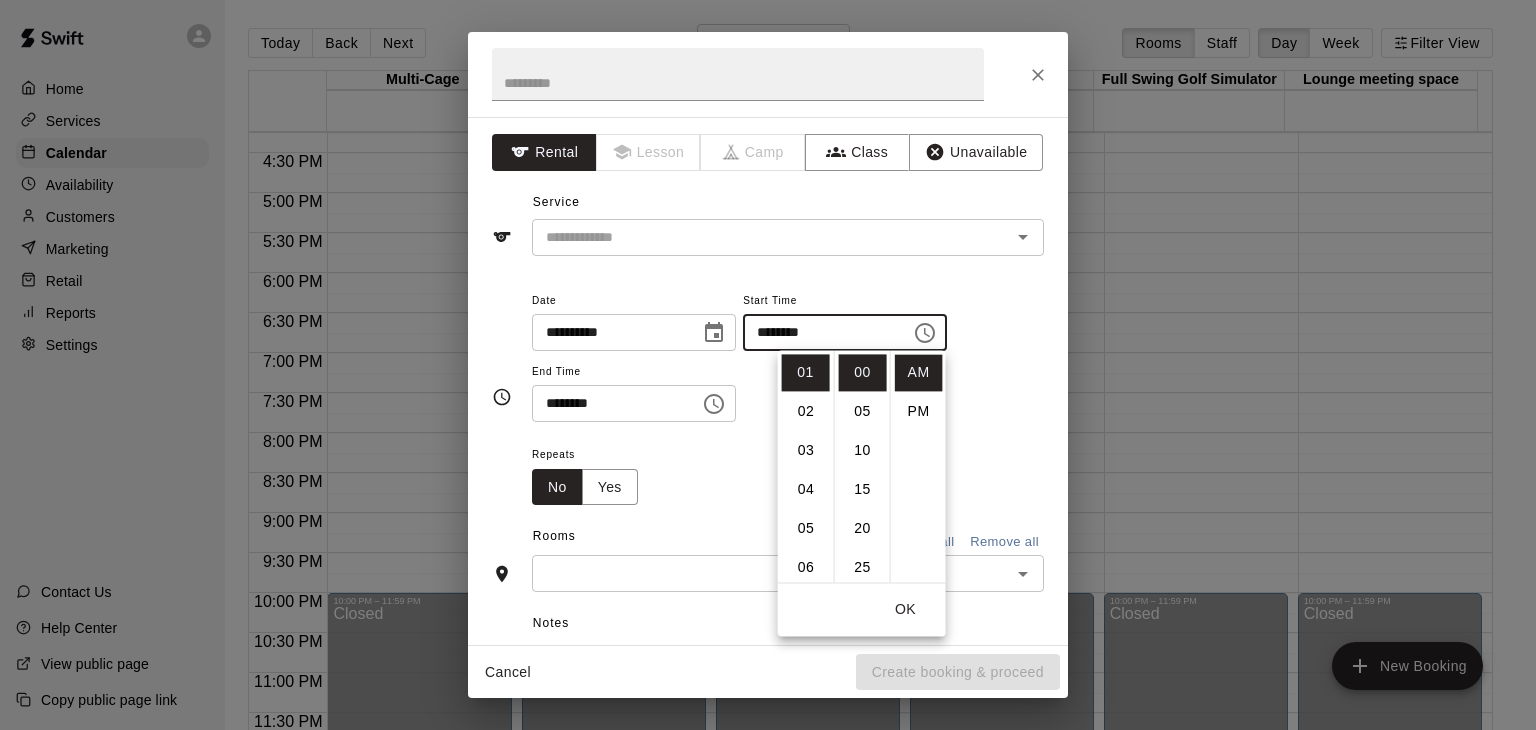 click on "**********" at bounding box center (768, 397) 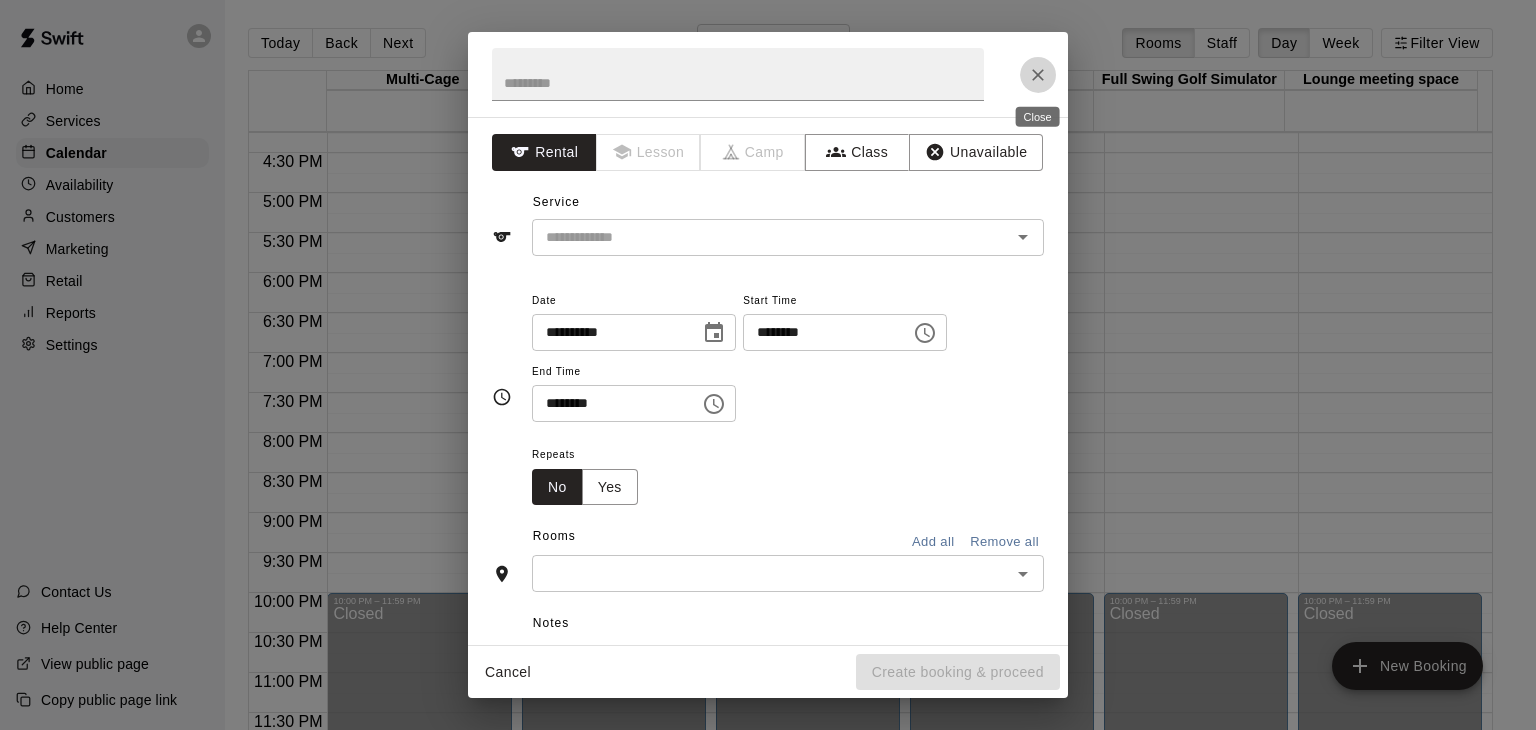 click 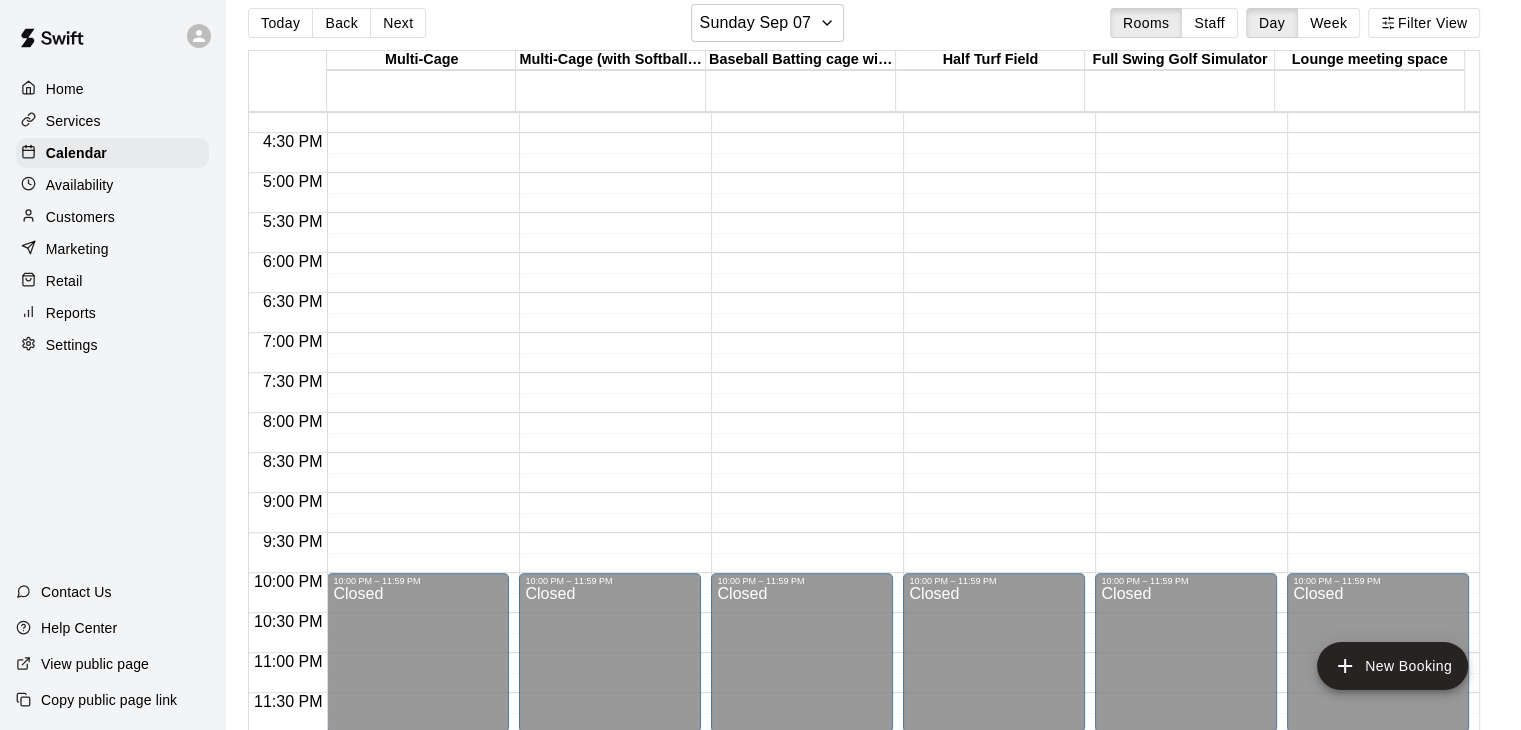 scroll, scrollTop: 32, scrollLeft: 0, axis: vertical 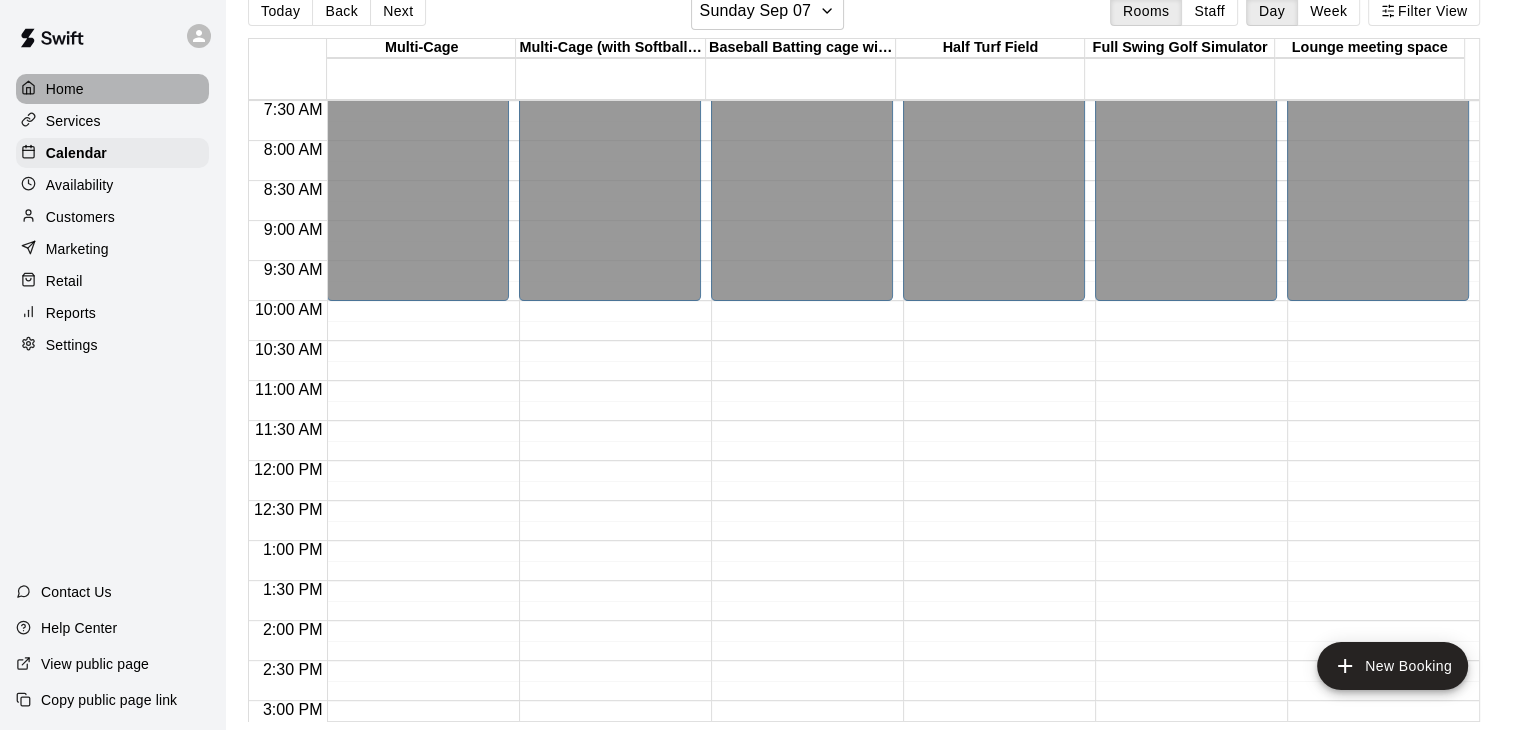 click on "Home" at bounding box center [112, 89] 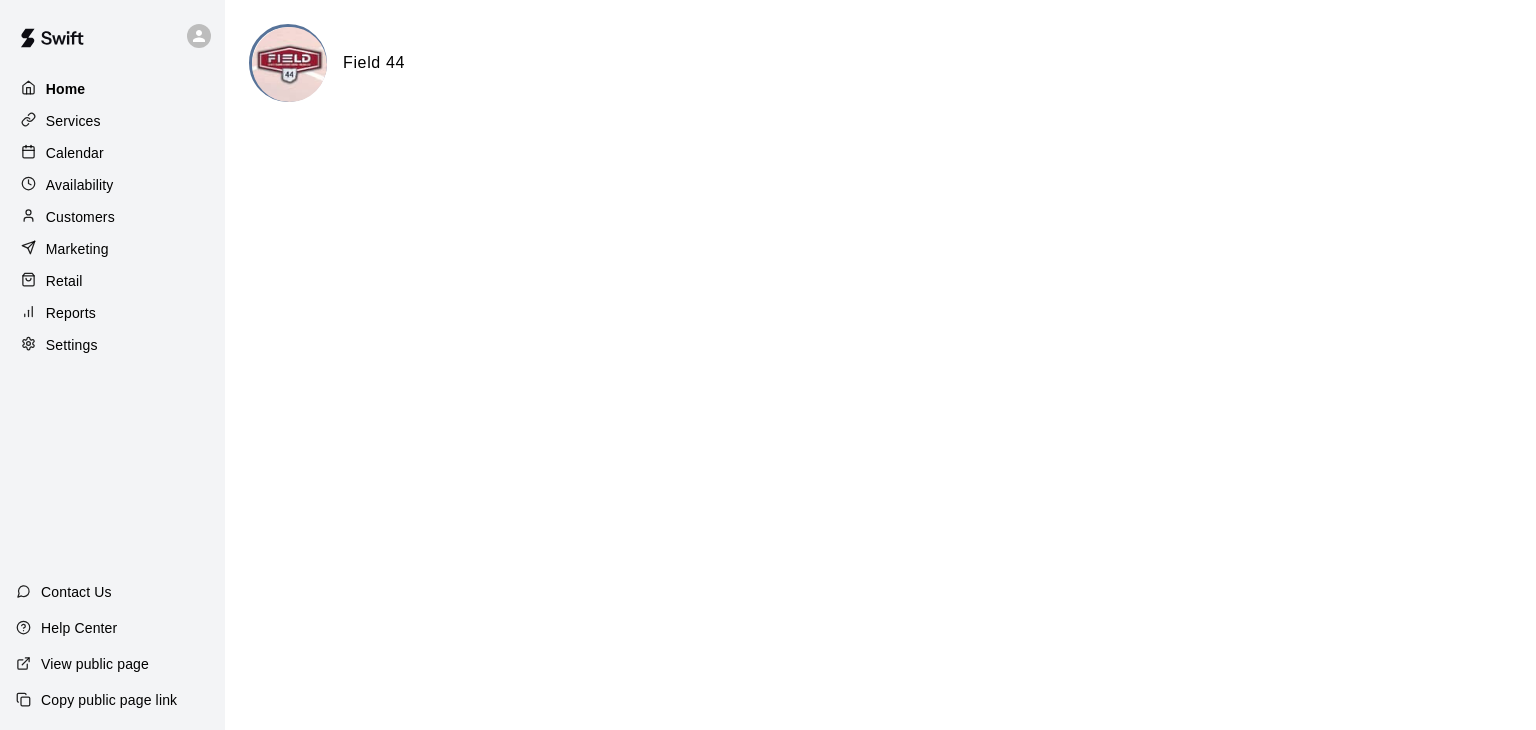 click on "Home" at bounding box center [112, 89] 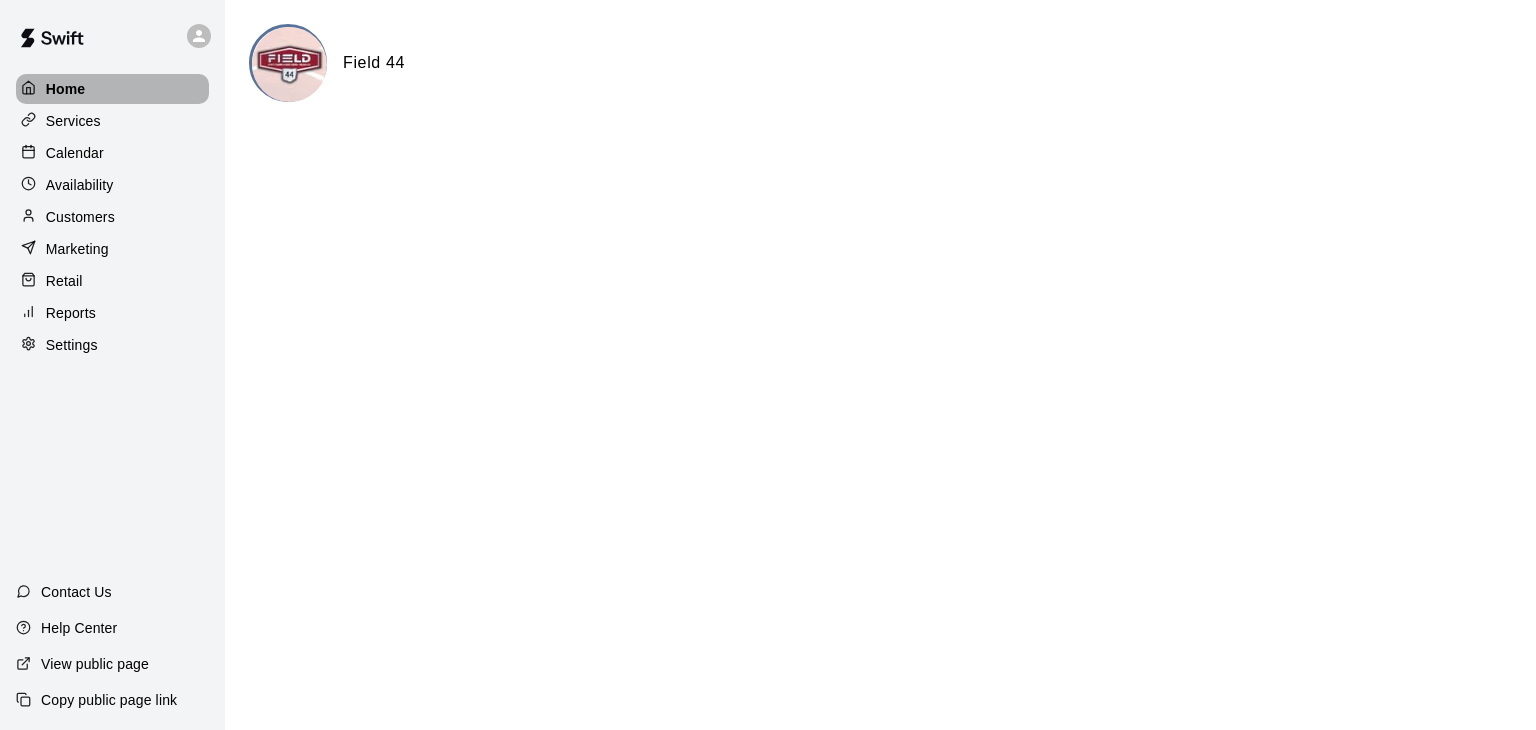 drag, startPoint x: 60, startPoint y: 94, endPoint x: 123, endPoint y: 90, distance: 63.126858 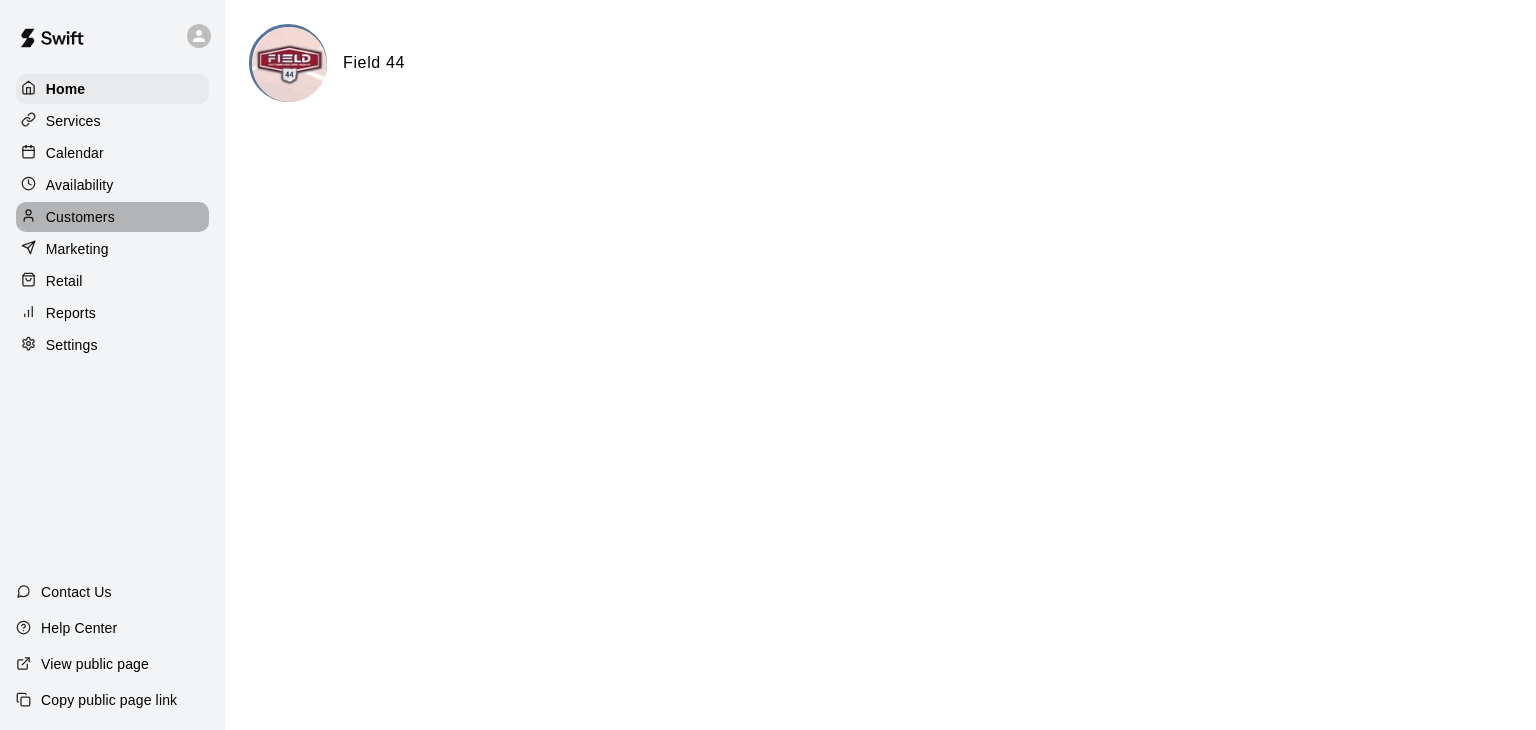 click on "Customers" at bounding box center [80, 217] 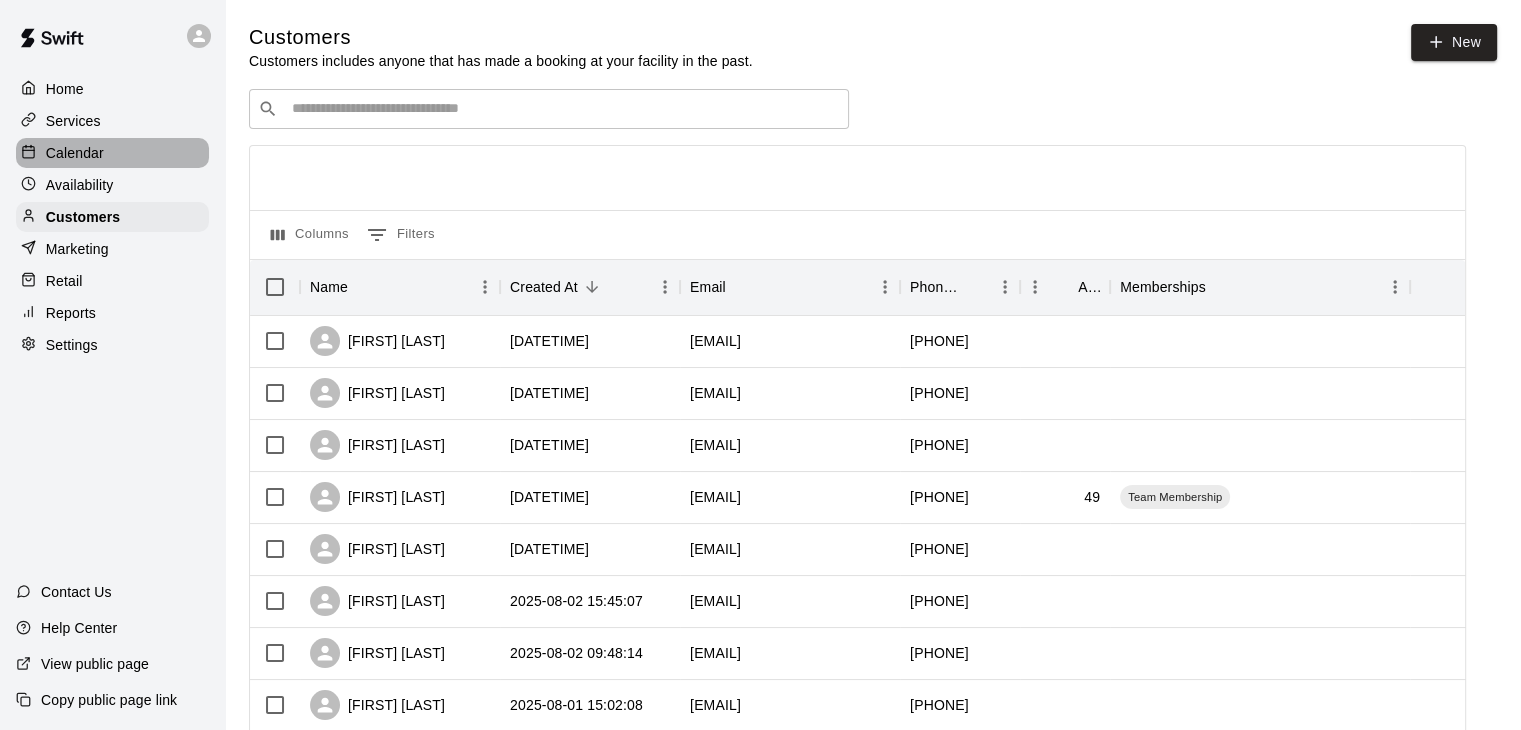 click on "Calendar" at bounding box center [75, 153] 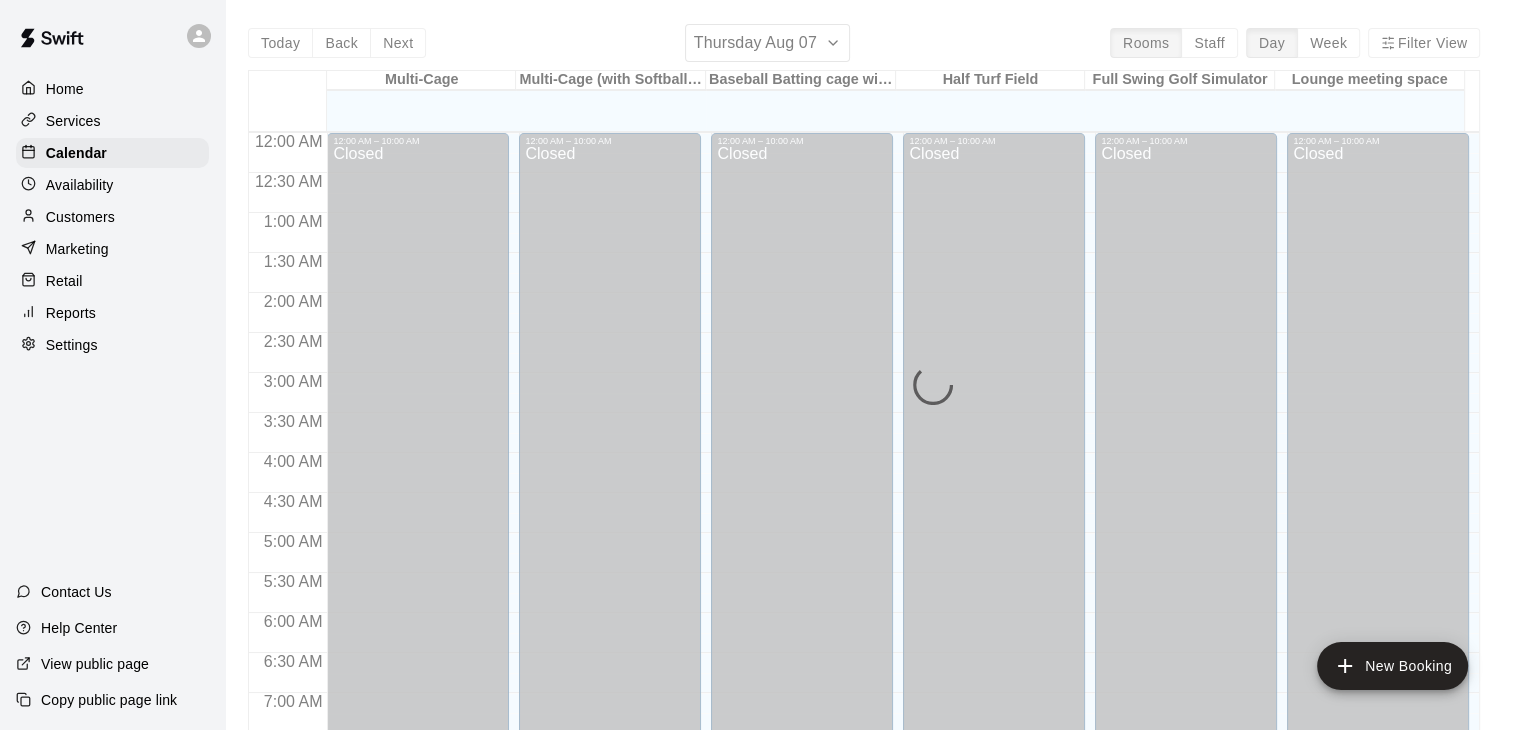 scroll, scrollTop: 792, scrollLeft: 0, axis: vertical 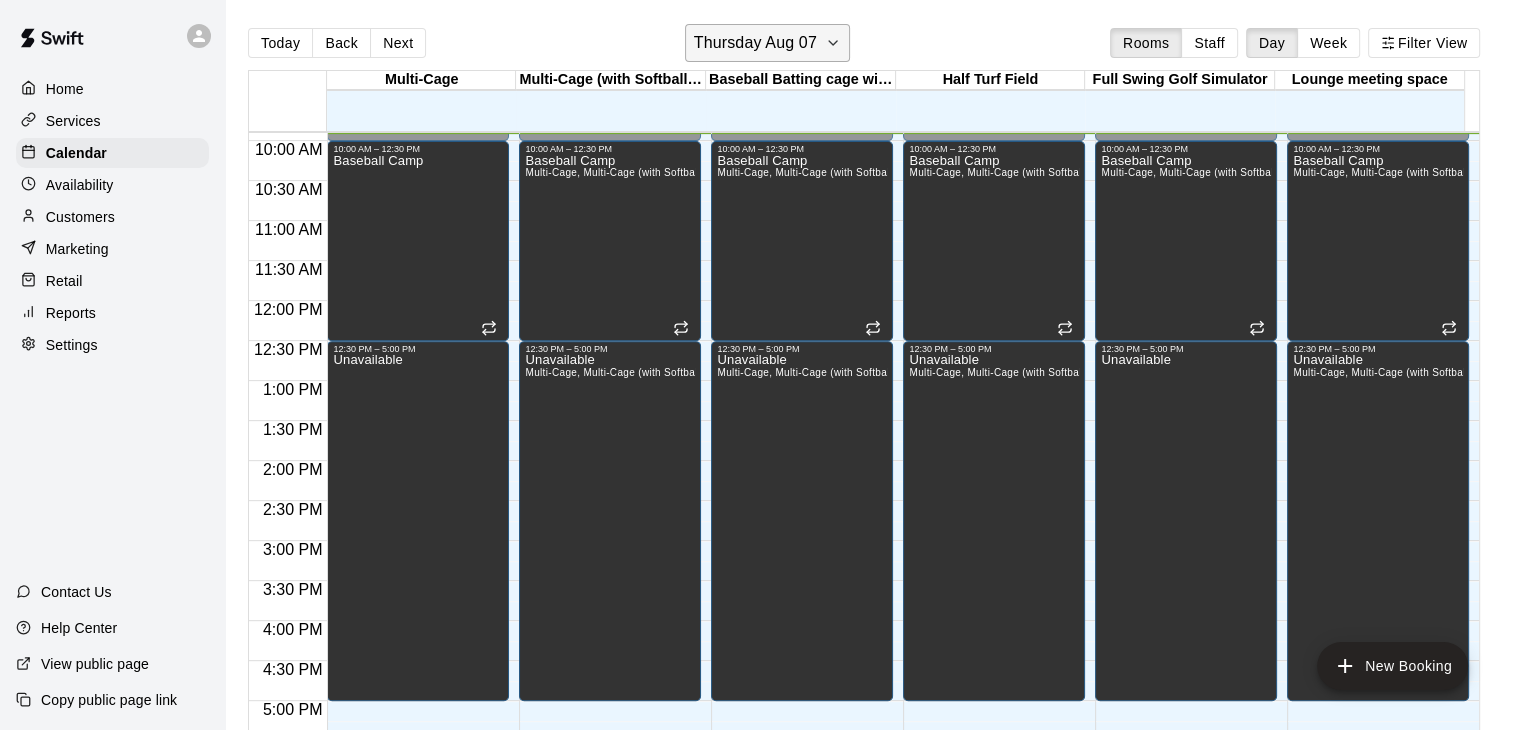 click on "Thursday Aug 07" at bounding box center [767, 43] 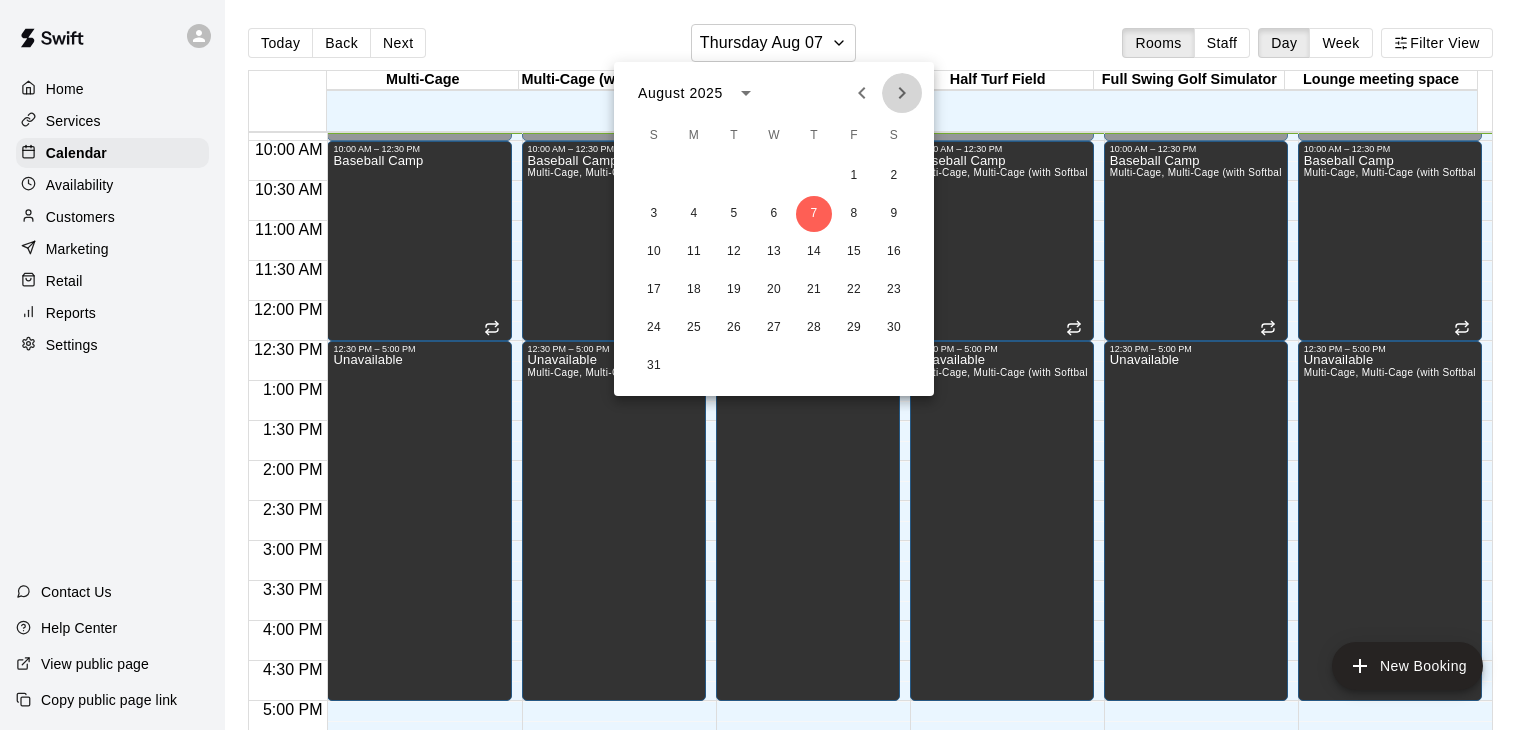 click 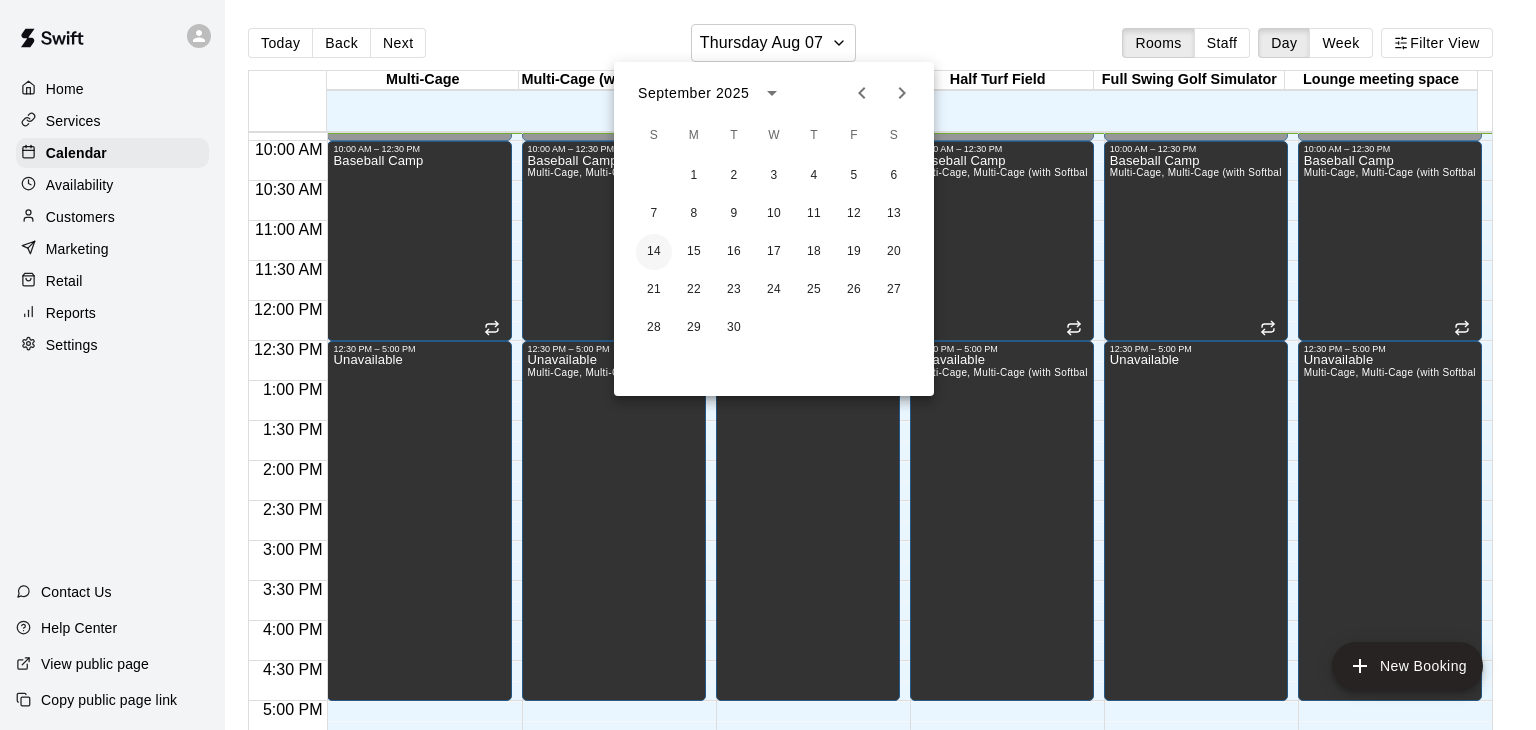 click on "14" at bounding box center (654, 252) 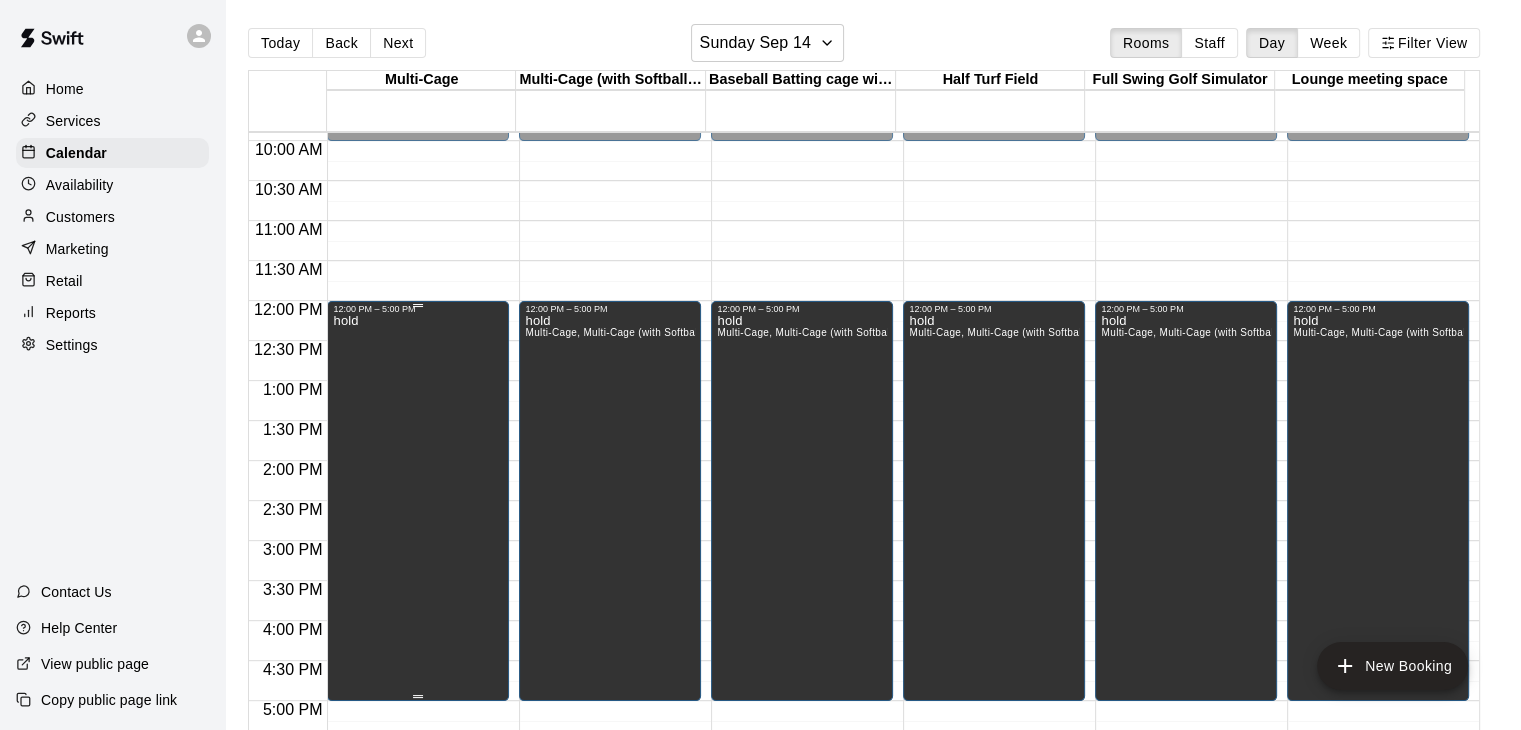 click on "hold" at bounding box center [418, 679] 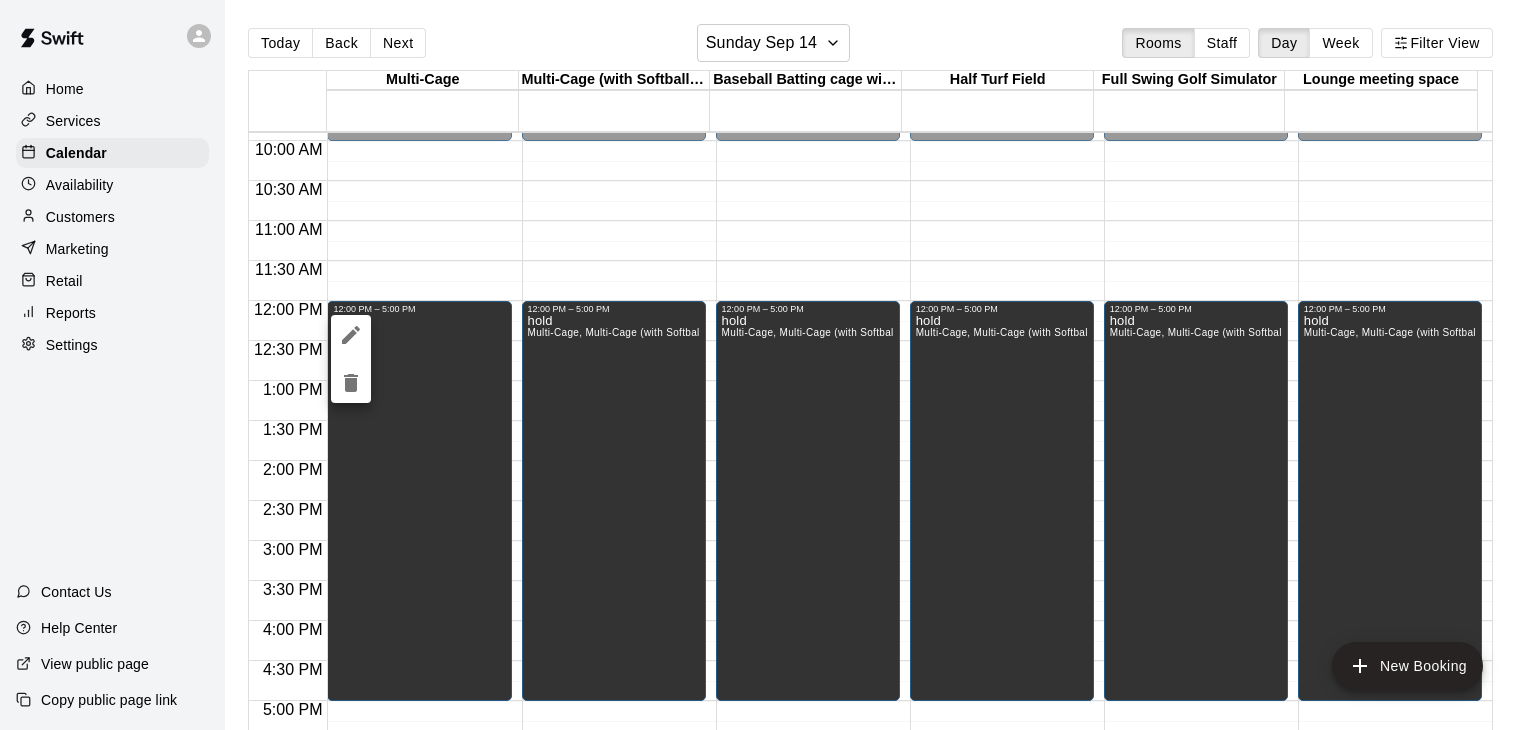 click 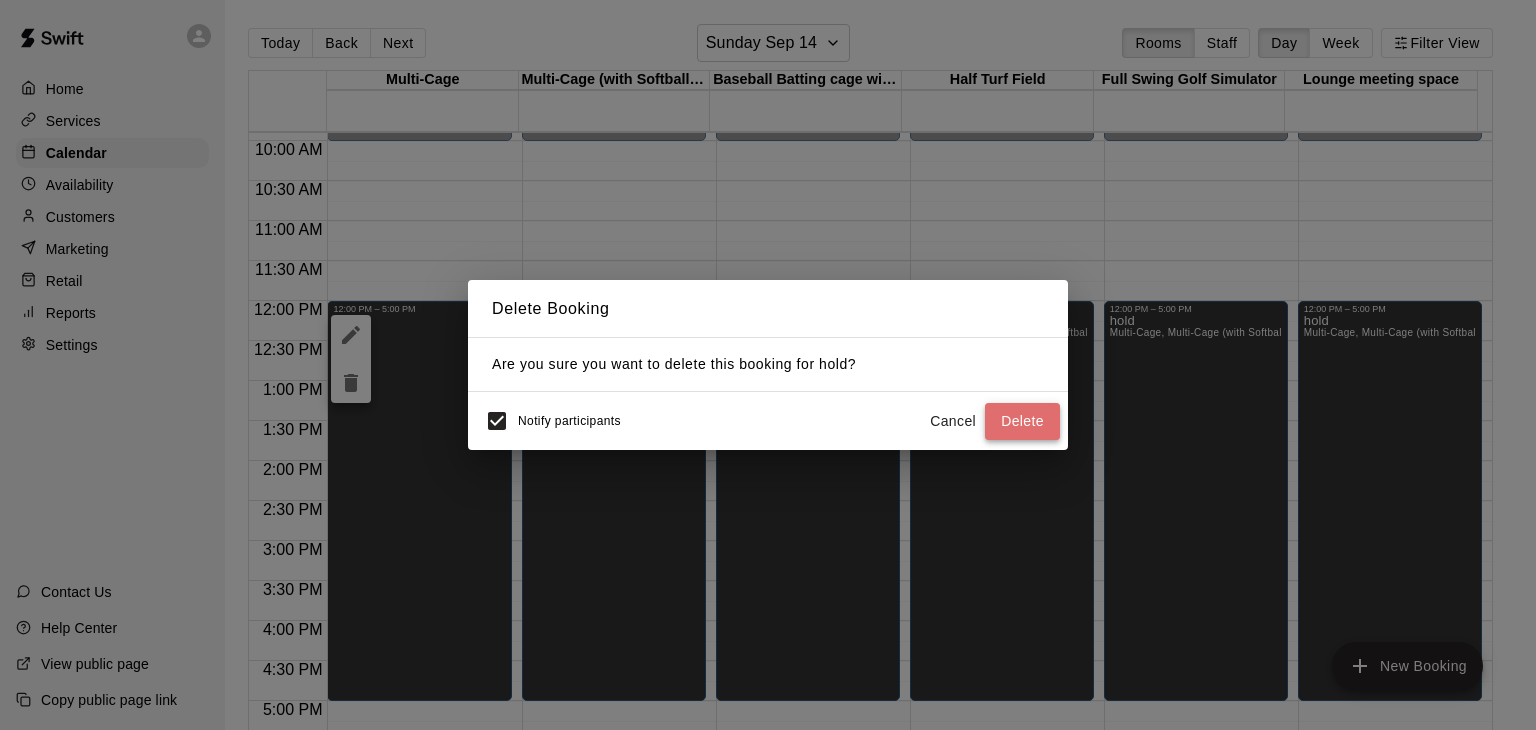 click on "Delete" at bounding box center (1022, 421) 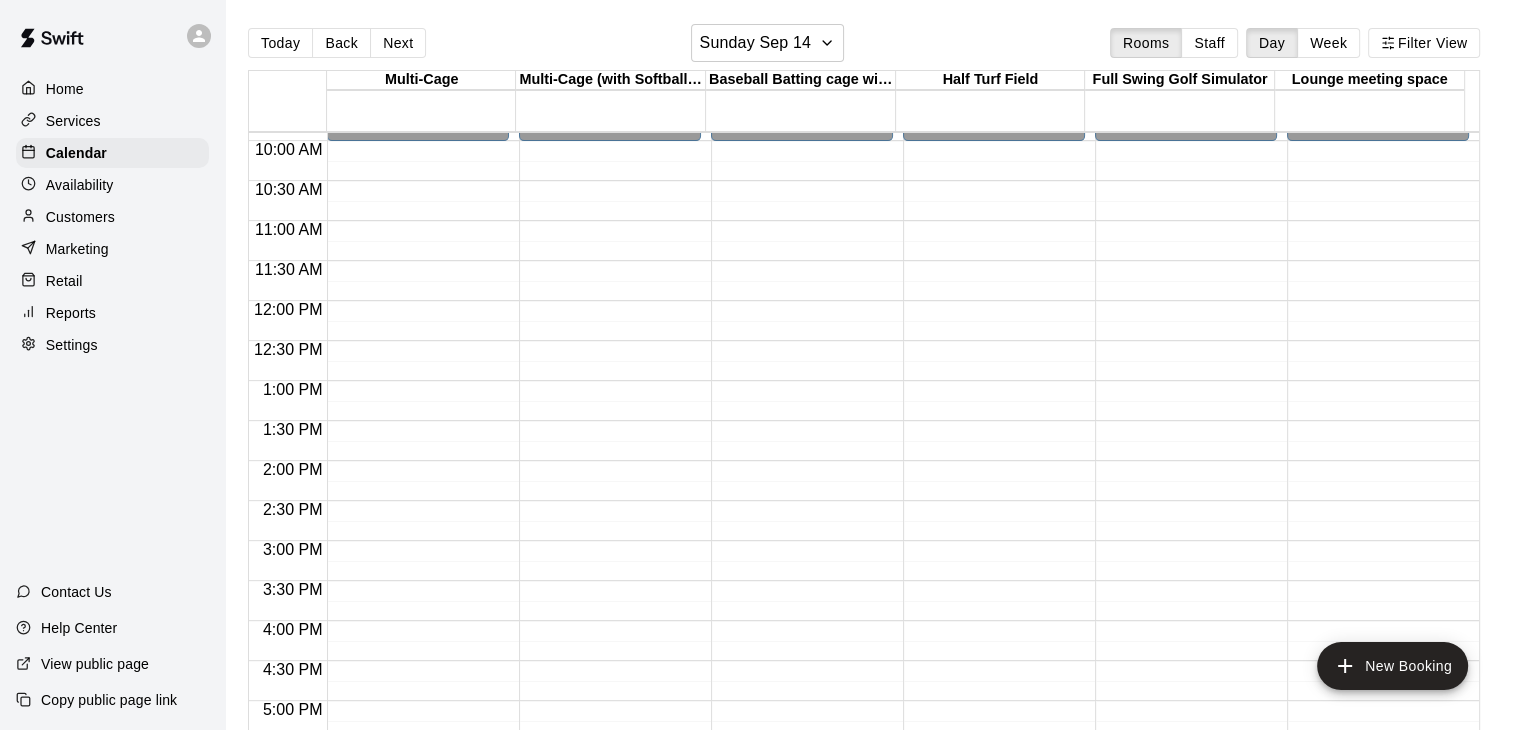 click on "Customers" at bounding box center [80, 217] 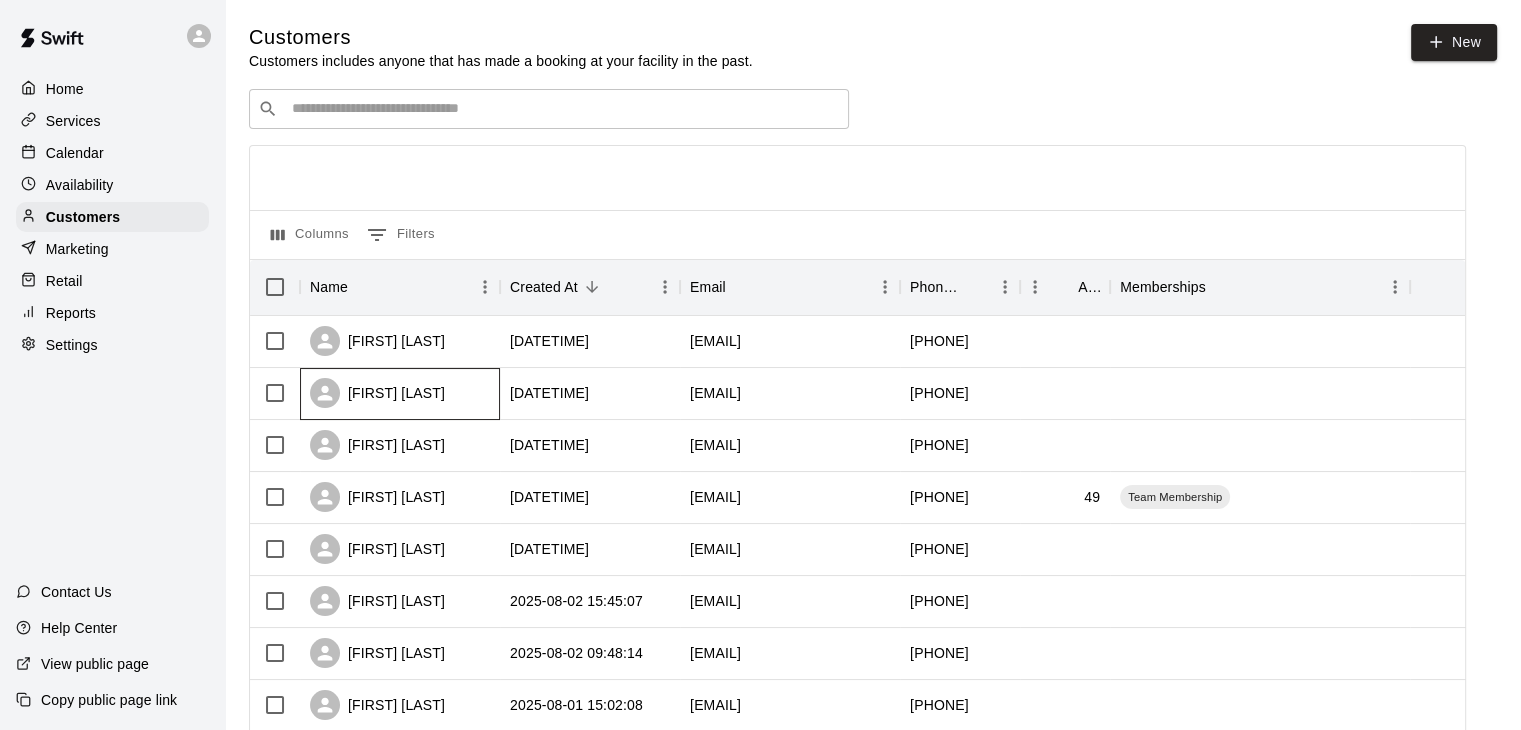 click on "[FIRST] [LAST]" at bounding box center (377, 393) 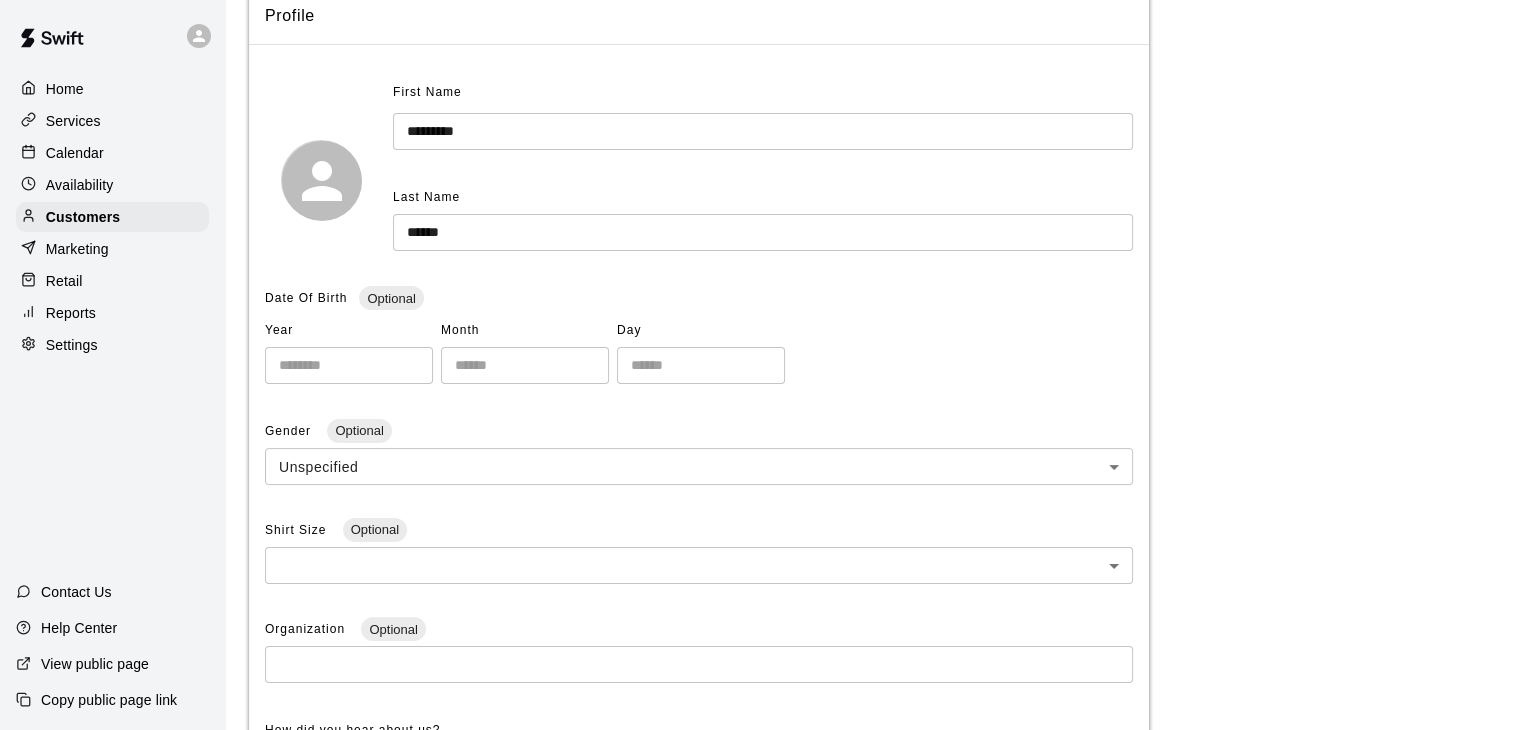scroll, scrollTop: 0, scrollLeft: 0, axis: both 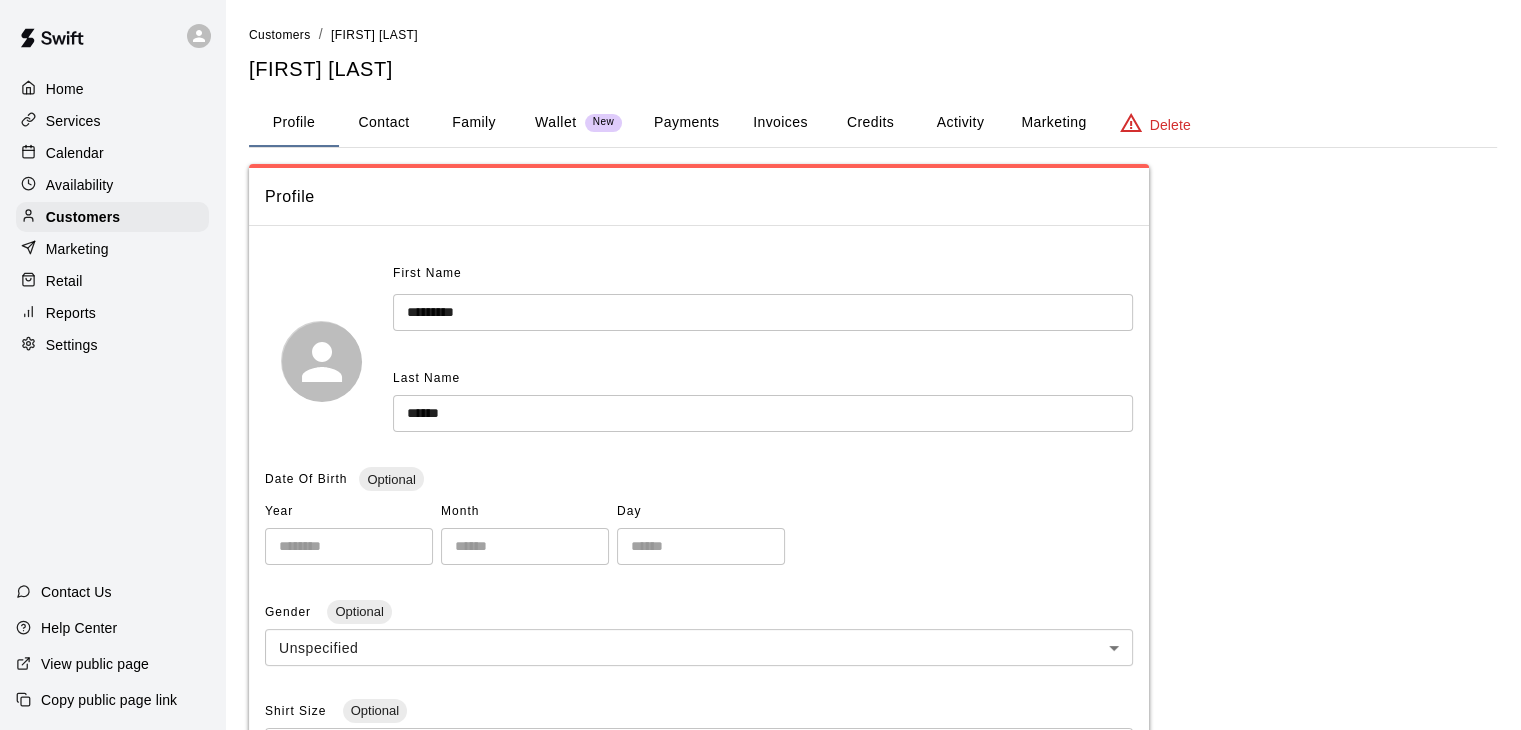 click on "Family" at bounding box center [474, 123] 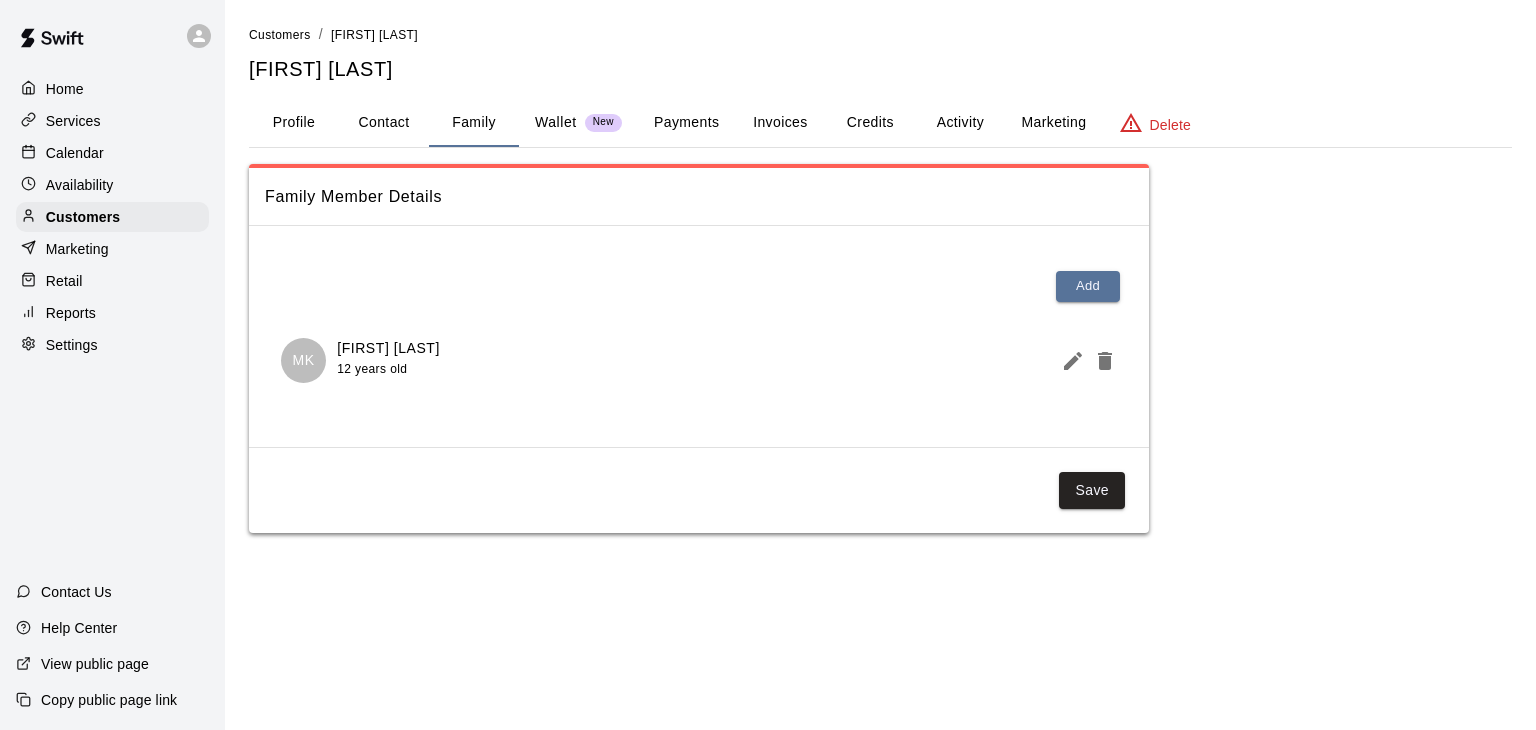 click on "Contact" at bounding box center (384, 123) 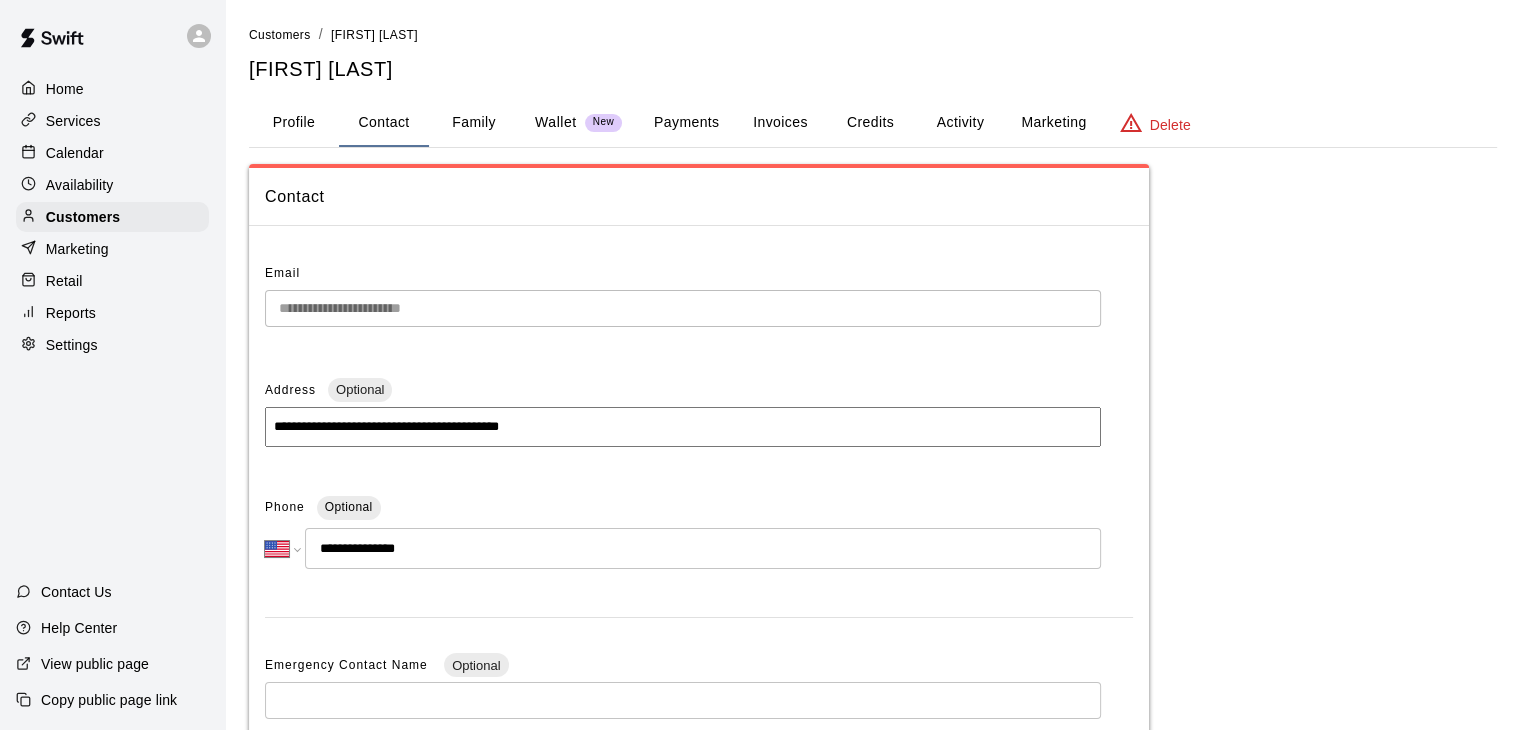 click on "Contact" at bounding box center [384, 123] 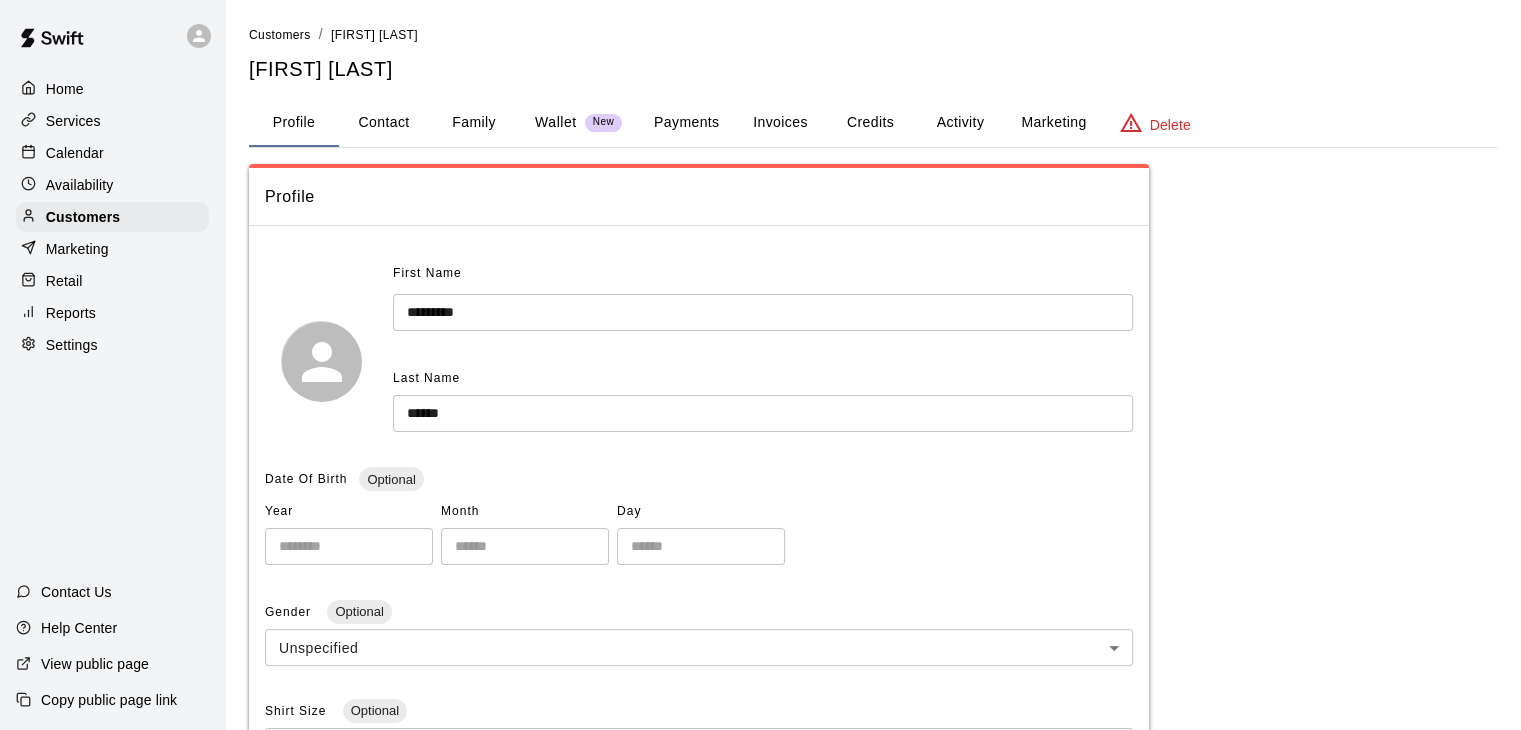 drag, startPoint x: 390, startPoint y: 67, endPoint x: 255, endPoint y: 68, distance: 135.00371 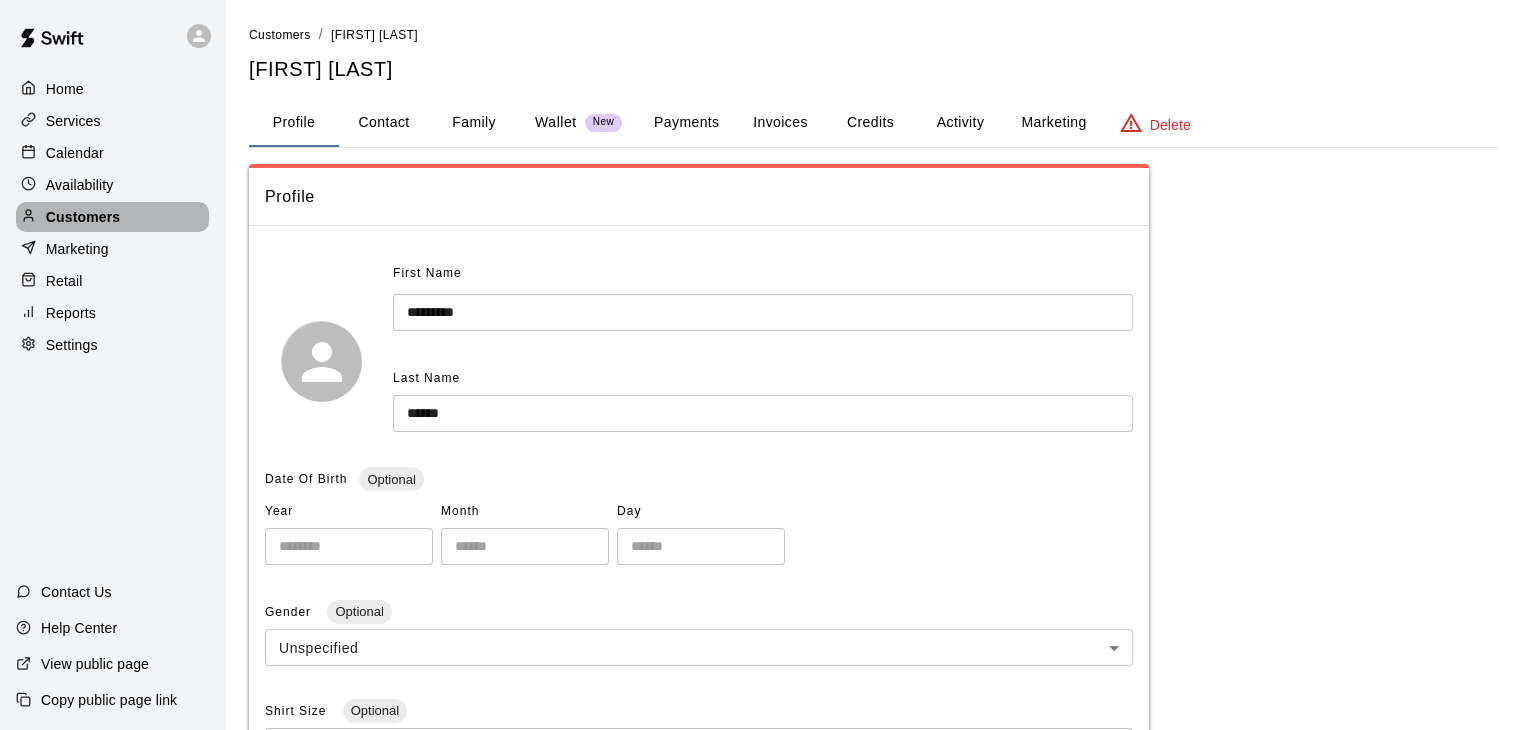 click on "Customers" at bounding box center [83, 217] 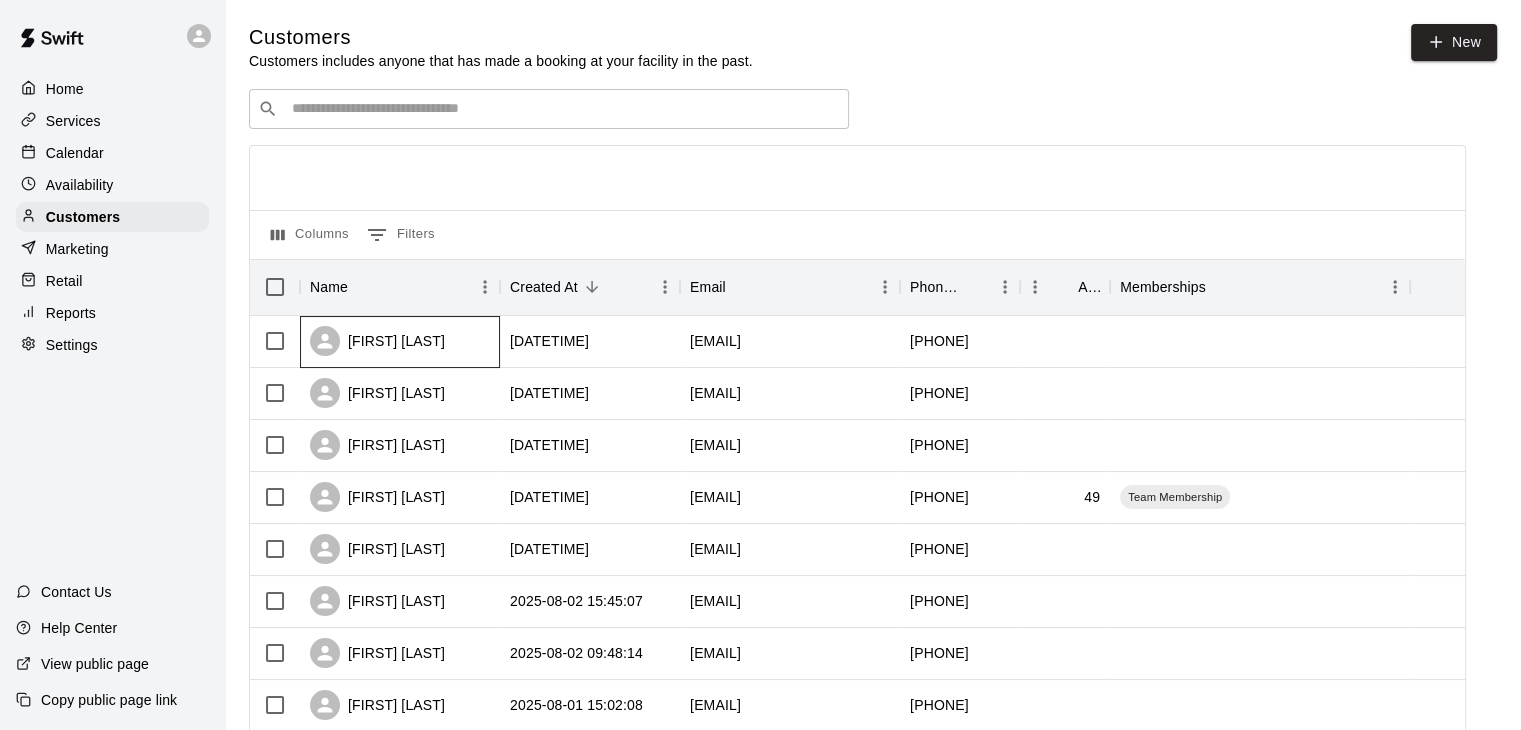 click on "[FIRST] [LAST]" at bounding box center [377, 341] 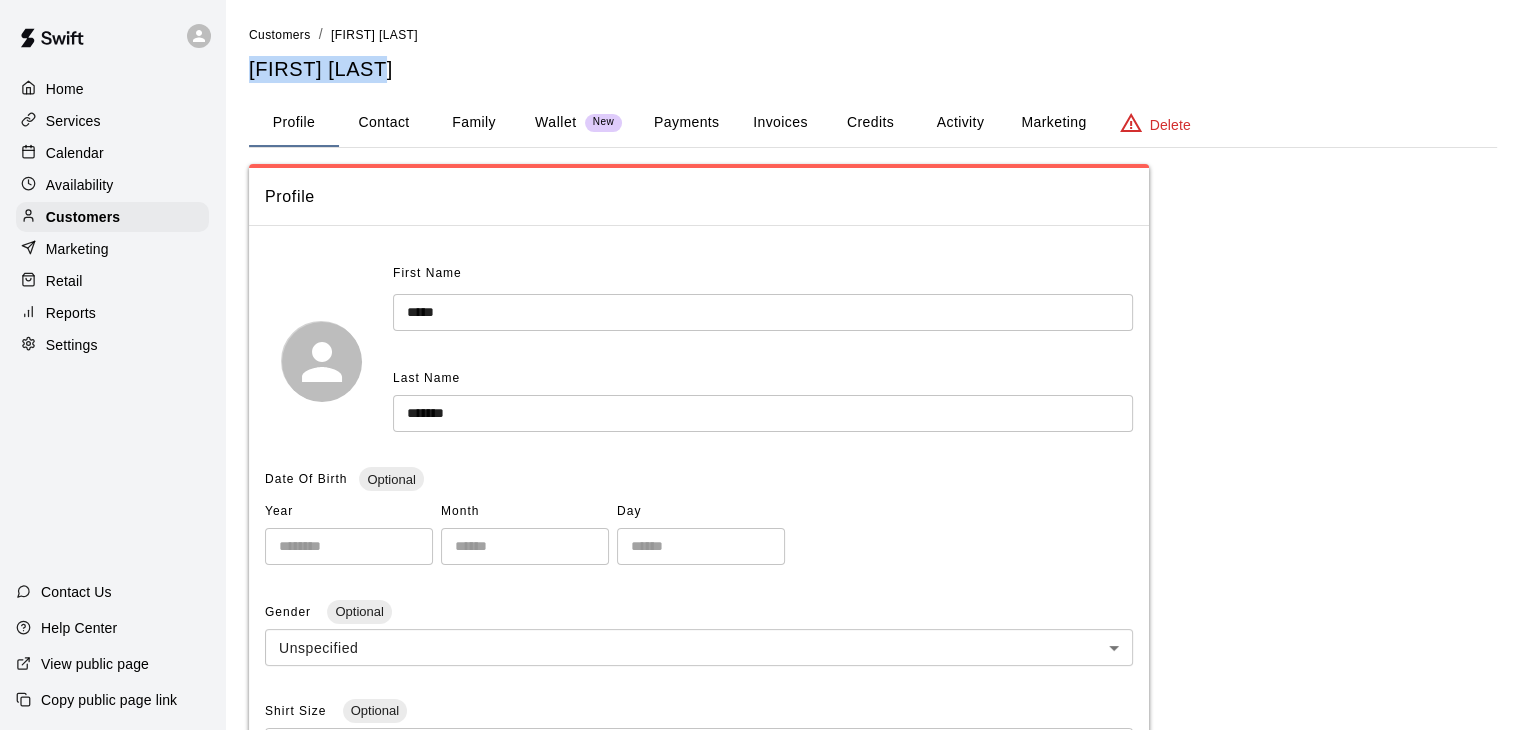 drag, startPoint x: 321, startPoint y: 66, endPoint x: 247, endPoint y: 61, distance: 74.168724 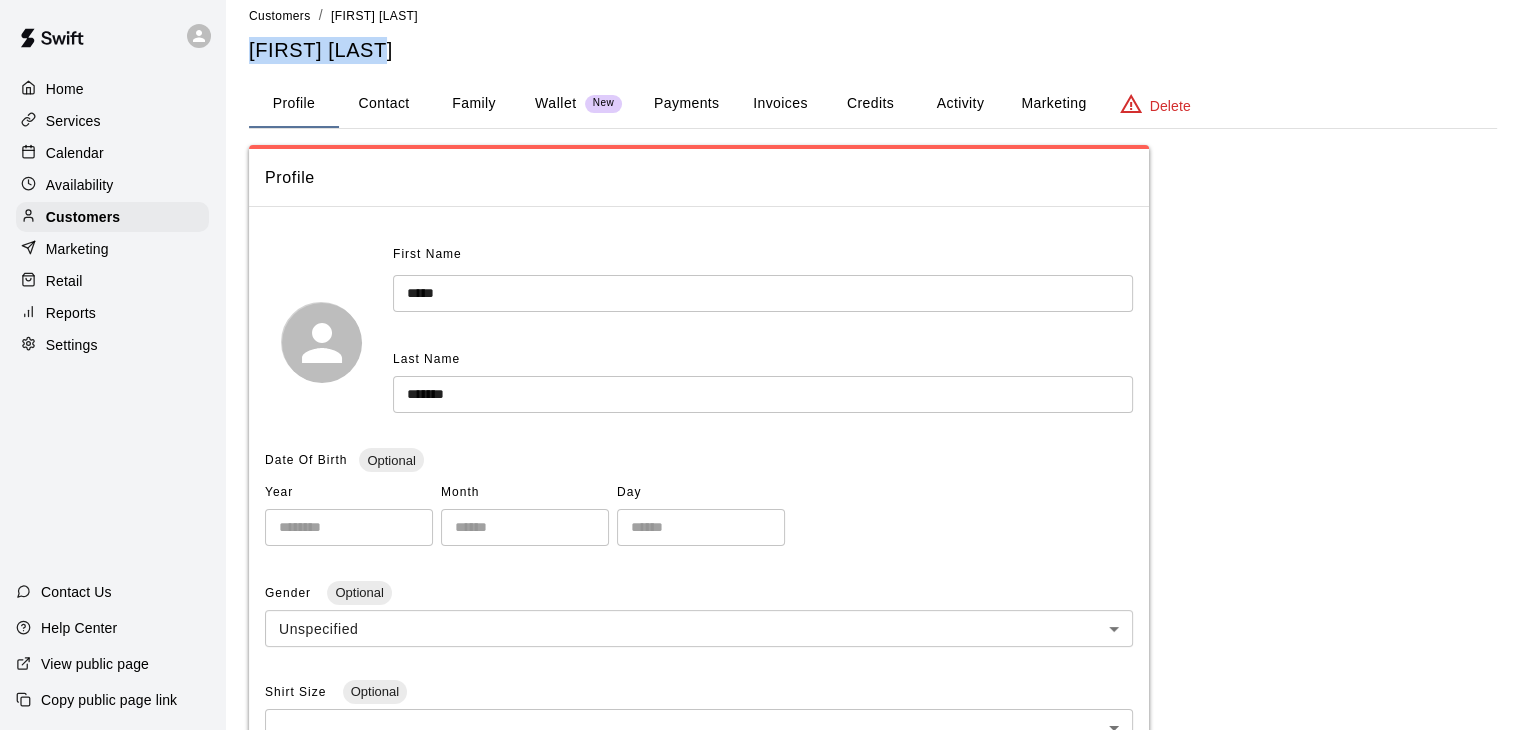 scroll, scrollTop: 0, scrollLeft: 0, axis: both 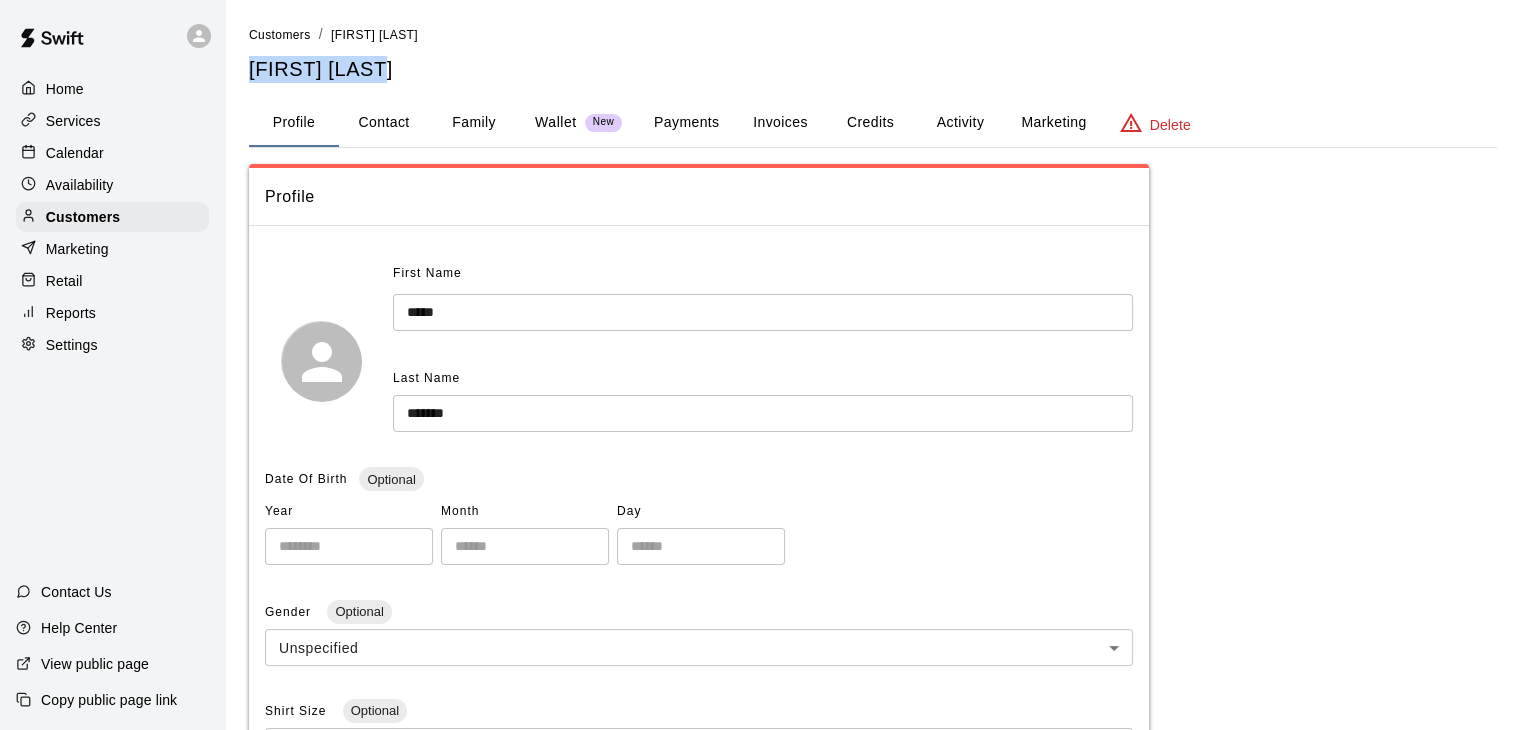 click on "Calendar" at bounding box center [75, 153] 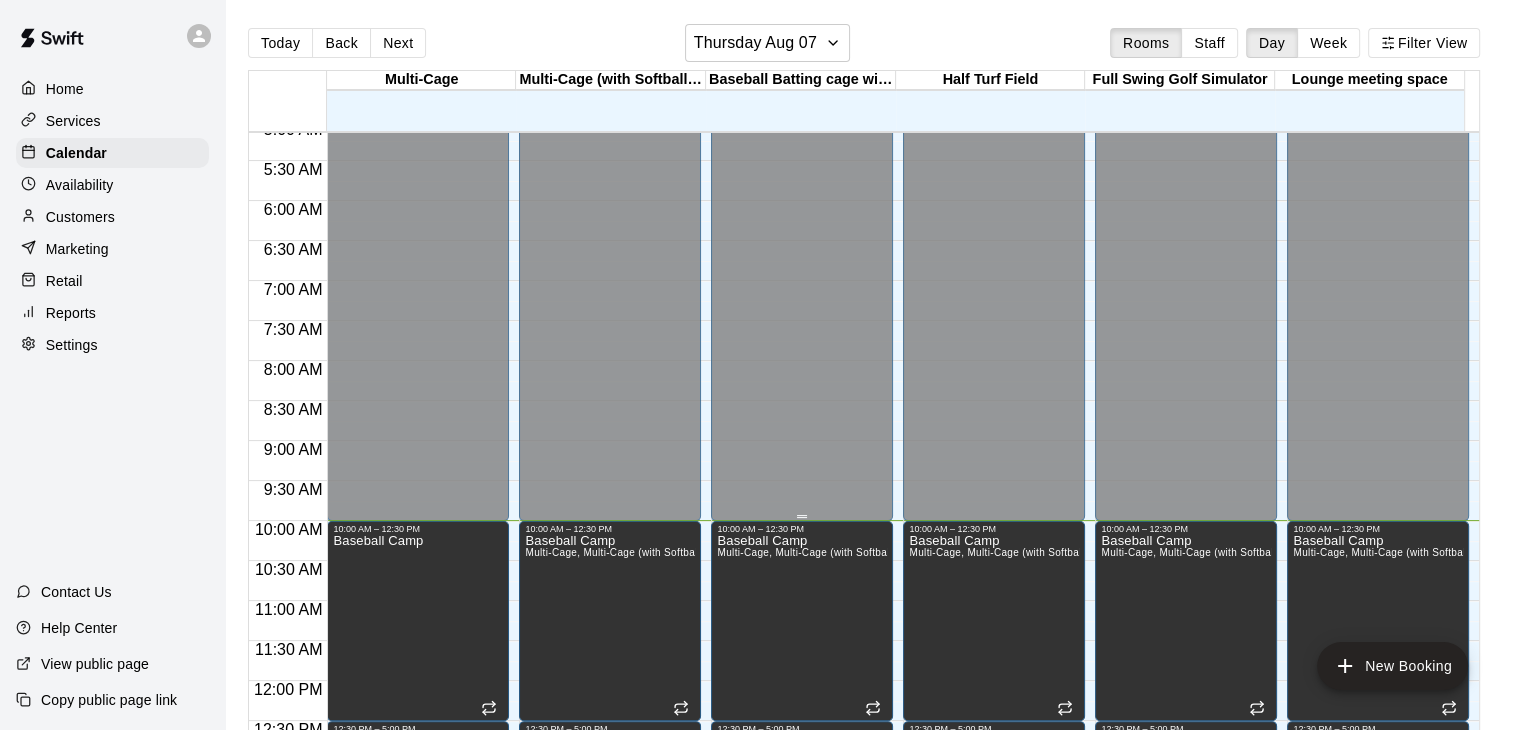 scroll, scrollTop: 400, scrollLeft: 0, axis: vertical 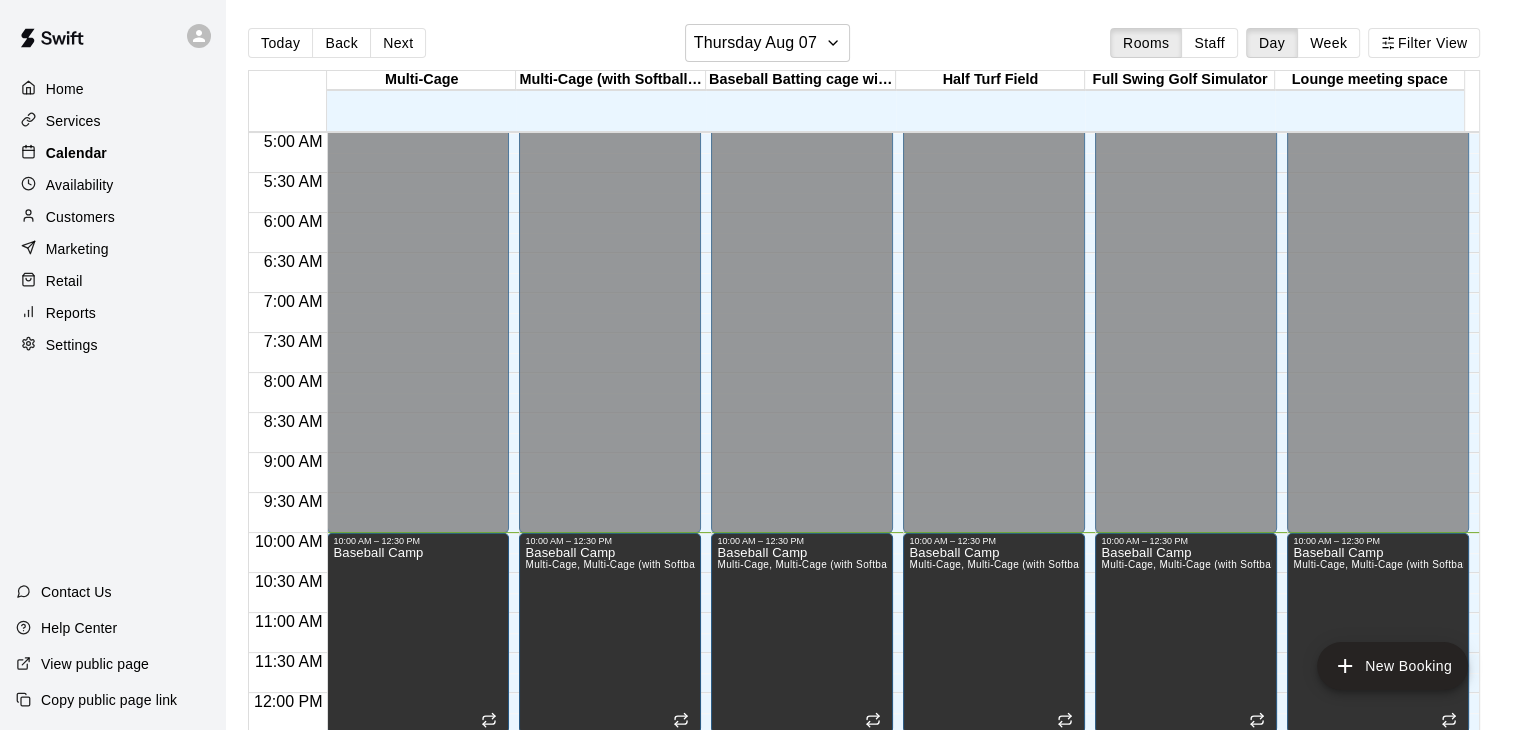 click on "Calendar" at bounding box center (112, 153) 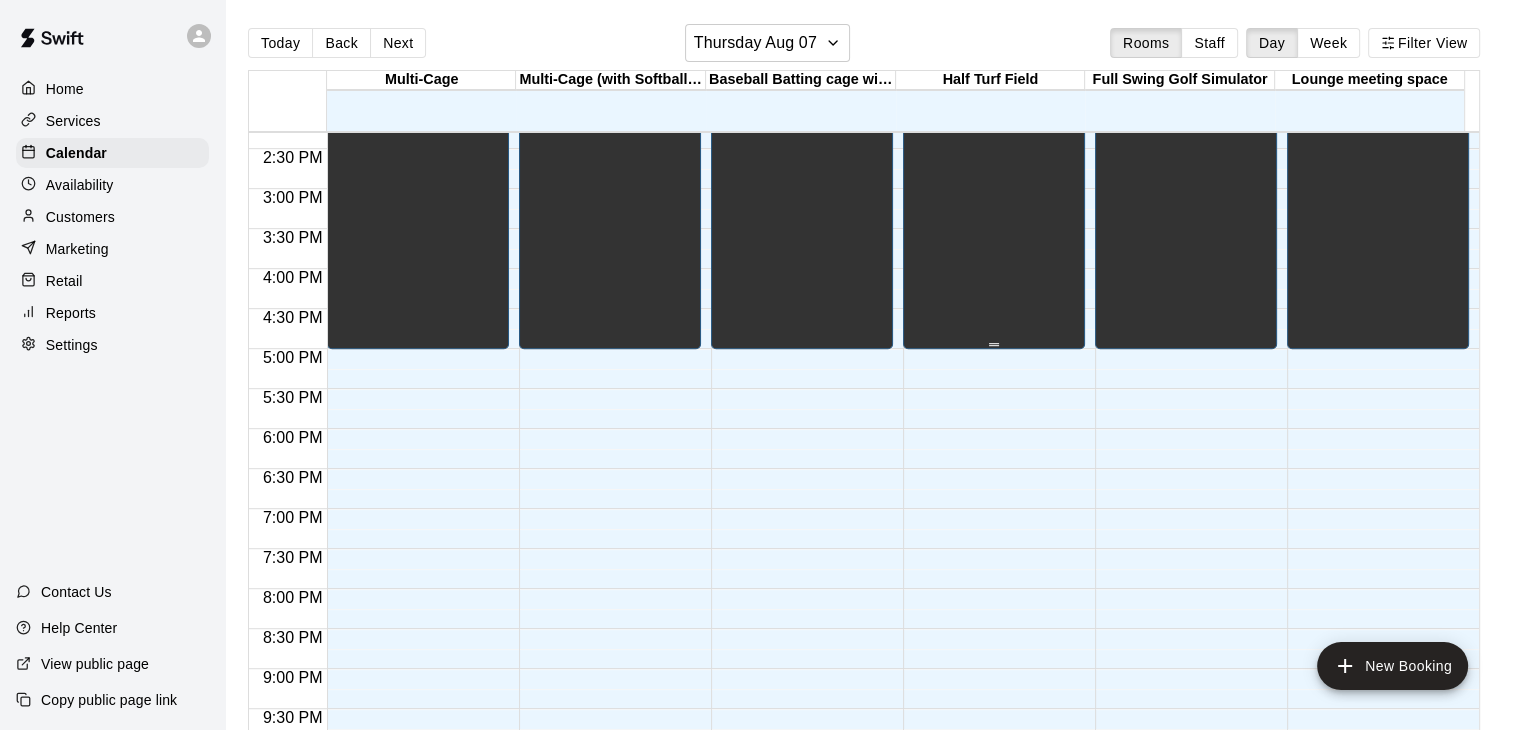 scroll, scrollTop: 1300, scrollLeft: 0, axis: vertical 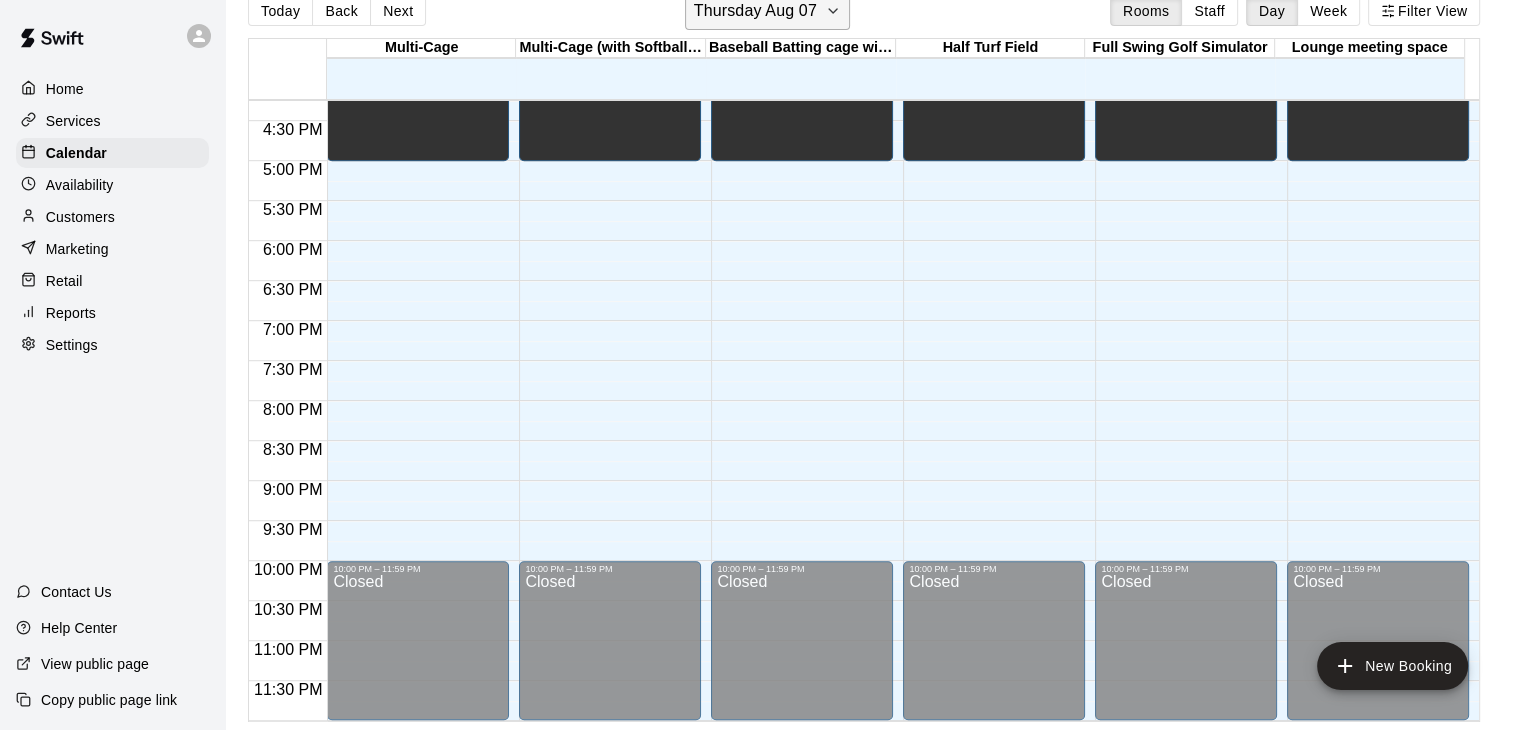 click on "Thursday Aug 07" at bounding box center [755, 11] 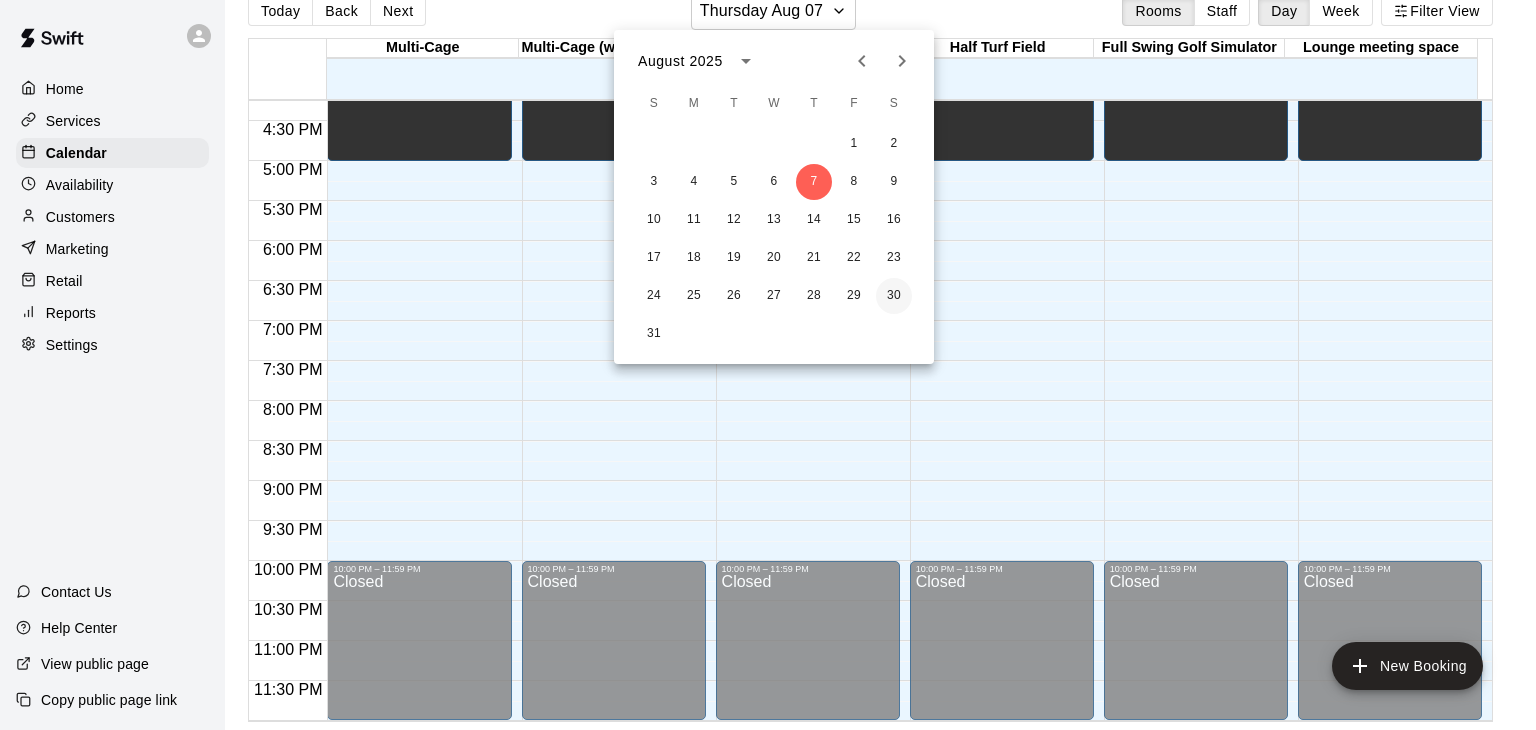 click on "30" at bounding box center [894, 296] 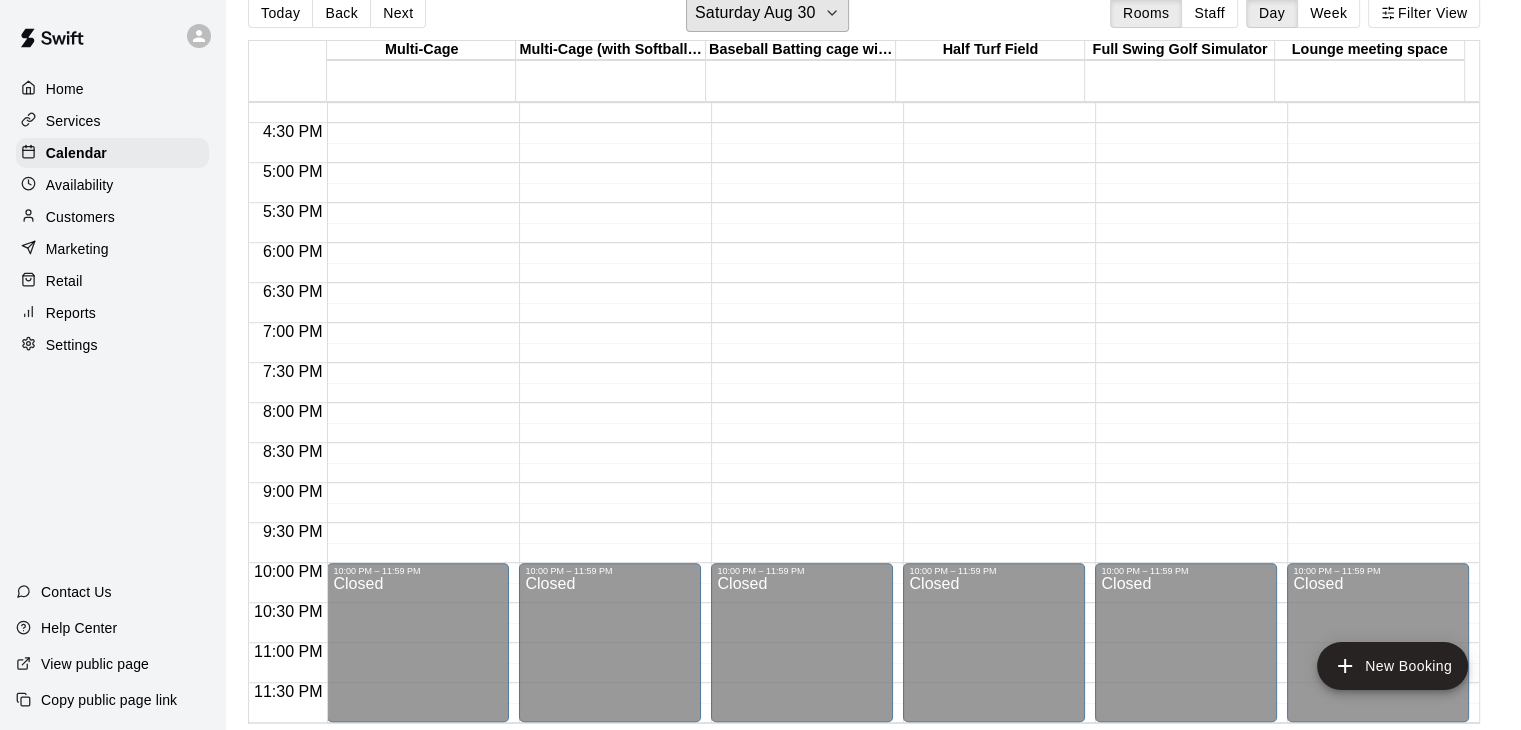 scroll, scrollTop: 32, scrollLeft: 0, axis: vertical 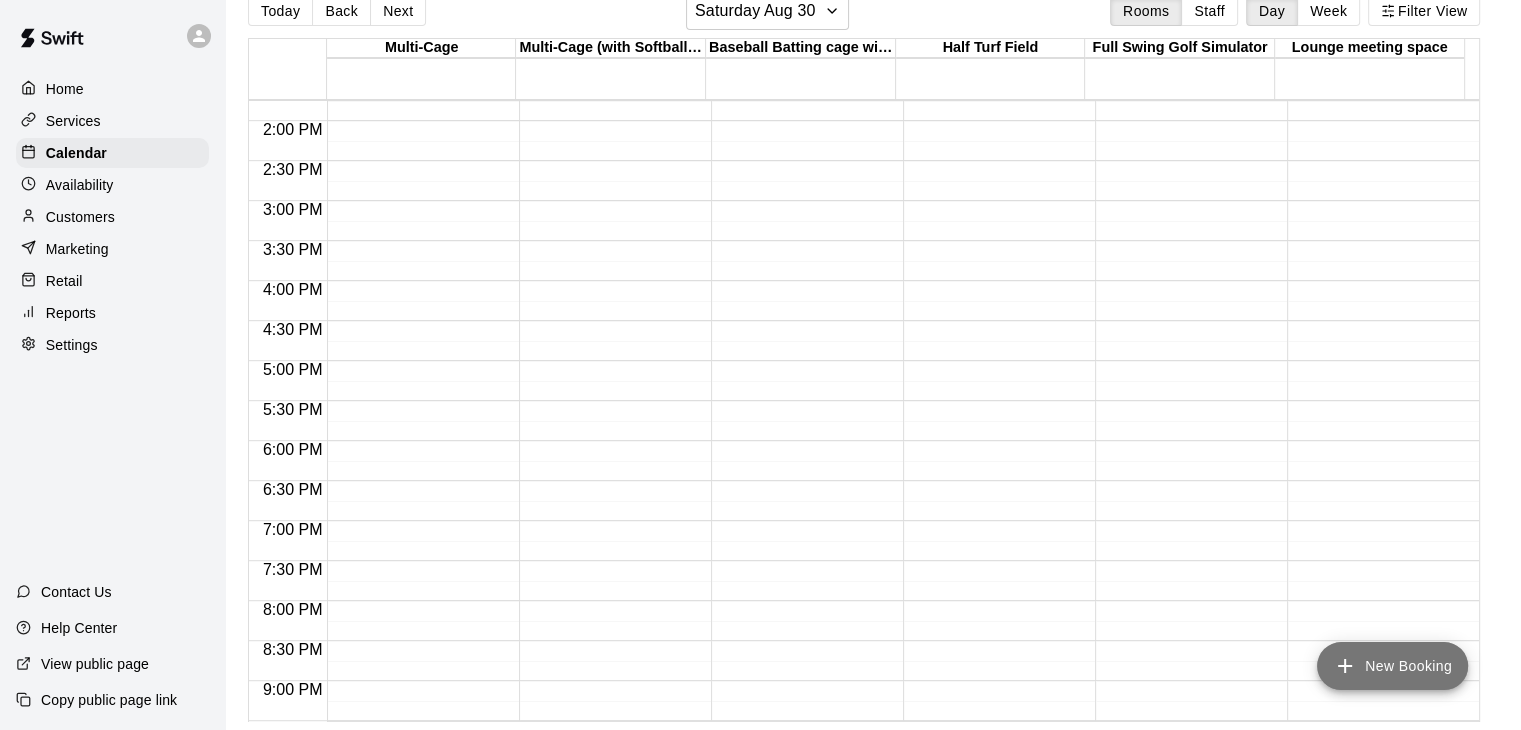 click on "New Booking" at bounding box center (1392, 666) 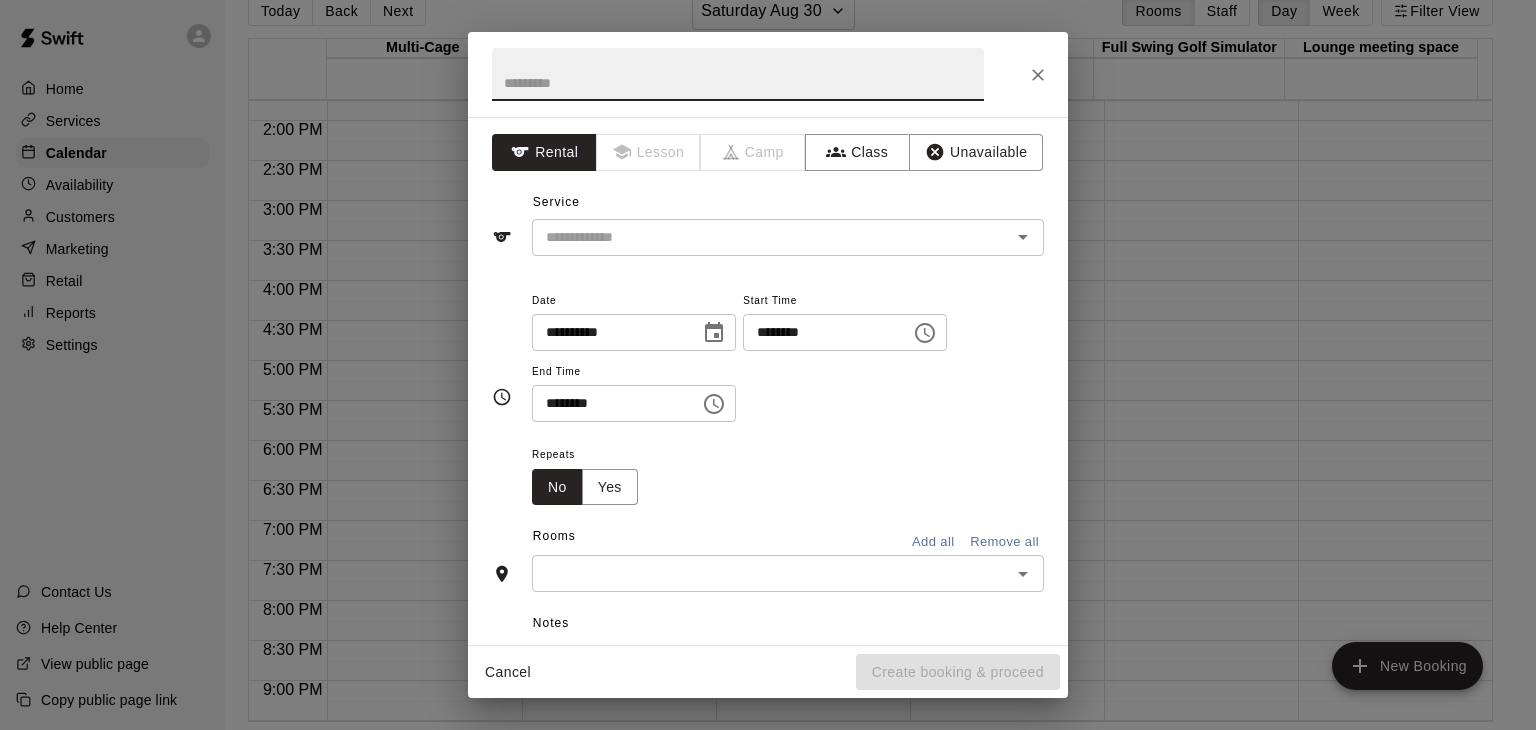 click 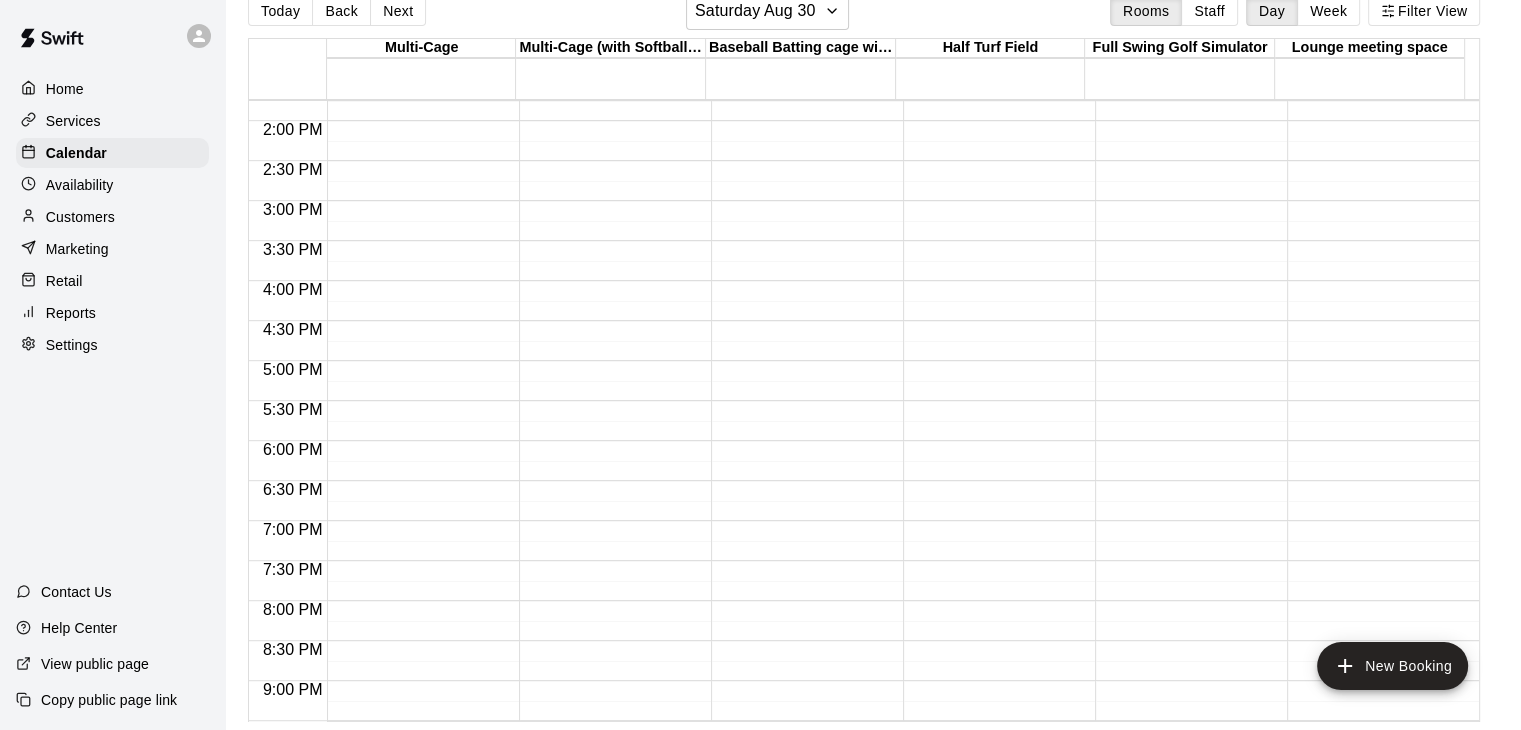 click on "Home" at bounding box center [112, 89] 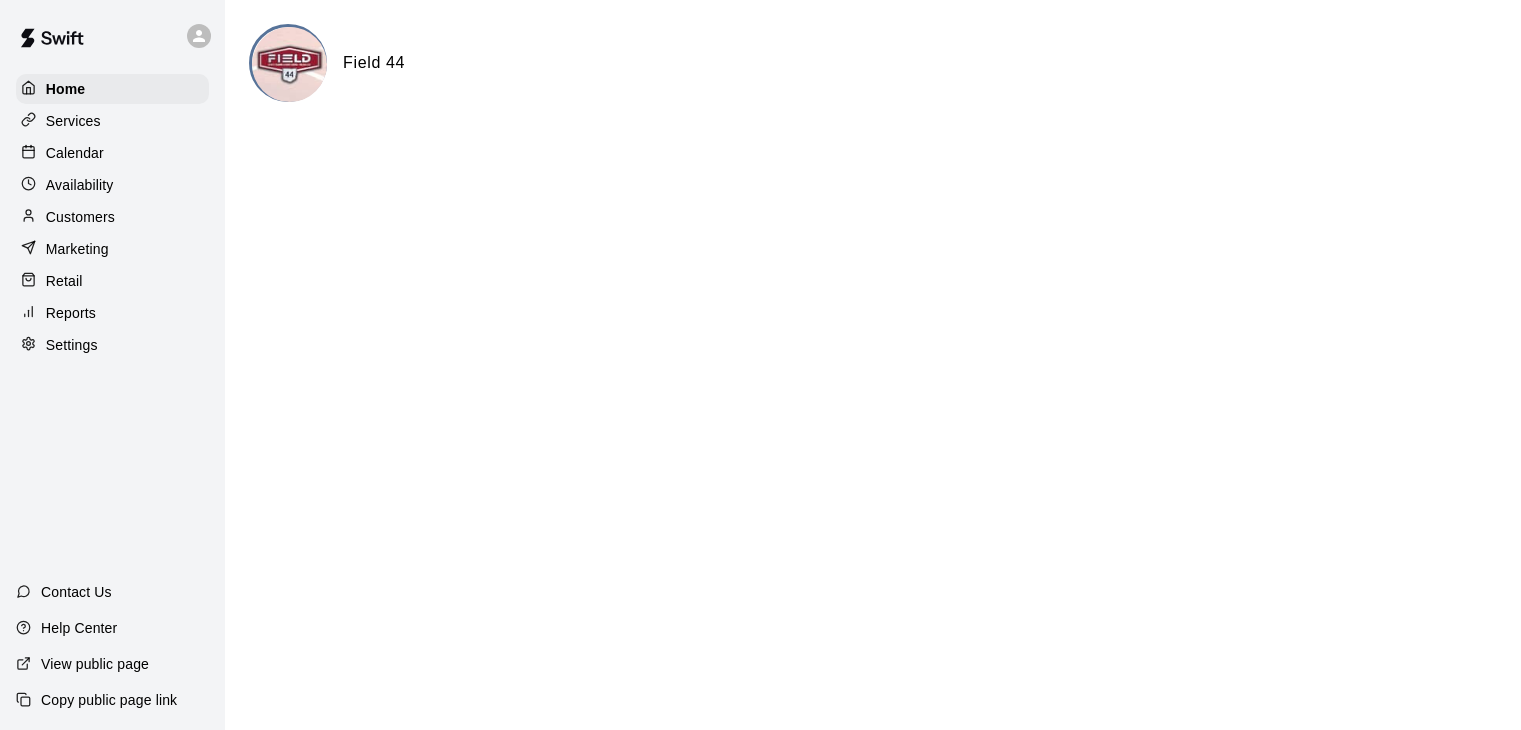 scroll, scrollTop: 0, scrollLeft: 0, axis: both 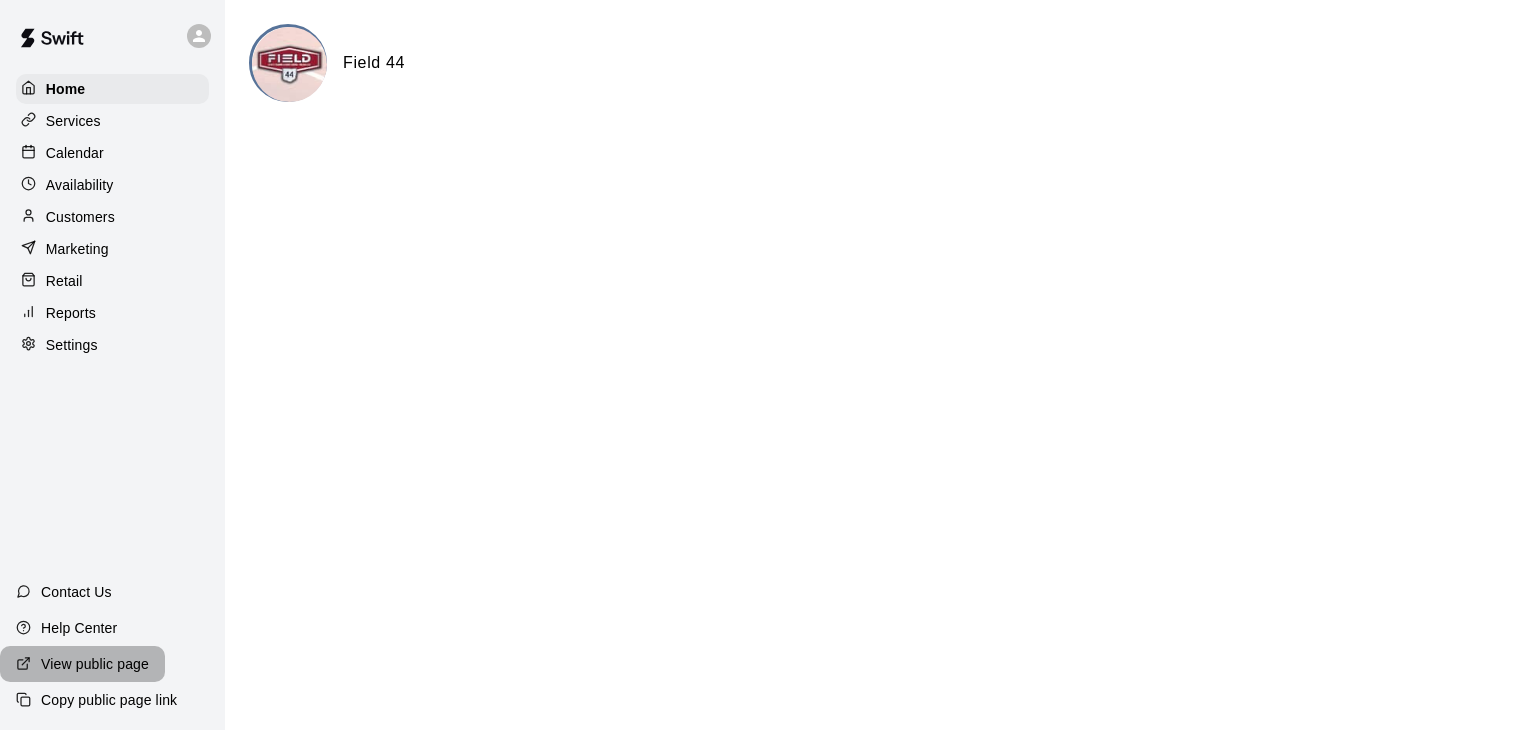 click on "View public page" at bounding box center (82, 664) 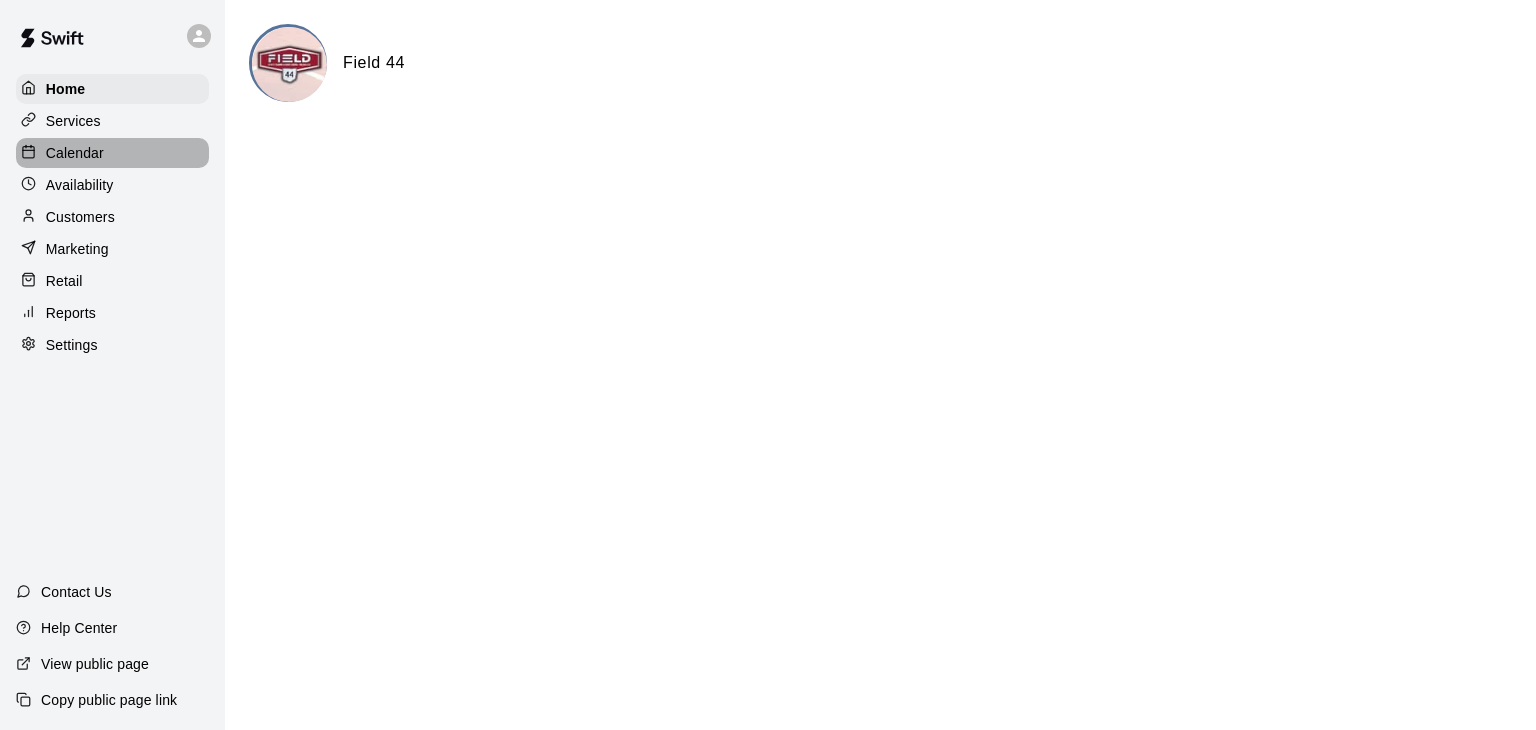 click on "Calendar" at bounding box center [75, 153] 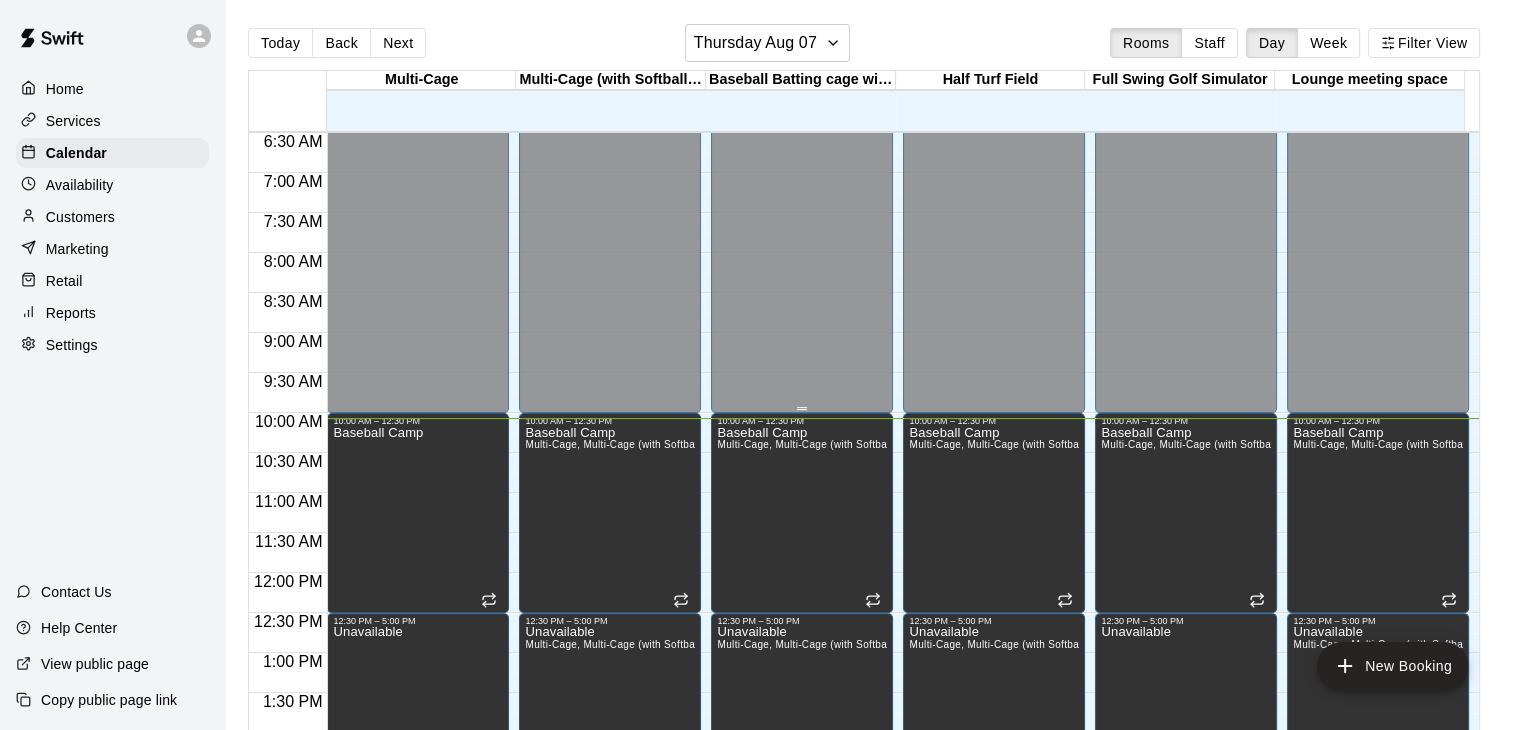 scroll, scrollTop: 505, scrollLeft: 0, axis: vertical 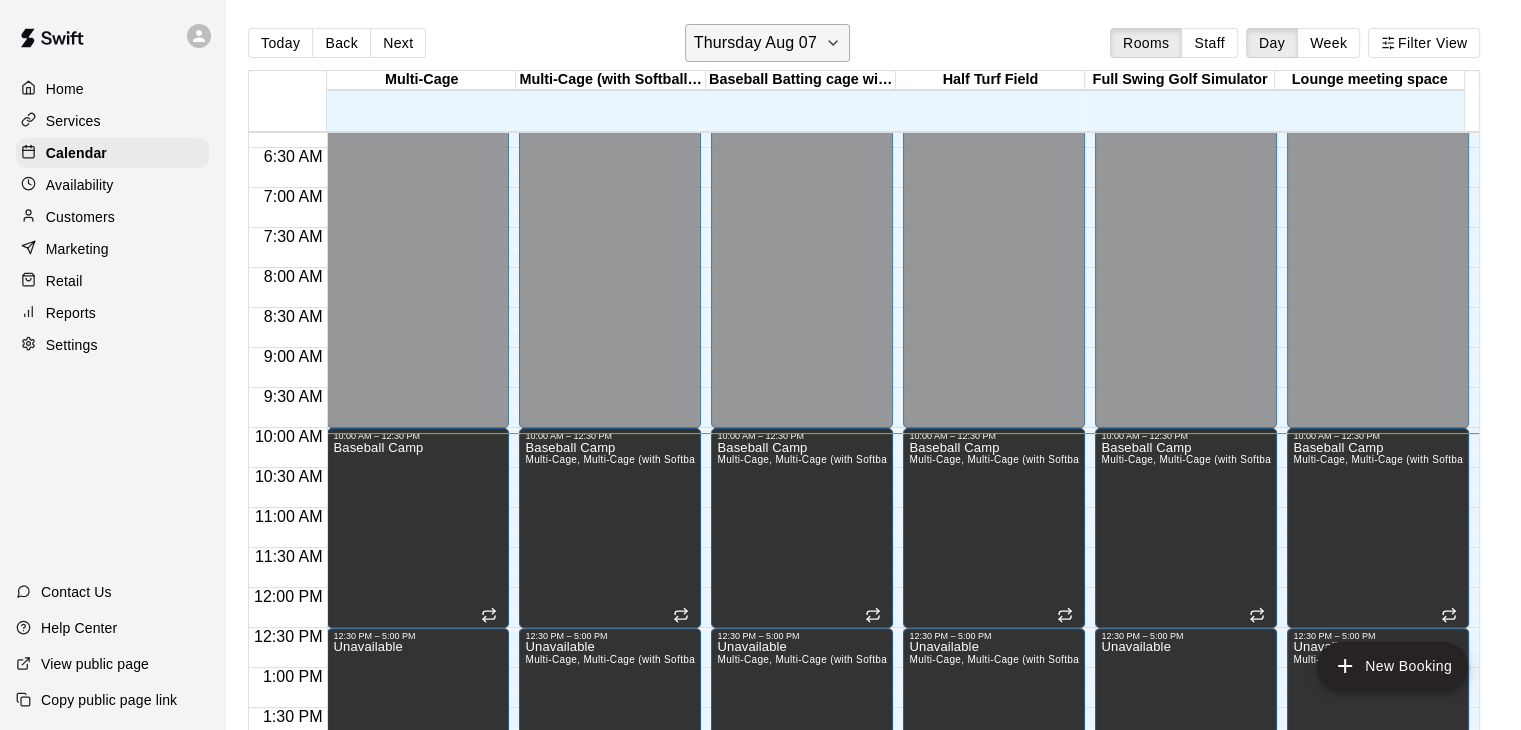 click 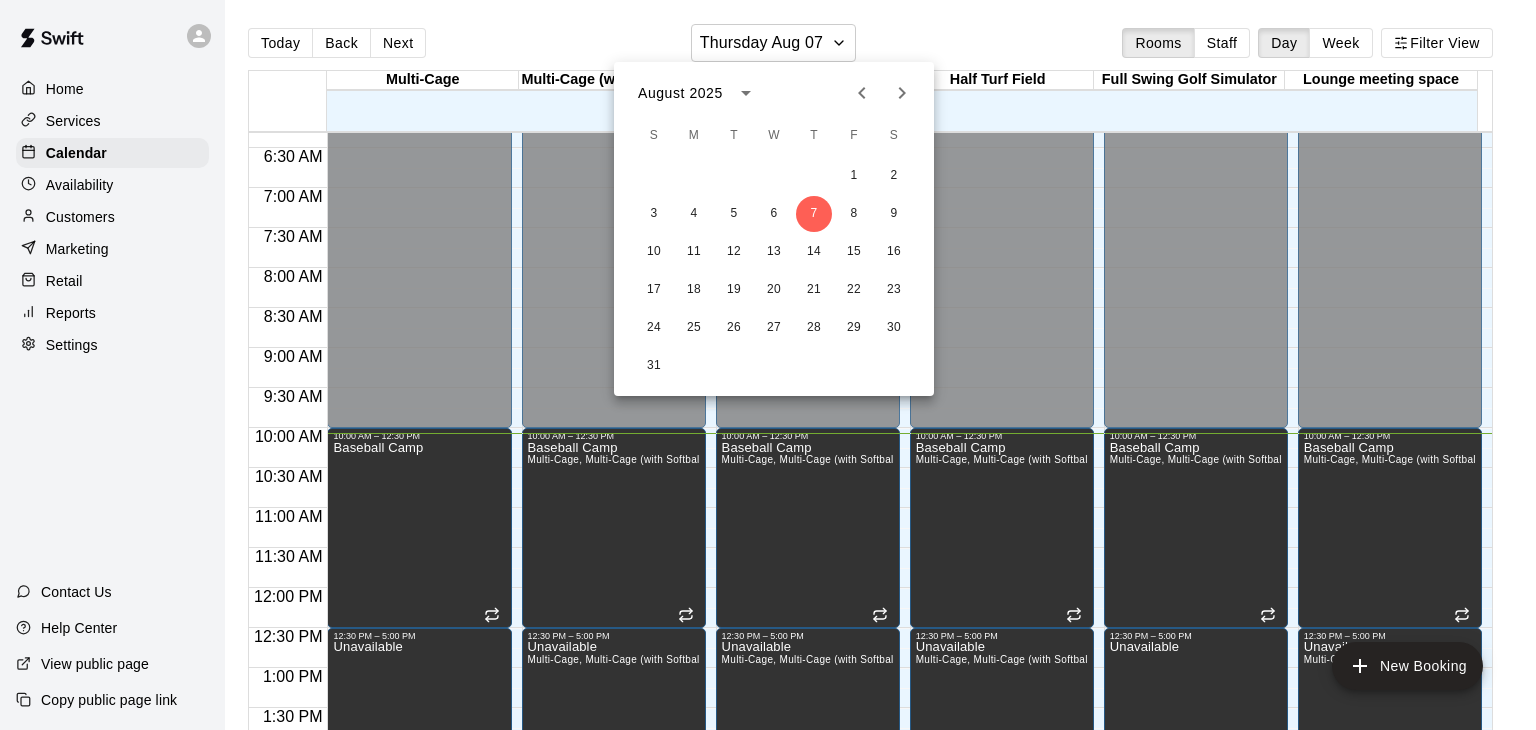 click 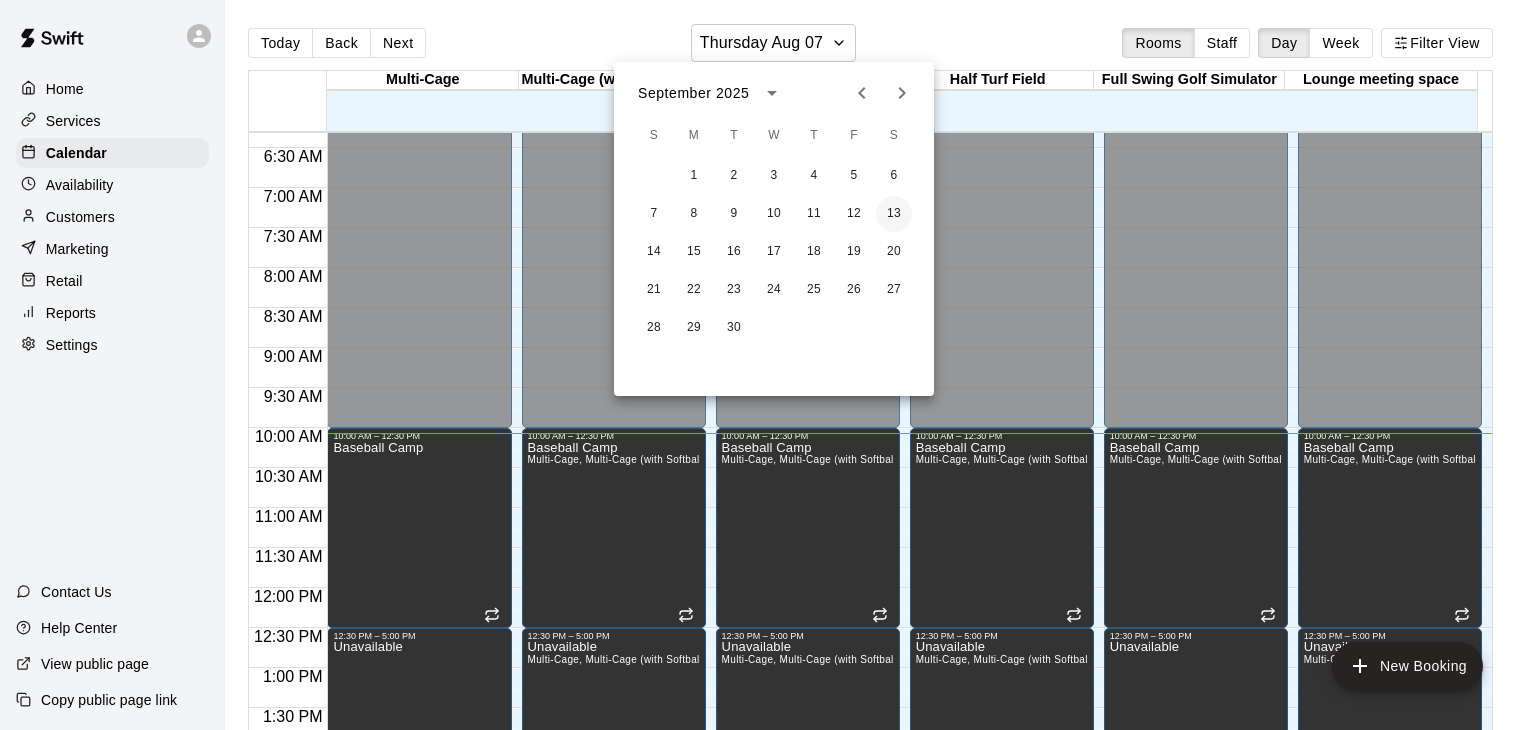 click on "13" at bounding box center [894, 214] 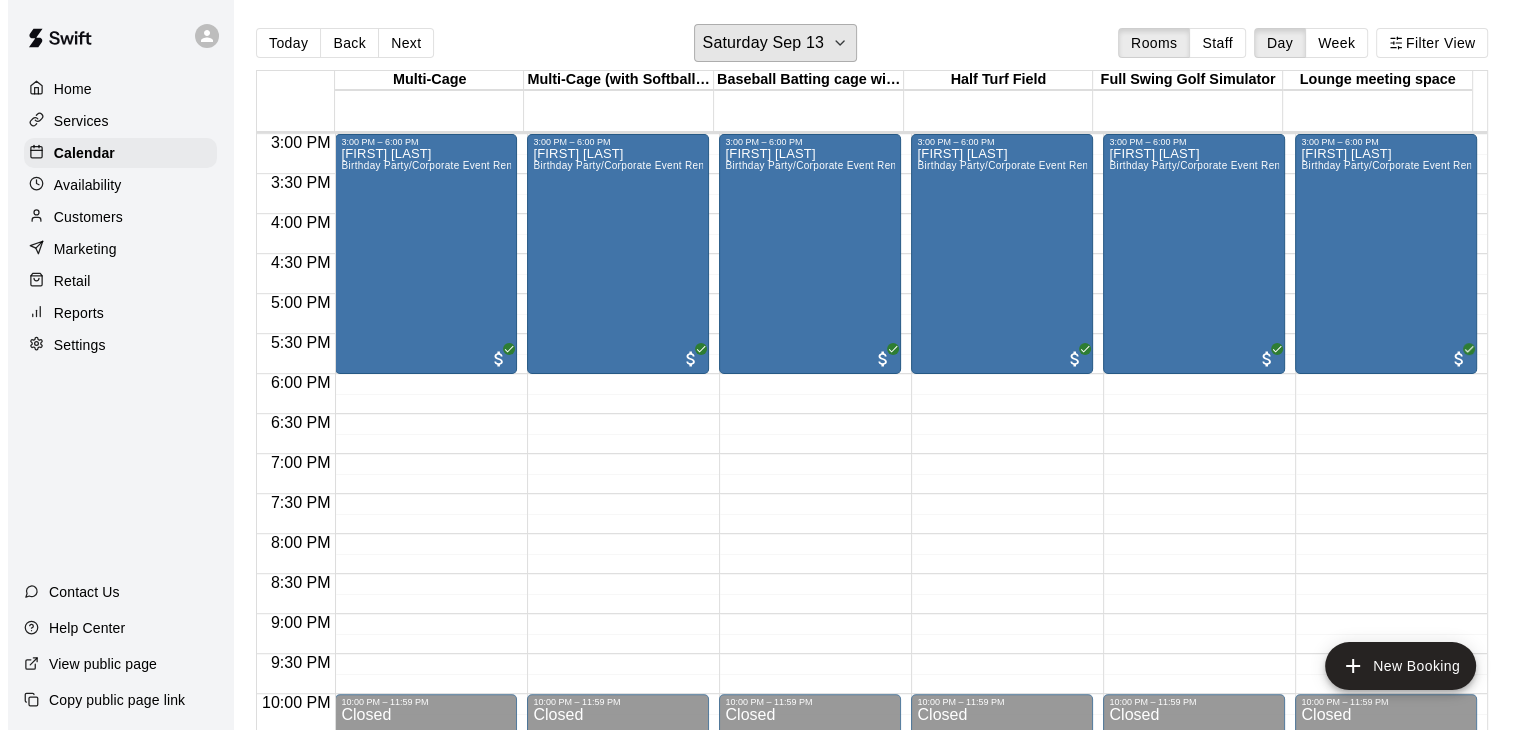 scroll, scrollTop: 1200, scrollLeft: 0, axis: vertical 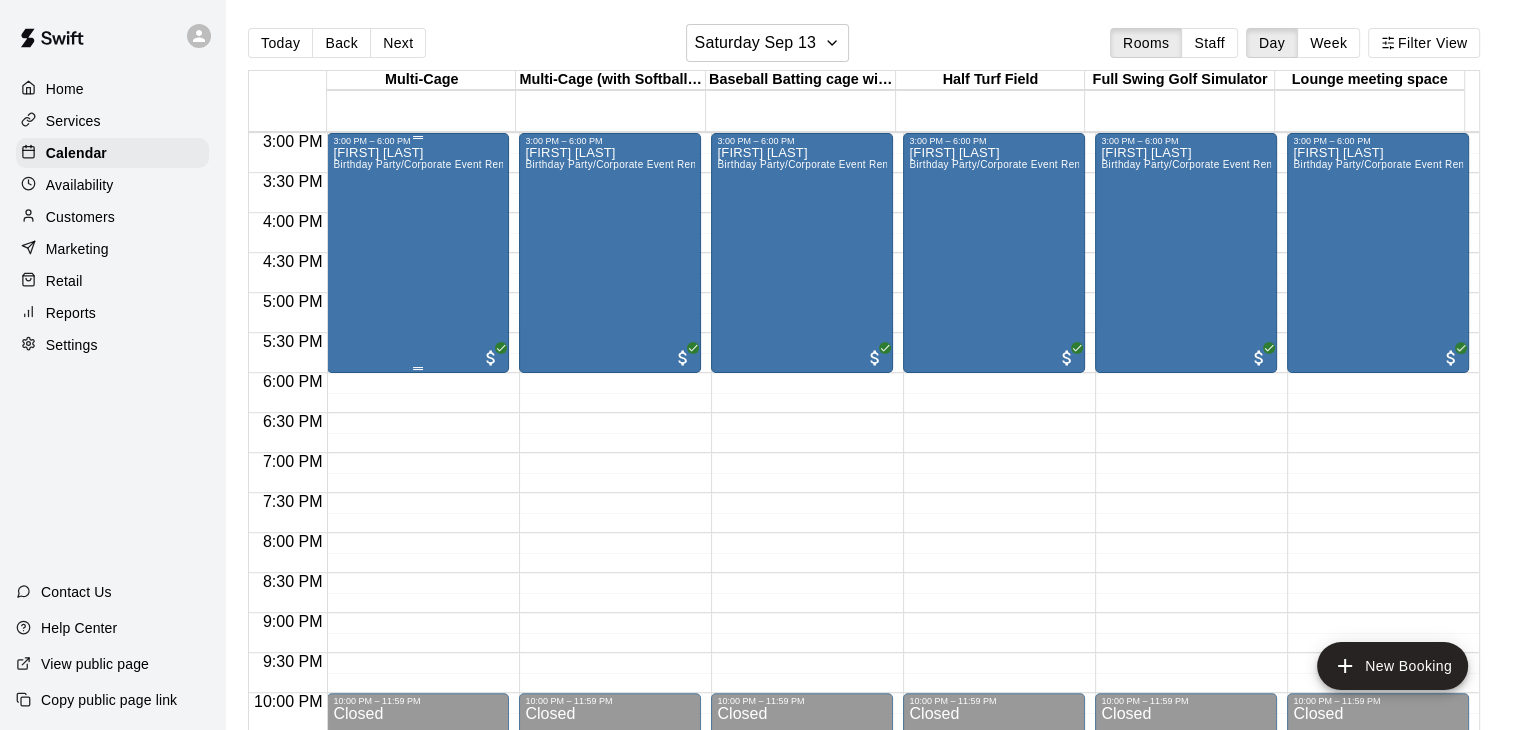 click on "[FIRST] [LAST] Birthday Party/Corporate Event Rental (3 HOURS)" at bounding box center [418, 511] 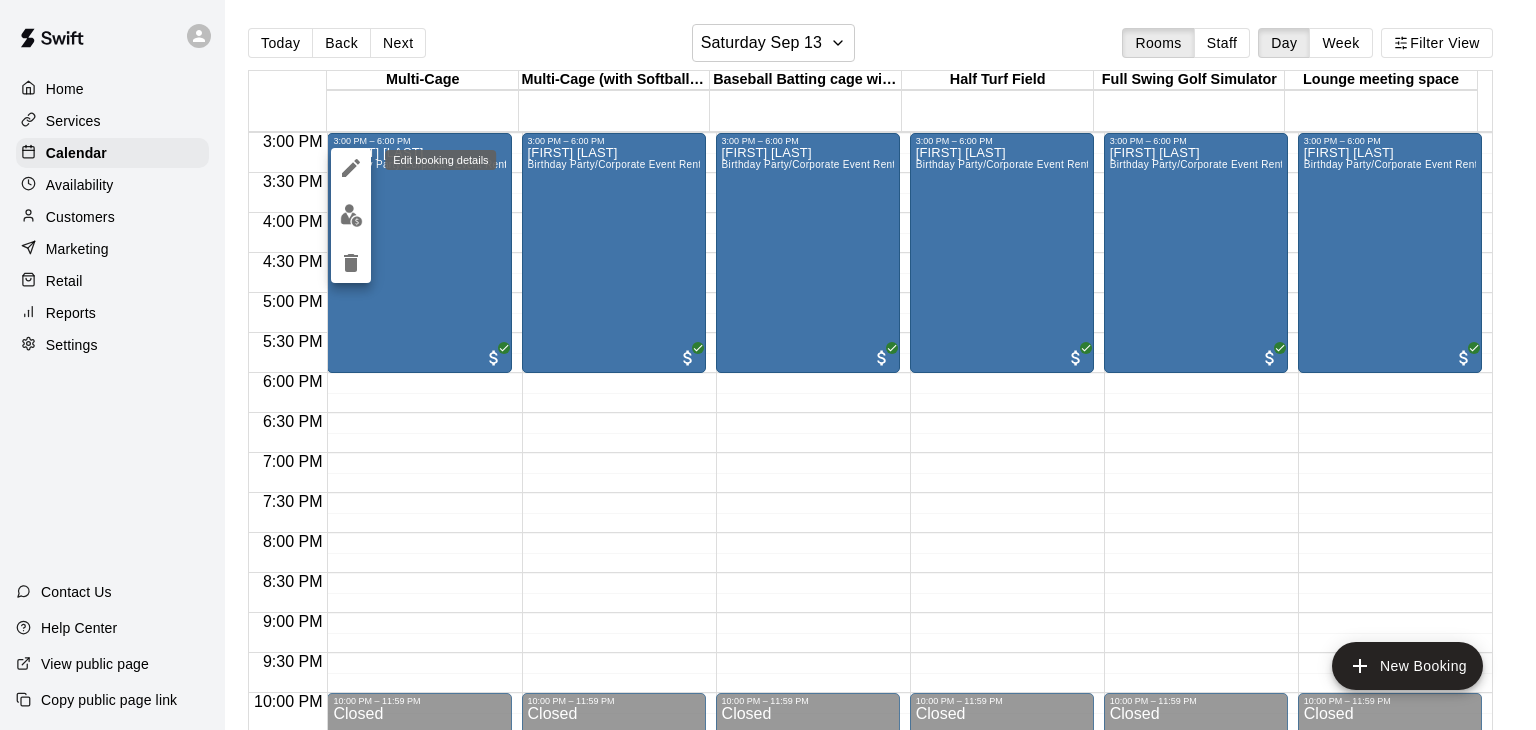 click 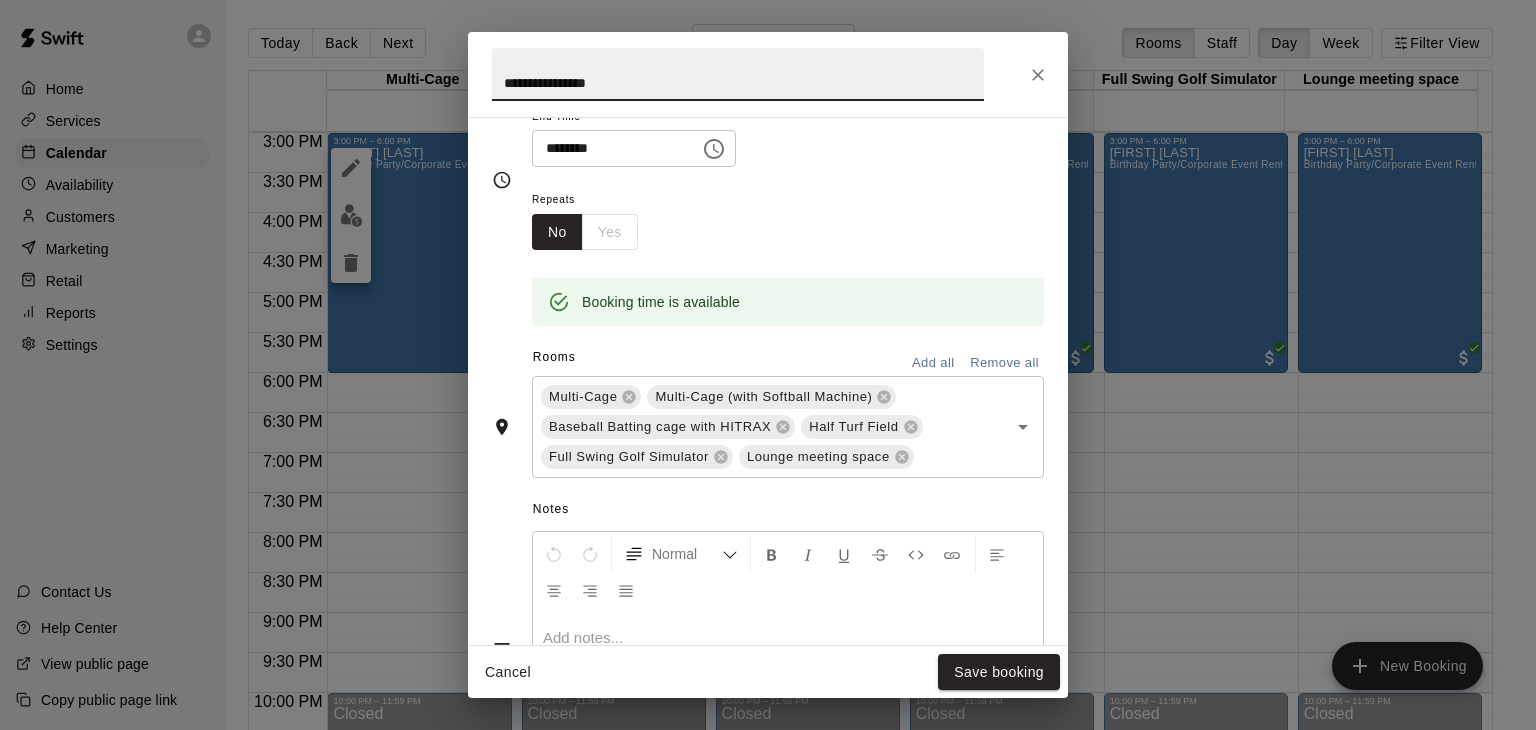 scroll, scrollTop: 300, scrollLeft: 0, axis: vertical 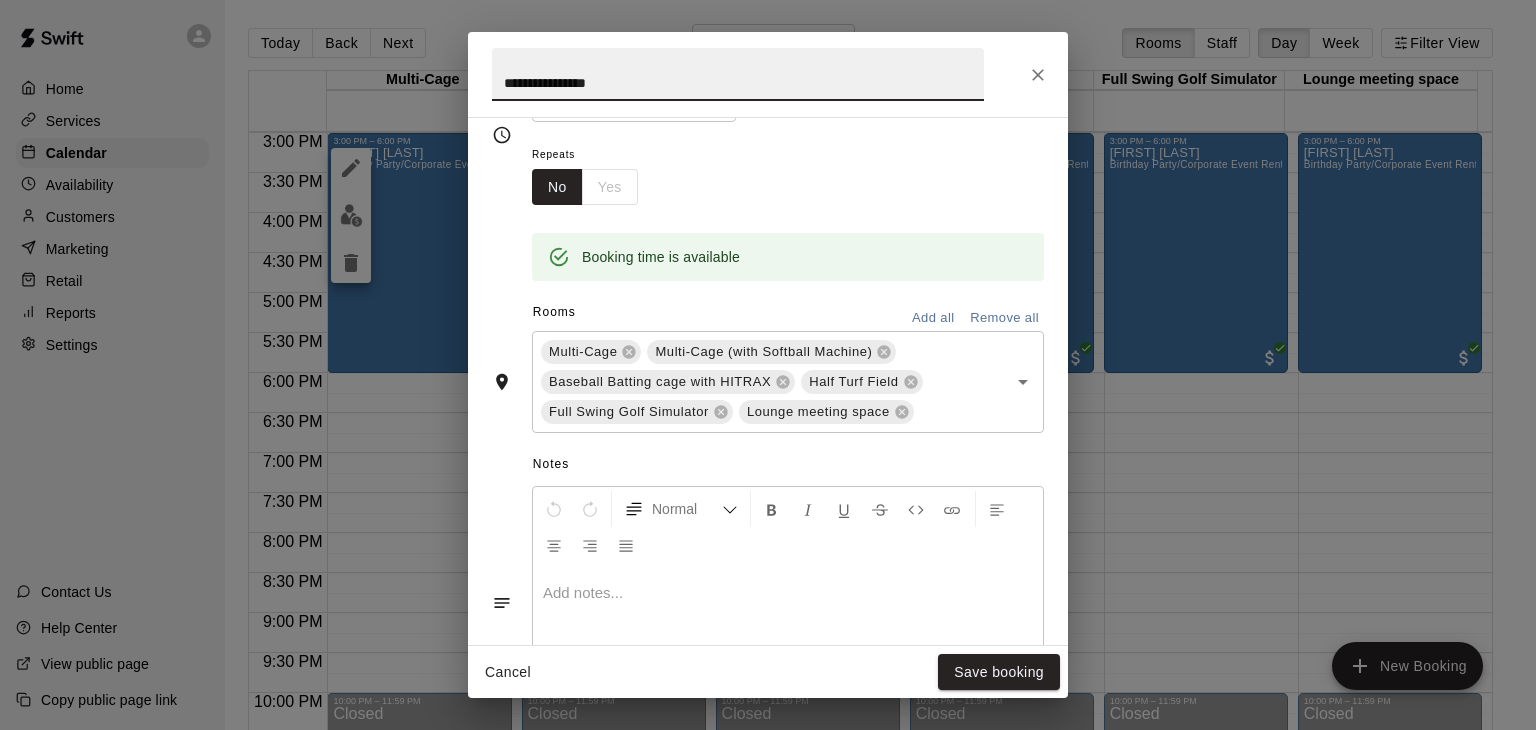 click at bounding box center (788, 643) 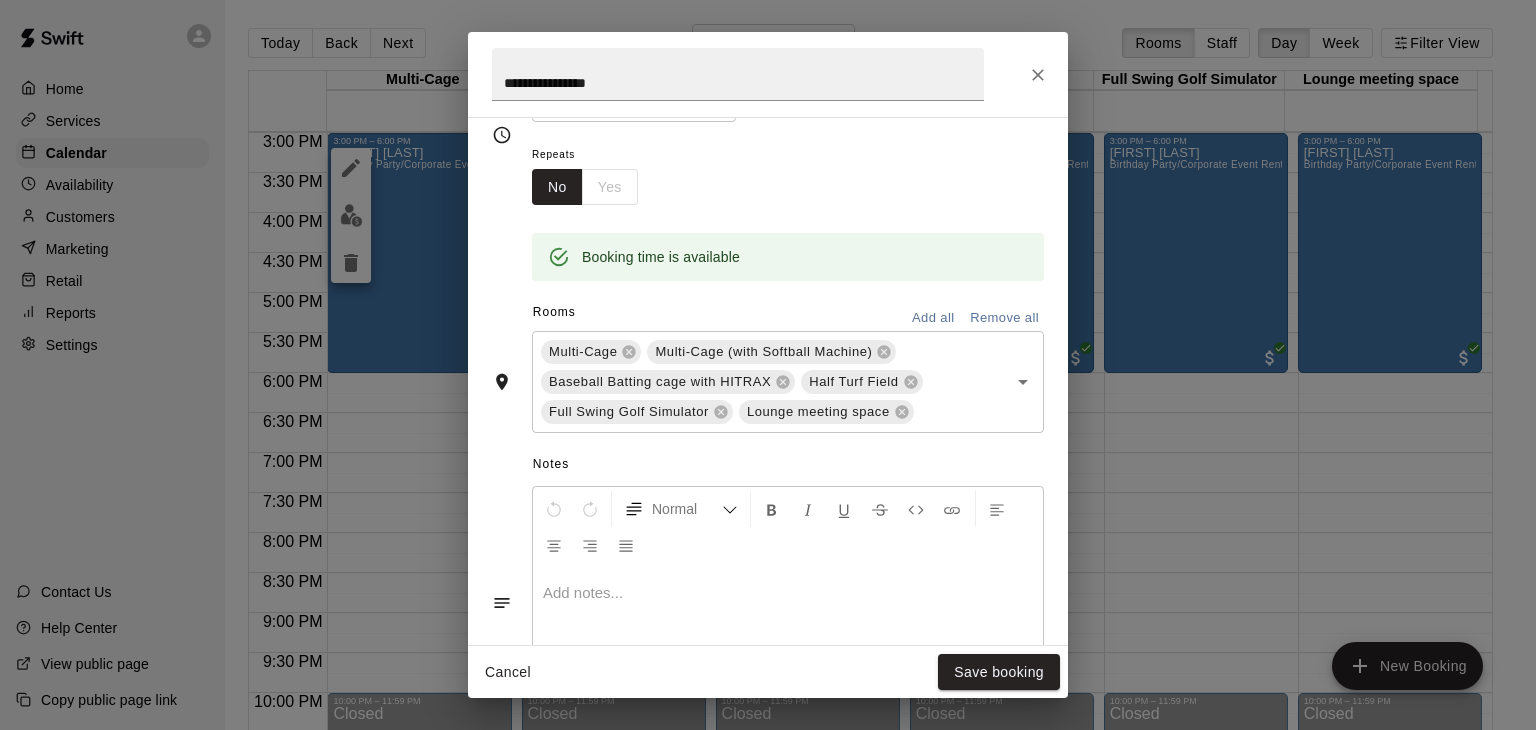 type 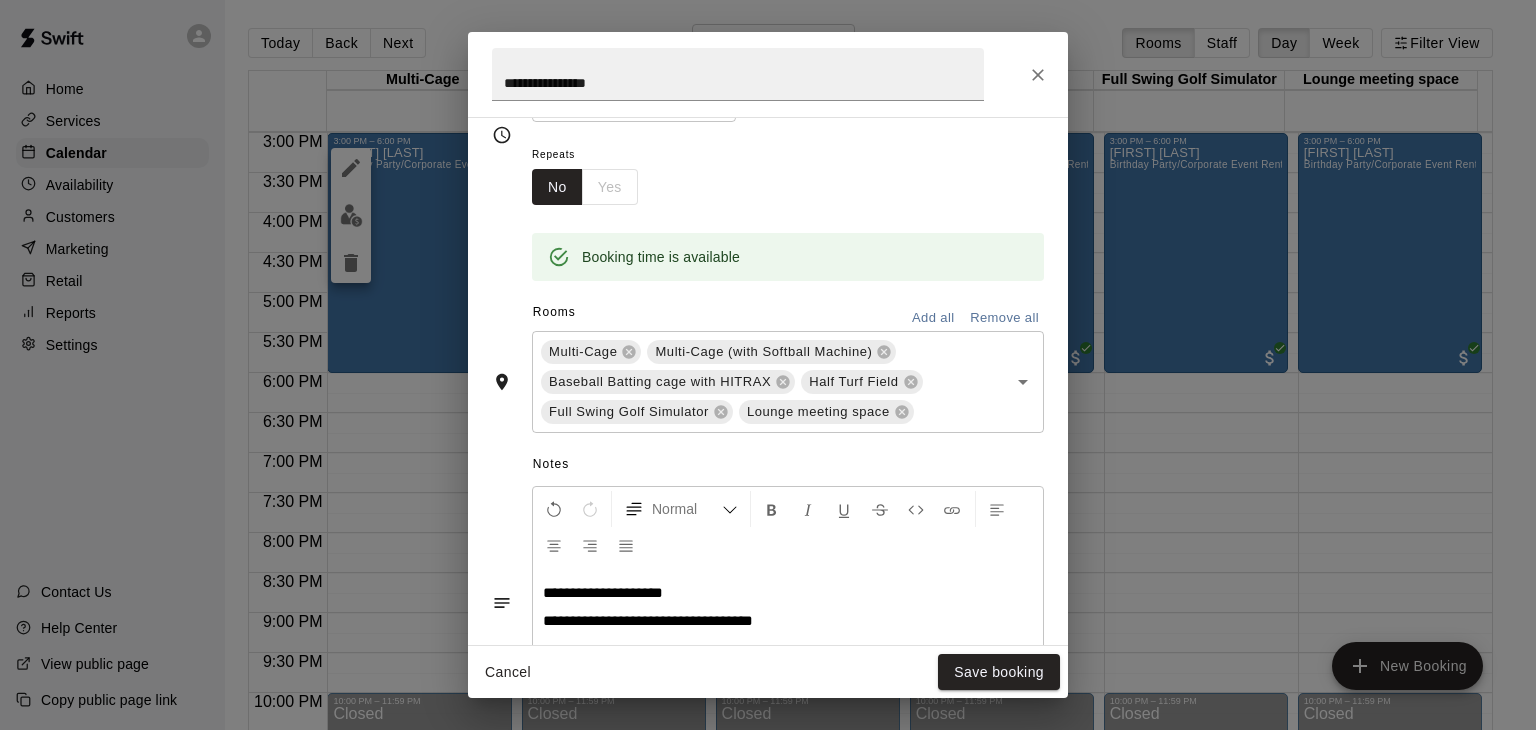 click on "**********" at bounding box center (788, 621) 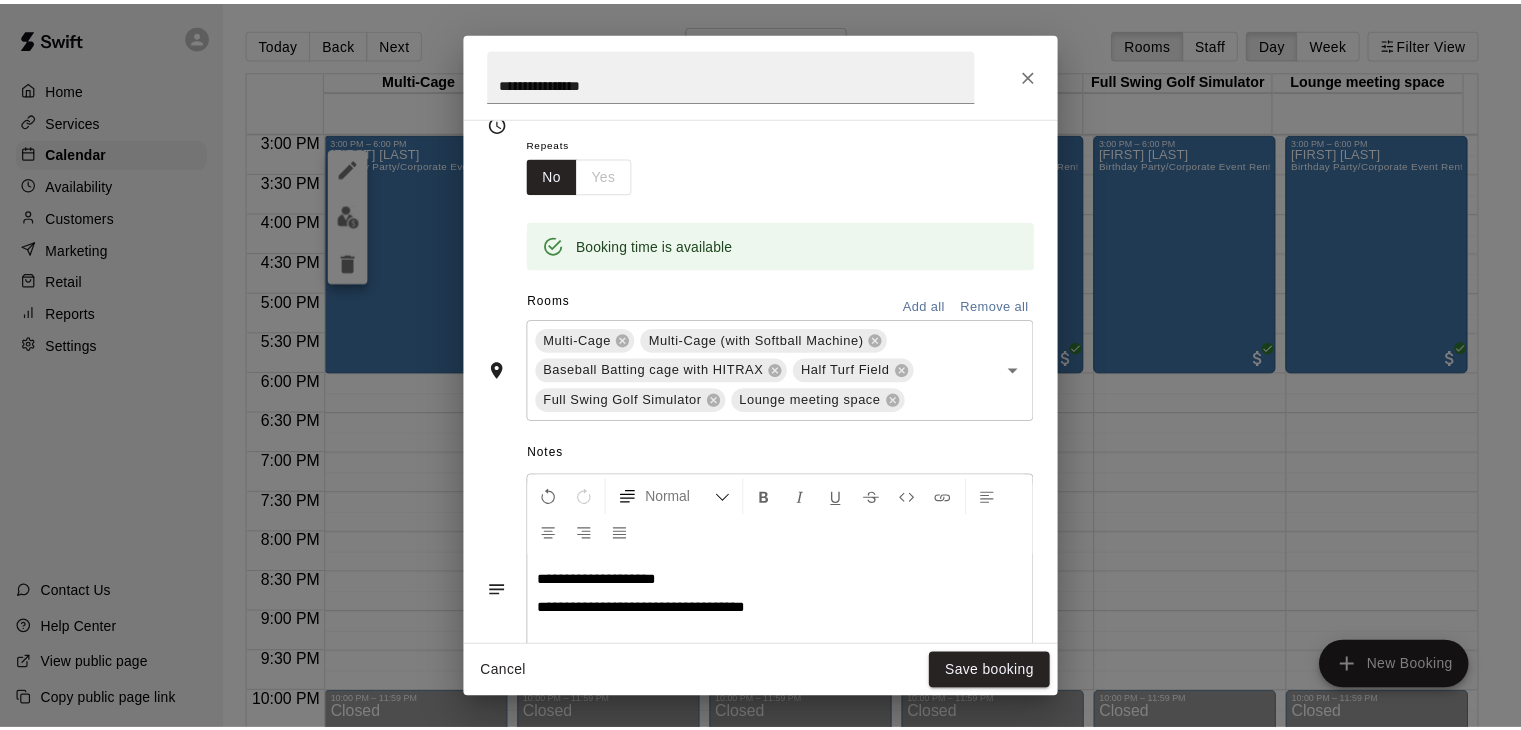 scroll, scrollTop: 340, scrollLeft: 0, axis: vertical 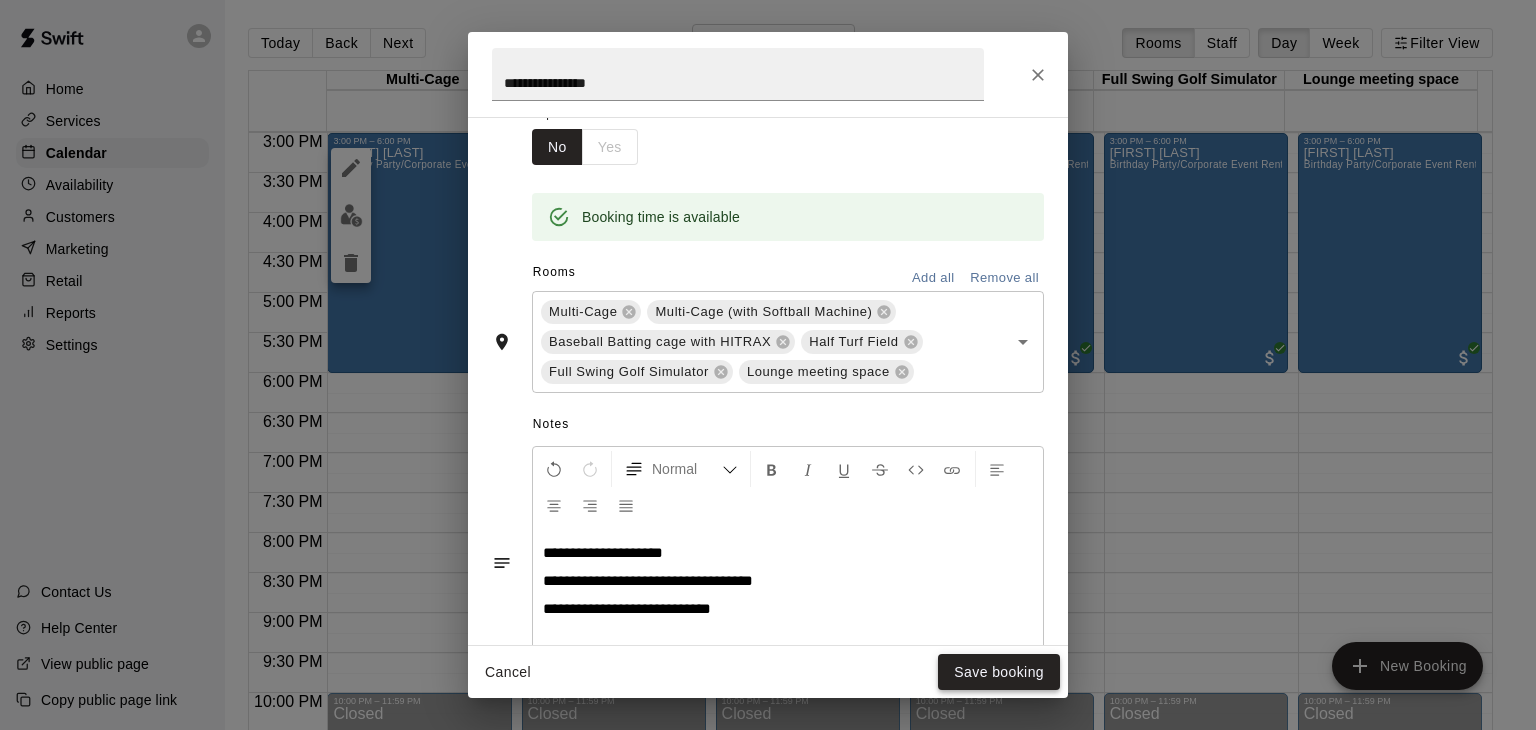 click on "Save booking" at bounding box center (999, 672) 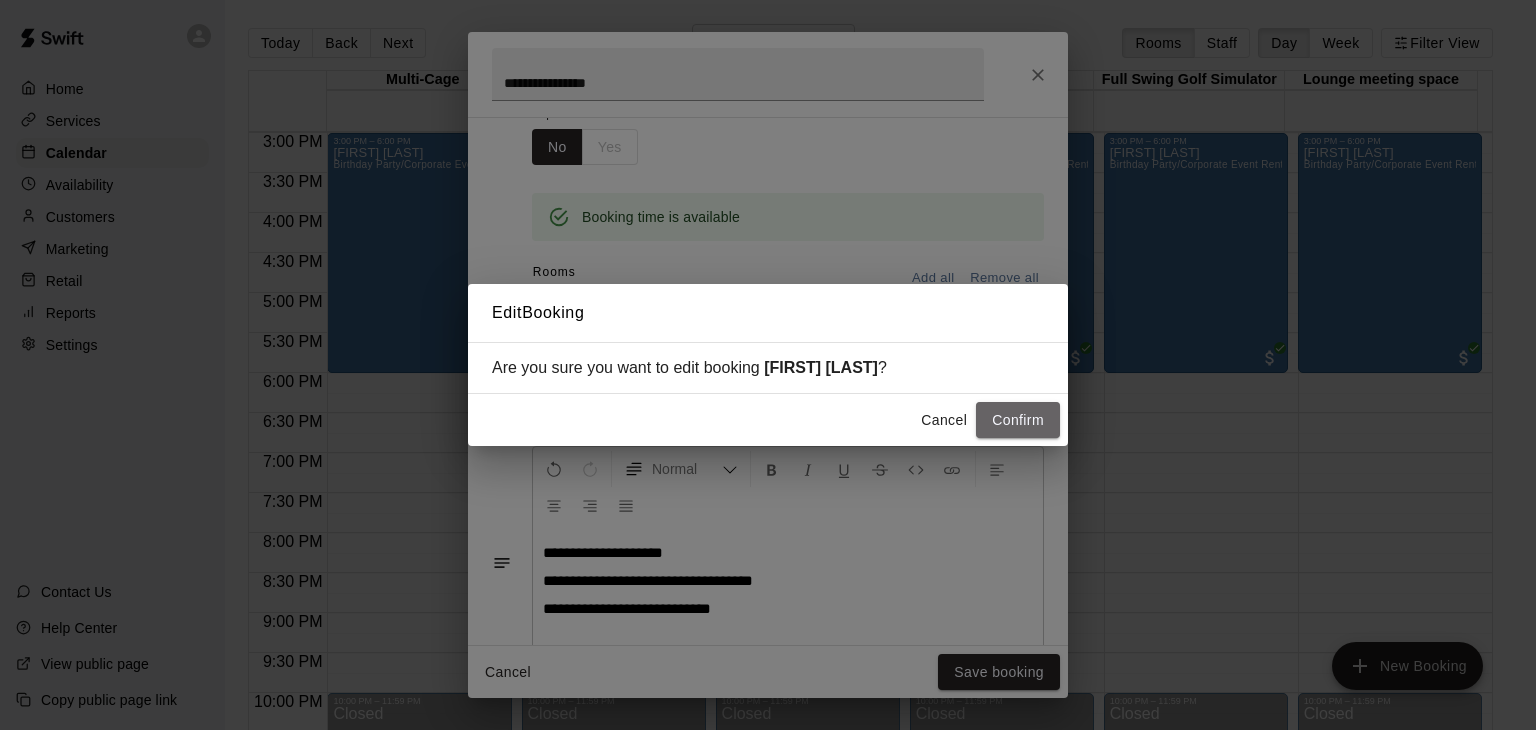 click on "Confirm" at bounding box center [1018, 420] 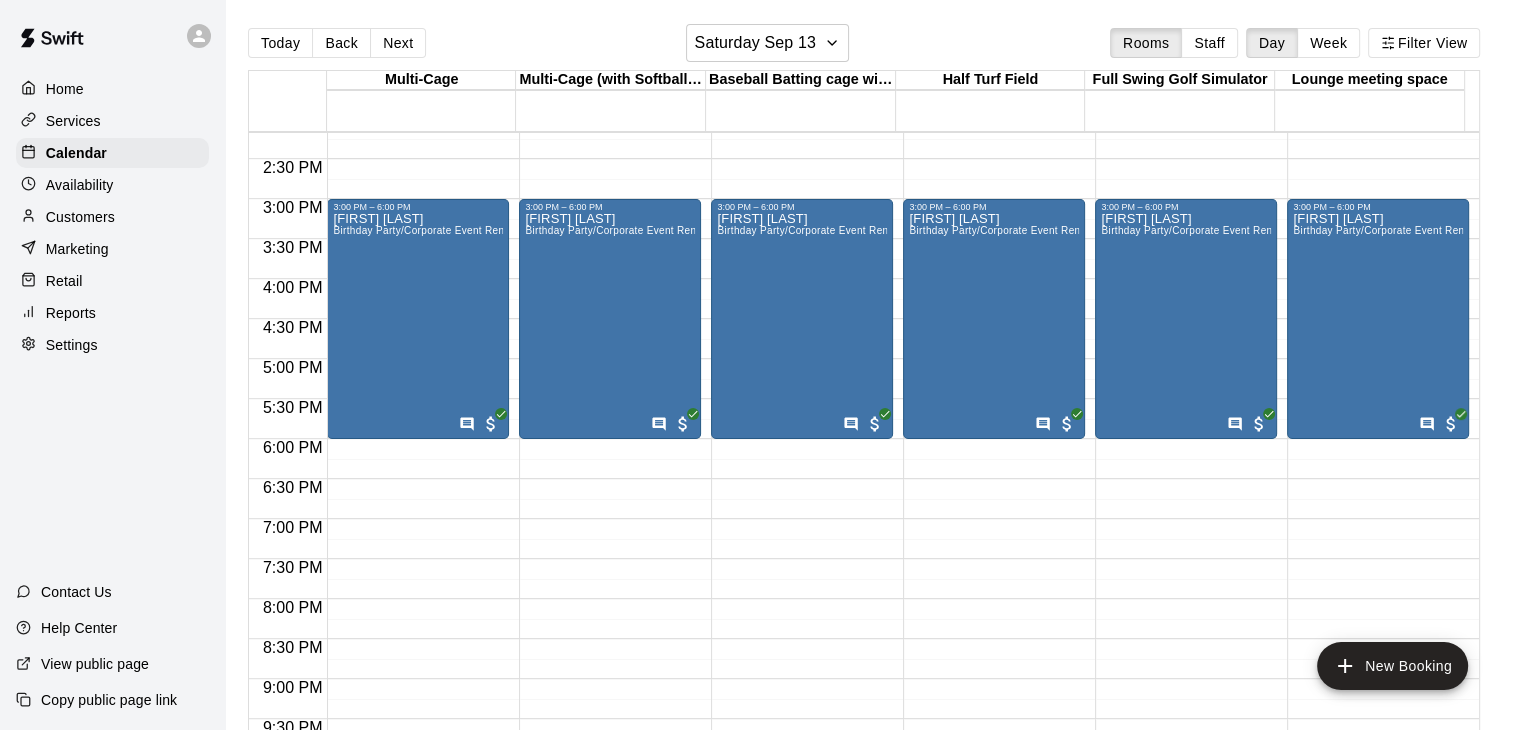 scroll, scrollTop: 1100, scrollLeft: 0, axis: vertical 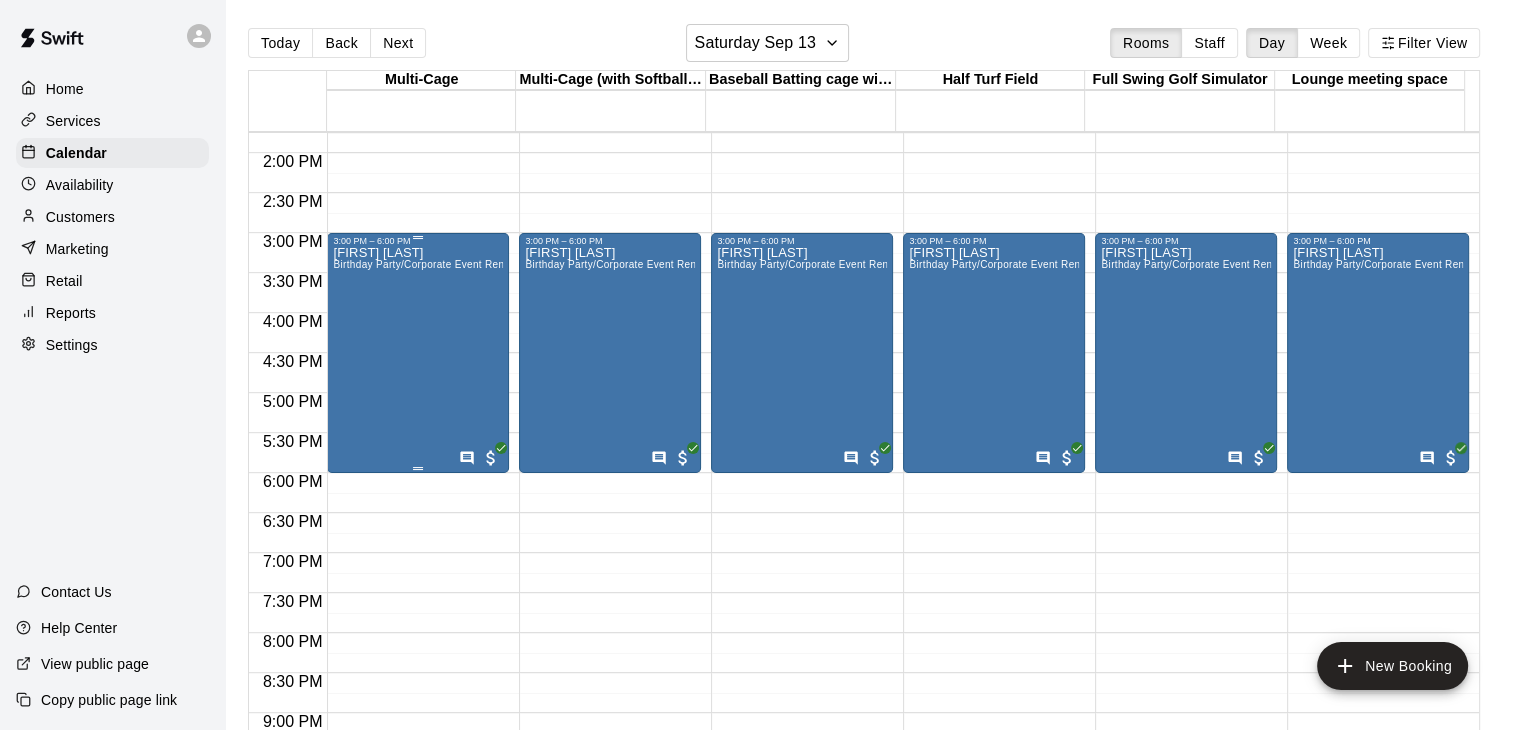 click on "[FIRST] [LAST] Birthday Party/Corporate Event Rental (3 HOURS)" at bounding box center (418, 611) 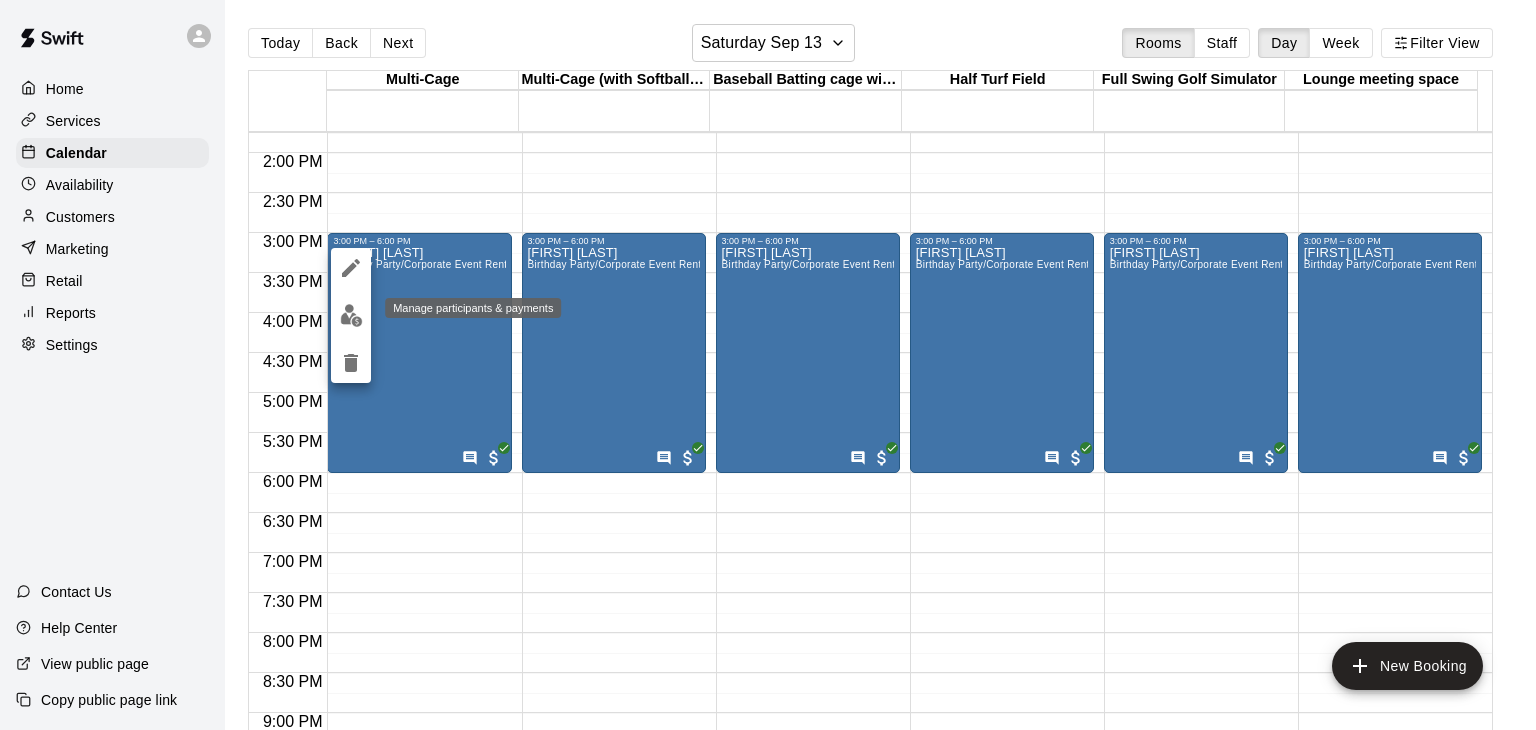 click at bounding box center [351, 315] 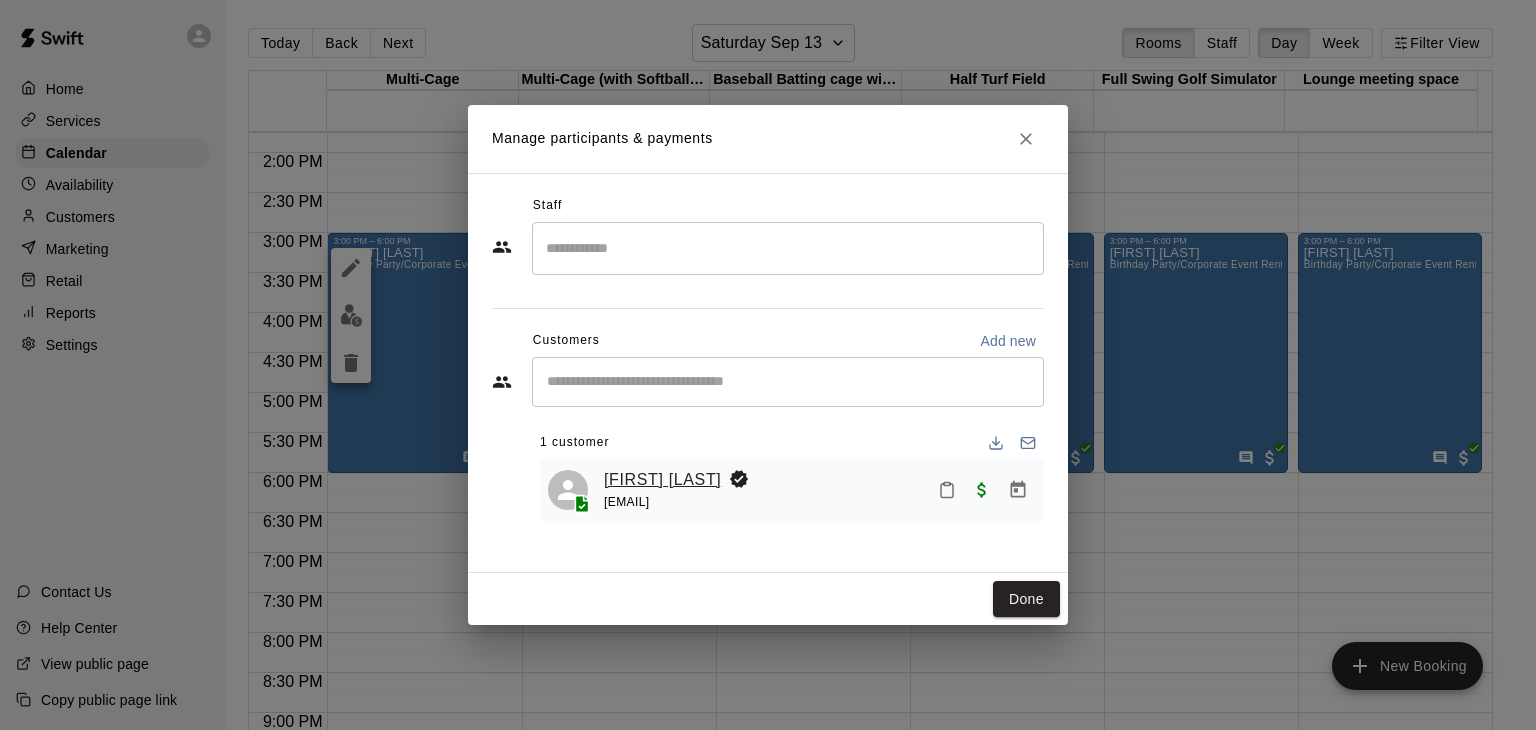 click on "[FIRST] [LAST]" at bounding box center (662, 480) 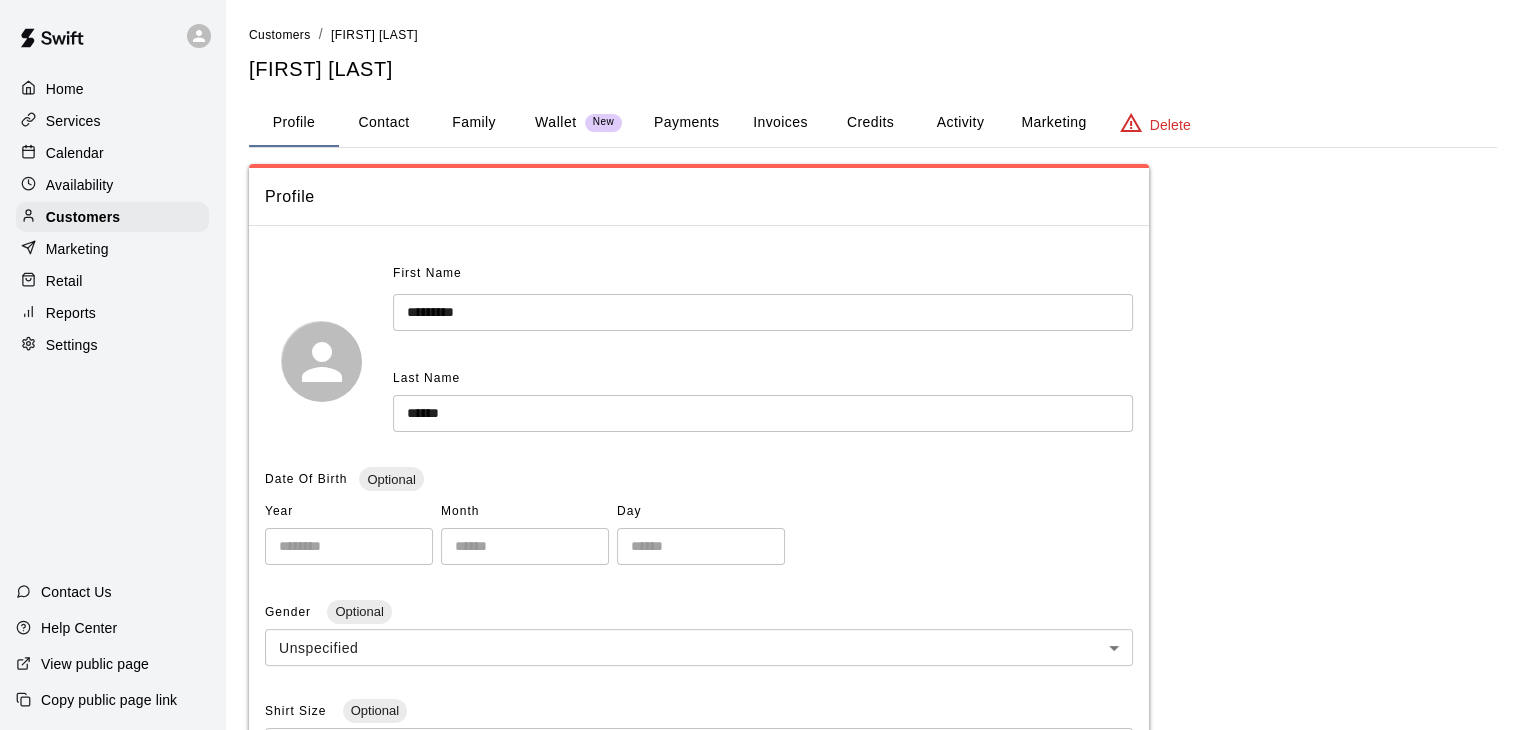 click on "Contact" at bounding box center (384, 123) 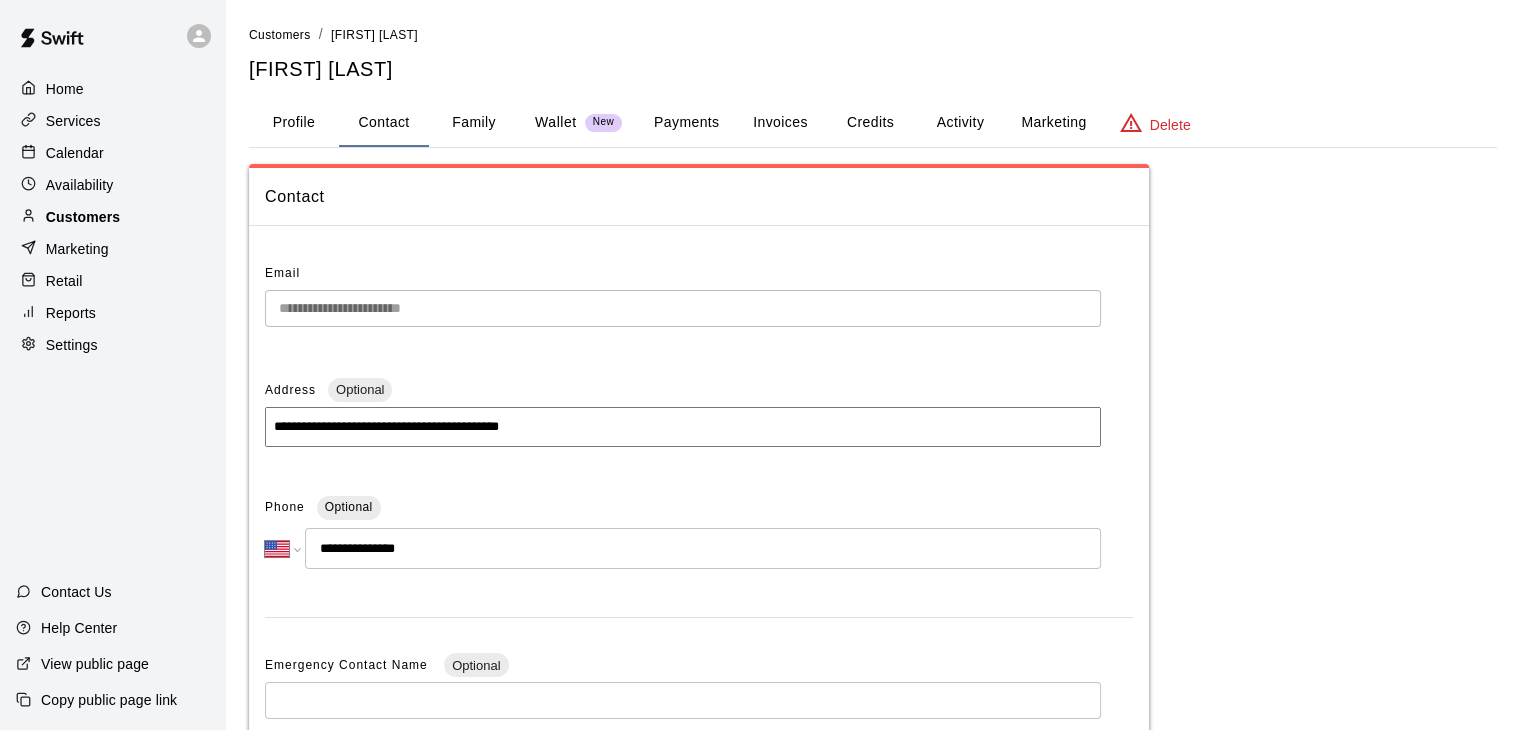 click on "Customers" at bounding box center [83, 217] 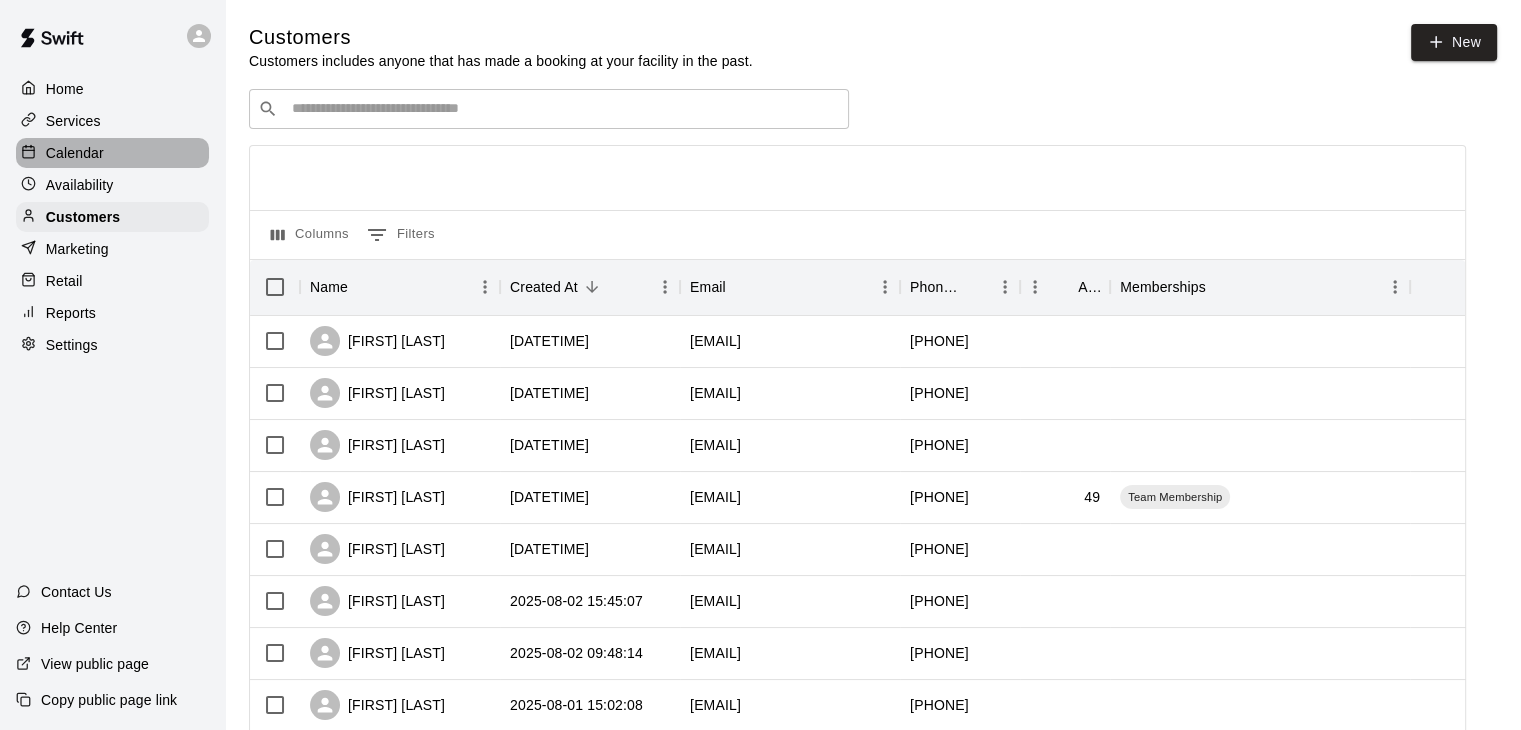 click on "Calendar" at bounding box center [75, 153] 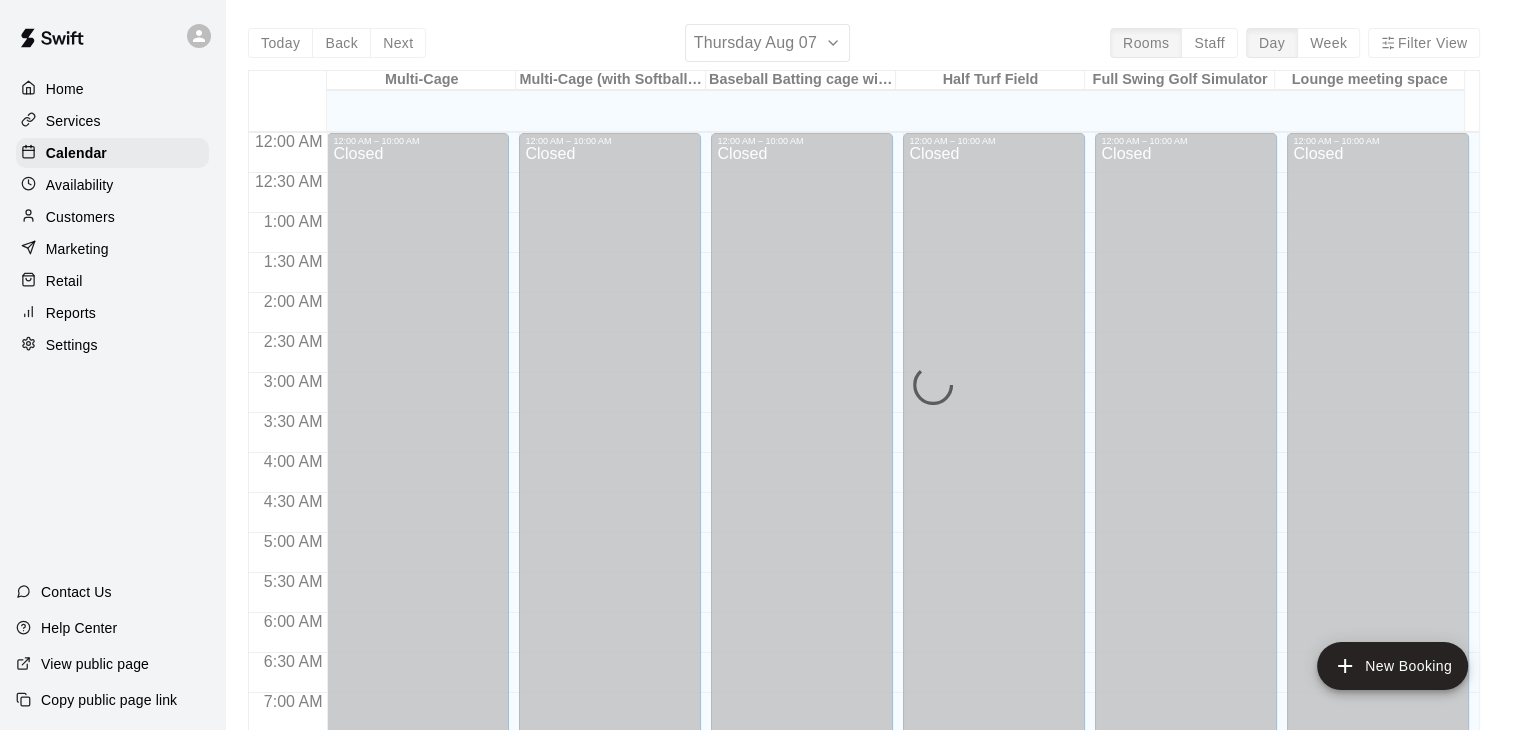 scroll, scrollTop: 810, scrollLeft: 0, axis: vertical 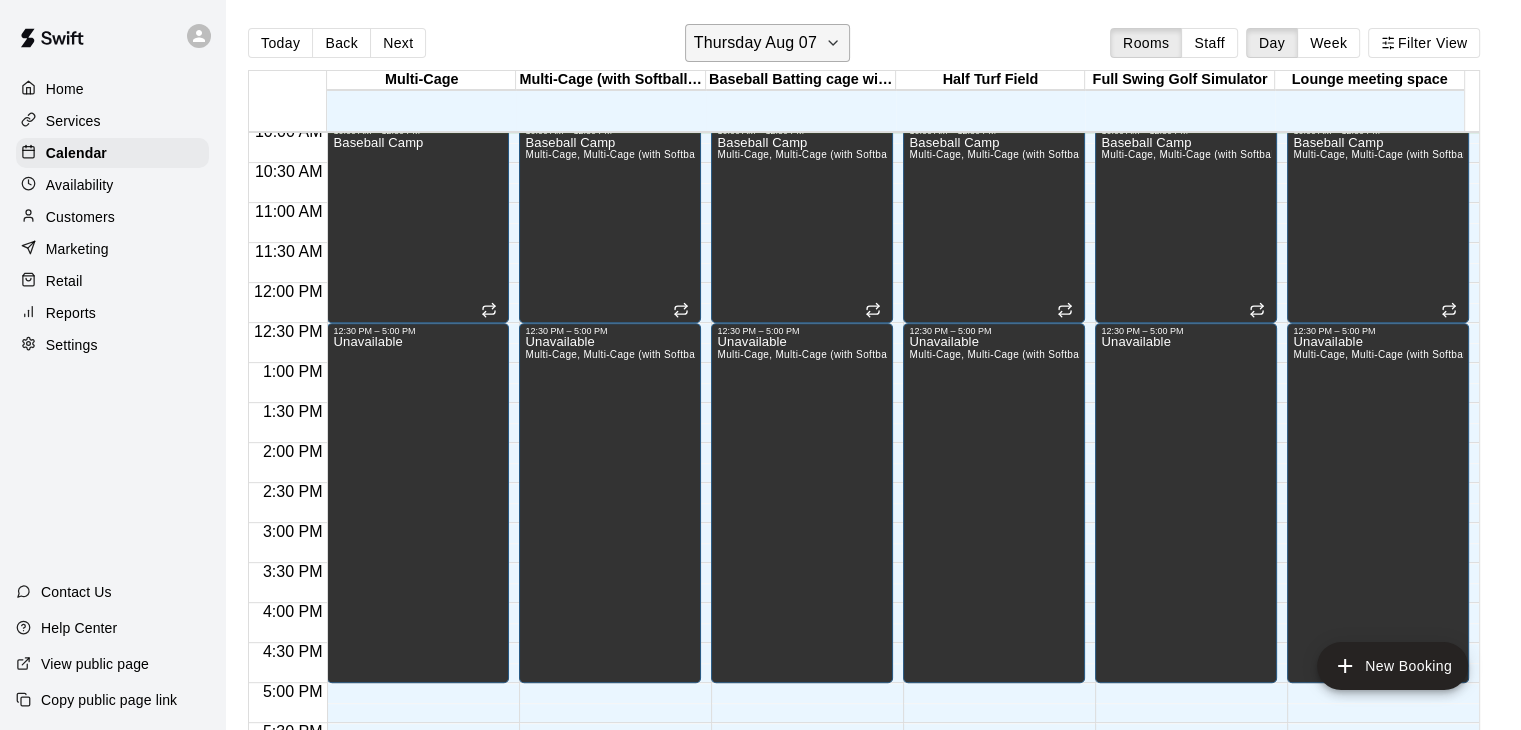 click 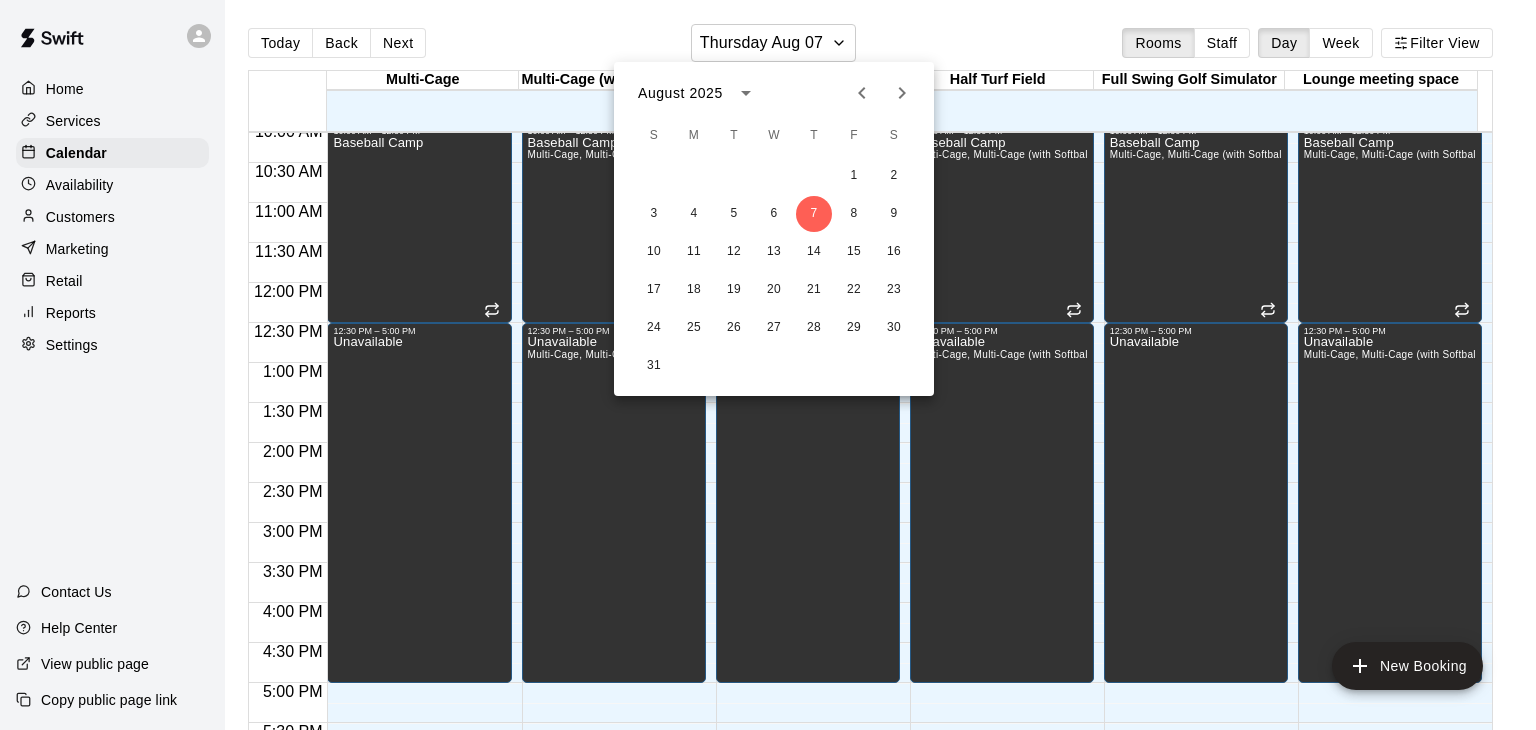 click 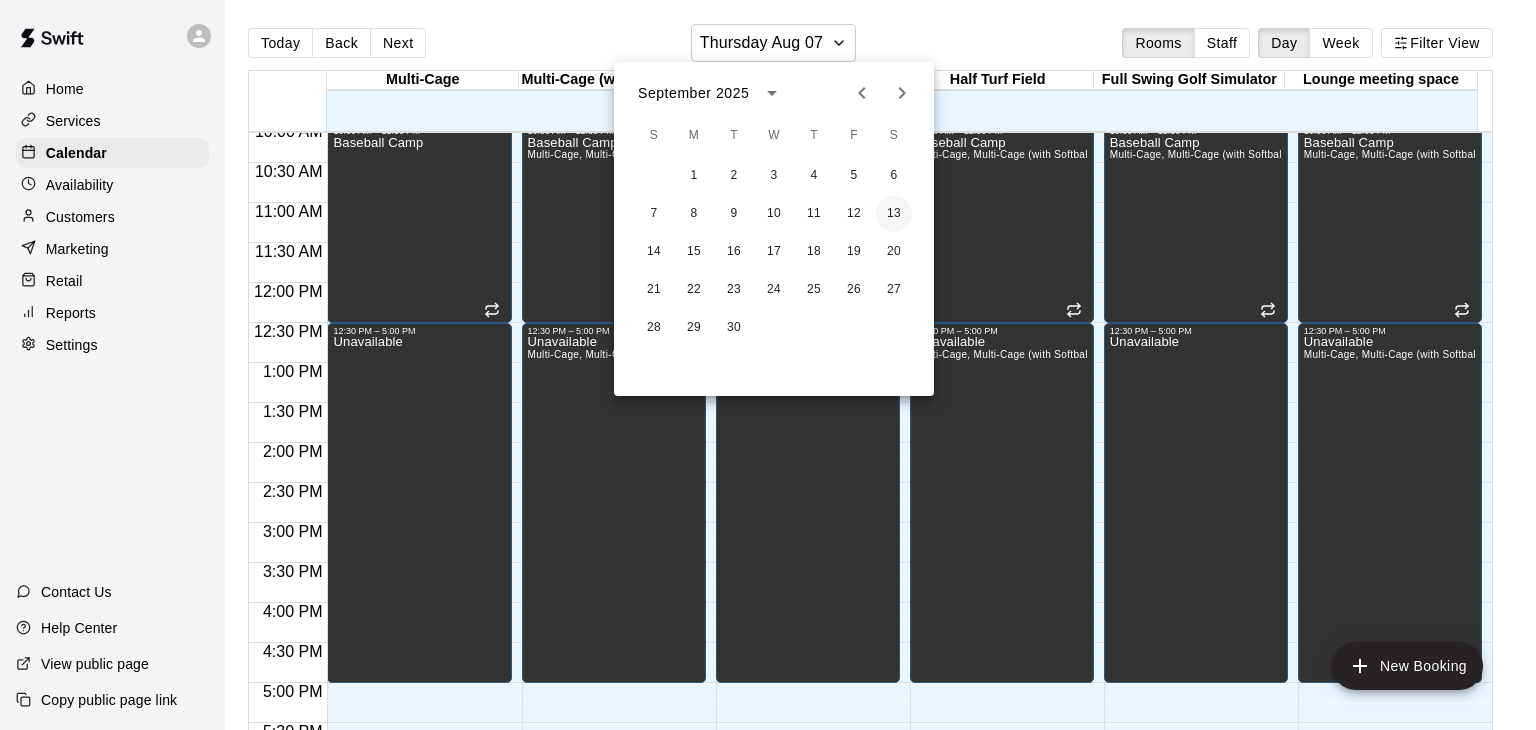 click on "13" at bounding box center [894, 214] 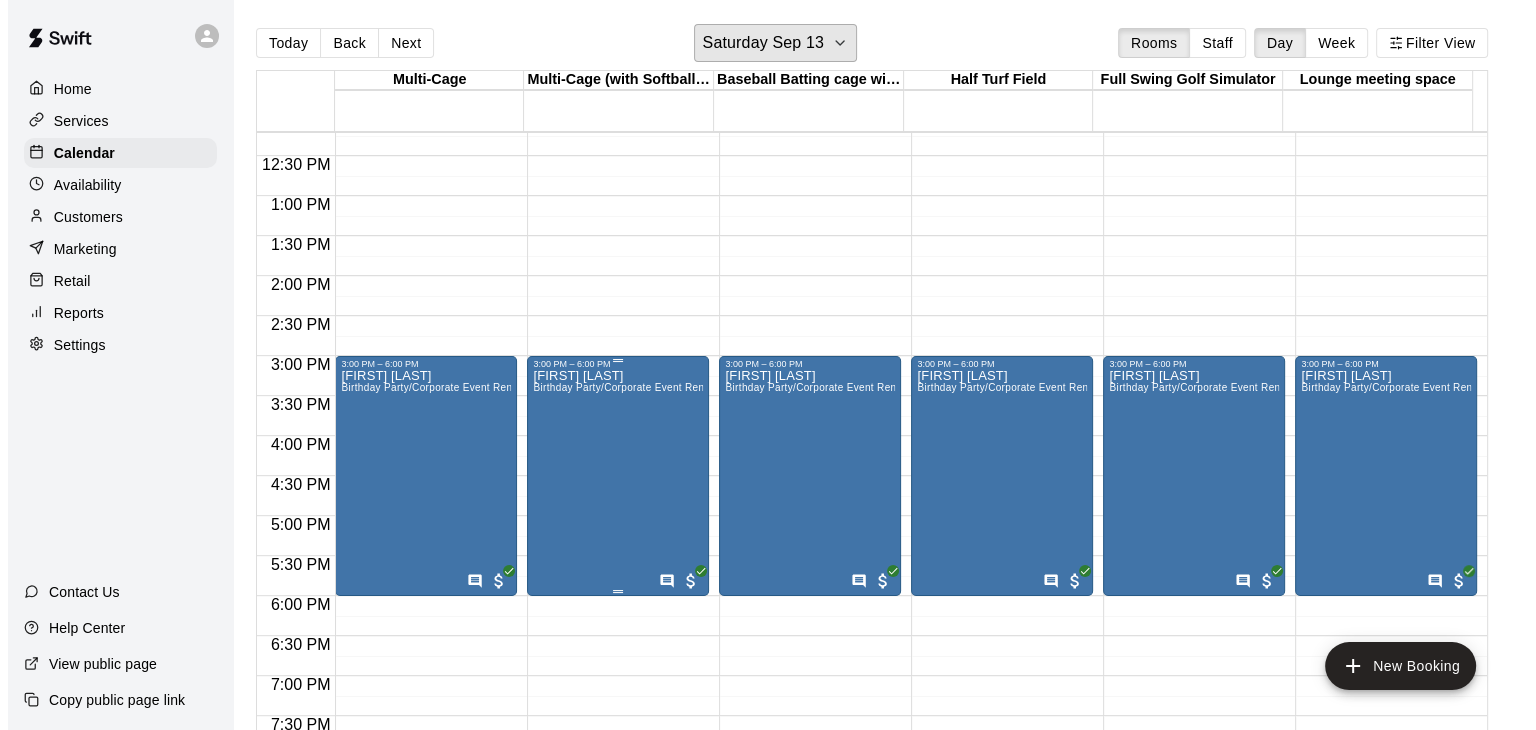 scroll, scrollTop: 1010, scrollLeft: 0, axis: vertical 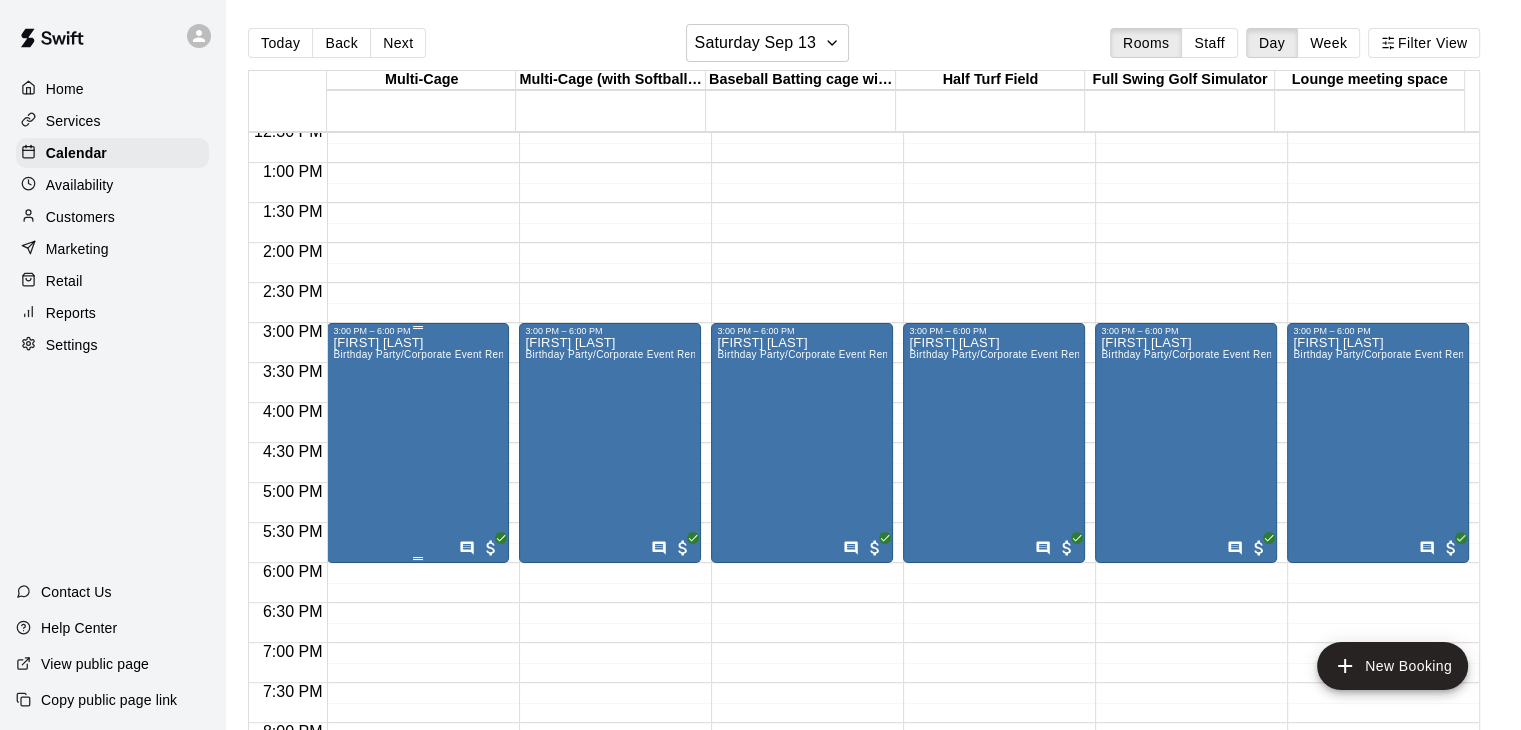 click on "[FIRST] [LAST] Birthday Party/Corporate Event Rental (3 HOURS)" at bounding box center (418, 701) 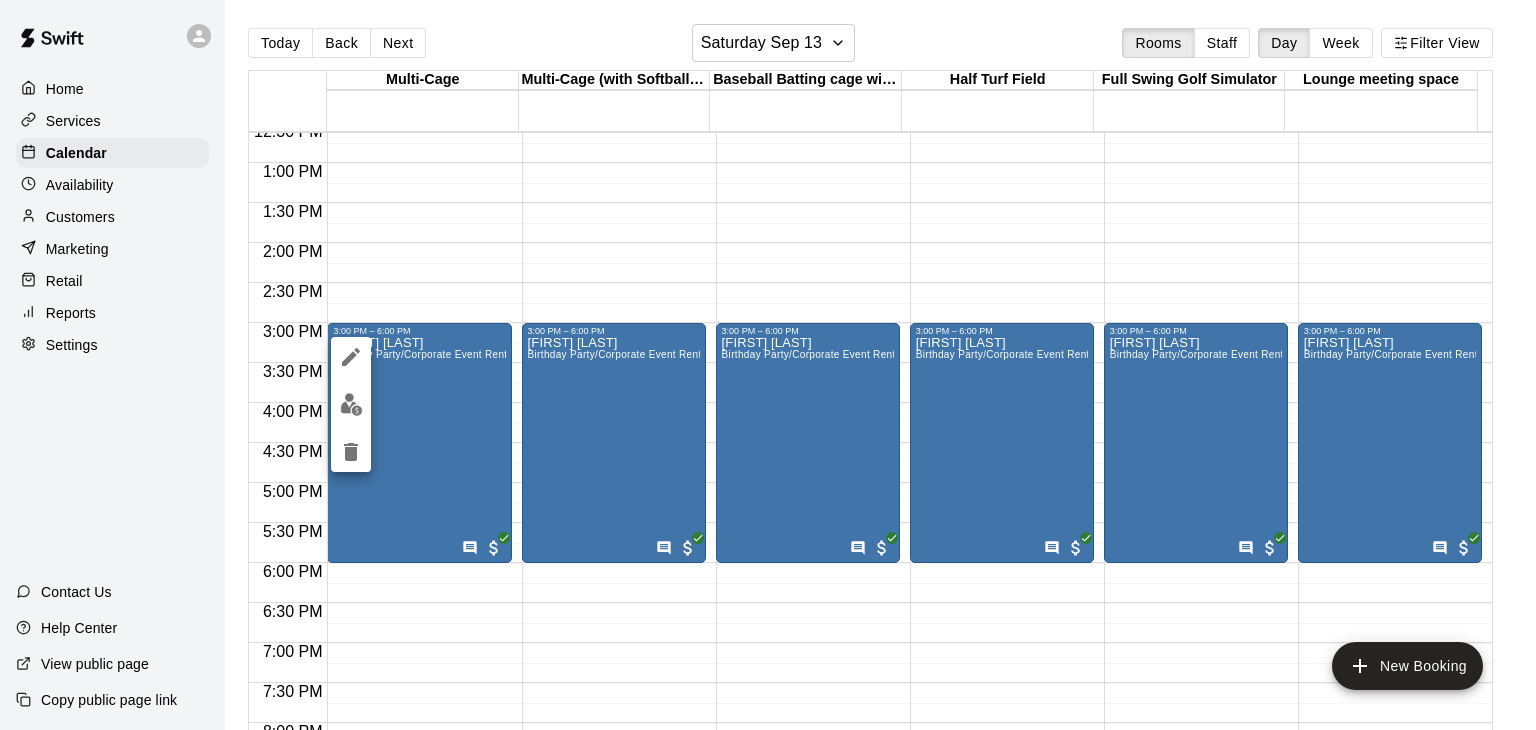 click 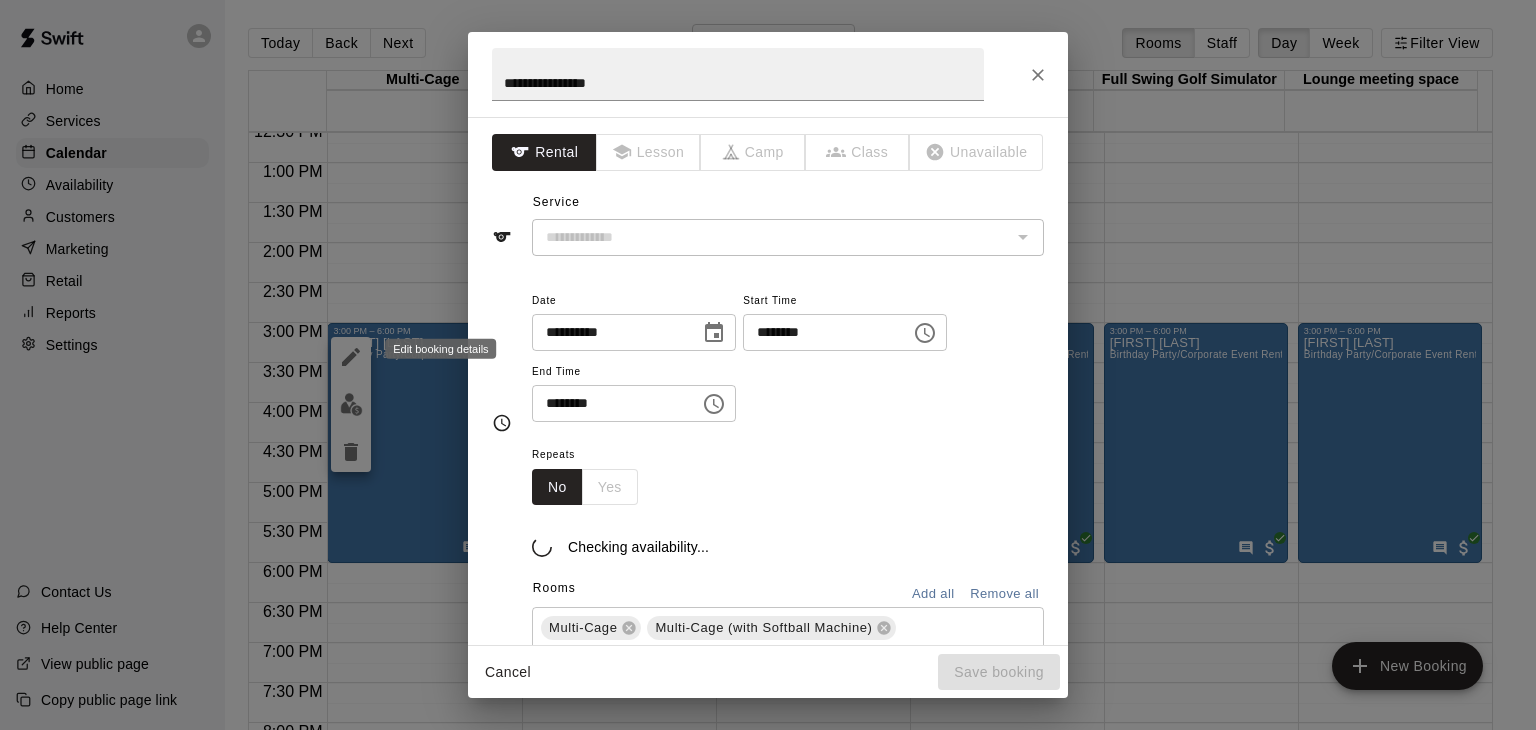 type on "**********" 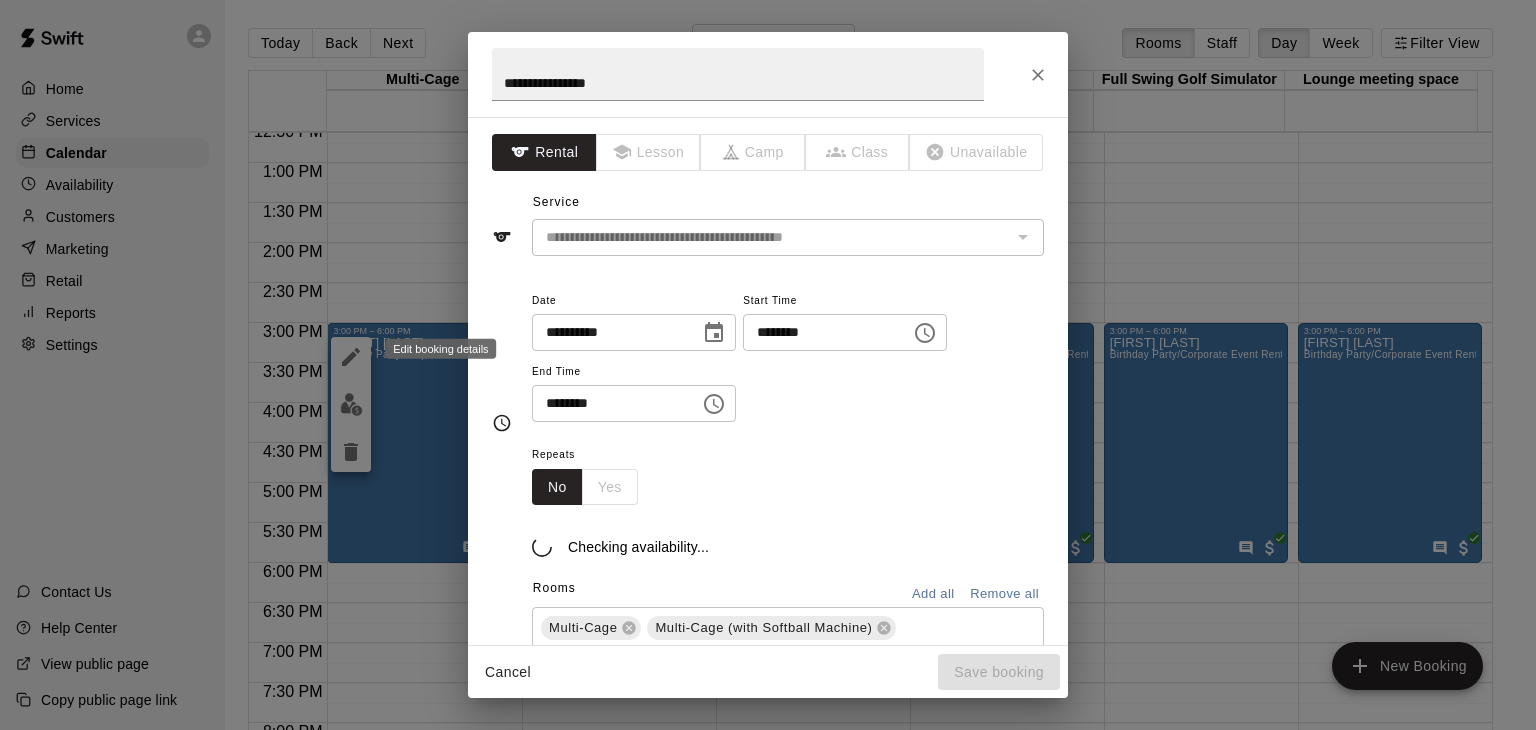 scroll, scrollTop: 312, scrollLeft: 0, axis: vertical 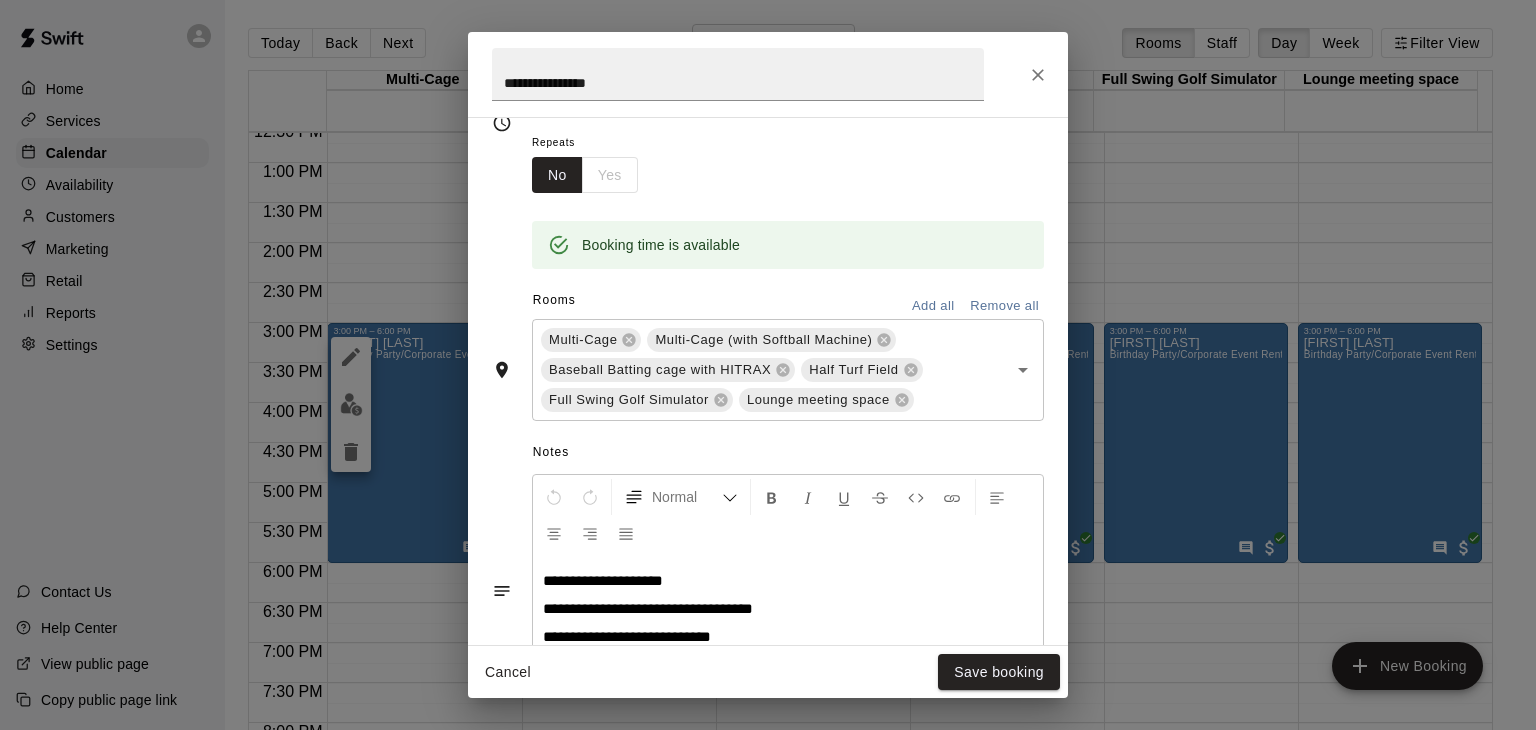 click on "**********" at bounding box center (603, 580) 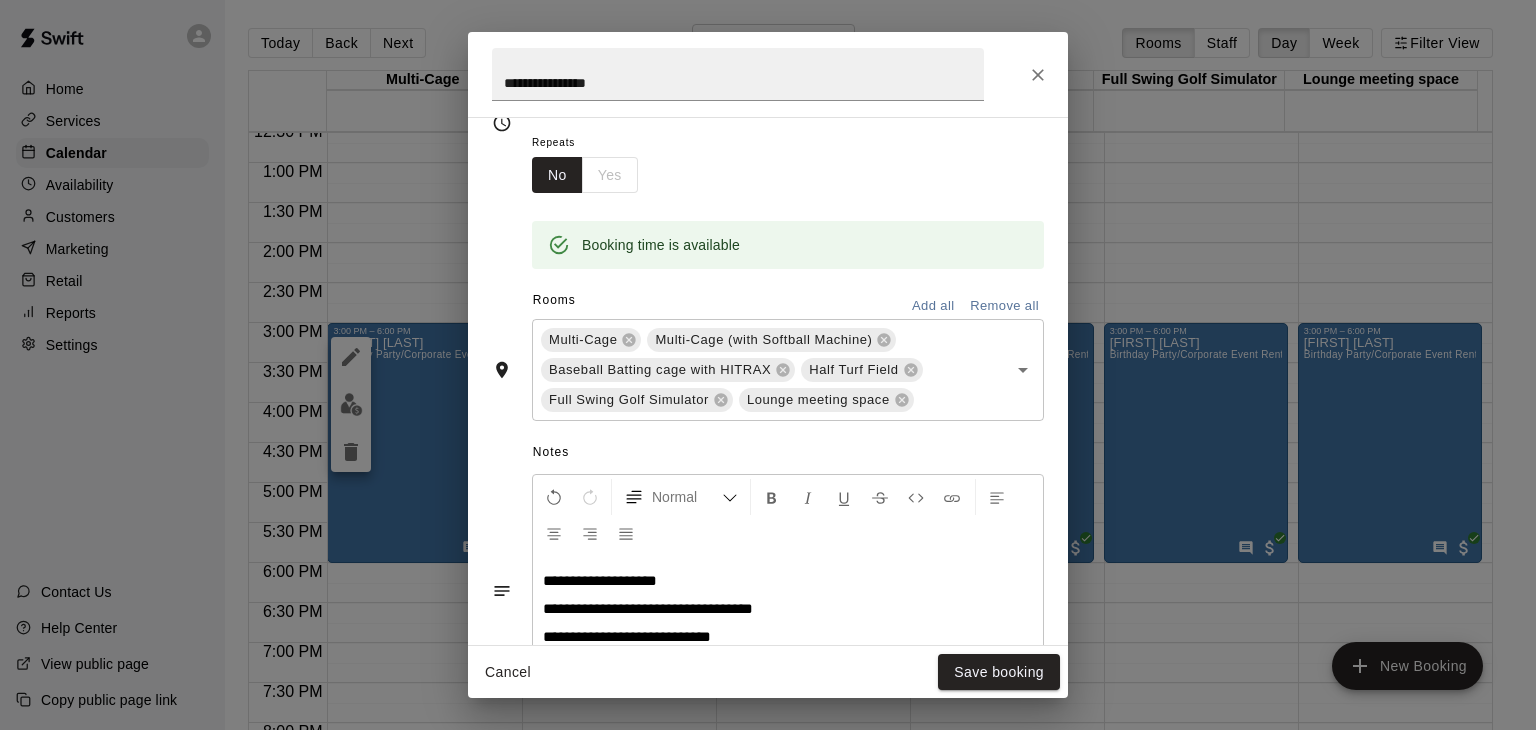 type 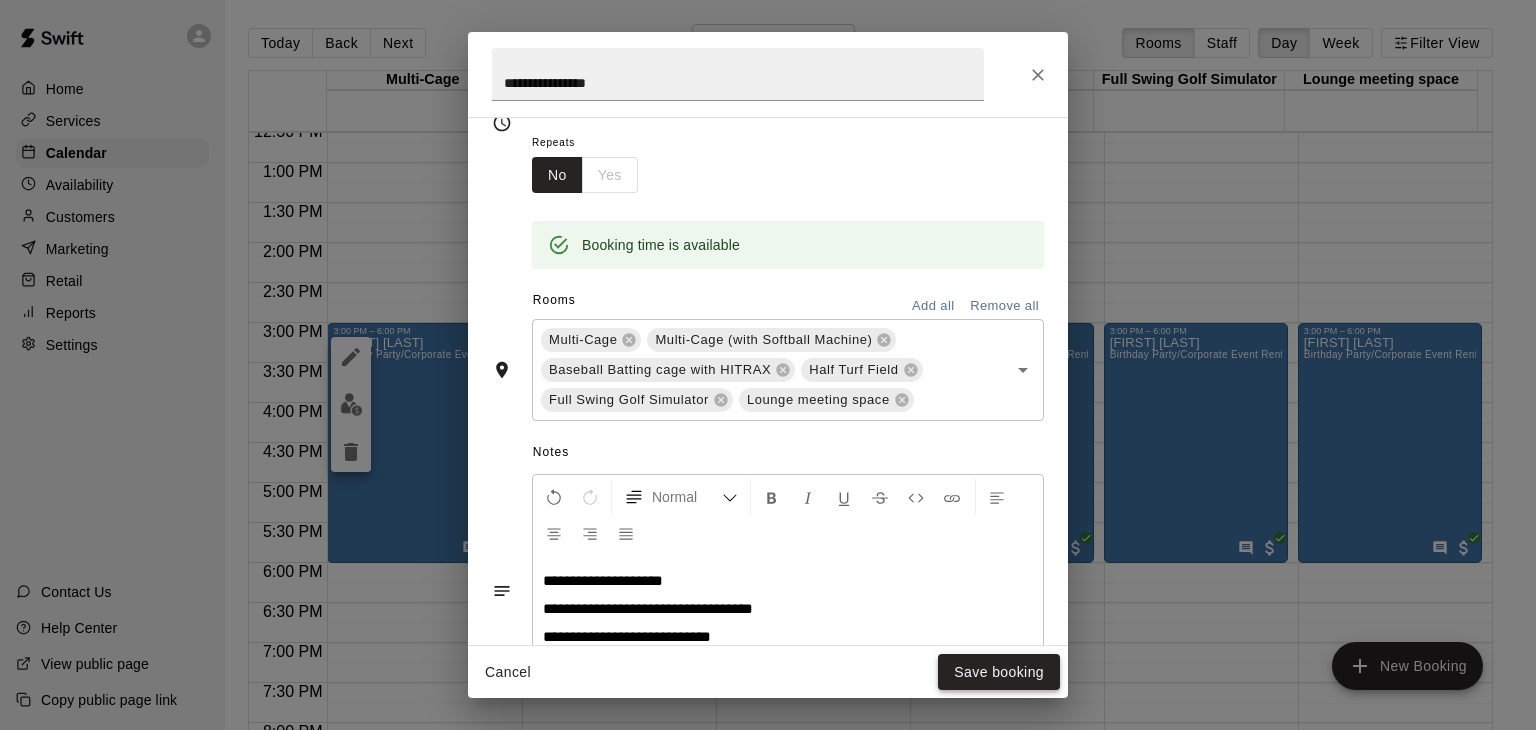 click on "Save booking" at bounding box center [999, 672] 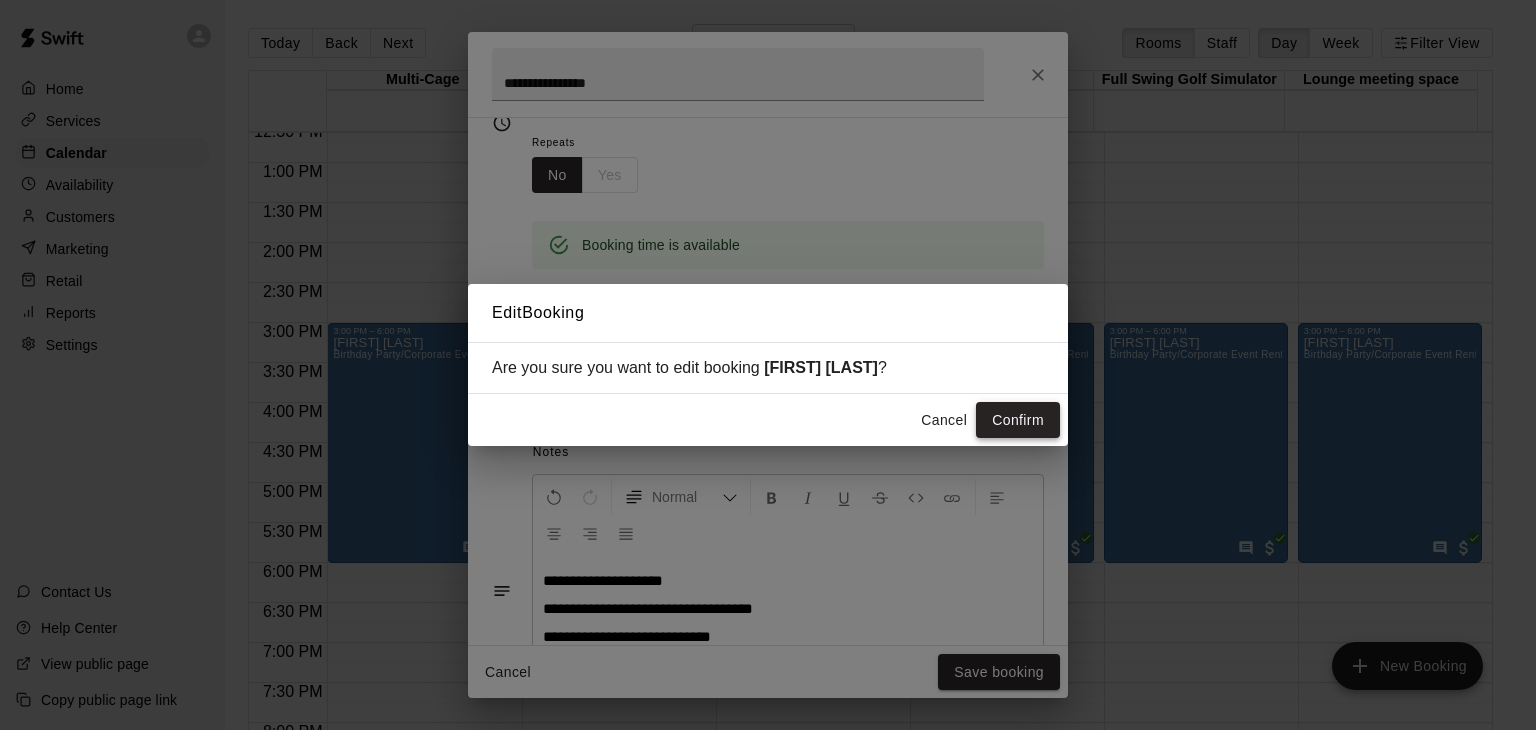 click on "Confirm" at bounding box center [1018, 420] 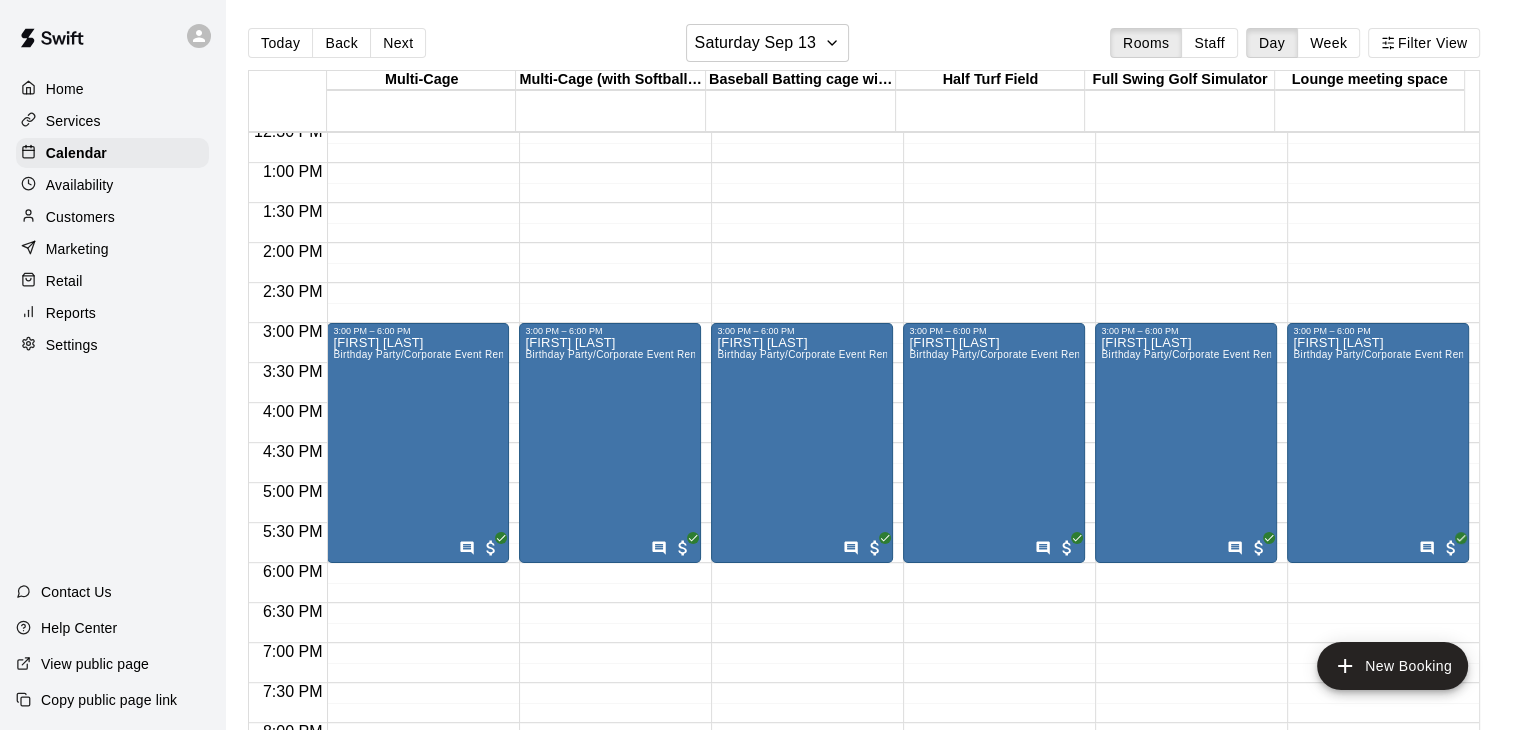 click on "10:00 PM – 11:59 PM Closed [FIRST] [LAST] Birthday Party/Corporate Event Rental (3 HOURS)" at bounding box center (418, 83) 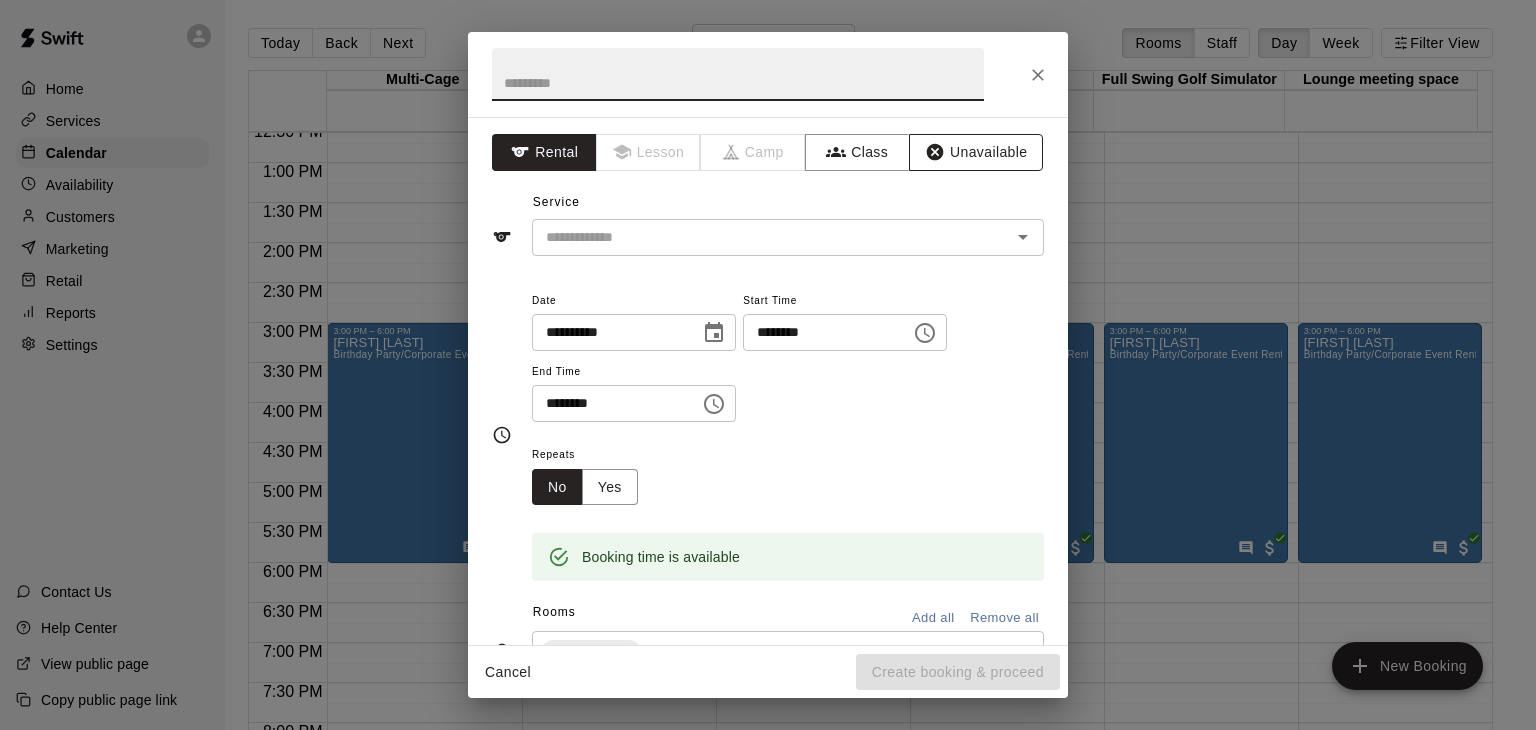 click on "Unavailable" at bounding box center [976, 152] 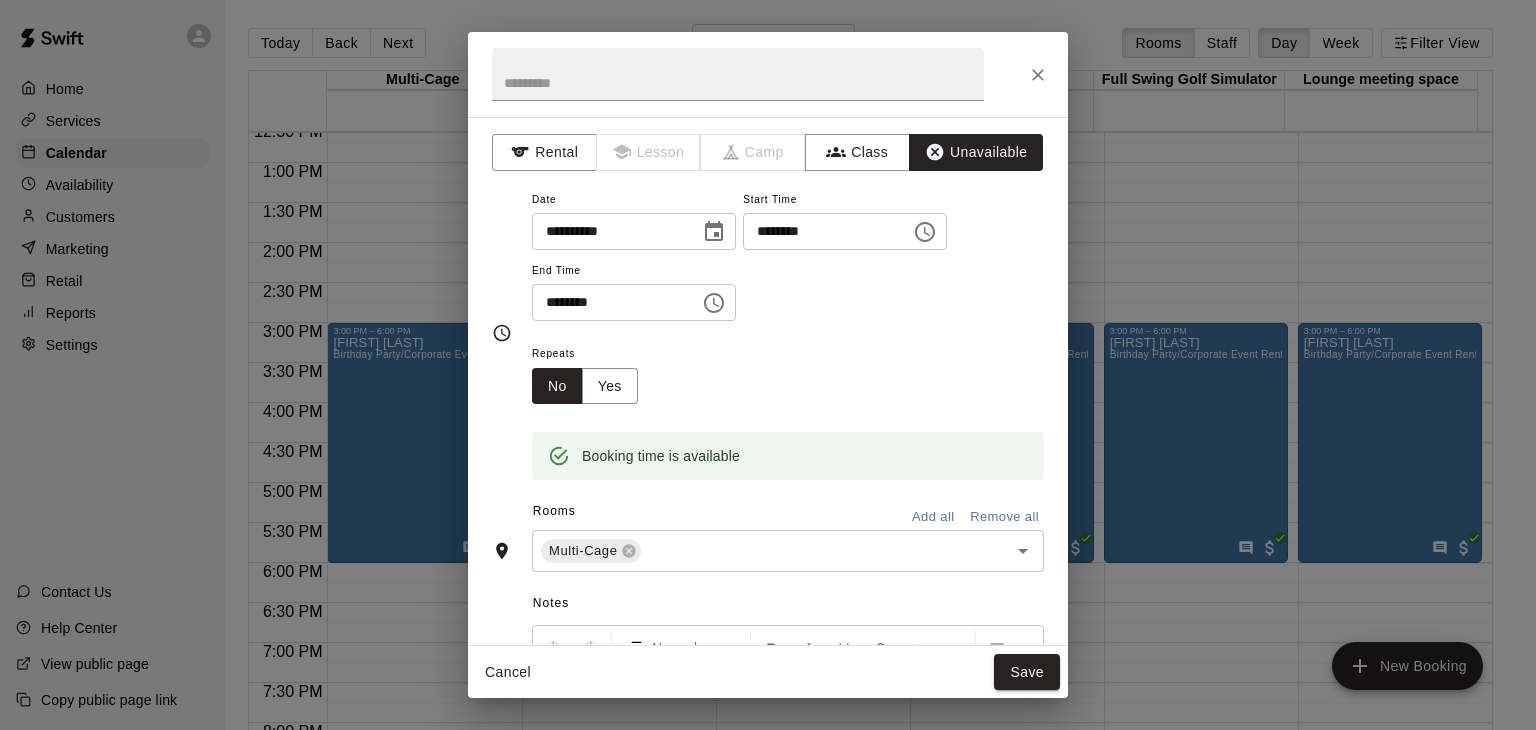 click 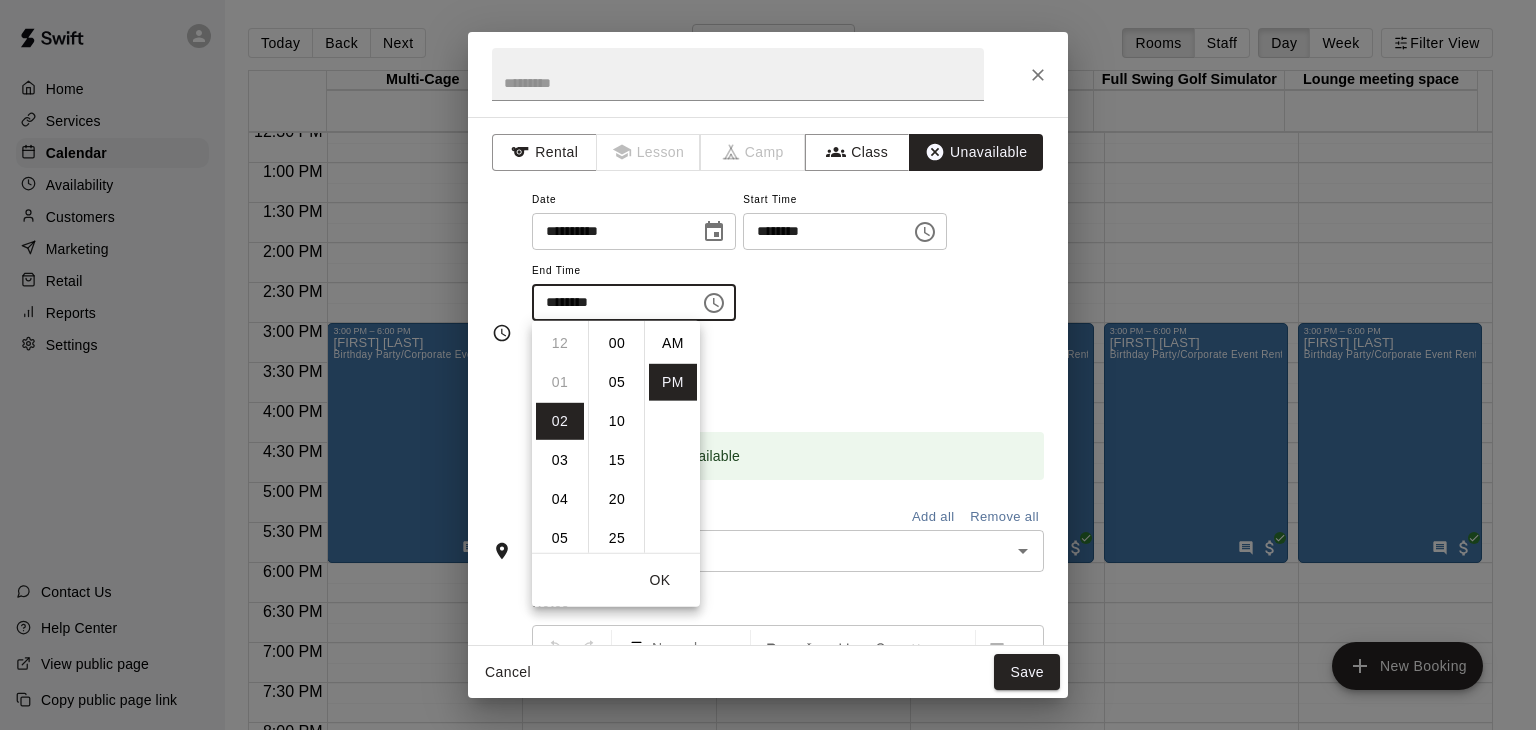 scroll, scrollTop: 78, scrollLeft: 0, axis: vertical 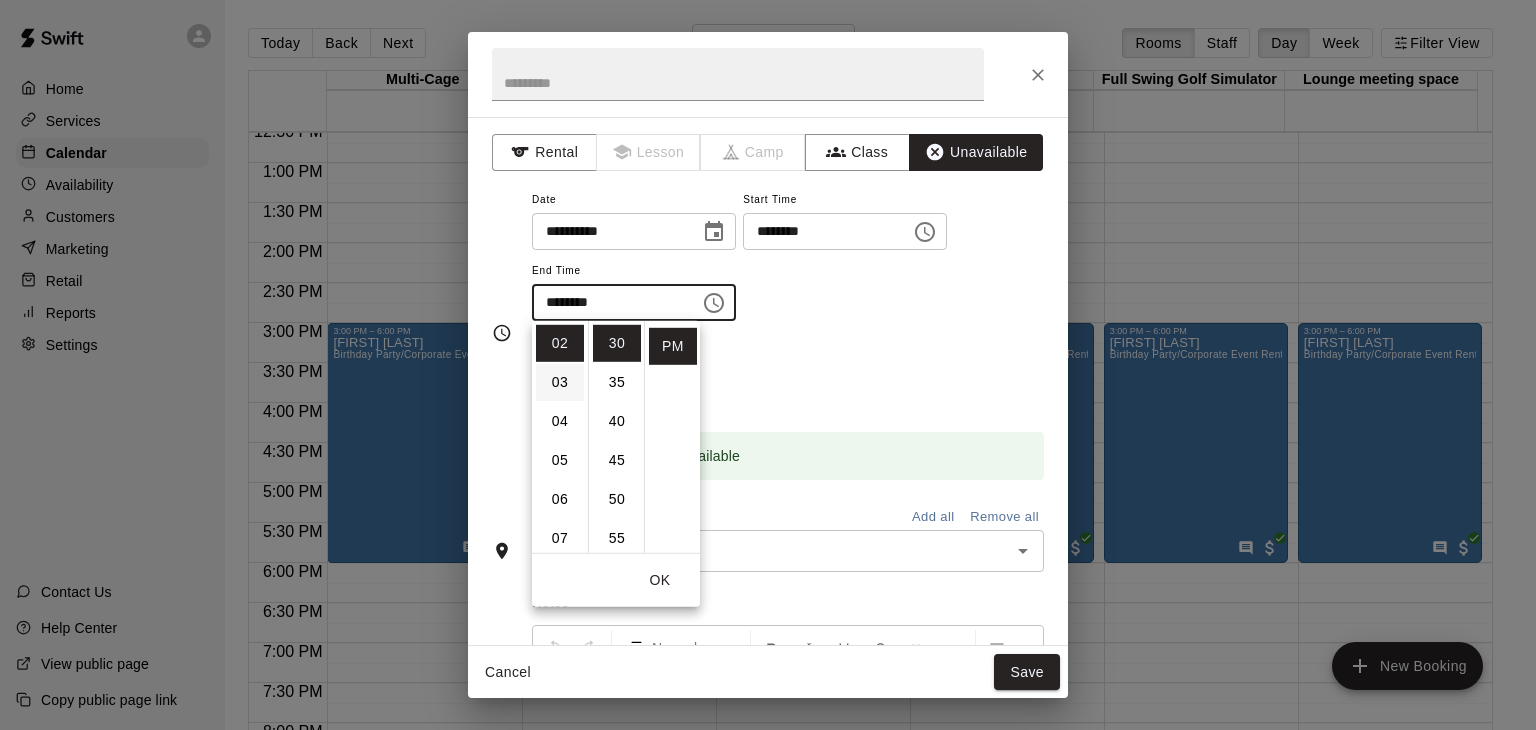 click on "03" at bounding box center [560, 382] 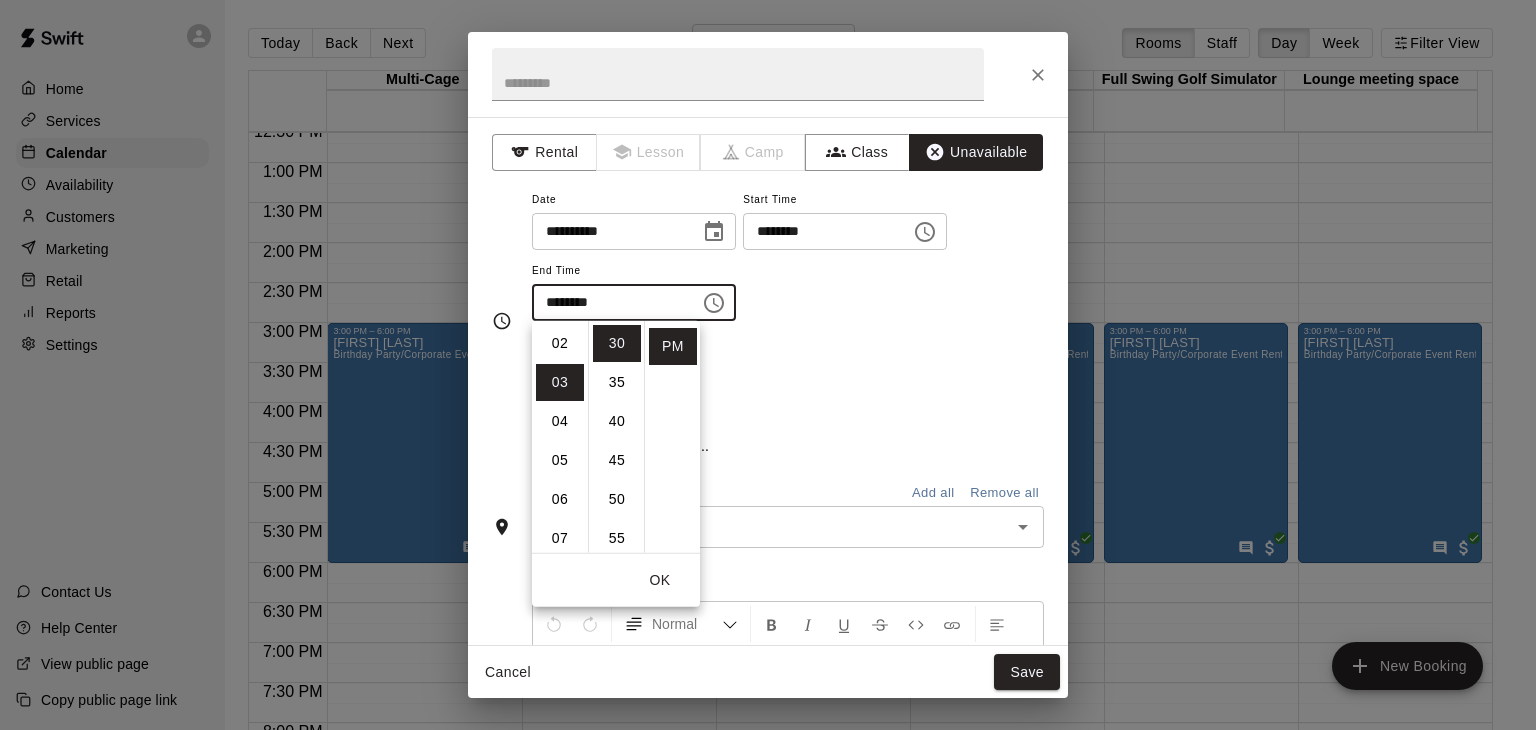 scroll, scrollTop: 116, scrollLeft: 0, axis: vertical 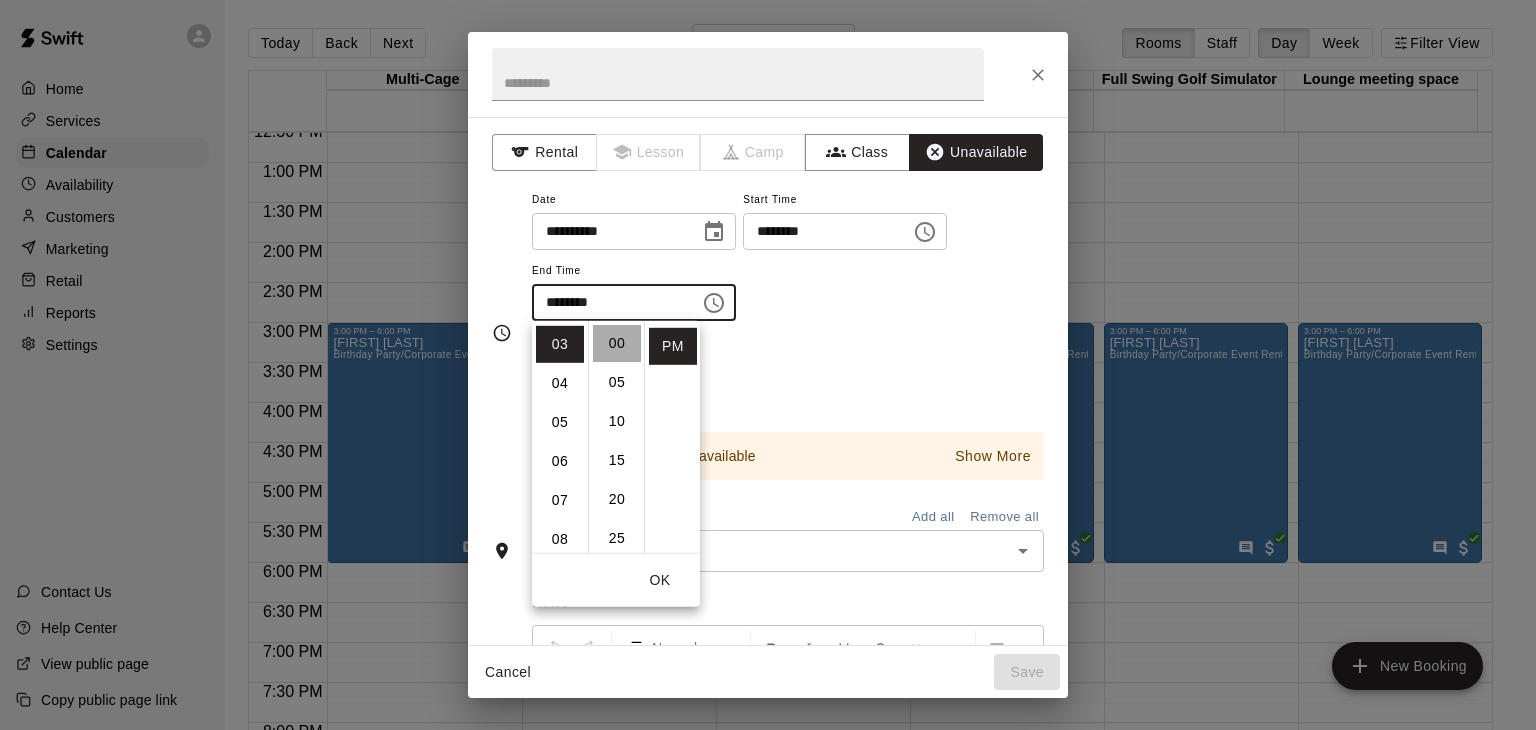 click on "00" at bounding box center [617, 343] 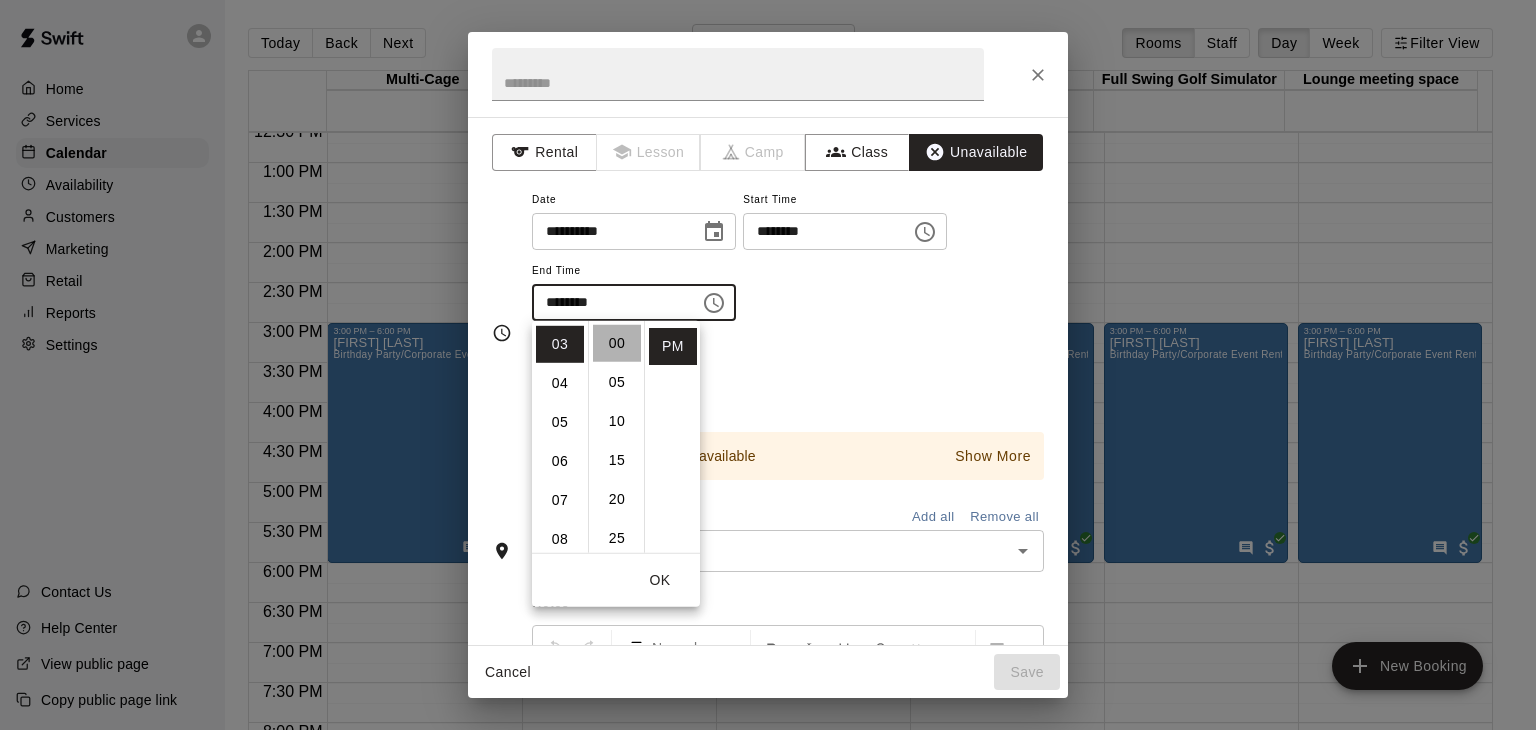 type on "********" 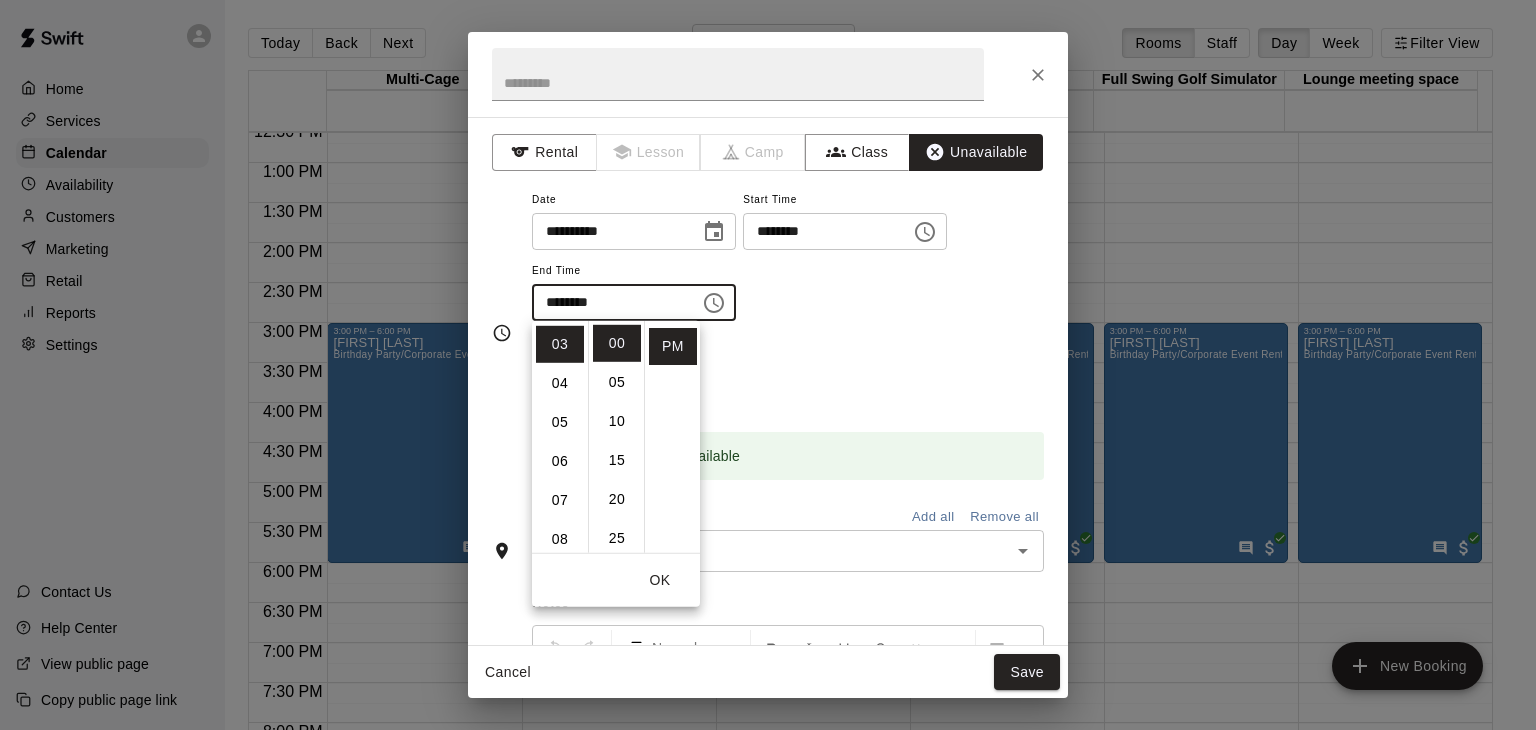 click on "OK" at bounding box center (660, 580) 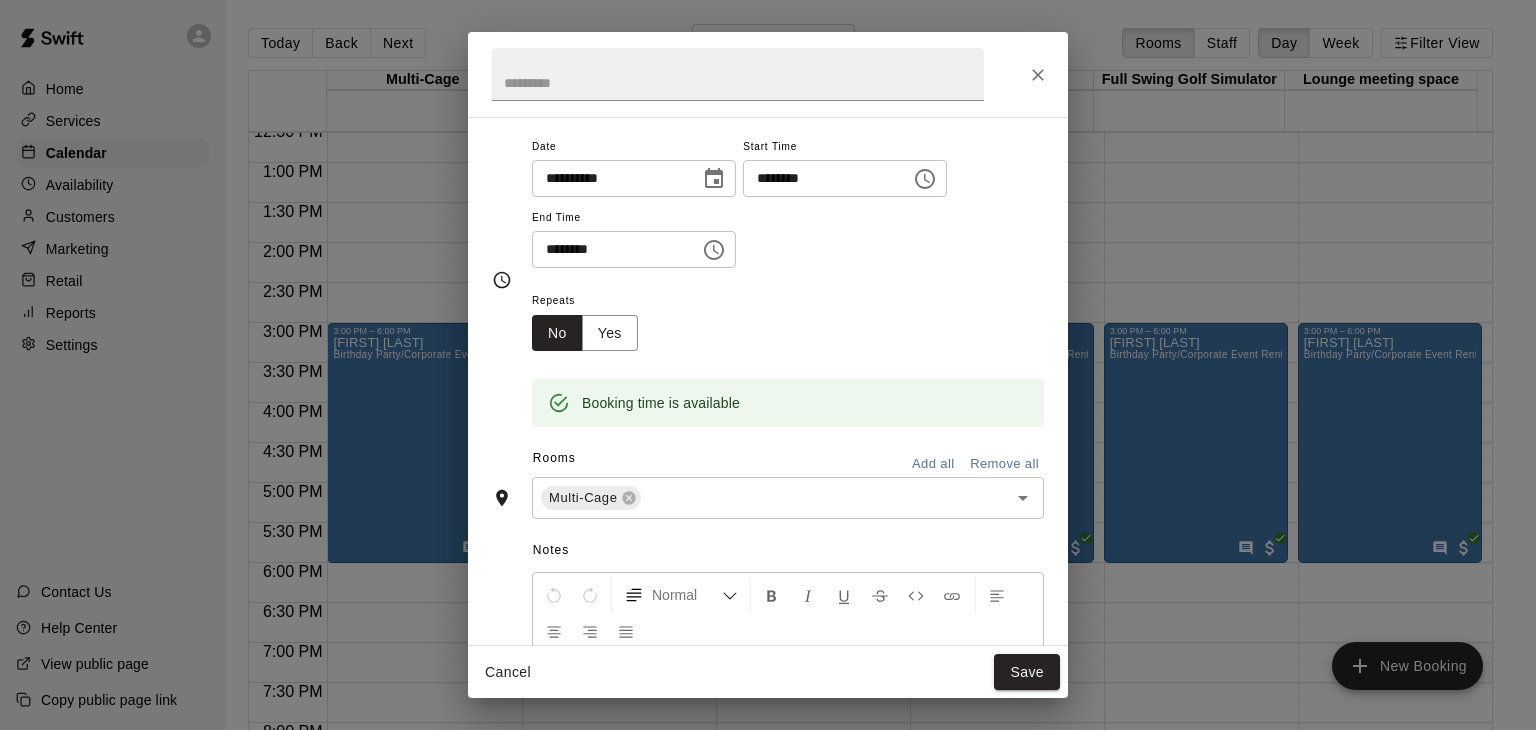 scroll, scrollTop: 100, scrollLeft: 0, axis: vertical 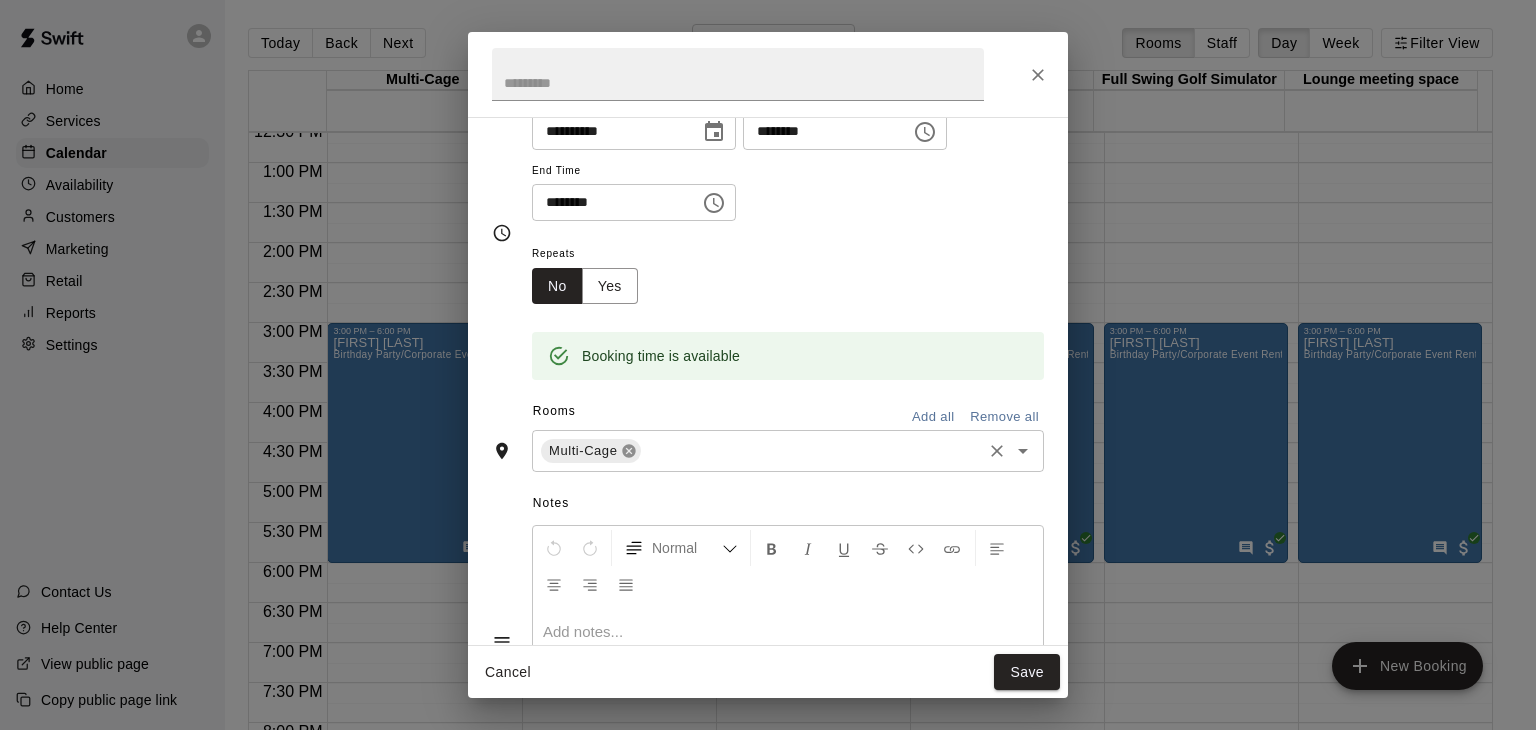 click 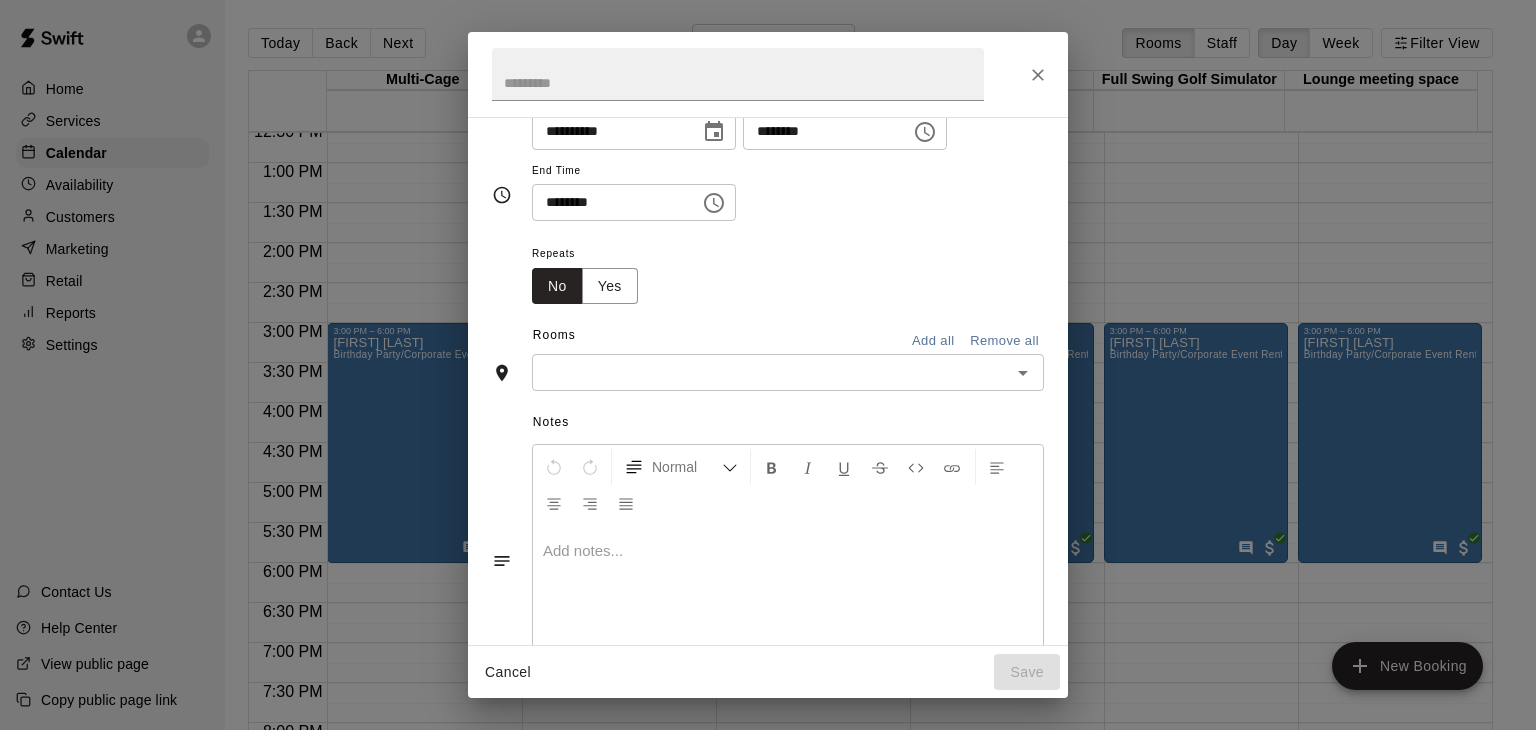 scroll, scrollTop: 61, scrollLeft: 0, axis: vertical 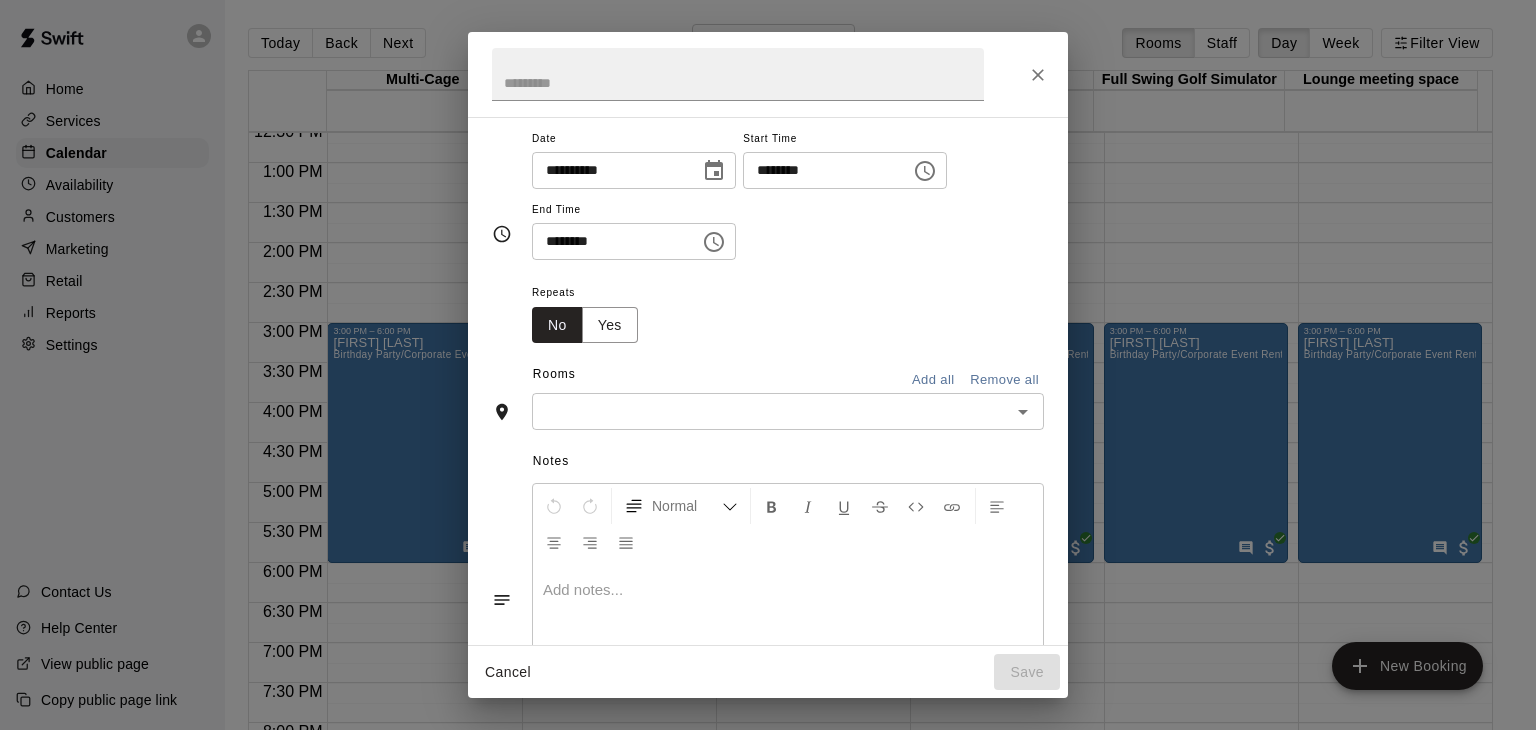 click 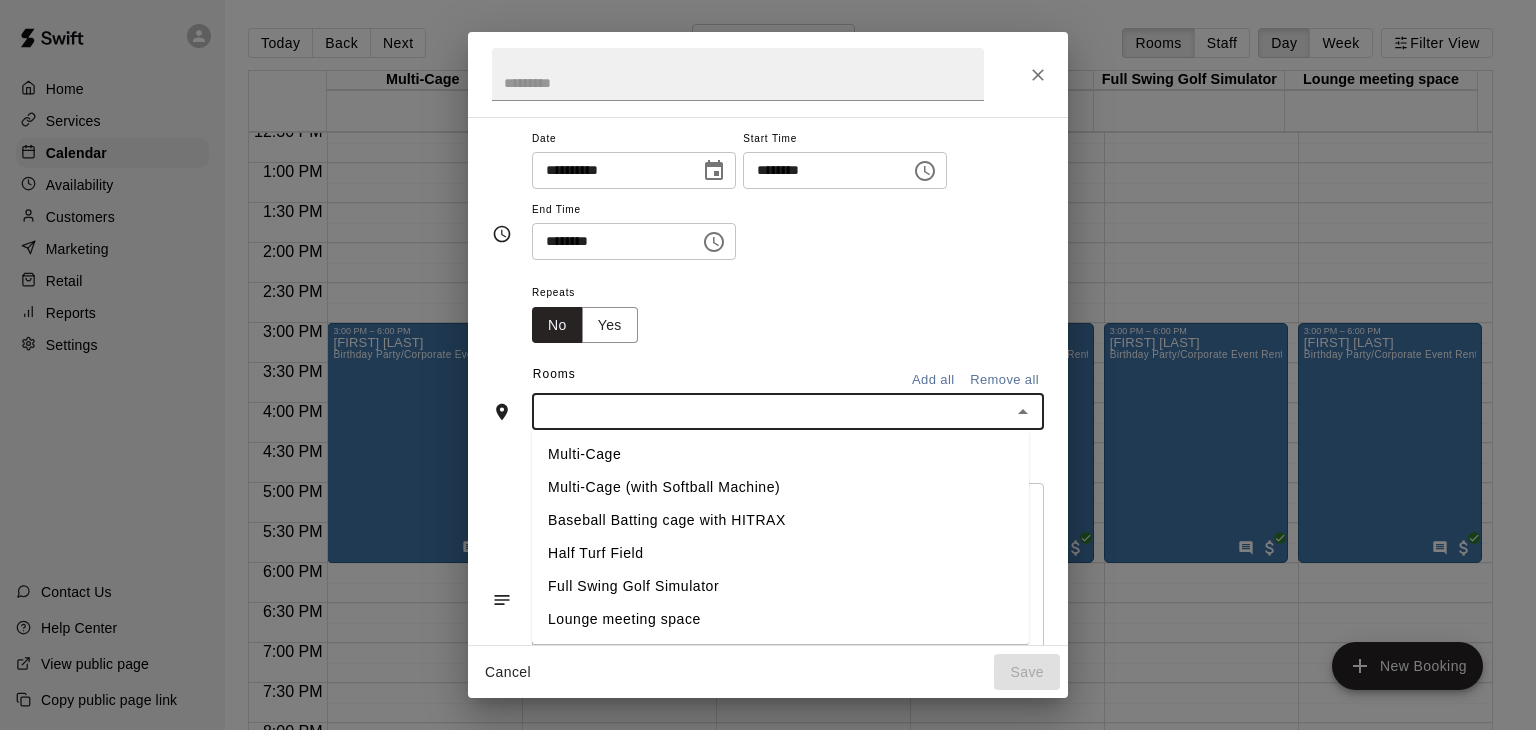 click on "Lounge meeting space" at bounding box center (780, 620) 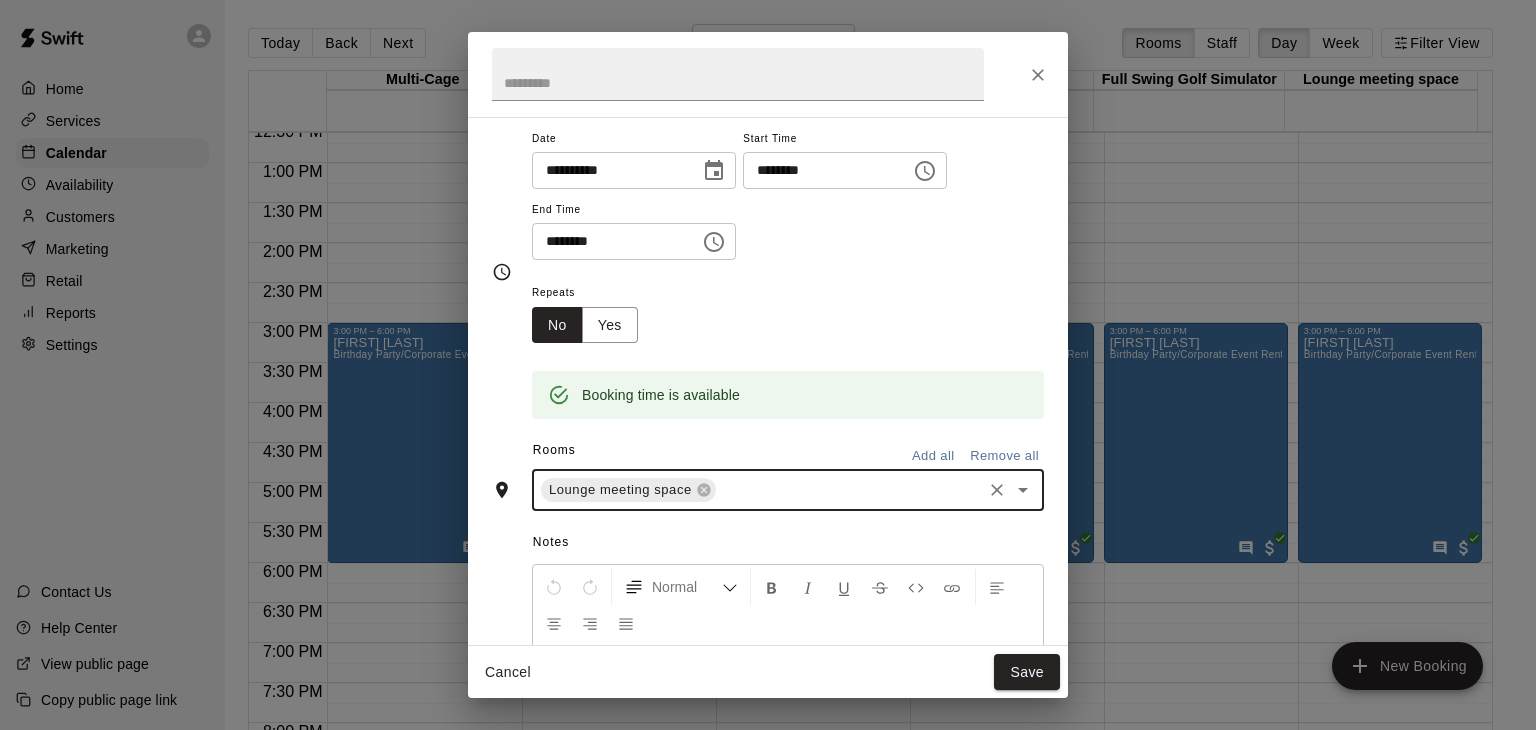click 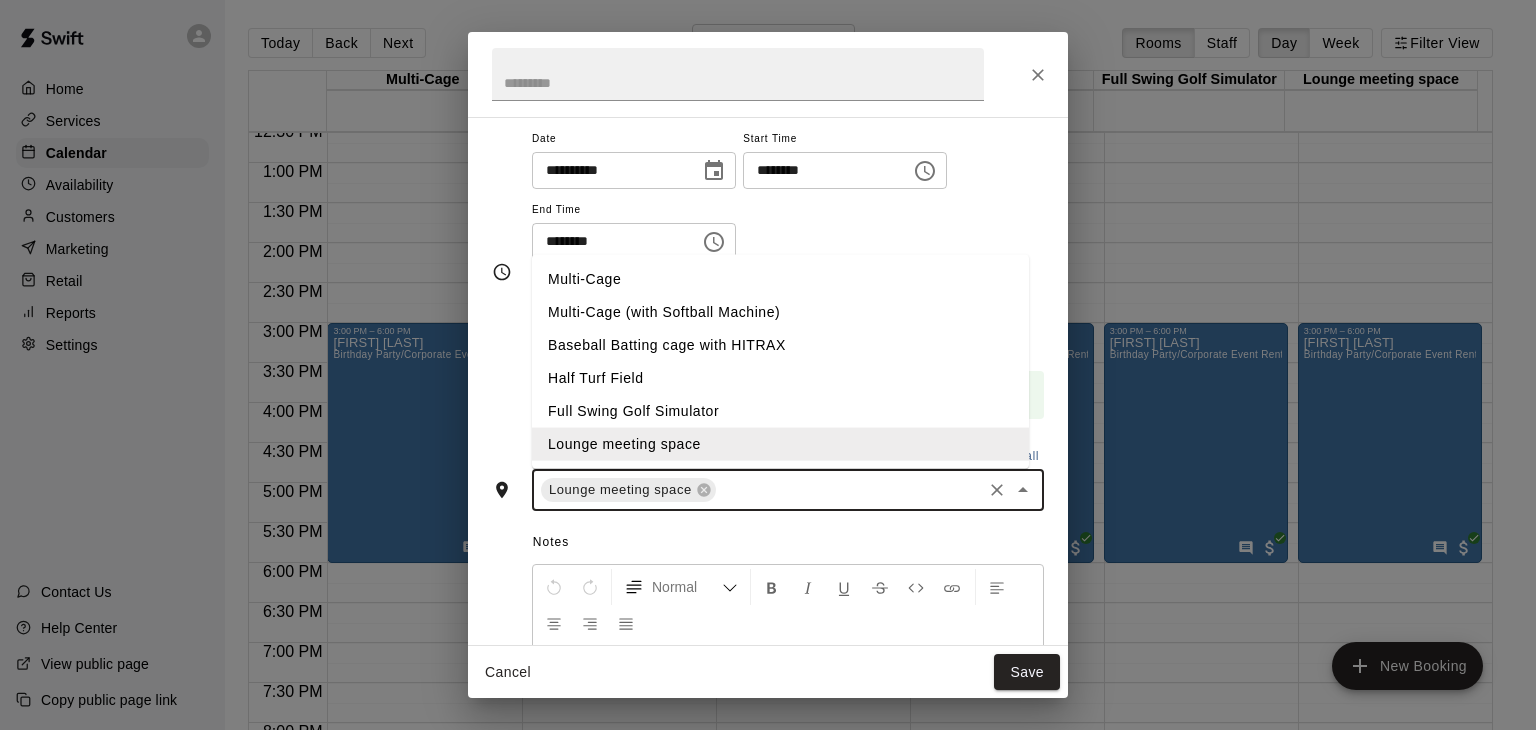 click on "Full Swing Golf Simulator" at bounding box center [780, 411] 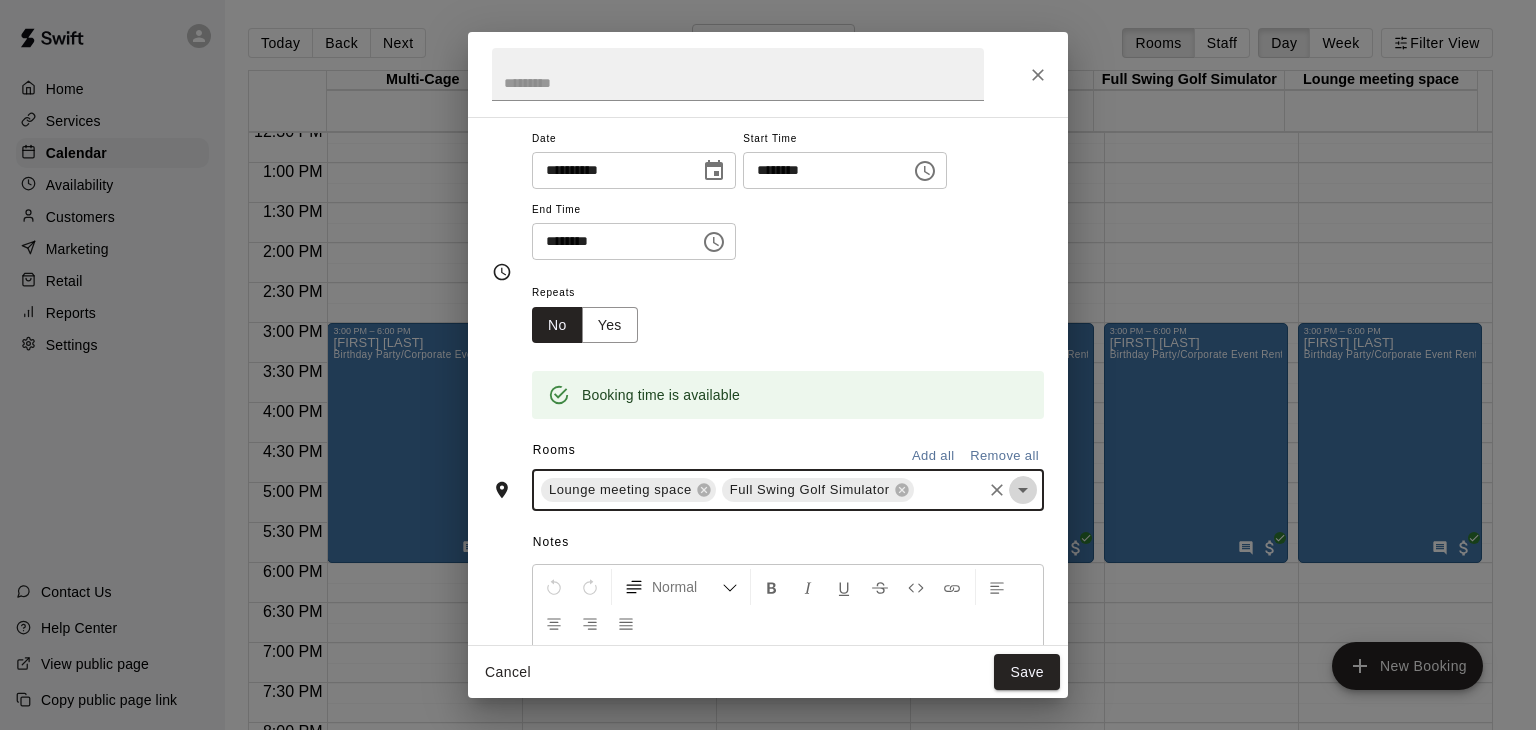 click 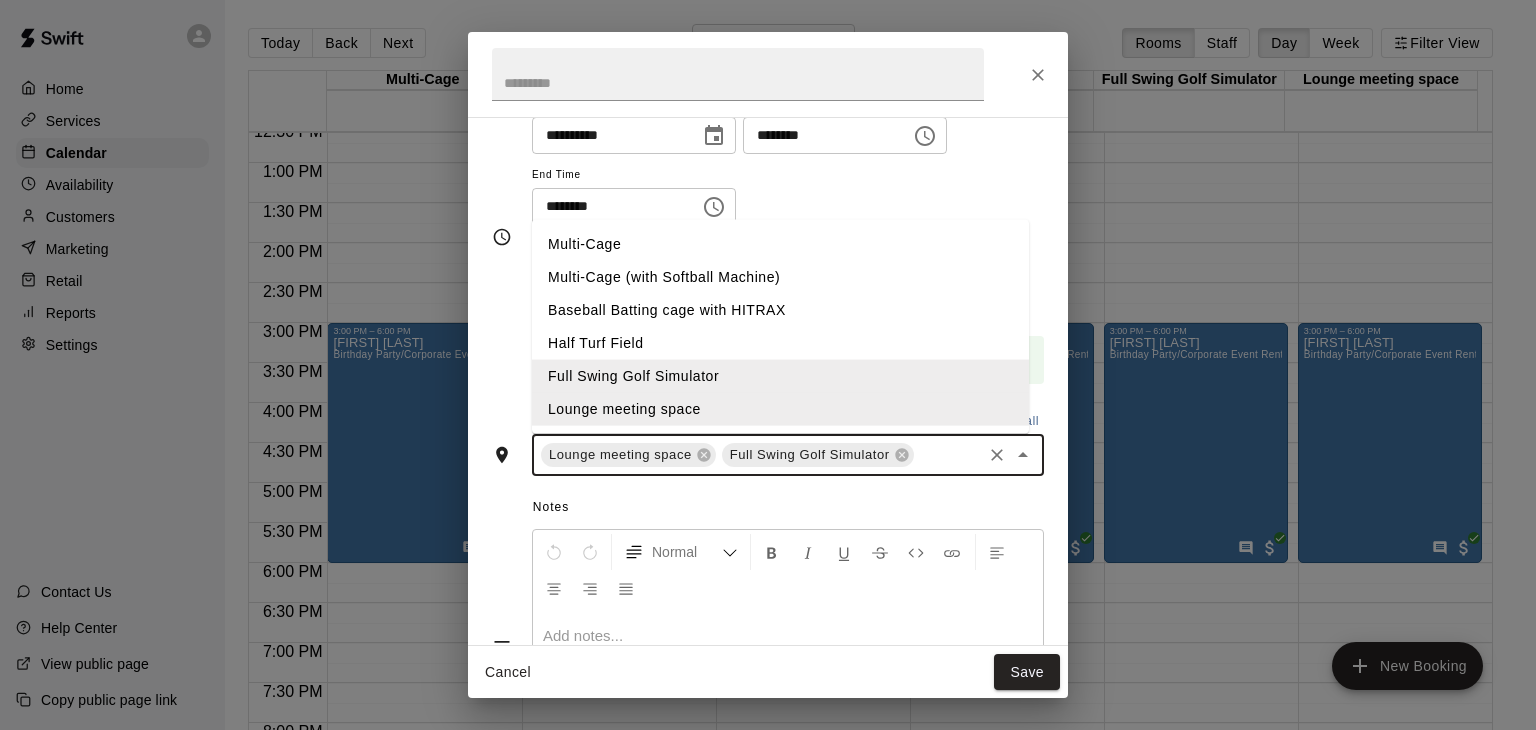 scroll, scrollTop: 61, scrollLeft: 0, axis: vertical 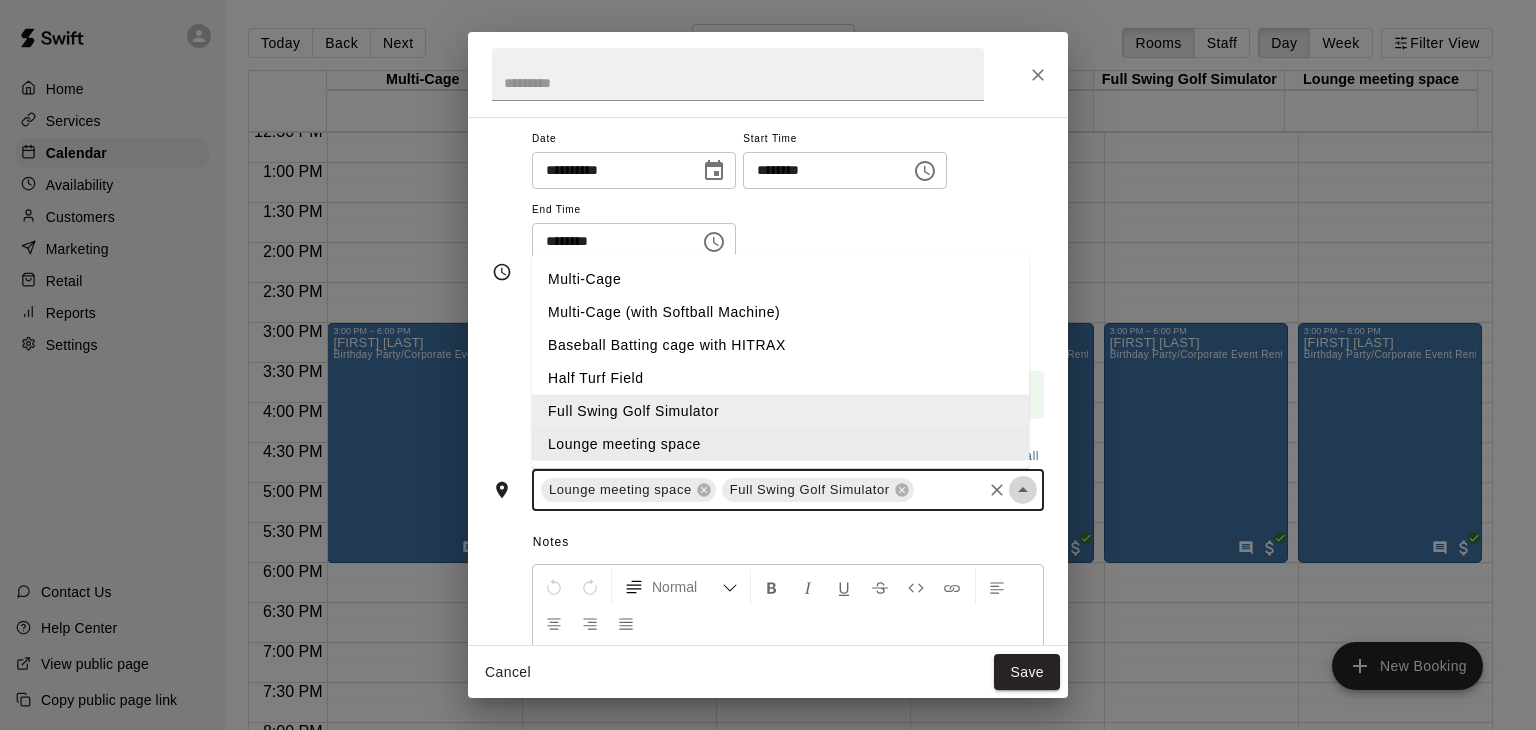 click 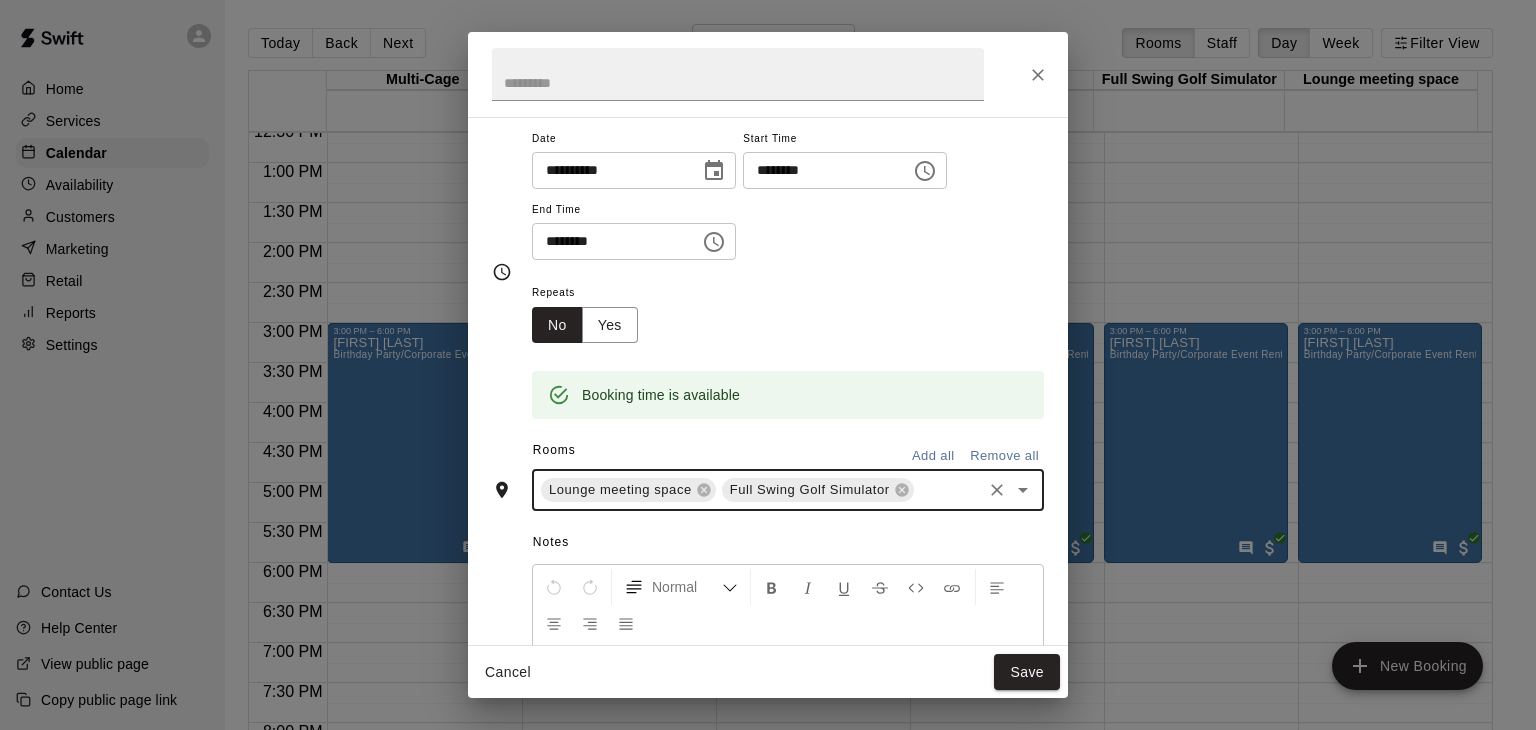 click on "Add all" at bounding box center [933, 456] 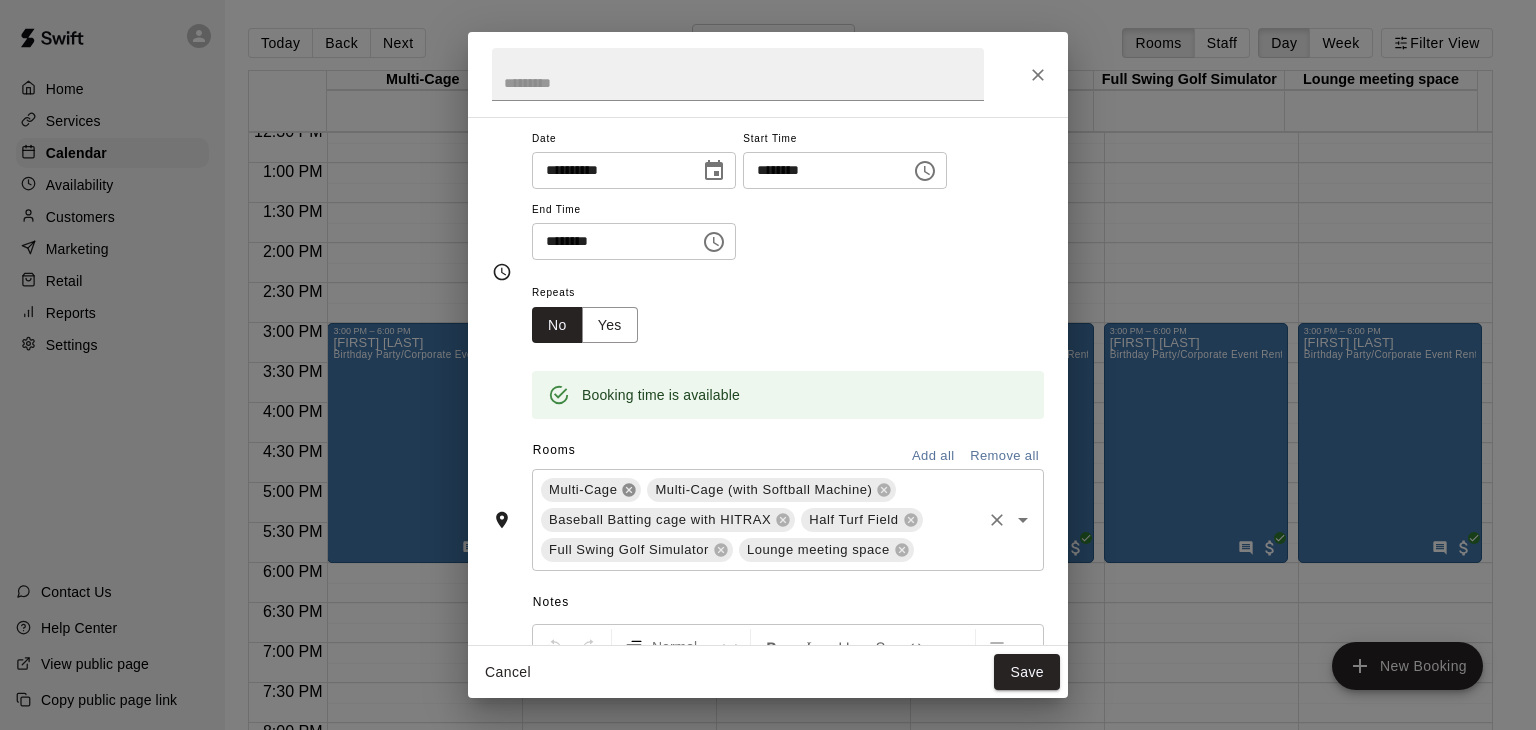 click 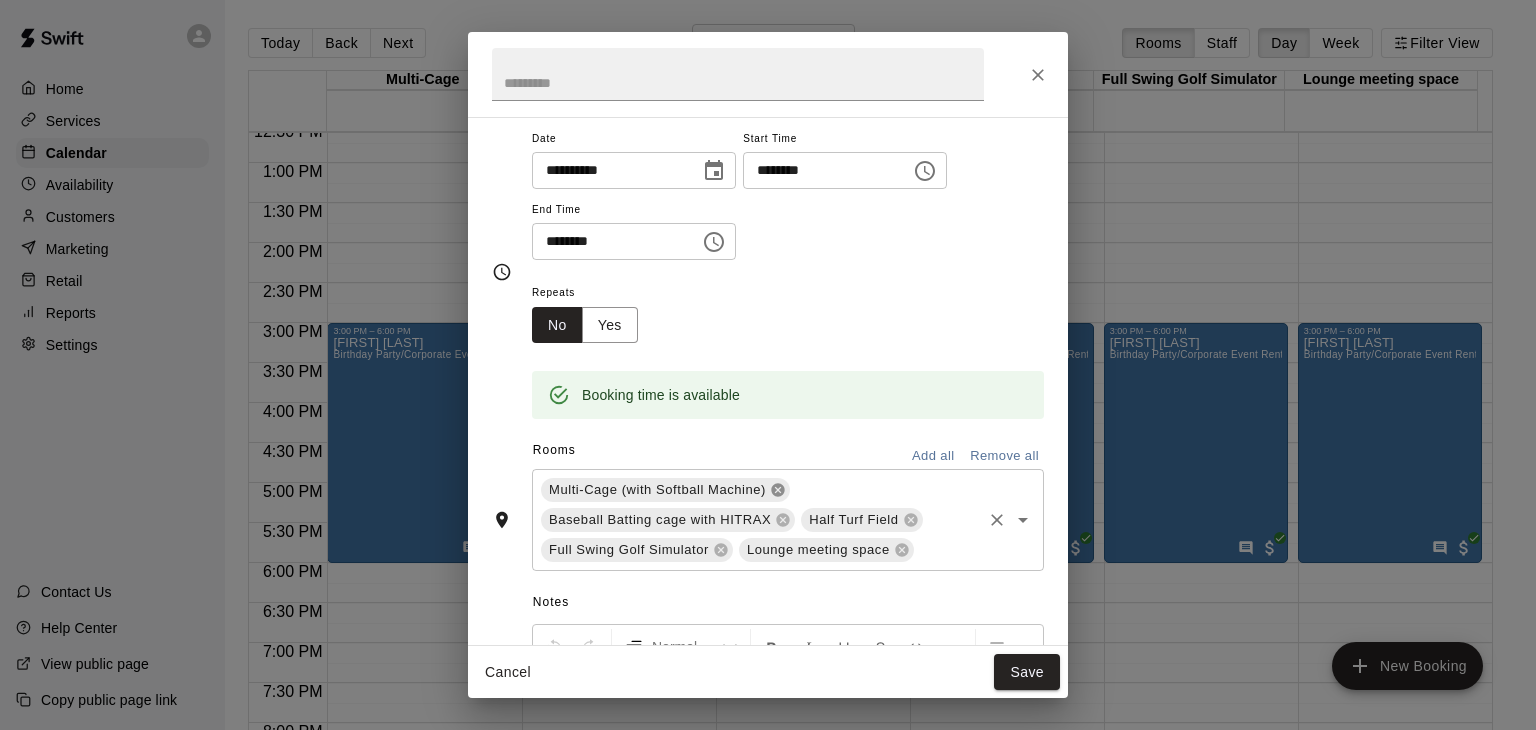 click 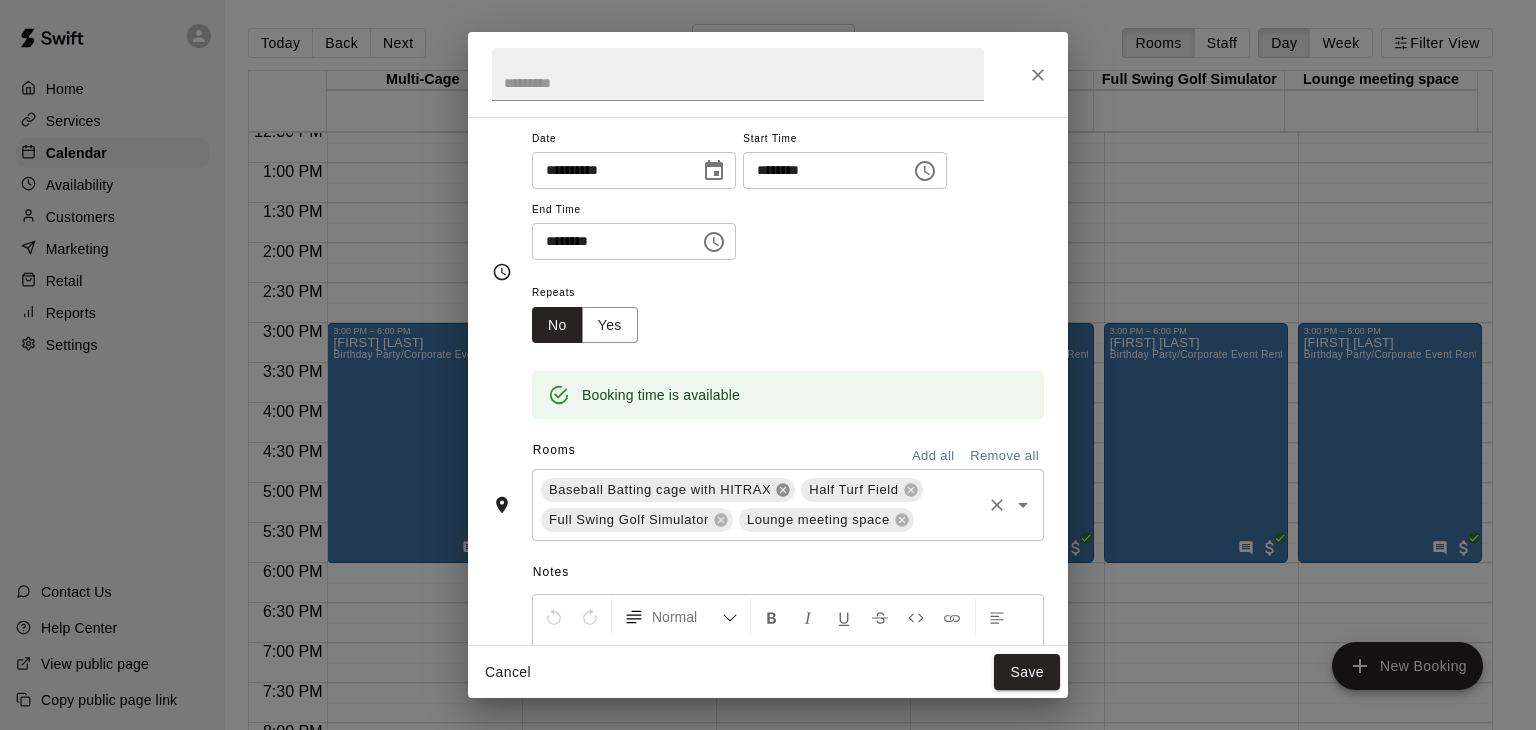 click 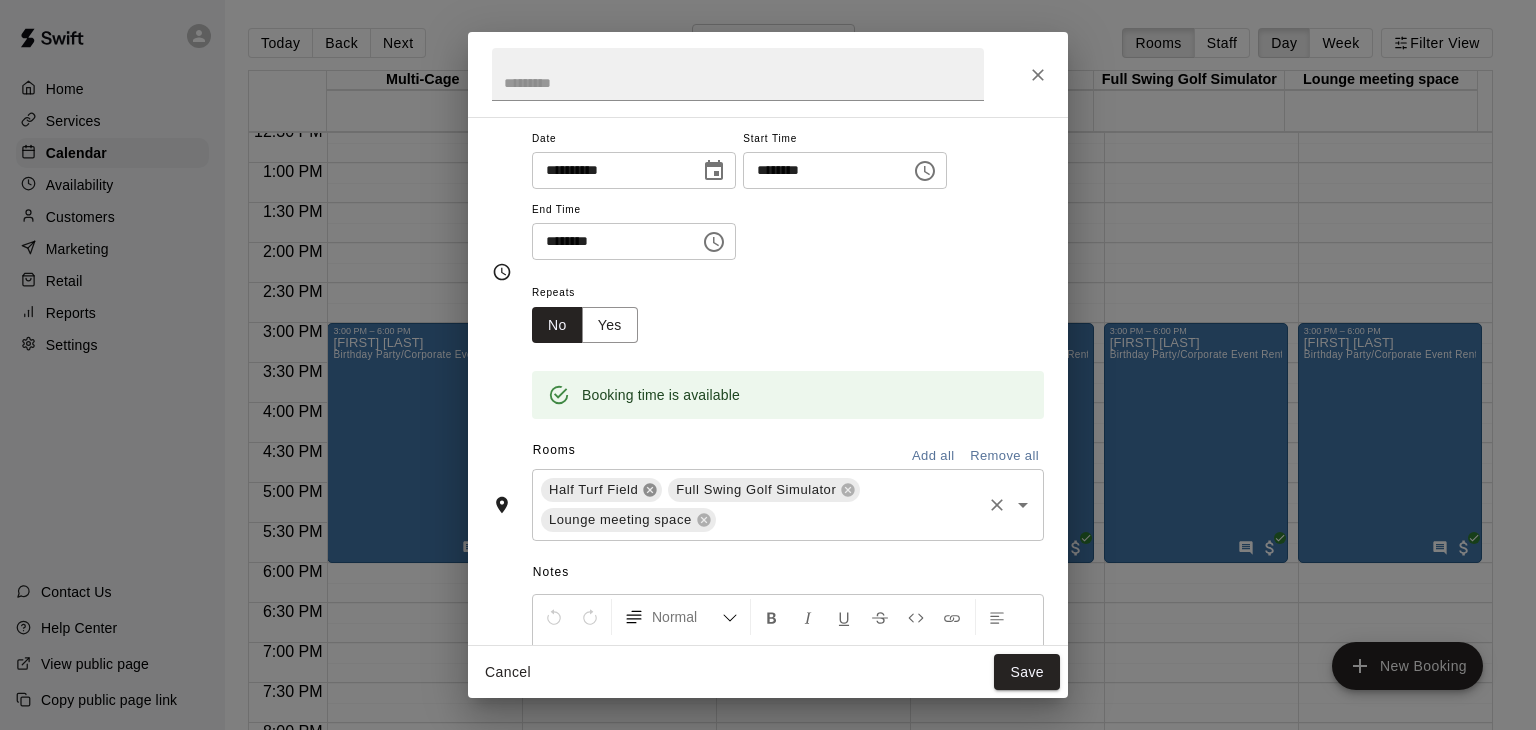 click 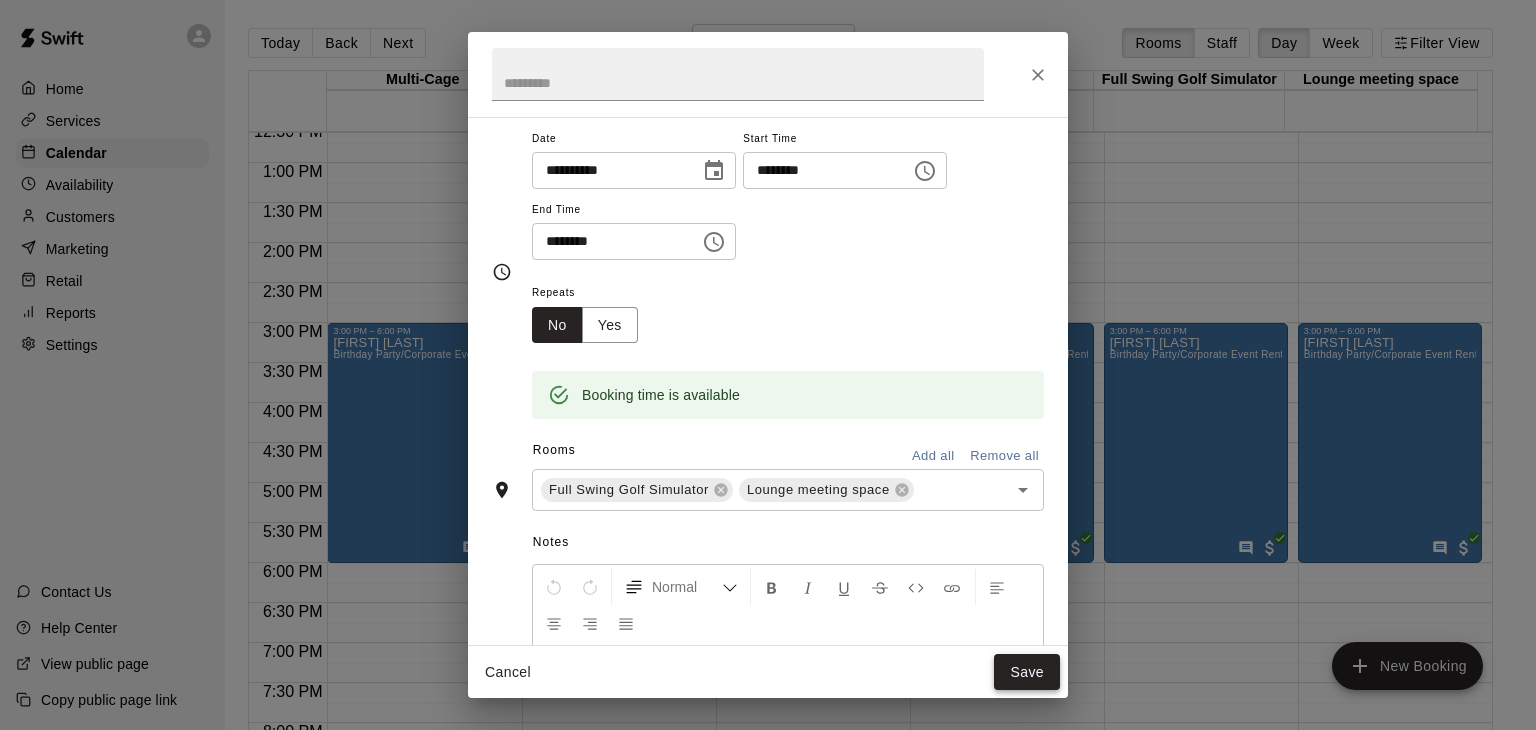 click on "Save" at bounding box center (1027, 672) 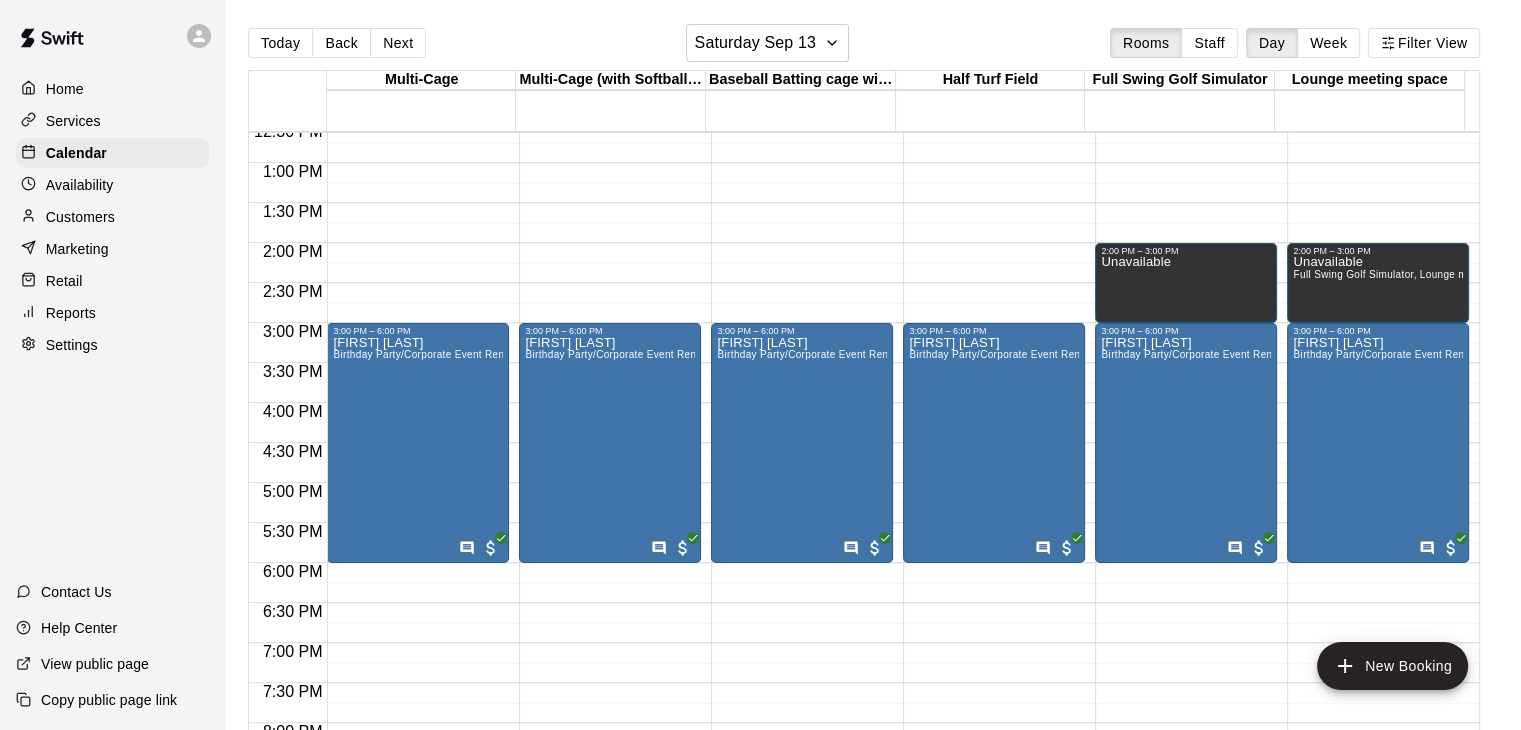 click on "10:00 PM – 11:59 PM Closed [FIRST] [LAST] Birthday Party/Corporate Event Rental (3 HOURS)" at bounding box center (418, 83) 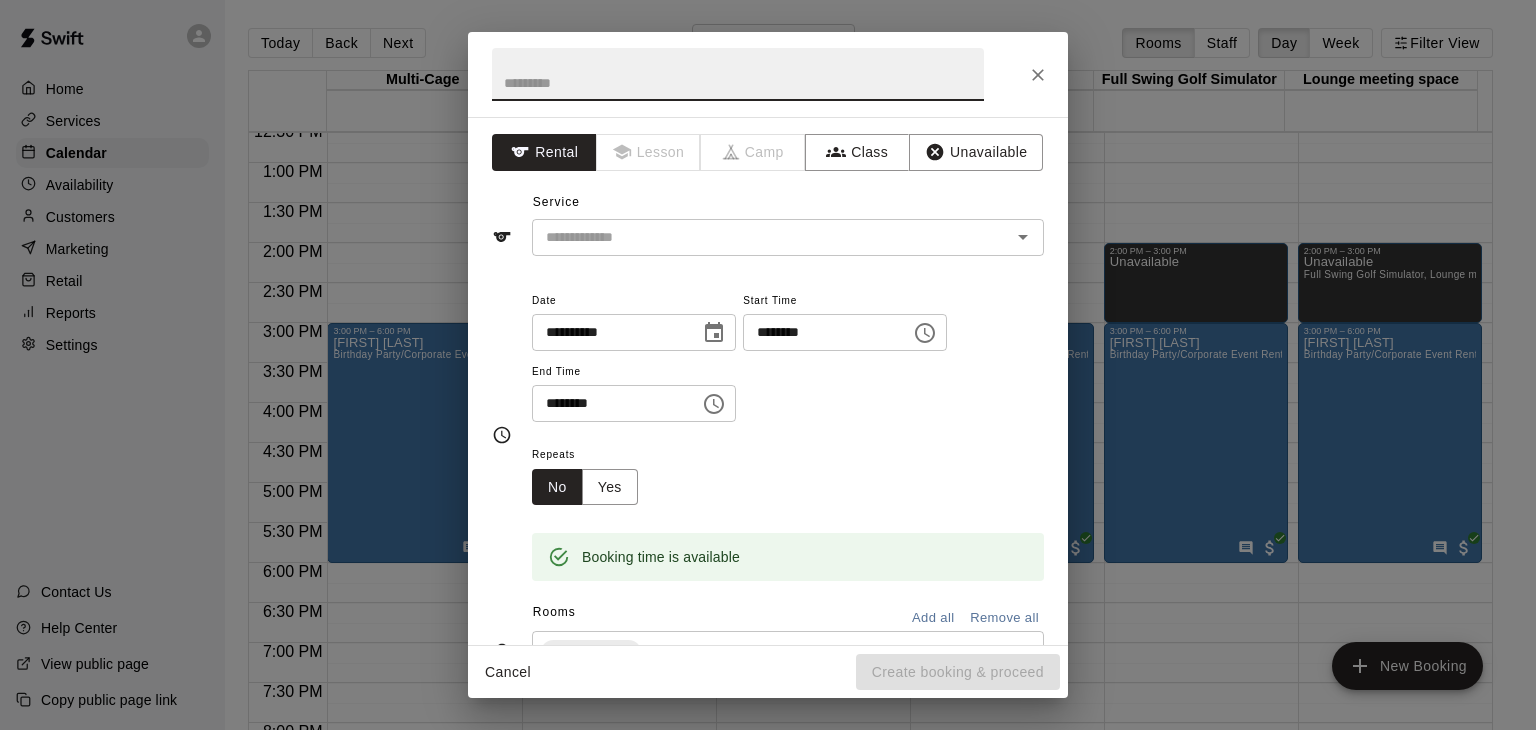 drag, startPoint x: 1004, startPoint y: 150, endPoint x: 974, endPoint y: 174, distance: 38.418747 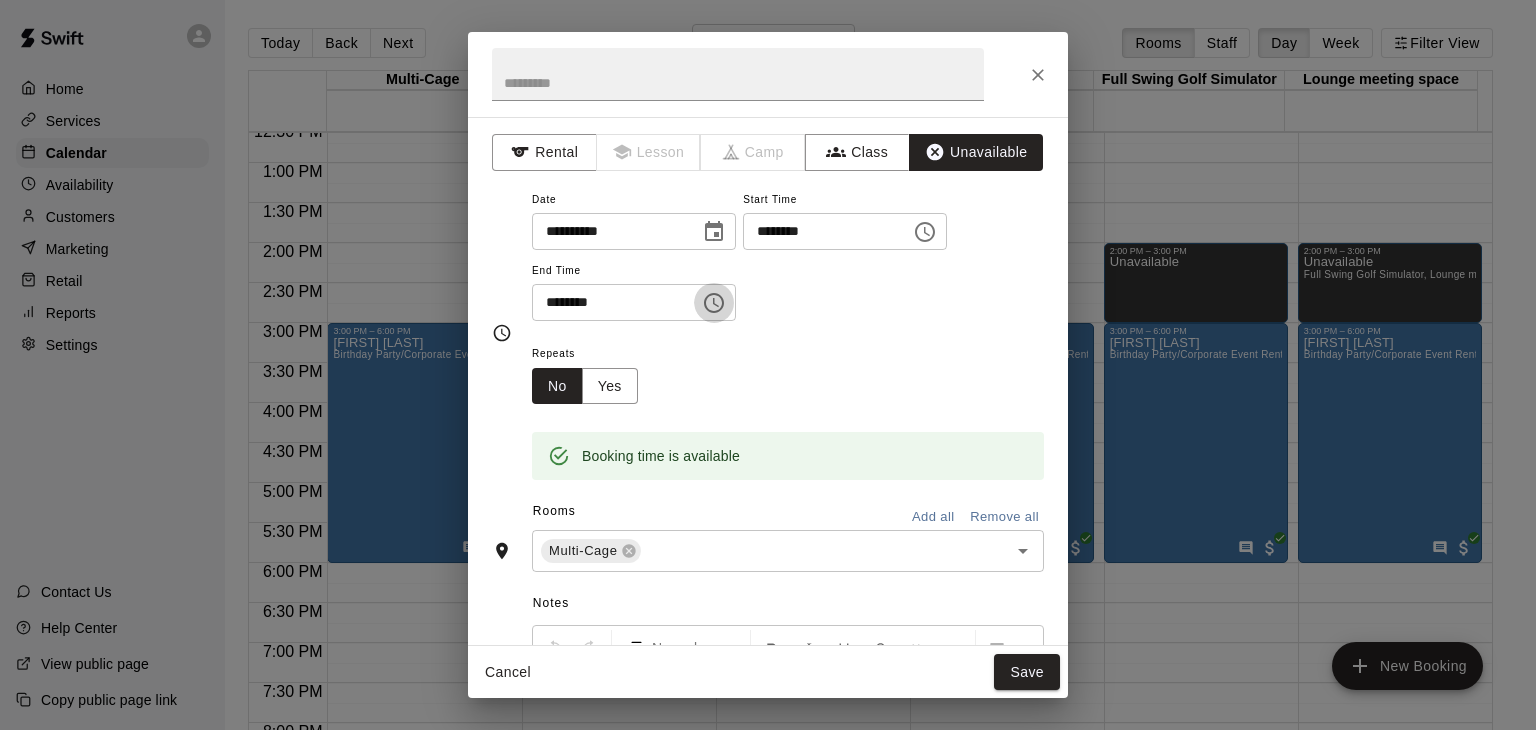 click 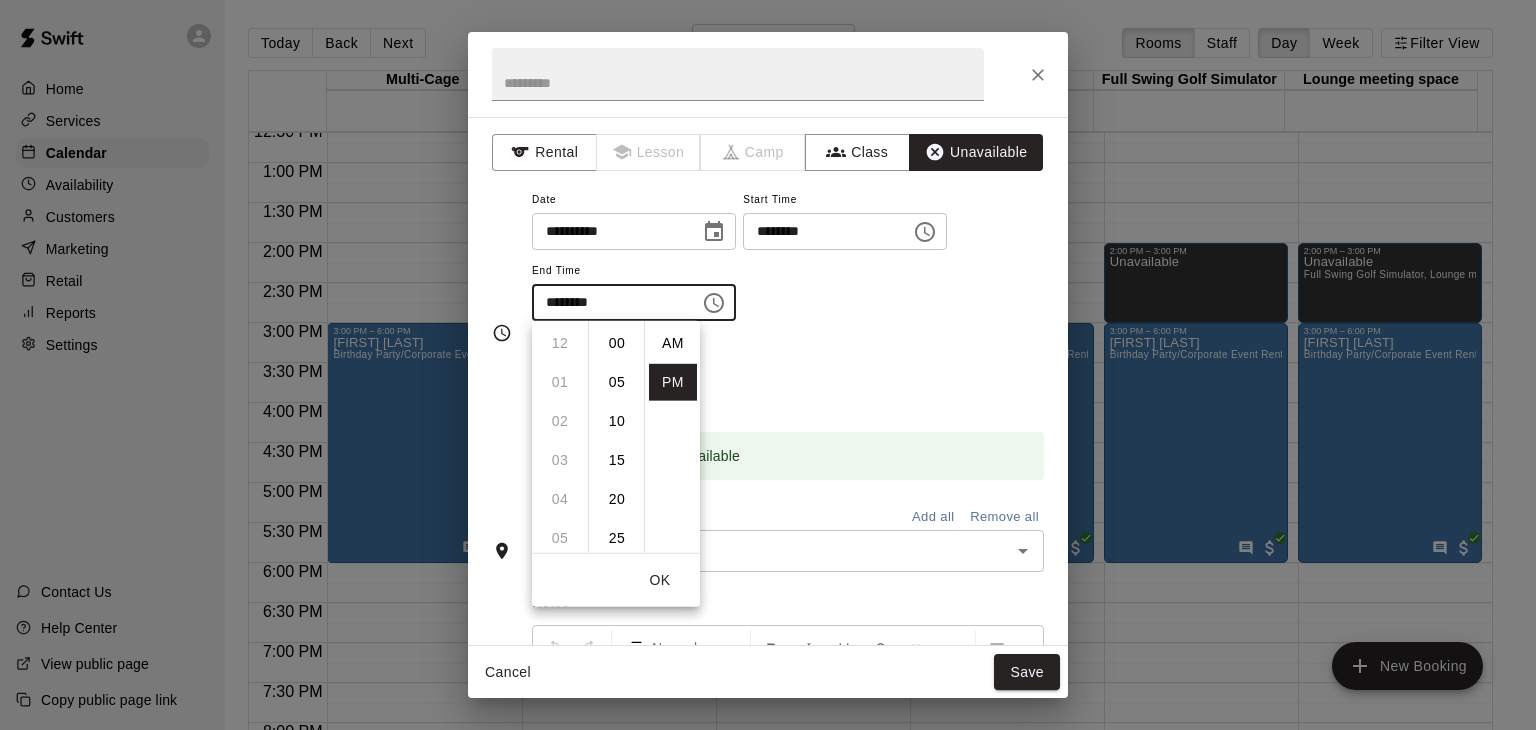 scroll, scrollTop: 234, scrollLeft: 0, axis: vertical 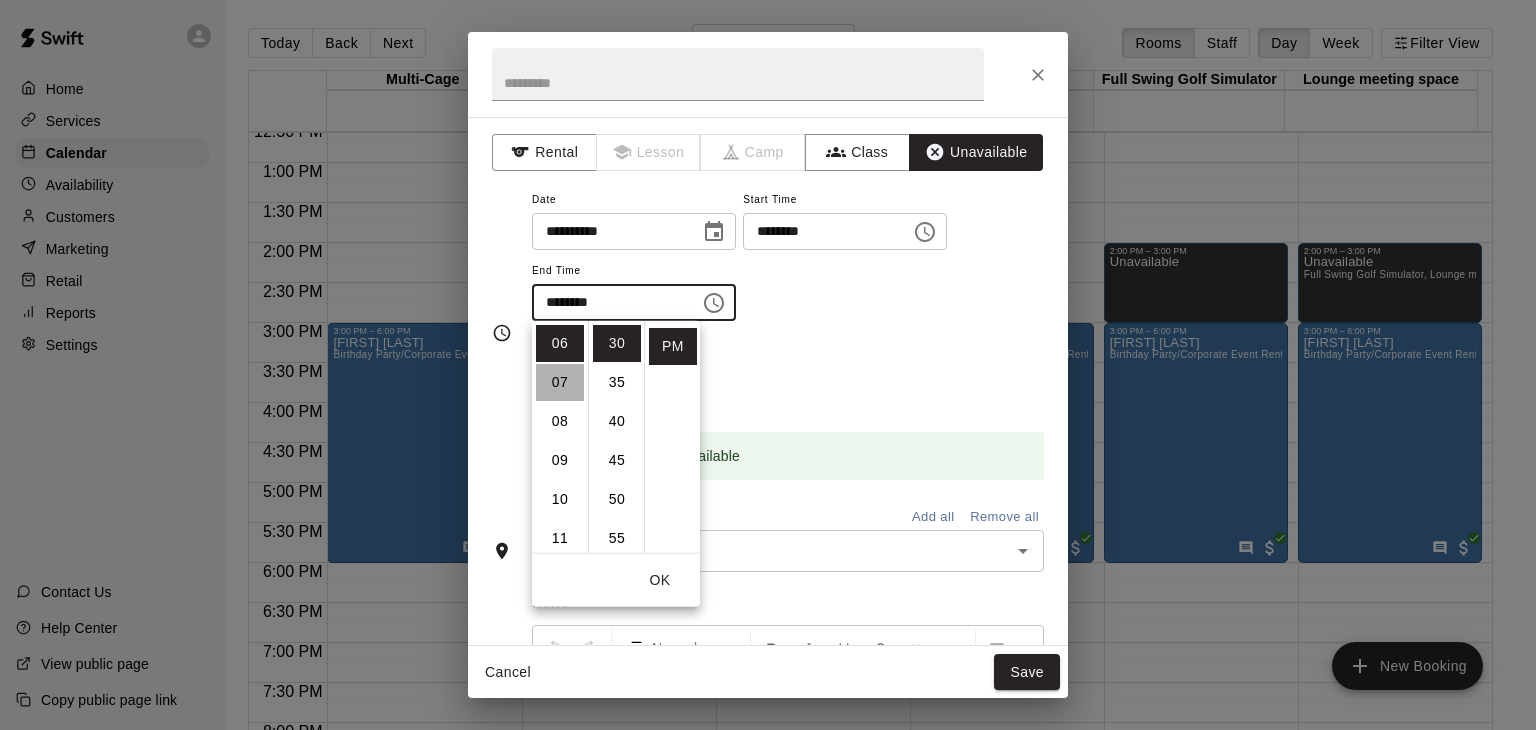 drag, startPoint x: 555, startPoint y: 370, endPoint x: 588, endPoint y: 379, distance: 34.20526 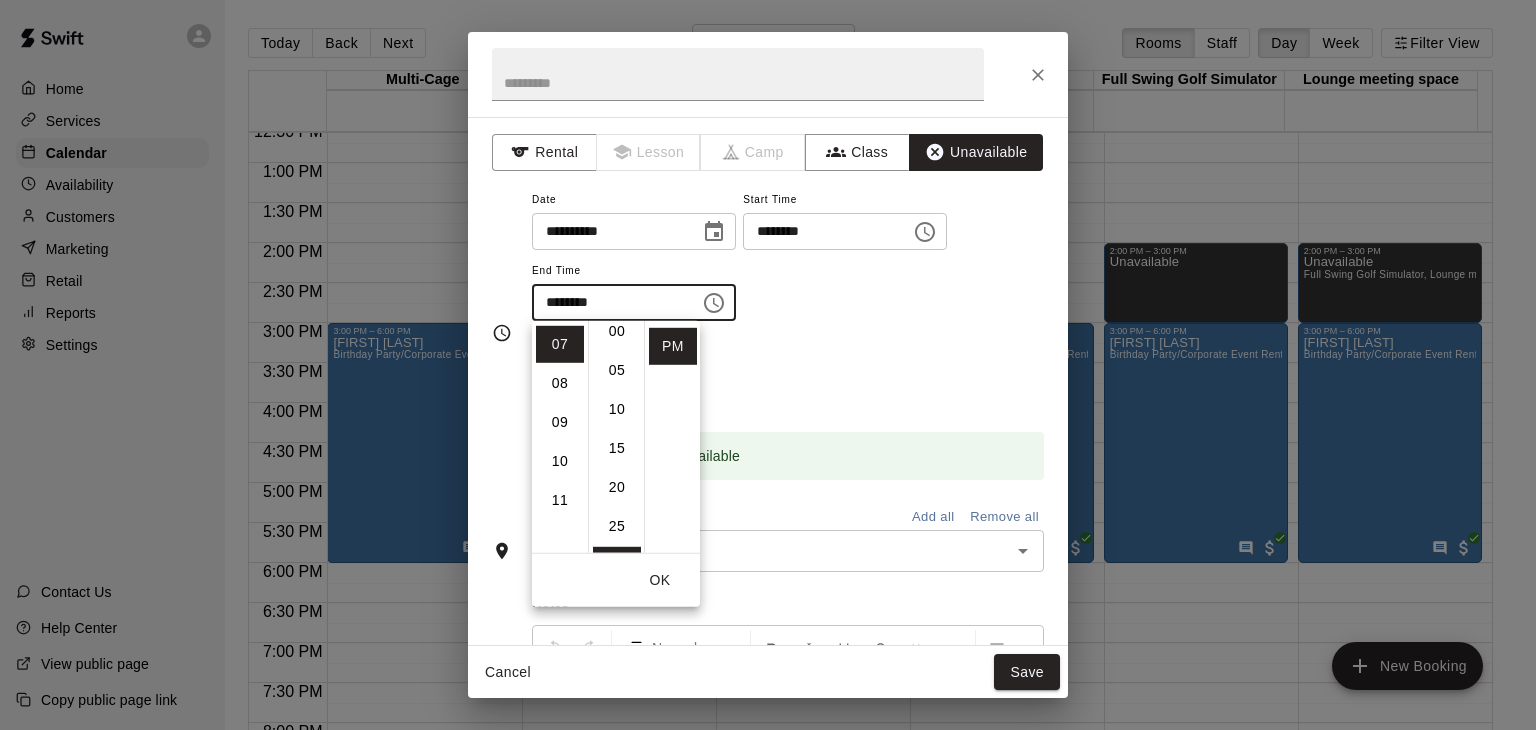 scroll, scrollTop: 0, scrollLeft: 0, axis: both 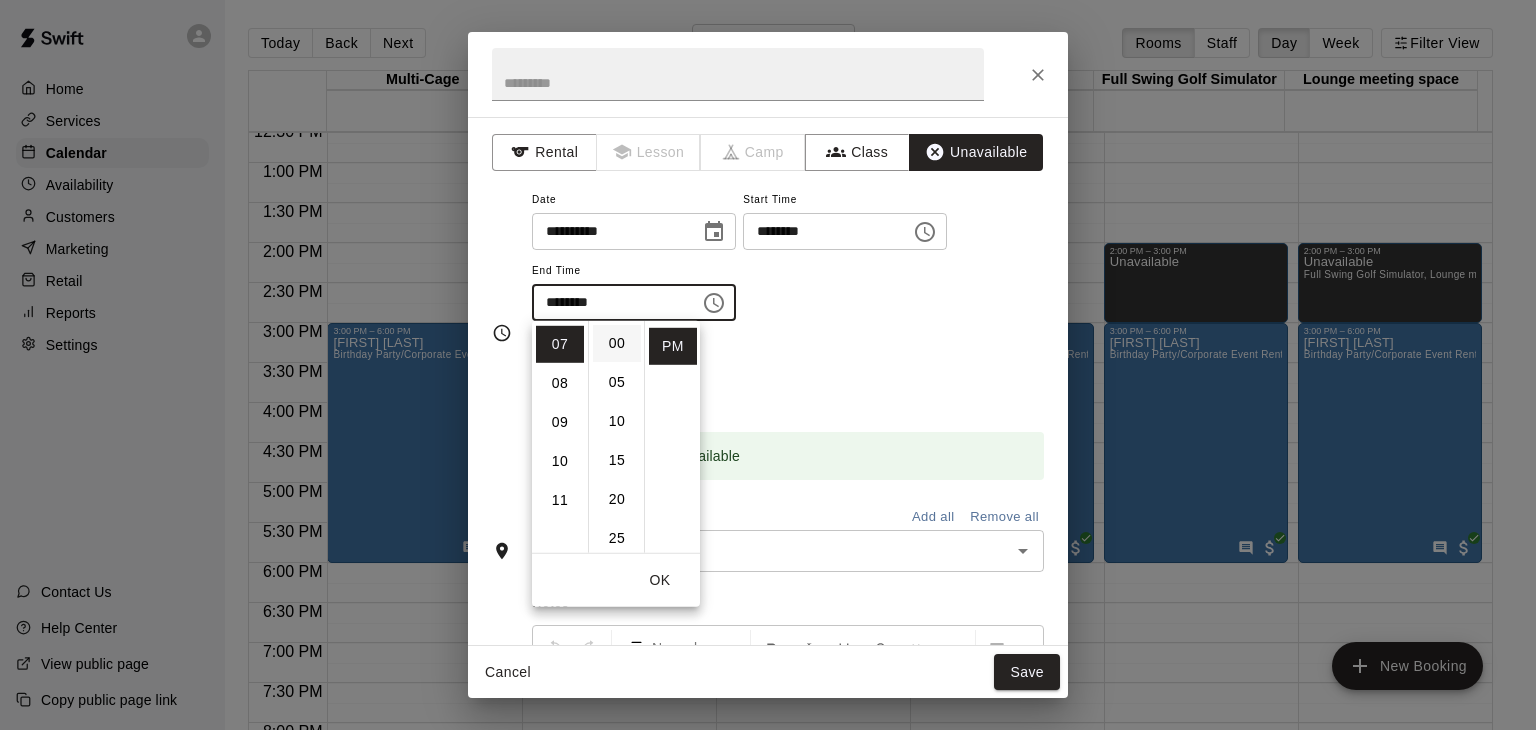 click on "00" at bounding box center (617, 343) 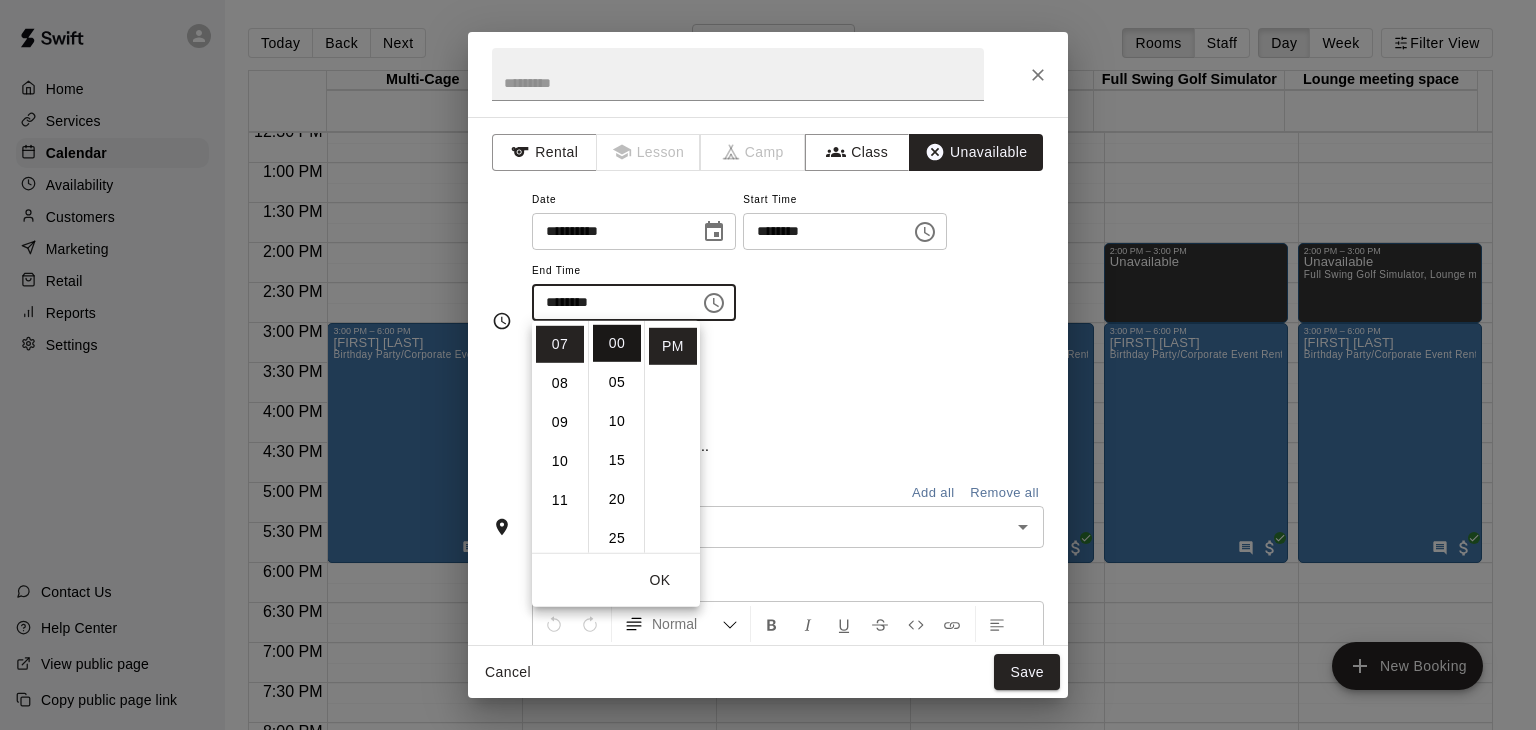 type on "********" 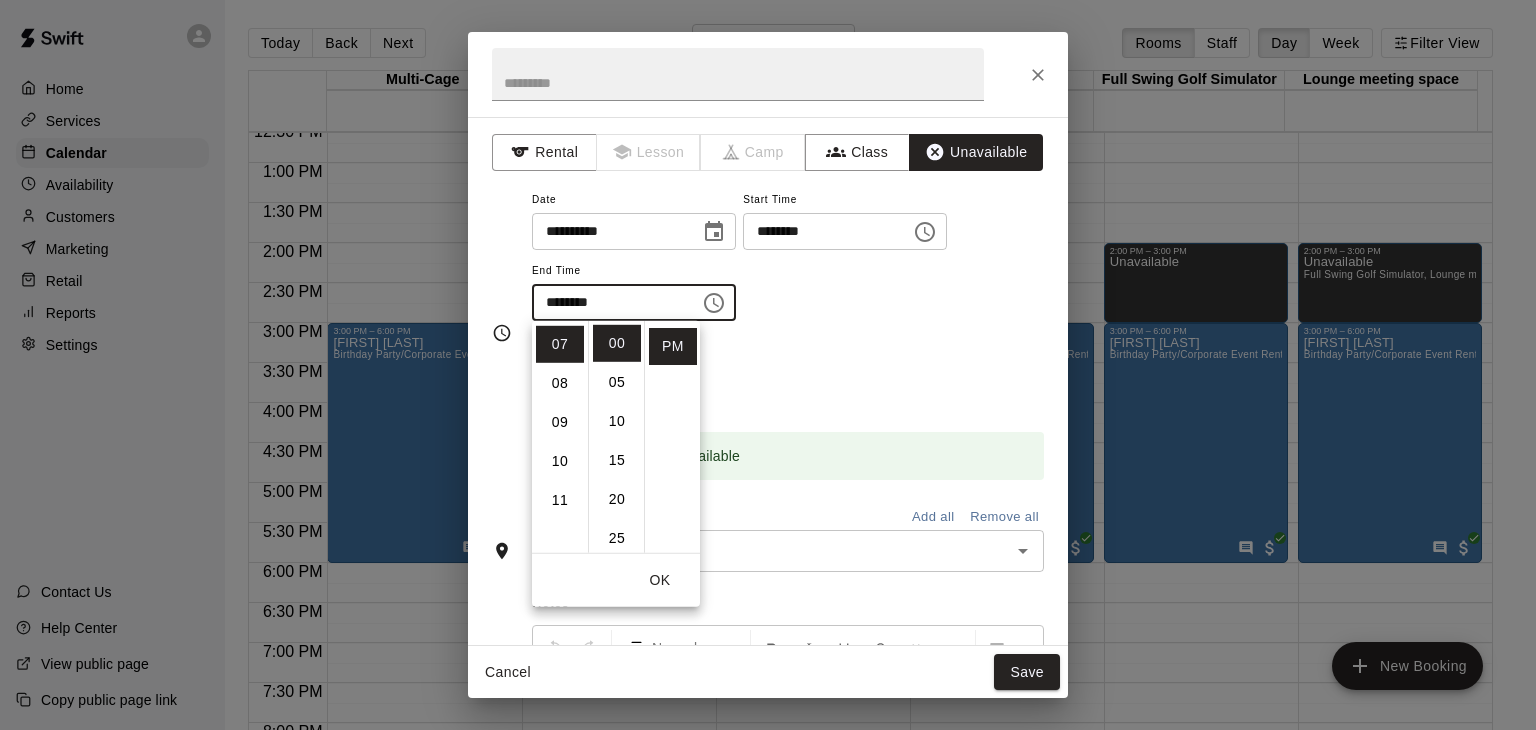 click on "Repeats No Yes" at bounding box center (788, 372) 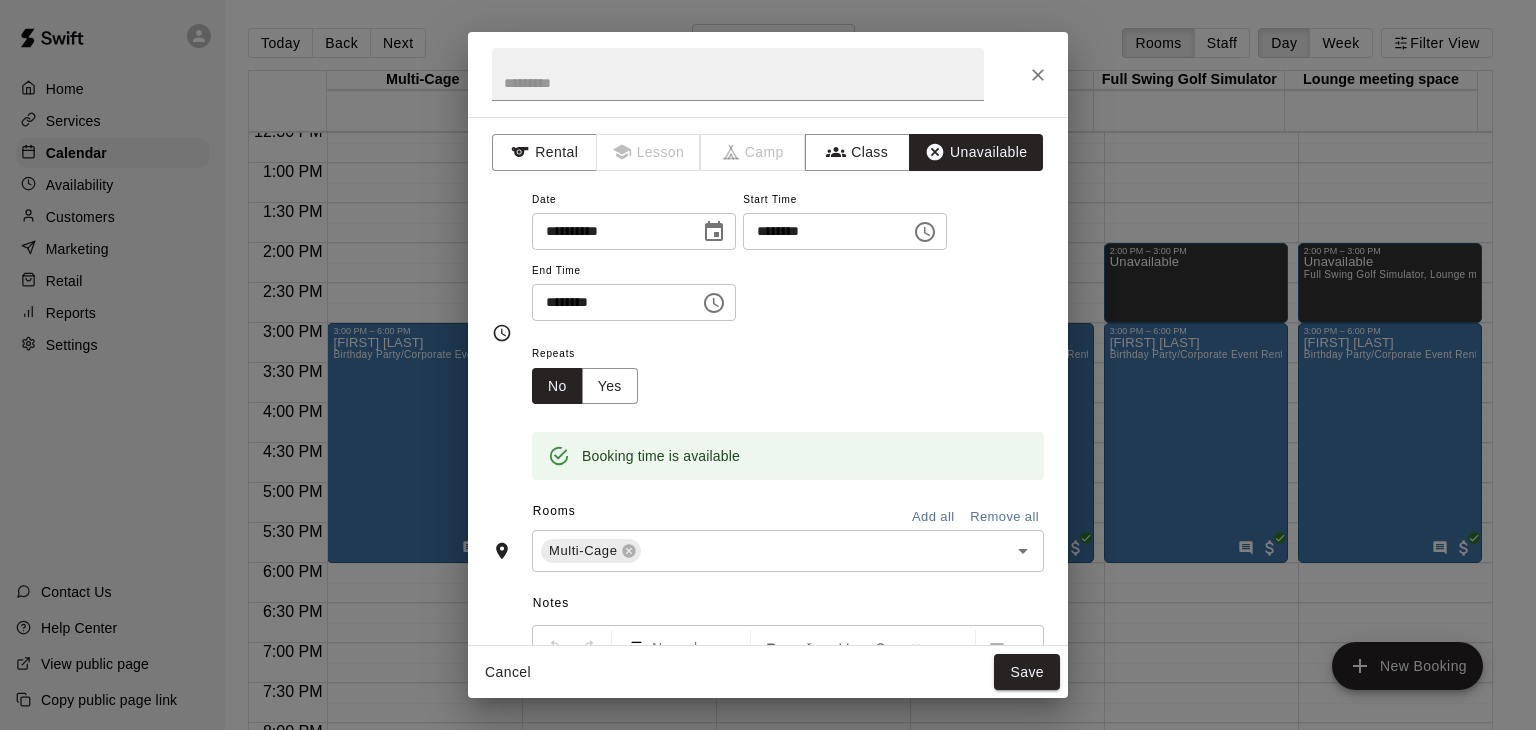 click on "Add all" at bounding box center [933, 517] 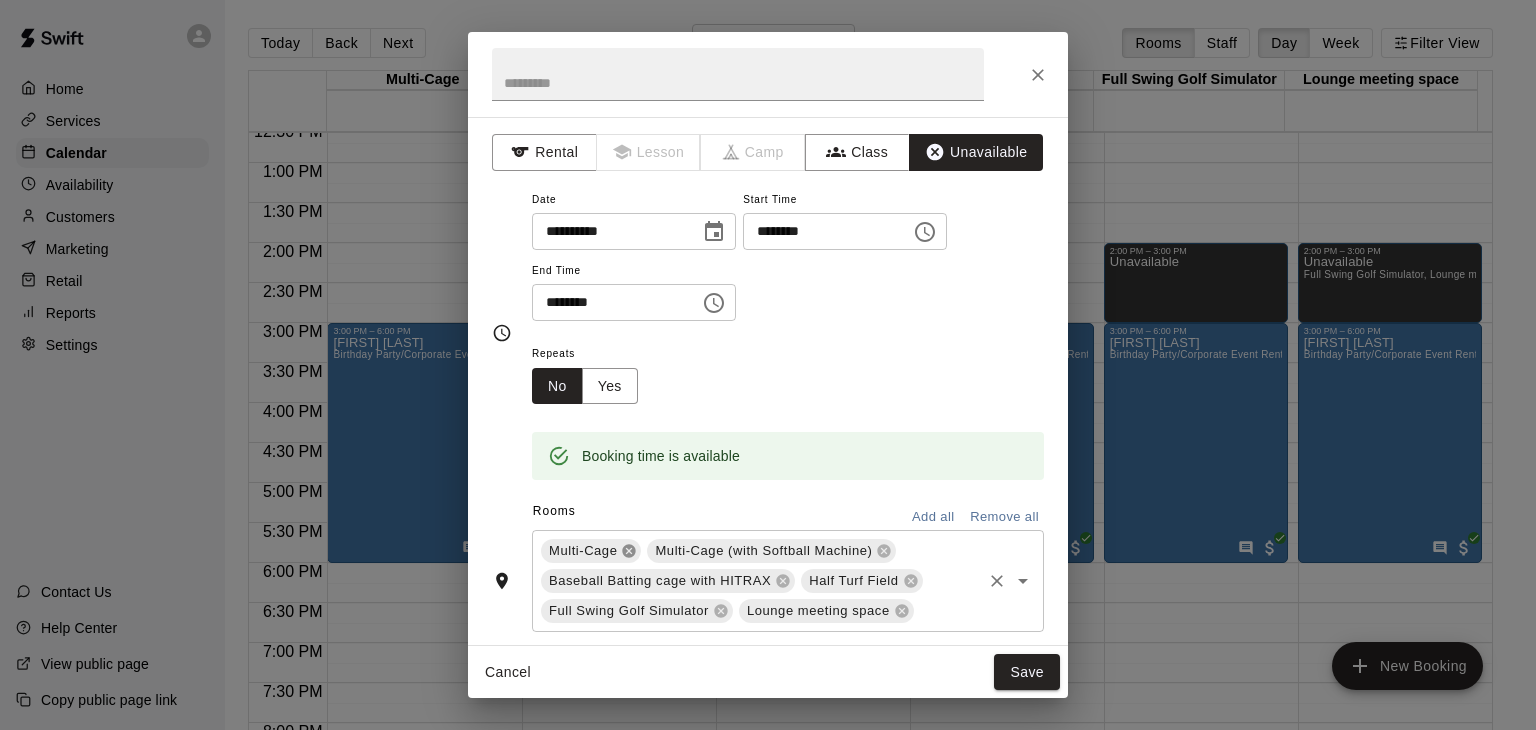 click 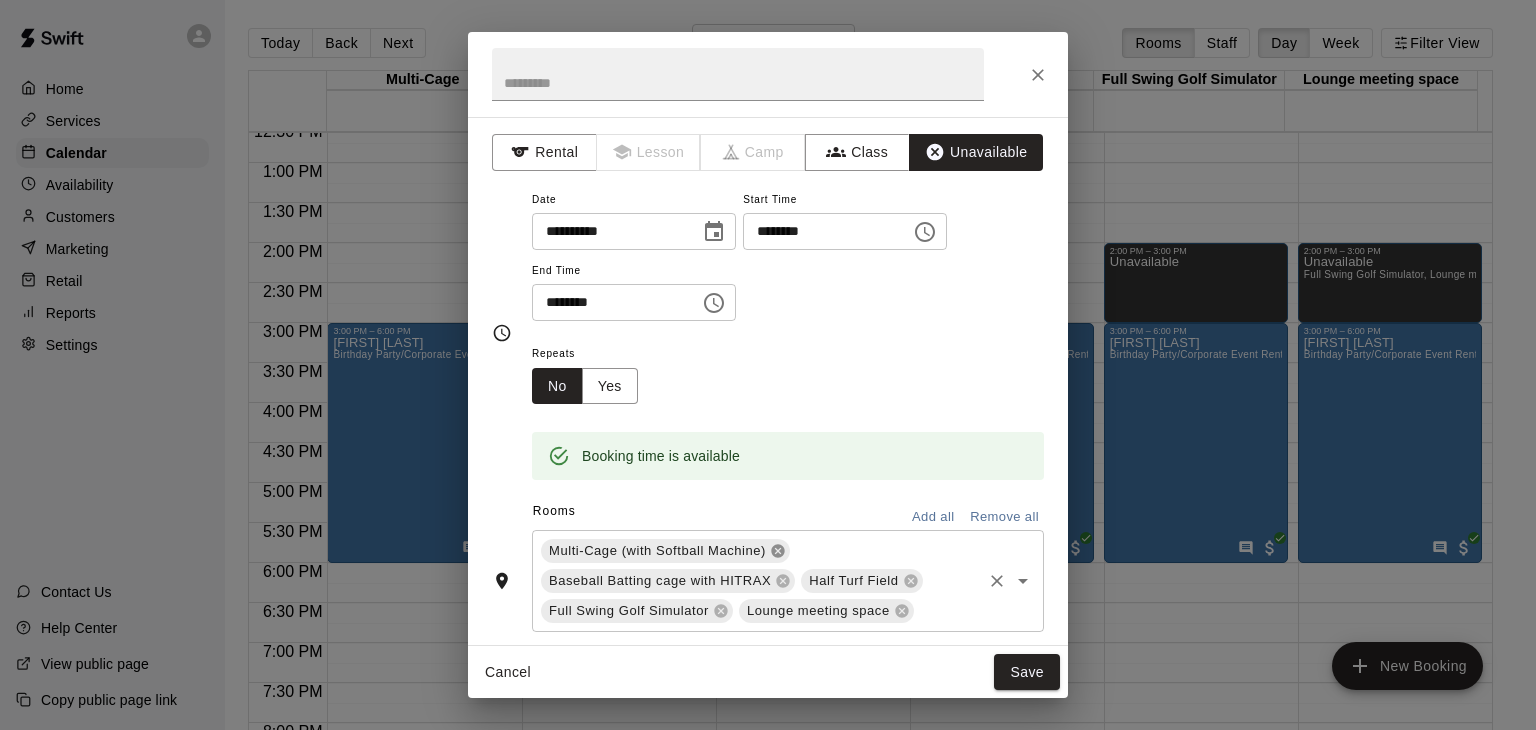 click 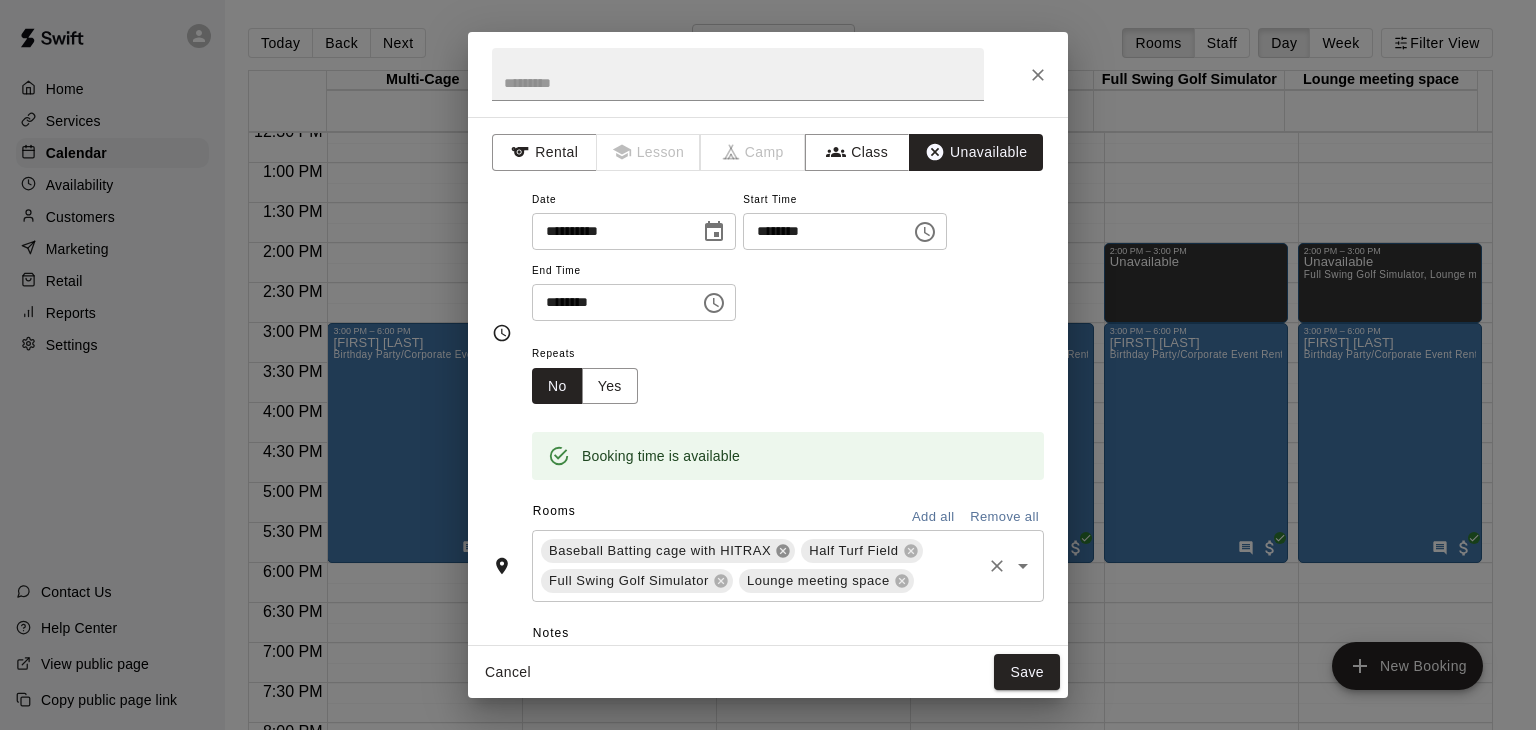 click 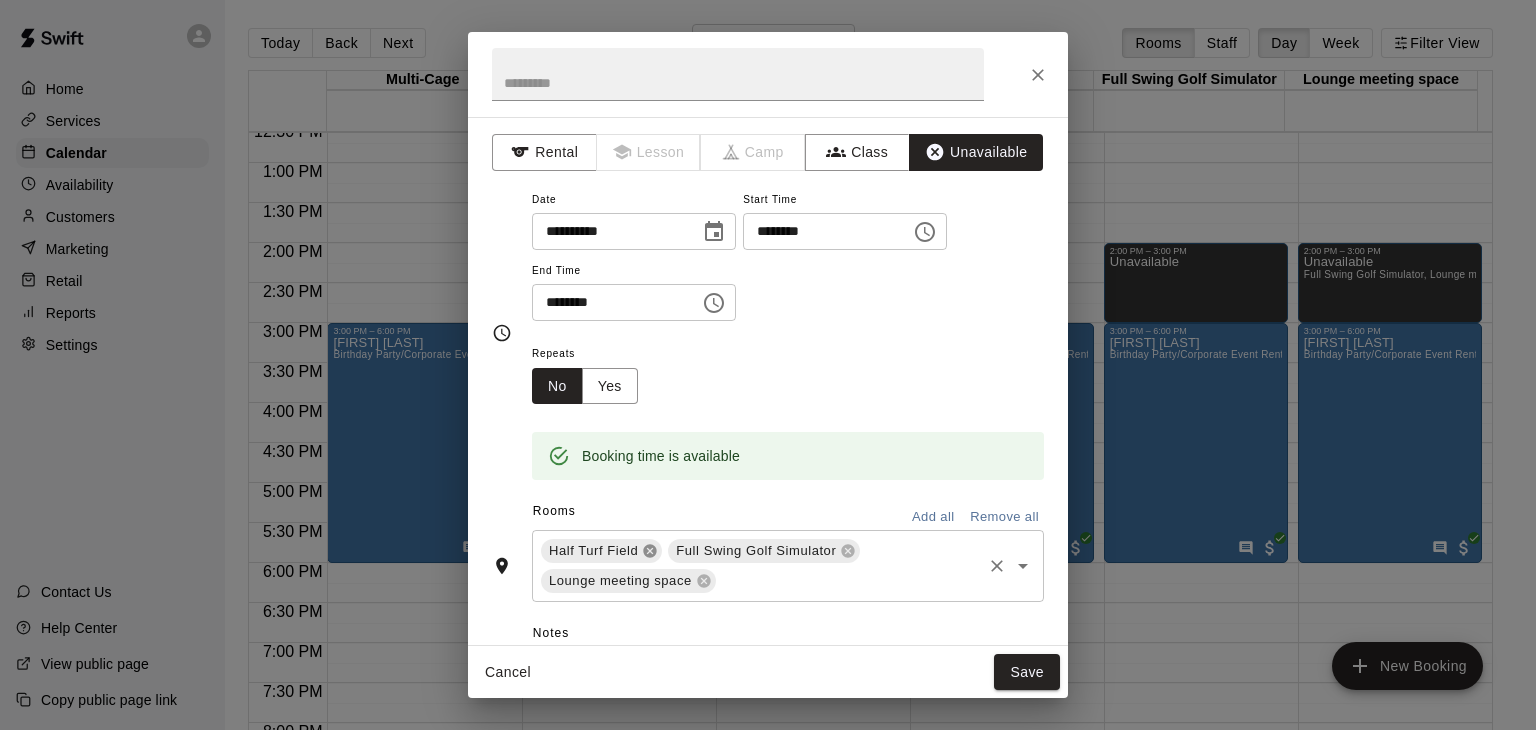 click 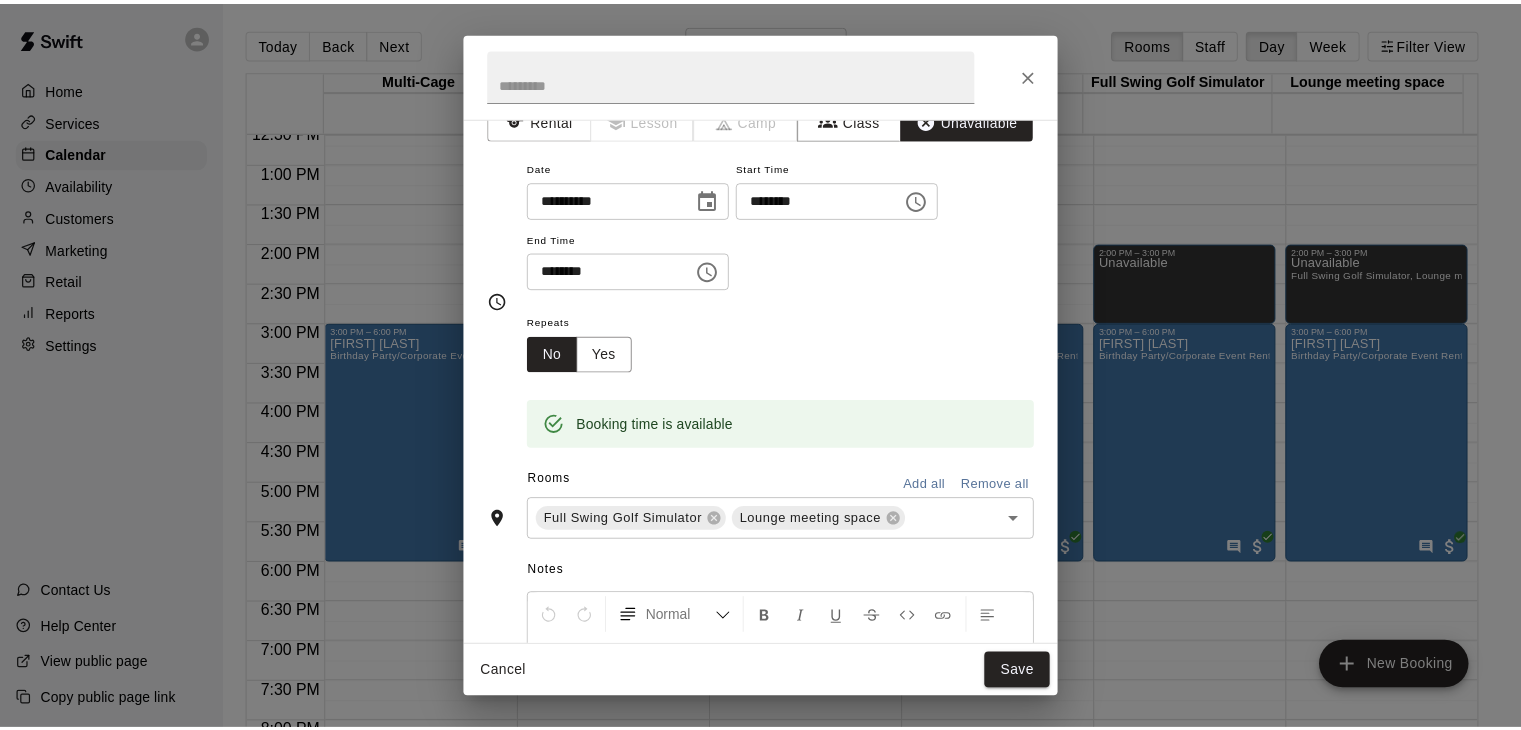 scroll, scrollTop: 0, scrollLeft: 0, axis: both 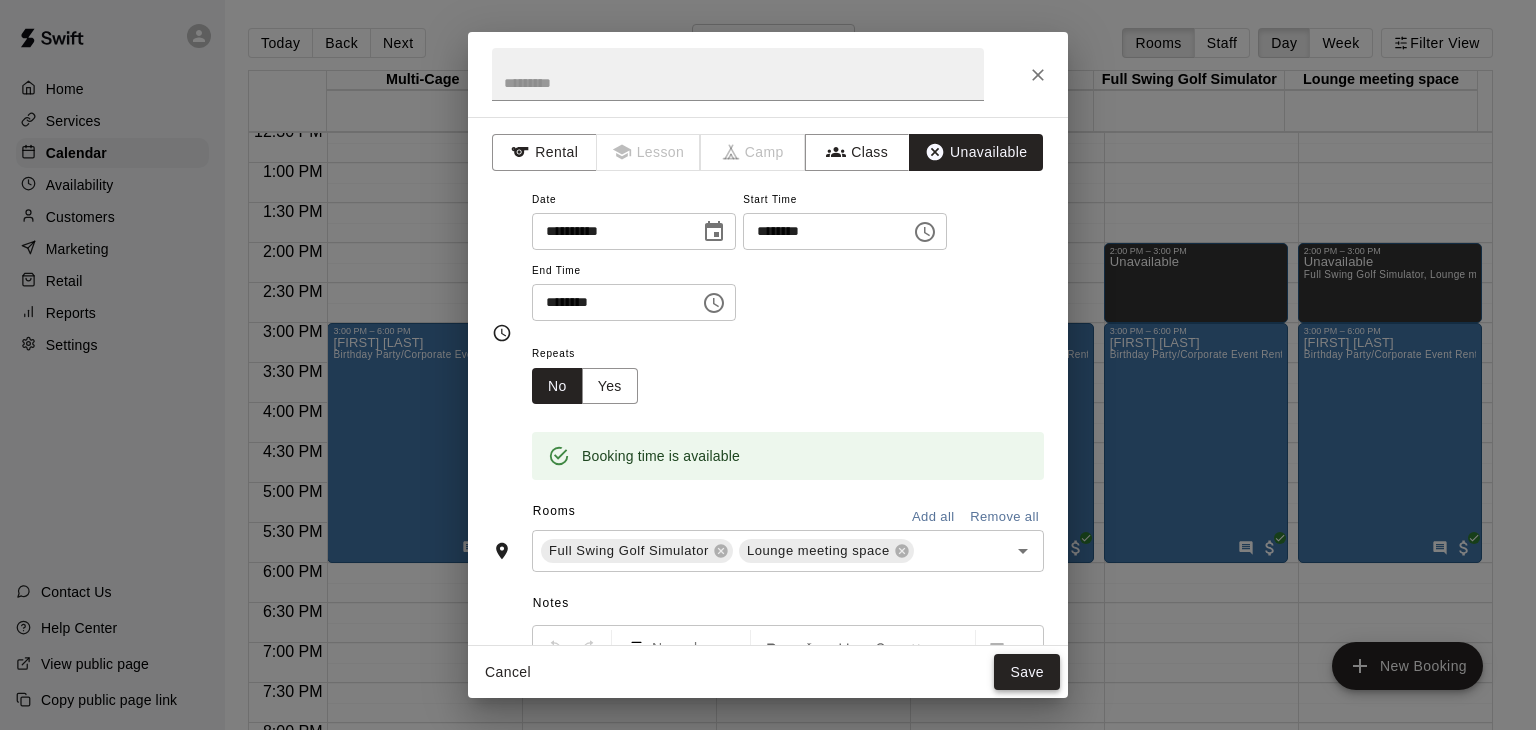 click on "Save" at bounding box center [1027, 672] 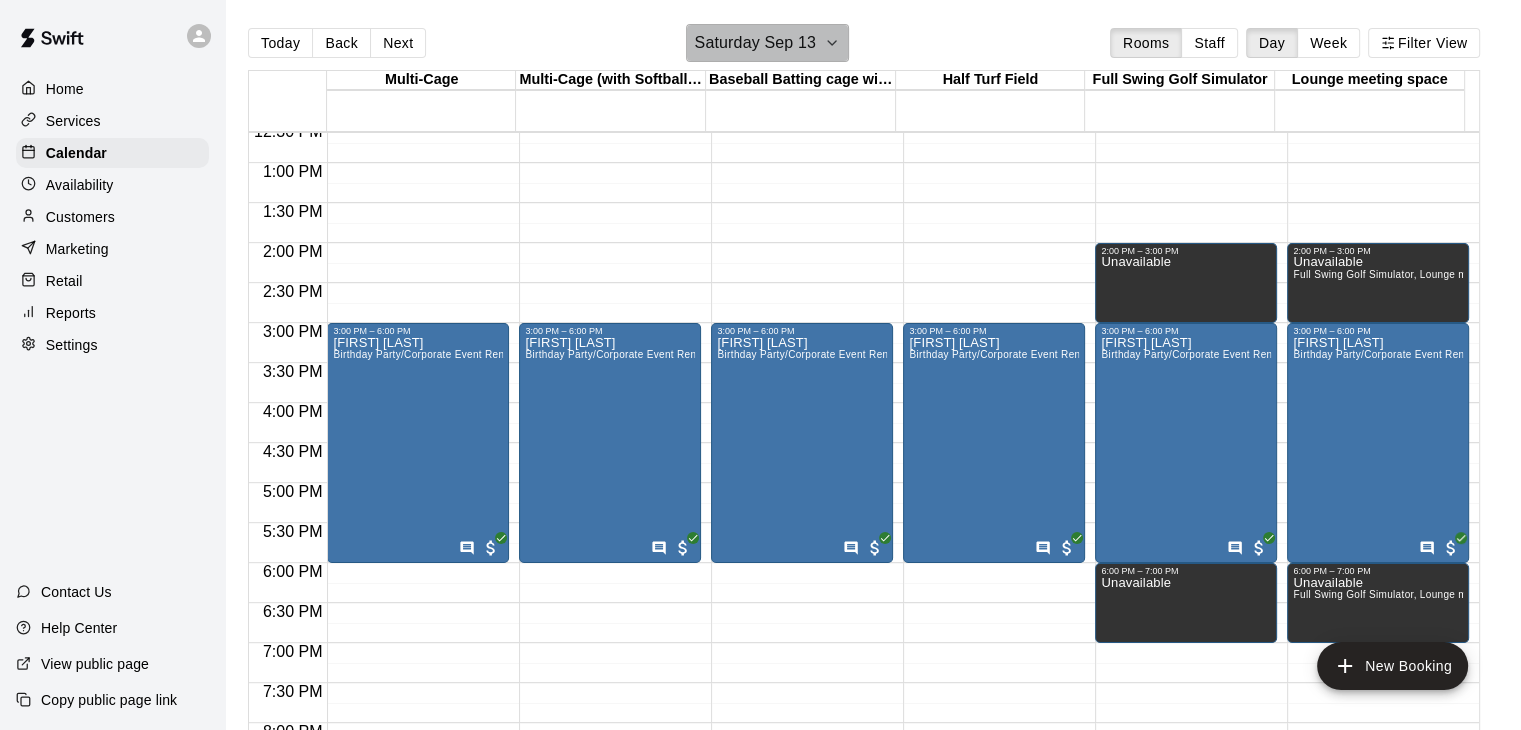 click 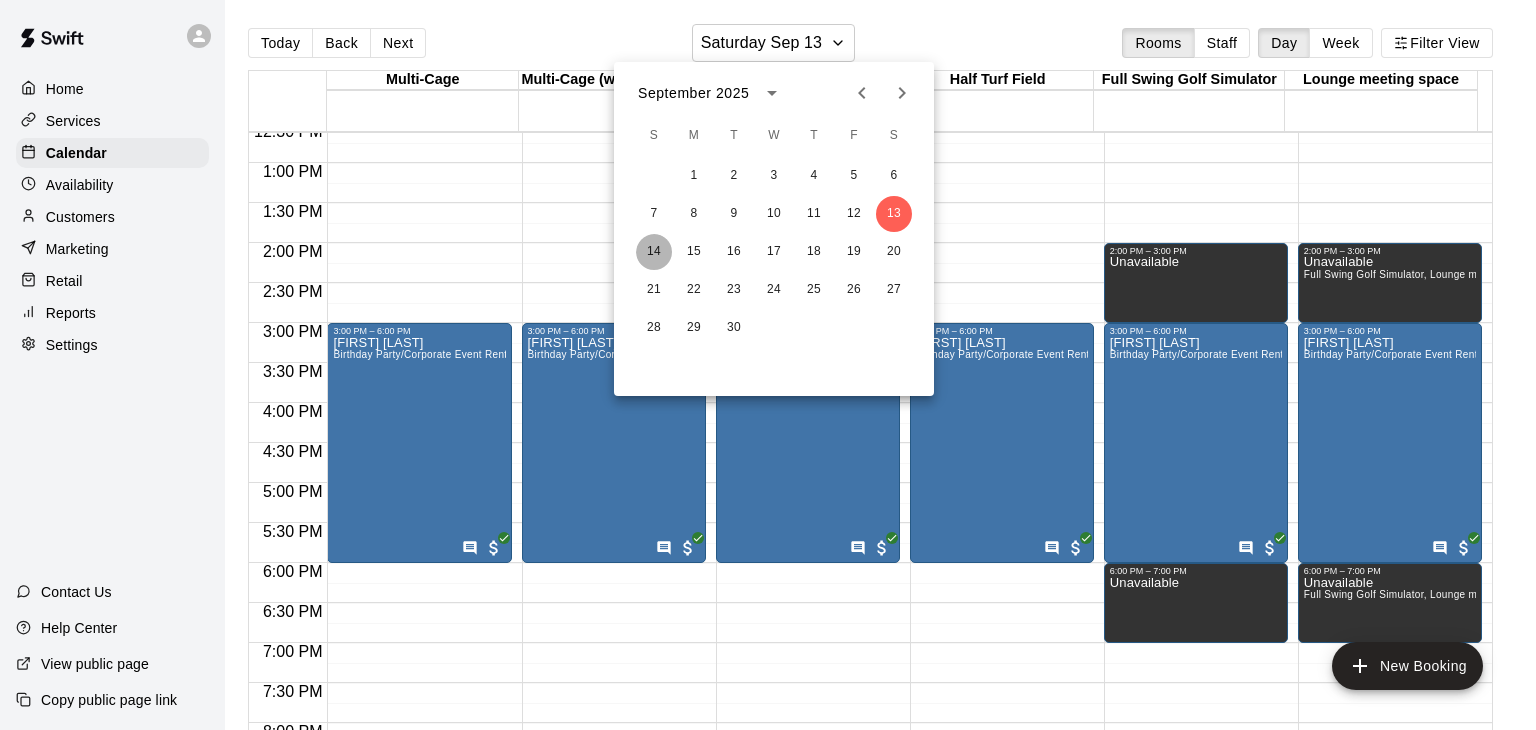 click on "14" at bounding box center [654, 252] 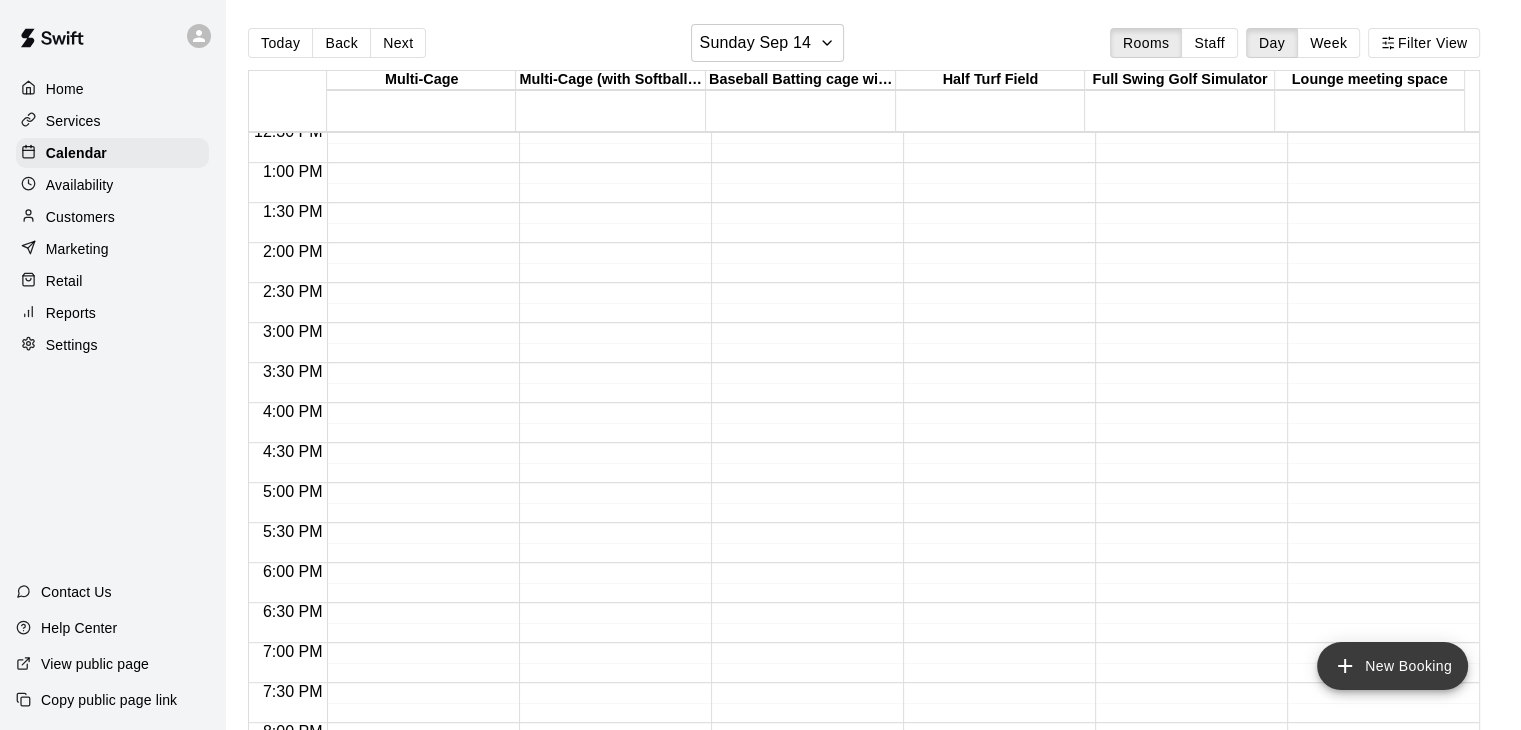 click on "New Booking" at bounding box center (1392, 666) 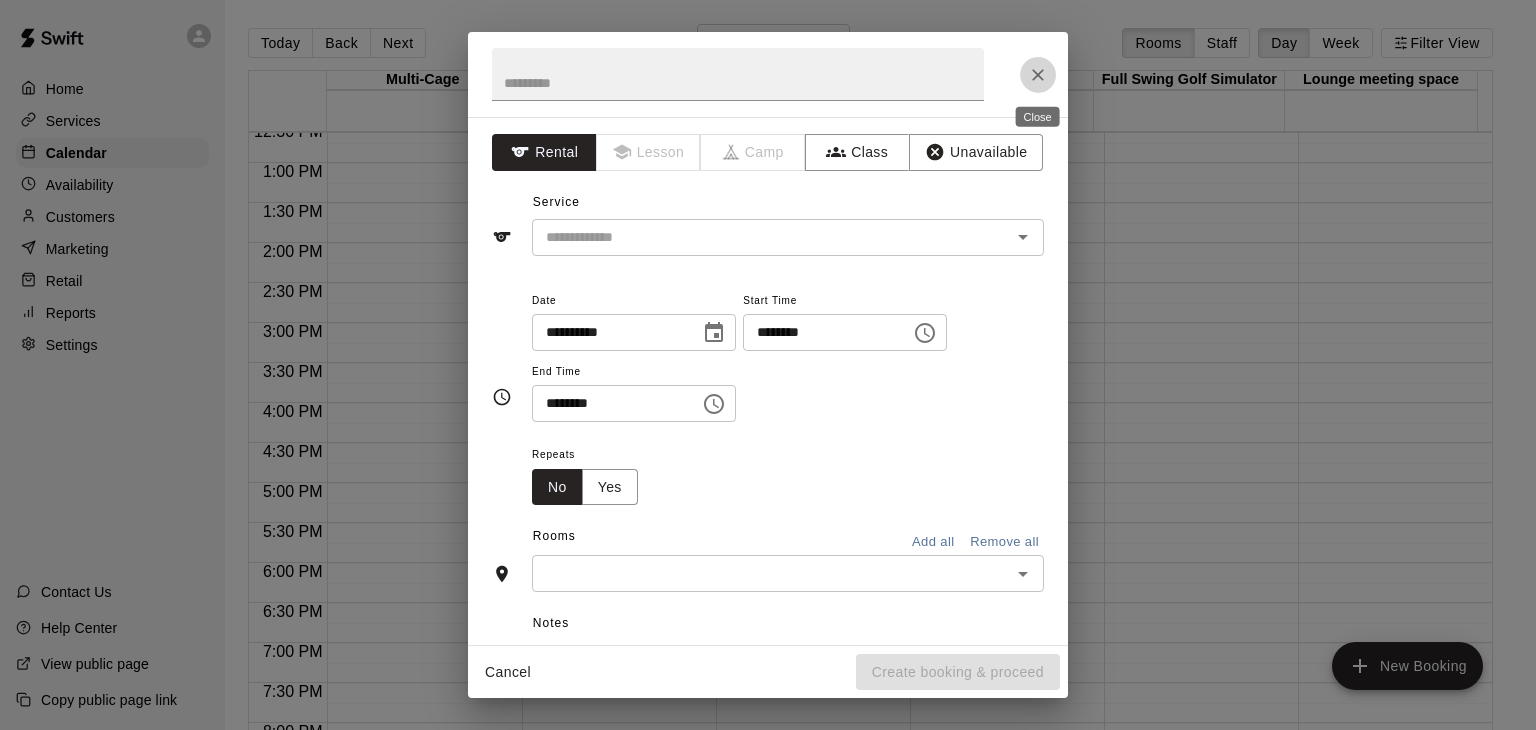 click 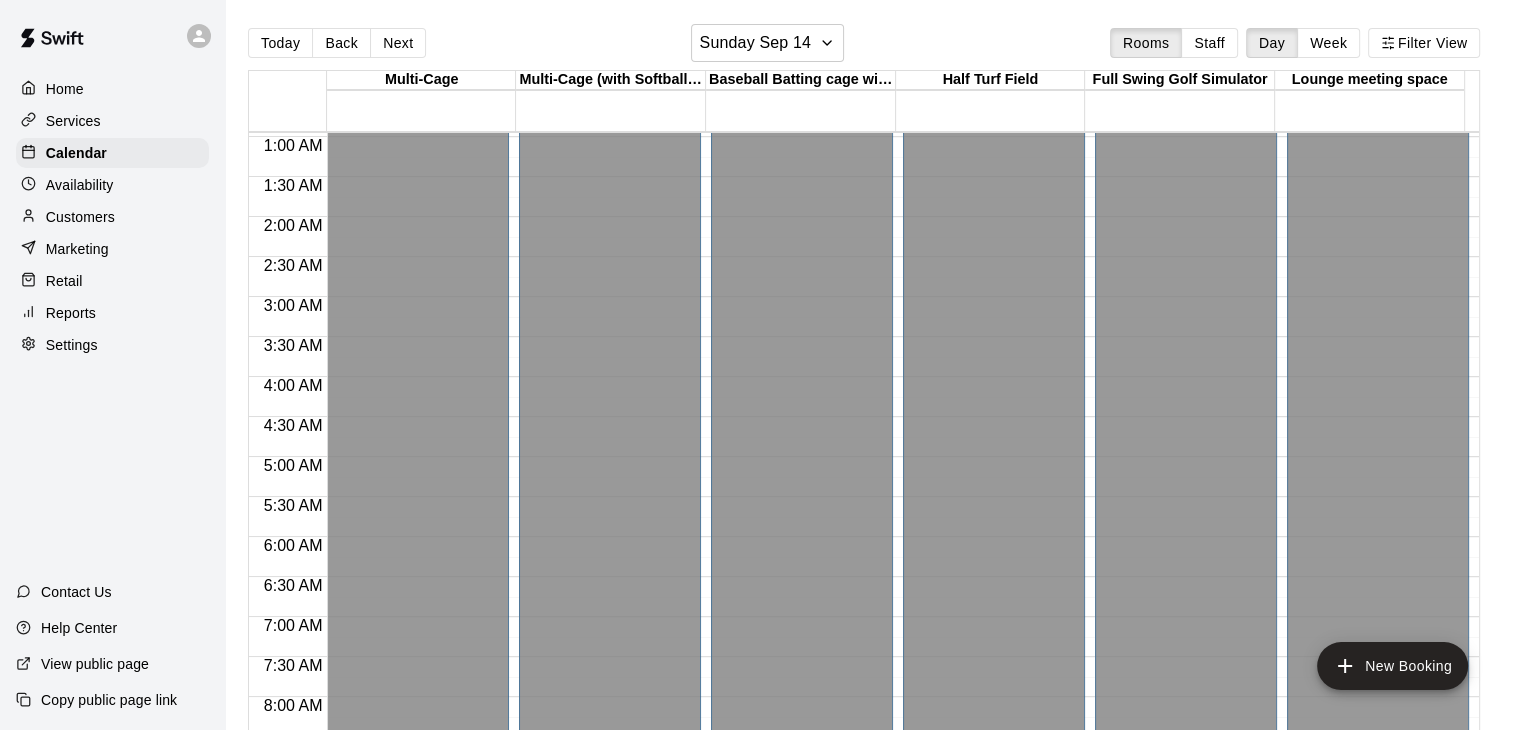 scroll, scrollTop: 0, scrollLeft: 0, axis: both 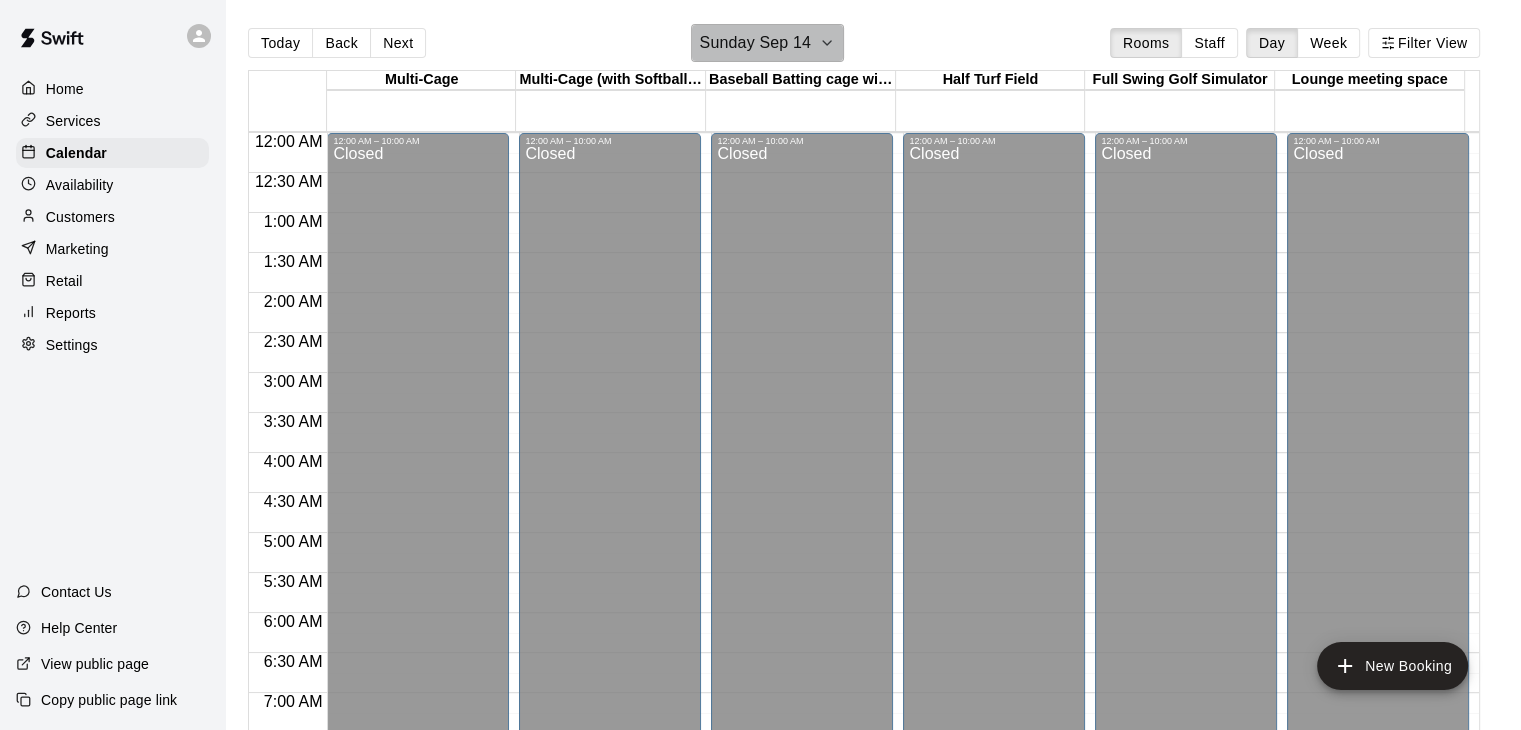 click 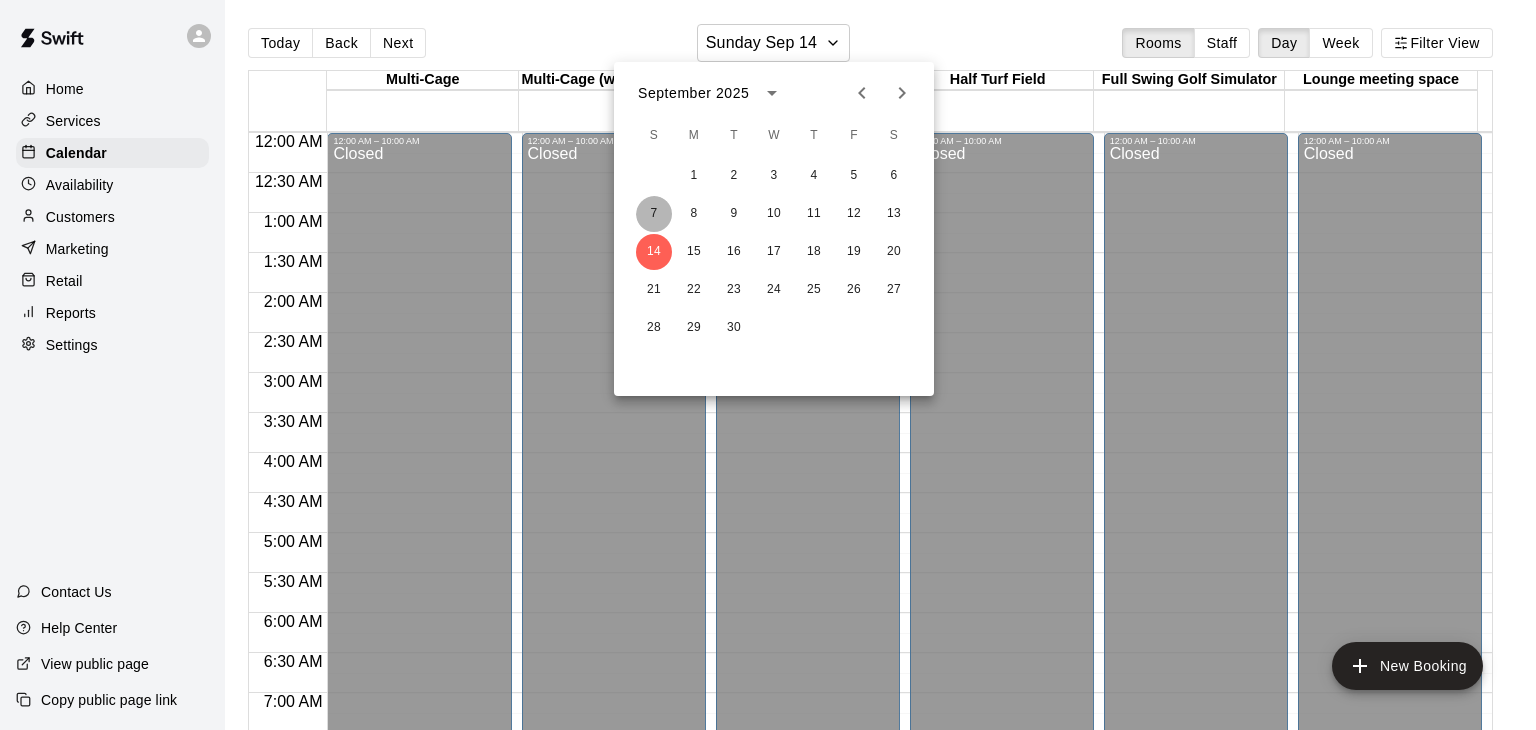 click on "7" at bounding box center [654, 214] 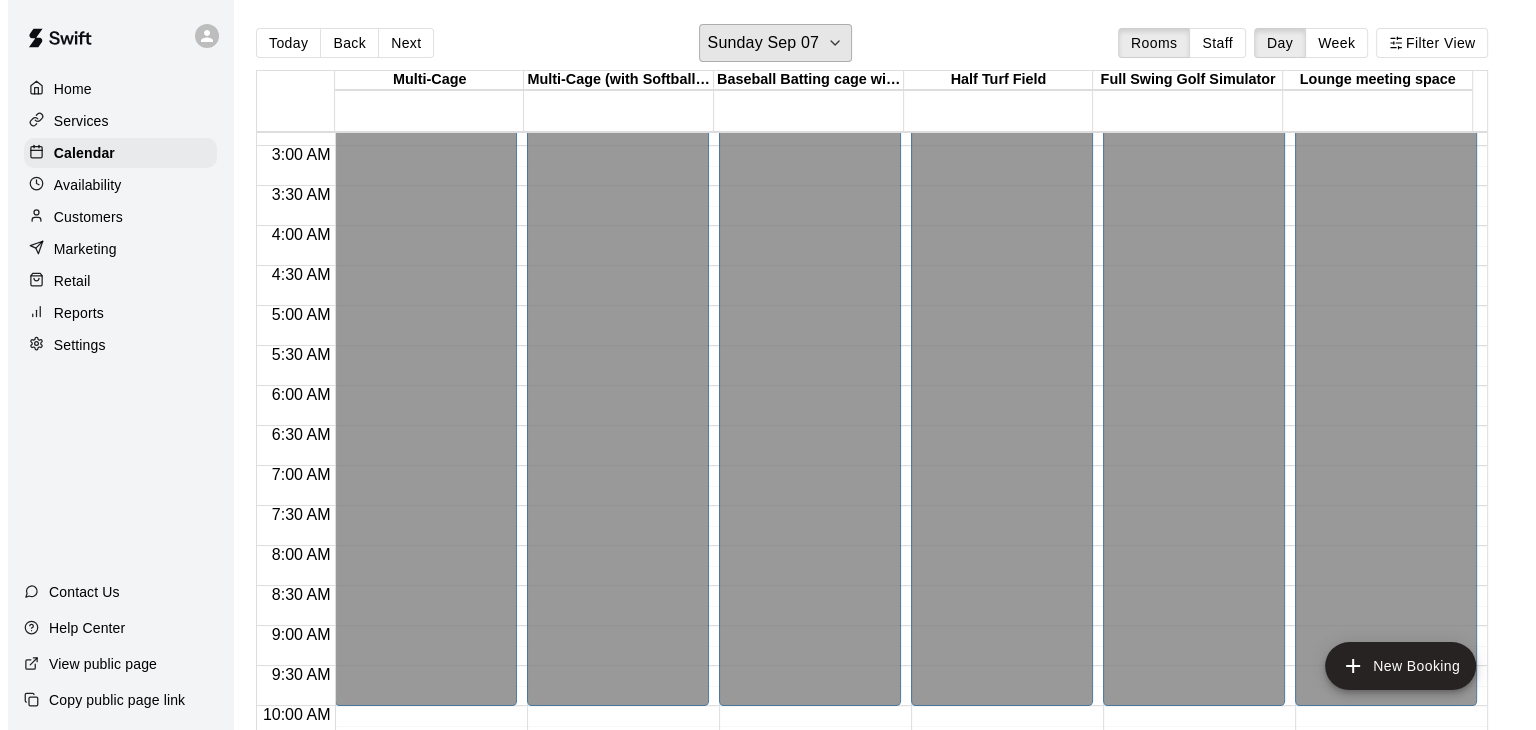 scroll, scrollTop: 700, scrollLeft: 0, axis: vertical 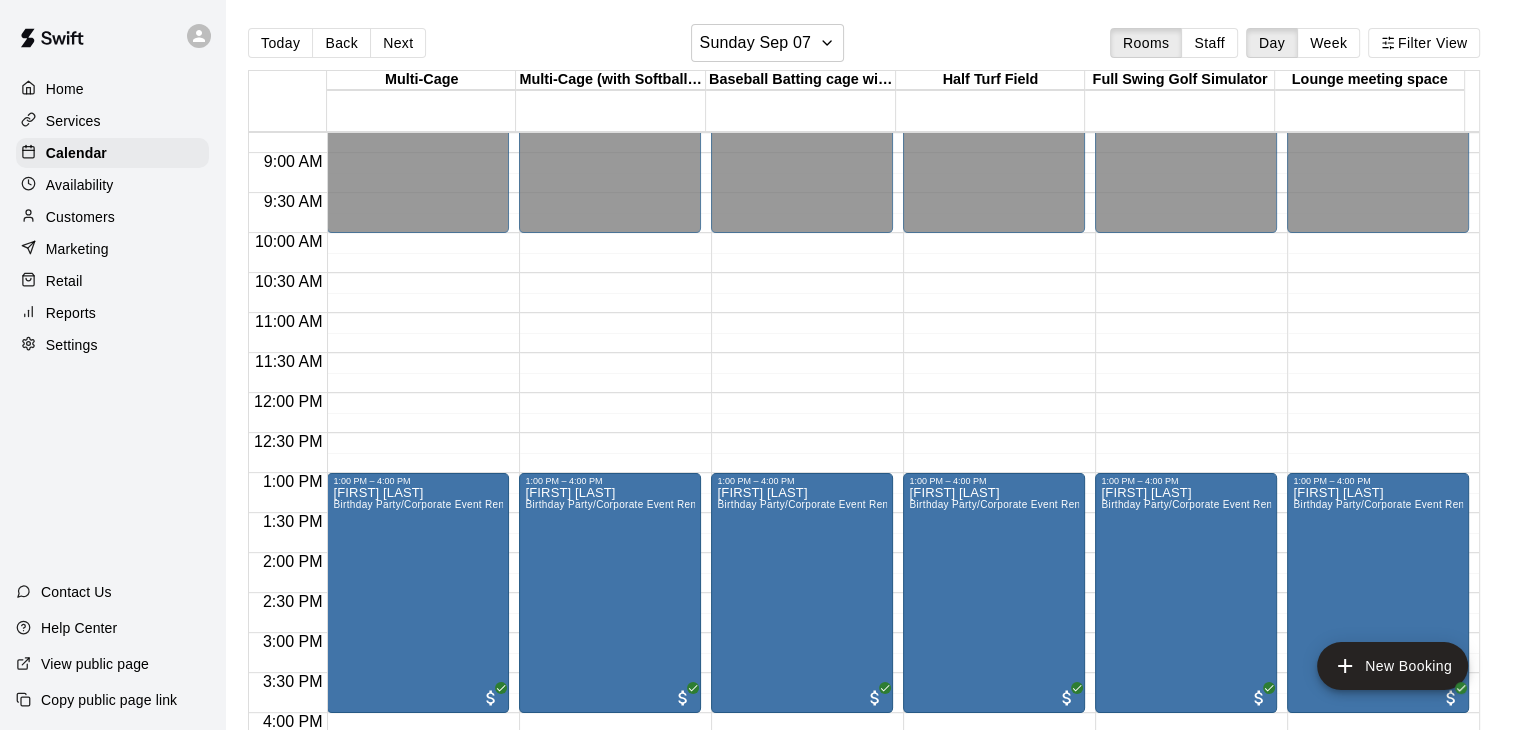click on "1:00 PM – 4:00 PM [FIRST] [LAST] Birthday Party/Corporate Event Rental (3 HOURS)" at bounding box center (418, 393) 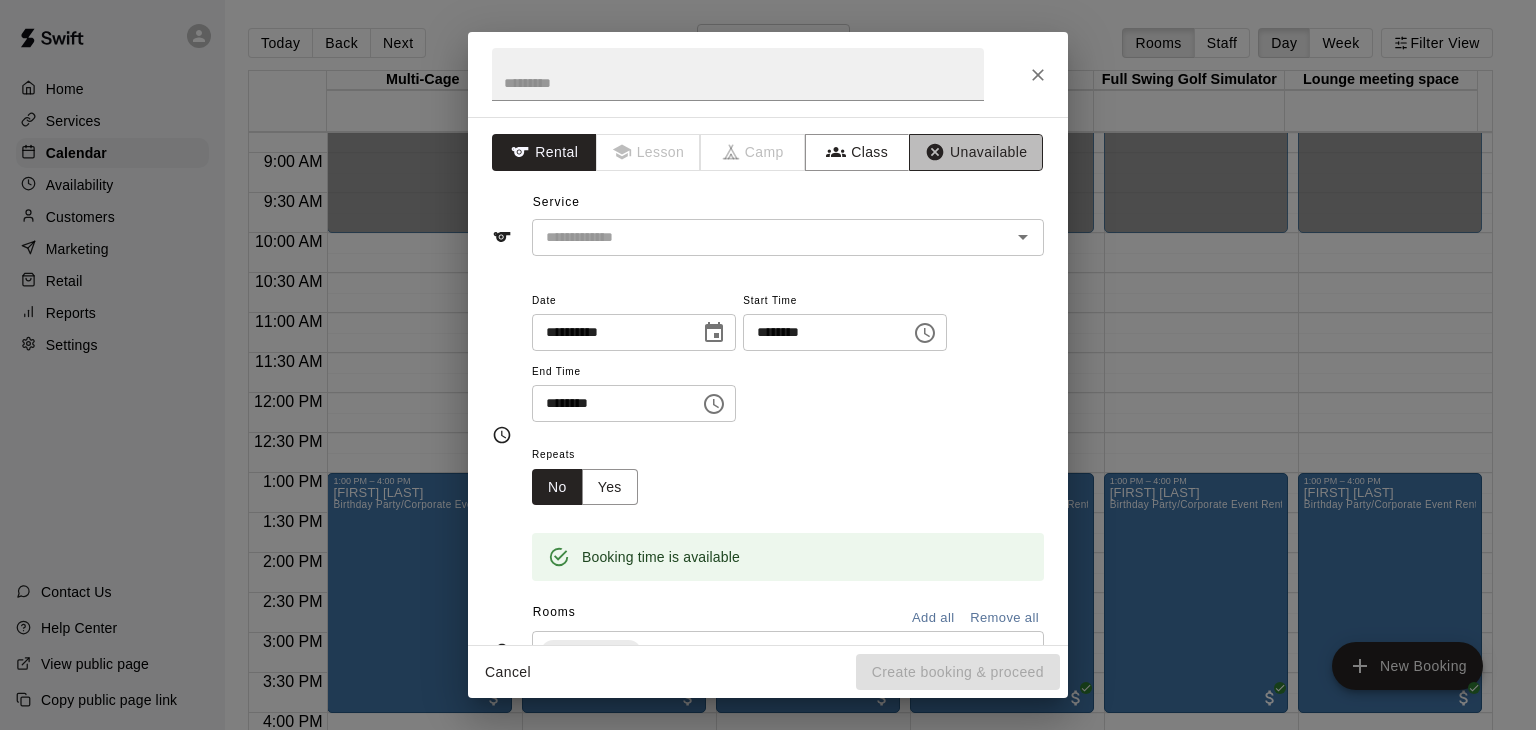 click on "Unavailable" at bounding box center (976, 152) 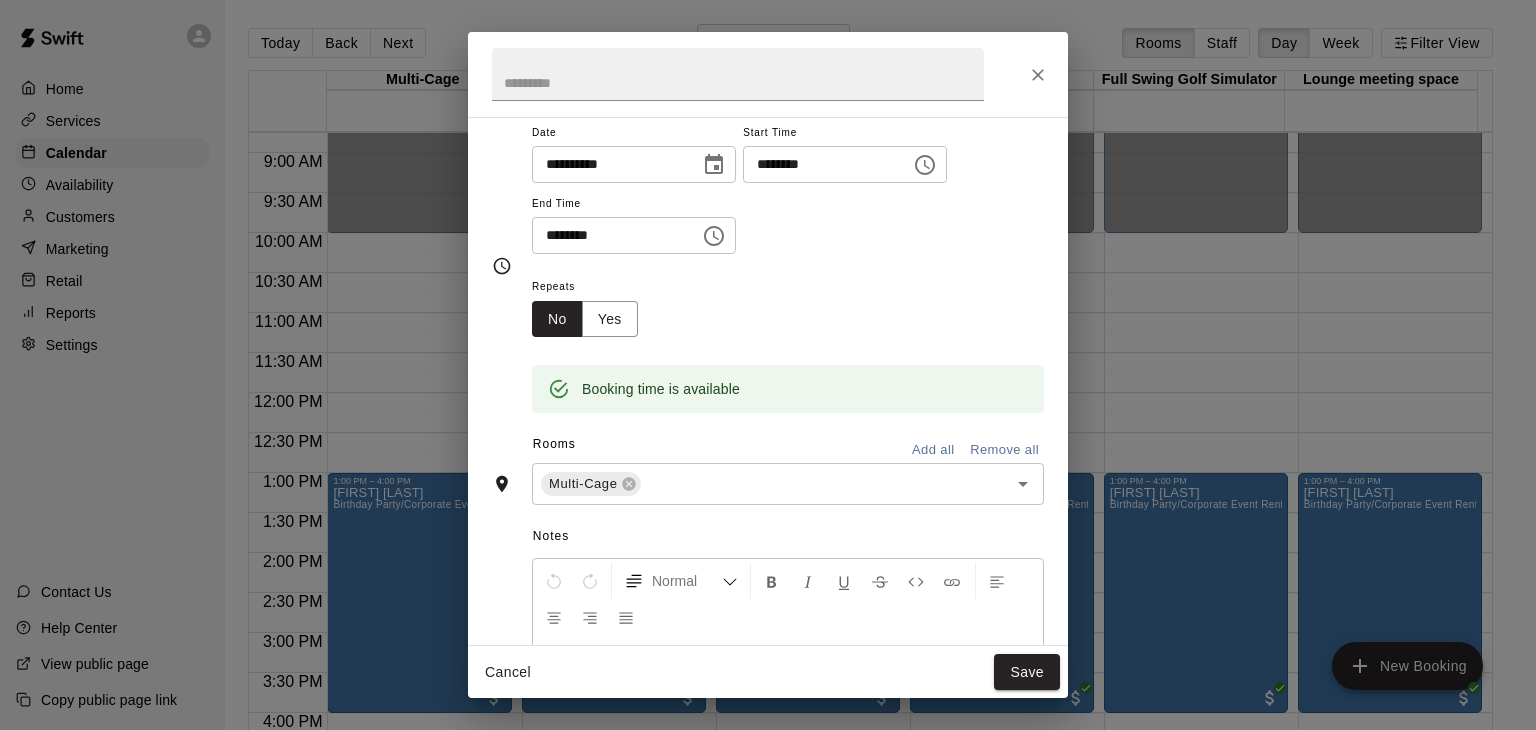 scroll, scrollTop: 100, scrollLeft: 0, axis: vertical 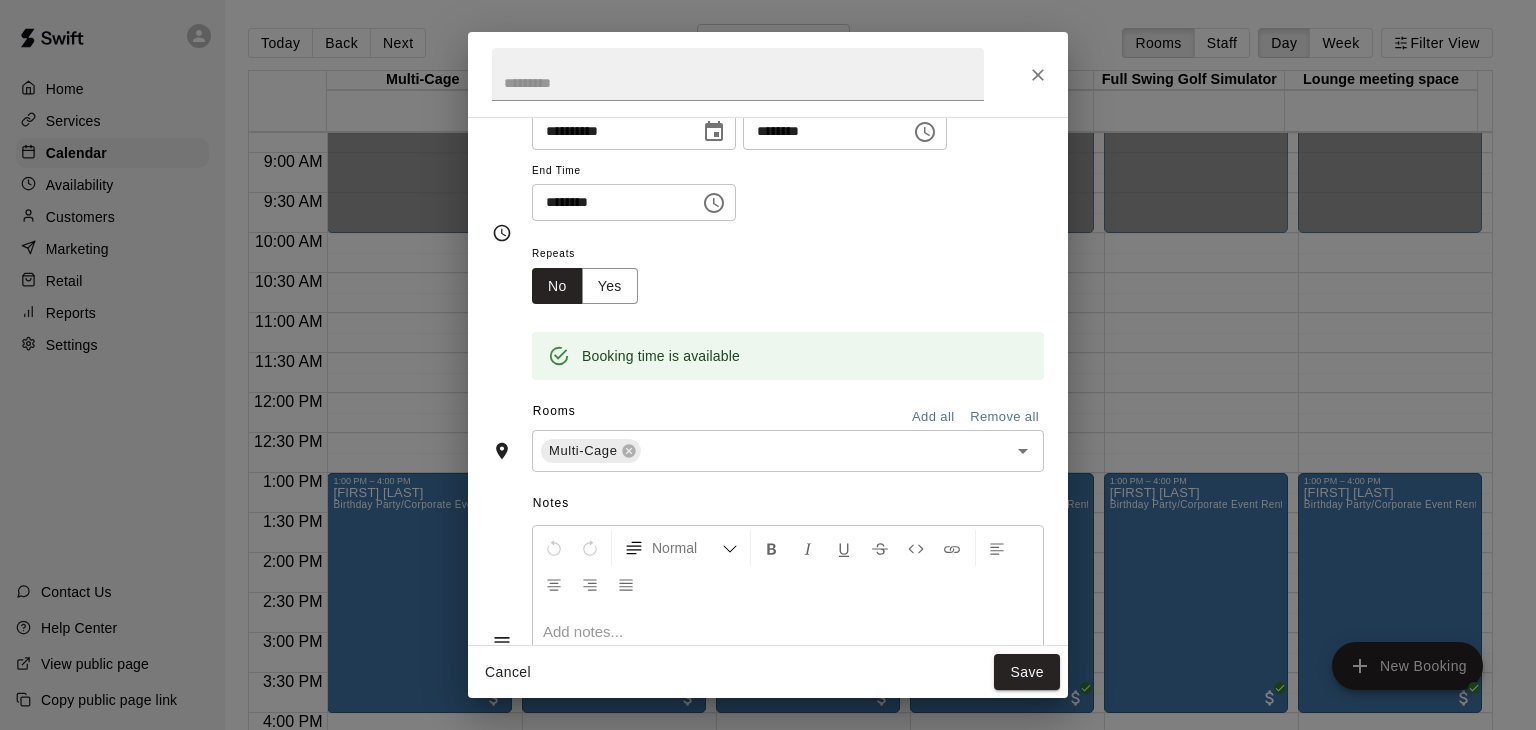 click on "Add all" at bounding box center (933, 417) 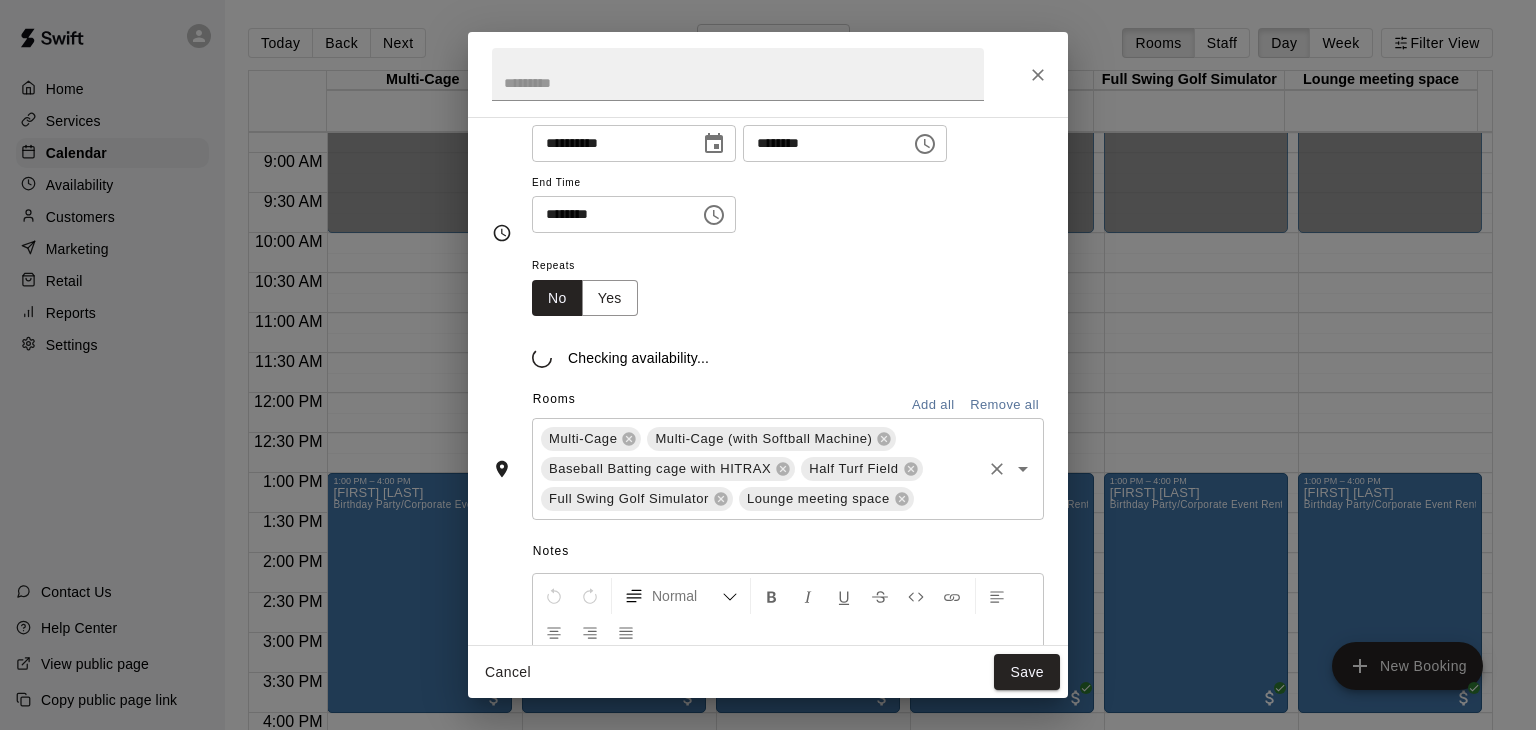 scroll, scrollTop: 100, scrollLeft: 0, axis: vertical 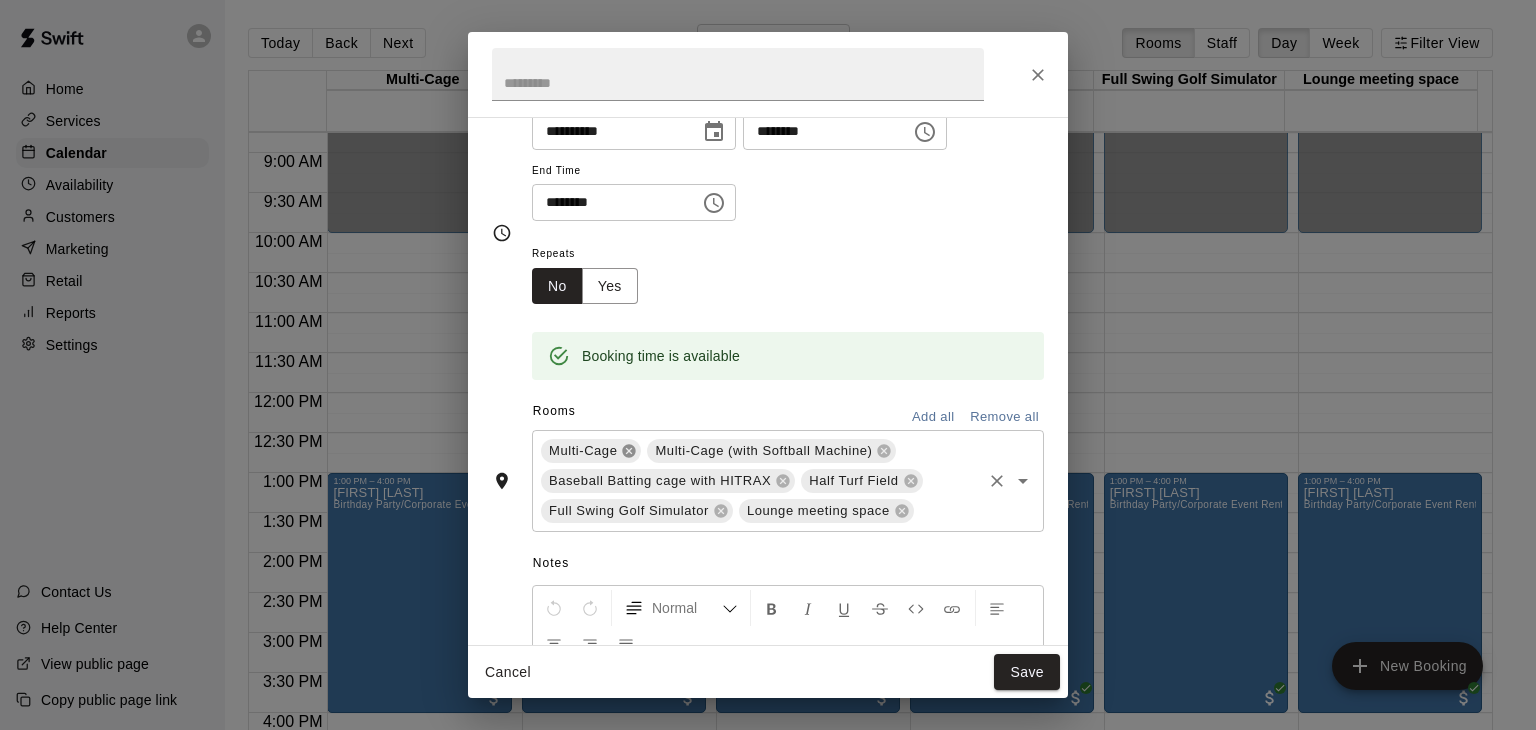 click 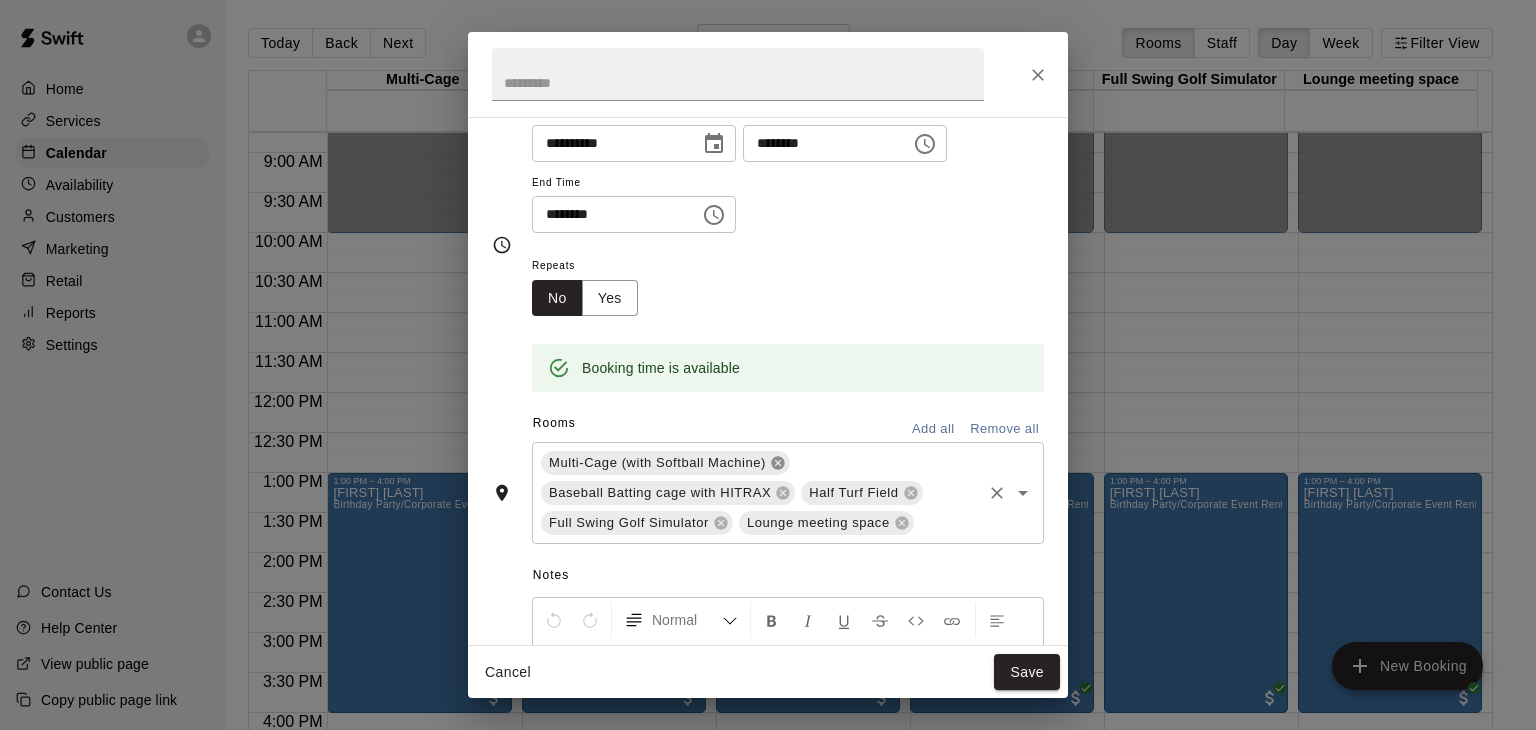 scroll, scrollTop: 100, scrollLeft: 0, axis: vertical 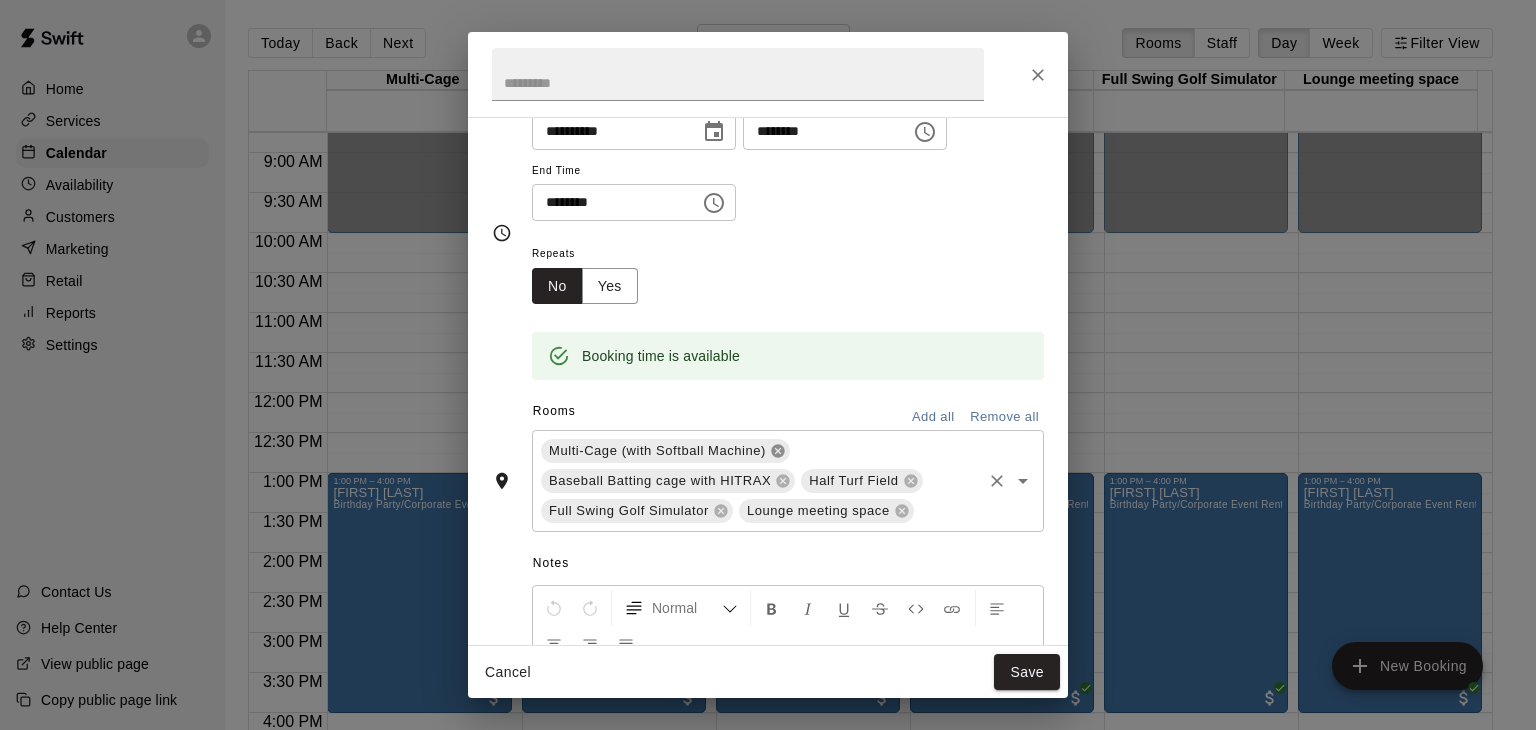 click 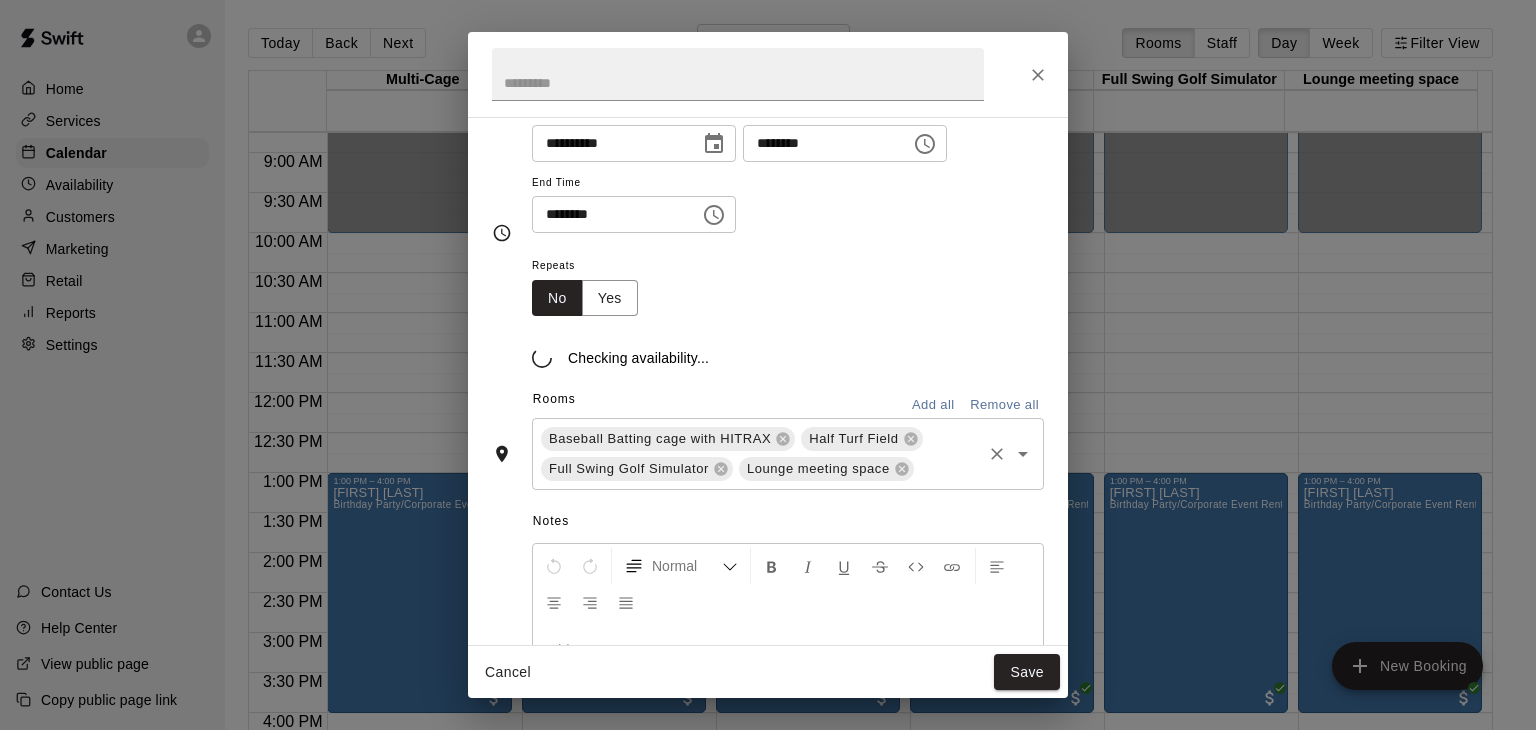 scroll, scrollTop: 100, scrollLeft: 0, axis: vertical 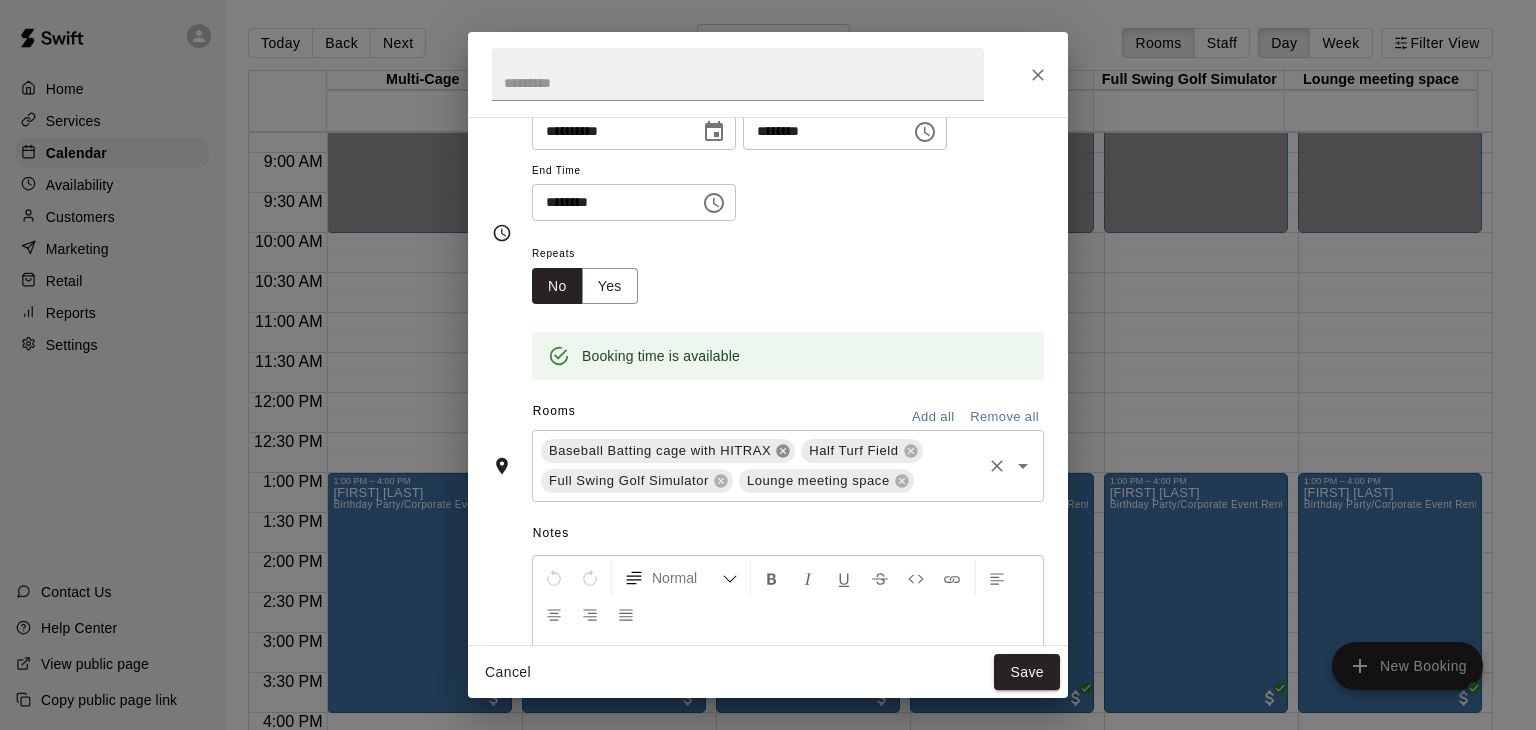 click 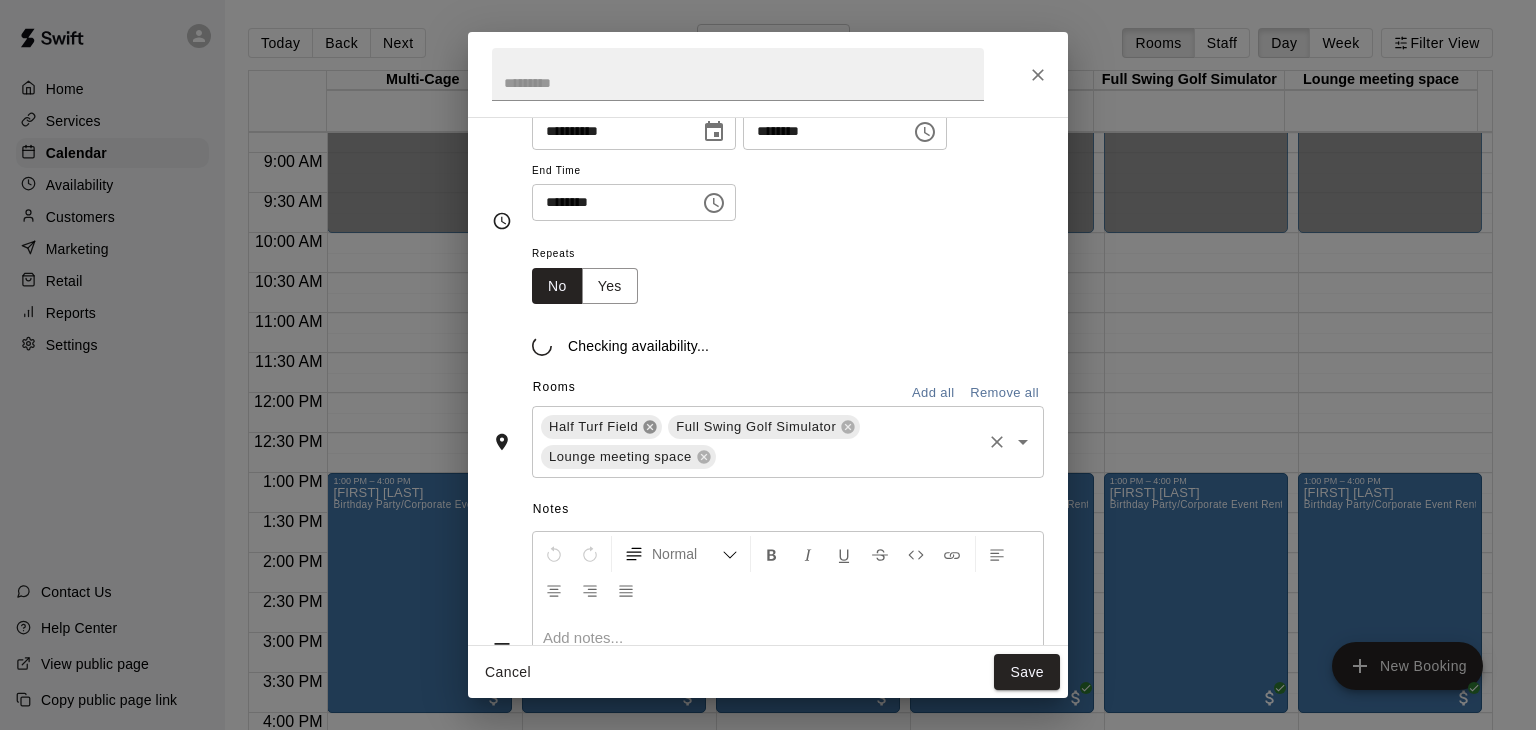 scroll, scrollTop: 100, scrollLeft: 0, axis: vertical 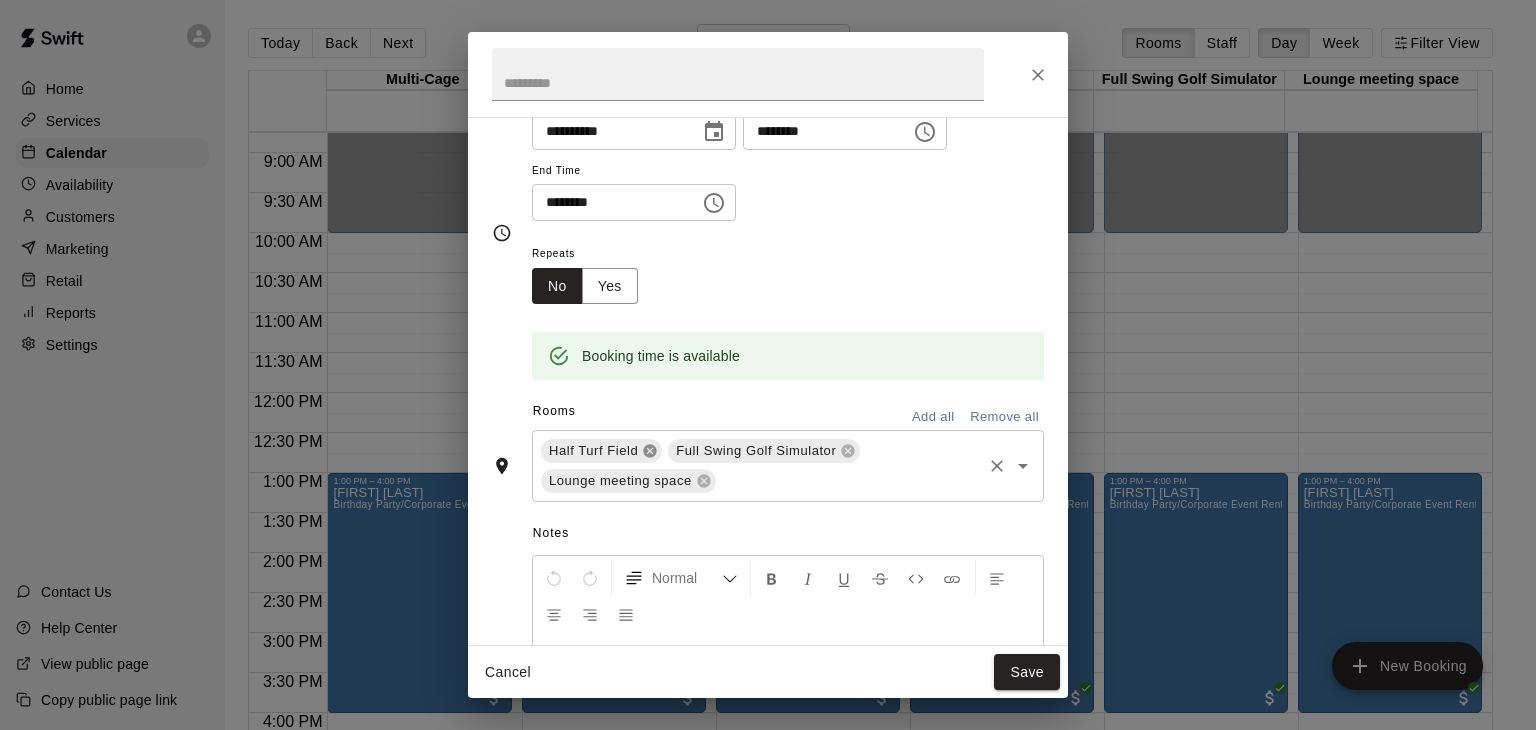 click 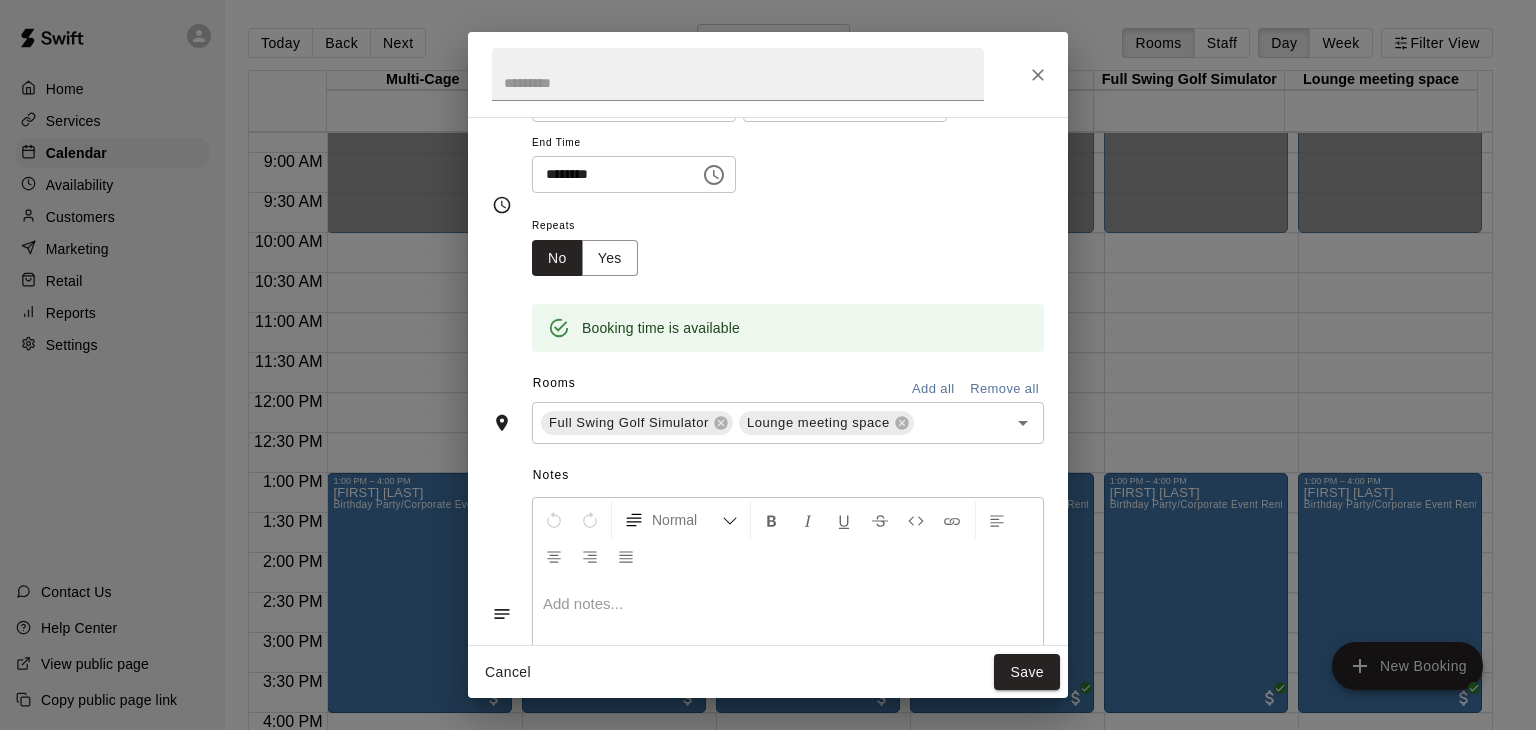 scroll, scrollTop: 0, scrollLeft: 0, axis: both 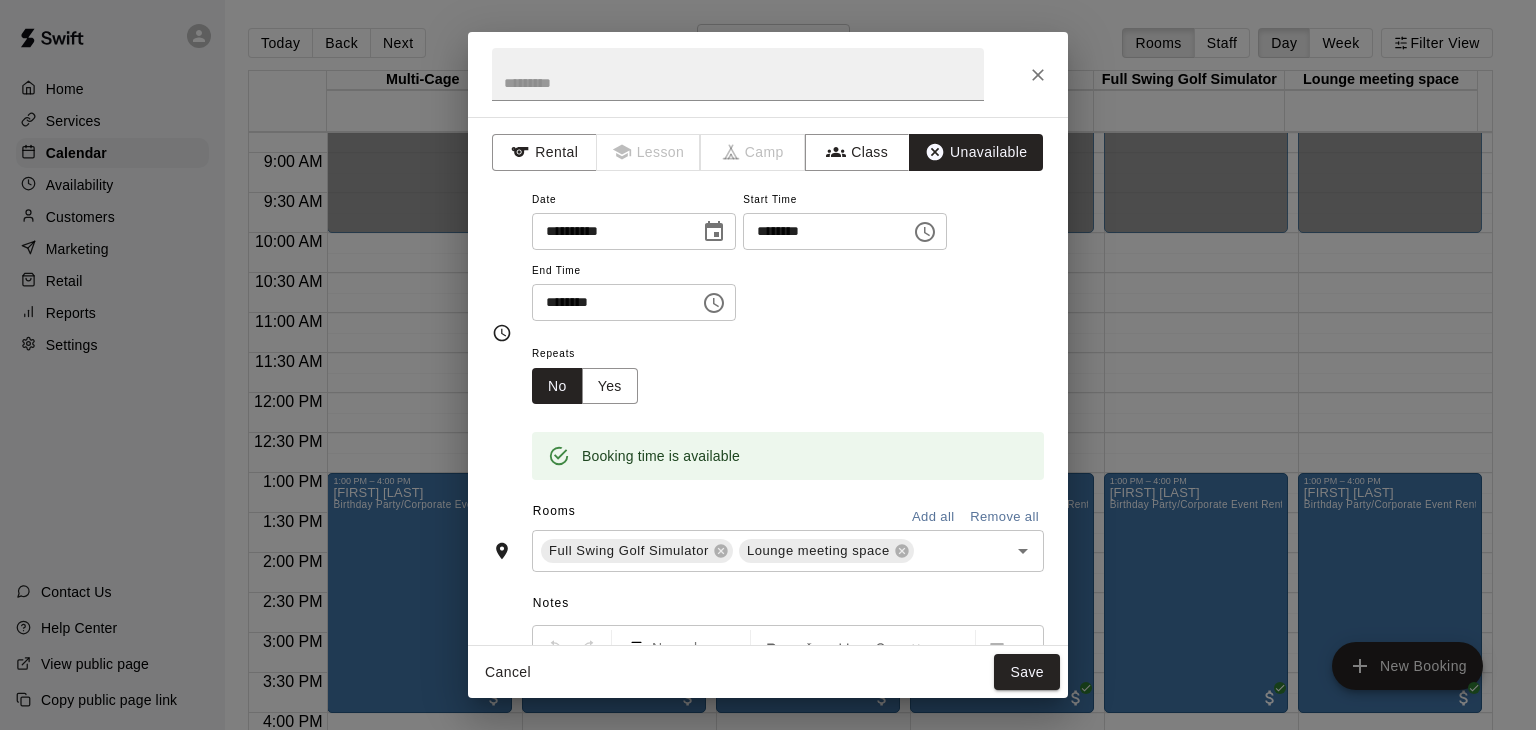 click 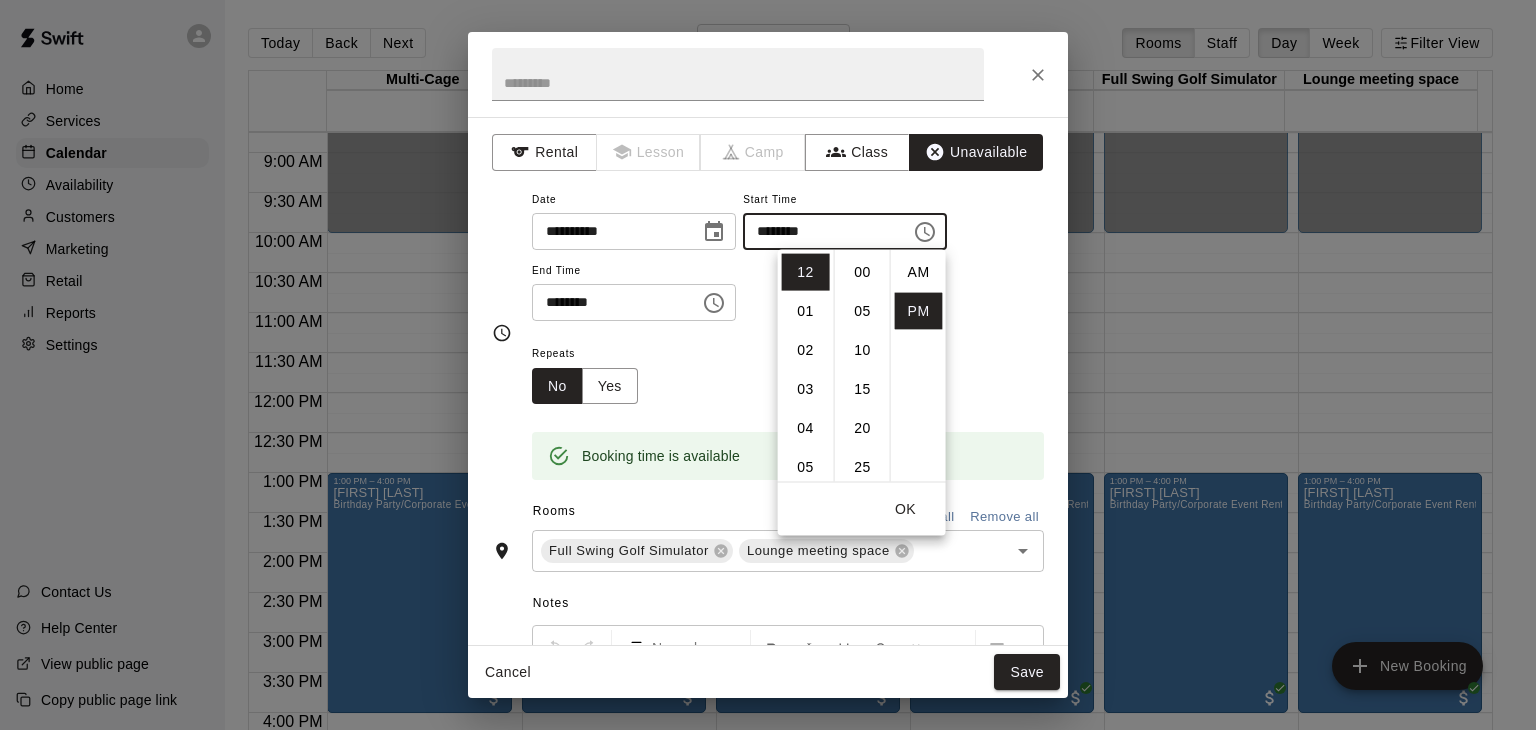 scroll, scrollTop: 234, scrollLeft: 0, axis: vertical 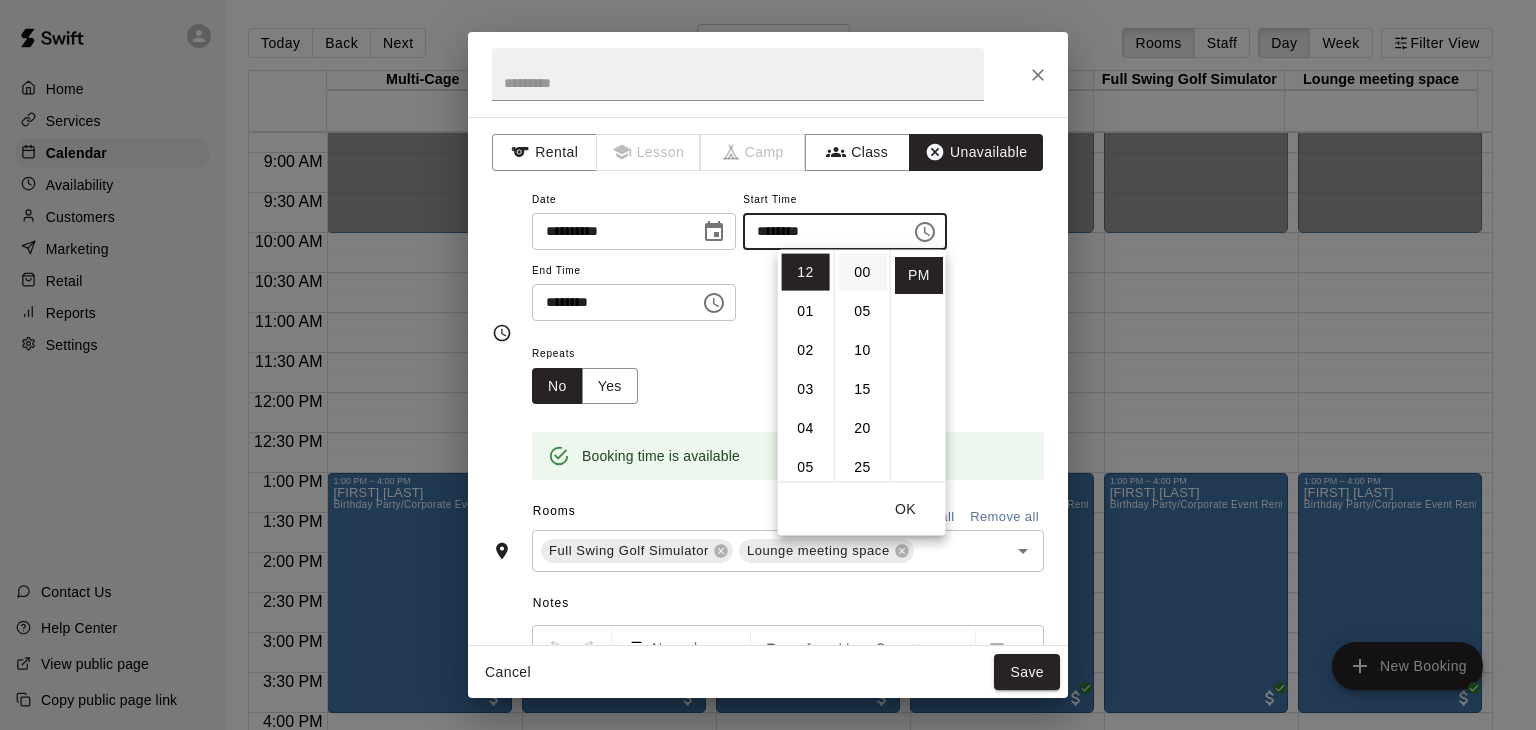 click on "00" at bounding box center [863, 272] 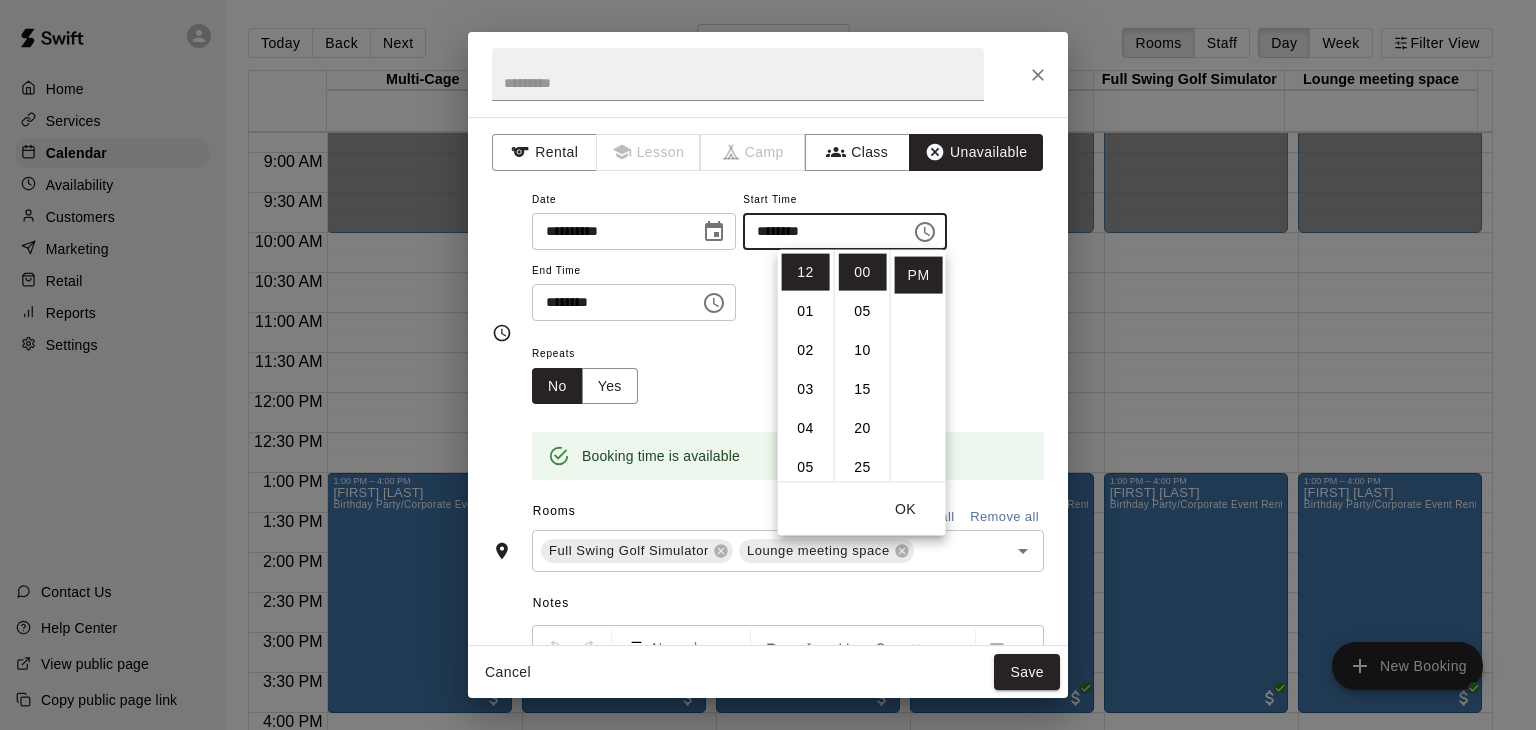 click on "Booking time is available" at bounding box center [788, 442] 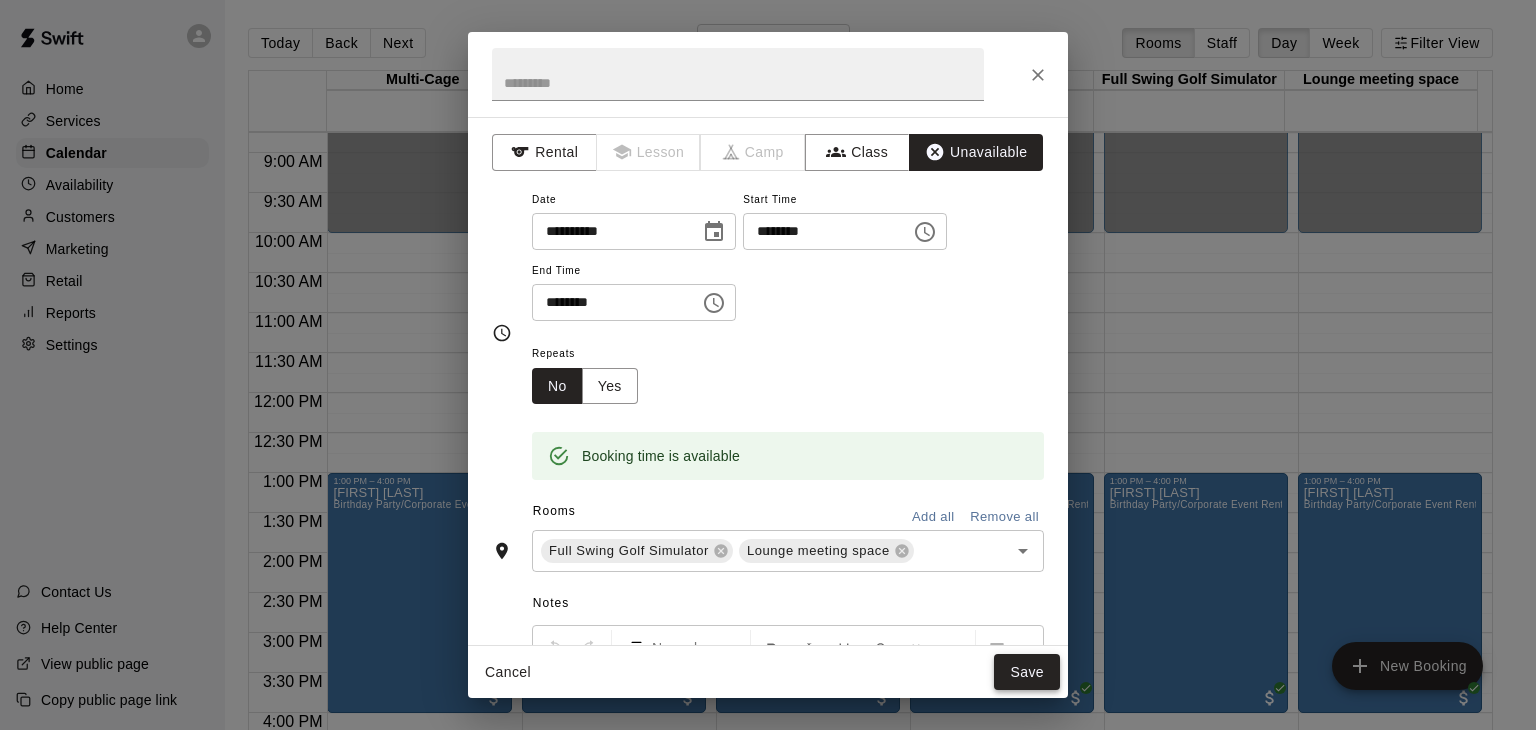 click on "Save" at bounding box center (1027, 672) 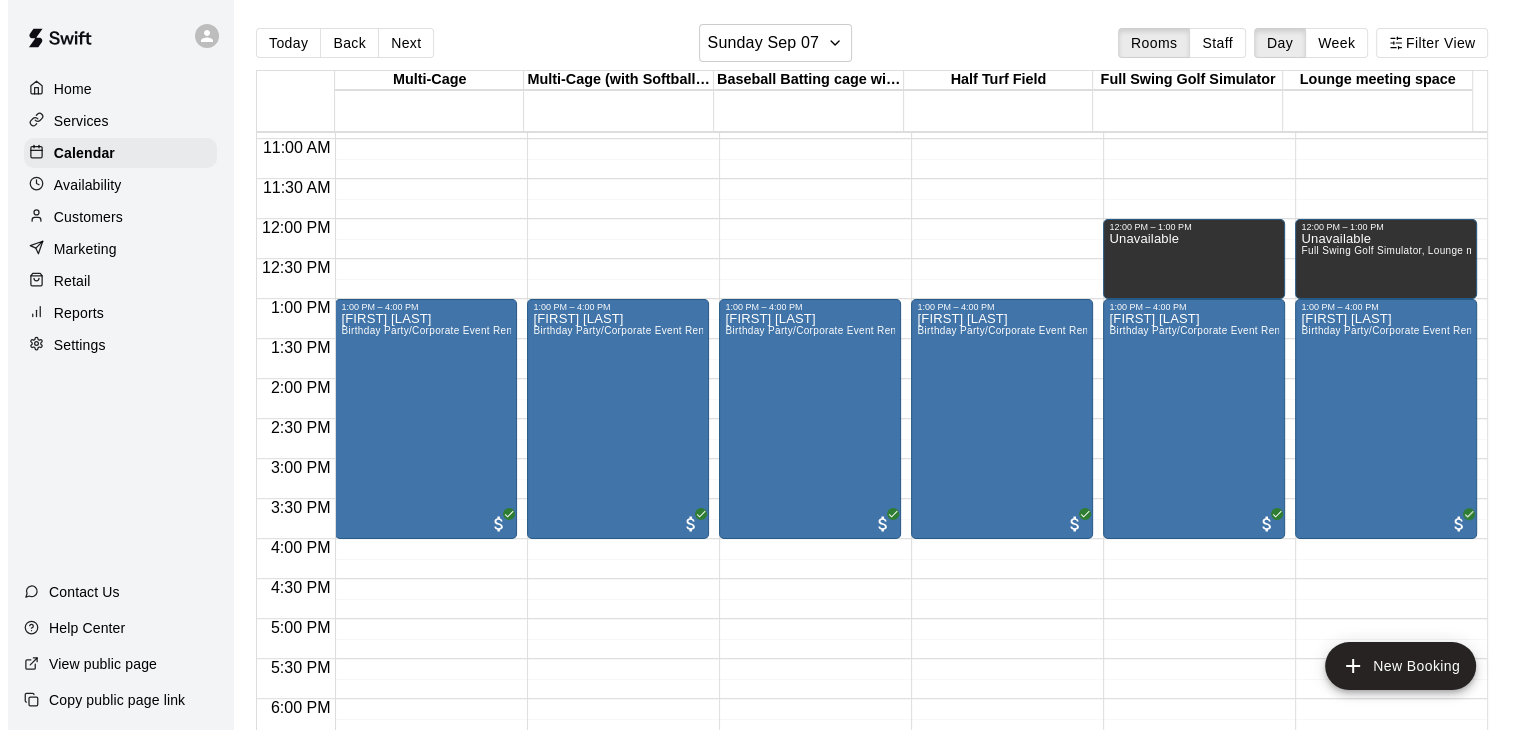 scroll, scrollTop: 900, scrollLeft: 0, axis: vertical 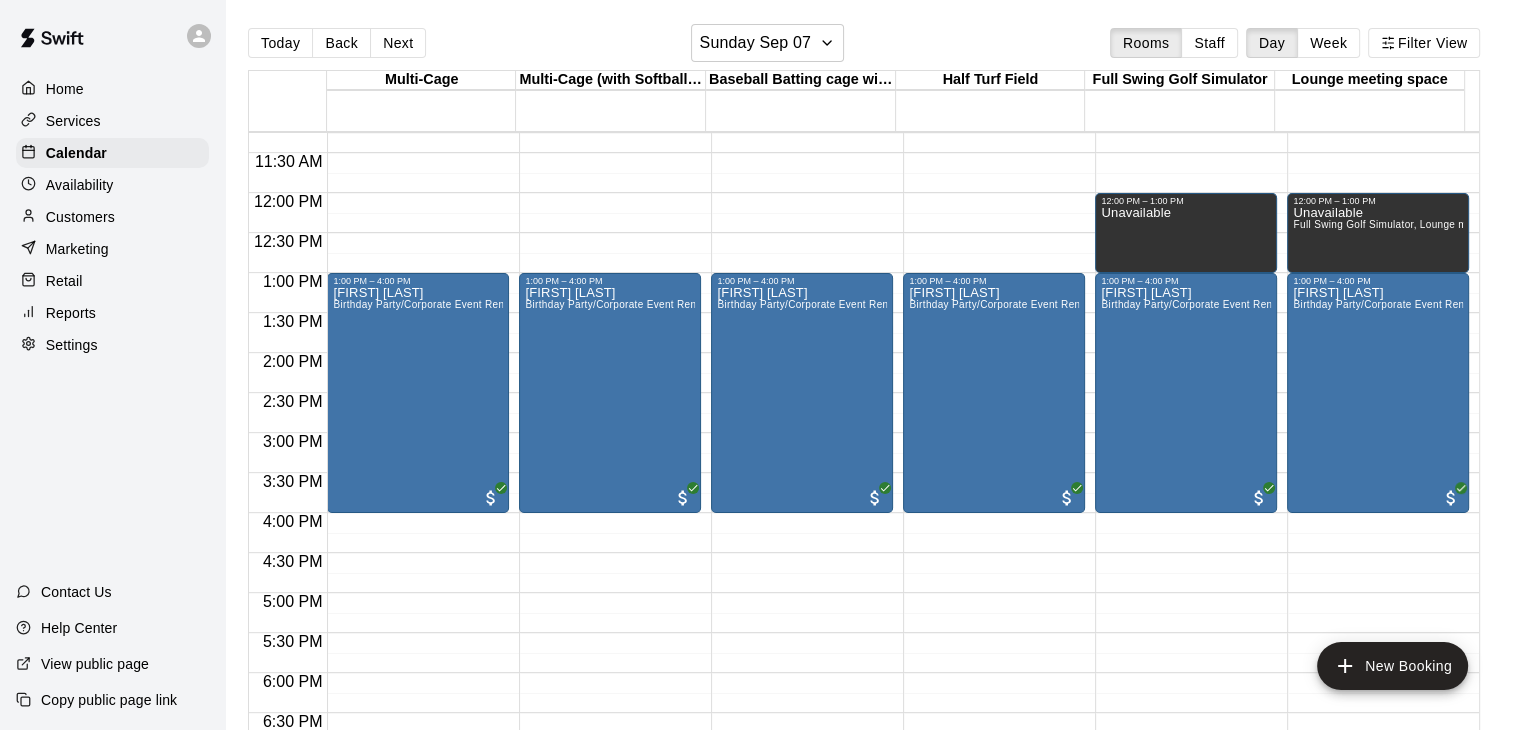 click on "1:00 PM – 4:00 PM [FIRST] [LAST] Birthday Party/Corporate Event Rental (3 HOURS)" at bounding box center [1186, 193] 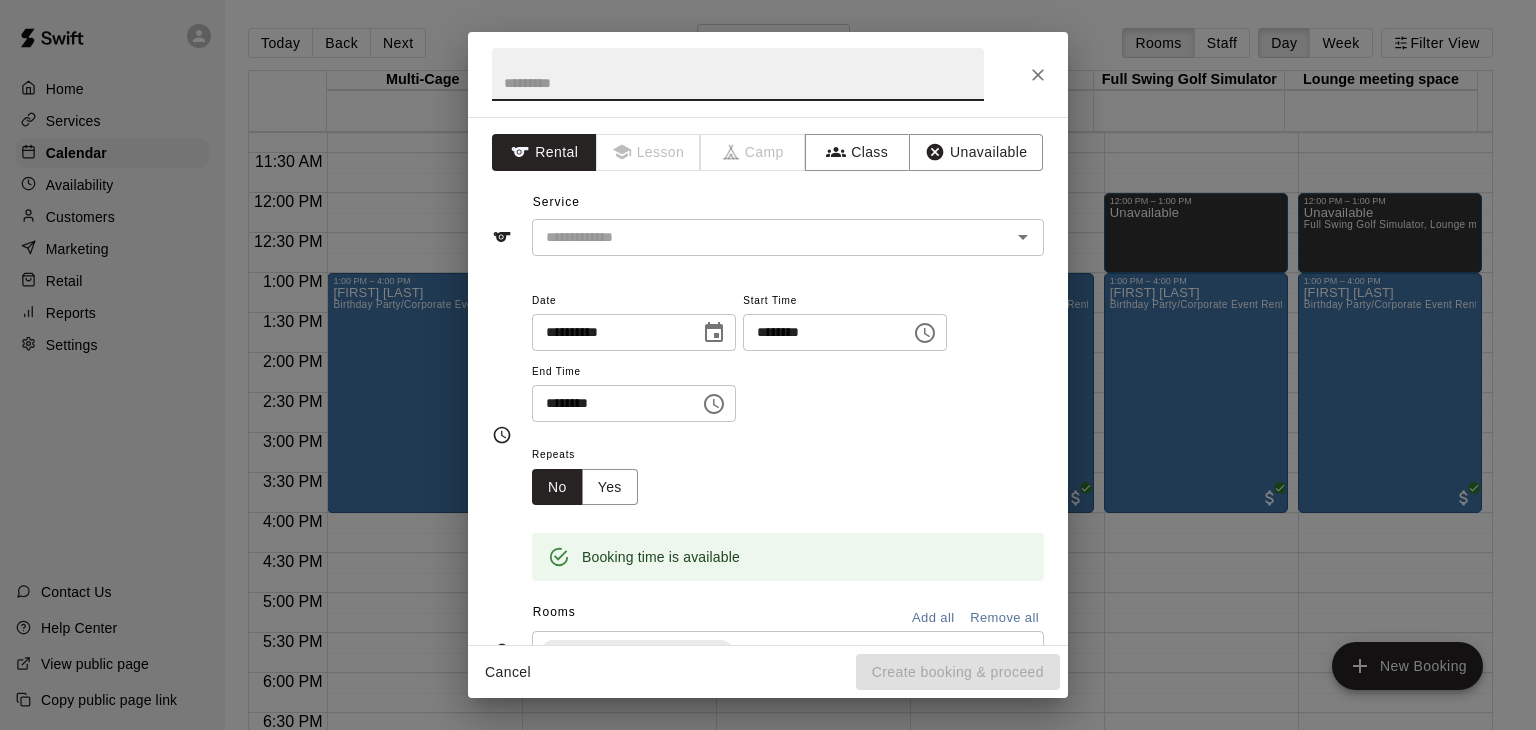 click 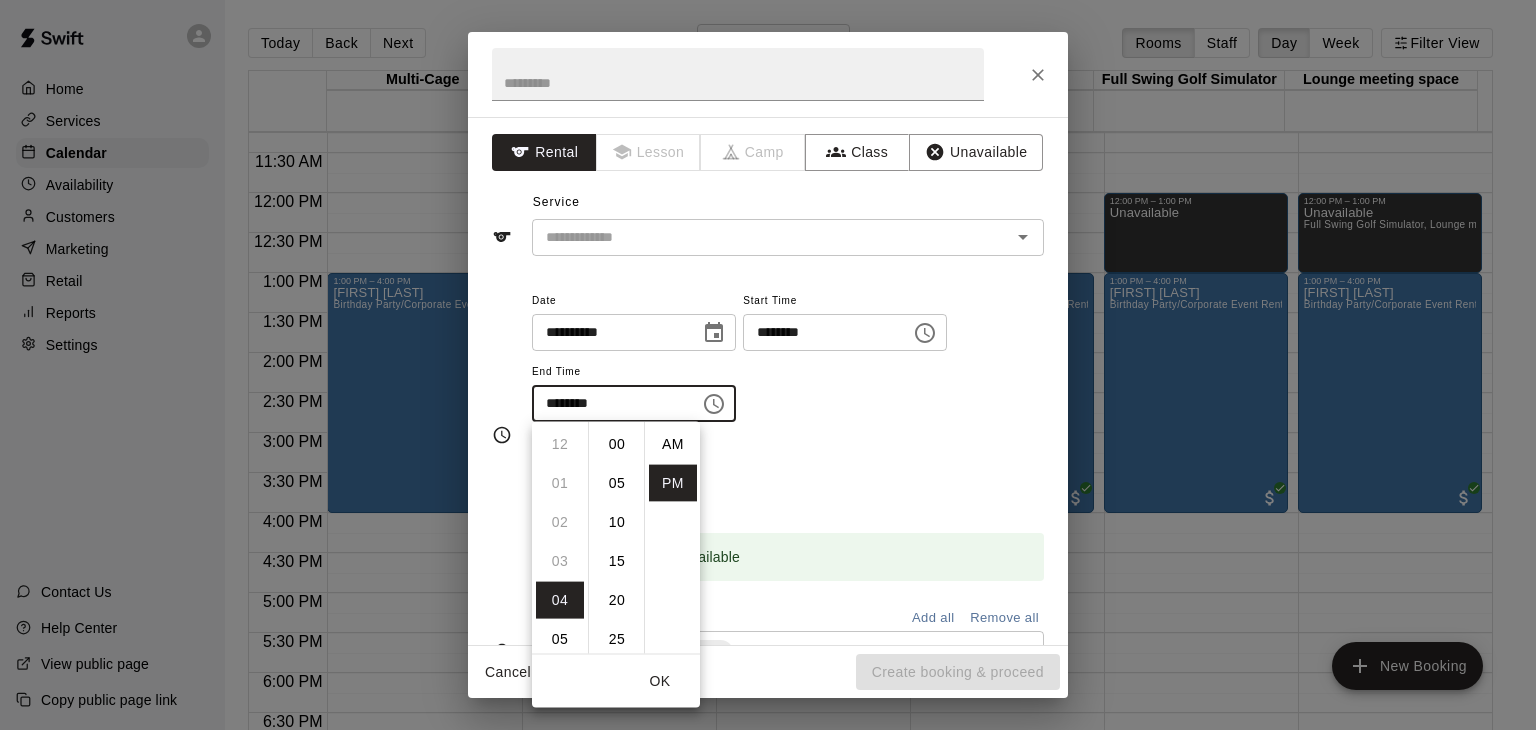 scroll, scrollTop: 156, scrollLeft: 0, axis: vertical 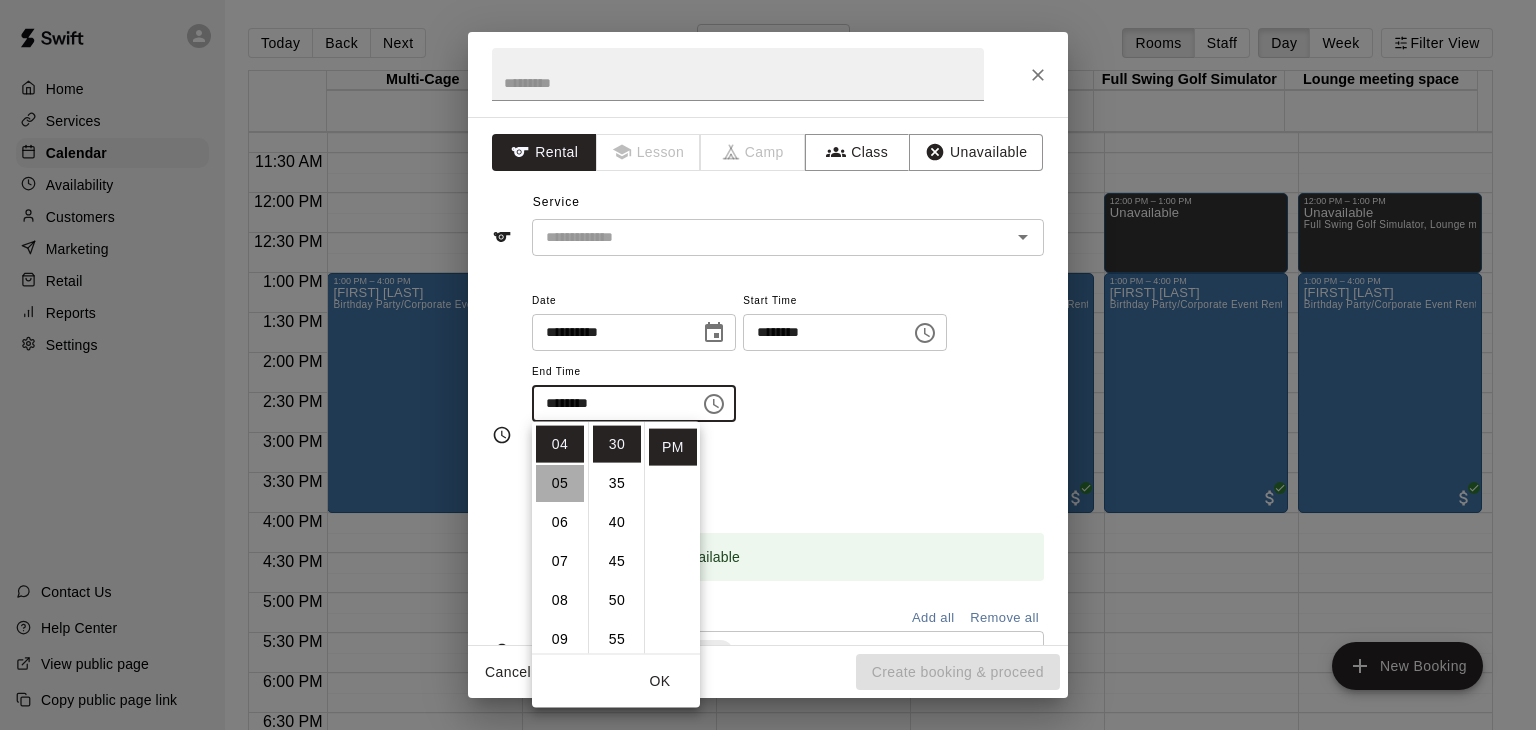 click on "05" at bounding box center [560, 483] 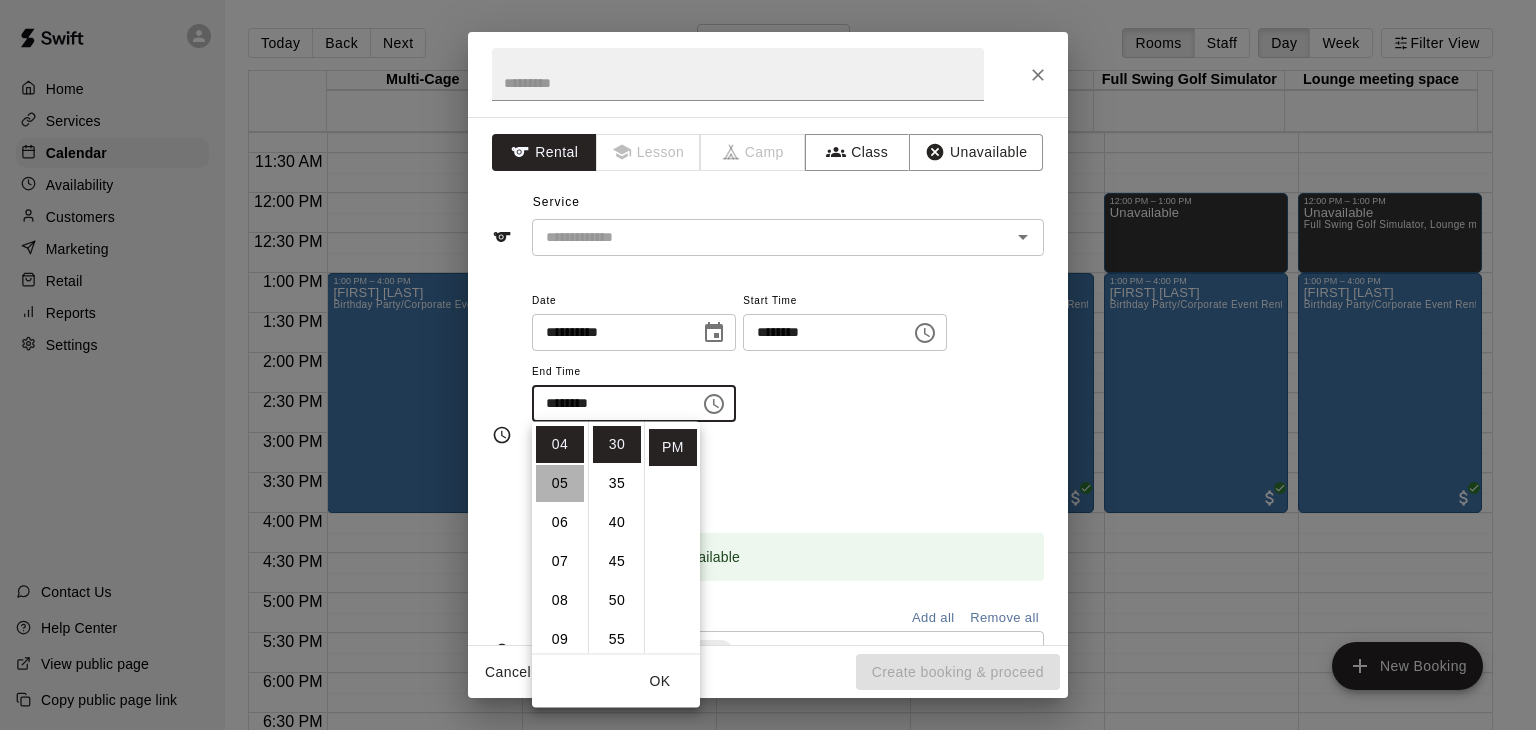 scroll, scrollTop: 195, scrollLeft: 0, axis: vertical 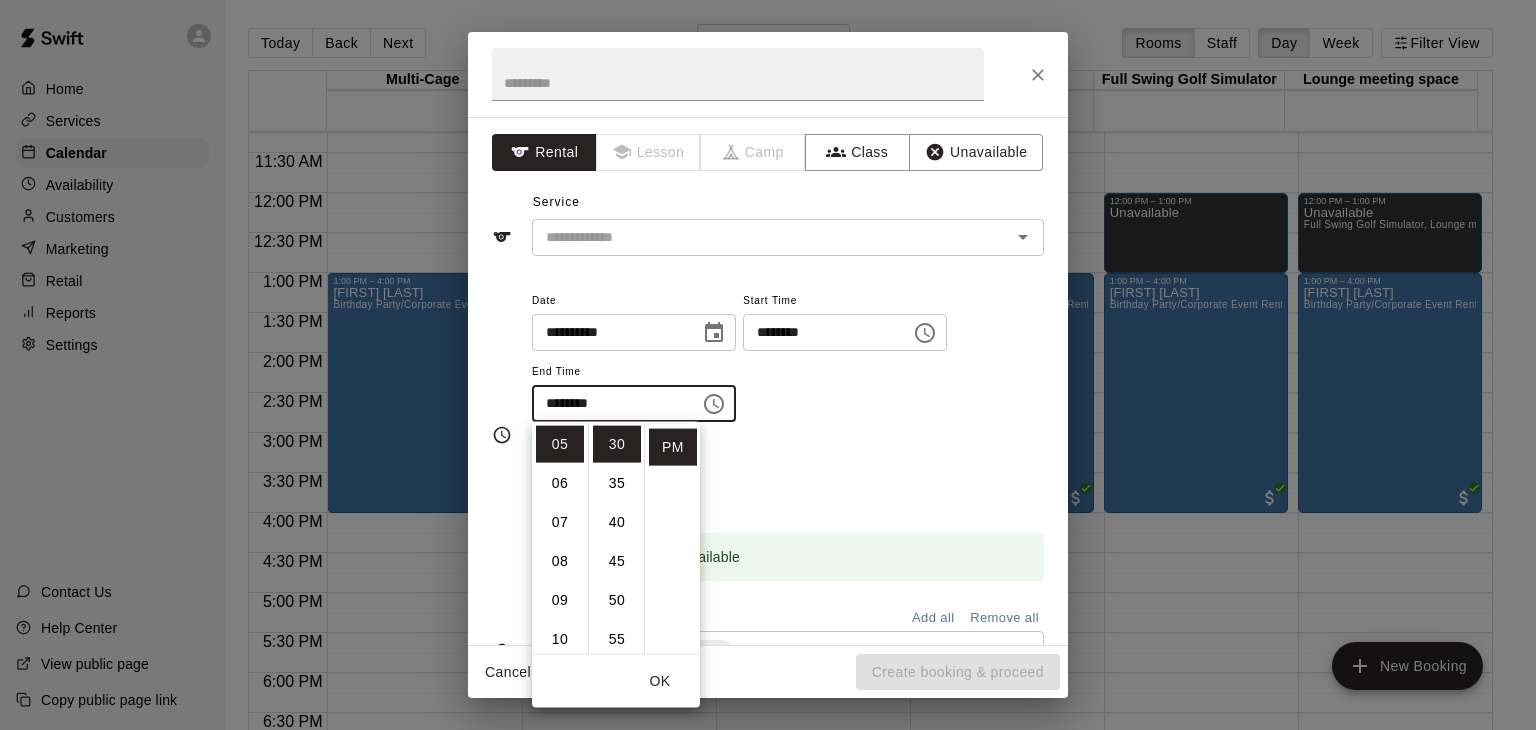 click on "Repeats No Yes" at bounding box center [788, 473] 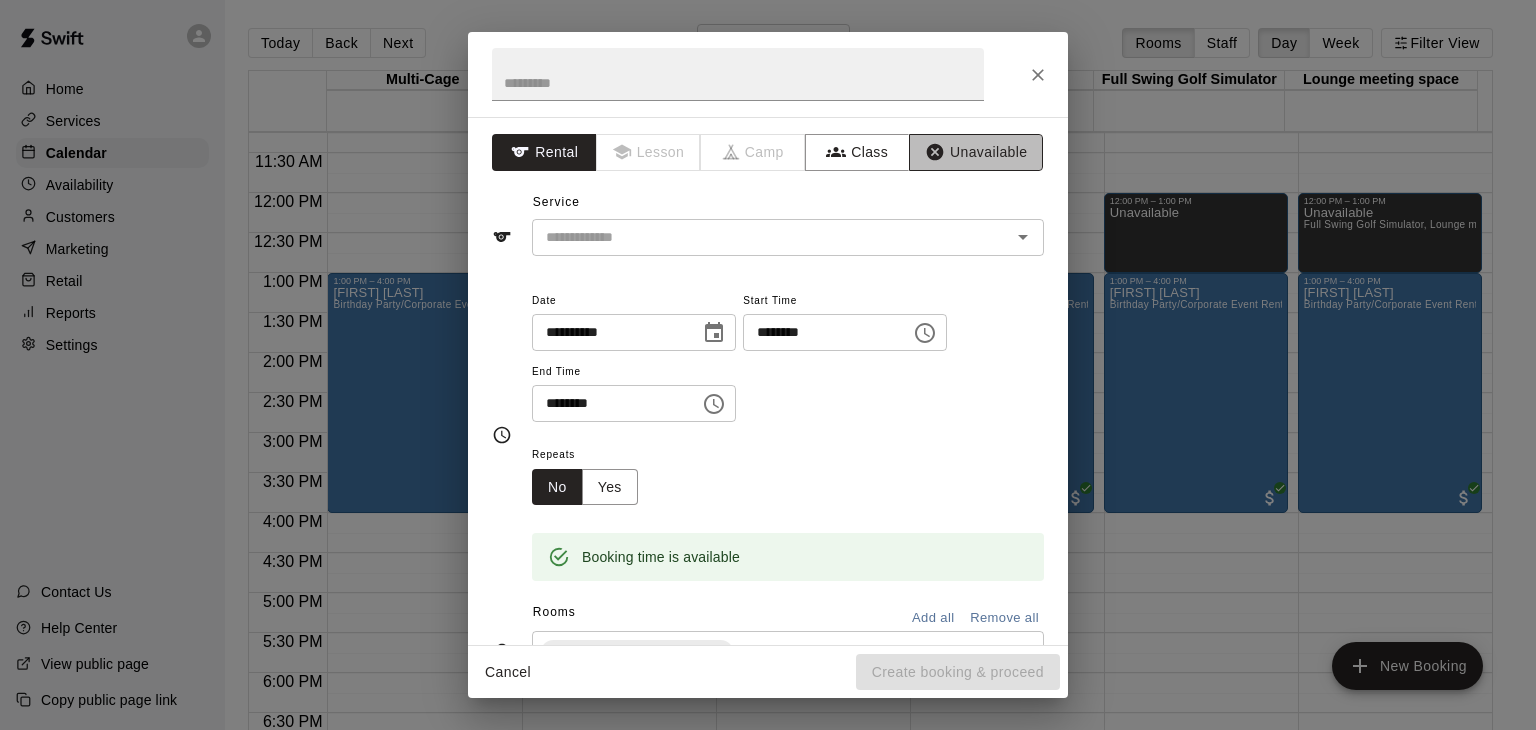 drag, startPoint x: 945, startPoint y: 157, endPoint x: 943, endPoint y: 184, distance: 27.073973 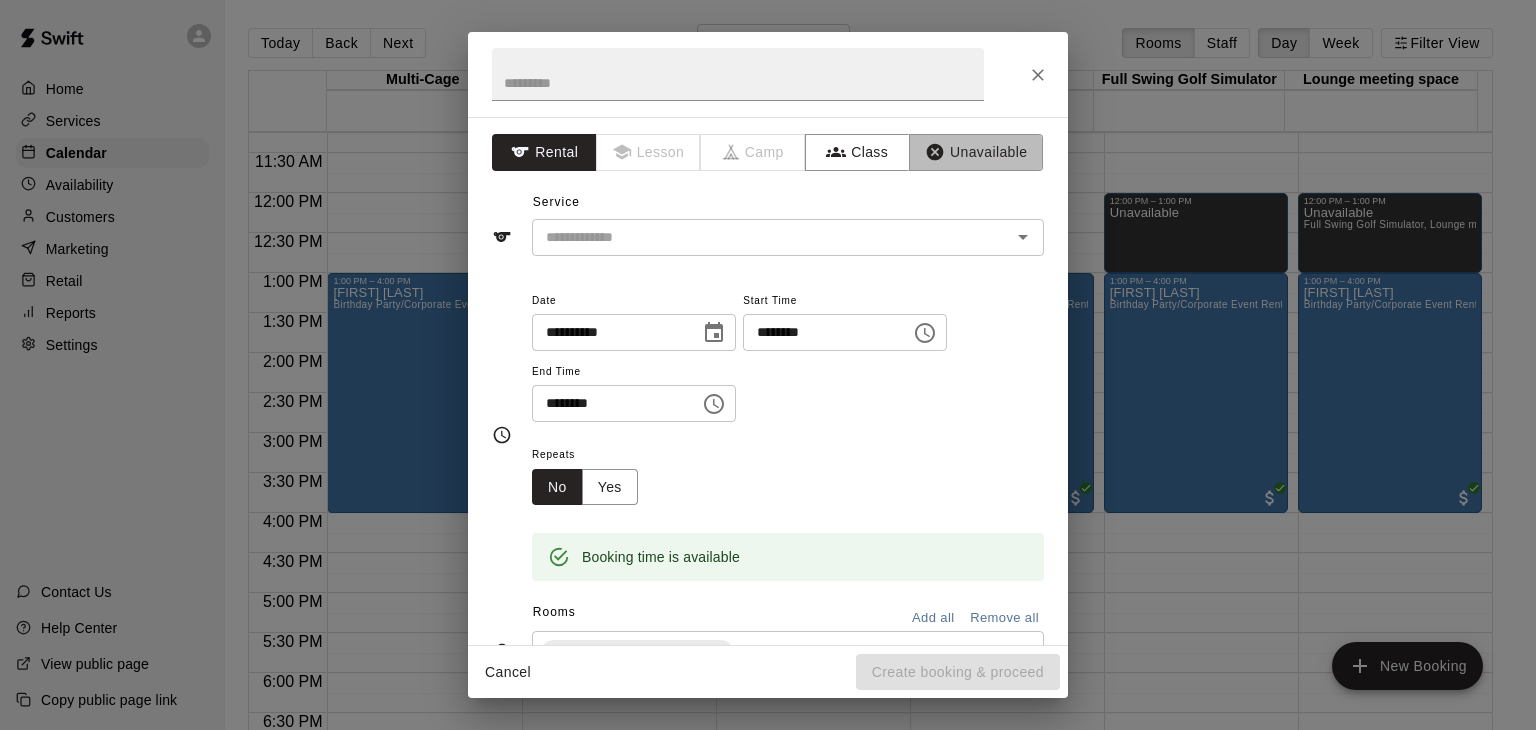 click on "Unavailable" at bounding box center (976, 152) 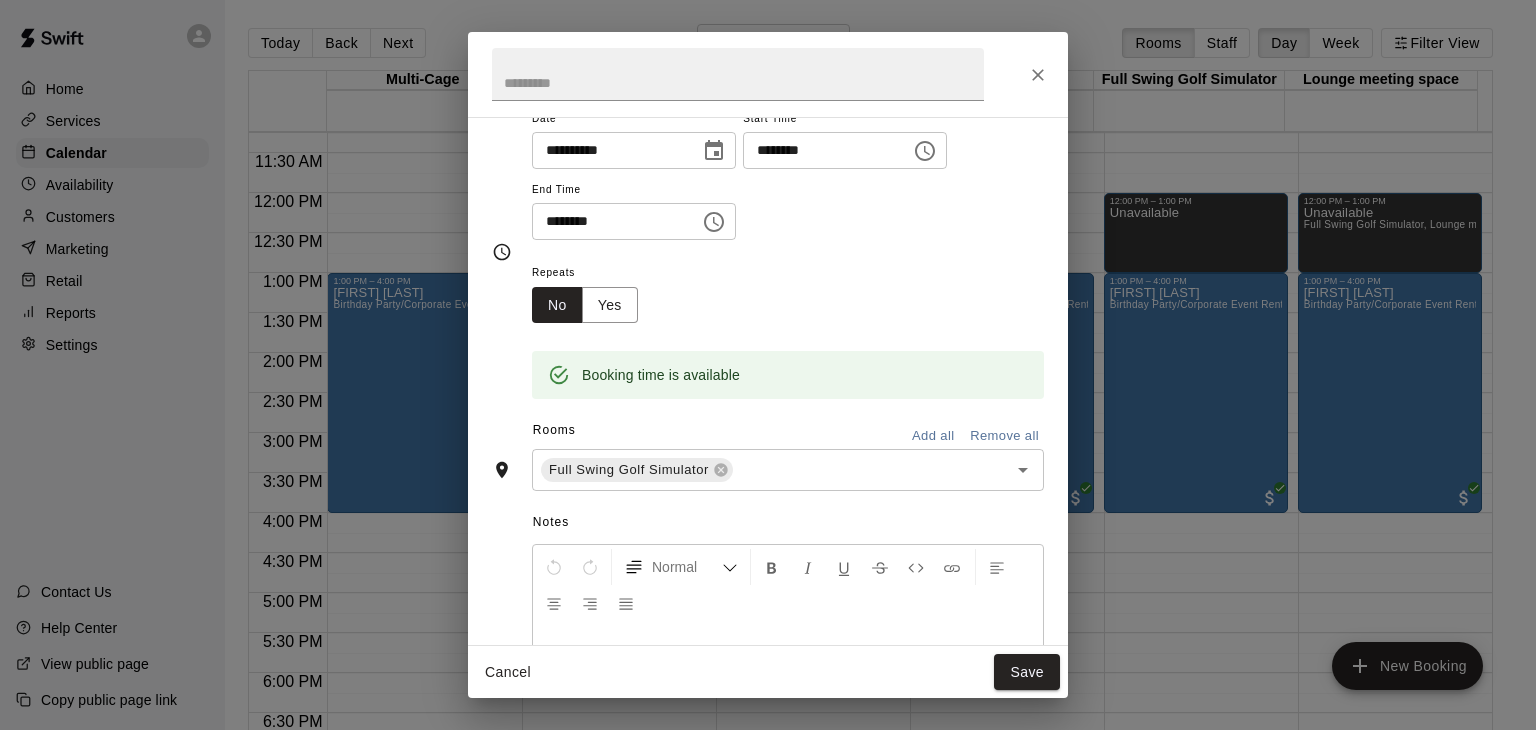 scroll, scrollTop: 100, scrollLeft: 0, axis: vertical 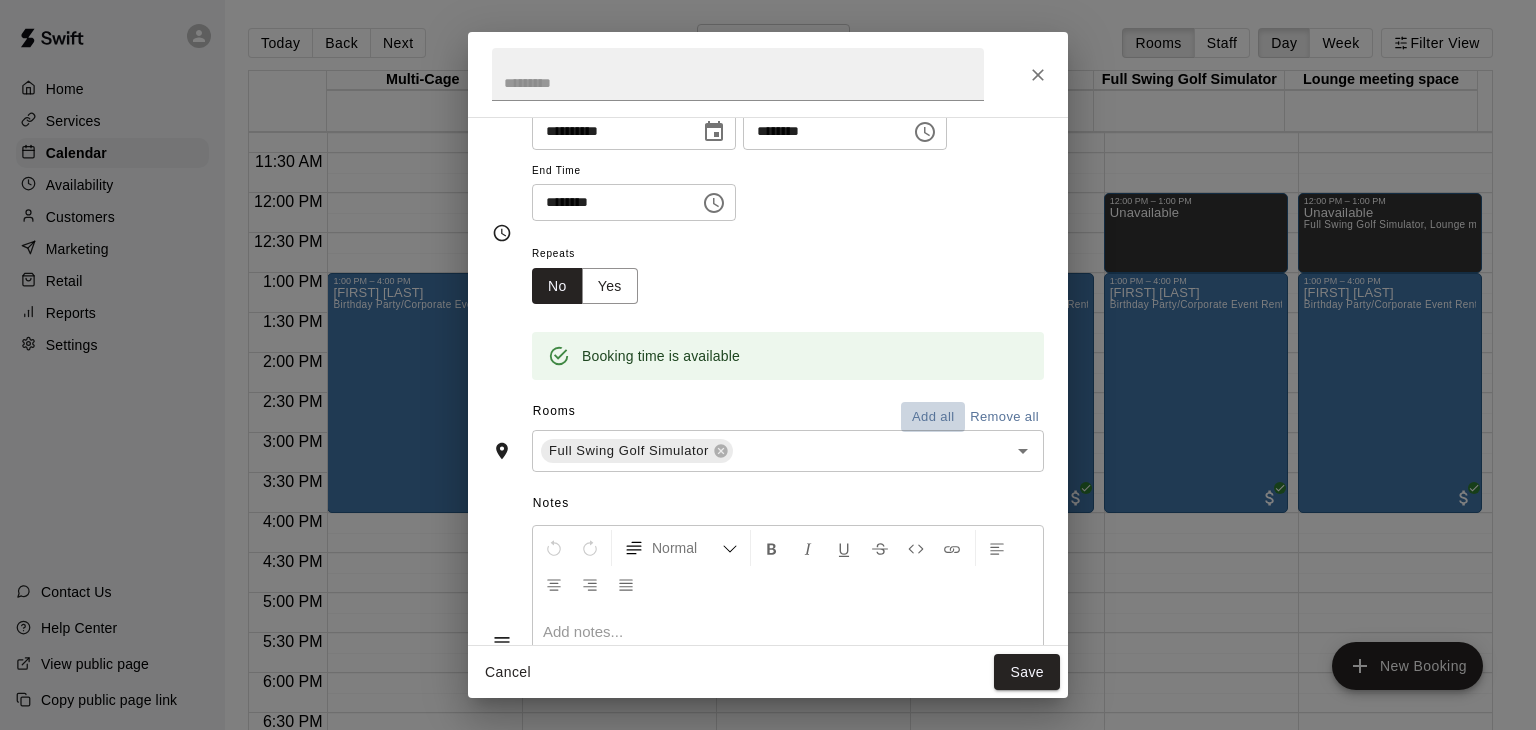 click on "Add all" at bounding box center (933, 417) 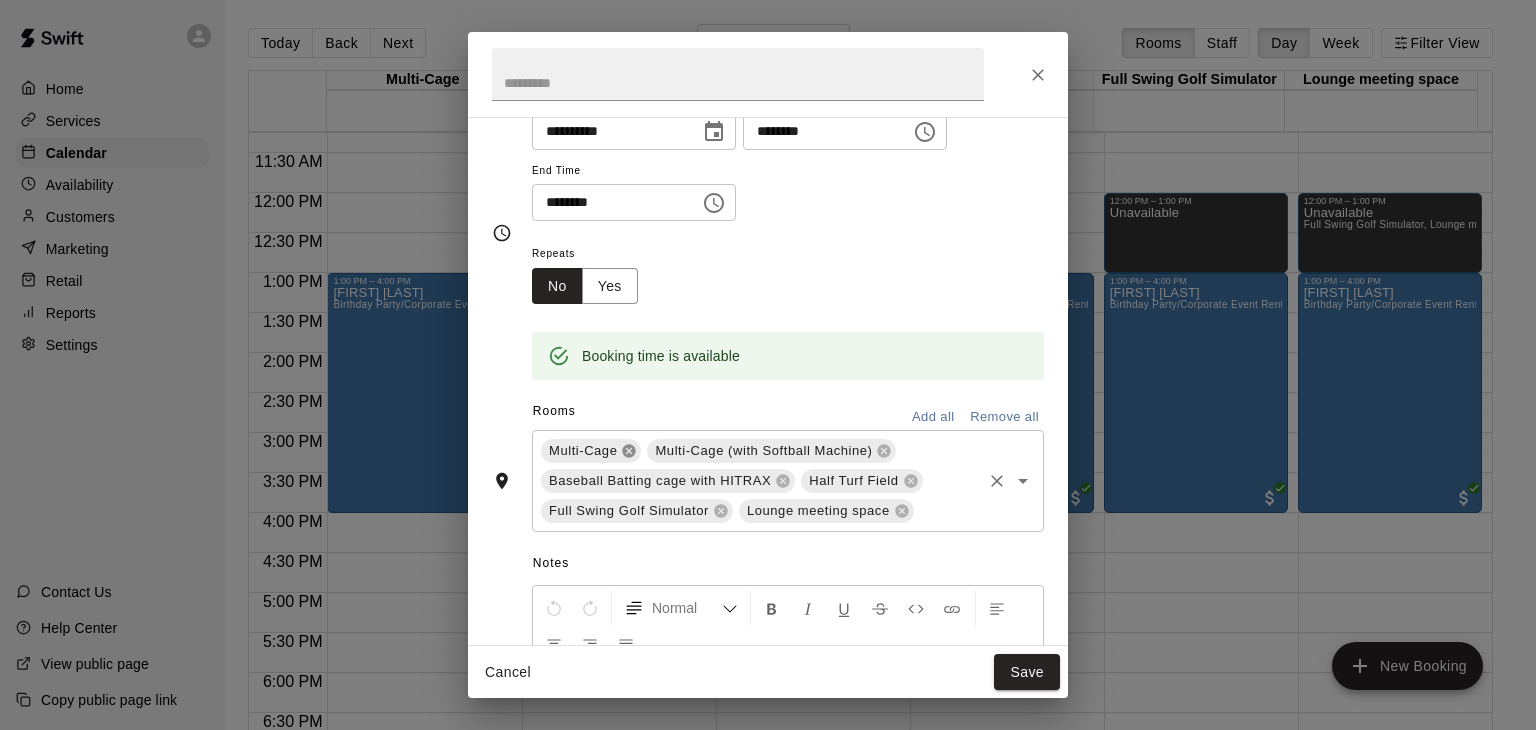 click 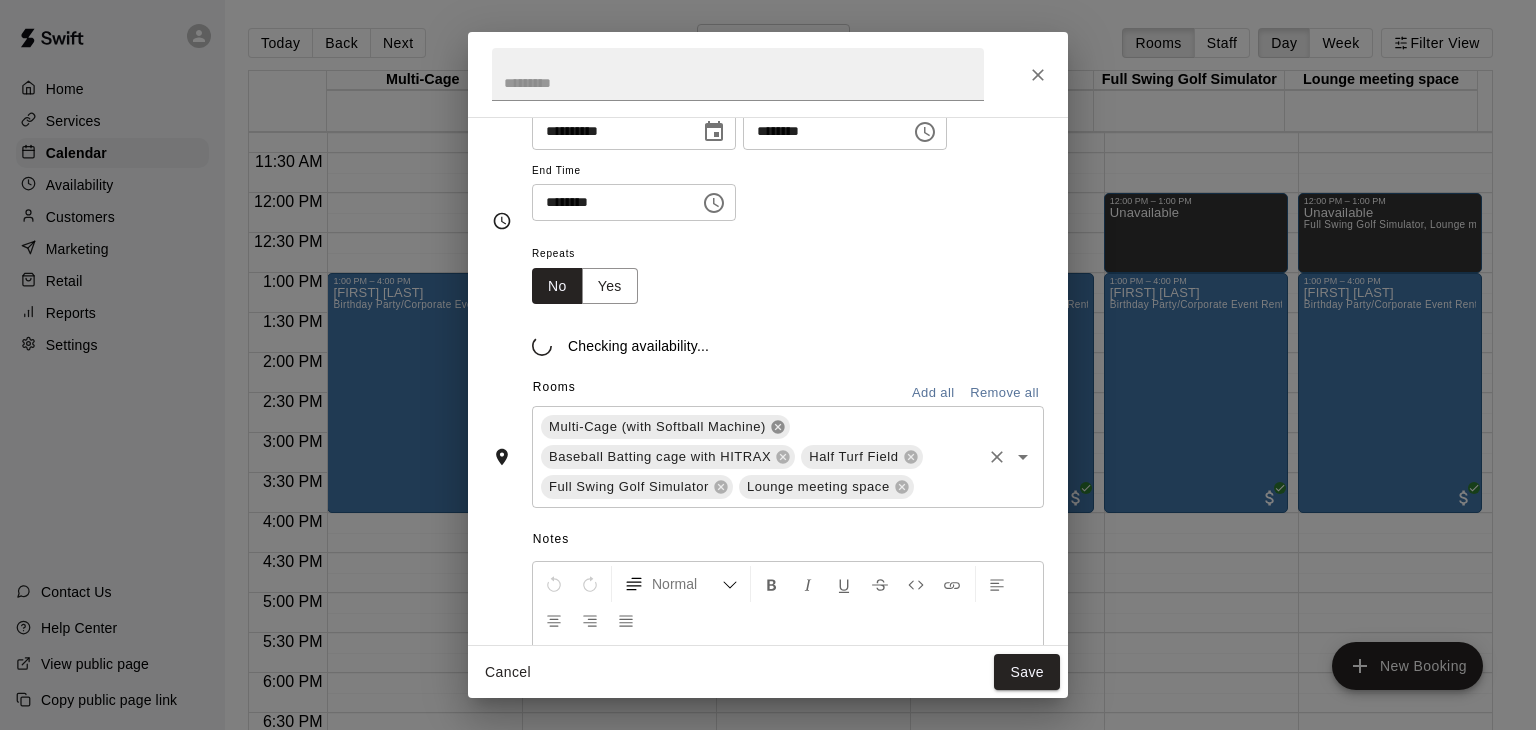 scroll, scrollTop: 100, scrollLeft: 0, axis: vertical 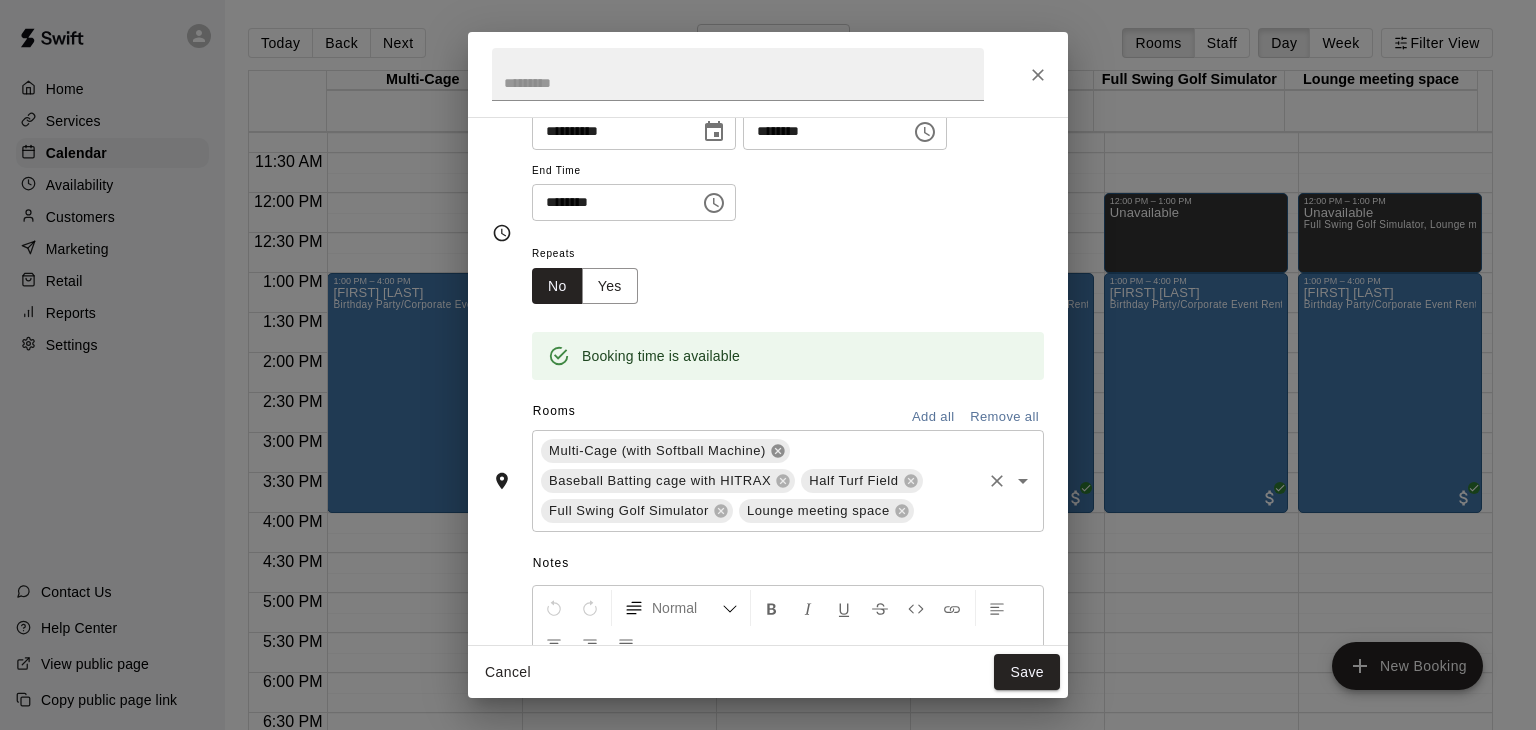 click 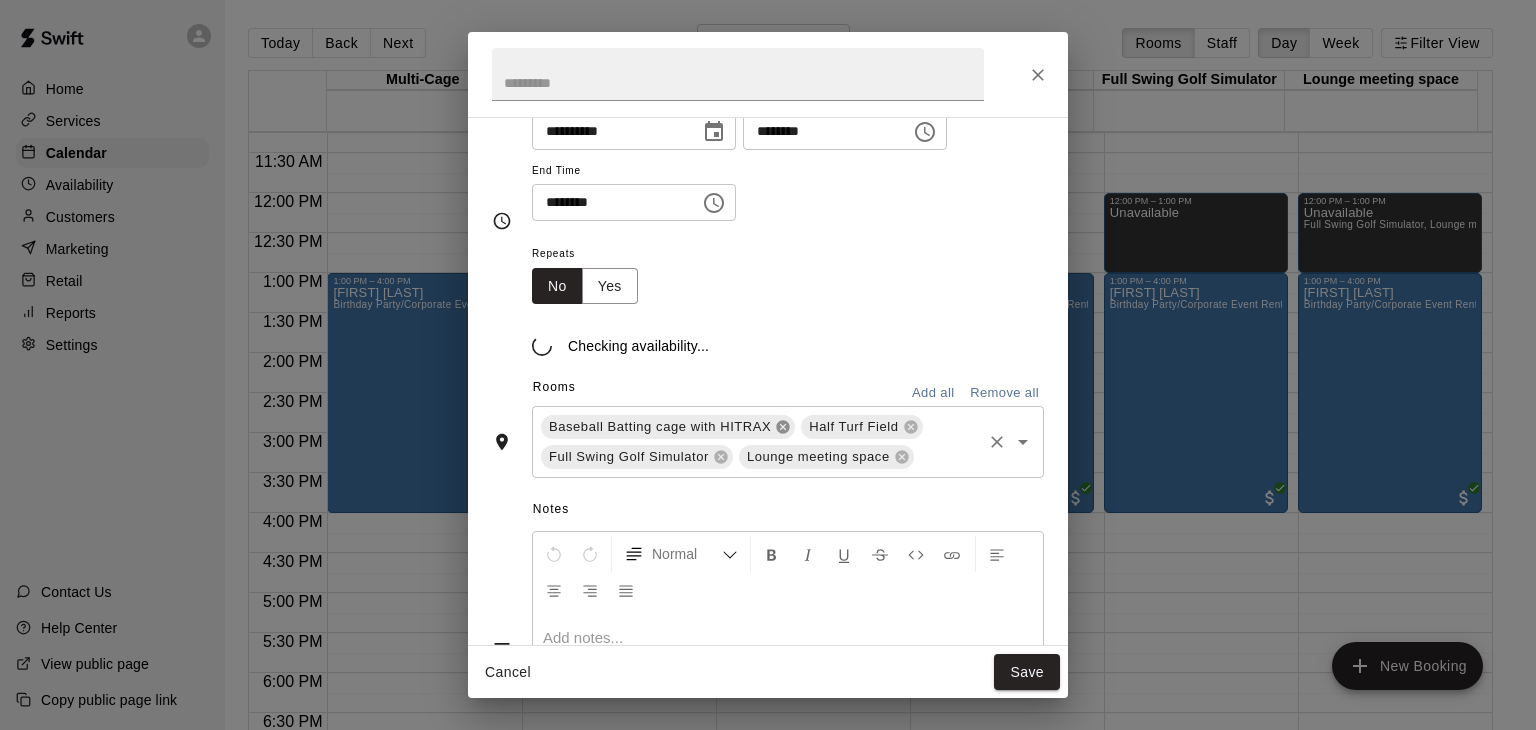 scroll, scrollTop: 100, scrollLeft: 0, axis: vertical 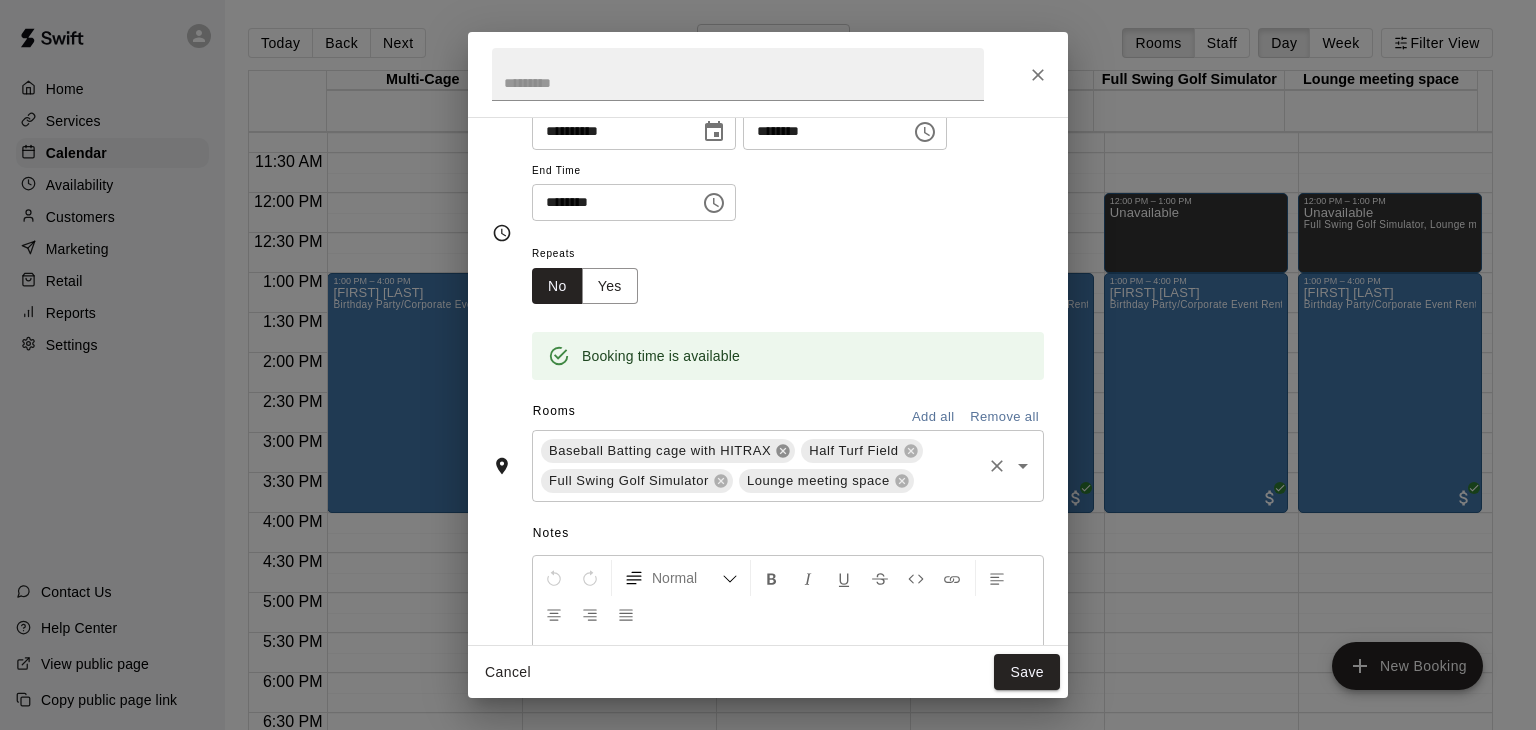 click 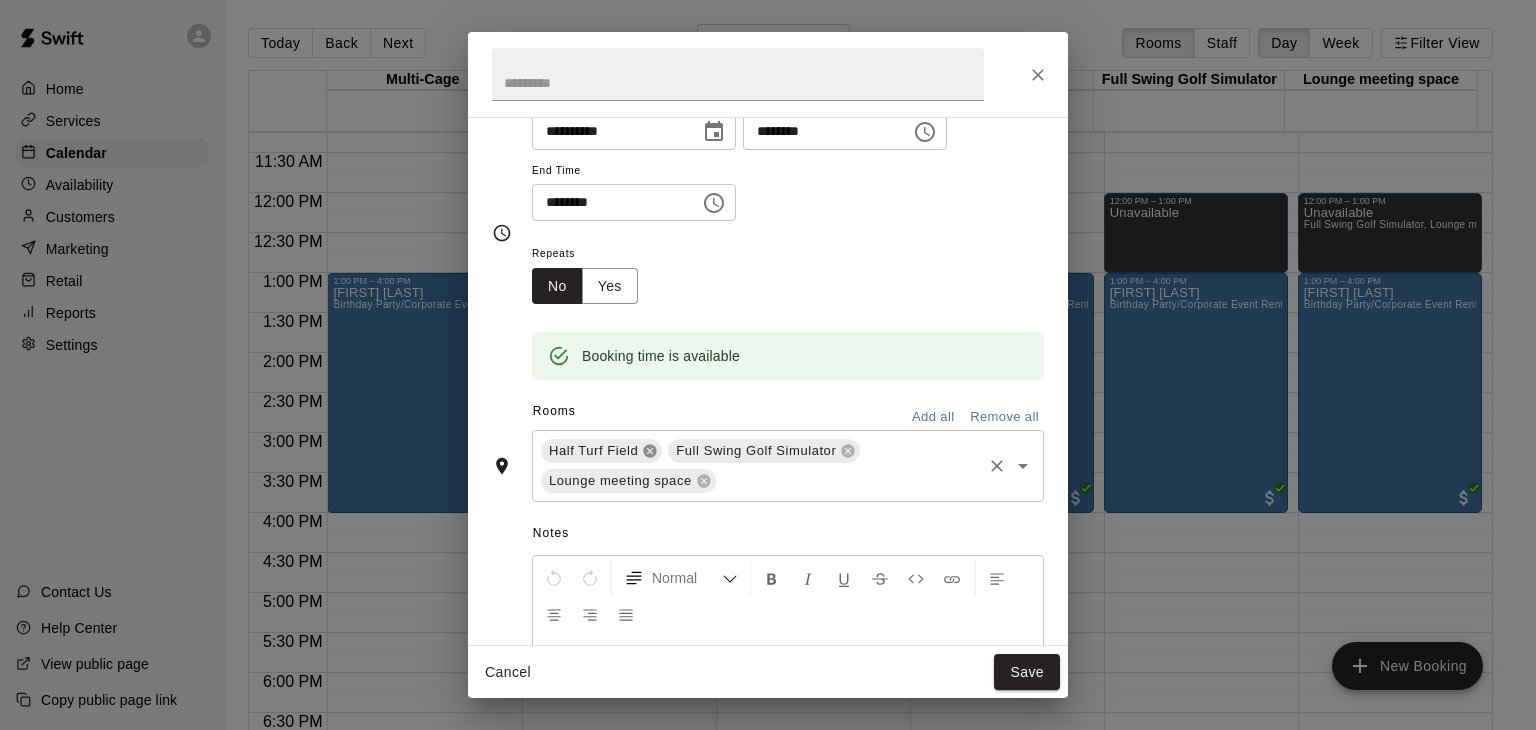 click 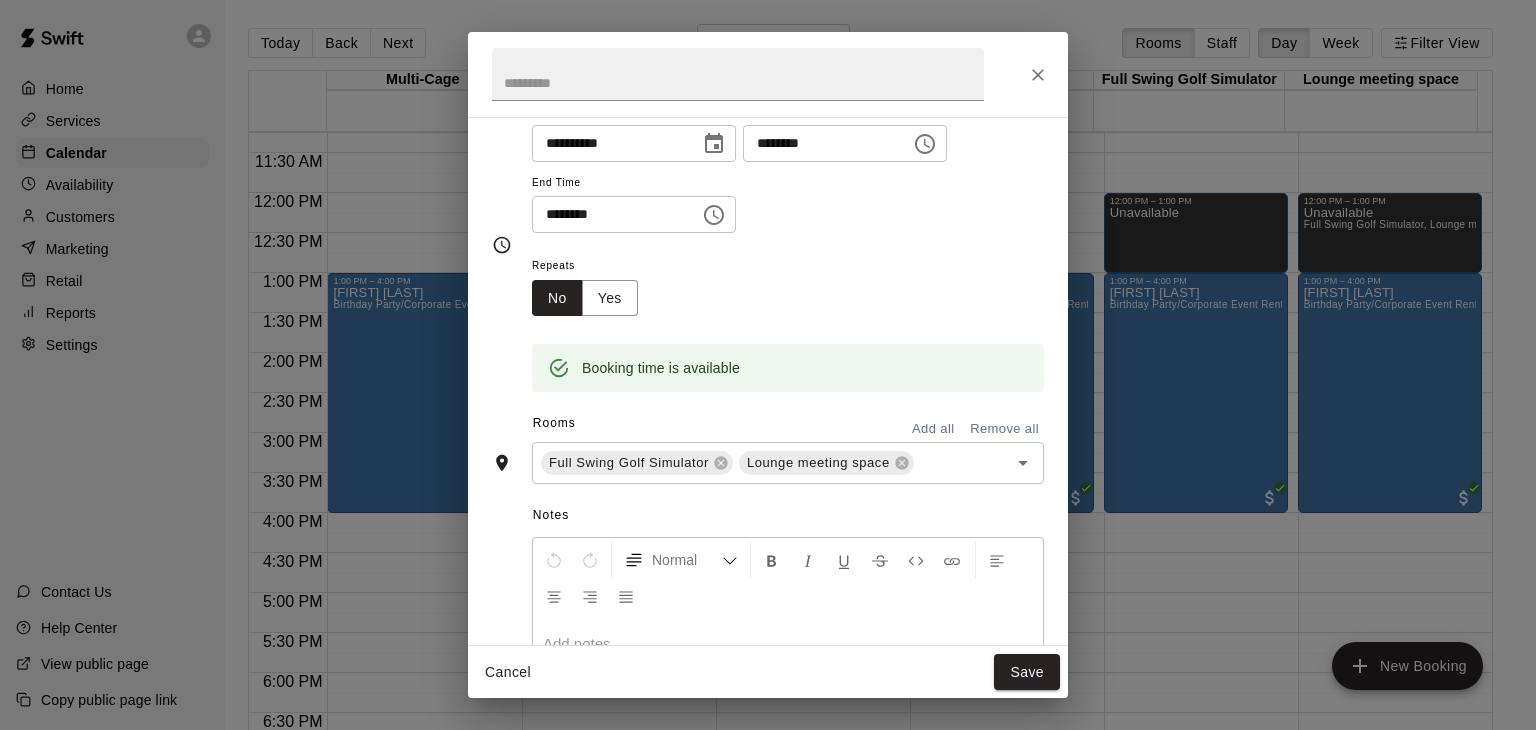 scroll, scrollTop: 100, scrollLeft: 0, axis: vertical 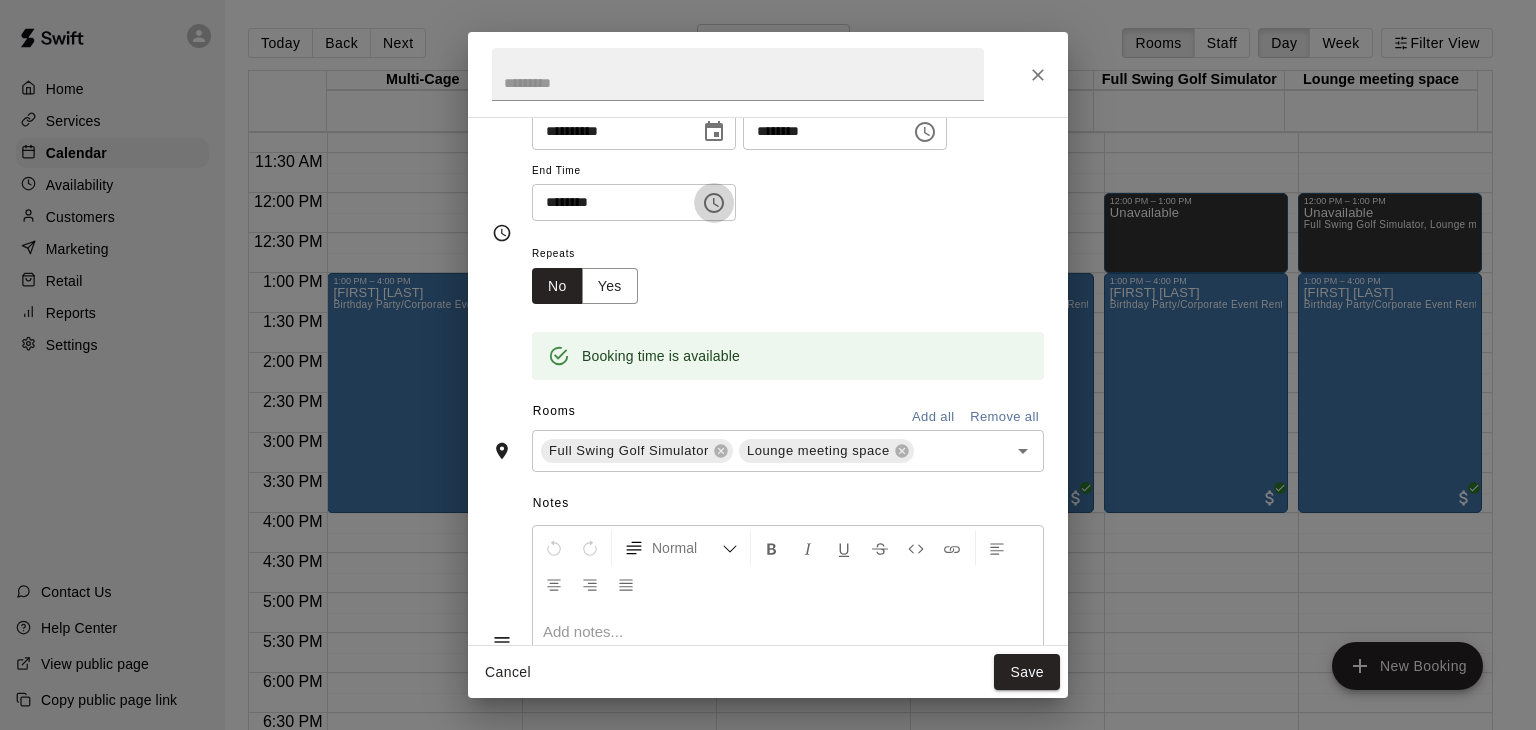 click 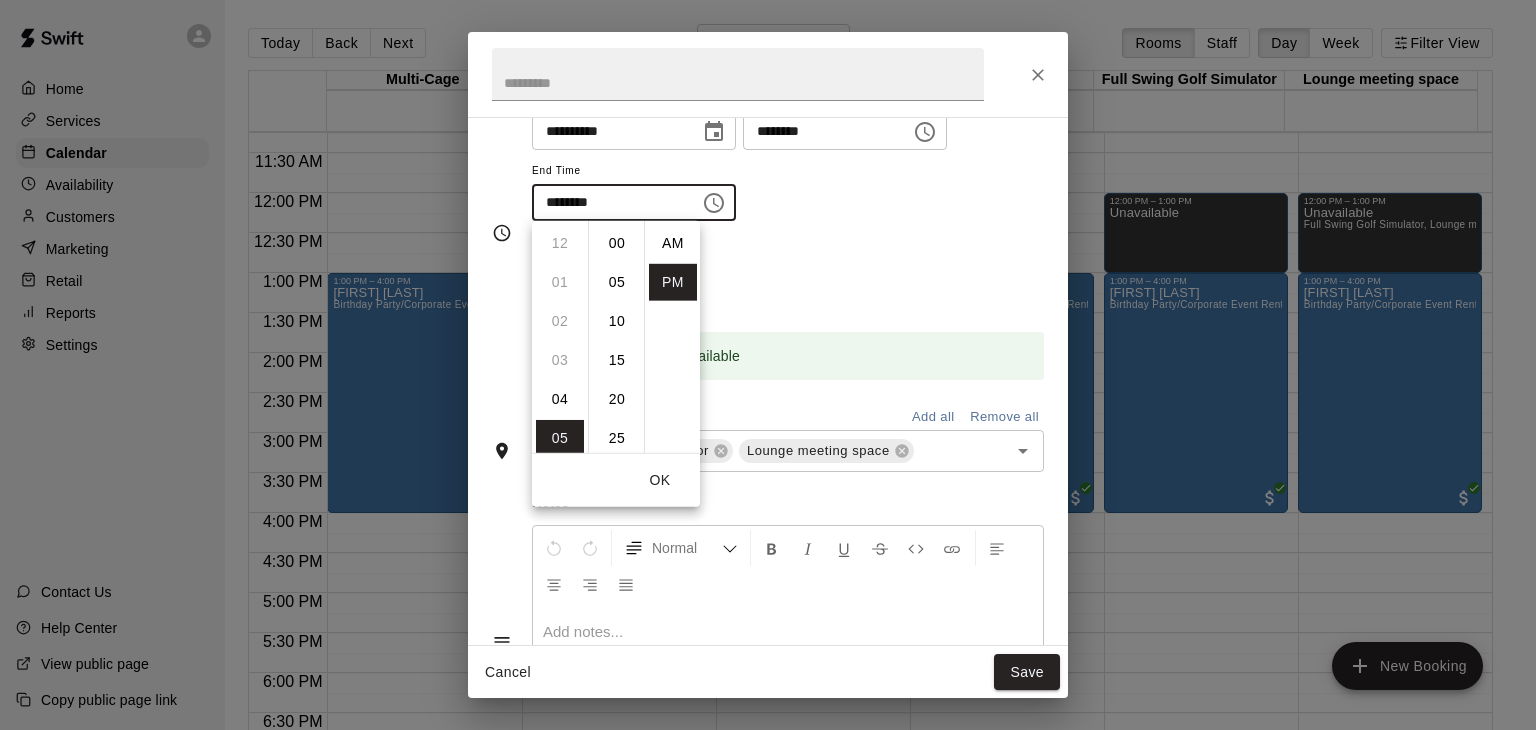 scroll, scrollTop: 195, scrollLeft: 0, axis: vertical 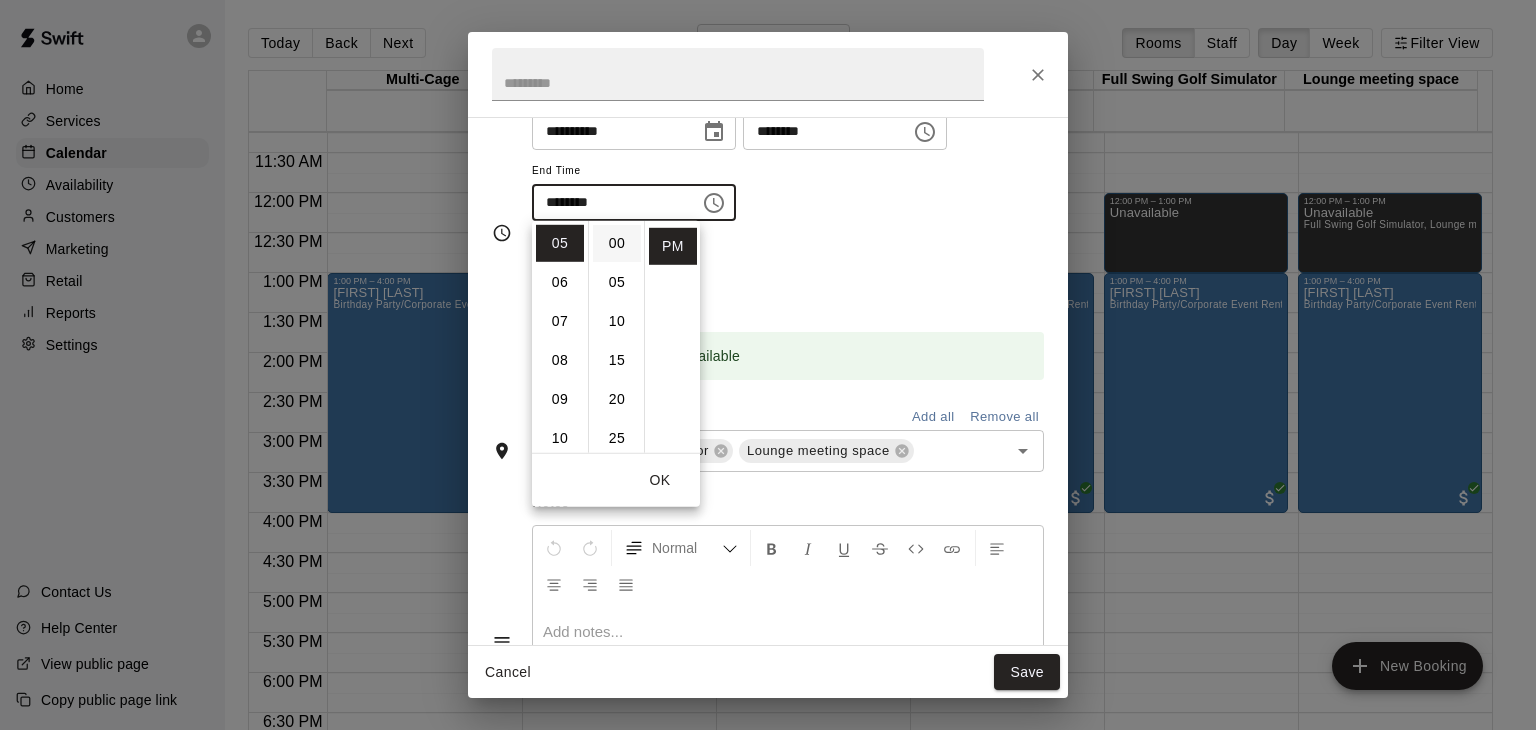 click on "00" at bounding box center (617, 243) 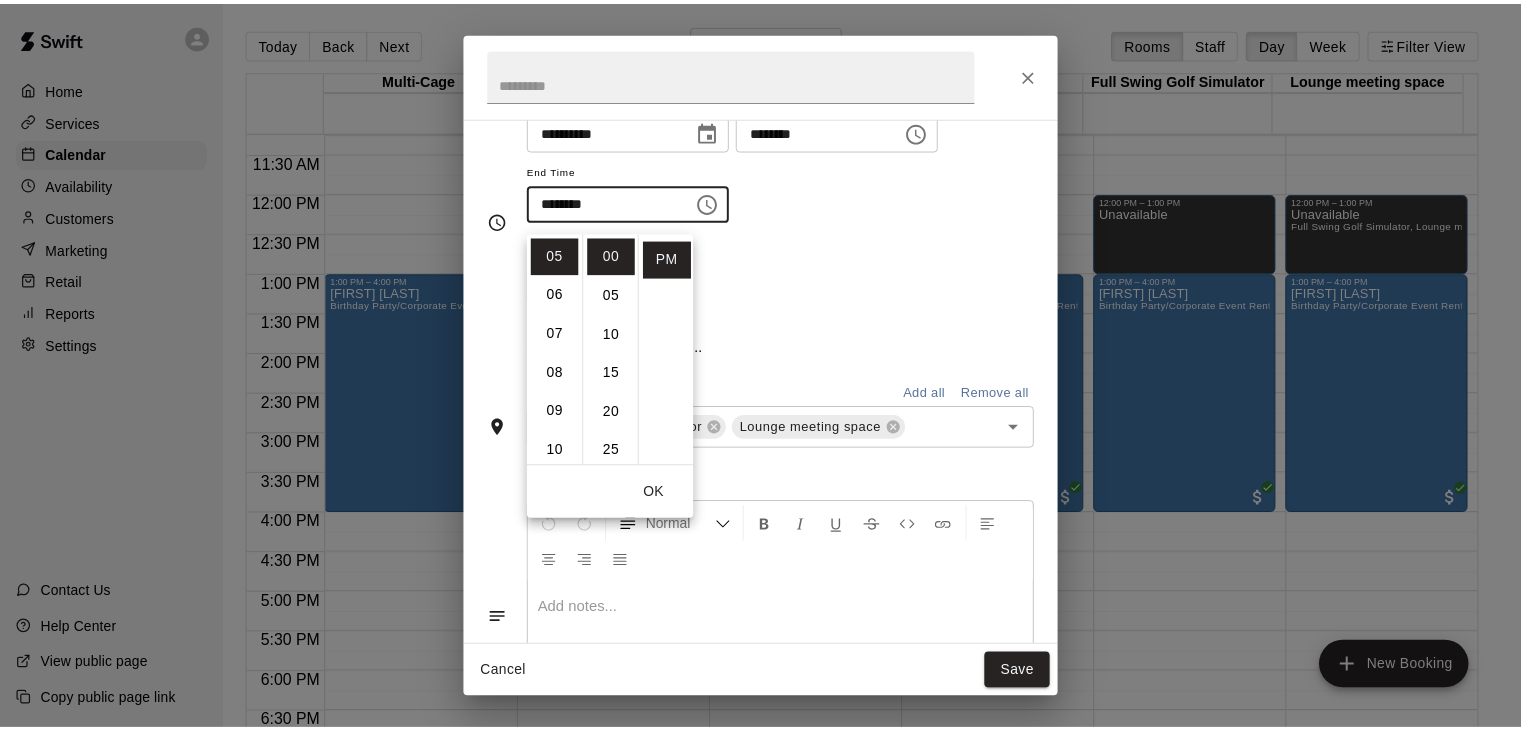 scroll, scrollTop: 100, scrollLeft: 0, axis: vertical 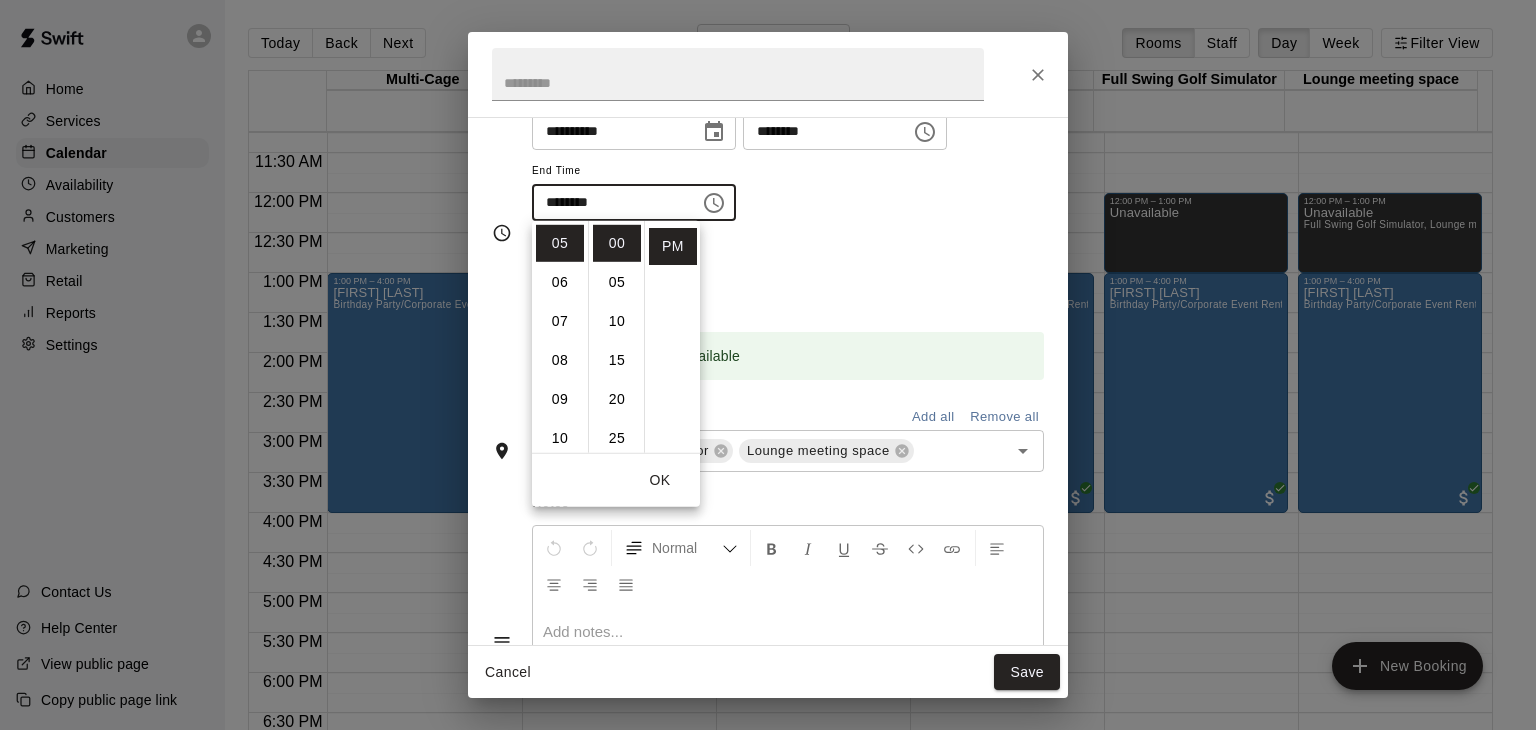 click on "Save" at bounding box center (1027, 672) 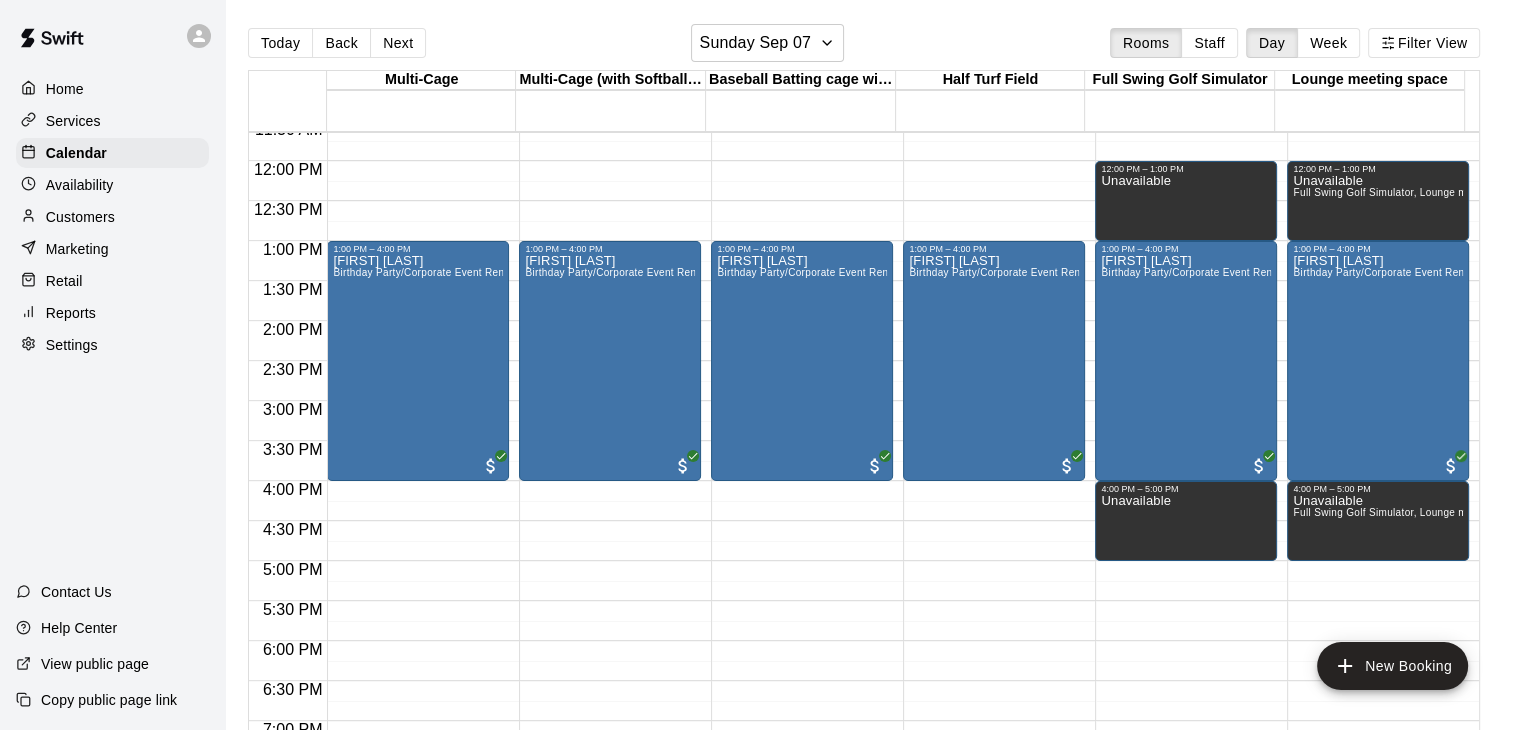 scroll, scrollTop: 1300, scrollLeft: 0, axis: vertical 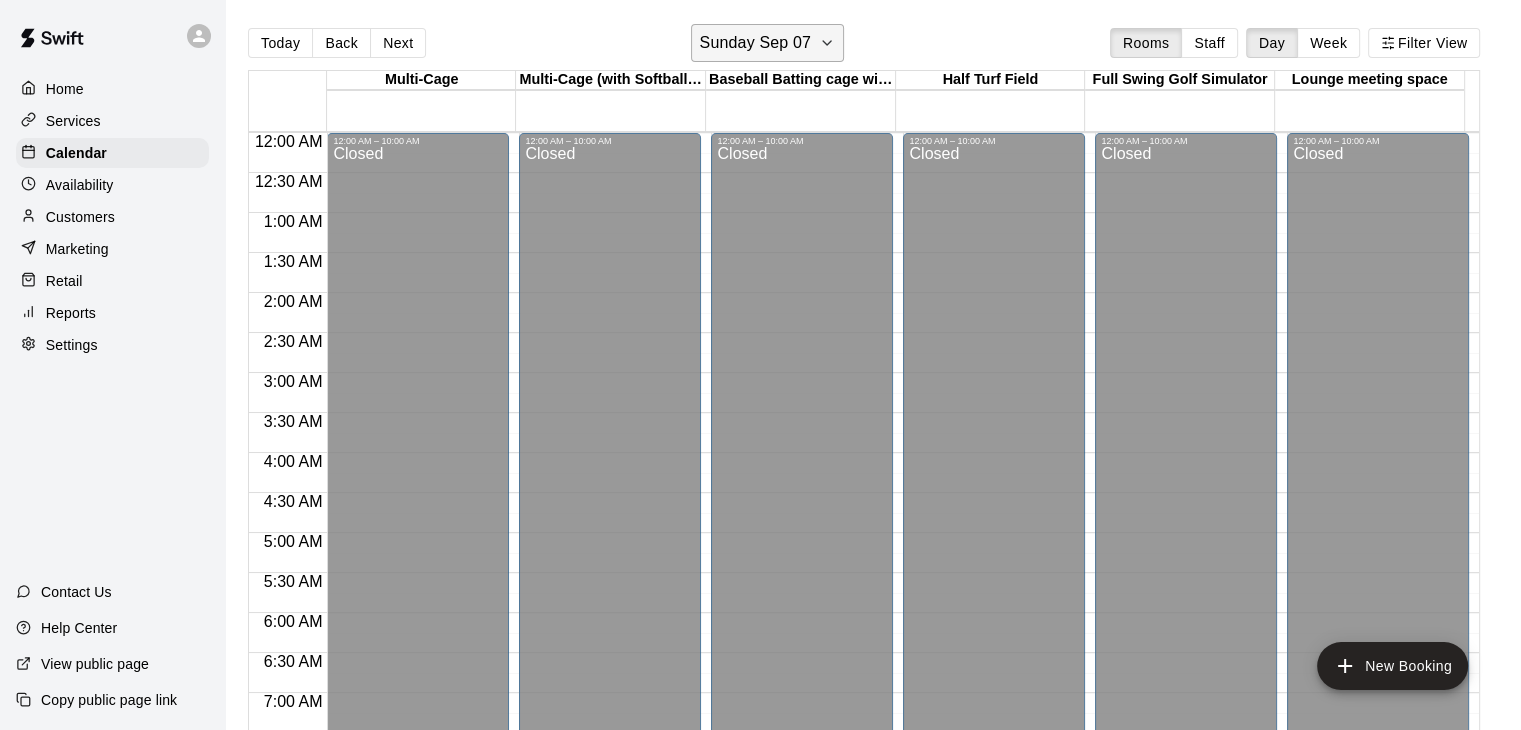 click 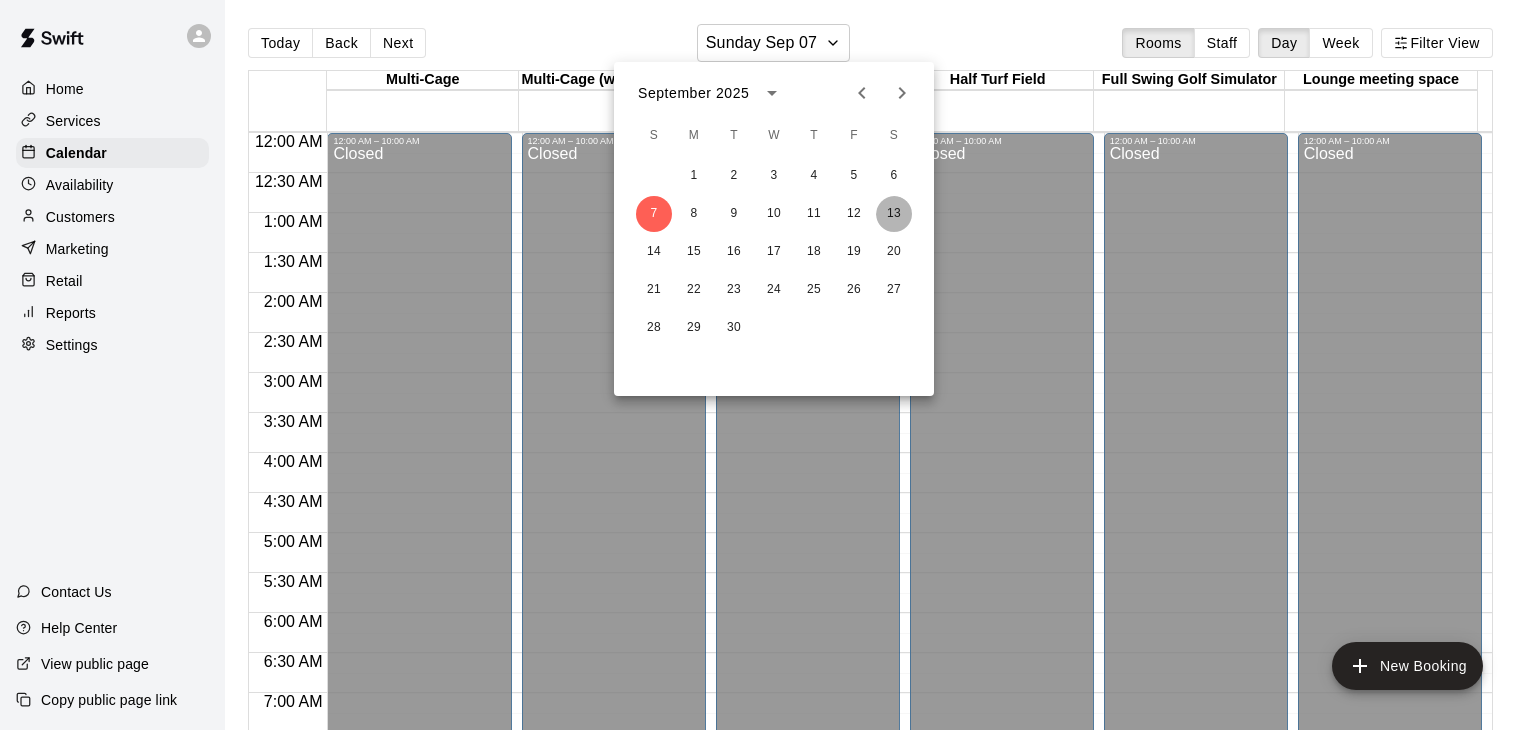 click on "13" at bounding box center [894, 214] 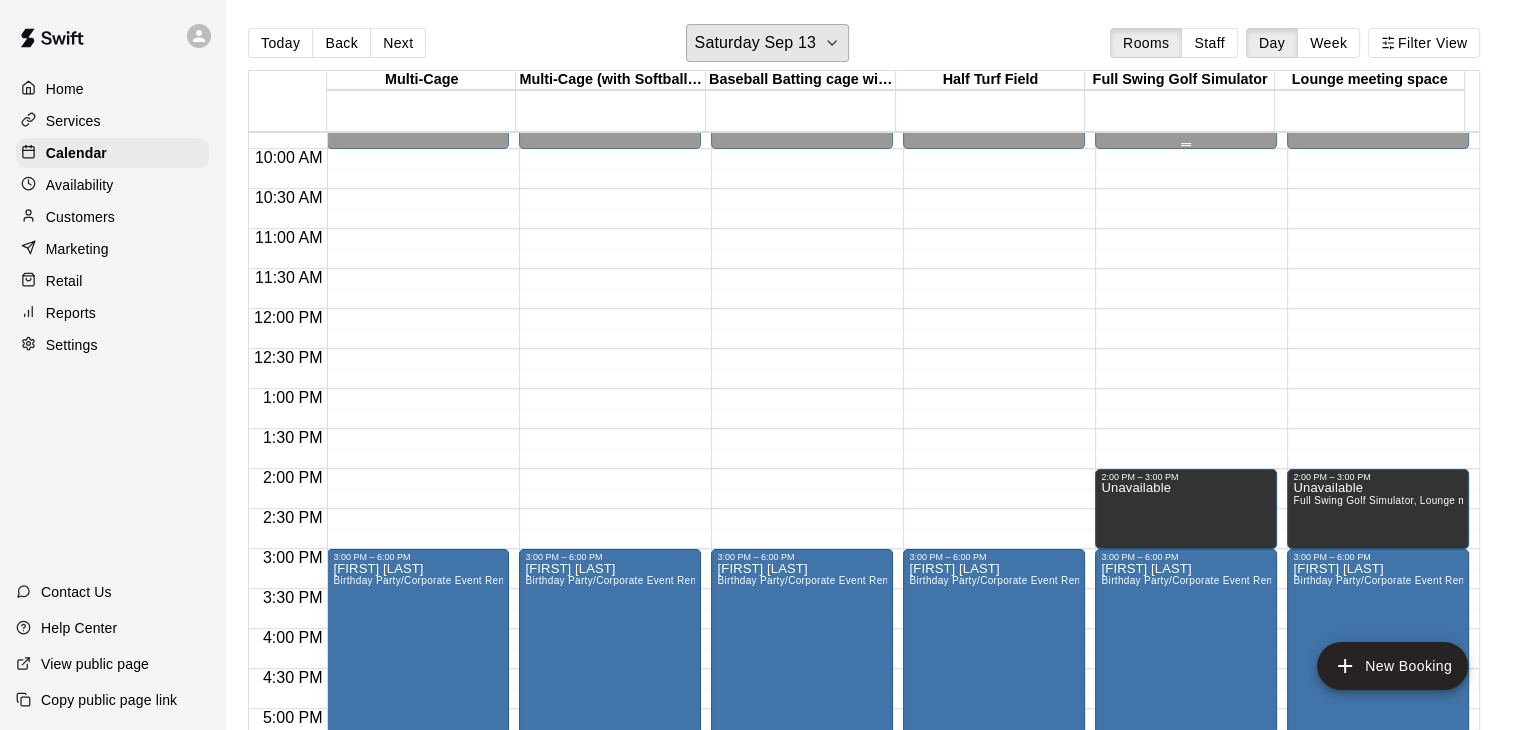 scroll, scrollTop: 500, scrollLeft: 0, axis: vertical 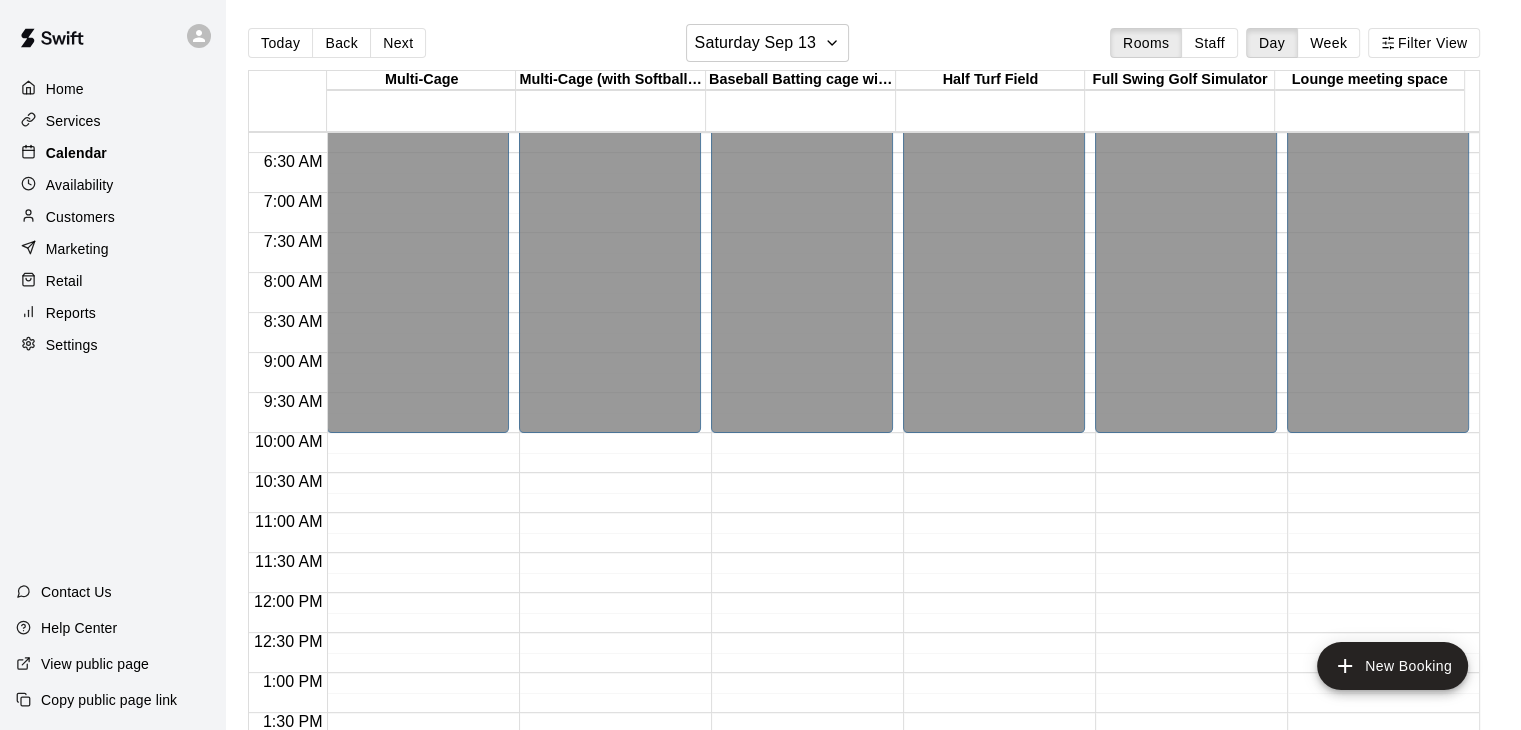 click on "Calendar" at bounding box center [112, 153] 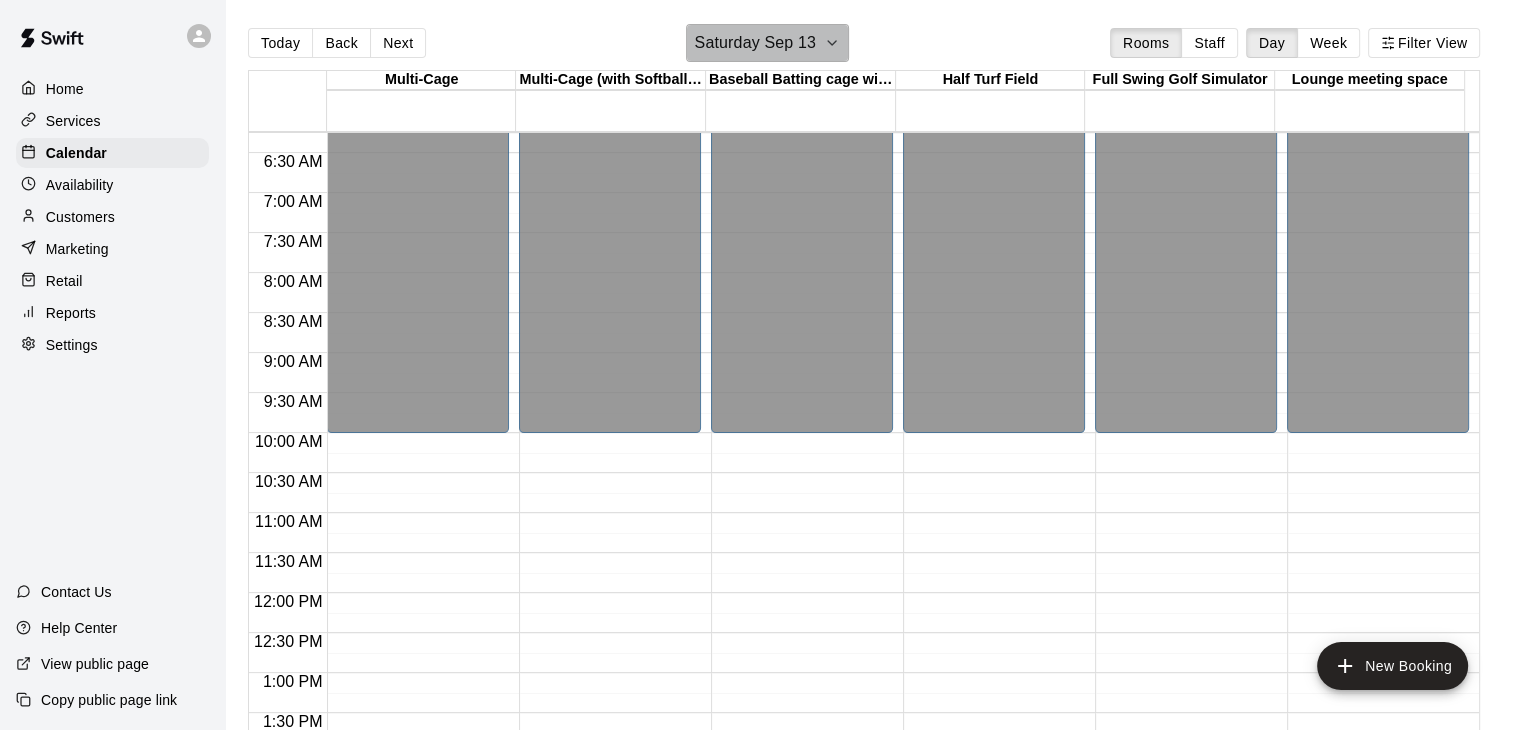 click on "Saturday Sep 13" at bounding box center [755, 43] 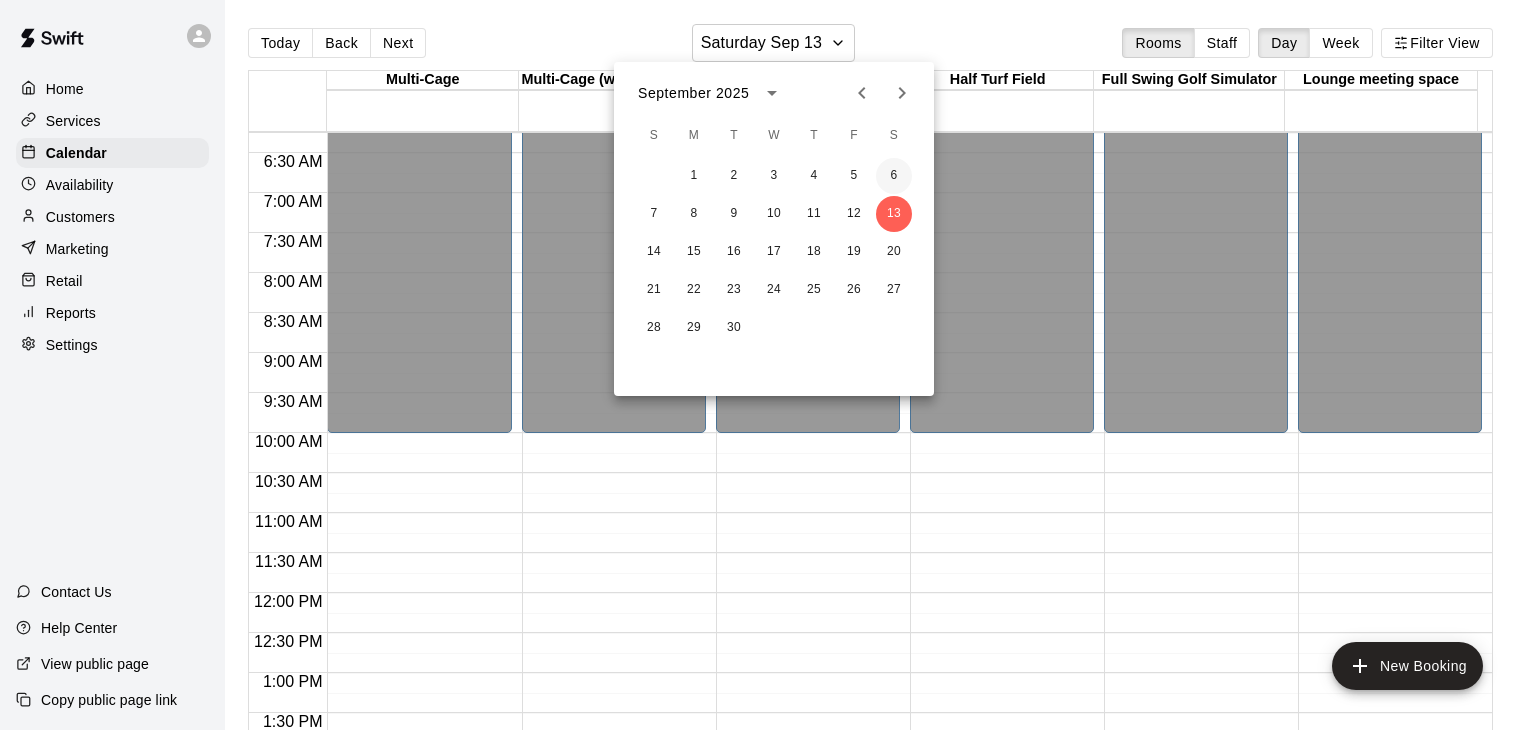 click on "6" at bounding box center (894, 176) 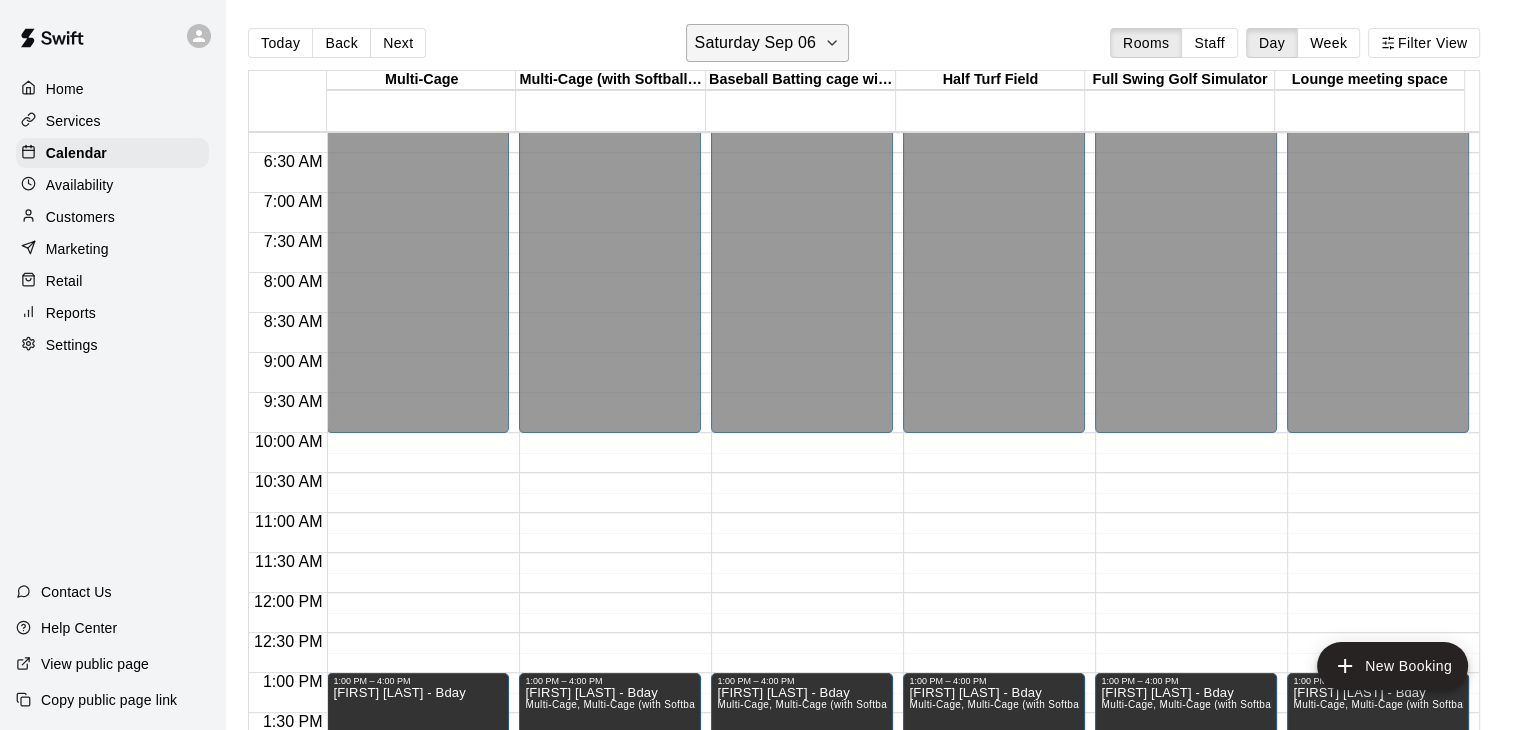 click 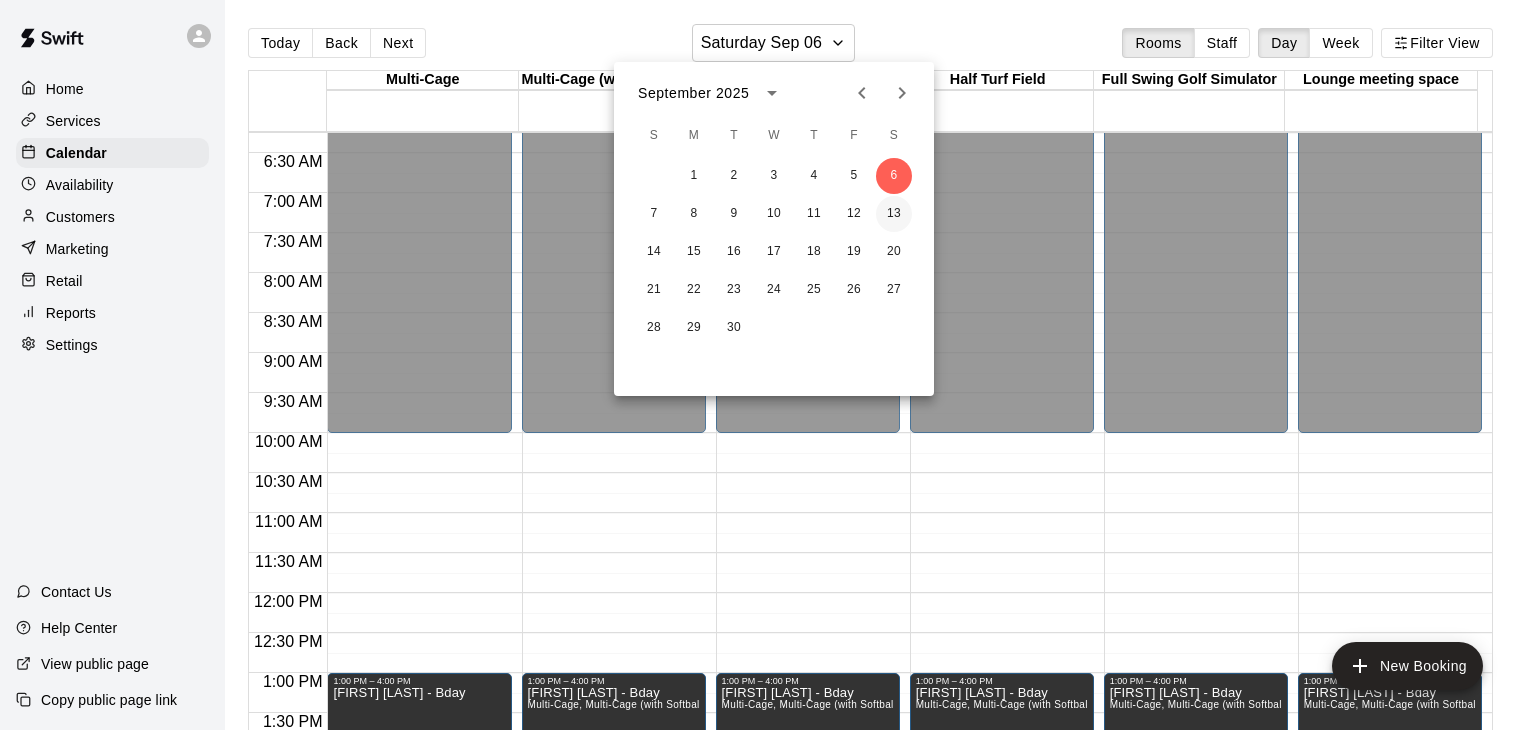 click on "13" at bounding box center (894, 214) 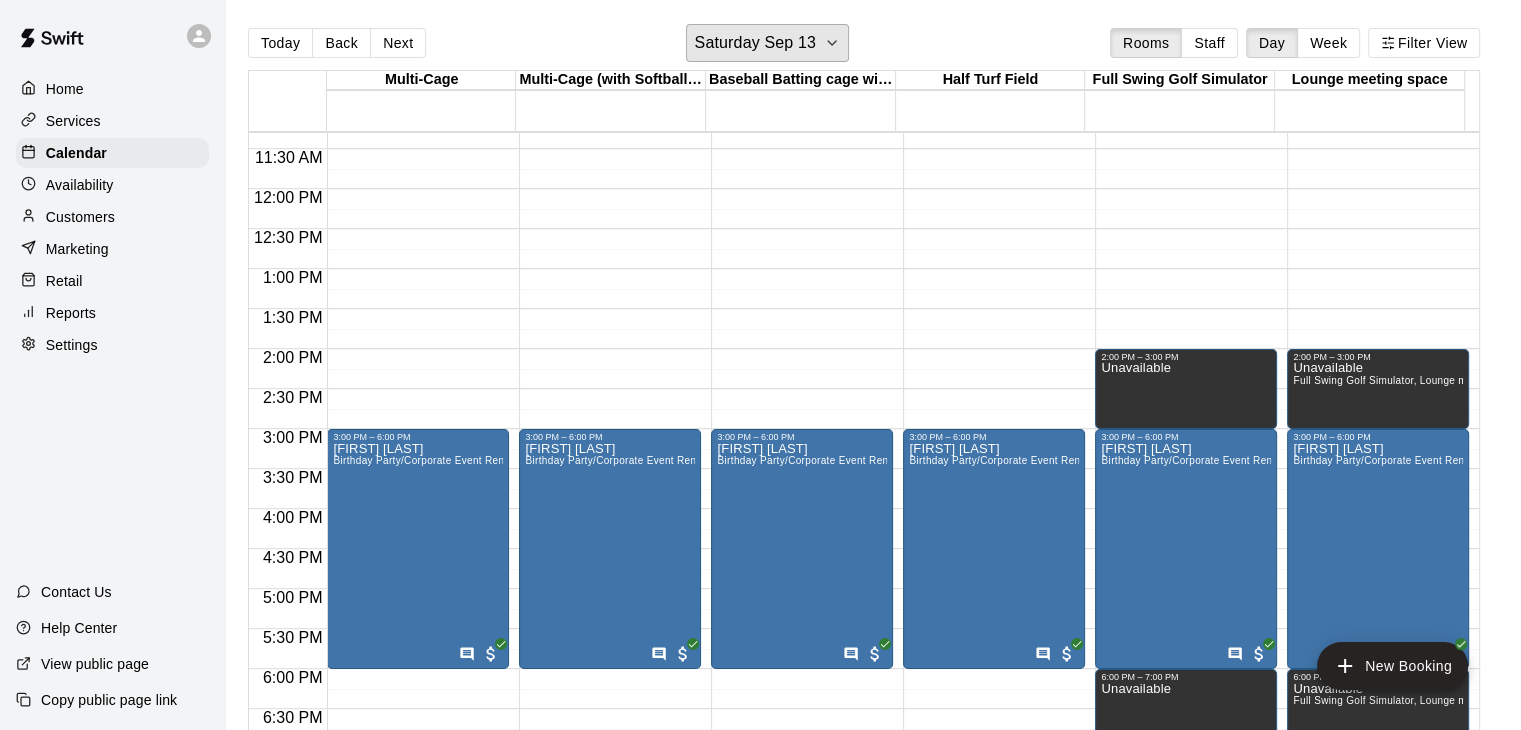 scroll, scrollTop: 900, scrollLeft: 0, axis: vertical 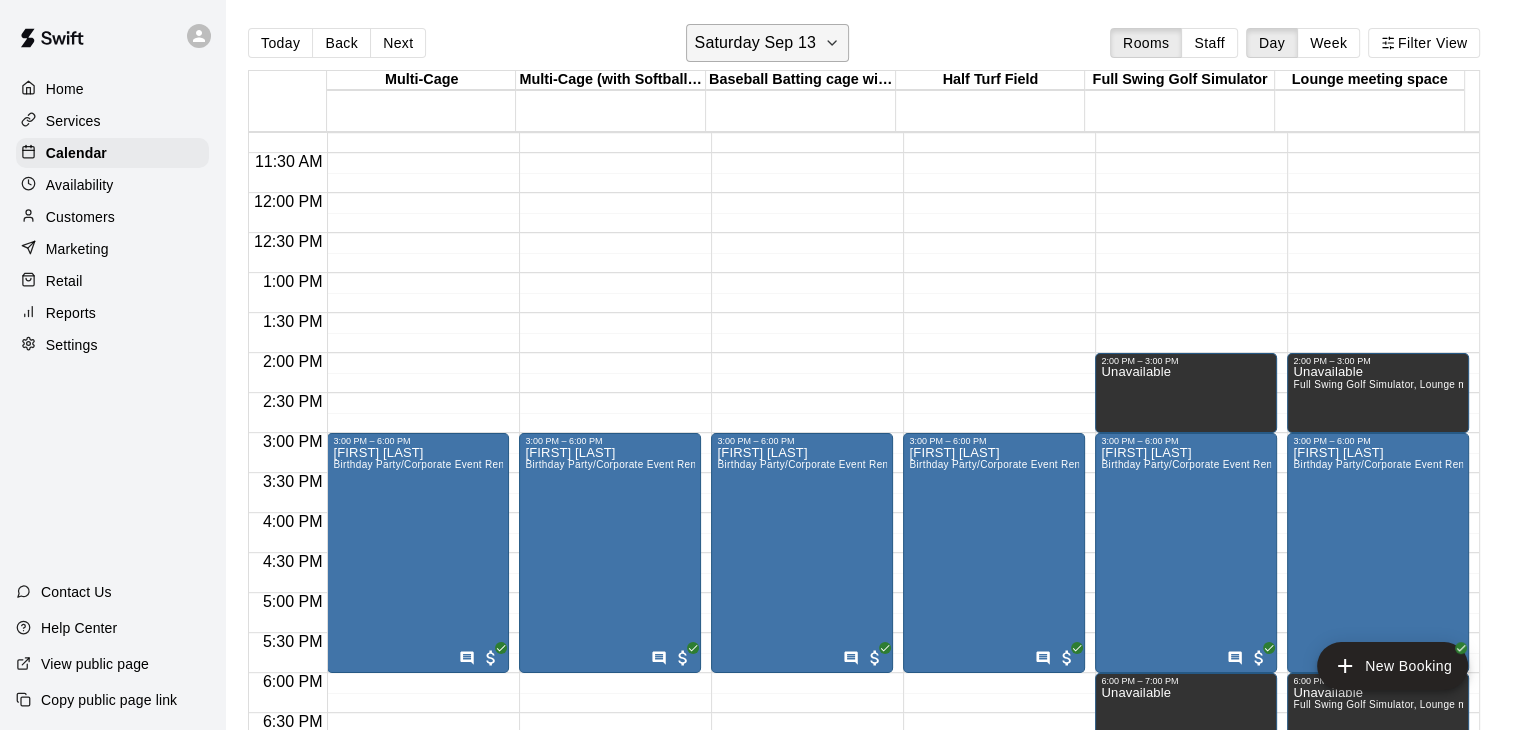 click 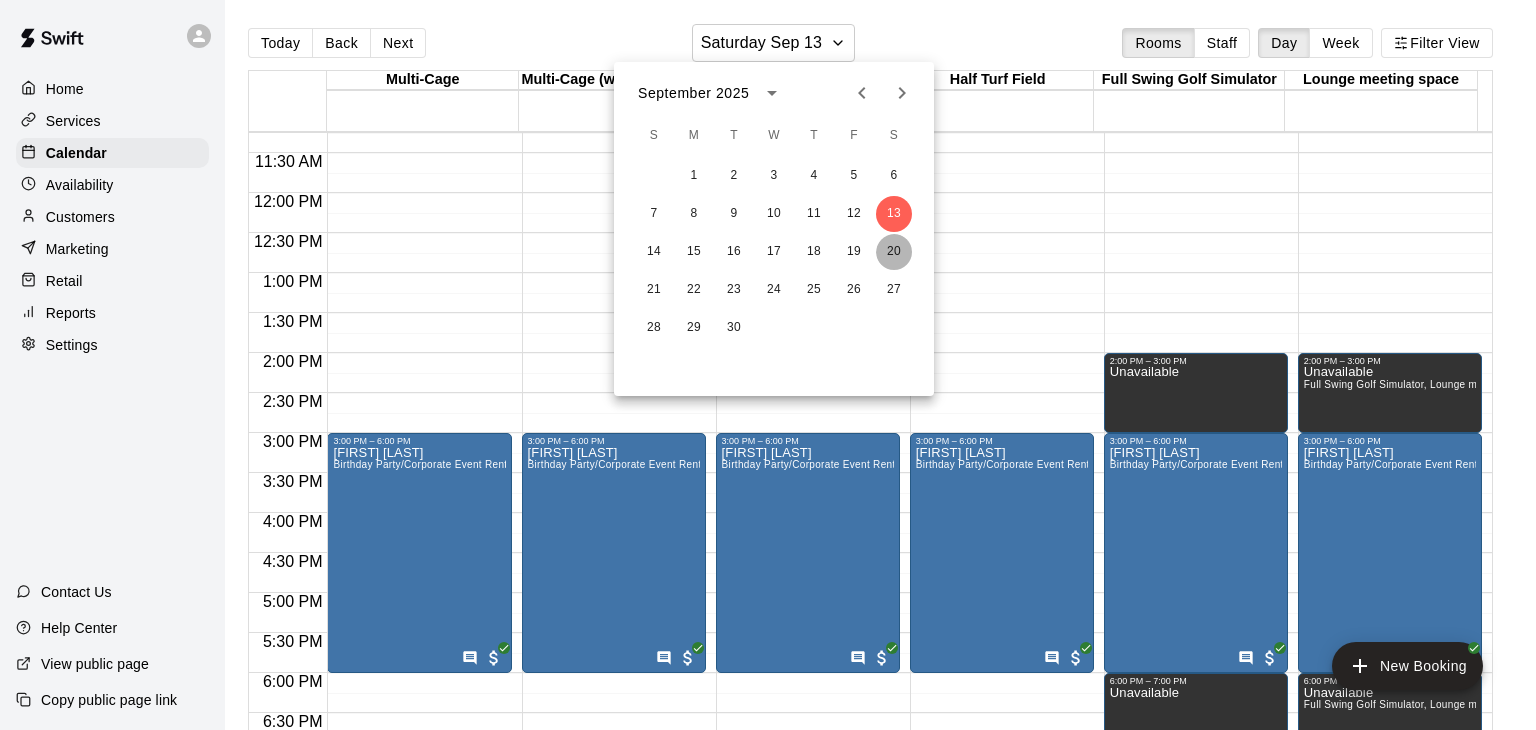 click on "20" at bounding box center (894, 252) 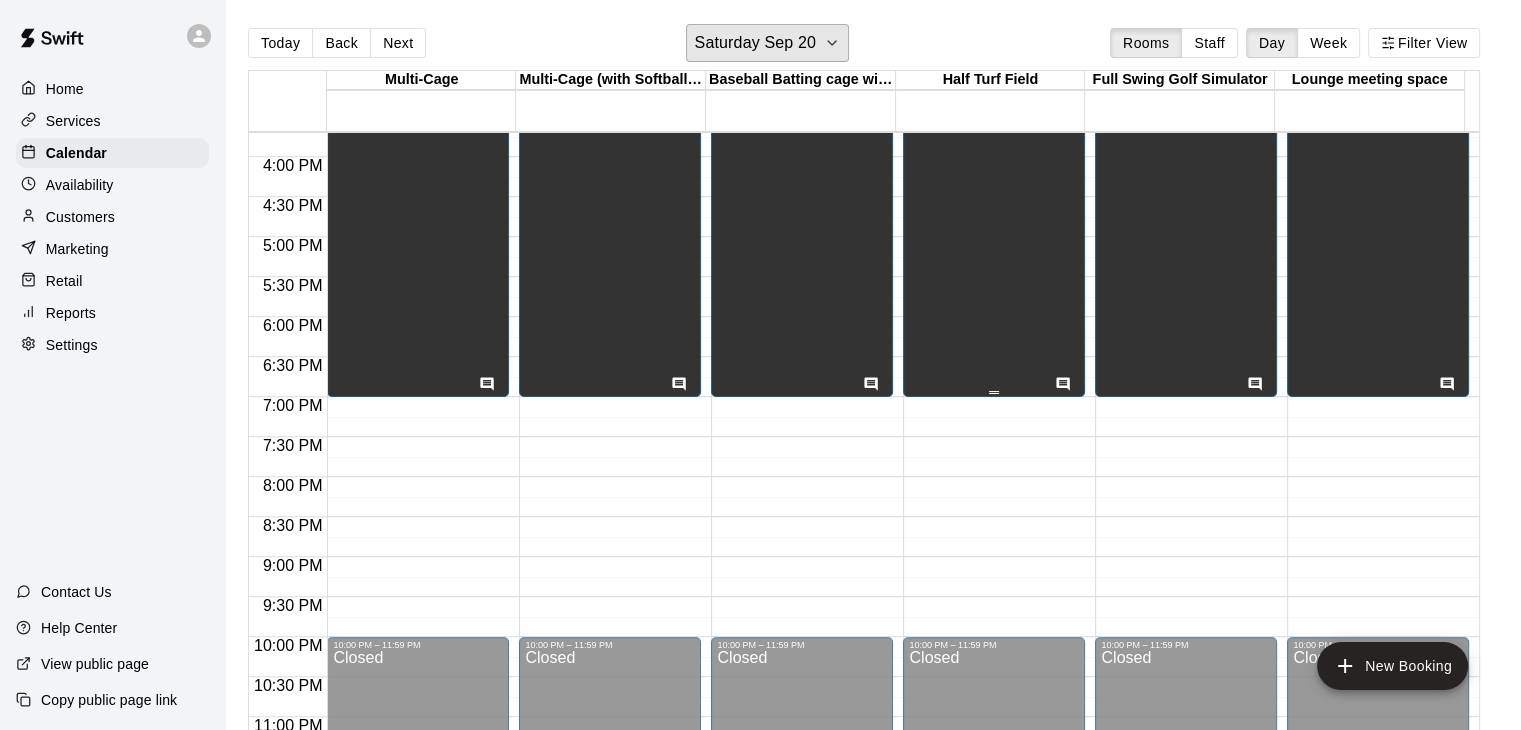 scroll, scrollTop: 1300, scrollLeft: 0, axis: vertical 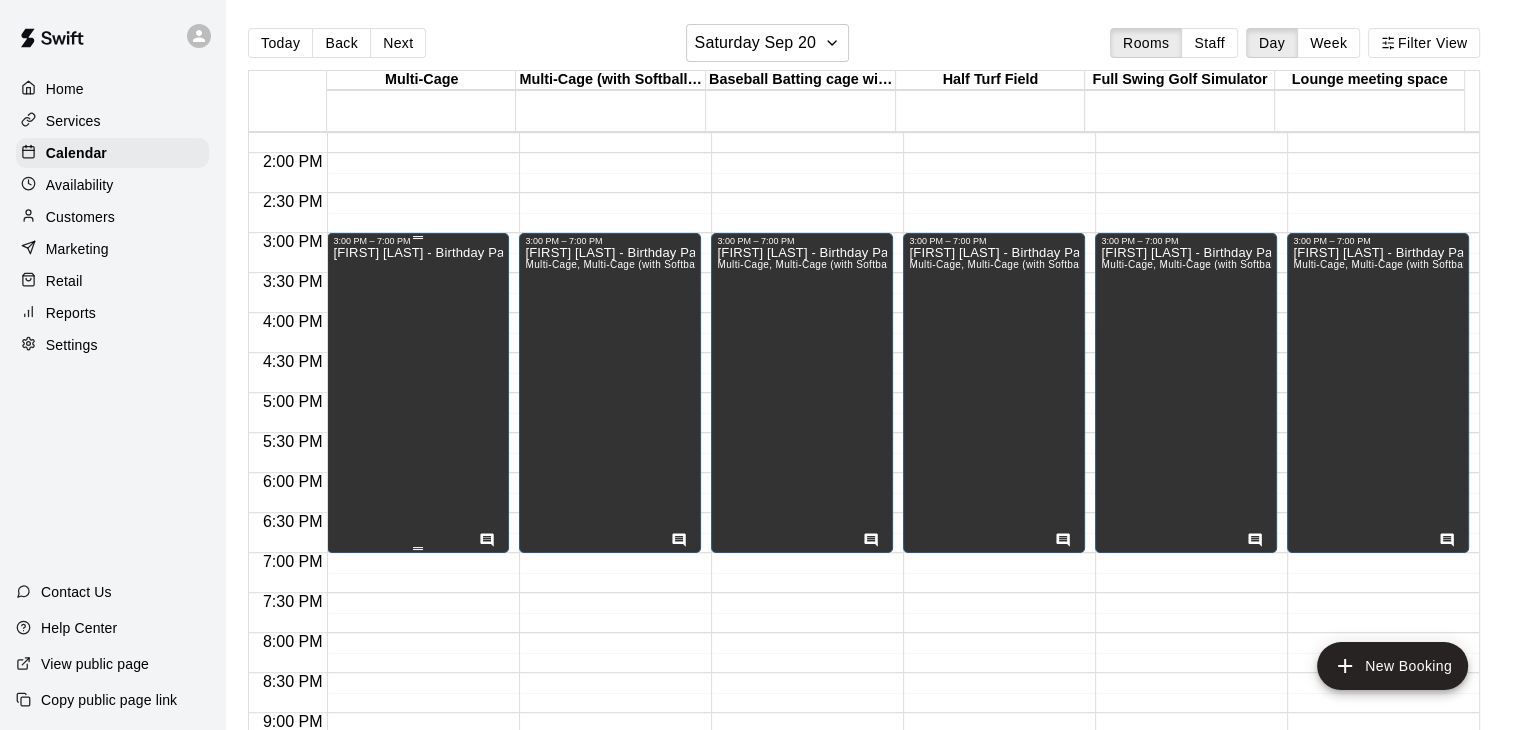 click on "[FIRST] [LAST] - Birthday Party" at bounding box center (418, 611) 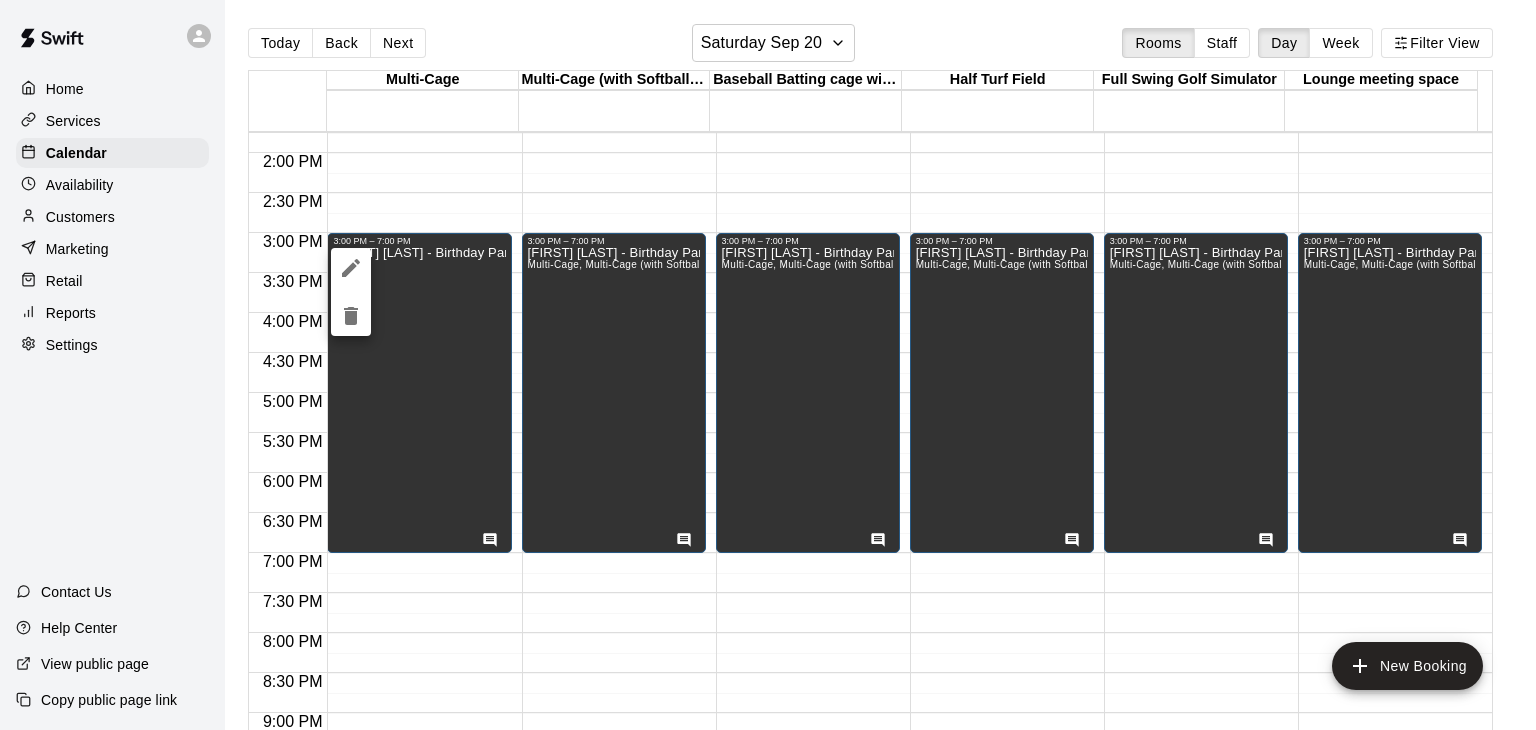 click 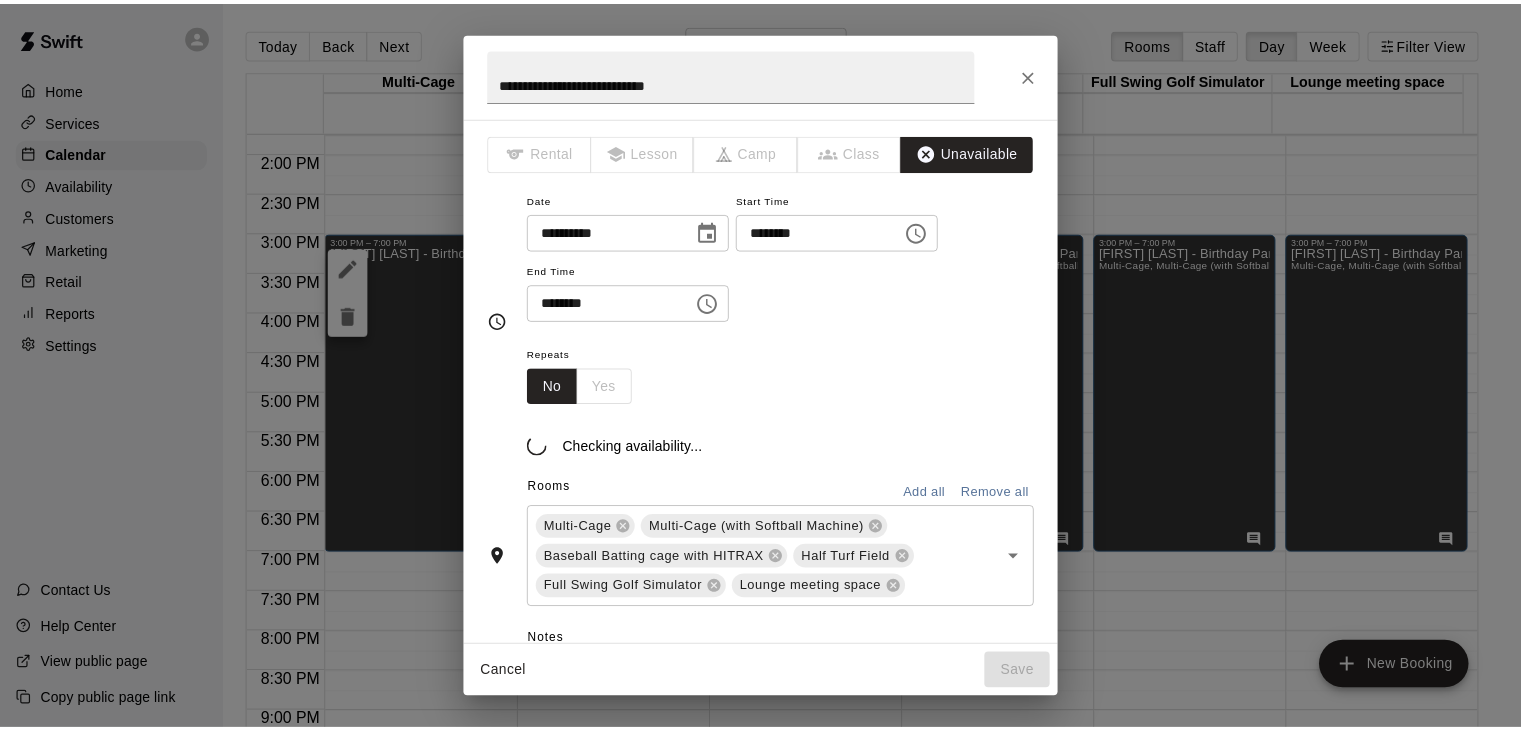 scroll, scrollTop: 184, scrollLeft: 0, axis: vertical 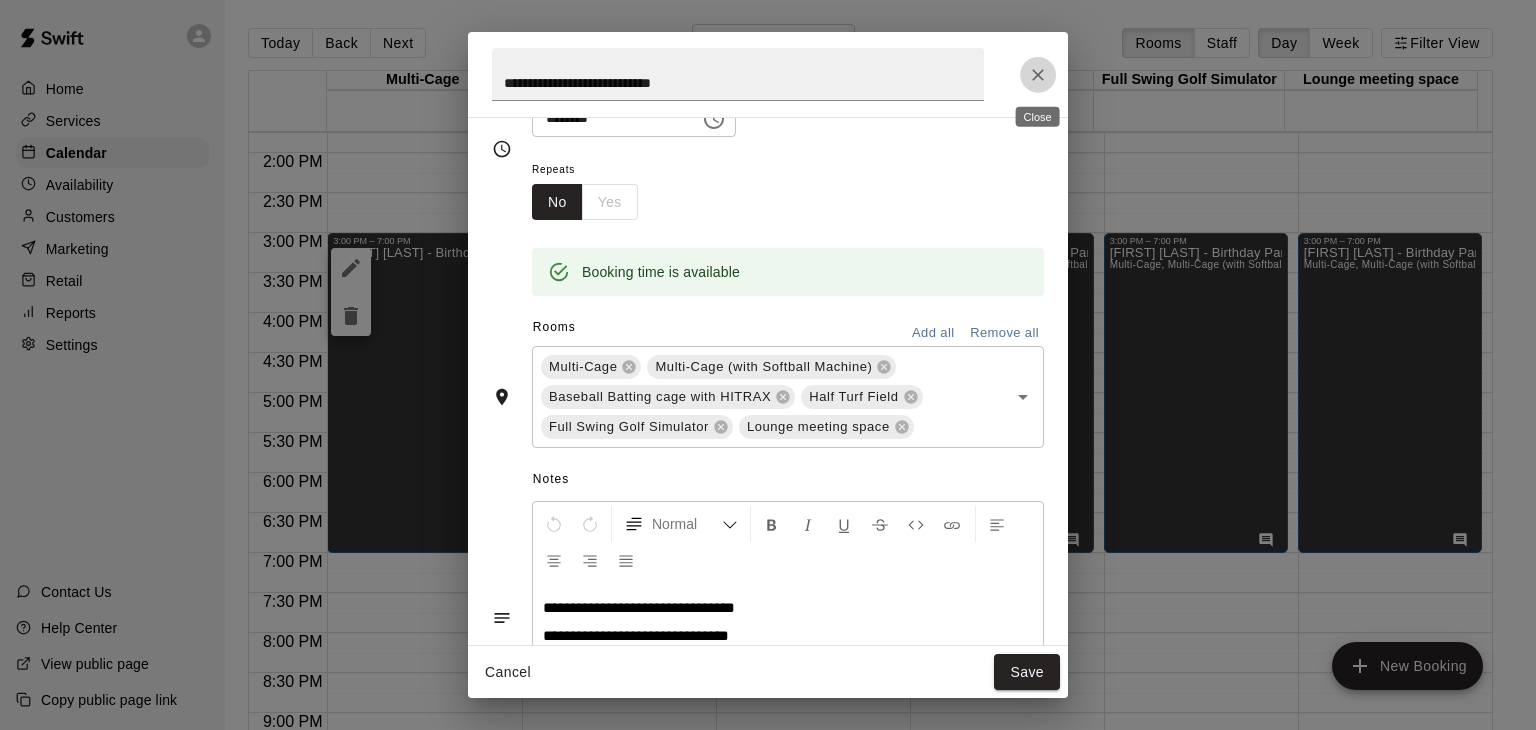 click 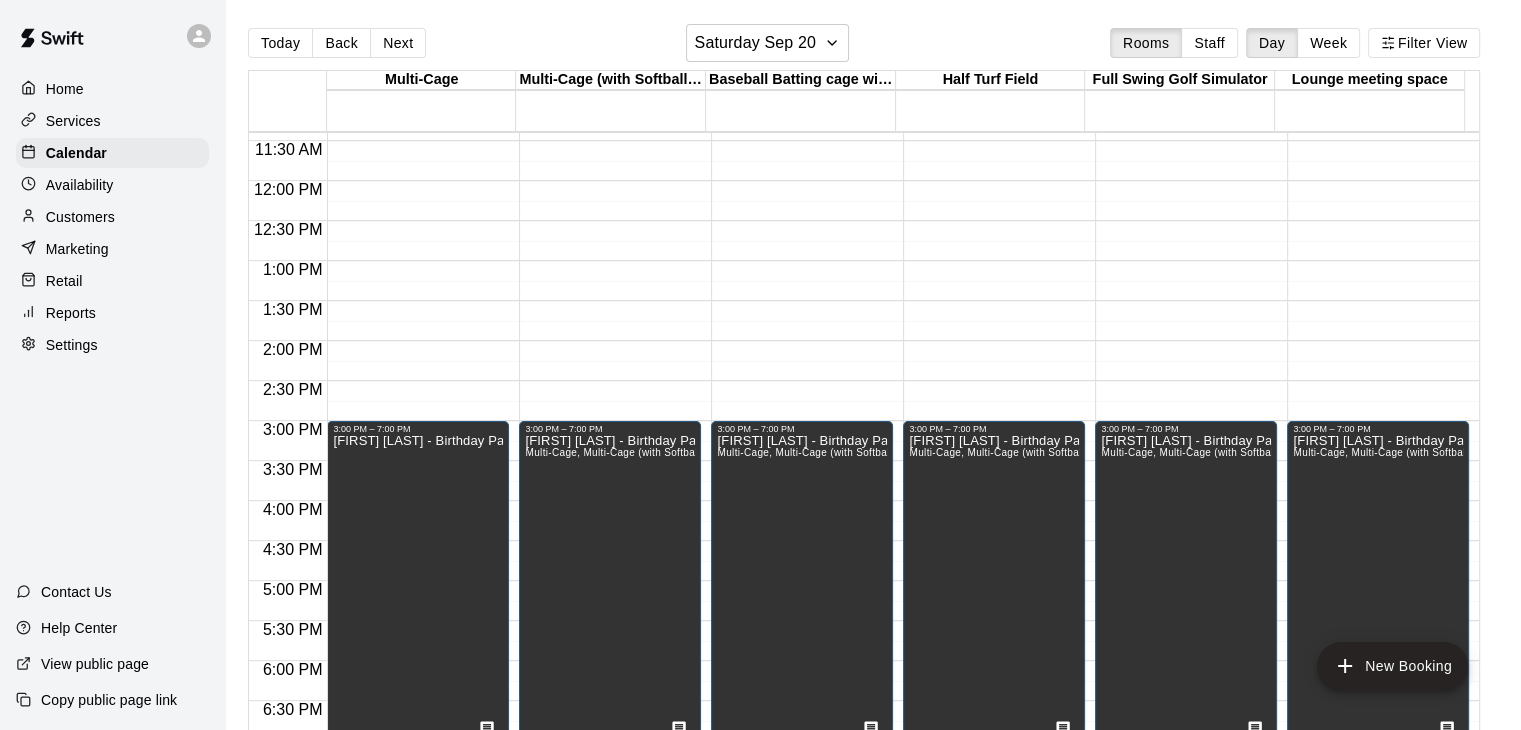 scroll, scrollTop: 900, scrollLeft: 0, axis: vertical 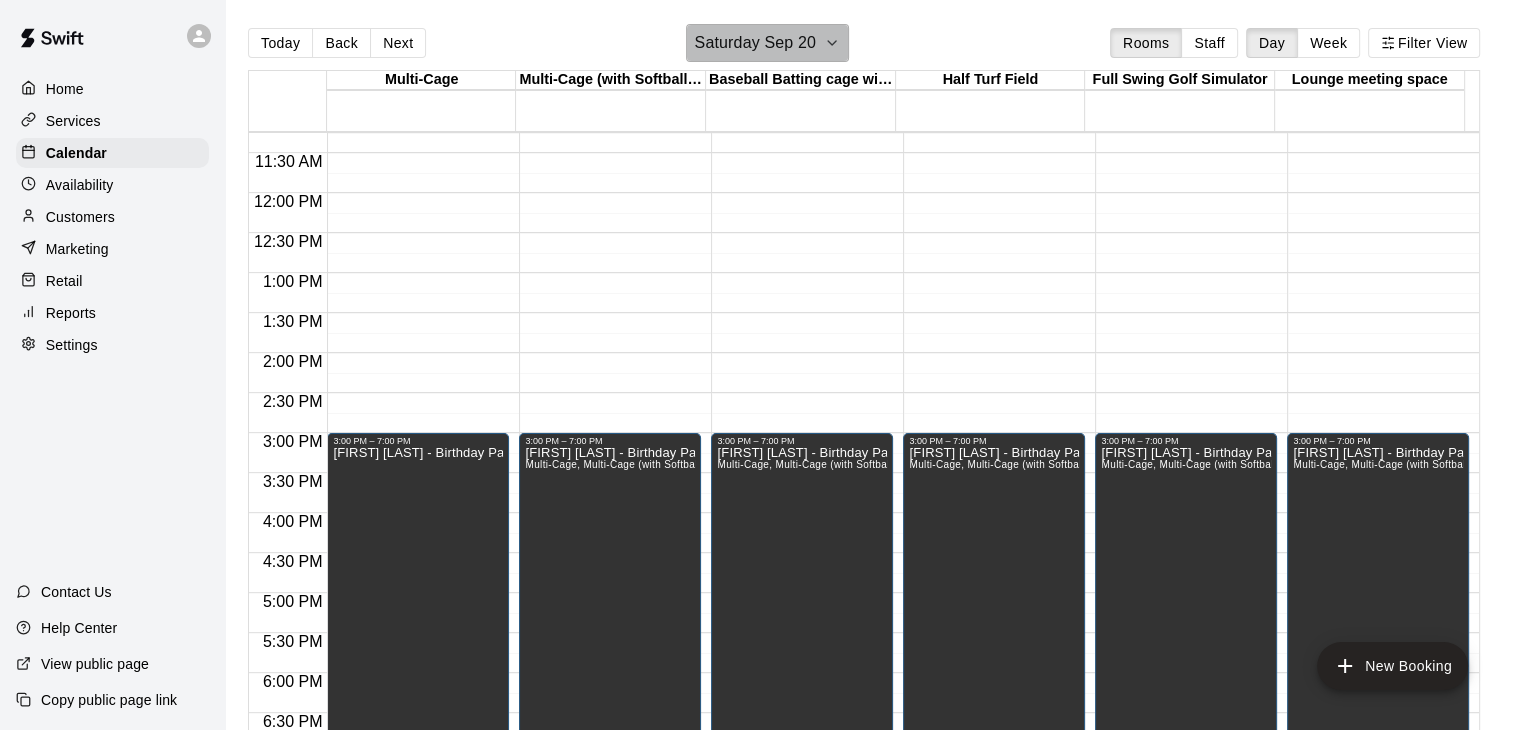 click 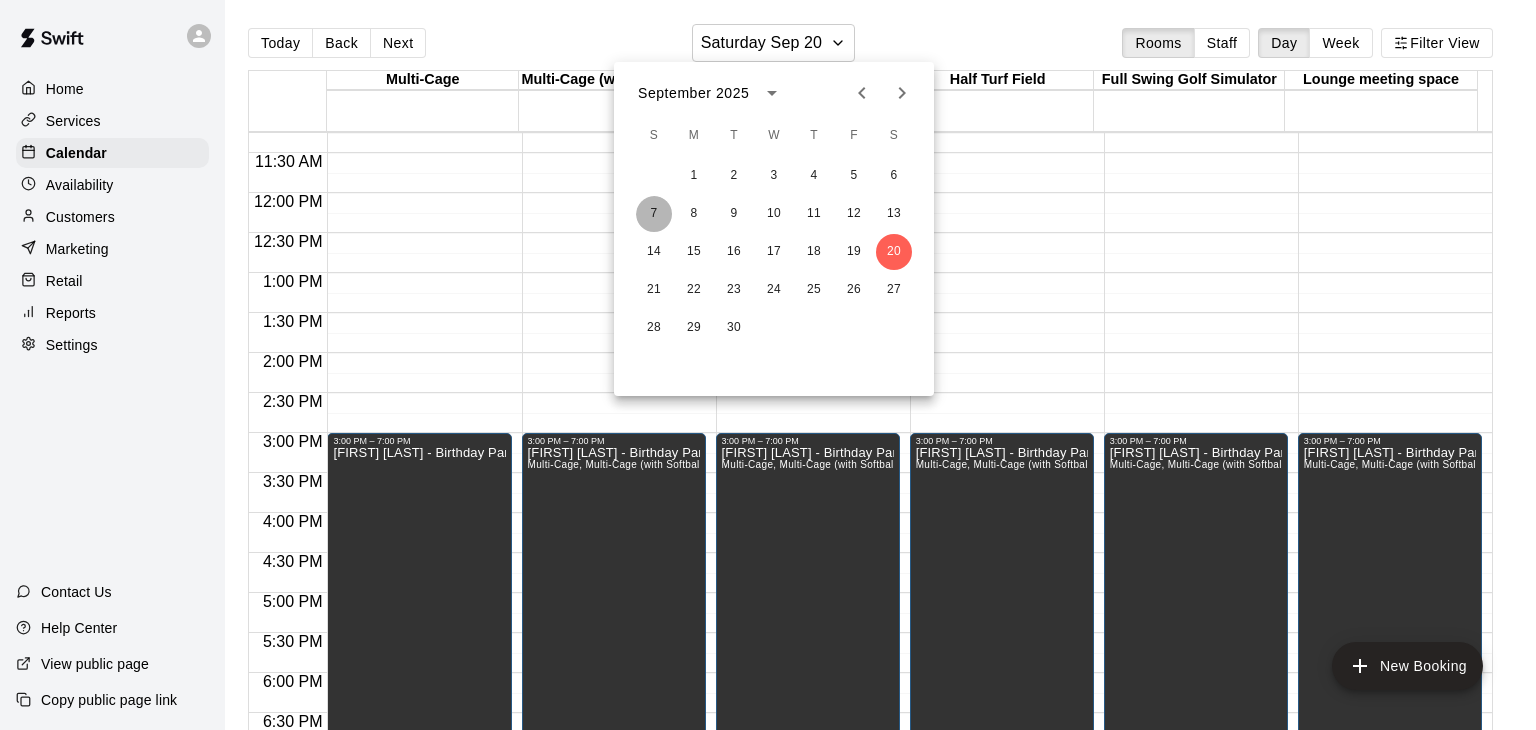 click on "7" at bounding box center [654, 214] 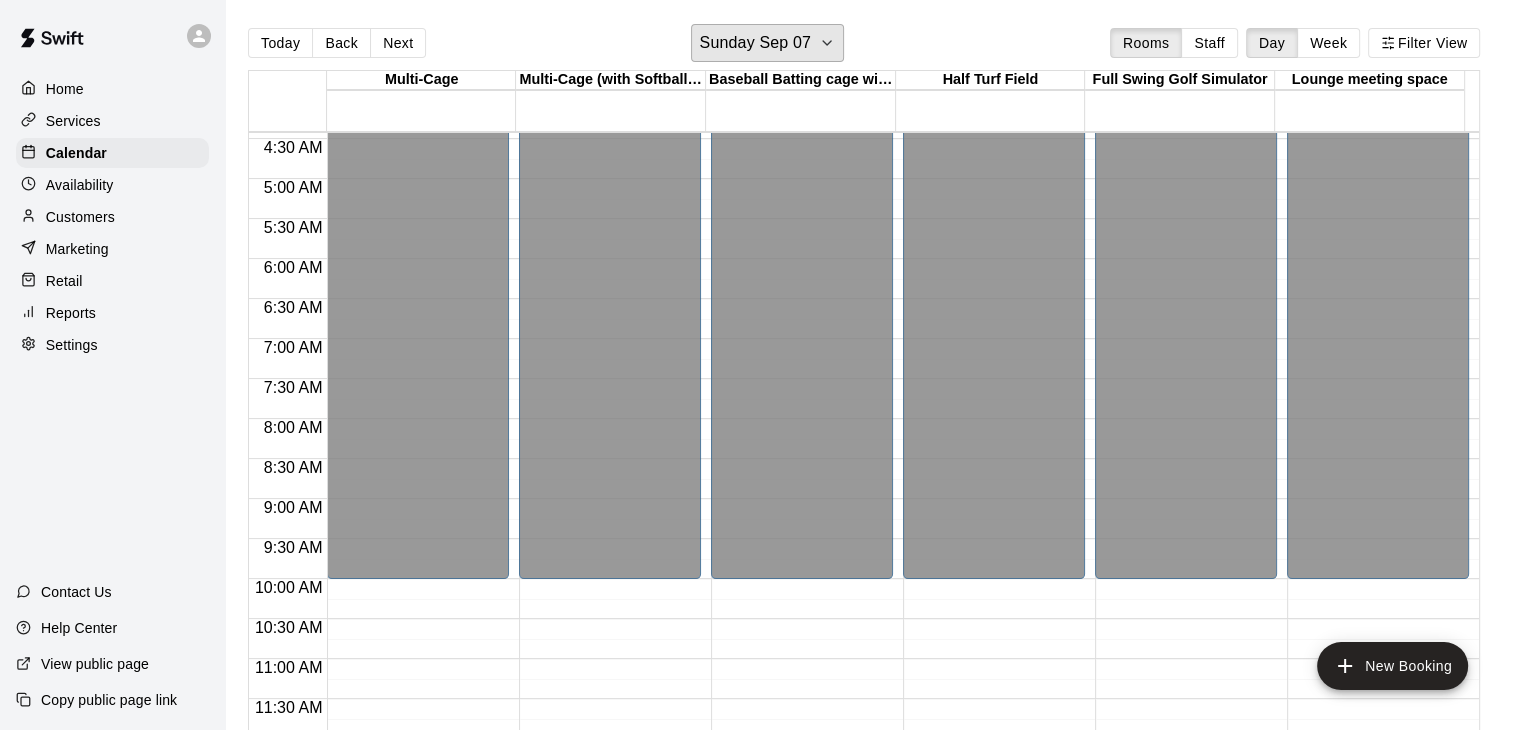 scroll, scrollTop: 300, scrollLeft: 0, axis: vertical 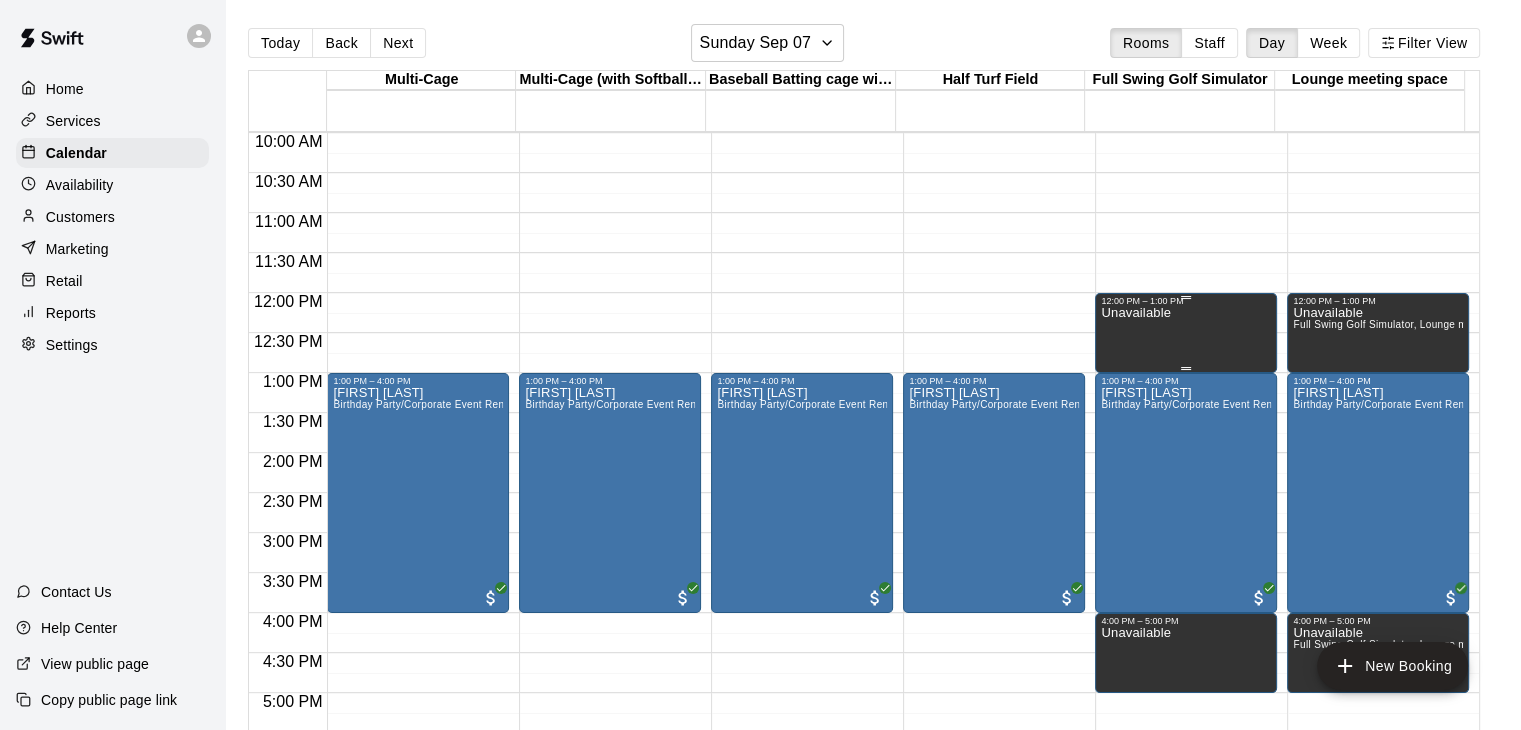 click on "Unavailable" at bounding box center [1135, 313] 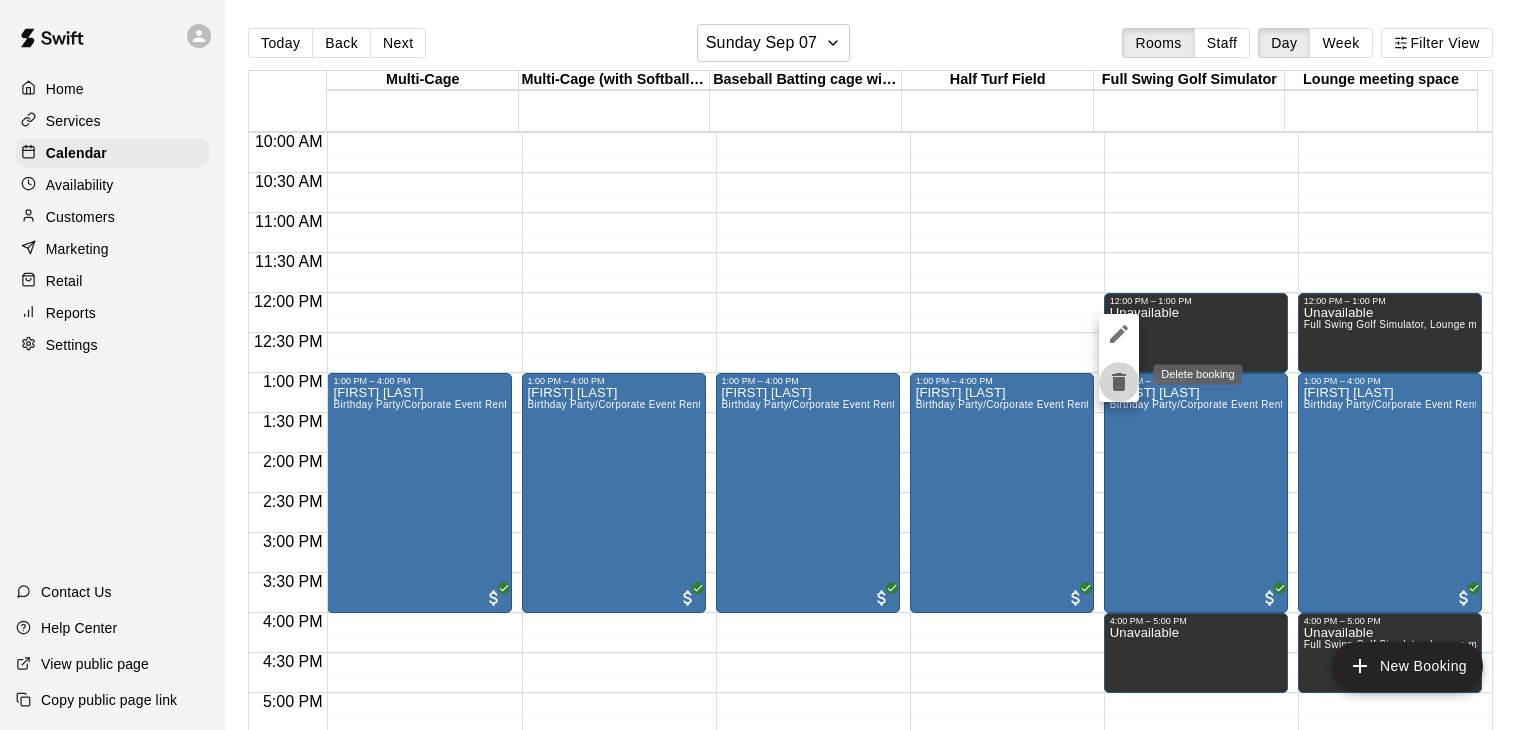 click 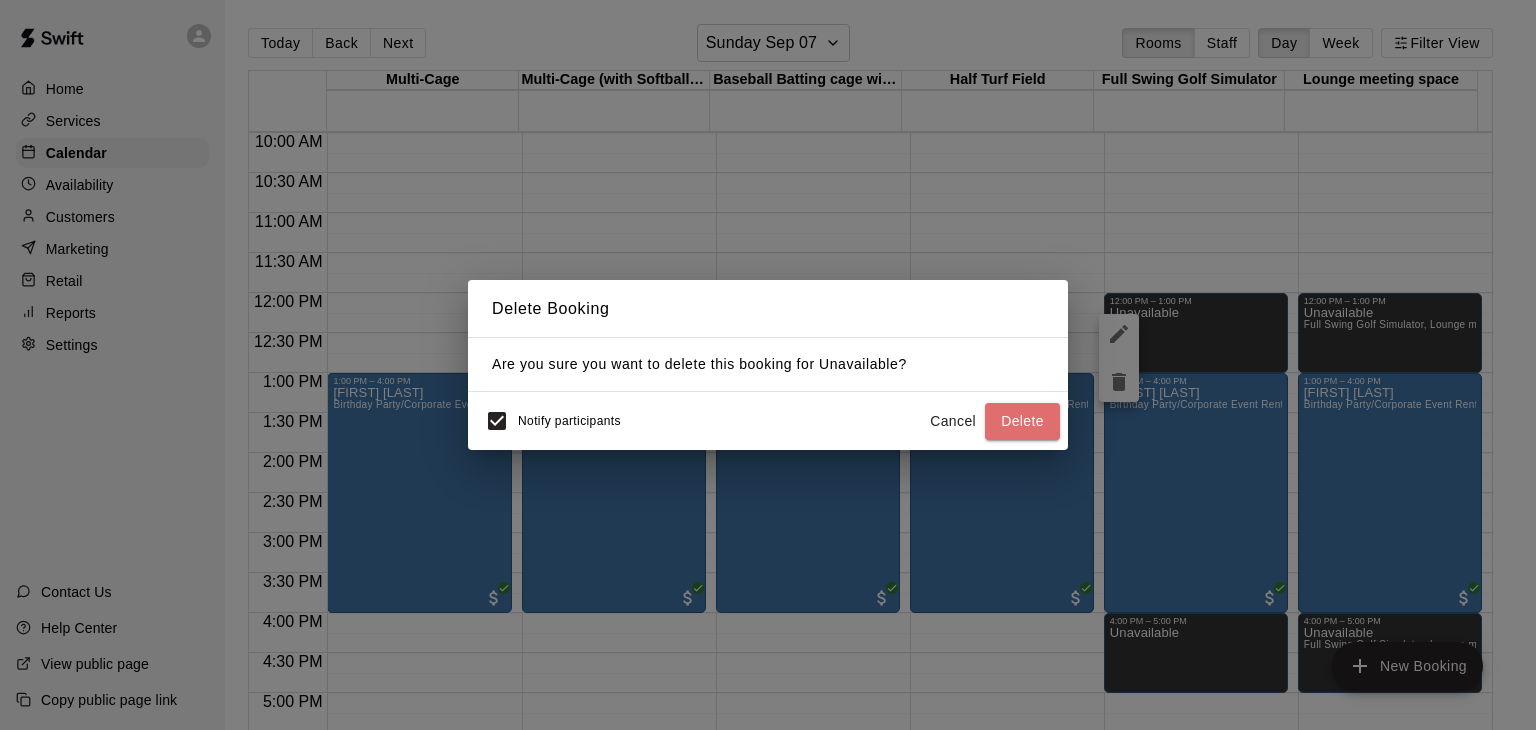 click on "Delete" at bounding box center [1022, 421] 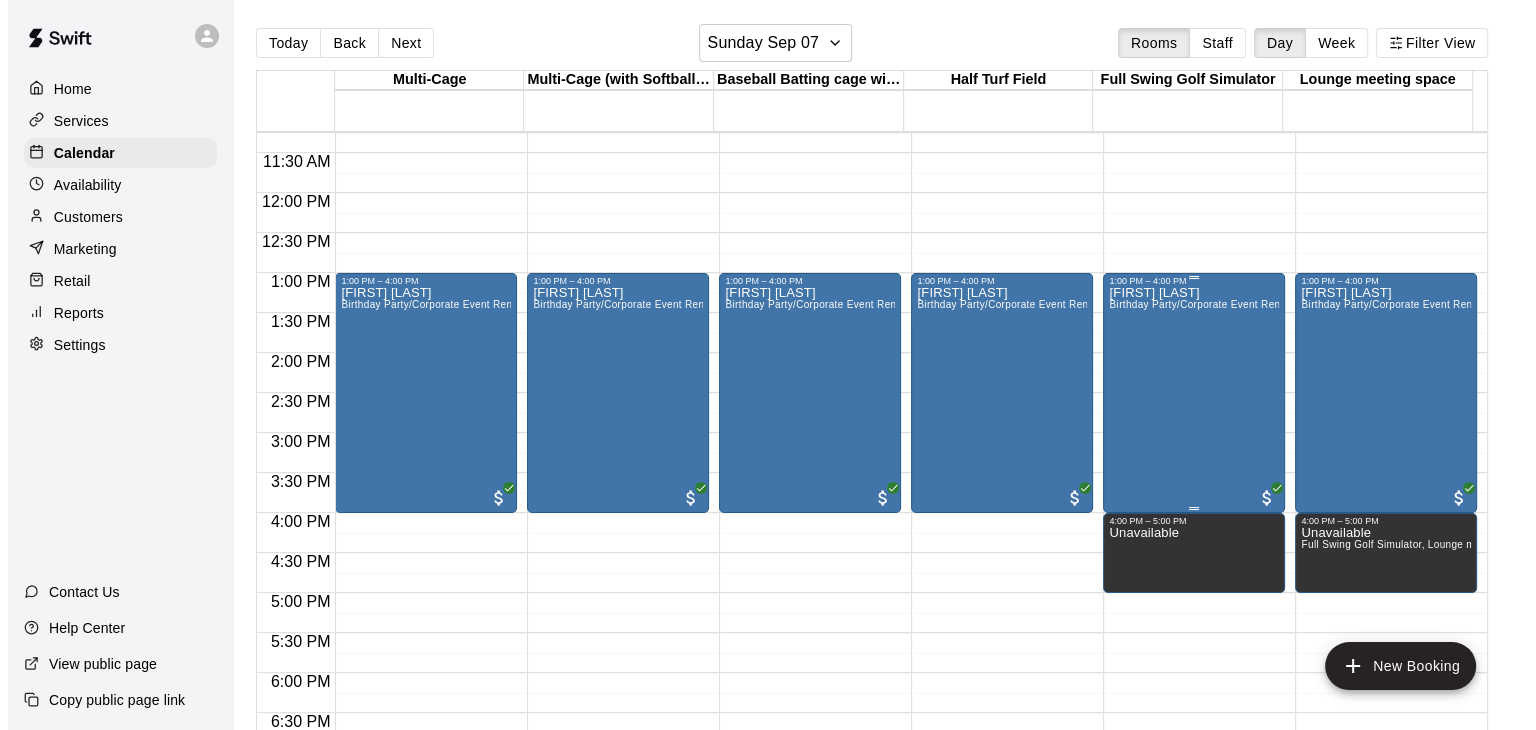 scroll, scrollTop: 800, scrollLeft: 0, axis: vertical 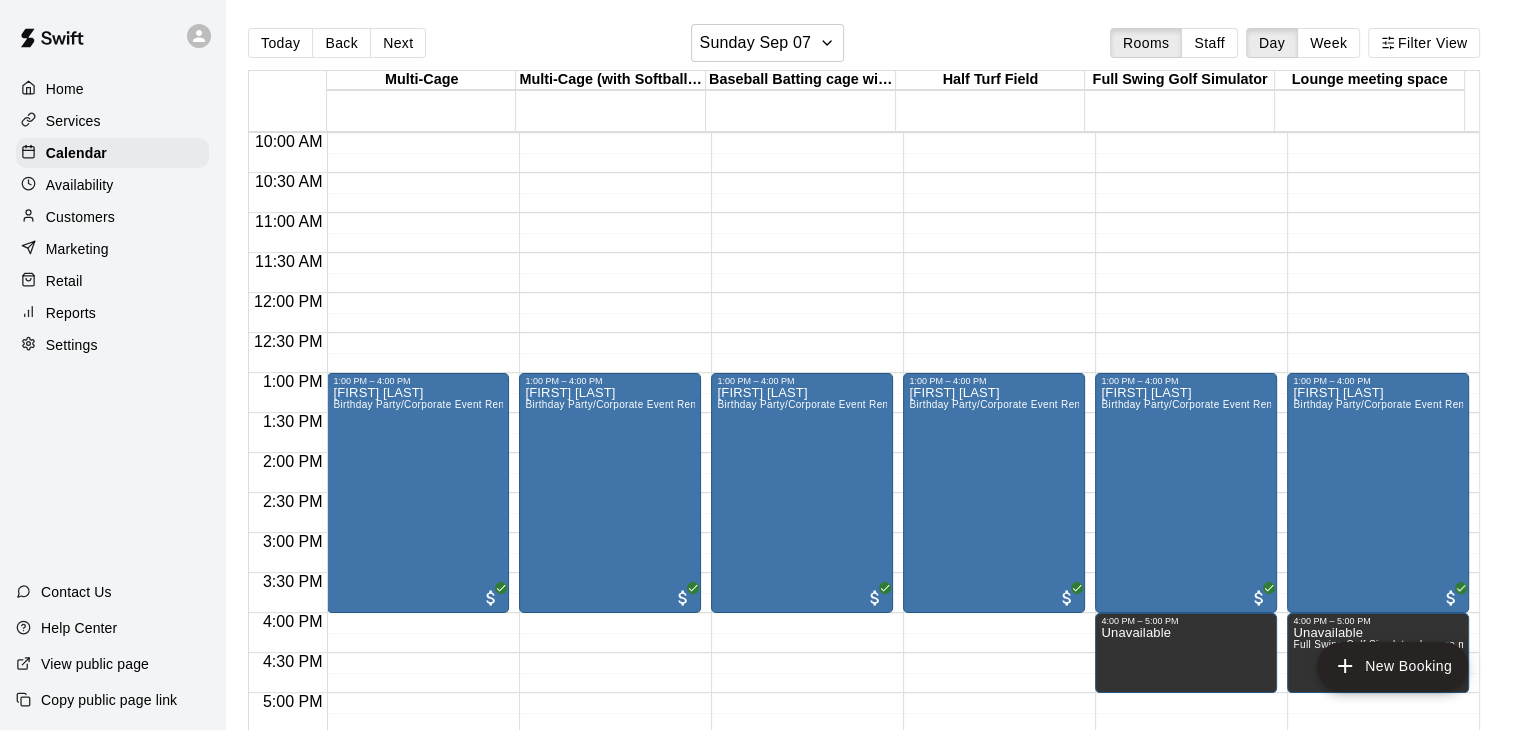 click on "1:00 PM – 4:00 PM [FIRST] [LAST] Birthday Party/Corporate Event Rental (3 HOURS) 4:00 PM – 5:00 PM Unavailable" at bounding box center [1186, 293] 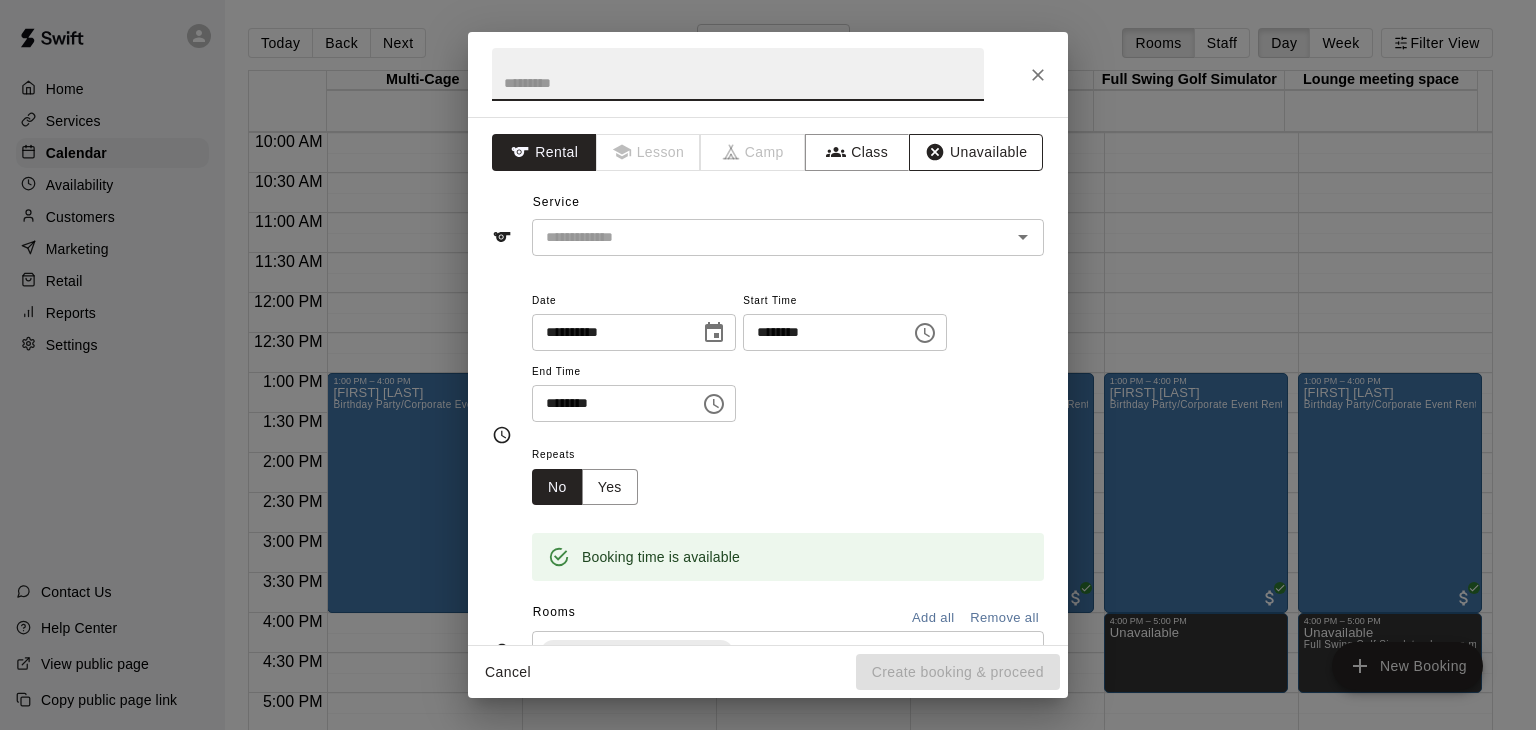 click on "Unavailable" at bounding box center (976, 152) 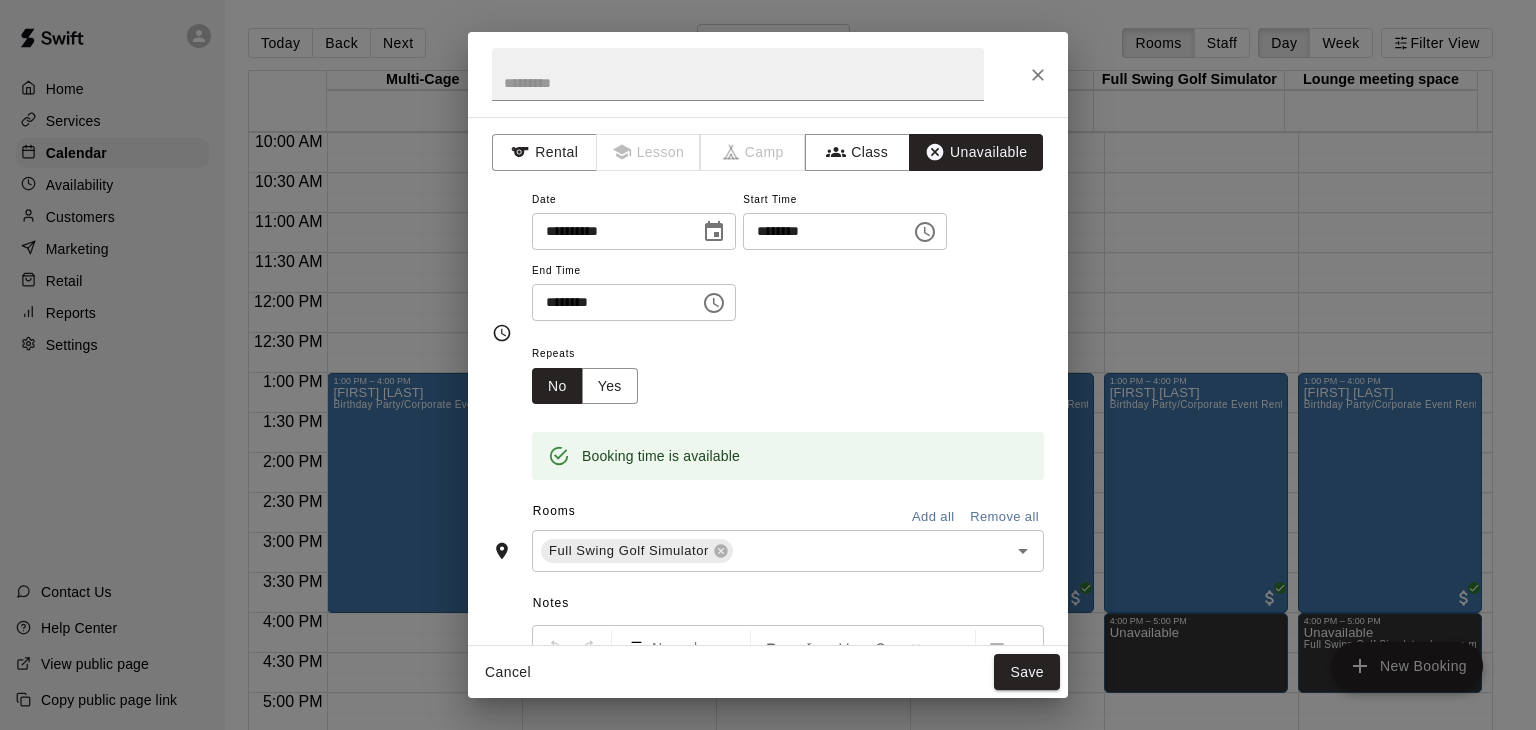 click 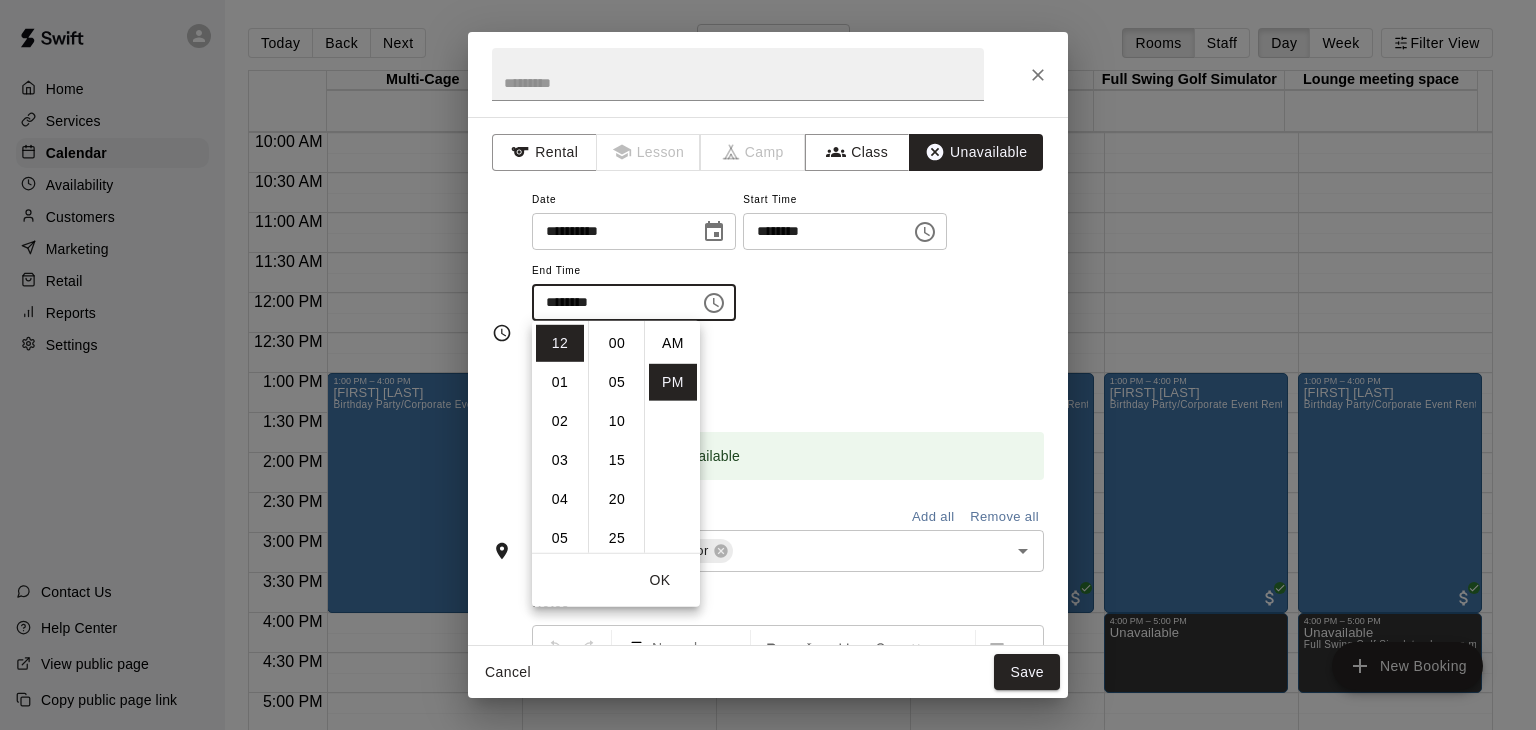 scroll, scrollTop: 234, scrollLeft: 0, axis: vertical 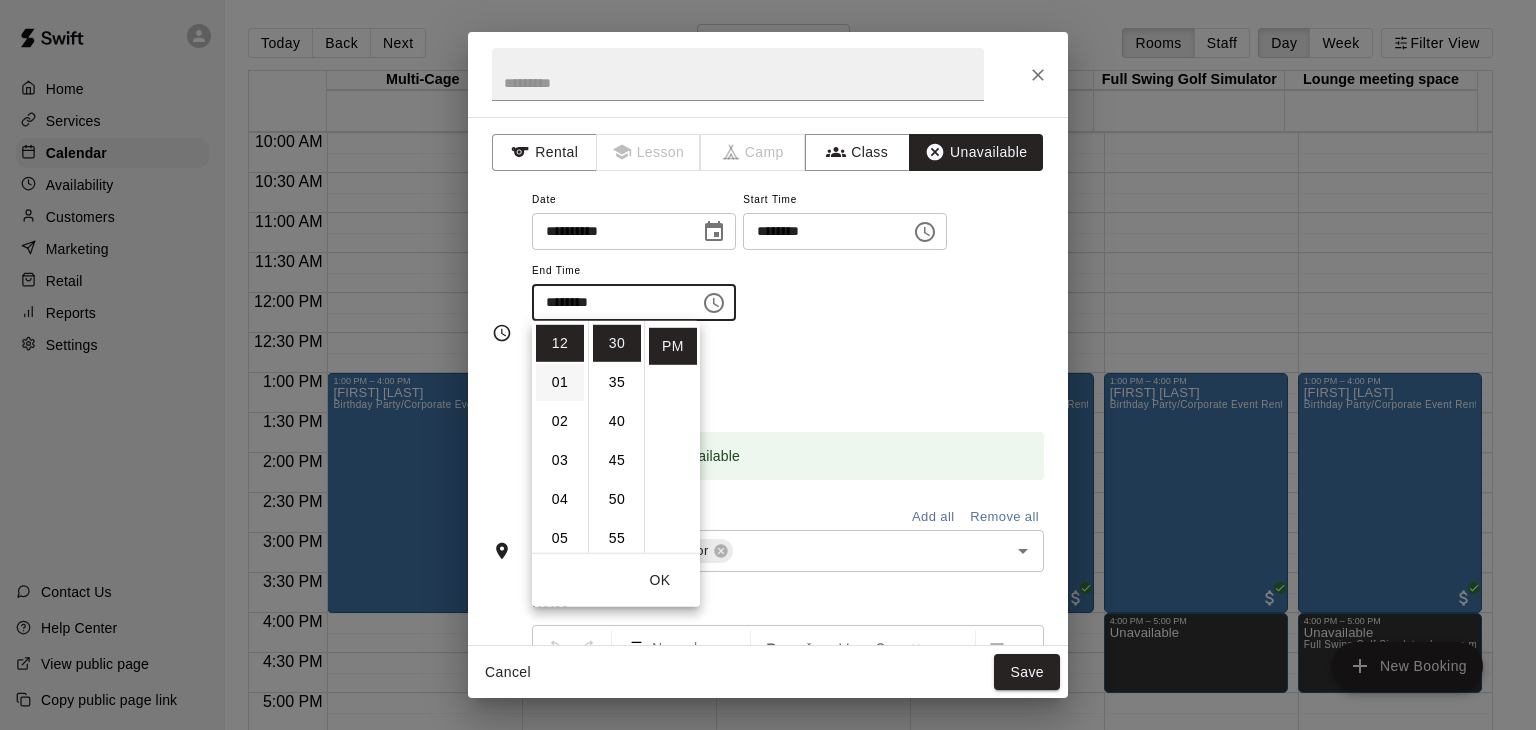 click on "01" at bounding box center [560, 382] 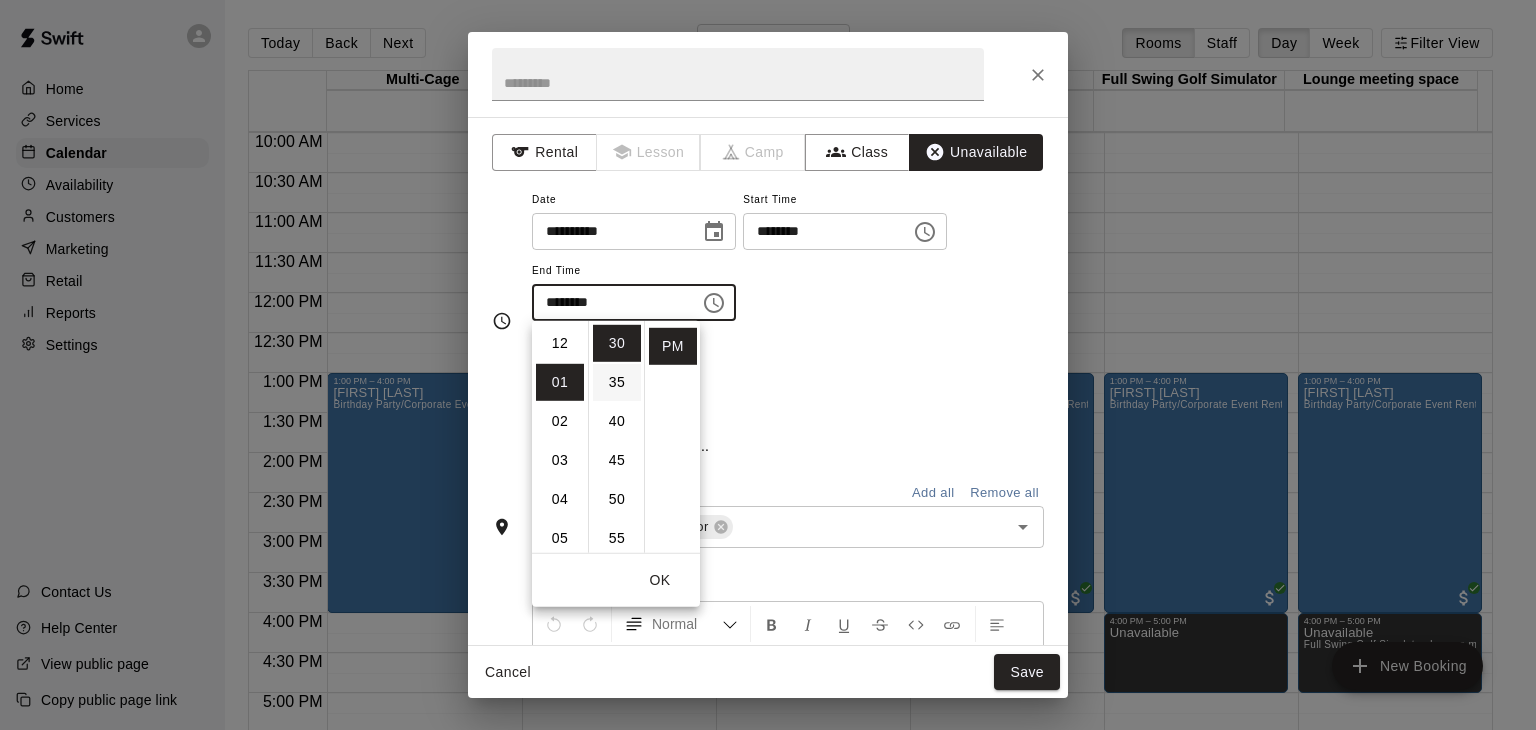scroll, scrollTop: 39, scrollLeft: 0, axis: vertical 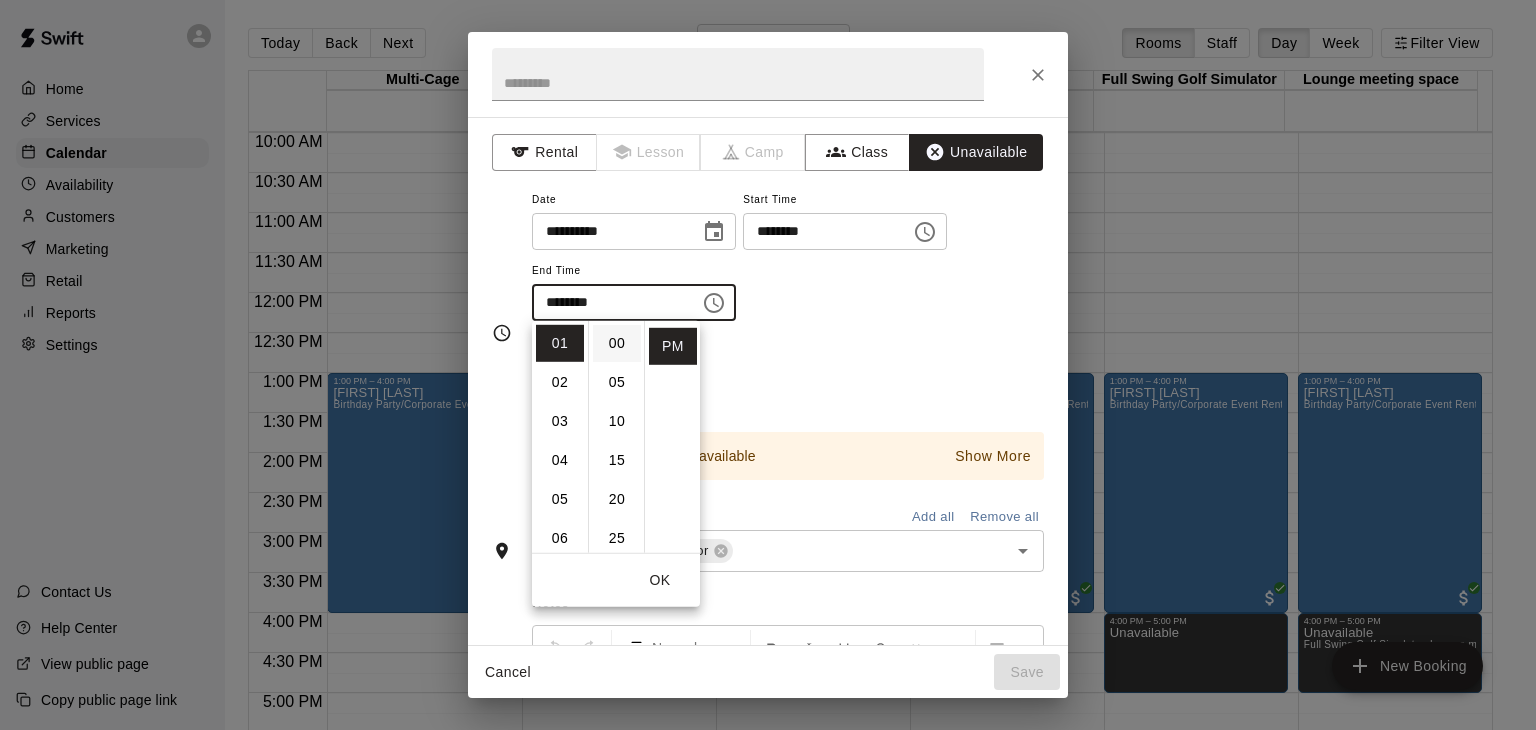 click on "00" at bounding box center (617, 343) 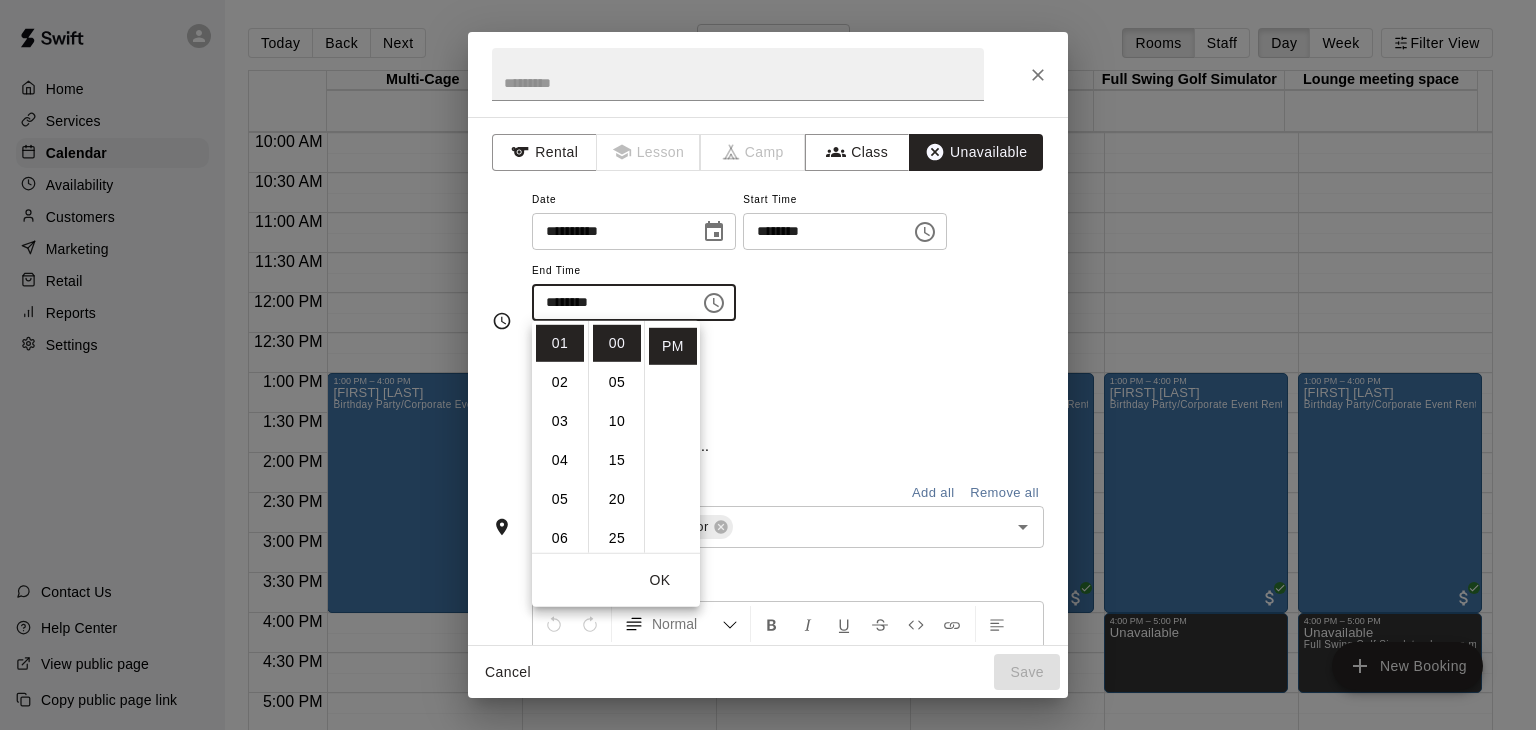 type on "********" 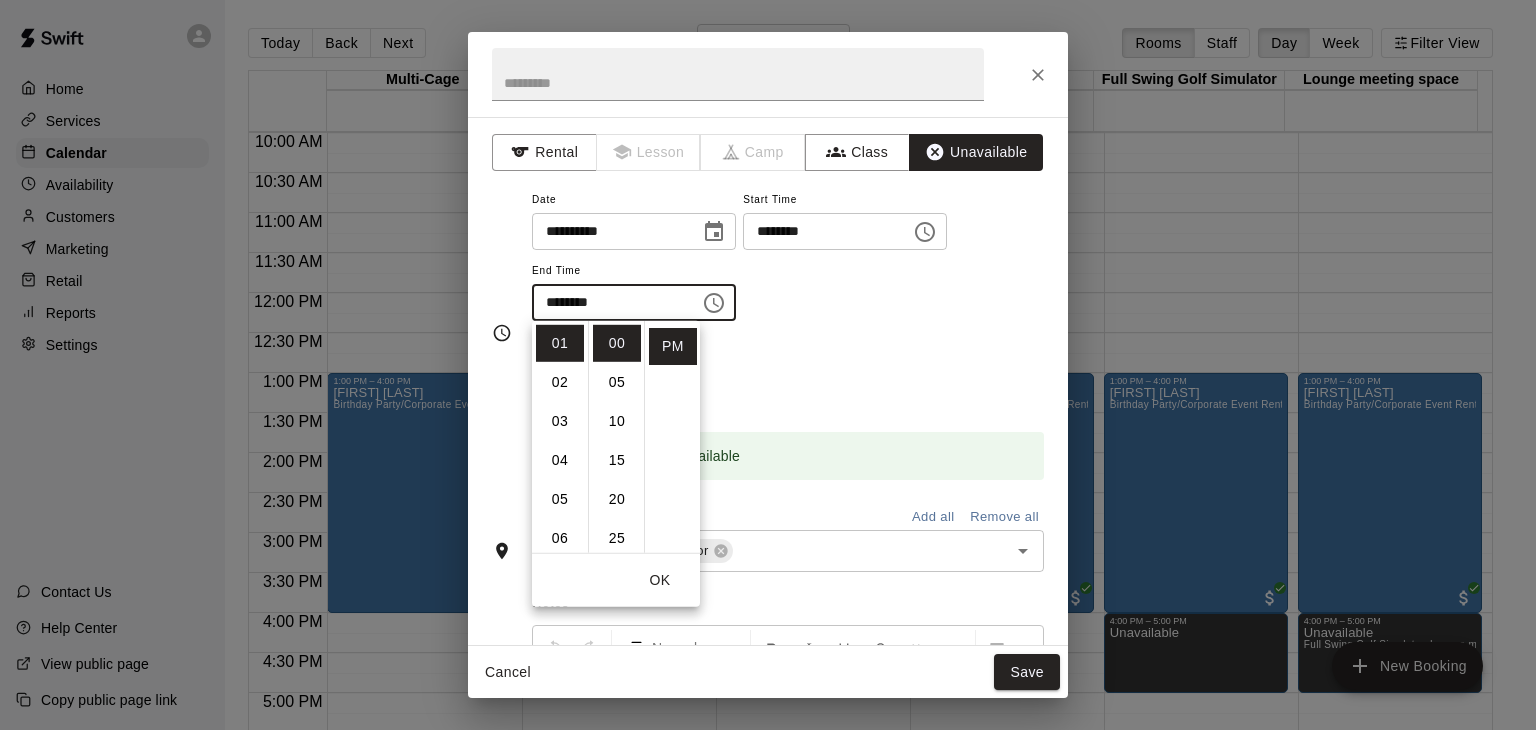 click on "Repeats No Yes" at bounding box center [788, 372] 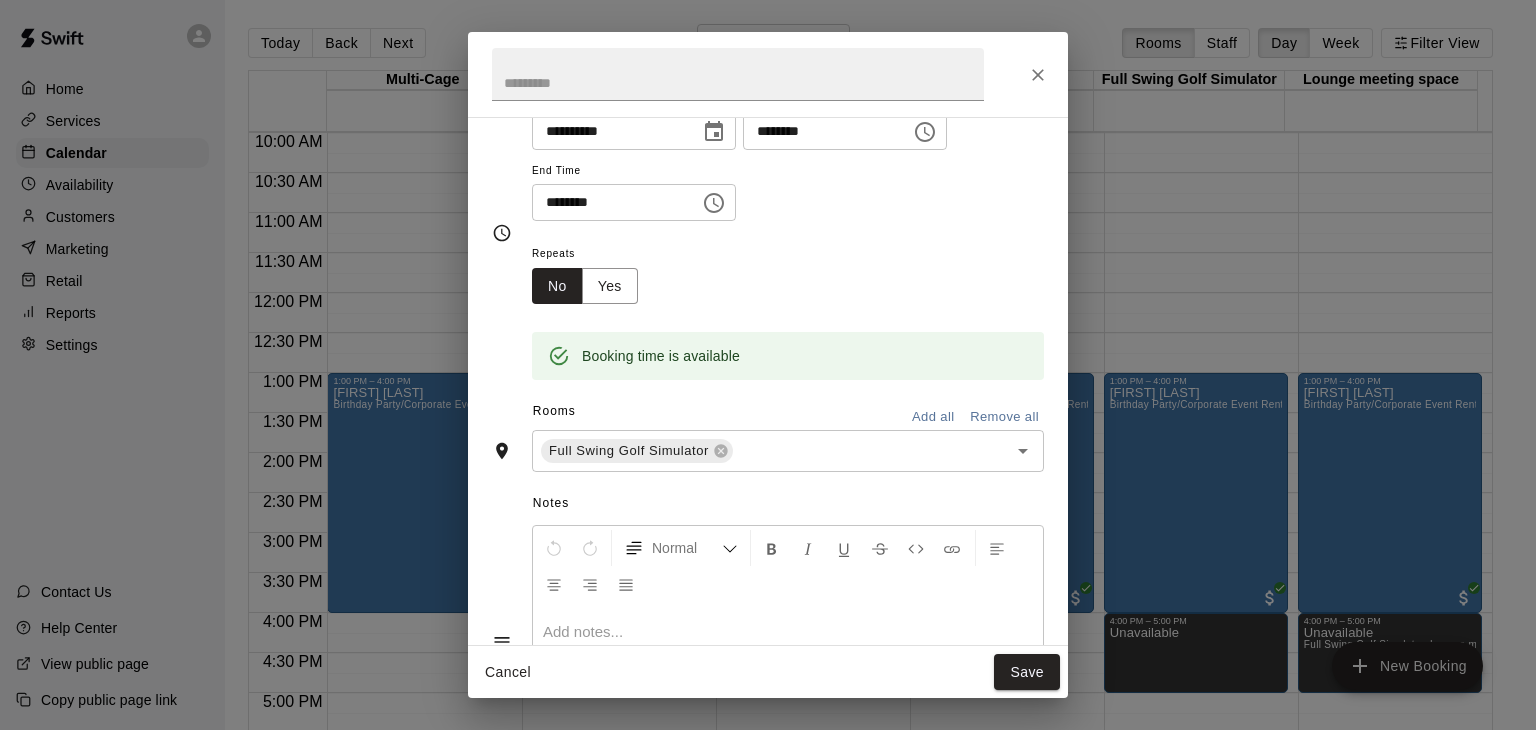 scroll, scrollTop: 200, scrollLeft: 0, axis: vertical 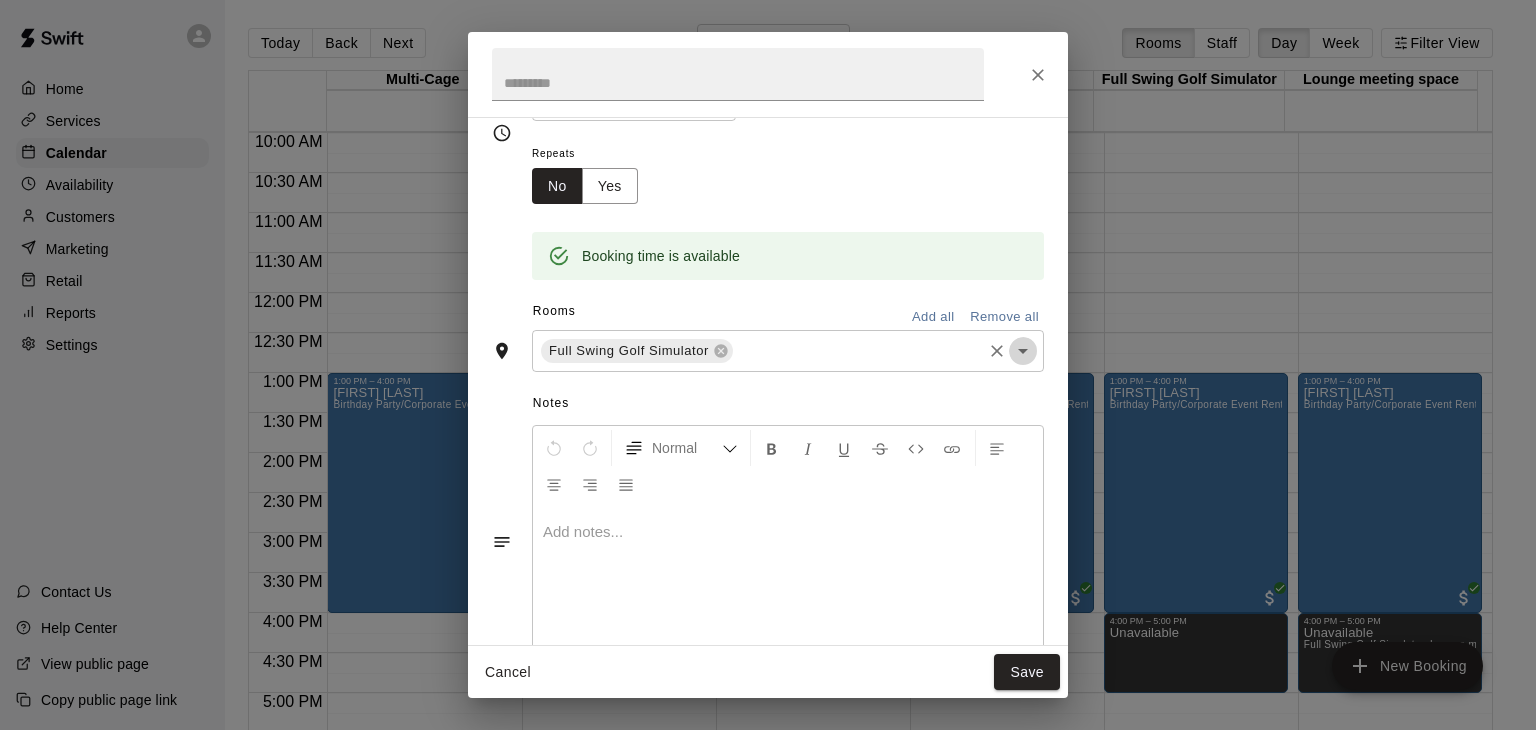 click 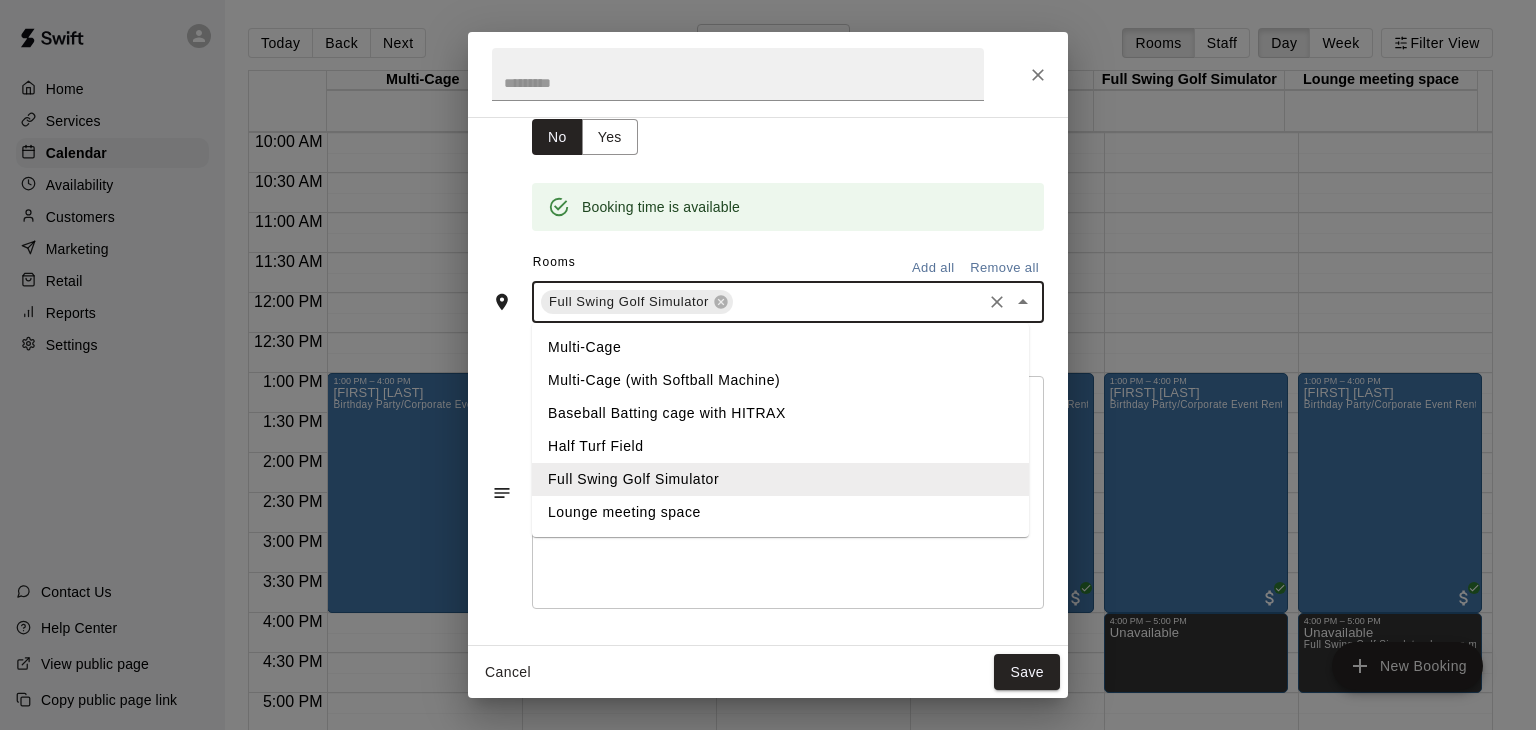 drag, startPoint x: 666, startPoint y: 507, endPoint x: 682, endPoint y: 506, distance: 16.03122 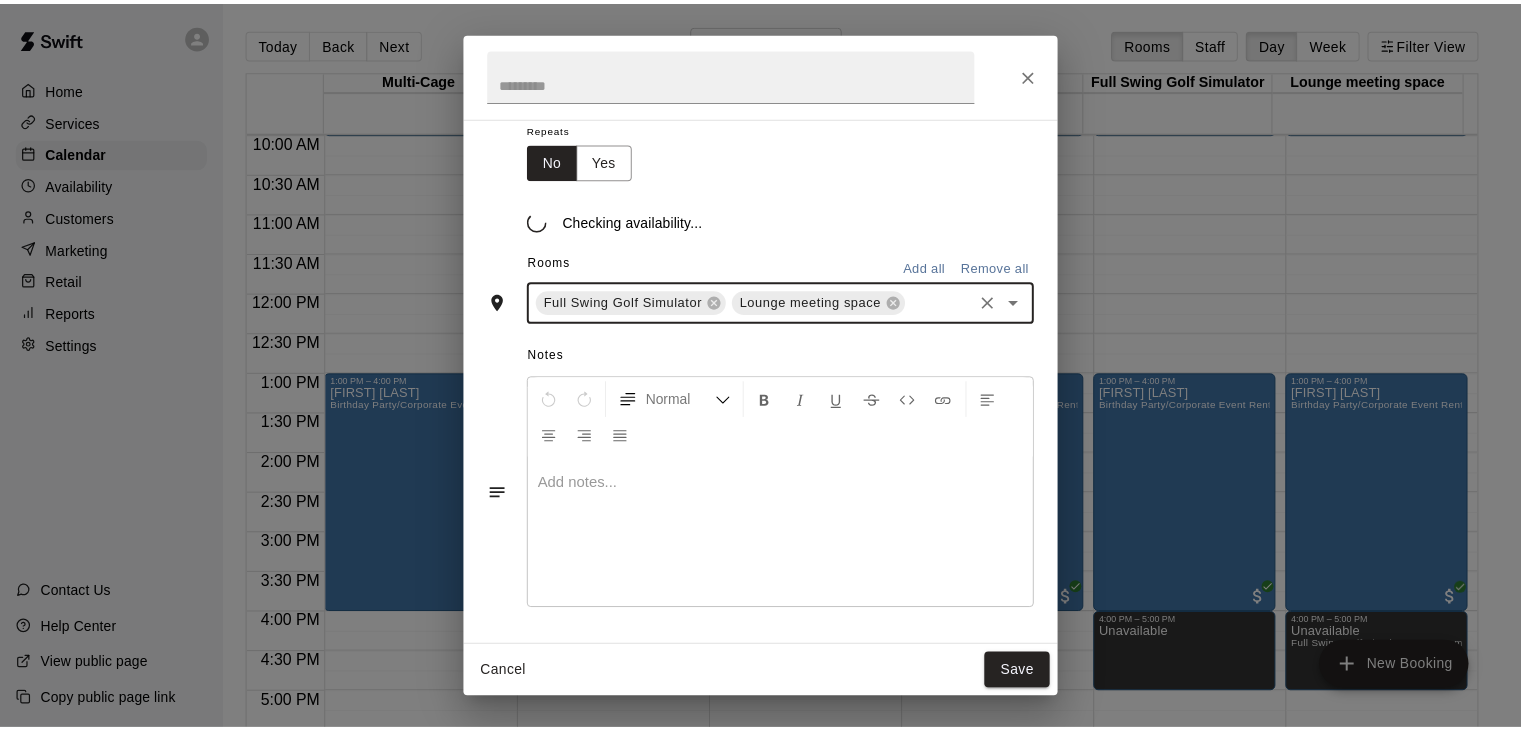 scroll, scrollTop: 249, scrollLeft: 0, axis: vertical 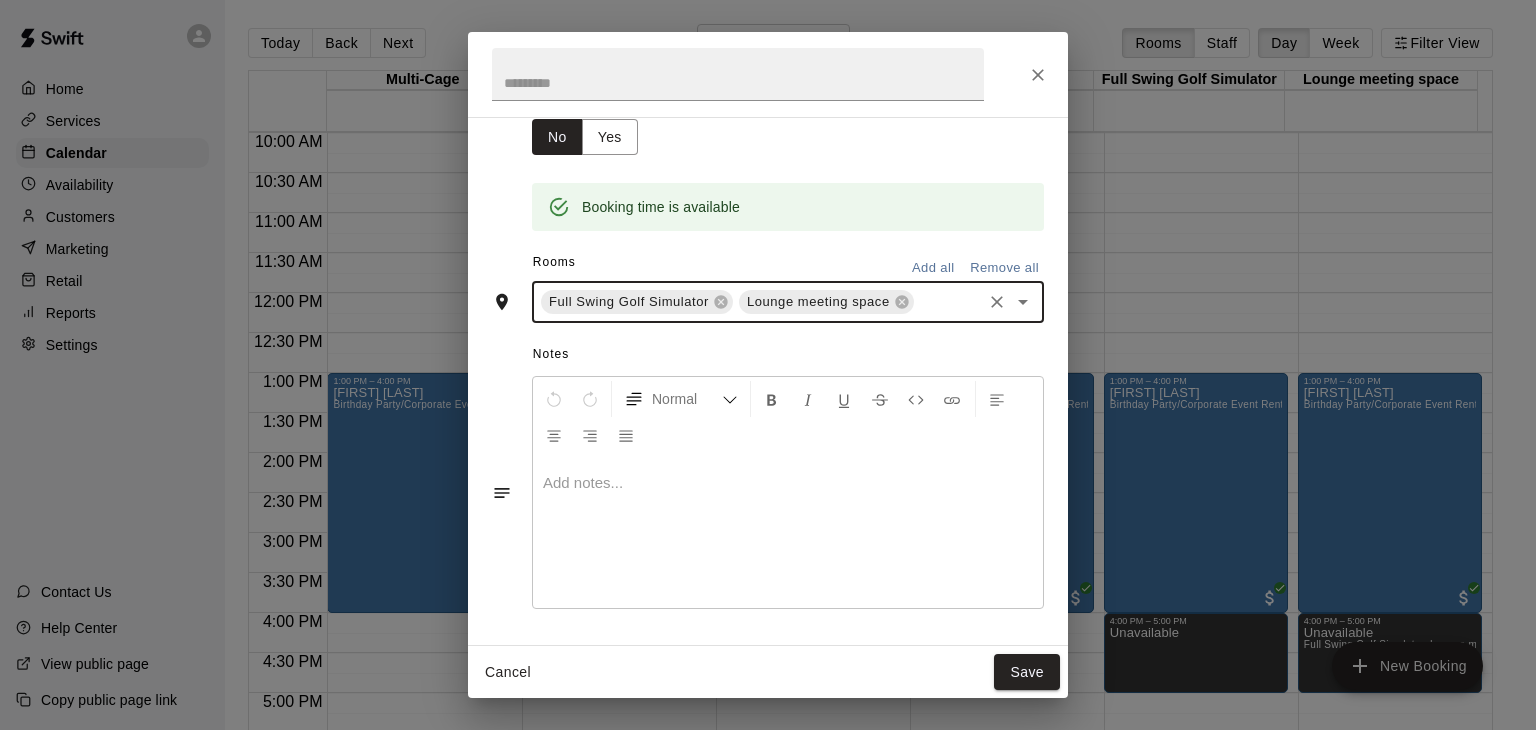 drag, startPoint x: 1024, startPoint y: 669, endPoint x: 1038, endPoint y: 666, distance: 14.3178215 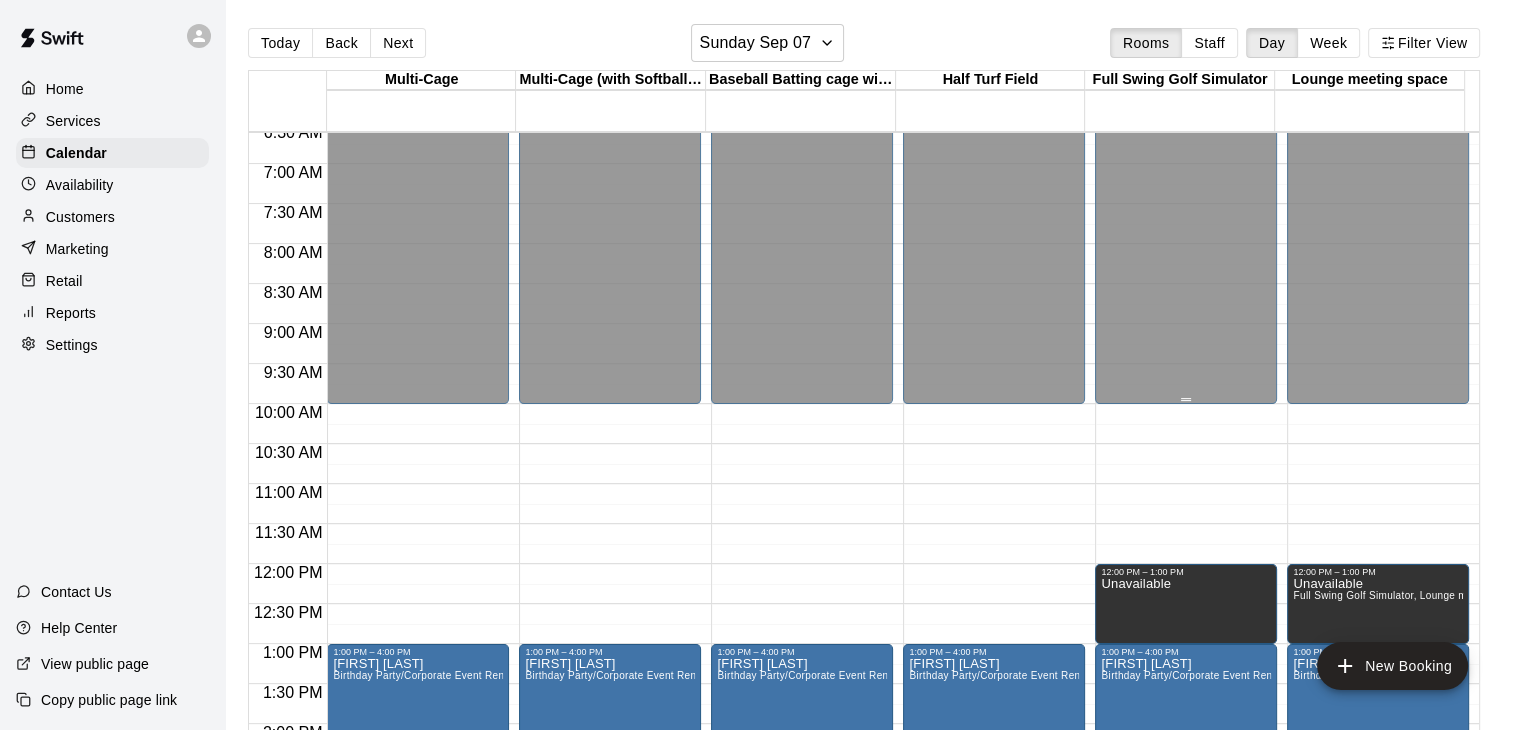 scroll, scrollTop: 500, scrollLeft: 0, axis: vertical 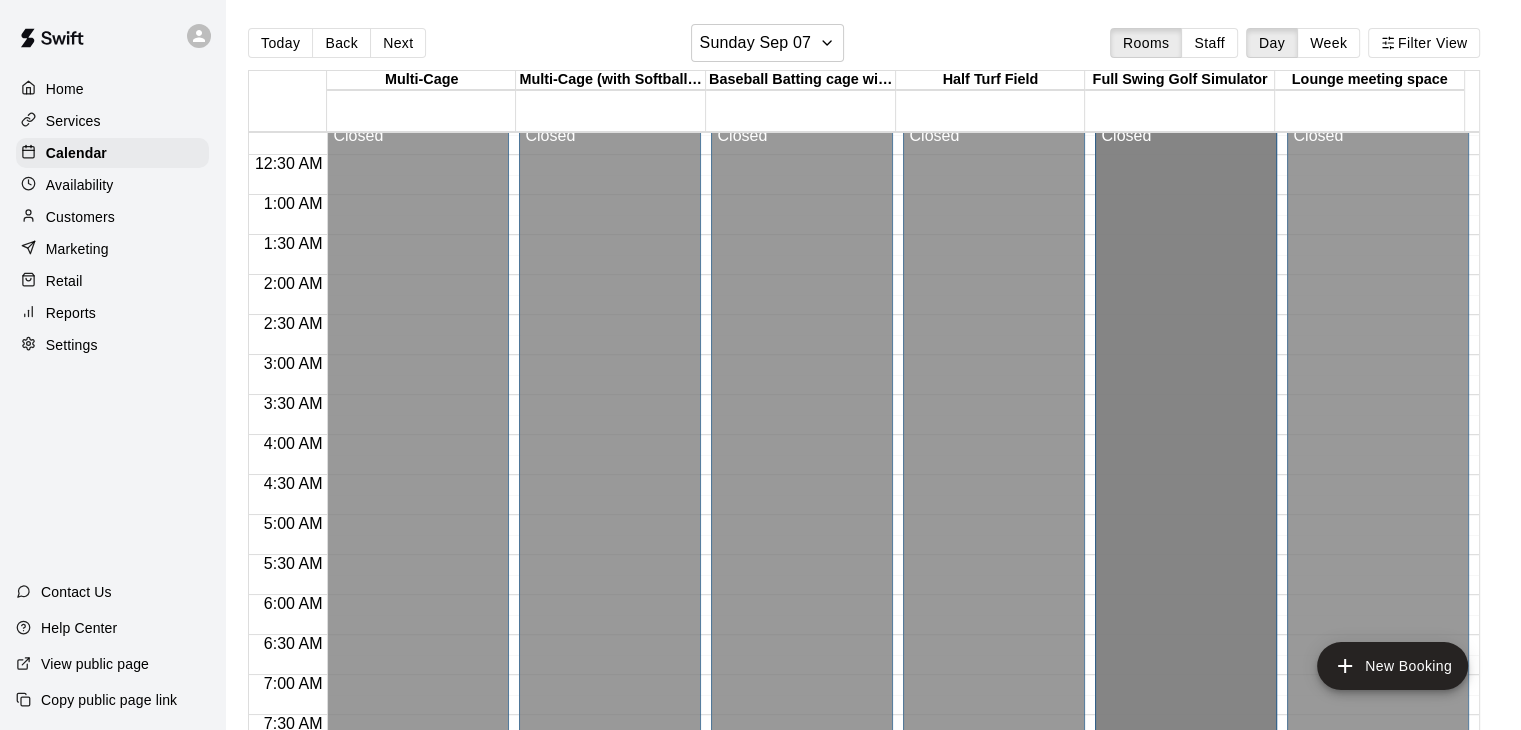 drag, startPoint x: 1183, startPoint y: 429, endPoint x: 1229, endPoint y: 733, distance: 307.46057 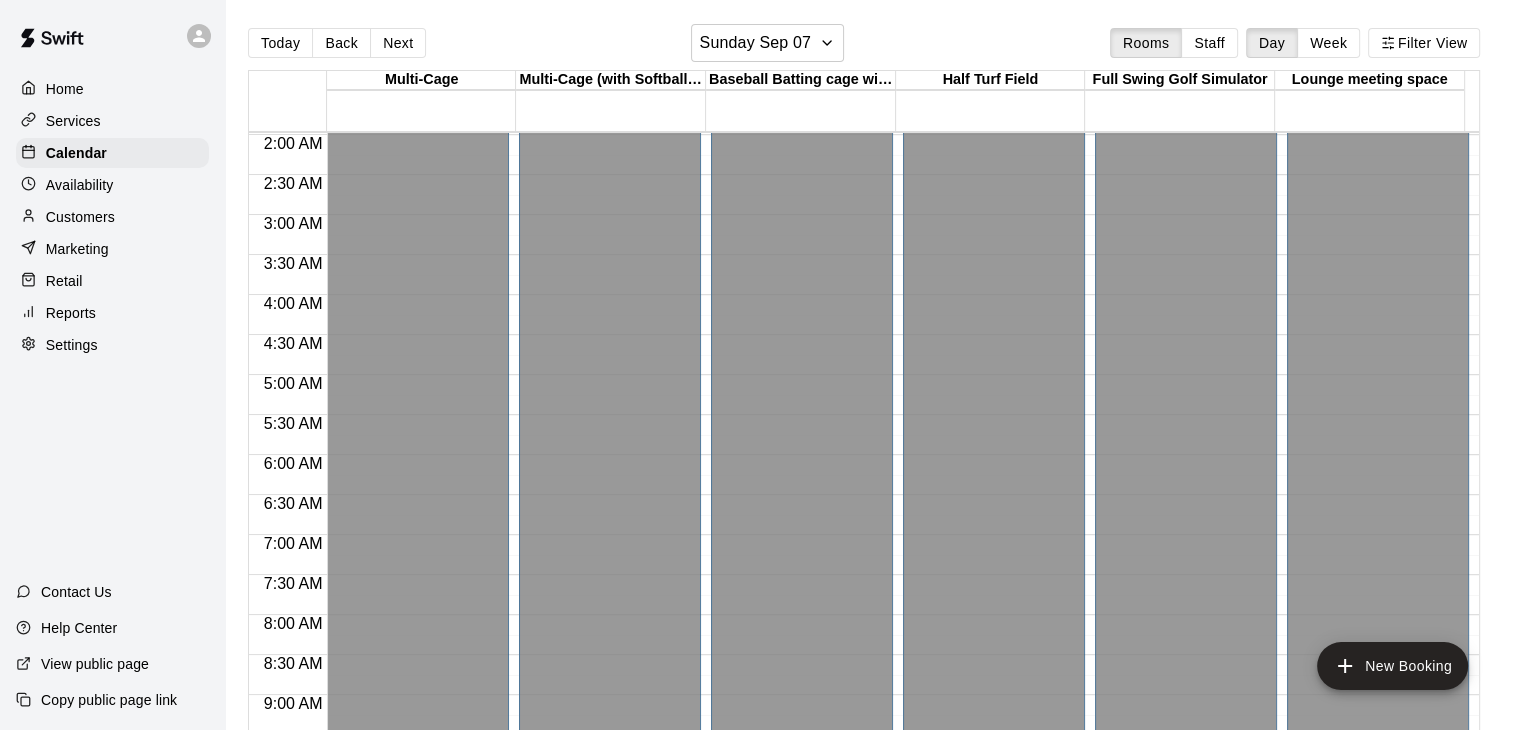 scroll, scrollTop: 500, scrollLeft: 0, axis: vertical 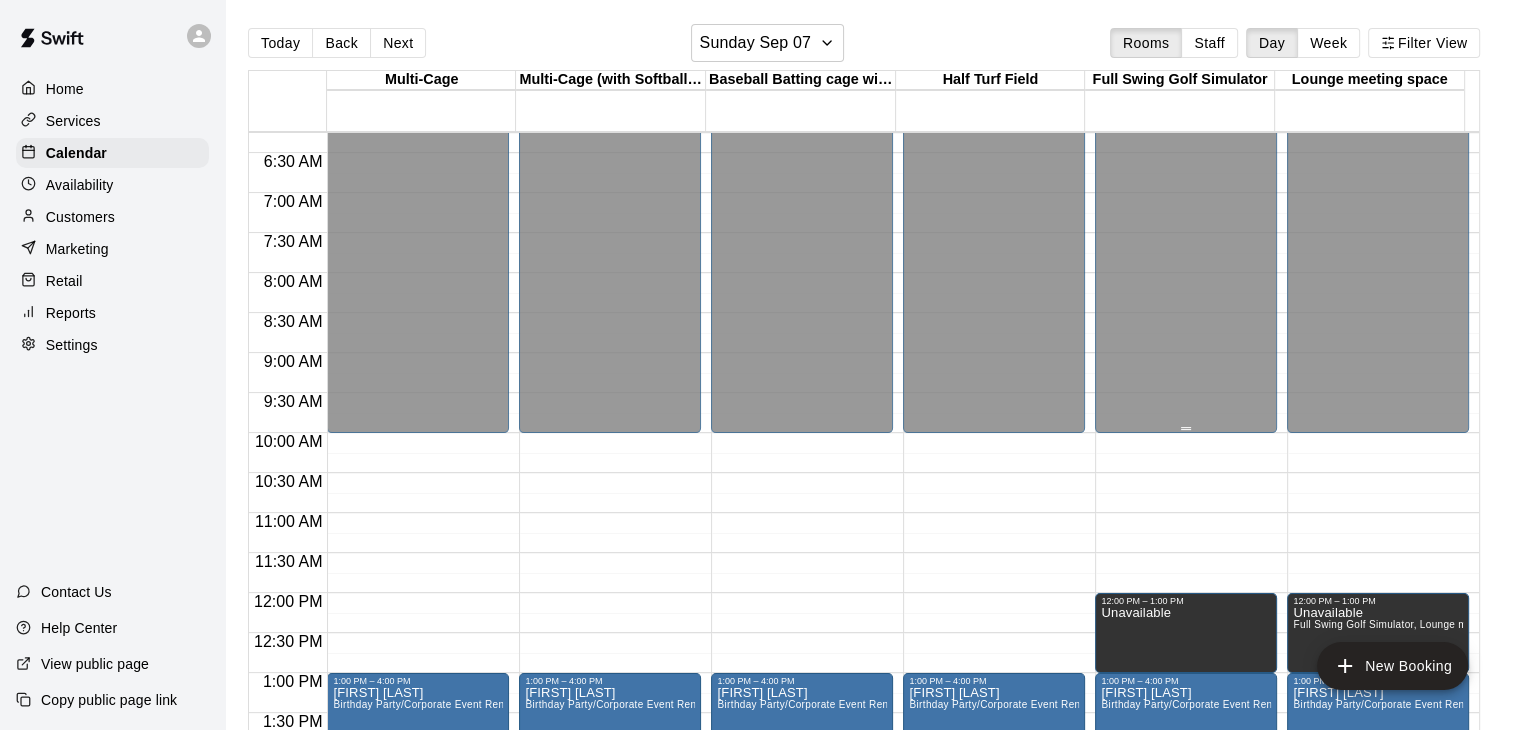 click on "Closed" at bounding box center (1186, 43) 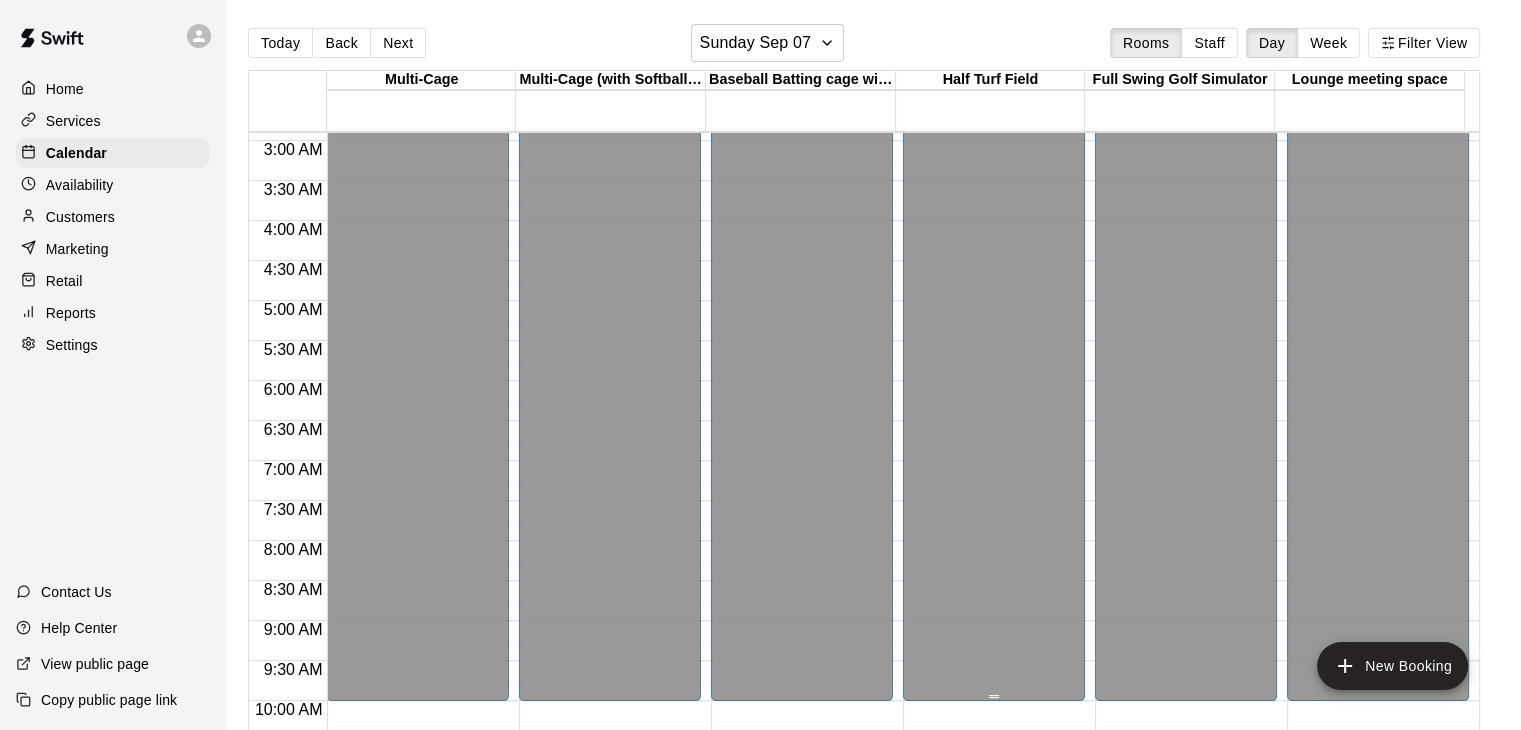 scroll, scrollTop: 0, scrollLeft: 0, axis: both 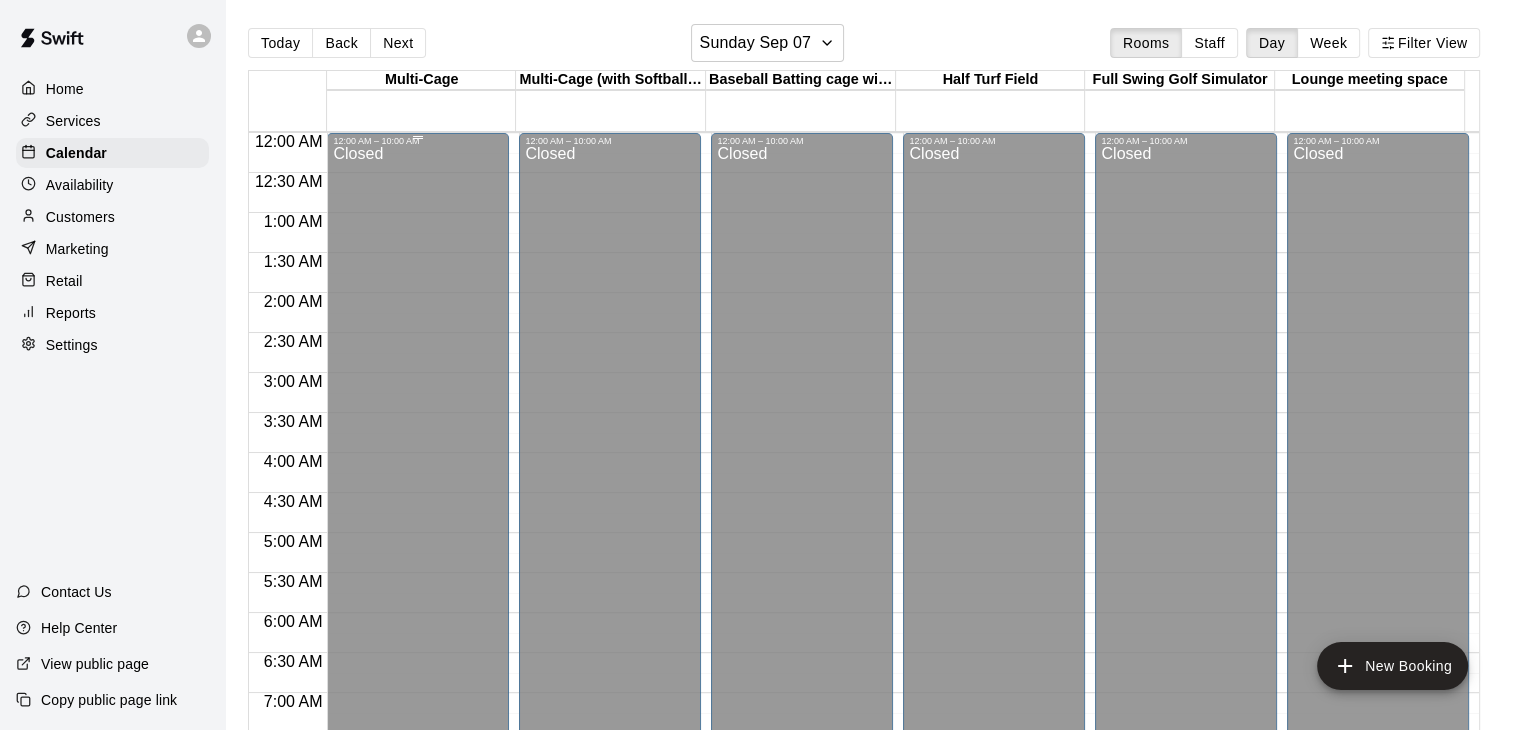 click on "Closed" at bounding box center [418, 543] 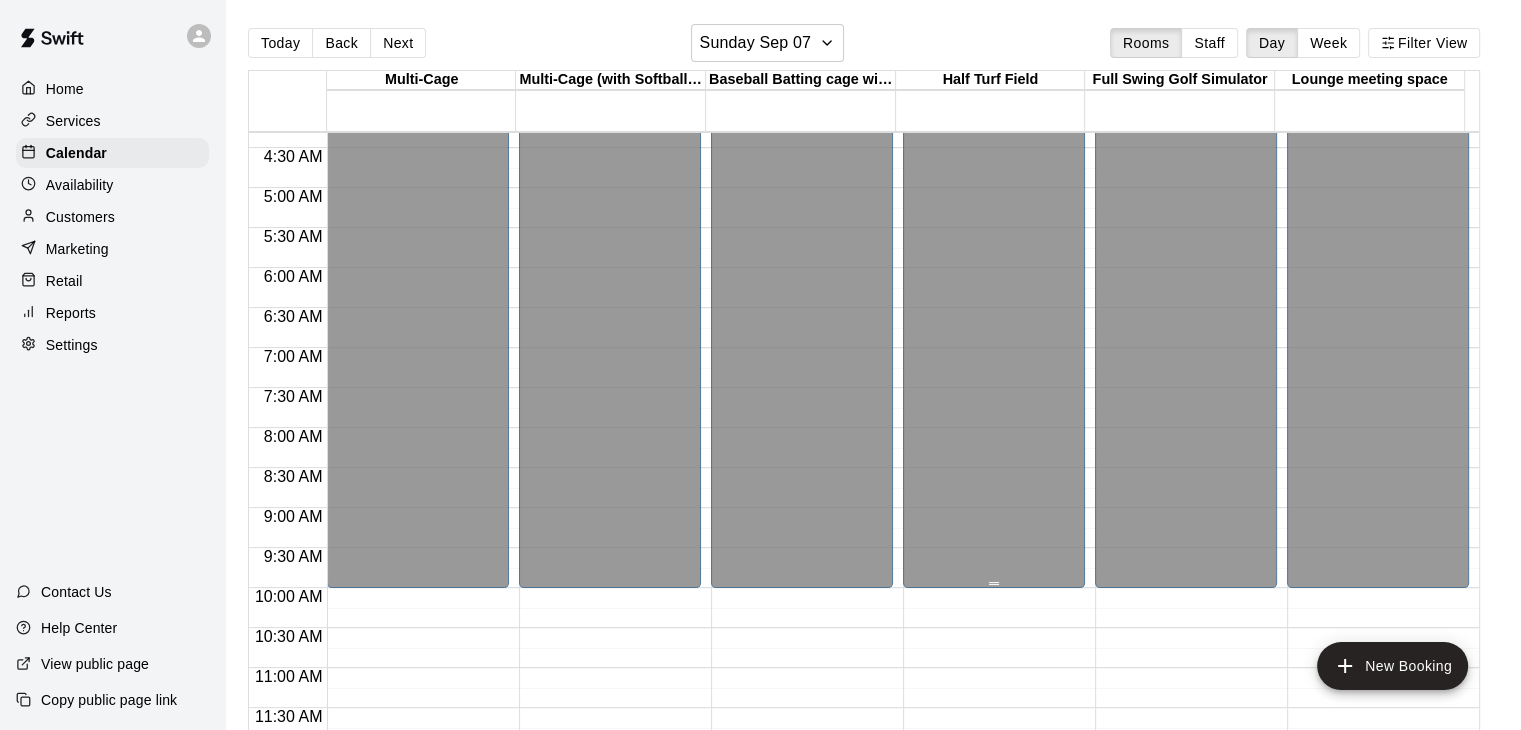 scroll, scrollTop: 400, scrollLeft: 0, axis: vertical 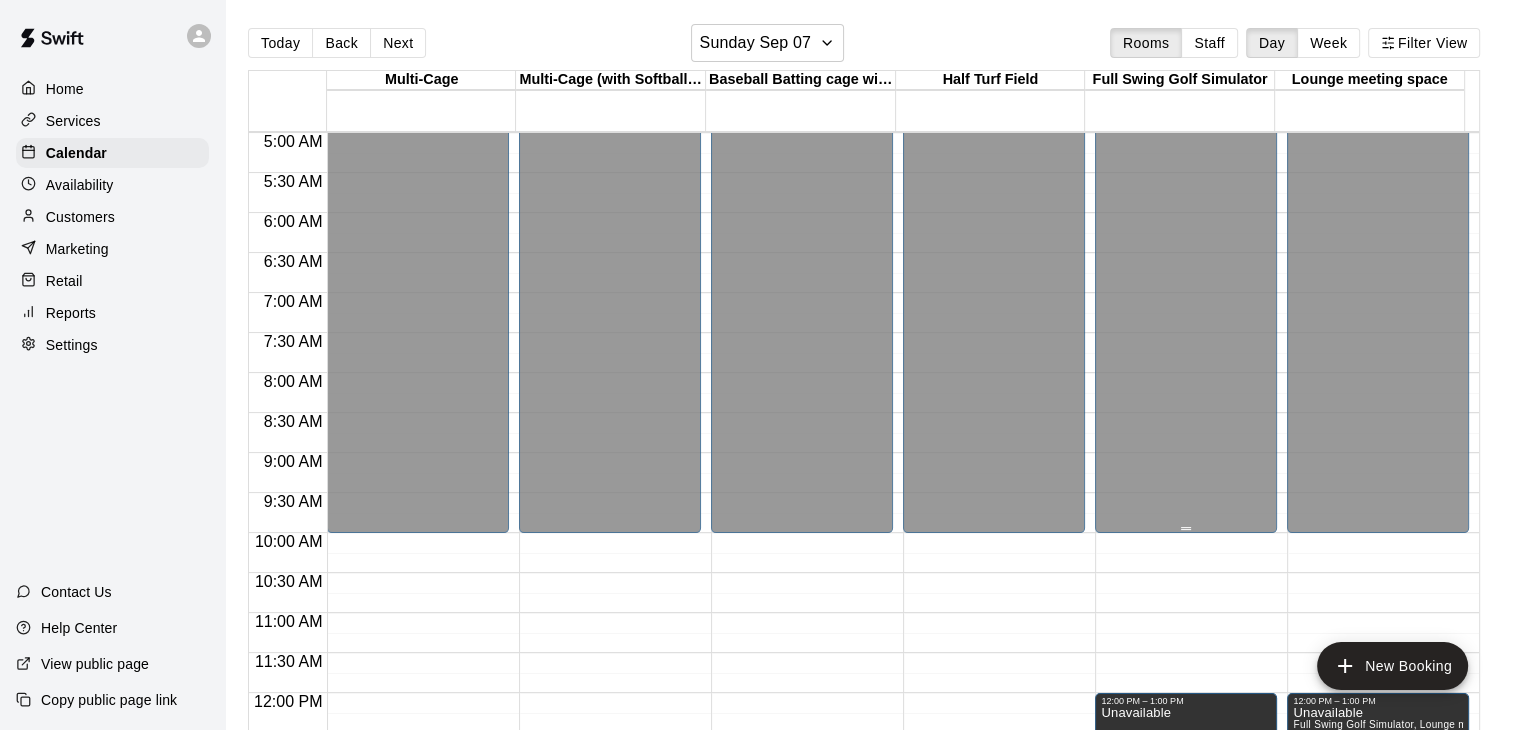 click on "Closed" at bounding box center [1186, 143] 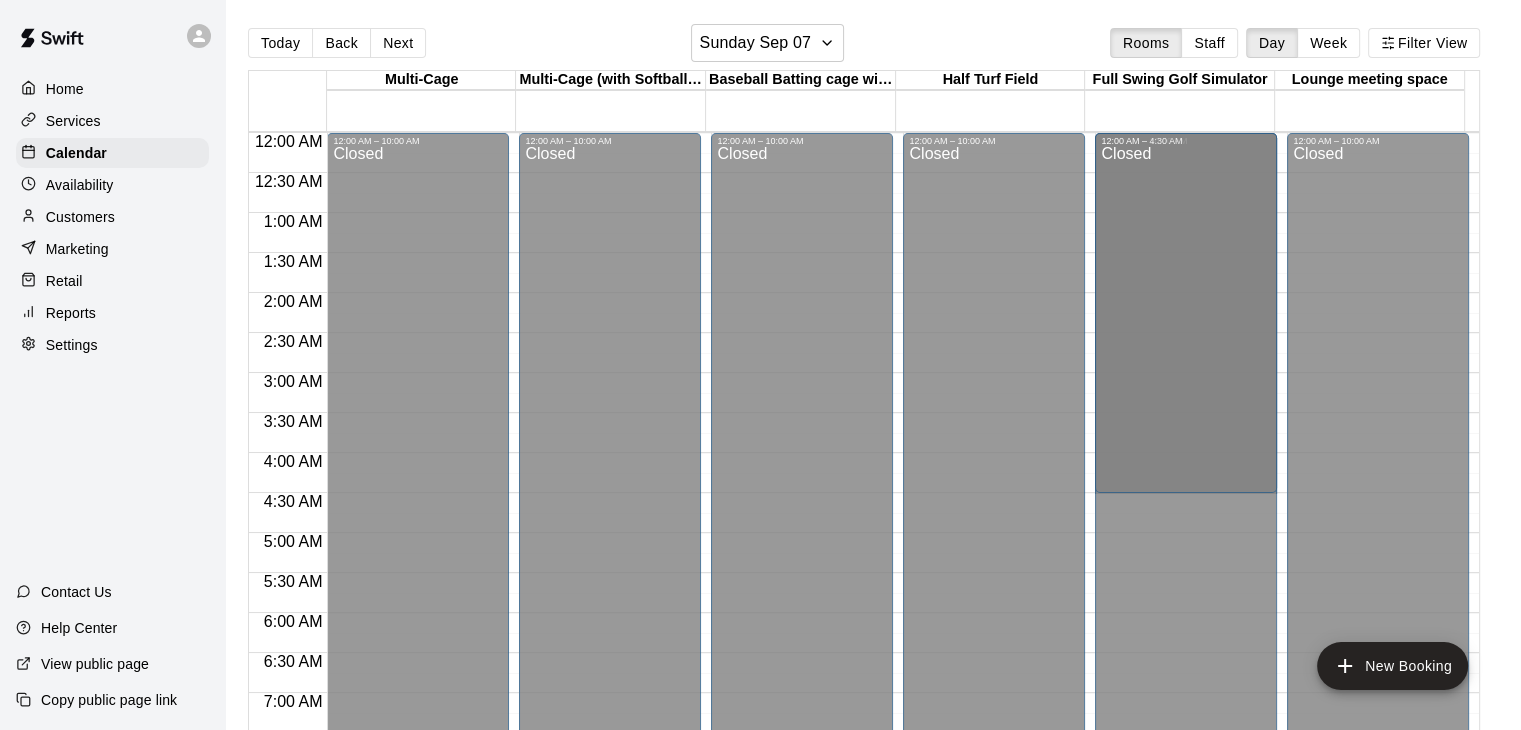 drag, startPoint x: 1182, startPoint y: 529, endPoint x: 1180, endPoint y: 514, distance: 15.132746 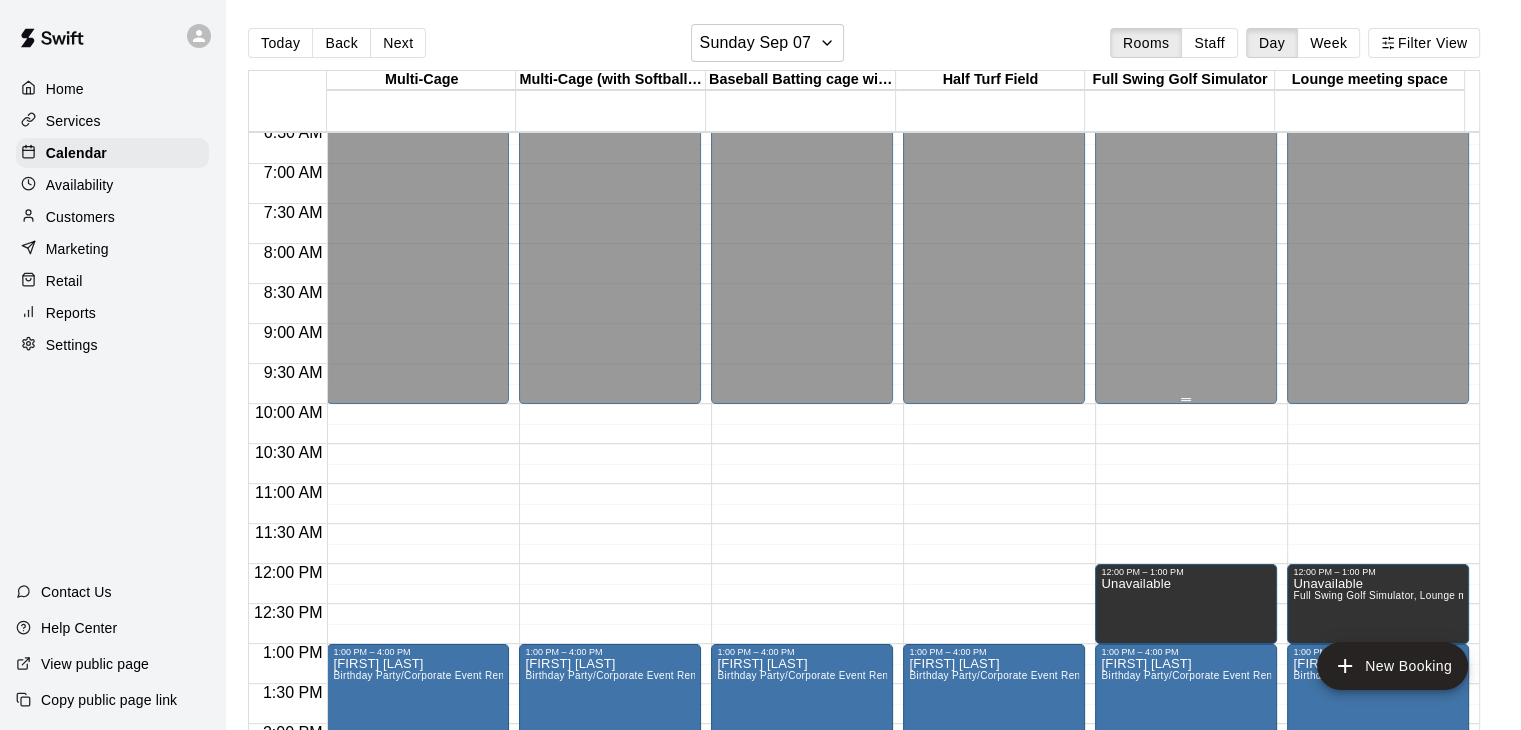scroll, scrollTop: 500, scrollLeft: 0, axis: vertical 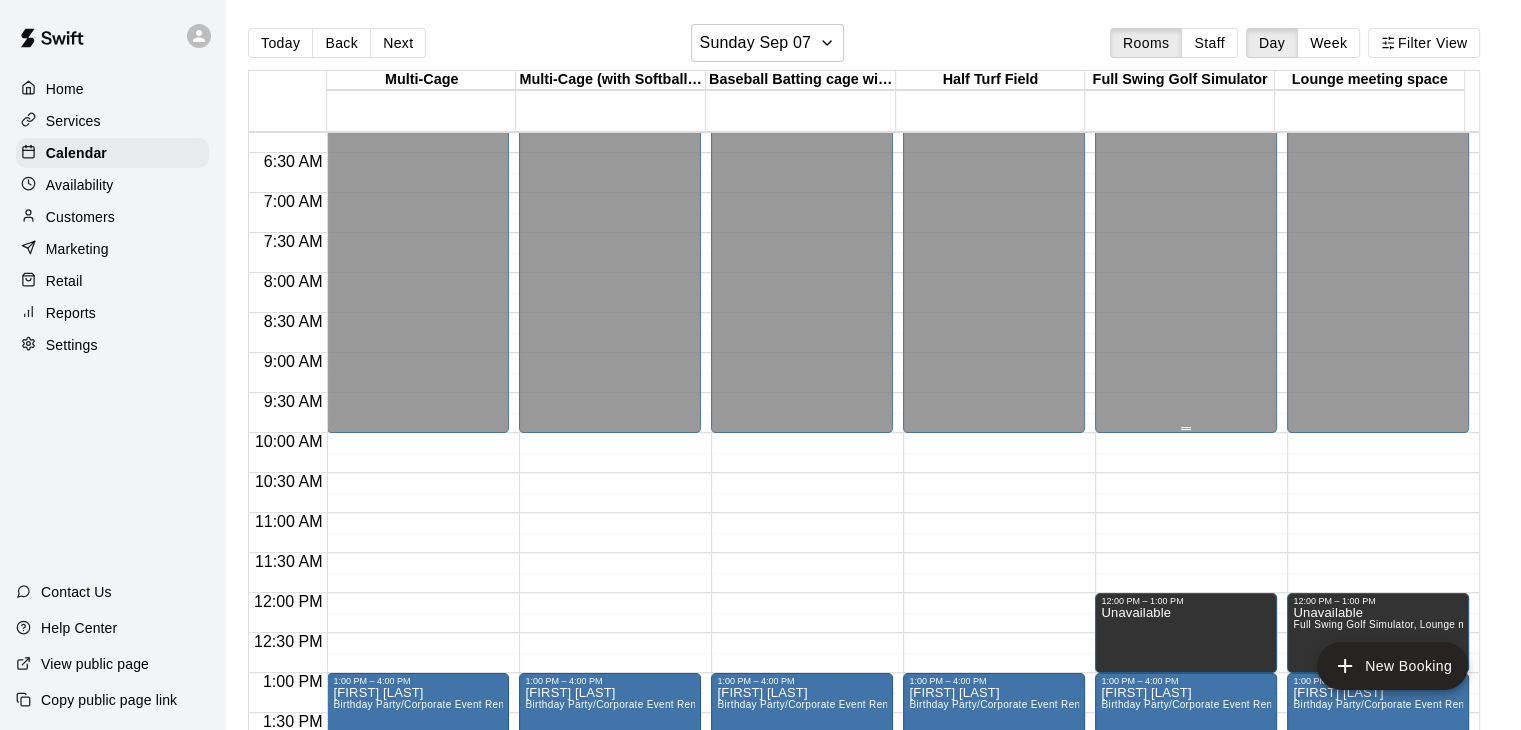 click on "Closed" at bounding box center [1186, 43] 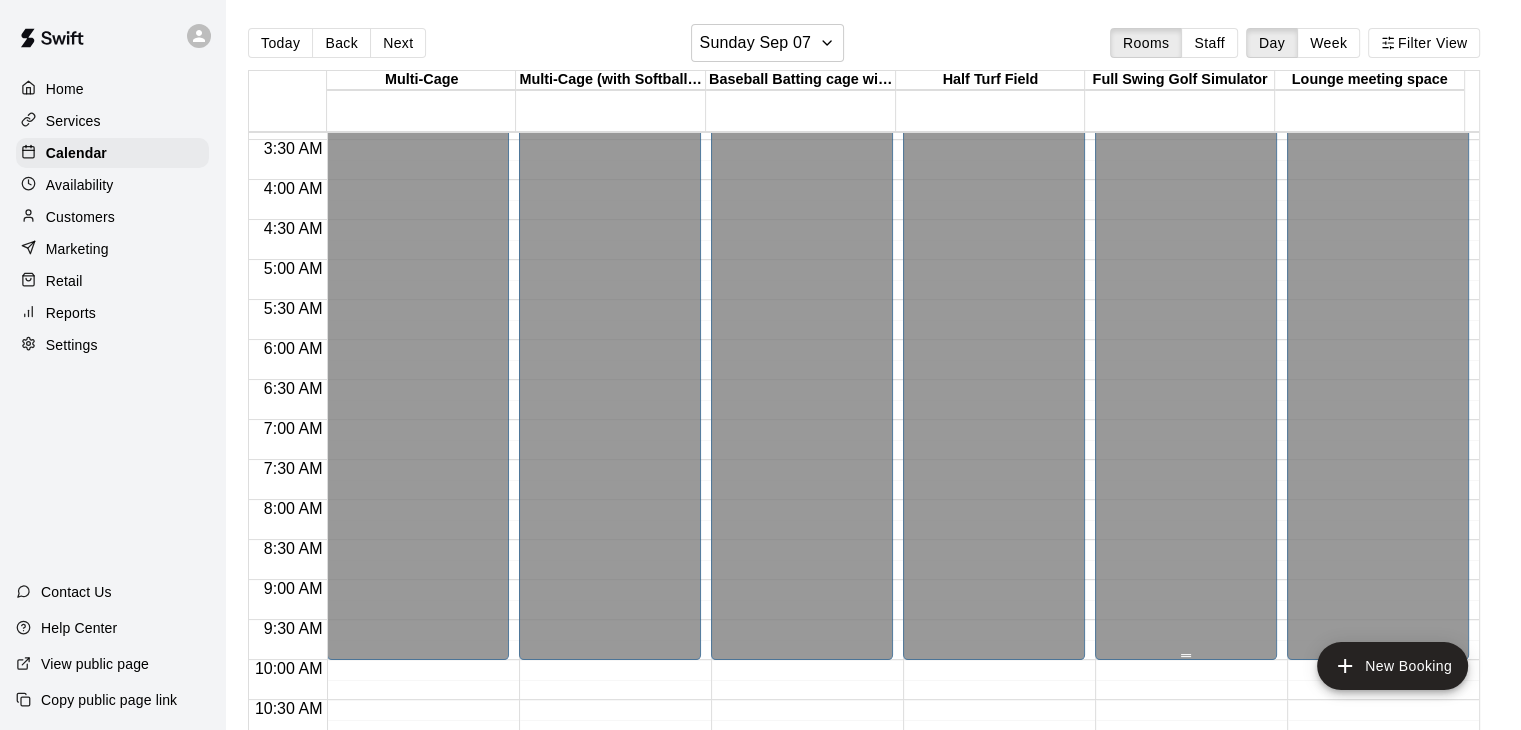 scroll, scrollTop: 0, scrollLeft: 0, axis: both 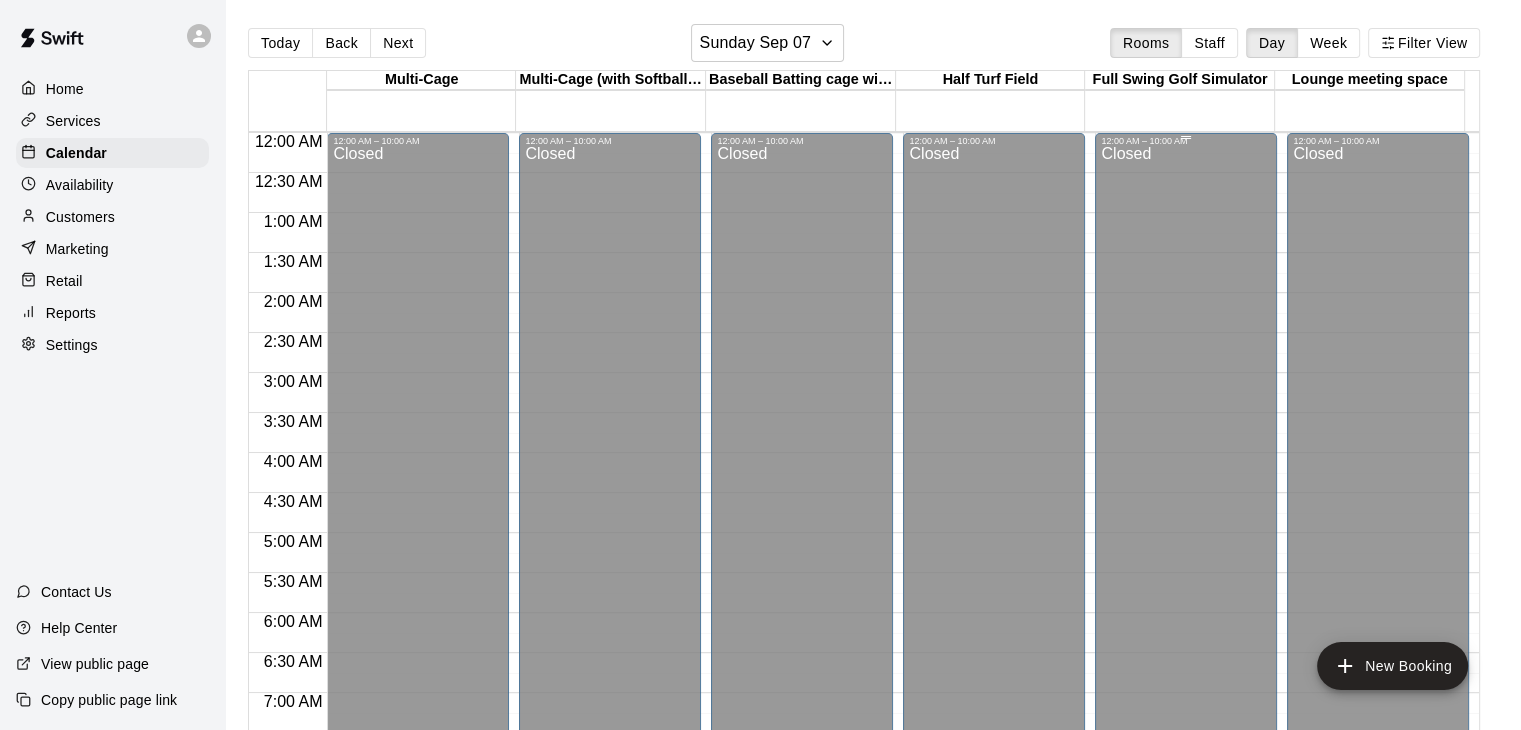 click on "Closed" at bounding box center (1186, 543) 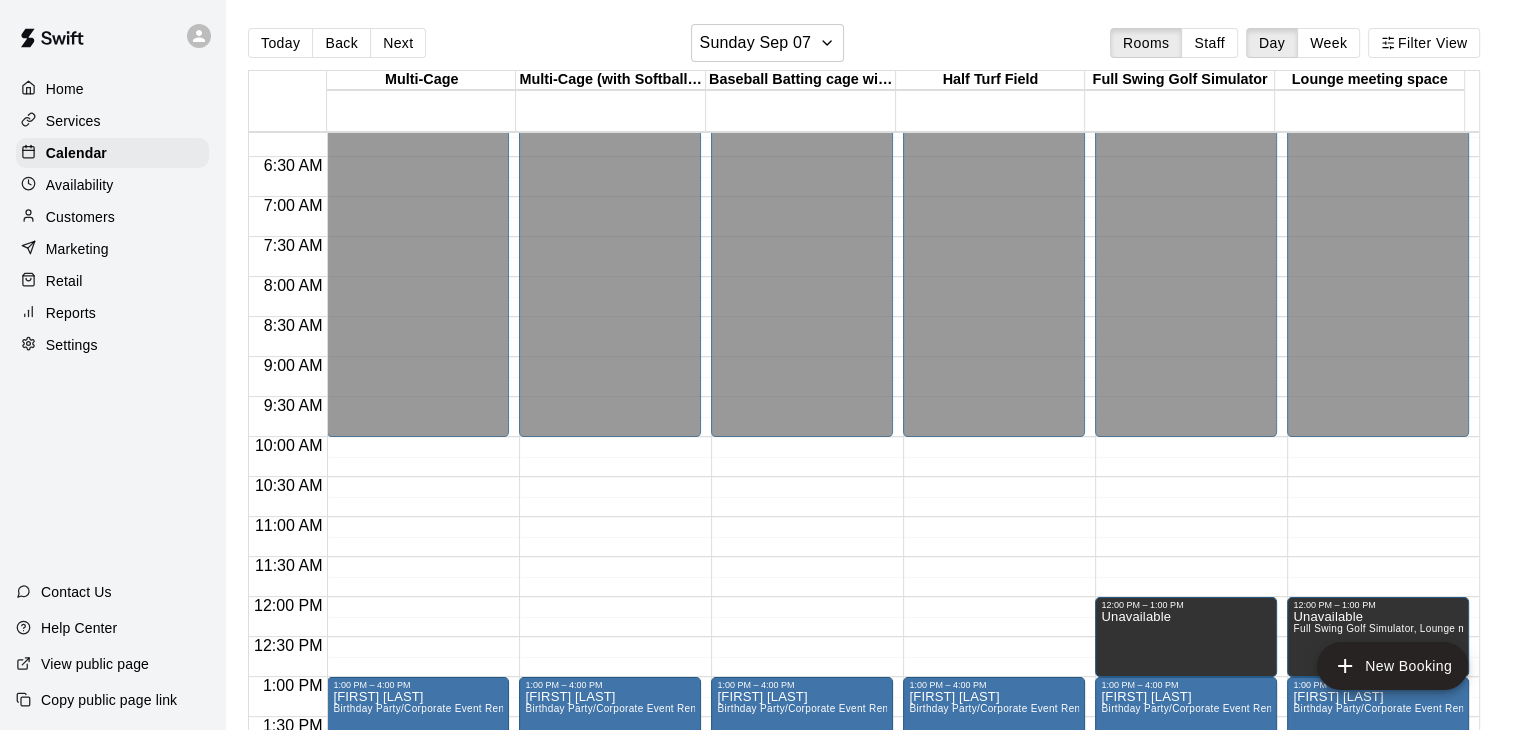 scroll, scrollTop: 500, scrollLeft: 0, axis: vertical 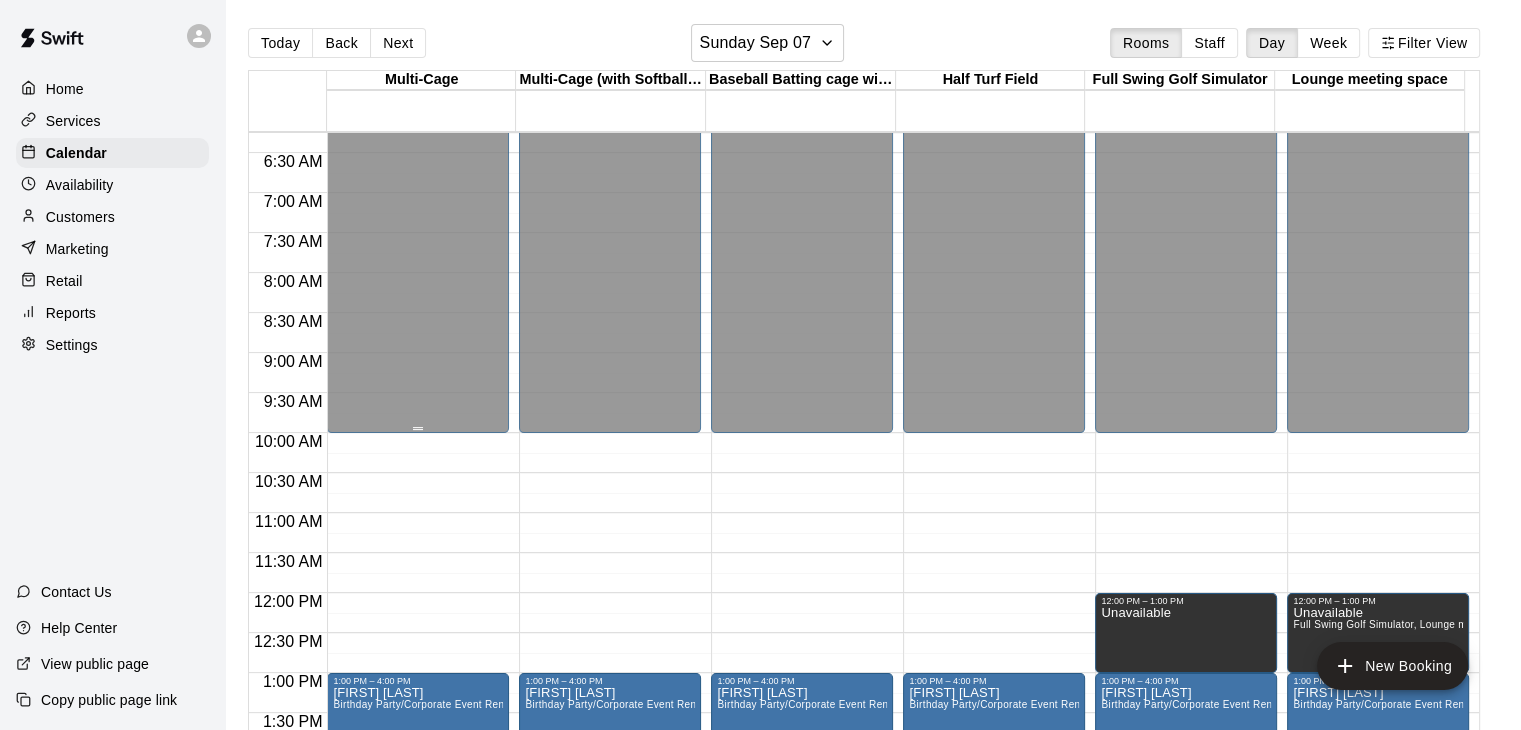 click on "Closed" at bounding box center [418, 43] 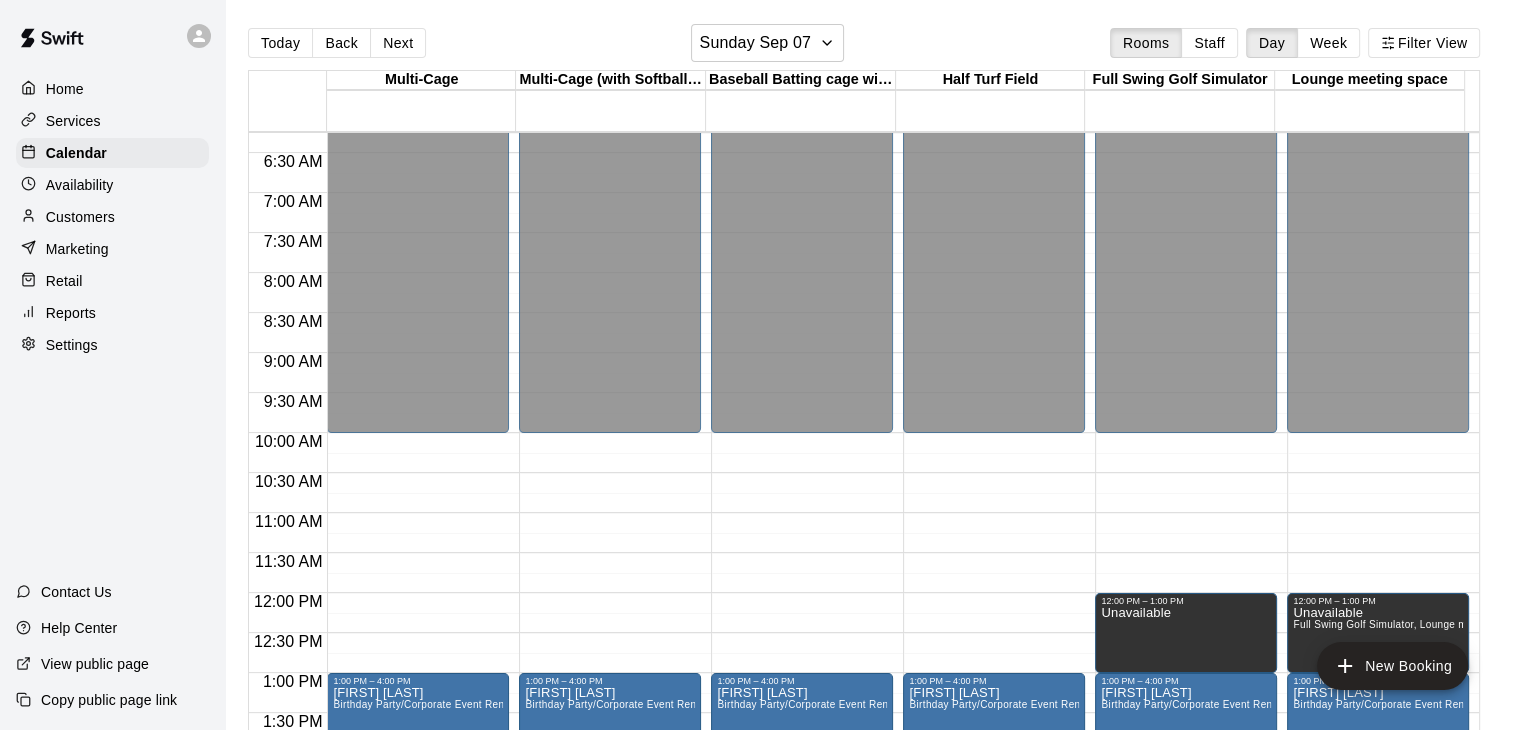 click on "Services" at bounding box center (73, 121) 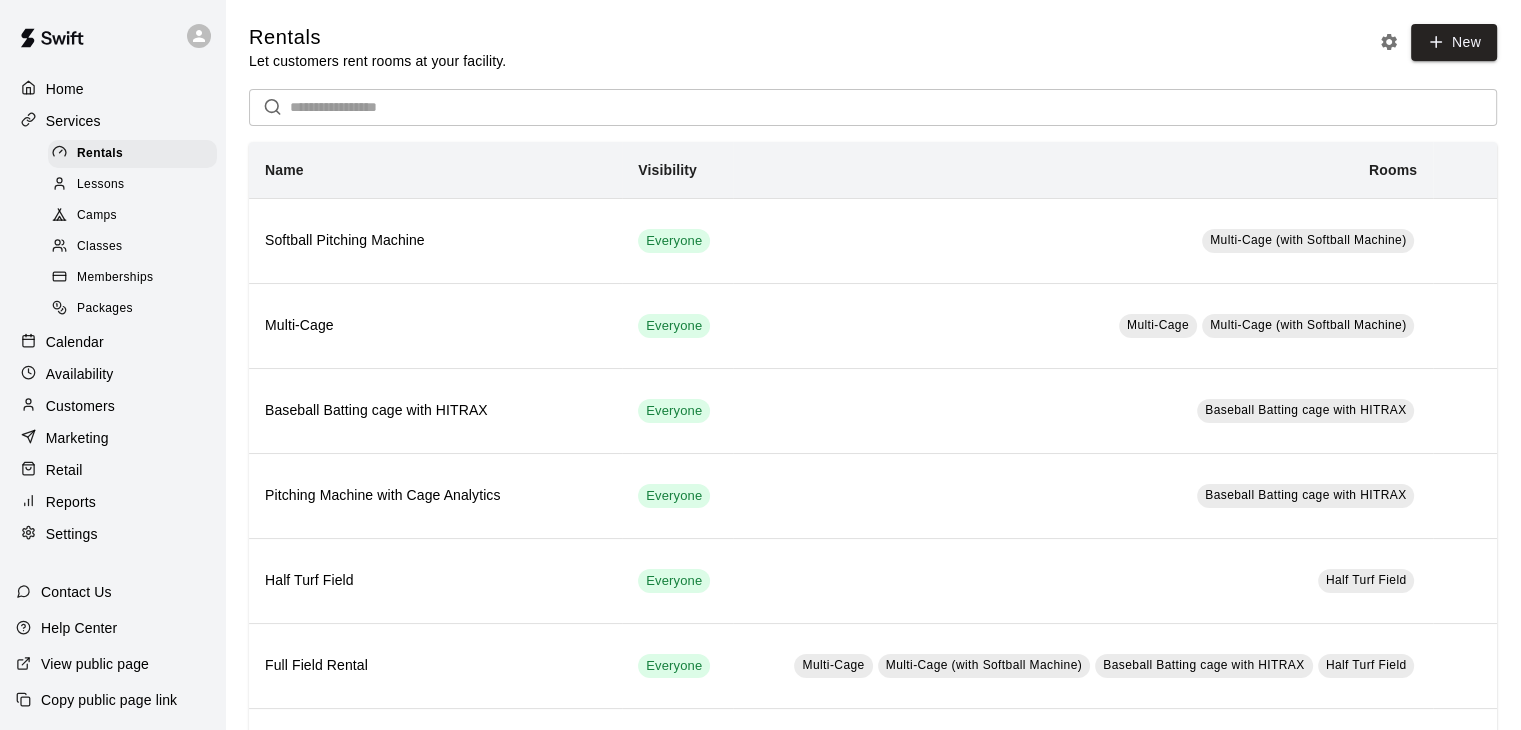 scroll, scrollTop: 2, scrollLeft: 0, axis: vertical 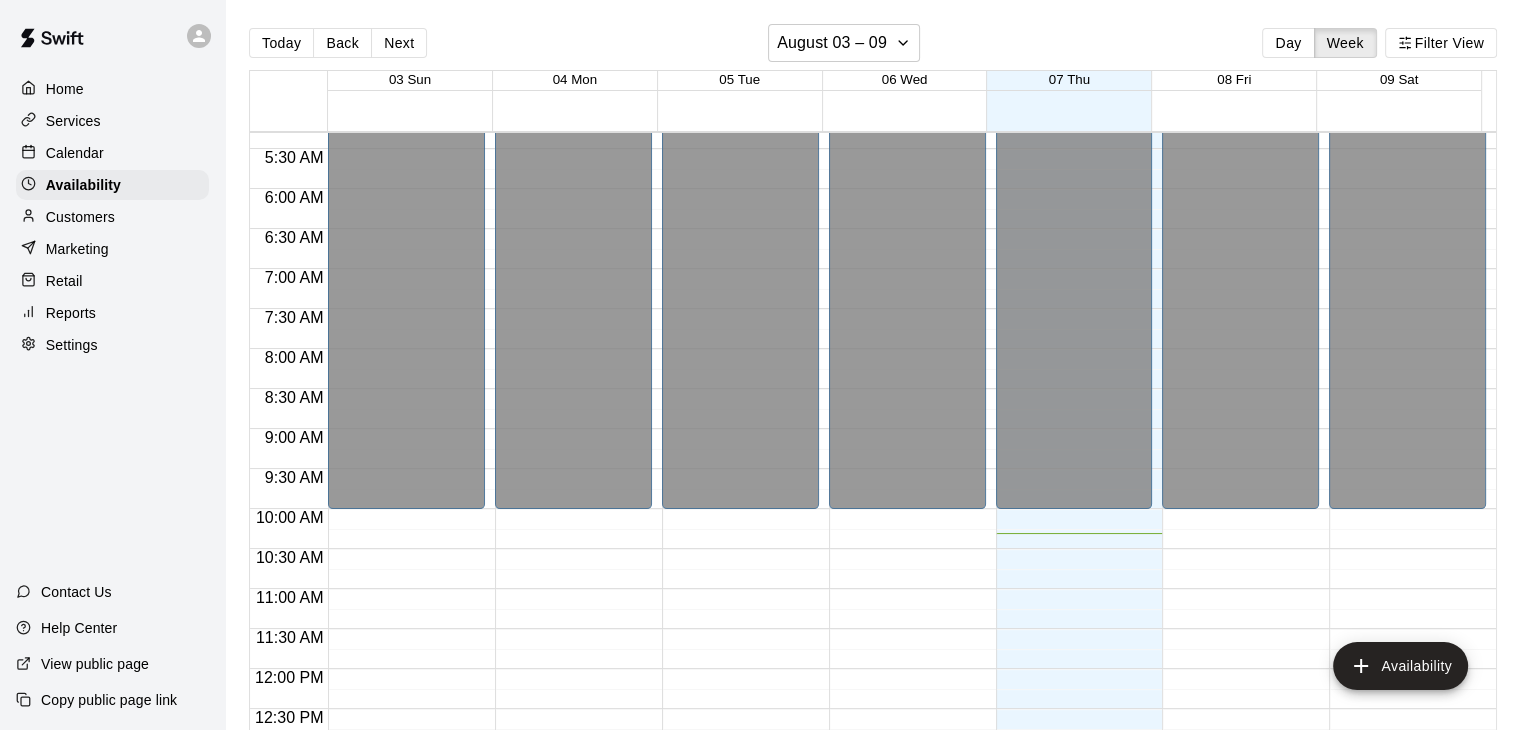 click on "Settings" at bounding box center [72, 345] 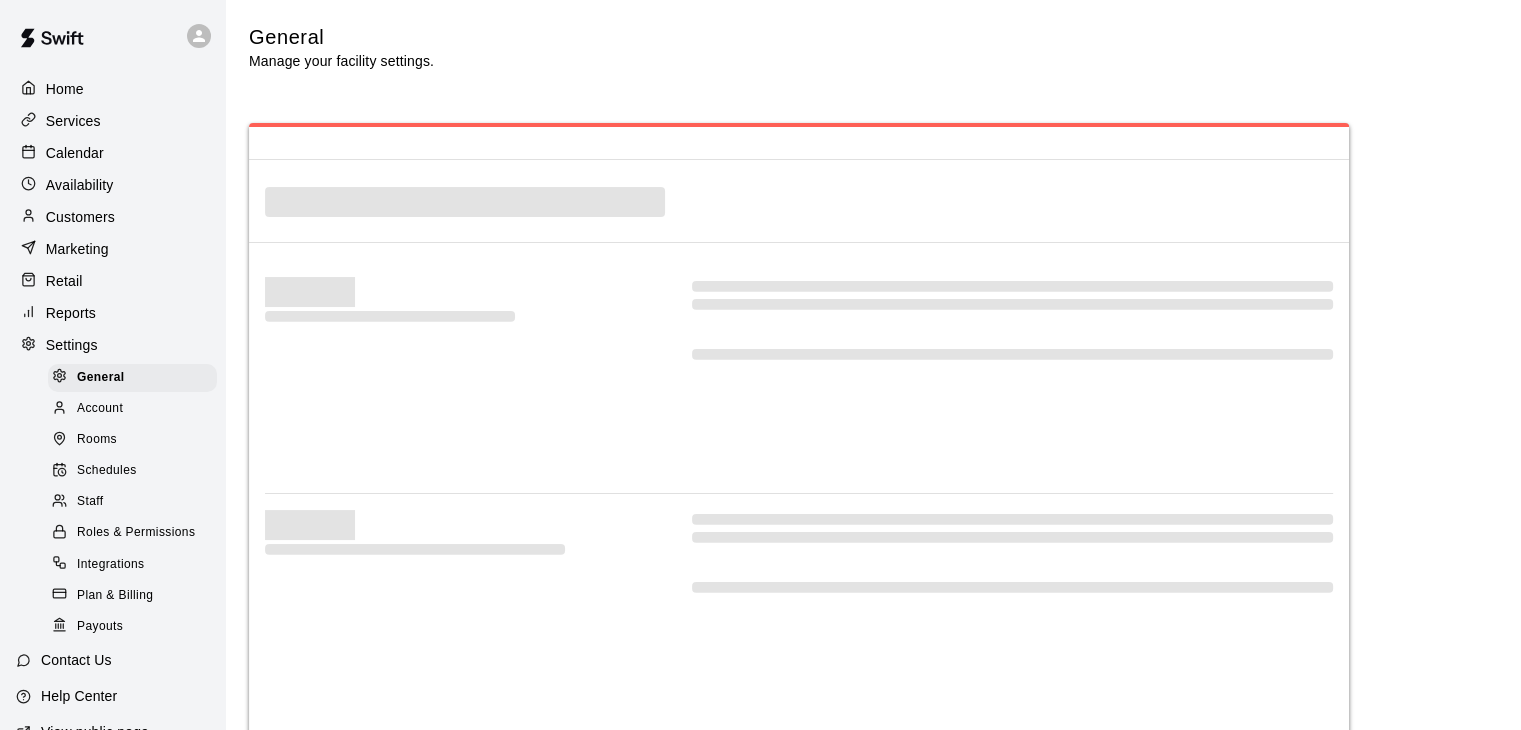 select on "**" 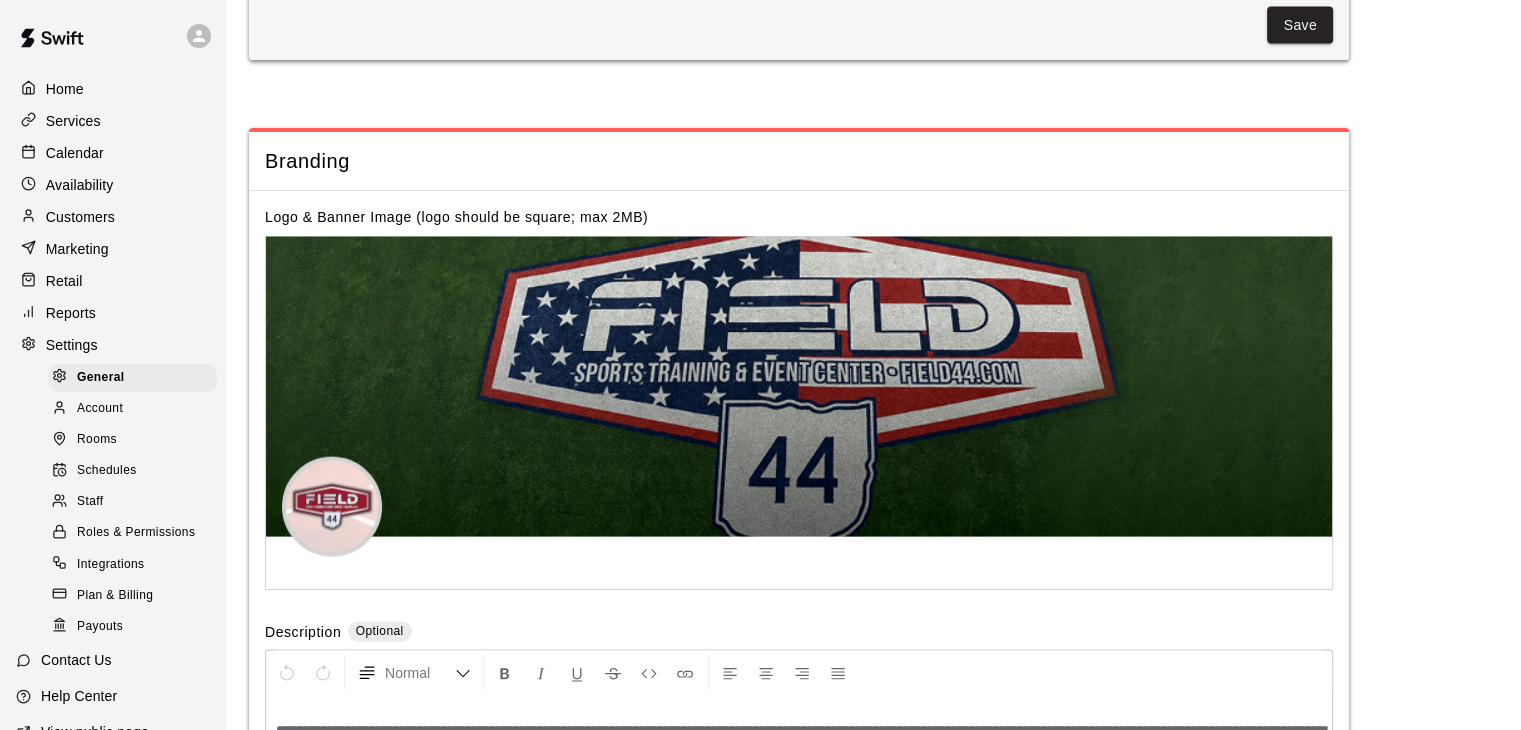 scroll, scrollTop: 4318, scrollLeft: 0, axis: vertical 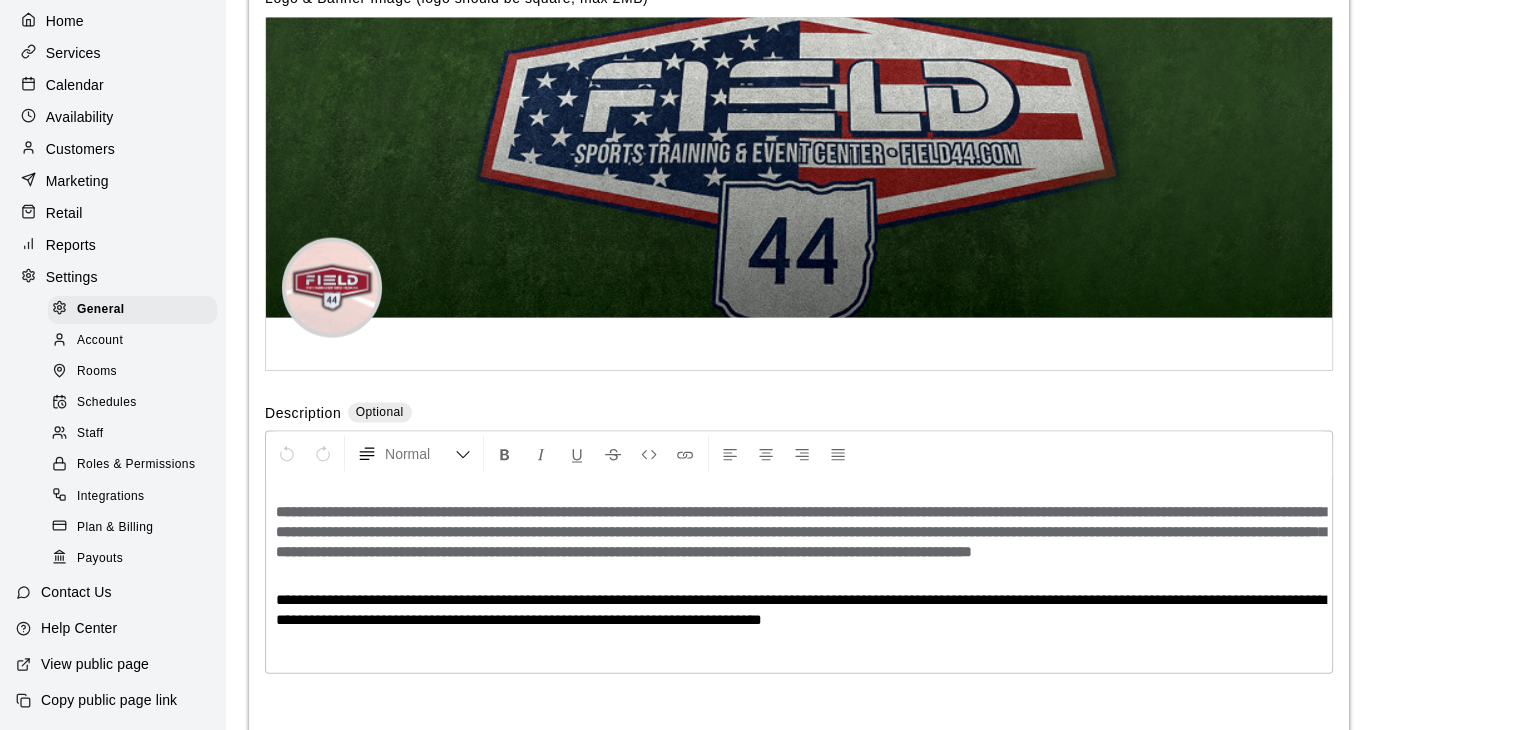 click on "Schedules" at bounding box center [107, 403] 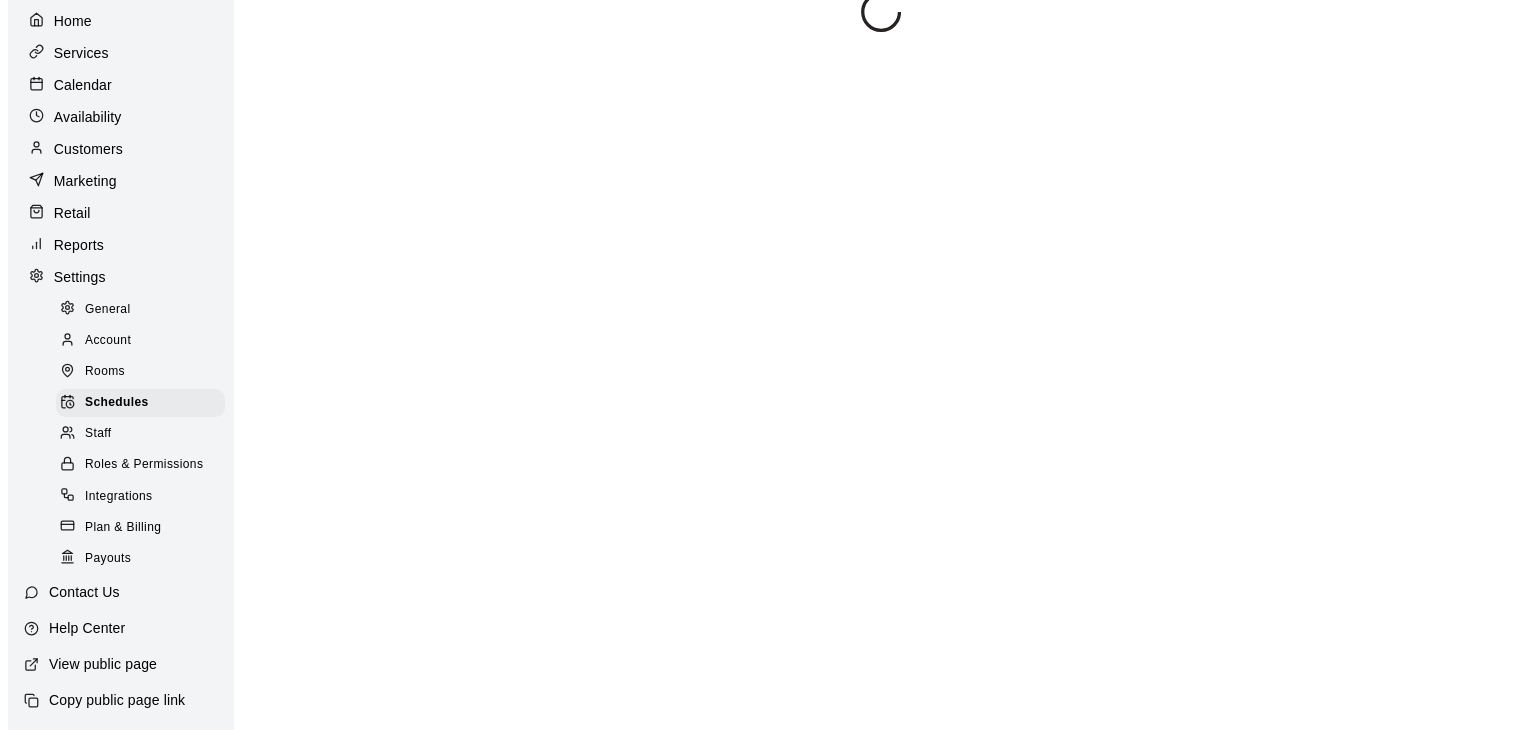 scroll, scrollTop: 0, scrollLeft: 0, axis: both 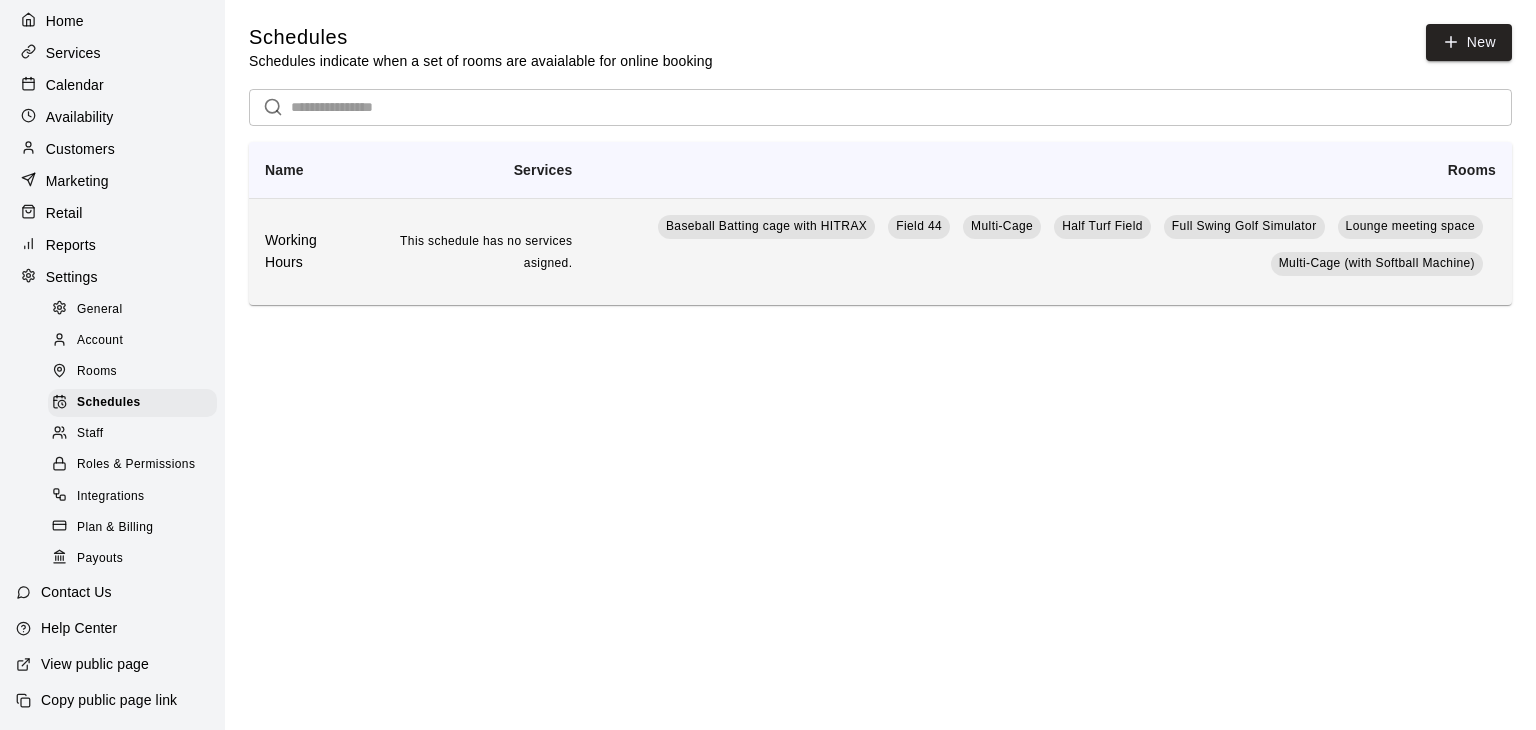 click on "Working Hours" at bounding box center [307, 252] 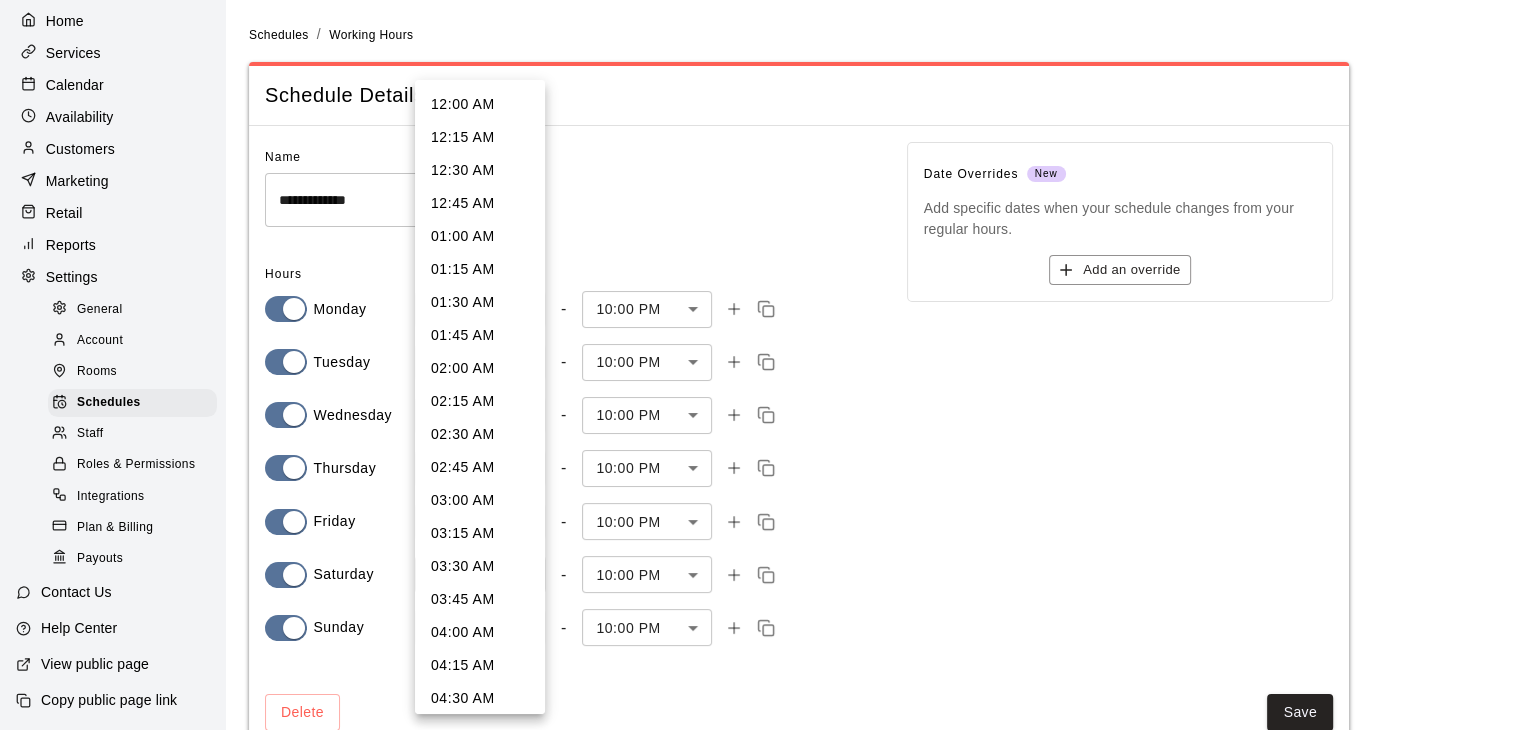 click on "**********" at bounding box center (760, 389) 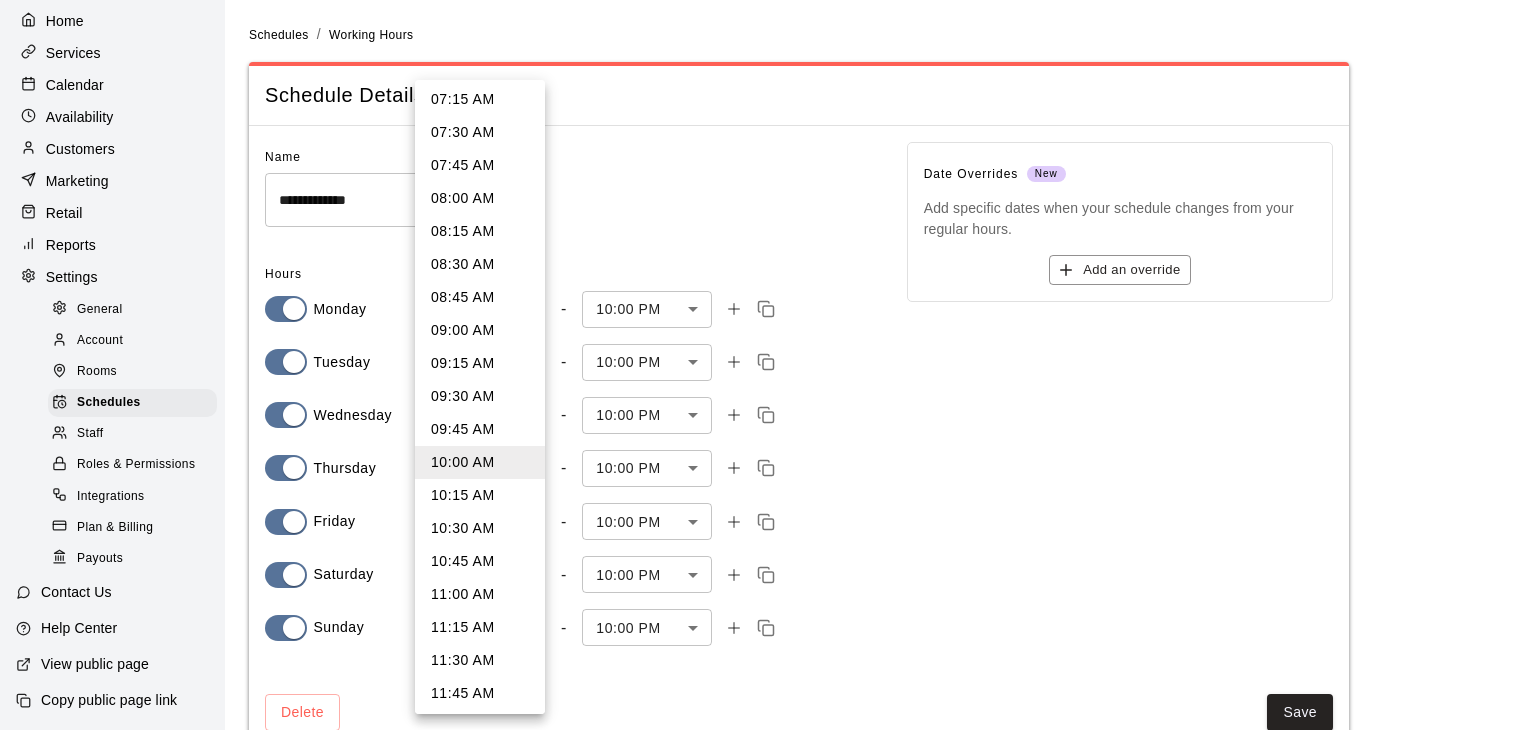 scroll, scrollTop: 928, scrollLeft: 0, axis: vertical 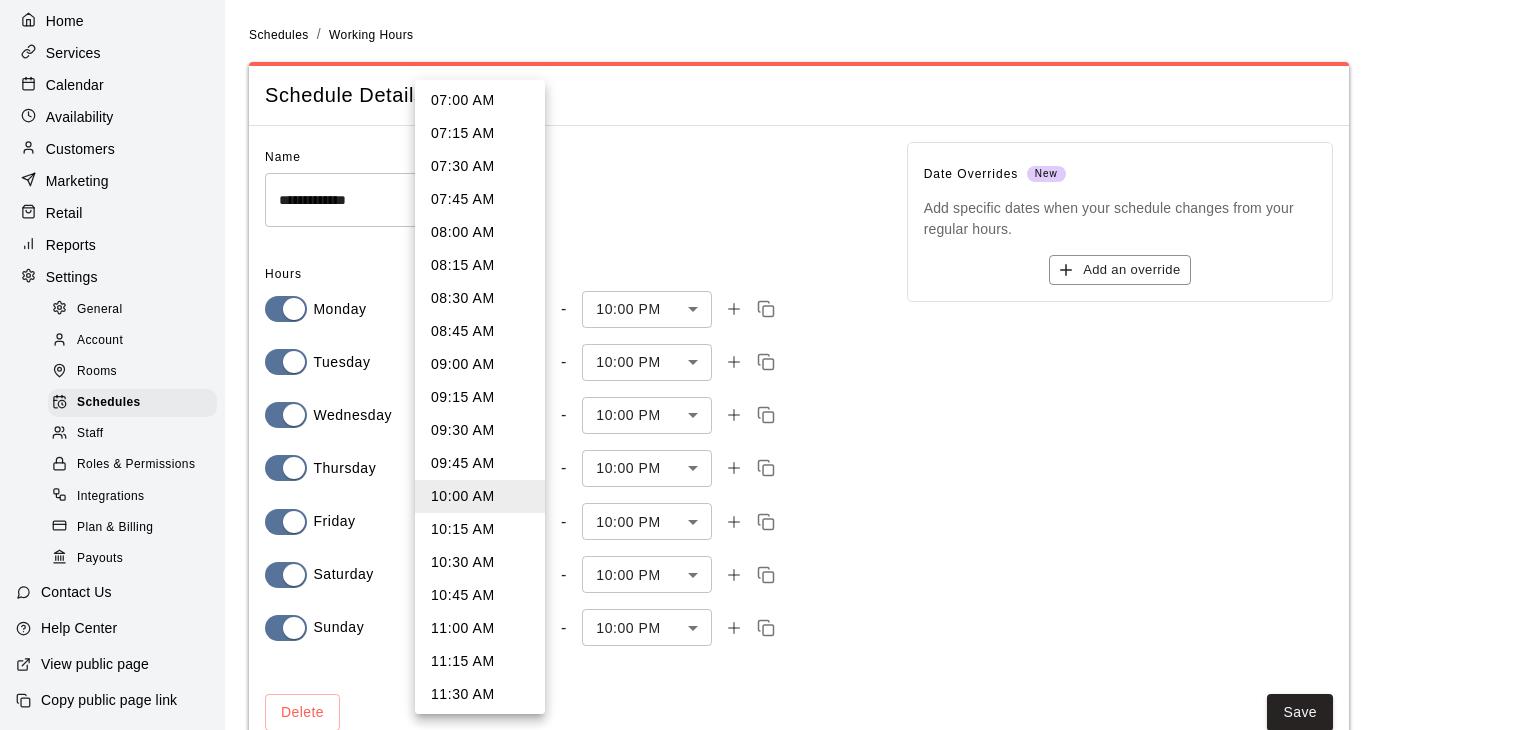 click on "09:00 AM" at bounding box center (480, 364) 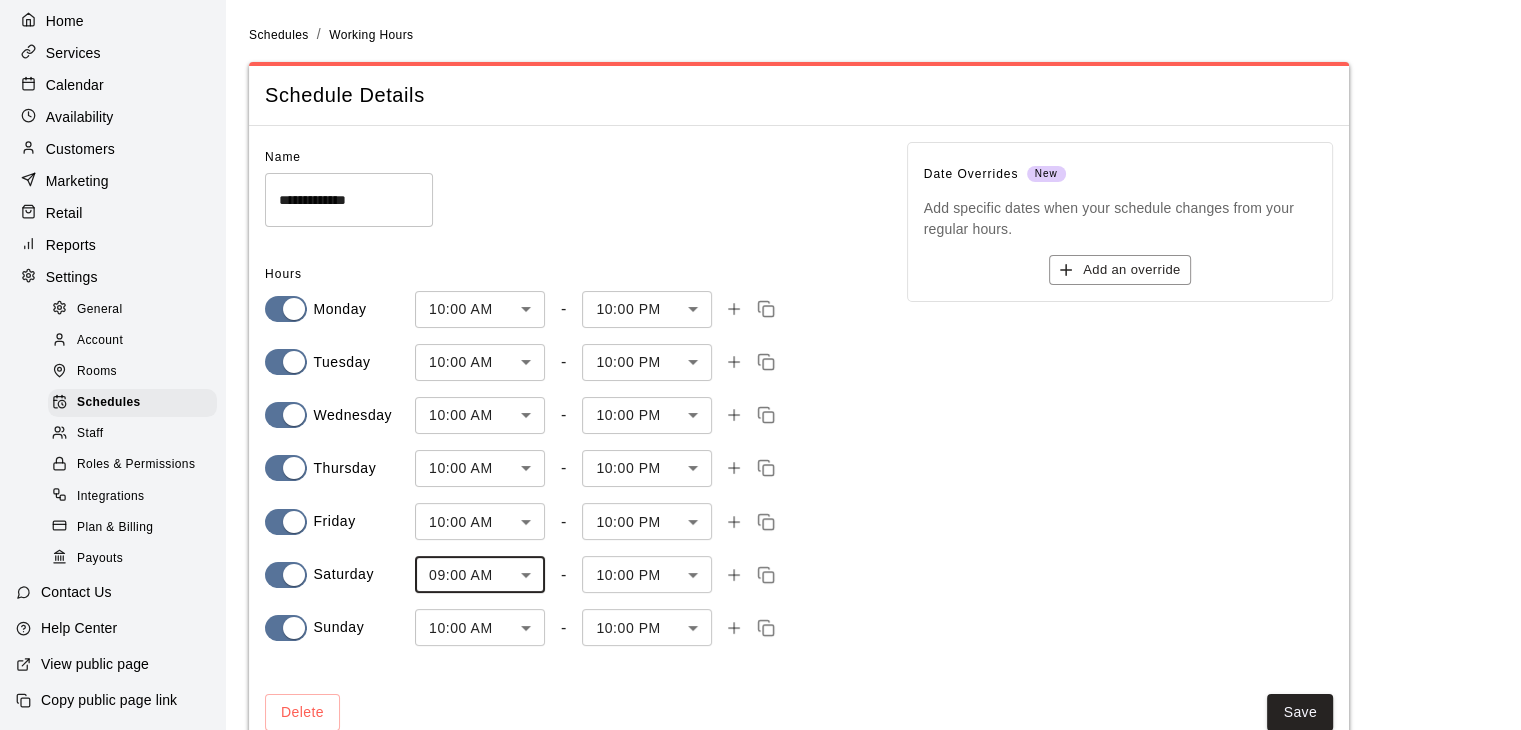 click on "**********" at bounding box center [760, 389] 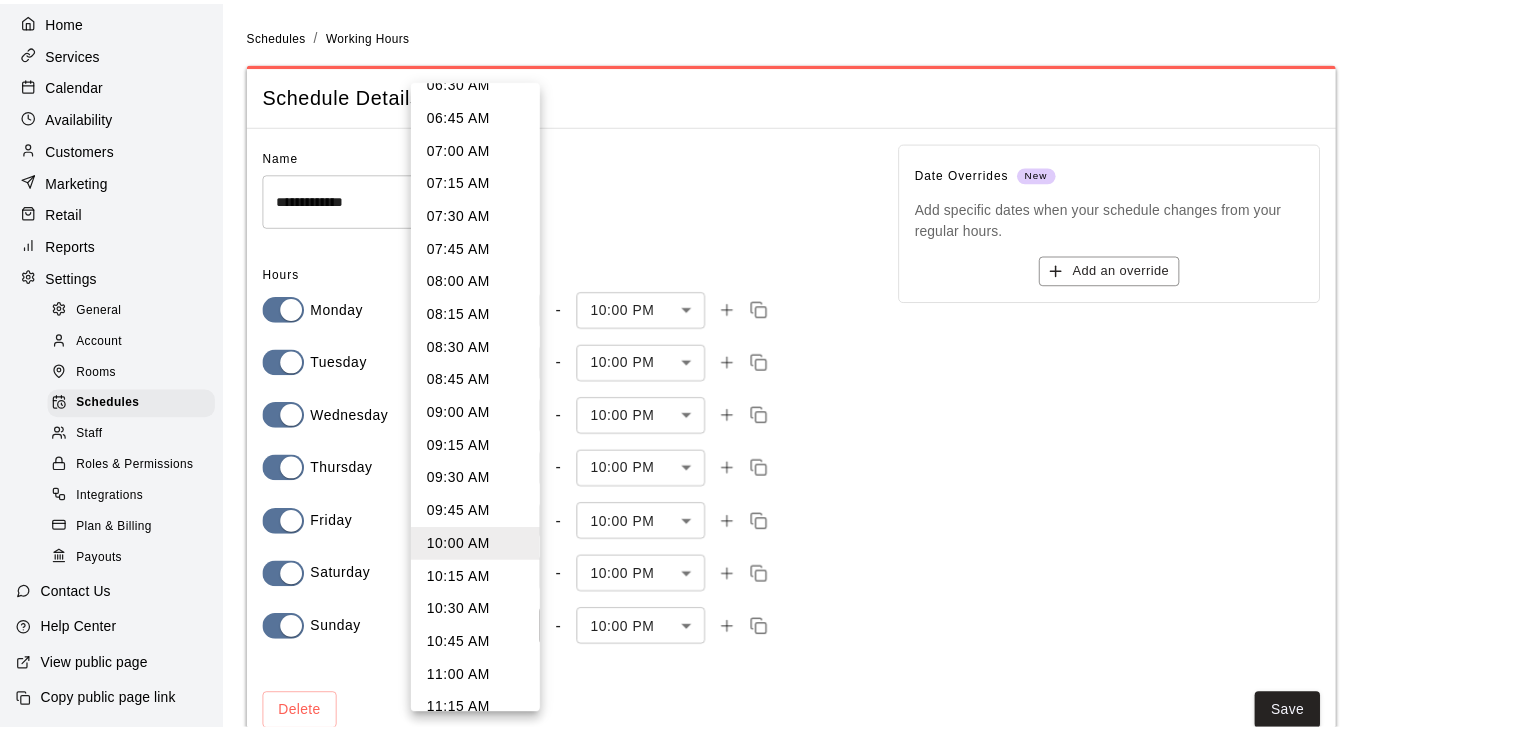 scroll, scrollTop: 1028, scrollLeft: 0, axis: vertical 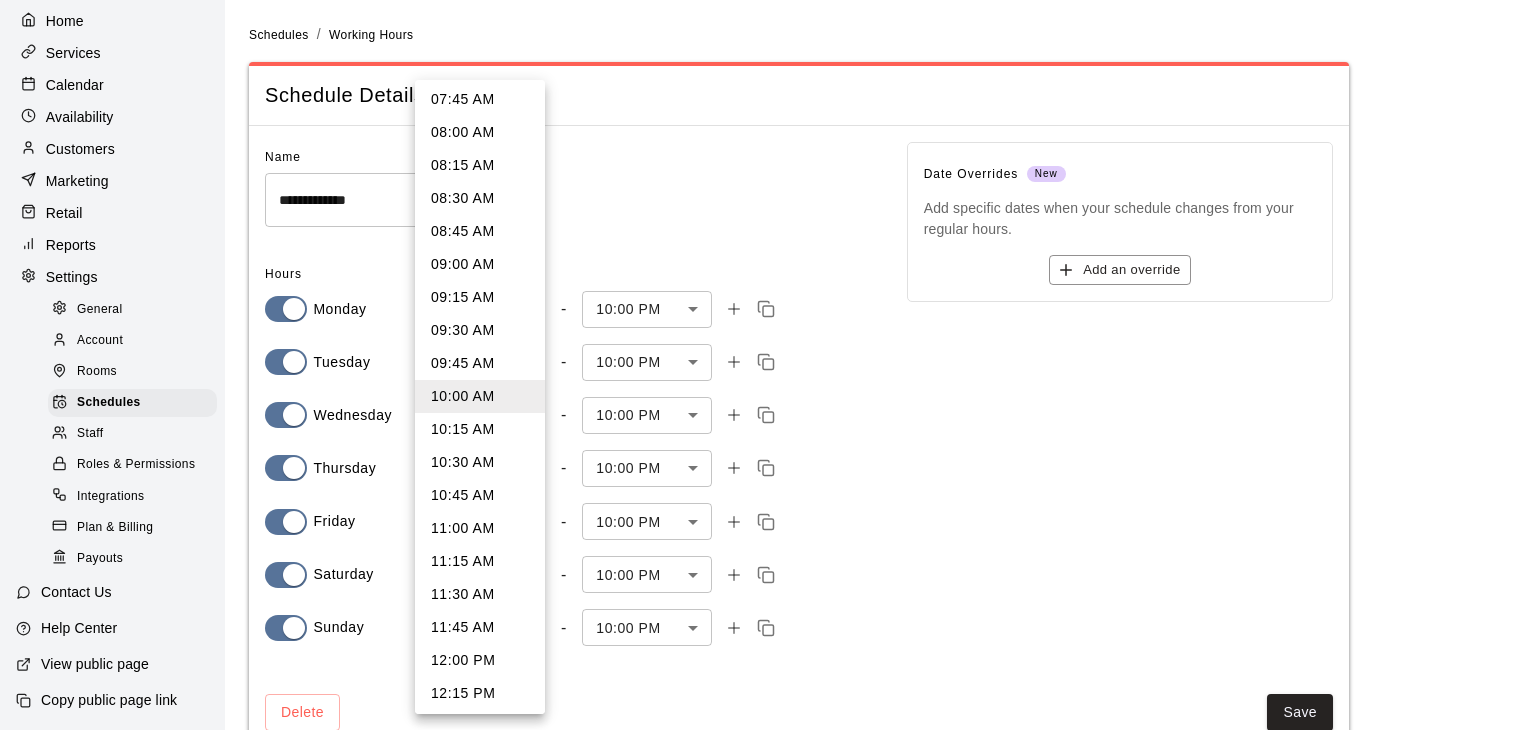click on "09:00 AM" at bounding box center (480, 264) 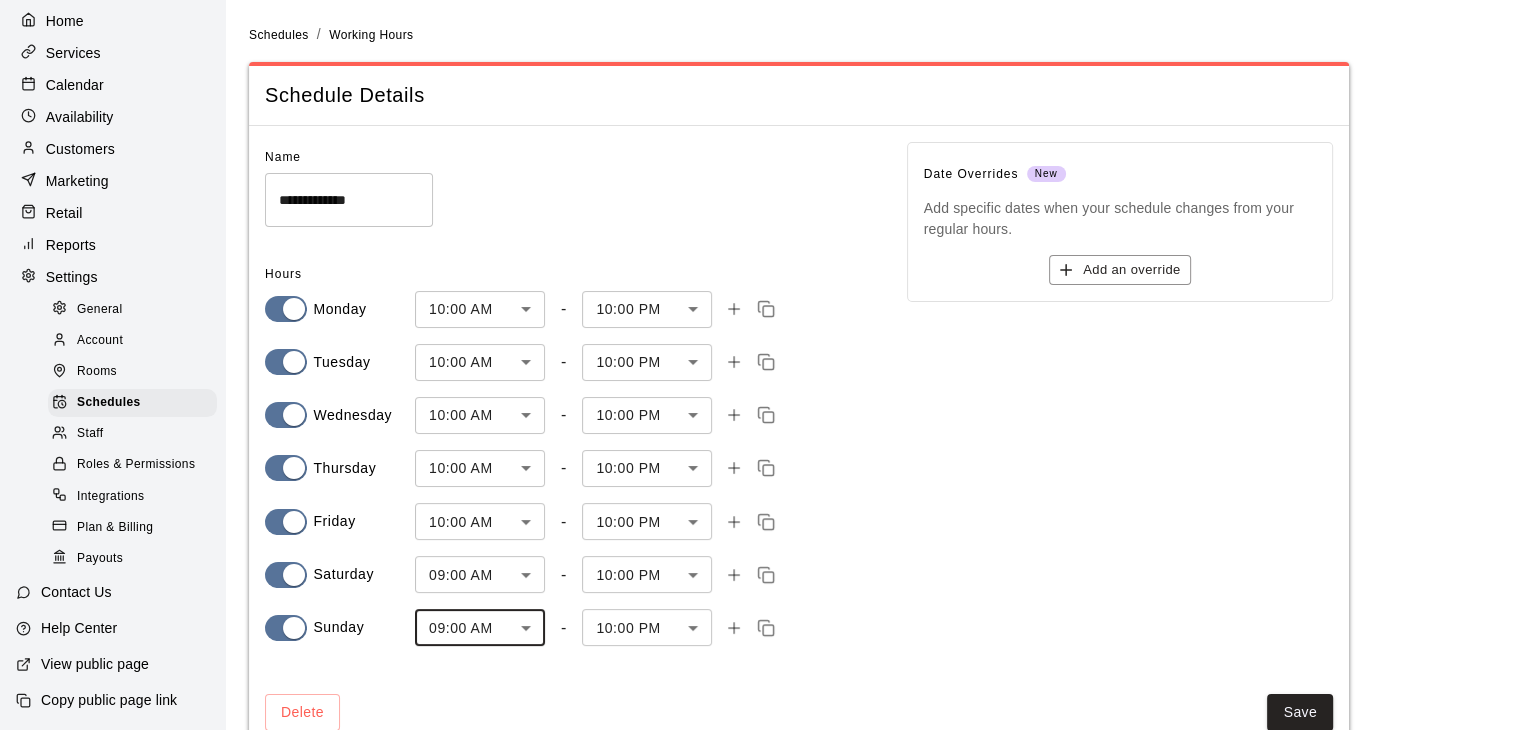 scroll, scrollTop: 48, scrollLeft: 0, axis: vertical 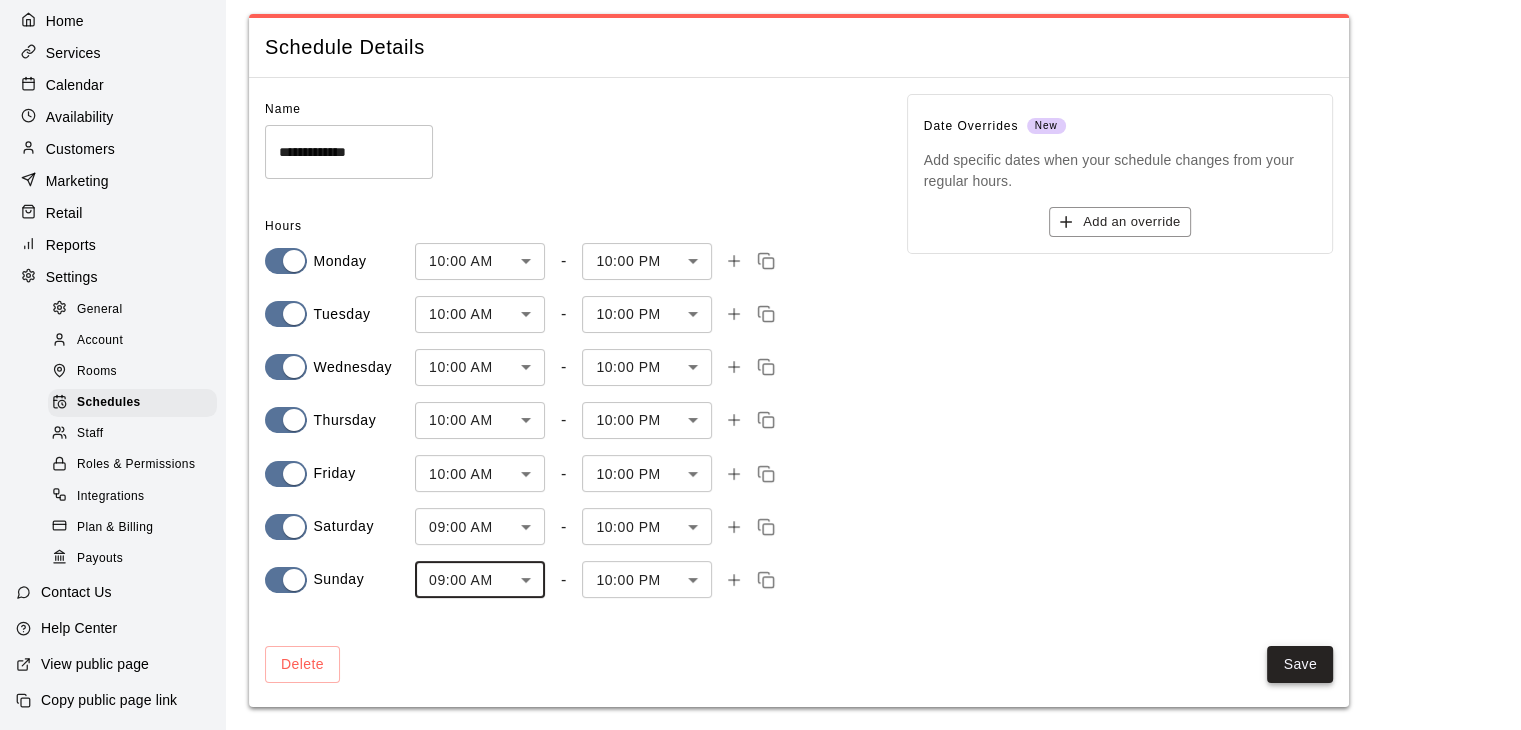 click on "Save" at bounding box center (1300, 664) 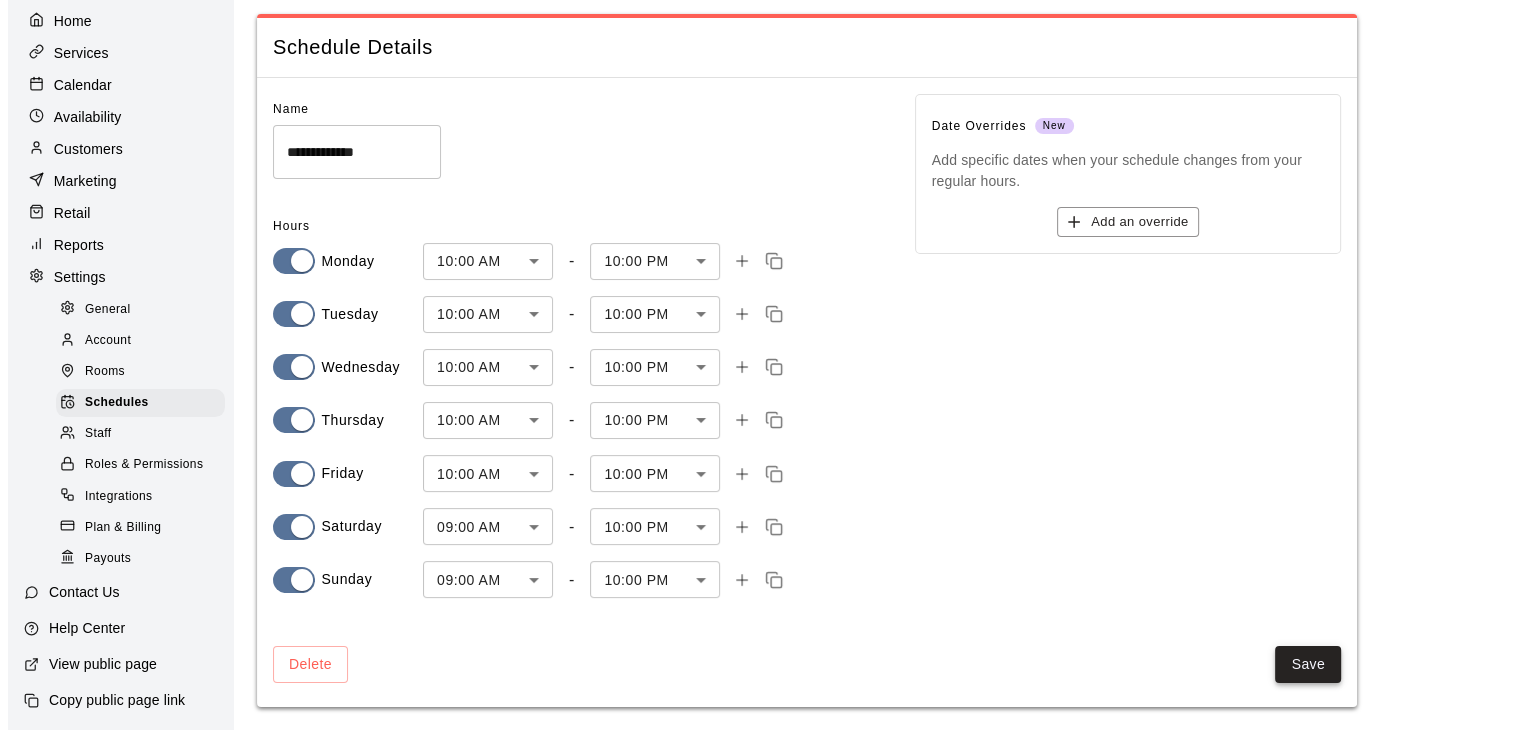 scroll, scrollTop: 0, scrollLeft: 0, axis: both 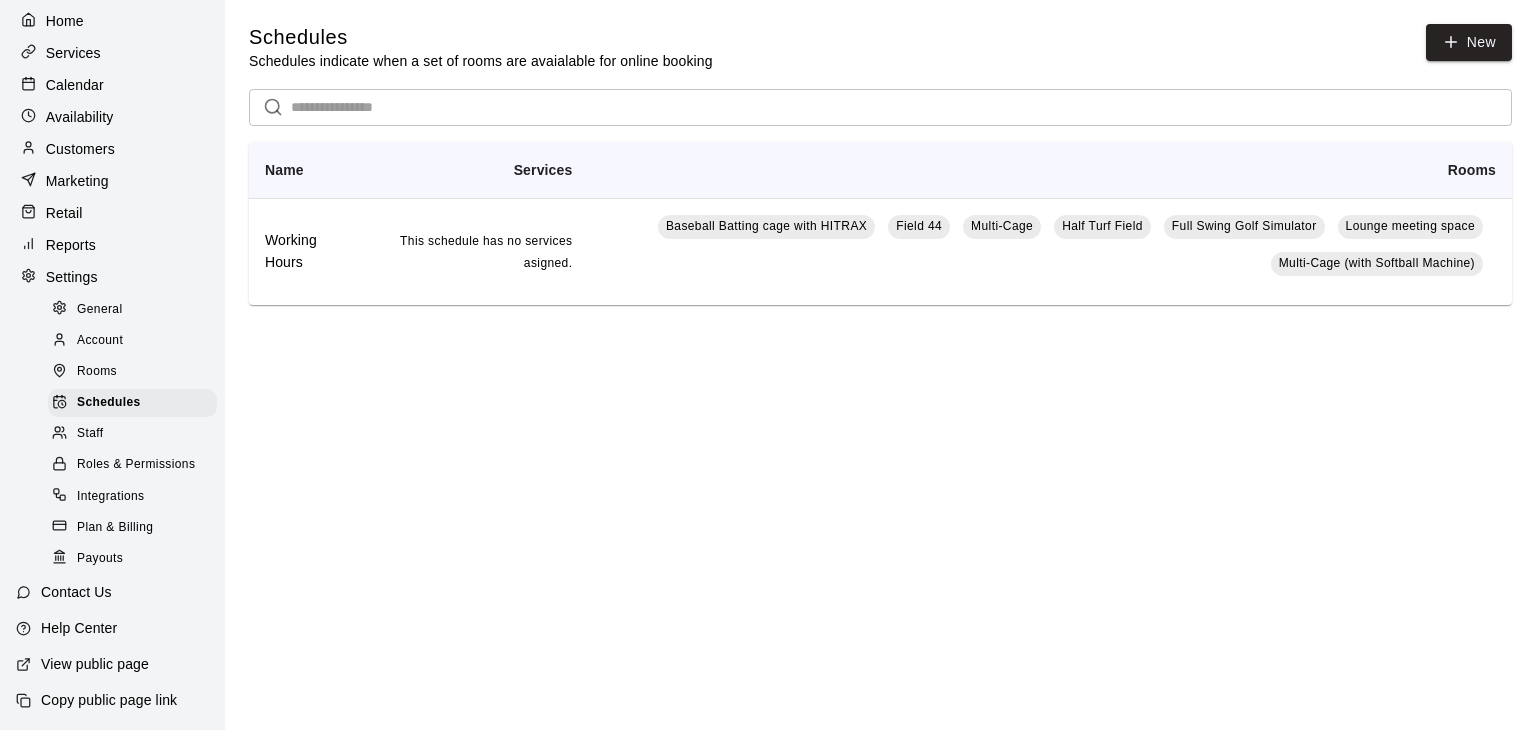 click on "Settings" at bounding box center (72, 277) 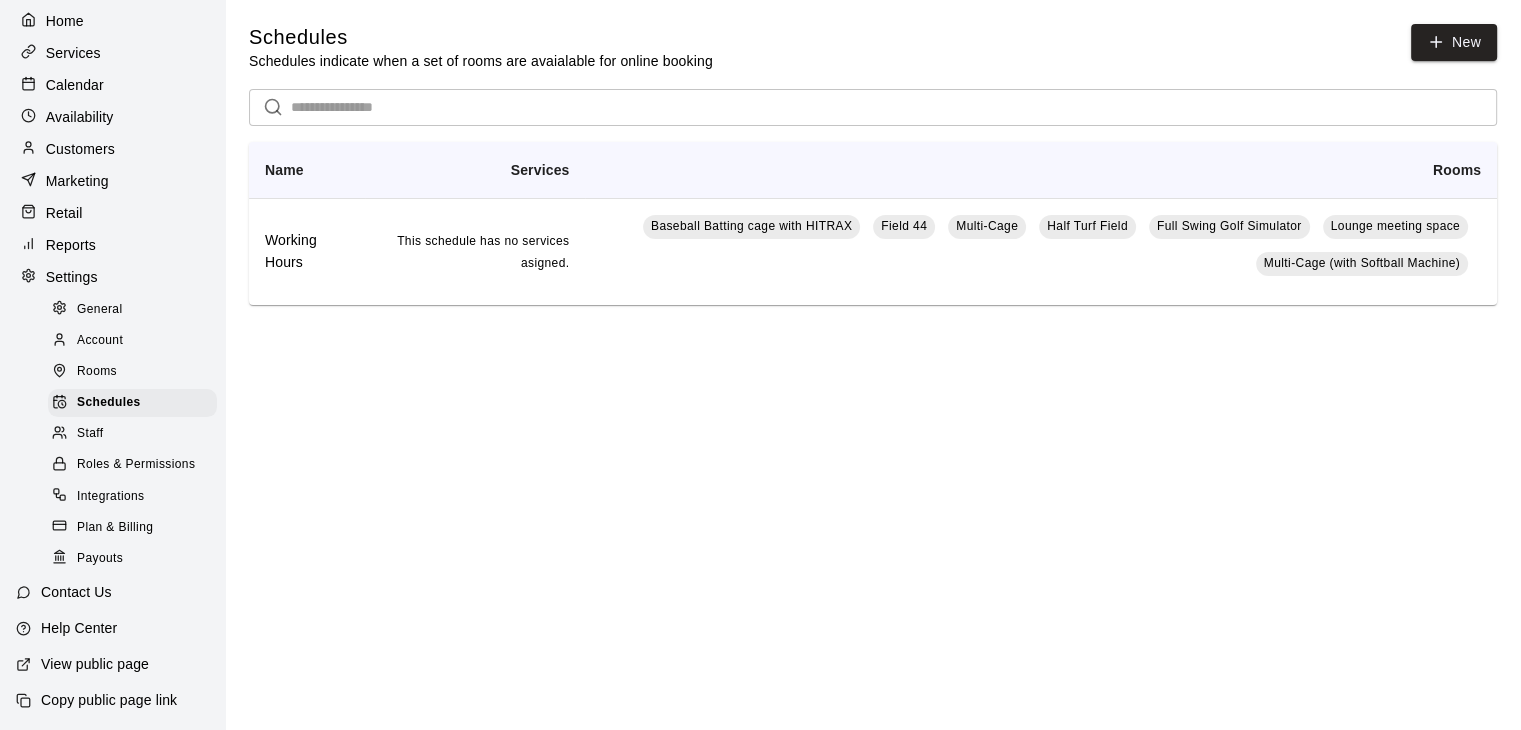 select on "**" 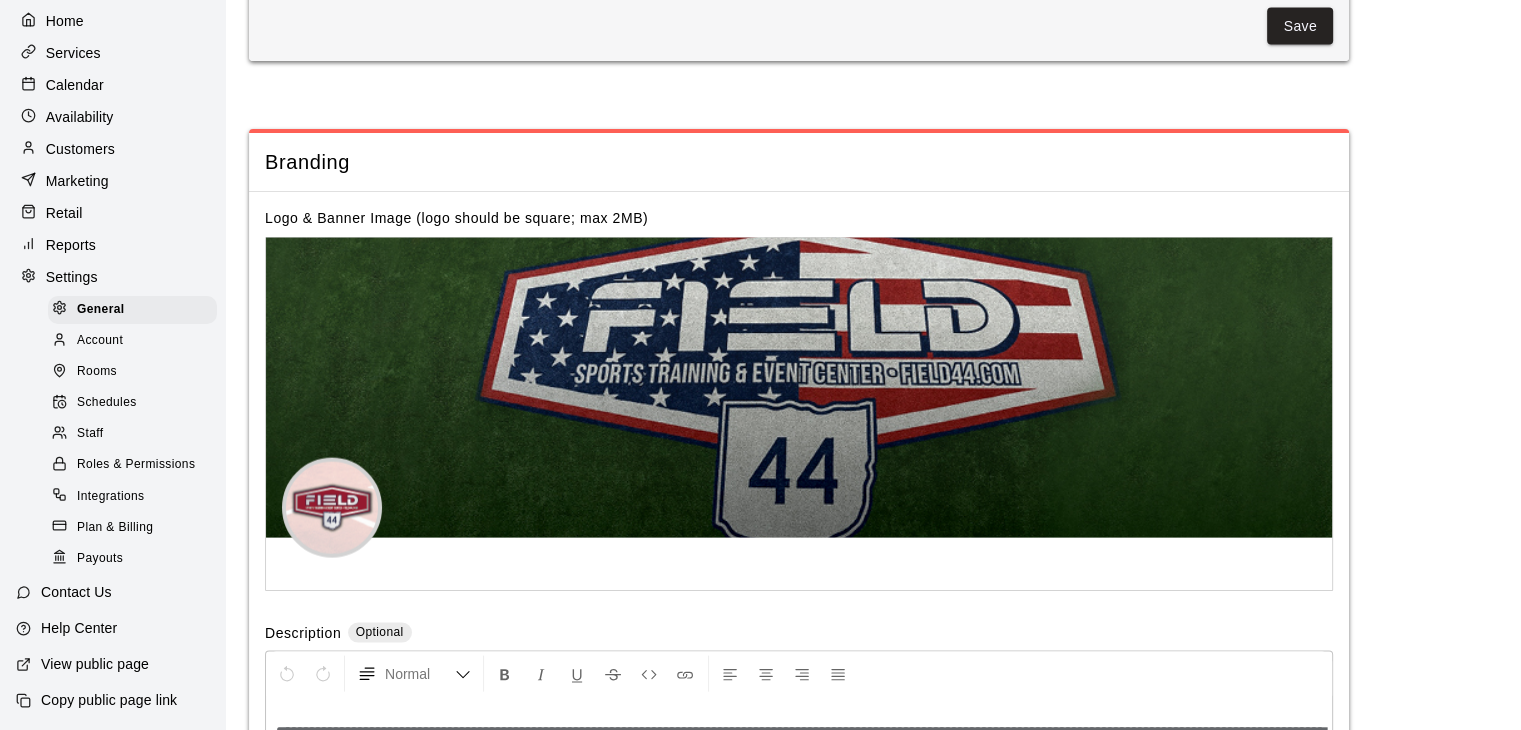 scroll, scrollTop: 4317, scrollLeft: 0, axis: vertical 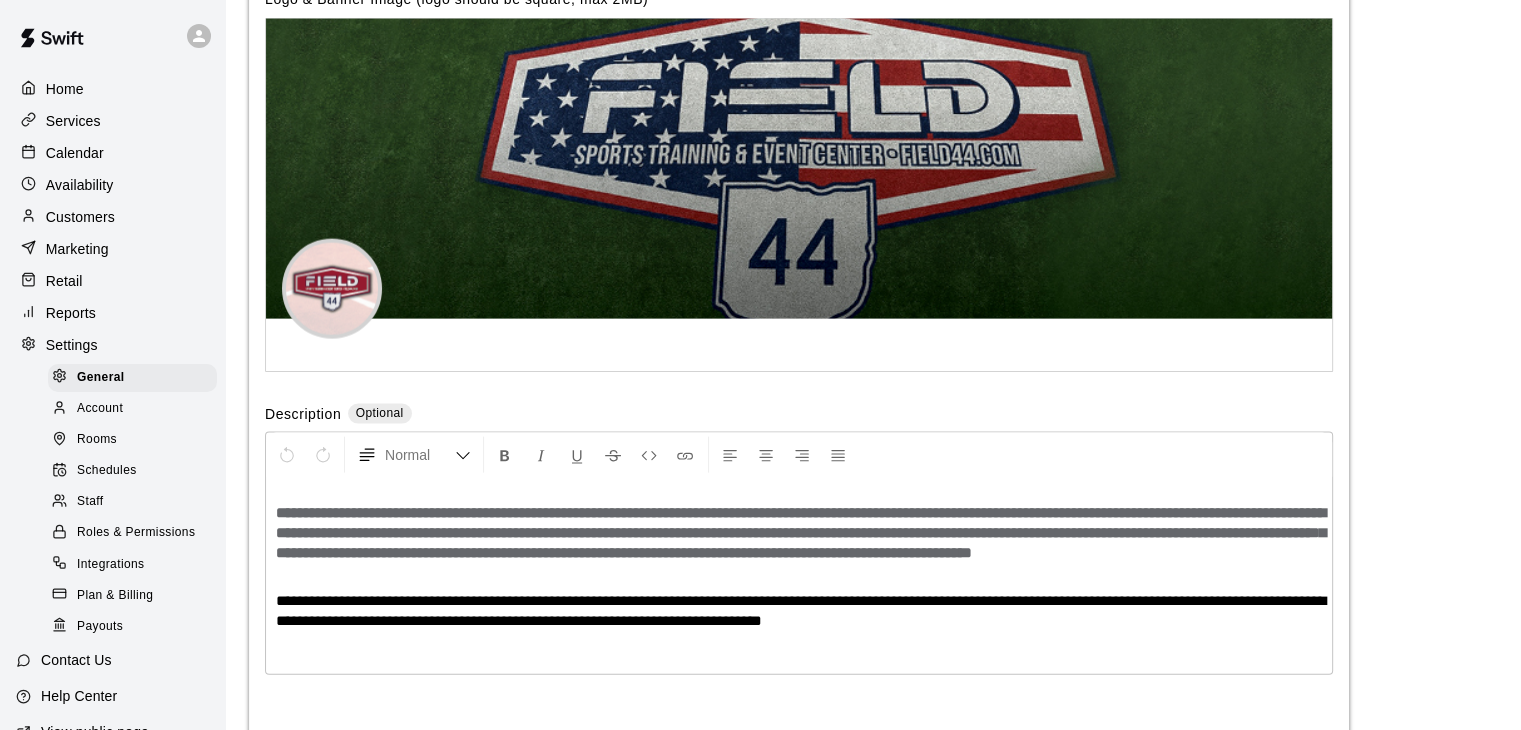 click on "Home" at bounding box center [65, 89] 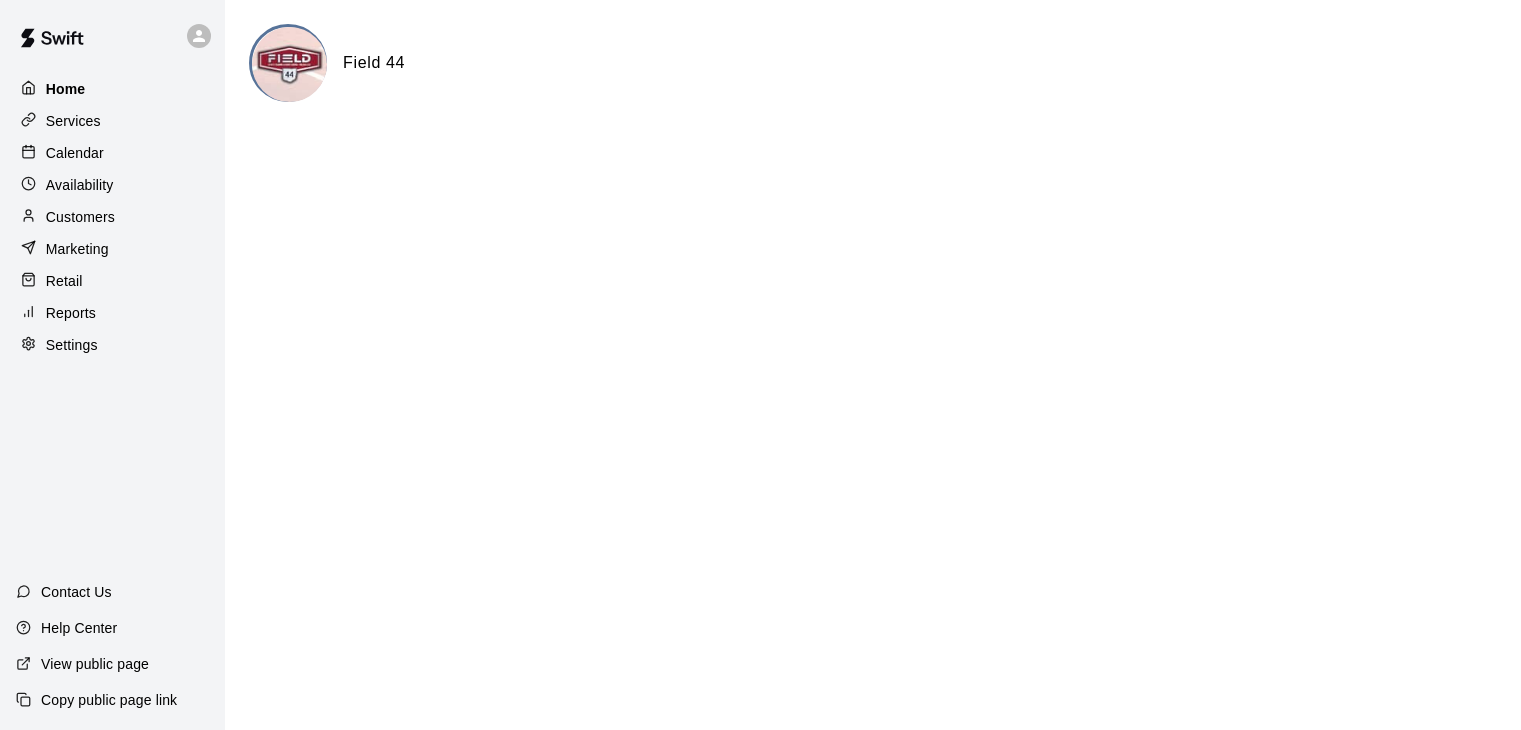 scroll, scrollTop: 0, scrollLeft: 0, axis: both 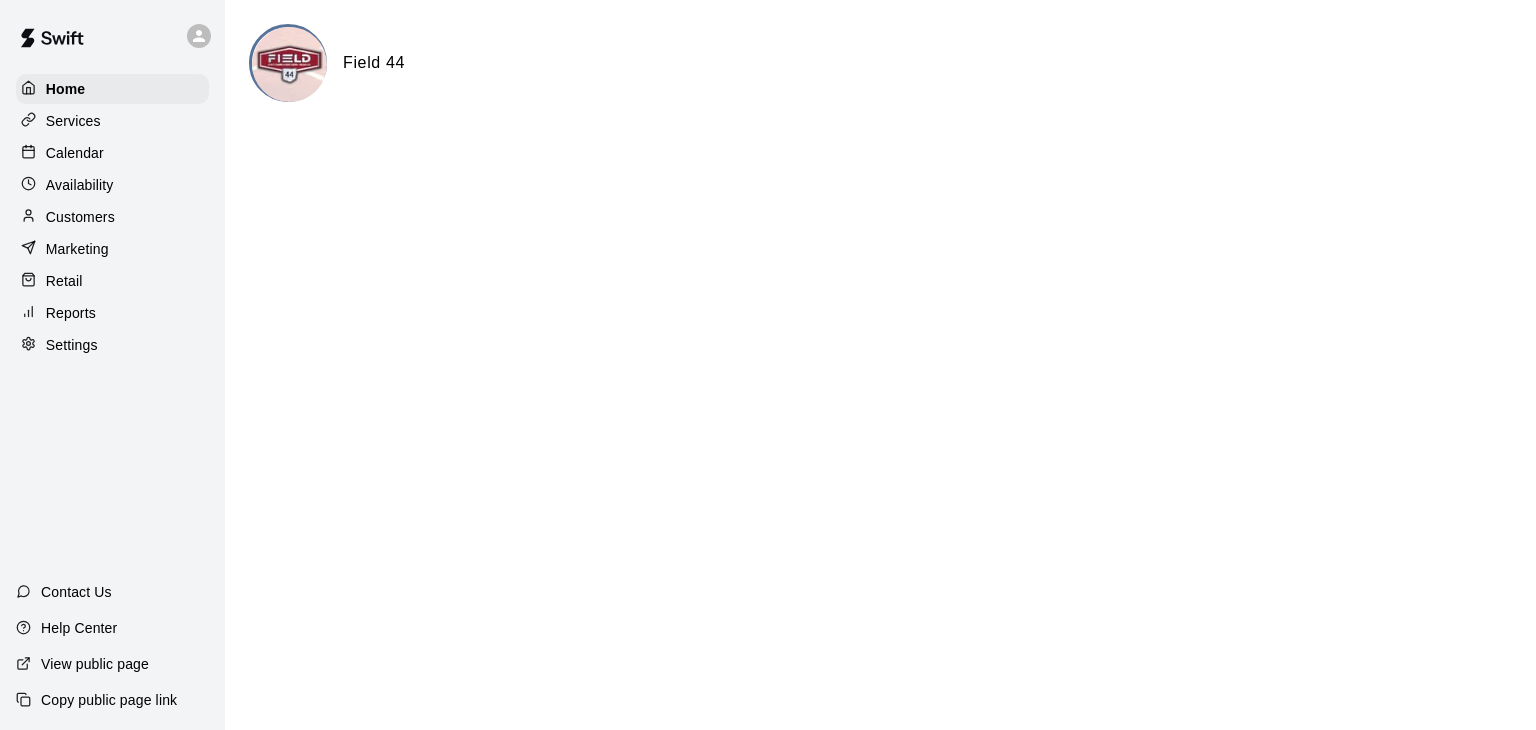 click on "Calendar" at bounding box center [75, 153] 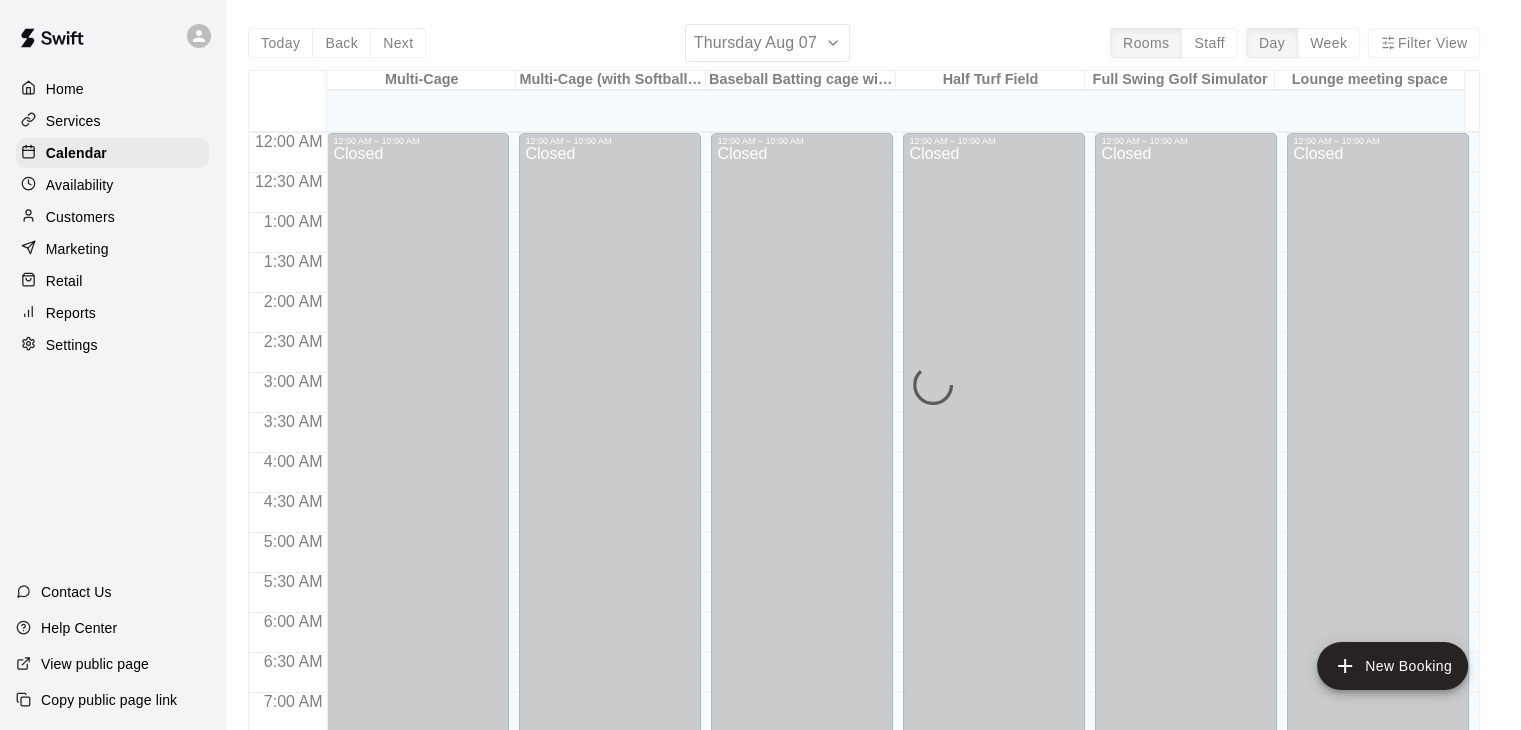 scroll, scrollTop: 845, scrollLeft: 0, axis: vertical 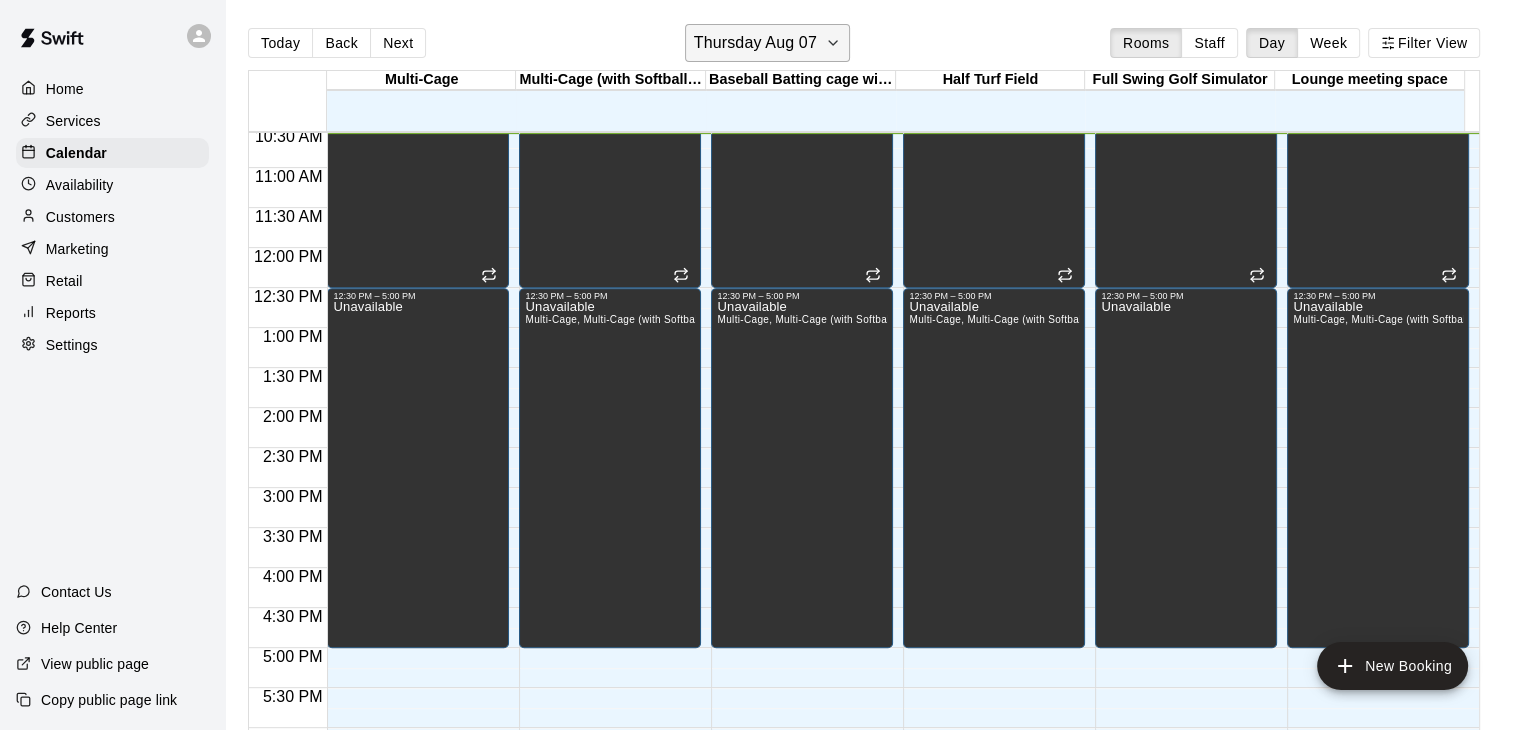 click 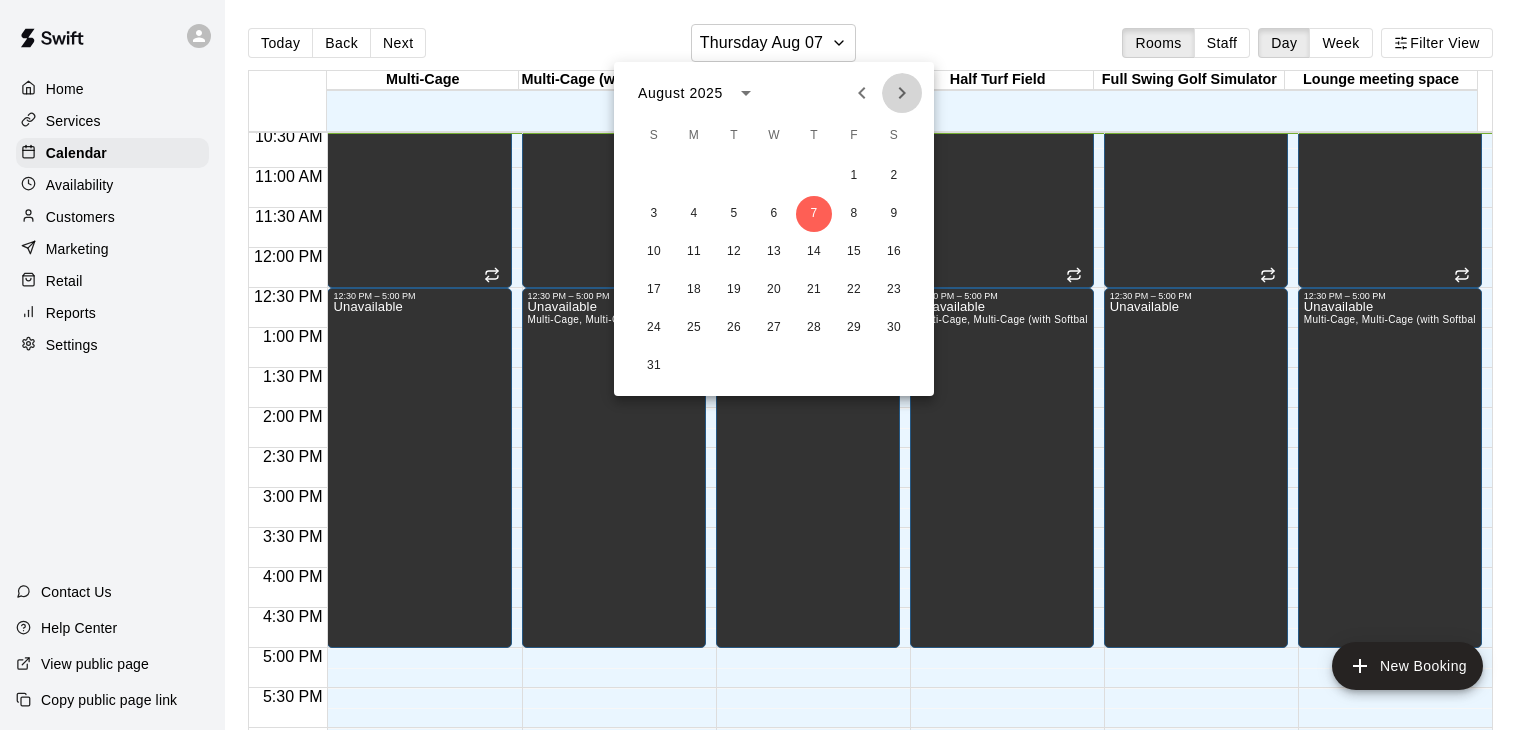 click 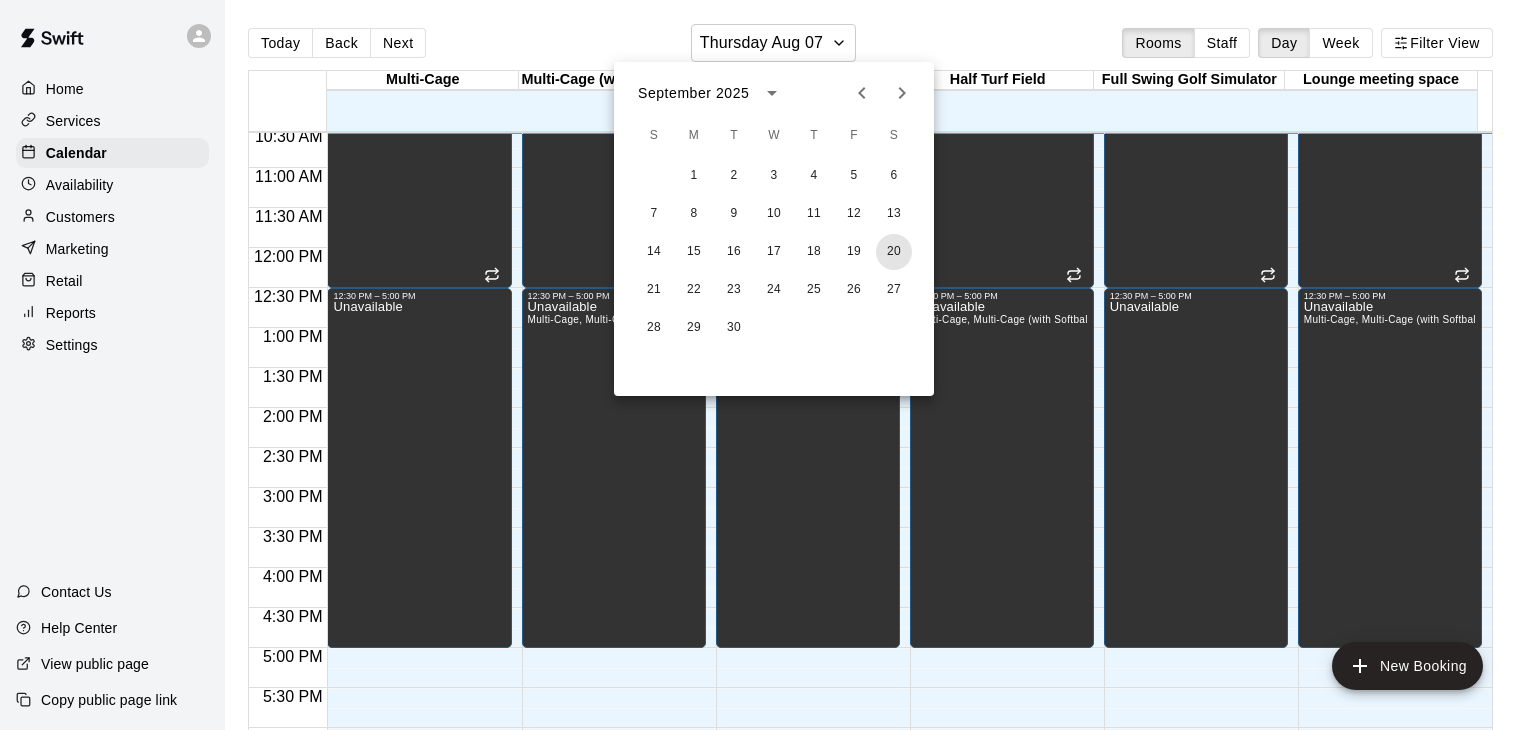 click on "20" at bounding box center (894, 252) 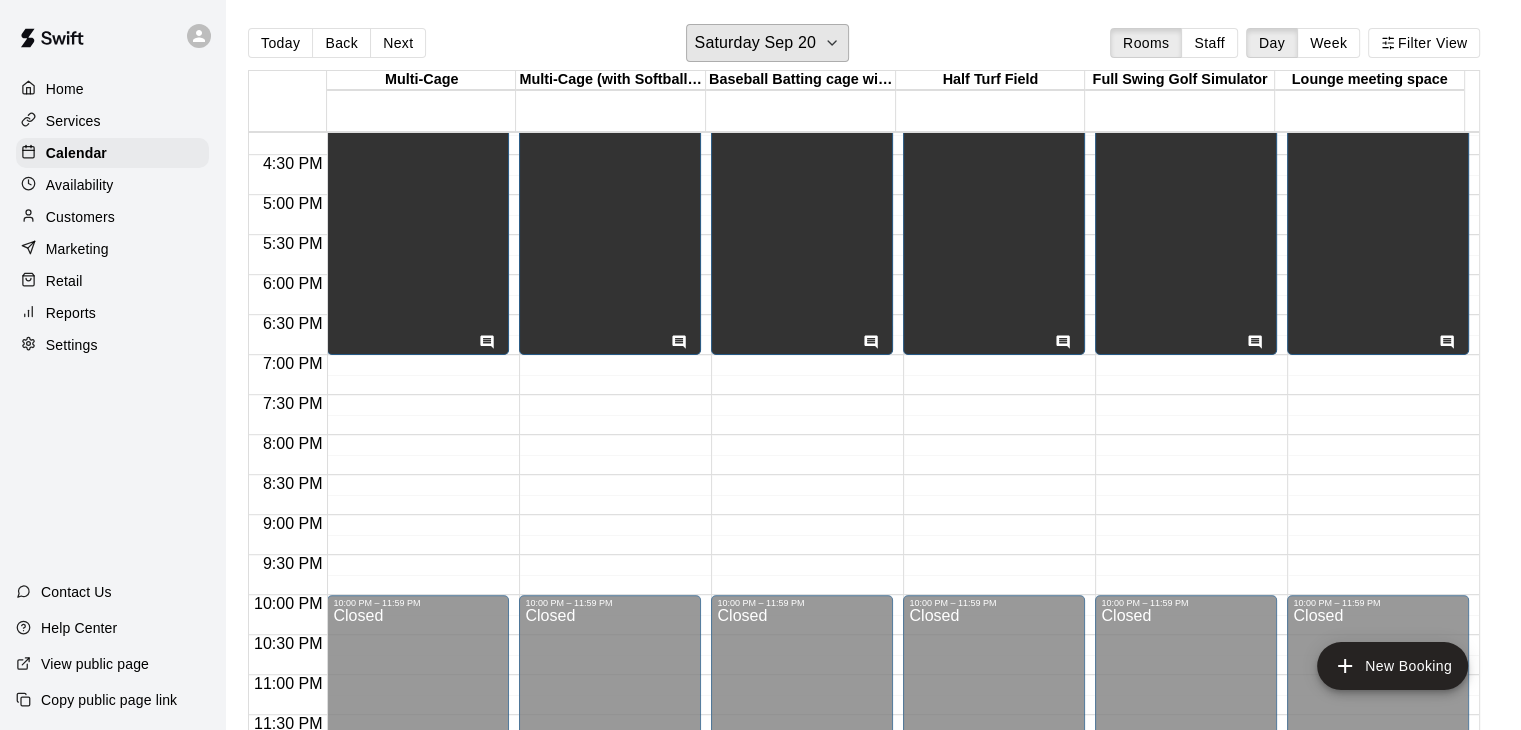 scroll, scrollTop: 1300, scrollLeft: 0, axis: vertical 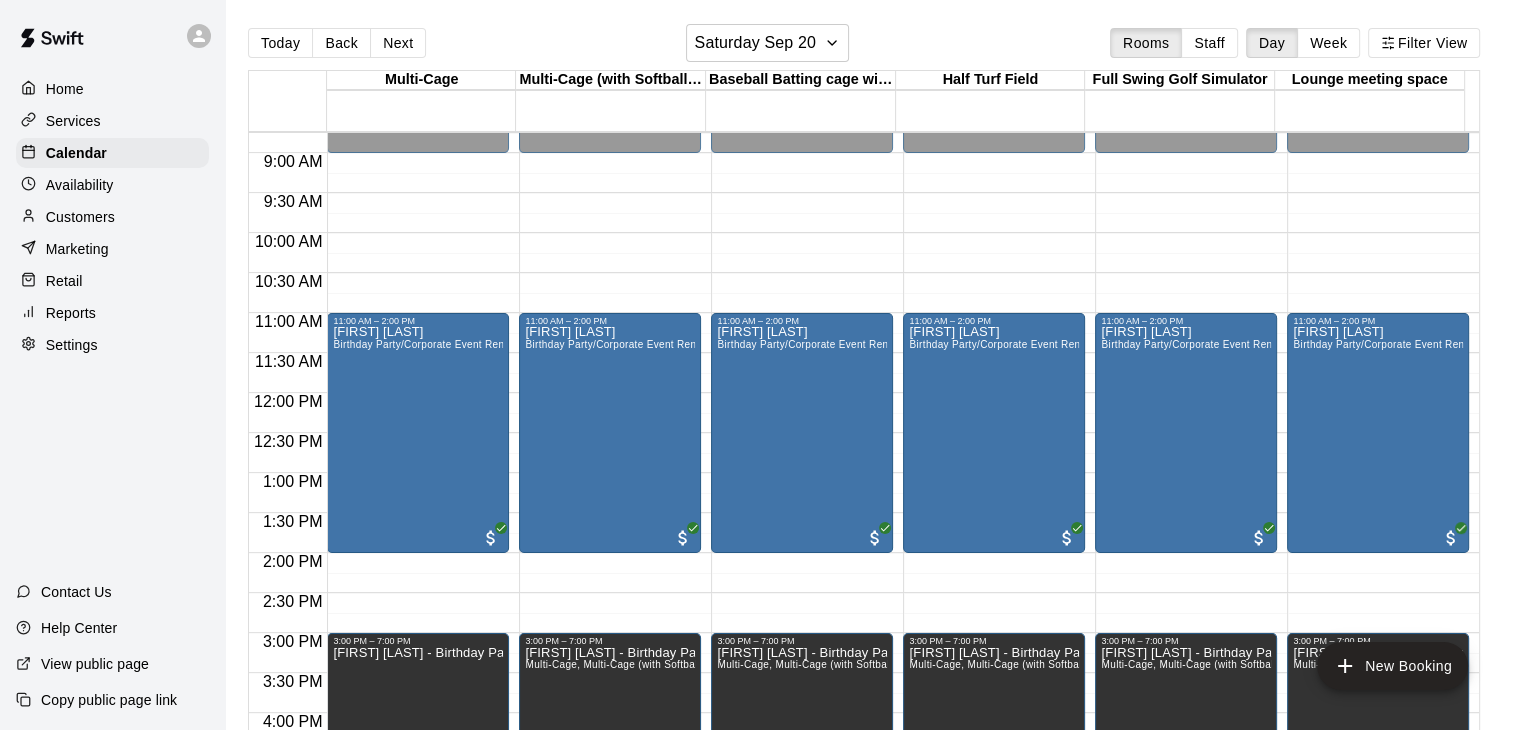 click on "11:00 AM – 2:00 PM [FIRST] [LAST] Birthday Party/Corporate Event Rental (3 HOURS) 3:00 PM – 7:00 PM [FIRST] [LAST] - Birthday Party" at bounding box center [418, 393] 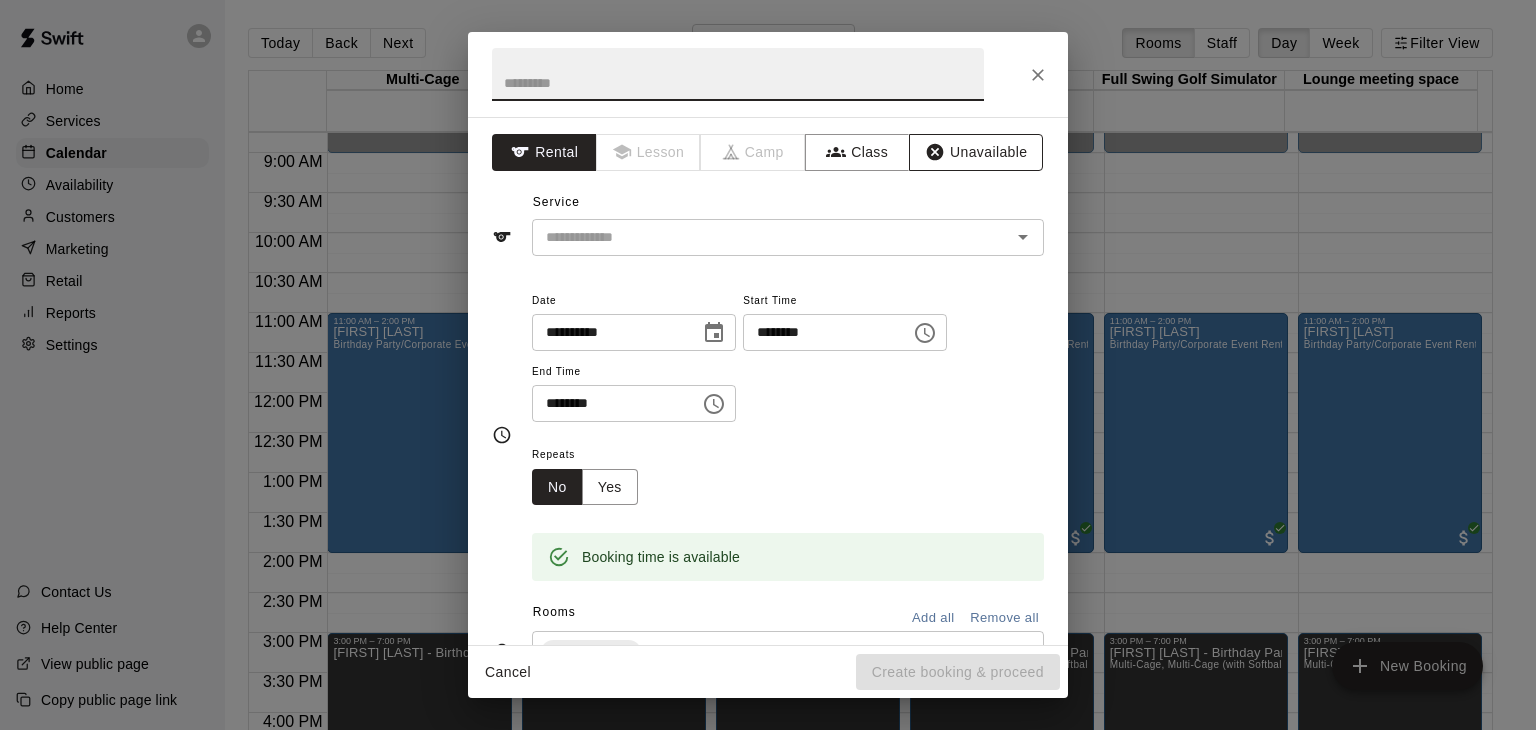 click on "Unavailable" at bounding box center [976, 152] 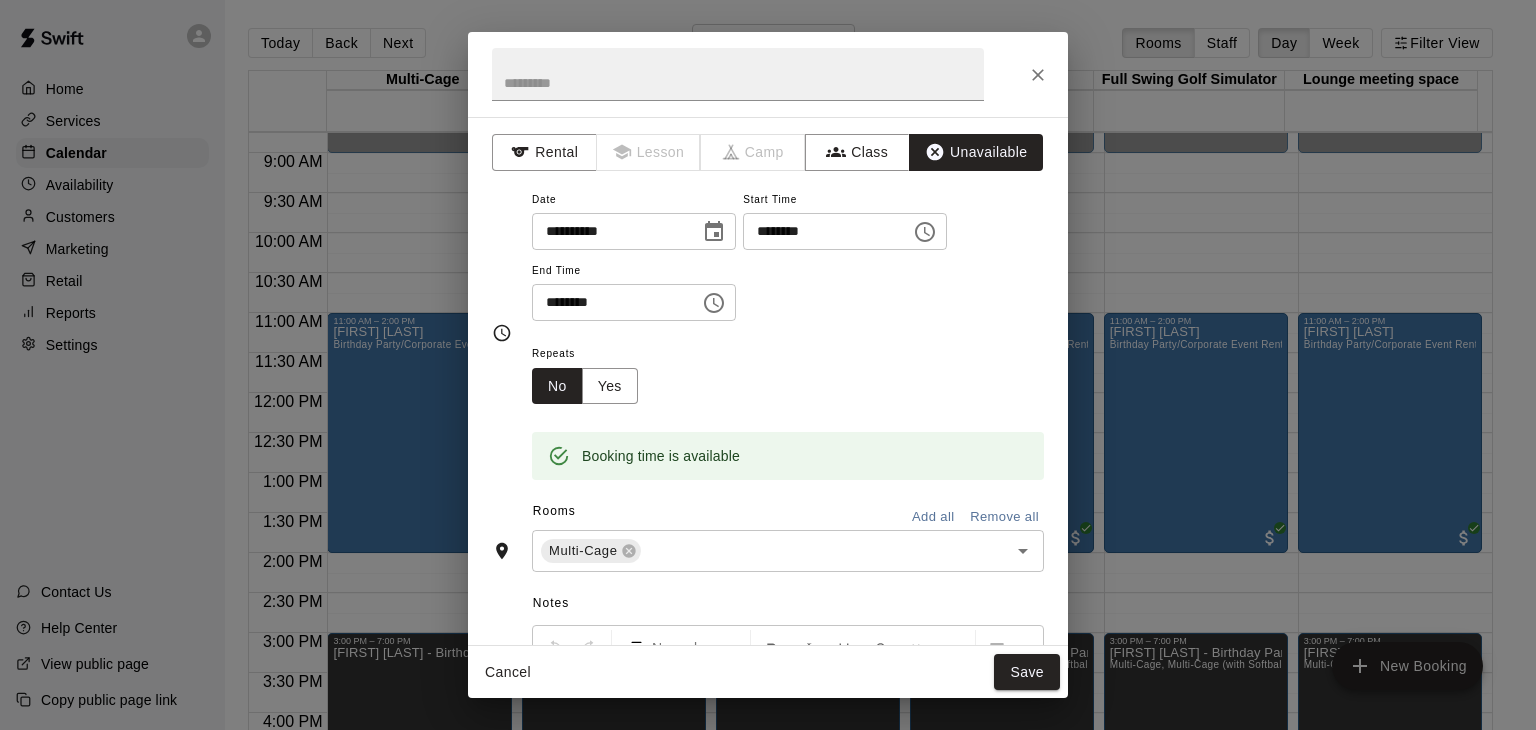 click 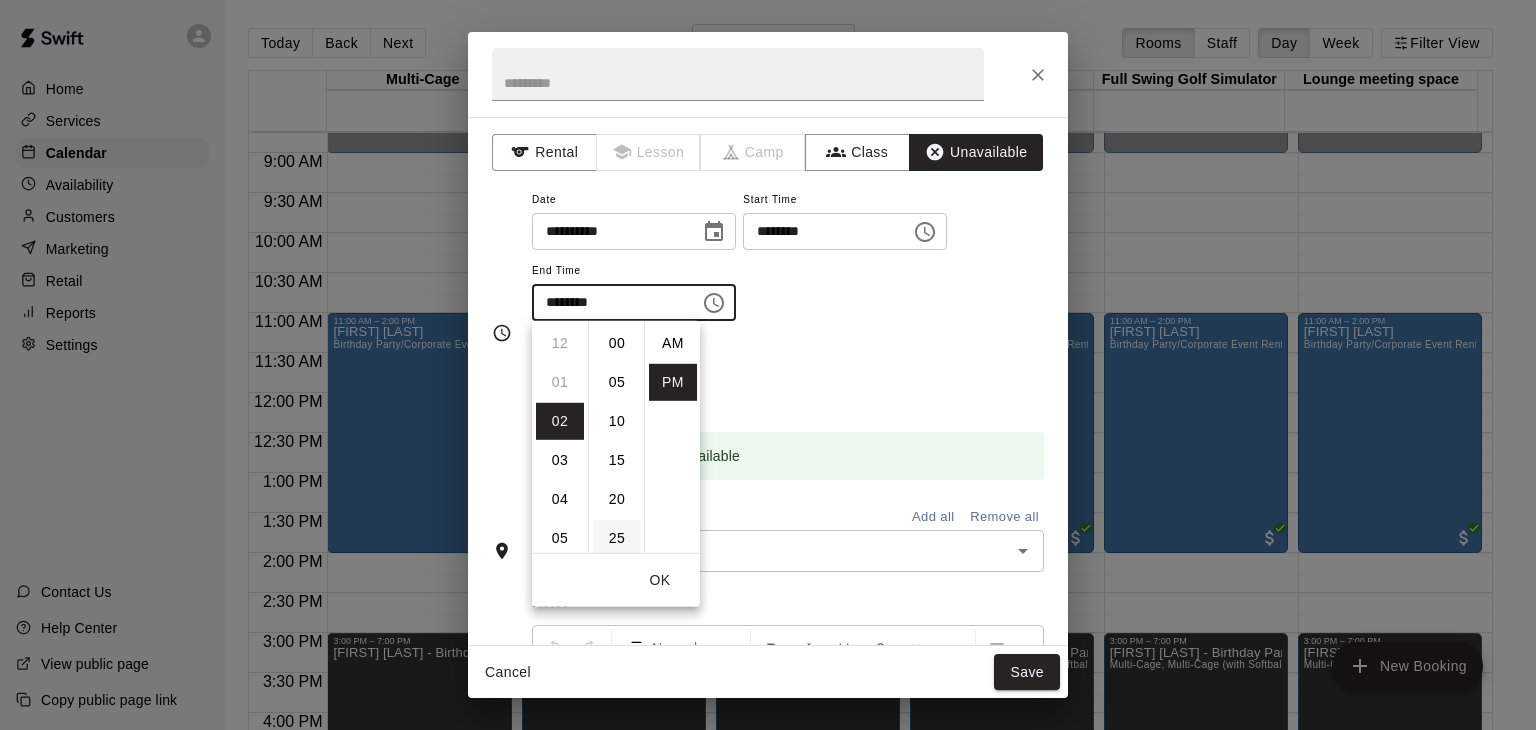 scroll, scrollTop: 78, scrollLeft: 0, axis: vertical 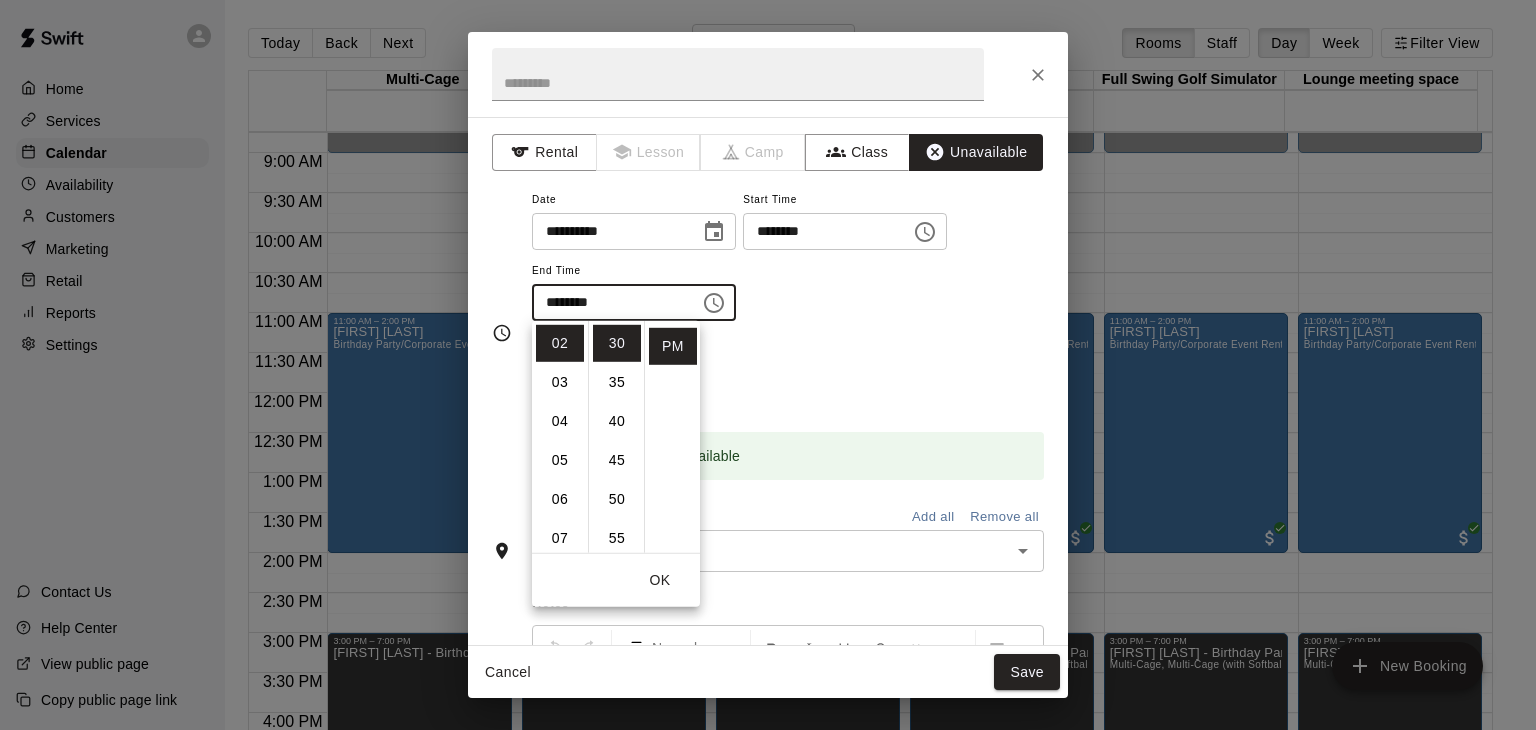 click on "03" at bounding box center [560, 382] 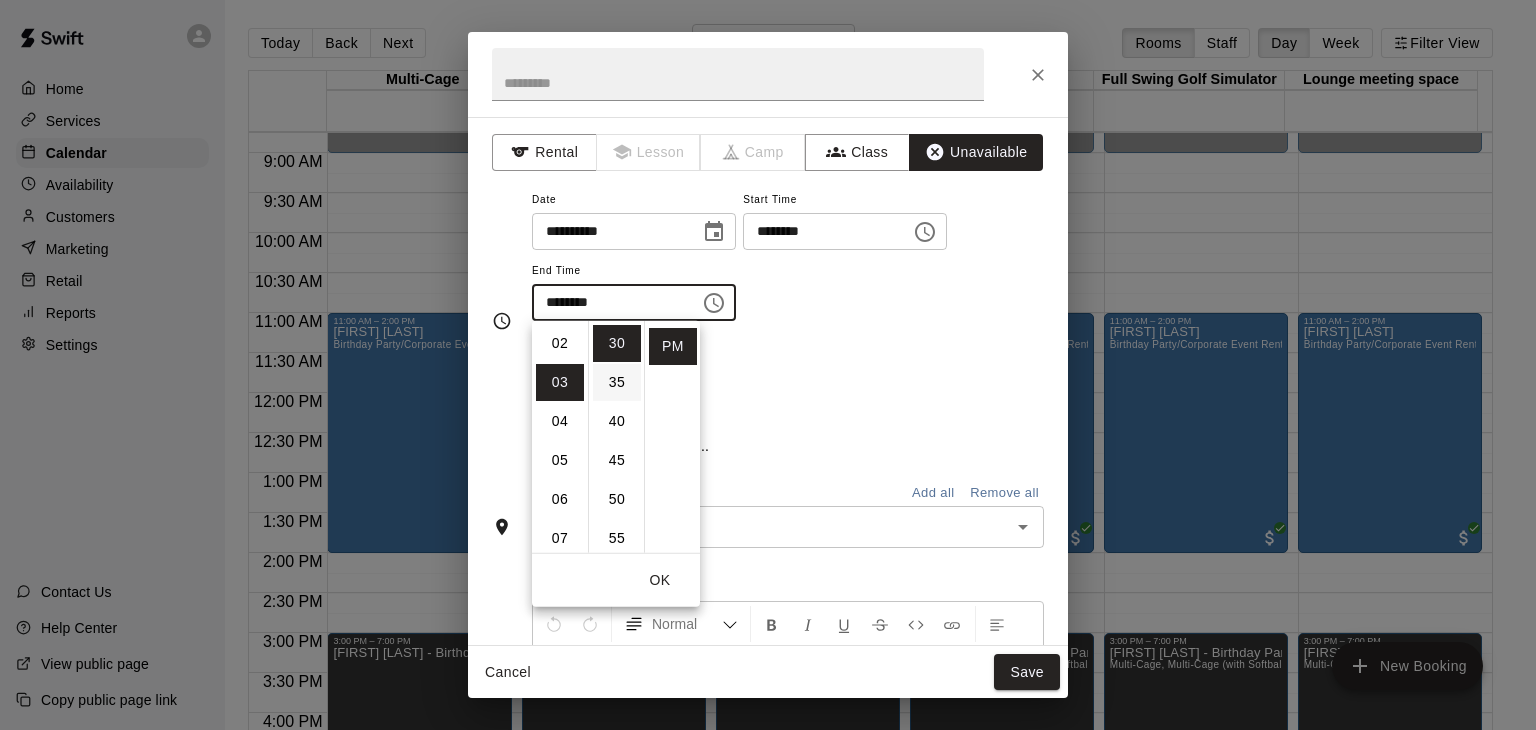 scroll, scrollTop: 116, scrollLeft: 0, axis: vertical 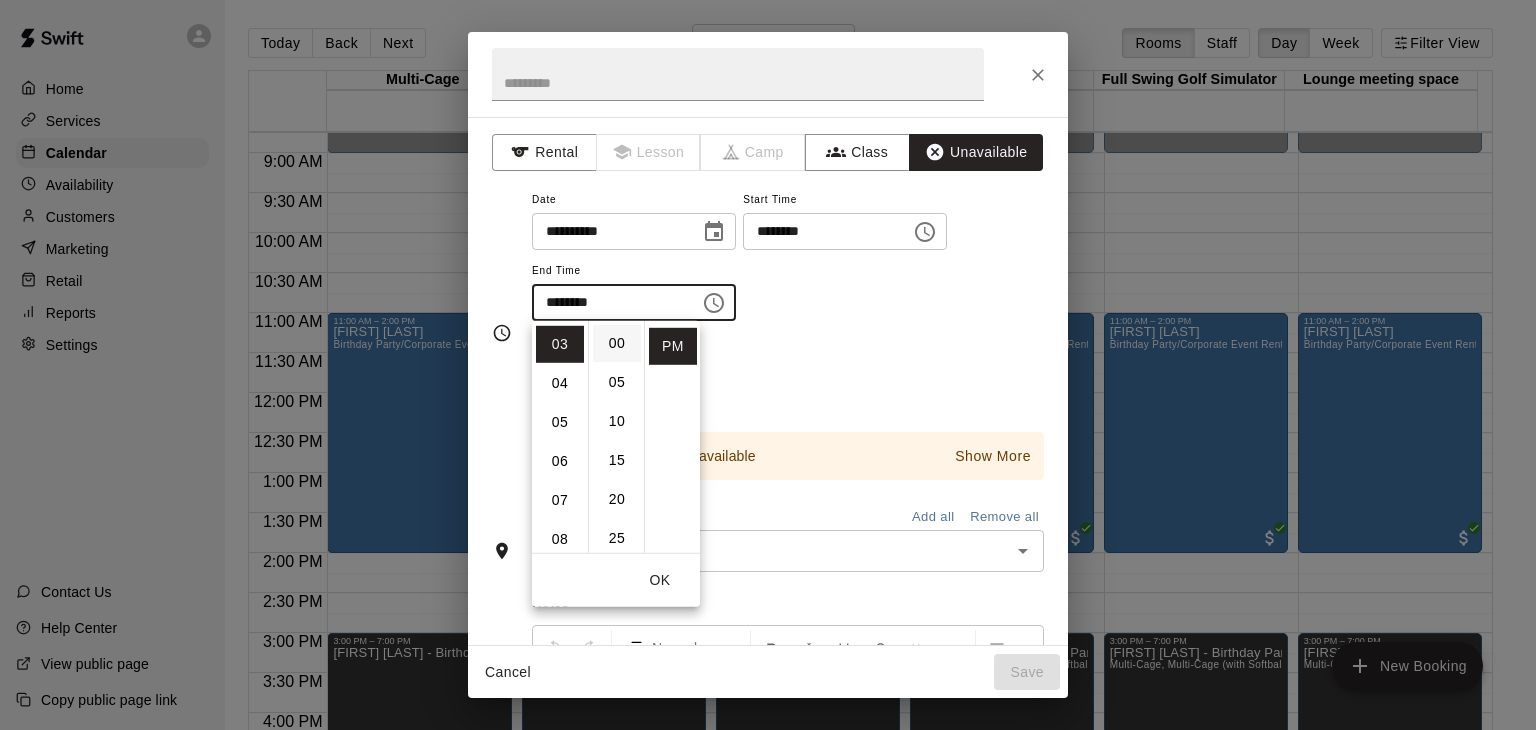 click on "00" at bounding box center (617, 343) 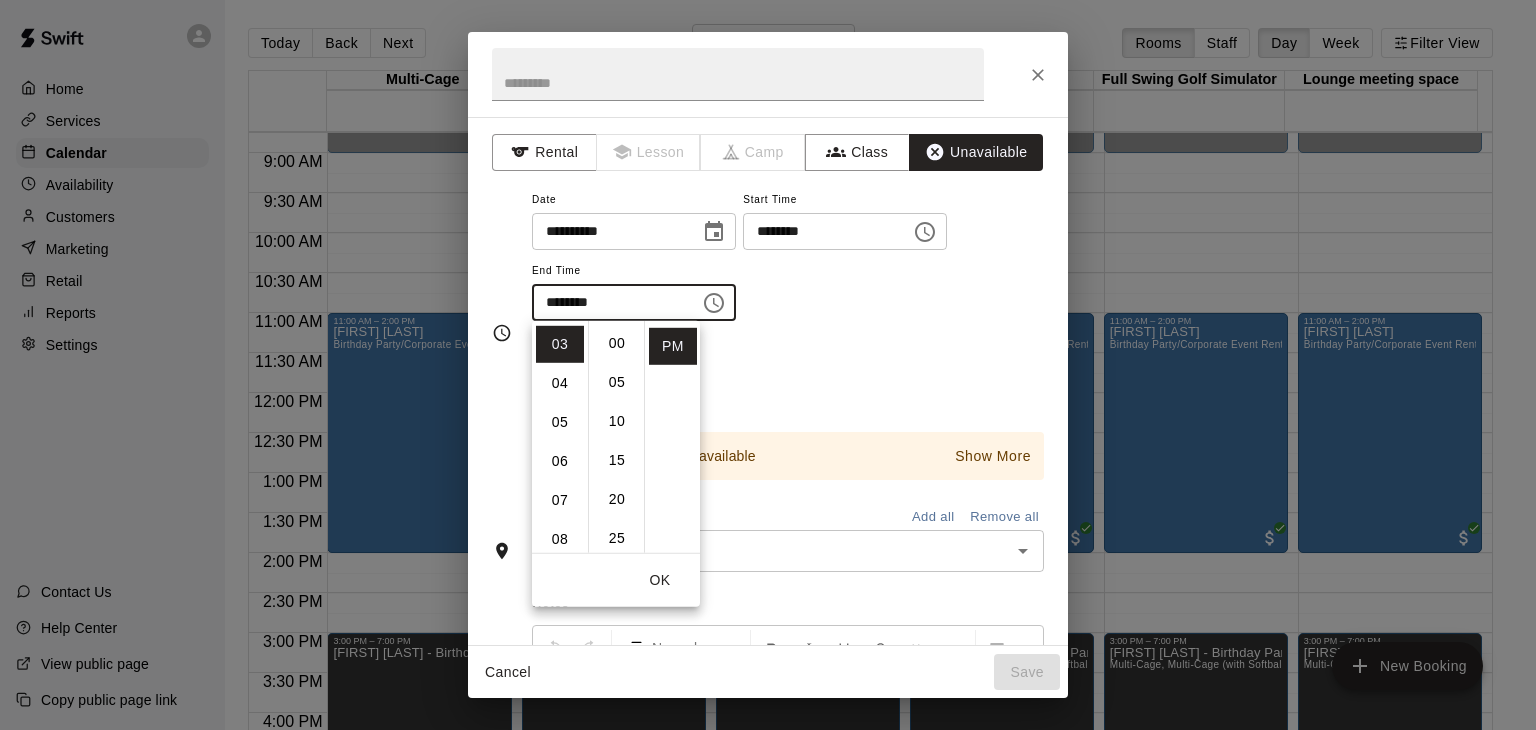 type on "********" 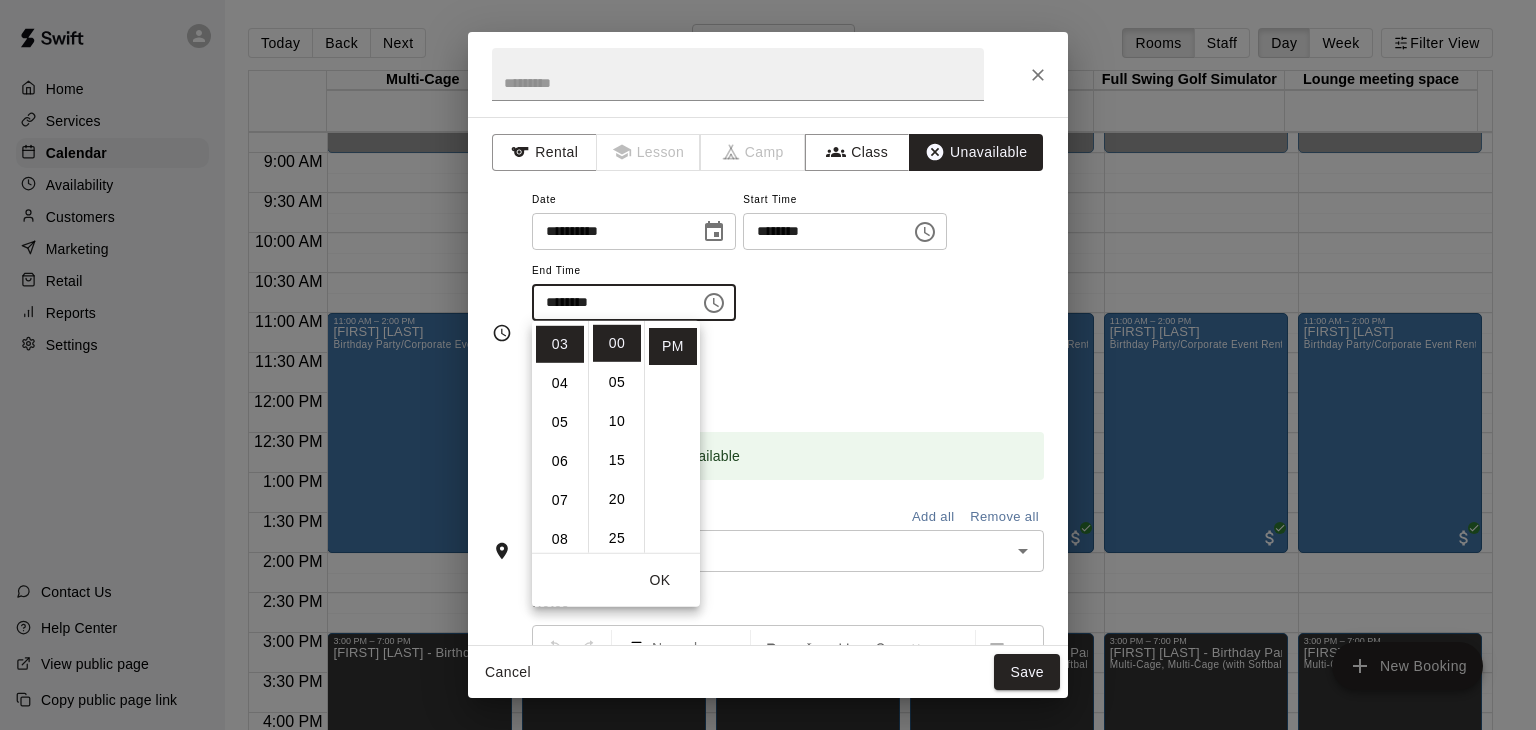 click on "Repeats No Yes" at bounding box center [788, 372] 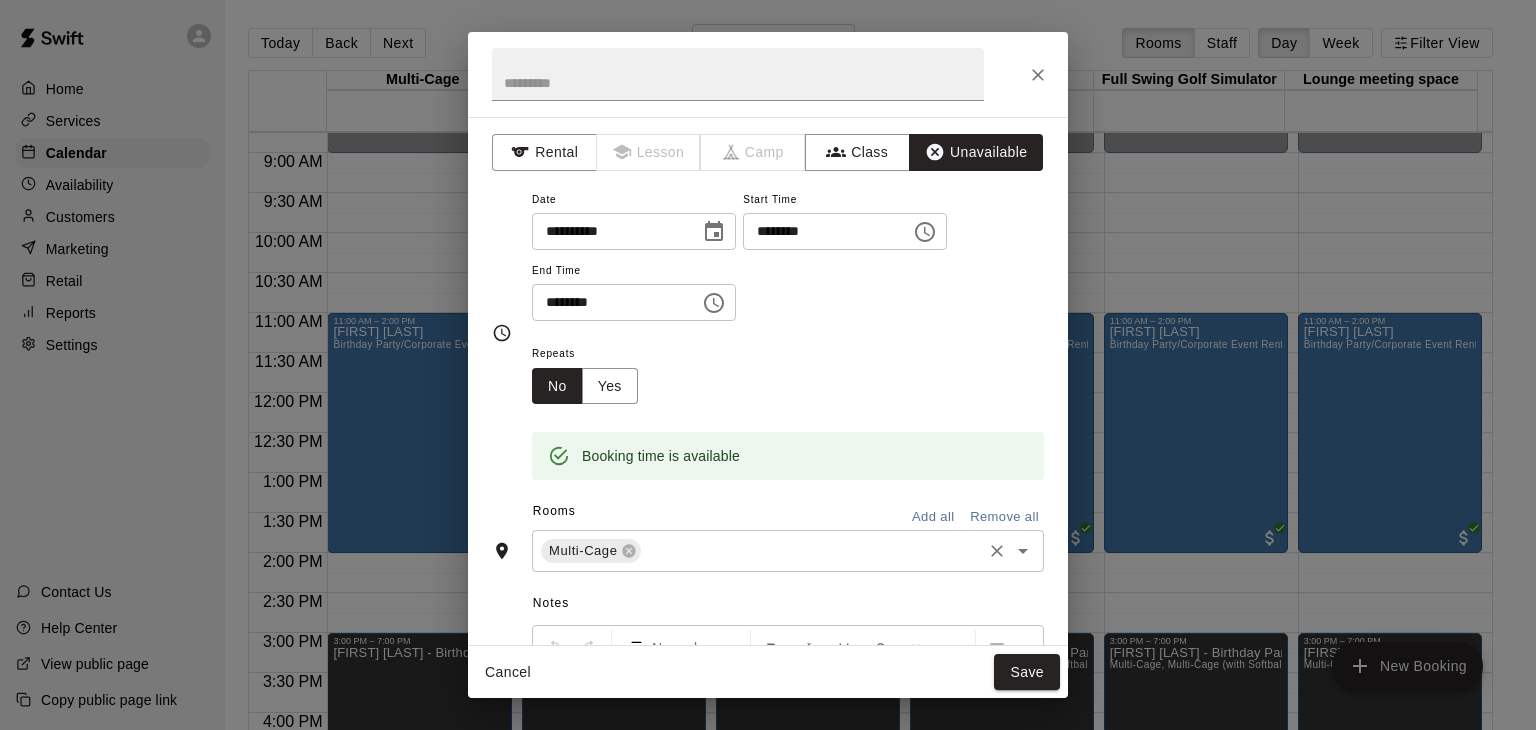 click on "Add all" at bounding box center [933, 517] 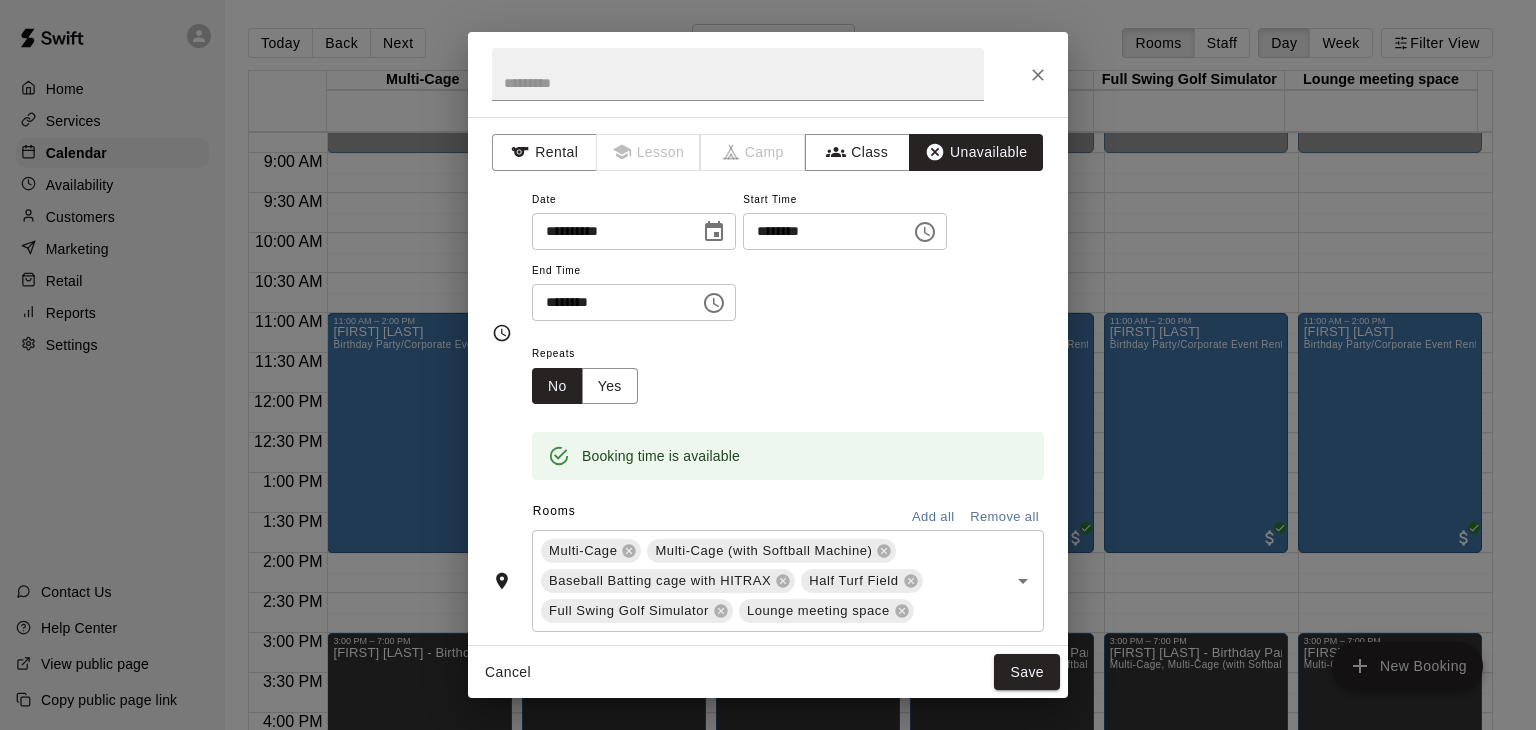 click on "Add all" at bounding box center [933, 517] 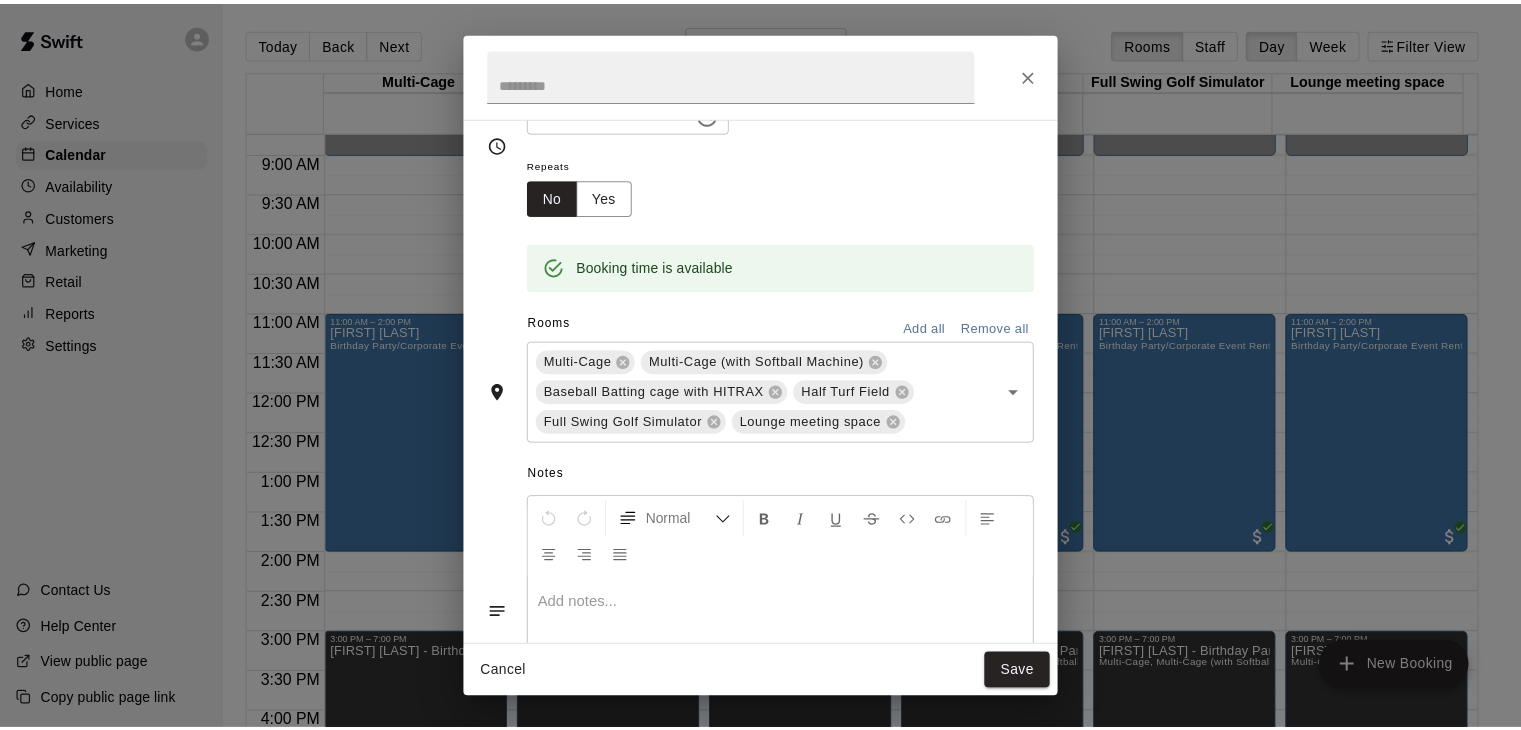 scroll, scrollTop: 200, scrollLeft: 0, axis: vertical 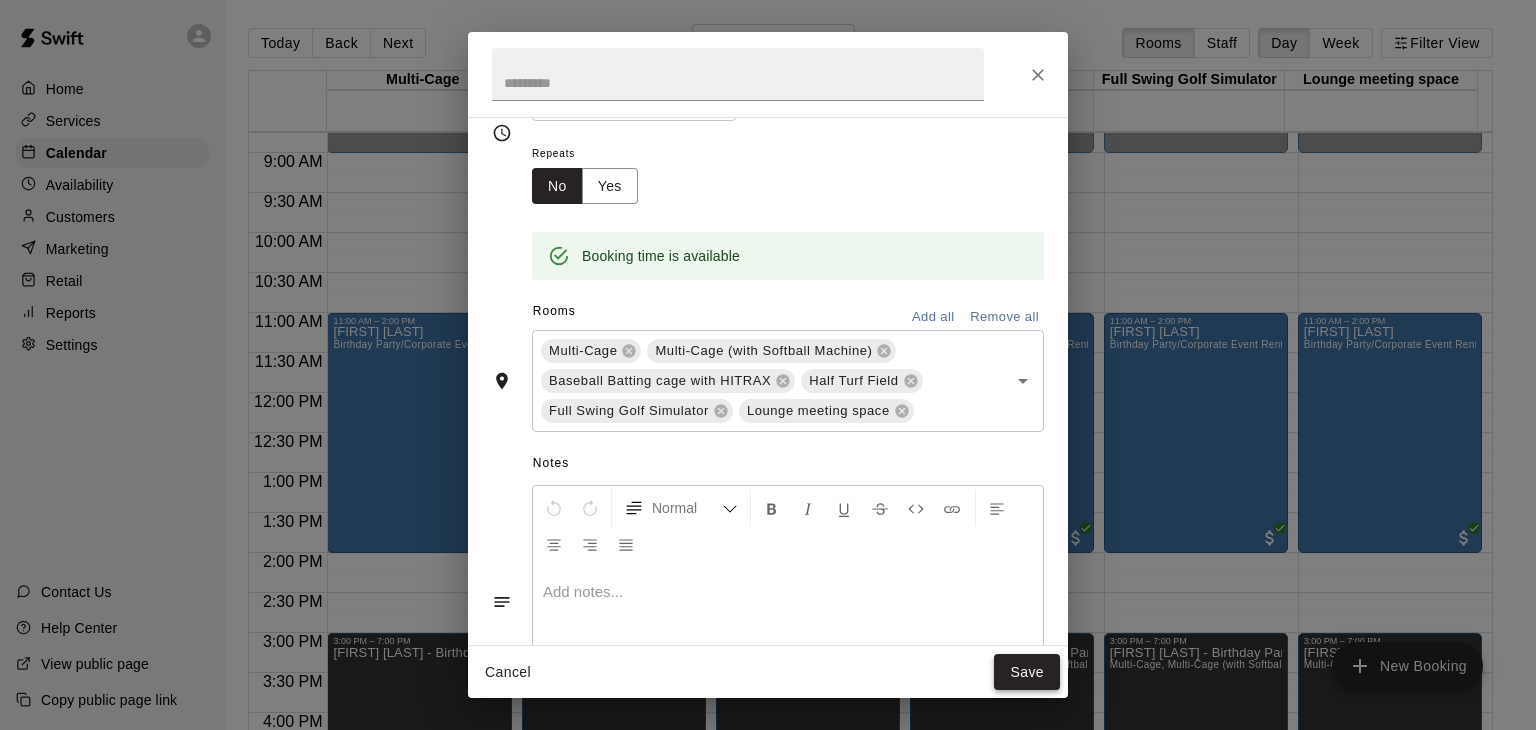 click on "Save" at bounding box center [1027, 672] 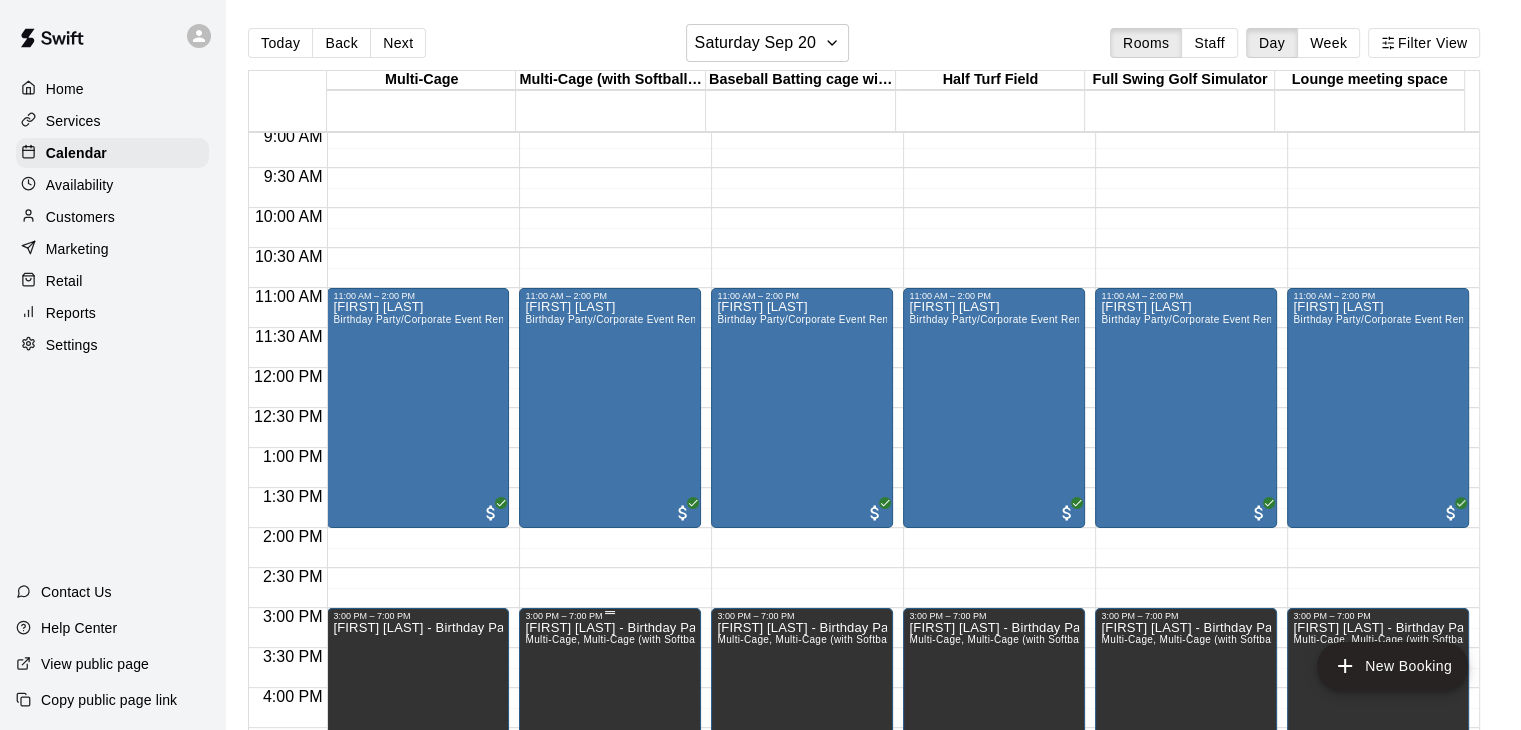 scroll, scrollTop: 700, scrollLeft: 0, axis: vertical 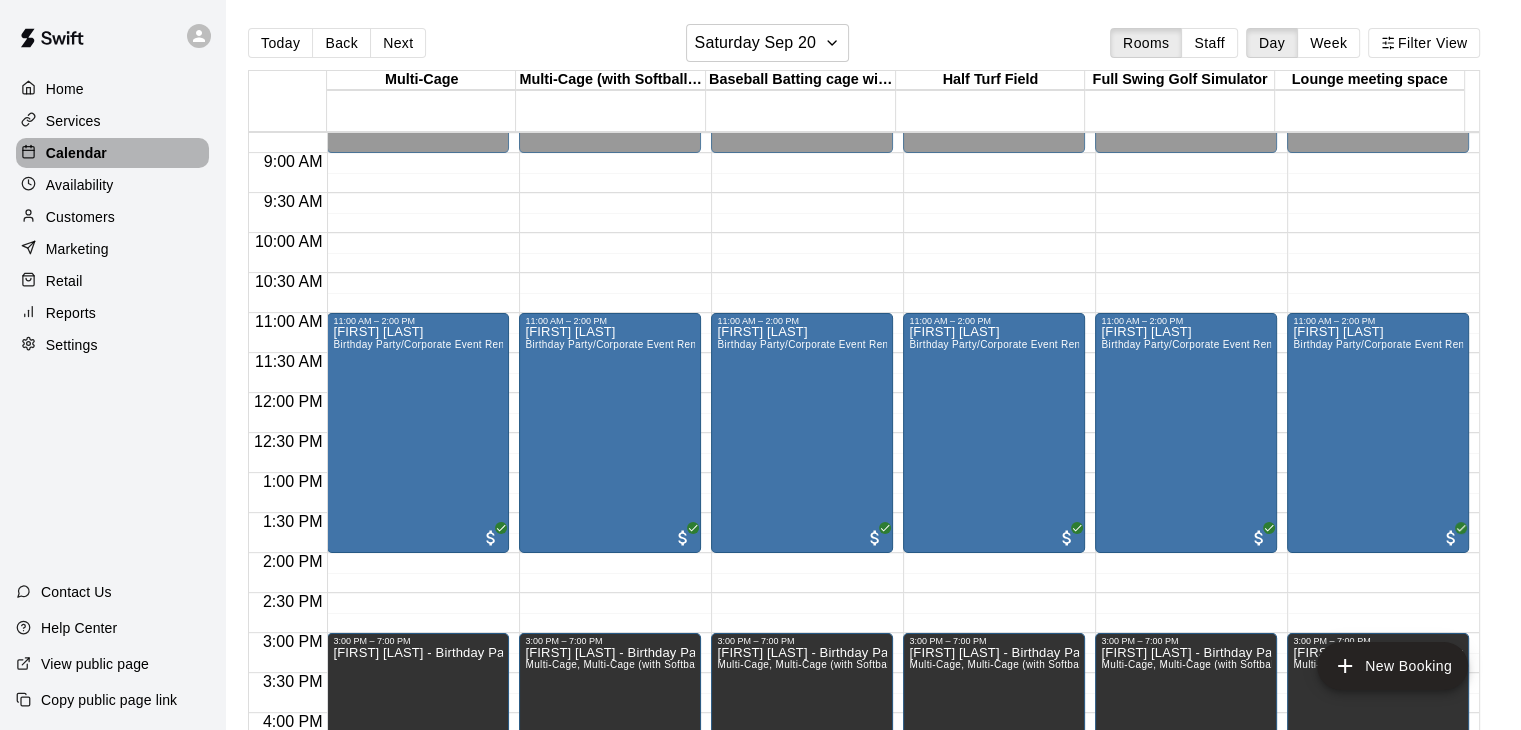 click on "Calendar" at bounding box center (76, 153) 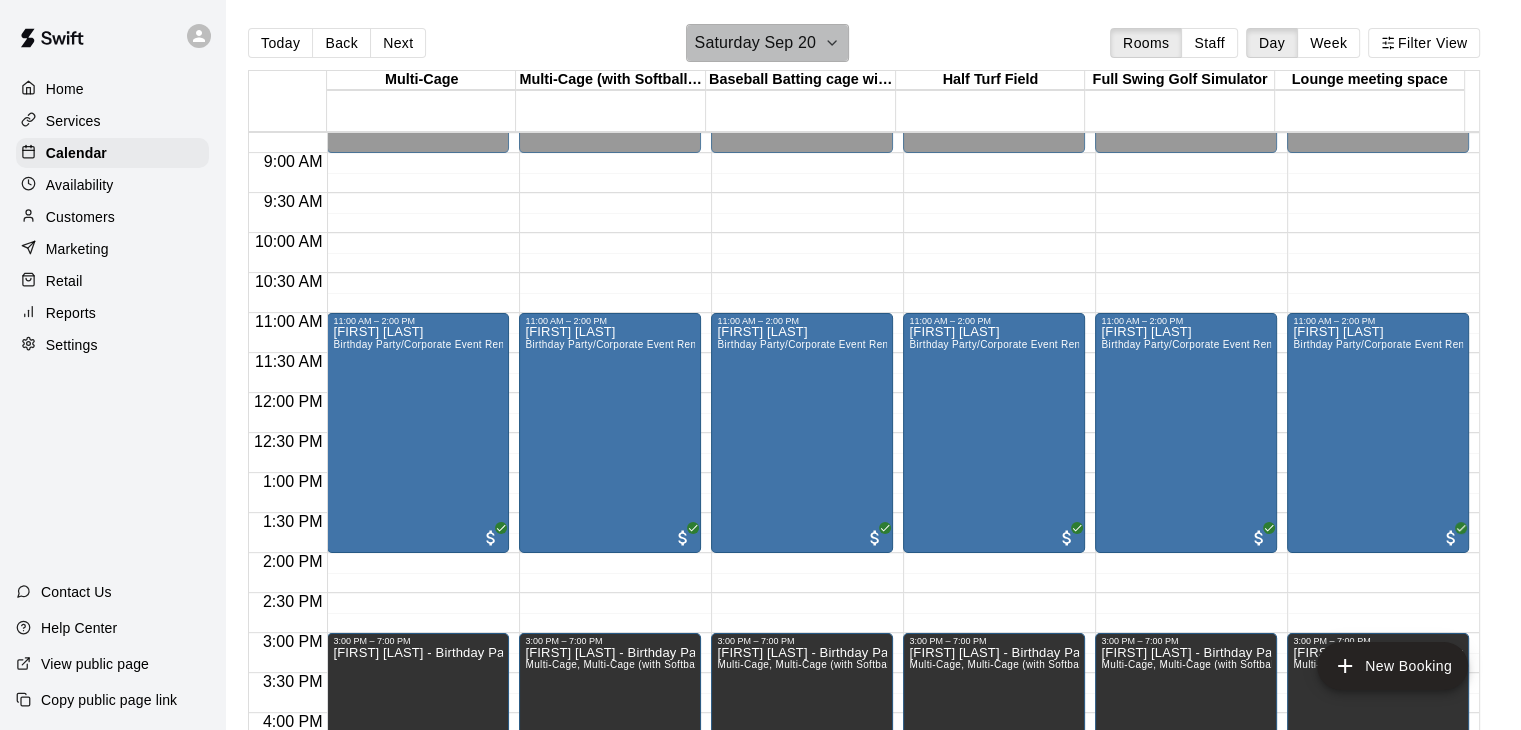 click 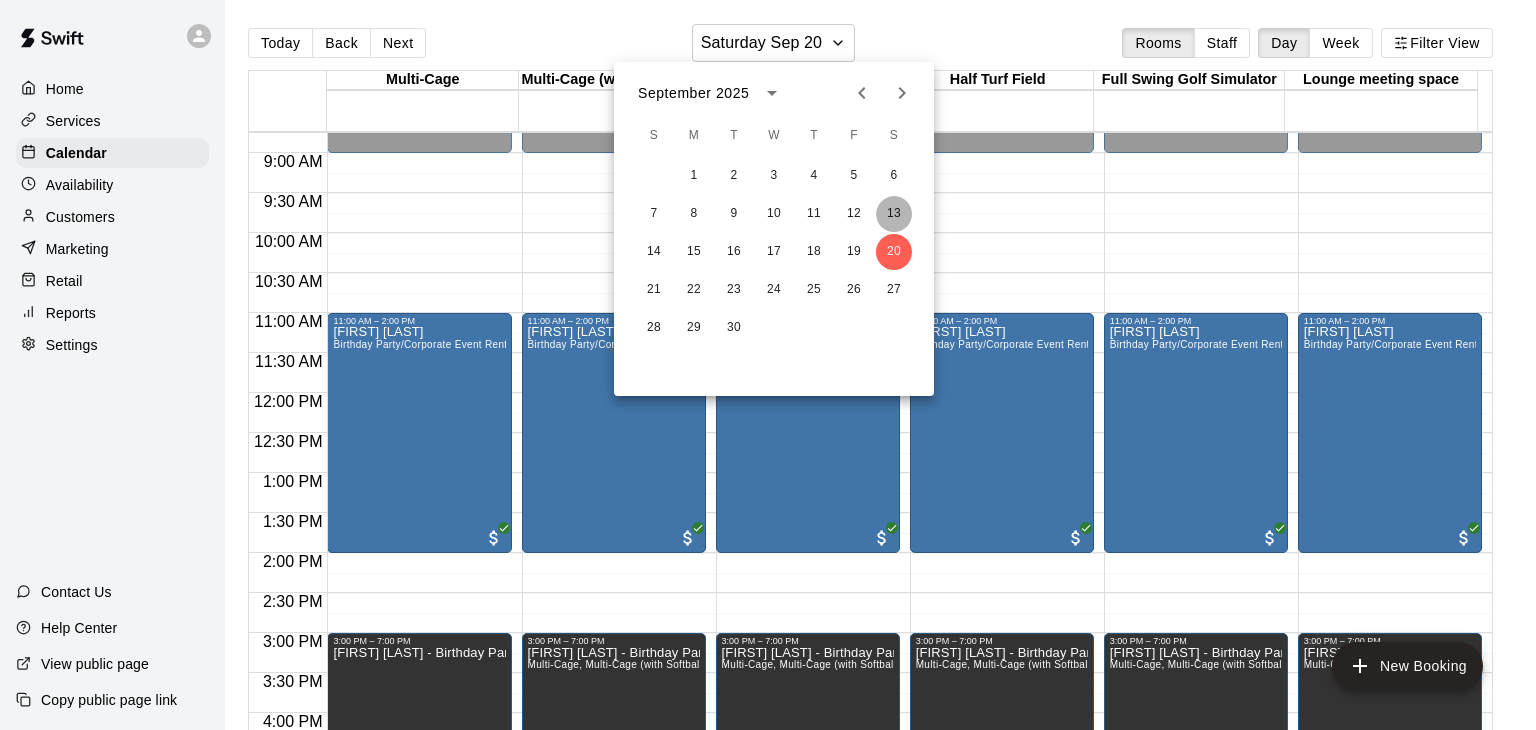 click on "13" at bounding box center (894, 214) 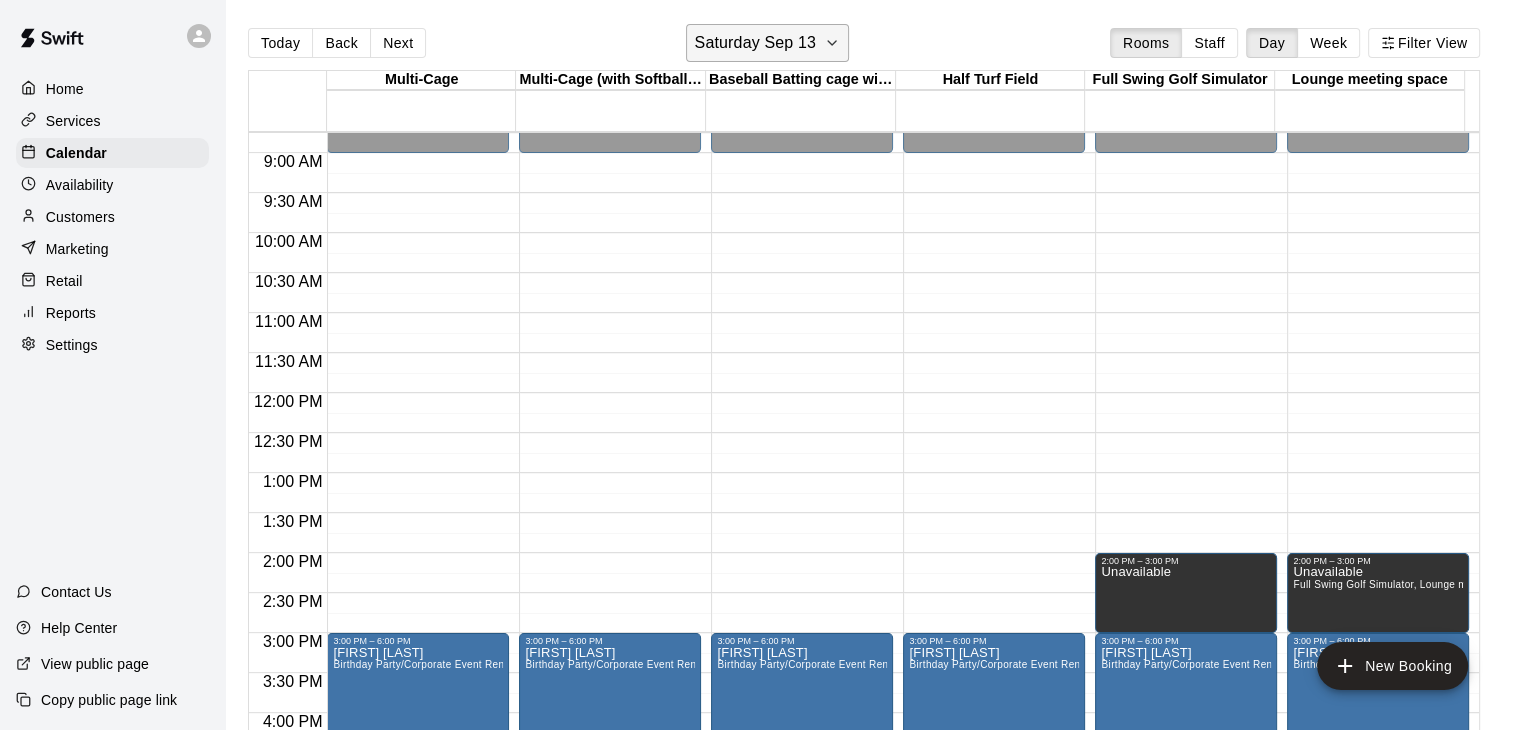 click 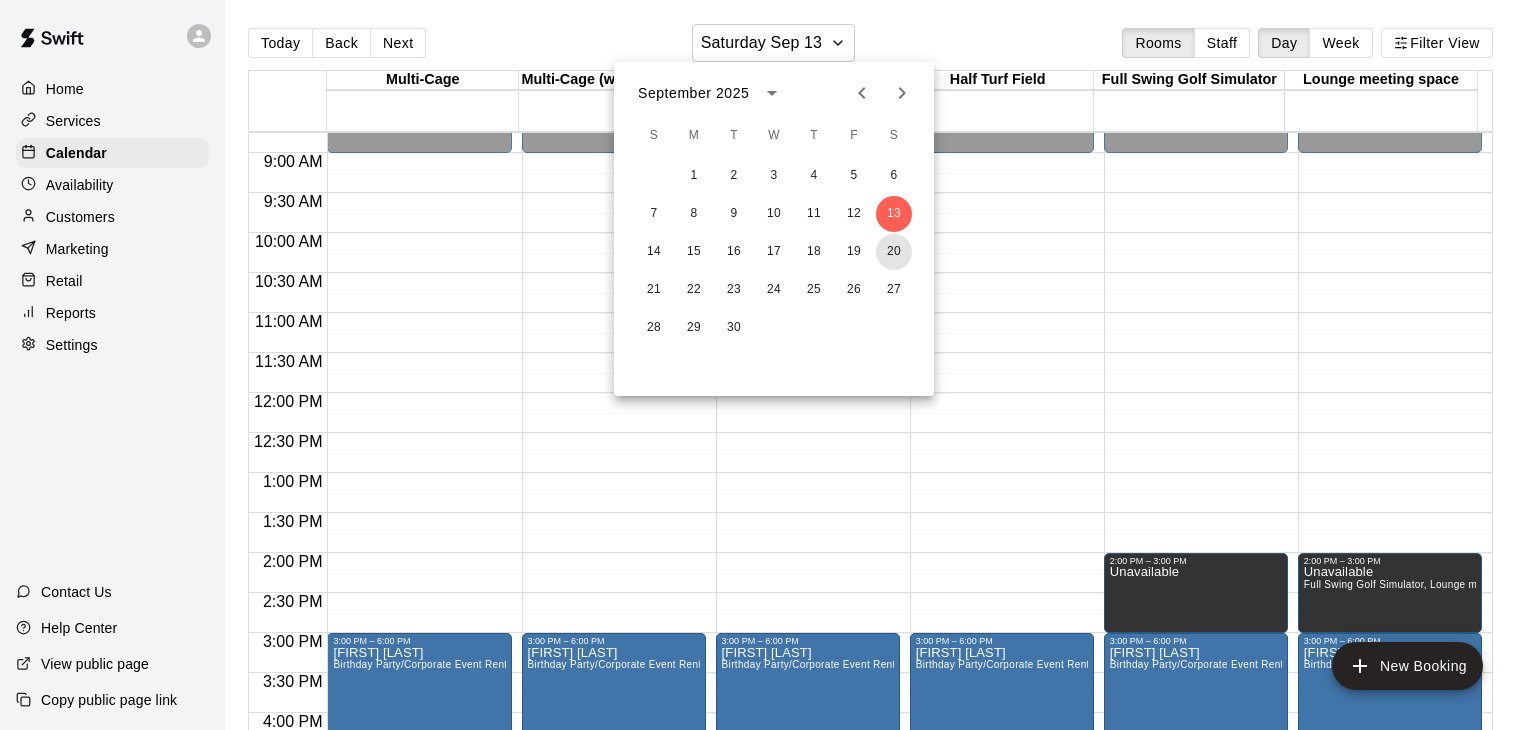 drag, startPoint x: 895, startPoint y: 249, endPoint x: 877, endPoint y: 270, distance: 27.658634 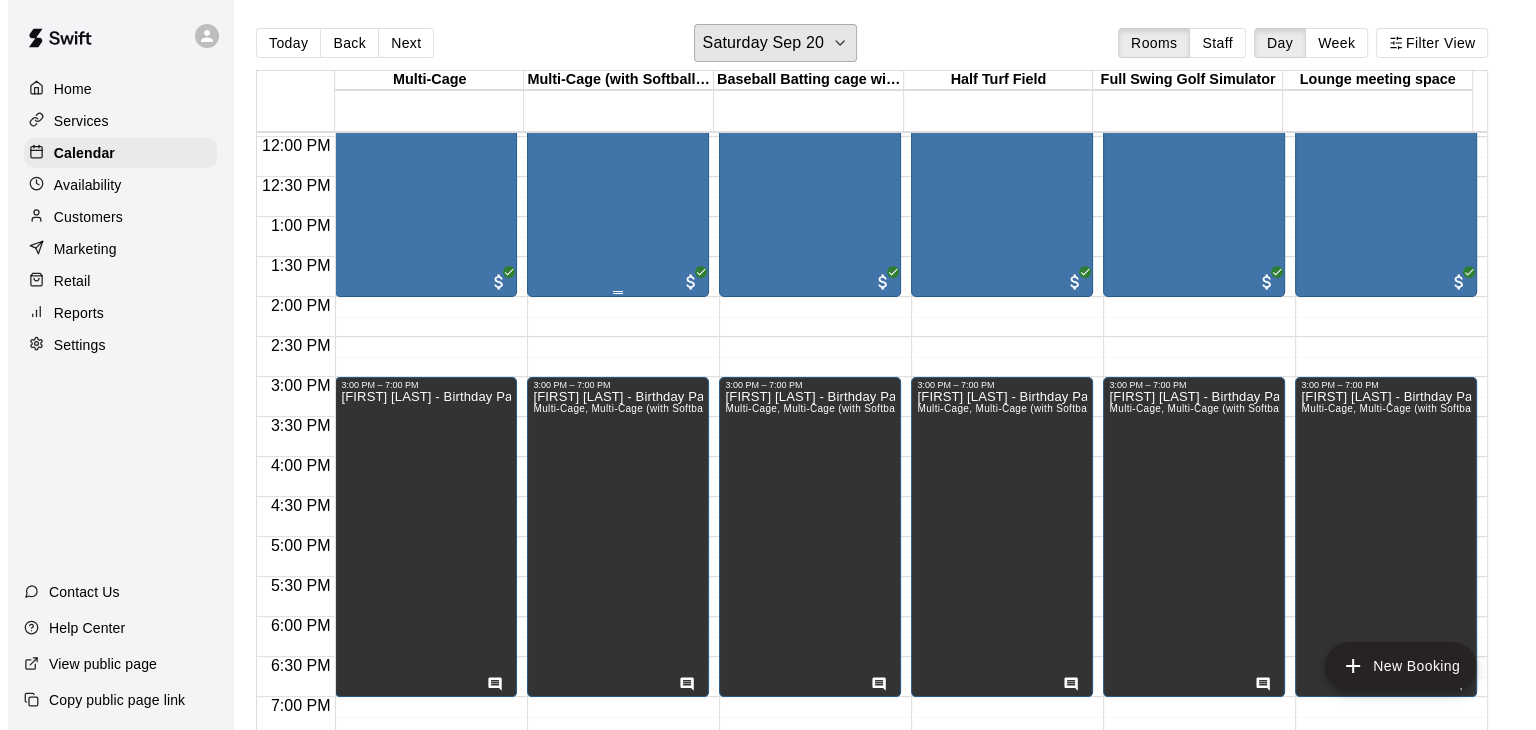 scroll, scrollTop: 800, scrollLeft: 0, axis: vertical 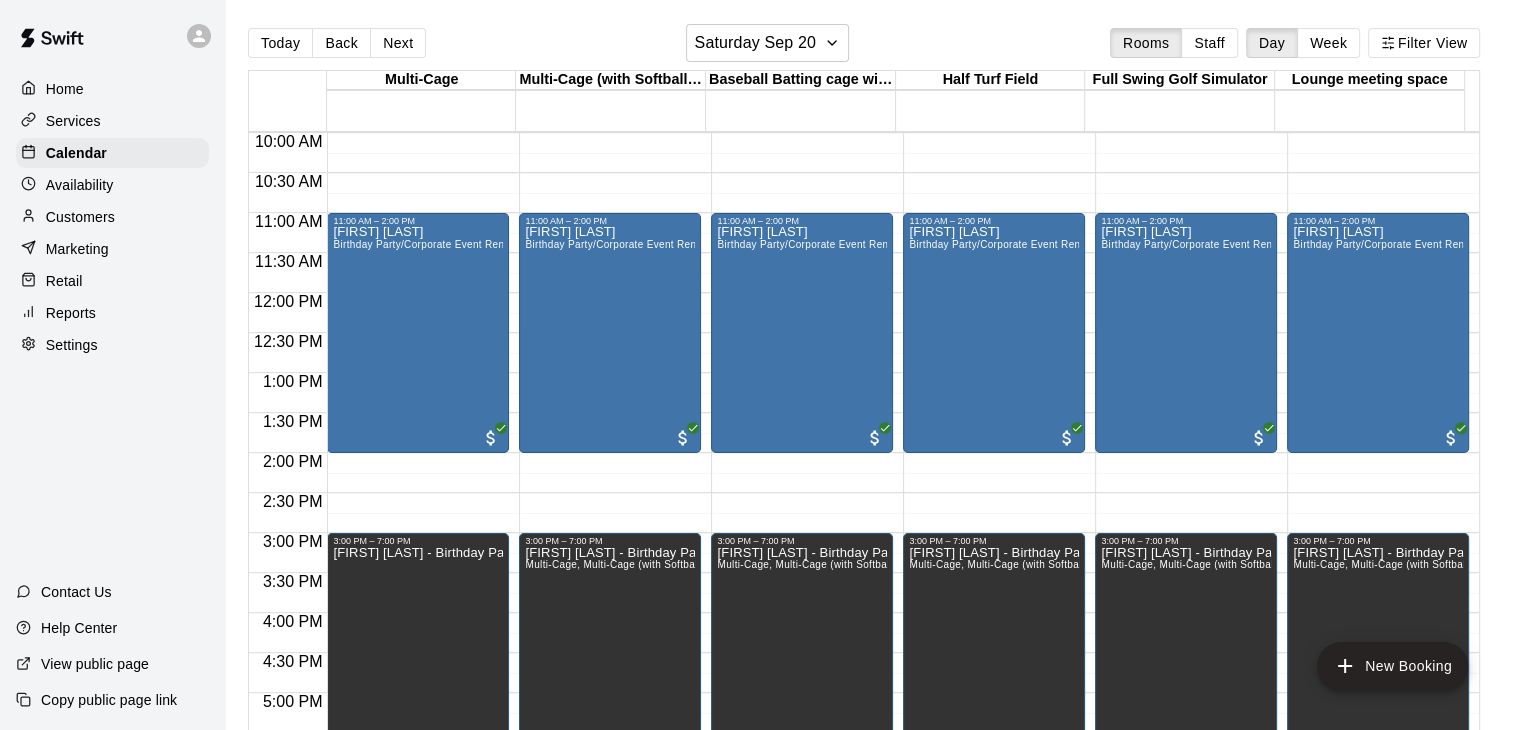 click on "11:00 AM – 2:00 PM [FIRST] [LAST] Birthday Party/Corporate Event Rental (3 HOURS) 3:00 PM – 7:00 PM [FIRST] [LAST] - Birthday Party" at bounding box center [418, 293] 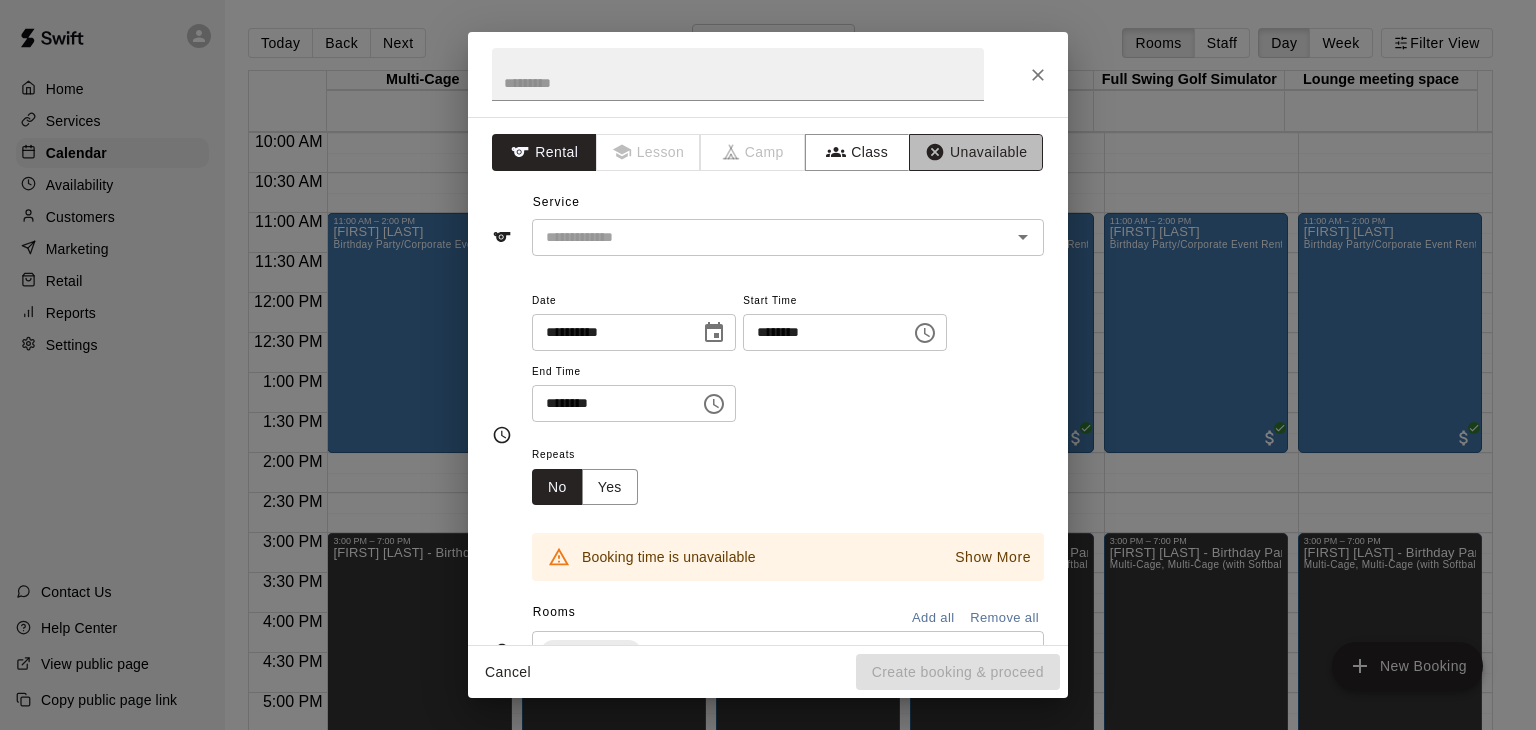 click on "Unavailable" at bounding box center [976, 152] 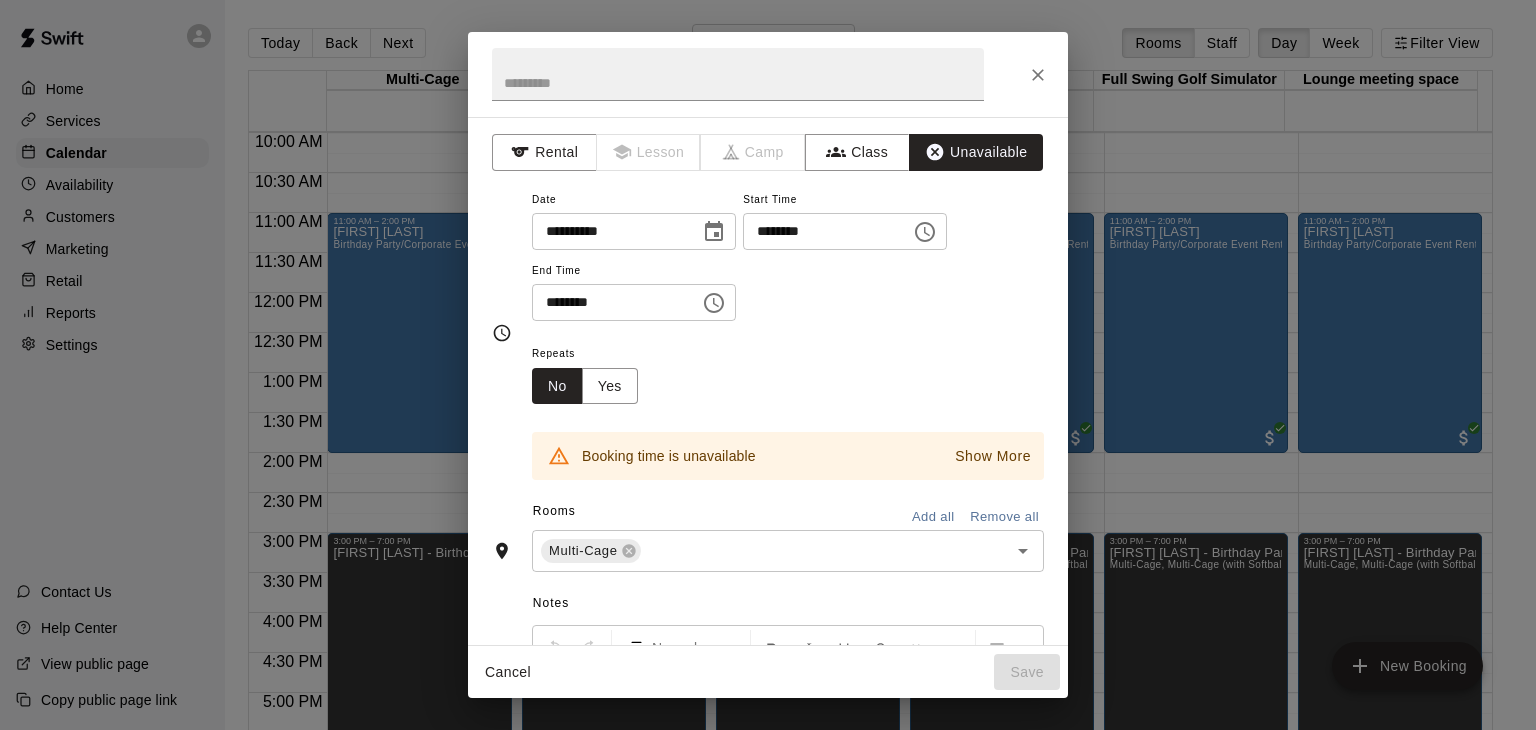 click 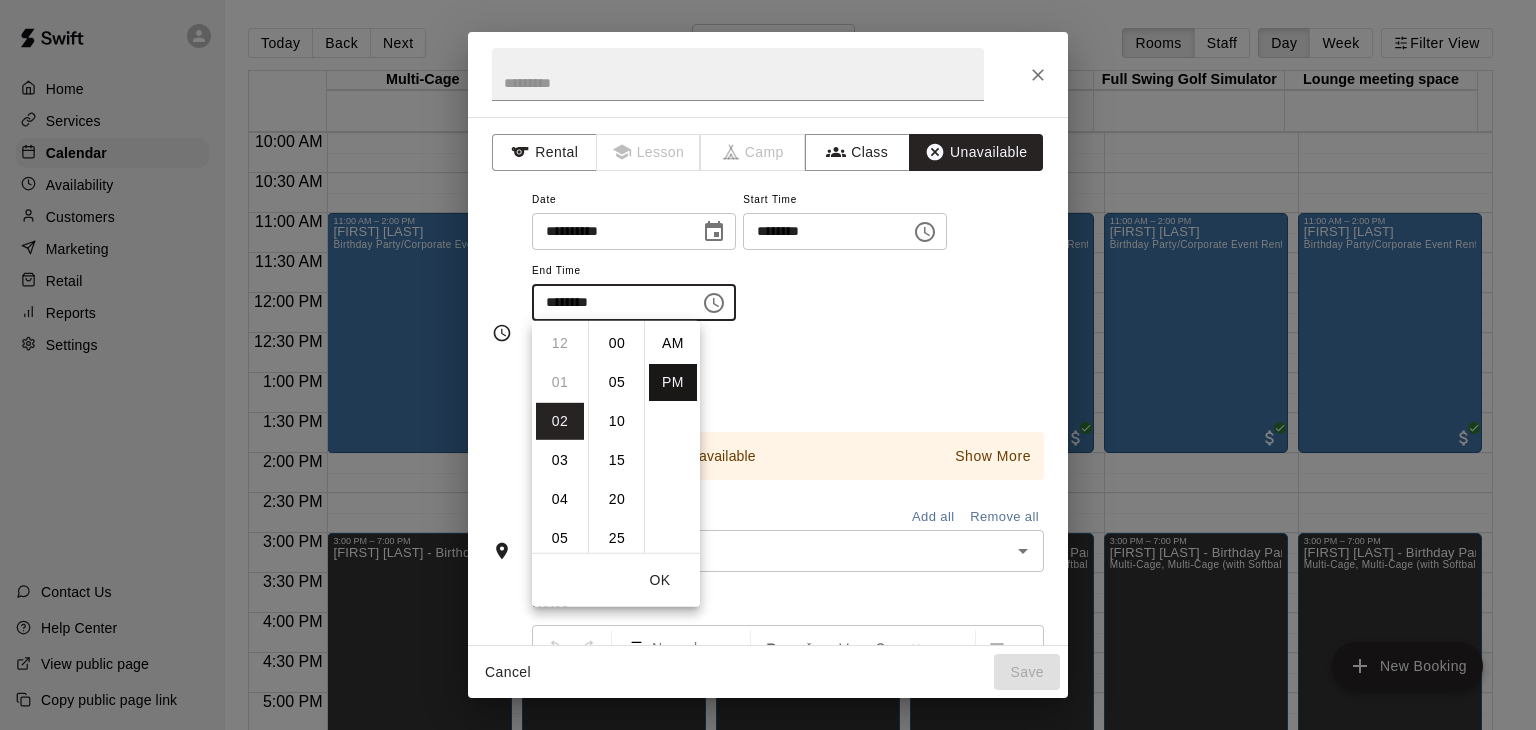 scroll, scrollTop: 78, scrollLeft: 0, axis: vertical 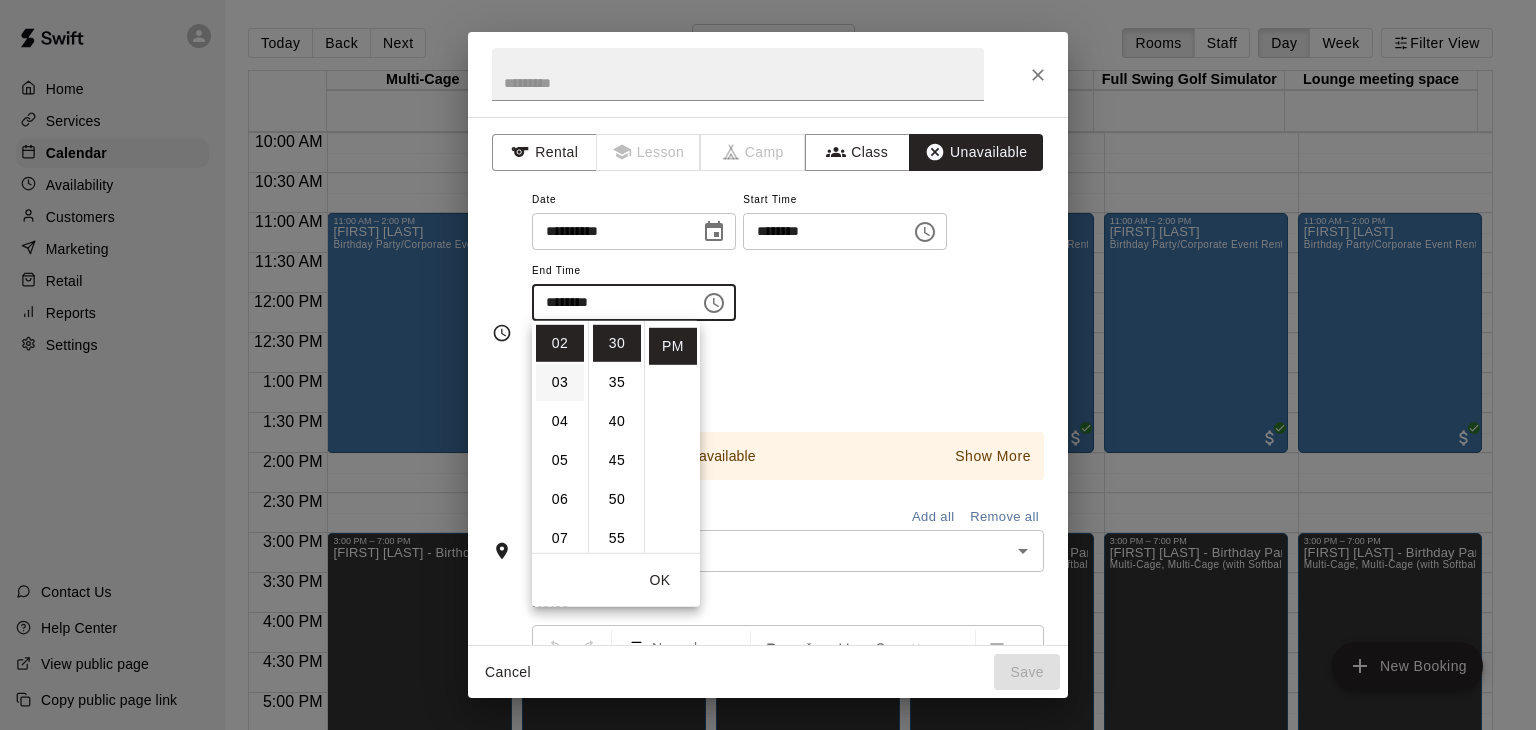 click on "03" at bounding box center (560, 382) 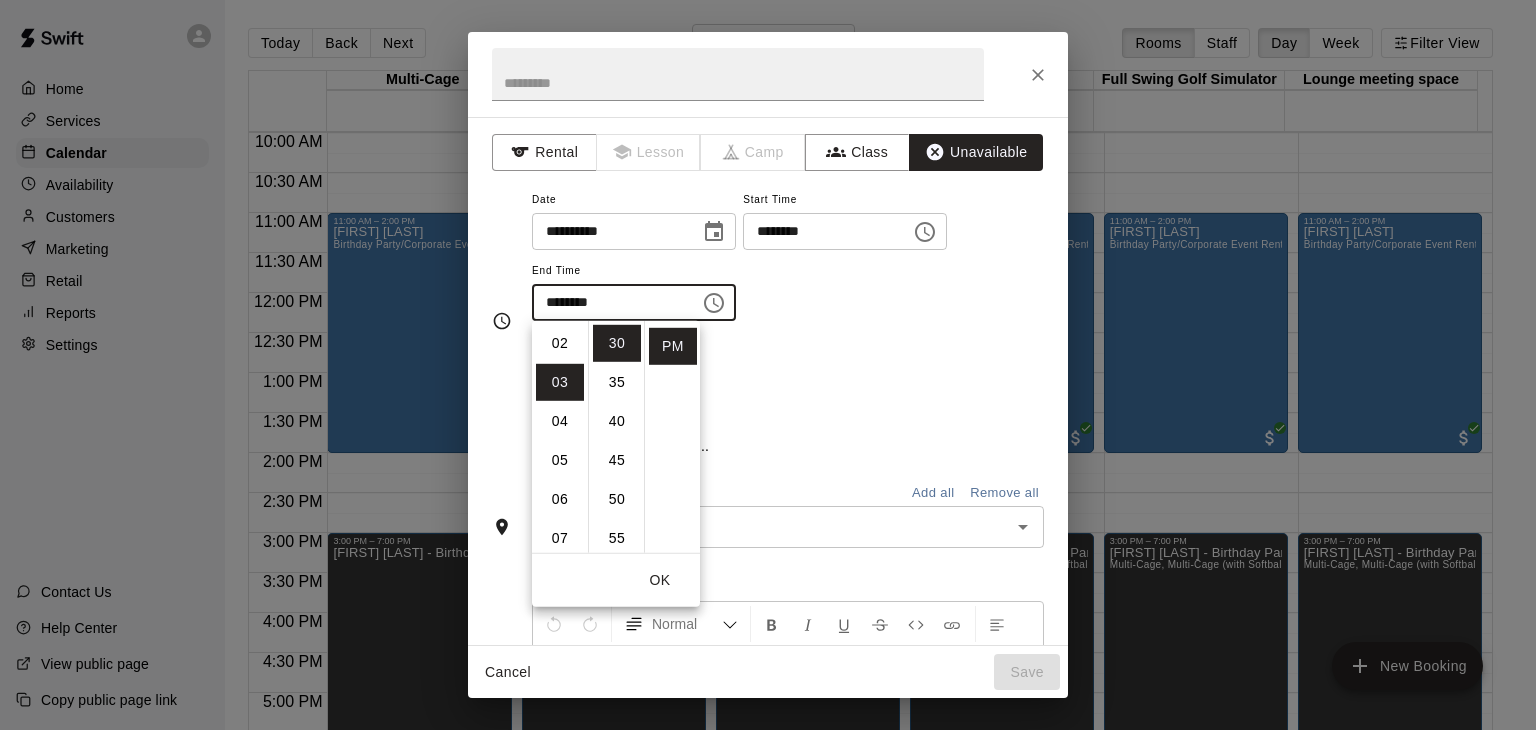 scroll, scrollTop: 116, scrollLeft: 0, axis: vertical 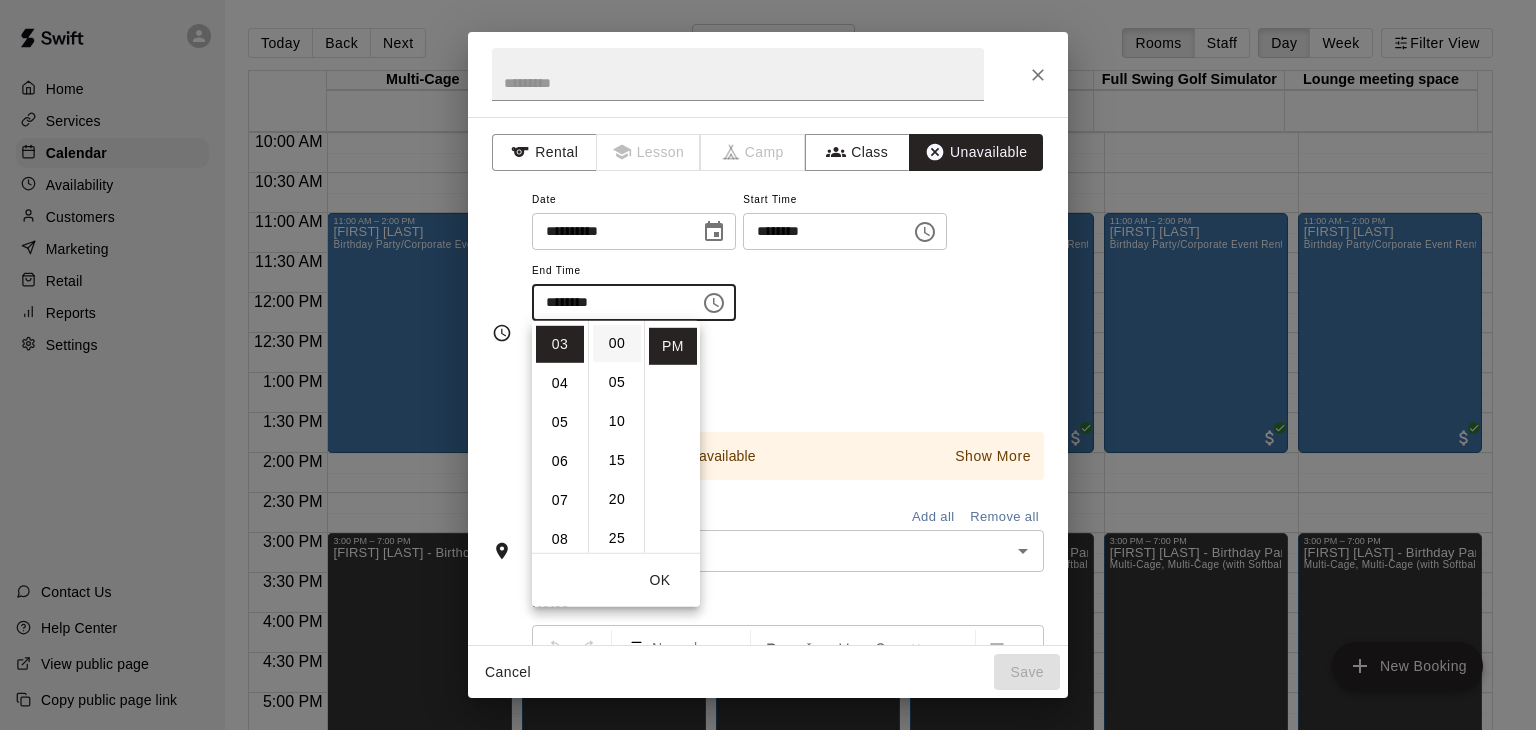 click on "00" at bounding box center (617, 343) 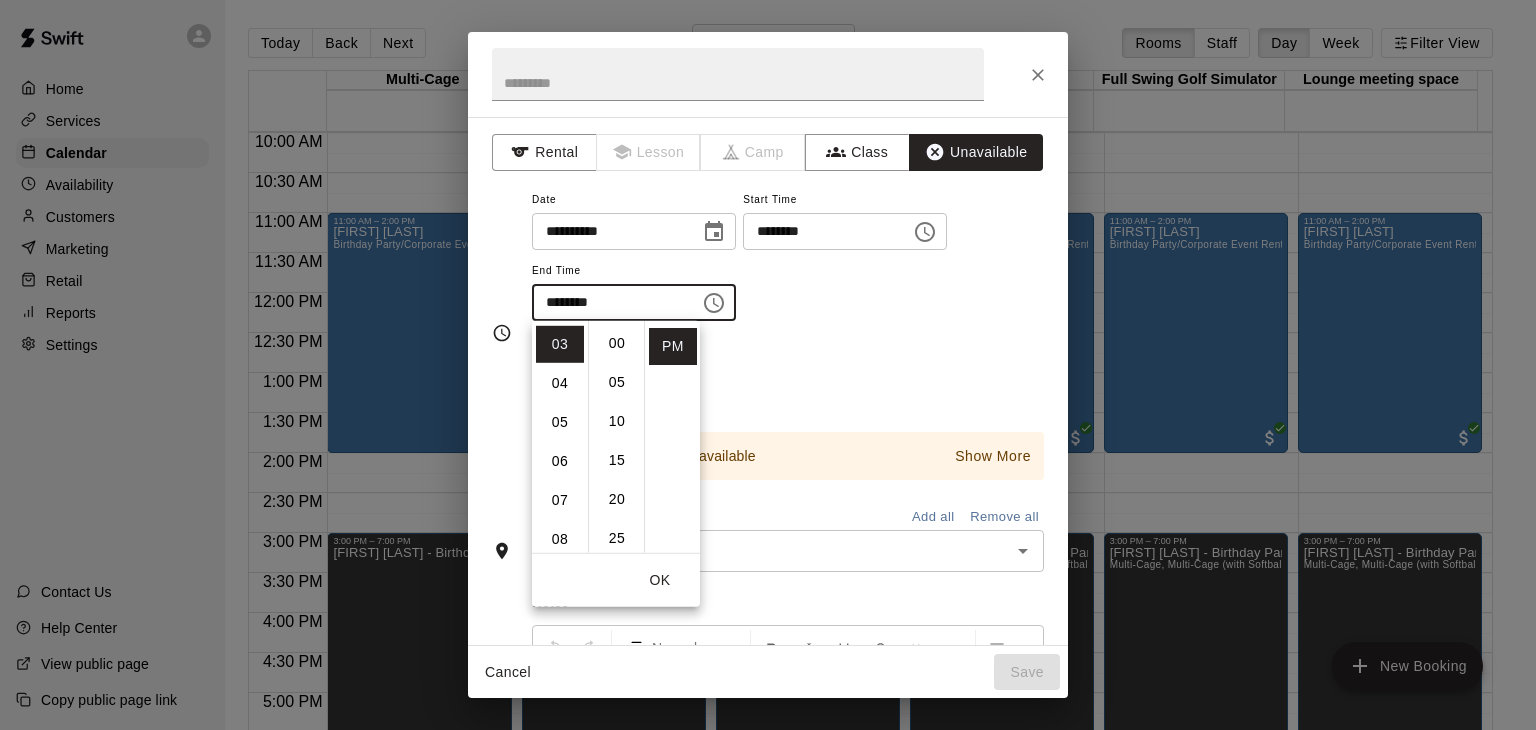 type on "********" 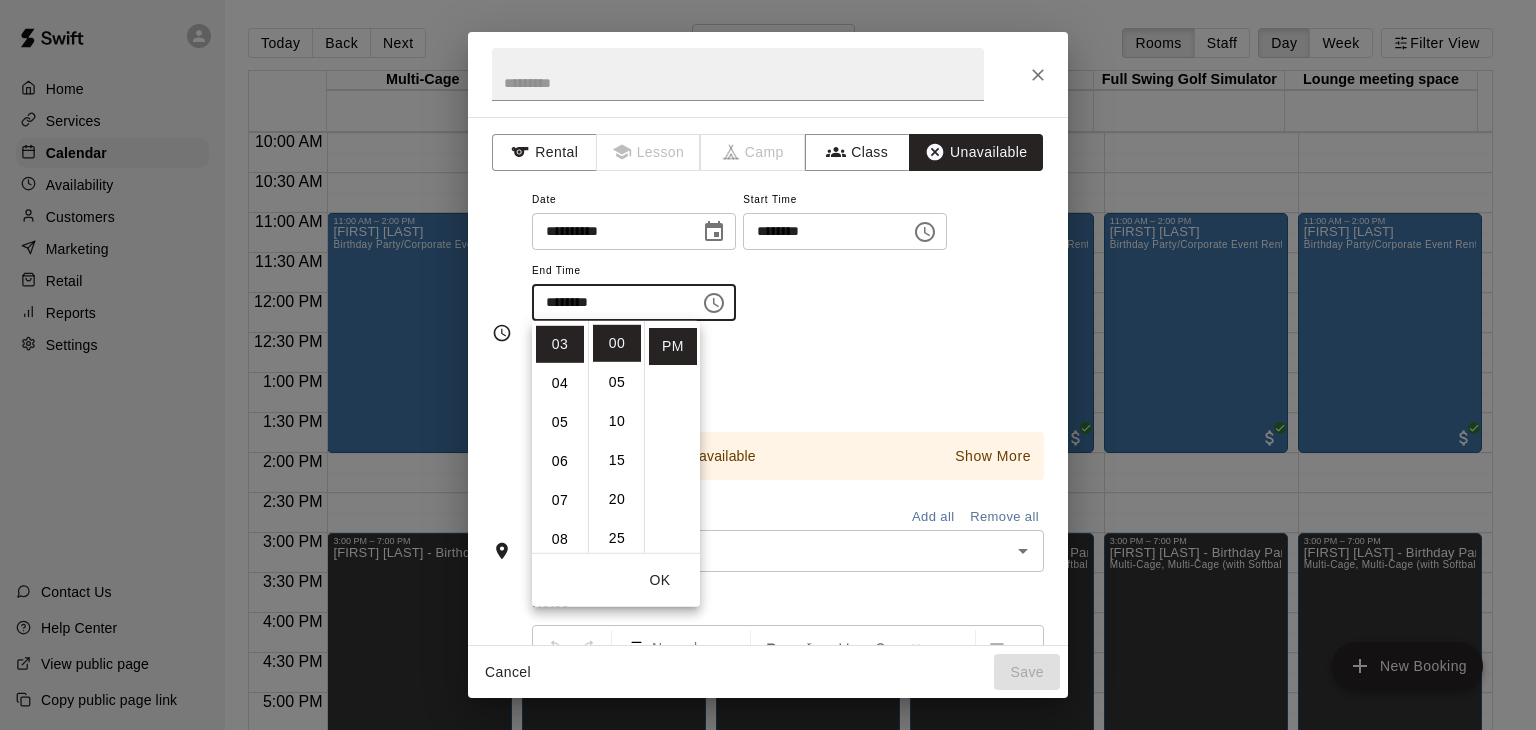 click on "Repeats No Yes" at bounding box center (788, 372) 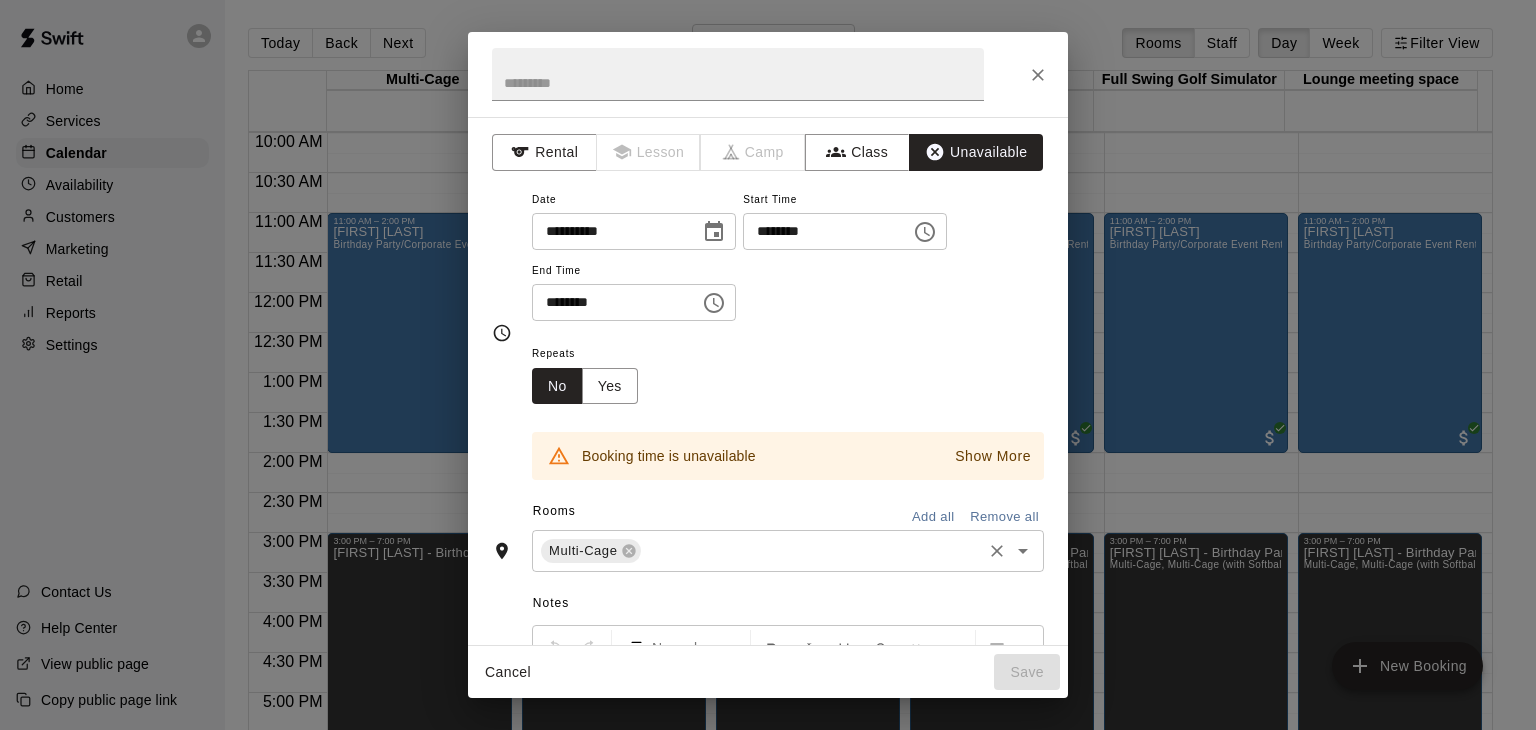 click on "Add all" at bounding box center [933, 517] 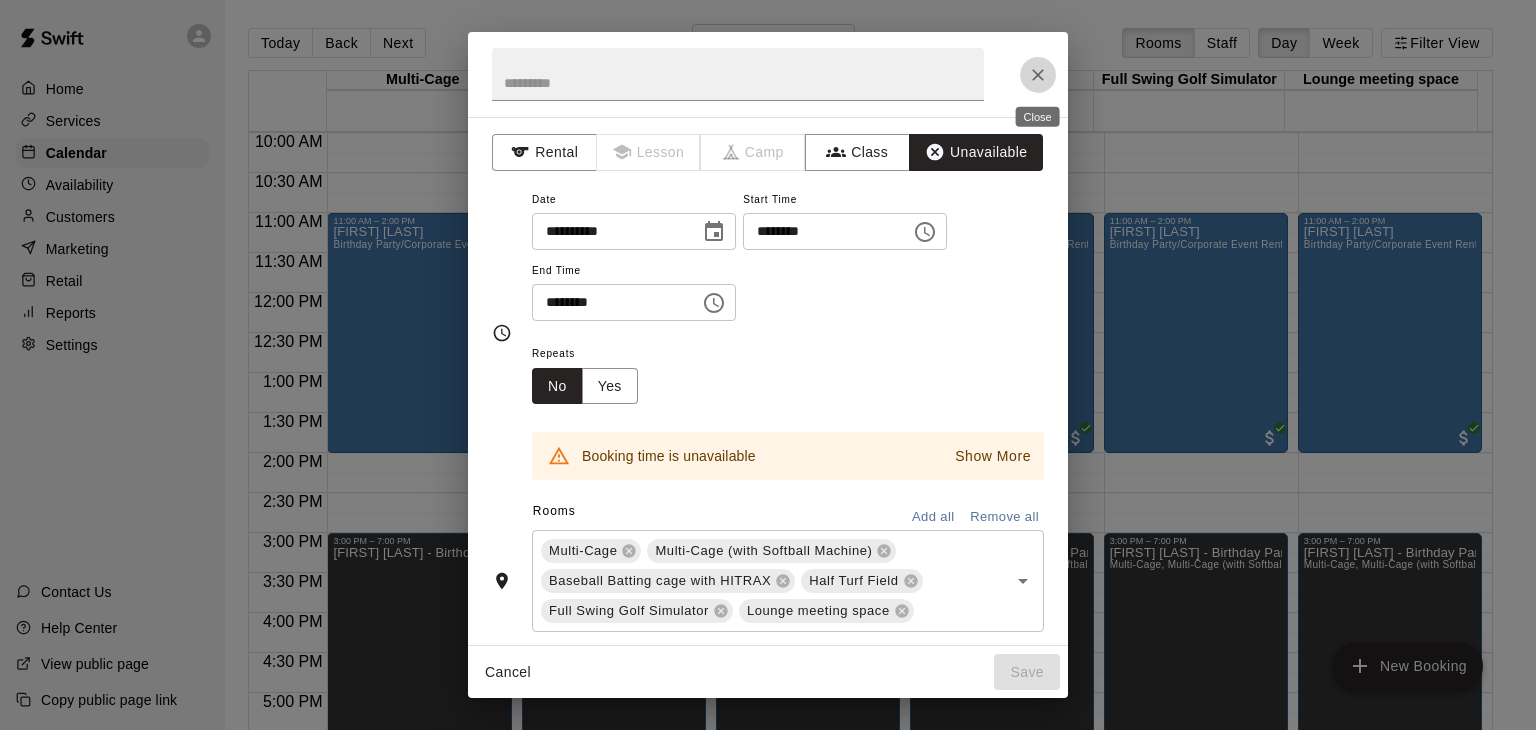 click 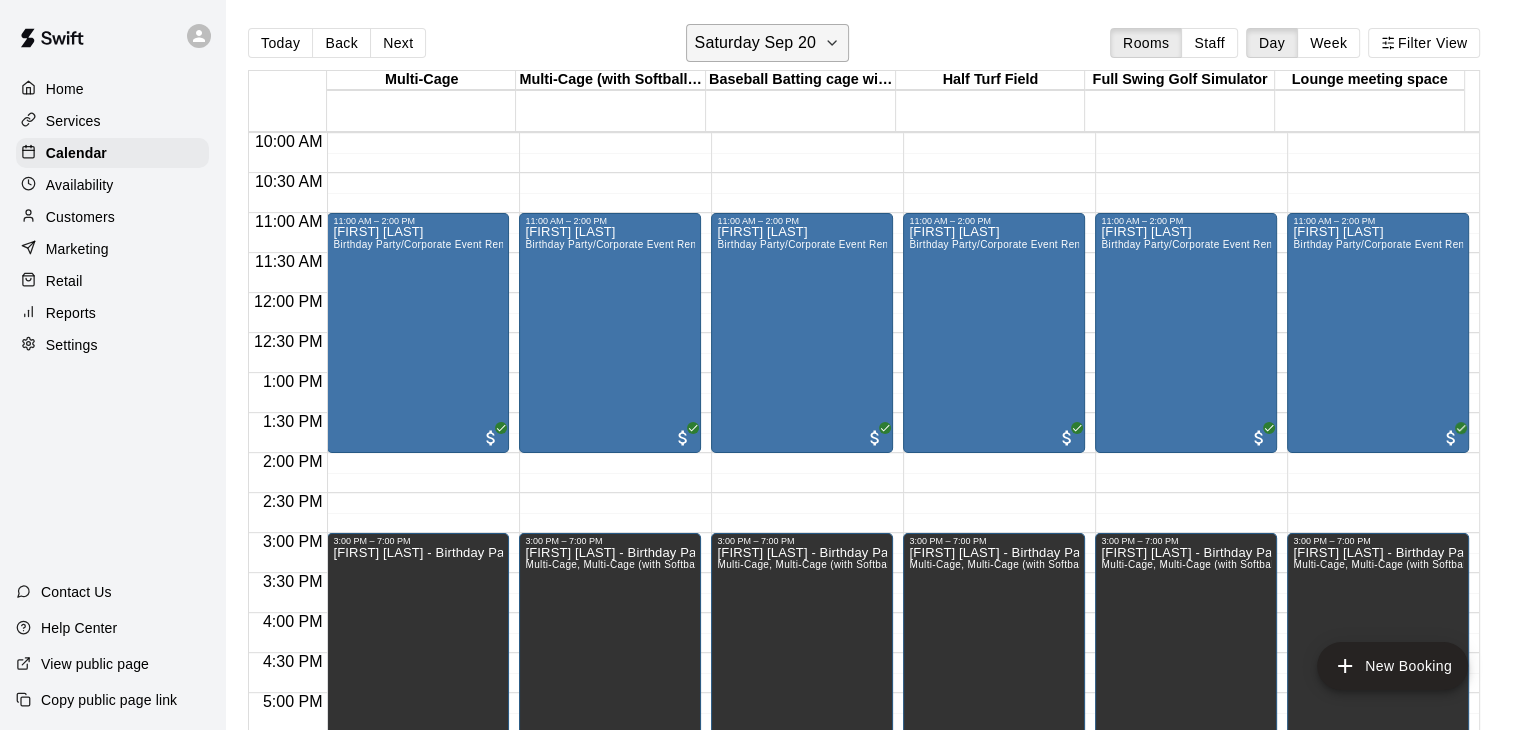 click on "Saturday Sep 20" at bounding box center [755, 43] 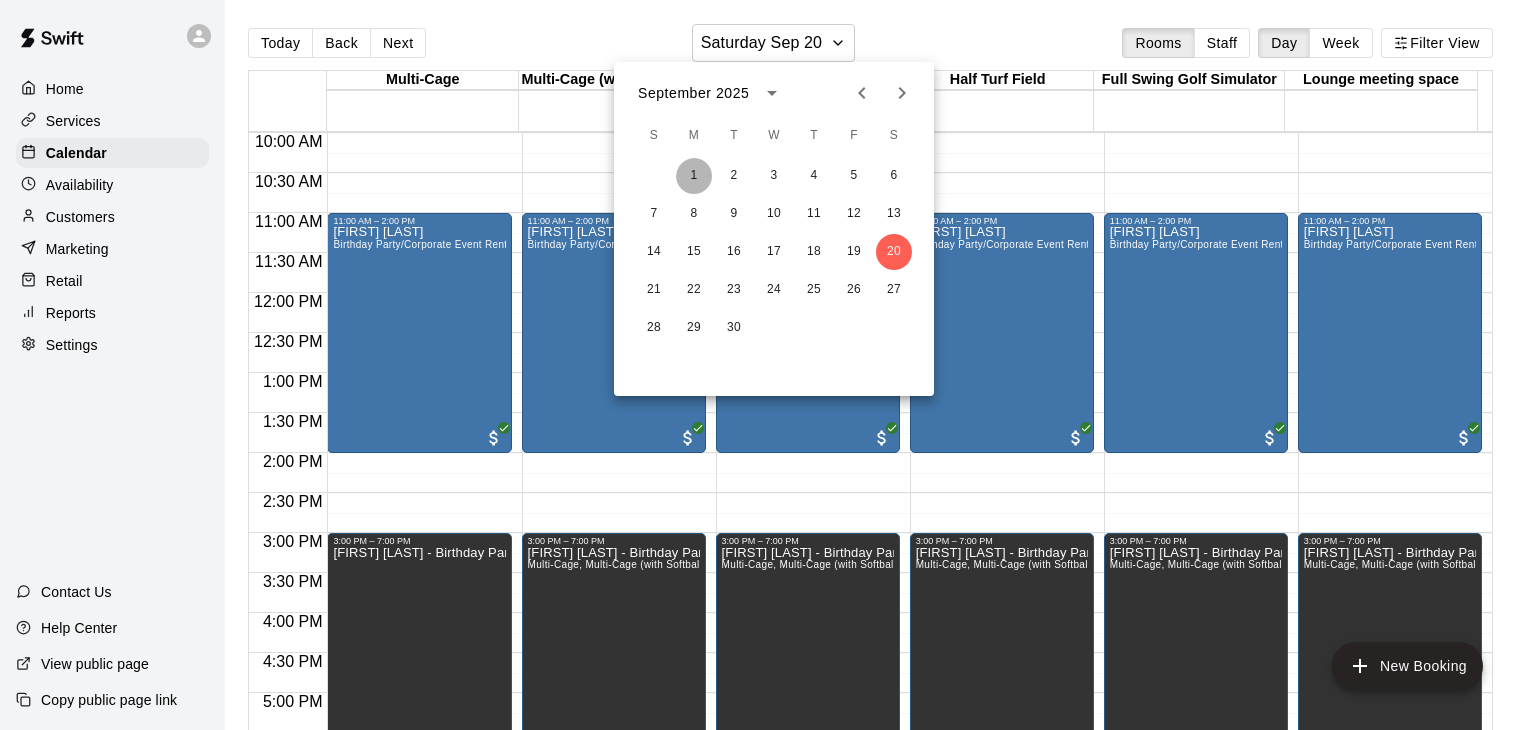click on "1" at bounding box center (694, 176) 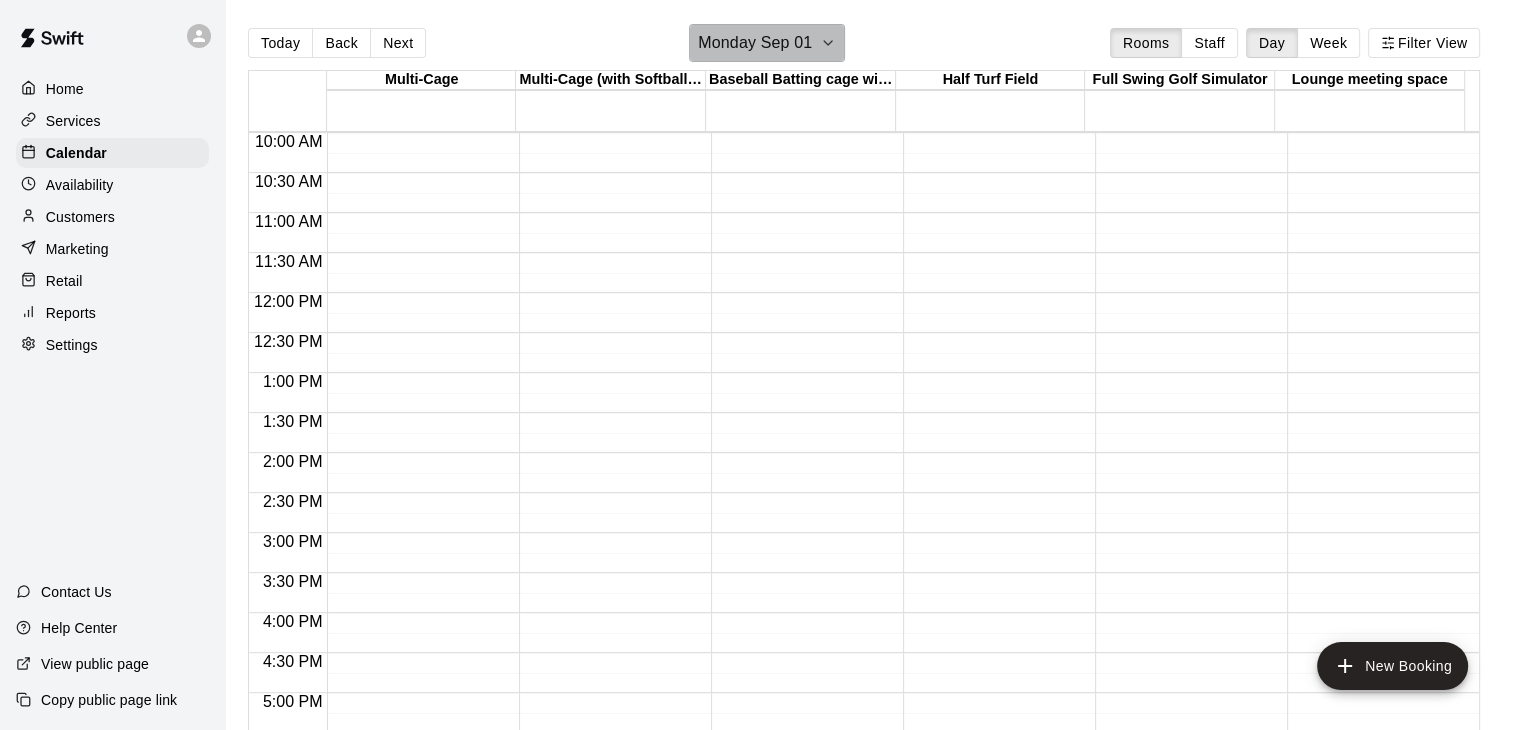 click 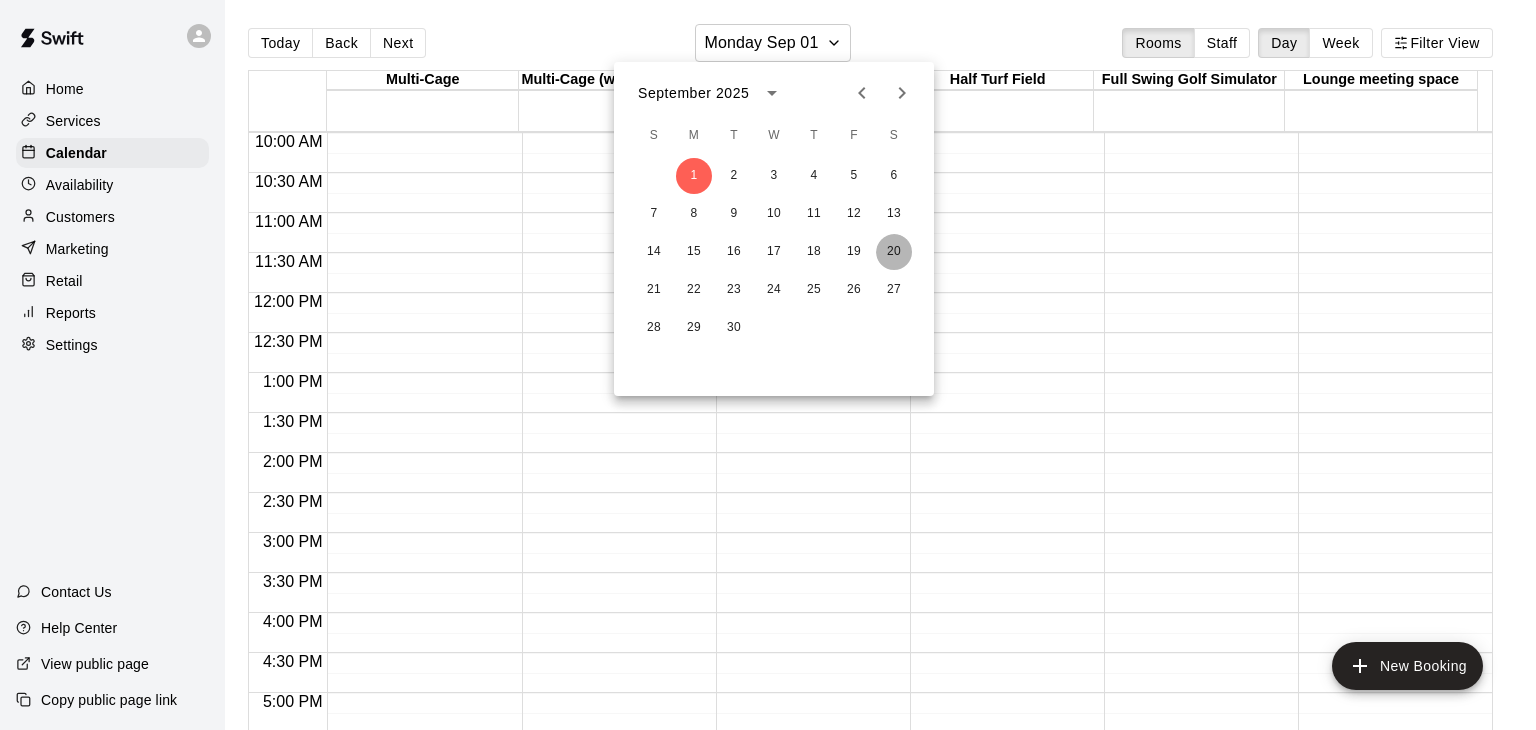 click on "20" at bounding box center [894, 252] 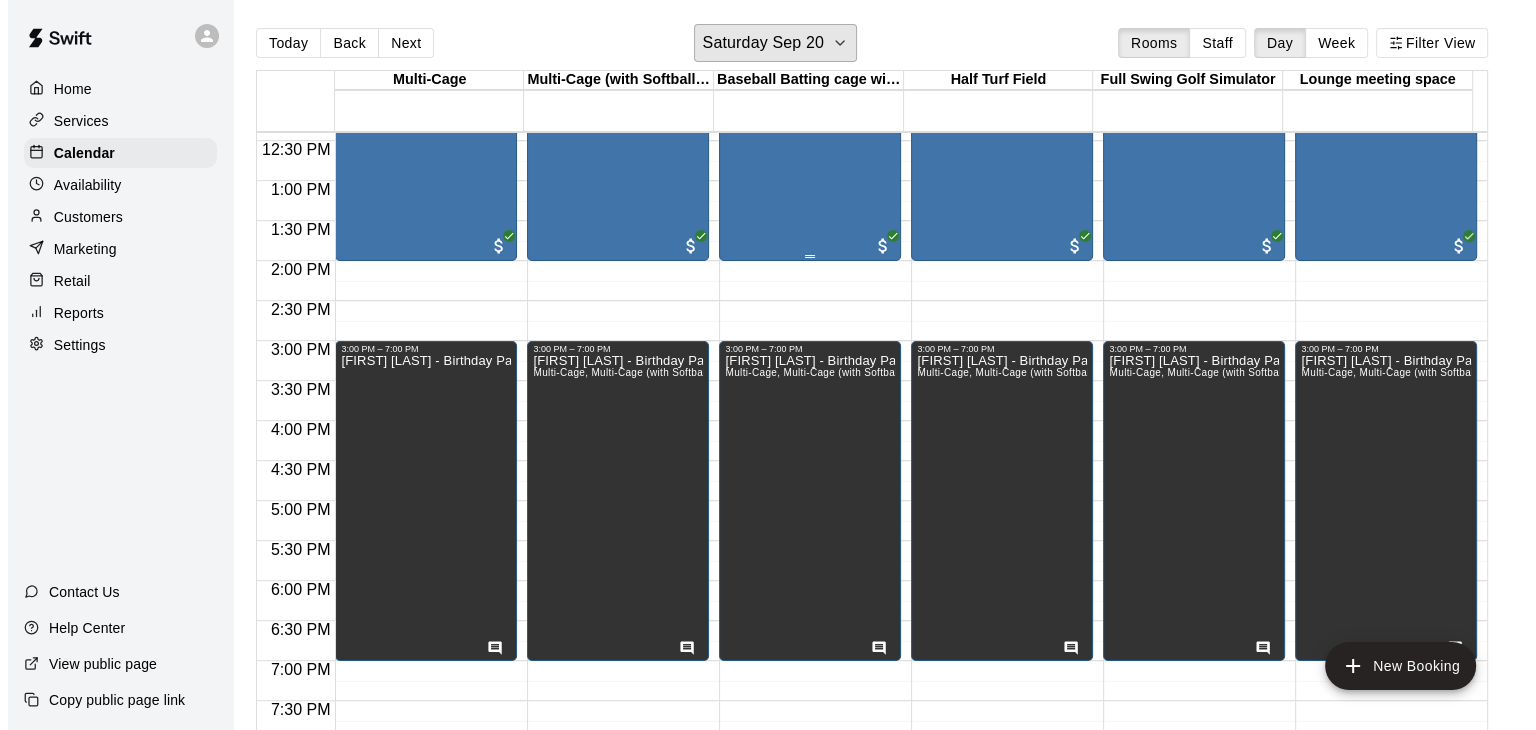 scroll, scrollTop: 1000, scrollLeft: 0, axis: vertical 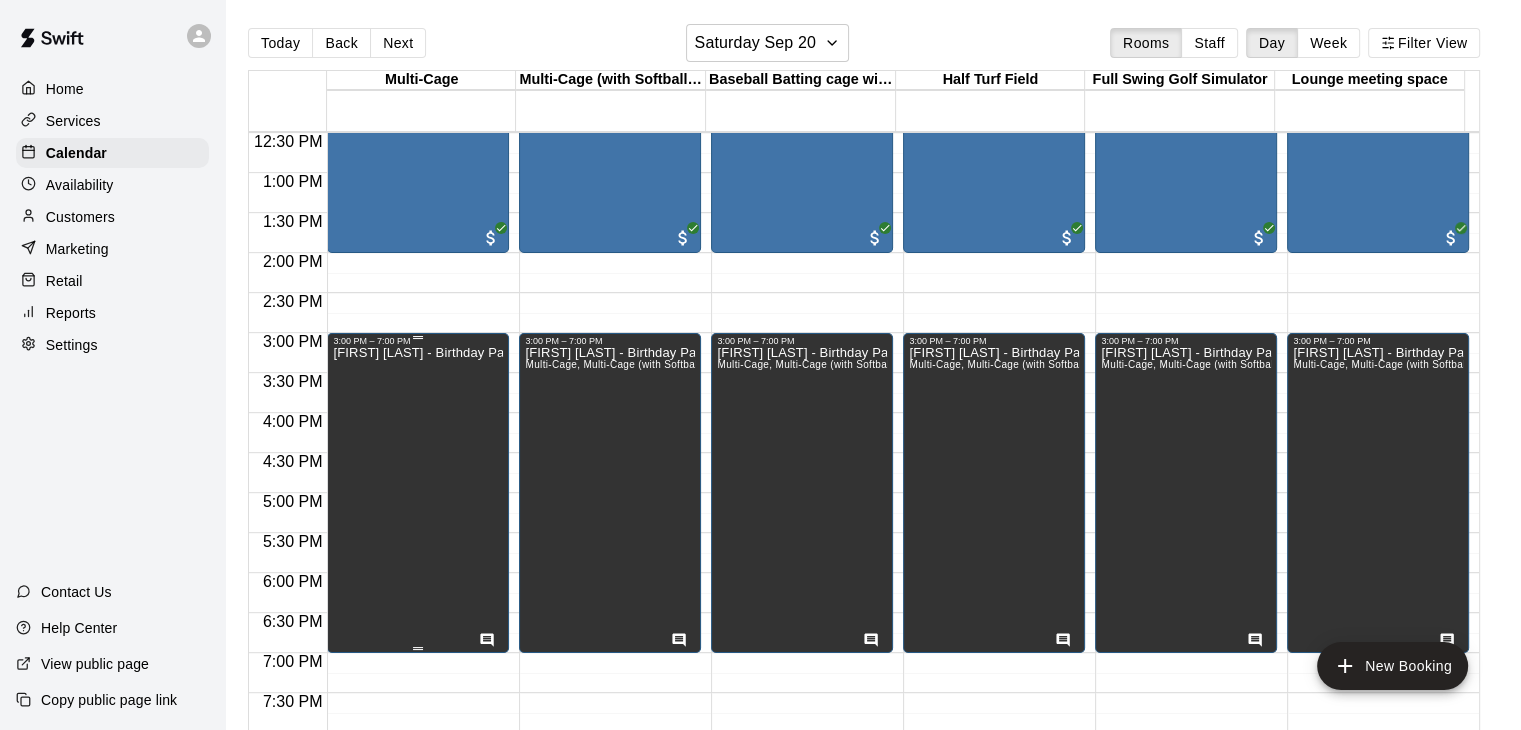 click on "[FIRST] [LAST] - Birthday Party" at bounding box center [418, 711] 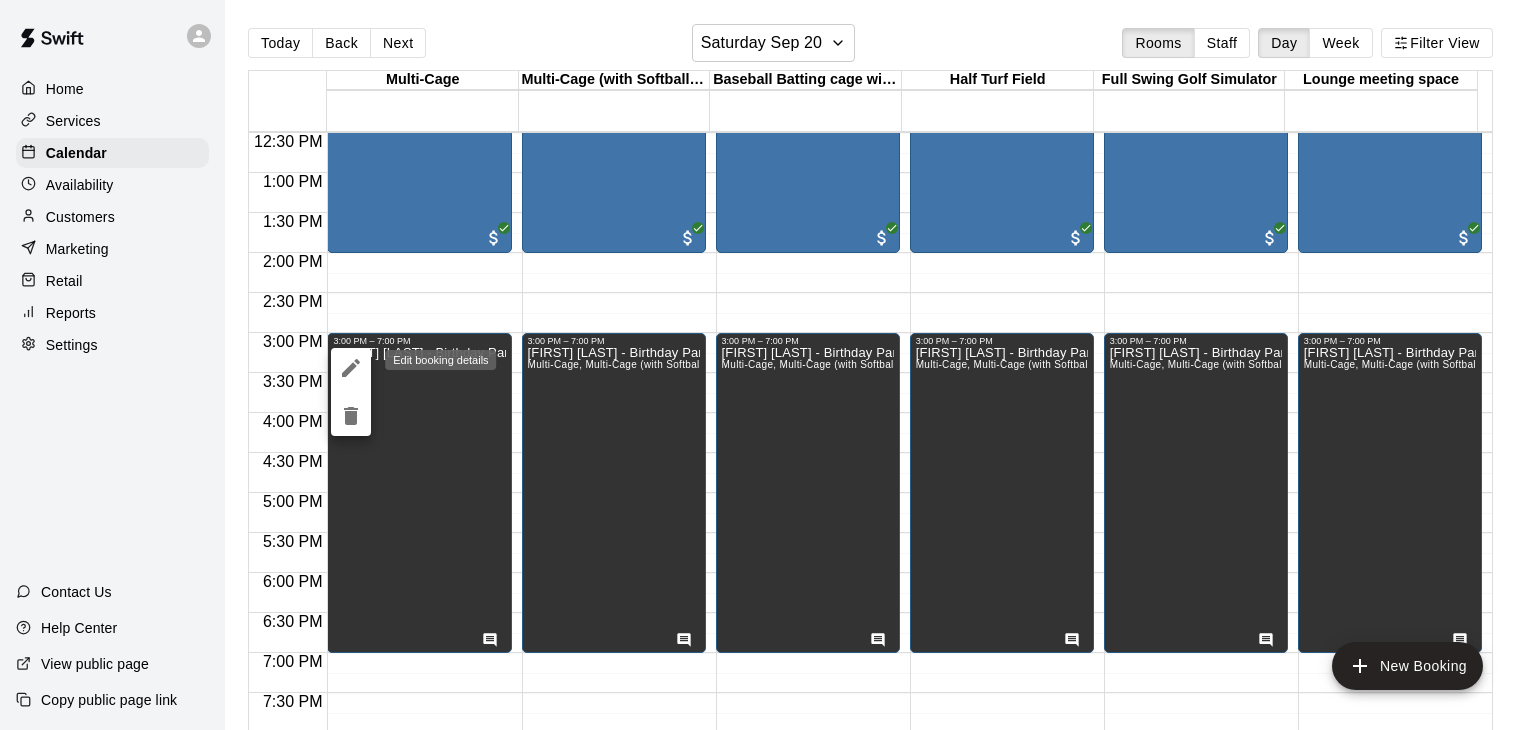 click 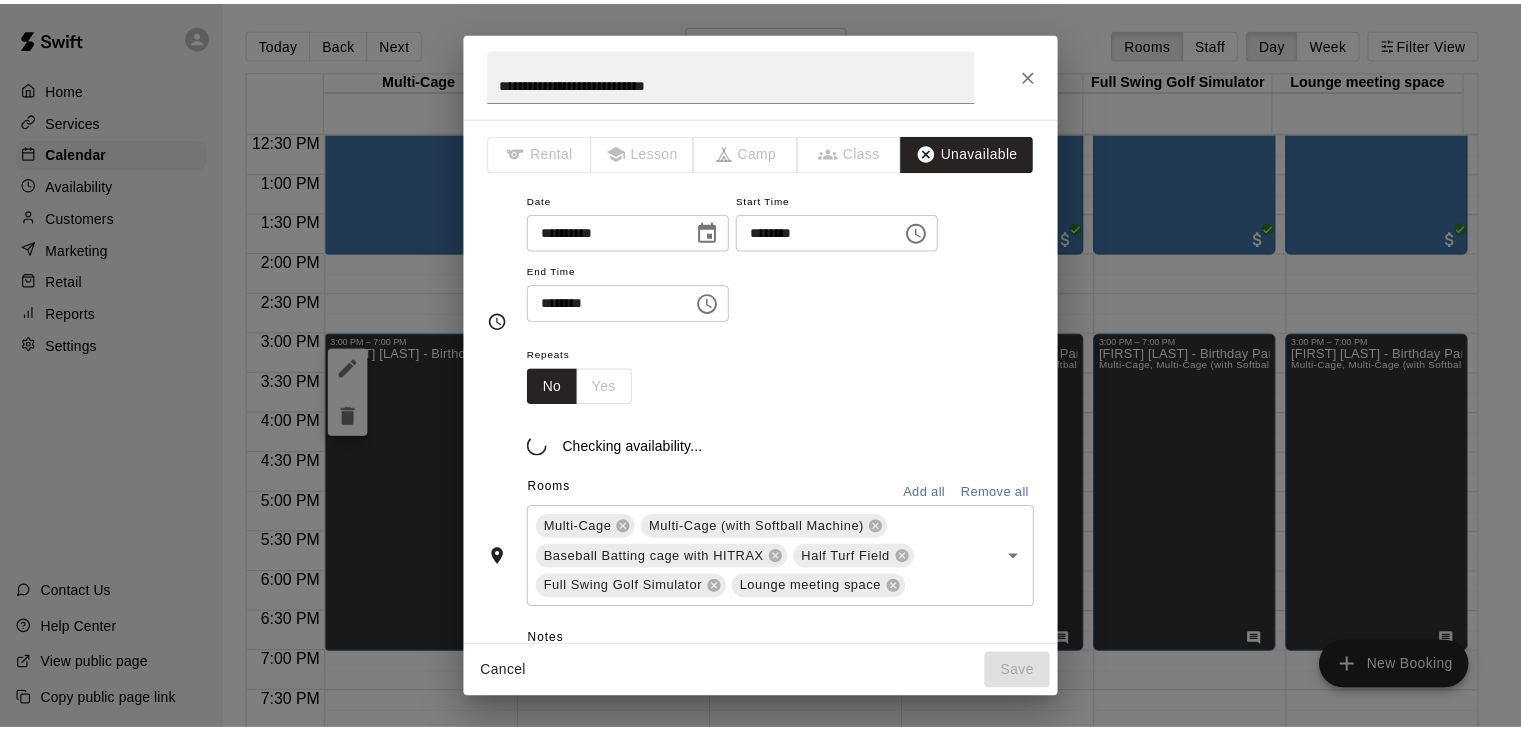 scroll, scrollTop: 184, scrollLeft: 0, axis: vertical 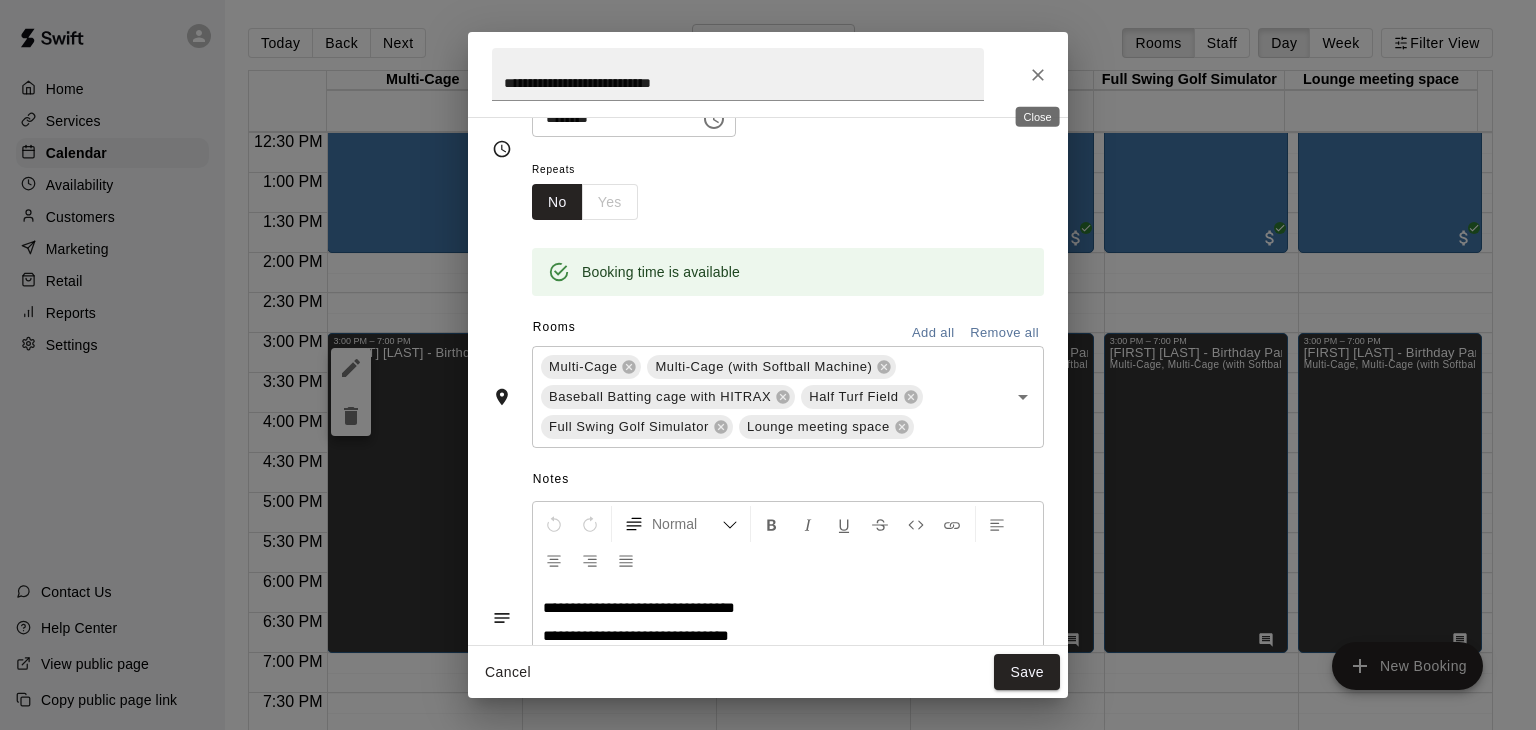 click 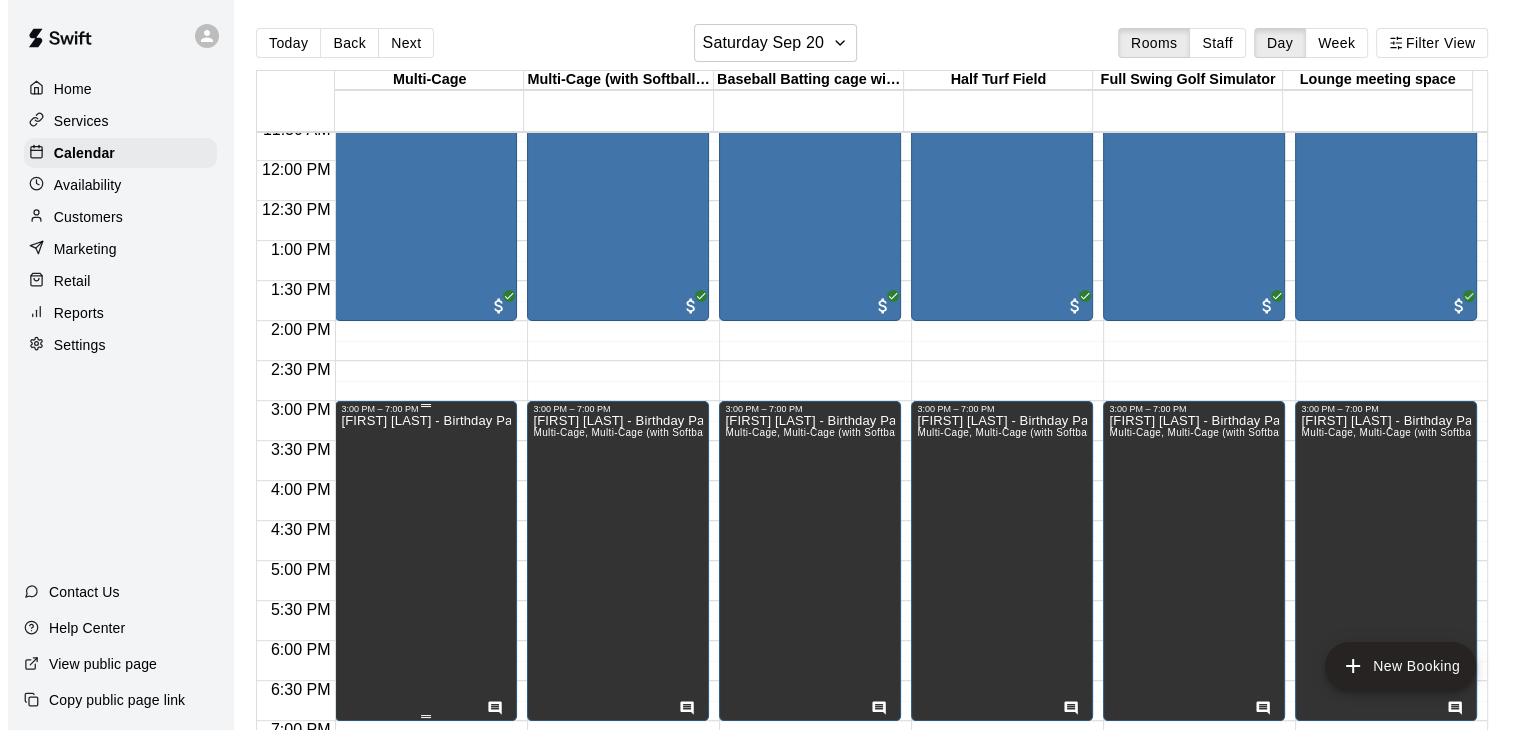 scroll, scrollTop: 900, scrollLeft: 0, axis: vertical 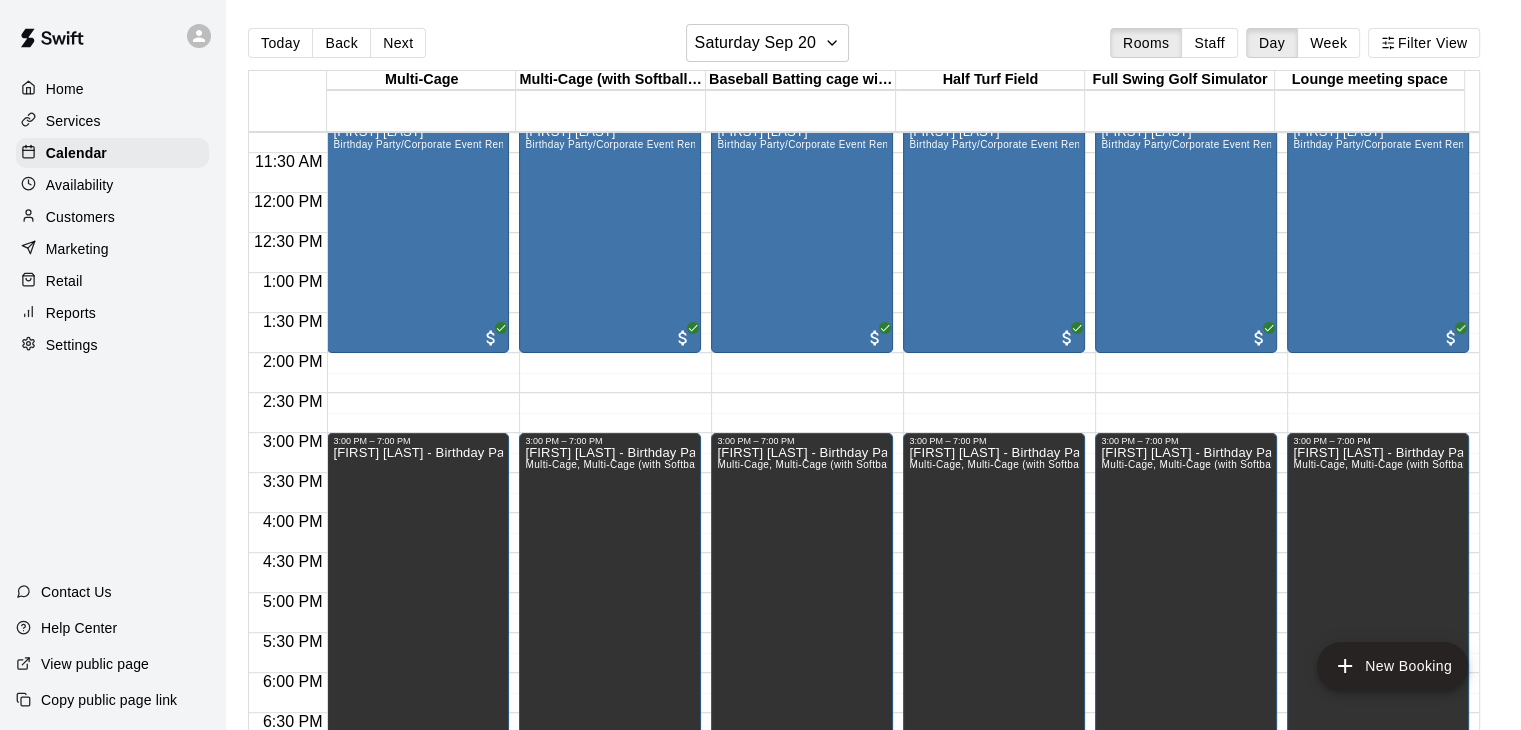 click on "11:00 AM – 2:00 PM [FIRST] [LAST] Birthday Party/Corporate Event Rental (3 HOURS) 3:00 PM – 7:00 PM [FIRST] [LAST] - Birthday Party" at bounding box center (418, 193) 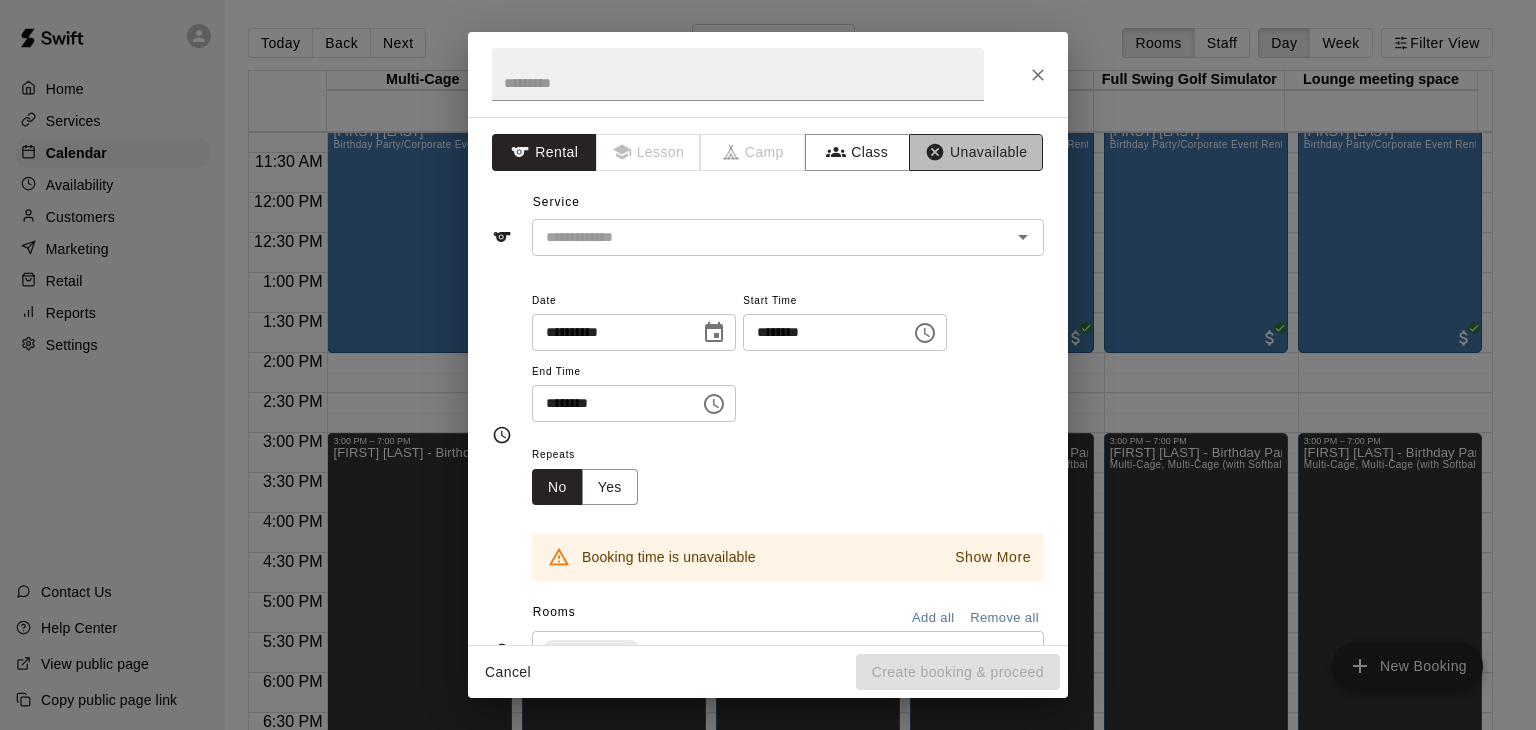 click on "Unavailable" at bounding box center [976, 152] 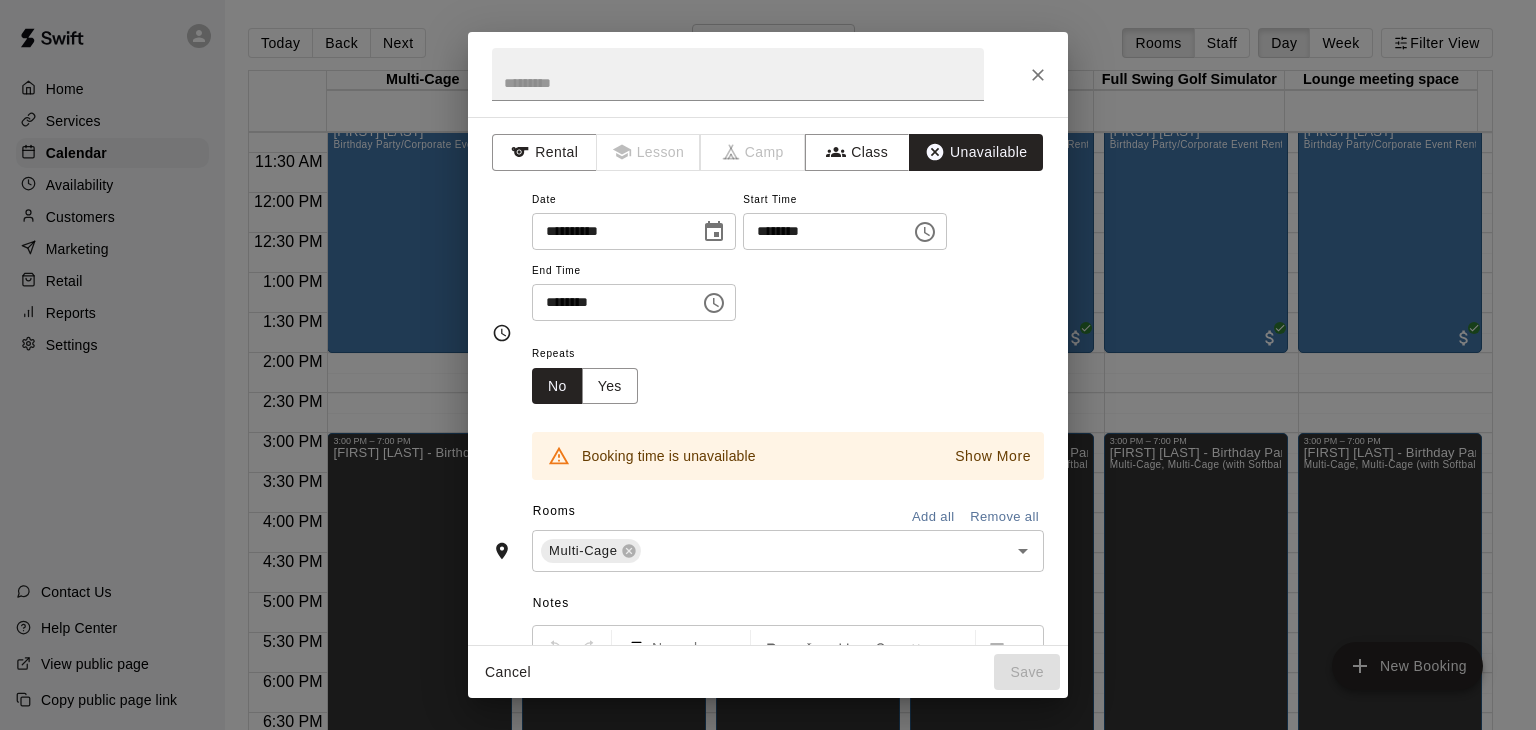 click 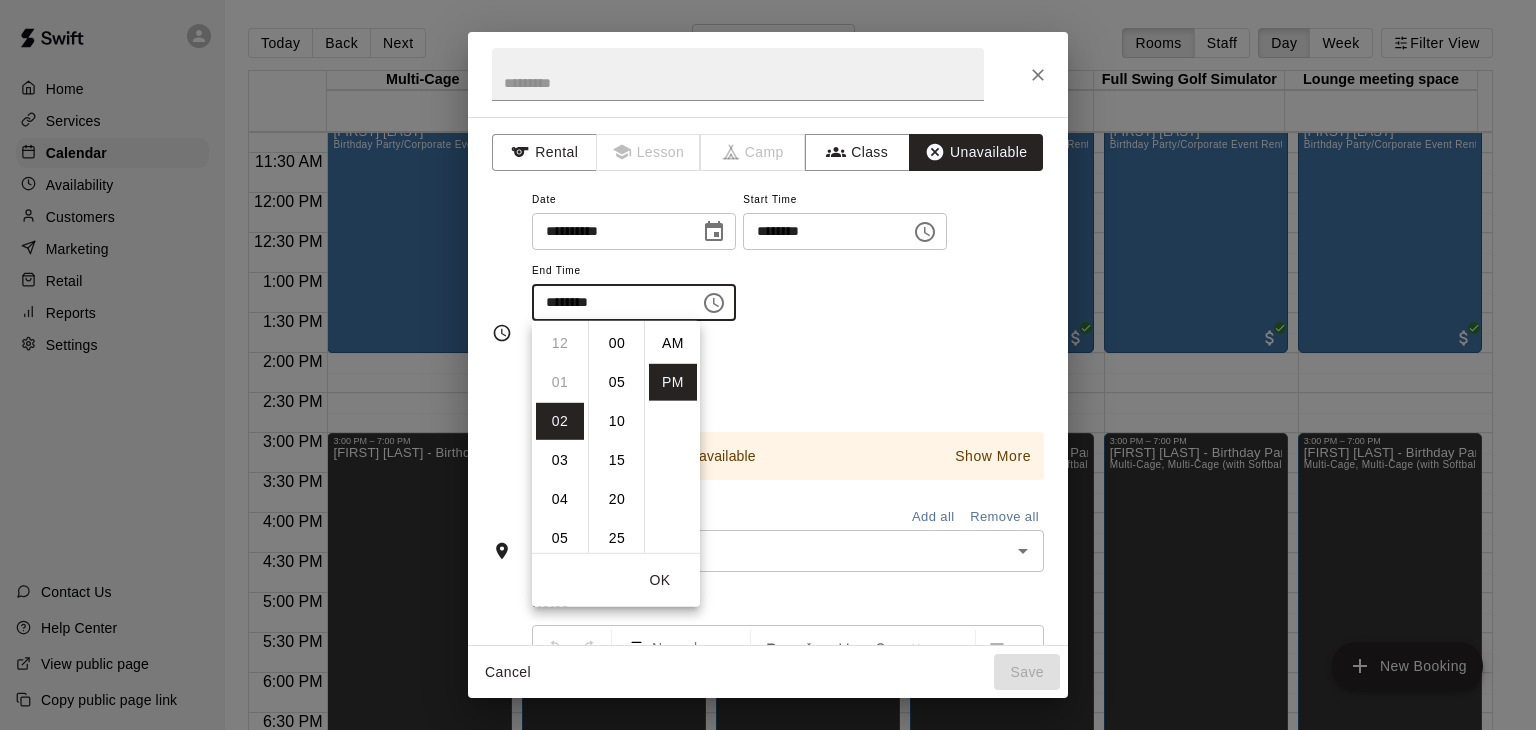 scroll, scrollTop: 78, scrollLeft: 0, axis: vertical 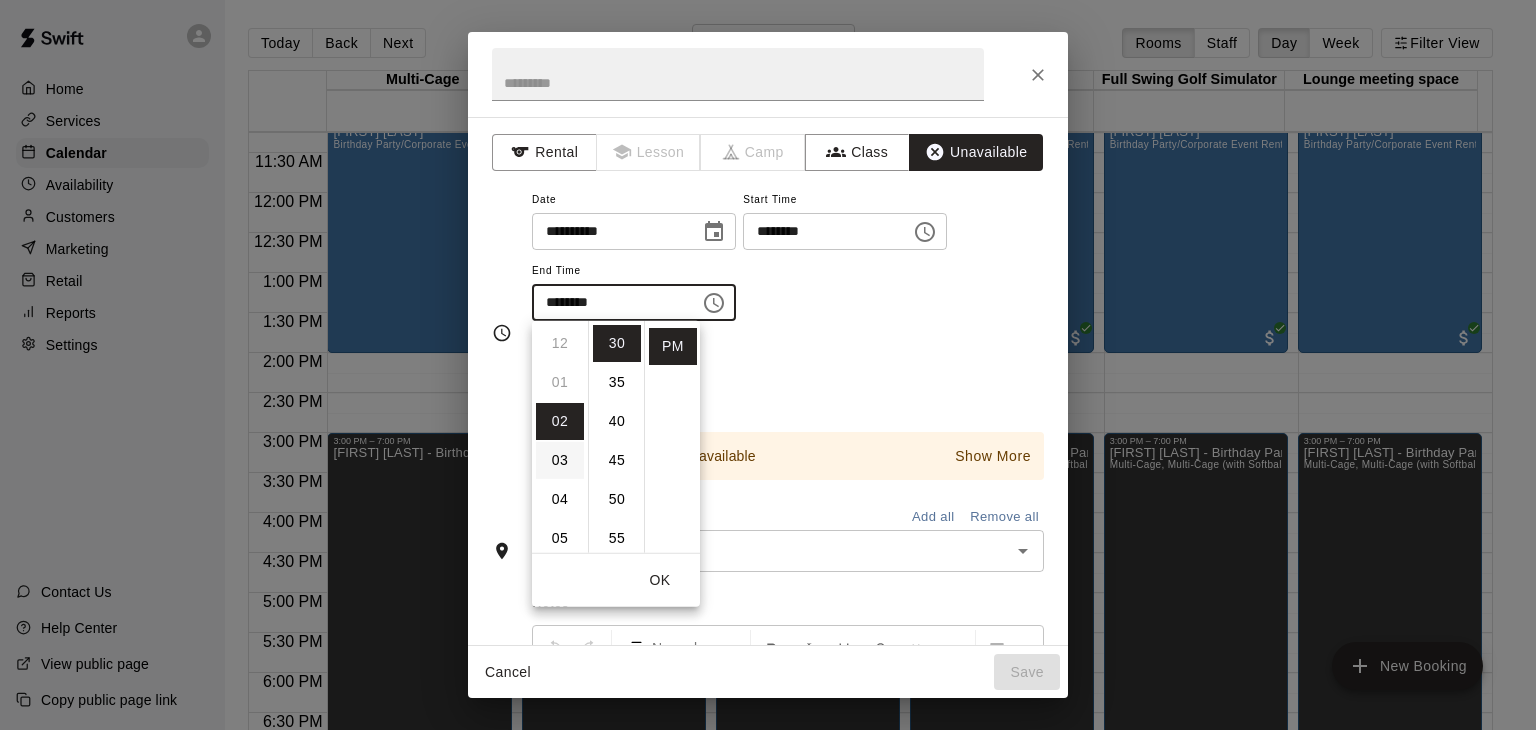 click on "03" at bounding box center (560, 460) 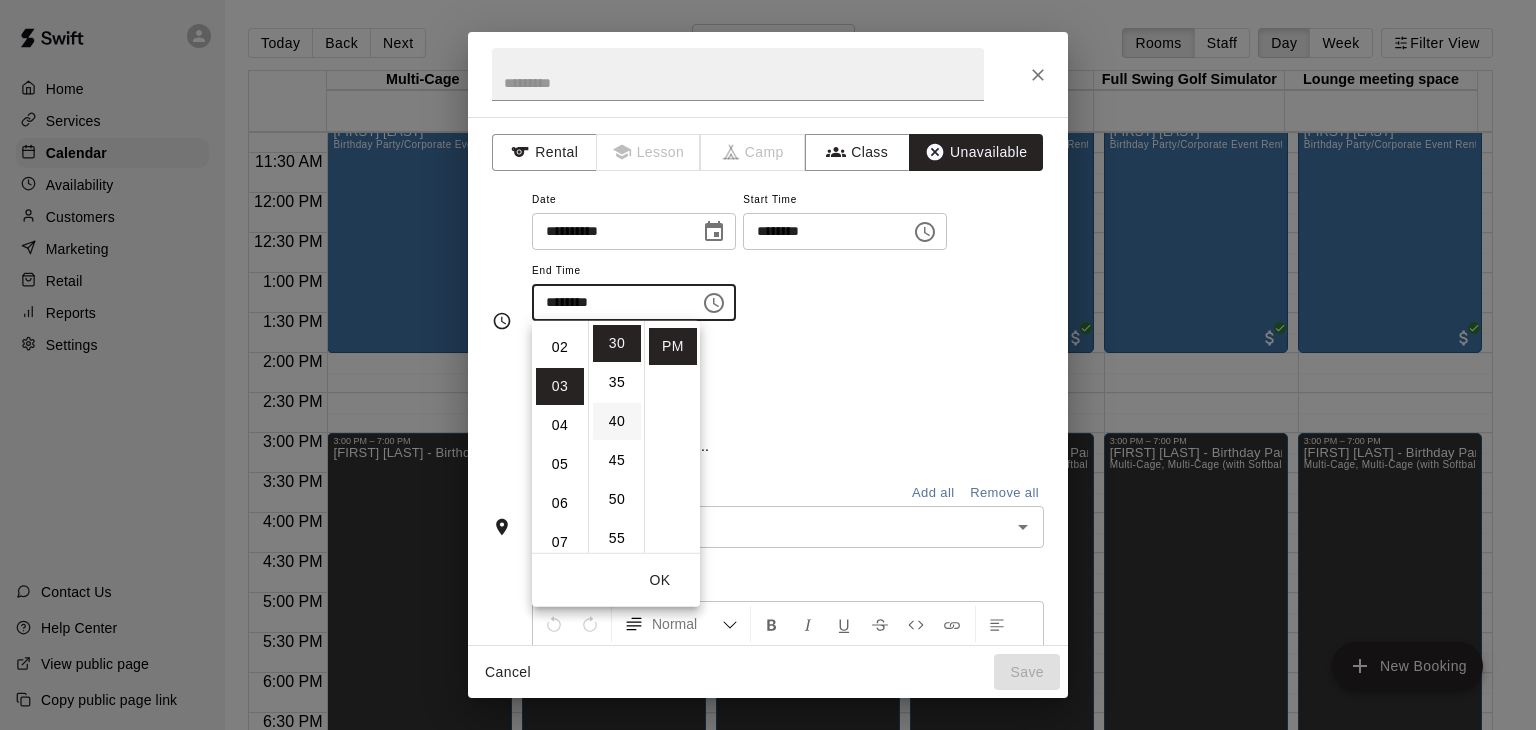 scroll, scrollTop: 116, scrollLeft: 0, axis: vertical 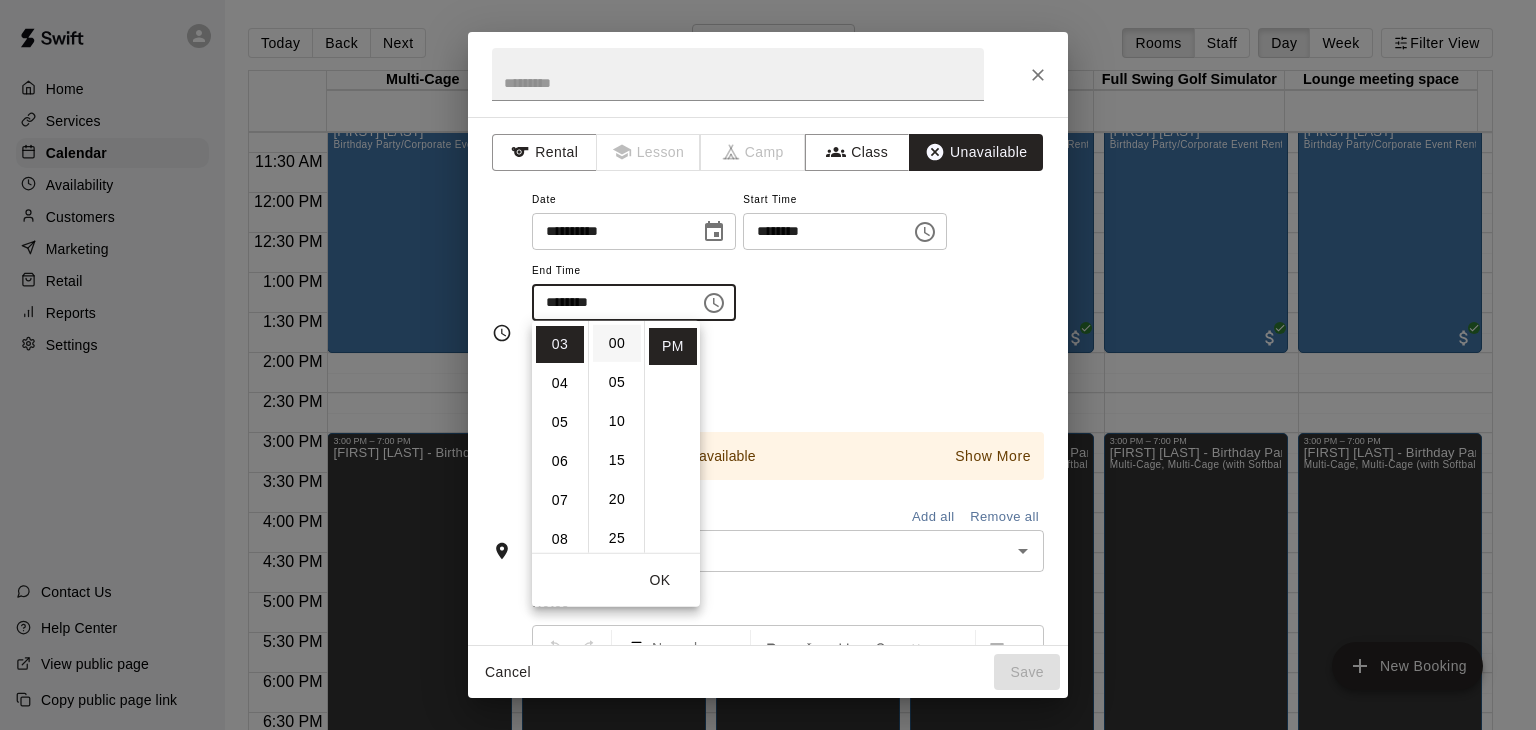 click on "00" at bounding box center (617, 343) 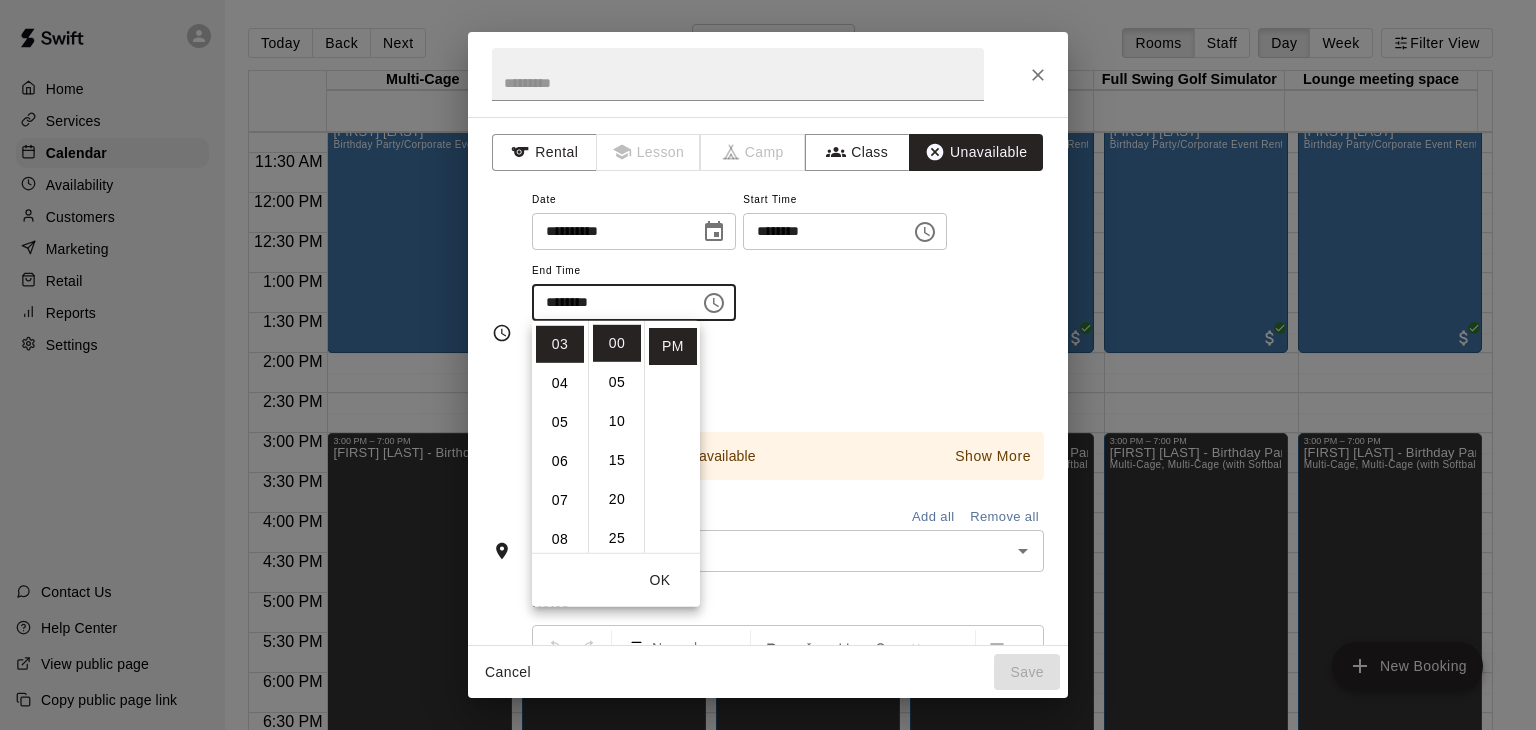 click on "Repeats No Yes" at bounding box center (788, 372) 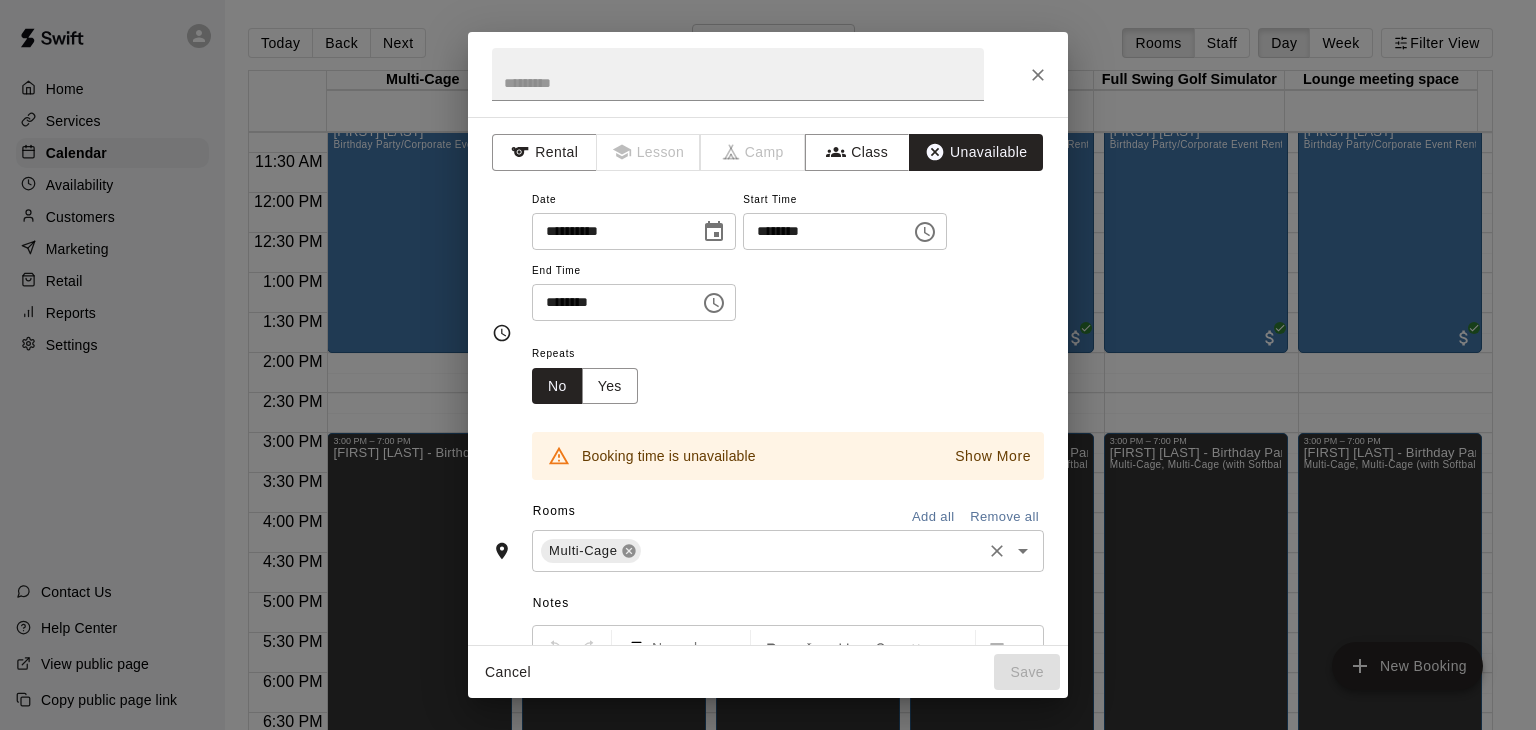 click 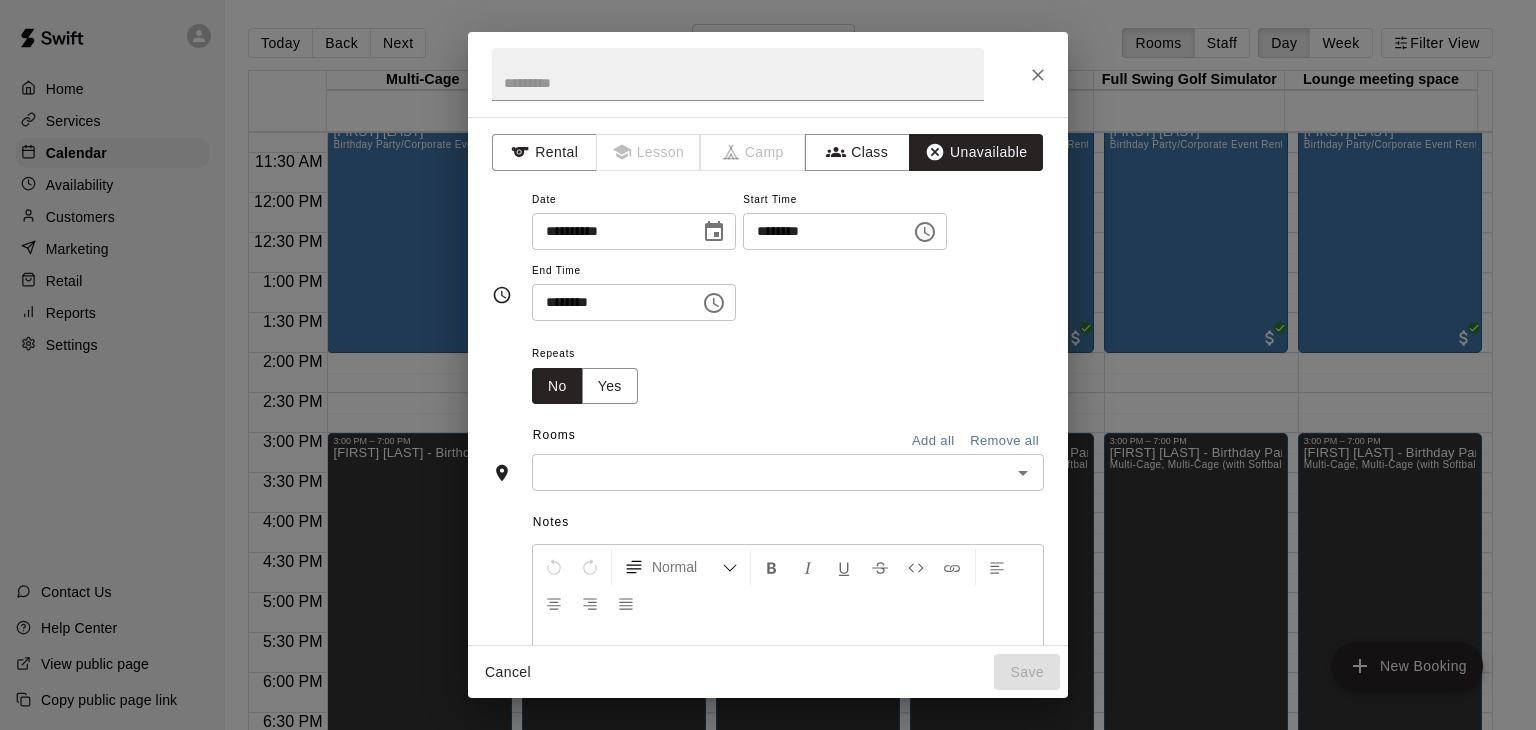 click on "Add all" at bounding box center (933, 441) 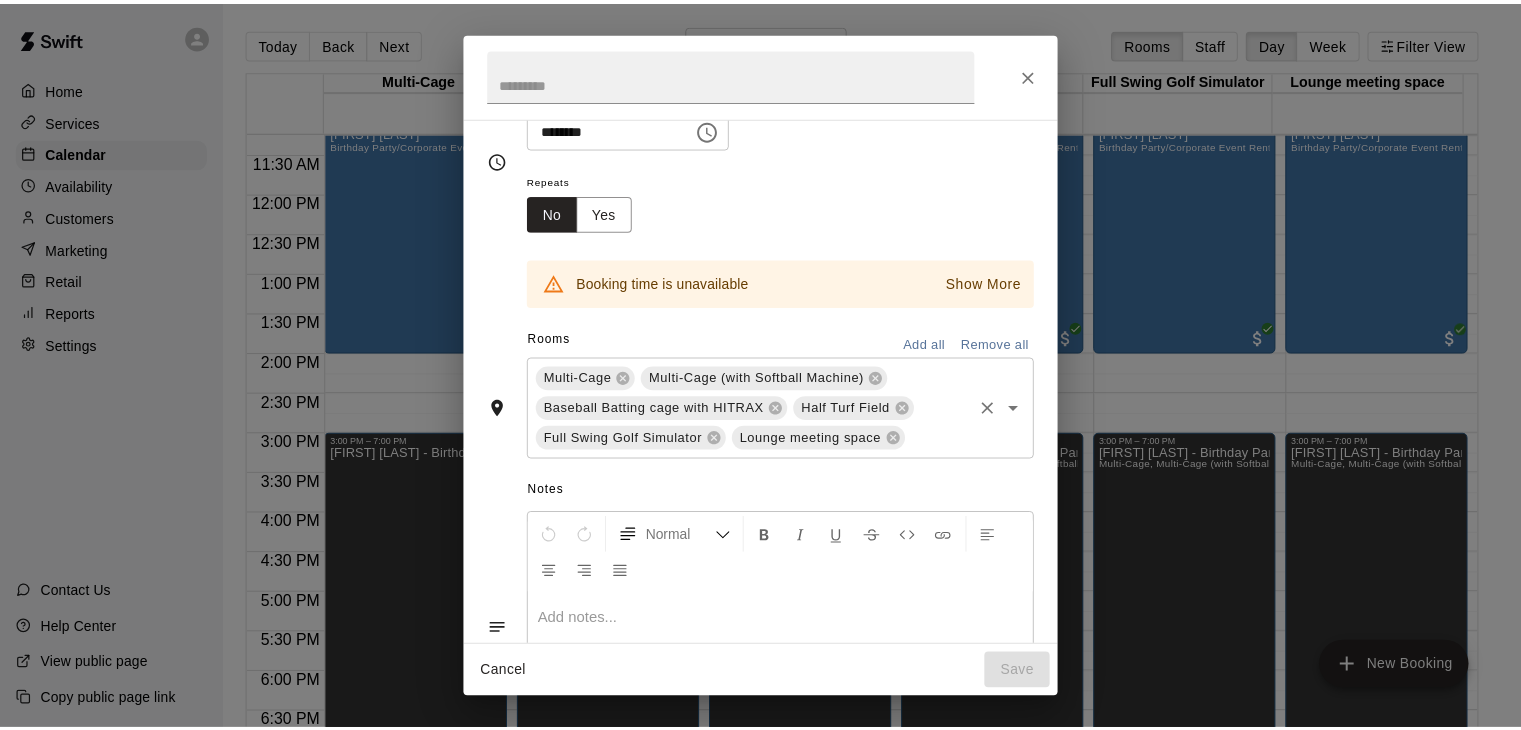 scroll, scrollTop: 0, scrollLeft: 0, axis: both 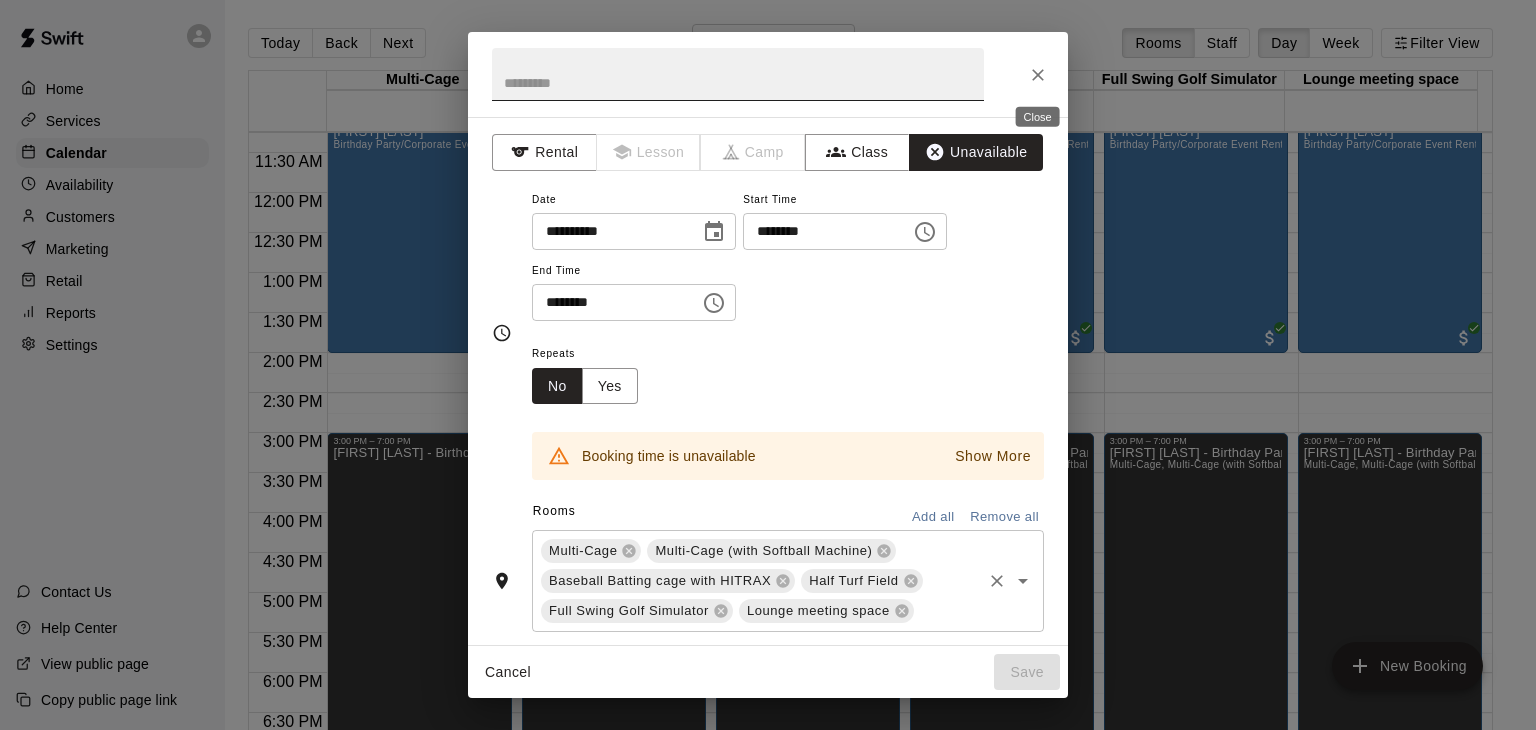 drag, startPoint x: 1039, startPoint y: 69, endPoint x: 969, endPoint y: 82, distance: 71.19691 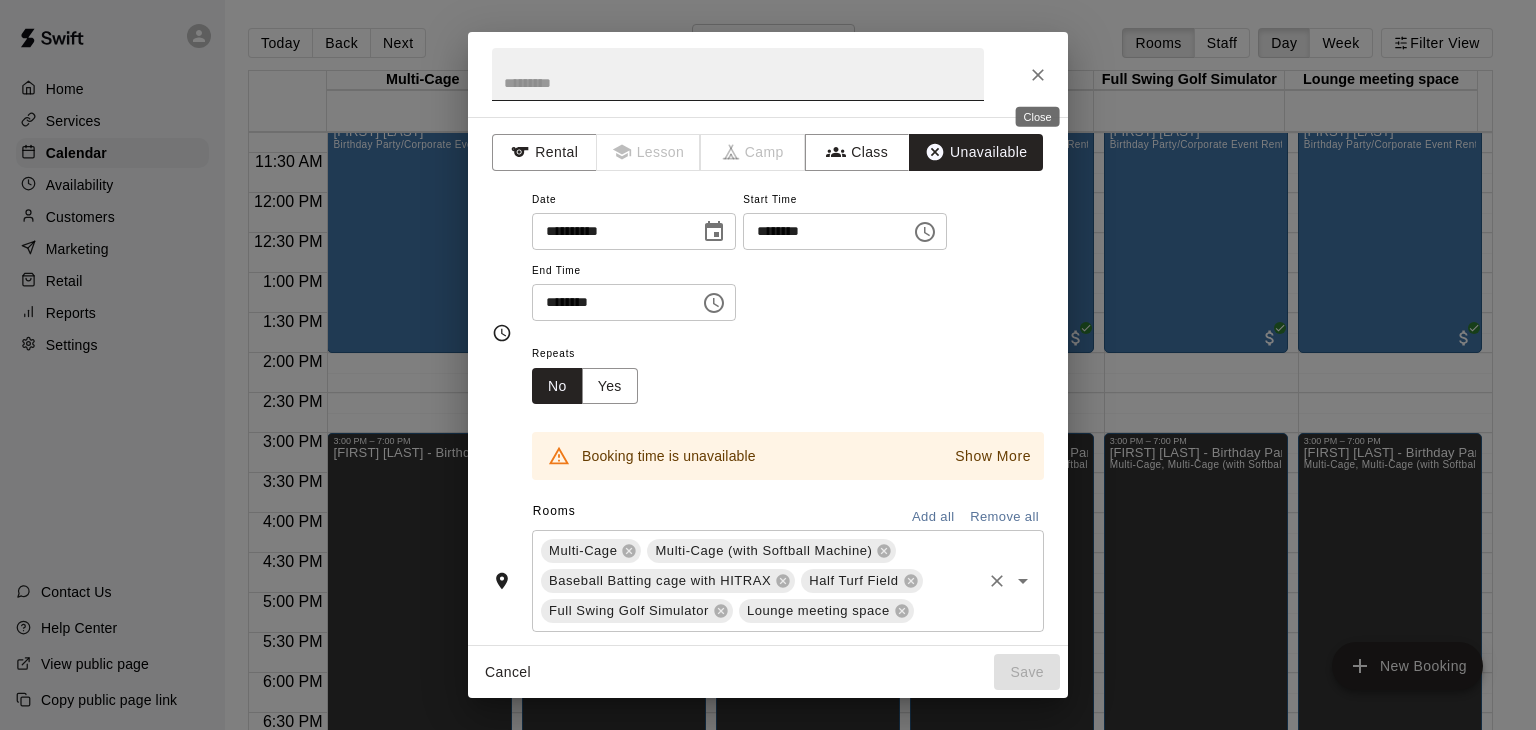 click 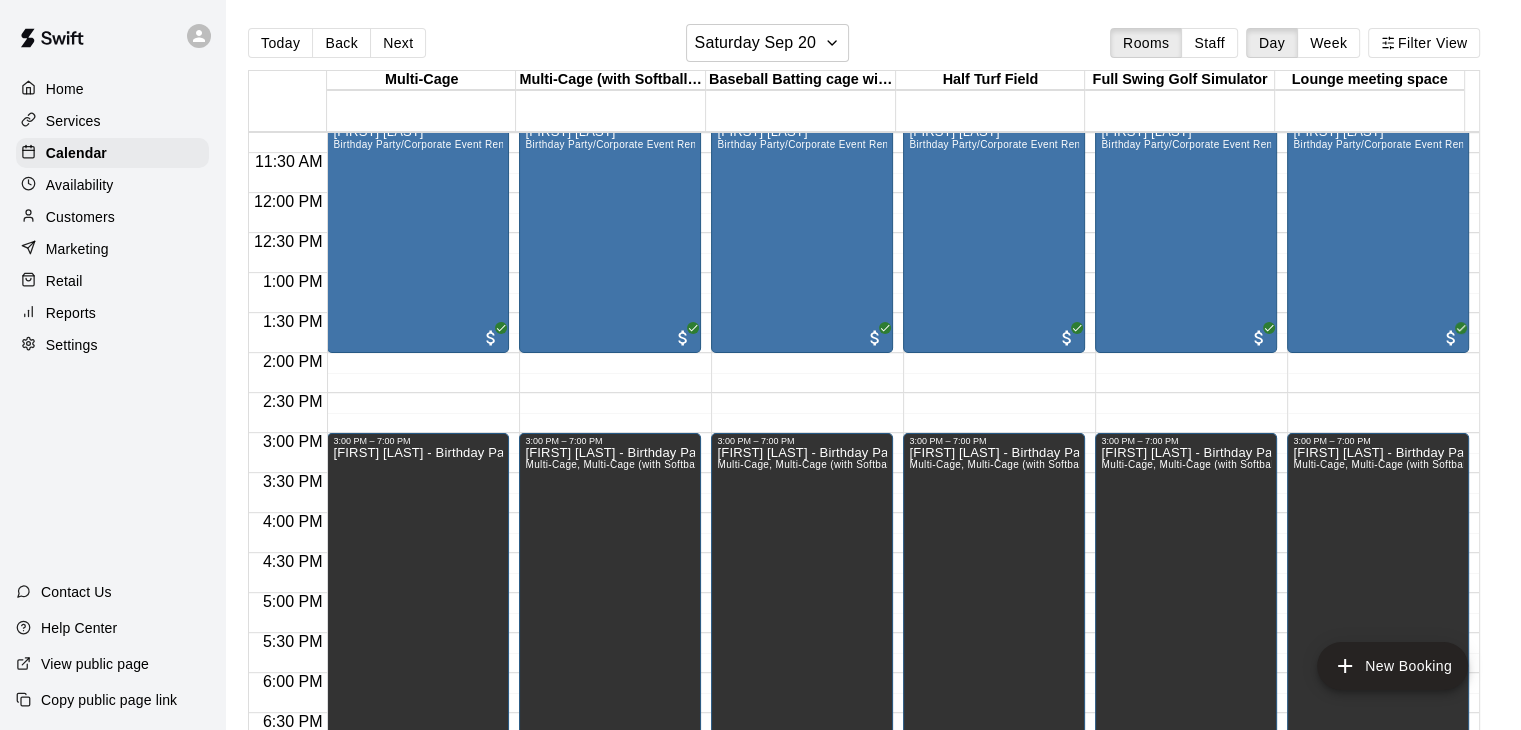 click on "Home" at bounding box center [65, 89] 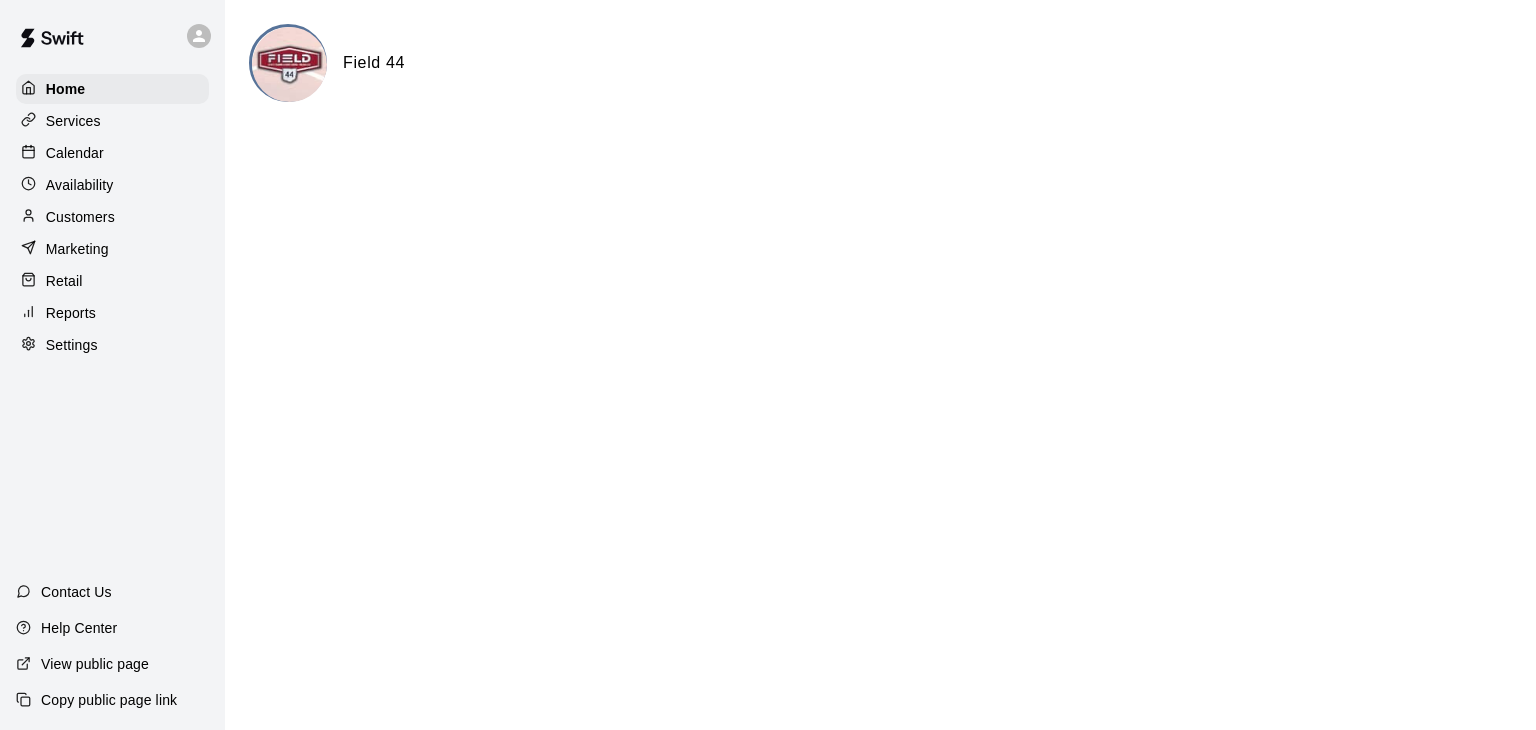 click on "Services" at bounding box center [73, 121] 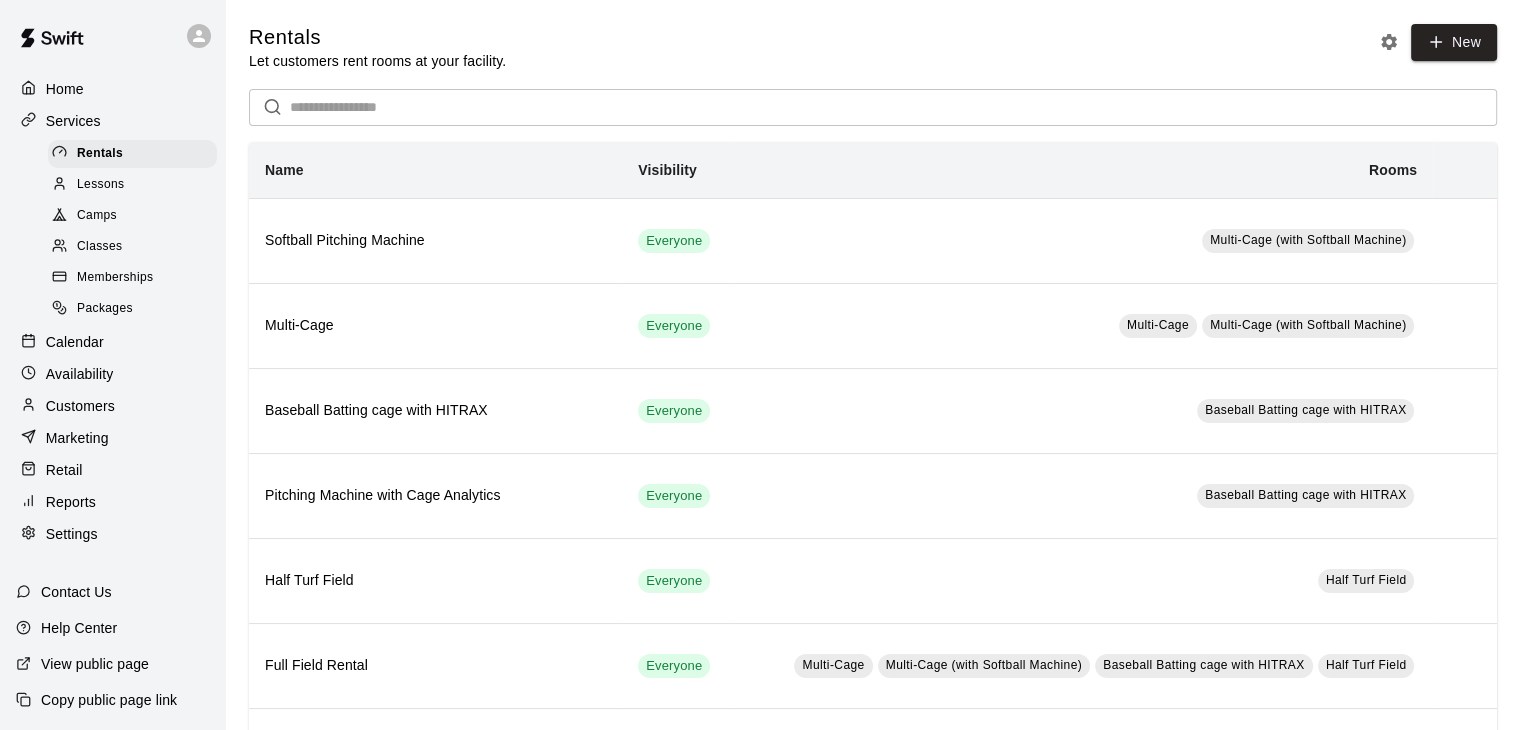 click on "Calendar" at bounding box center (75, 342) 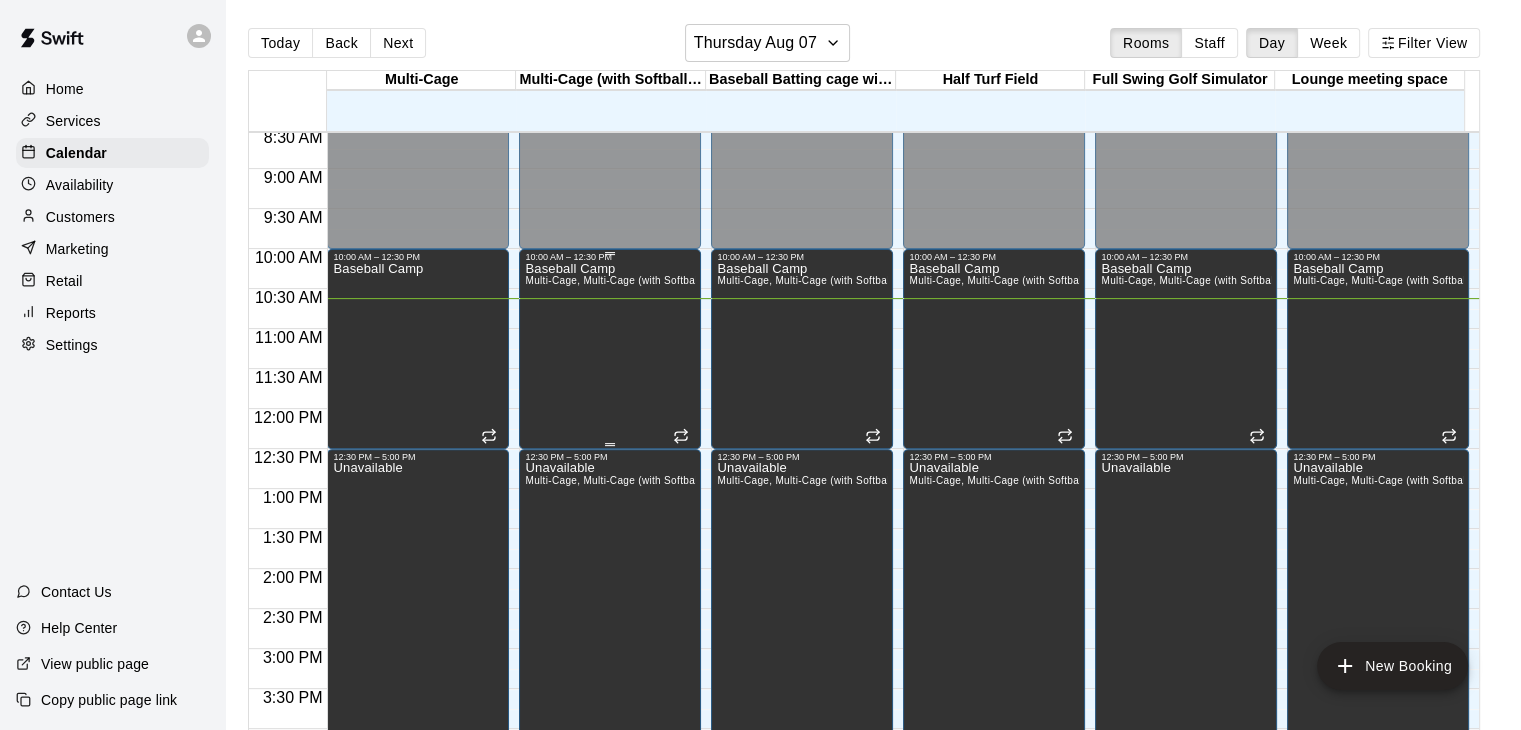 scroll, scrollTop: 649, scrollLeft: 0, axis: vertical 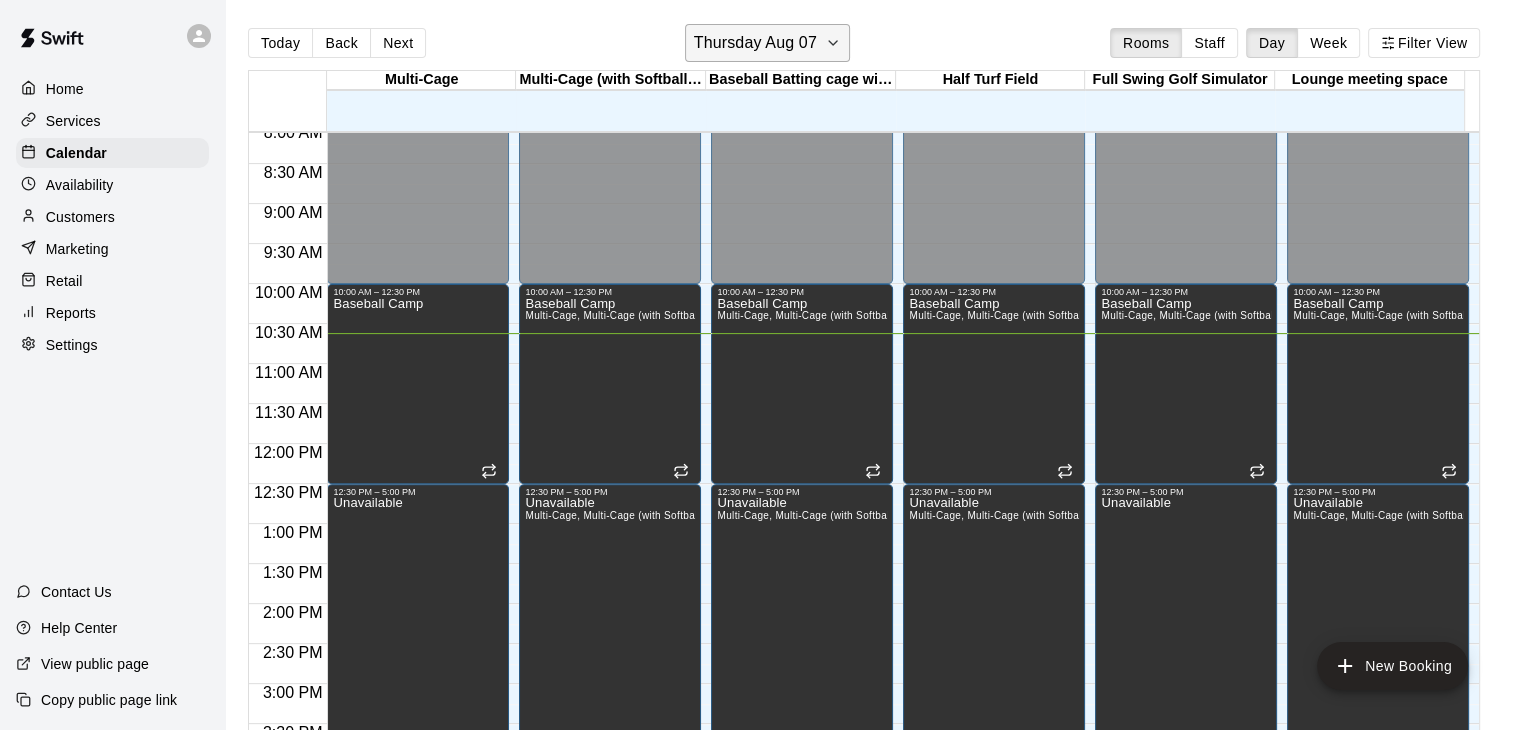 click 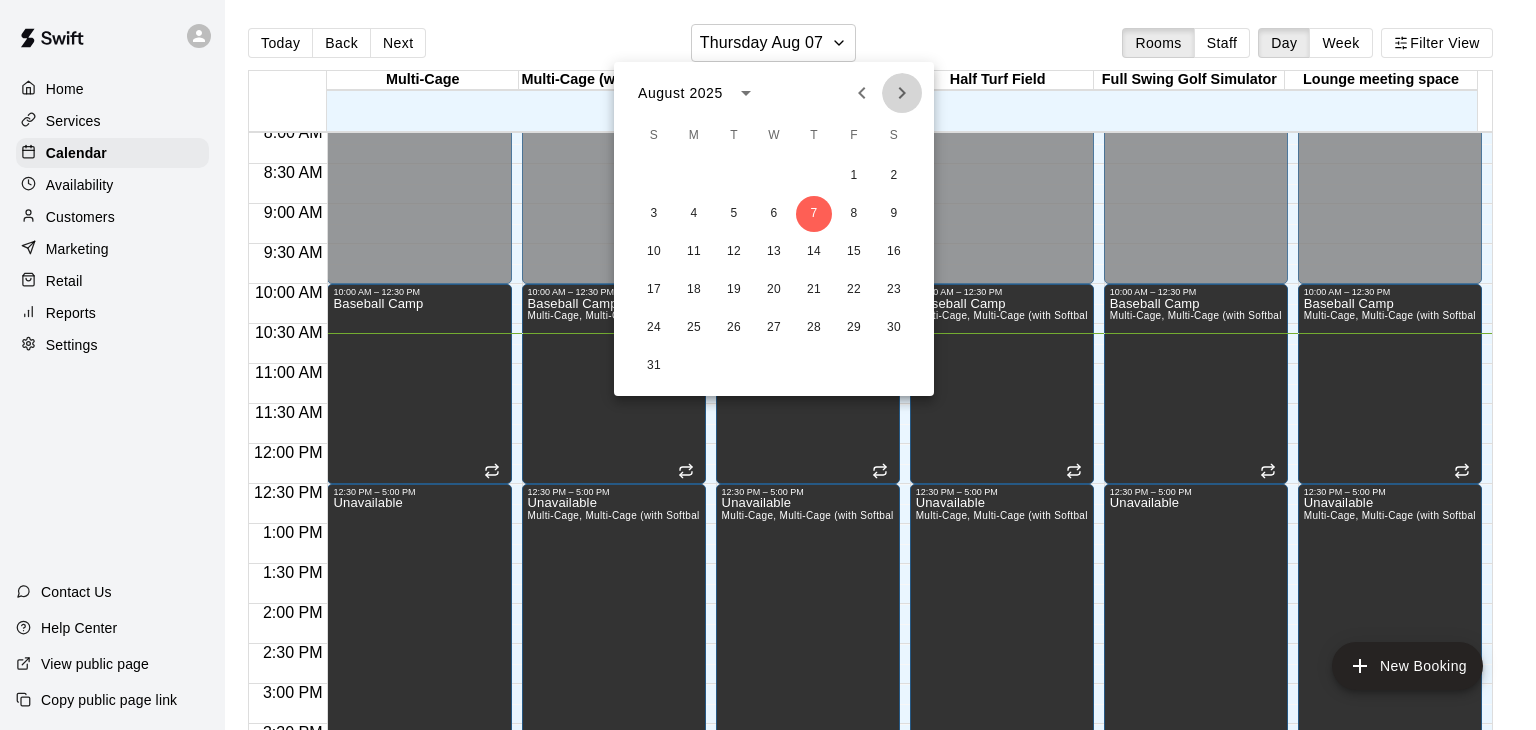 click 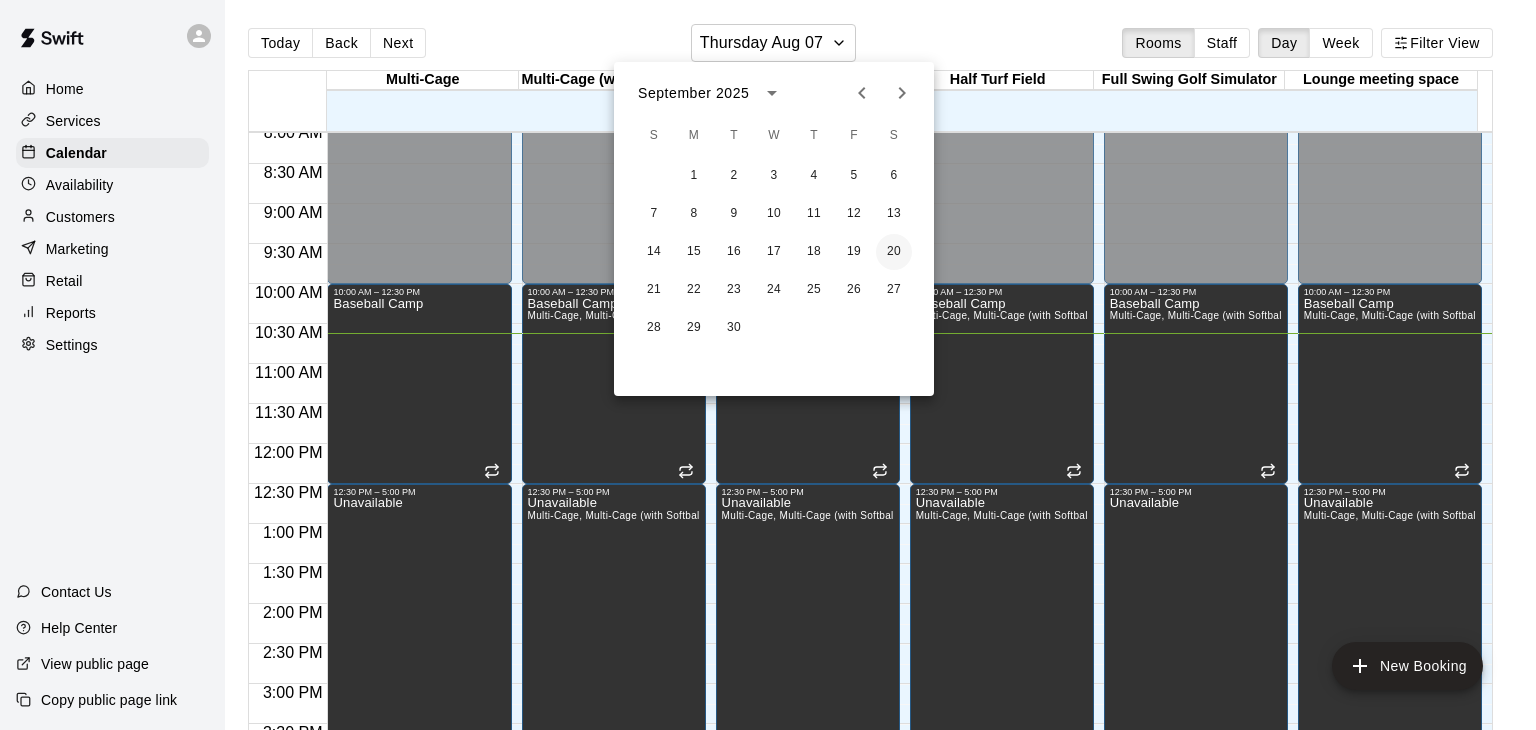click on "20" at bounding box center [894, 252] 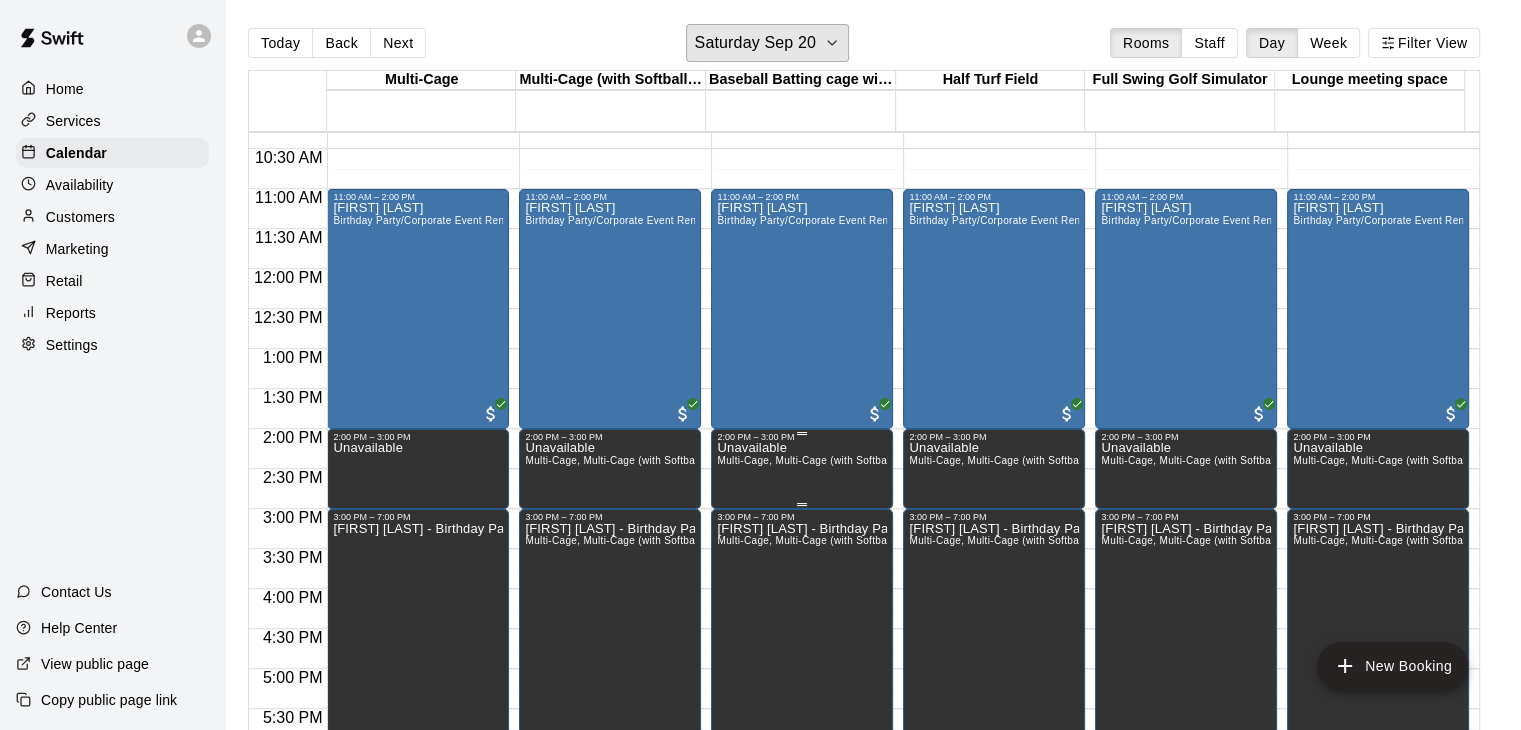 scroll, scrollTop: 1000, scrollLeft: 0, axis: vertical 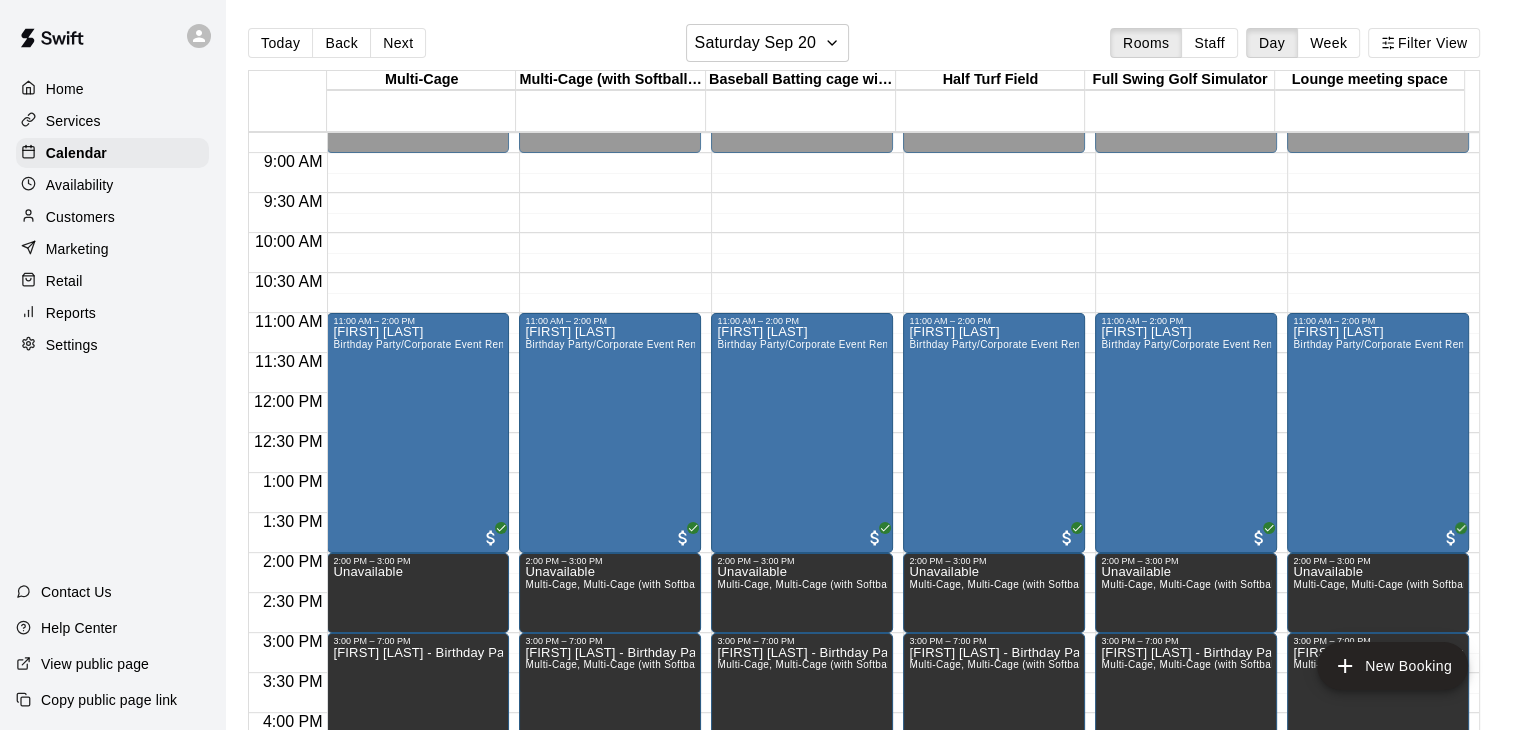 click on "11:00 AM – 2:00 PM [FIRST] [LAST] Birthday Party/Corporate Event Rental (3 HOURS) 2:00 PM – 3:00 PM Unavailable 3:00 PM – 7:00 PM [FIRST] [LAST] - Birthday Party" at bounding box center (610, 393) 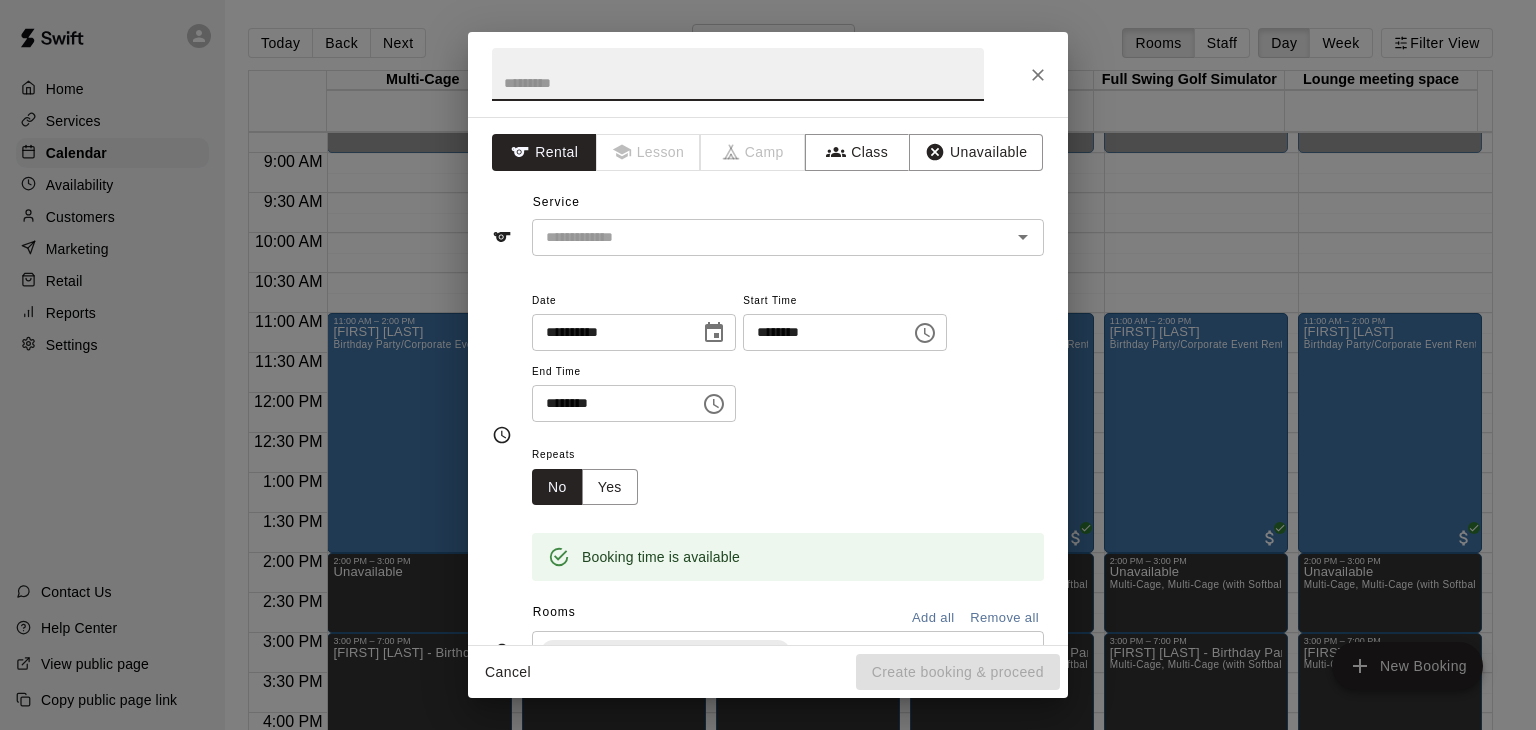 click 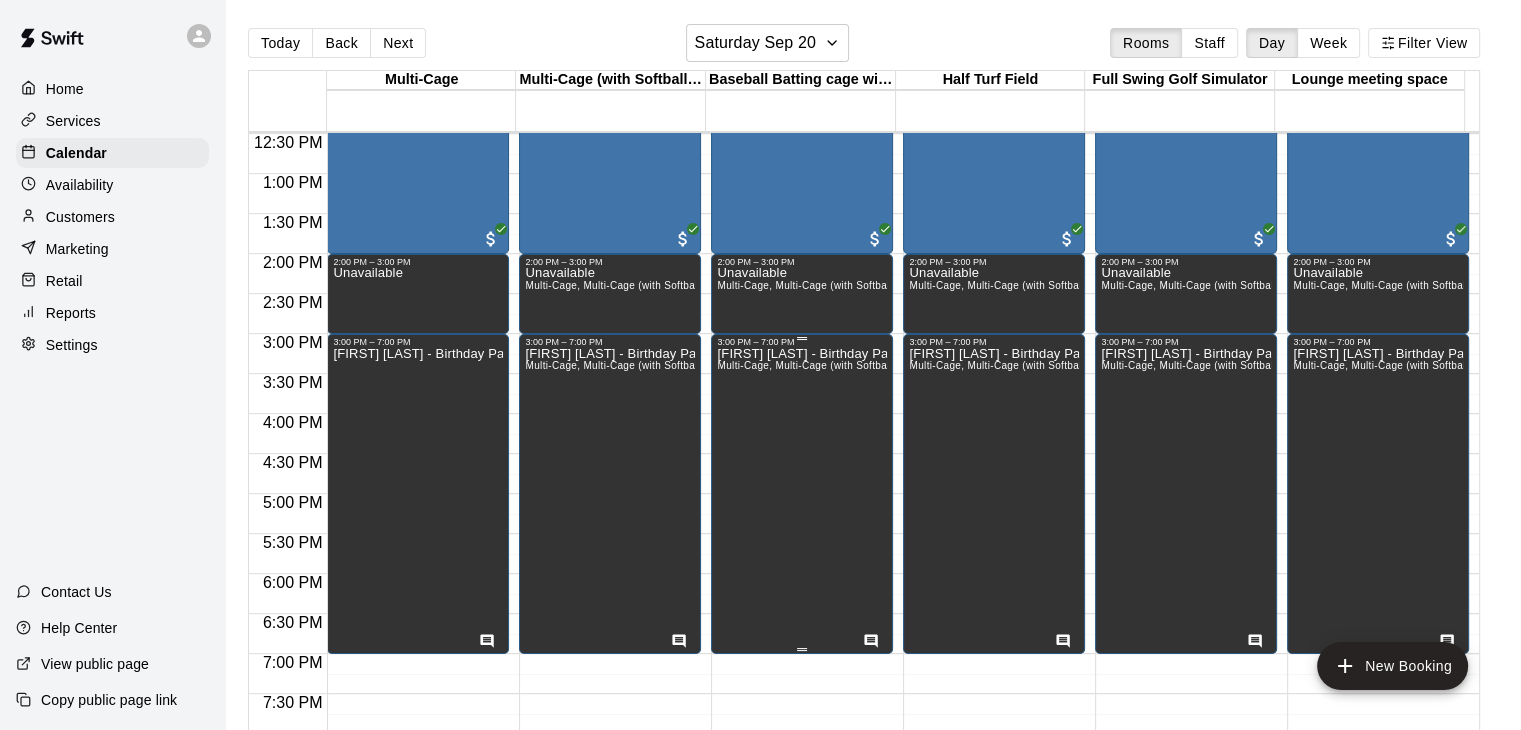 scroll, scrollTop: 800, scrollLeft: 0, axis: vertical 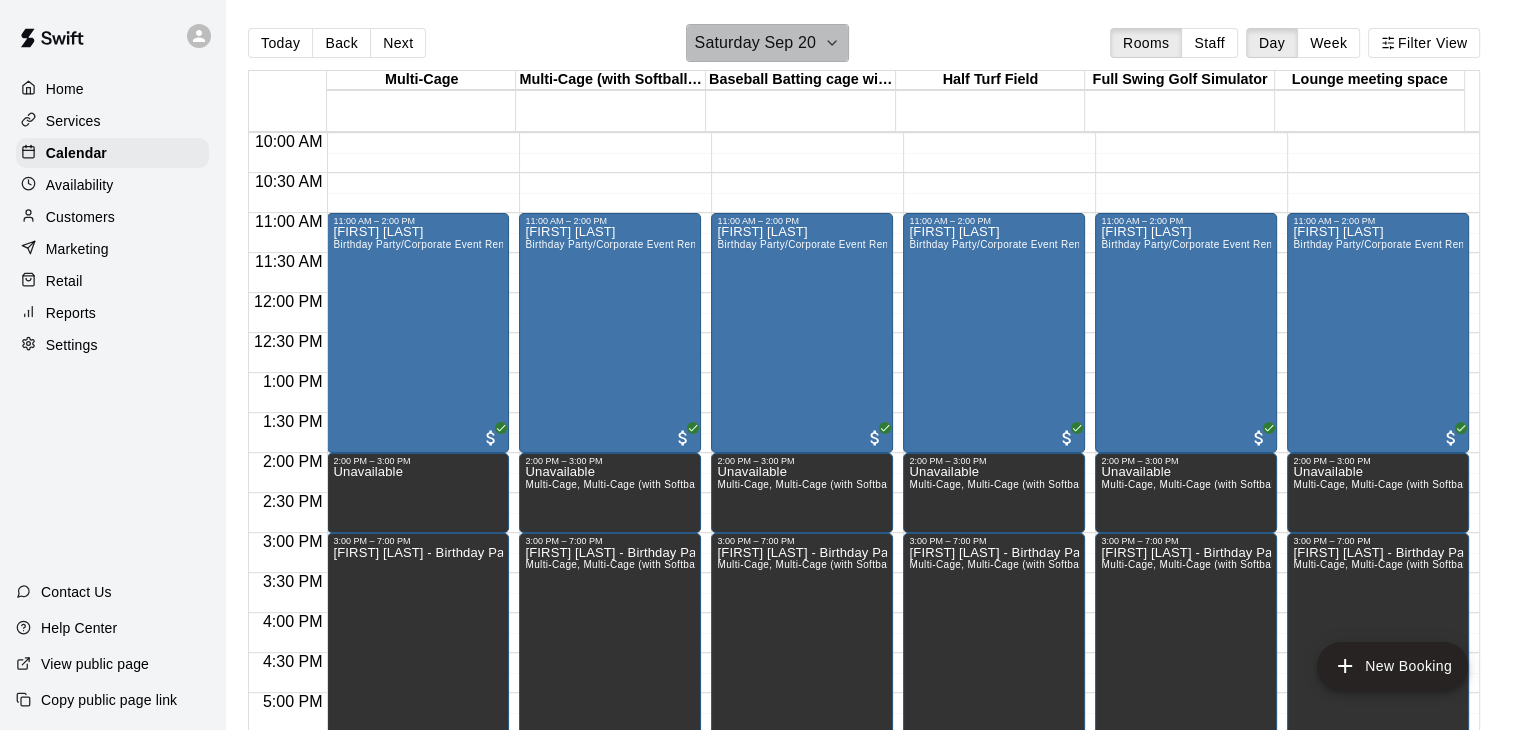 click on "Saturday Sep 20" at bounding box center (767, 43) 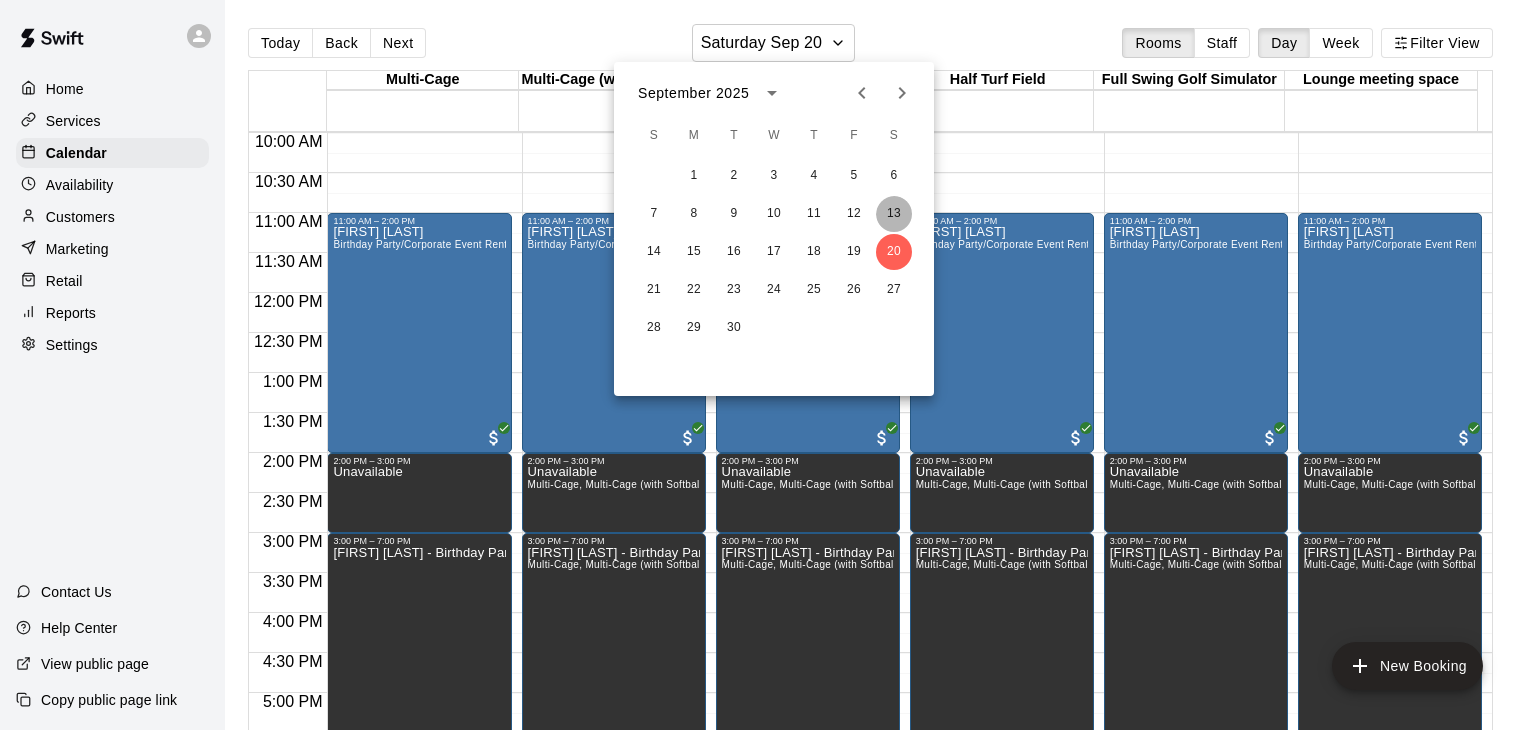 click on "13" at bounding box center (894, 214) 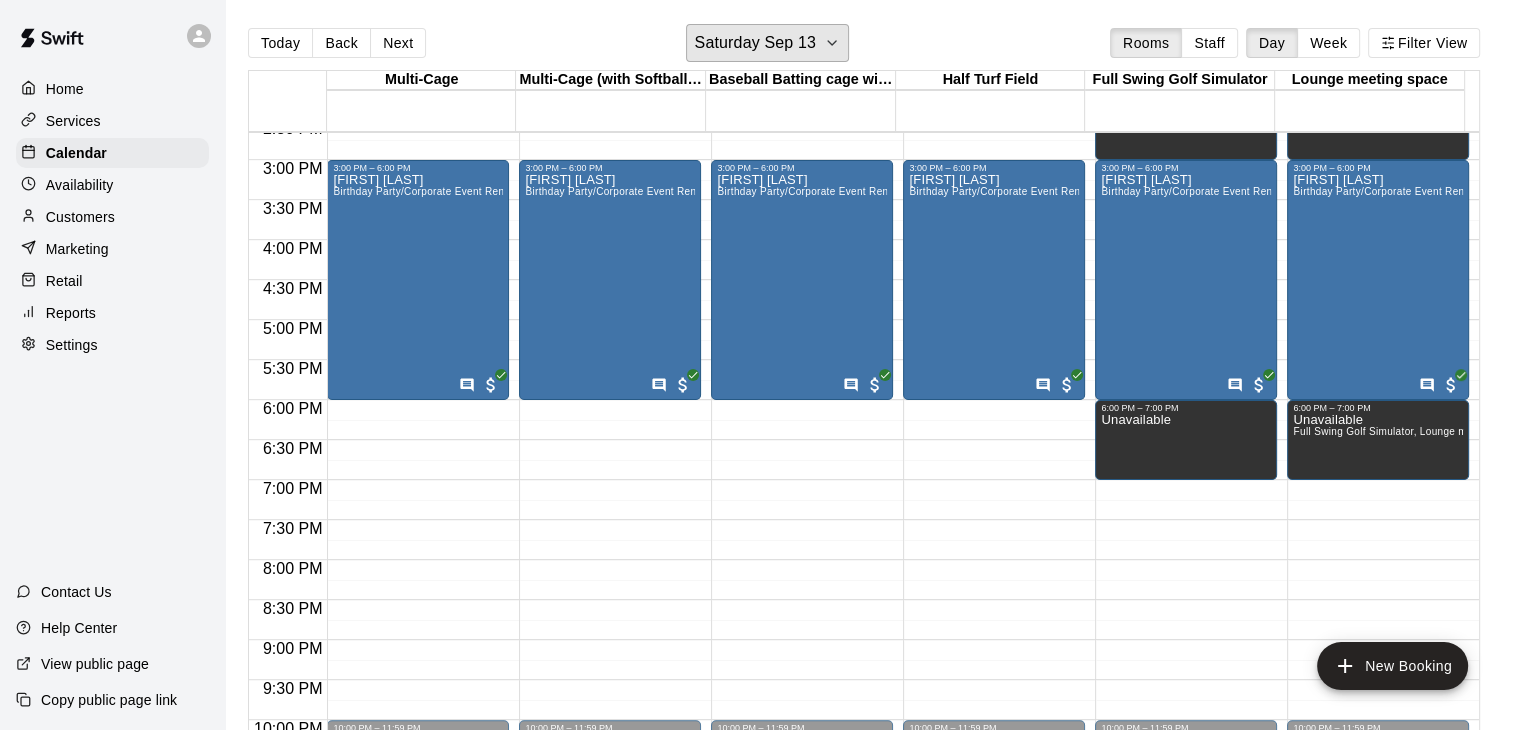 scroll, scrollTop: 800, scrollLeft: 0, axis: vertical 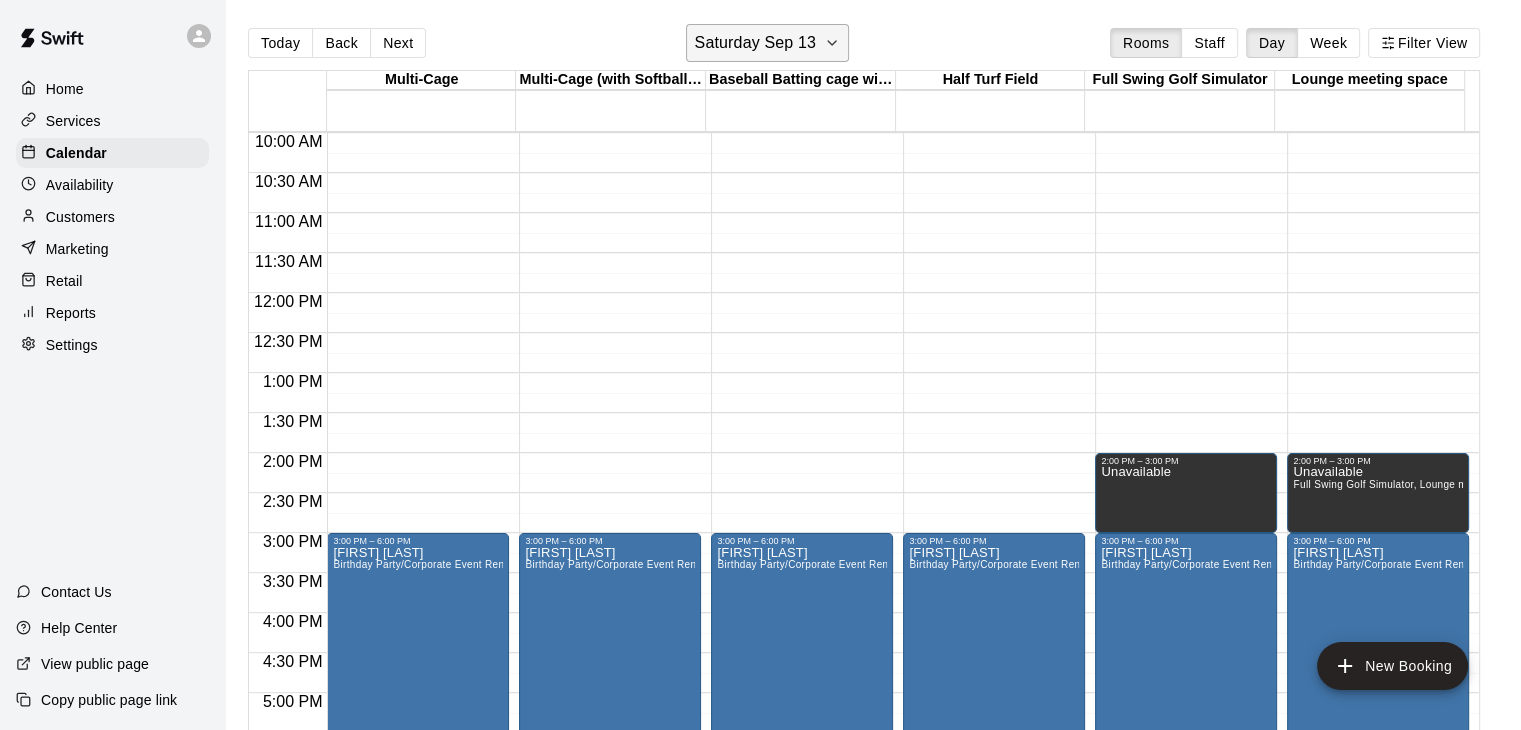 click 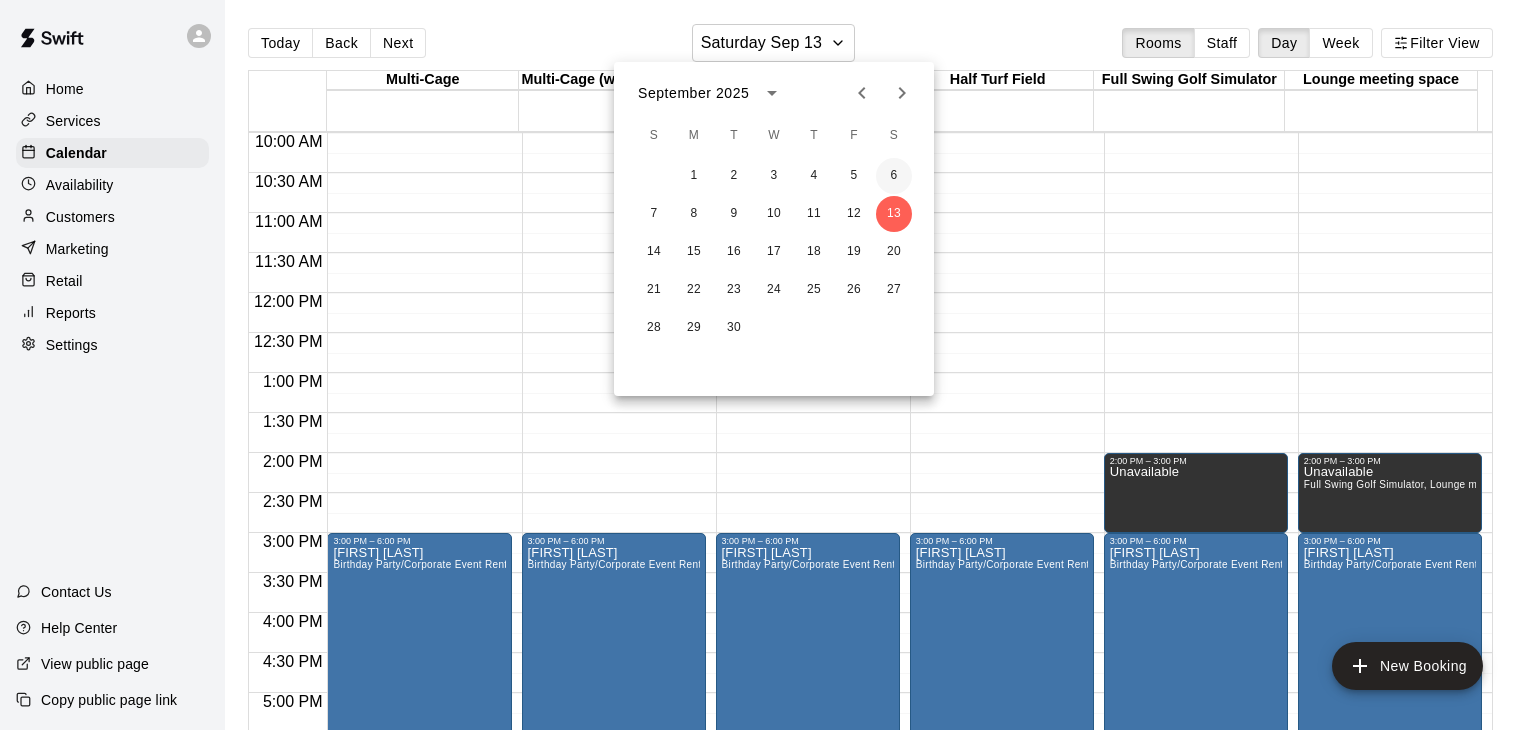 click on "6" at bounding box center [894, 176] 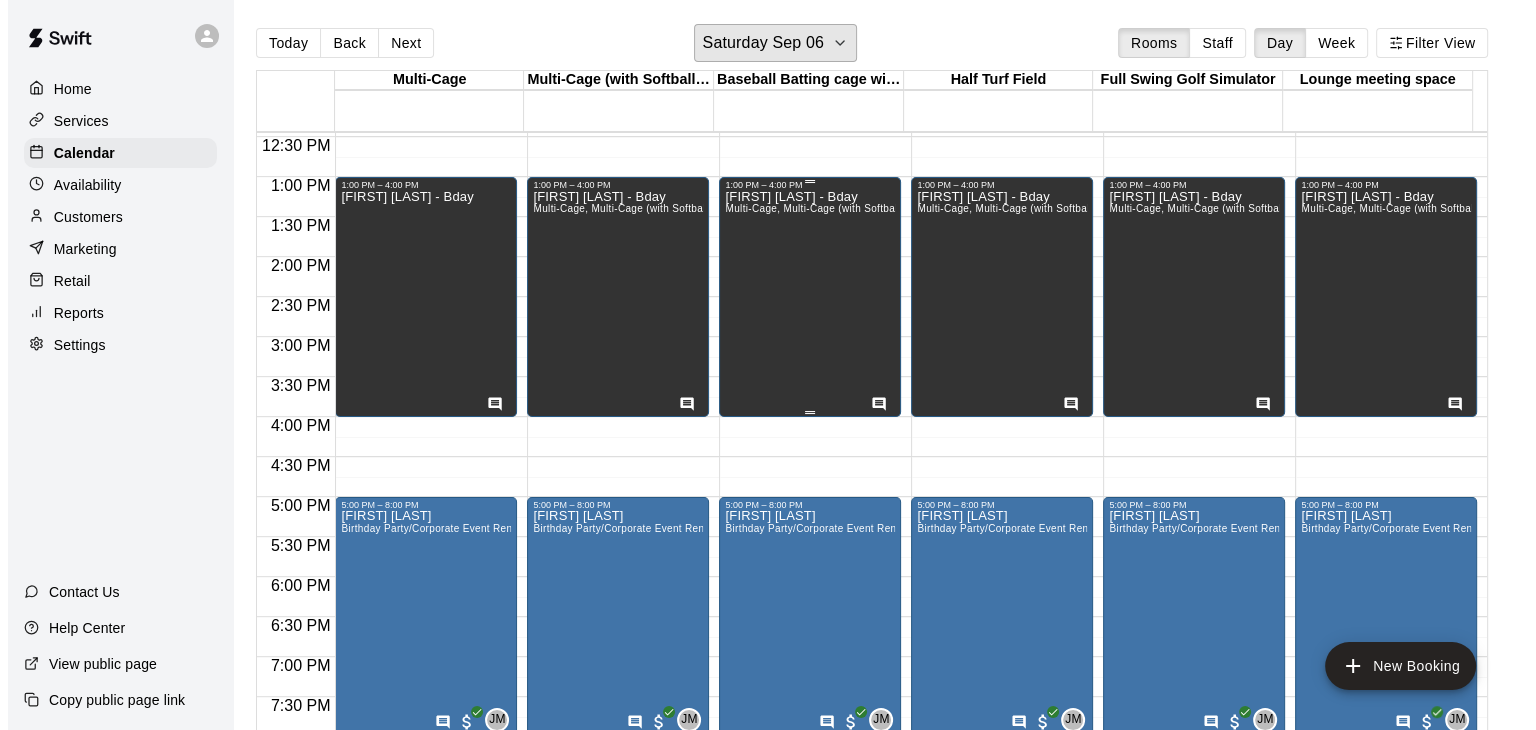 scroll, scrollTop: 1000, scrollLeft: 0, axis: vertical 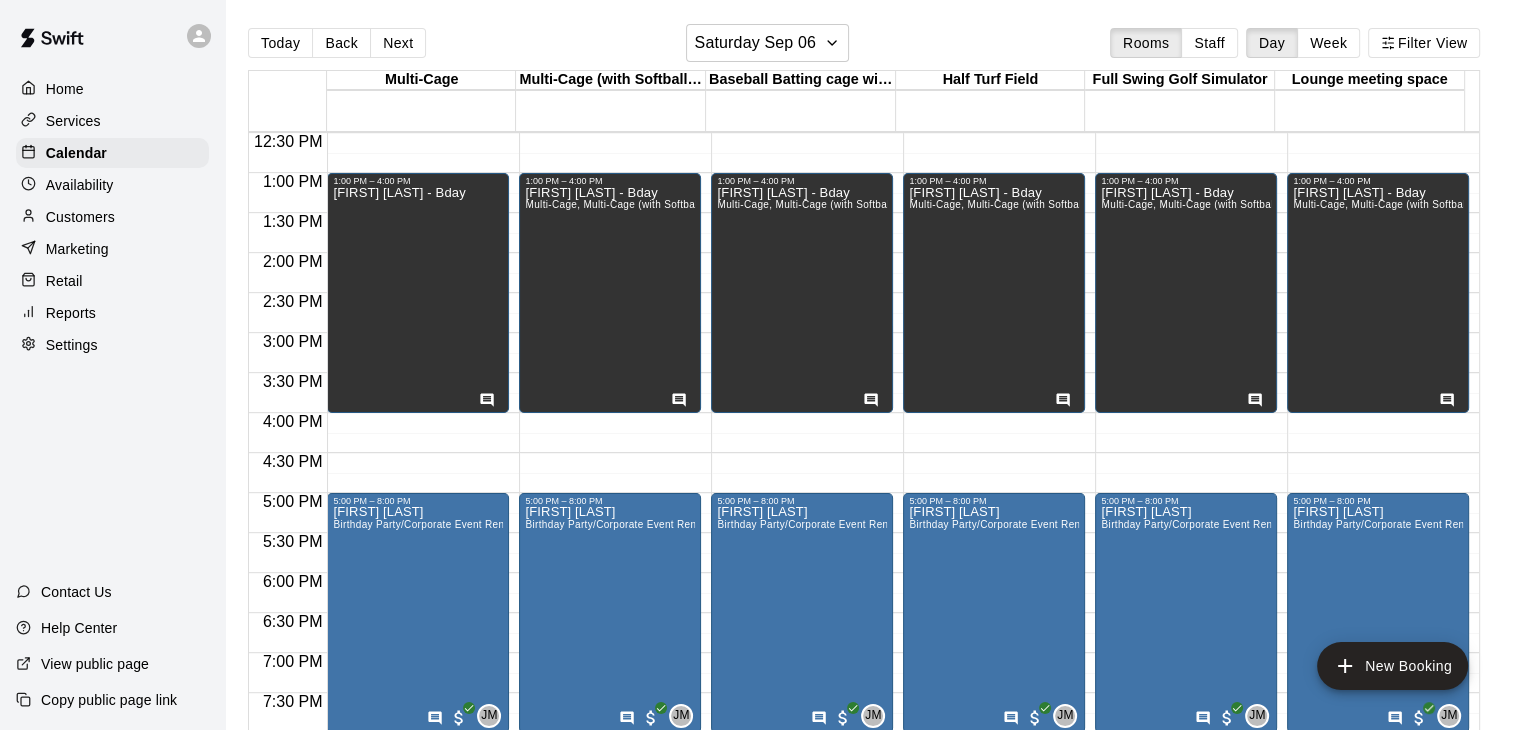 click on "1:00 PM – 4:00 PM [FIRST] [LAST] - Bday 5:00 PM – 8:00 PM [FIRST] [LAST] Birthday Party/Corporate Event Rental (3 HOURS)" at bounding box center [418, 93] 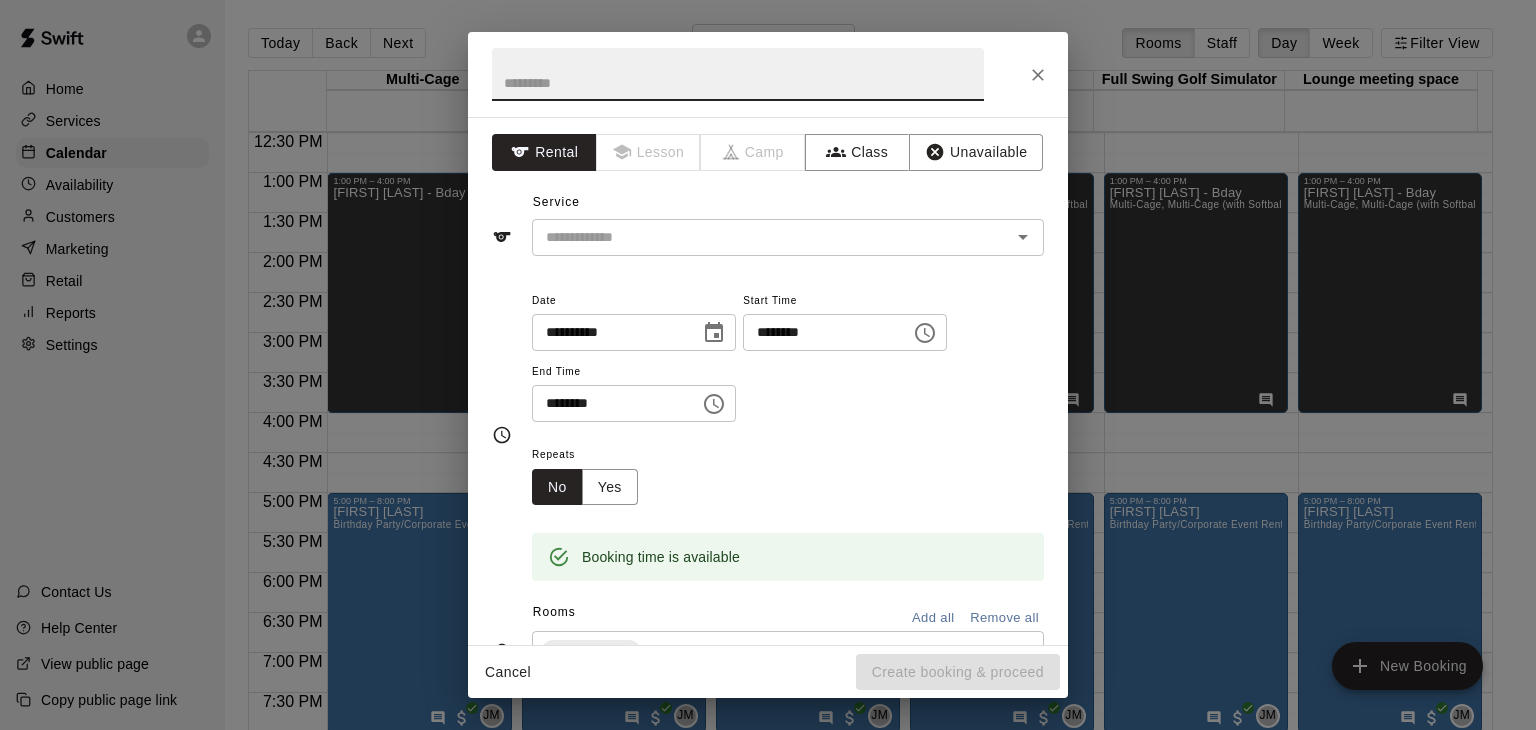 click 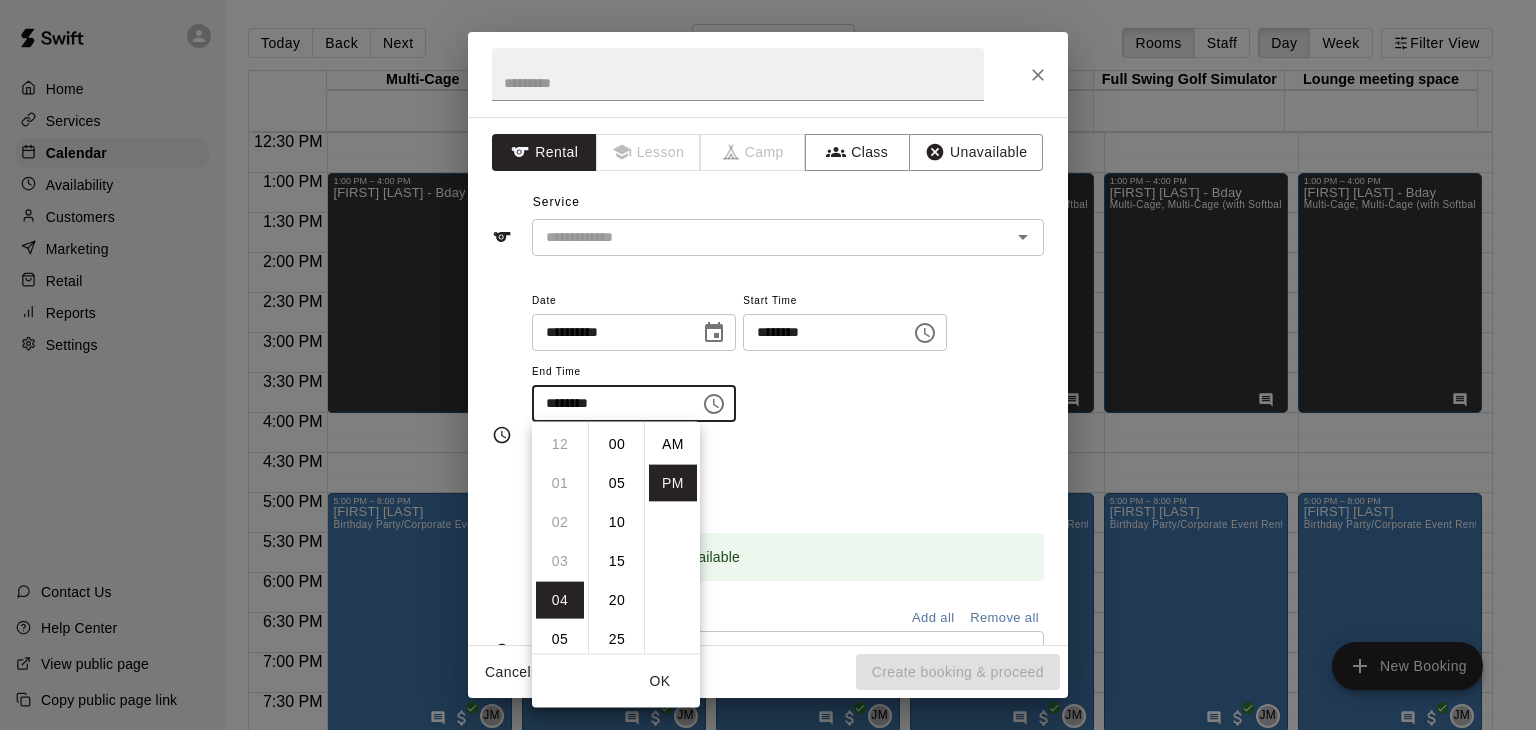 scroll, scrollTop: 156, scrollLeft: 0, axis: vertical 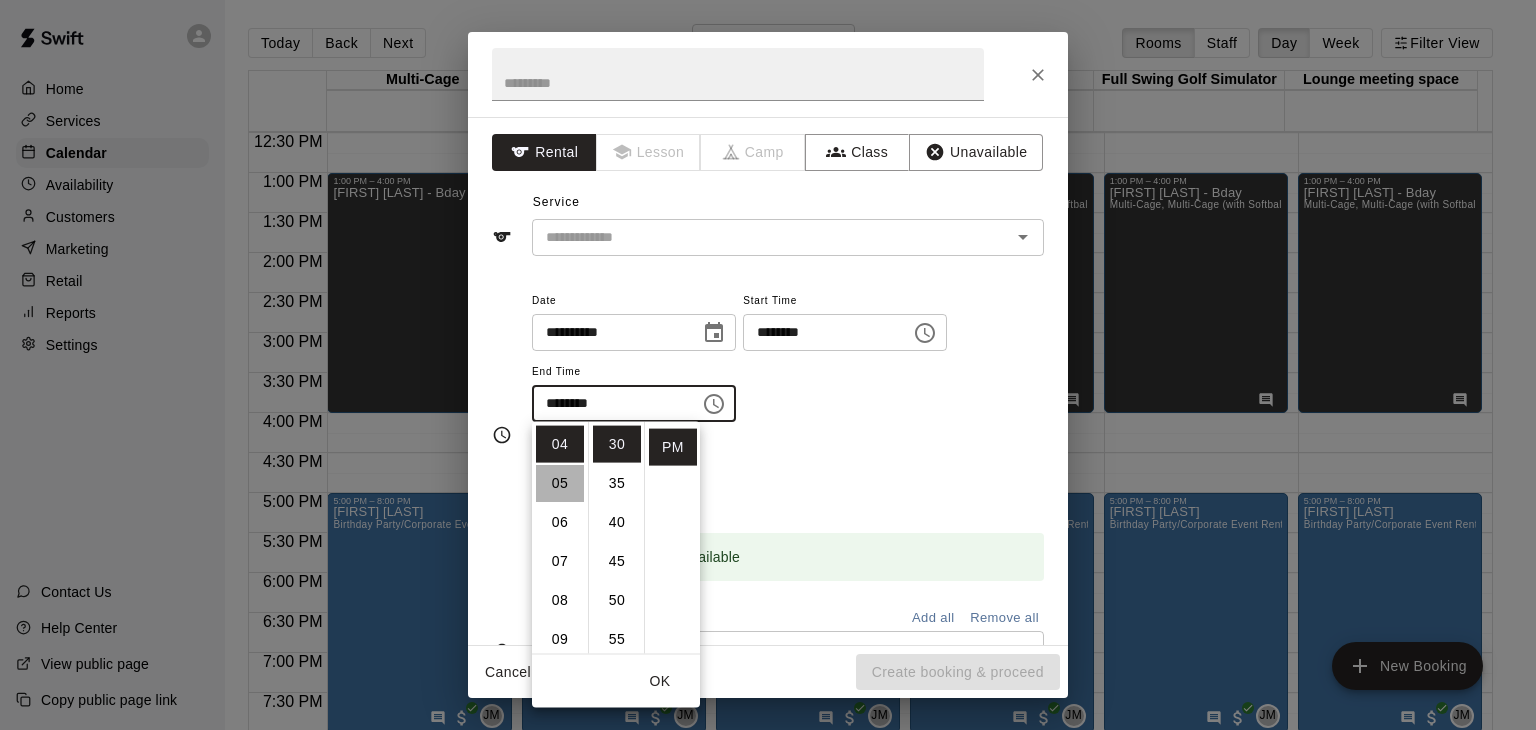 drag, startPoint x: 556, startPoint y: 474, endPoint x: 578, endPoint y: 491, distance: 27.802877 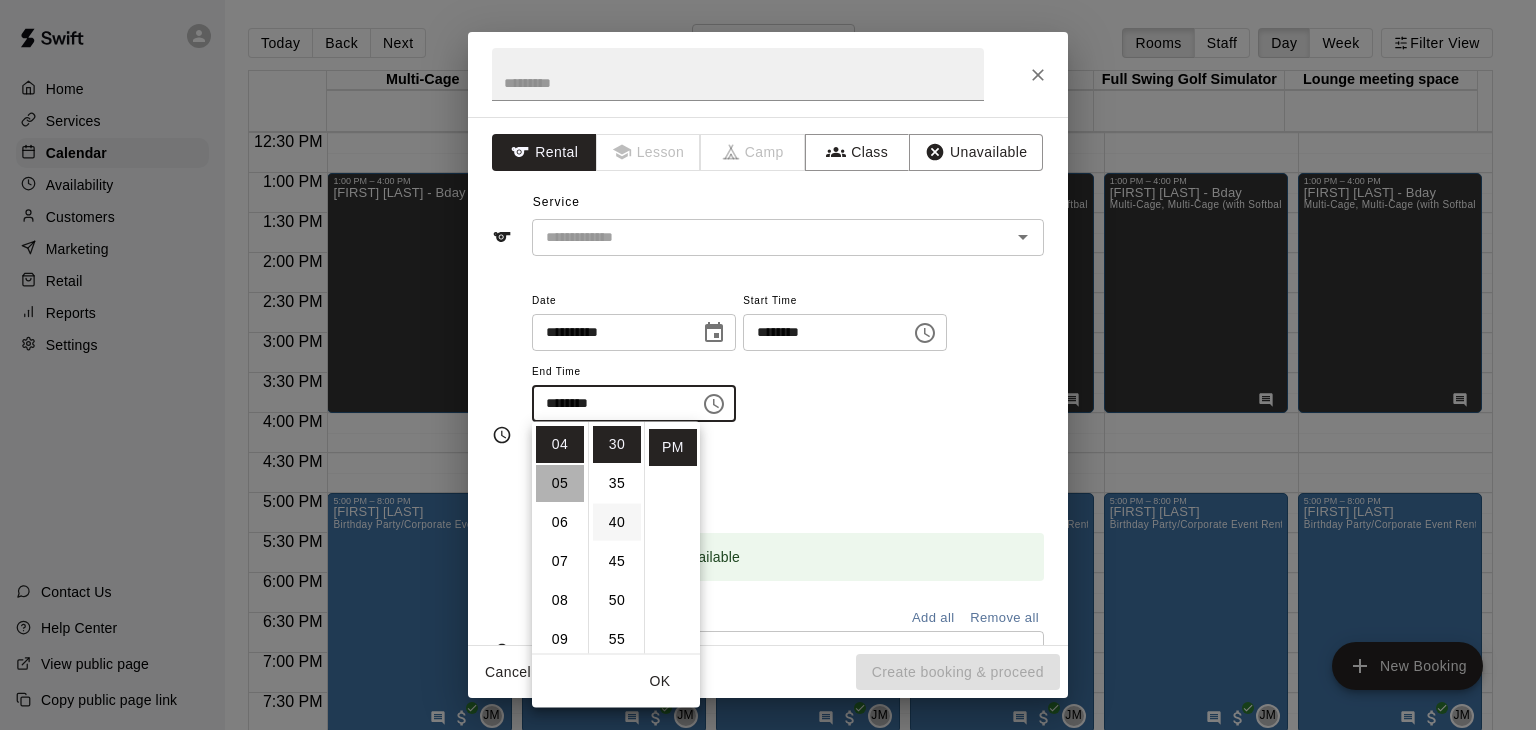 scroll, scrollTop: 195, scrollLeft: 0, axis: vertical 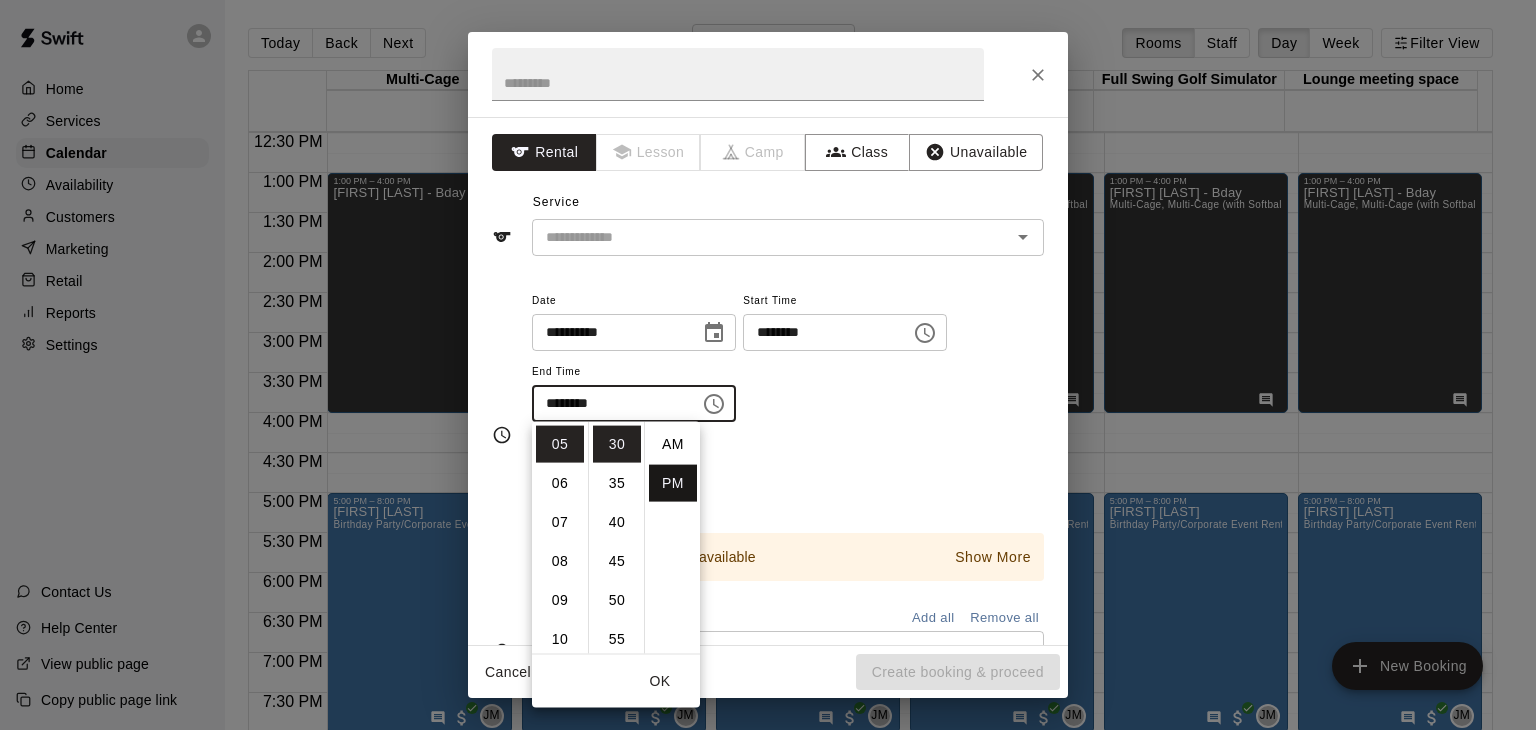 click on "PM" at bounding box center (673, 483) 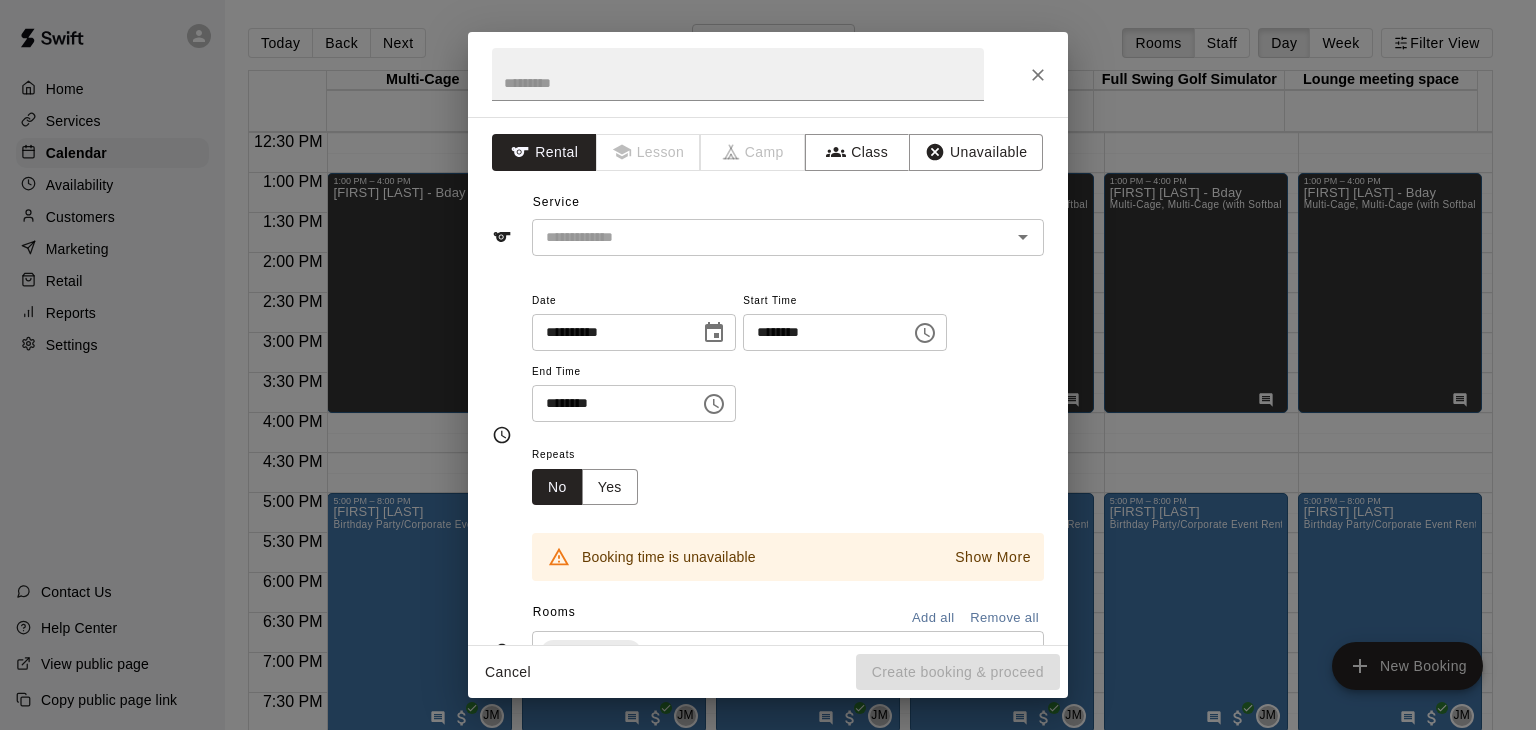 click 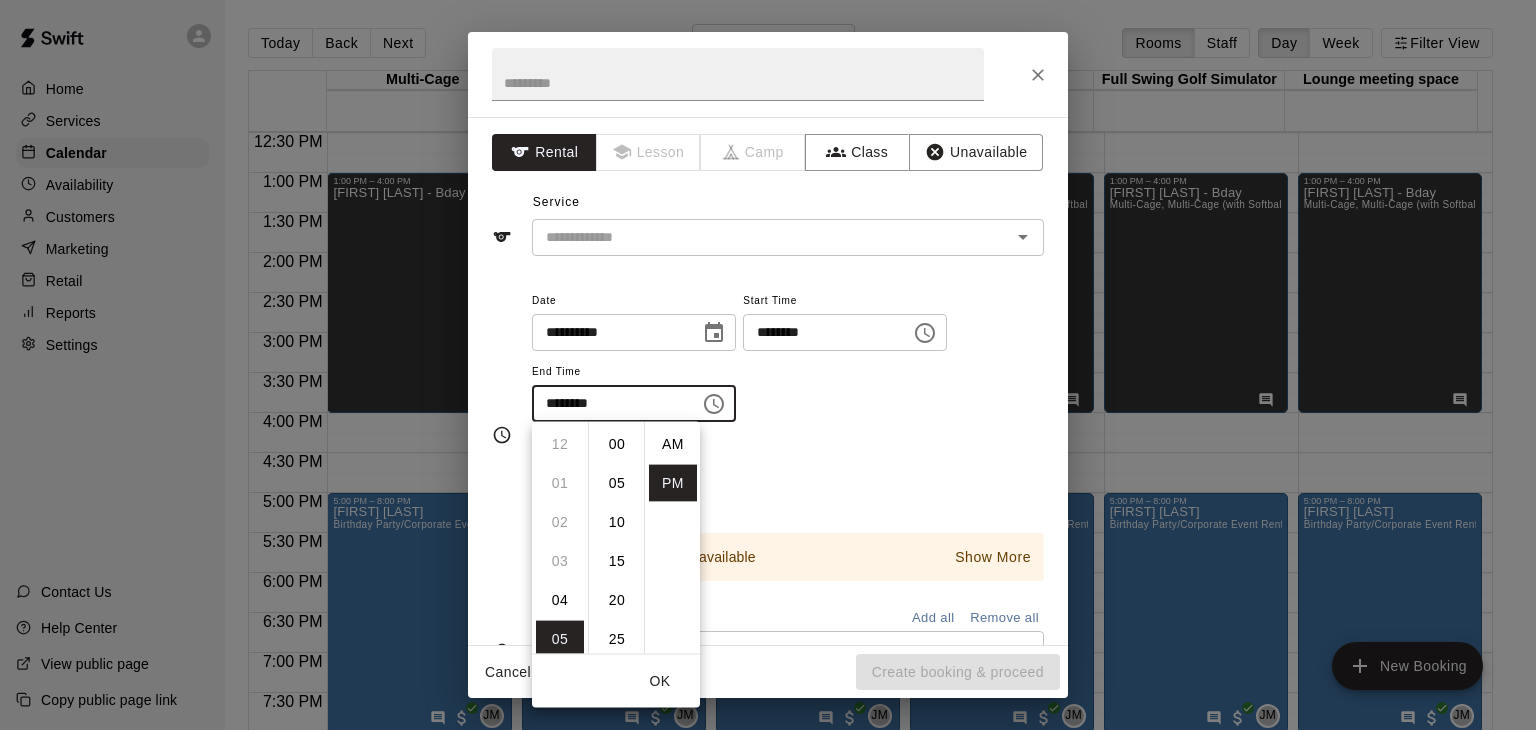 scroll, scrollTop: 195, scrollLeft: 0, axis: vertical 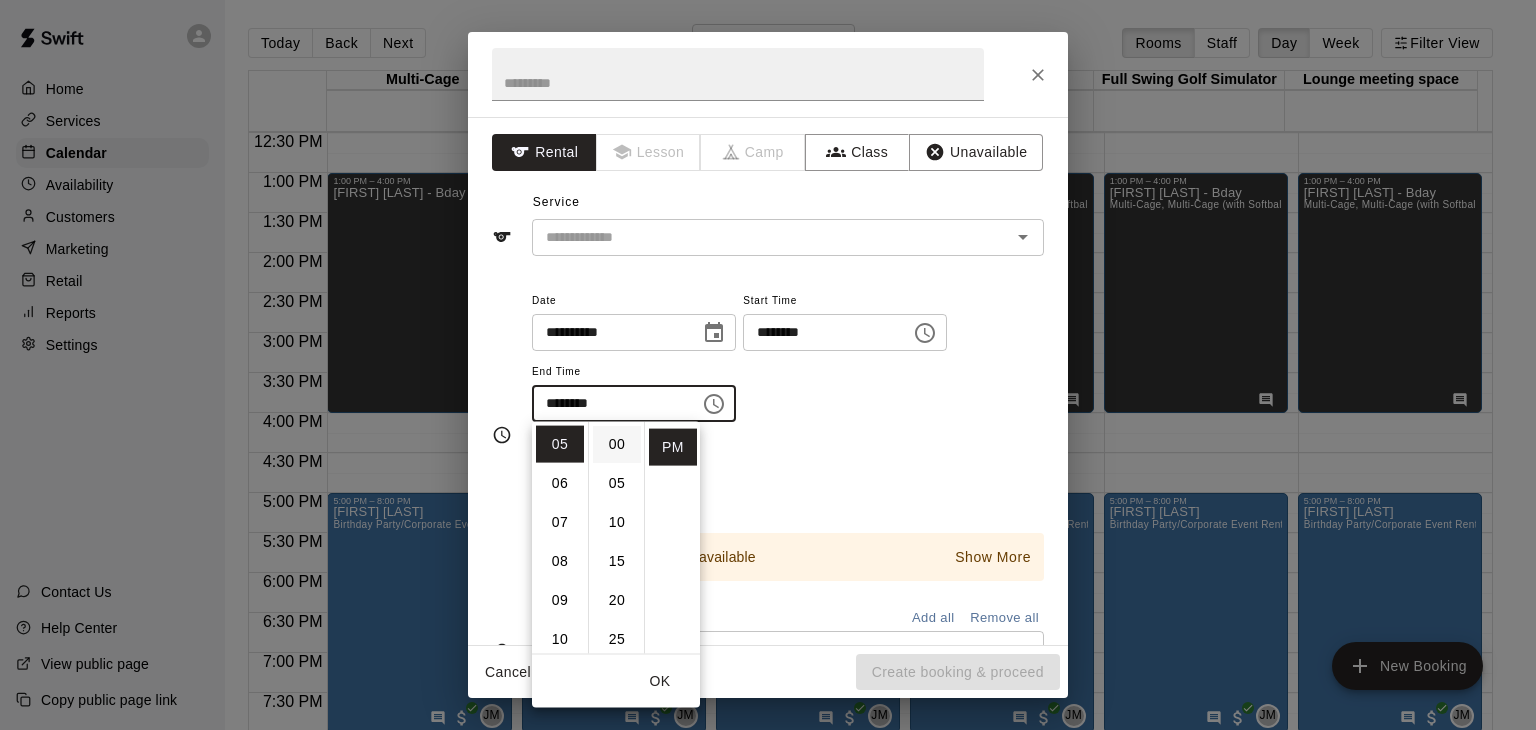click on "00" at bounding box center (617, 444) 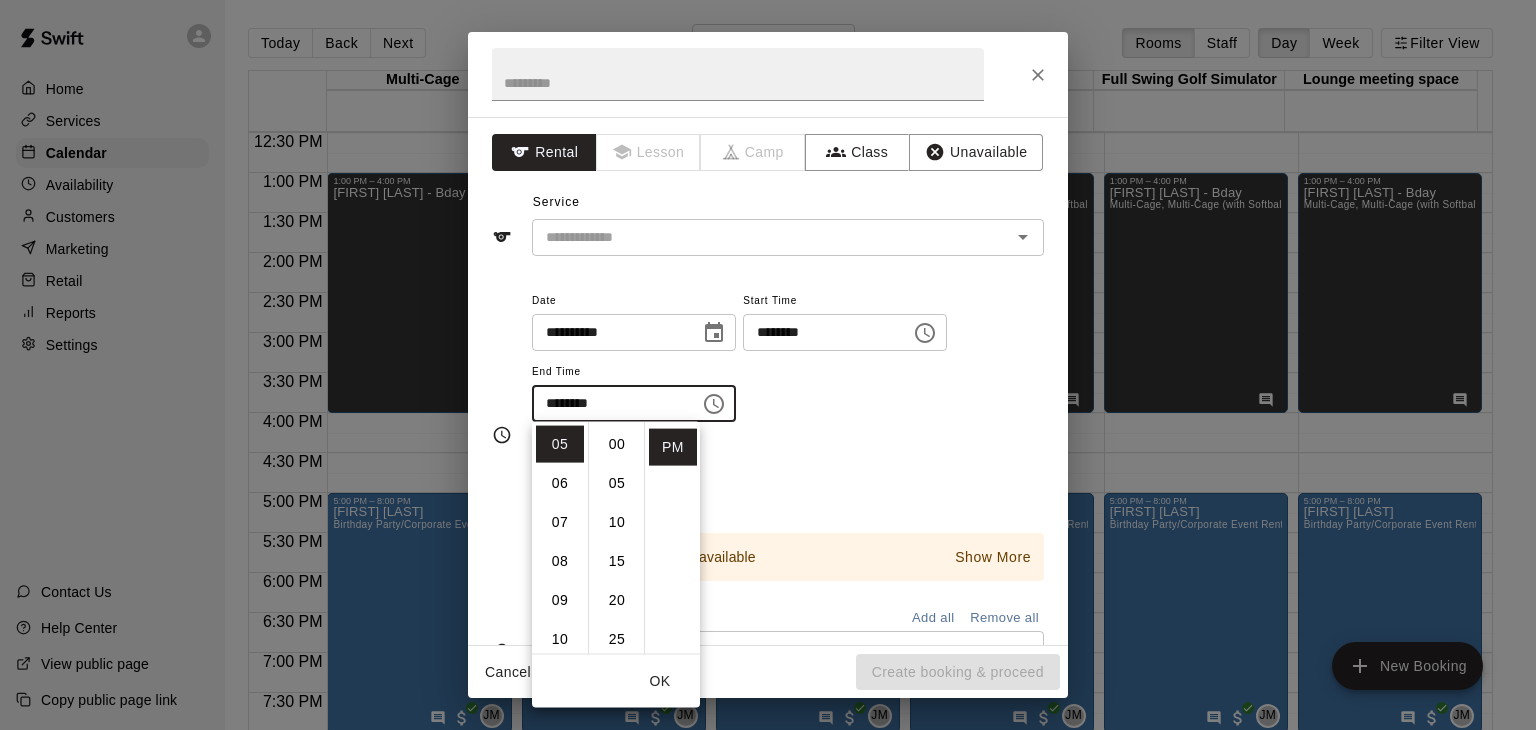 type on "********" 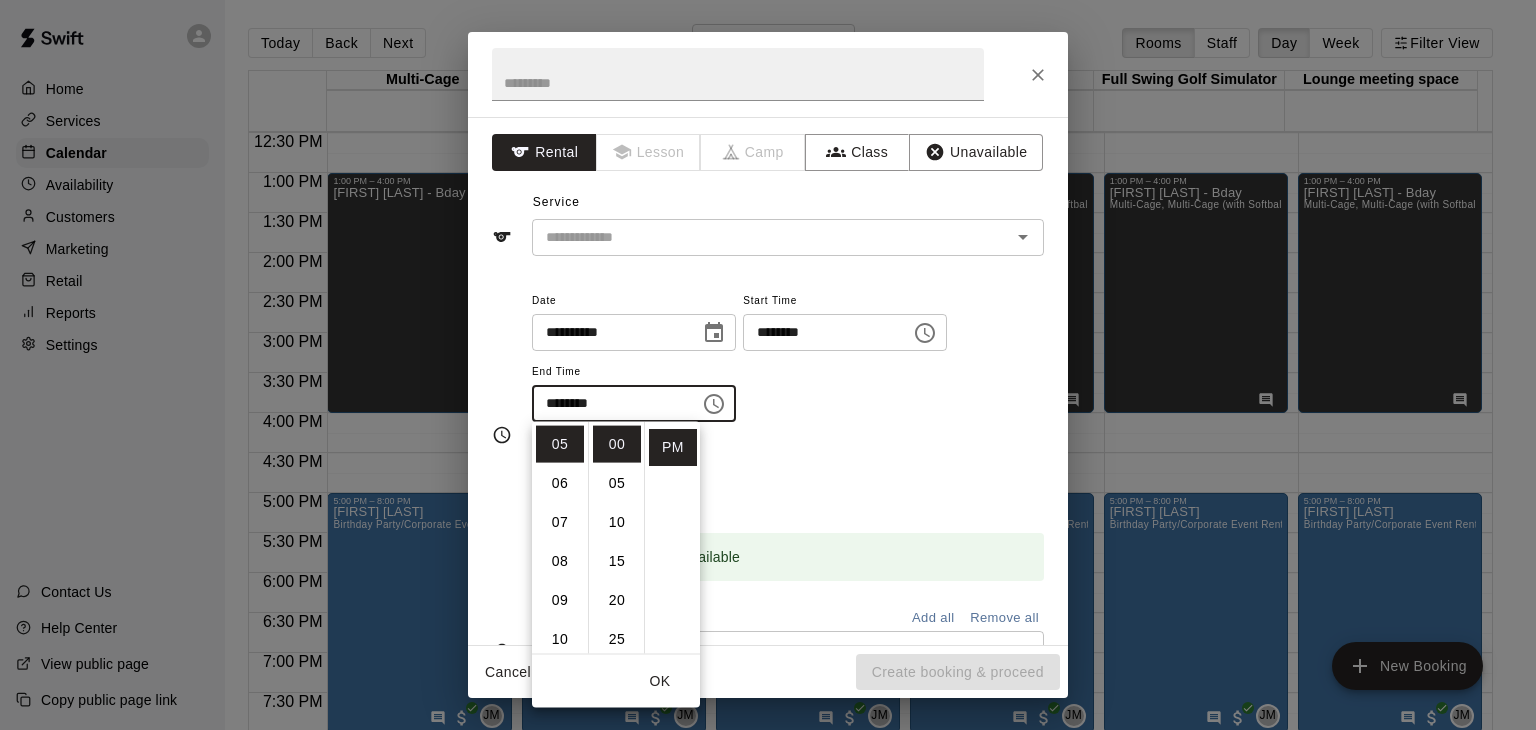 click on "**********" at bounding box center (788, 365) 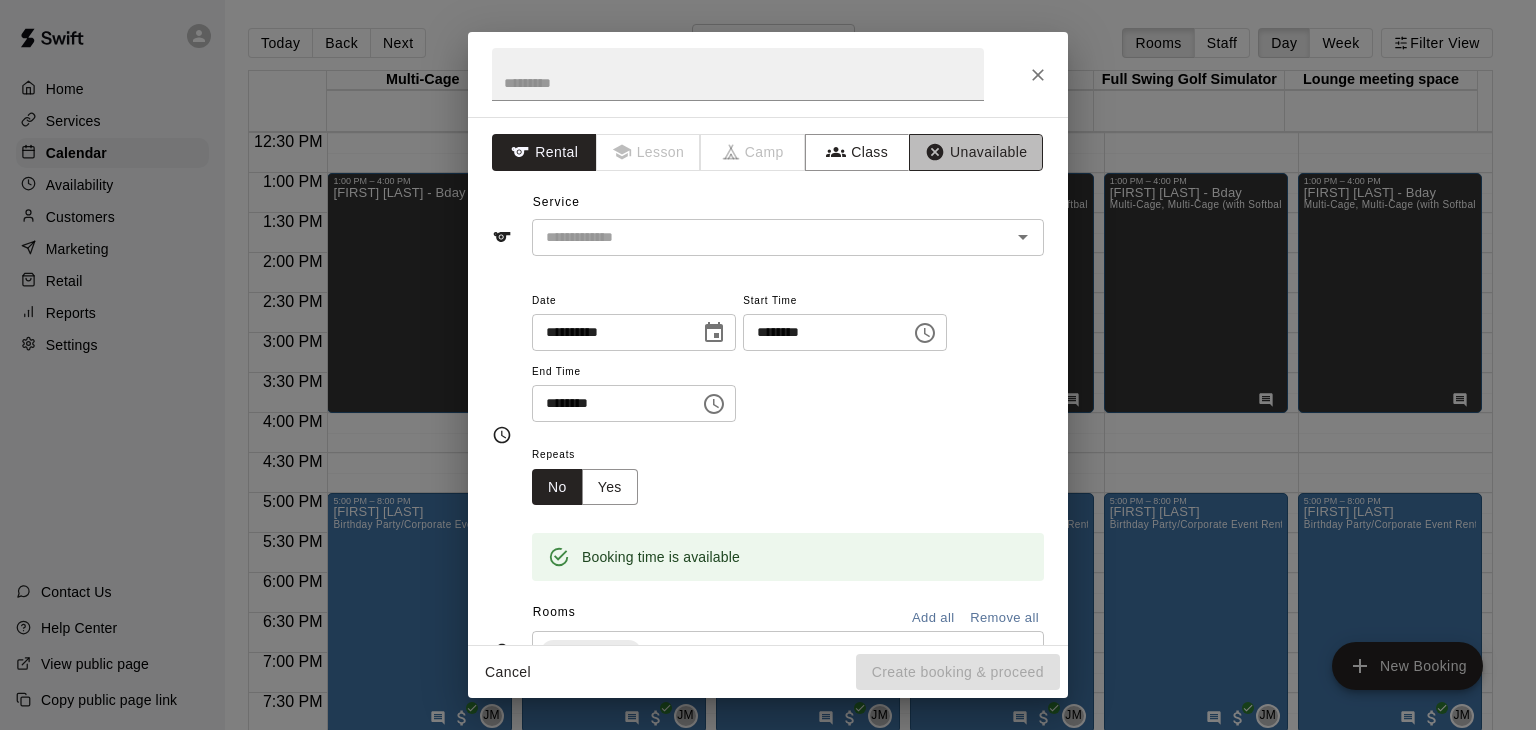 click on "Unavailable" at bounding box center [976, 152] 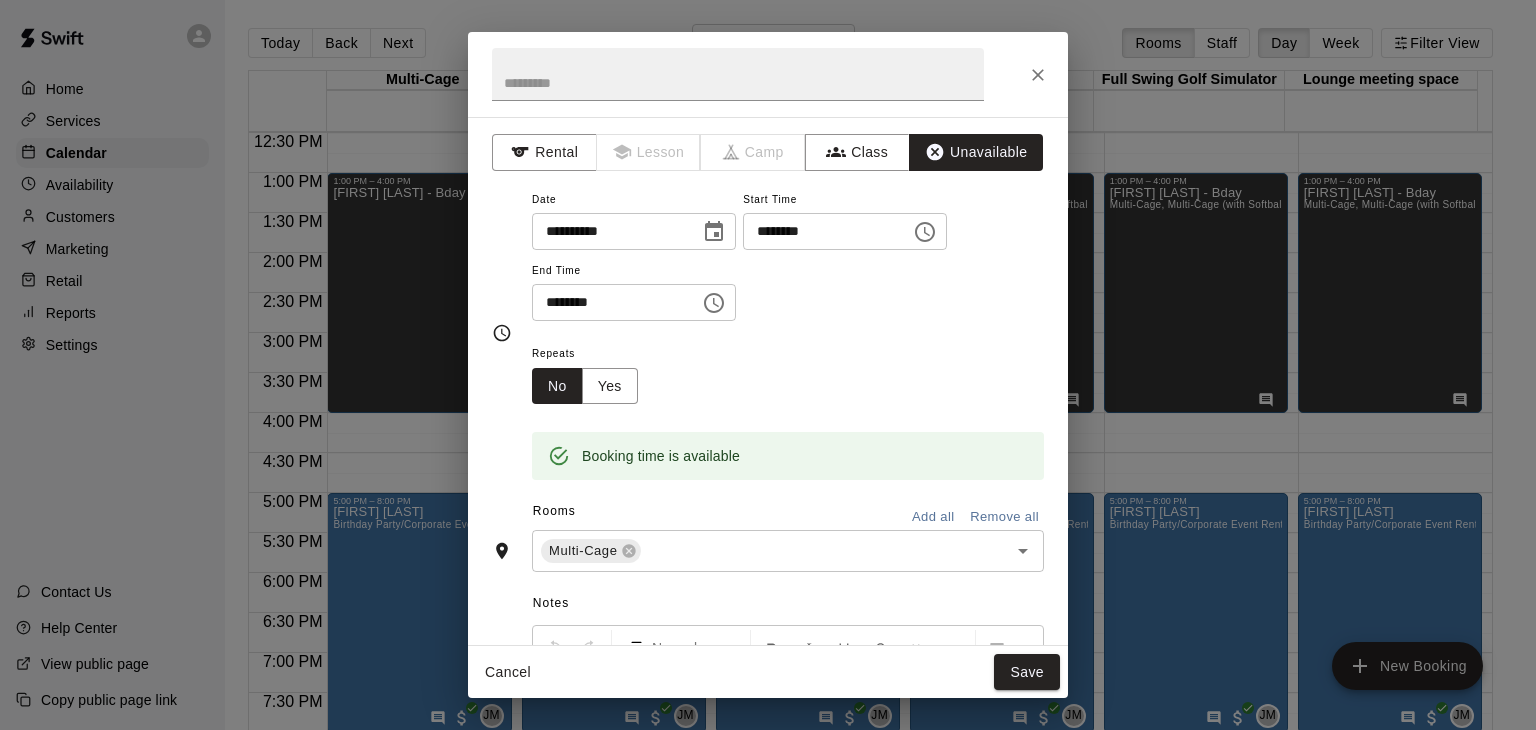 click on "Add all" at bounding box center [933, 517] 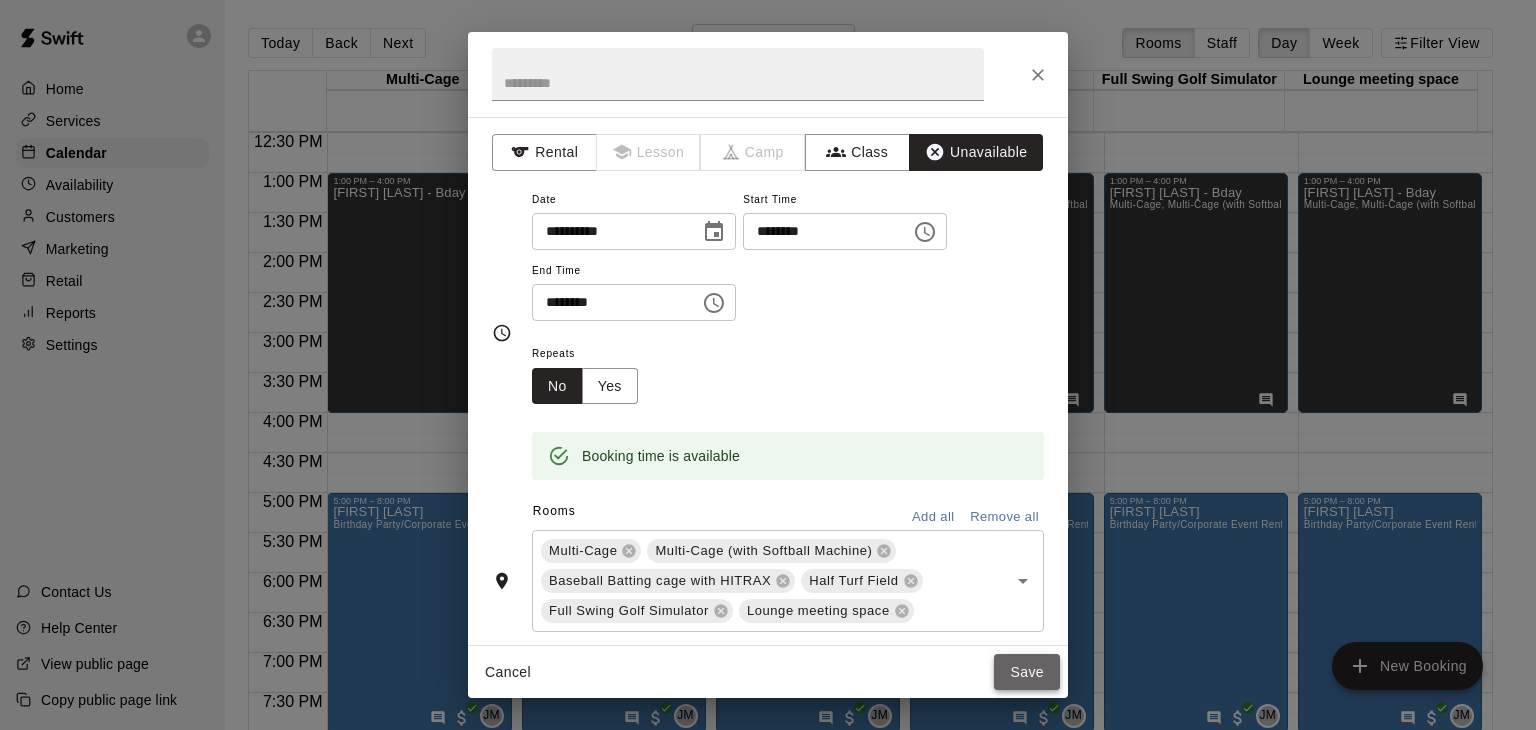 click on "Save" at bounding box center [1027, 672] 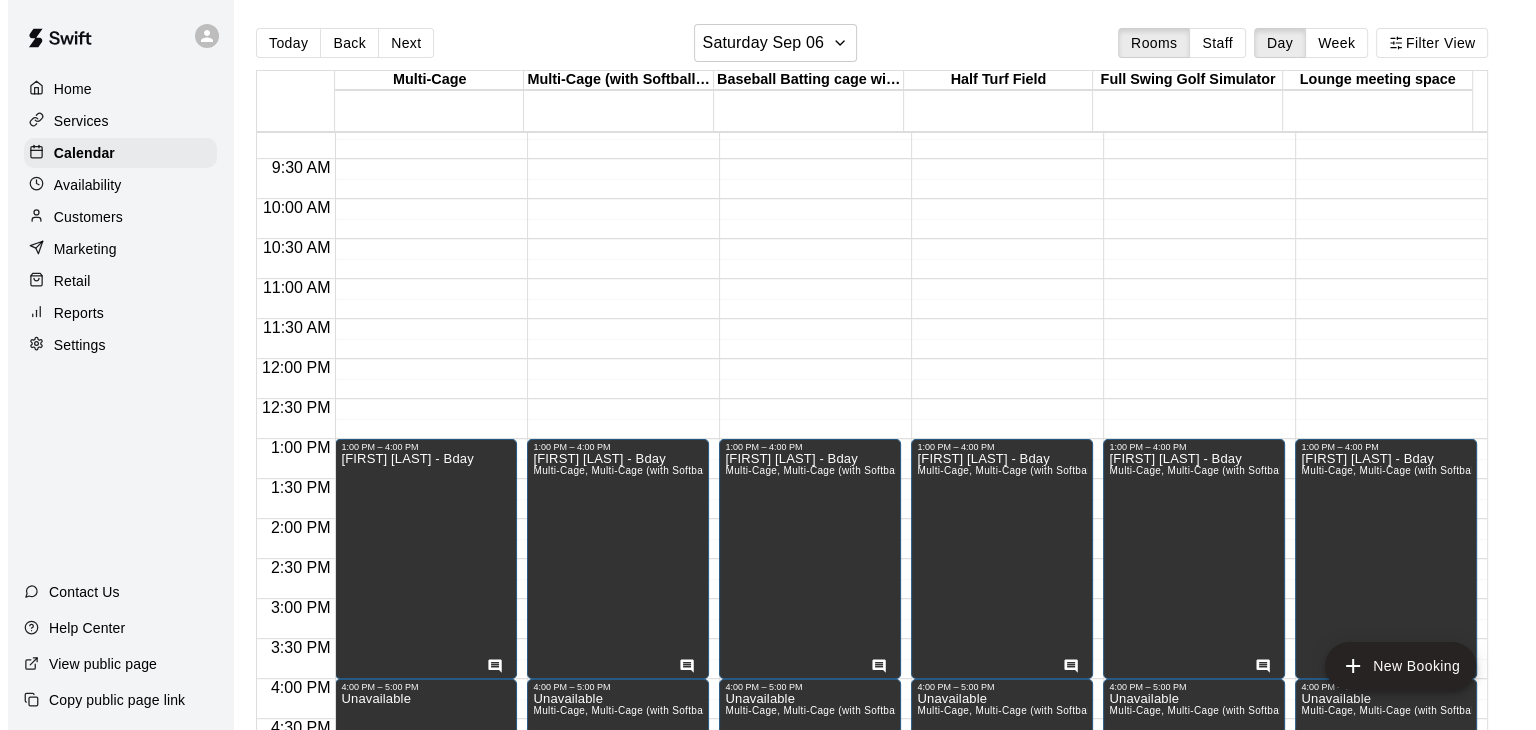 scroll, scrollTop: 700, scrollLeft: 0, axis: vertical 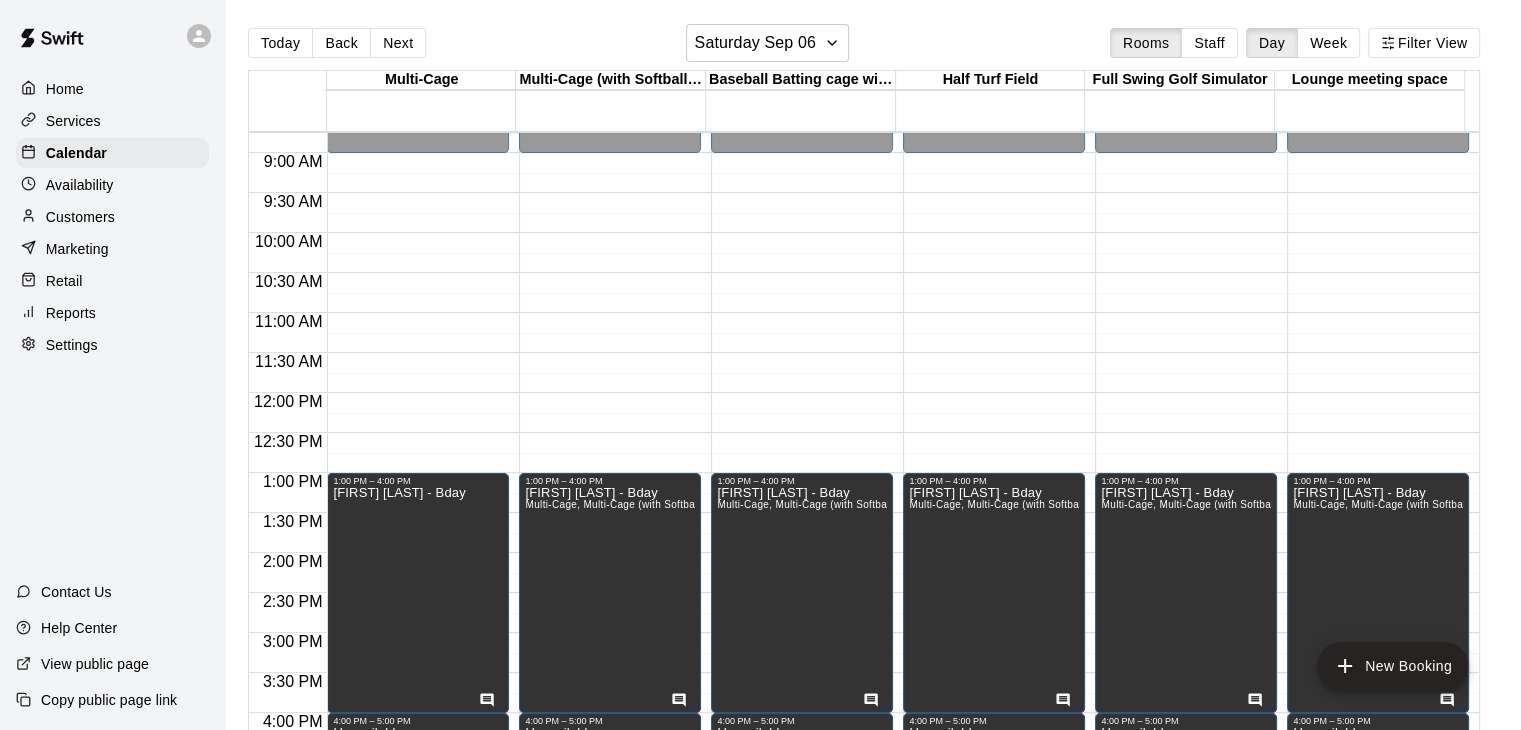click on "1:00 PM – 4:00 PM [FIRST] [LAST] - Bday 4:00 PM – 5:00 PM Unavailable 5:00 PM – 8:00 PM [FIRST] [LAST] Birthday Party/Corporate Event Rental (3 HOURS)" at bounding box center (418, 393) 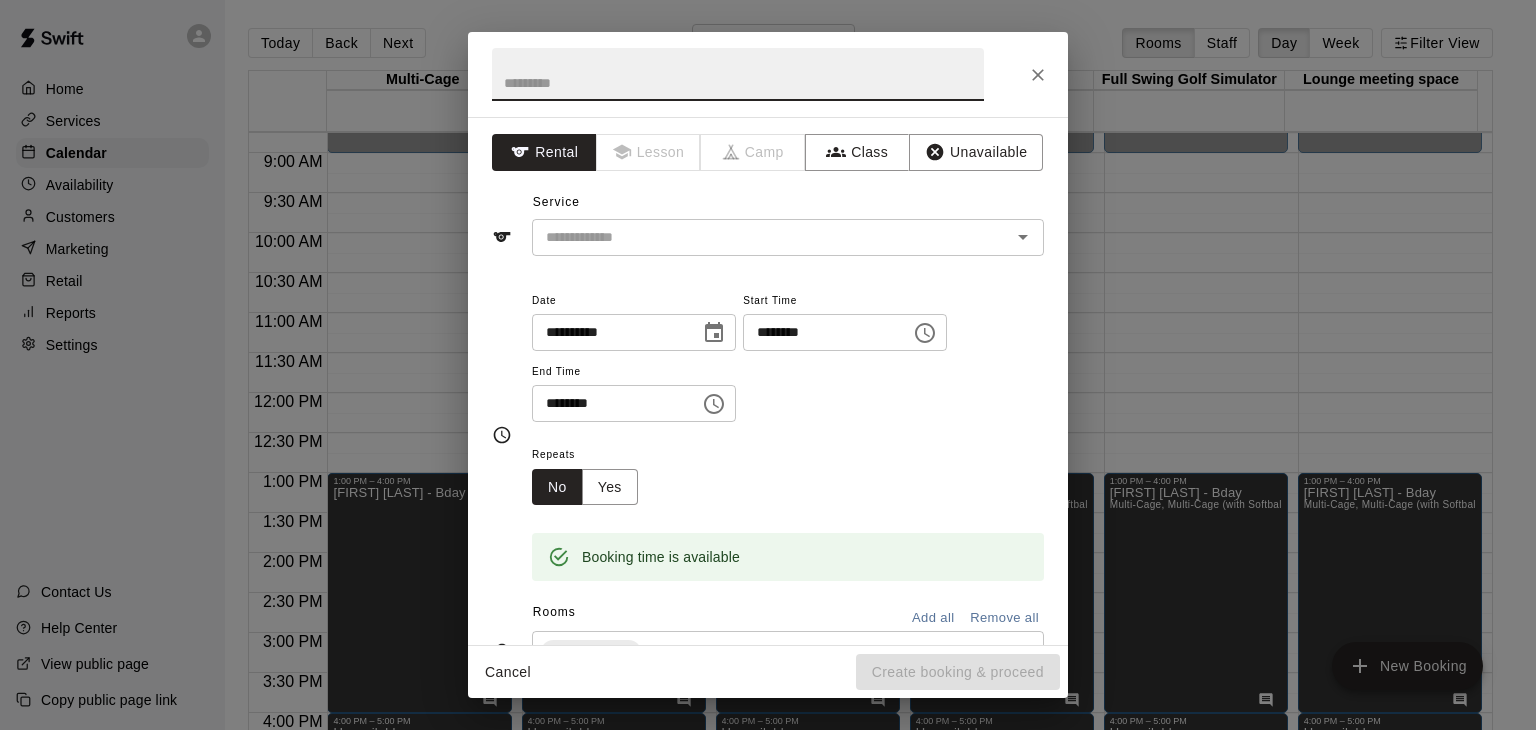 click 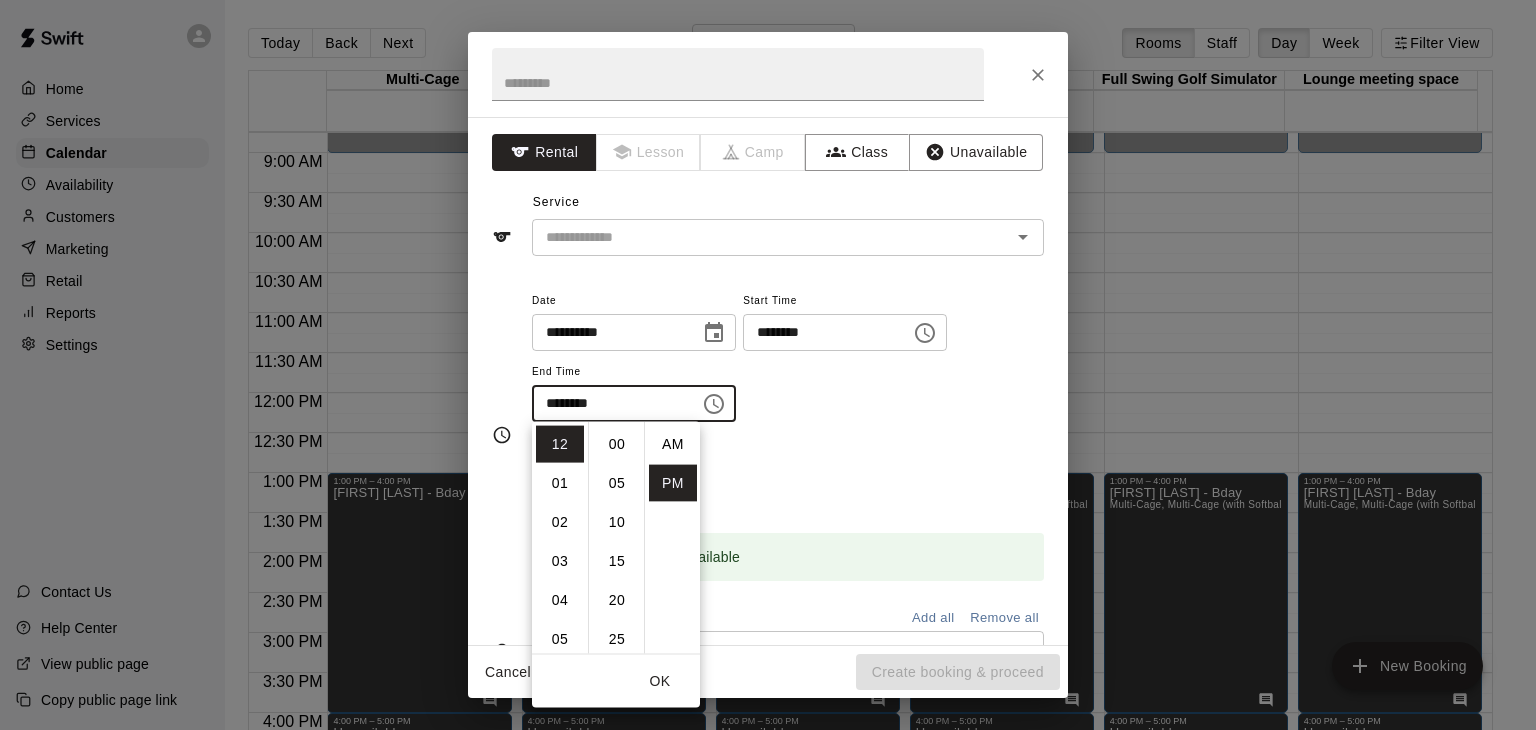 scroll, scrollTop: 234, scrollLeft: 0, axis: vertical 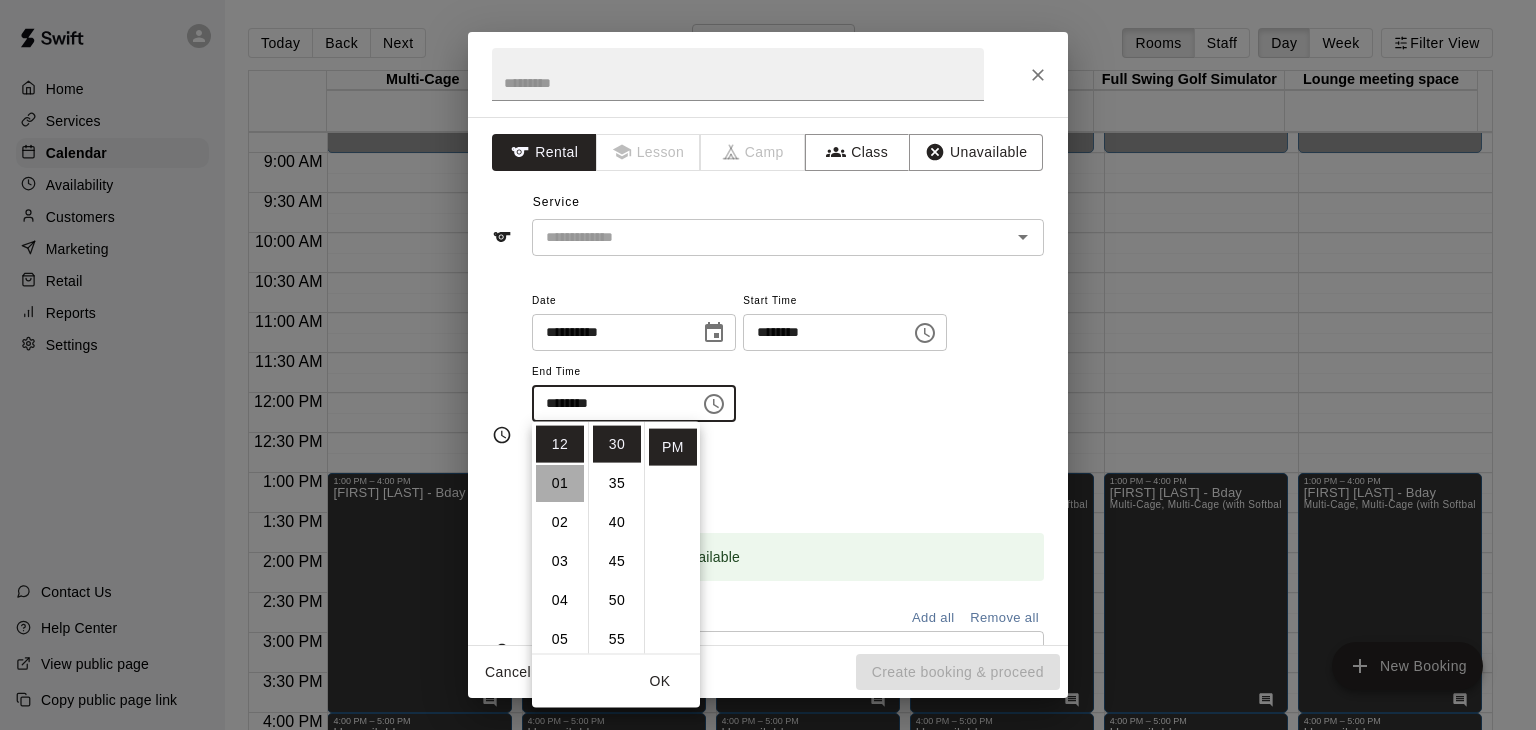 click on "01" at bounding box center (560, 483) 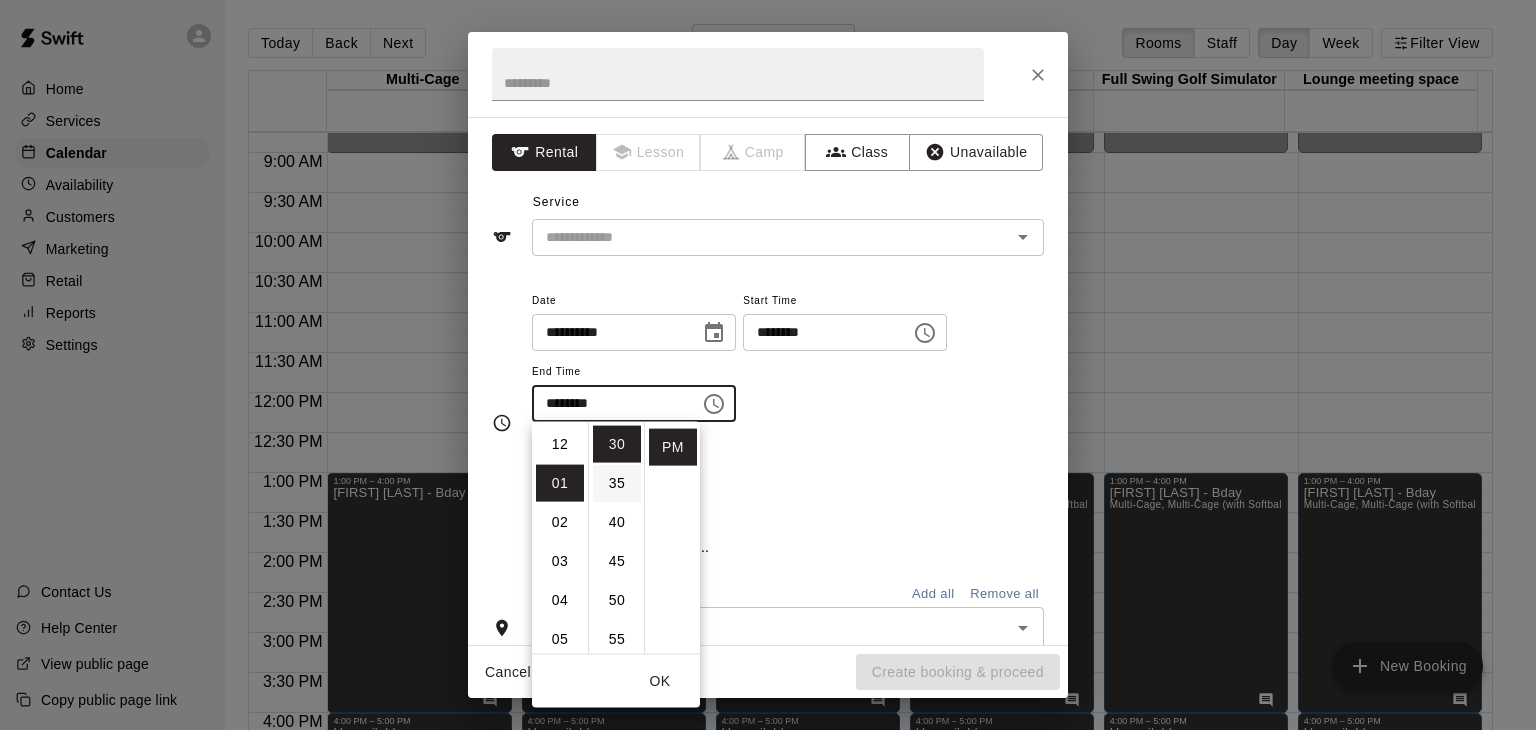 scroll, scrollTop: 39, scrollLeft: 0, axis: vertical 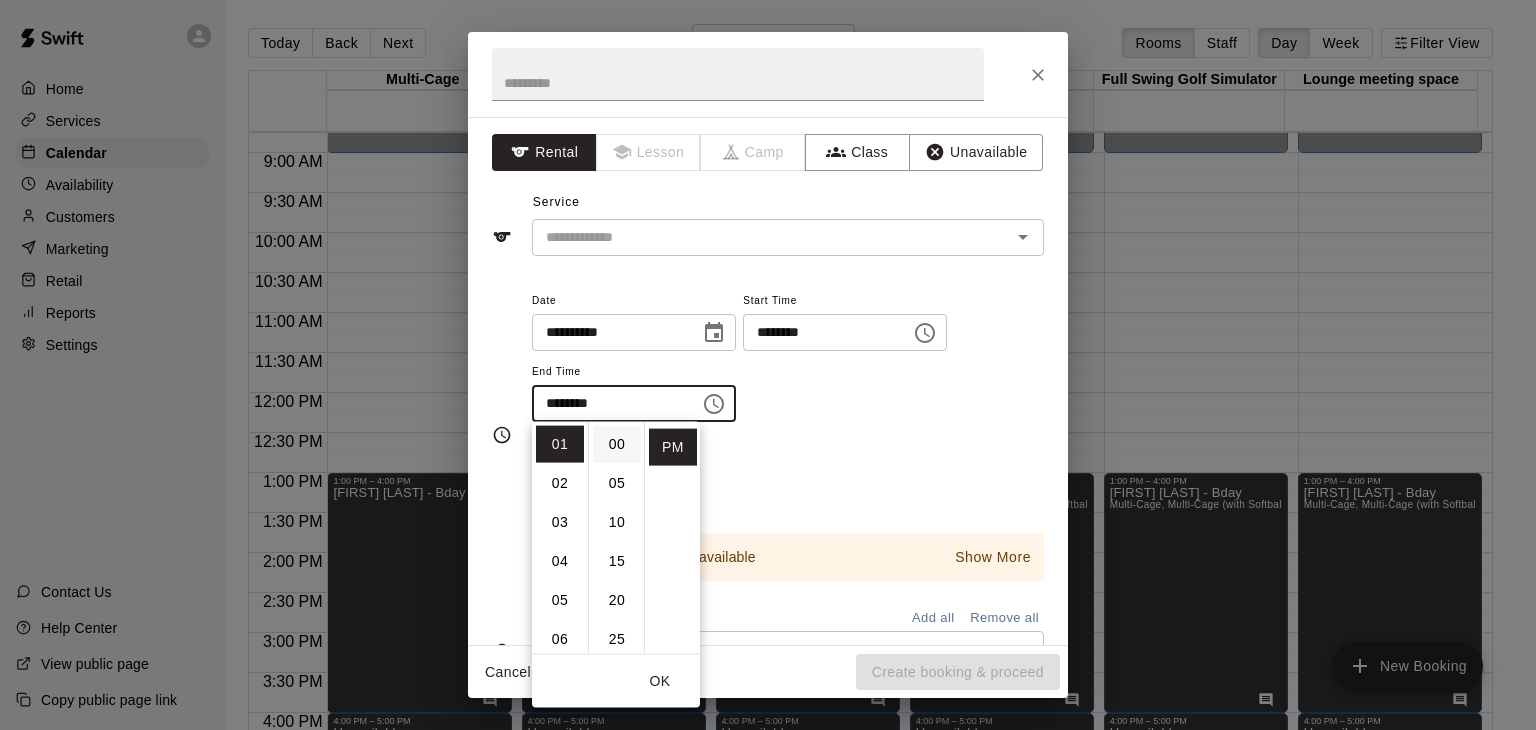 click on "00" at bounding box center (617, 444) 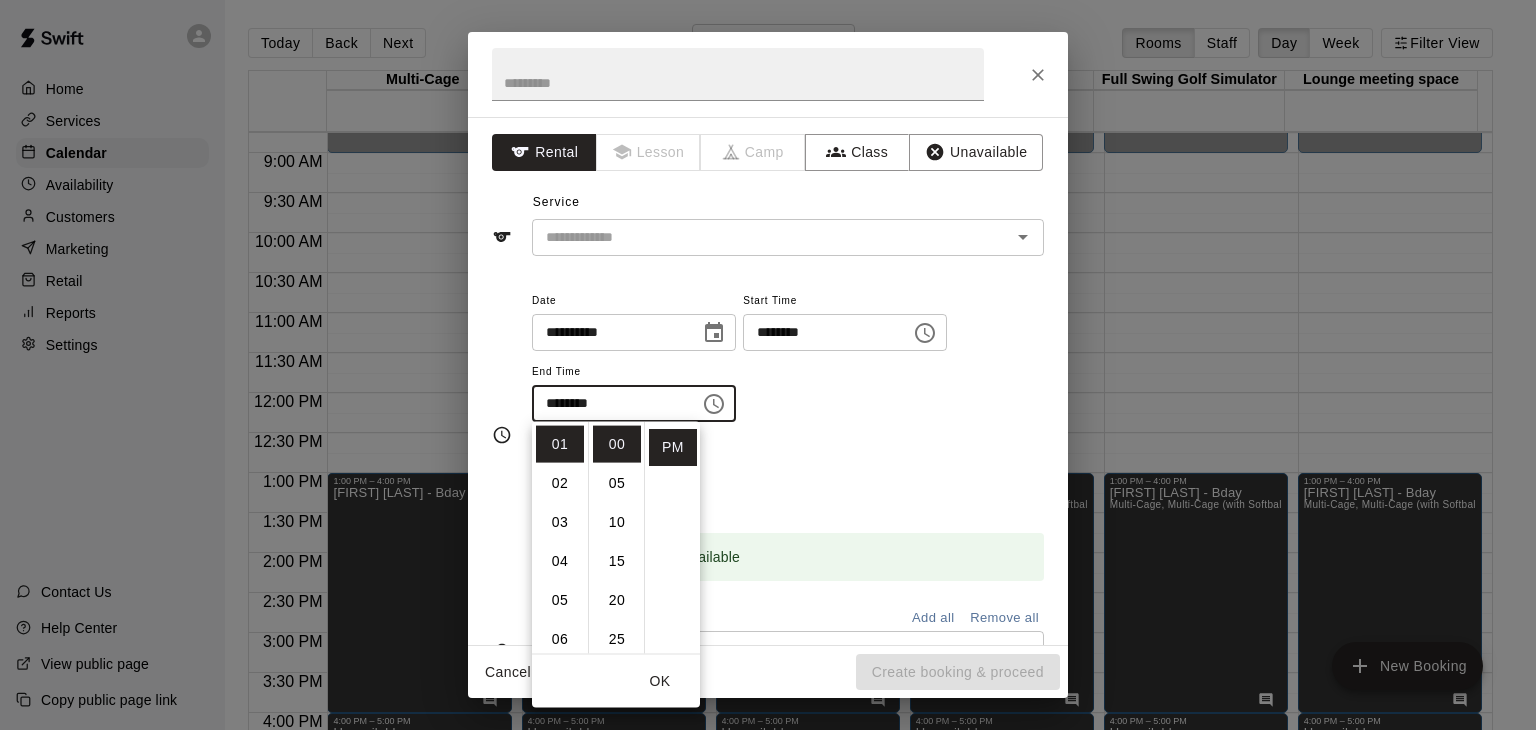 click on "Repeats No Yes" at bounding box center [788, 473] 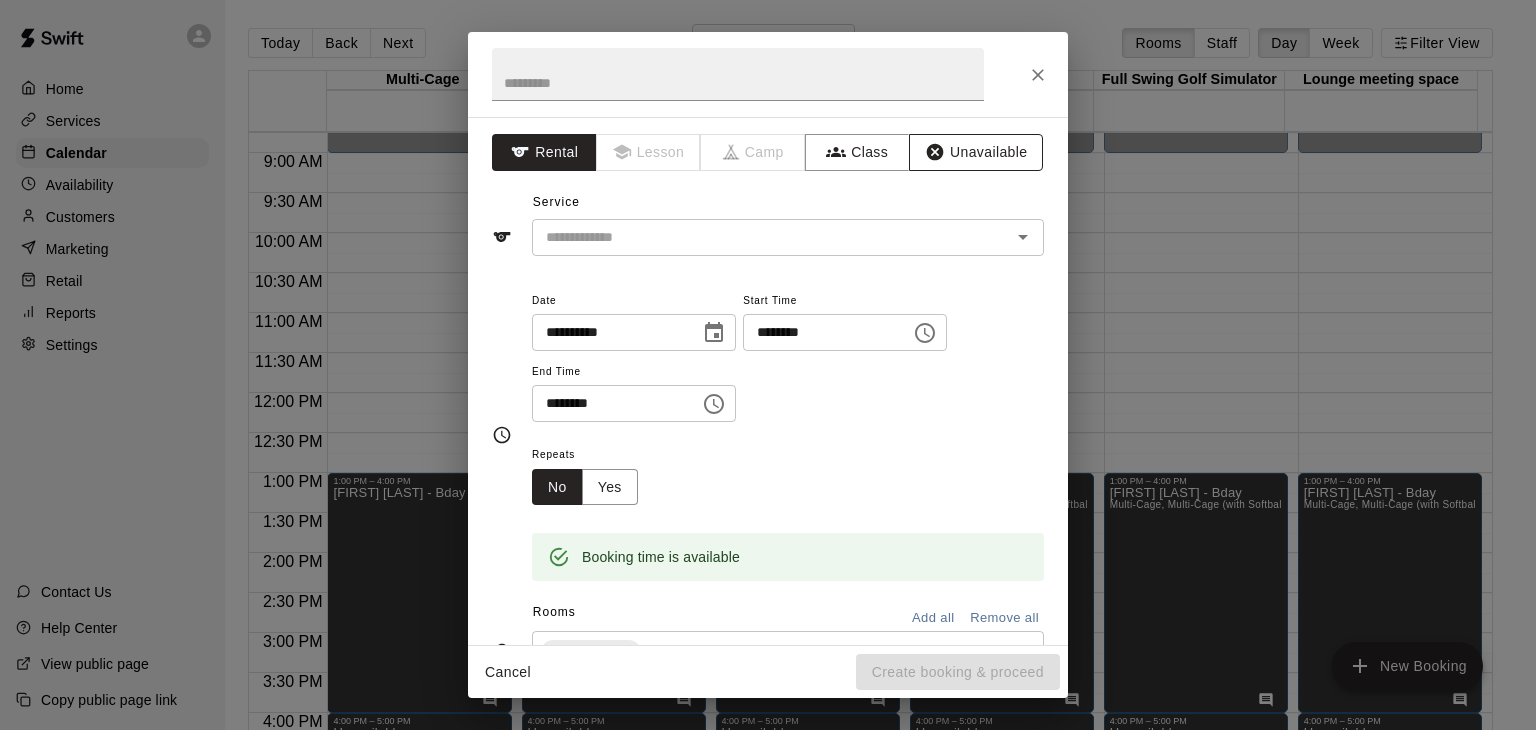 click on "Unavailable" at bounding box center (976, 152) 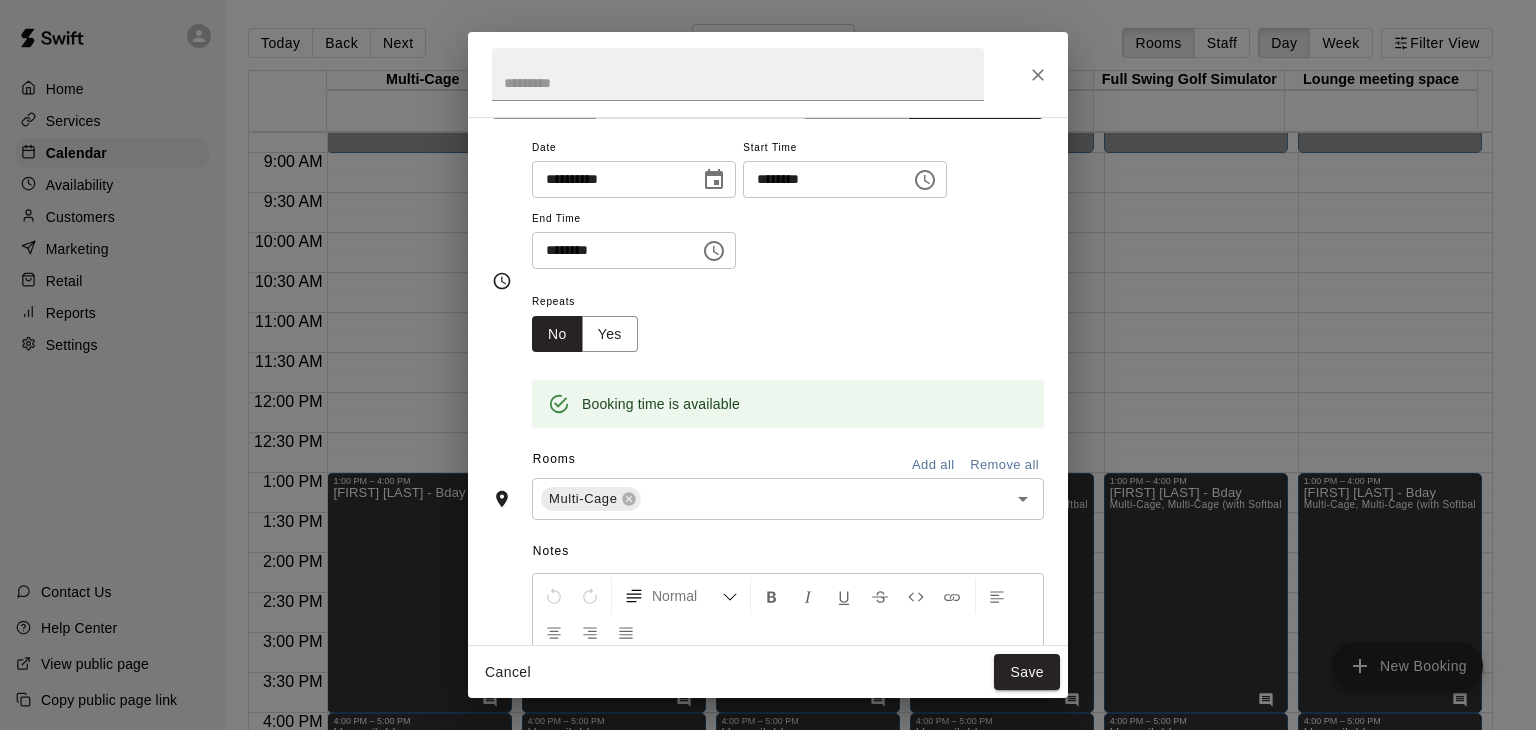 scroll, scrollTop: 100, scrollLeft: 0, axis: vertical 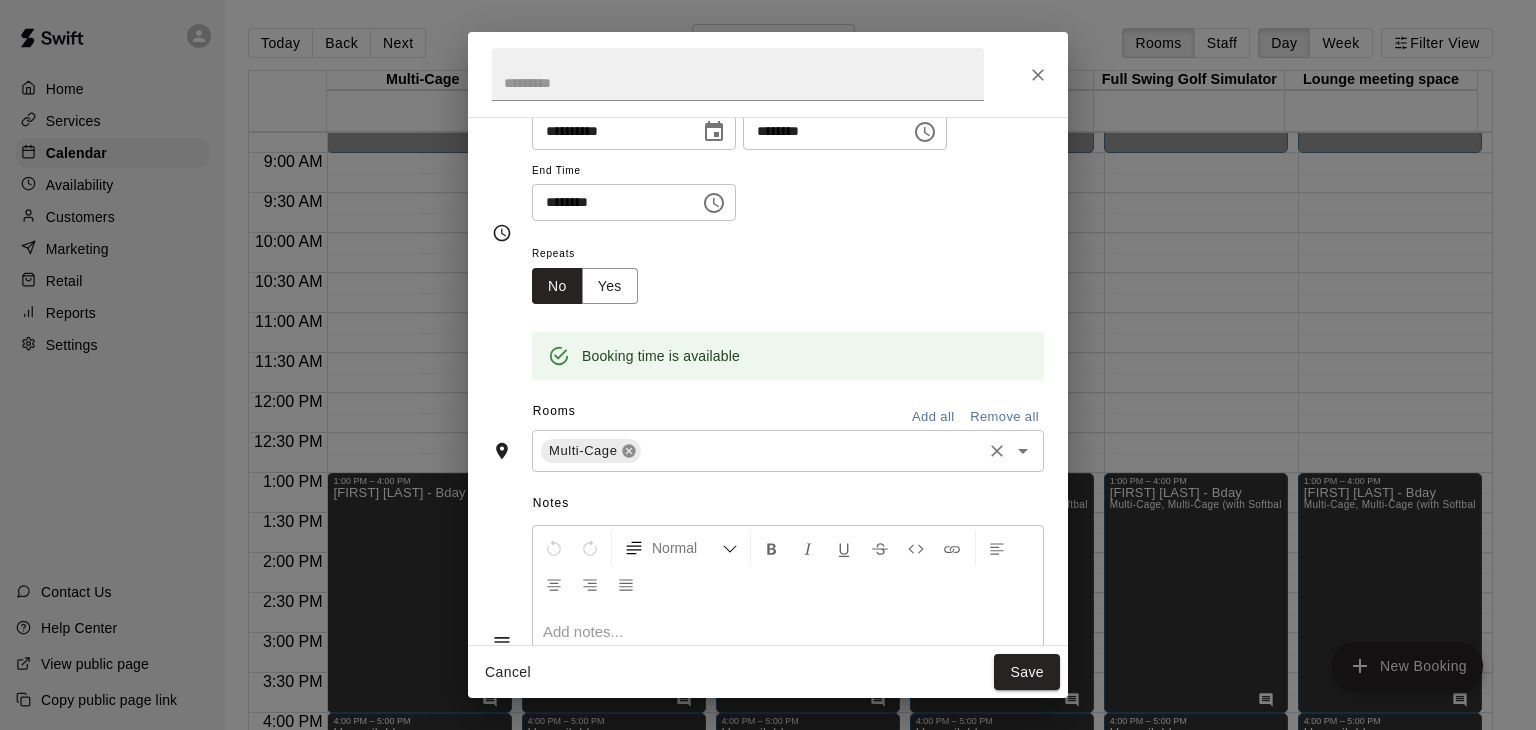 click 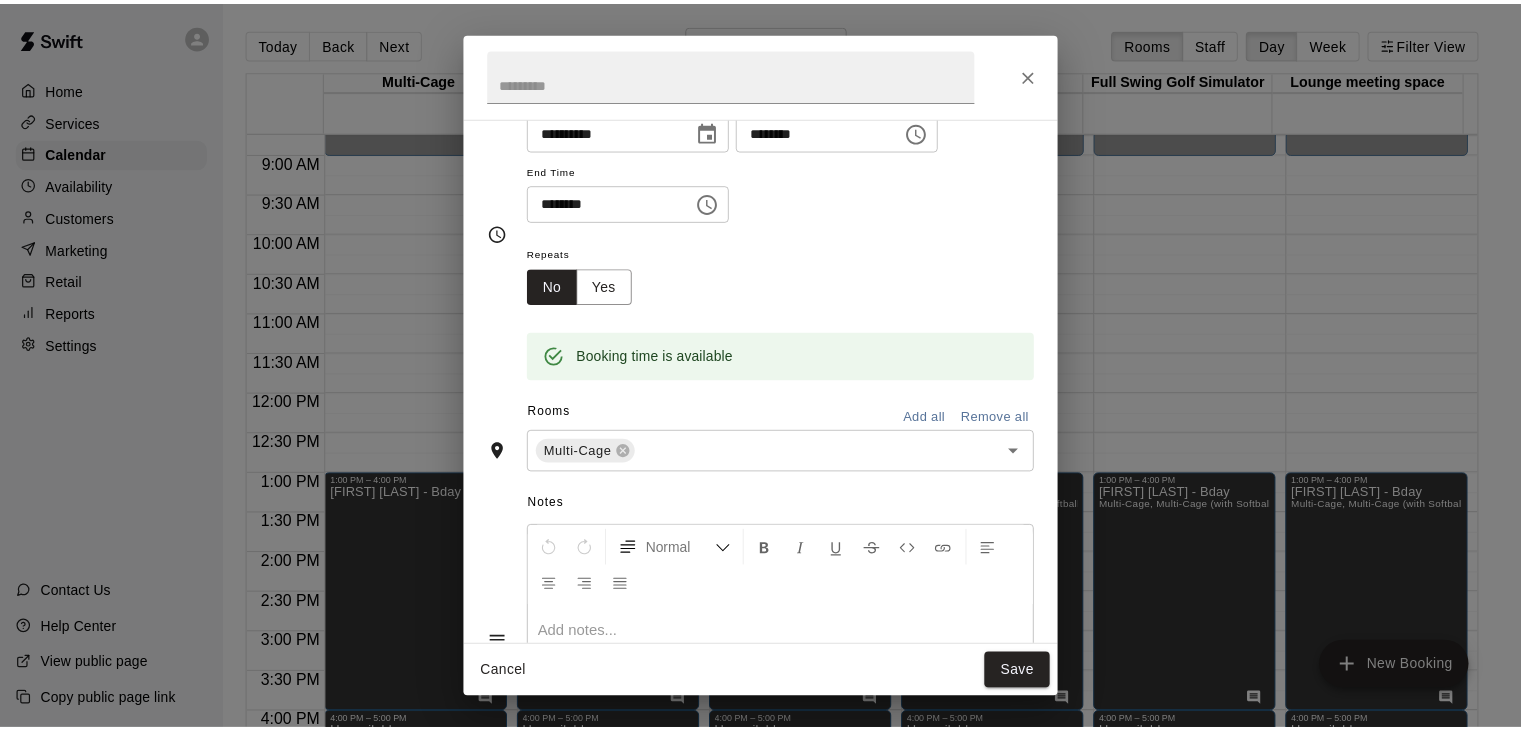scroll, scrollTop: 61, scrollLeft: 0, axis: vertical 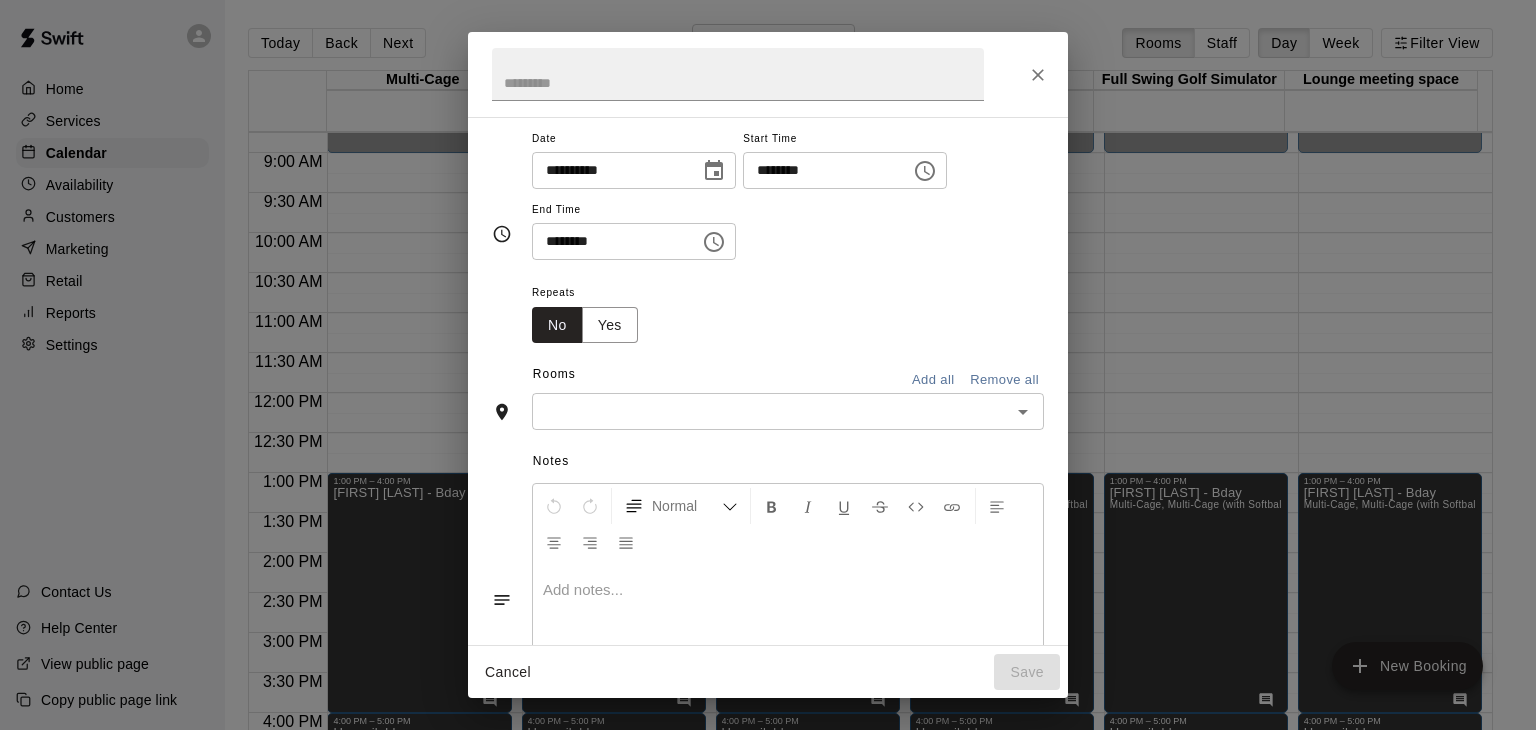 click on "Add all" at bounding box center (933, 380) 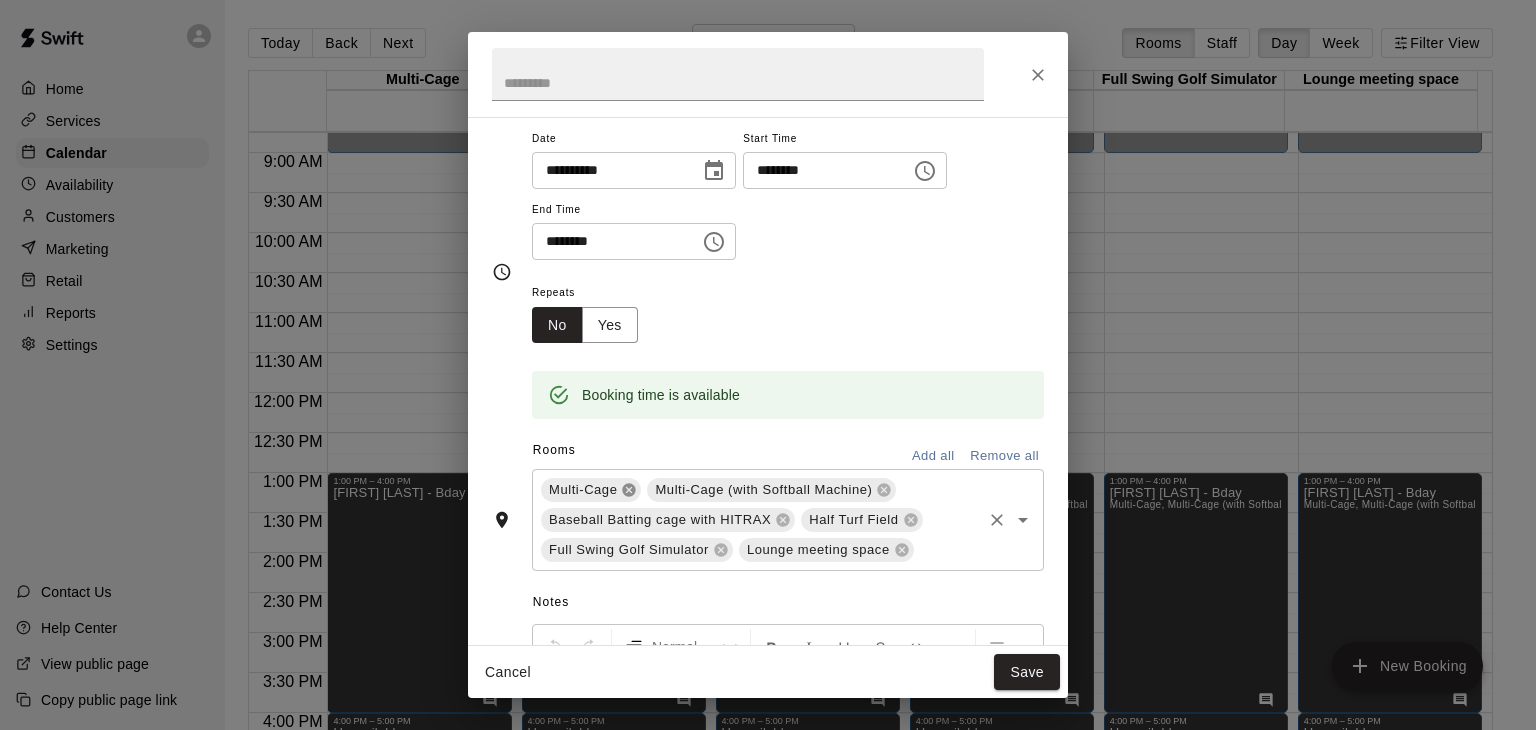 click 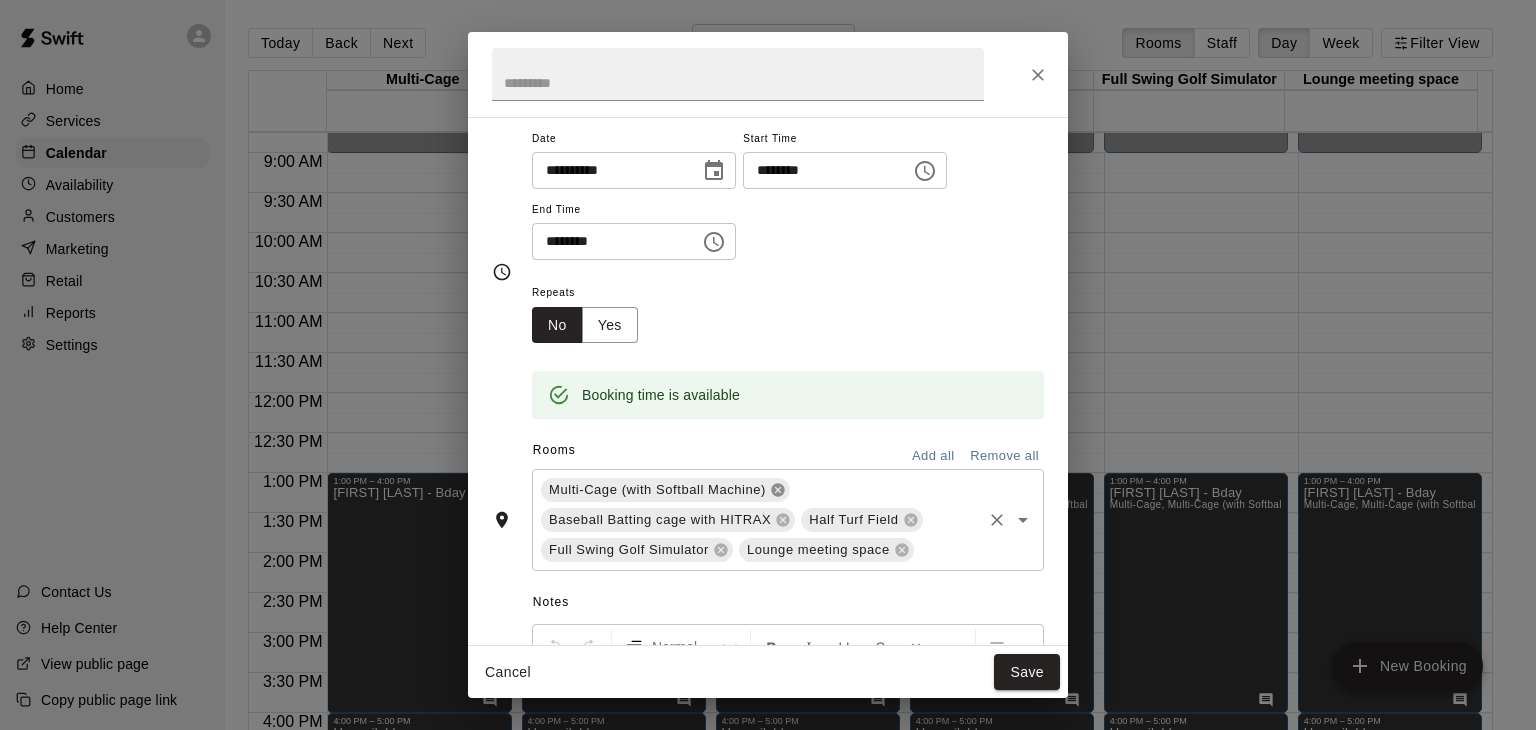 click 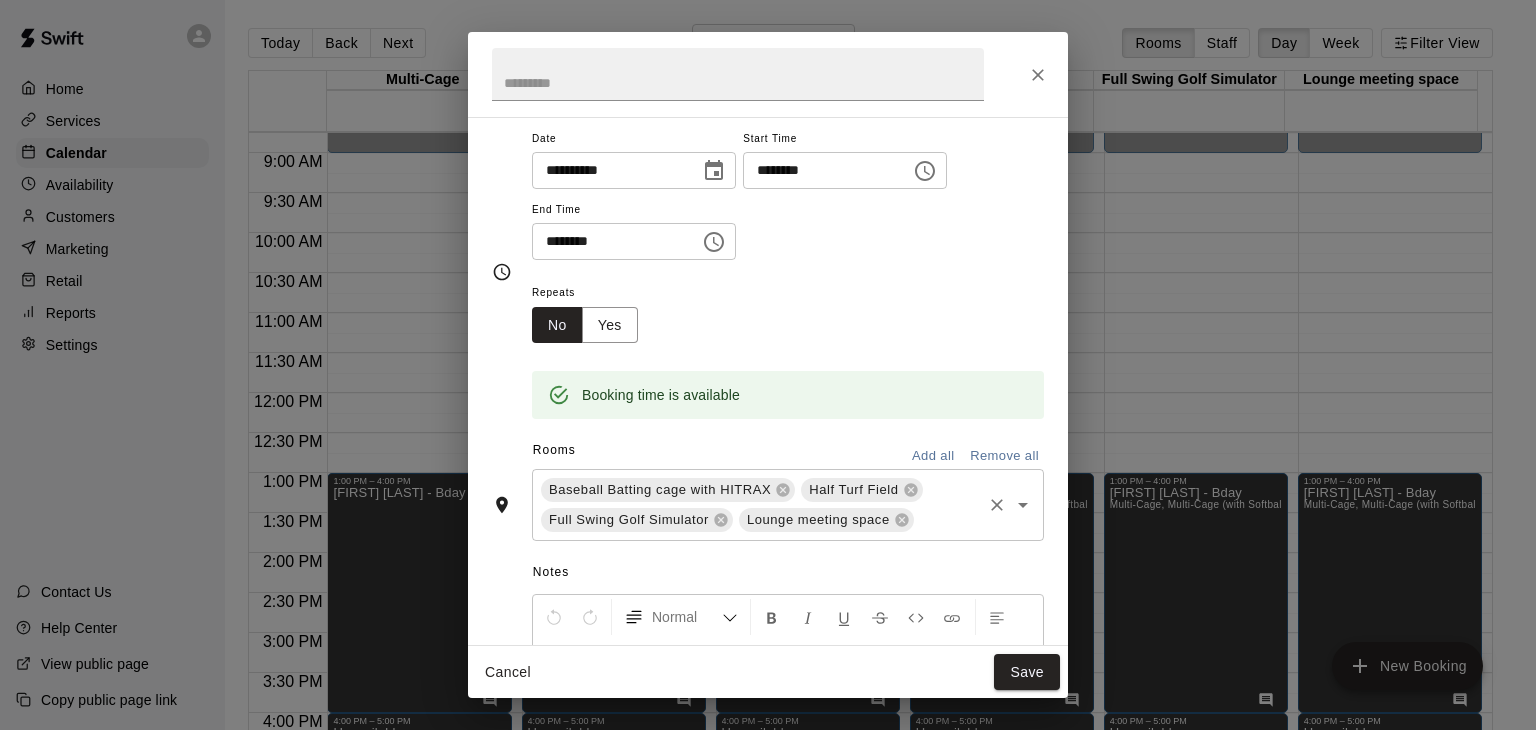 click 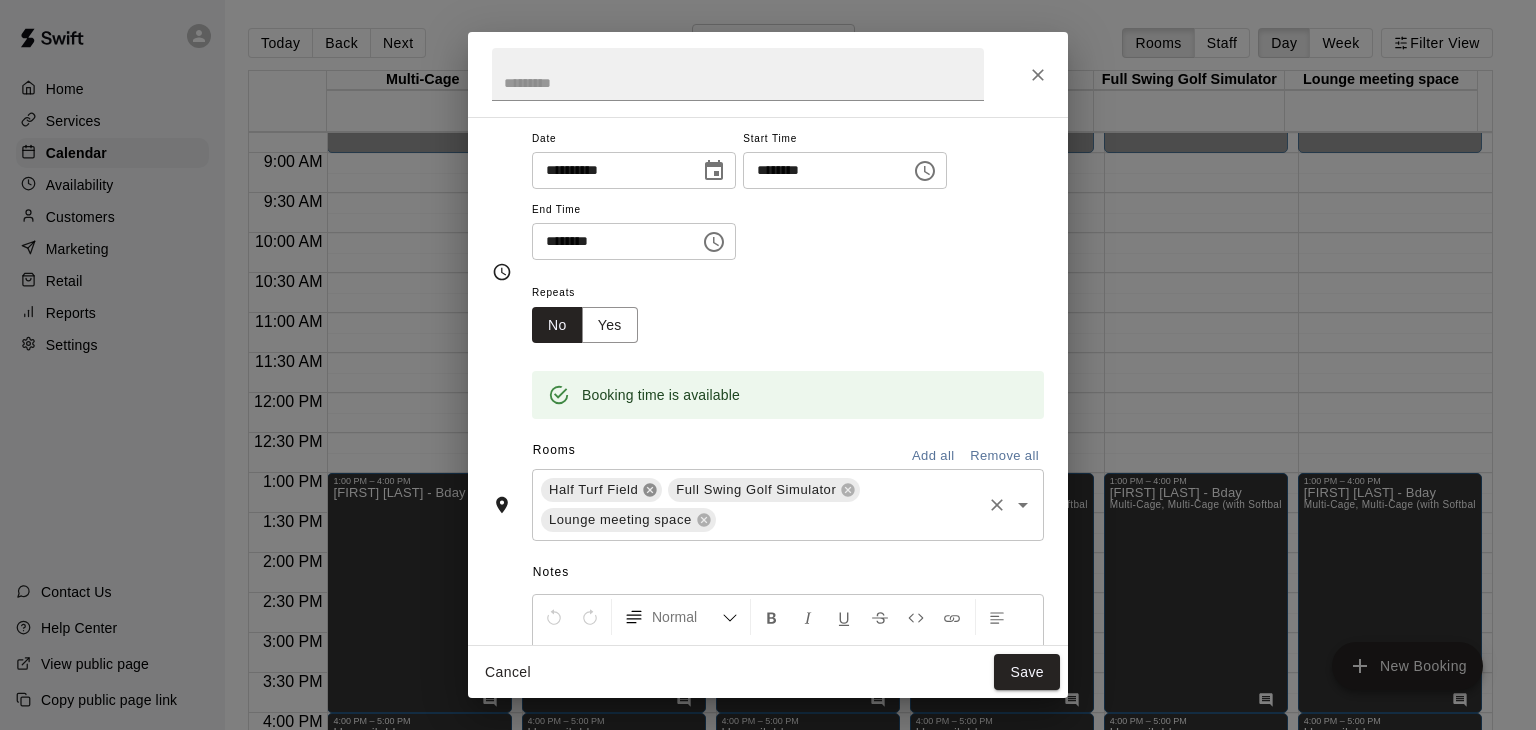 click 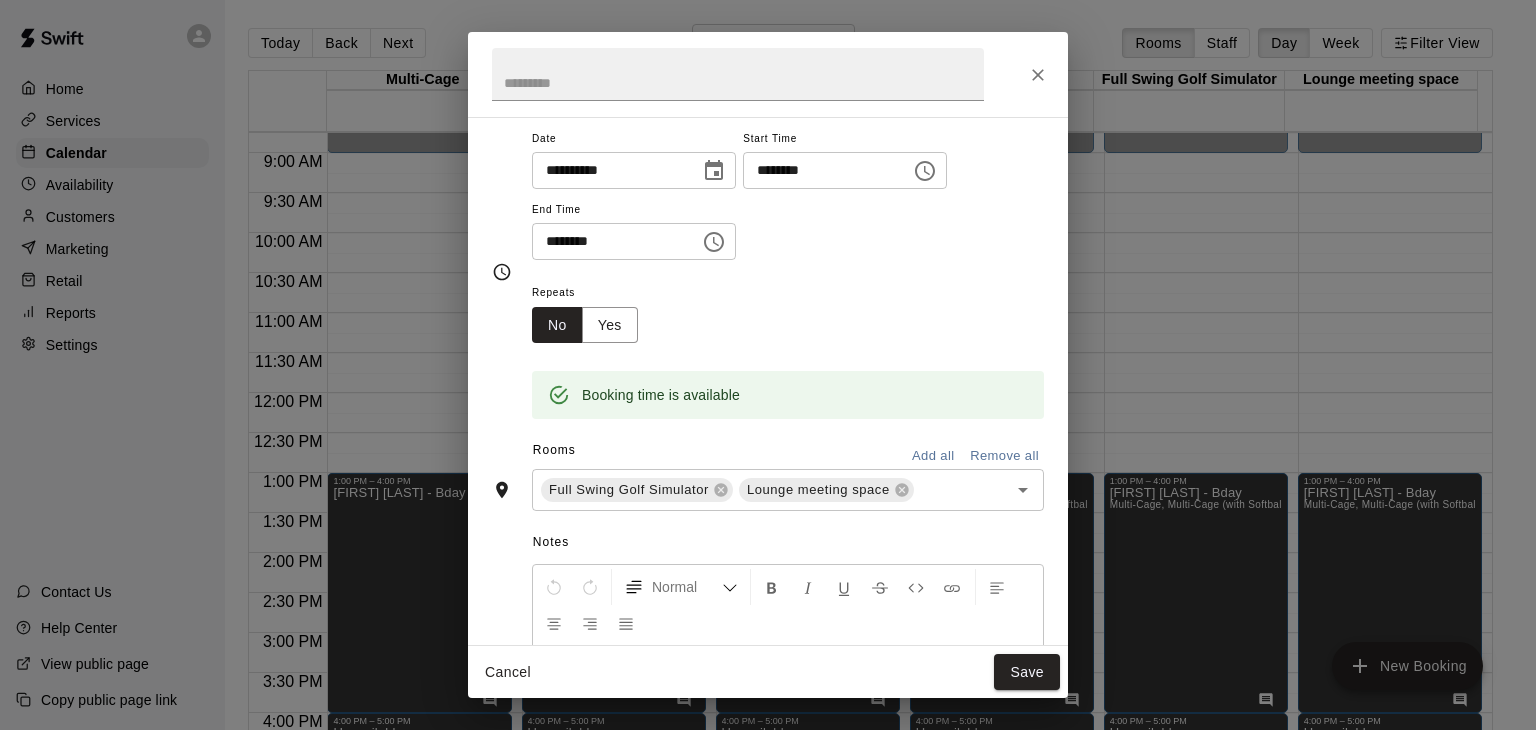 click on "Save" at bounding box center (1027, 672) 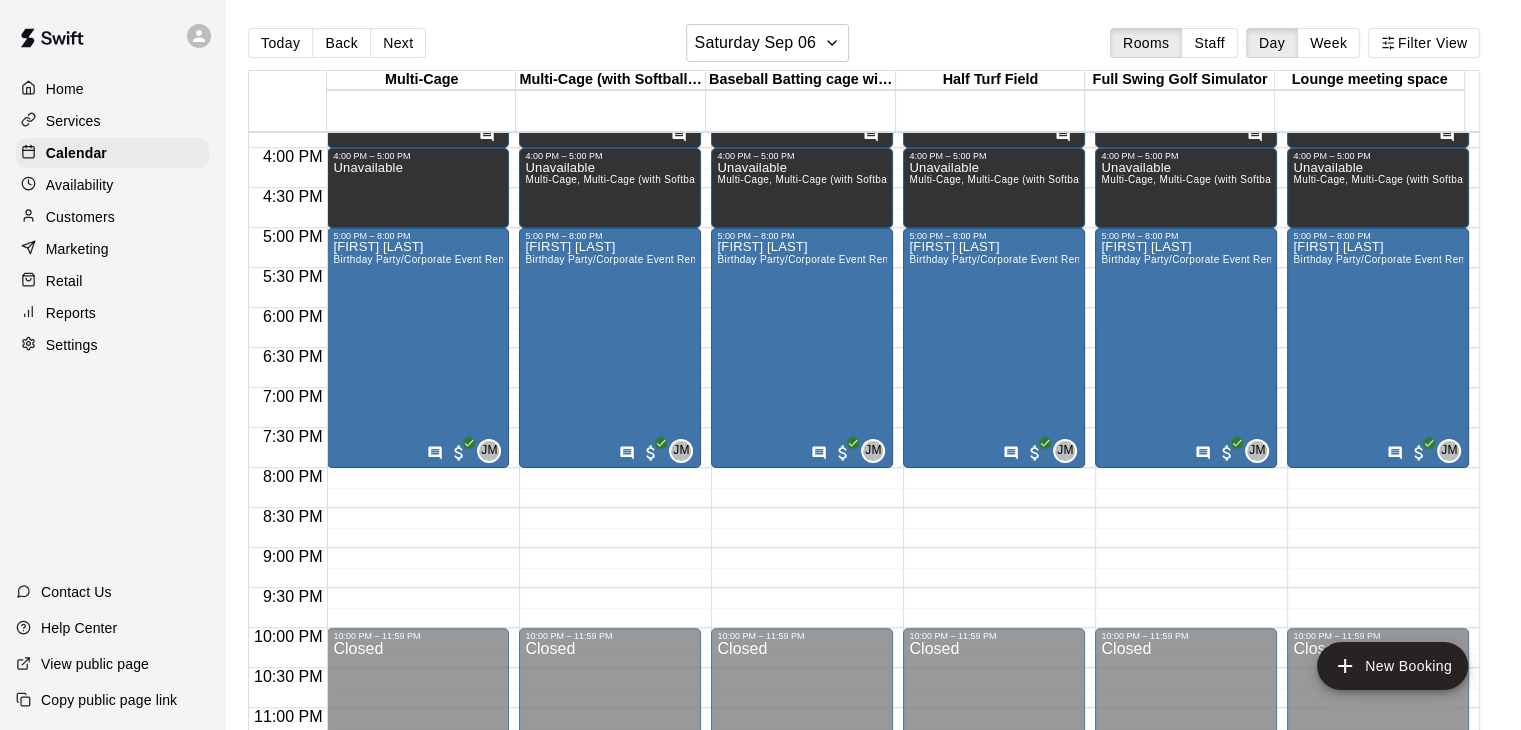 scroll, scrollTop: 1300, scrollLeft: 0, axis: vertical 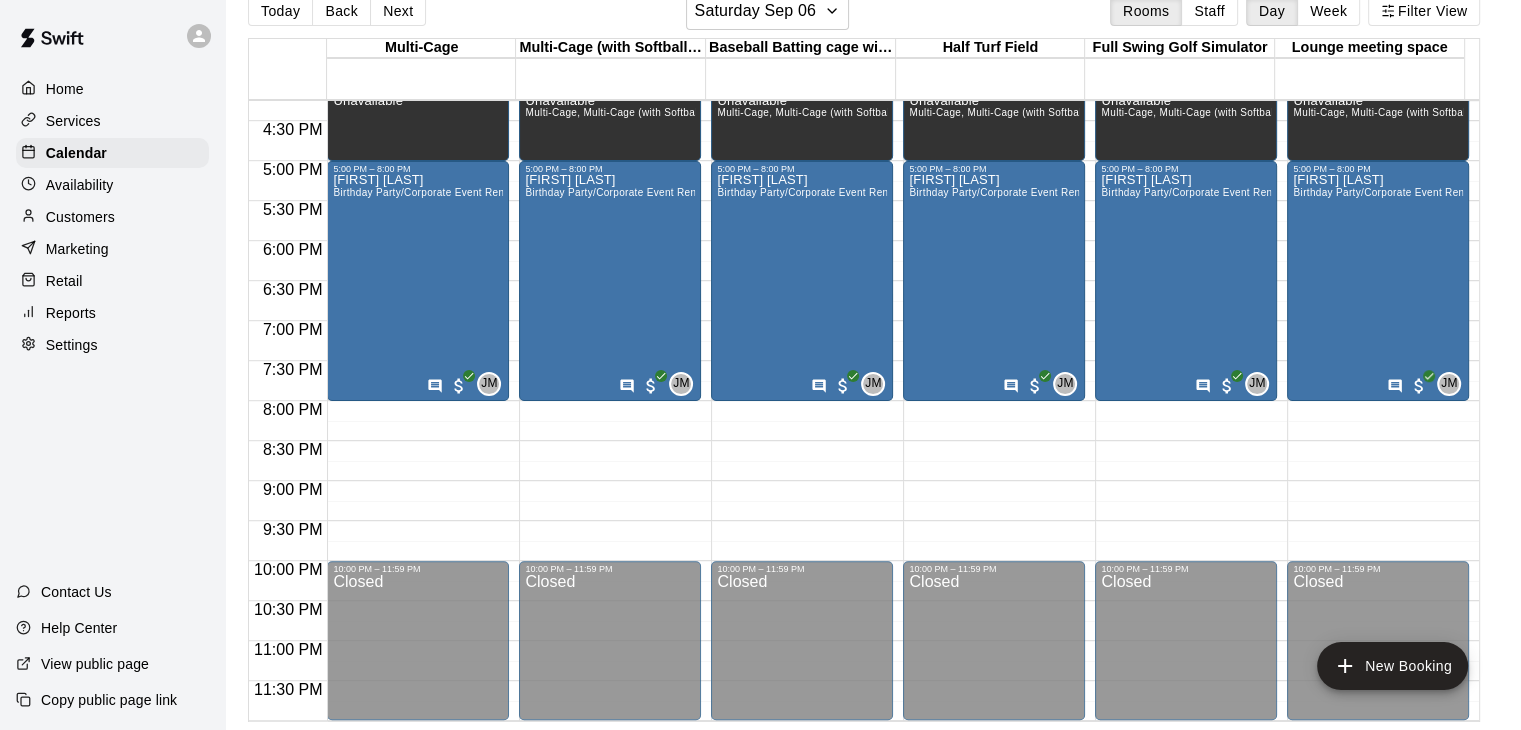 click on "1:00 PM – 4:00 PM [FIRST] [LAST] - Bday 4:00 PM – 5:00 PM Unavailable 5:00 PM – 8:00 PM [FIRST] [LAST] Birthday Party/Corporate Event Rental (3 HOURS)" at bounding box center [418, -239] 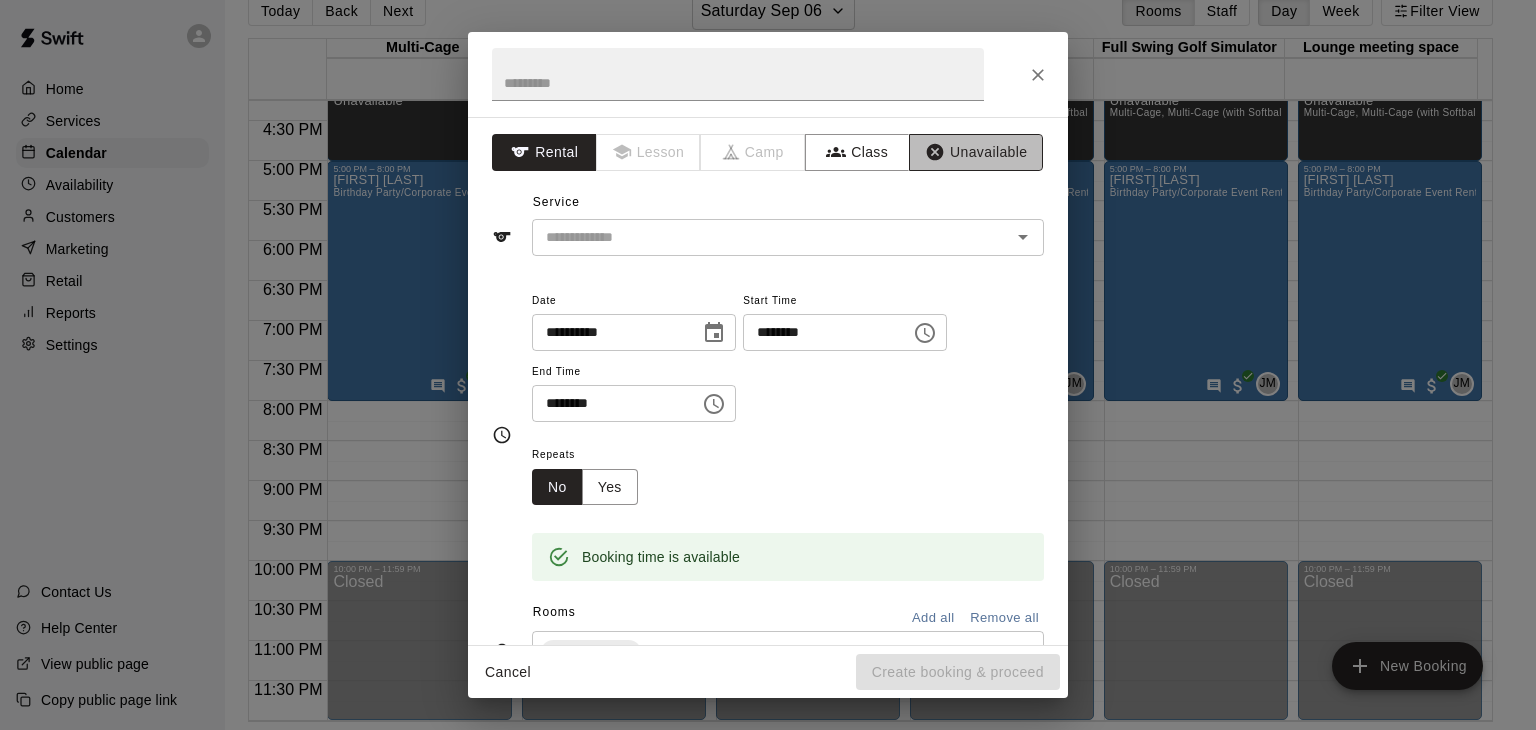 click on "Unavailable" at bounding box center (976, 152) 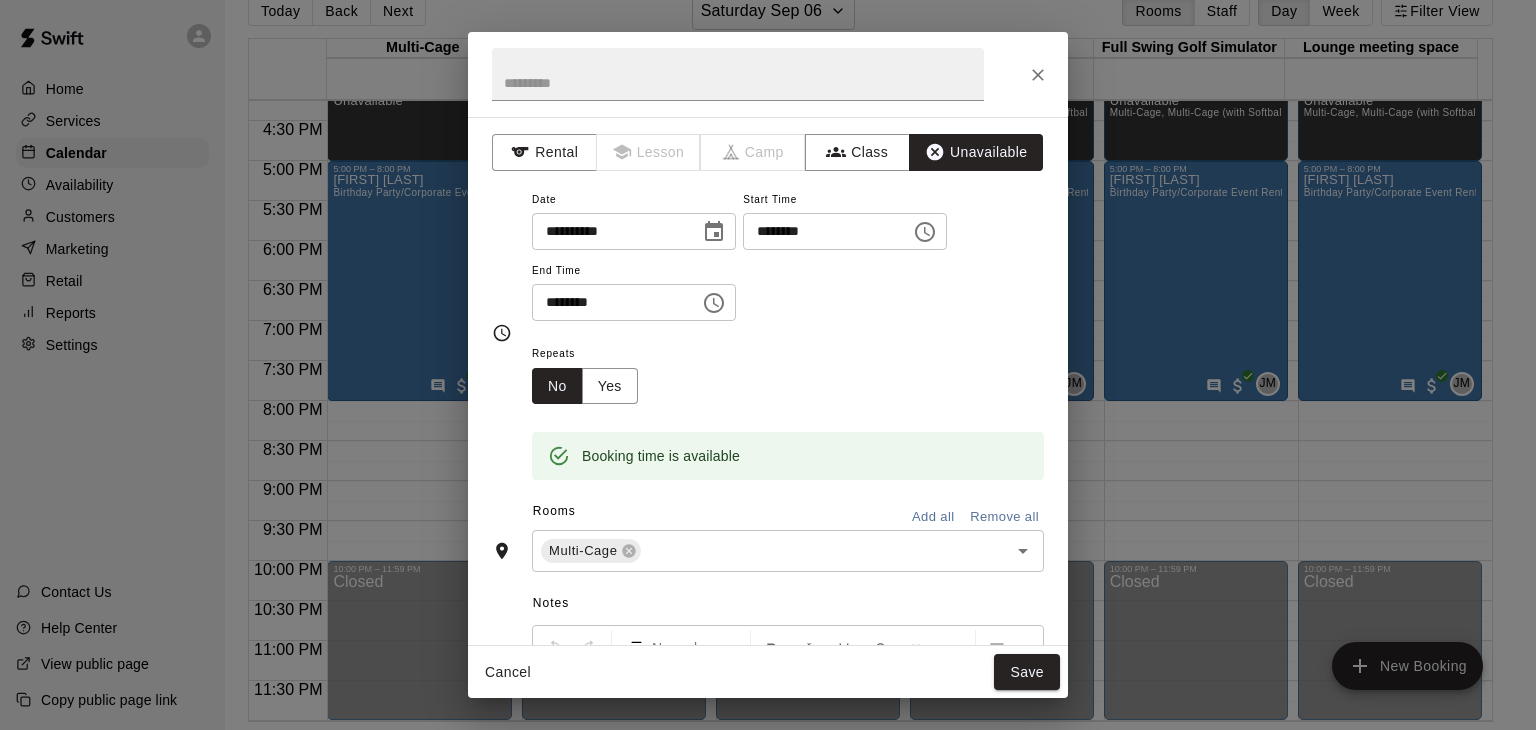 click 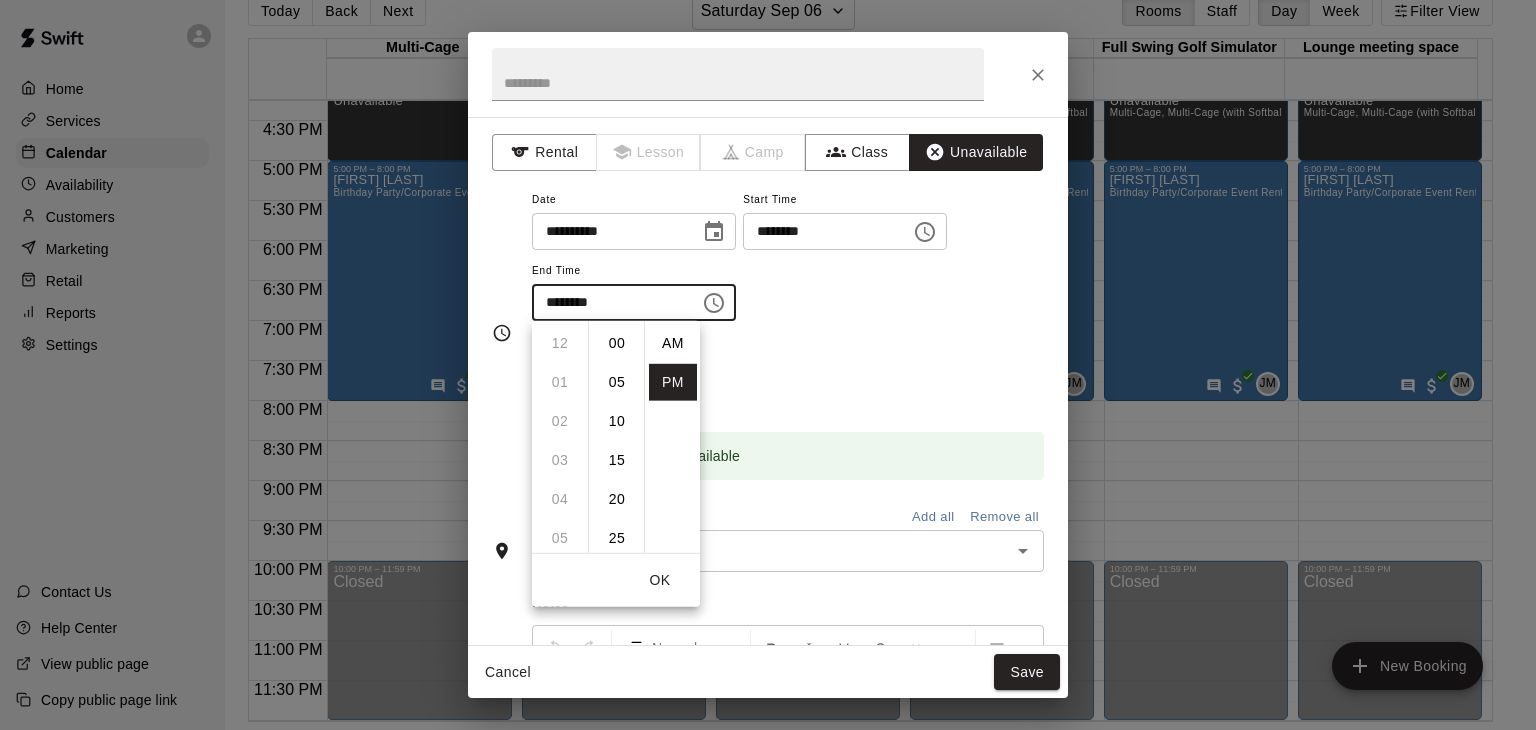 scroll, scrollTop: 312, scrollLeft: 0, axis: vertical 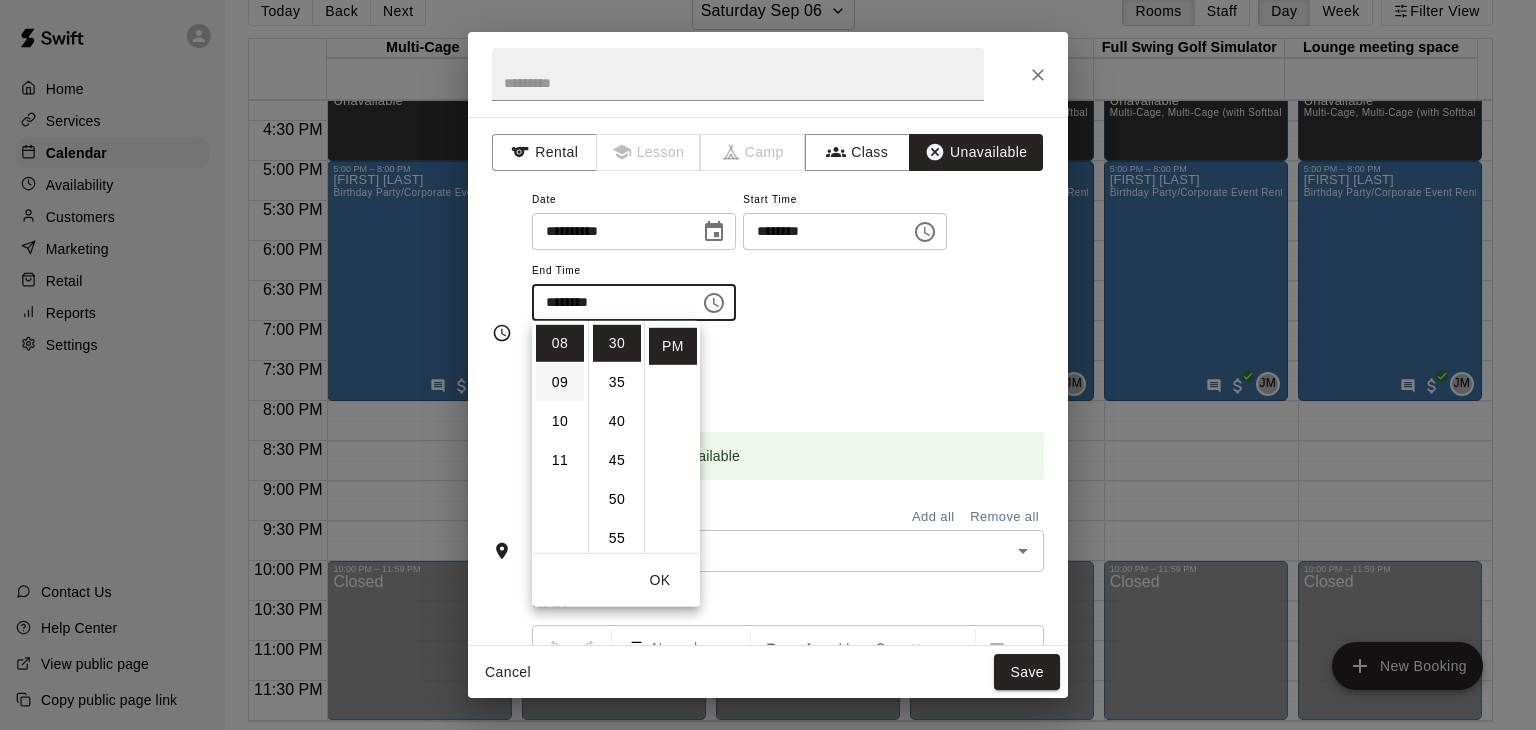 click on "09" at bounding box center [560, 382] 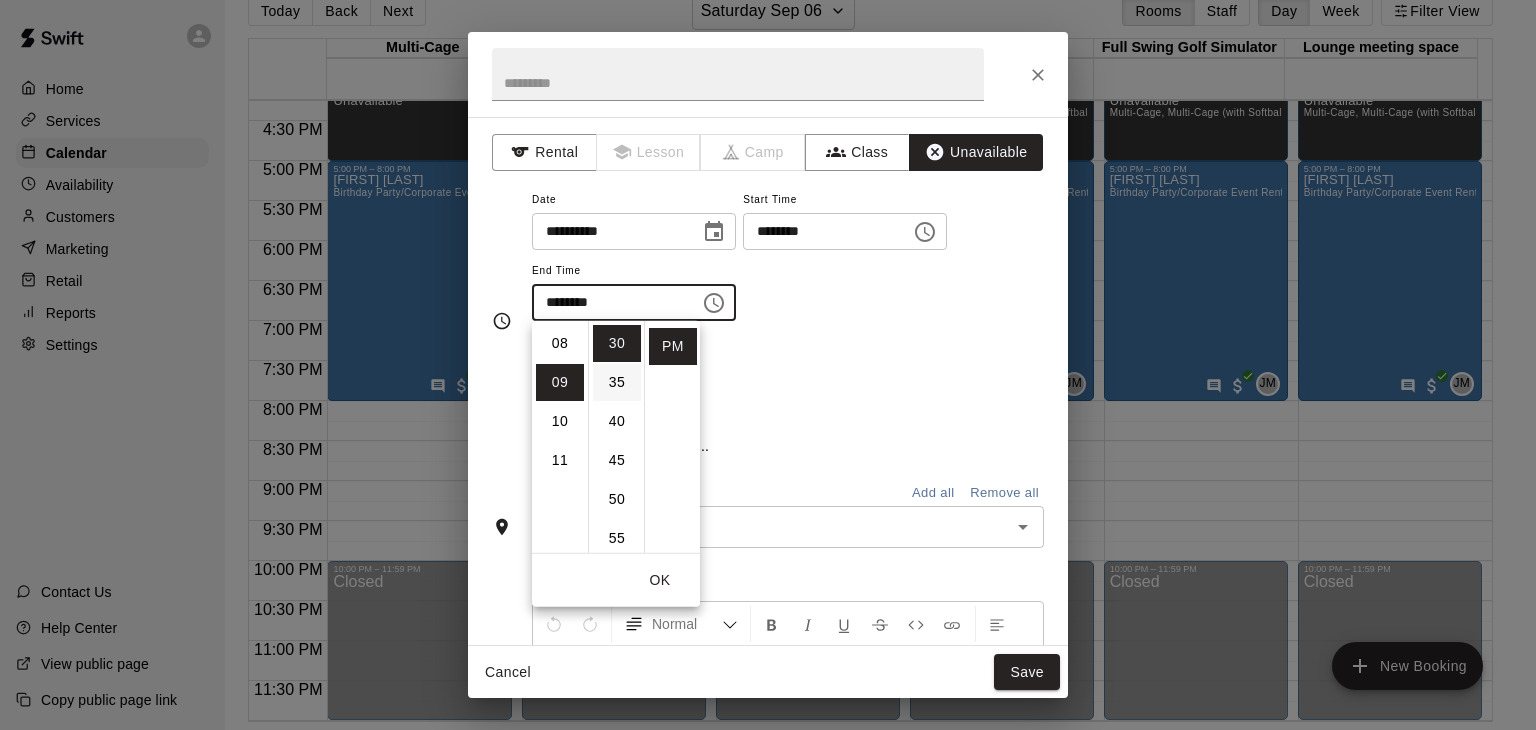 scroll, scrollTop: 351, scrollLeft: 0, axis: vertical 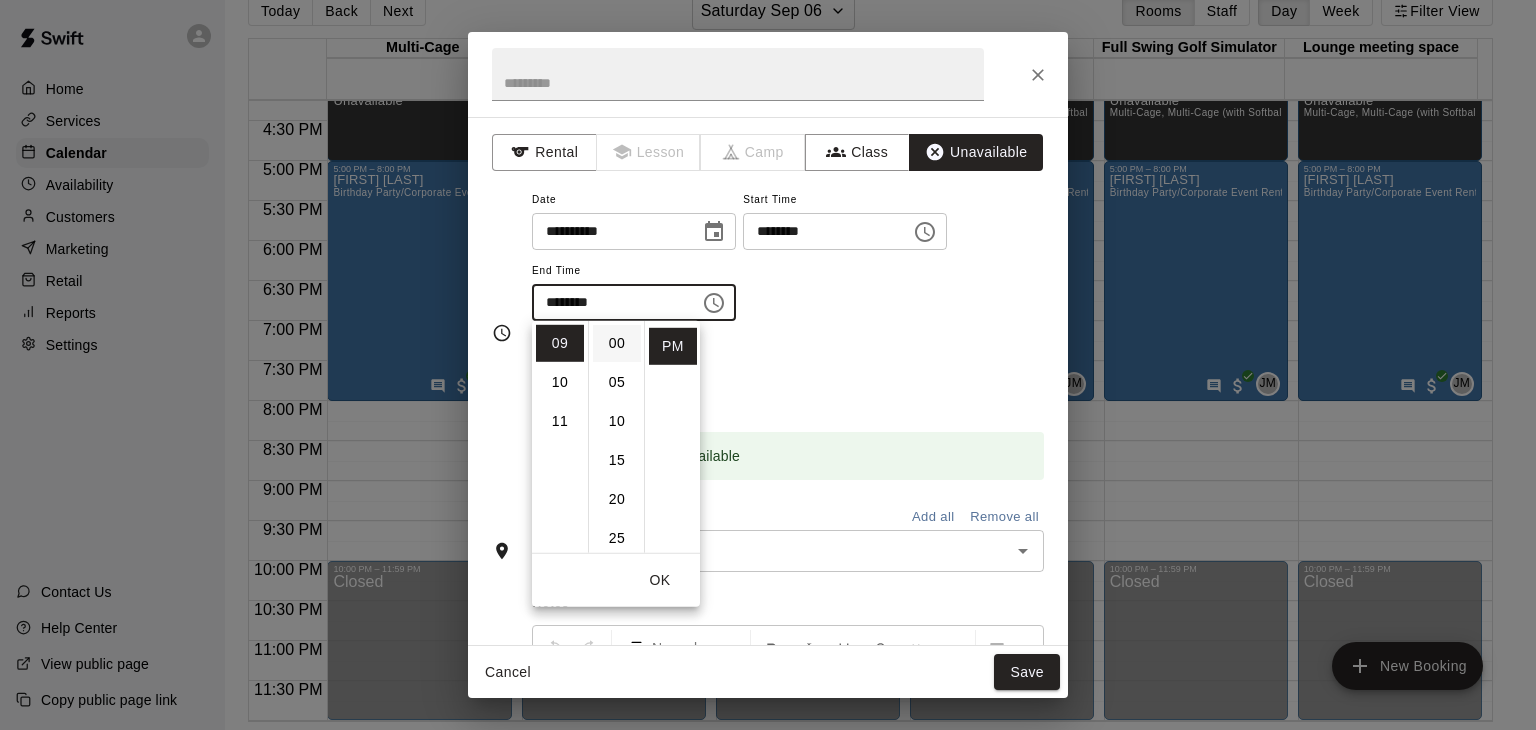 click on "00" at bounding box center [617, 343] 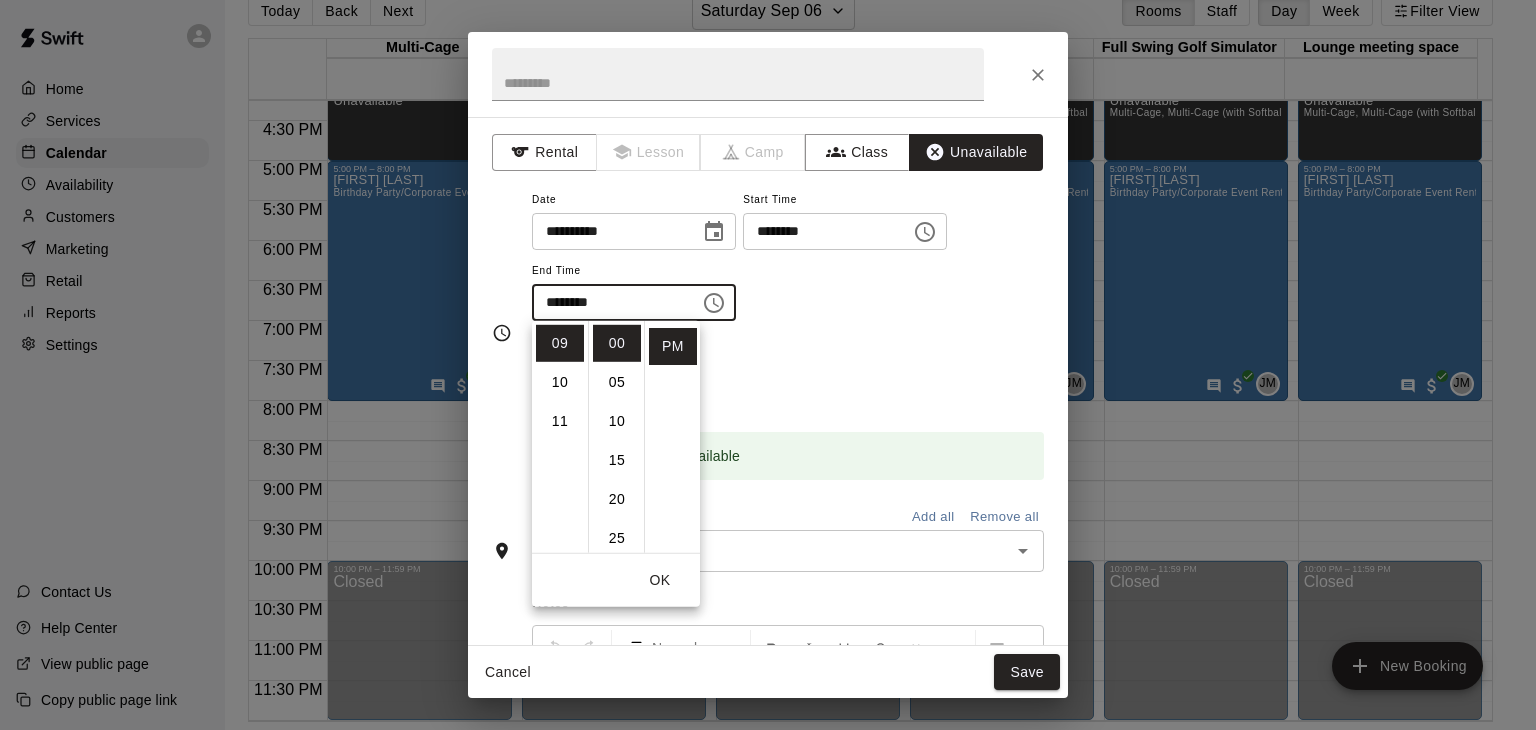 click on "Repeats No Yes" at bounding box center [788, 372] 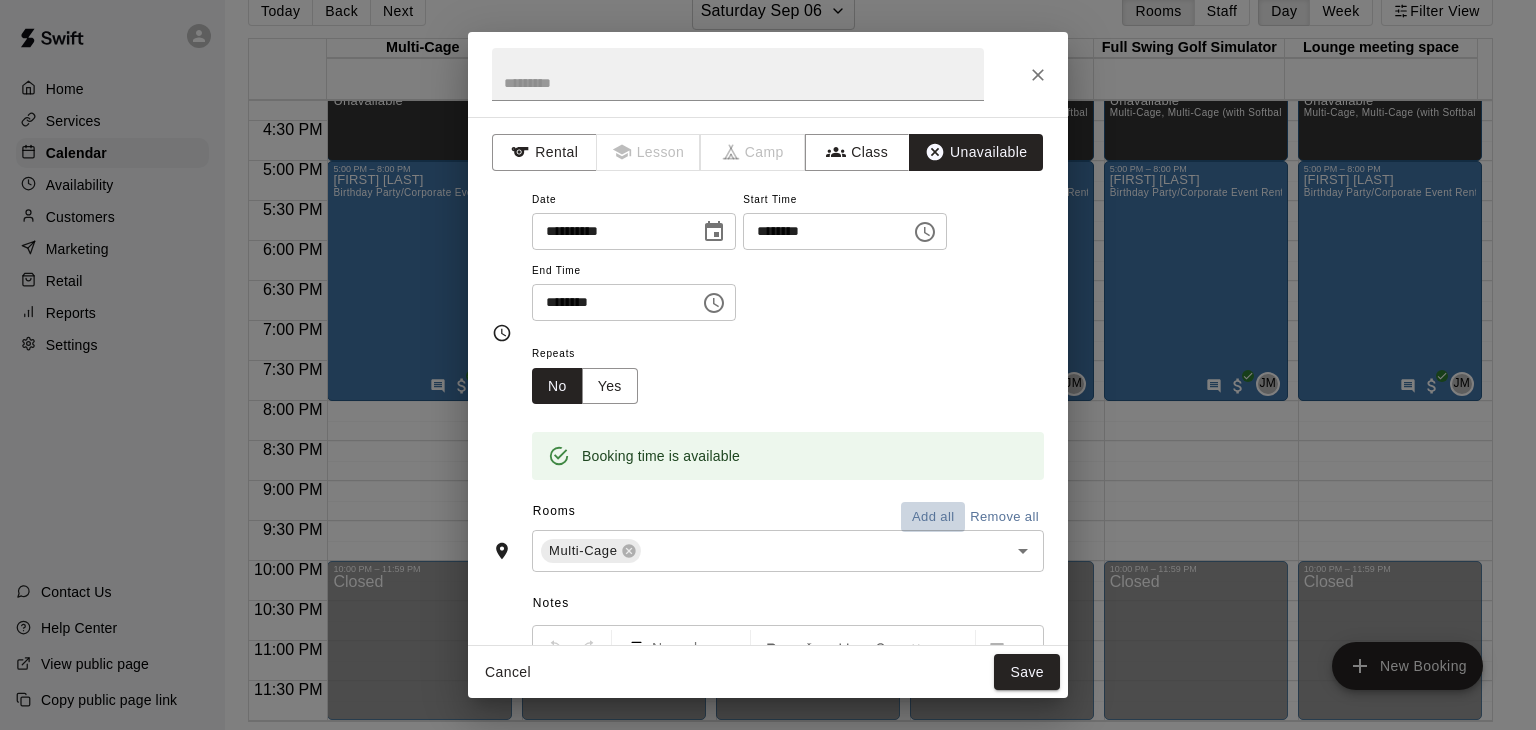 click on "Add all" at bounding box center [933, 517] 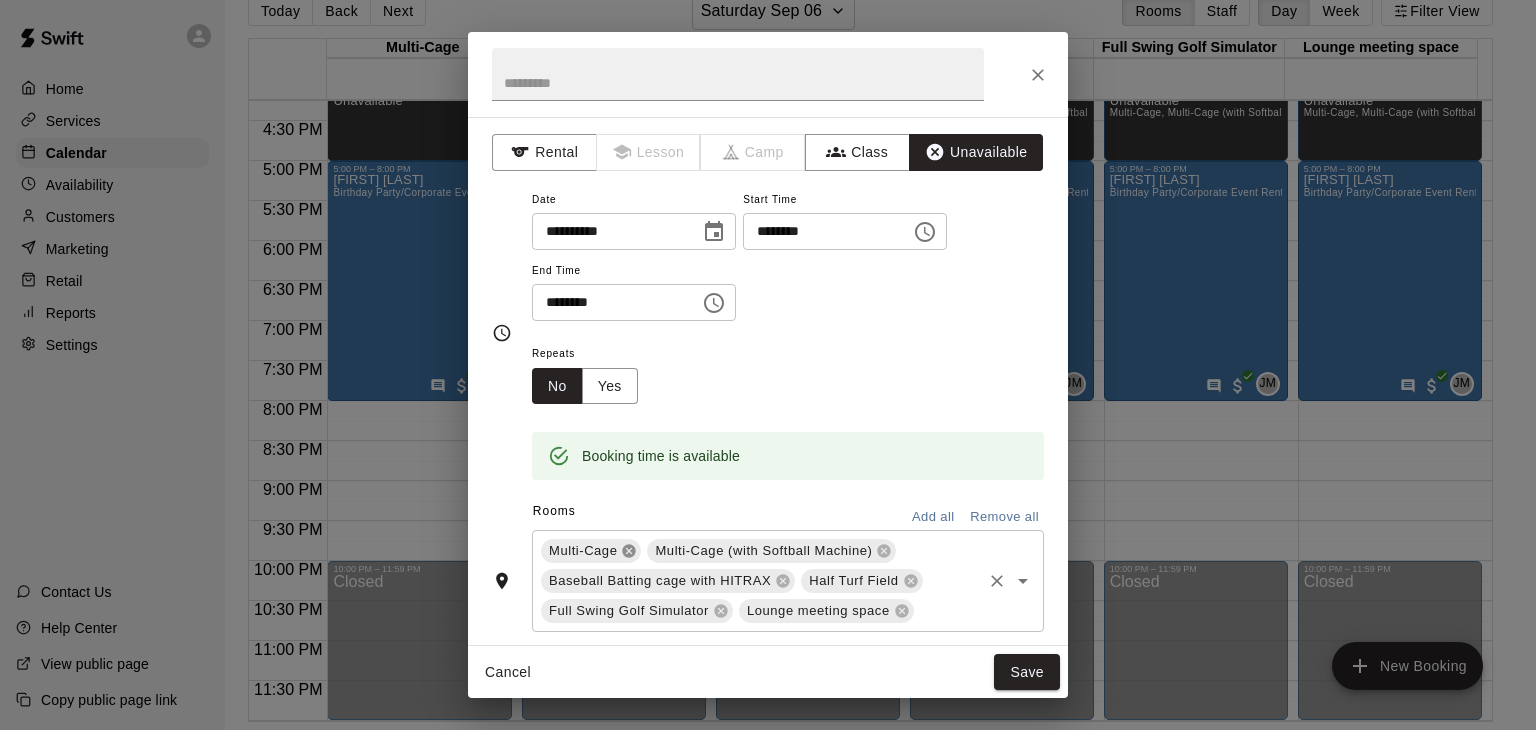 click 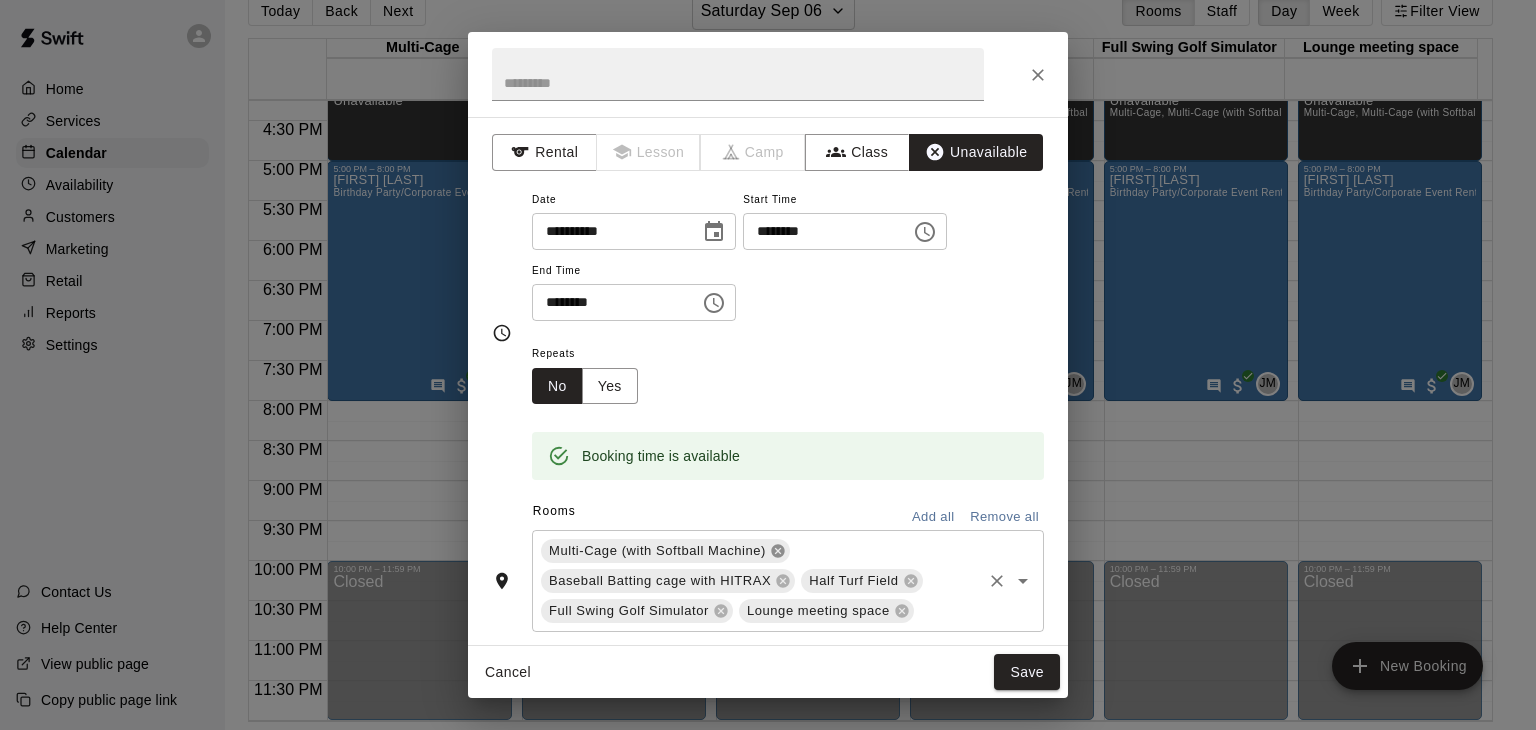 click 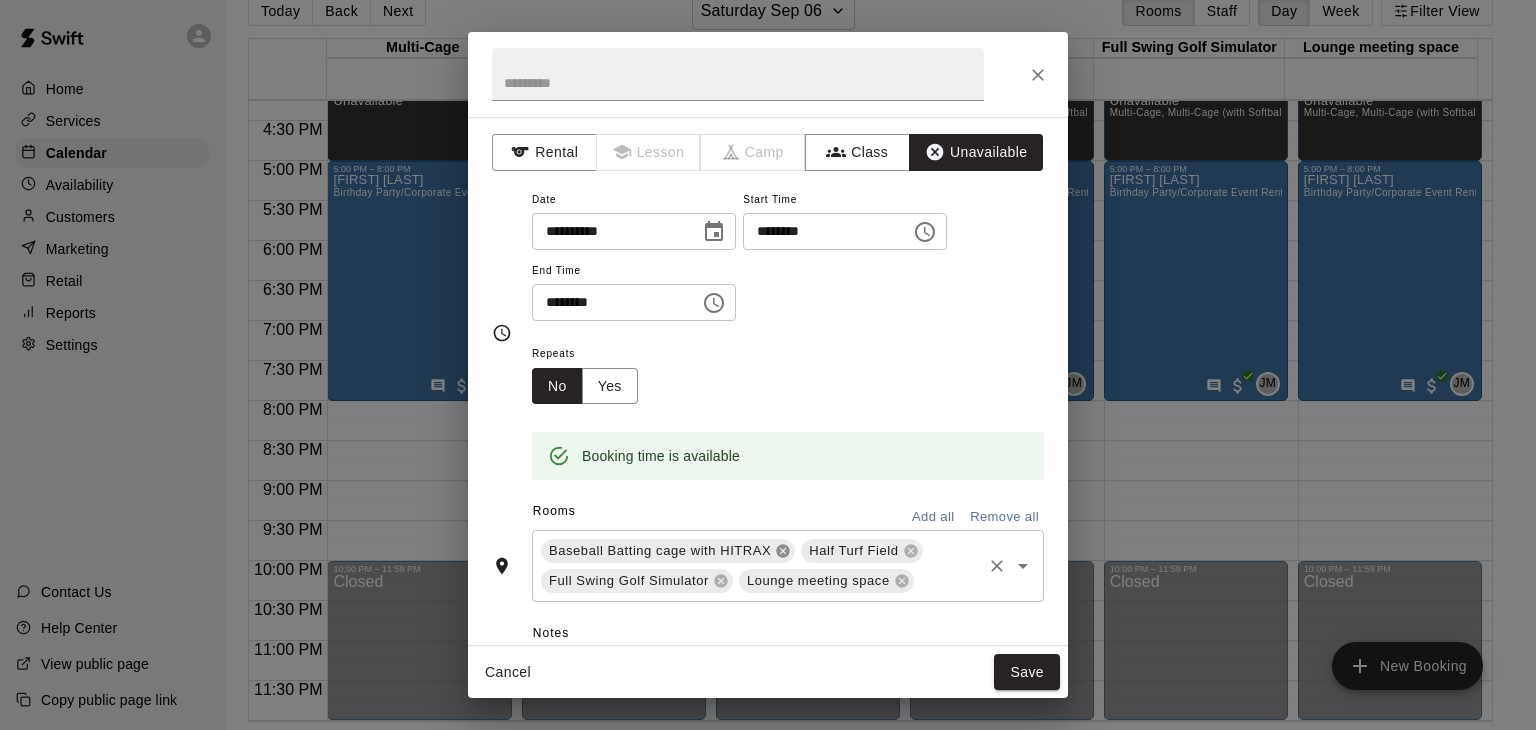 click 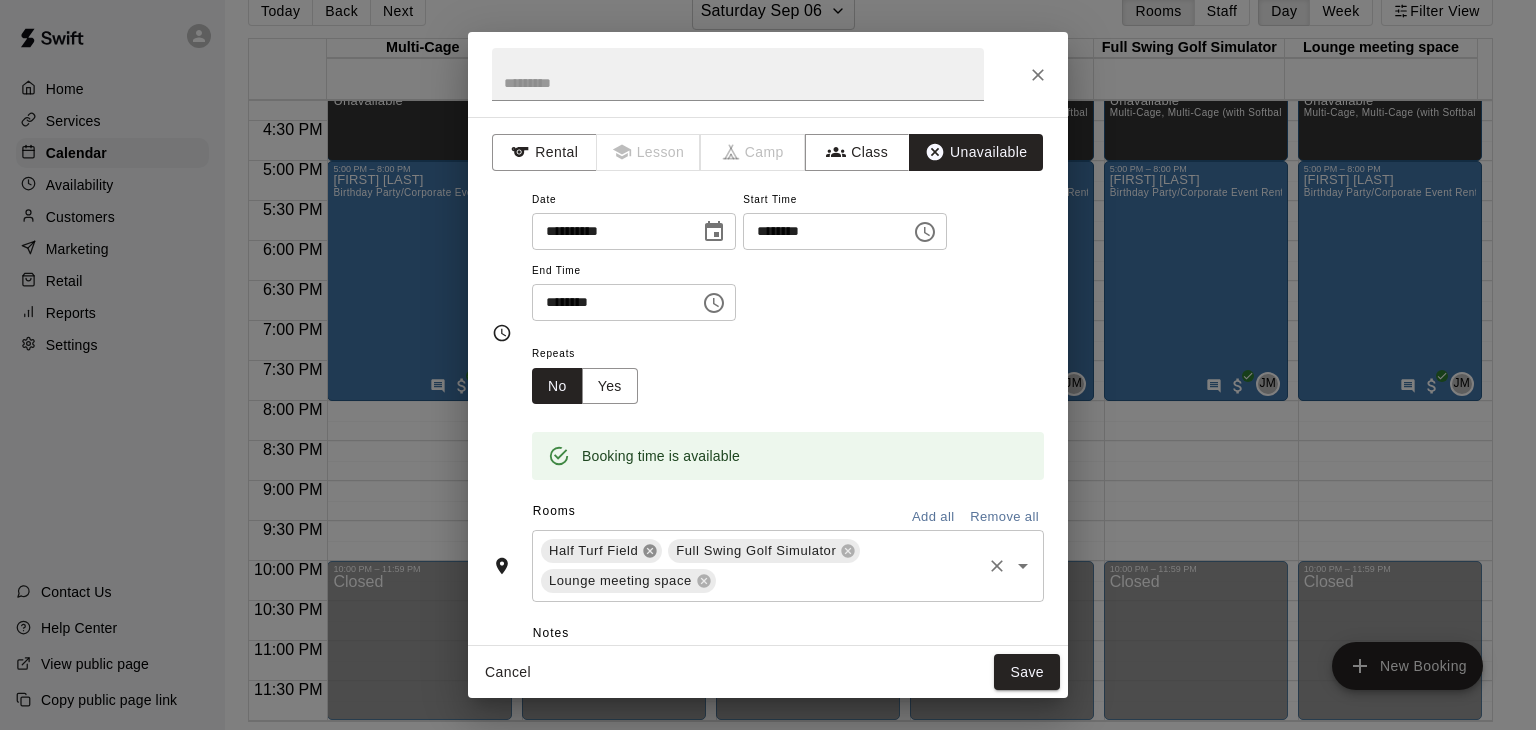 click 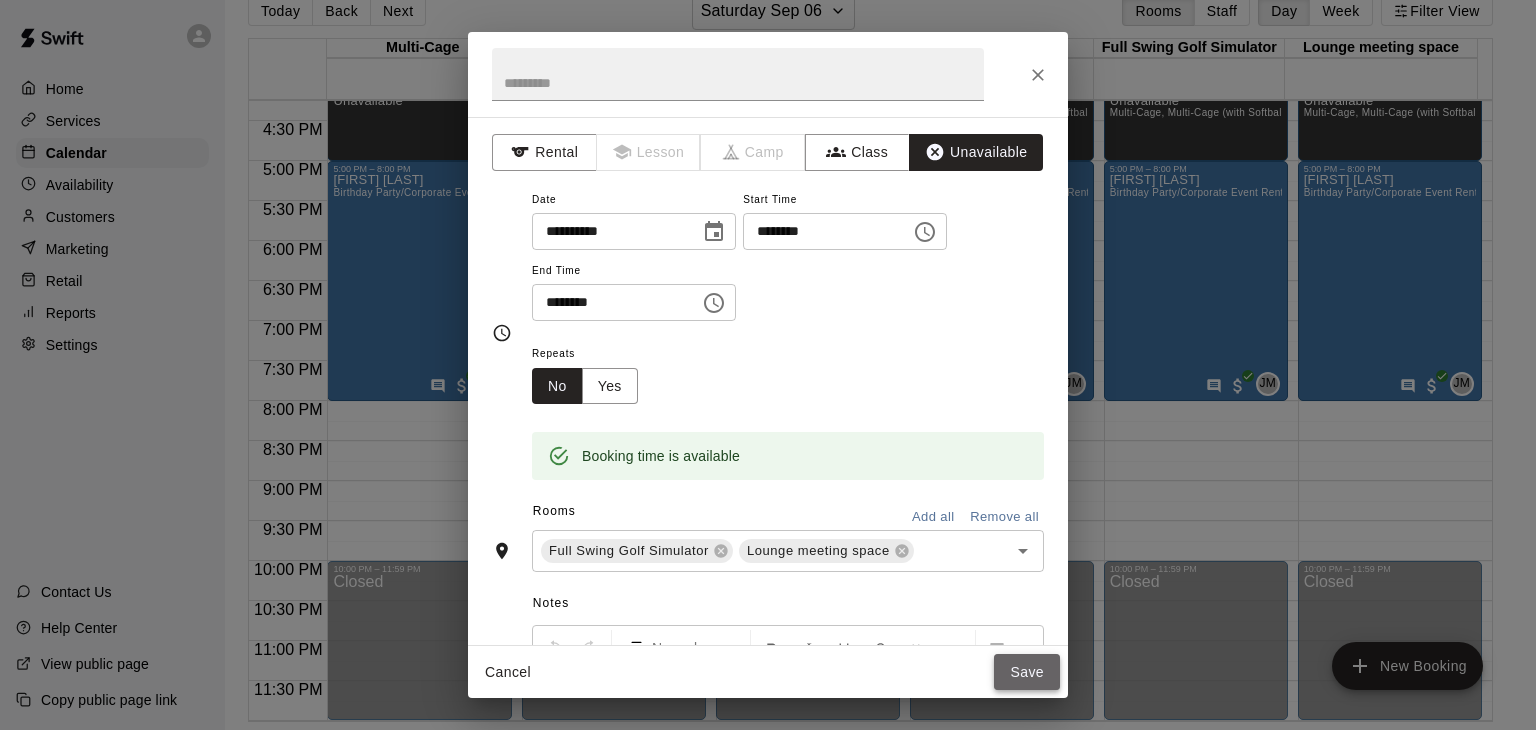 click on "Save" at bounding box center [1027, 672] 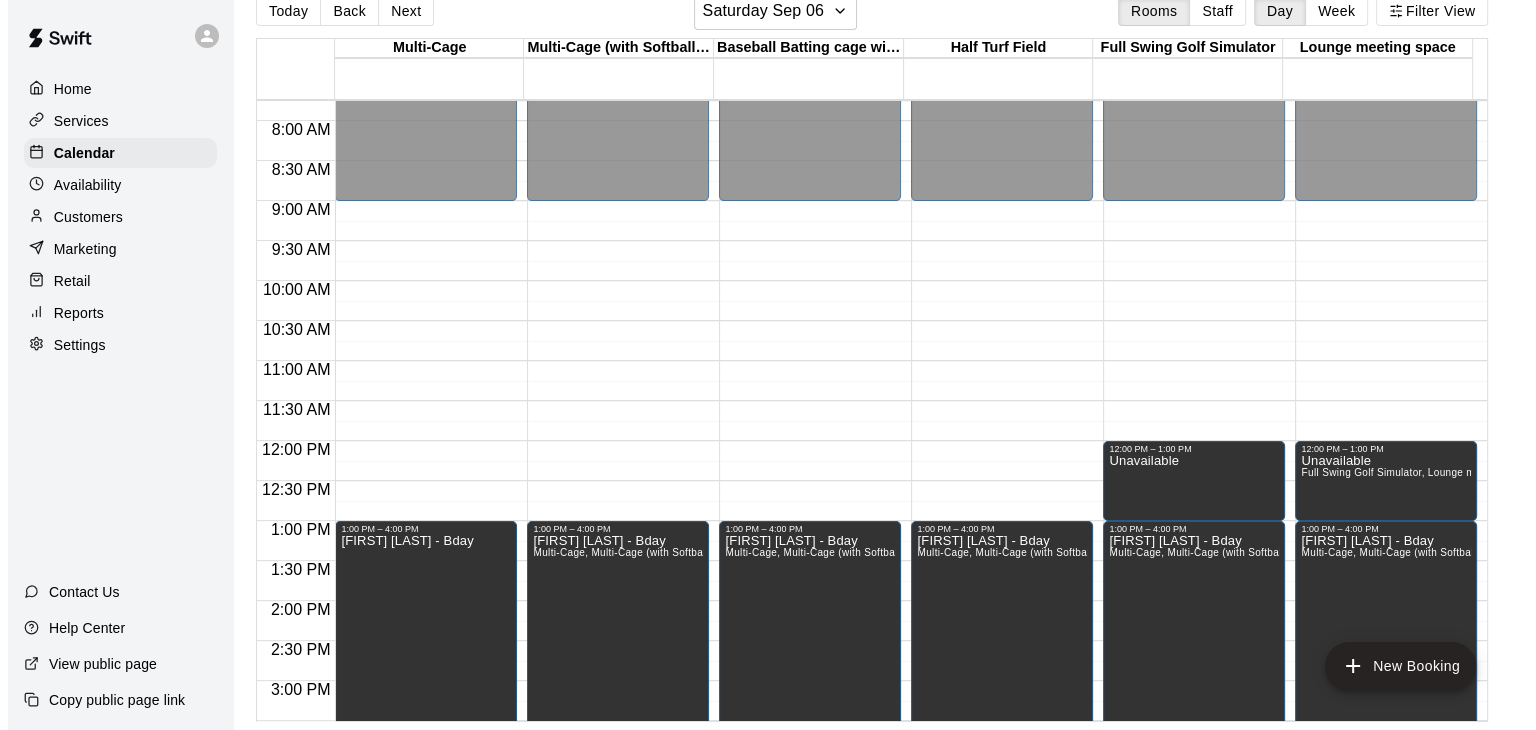 scroll, scrollTop: 600, scrollLeft: 0, axis: vertical 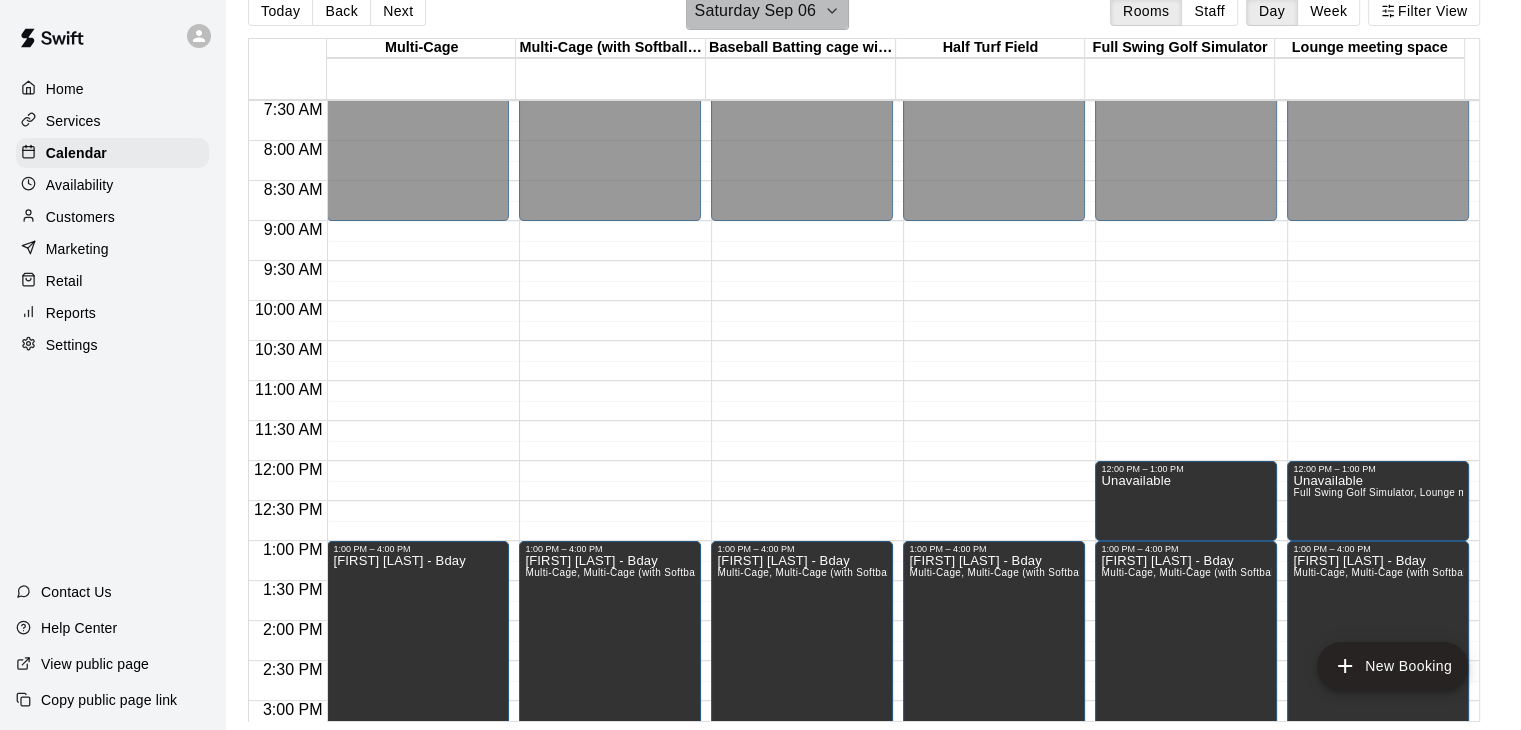 click on "Saturday Sep 06" at bounding box center (767, 11) 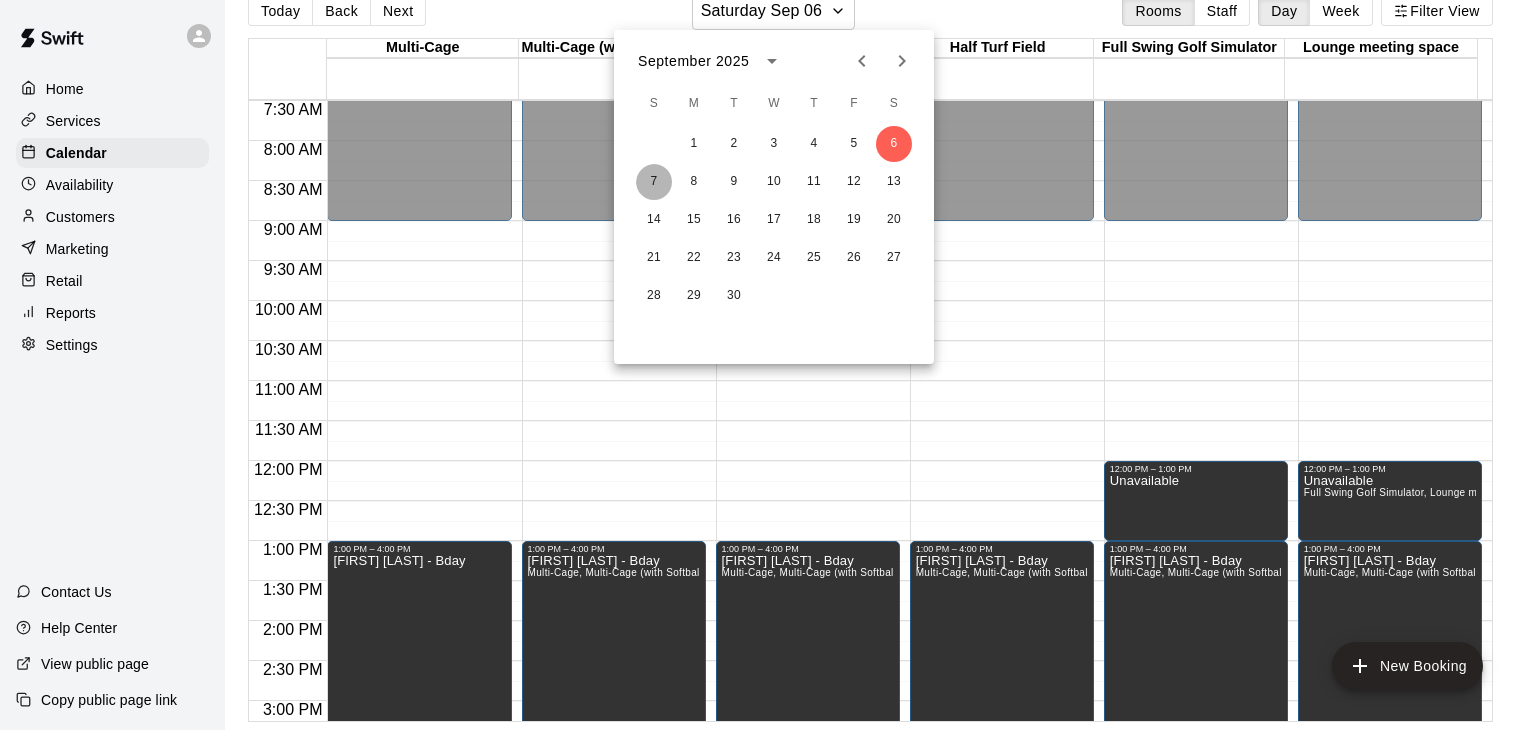 click on "7" at bounding box center [654, 182] 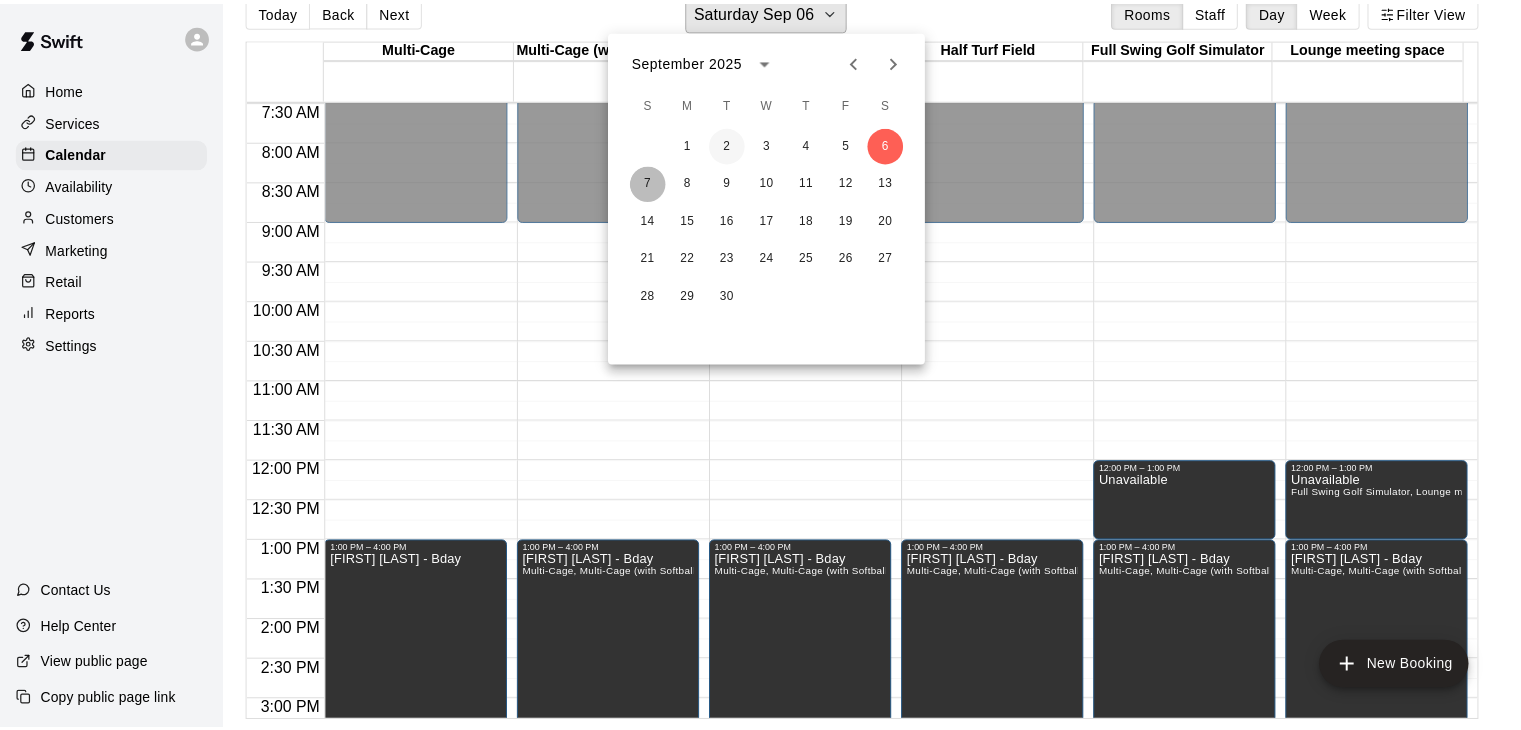scroll, scrollTop: 24, scrollLeft: 0, axis: vertical 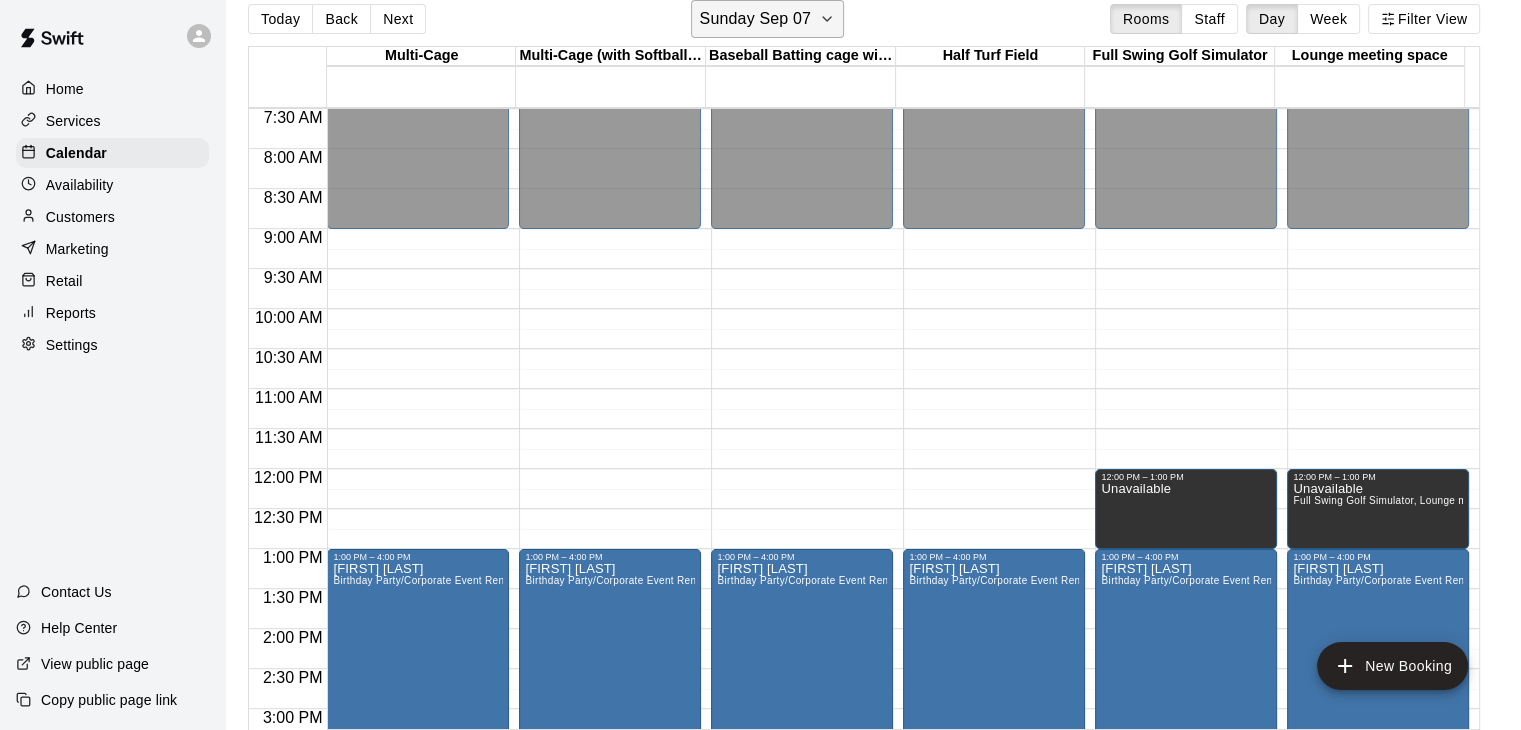 click 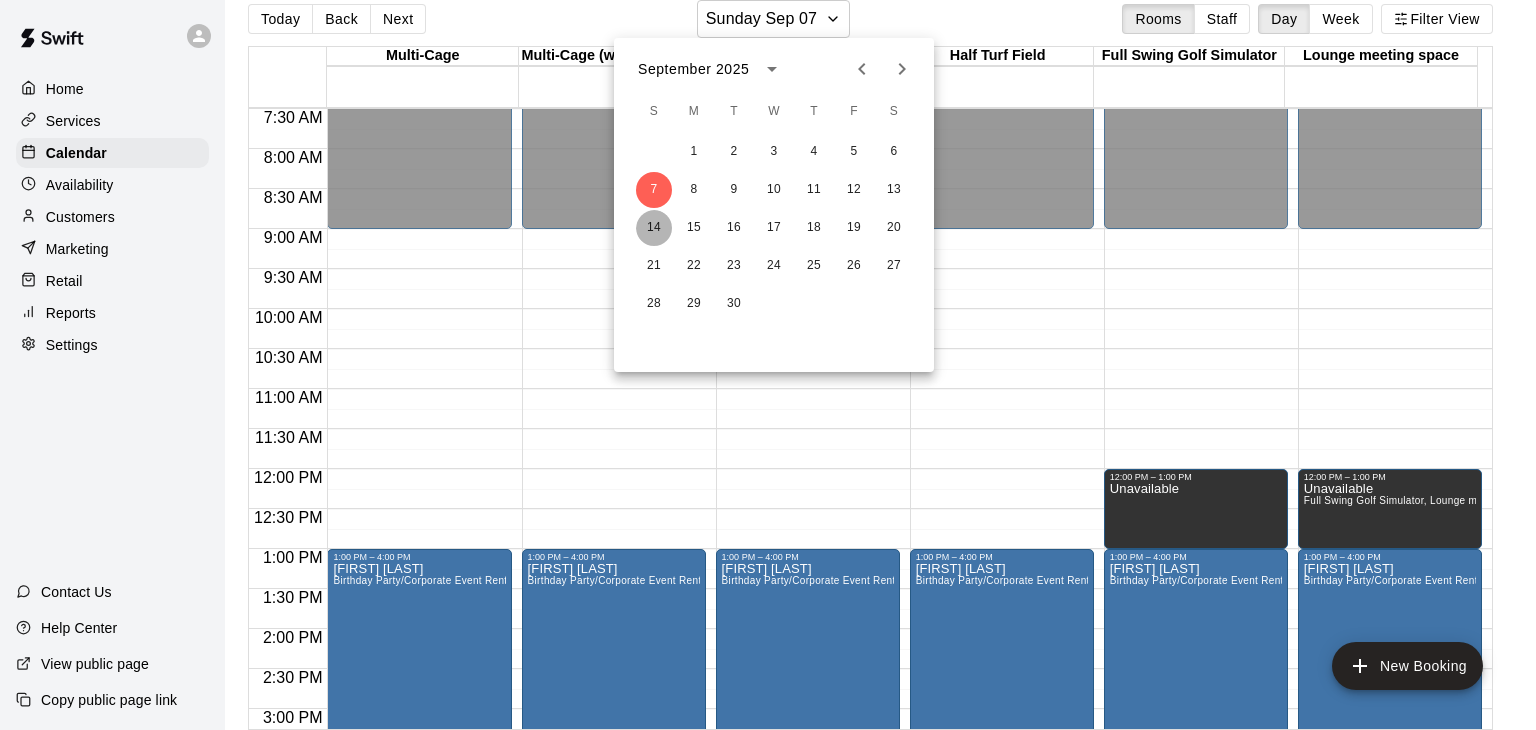 click on "14" at bounding box center (654, 228) 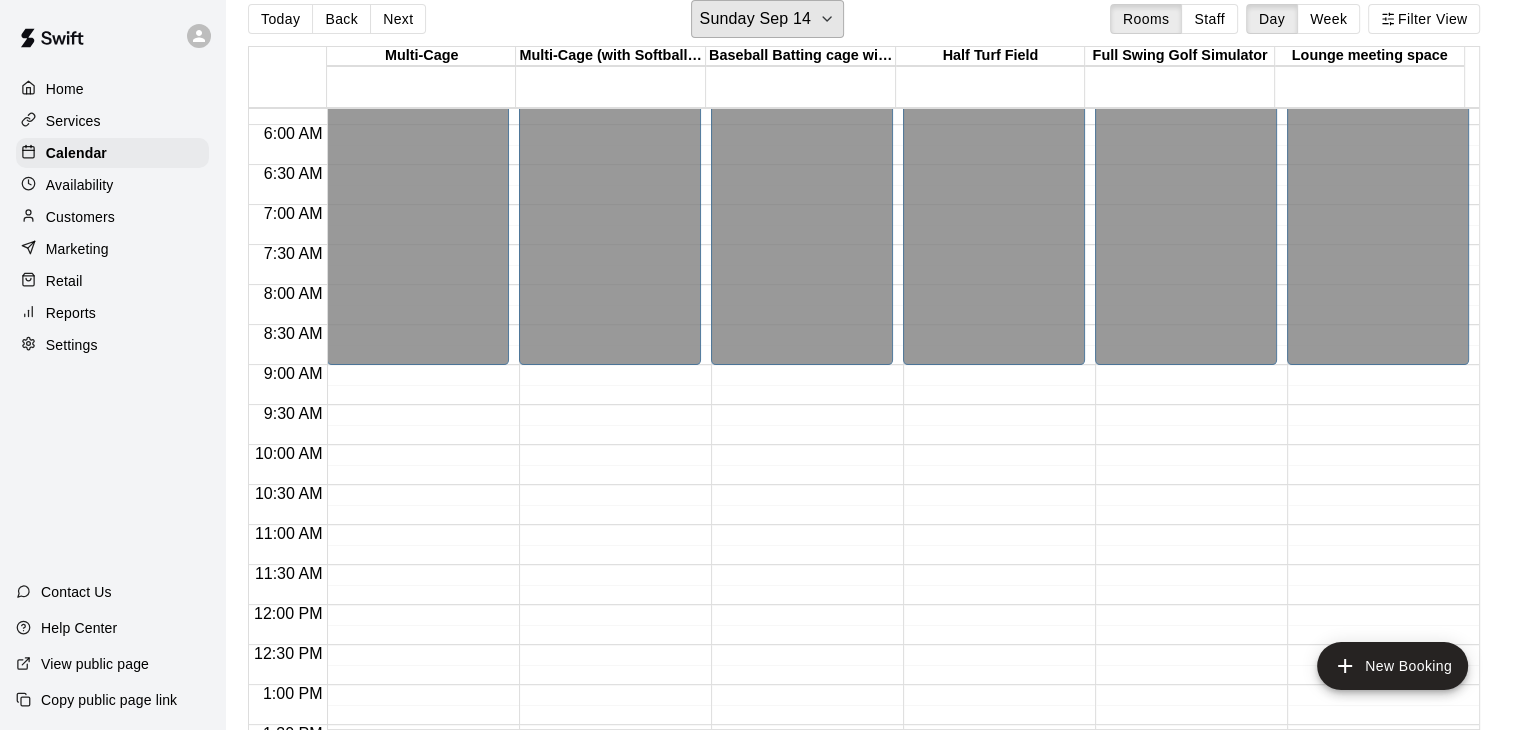 scroll, scrollTop: 200, scrollLeft: 0, axis: vertical 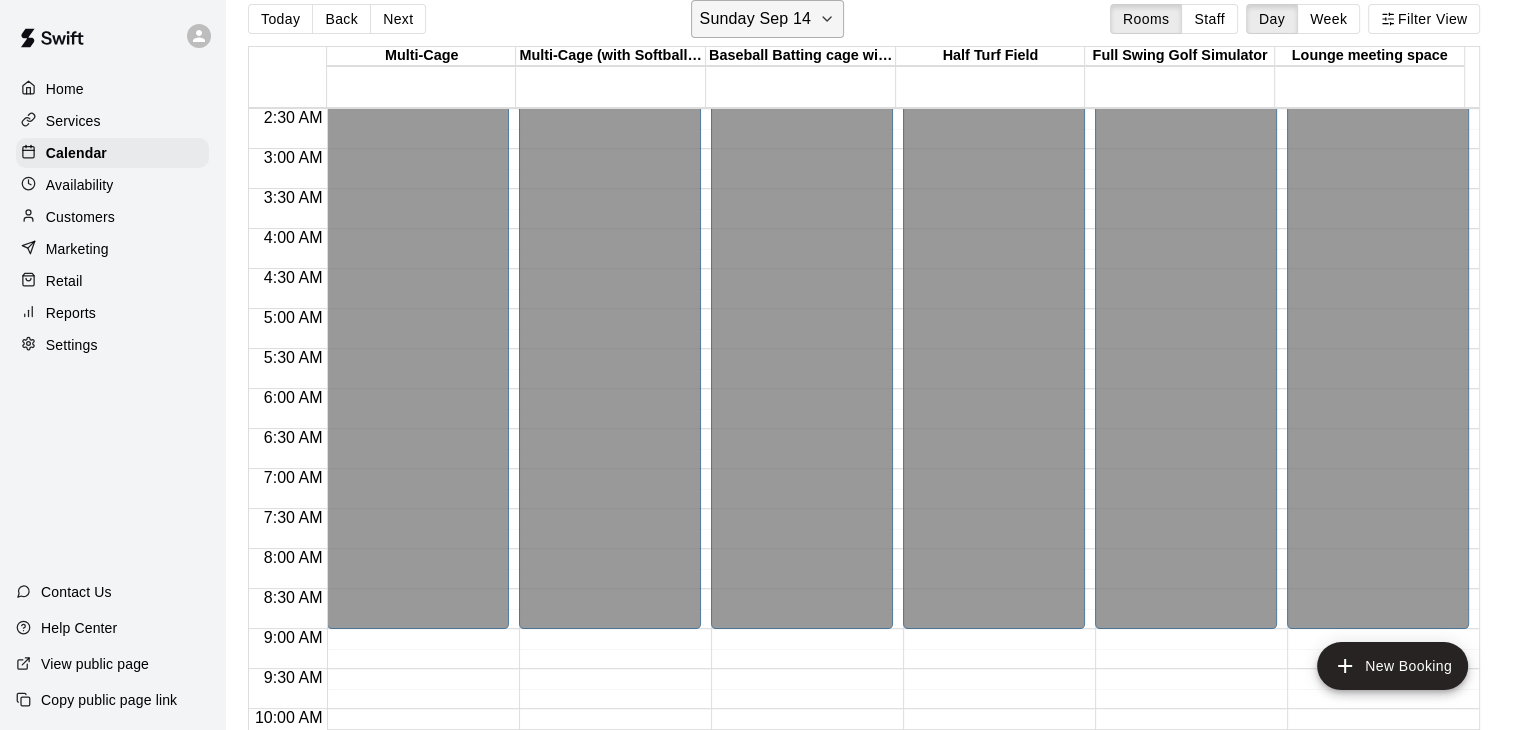 click 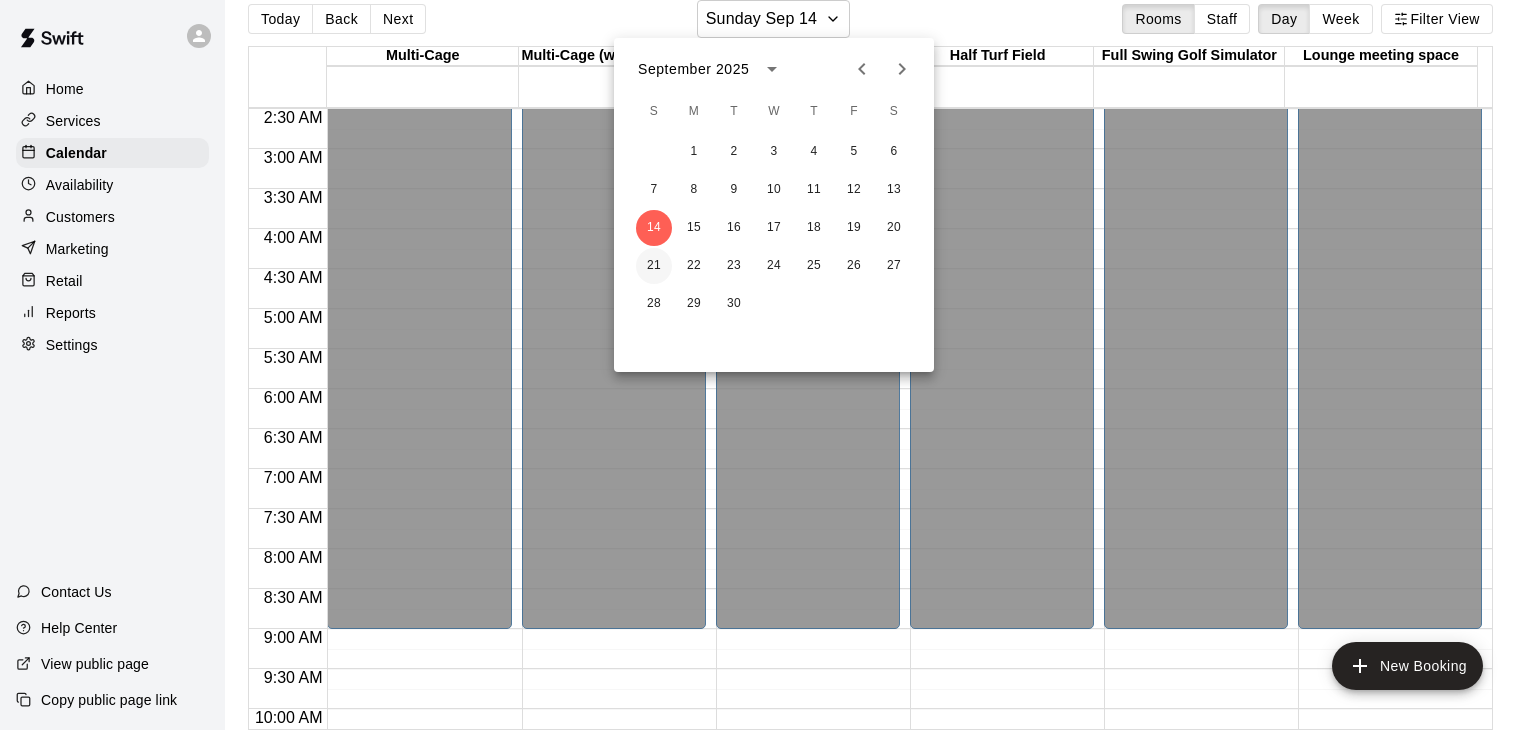 click on "21" at bounding box center (654, 266) 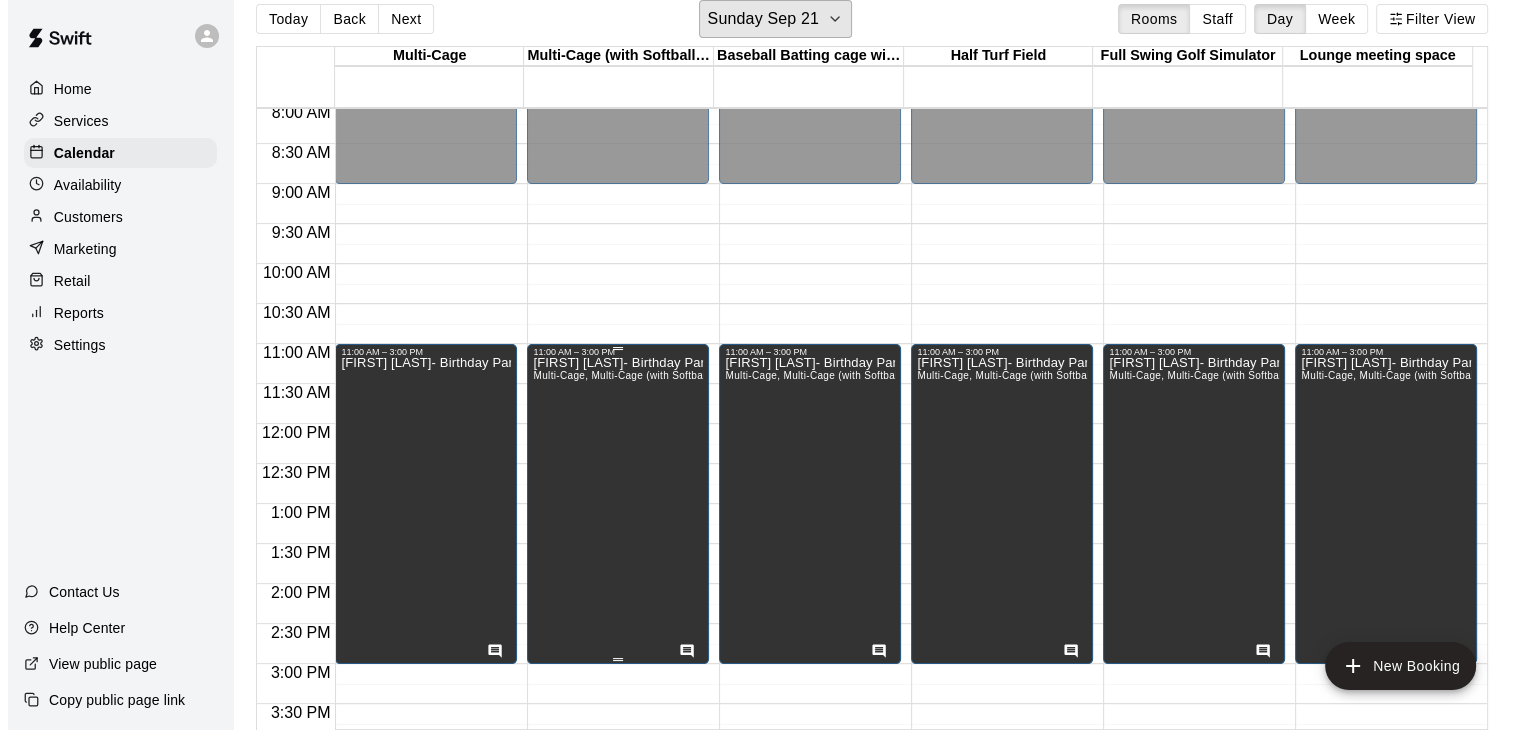 scroll, scrollTop: 600, scrollLeft: 0, axis: vertical 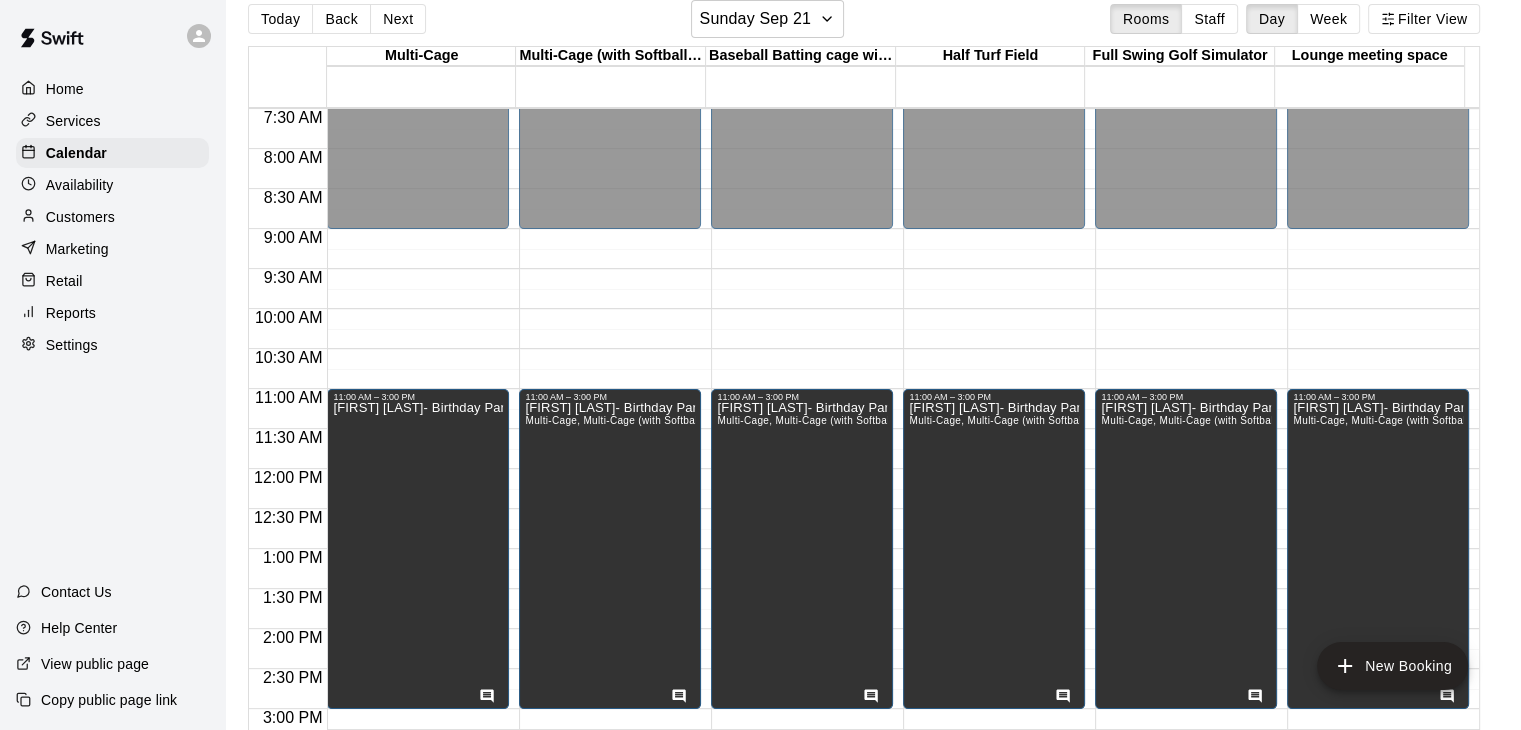 click on "11:00 AM – 3:00 PM [FIRST] [LAST]- Birthday Party" at bounding box center (418, 469) 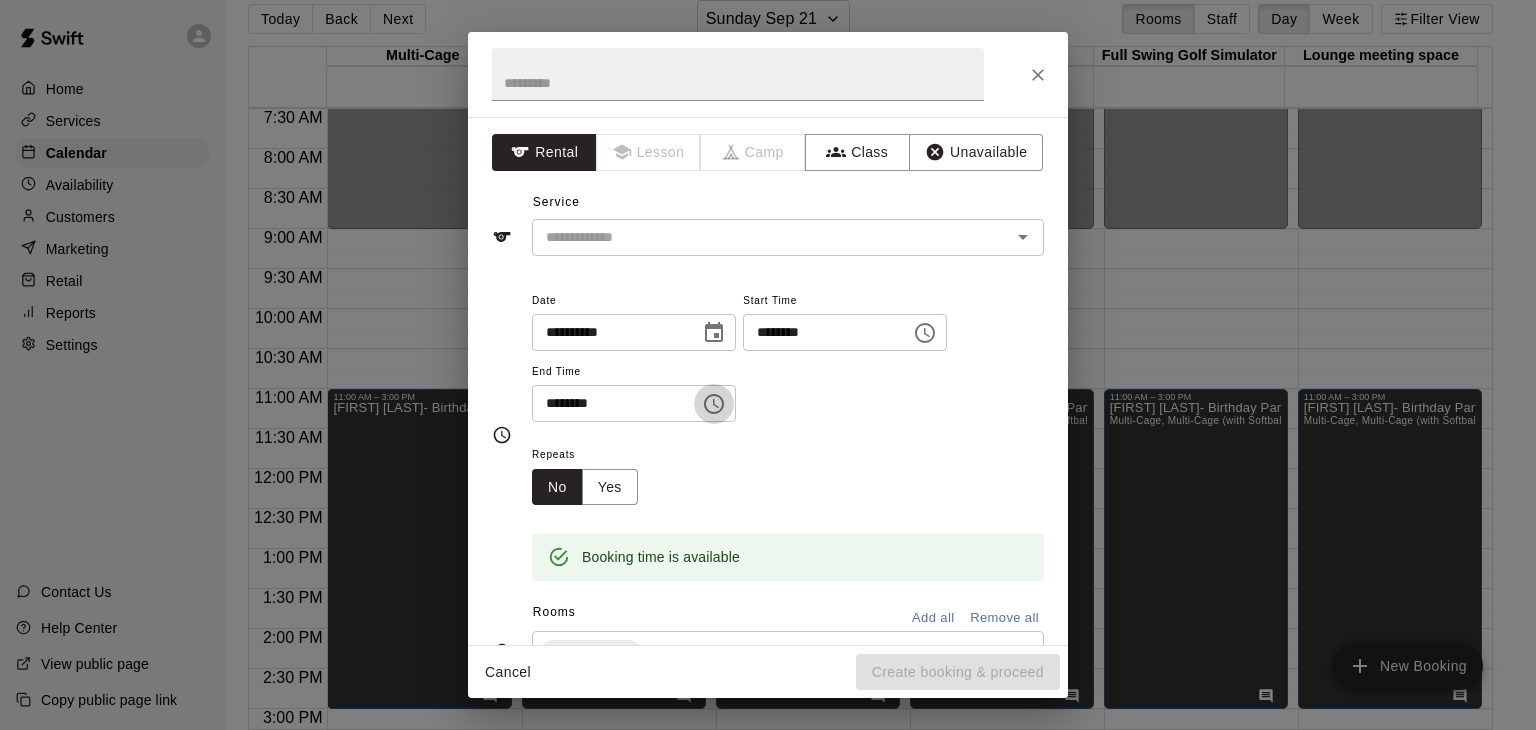 click 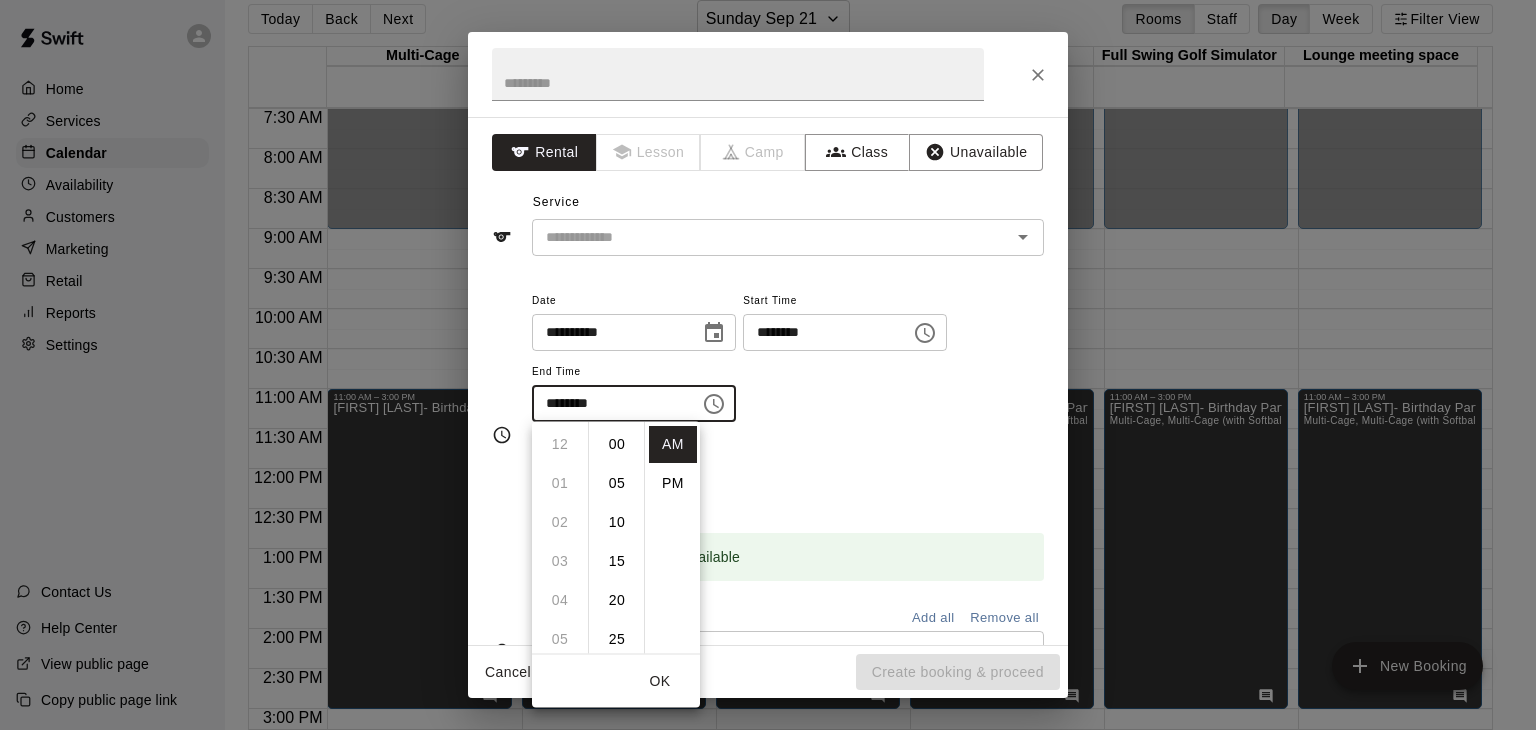 scroll, scrollTop: 390, scrollLeft: 0, axis: vertical 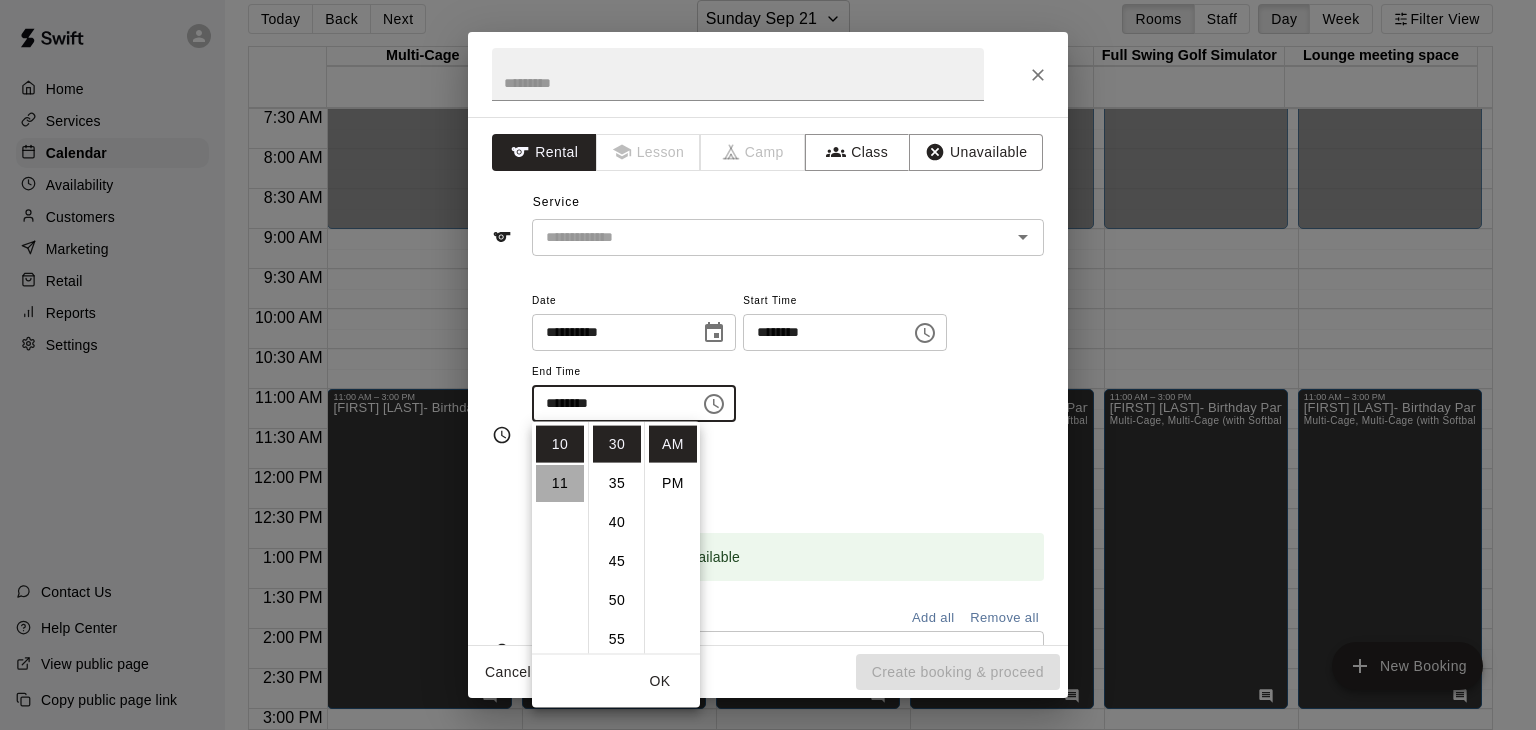 click on "11" at bounding box center (560, 483) 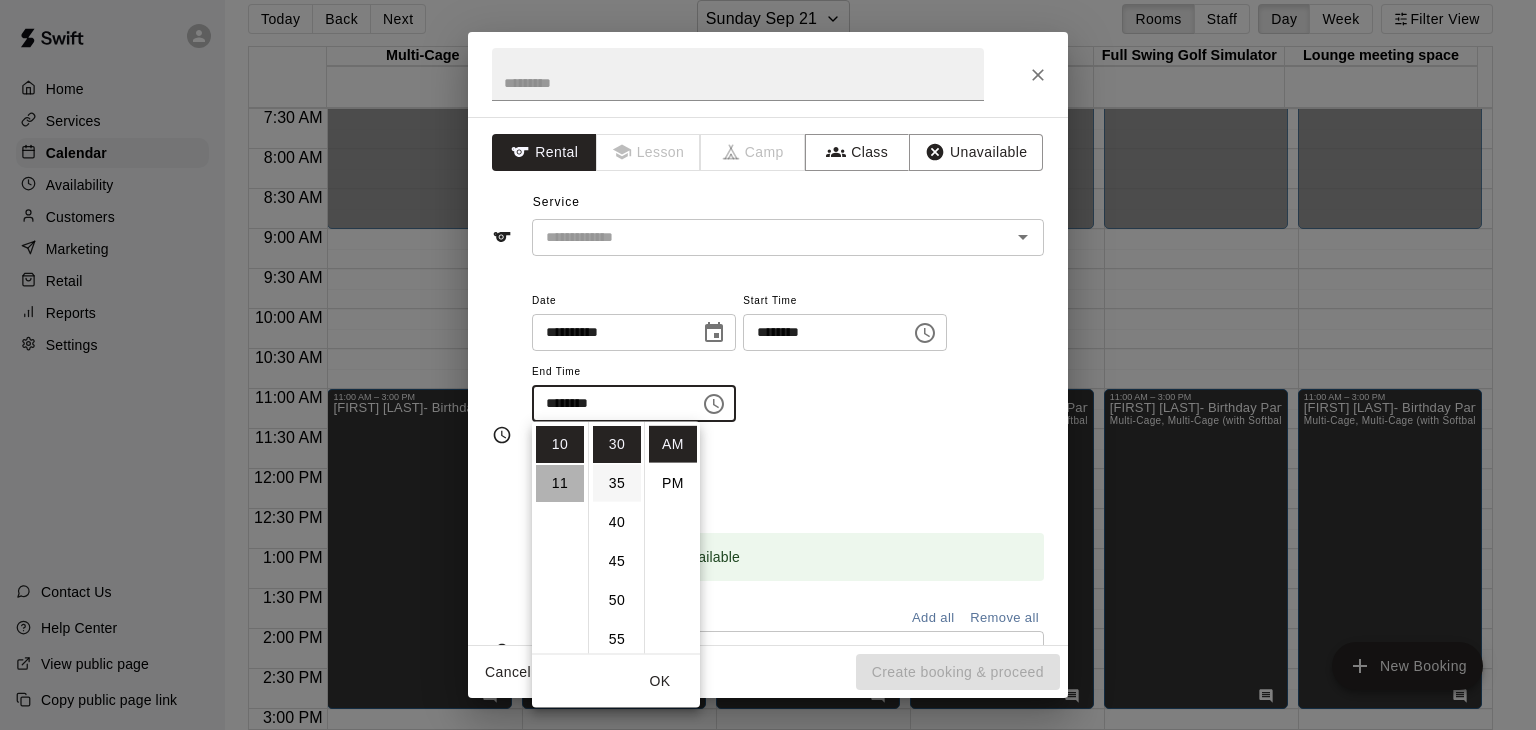 scroll, scrollTop: 426, scrollLeft: 0, axis: vertical 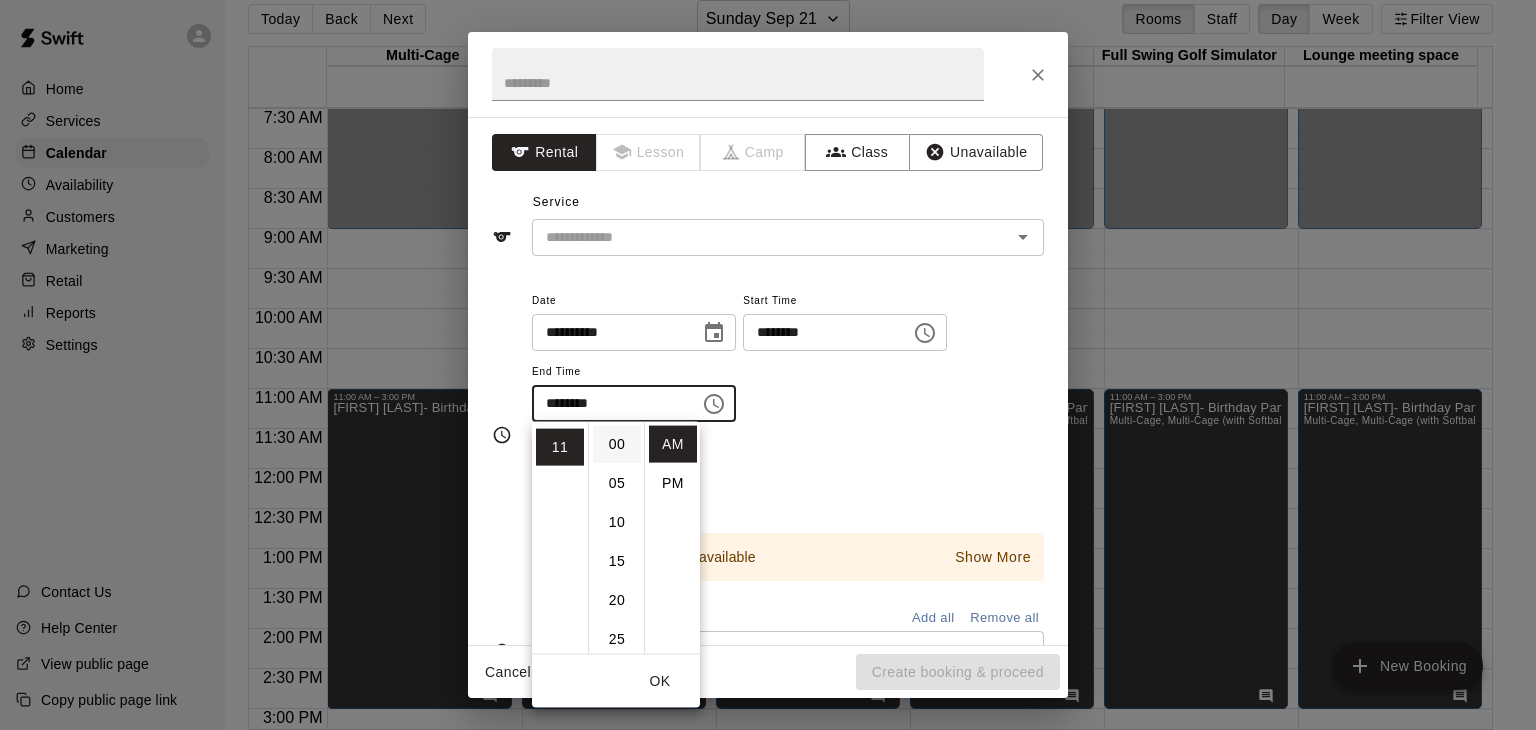 click on "00" at bounding box center [617, 444] 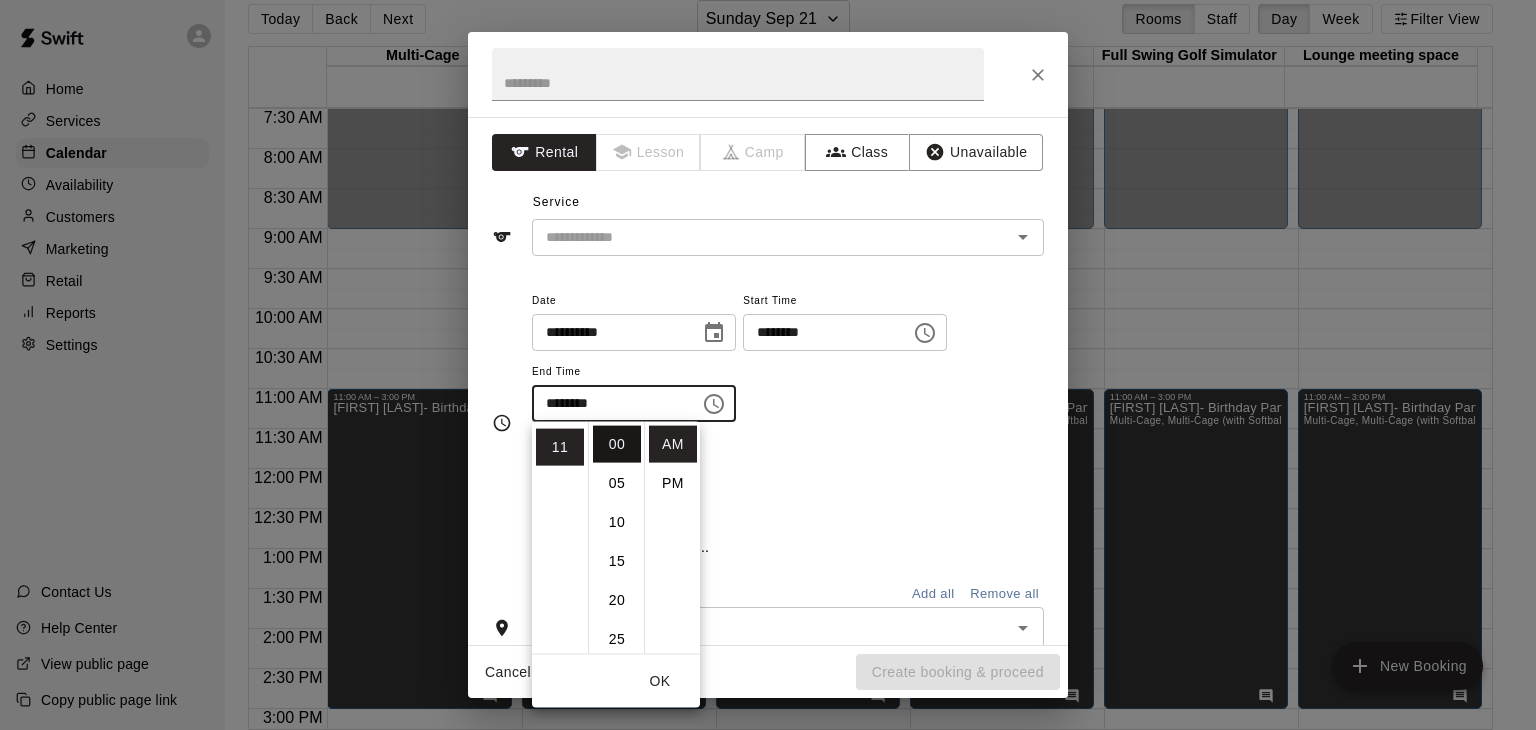 type on "********" 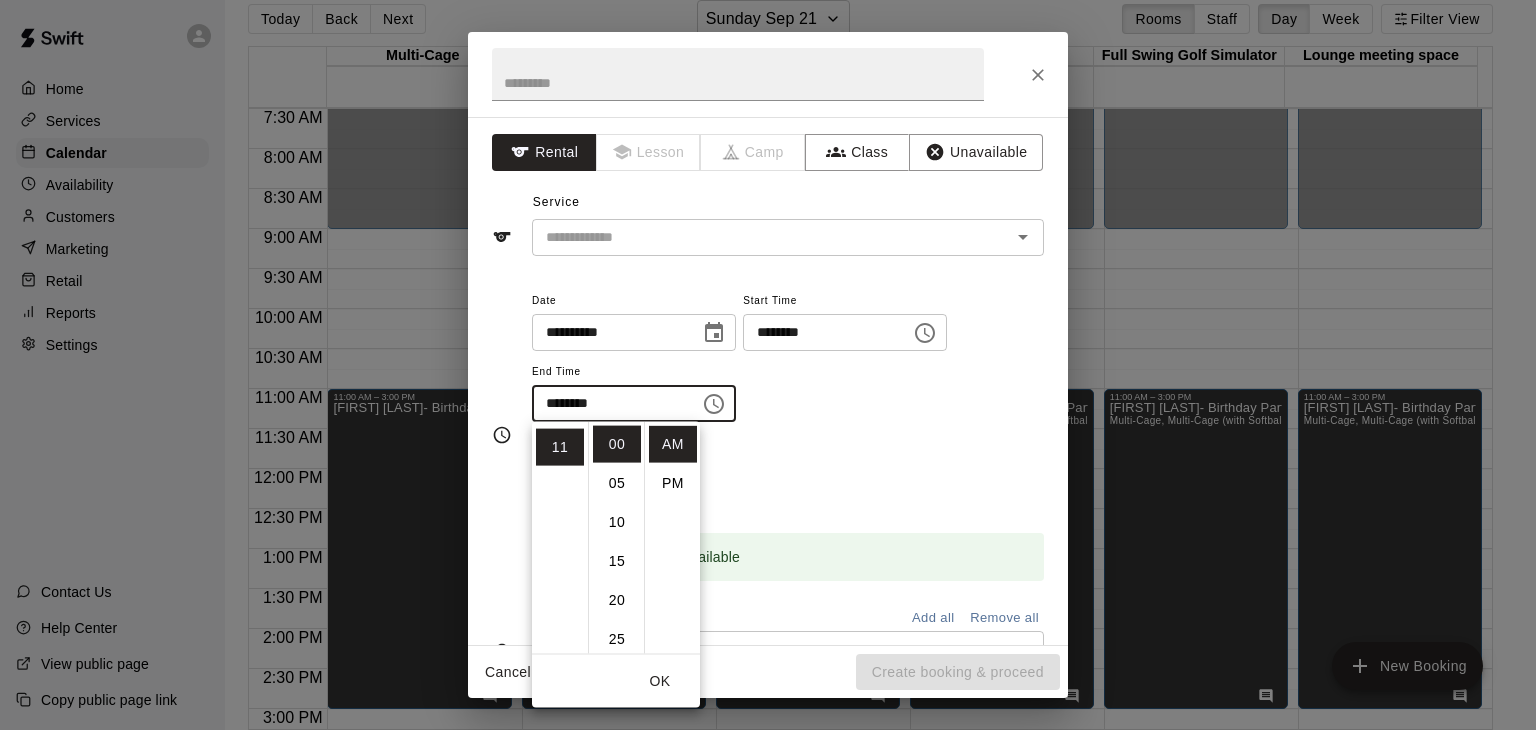 click on "Repeats No Yes" at bounding box center (788, 473) 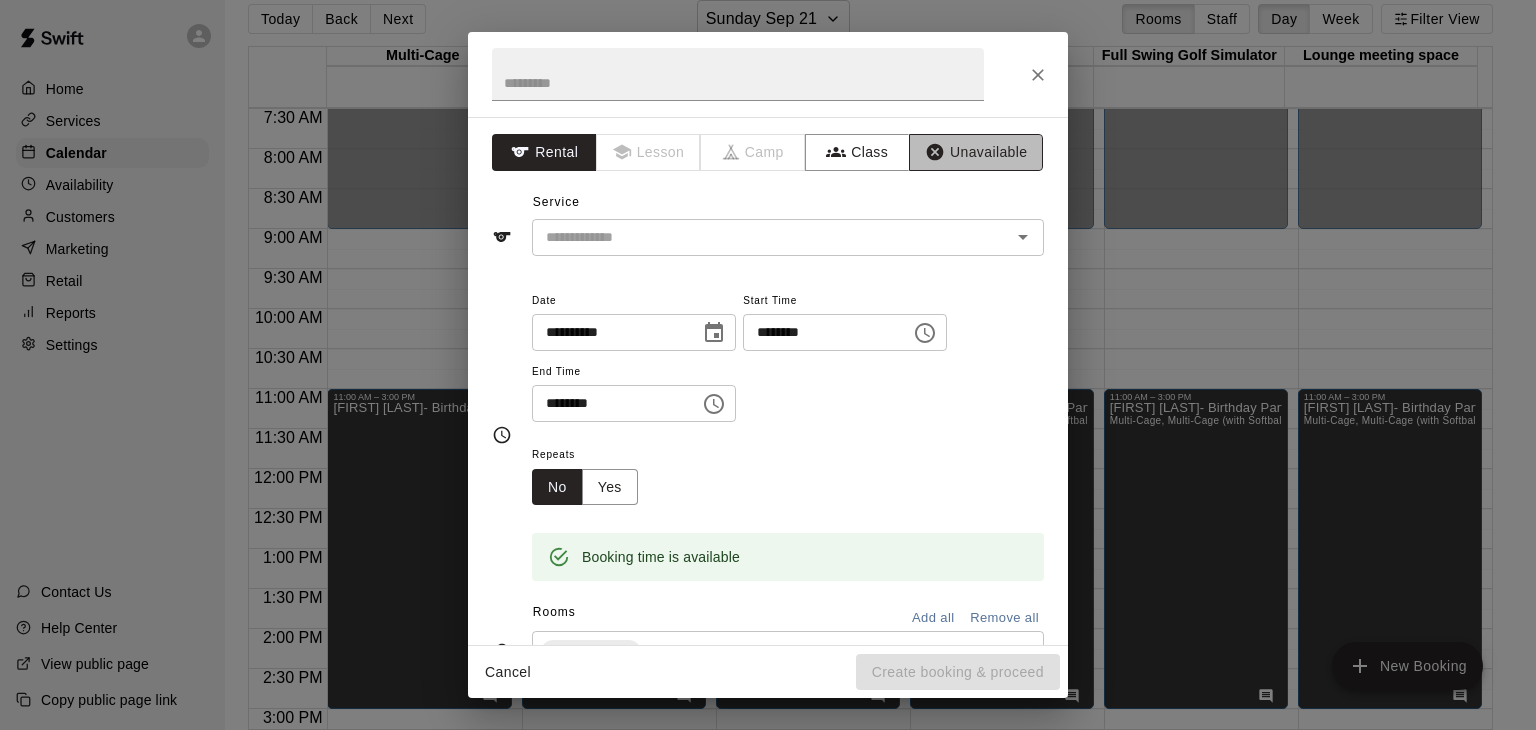 drag, startPoint x: 968, startPoint y: 153, endPoint x: 969, endPoint y: 196, distance: 43.011627 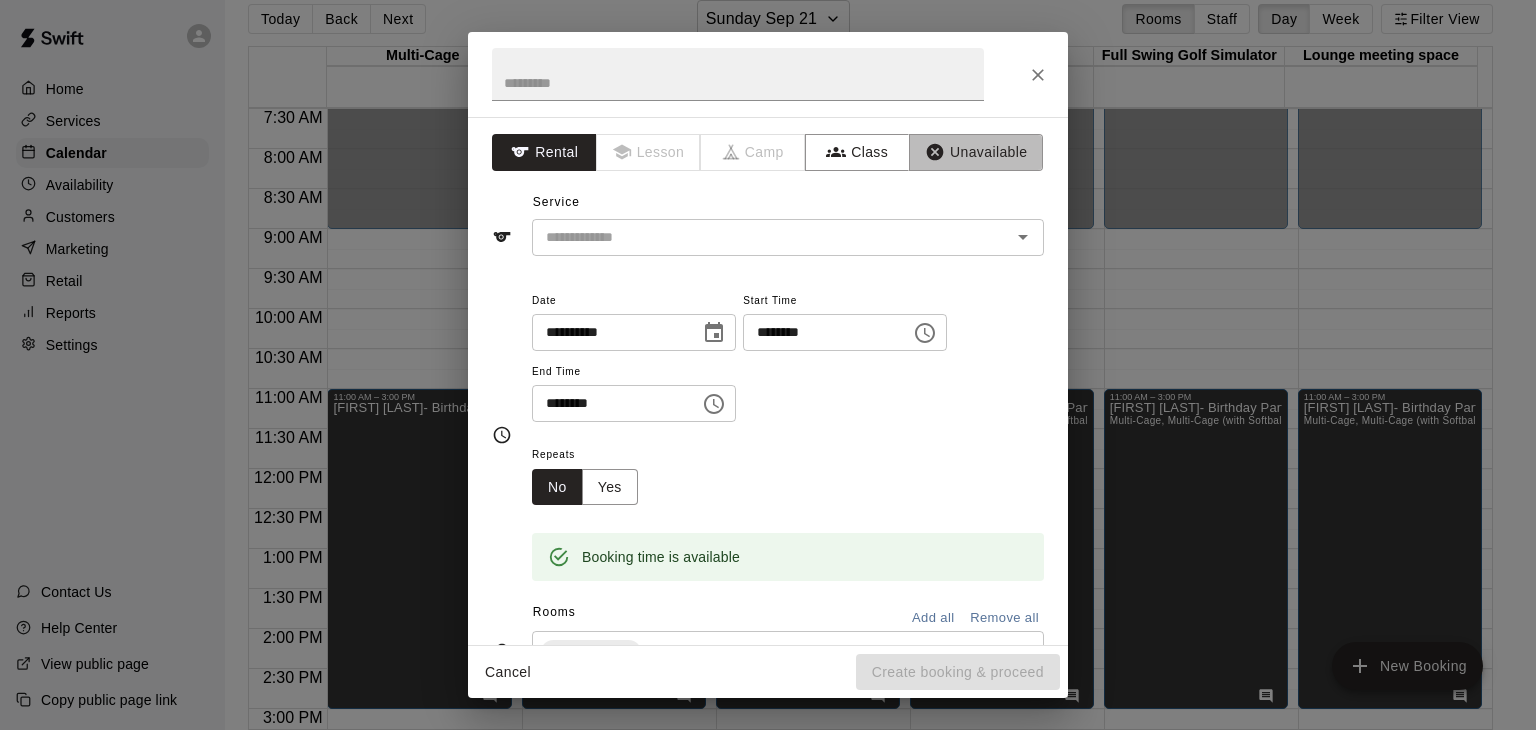 click on "Unavailable" at bounding box center [976, 152] 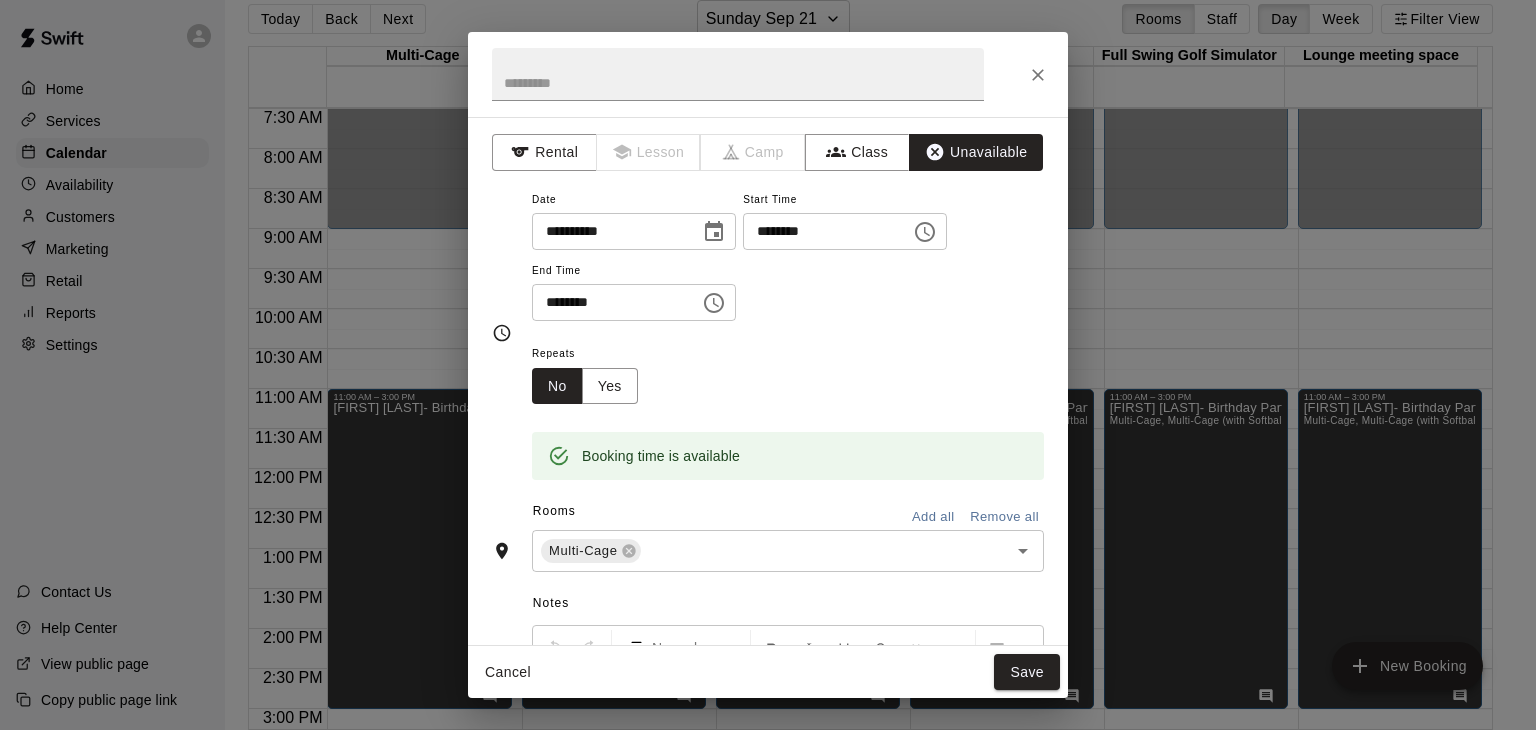 click on "Add all" at bounding box center (933, 517) 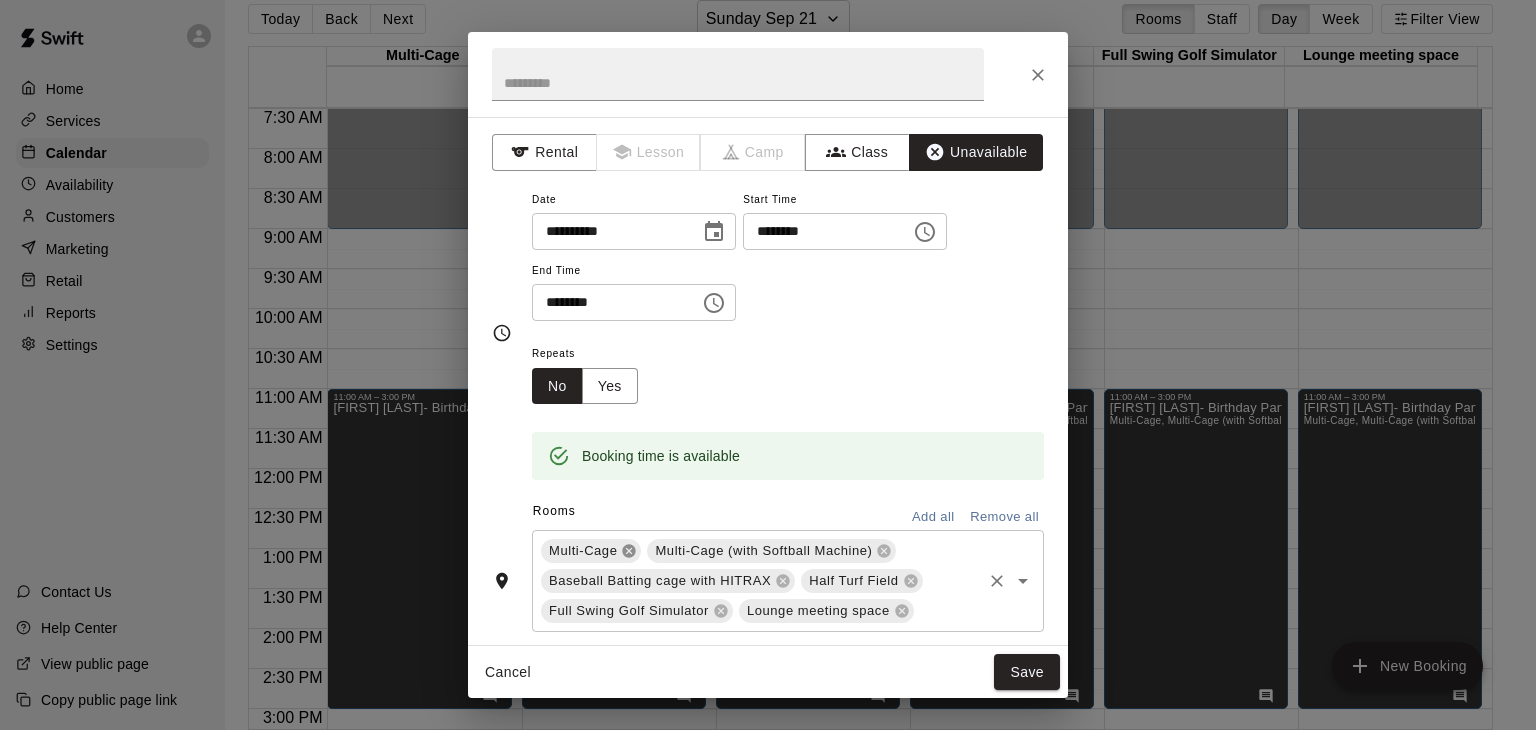 click 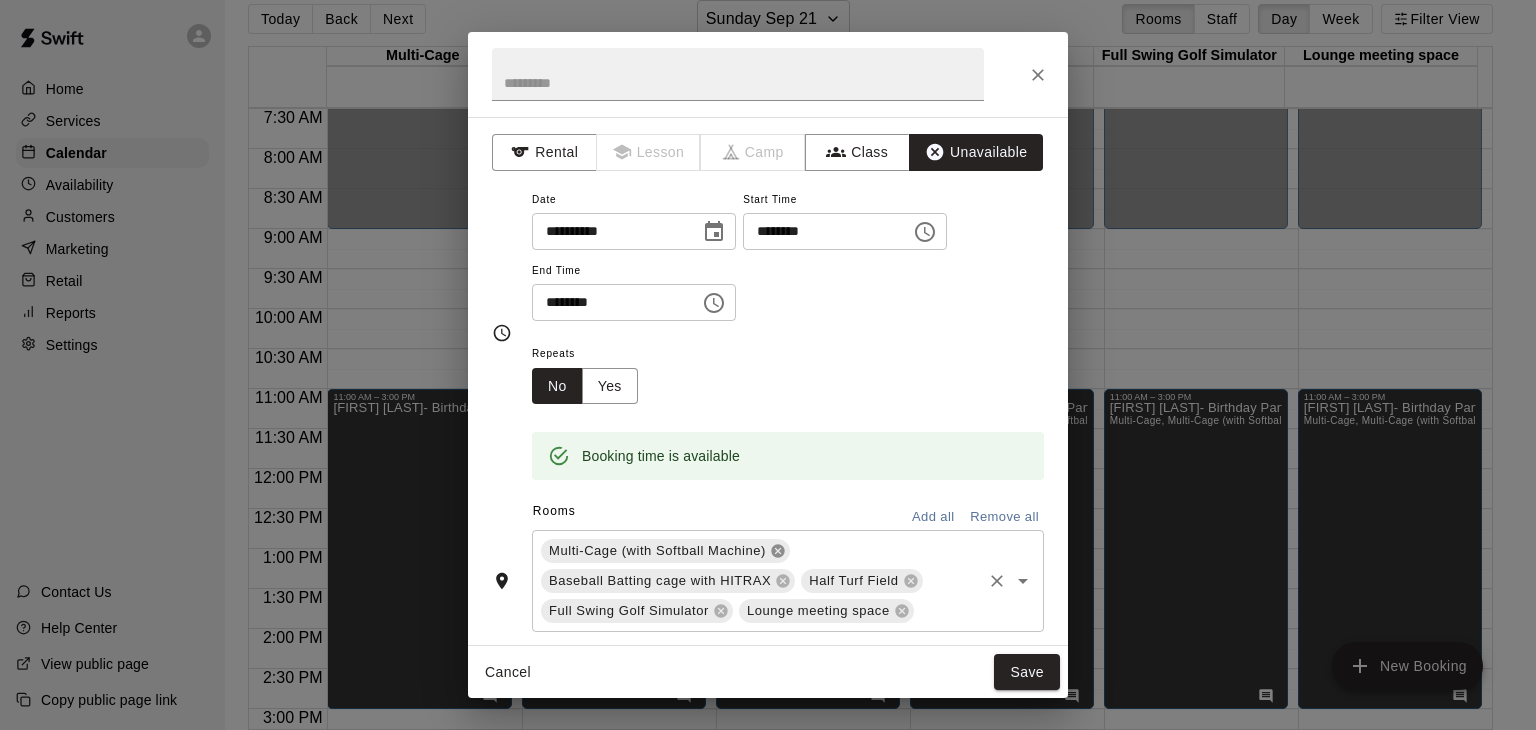 click 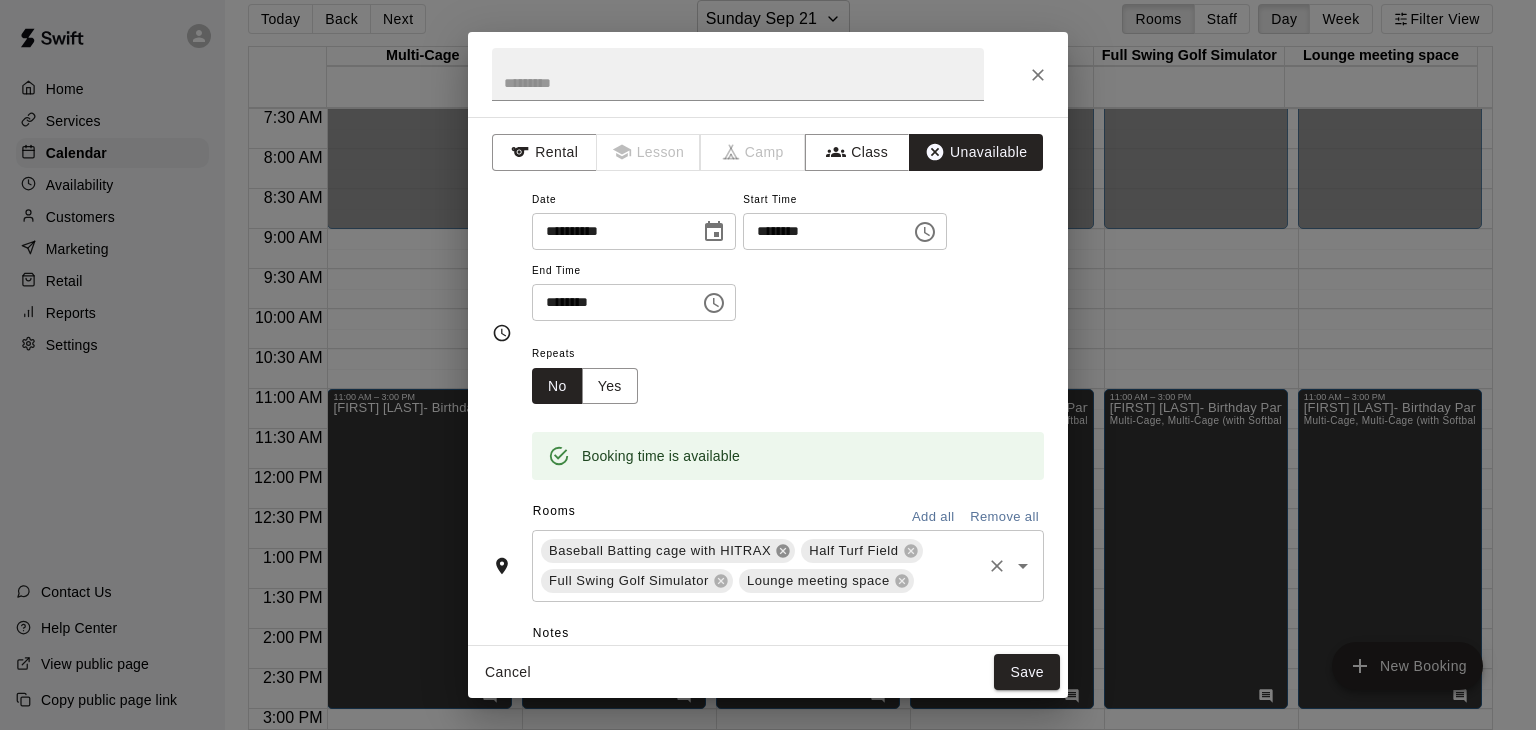 click 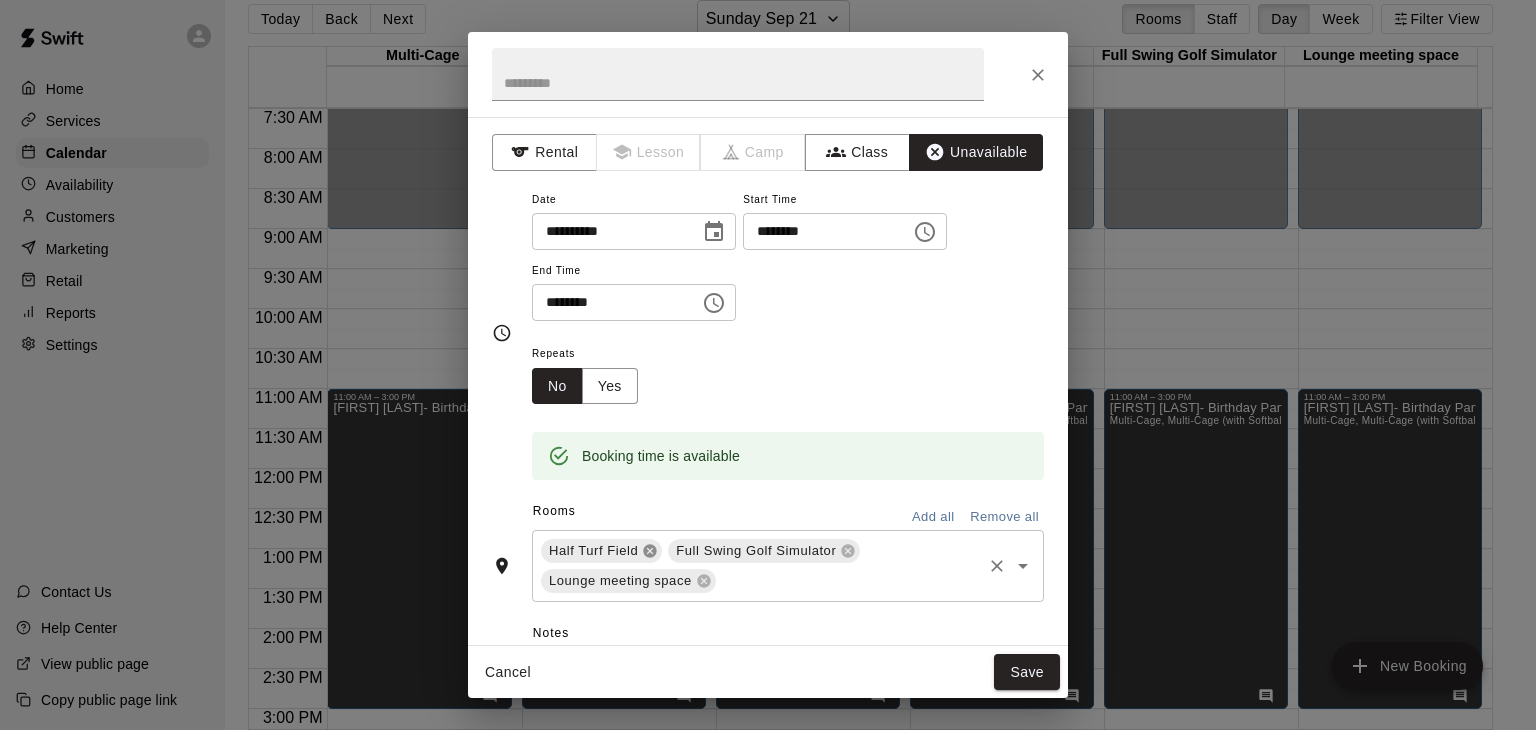 click 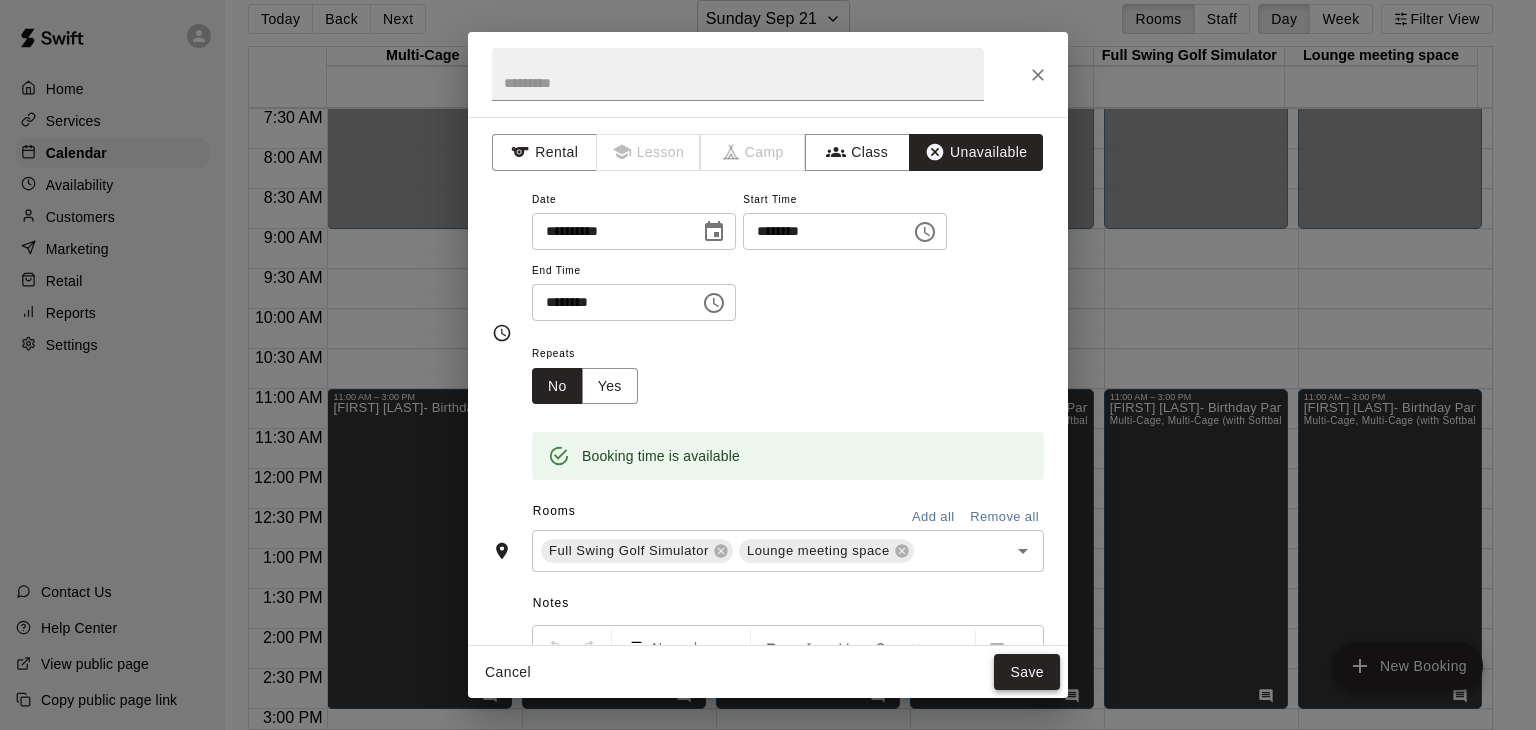 click on "Save" at bounding box center [1027, 672] 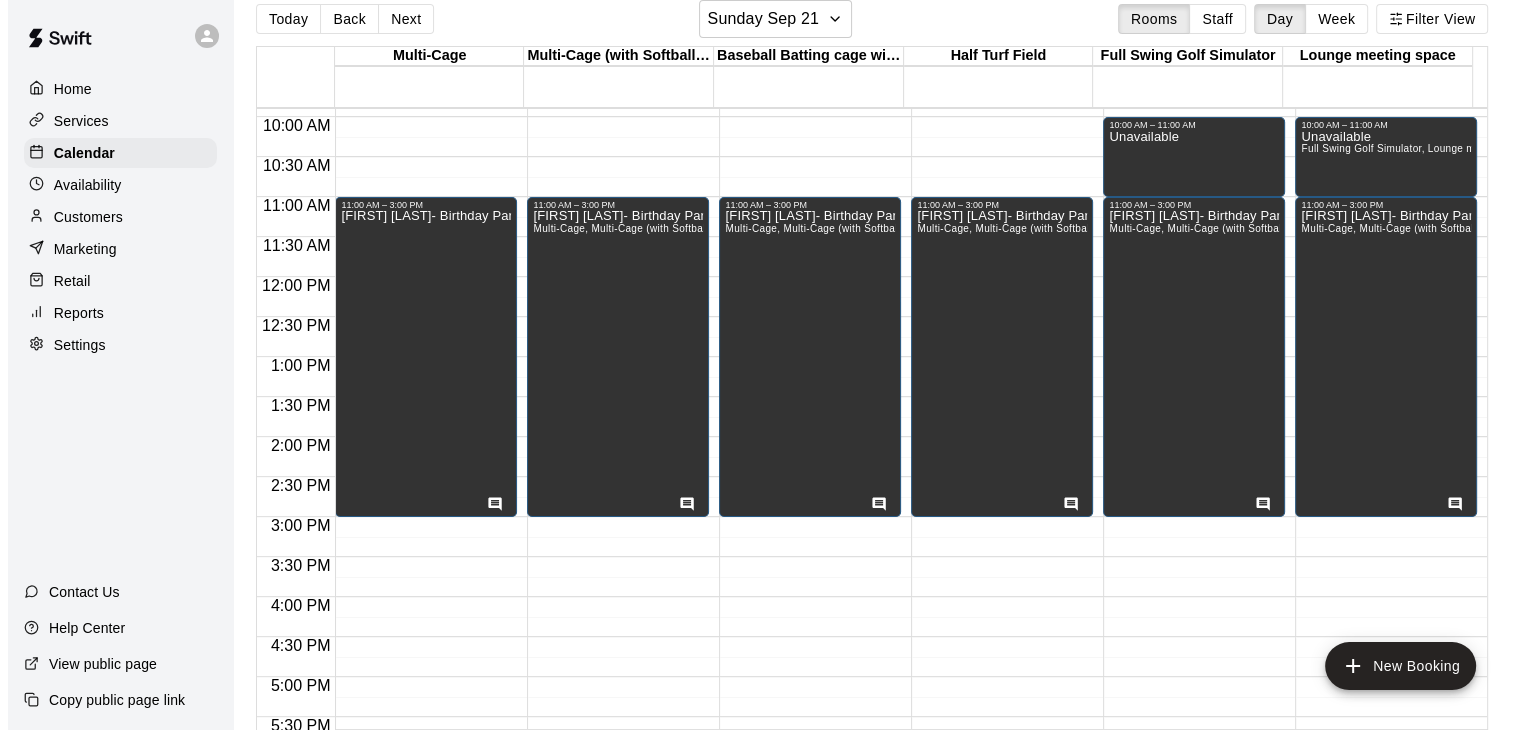scroll, scrollTop: 800, scrollLeft: 0, axis: vertical 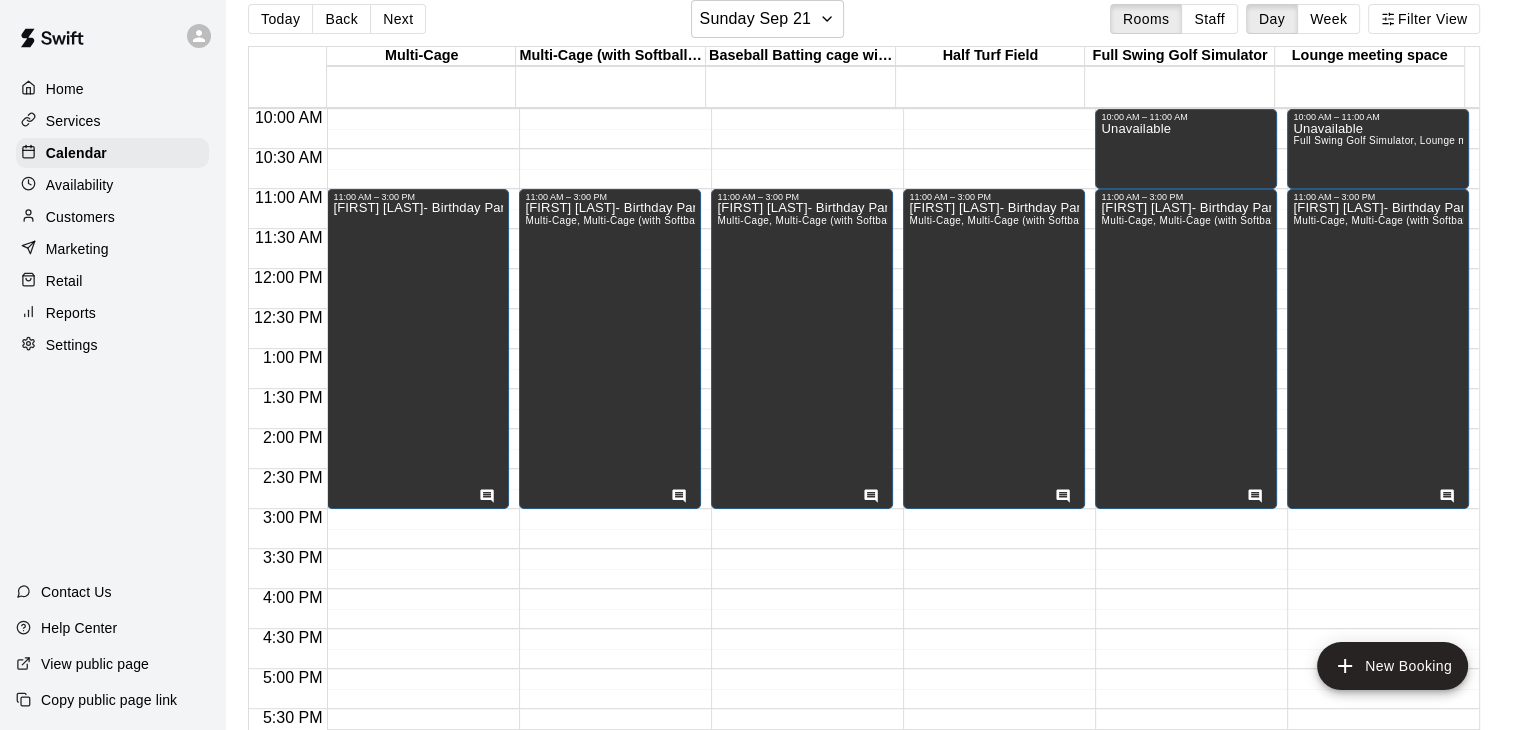 click on "11:00 AM – 3:00 PM [FIRST] [LAST]- Birthday Party" at bounding box center [418, 269] 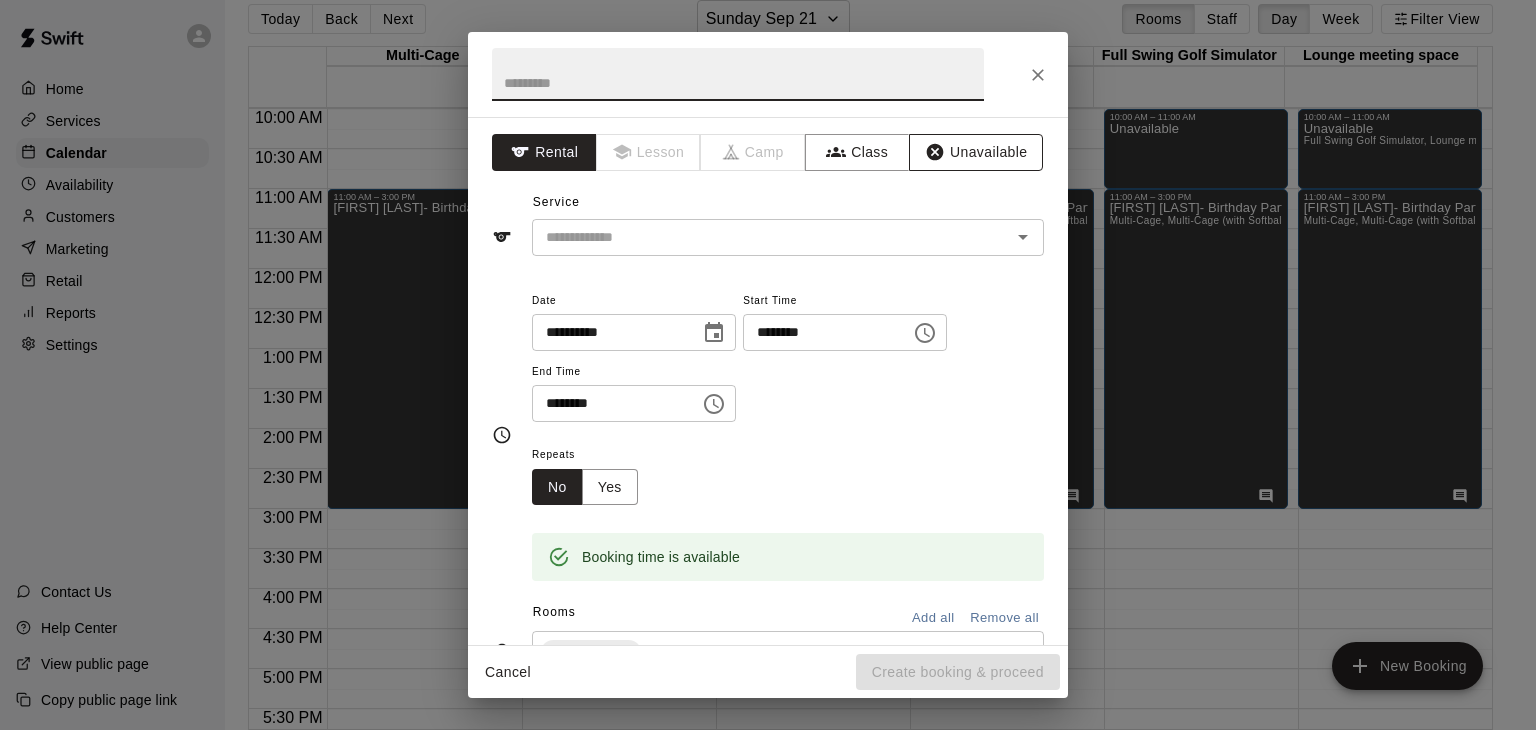 click on "Unavailable" at bounding box center (976, 152) 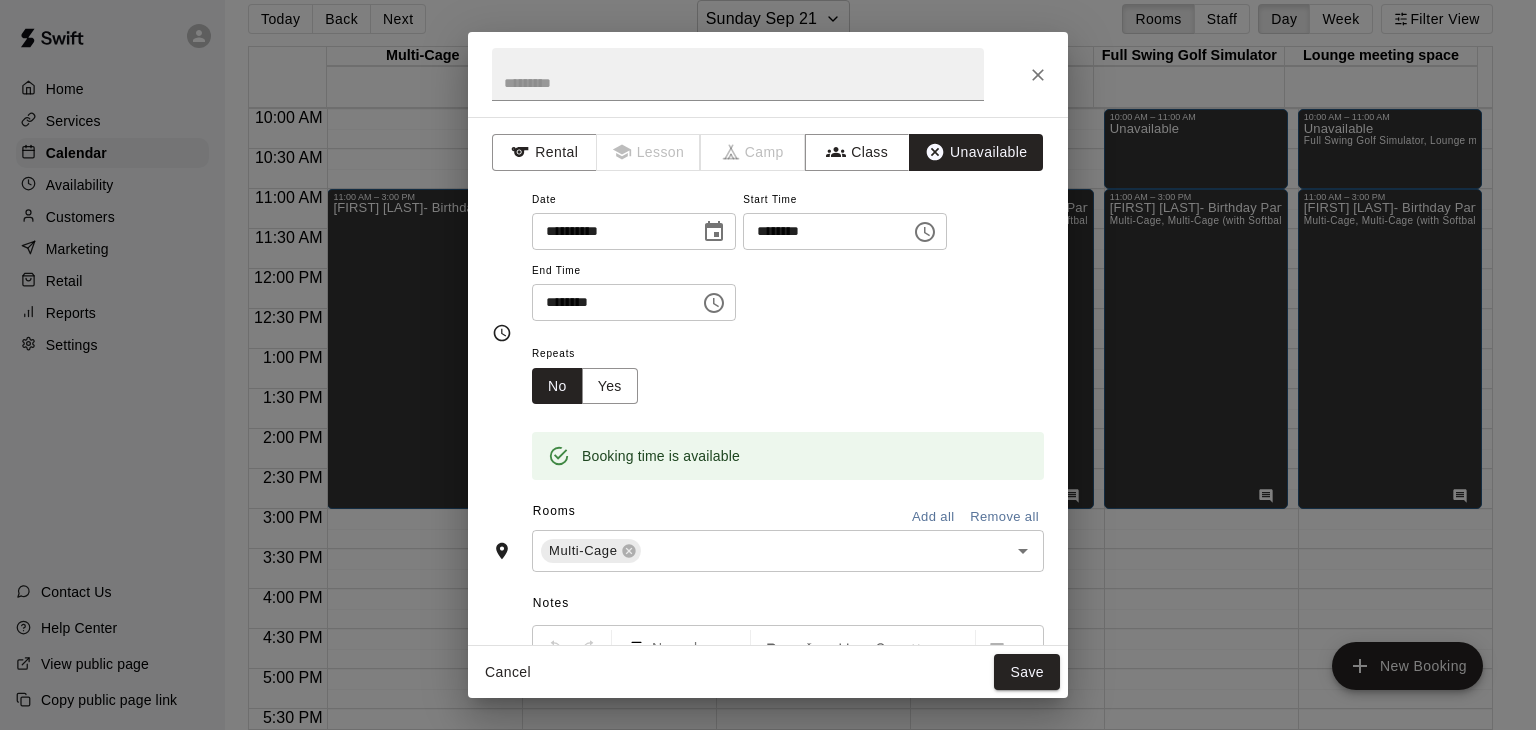 click on "**********" at bounding box center (768, 365) 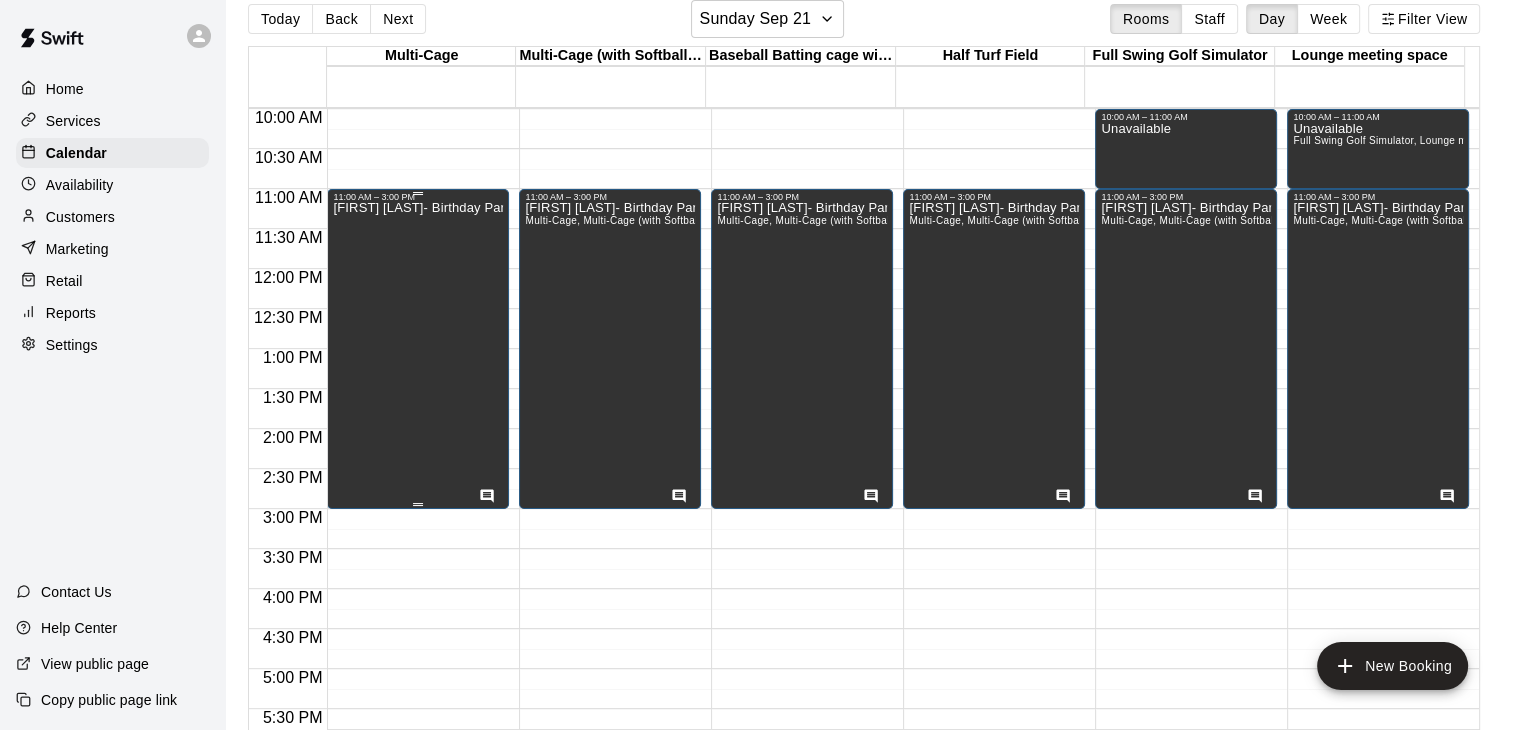 click on "[FIRST] [LAST]- Birthday Party" at bounding box center [418, 567] 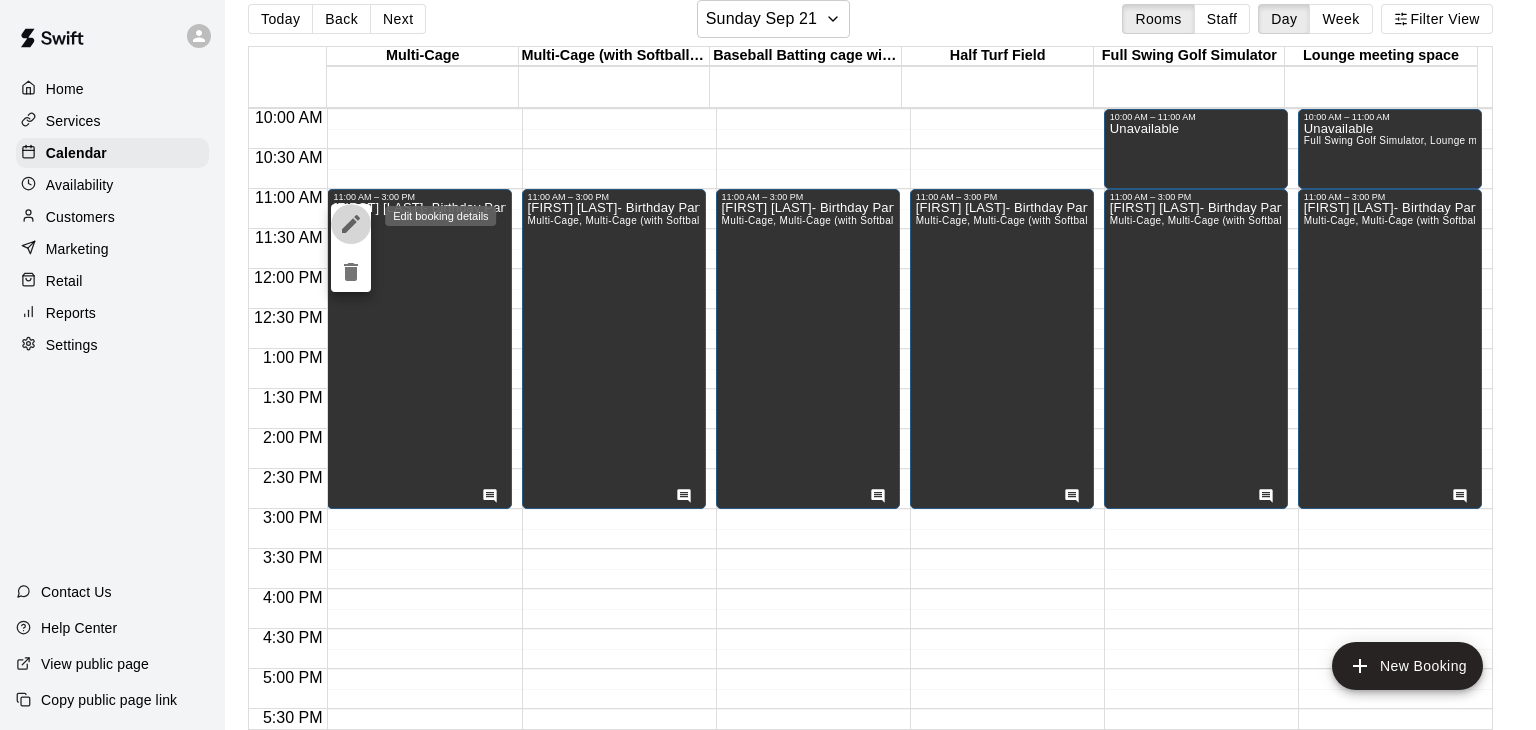 click 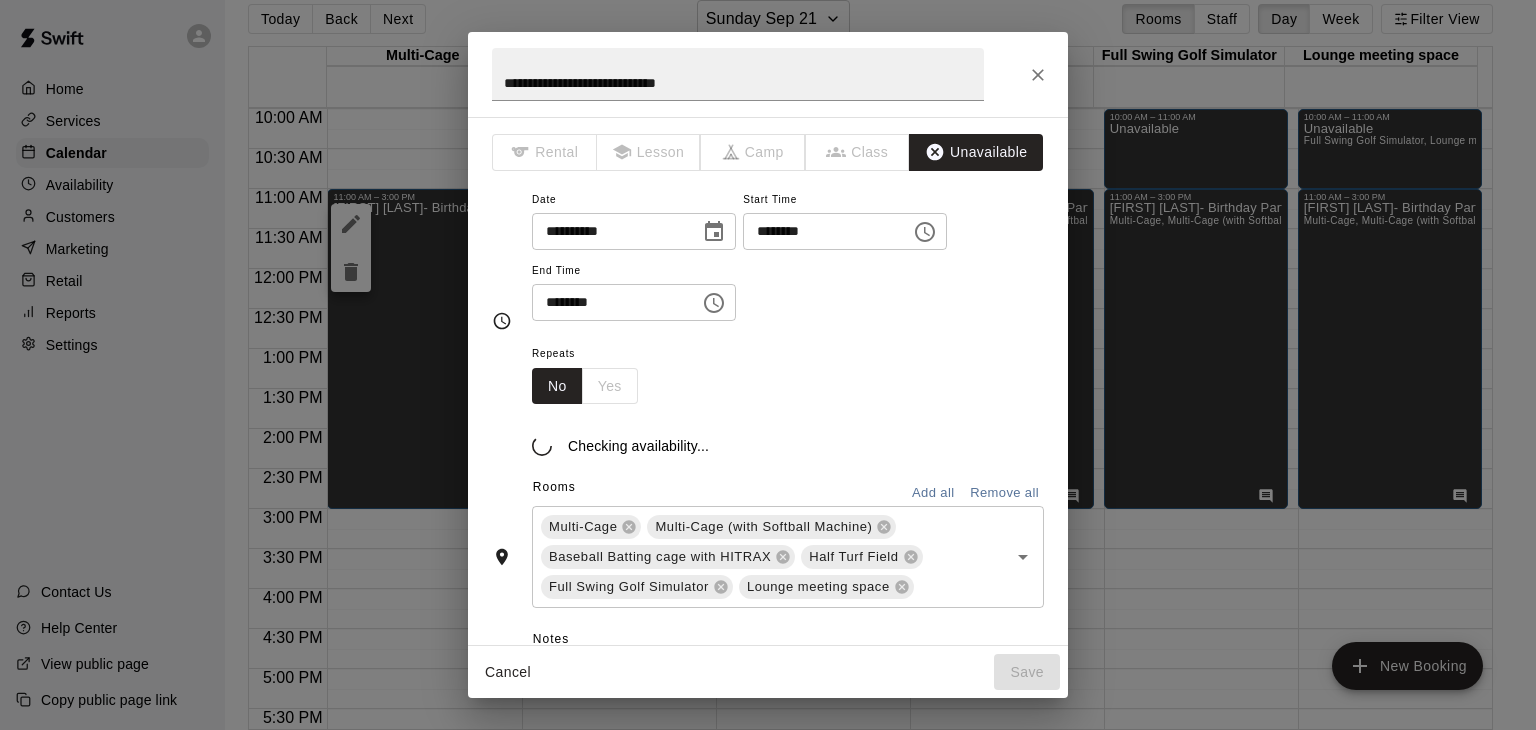 scroll, scrollTop: 184, scrollLeft: 0, axis: vertical 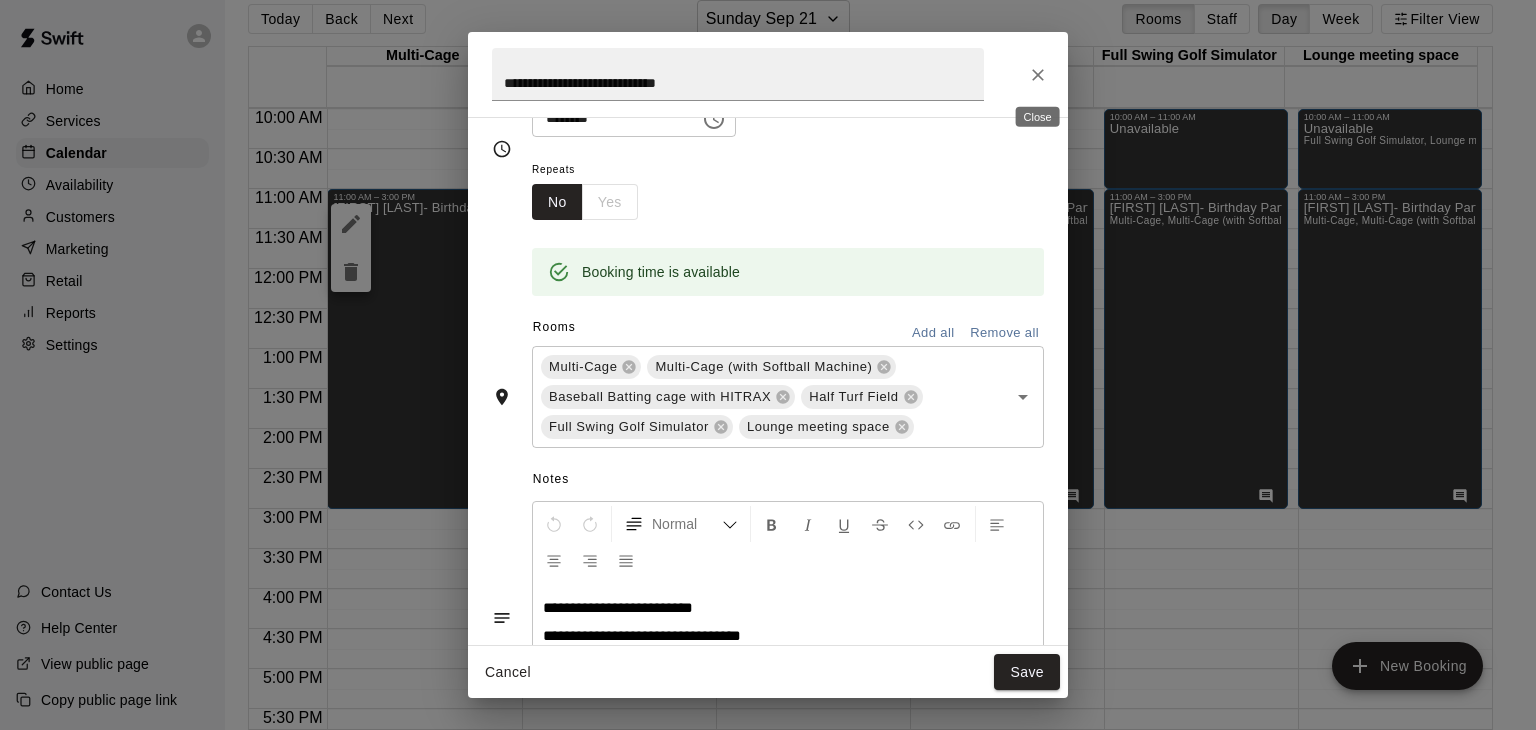 click 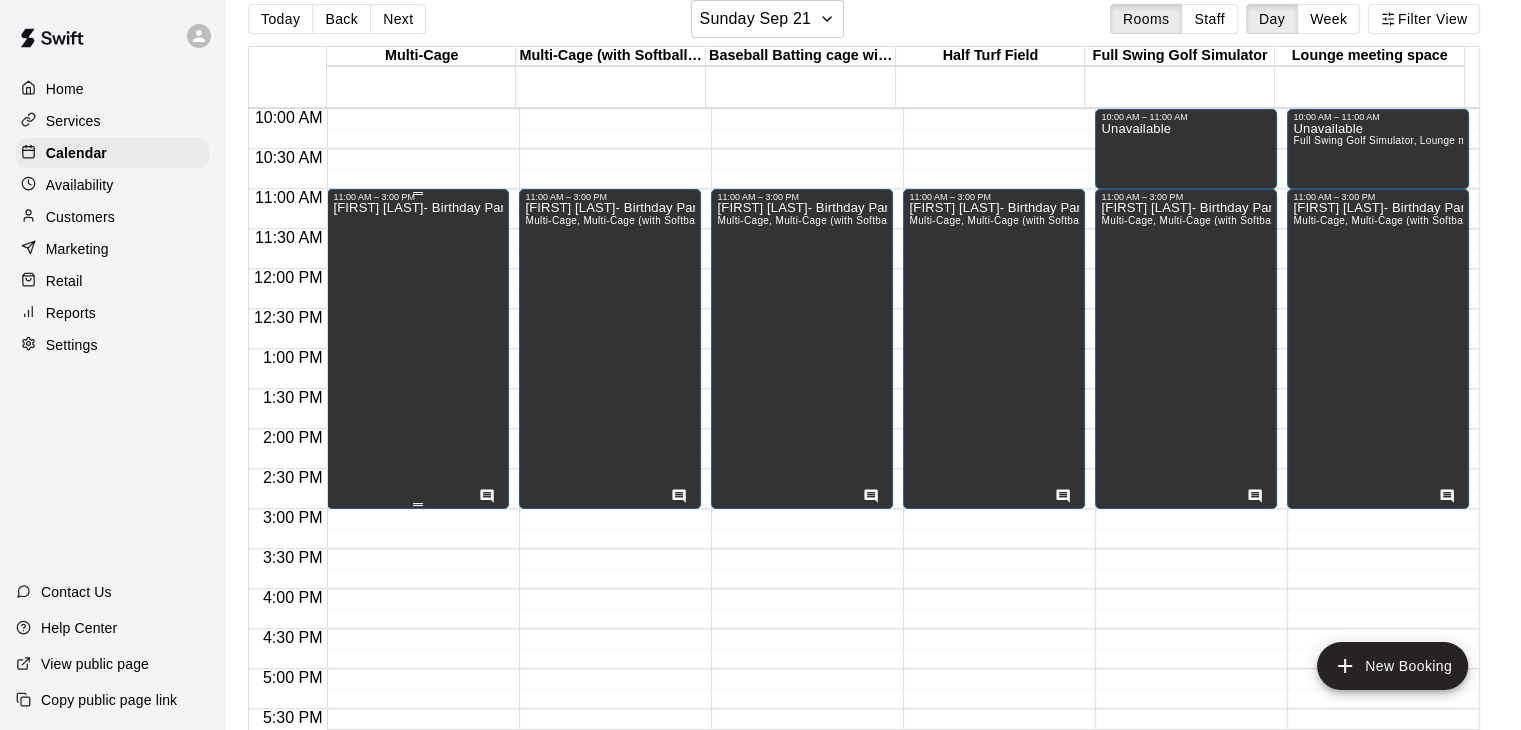 click on "[FIRST] [LAST]- Birthday Party" at bounding box center (418, 567) 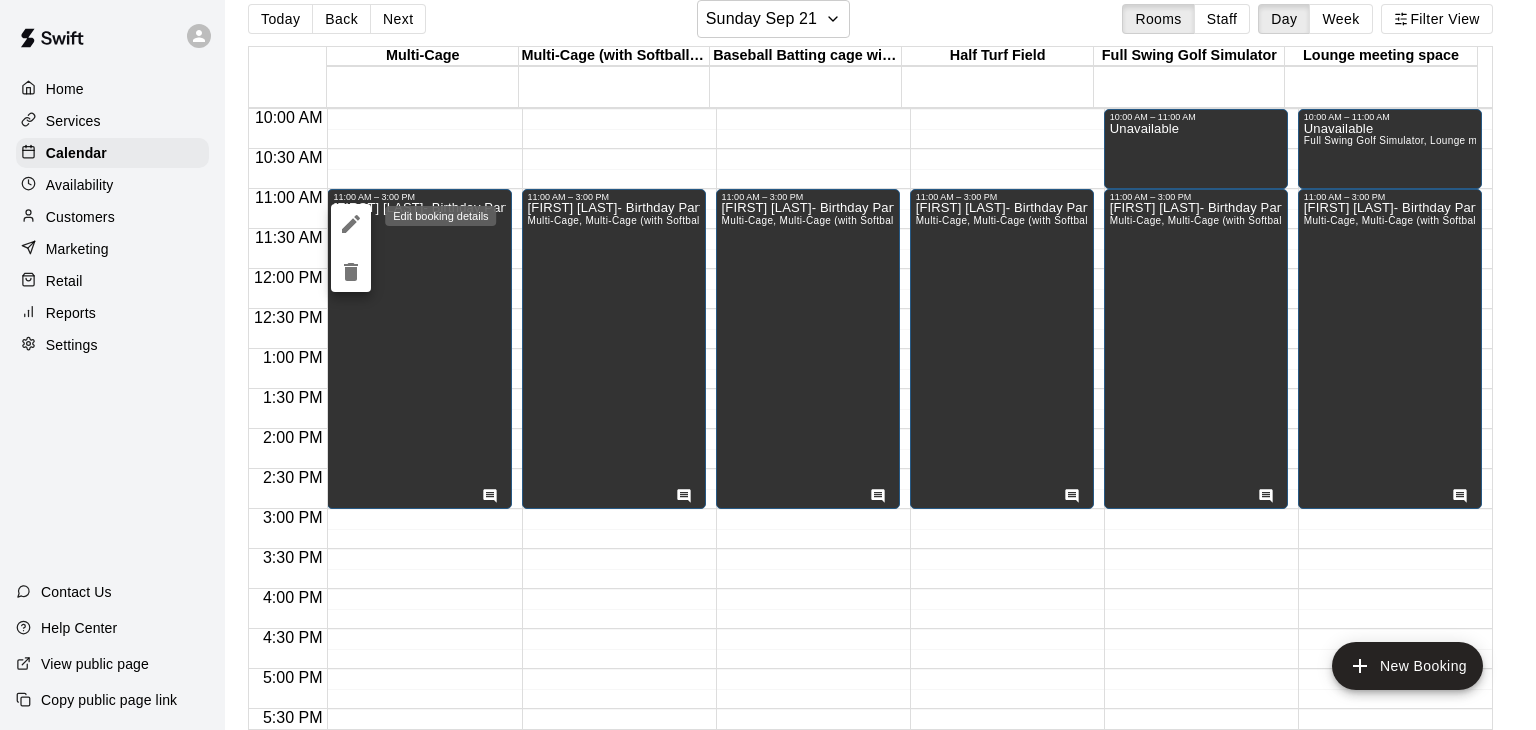 click 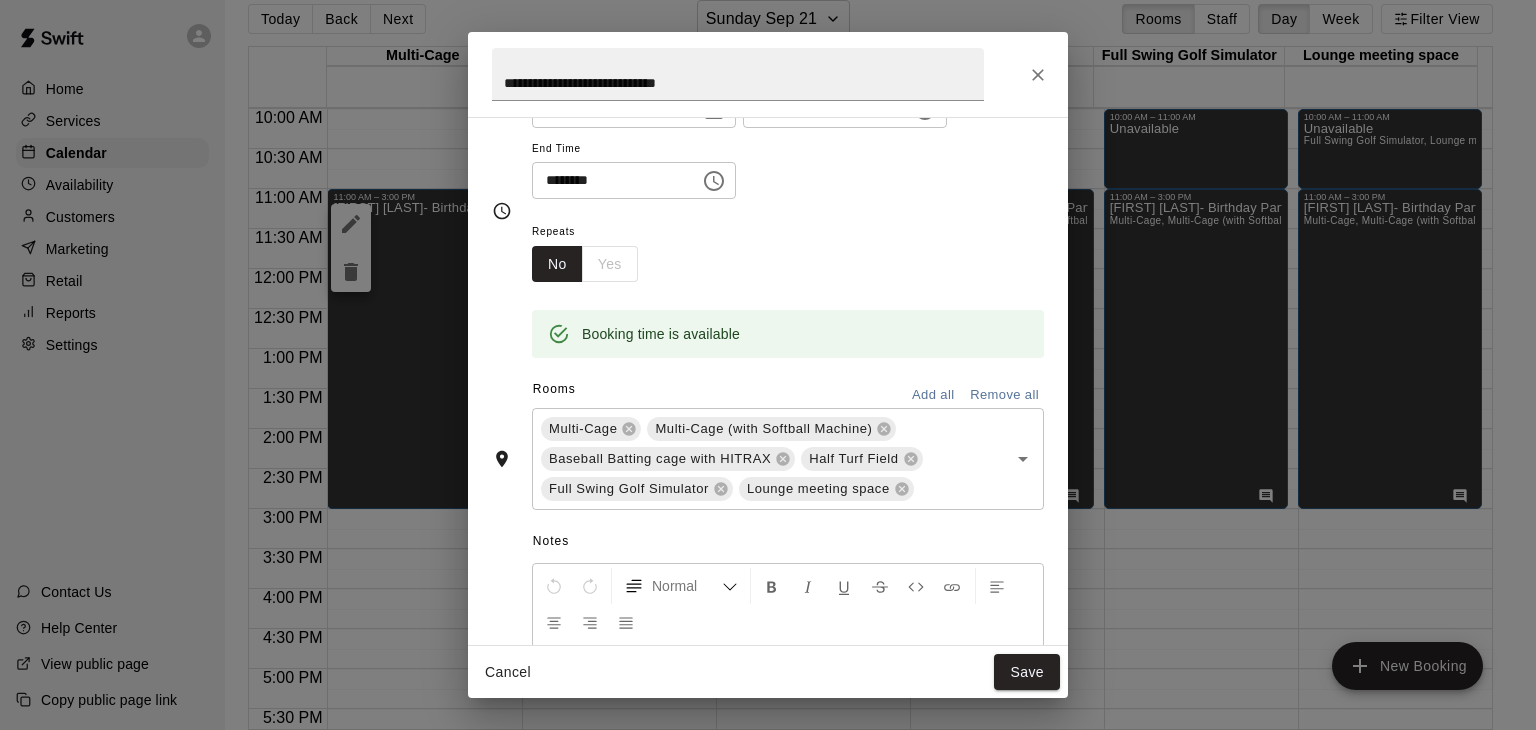 scroll, scrollTop: 0, scrollLeft: 0, axis: both 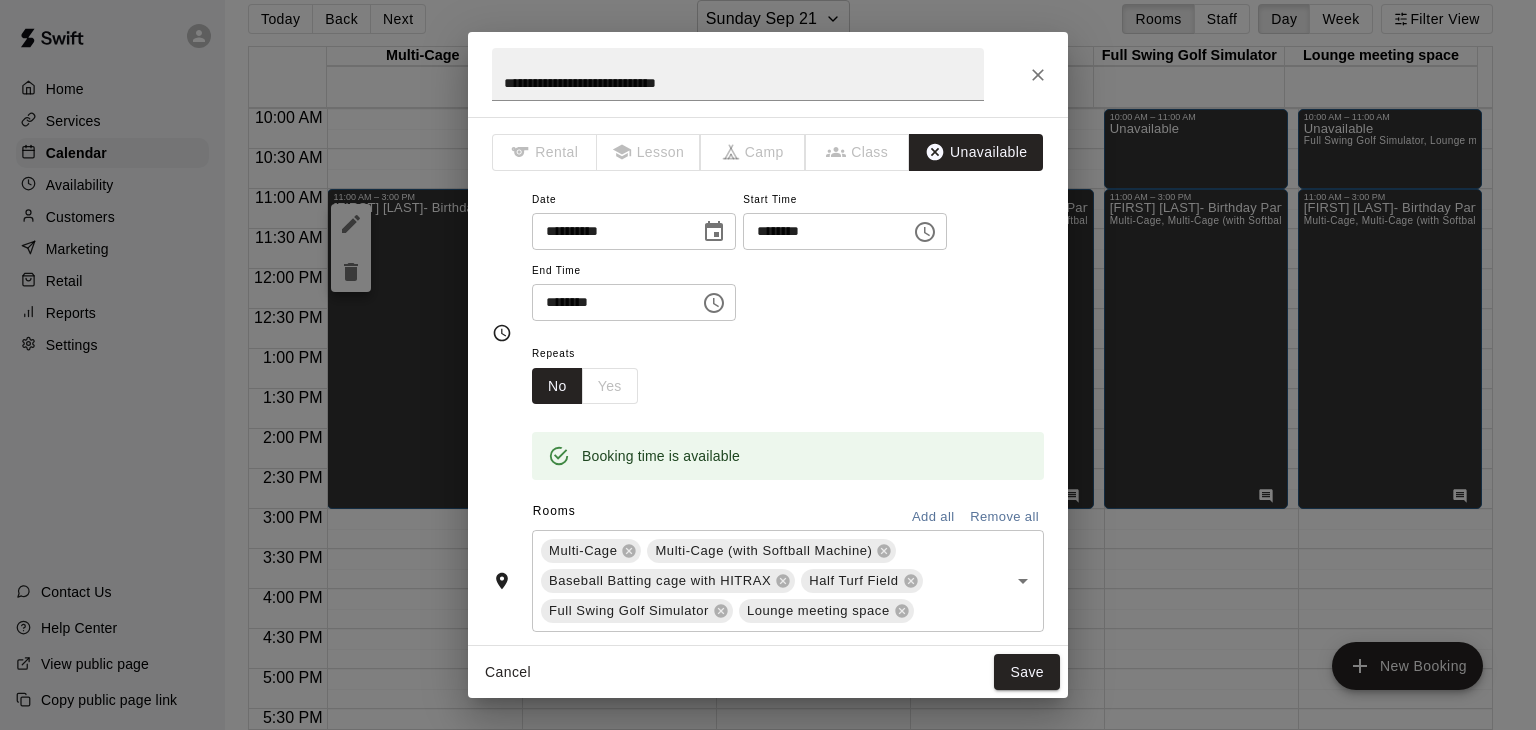 click 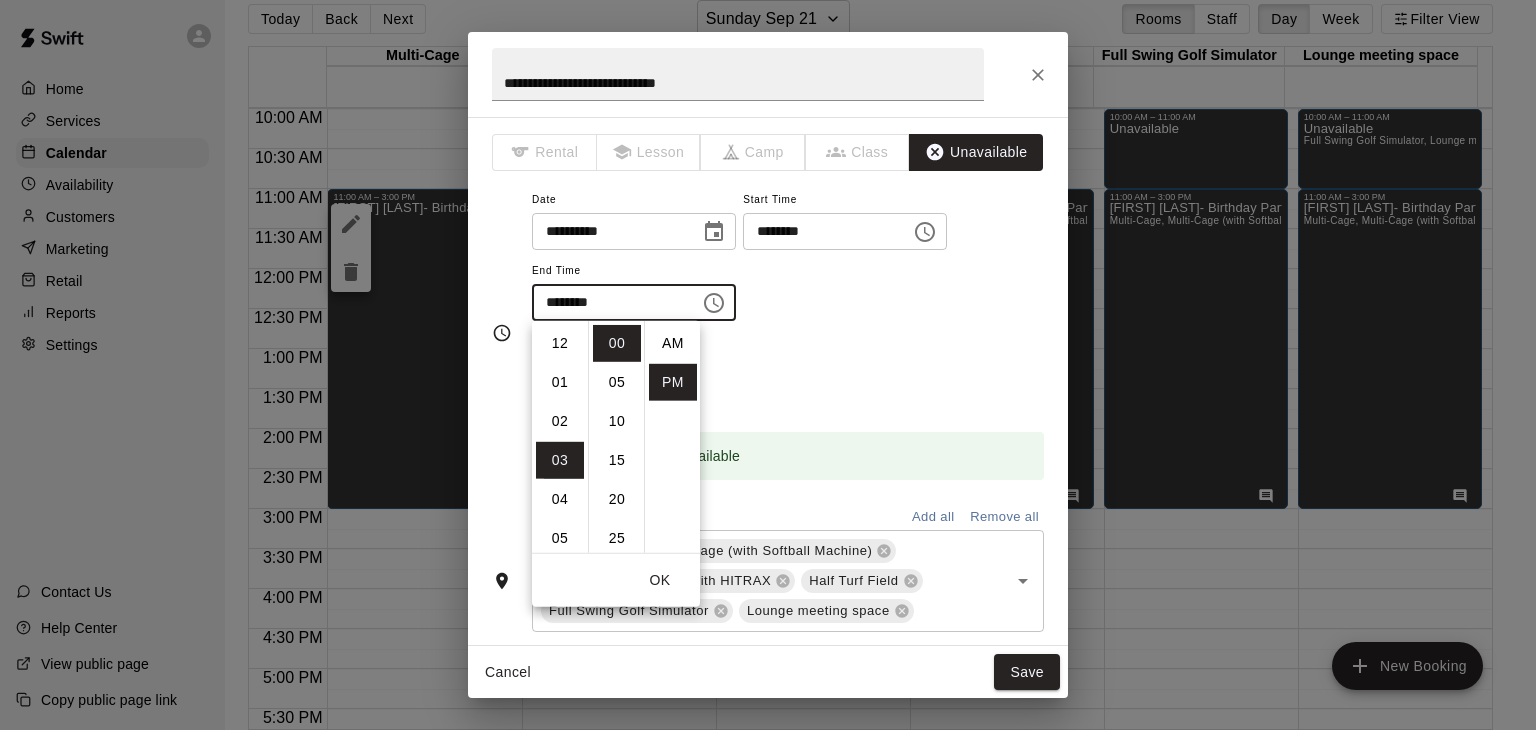 scroll, scrollTop: 116, scrollLeft: 0, axis: vertical 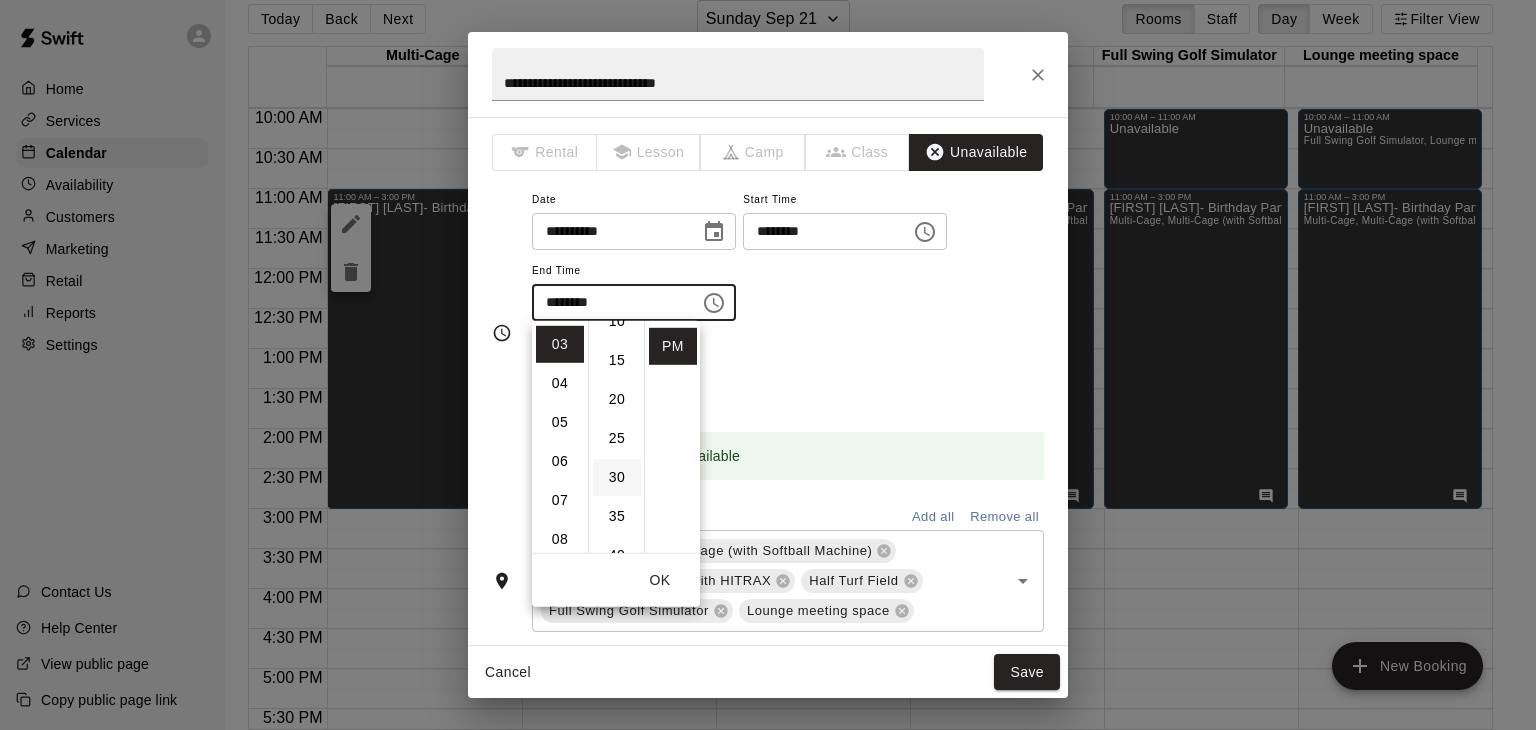 click on "30" at bounding box center [617, 477] 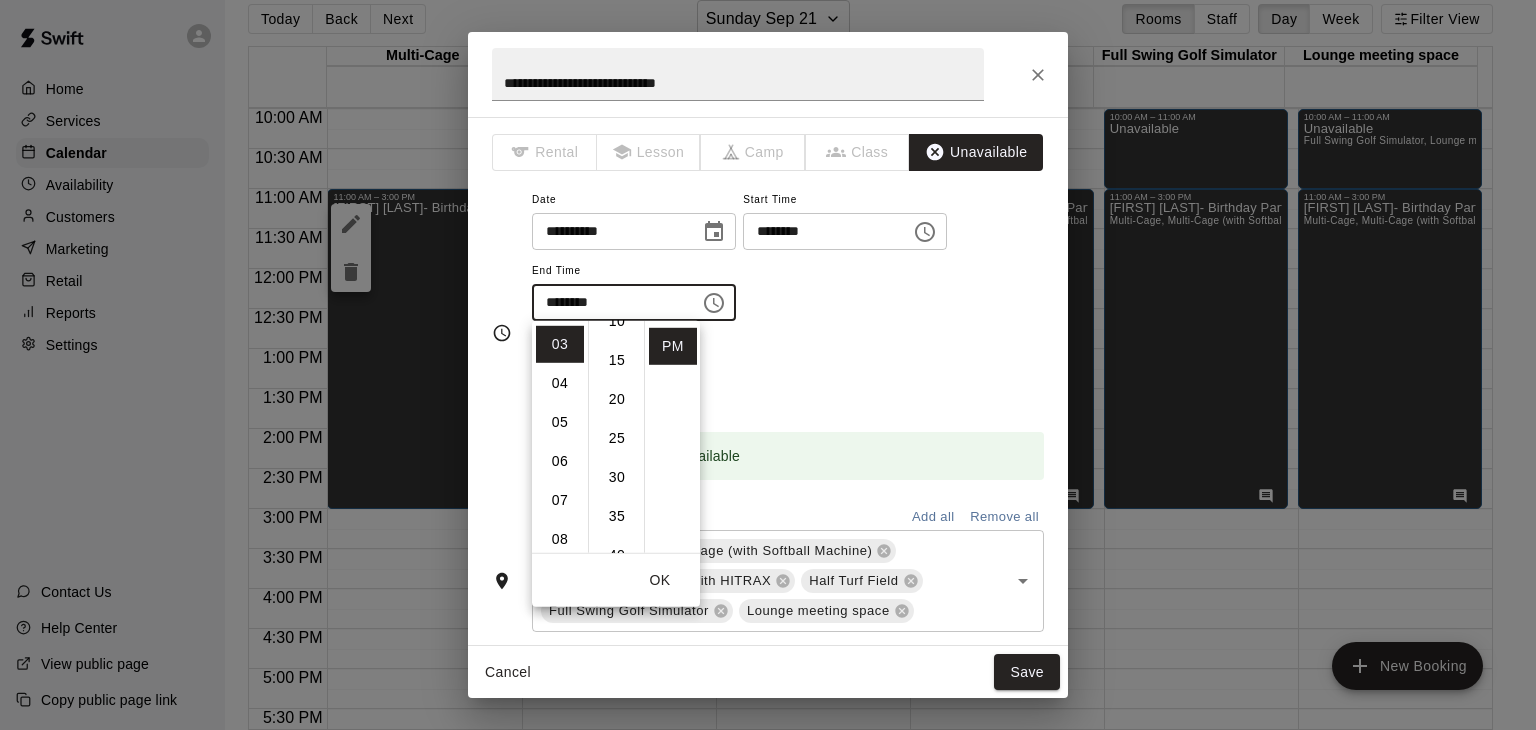 type on "********" 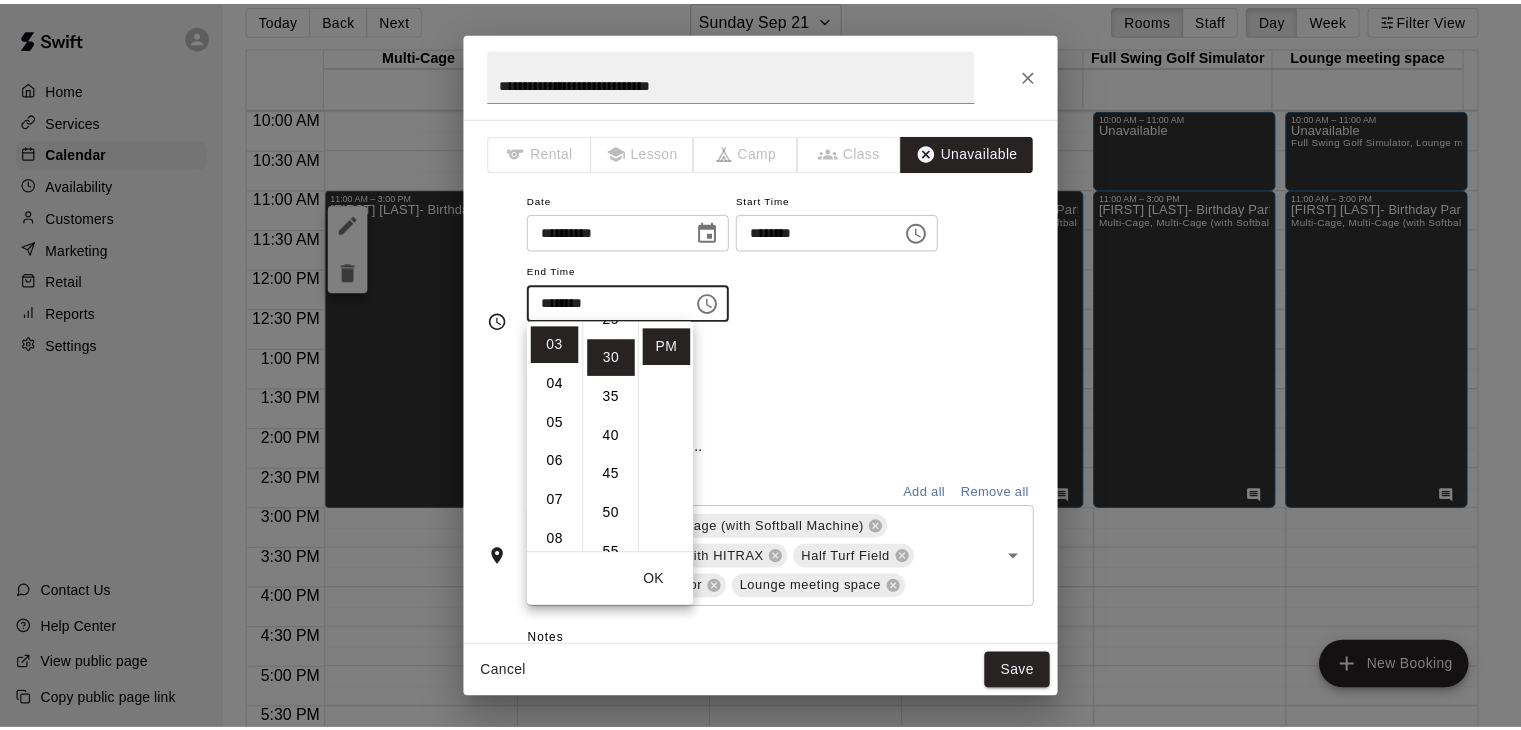 scroll, scrollTop: 234, scrollLeft: 0, axis: vertical 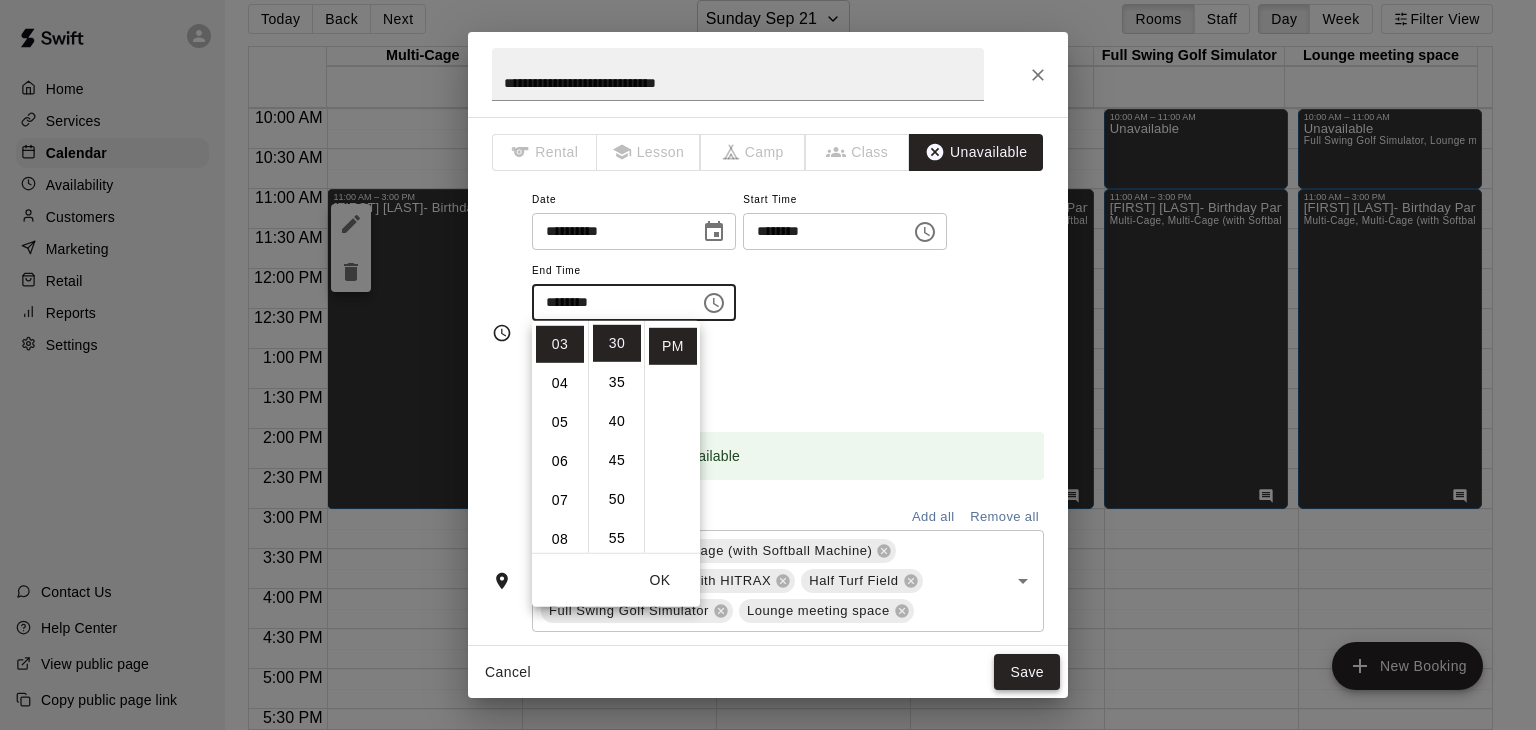 click on "Save" at bounding box center [1027, 672] 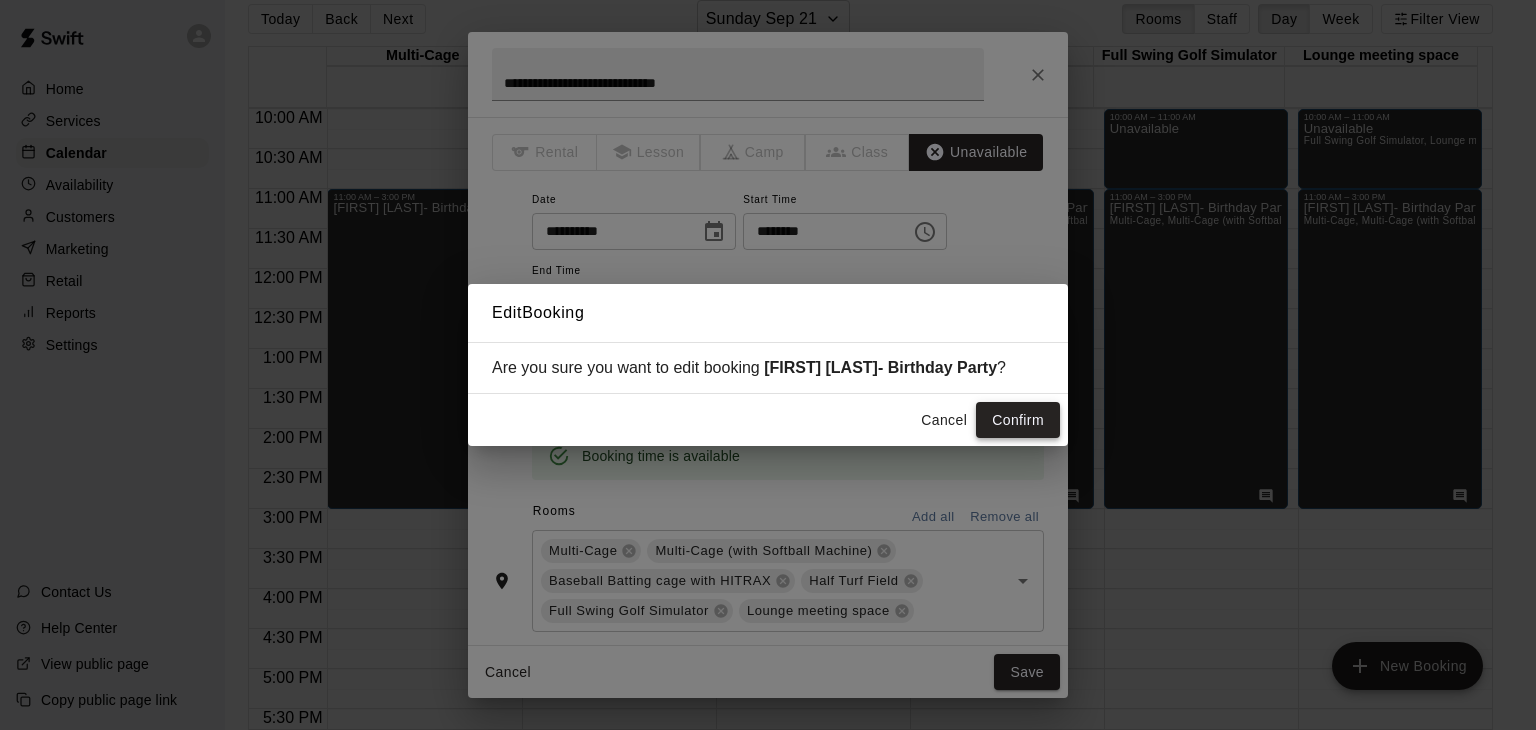 click on "Confirm" at bounding box center (1018, 420) 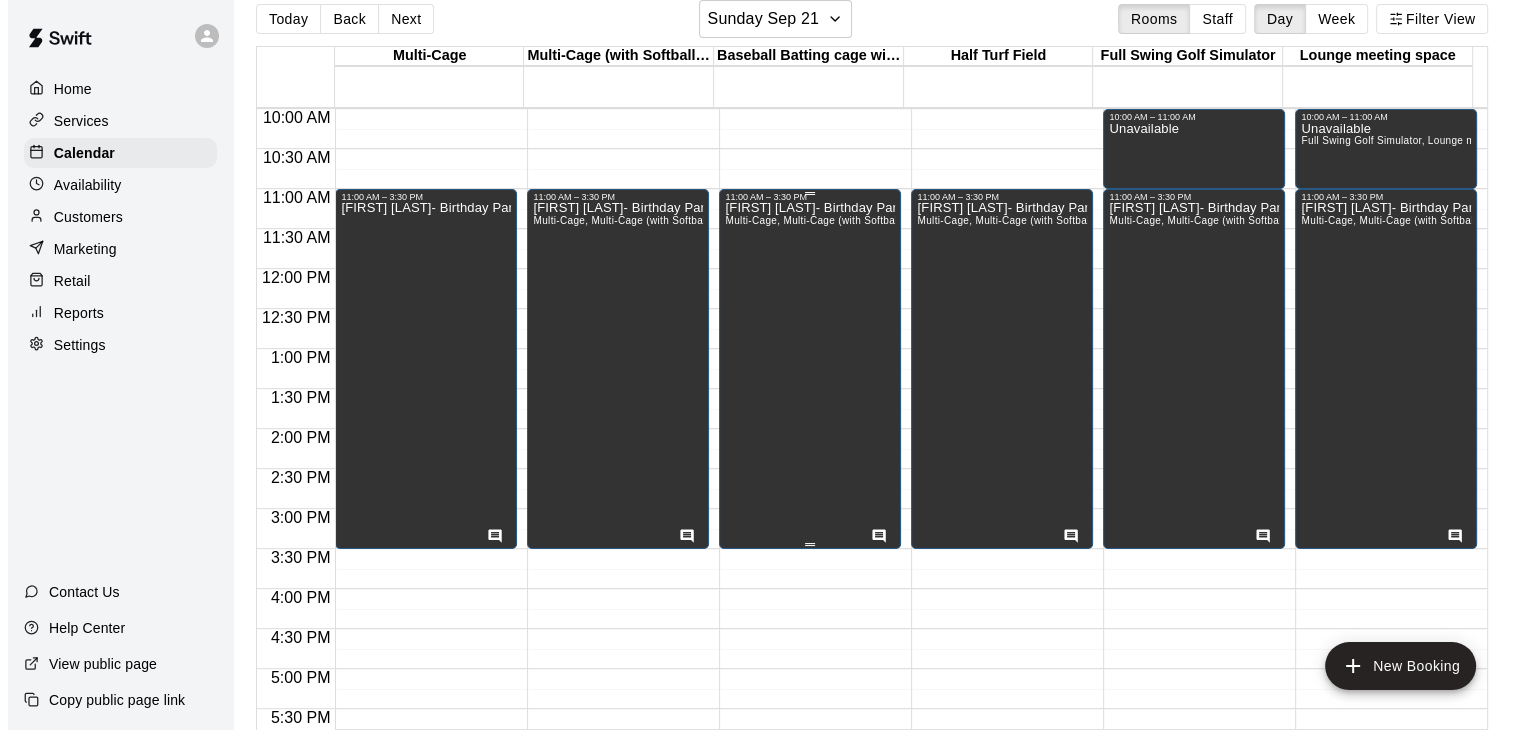 scroll, scrollTop: 700, scrollLeft: 0, axis: vertical 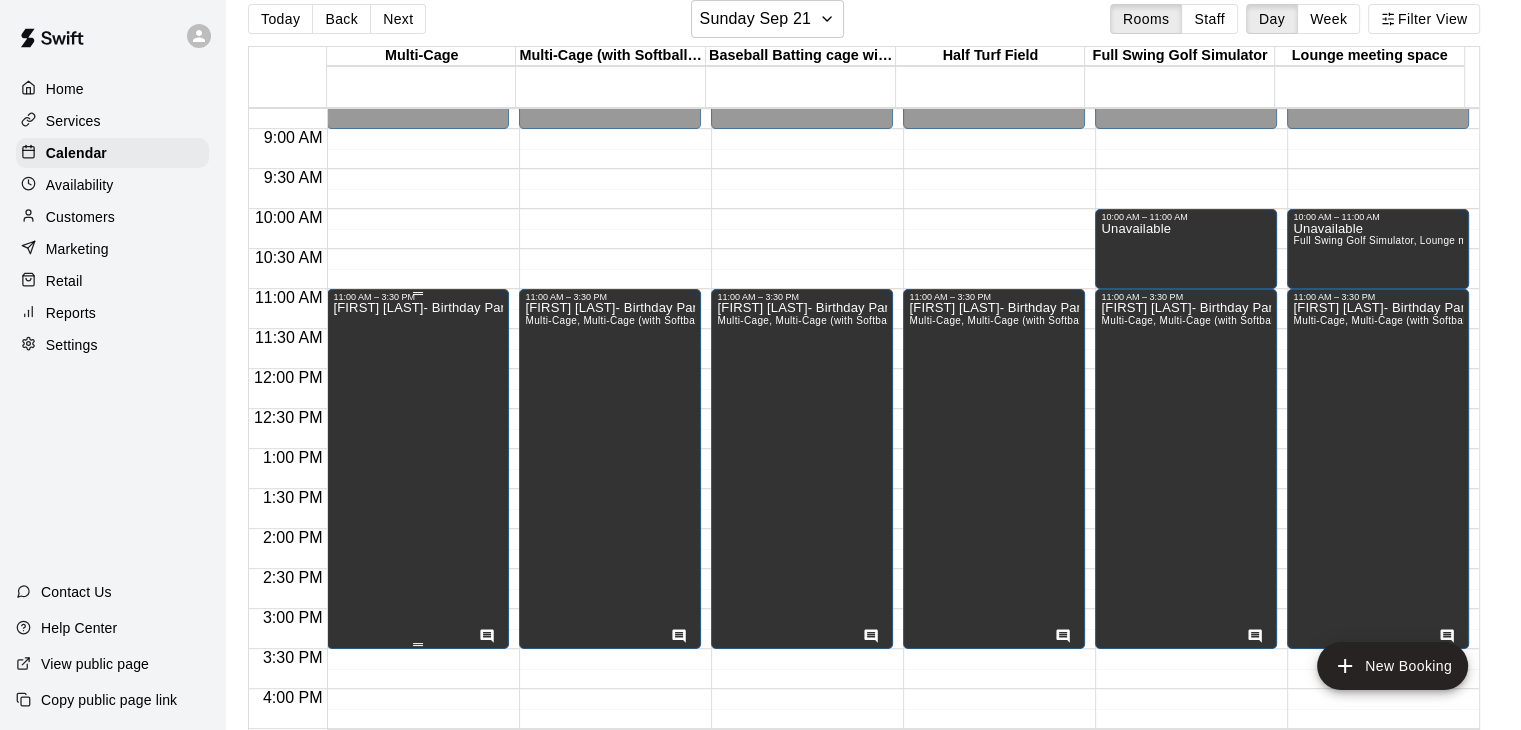 click on "[FIRST] [LAST]- Birthday Party" at bounding box center [418, 667] 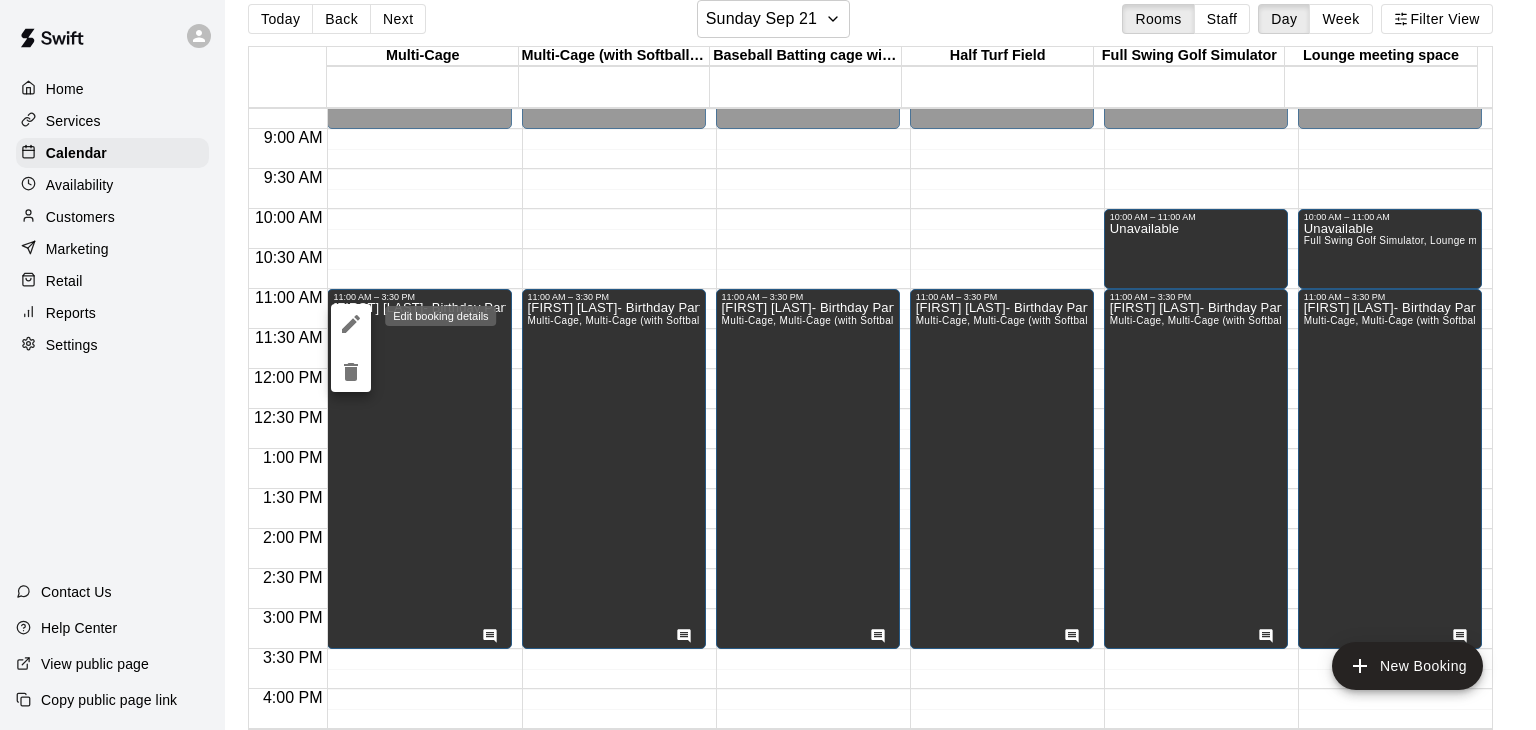 click 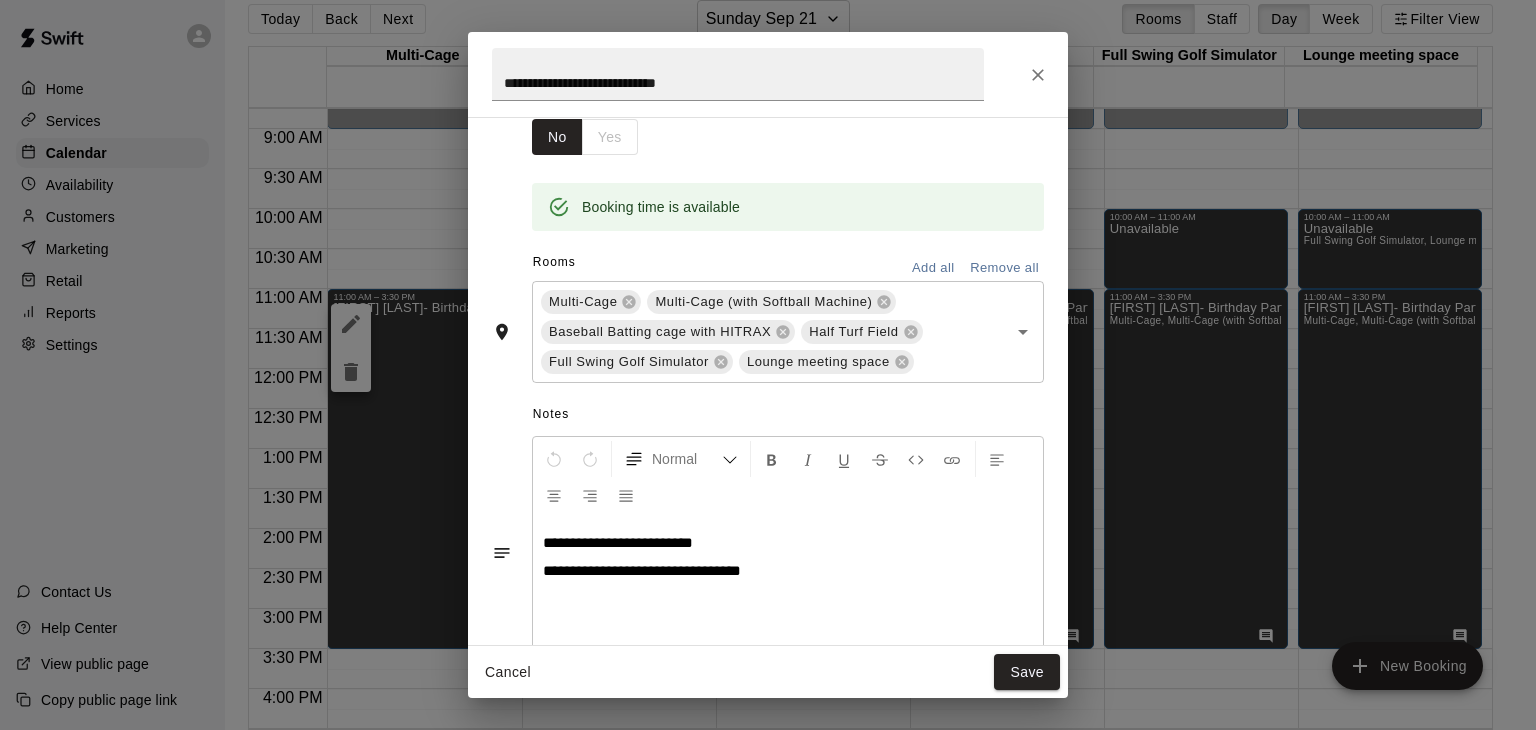 scroll, scrollTop: 284, scrollLeft: 0, axis: vertical 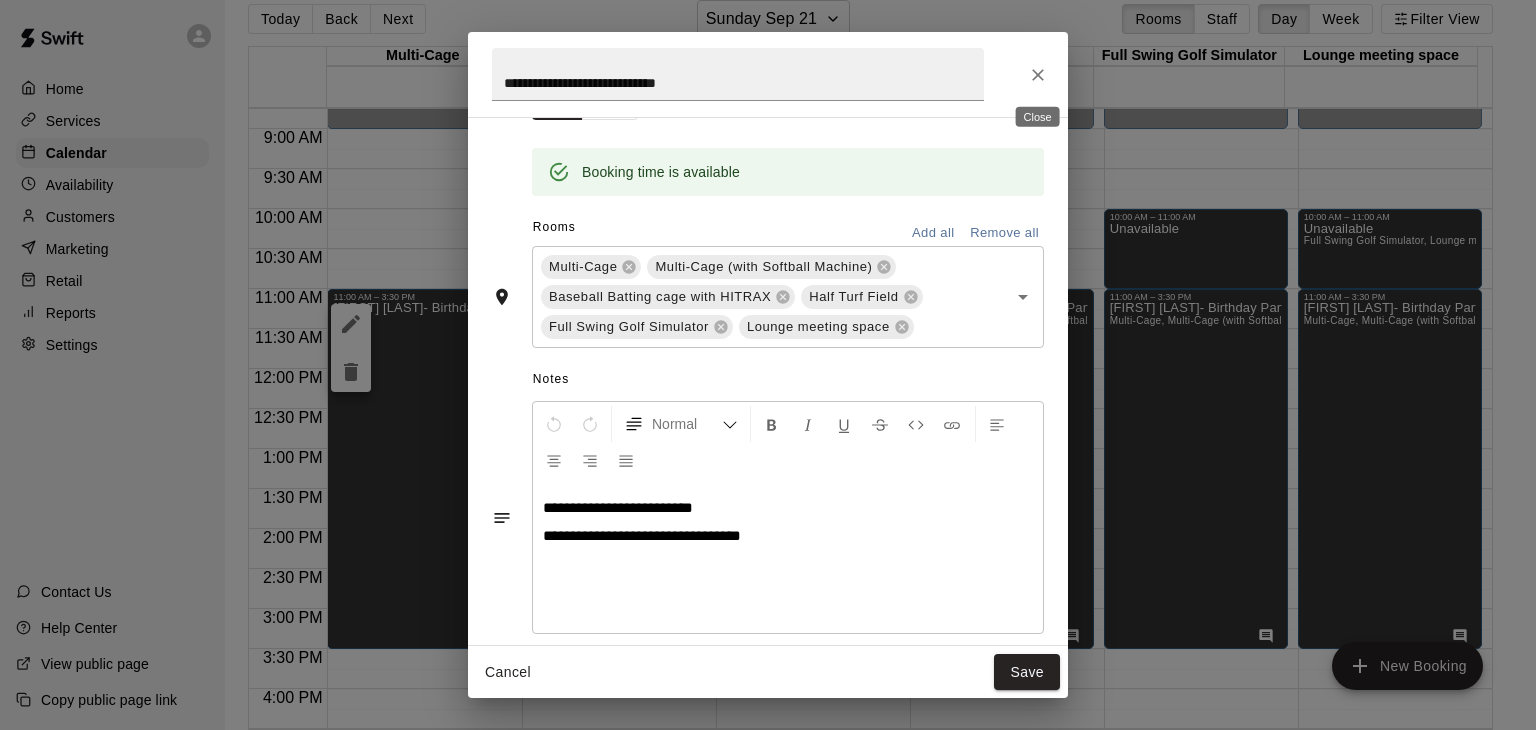 click 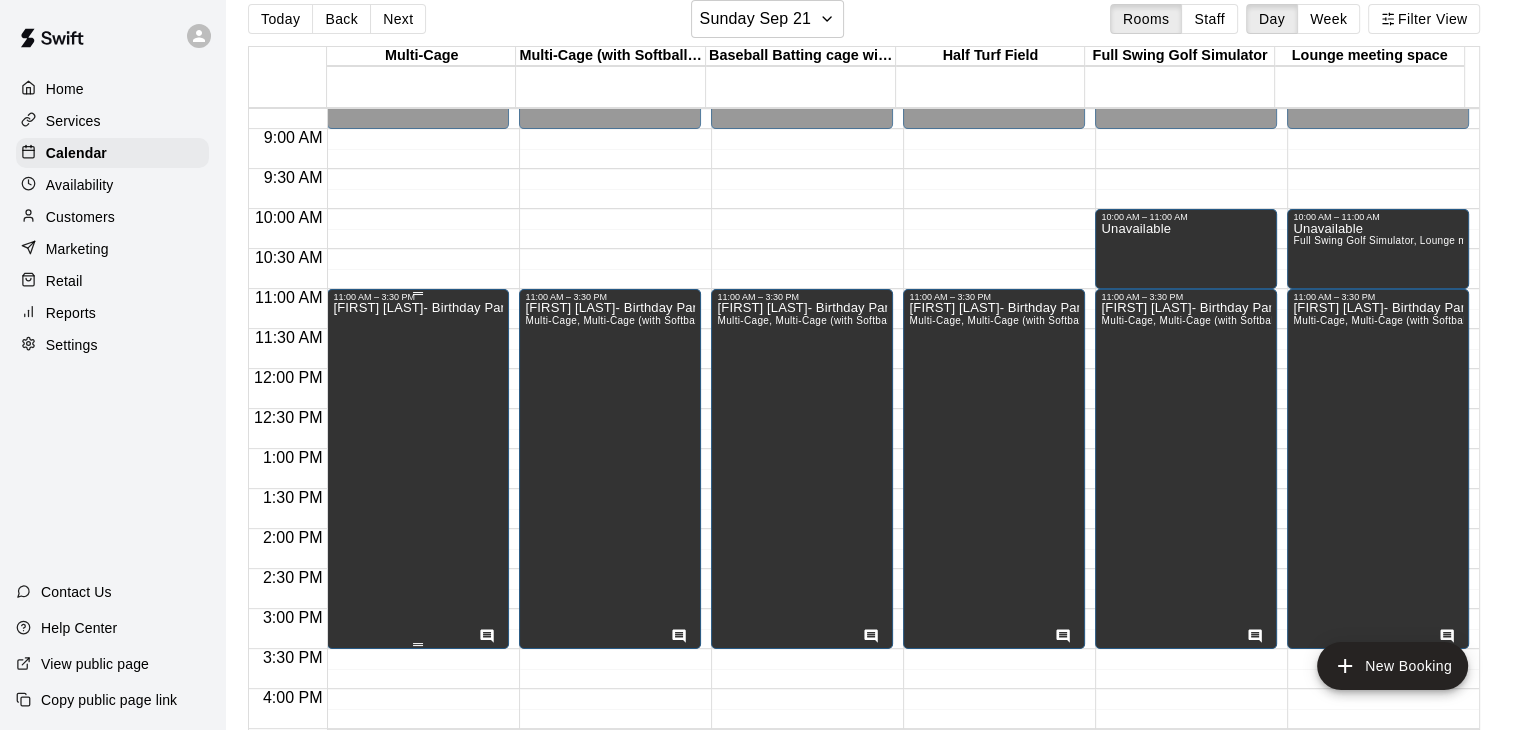 click on "[FIRST] [LAST]- Birthday Party" at bounding box center [418, 667] 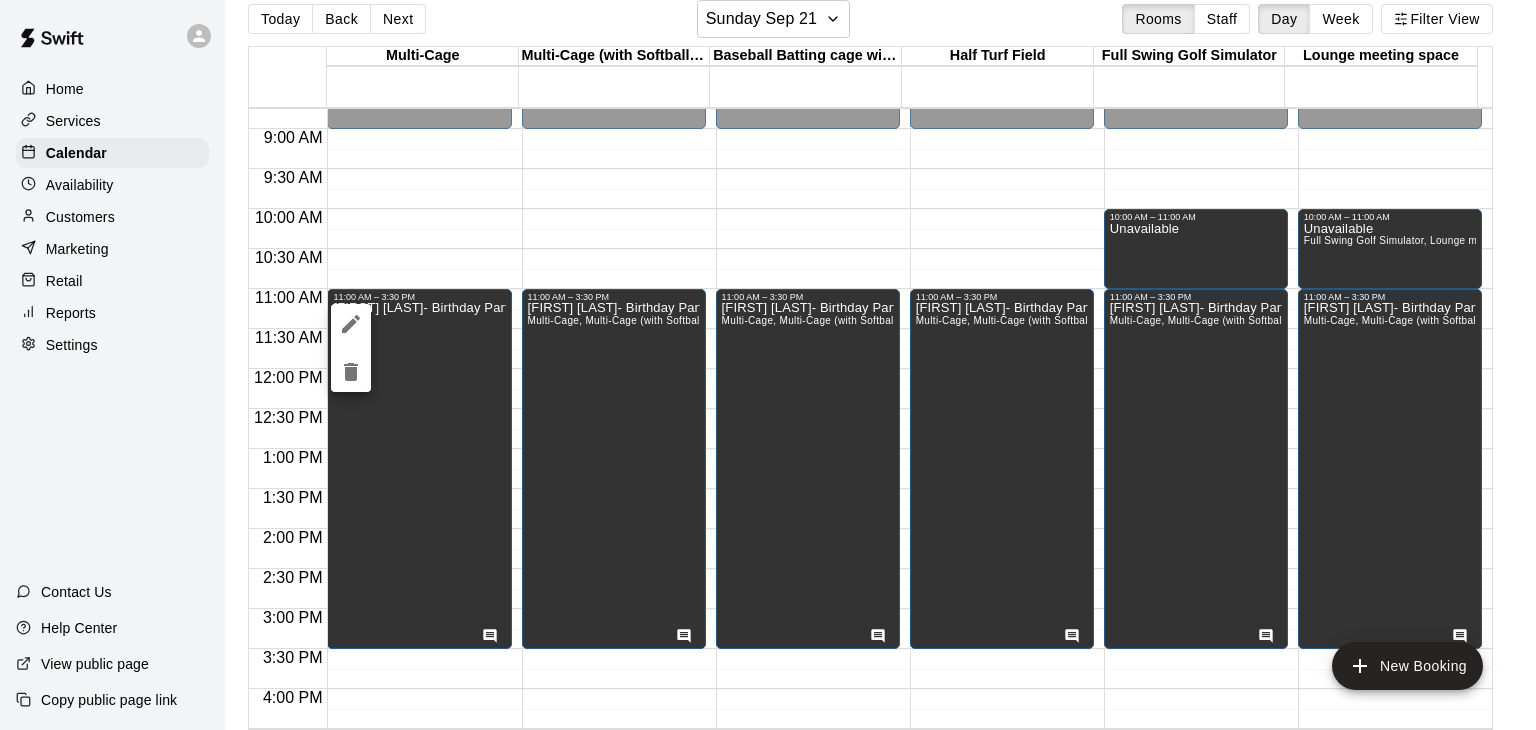click 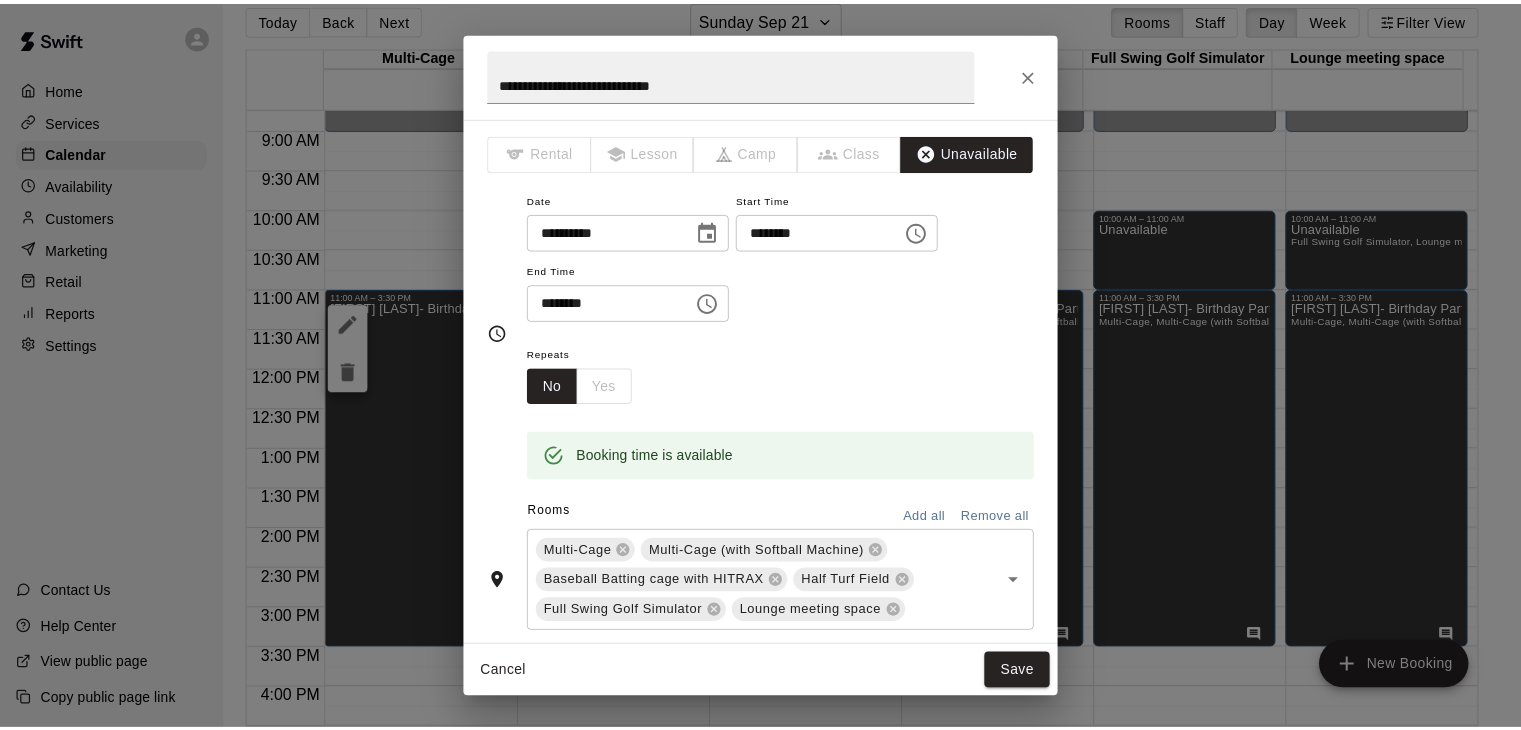 scroll, scrollTop: 184, scrollLeft: 0, axis: vertical 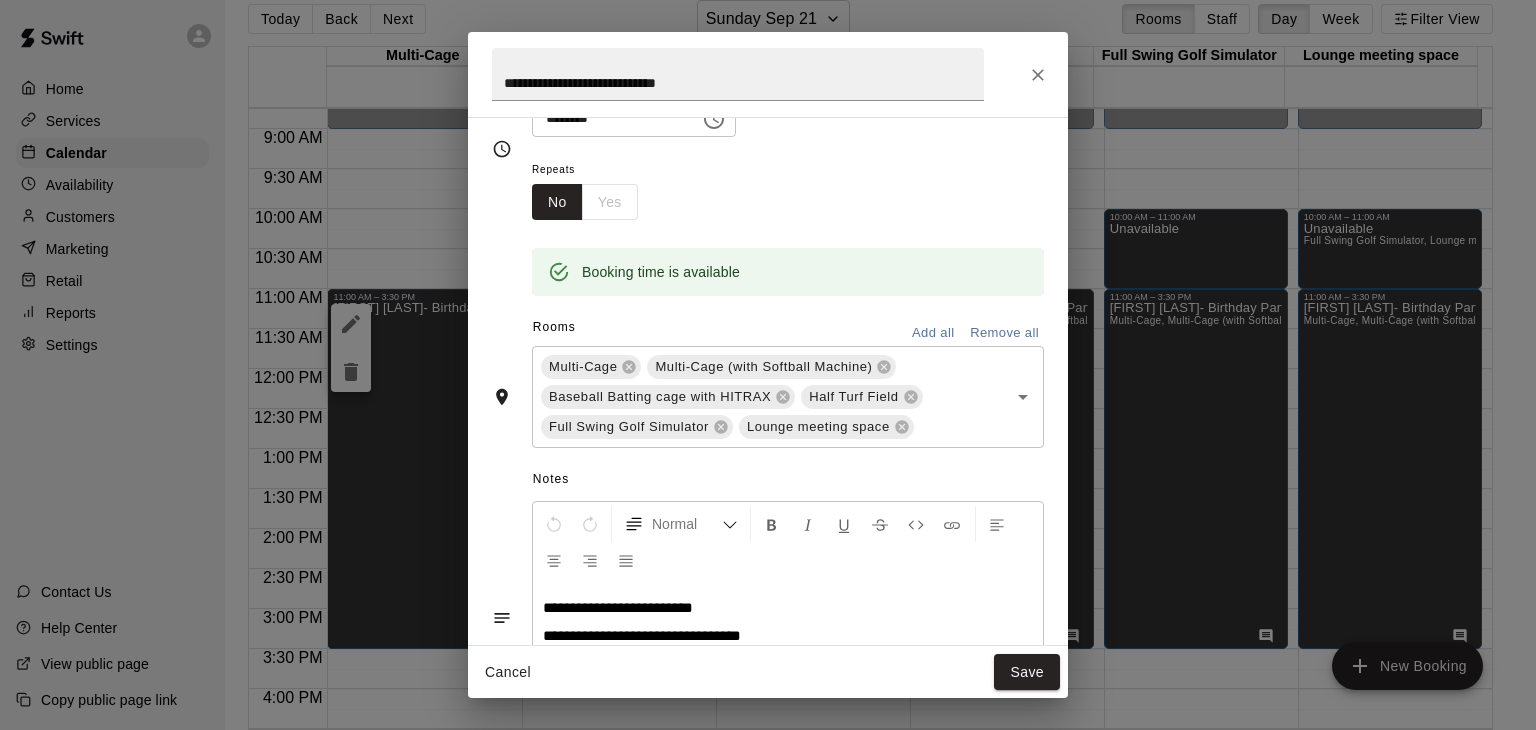 click 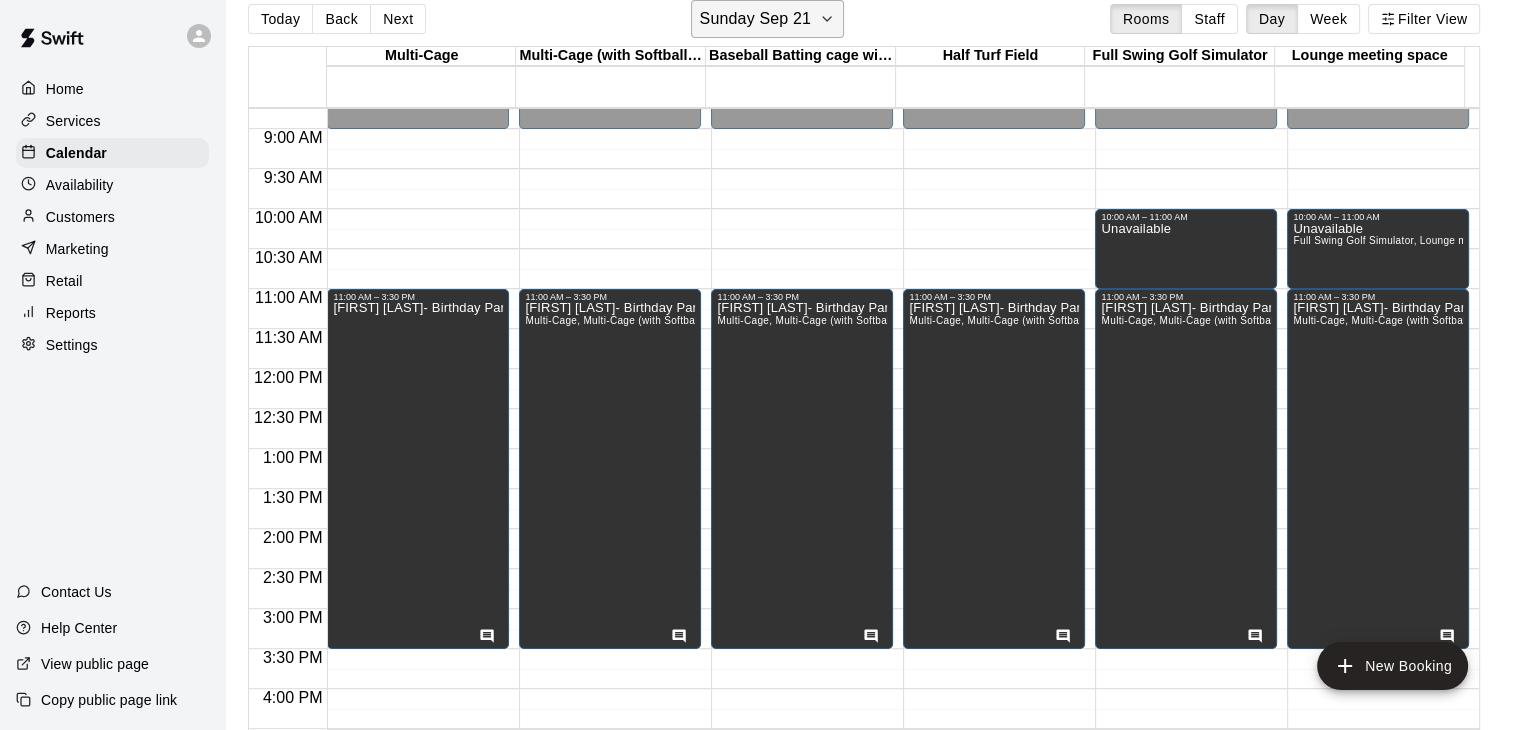 click on "Sunday Sep 21" at bounding box center [755, 19] 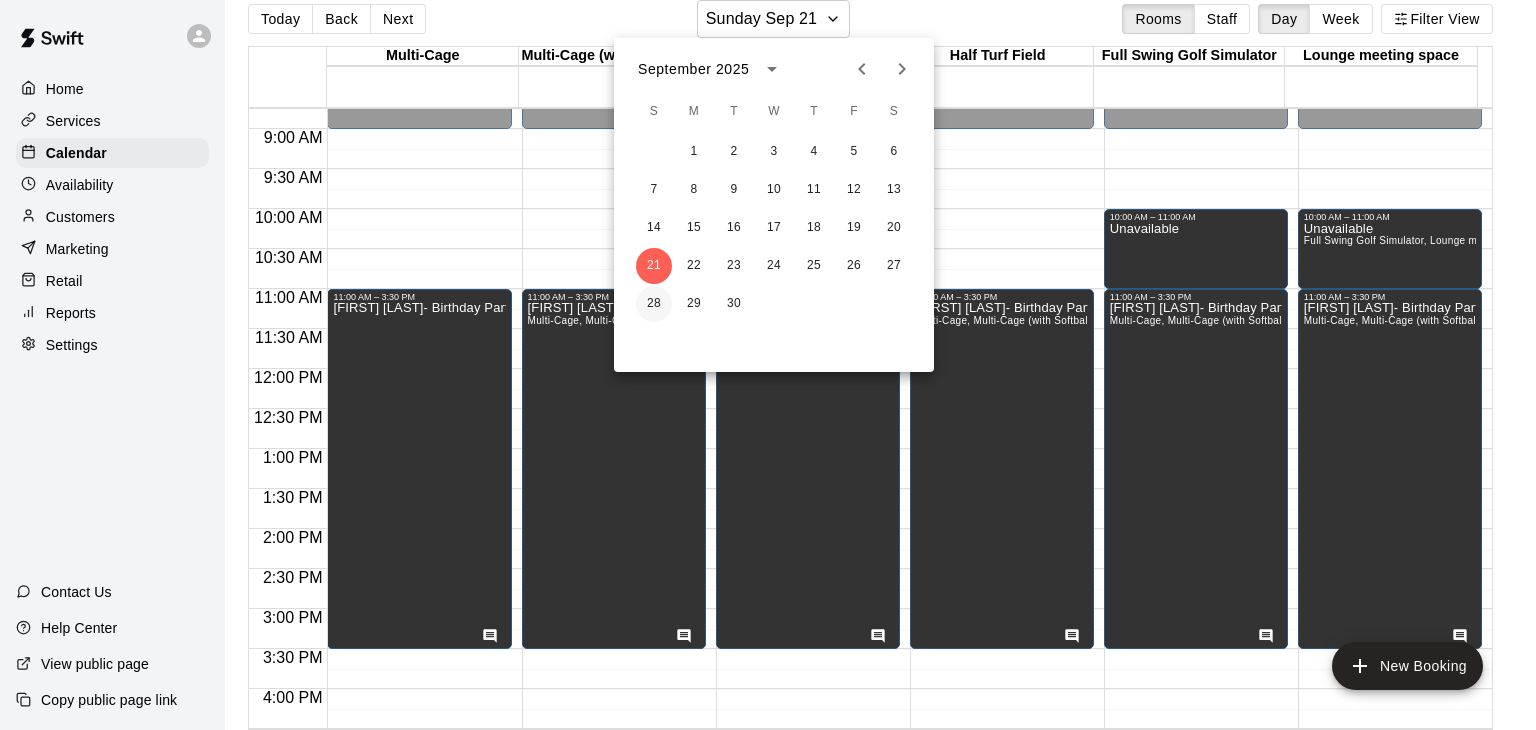 click on "28" at bounding box center [654, 304] 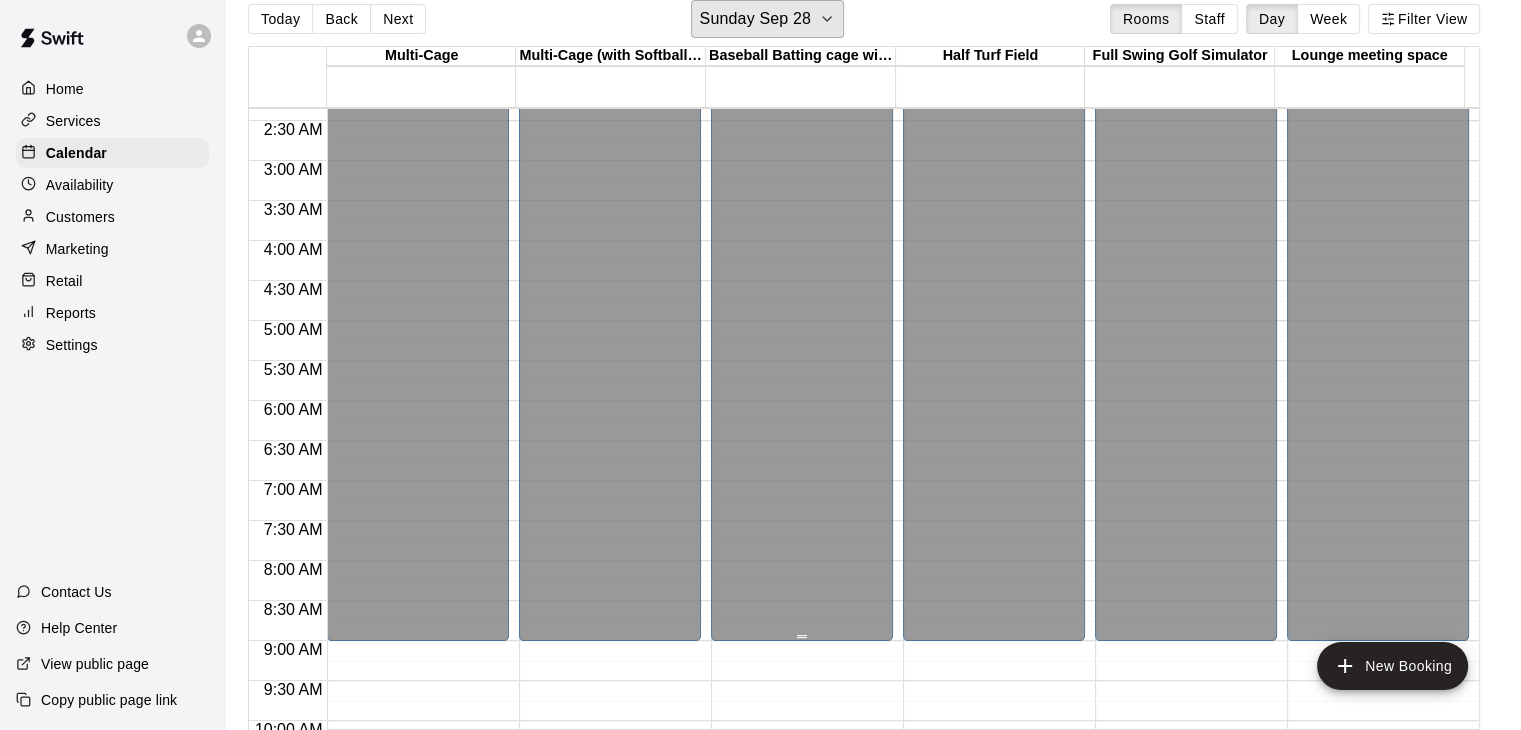 scroll, scrollTop: 0, scrollLeft: 0, axis: both 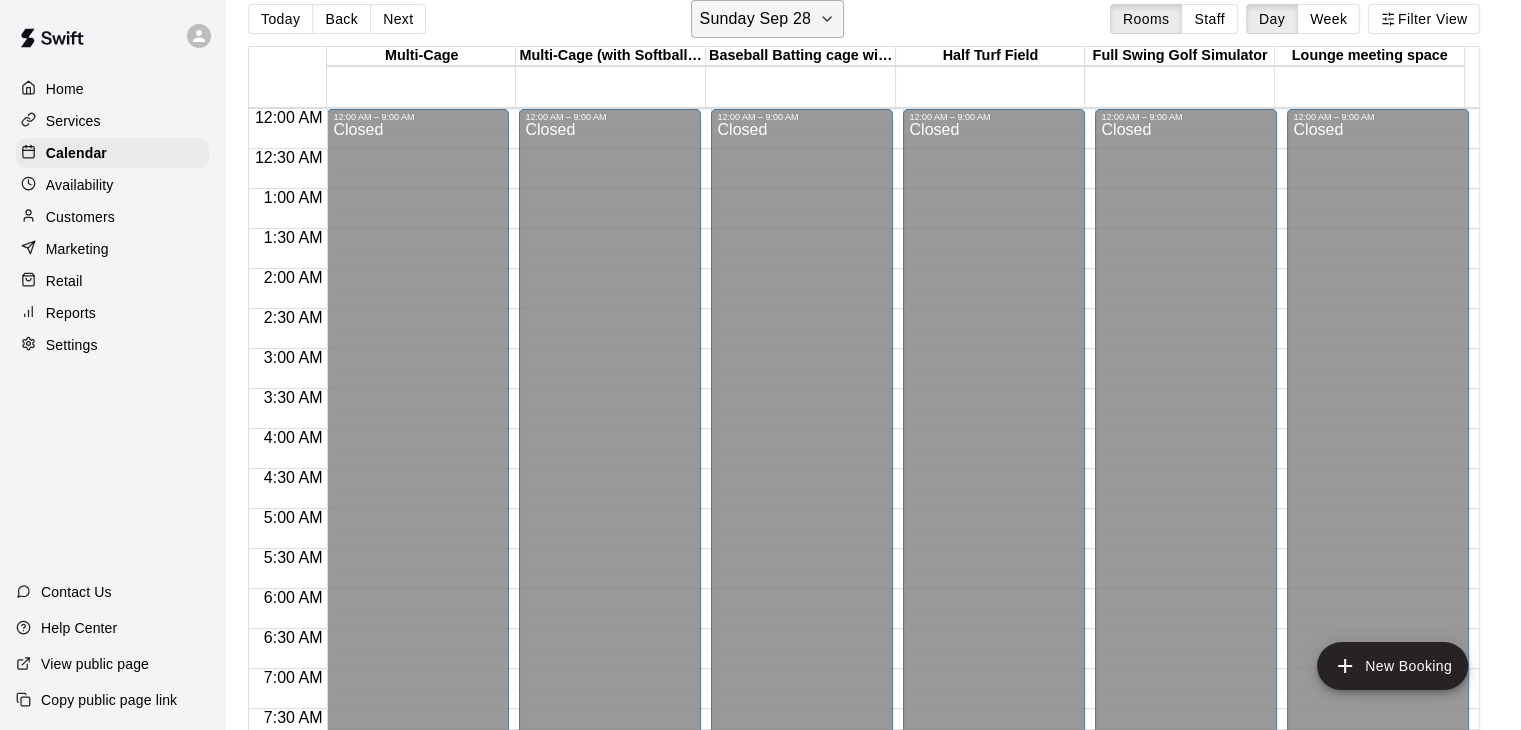 click 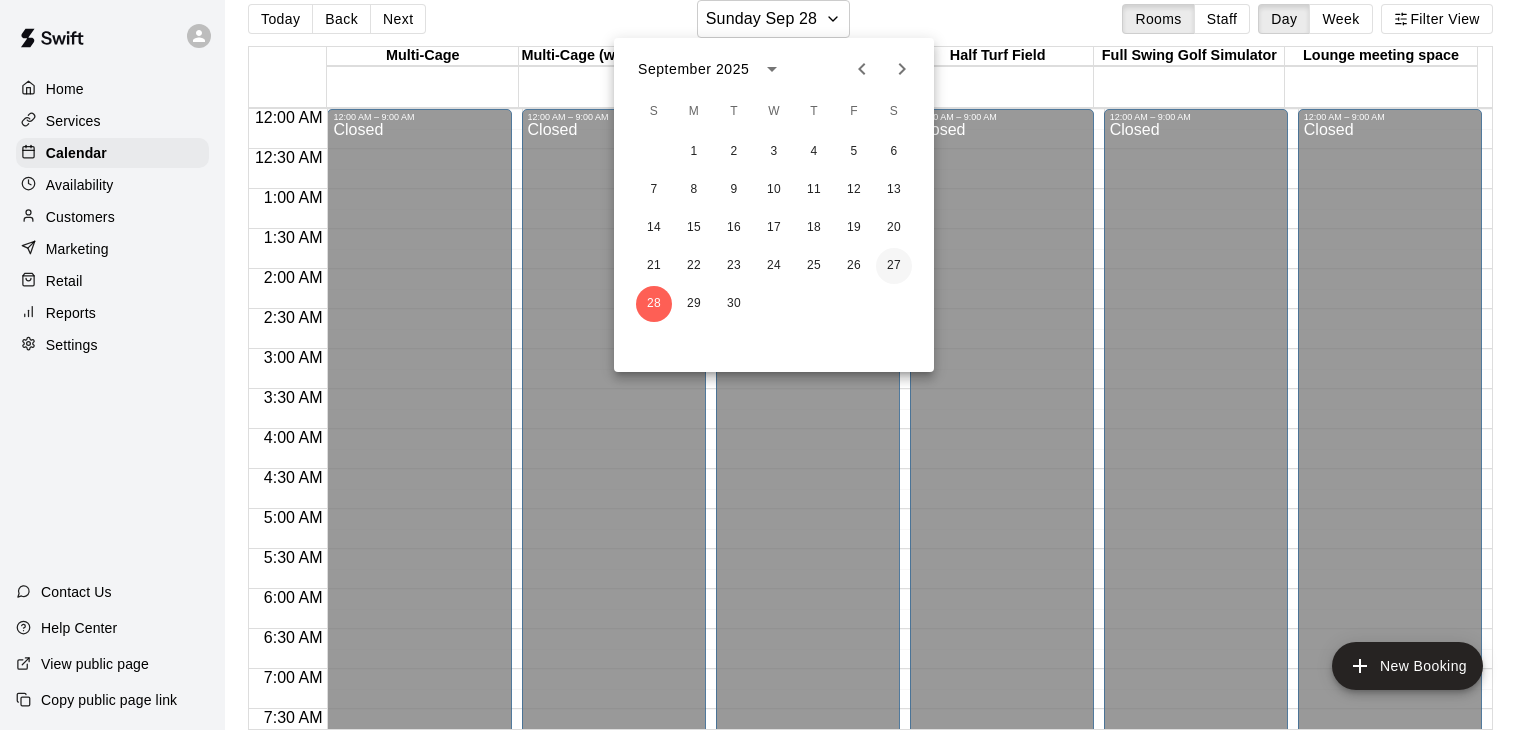 drag, startPoint x: 897, startPoint y: 258, endPoint x: 895, endPoint y: 269, distance: 11.18034 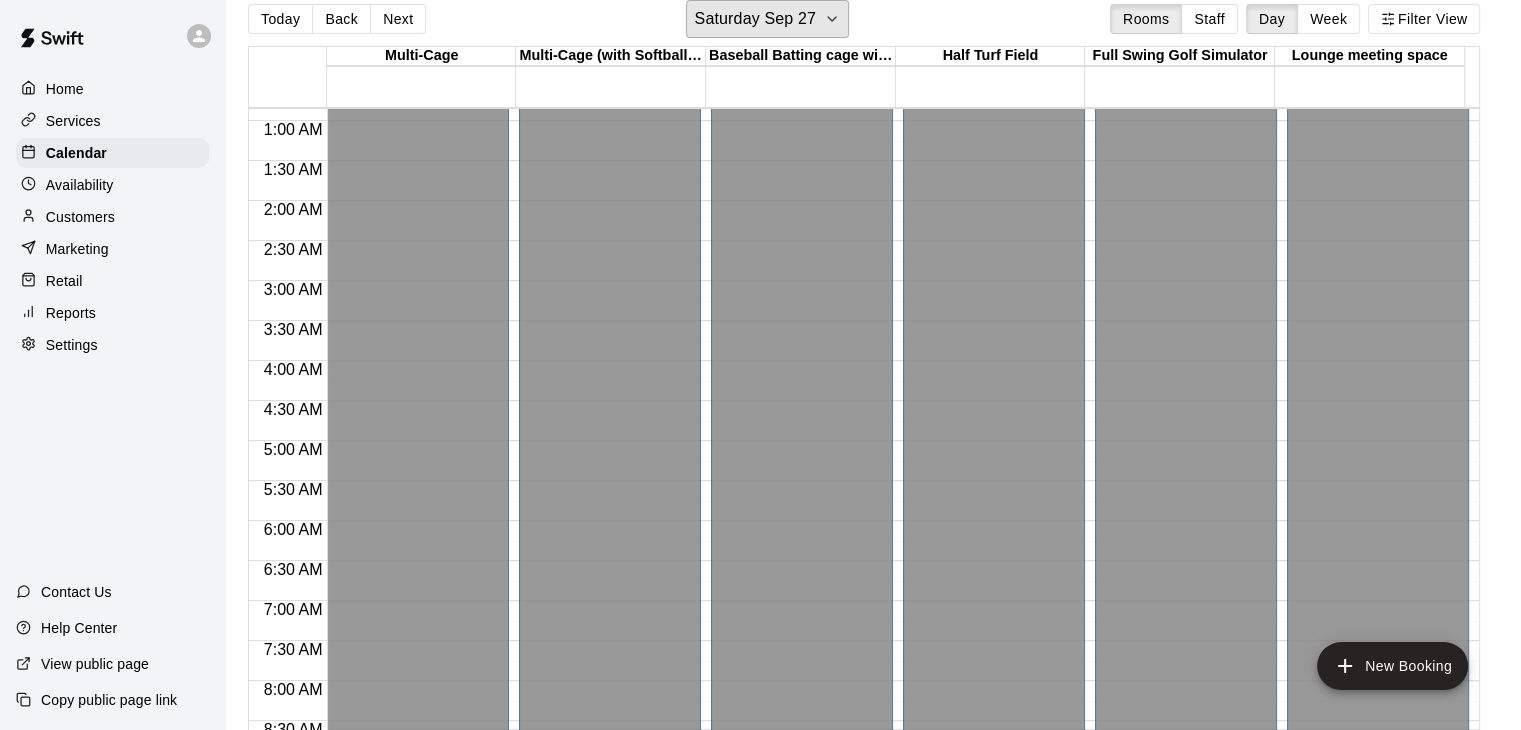 scroll, scrollTop: 0, scrollLeft: 0, axis: both 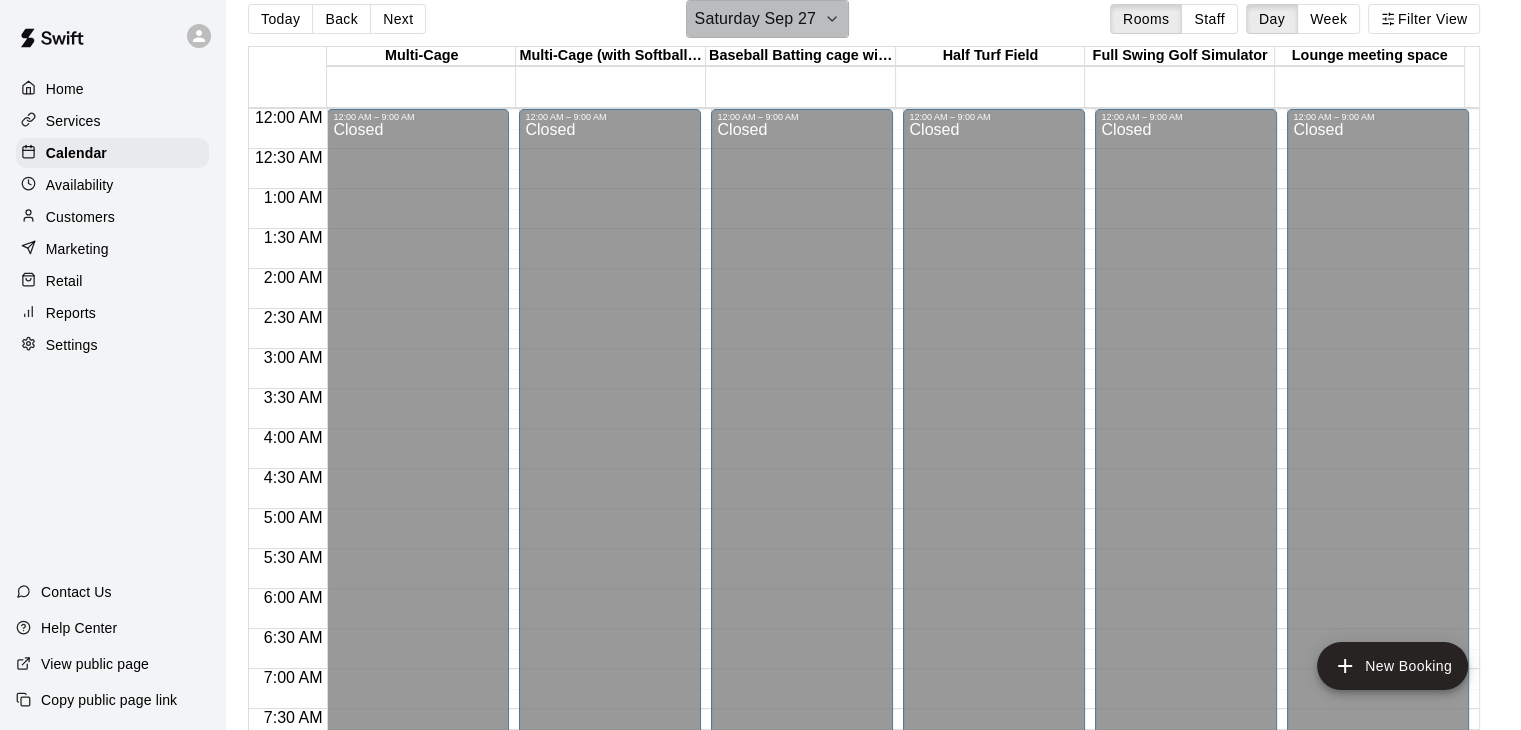 click 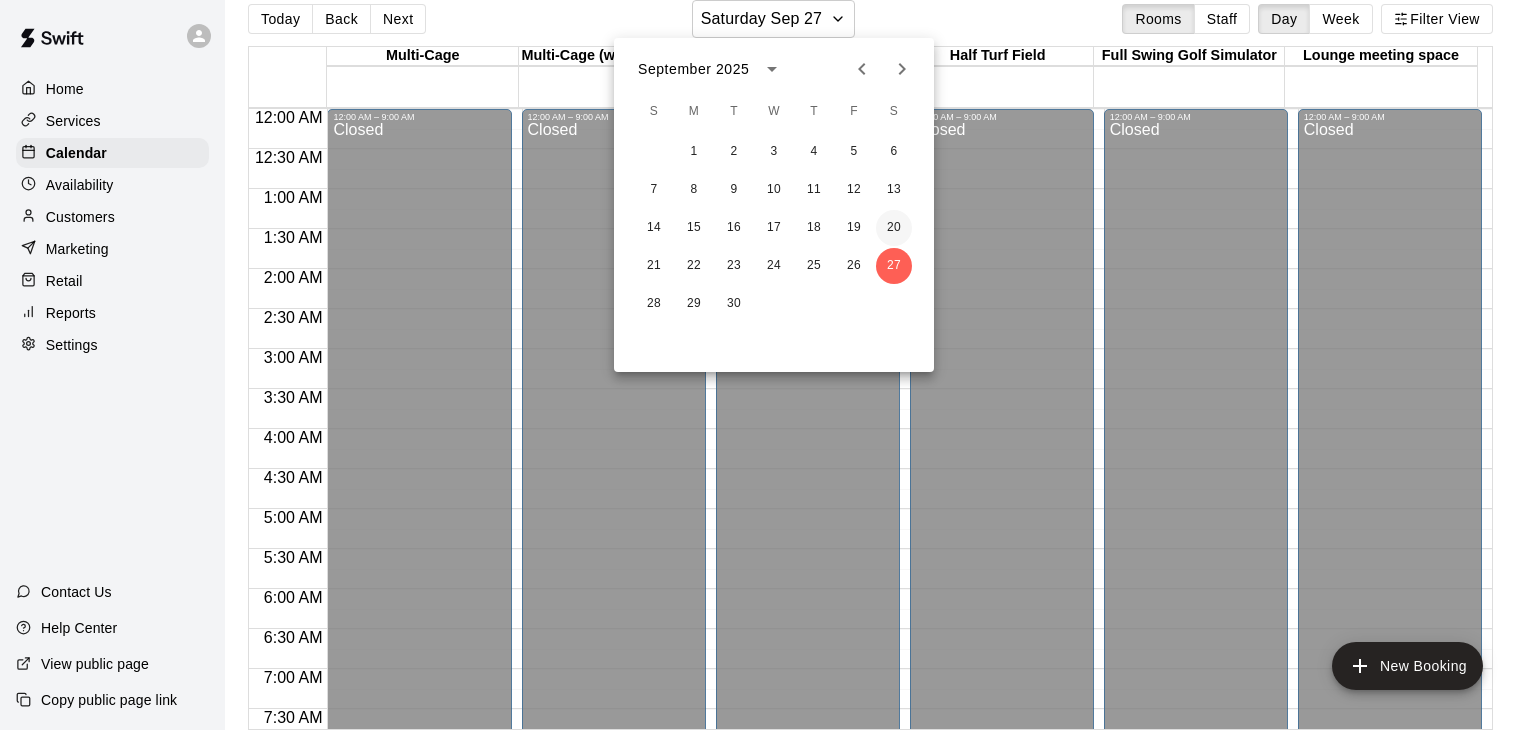 click on "20" at bounding box center (894, 228) 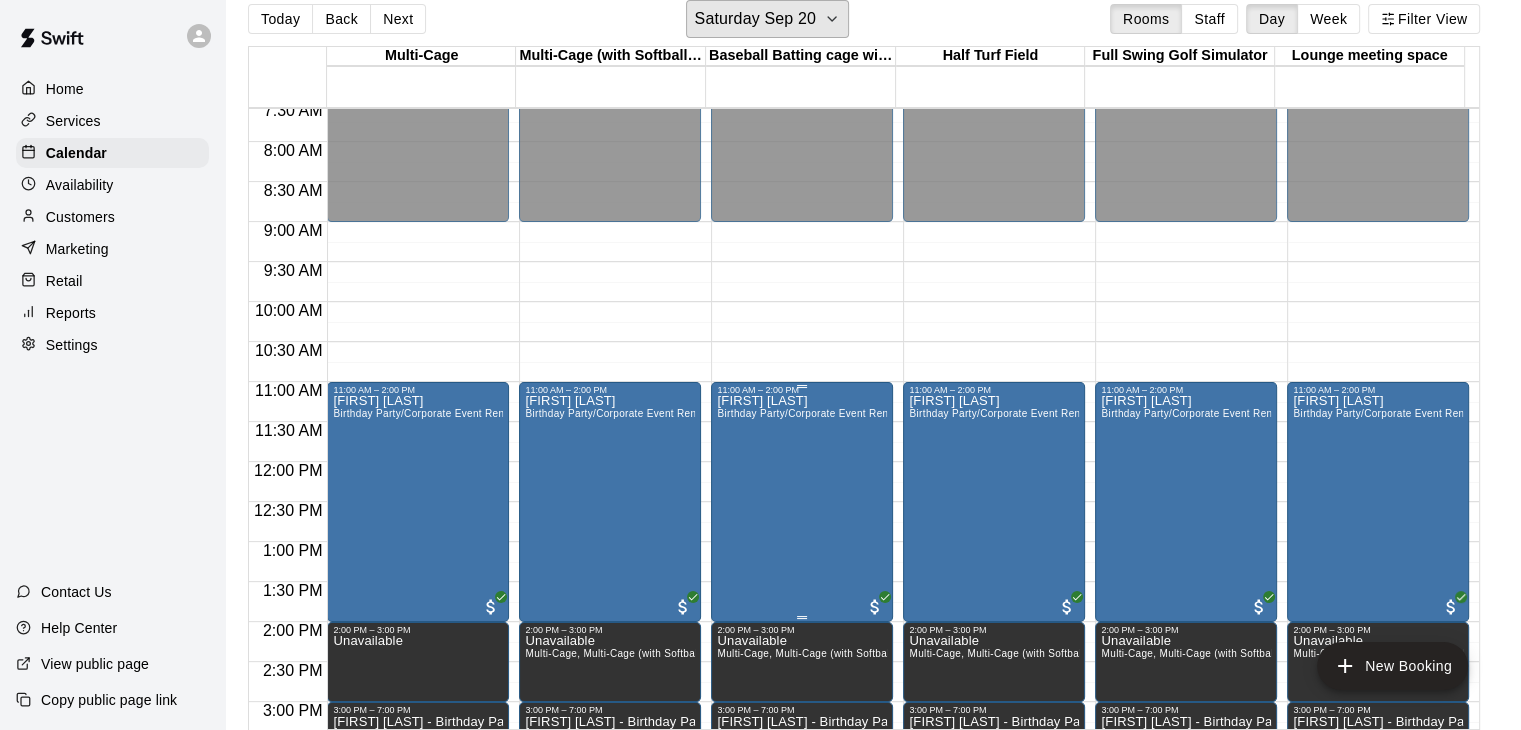 scroll, scrollTop: 700, scrollLeft: 0, axis: vertical 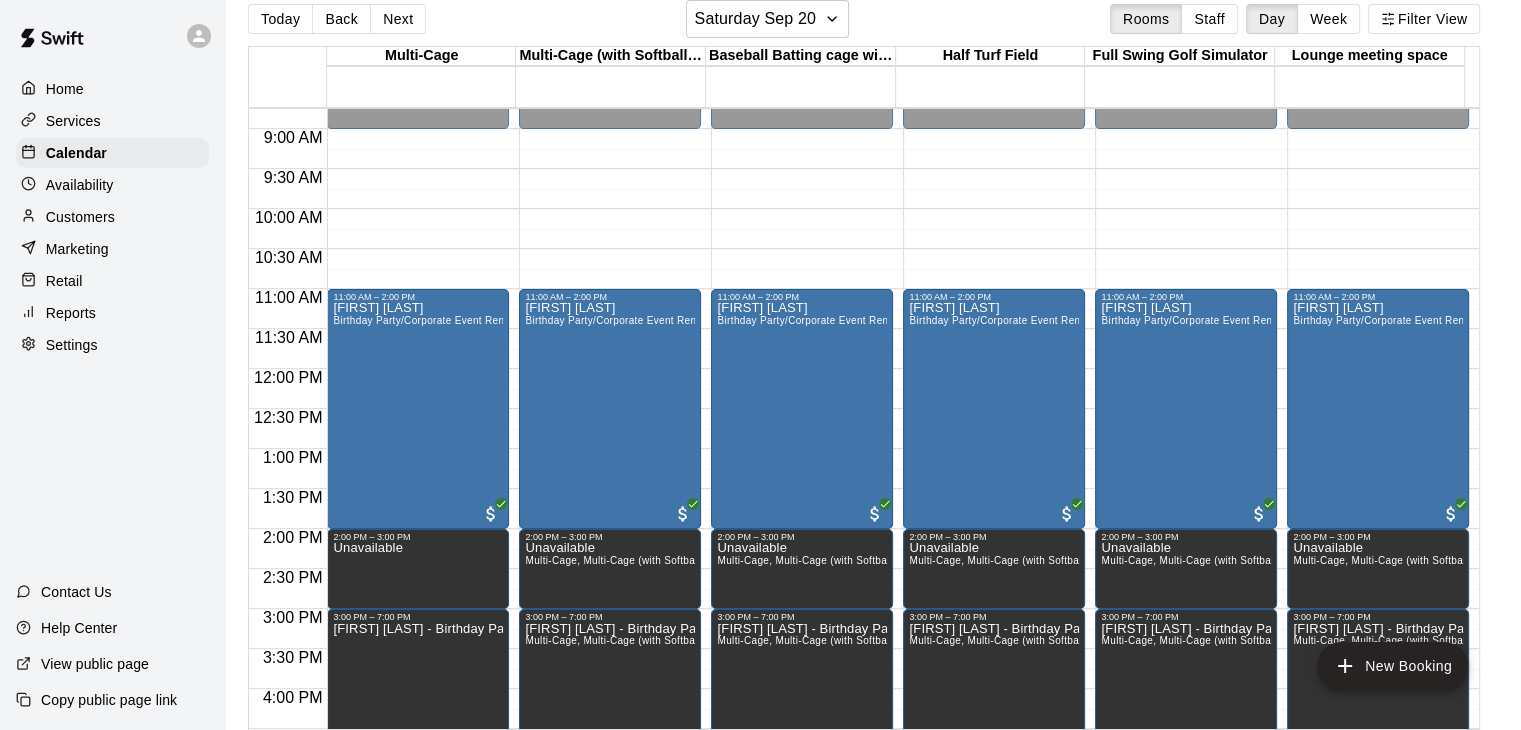 click on "11:00 AM – 2:00 PM [FIRST] [LAST] Birthday Party/Corporate Event Rental (3 HOURS) 2:00 PM – 3:00 PM Unavailable 3:00 PM – 7:00 PM [FIRST] [LAST] - Birthday Party" at bounding box center (418, 369) 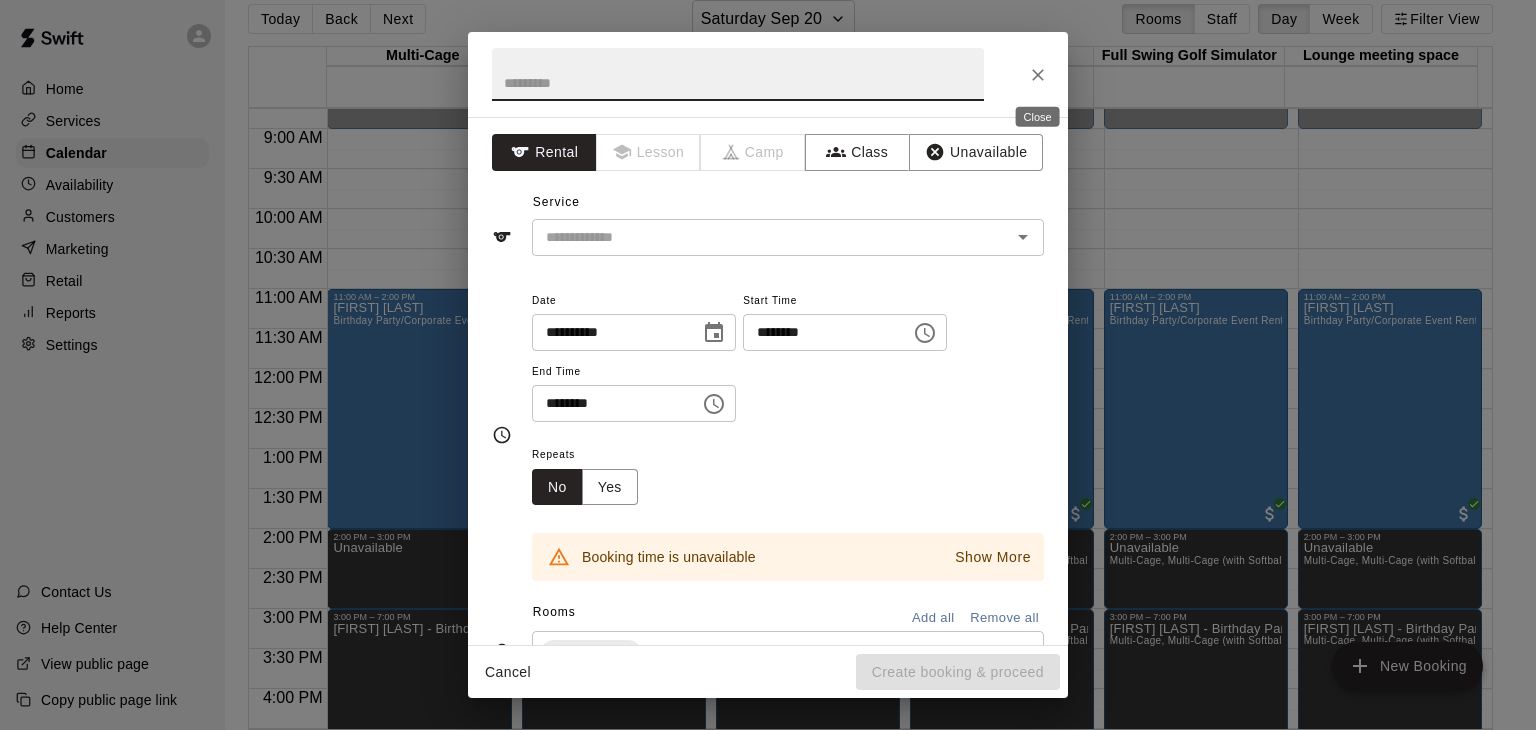 click 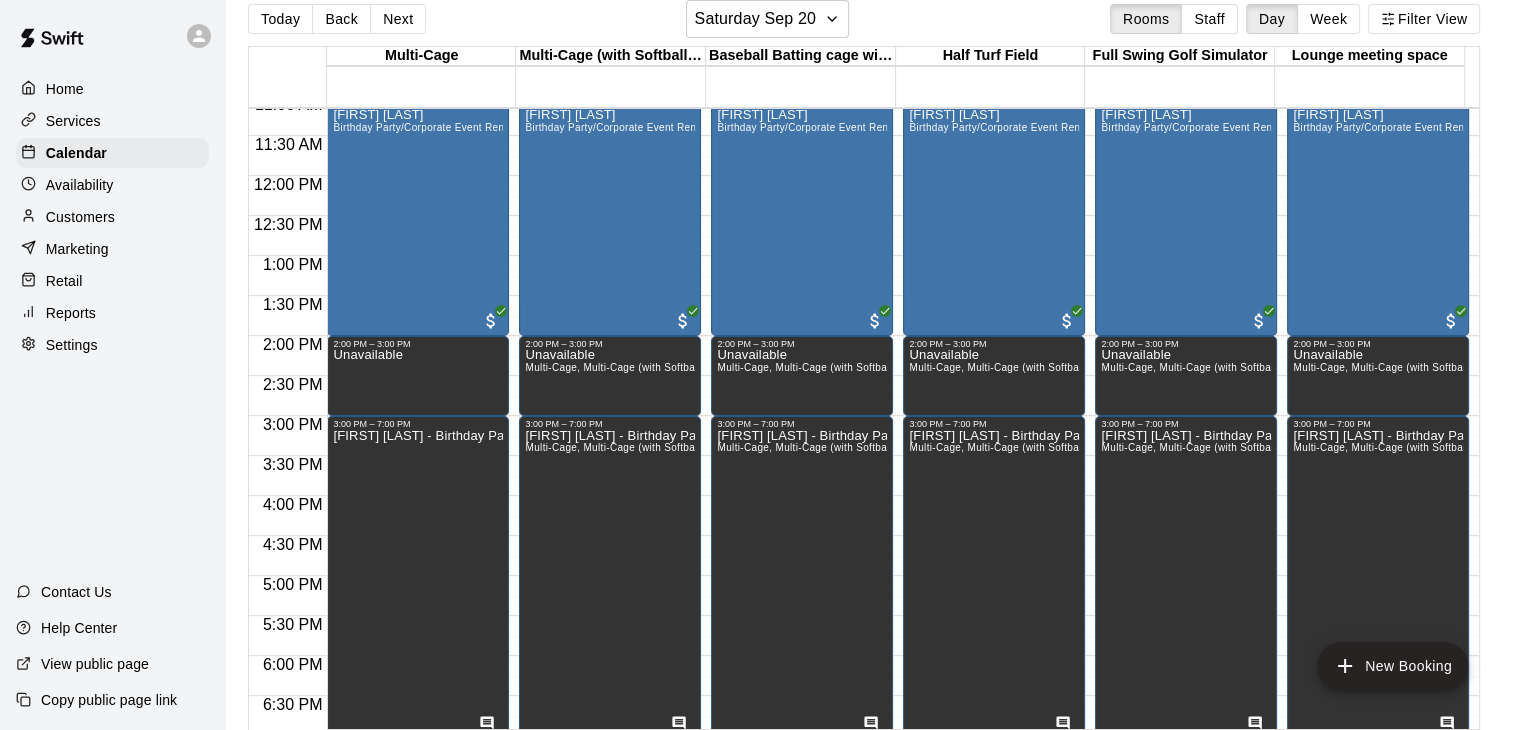 scroll, scrollTop: 500, scrollLeft: 0, axis: vertical 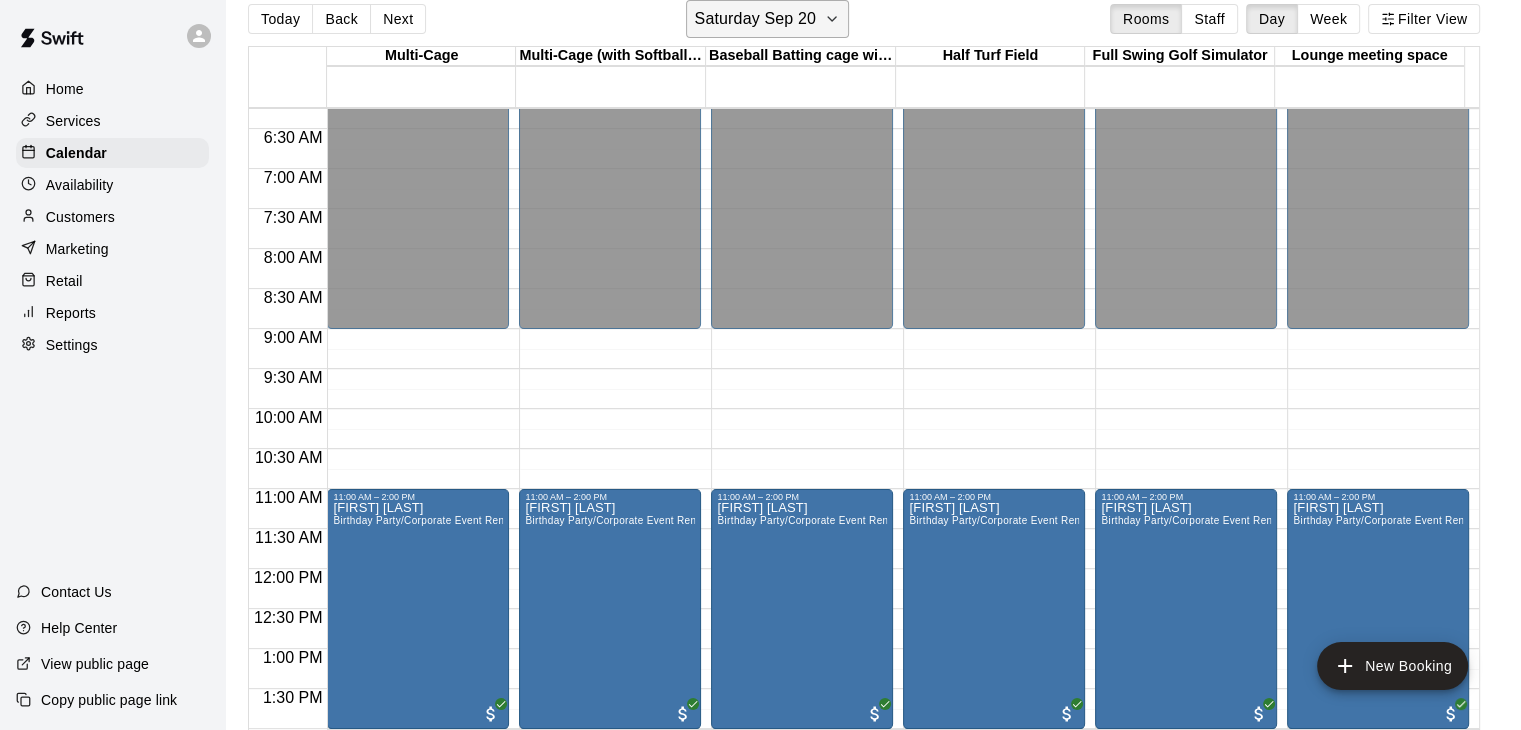 click 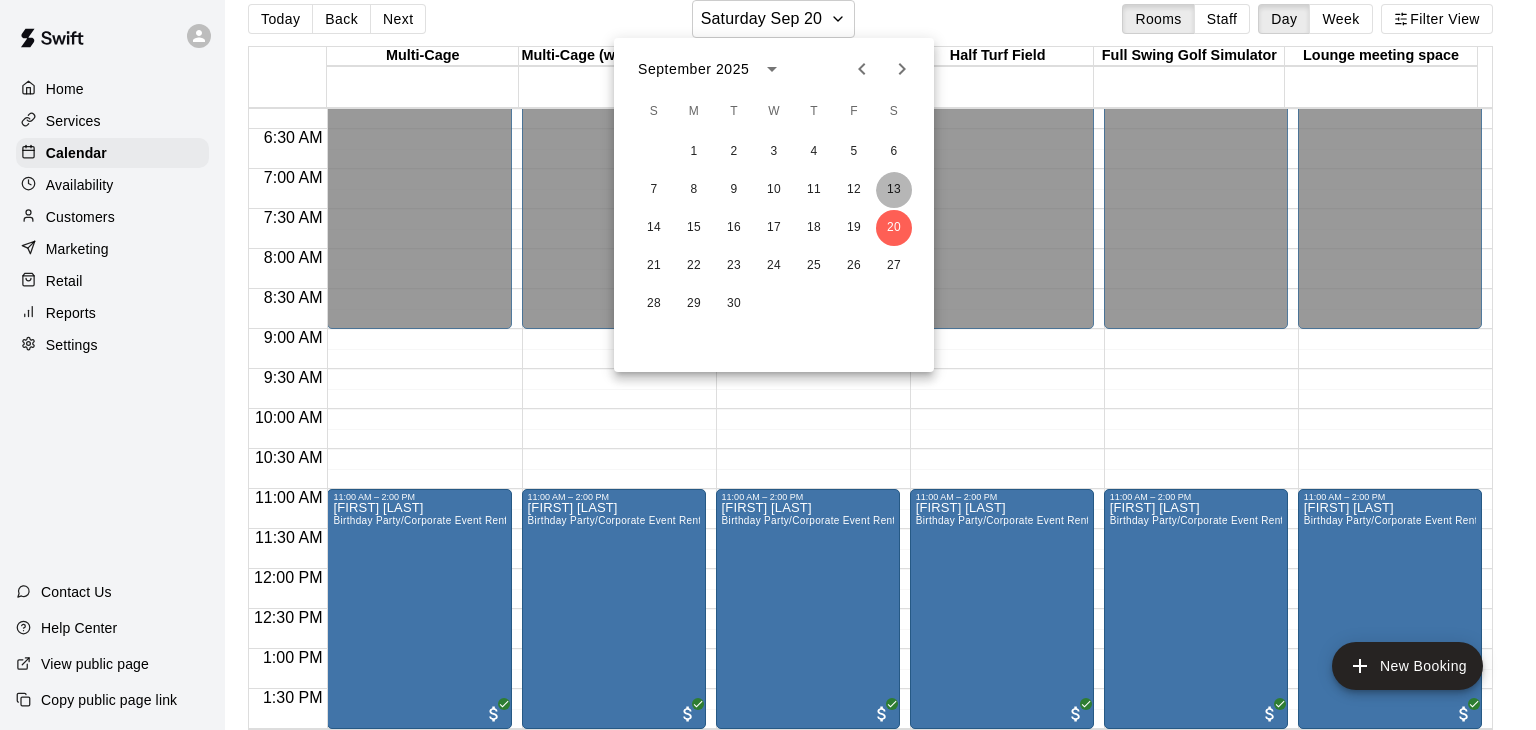 click on "13" at bounding box center [894, 190] 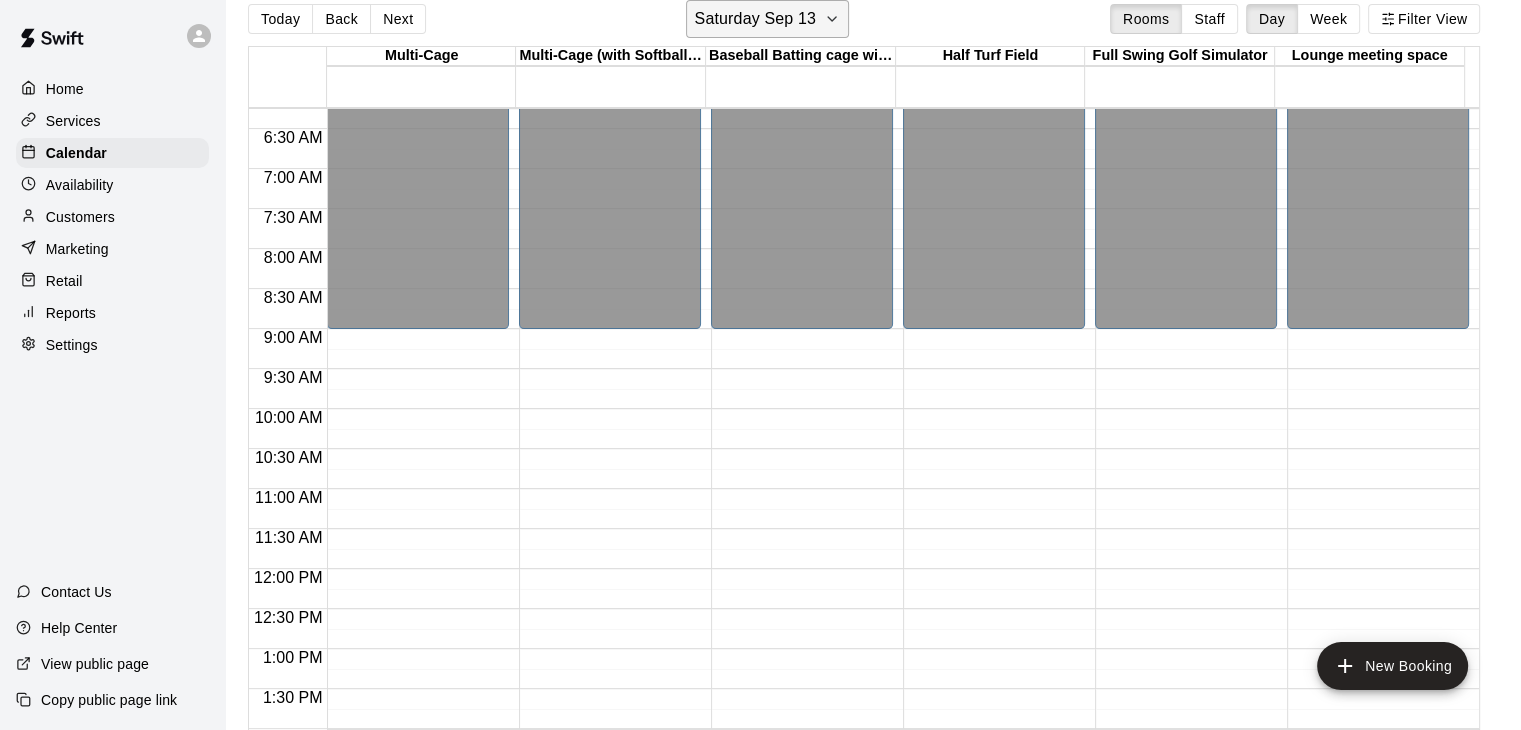 click 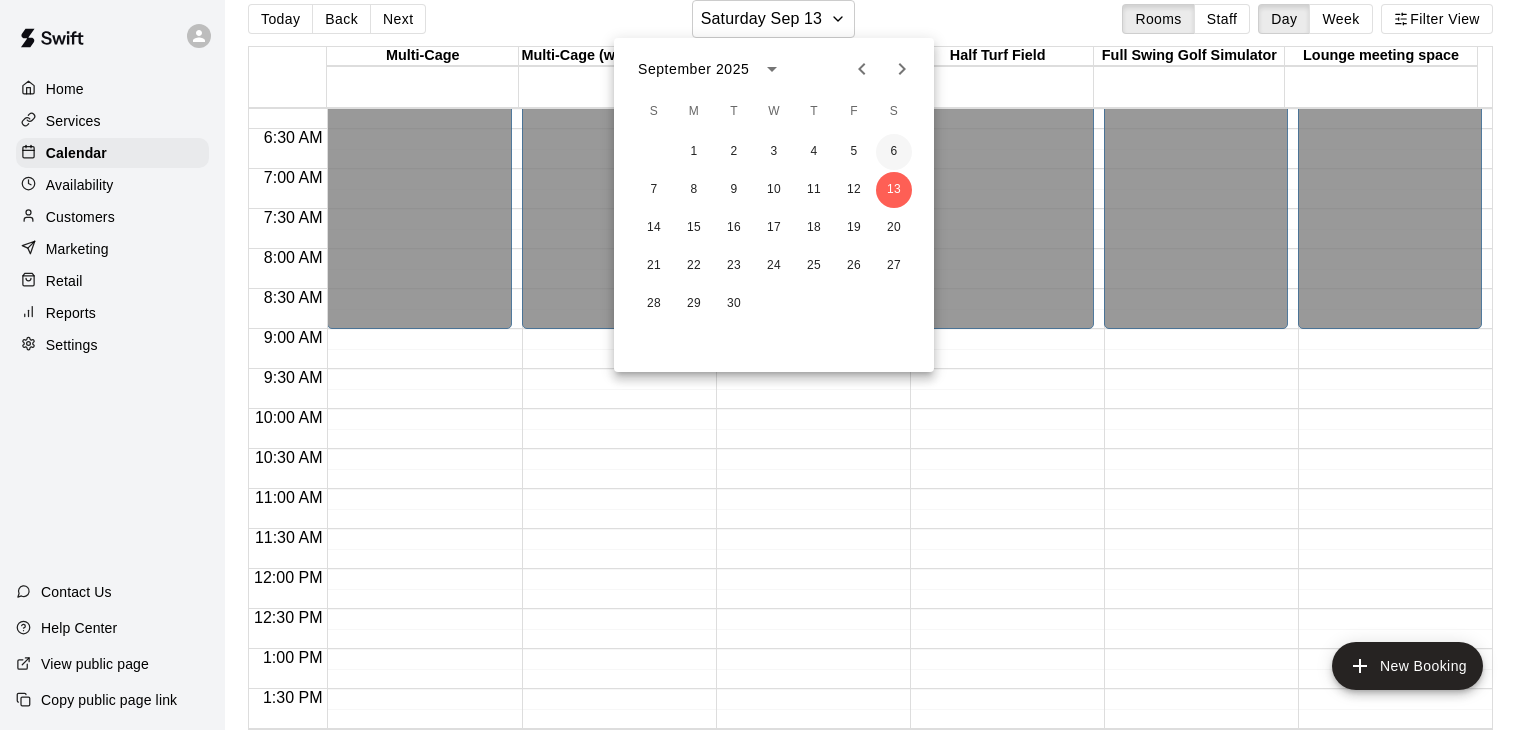 click on "6" at bounding box center [894, 152] 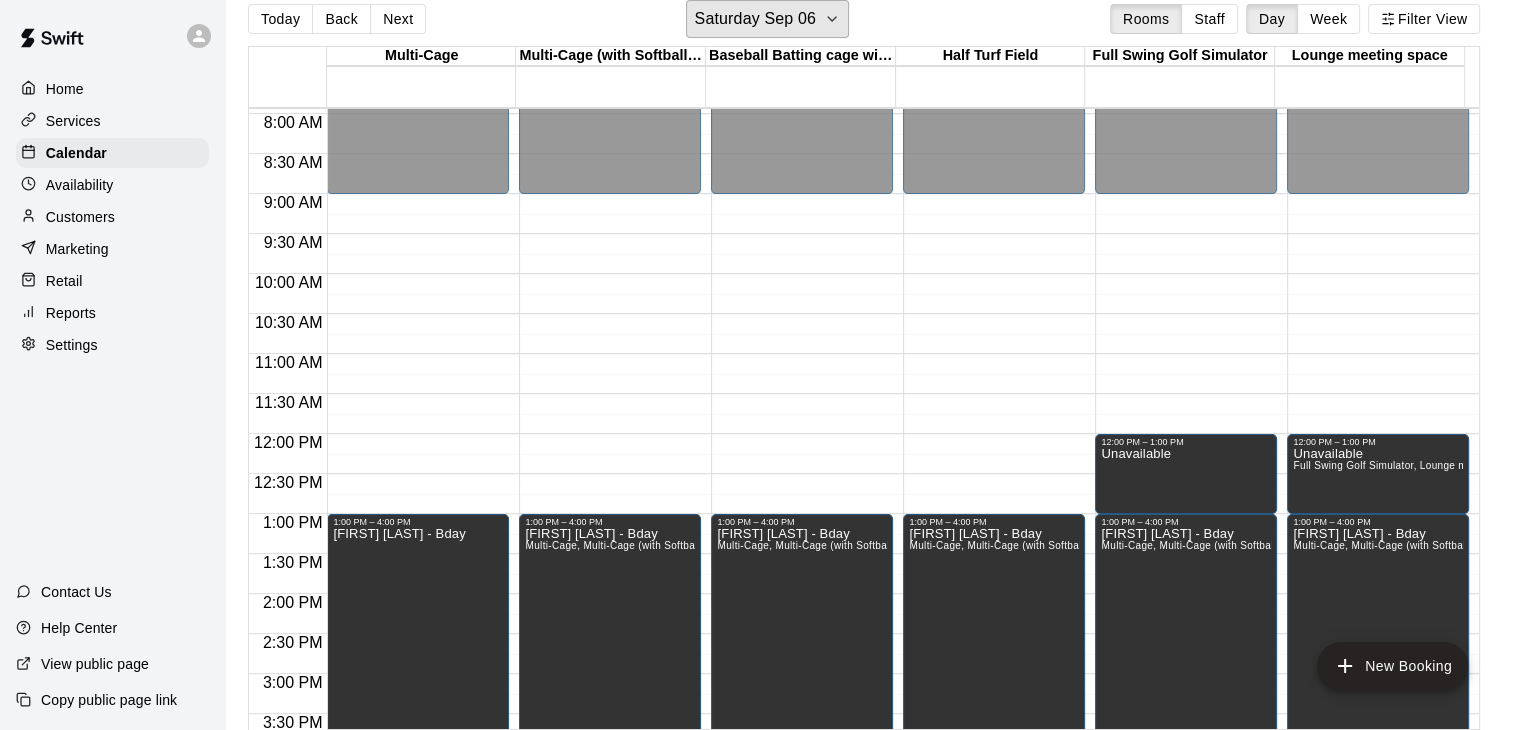 scroll, scrollTop: 600, scrollLeft: 0, axis: vertical 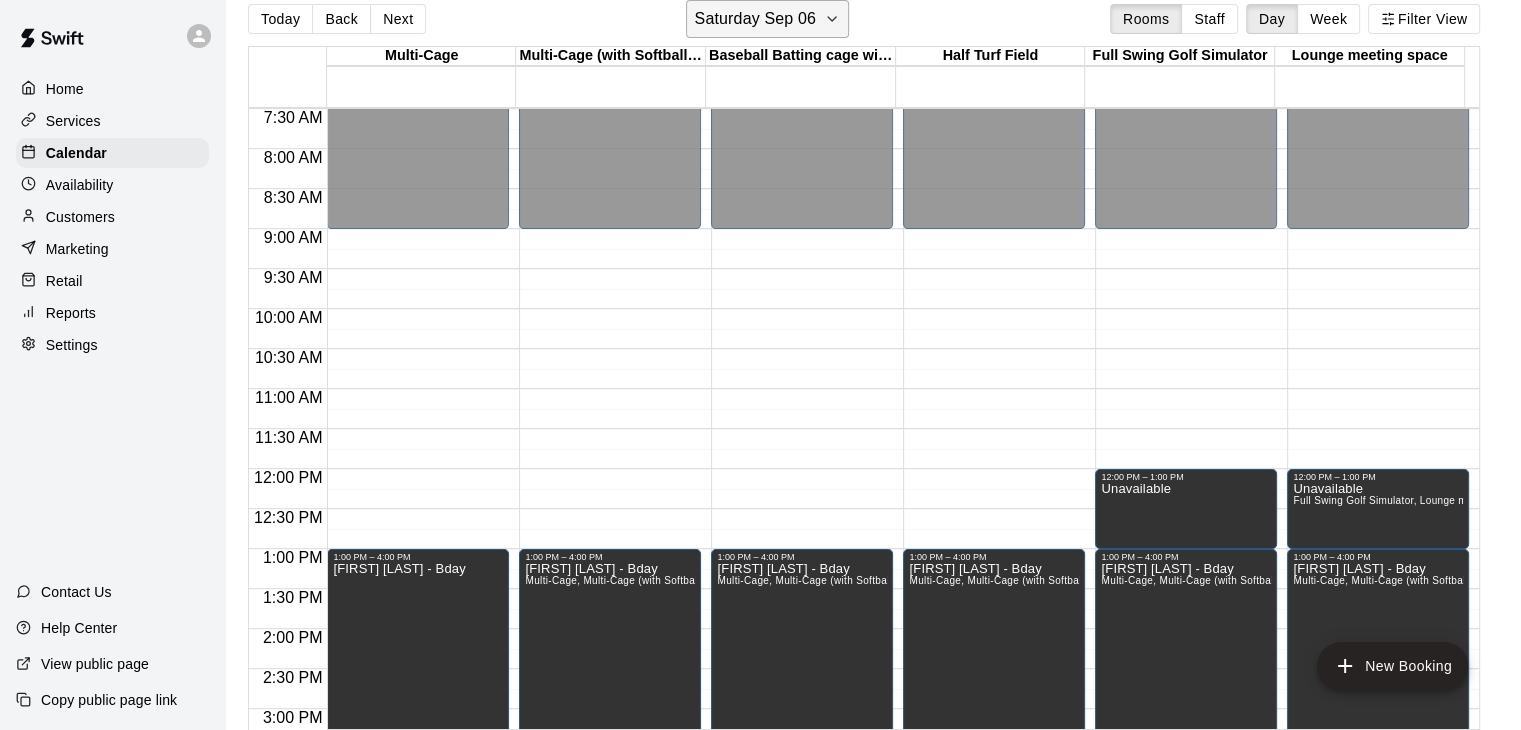 click 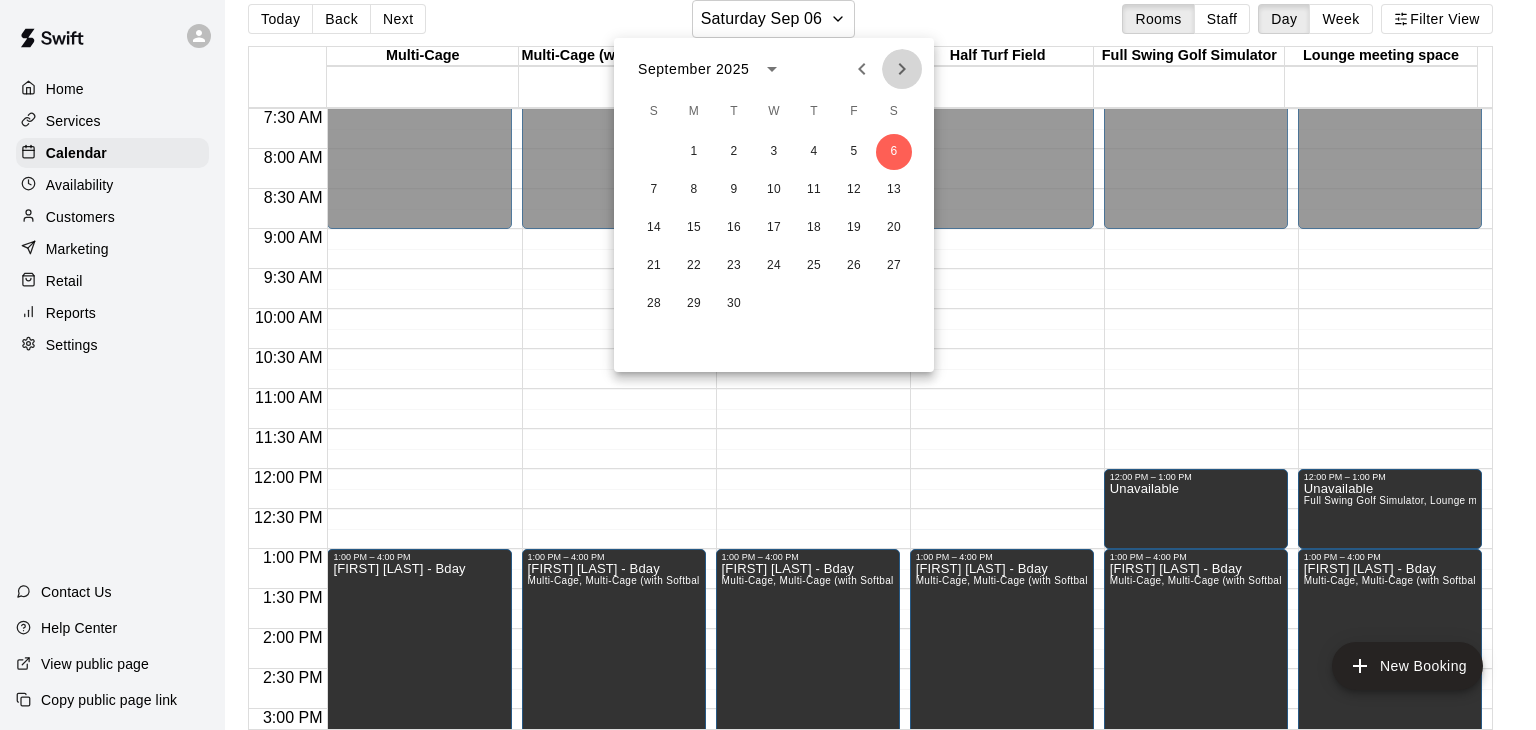 click 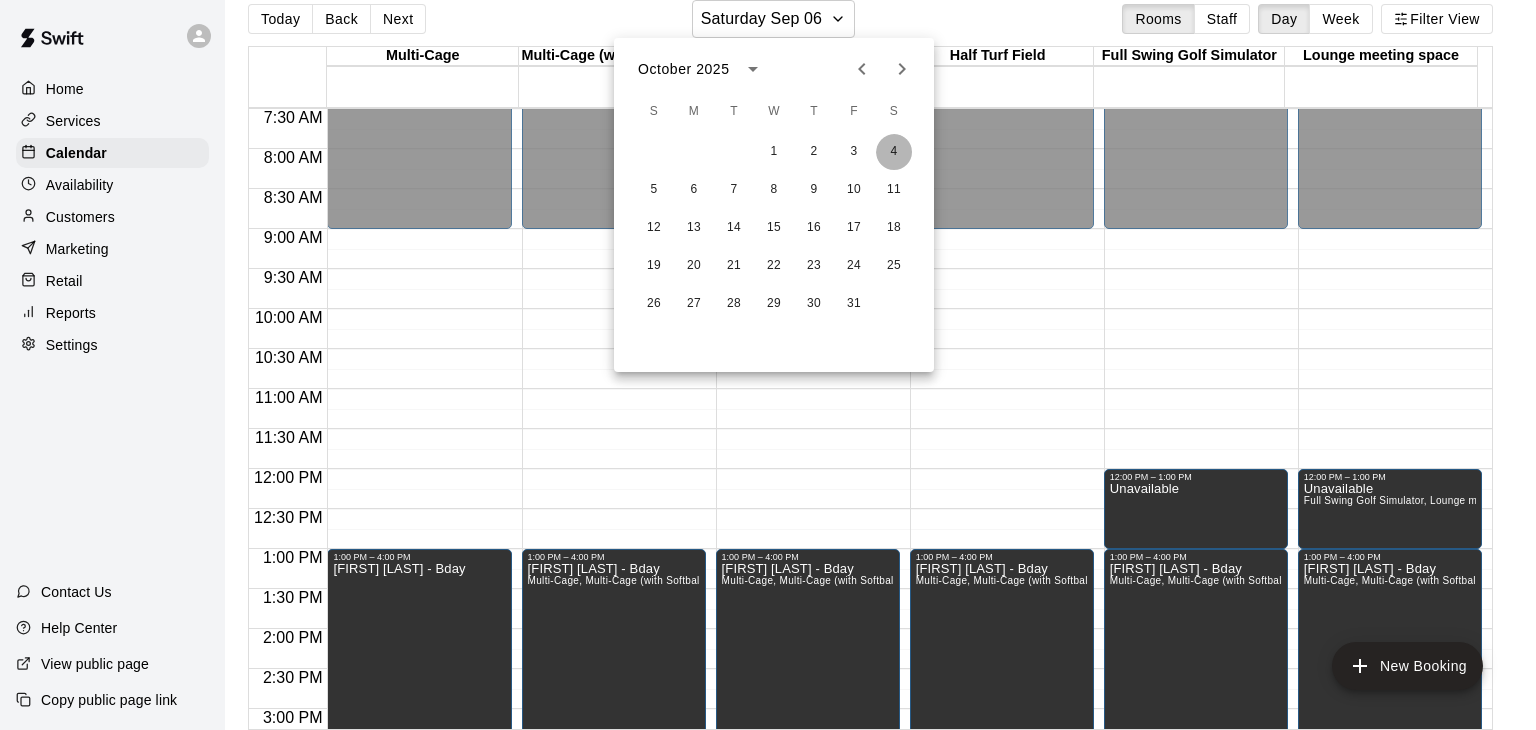 click on "4" at bounding box center (894, 152) 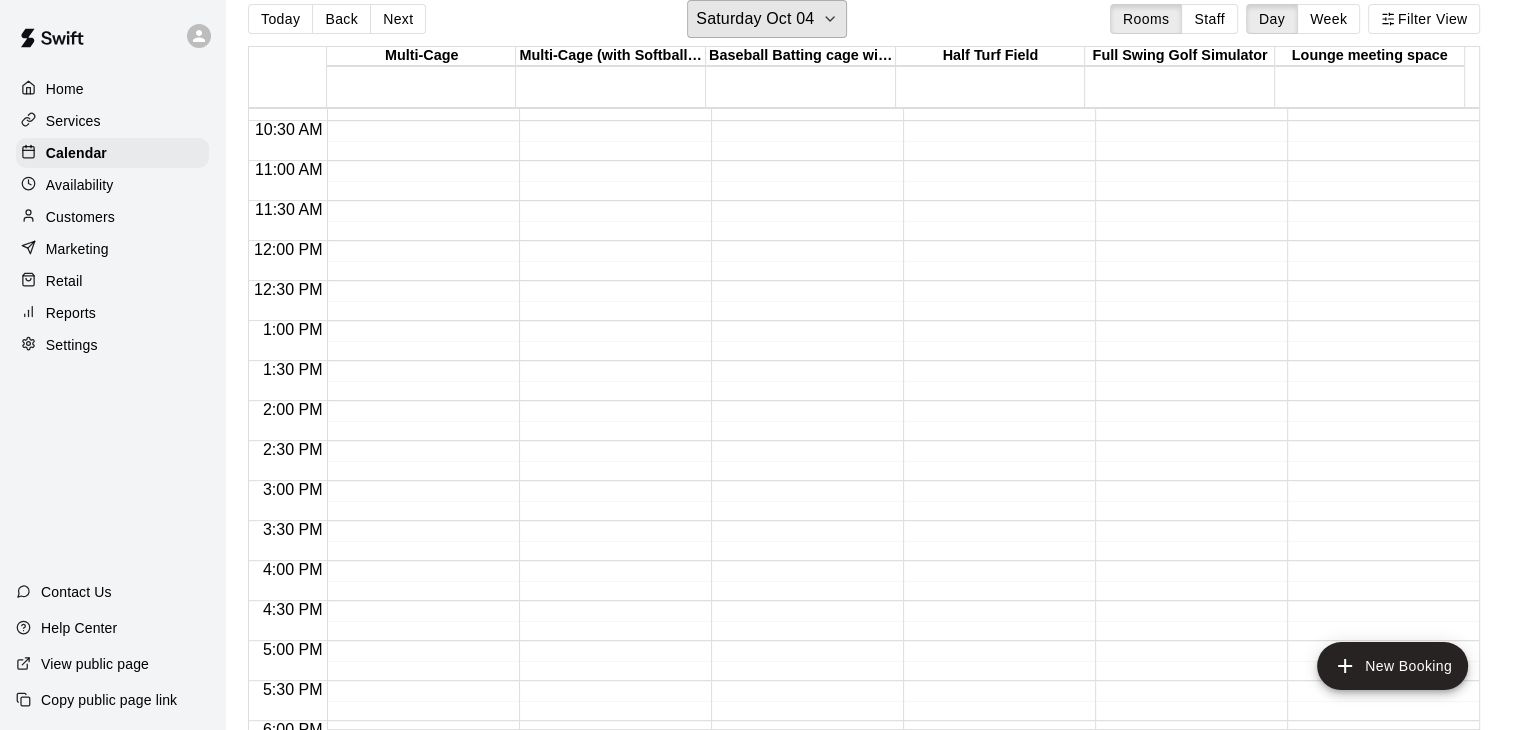 scroll, scrollTop: 1200, scrollLeft: 0, axis: vertical 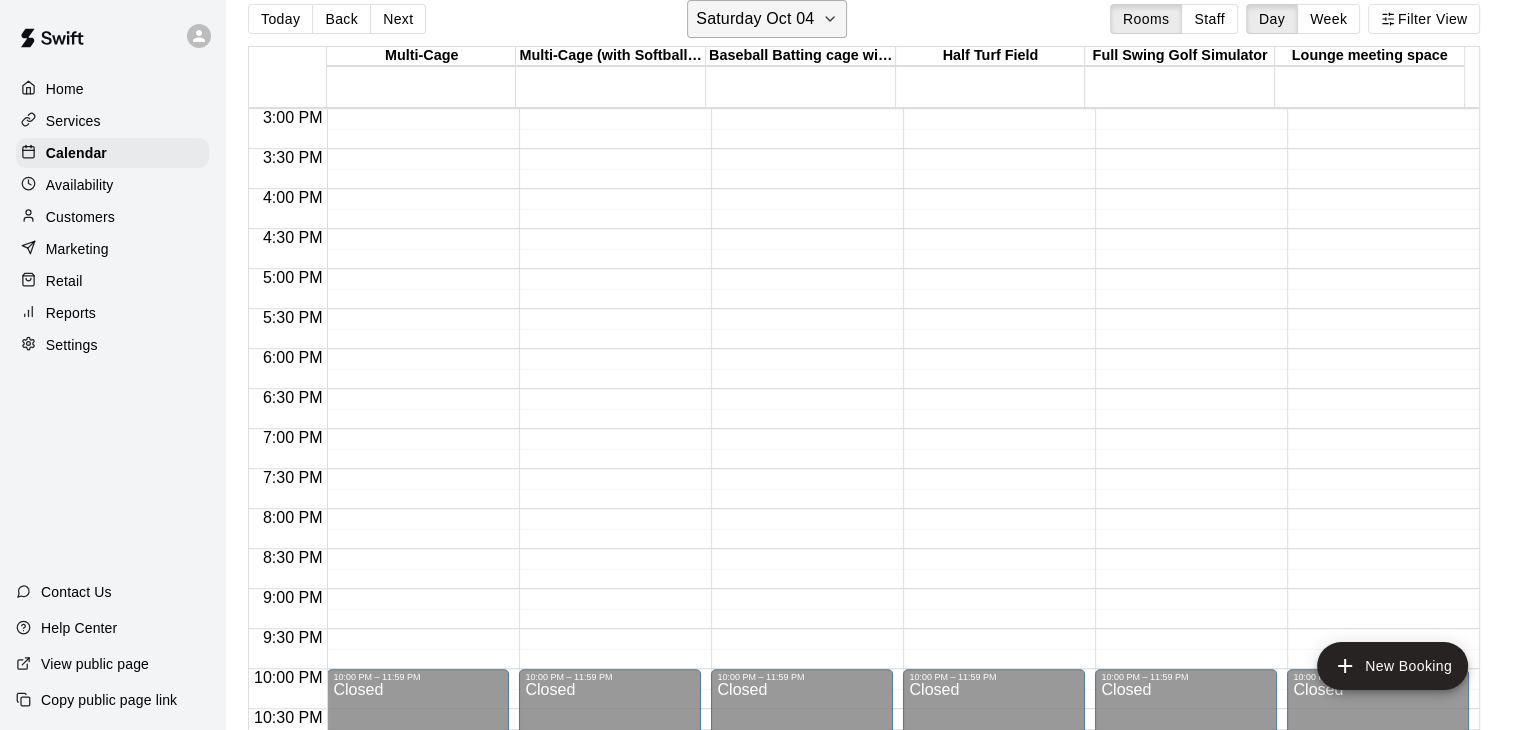 click 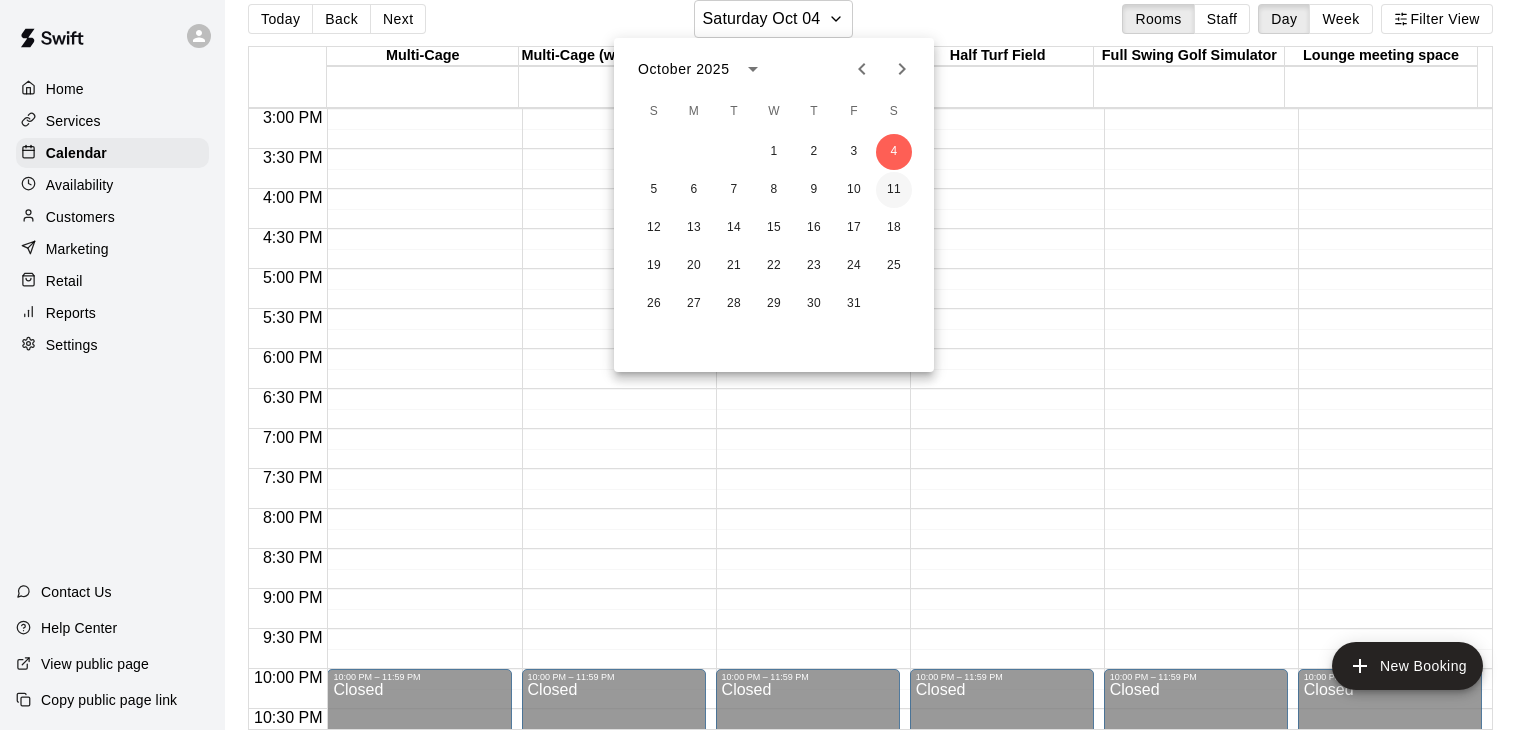 drag, startPoint x: 907, startPoint y: 195, endPoint x: 892, endPoint y: 185, distance: 18.027756 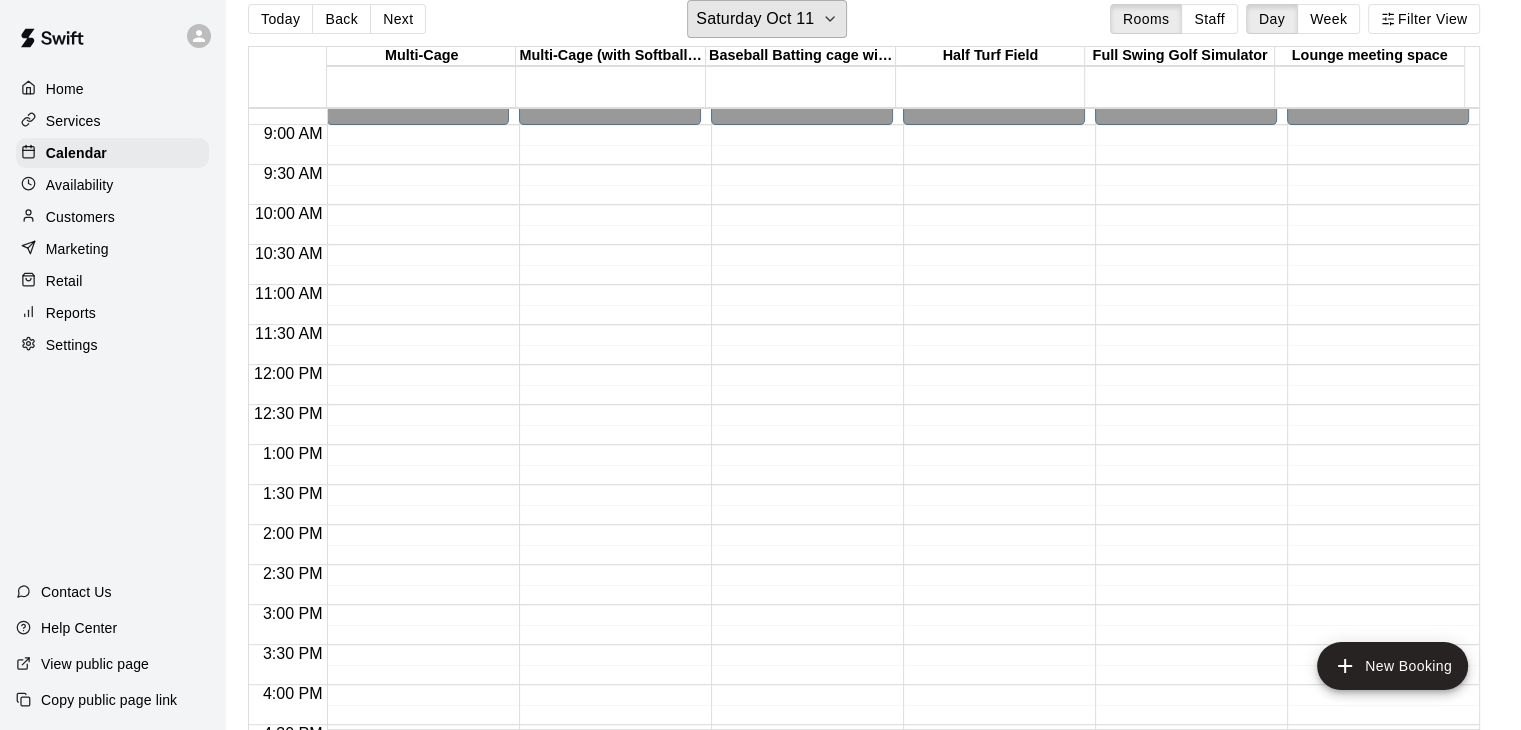 scroll, scrollTop: 700, scrollLeft: 0, axis: vertical 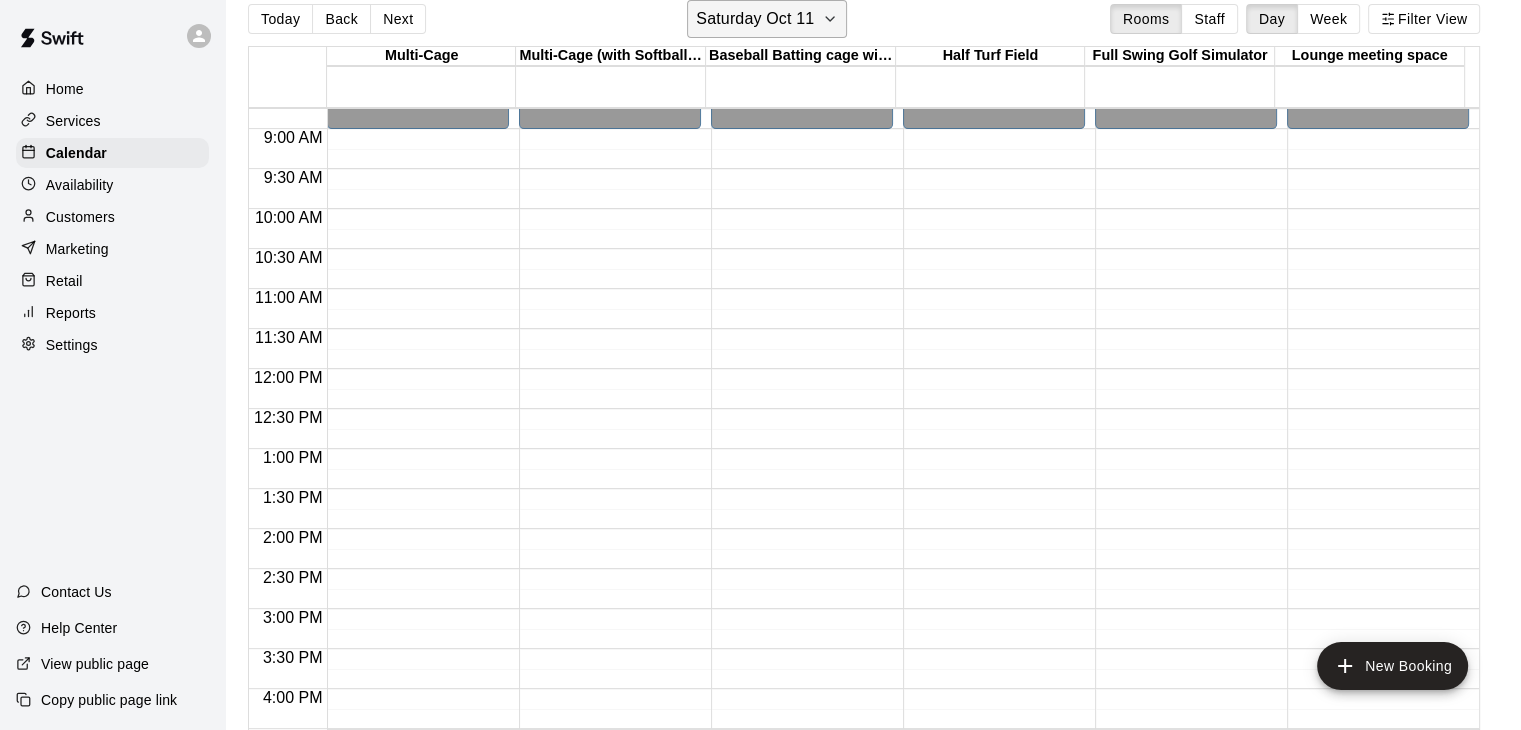 click 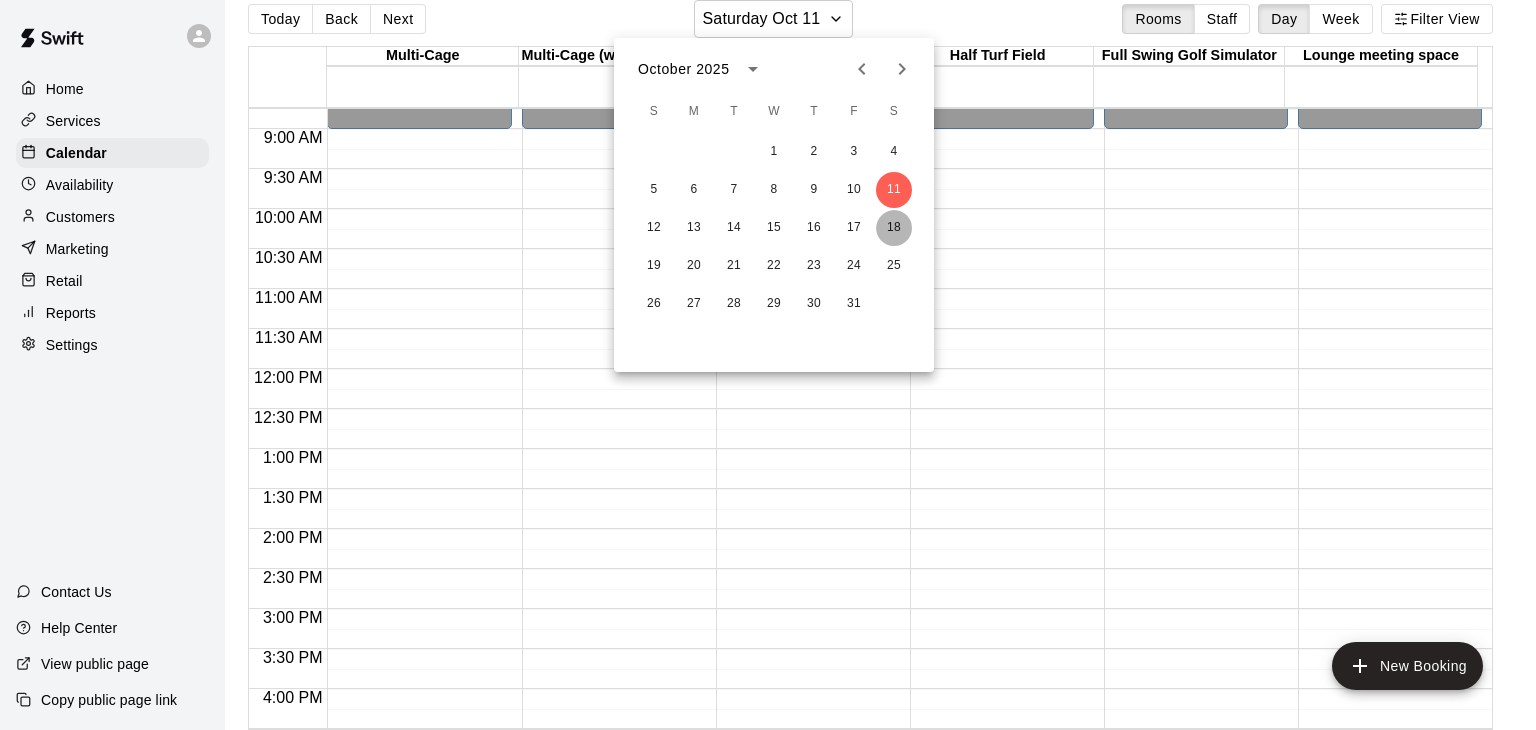 click on "18" at bounding box center (894, 228) 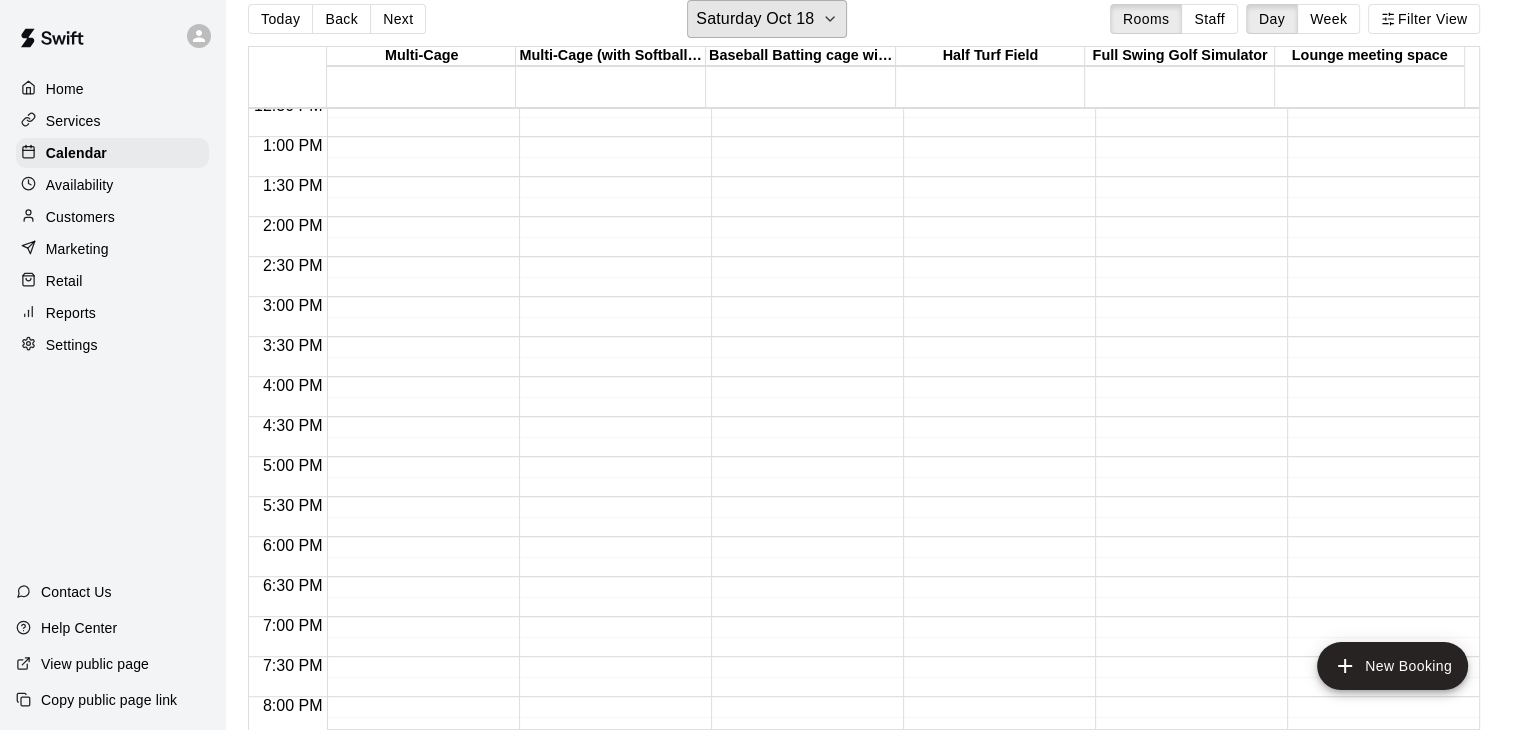 scroll, scrollTop: 800, scrollLeft: 0, axis: vertical 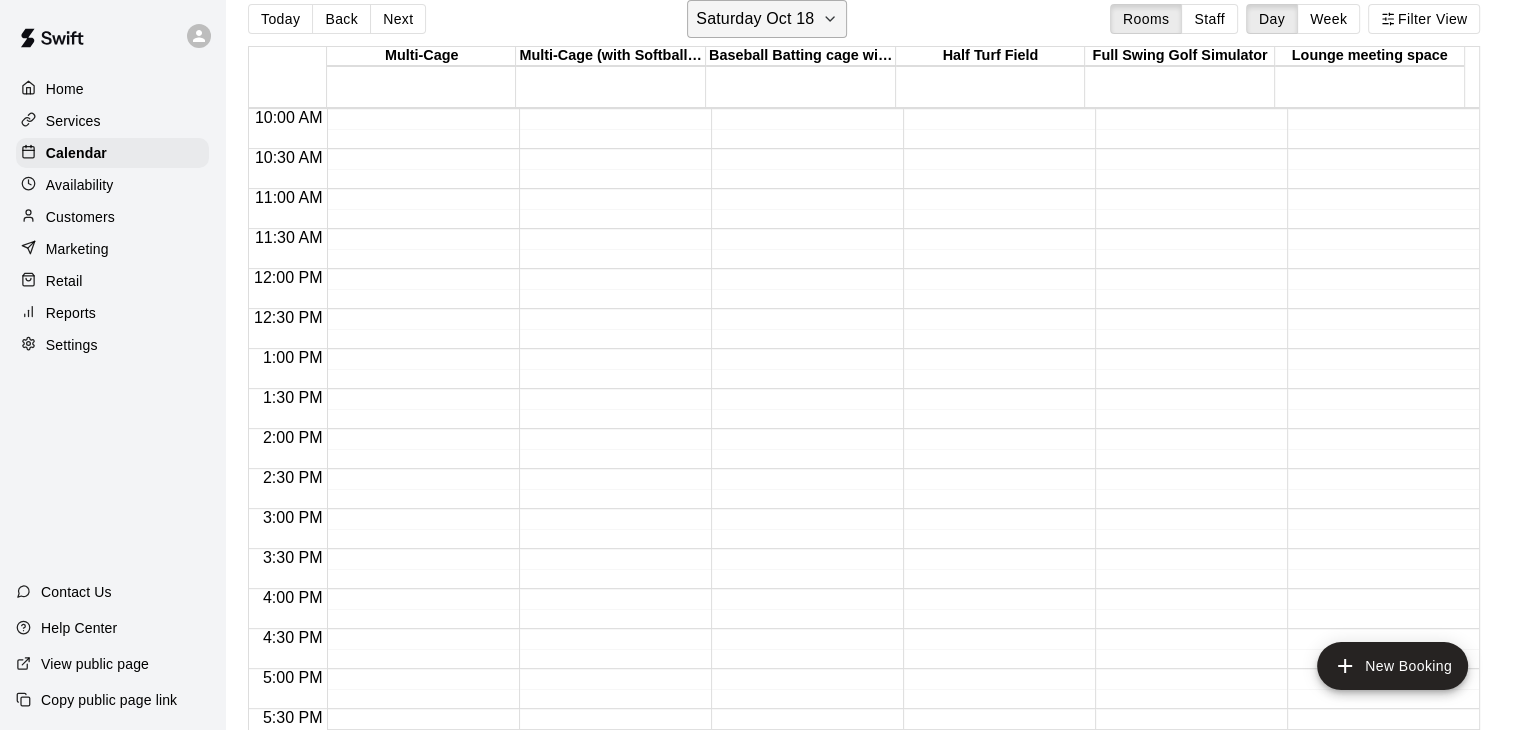 click 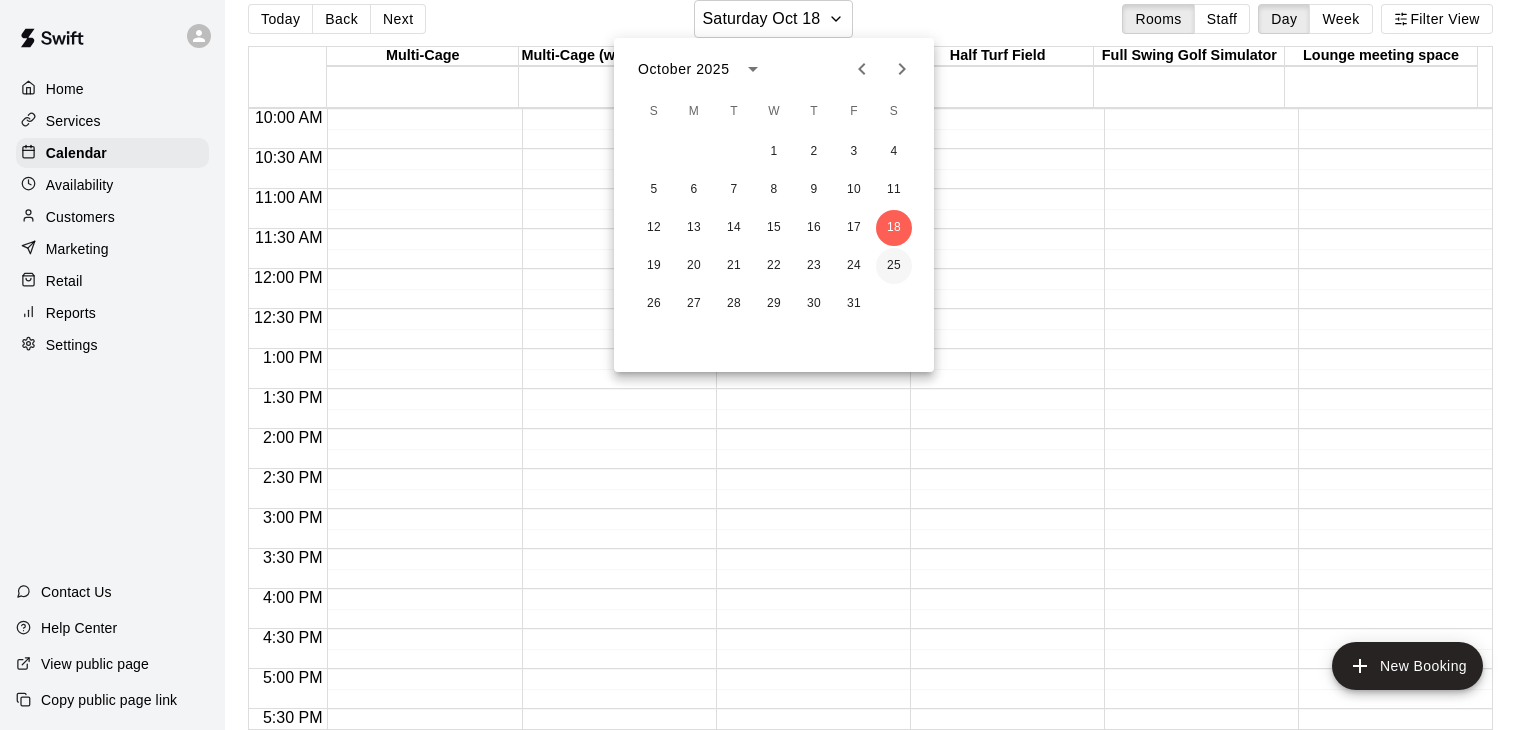 click on "25" at bounding box center (894, 266) 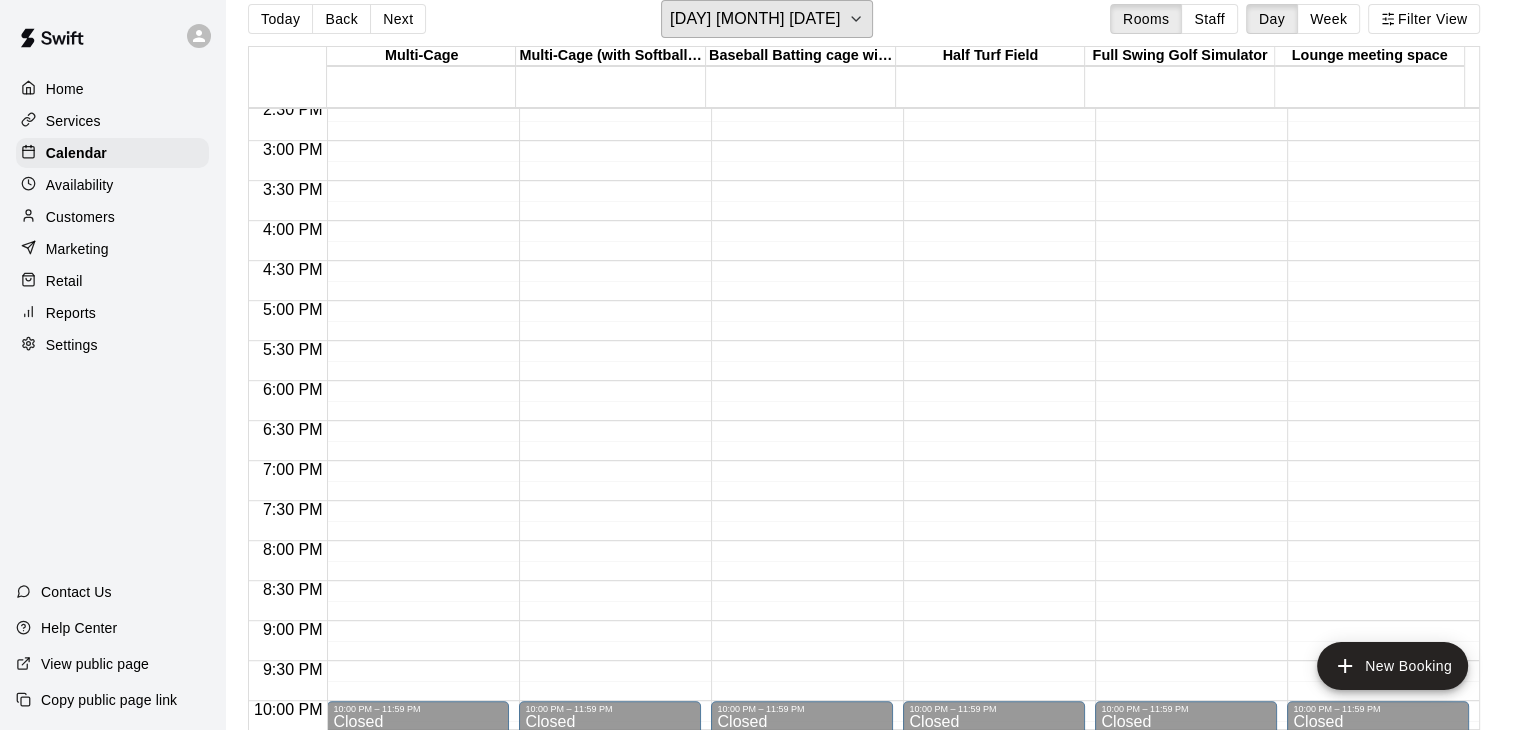 scroll, scrollTop: 700, scrollLeft: 0, axis: vertical 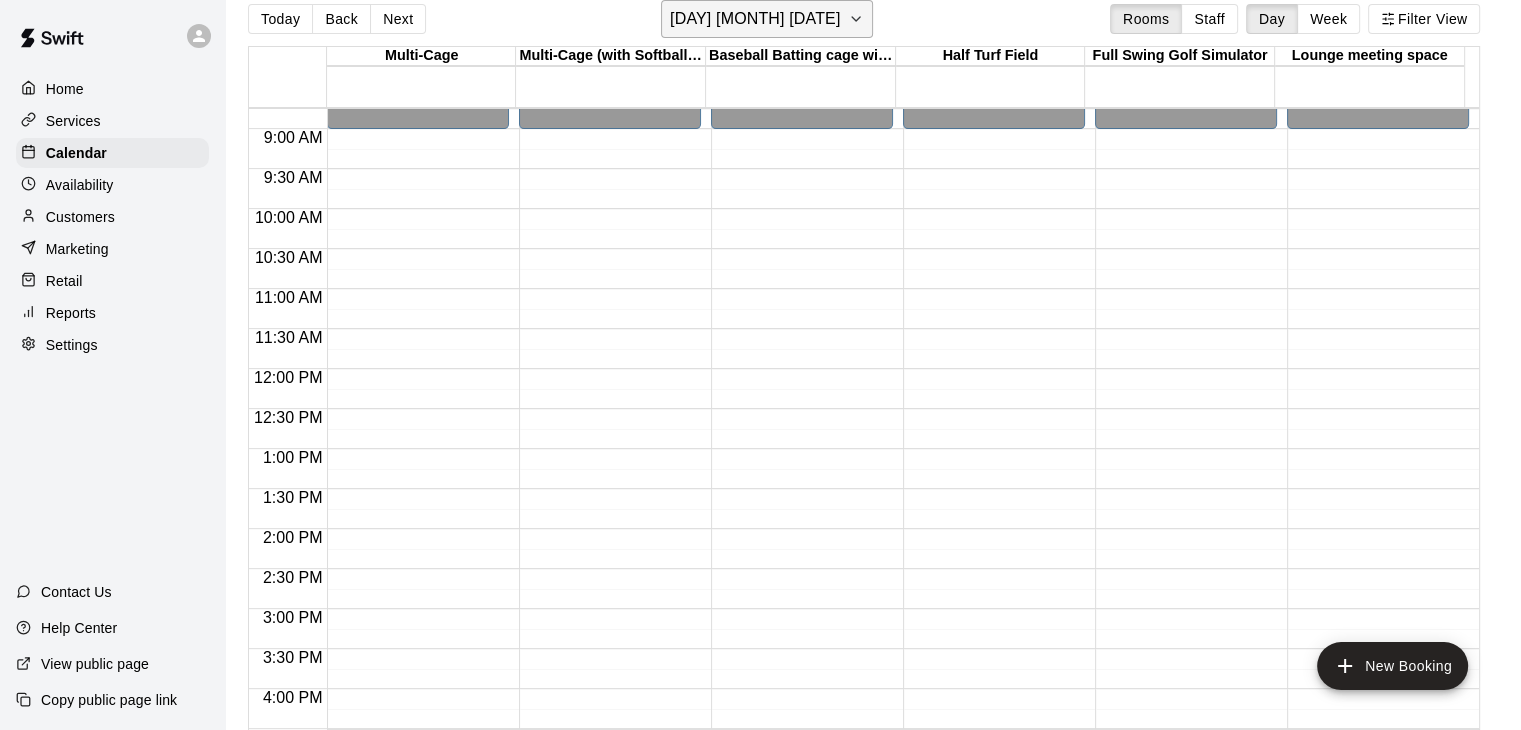 click on "[DAY] [MONTH] [DATE]" at bounding box center [767, 19] 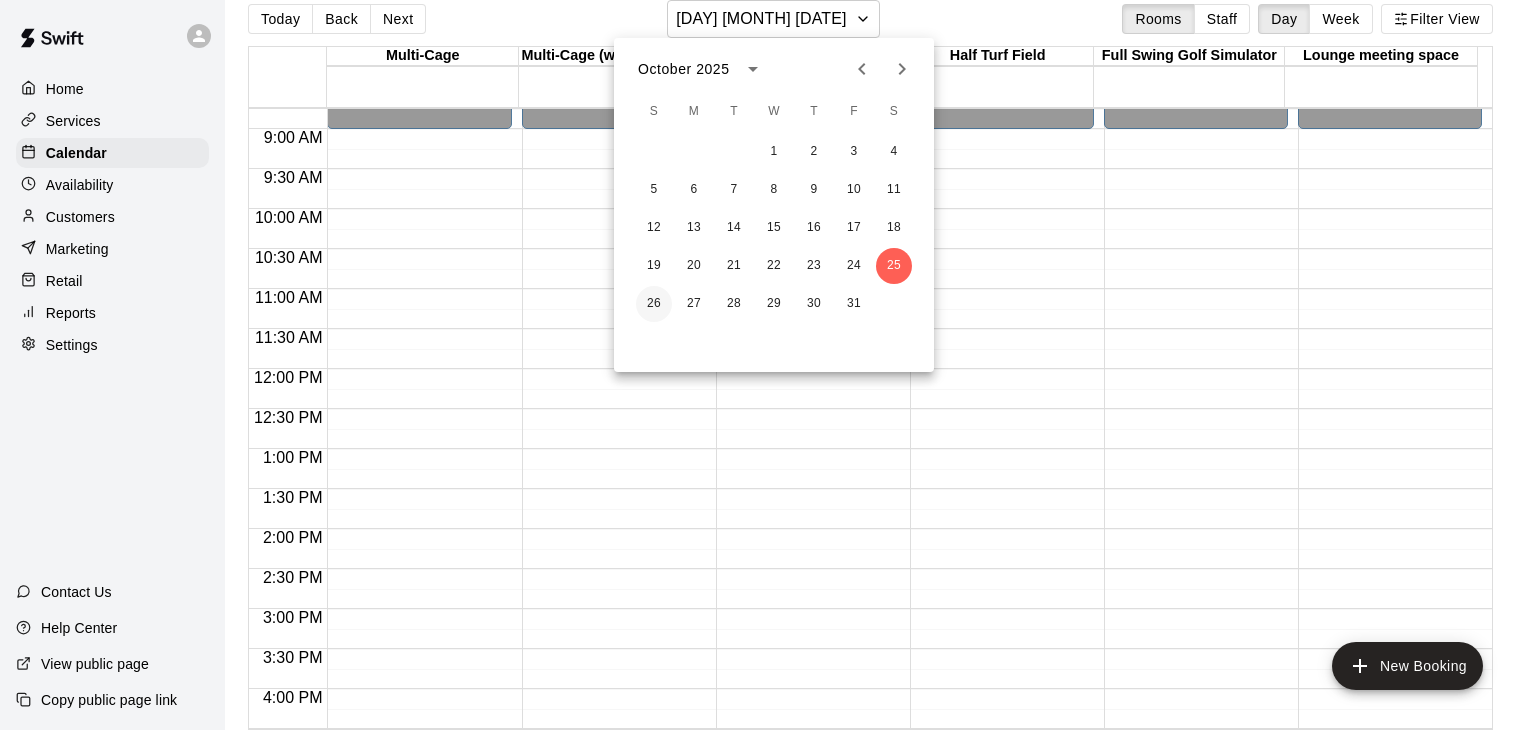 click on "26" at bounding box center [654, 304] 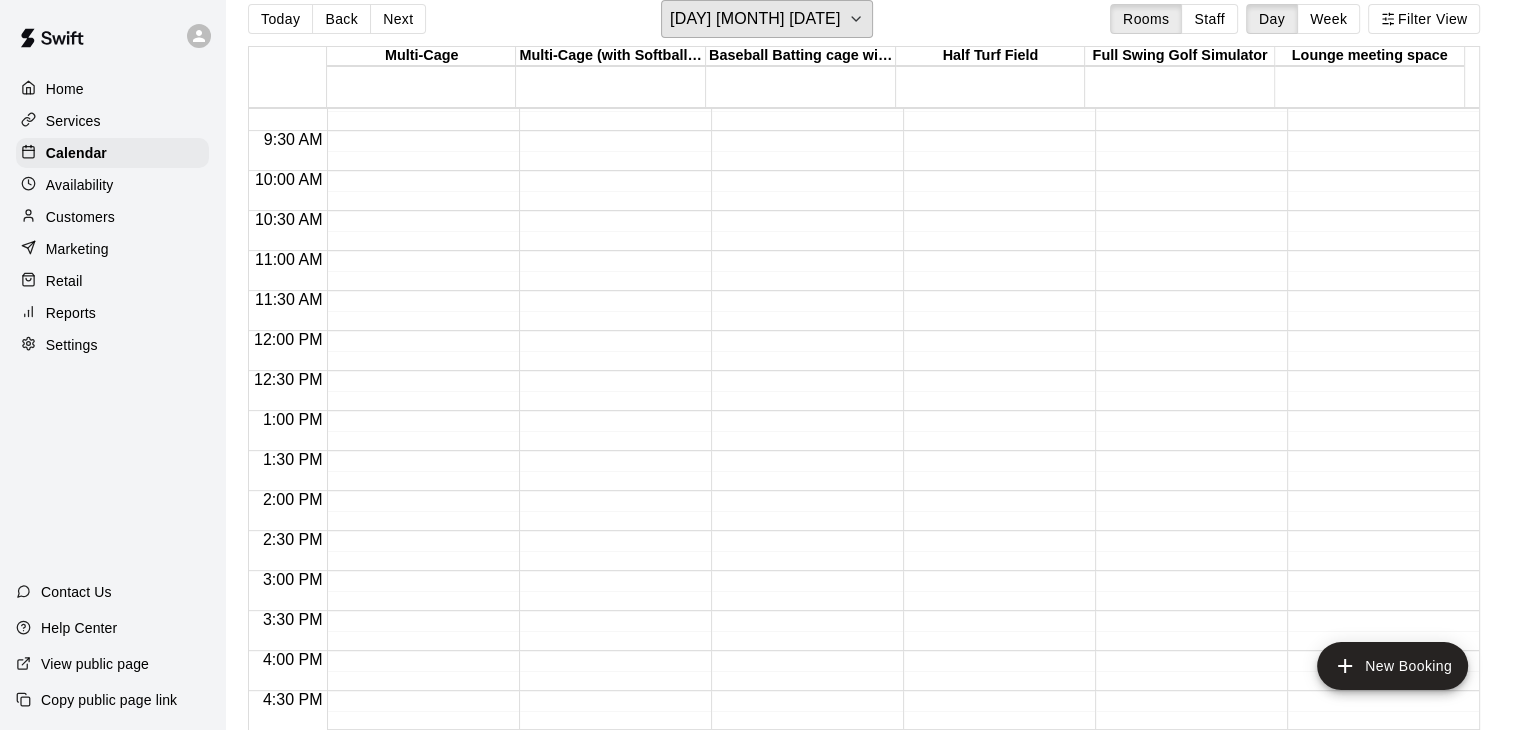 scroll, scrollTop: 300, scrollLeft: 0, axis: vertical 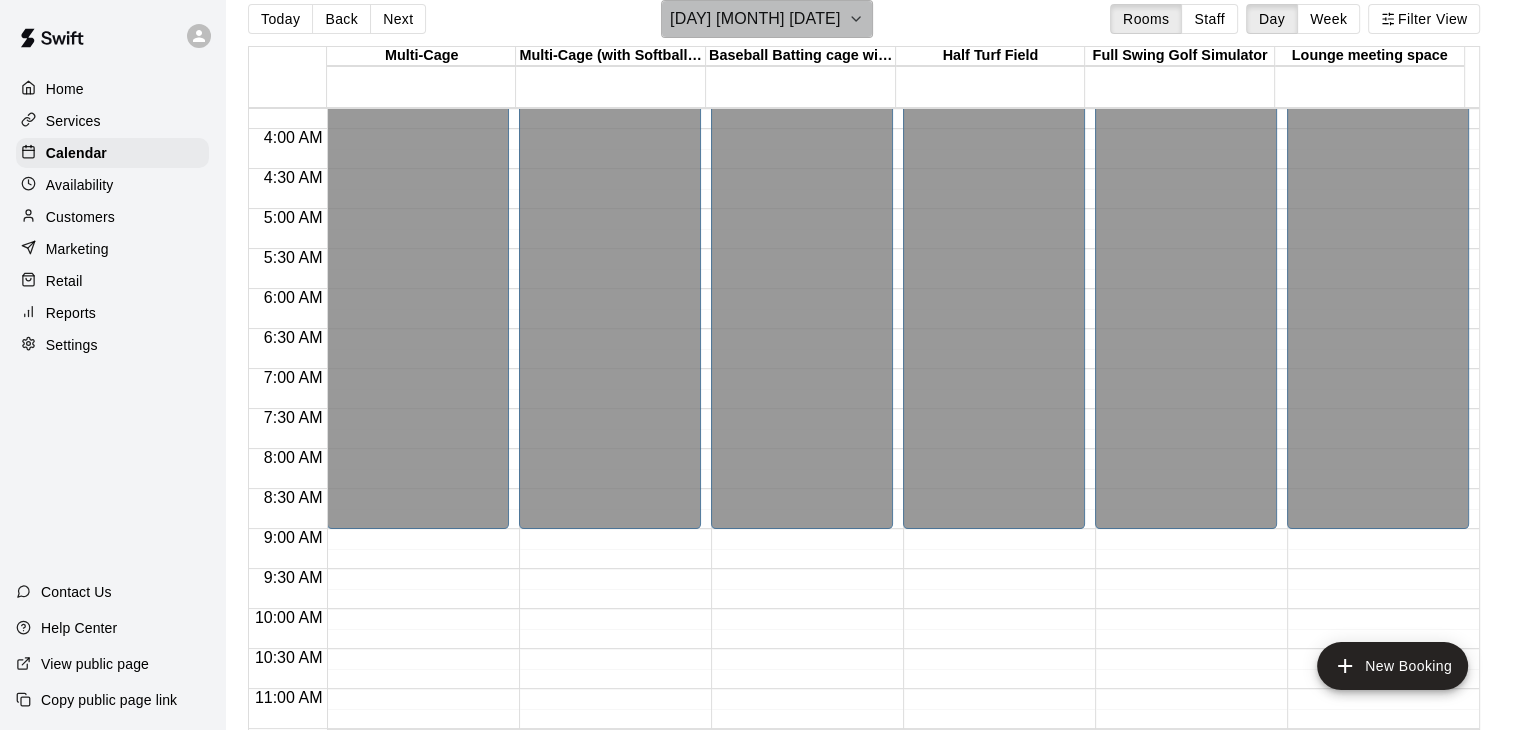 click 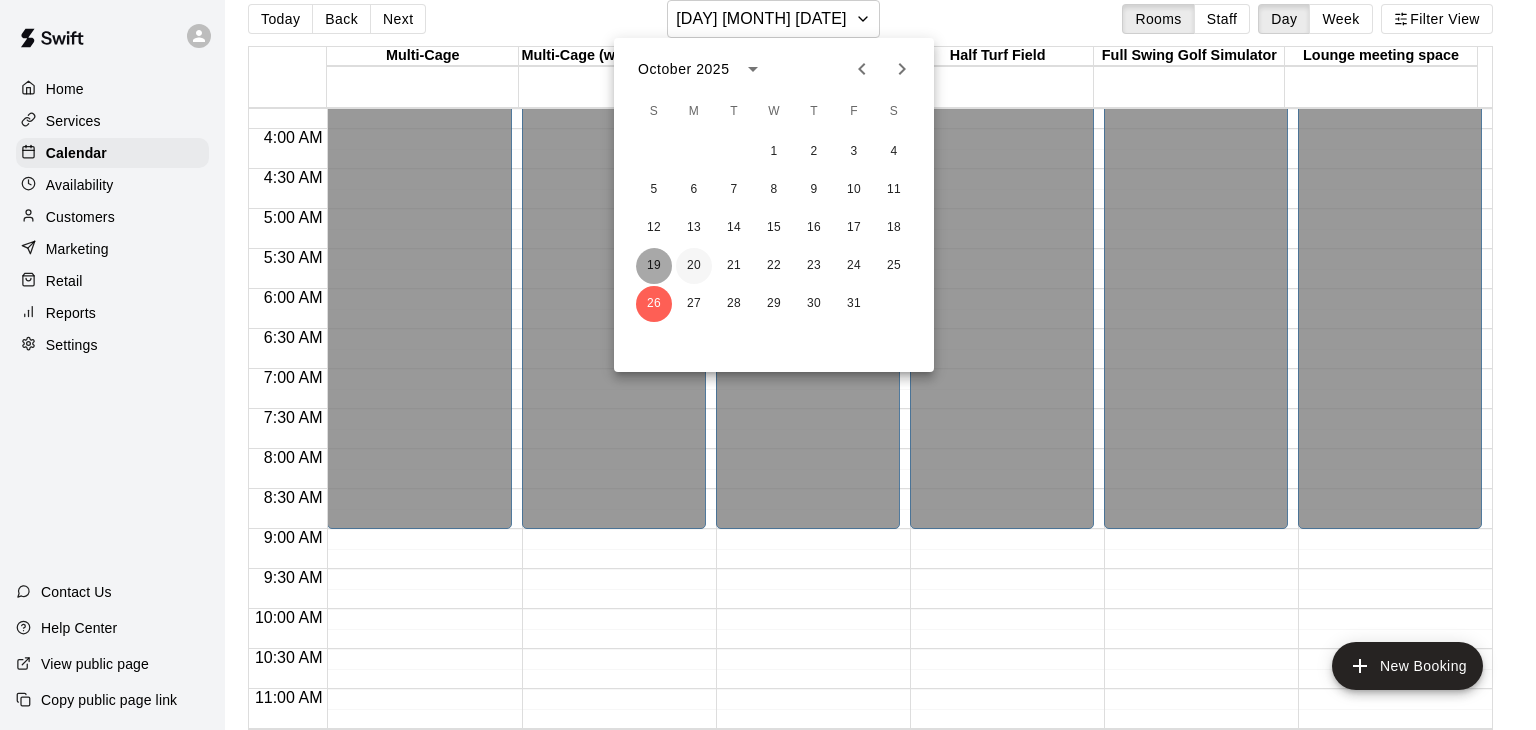drag, startPoint x: 660, startPoint y: 265, endPoint x: 682, endPoint y: 265, distance: 22 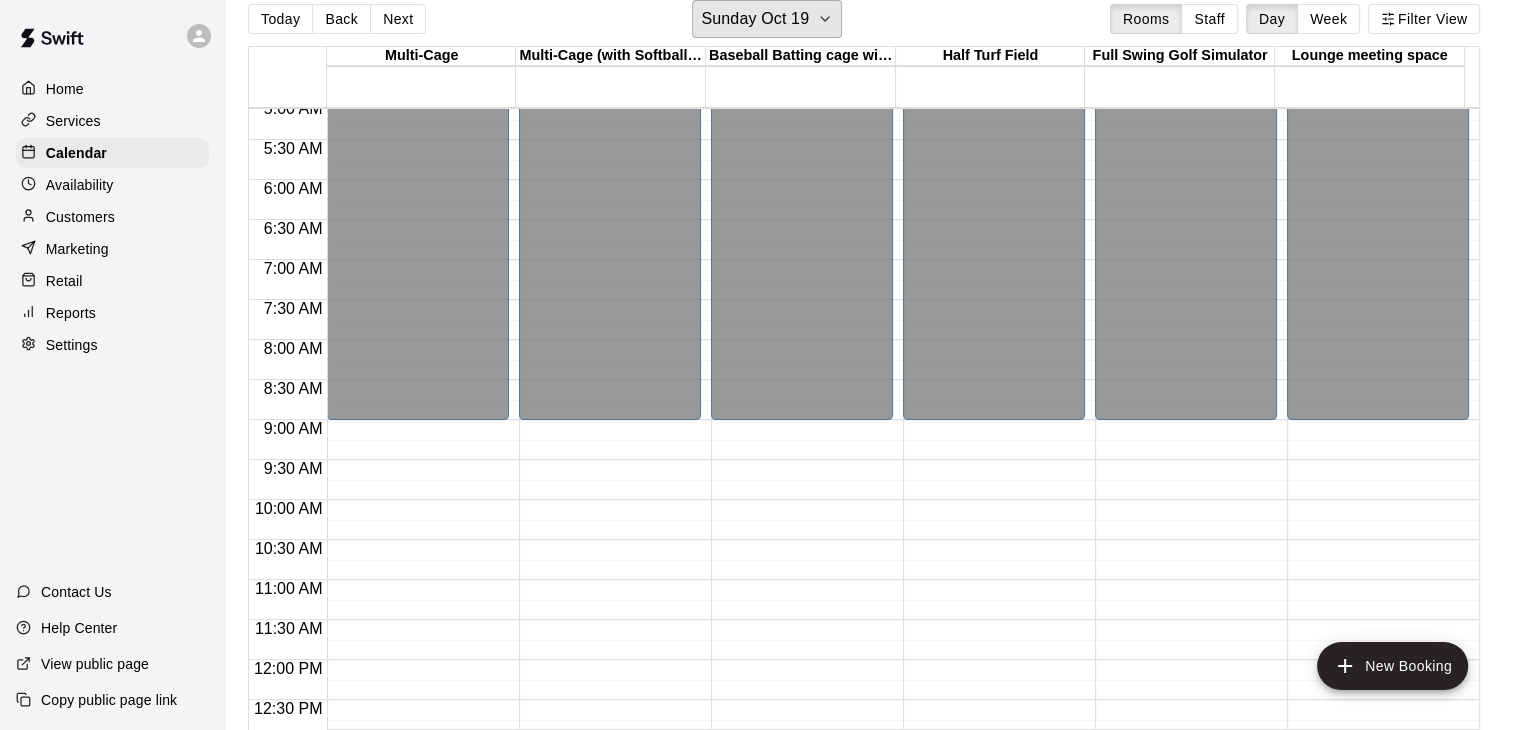 scroll, scrollTop: 200, scrollLeft: 0, axis: vertical 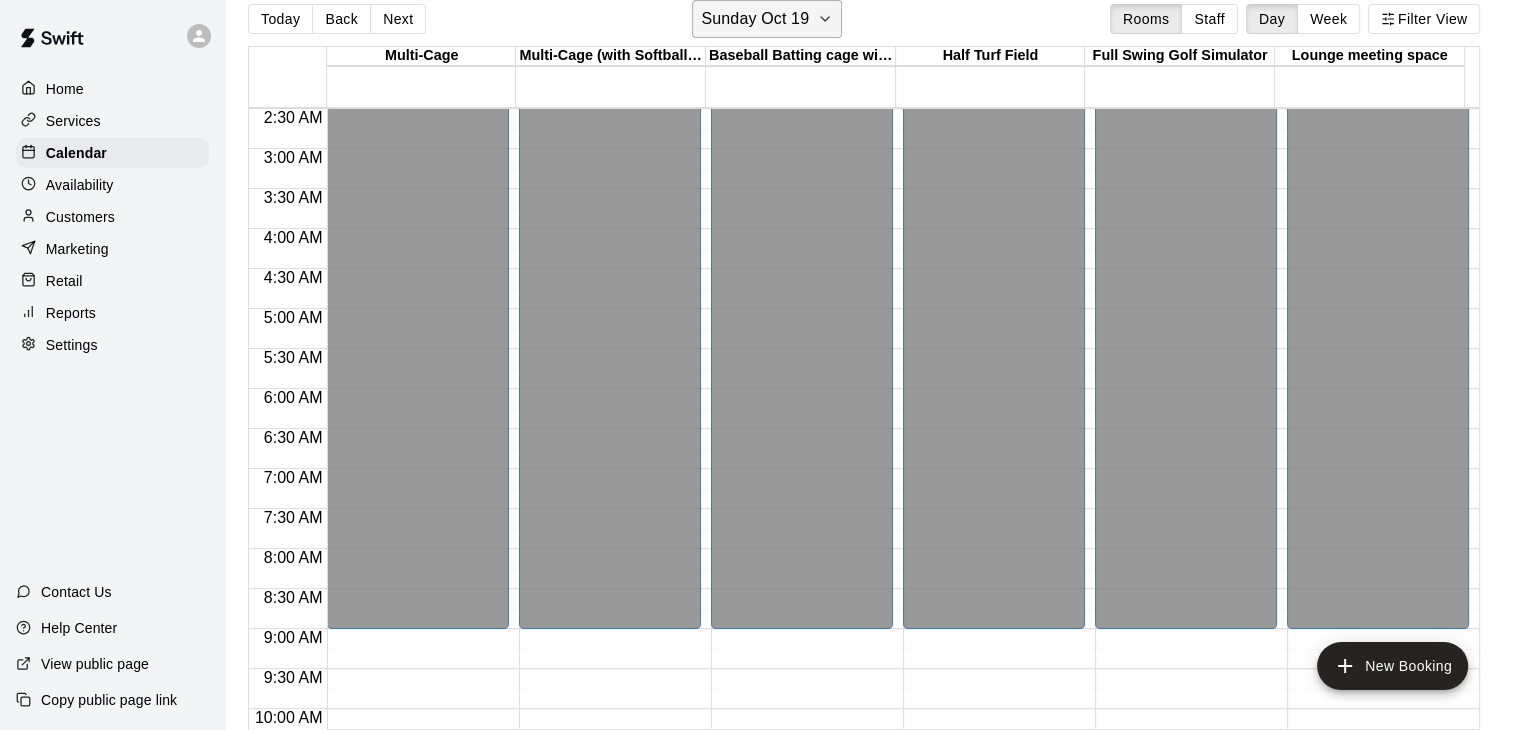 click on "Sunday Oct 19" at bounding box center [755, 19] 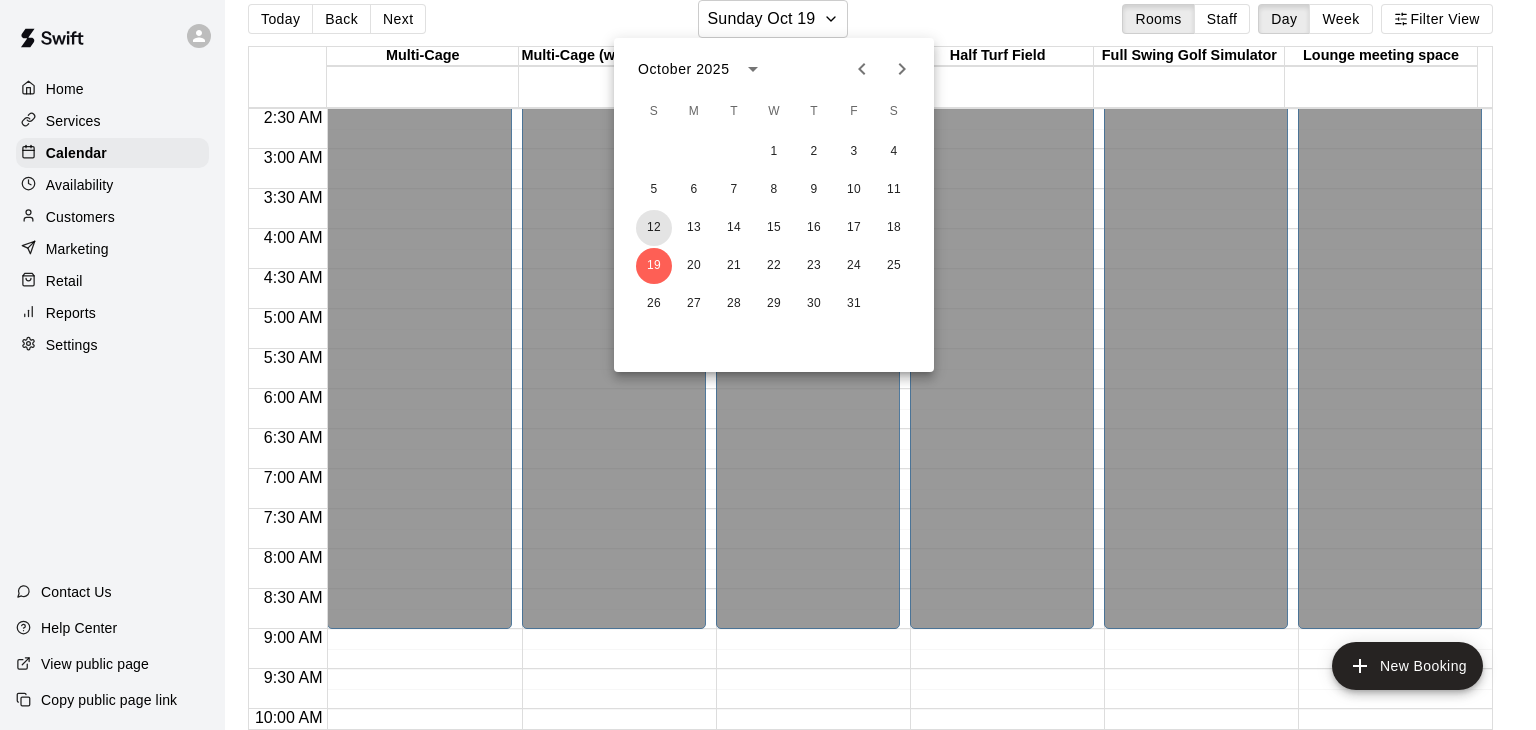 drag, startPoint x: 657, startPoint y: 224, endPoint x: 672, endPoint y: 224, distance: 15 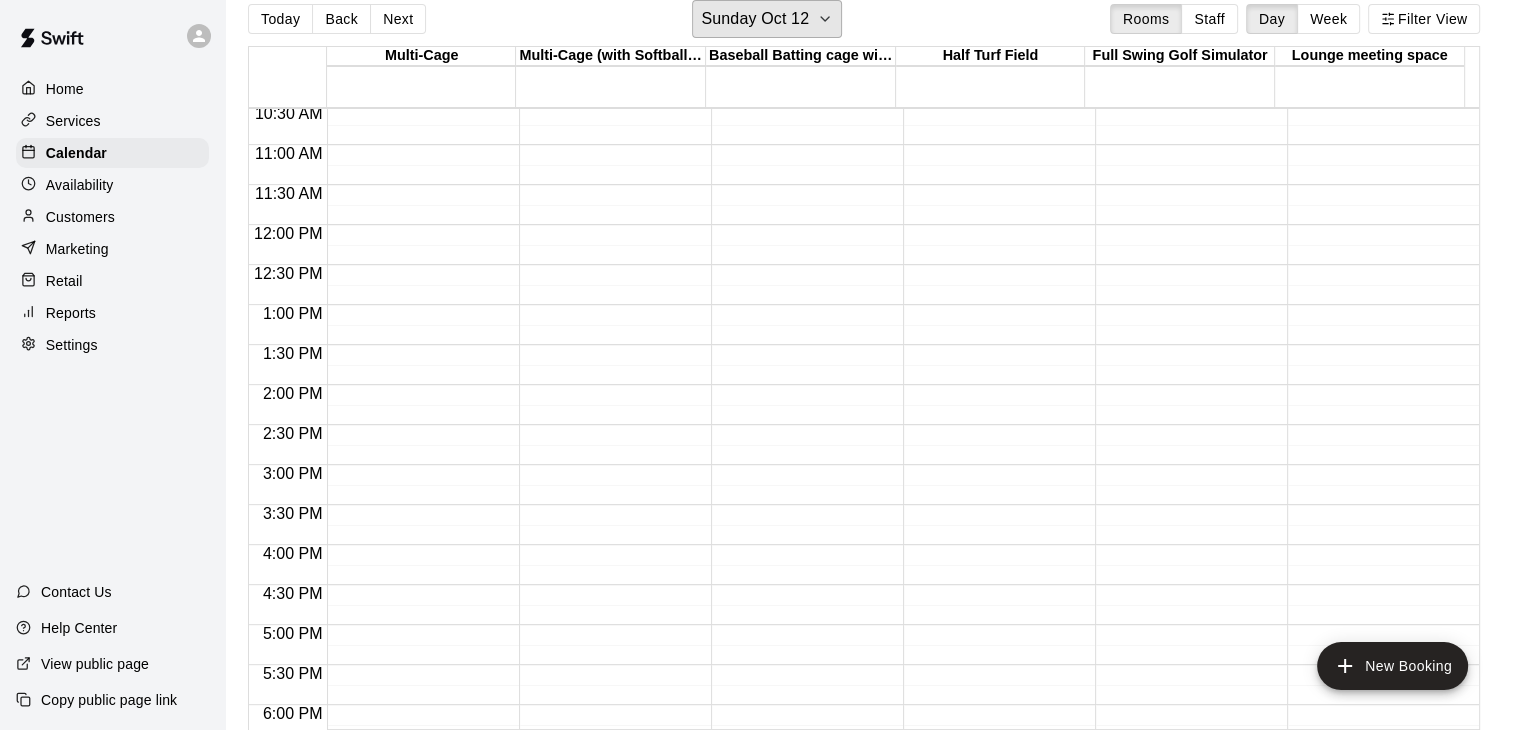 scroll, scrollTop: 600, scrollLeft: 0, axis: vertical 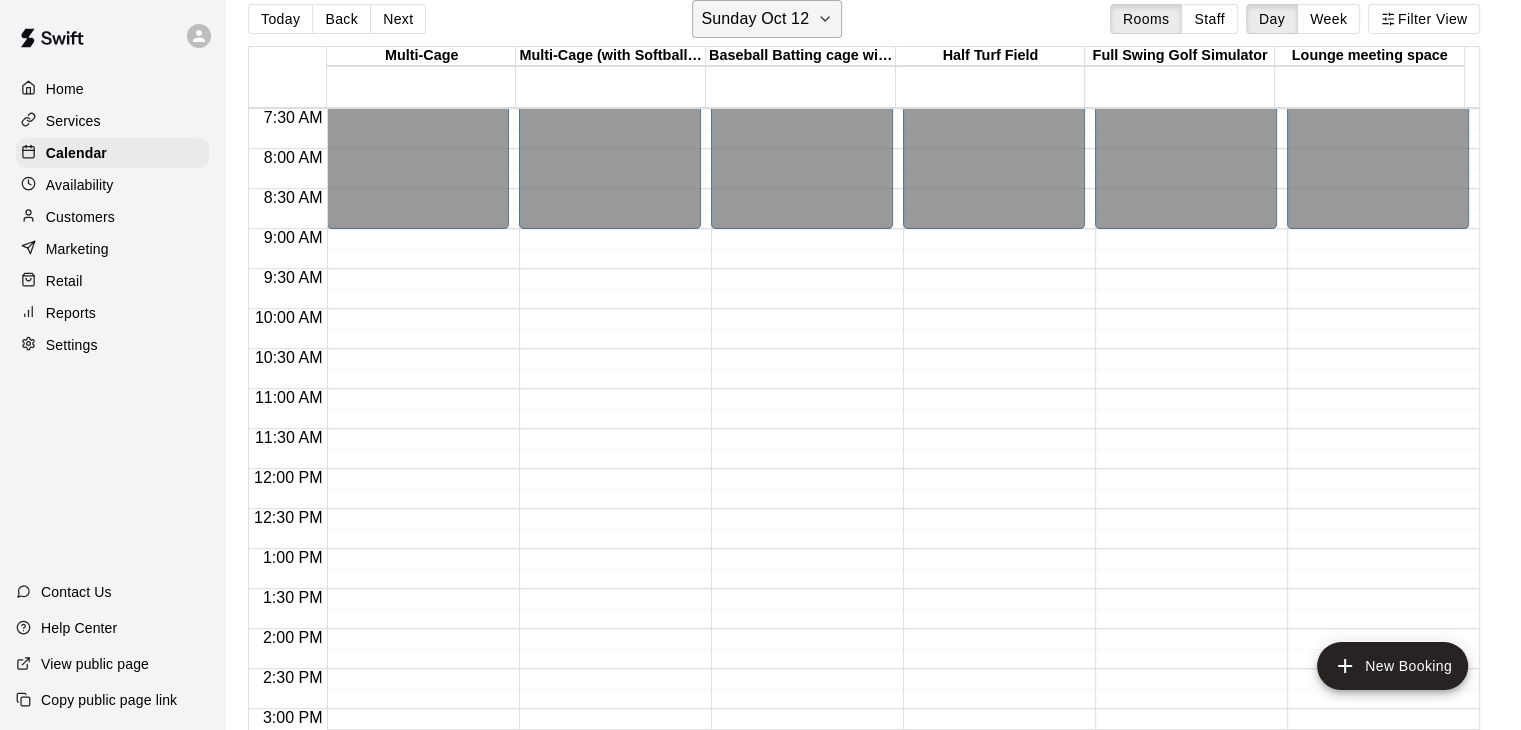 click on "Sunday Oct 12" at bounding box center [755, 19] 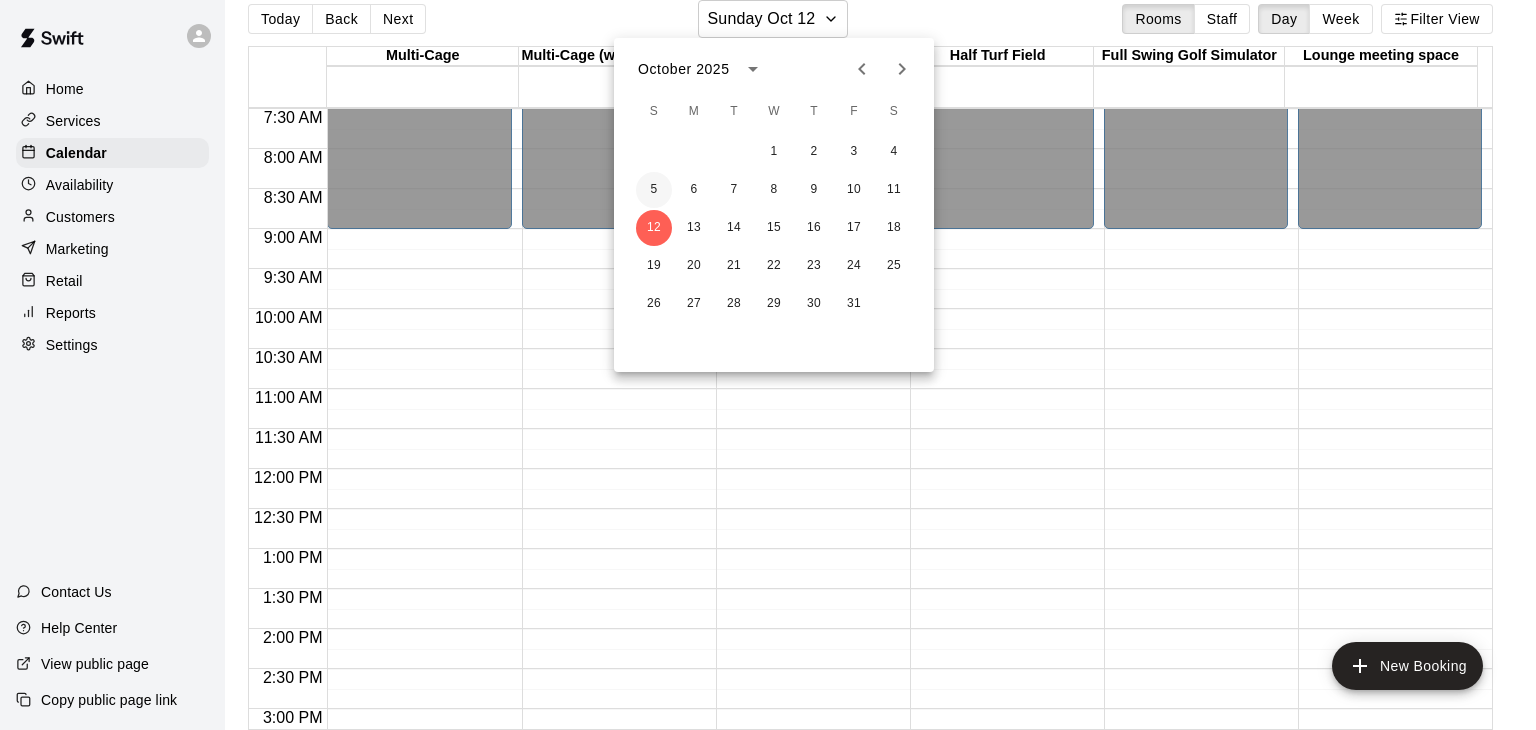 click on "5" at bounding box center [654, 190] 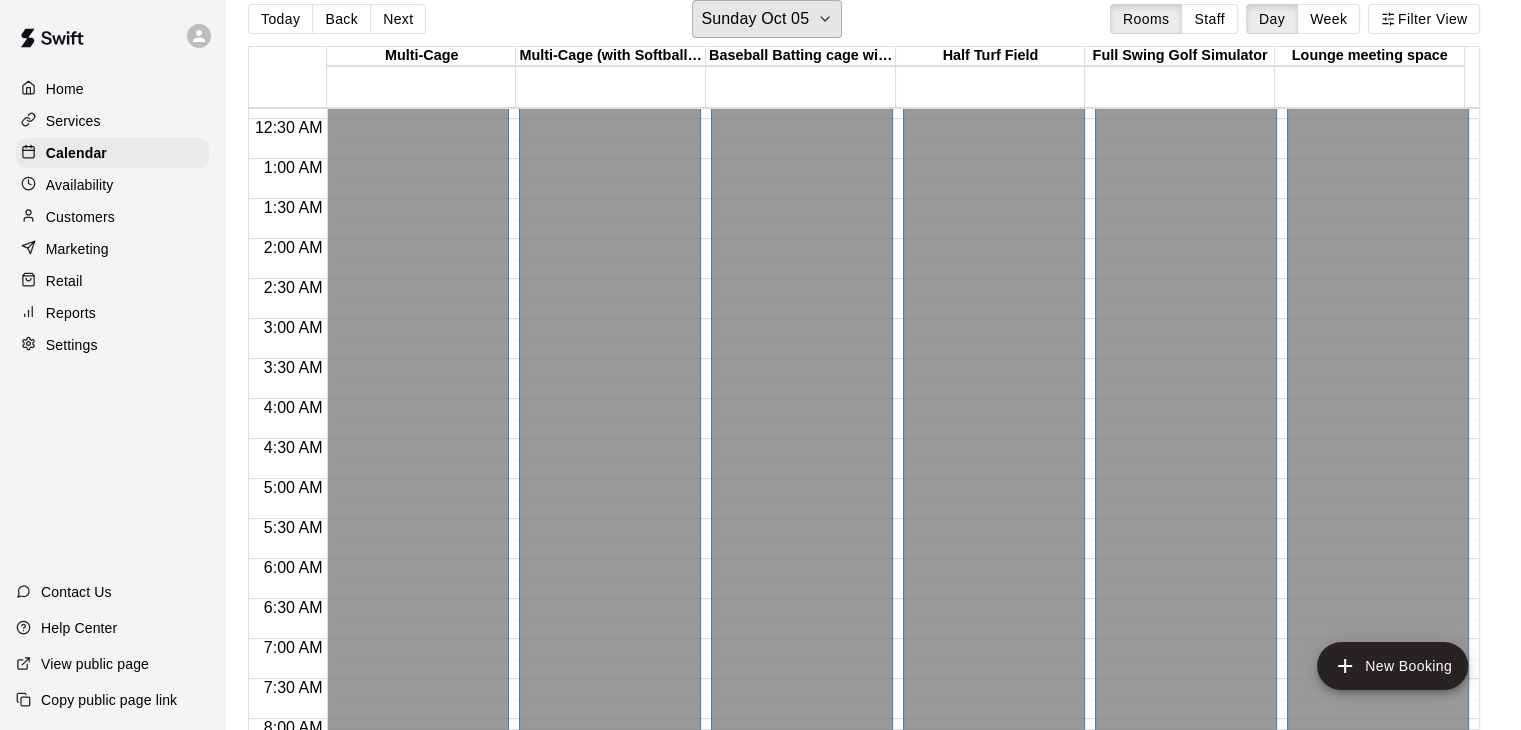 scroll, scrollTop: 0, scrollLeft: 0, axis: both 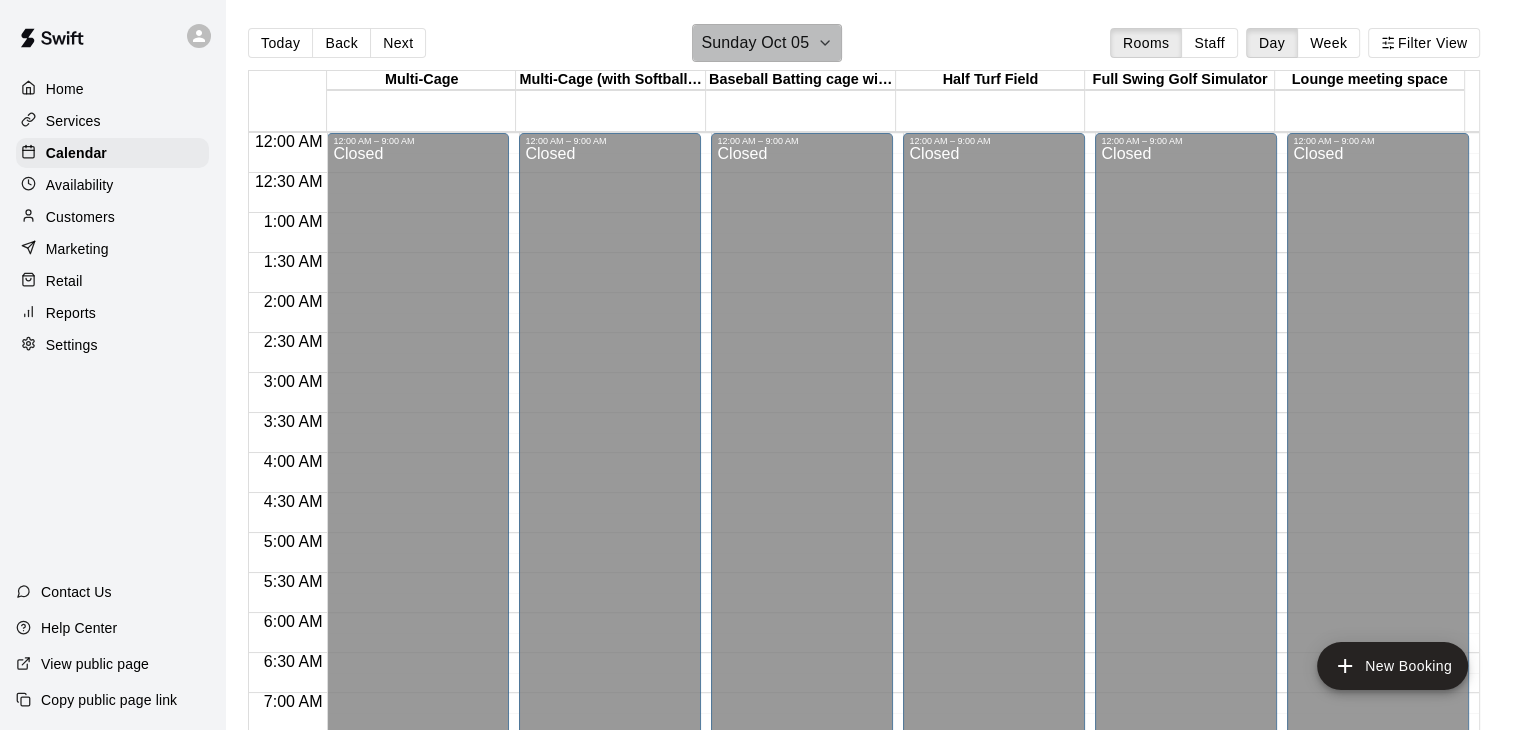 click 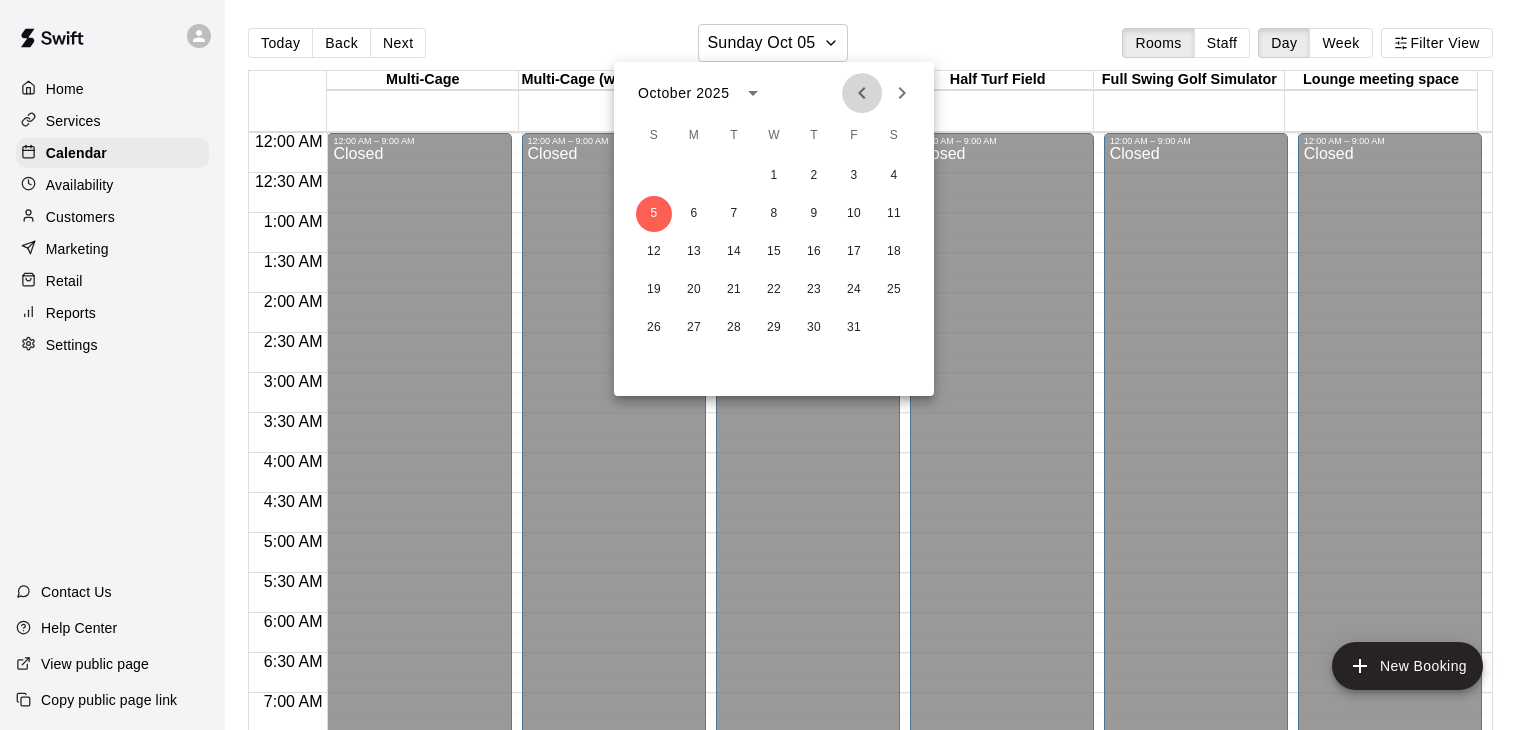 click 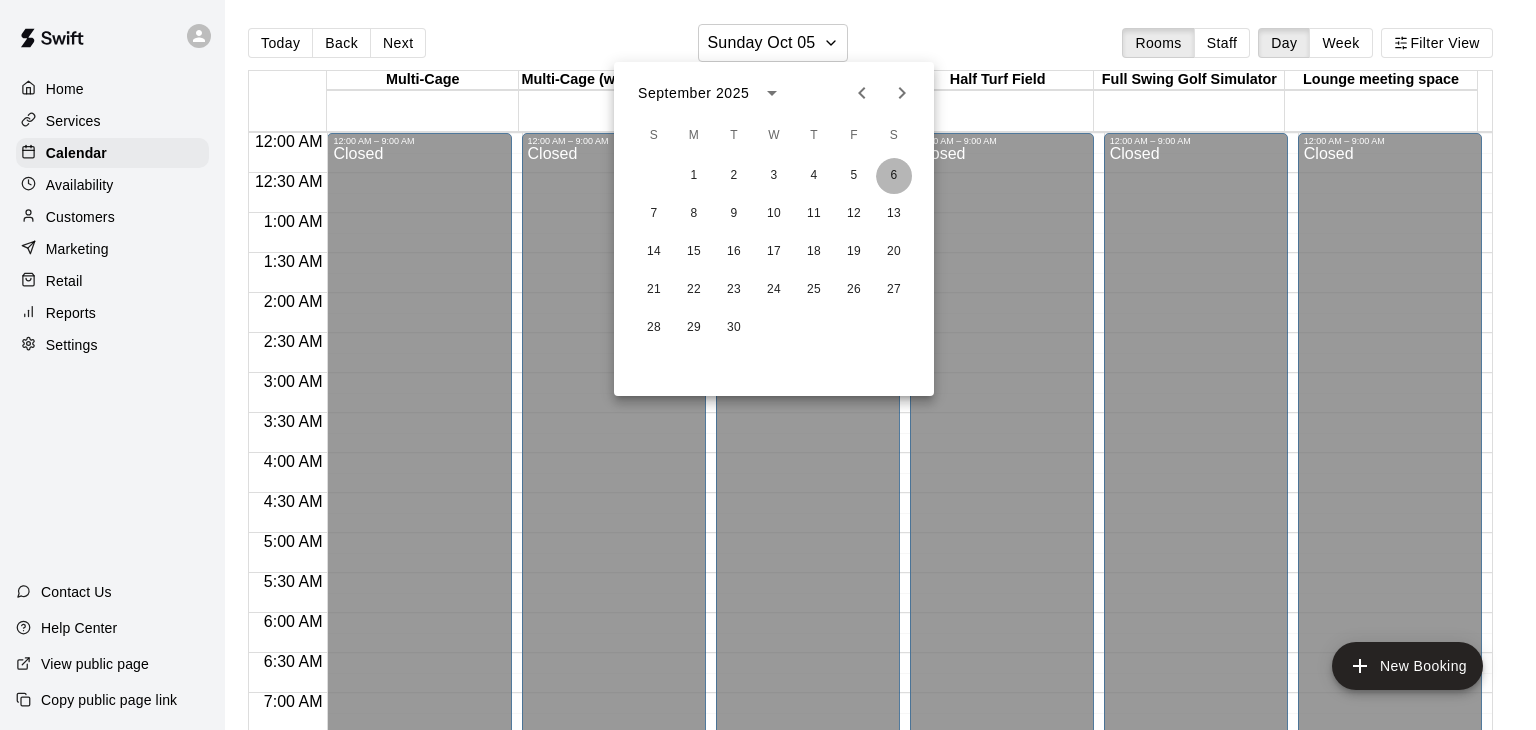 click on "6" at bounding box center [894, 176] 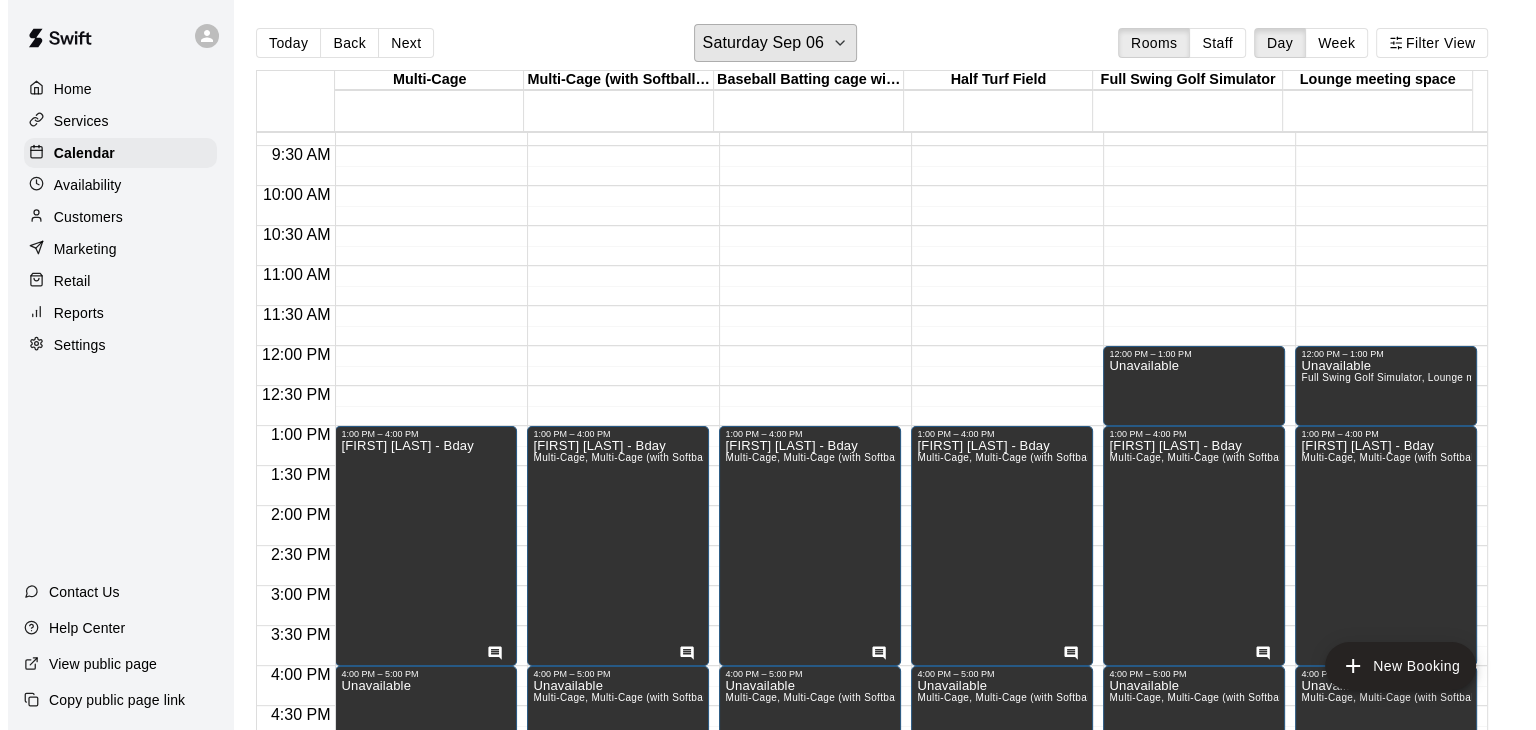scroll, scrollTop: 700, scrollLeft: 0, axis: vertical 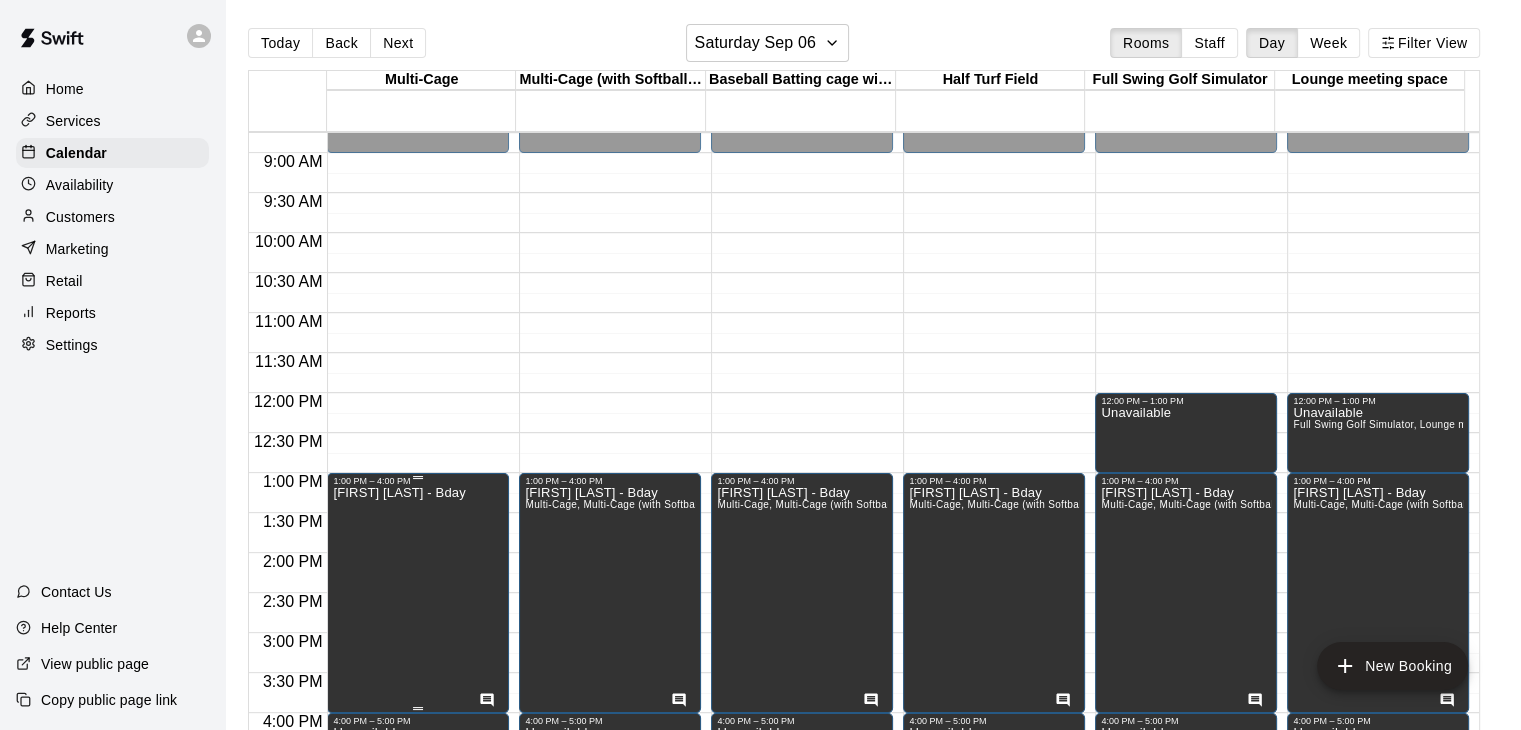 click on "[FIRST] [LAST] - Bday" at bounding box center [399, 851] 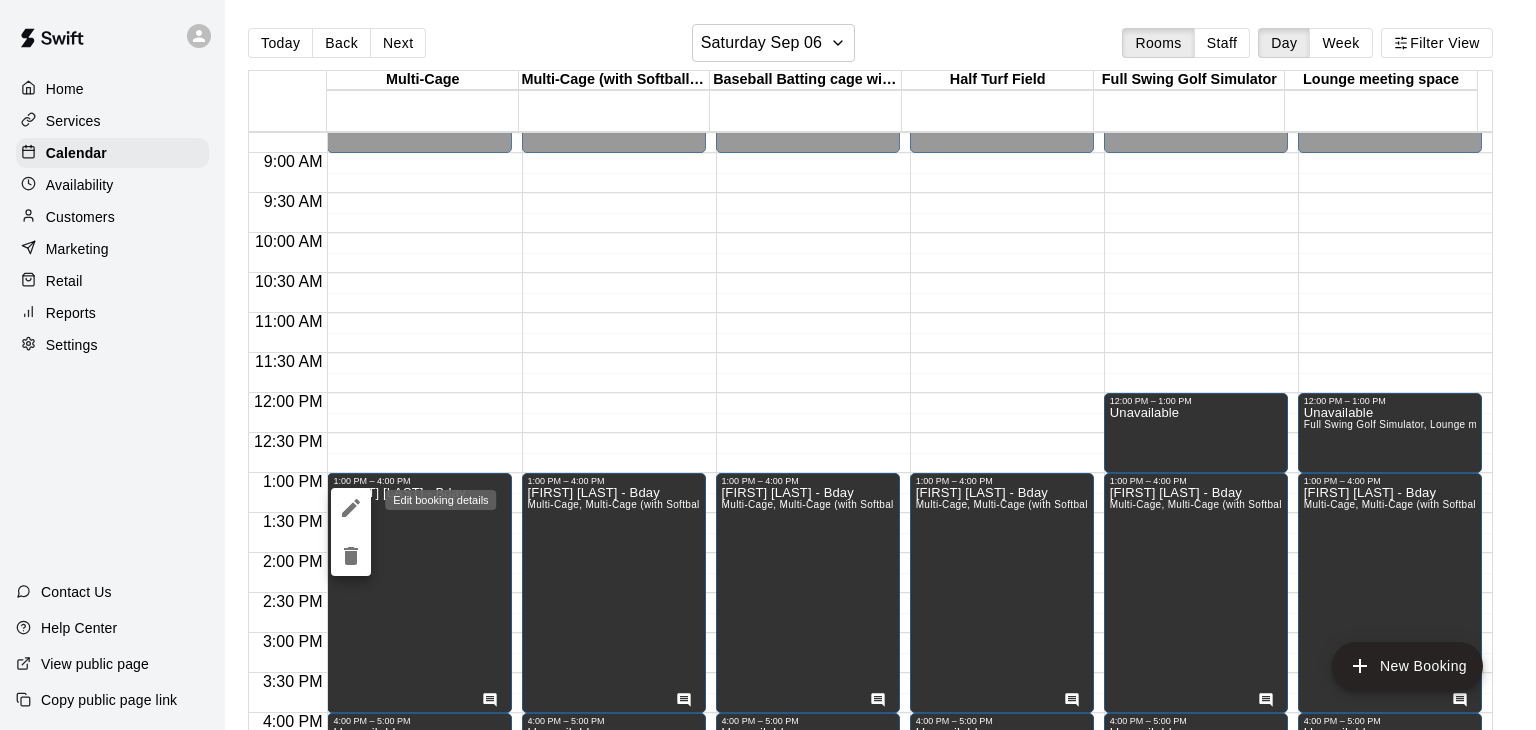 drag, startPoint x: 348, startPoint y: 502, endPoint x: 367, endPoint y: 505, distance: 19.235384 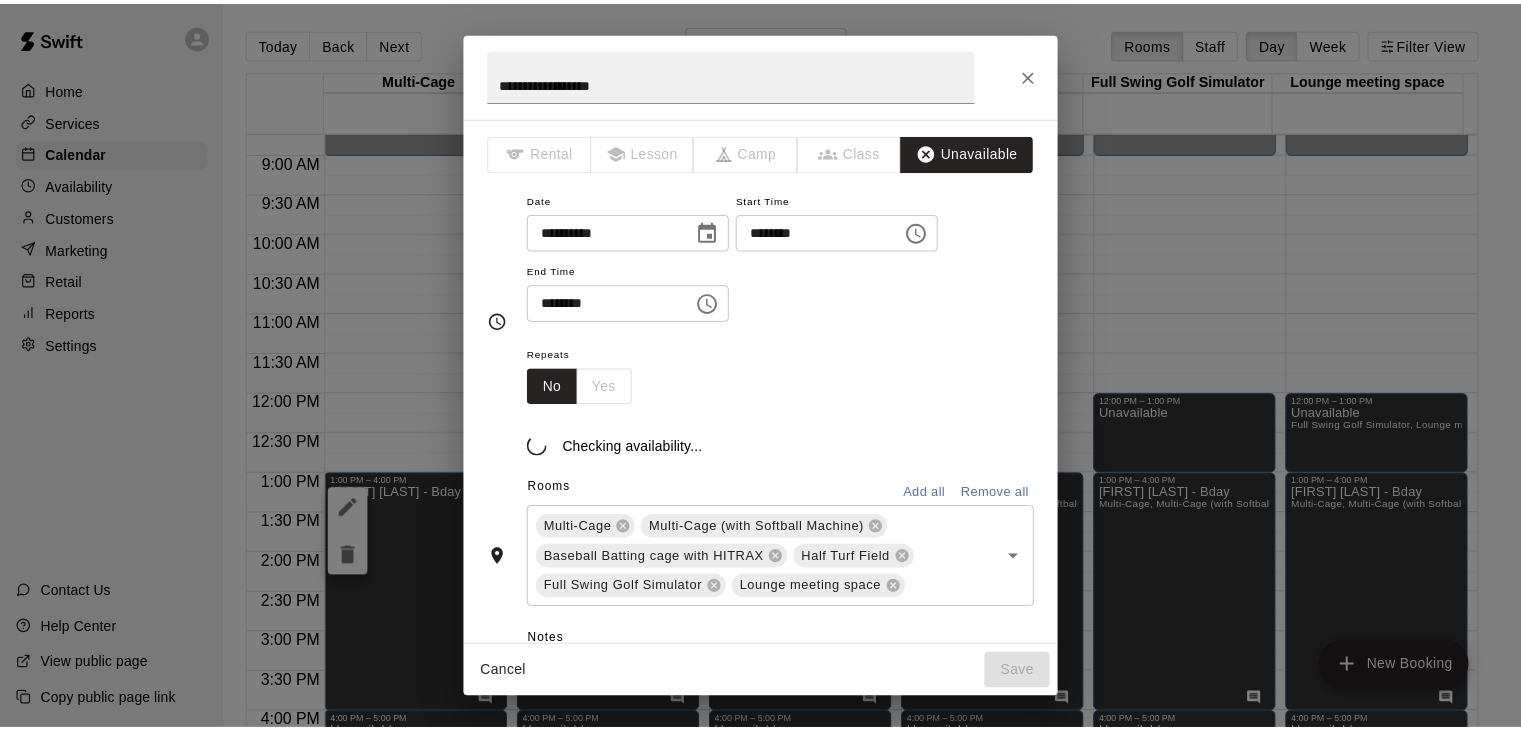 scroll, scrollTop: 240, scrollLeft: 0, axis: vertical 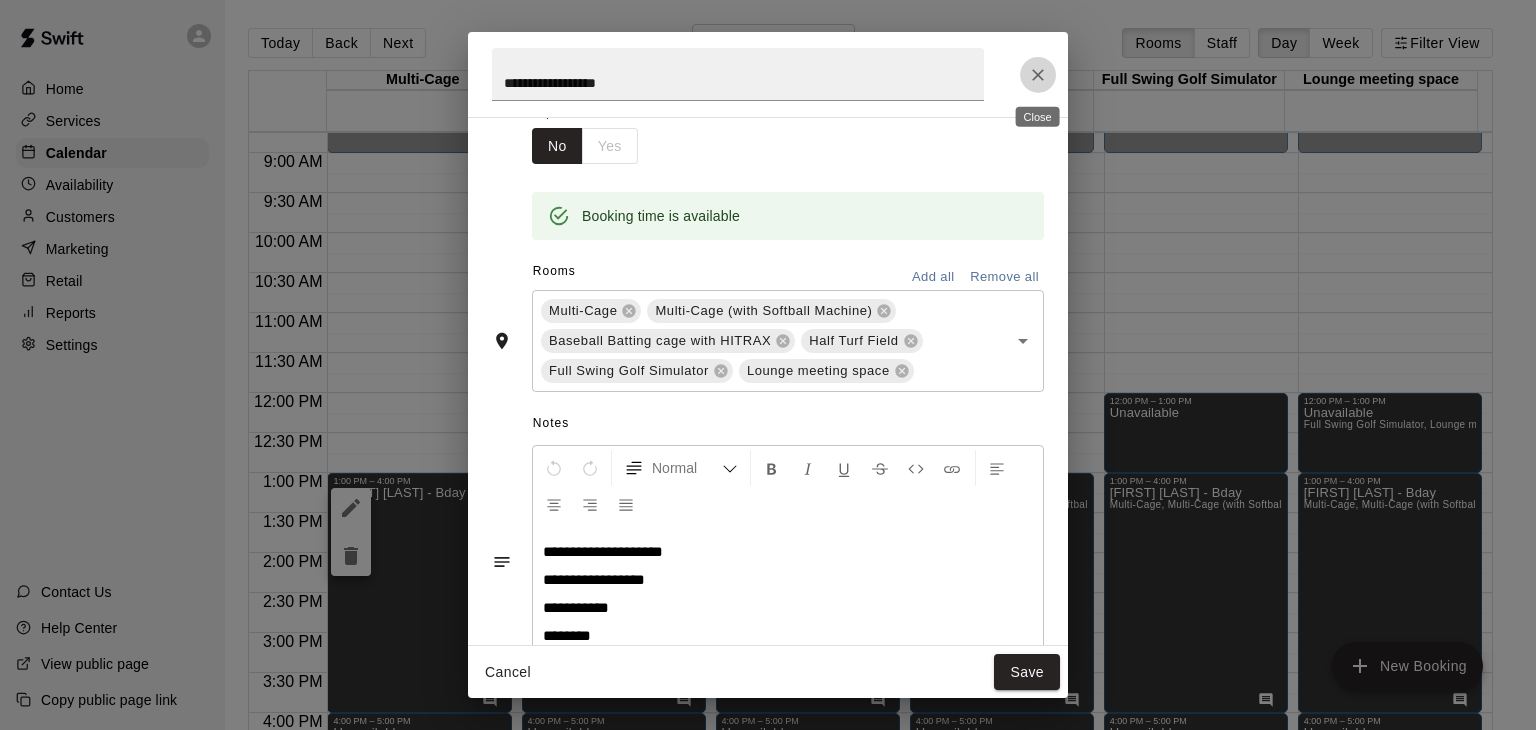 click 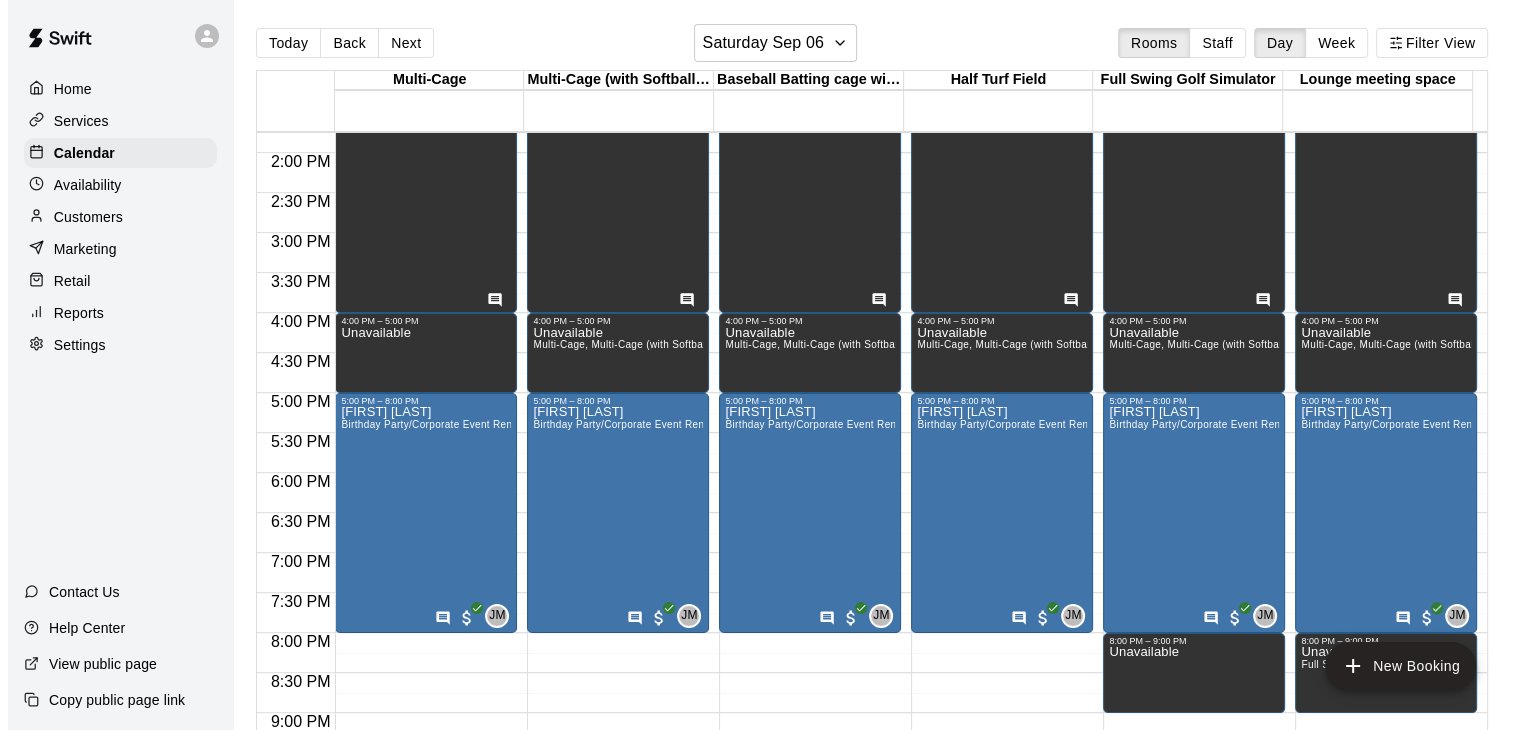 scroll, scrollTop: 1300, scrollLeft: 0, axis: vertical 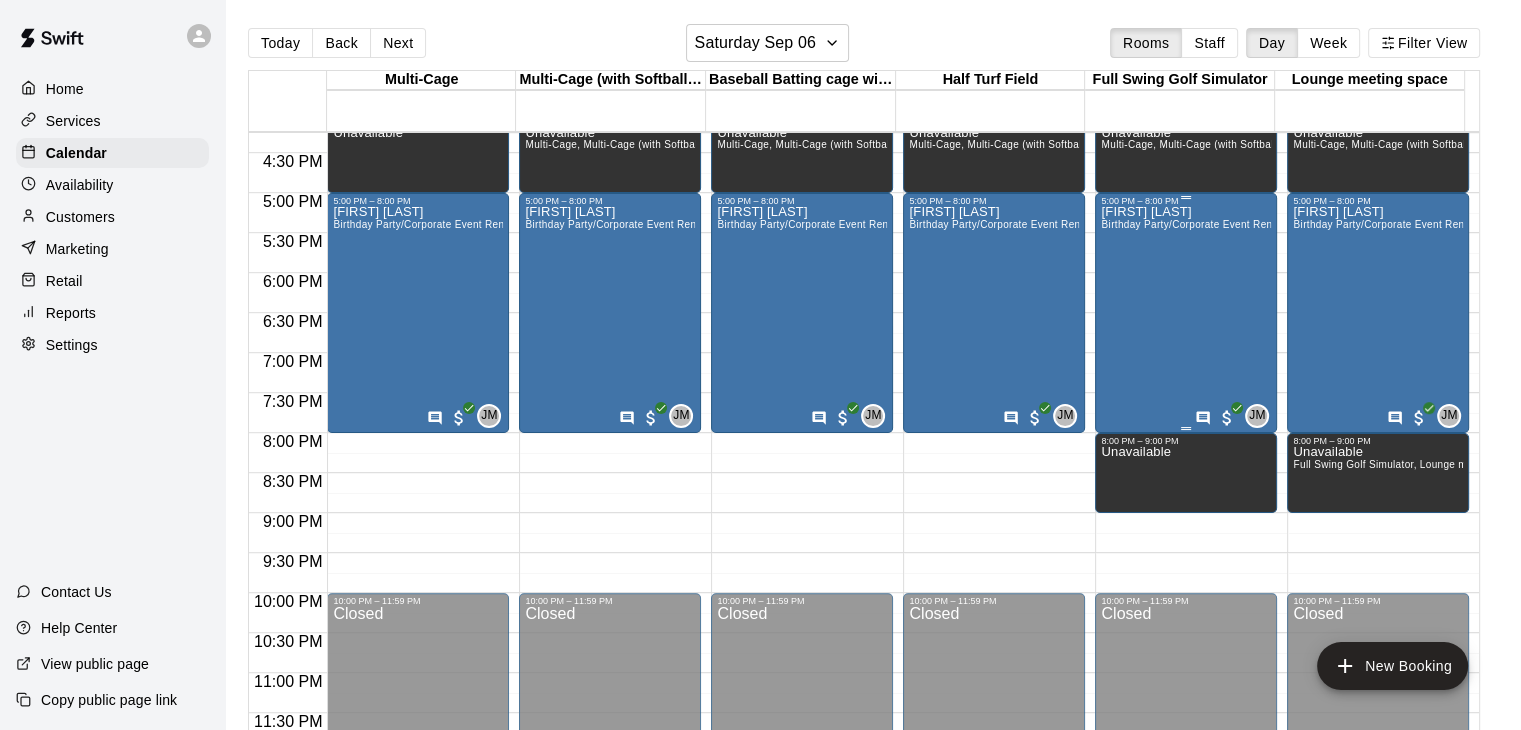 click on "[FIRST] [LAST] Birthday Party/Corporate Event Rental (3 HOURS)" at bounding box center (1186, 571) 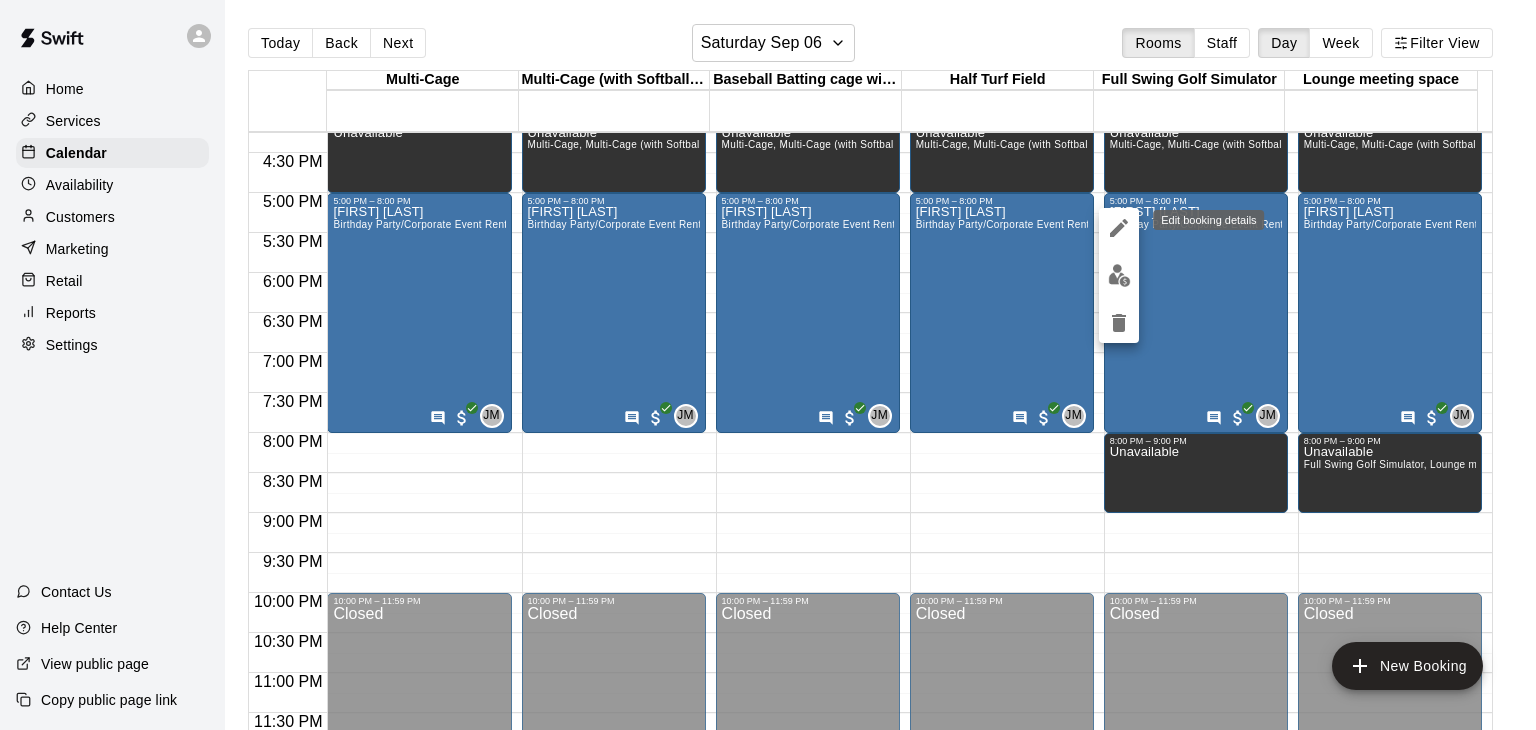 click 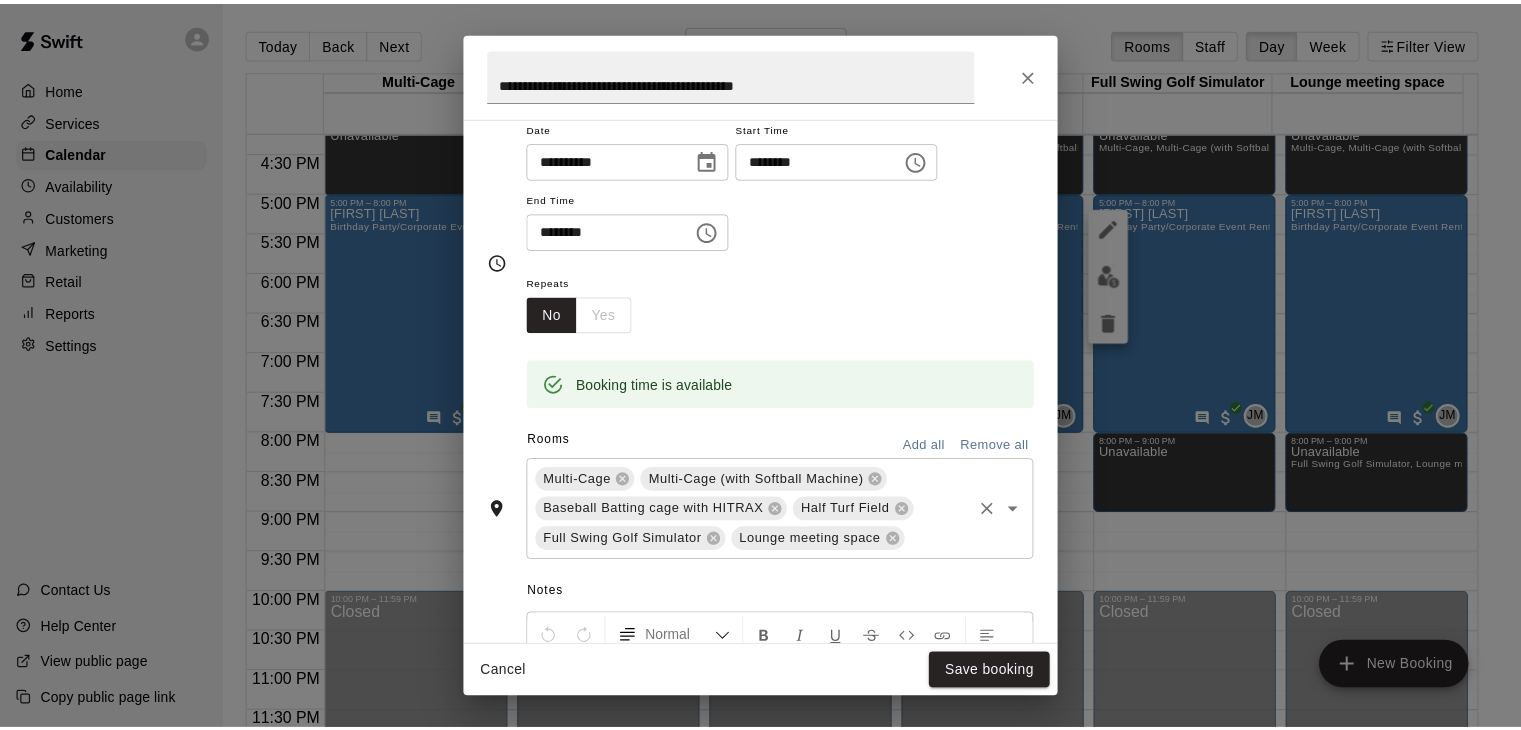 scroll, scrollTop: 112, scrollLeft: 0, axis: vertical 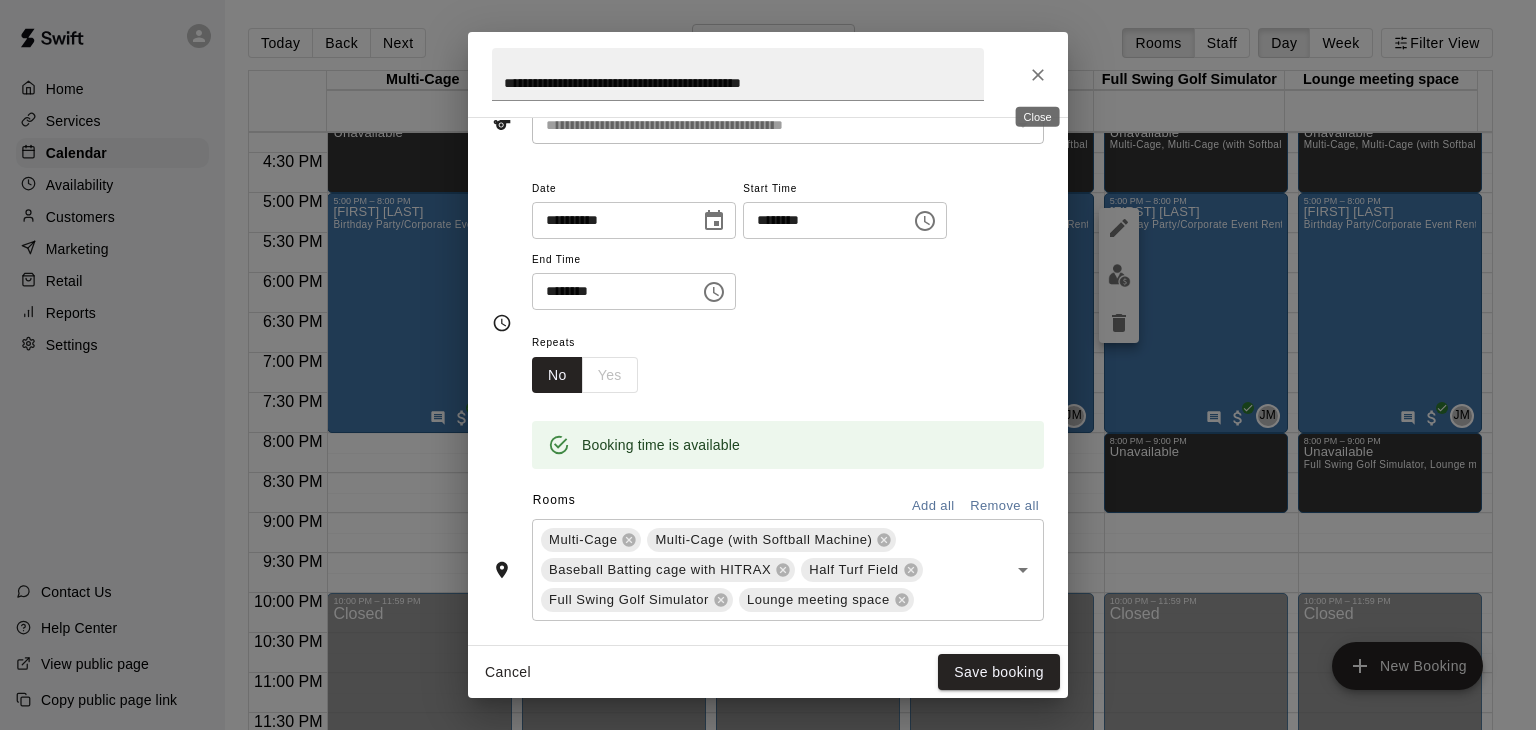 click 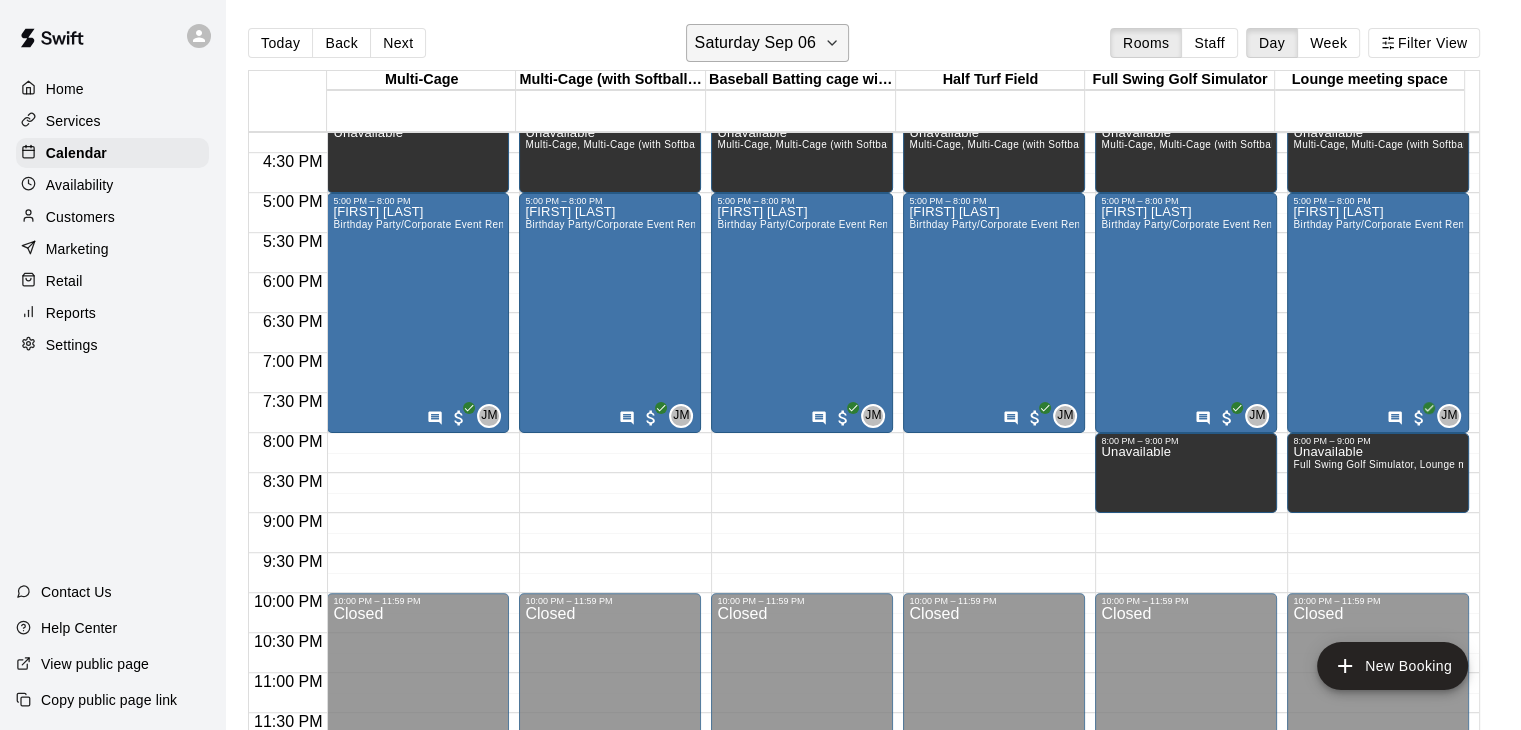 click 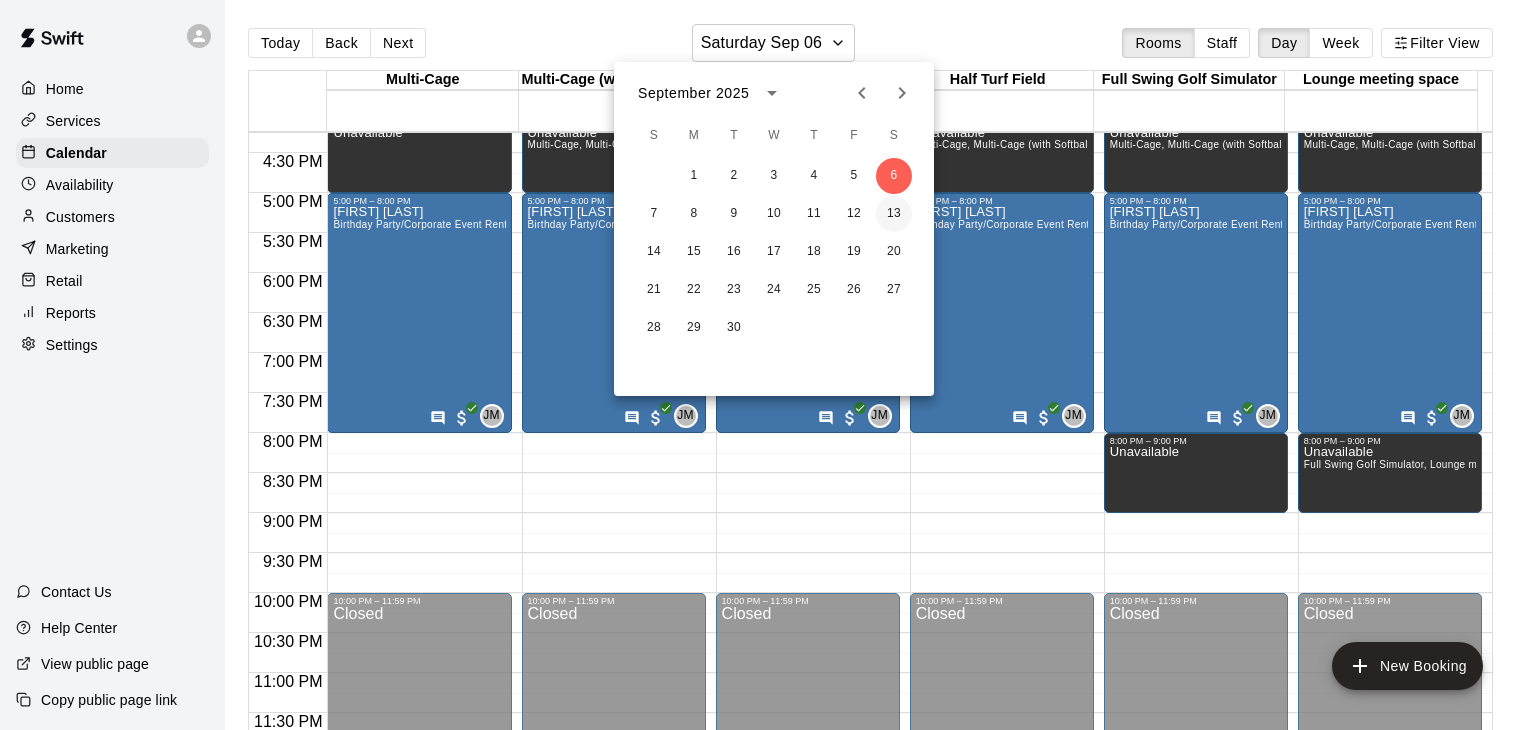 drag, startPoint x: 898, startPoint y: 210, endPoint x: 892, endPoint y: 227, distance: 18.027756 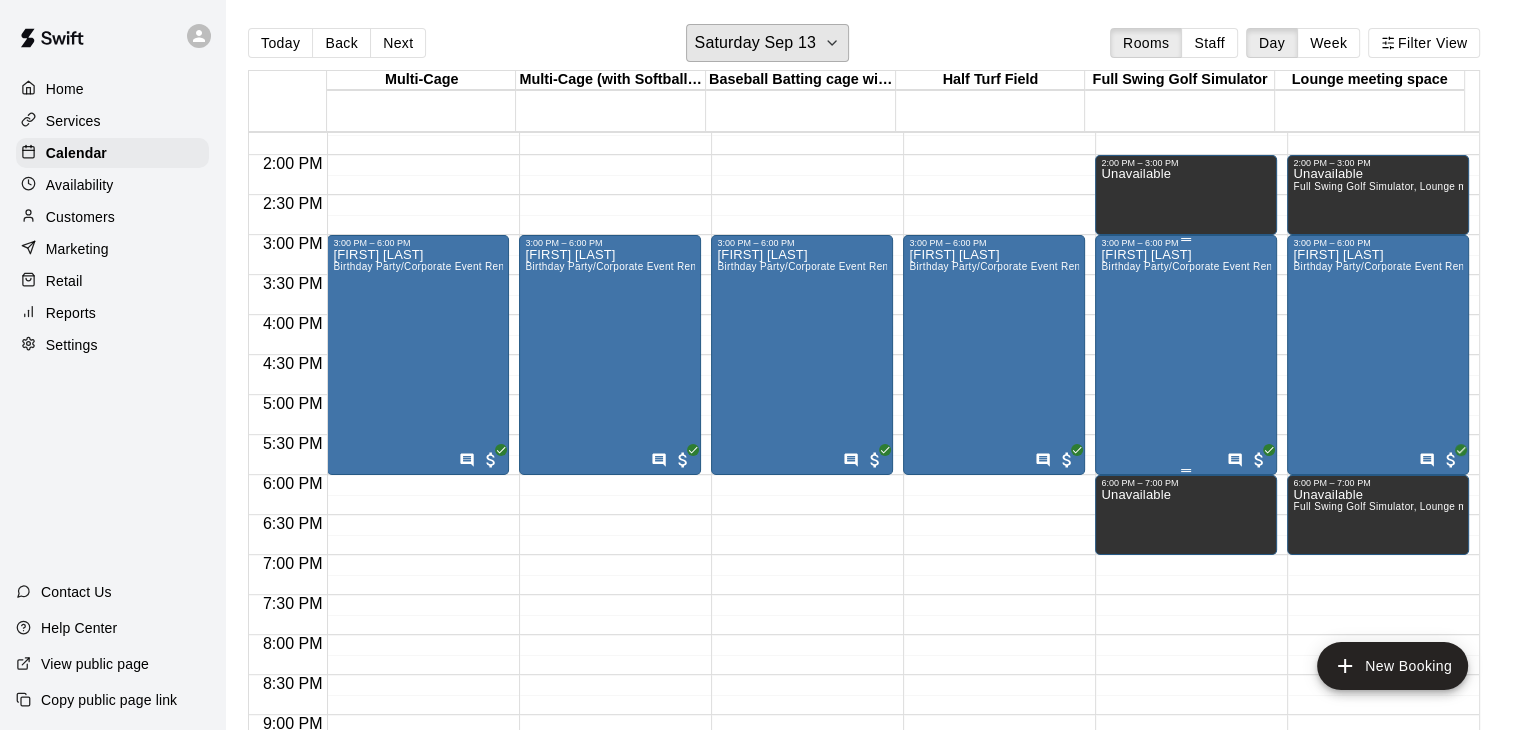 scroll, scrollTop: 1100, scrollLeft: 0, axis: vertical 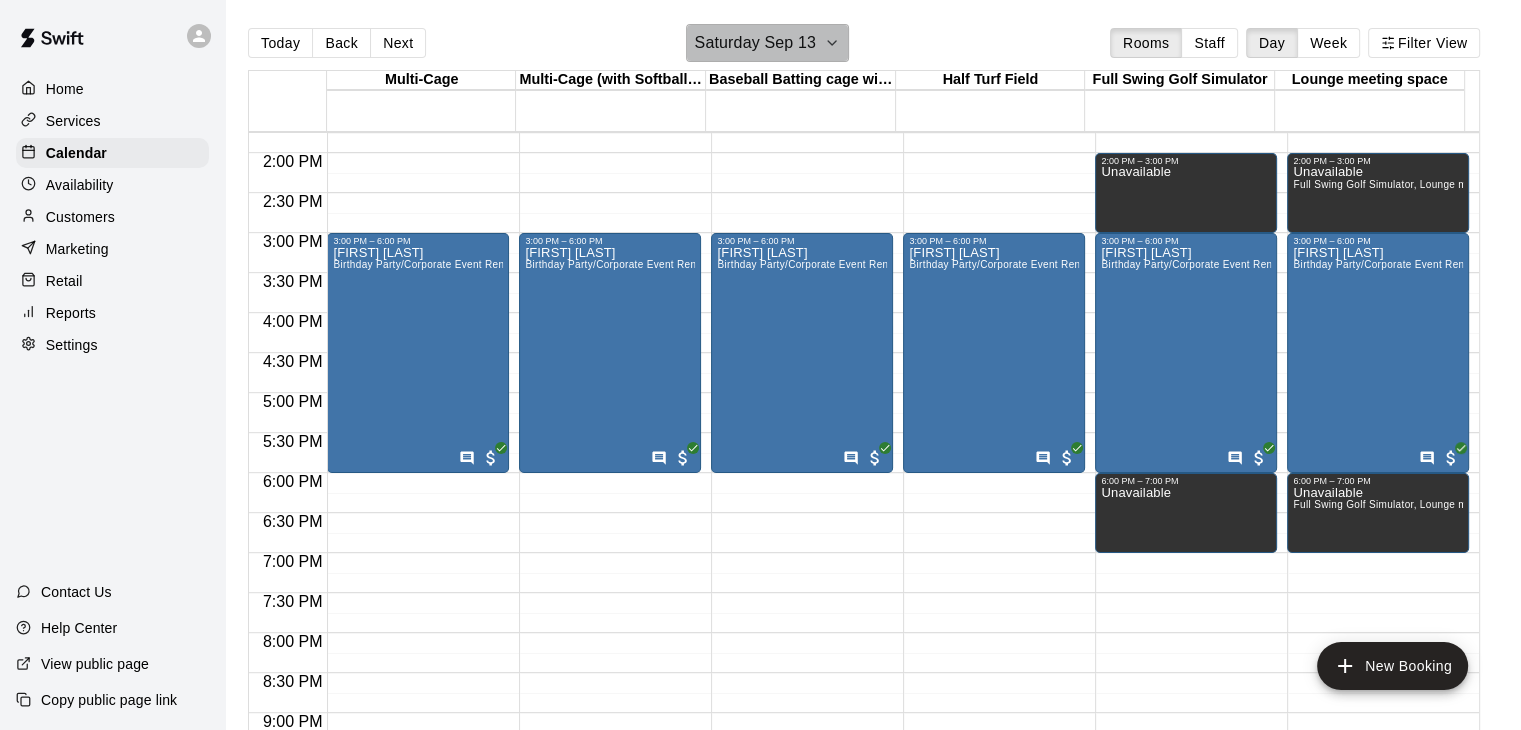 click 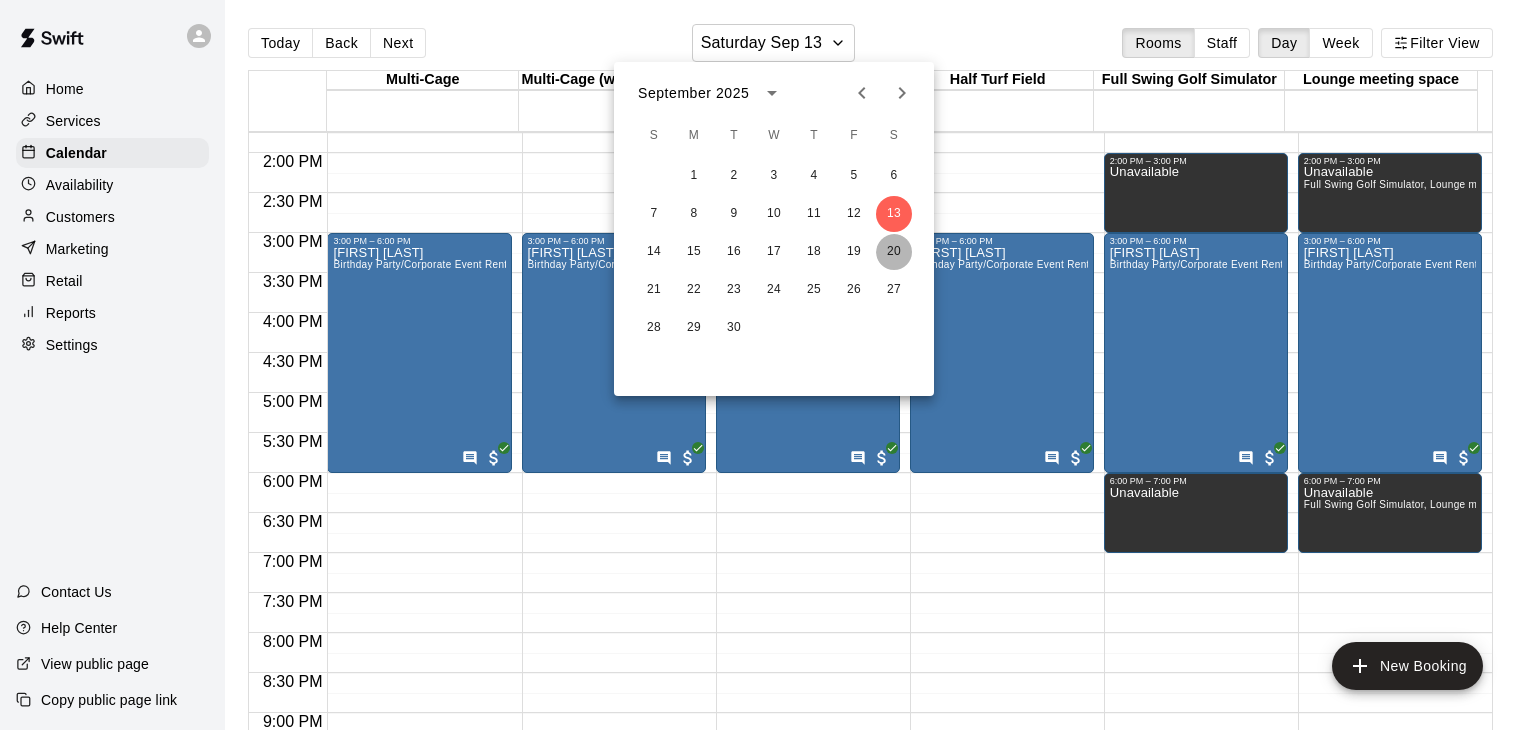 click on "20" at bounding box center [894, 252] 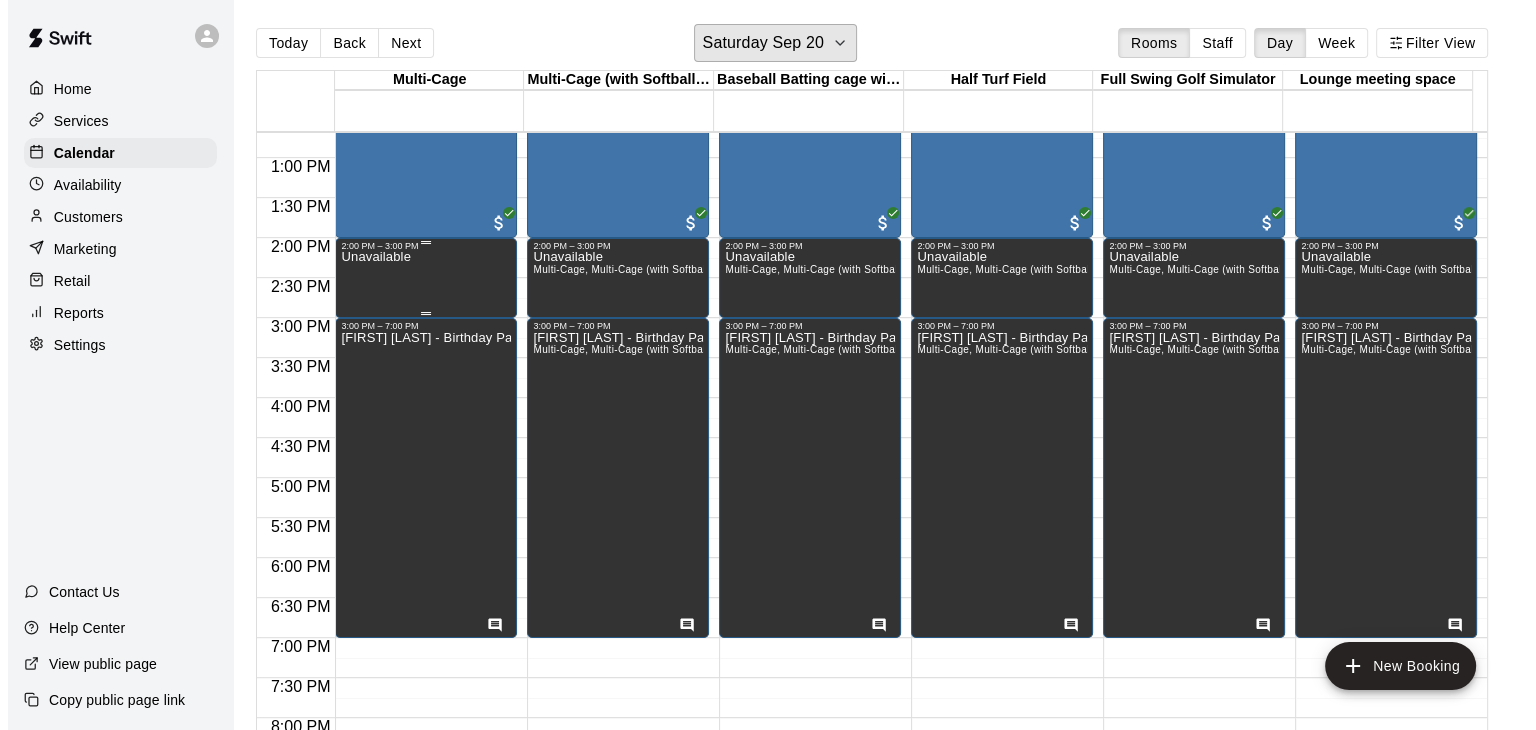 scroll, scrollTop: 900, scrollLeft: 0, axis: vertical 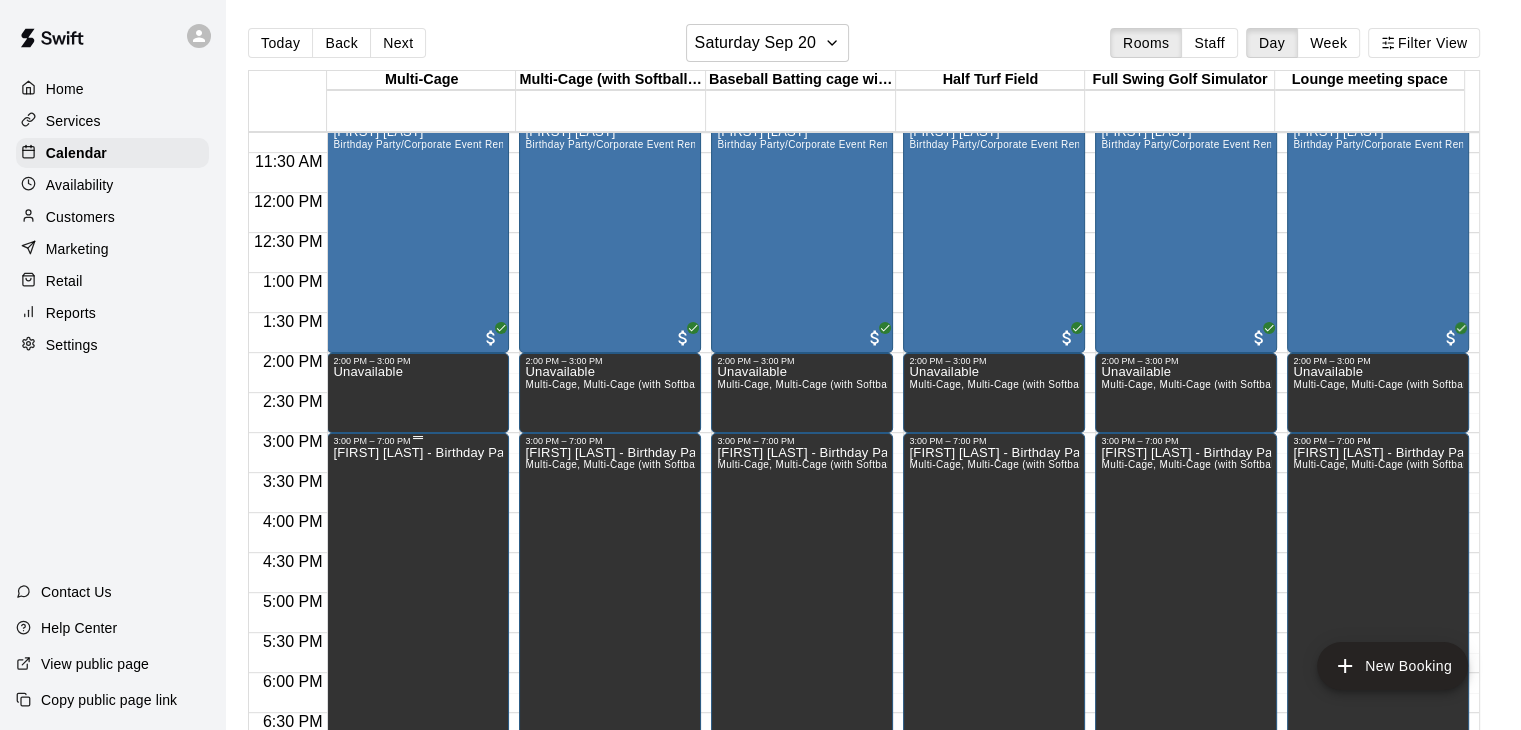 click on "[FIRST] [LAST] - Birthday Party" at bounding box center (418, 811) 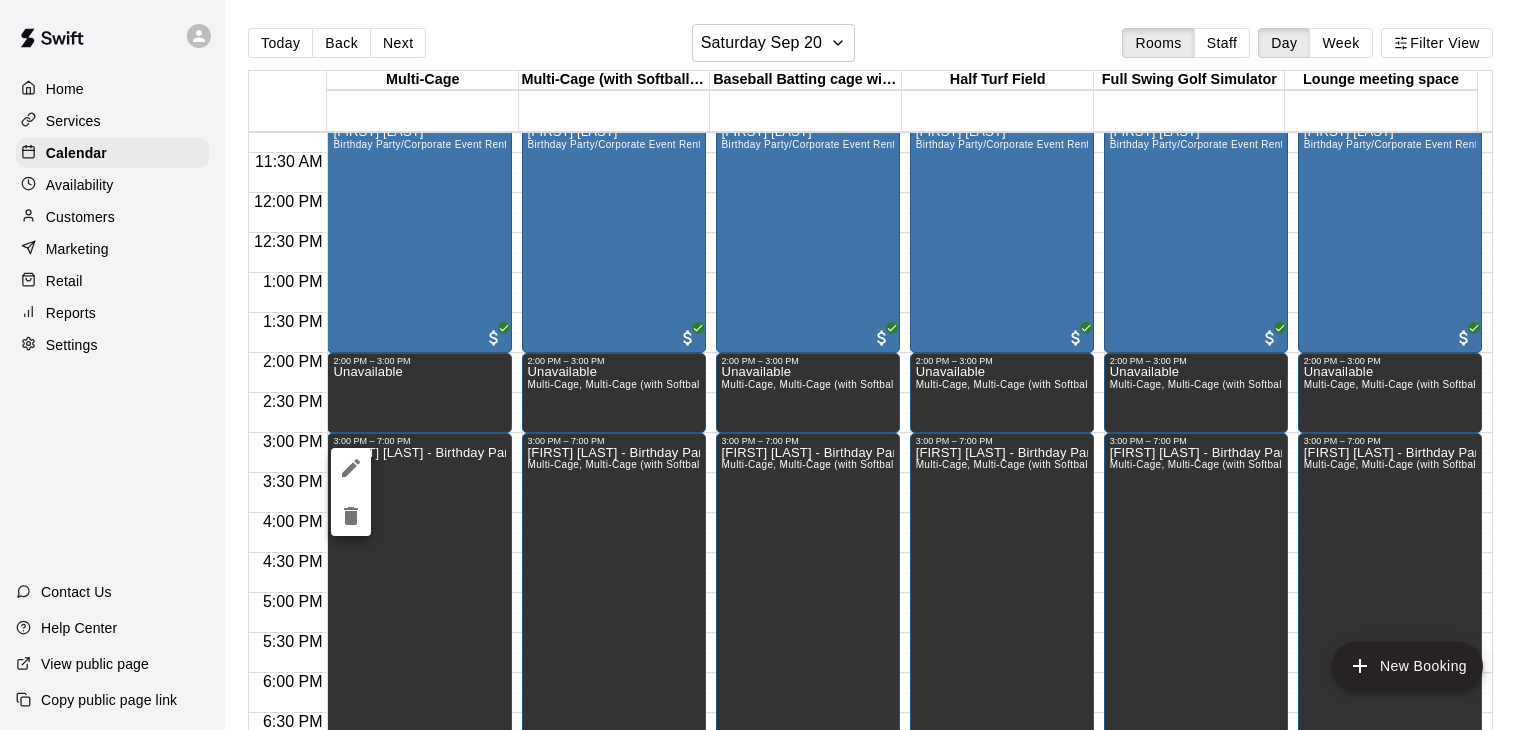 click 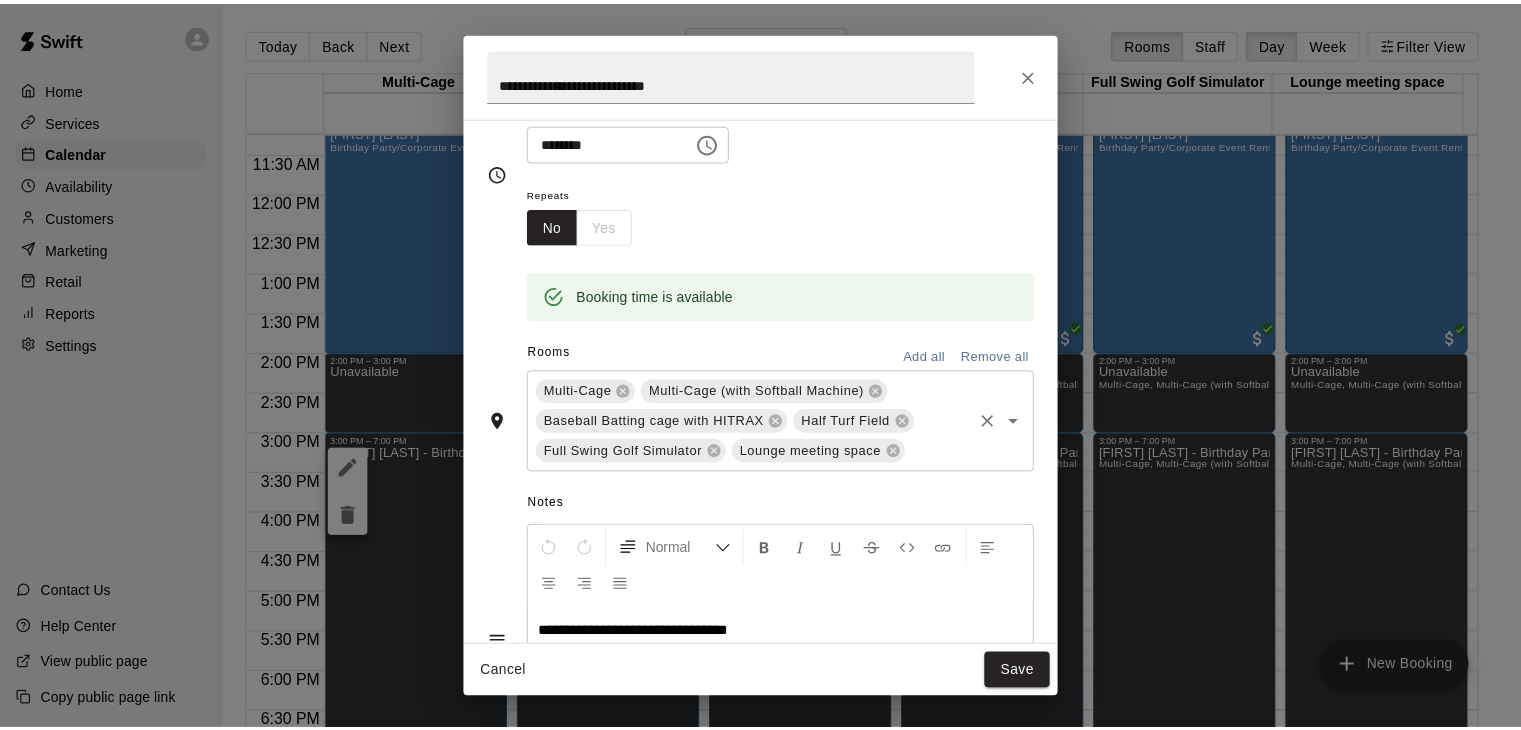 scroll, scrollTop: 184, scrollLeft: 0, axis: vertical 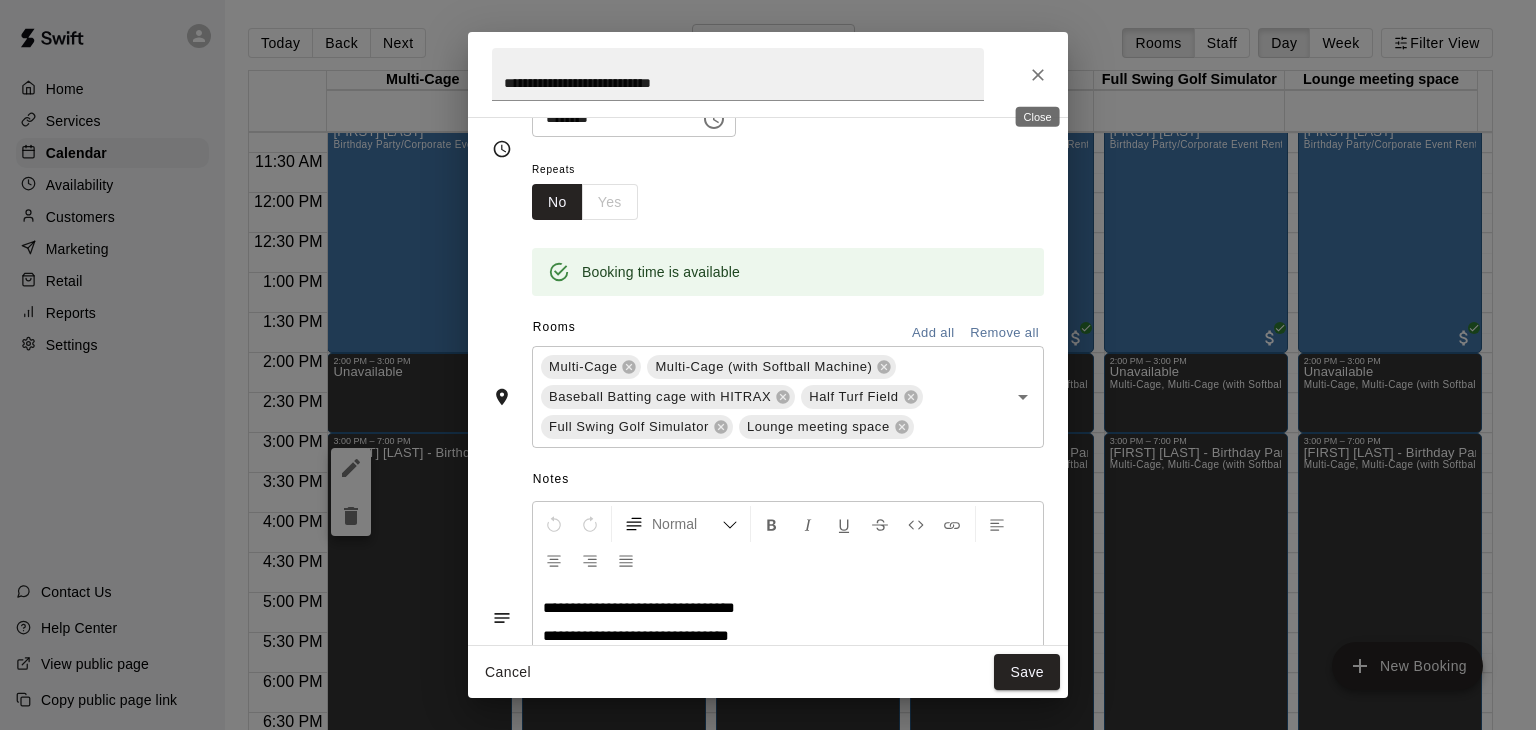 click 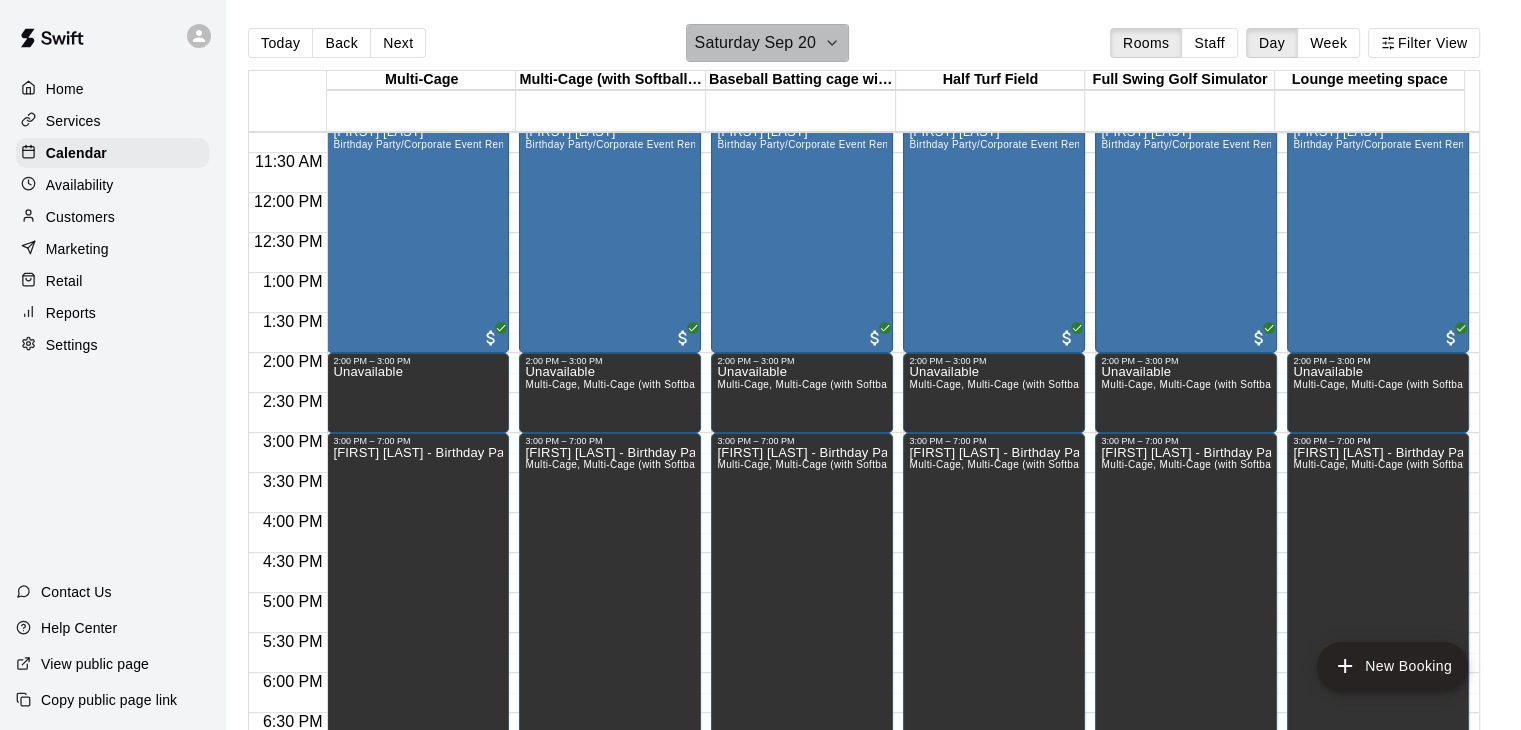 click 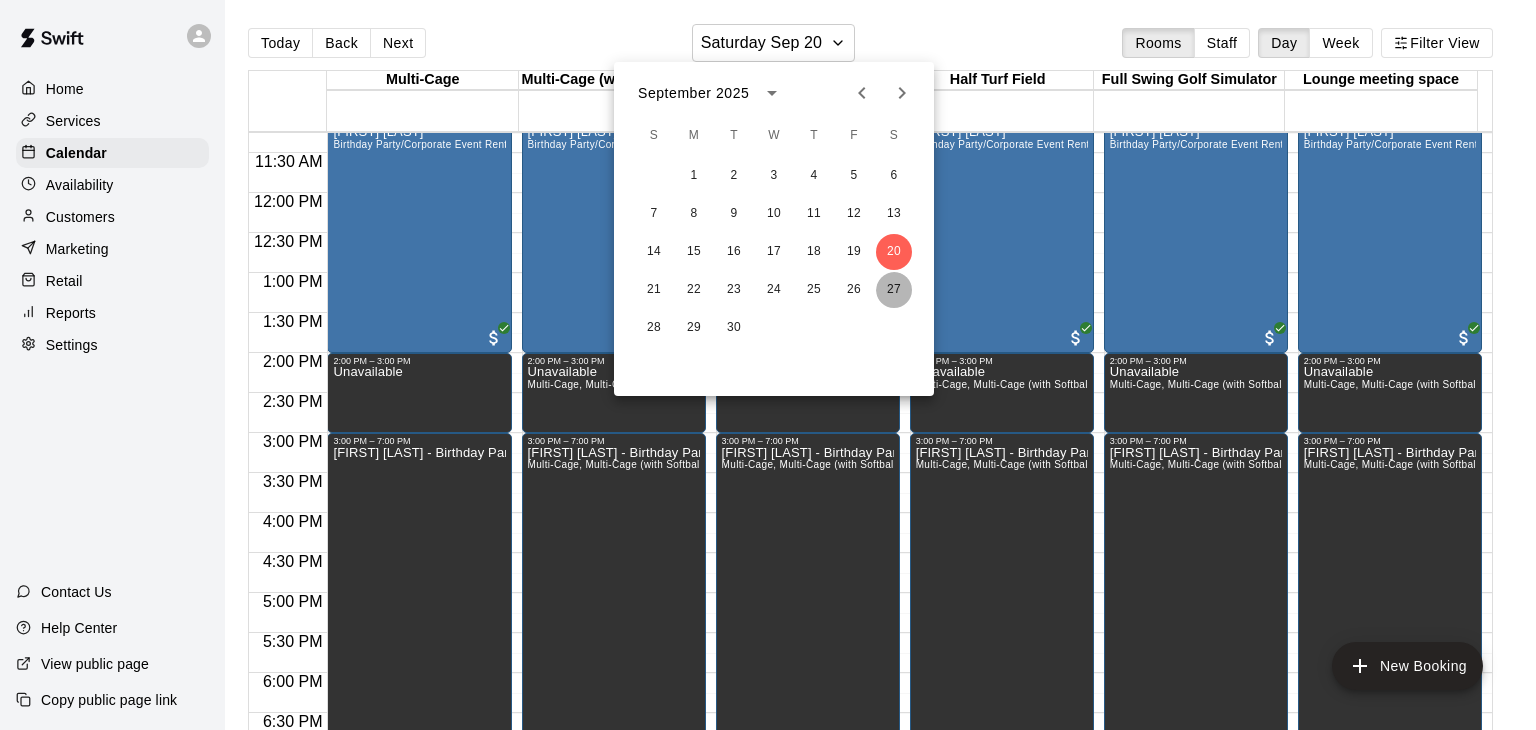 click on "27" at bounding box center [894, 290] 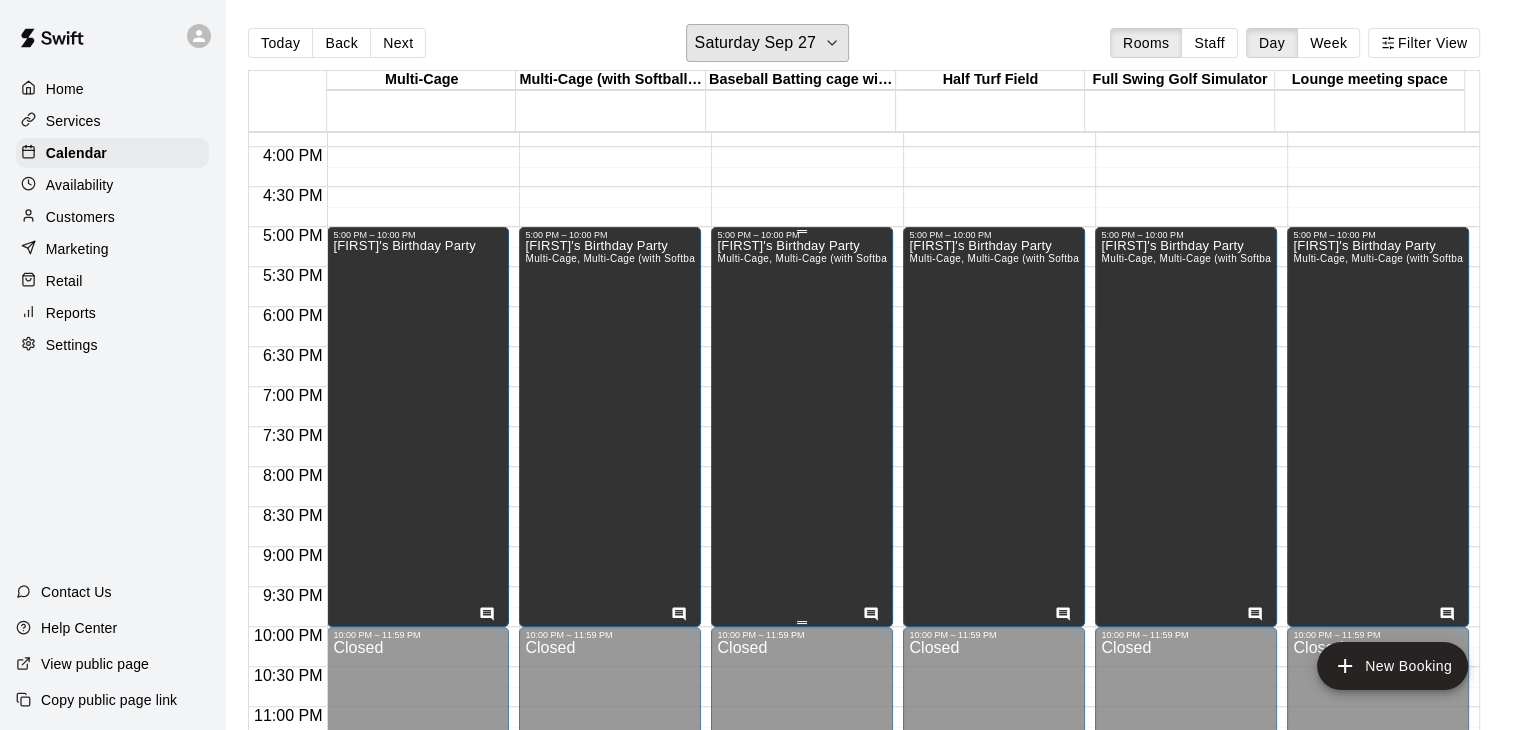scroll, scrollTop: 1300, scrollLeft: 0, axis: vertical 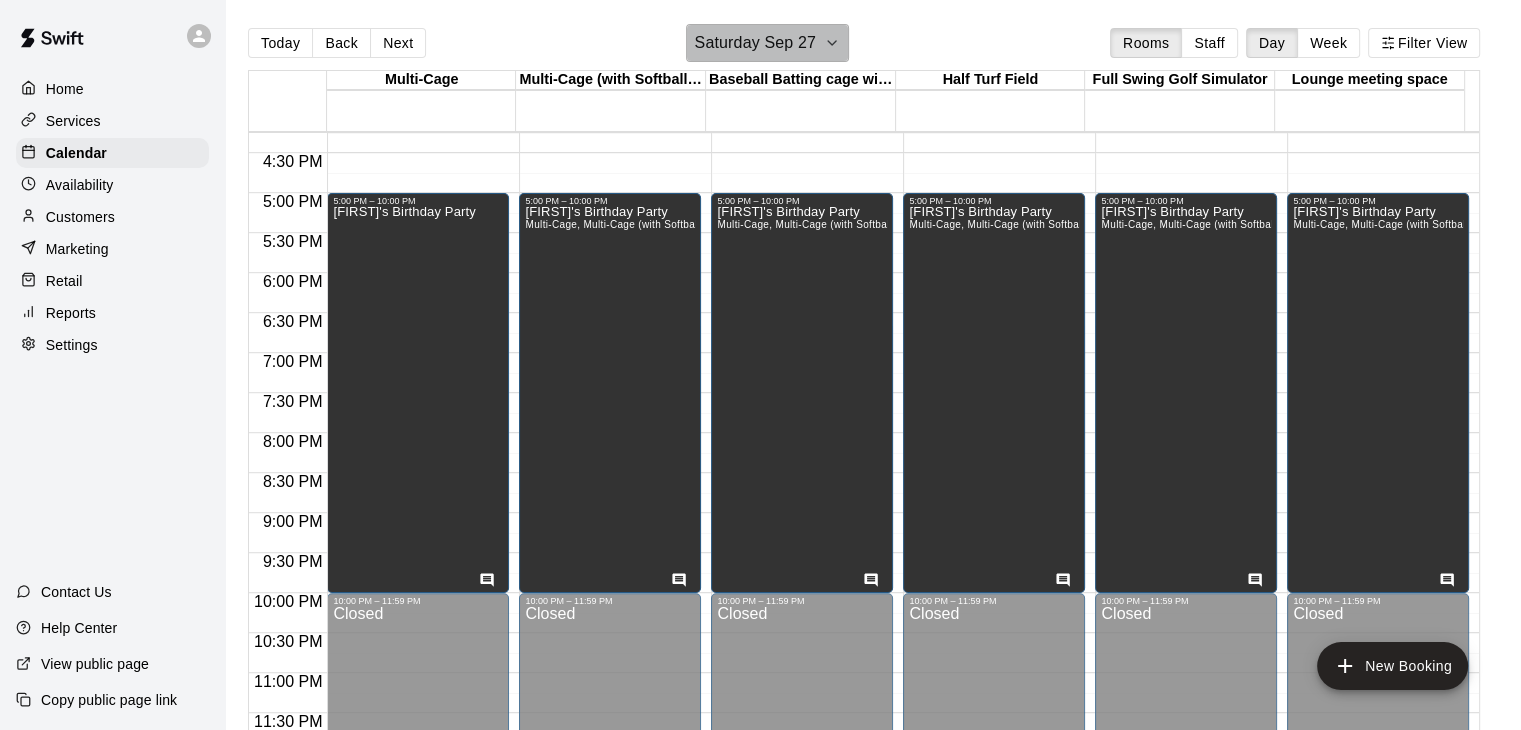 click 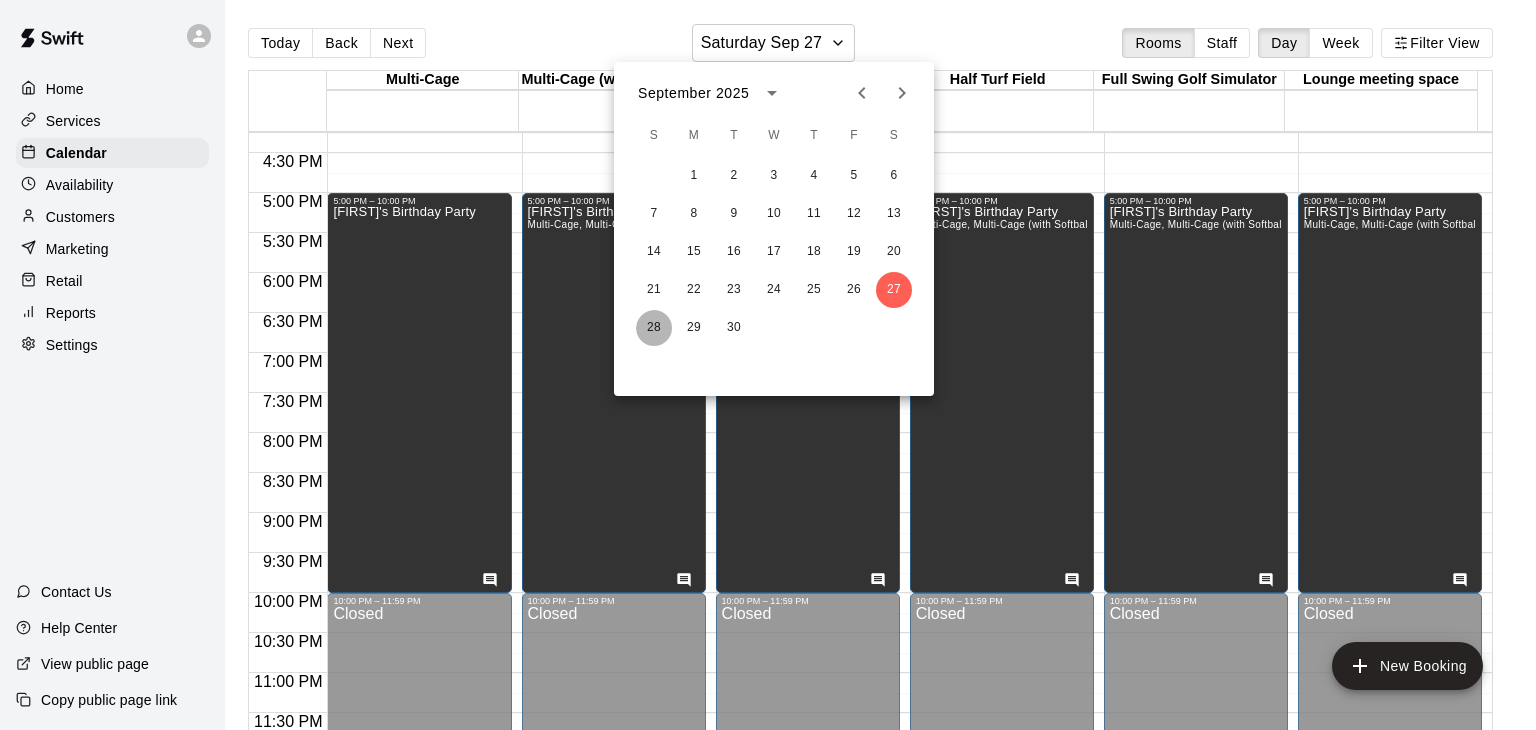 click on "28" at bounding box center [654, 328] 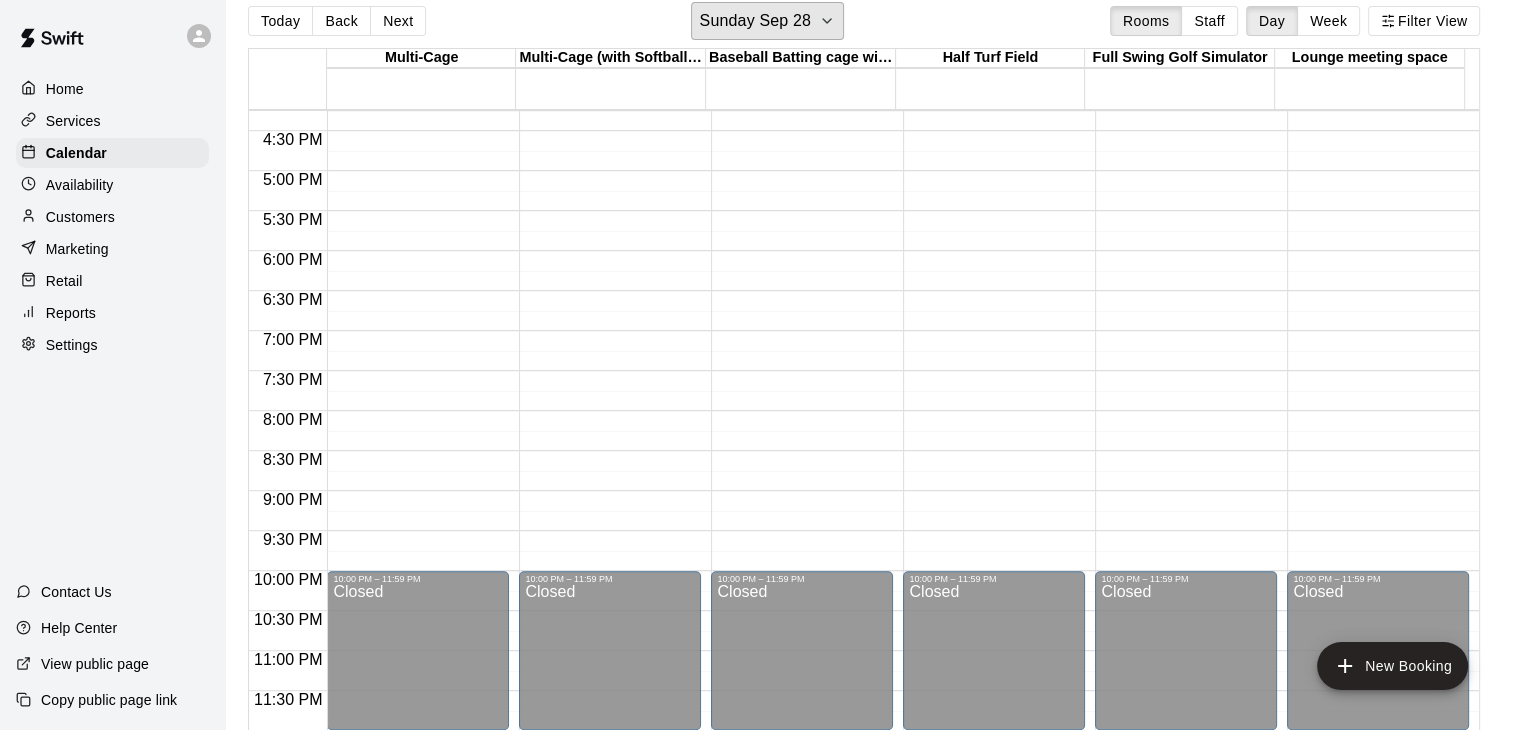 scroll, scrollTop: 32, scrollLeft: 0, axis: vertical 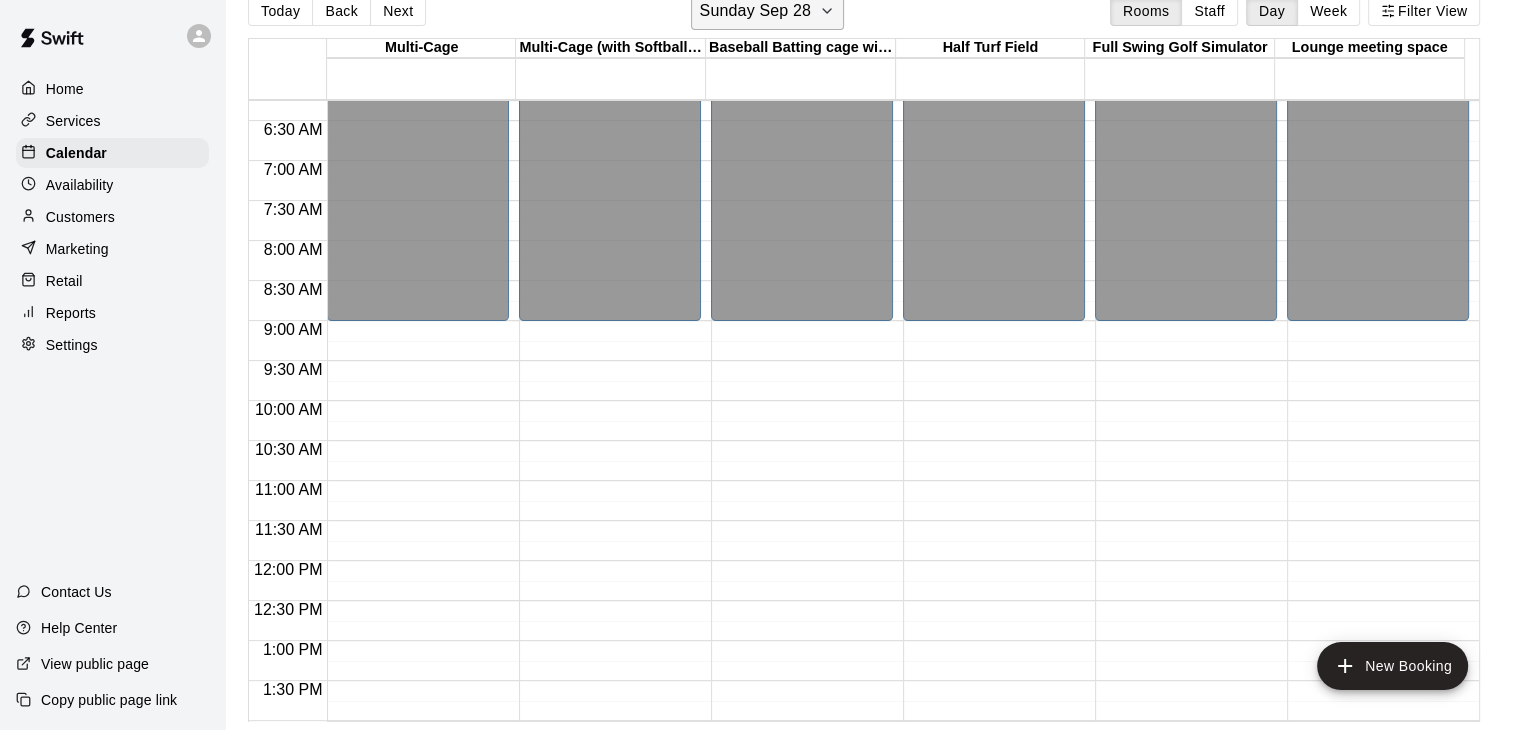 click on "Sunday Sep 28" at bounding box center [755, 11] 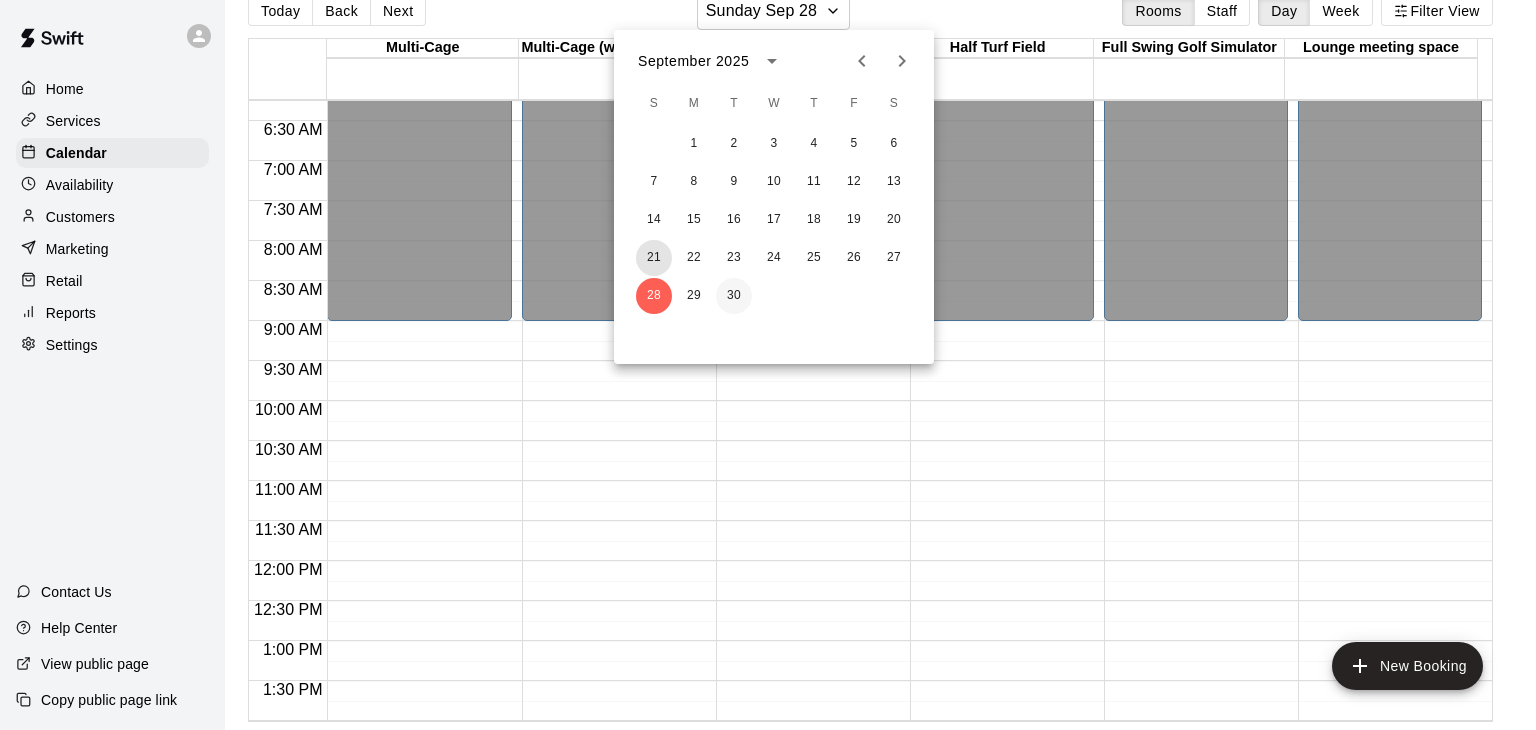 click on "21" at bounding box center (654, 258) 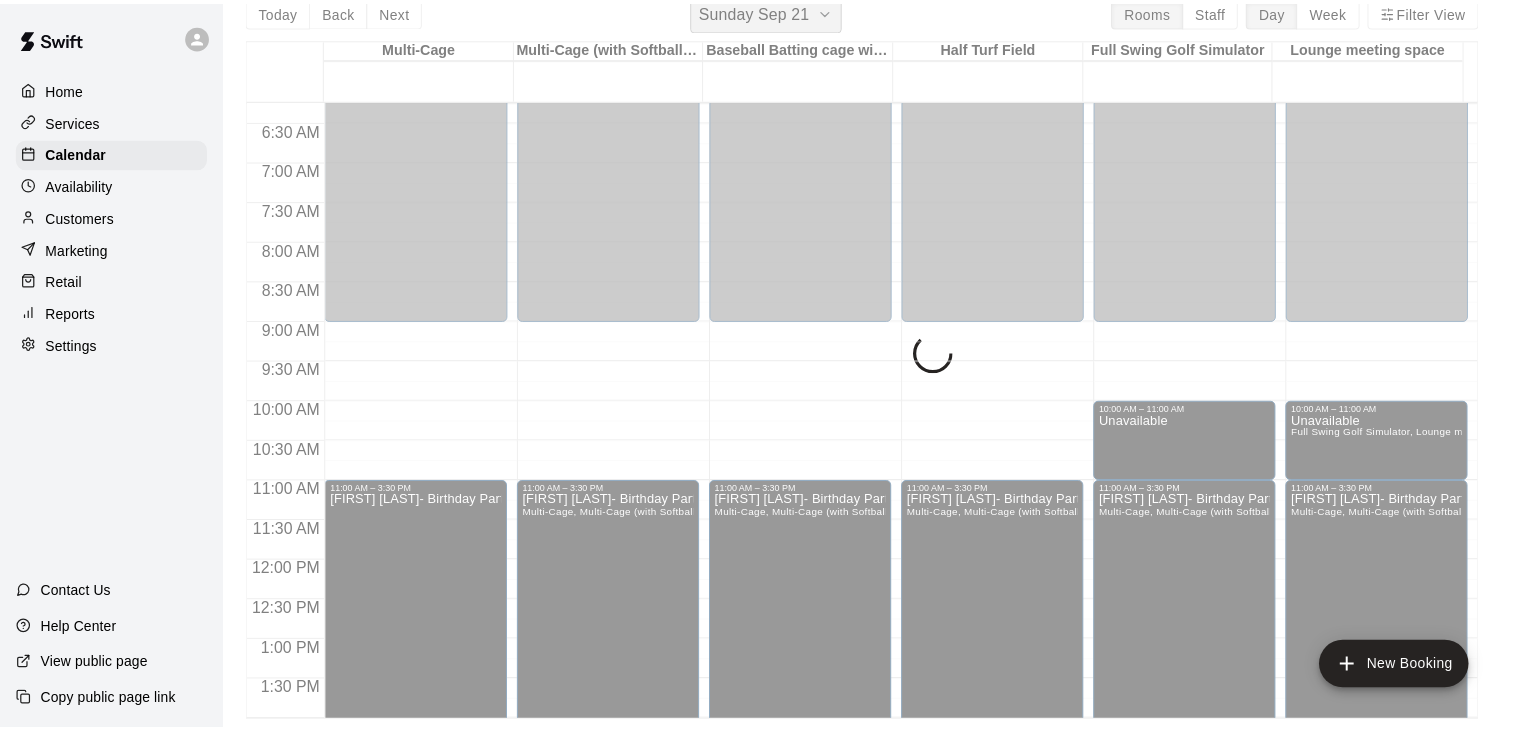 scroll, scrollTop: 24, scrollLeft: 0, axis: vertical 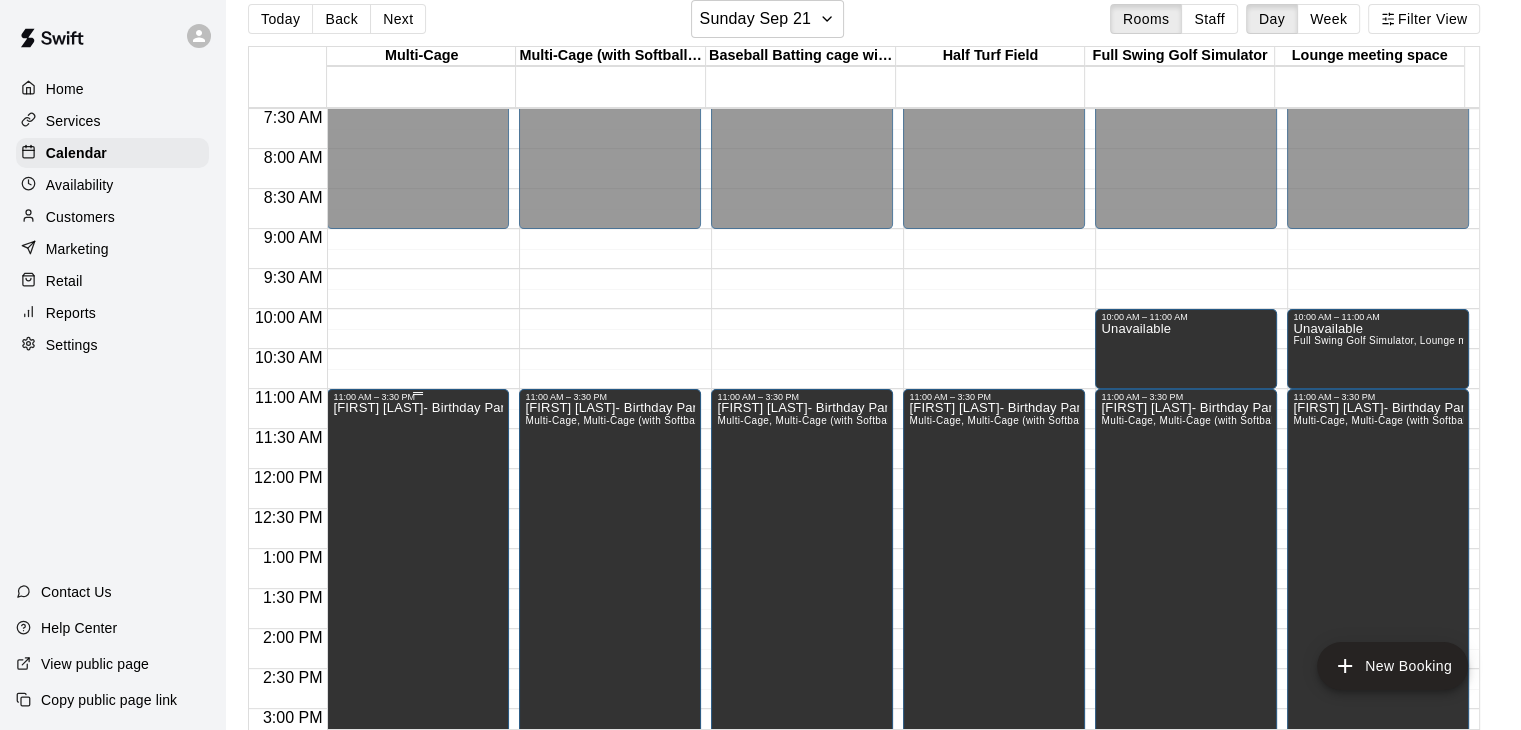 click on "[FIRST] [LAST]- Birthday Party" at bounding box center [418, 767] 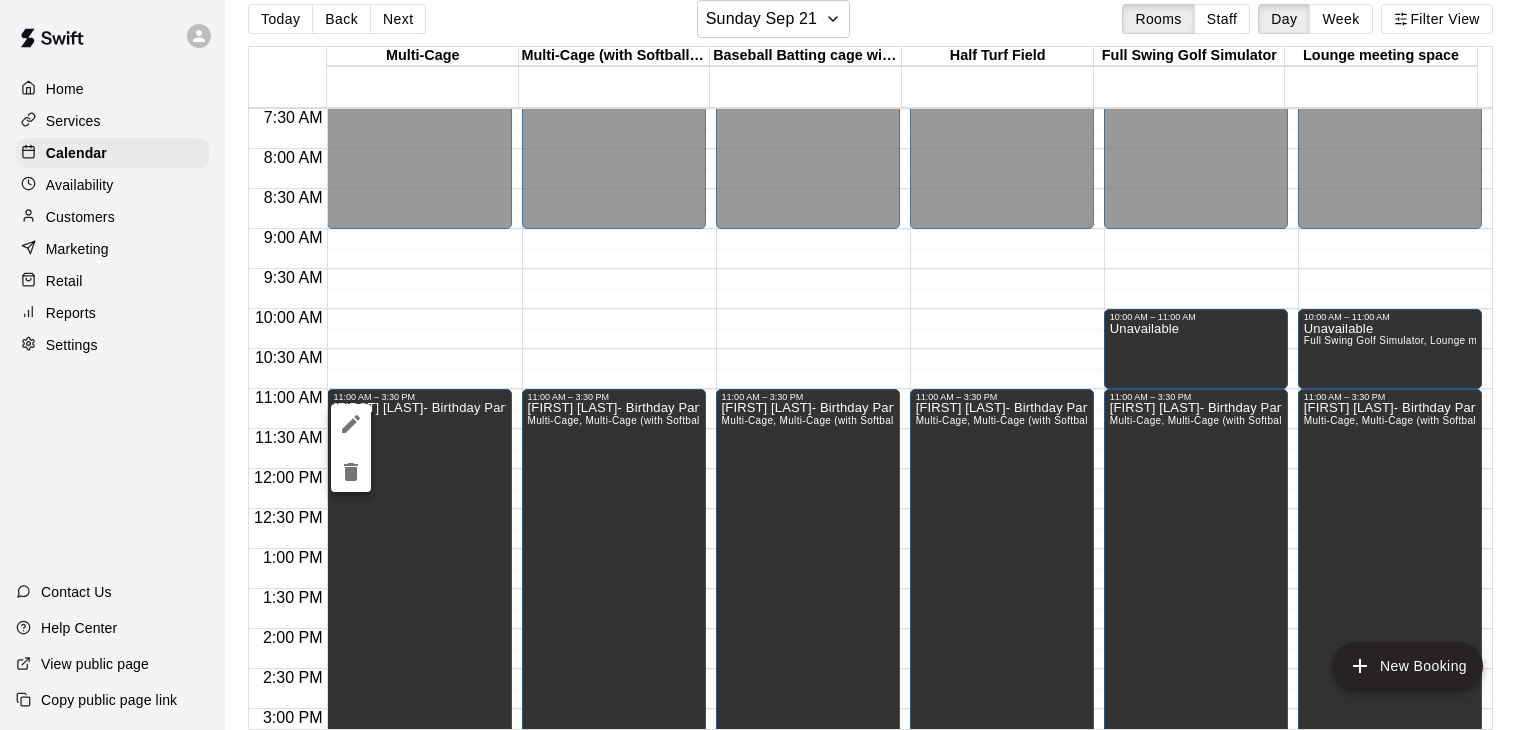 click at bounding box center (768, 365) 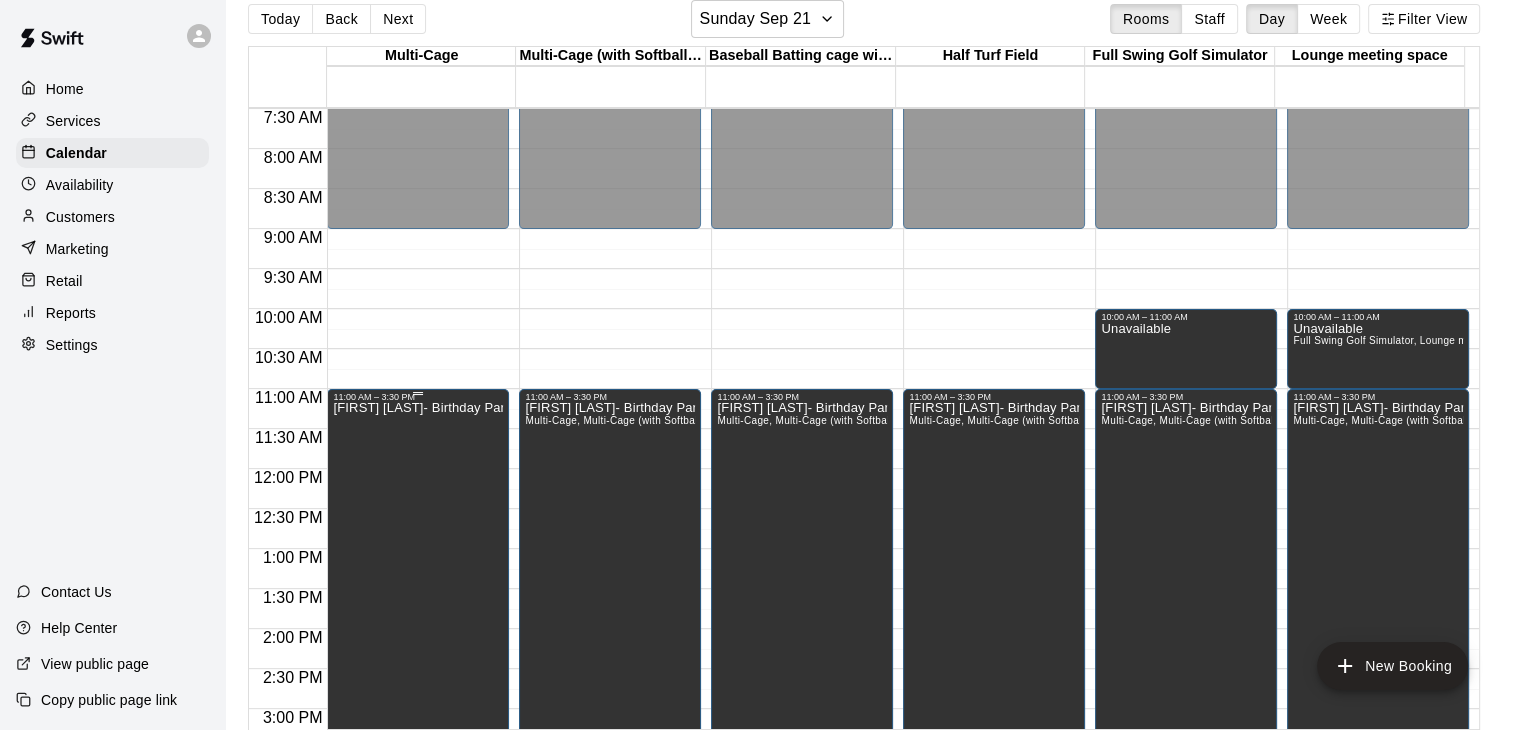 click on "[FIRST] [LAST]- Birthday Party" at bounding box center (418, 767) 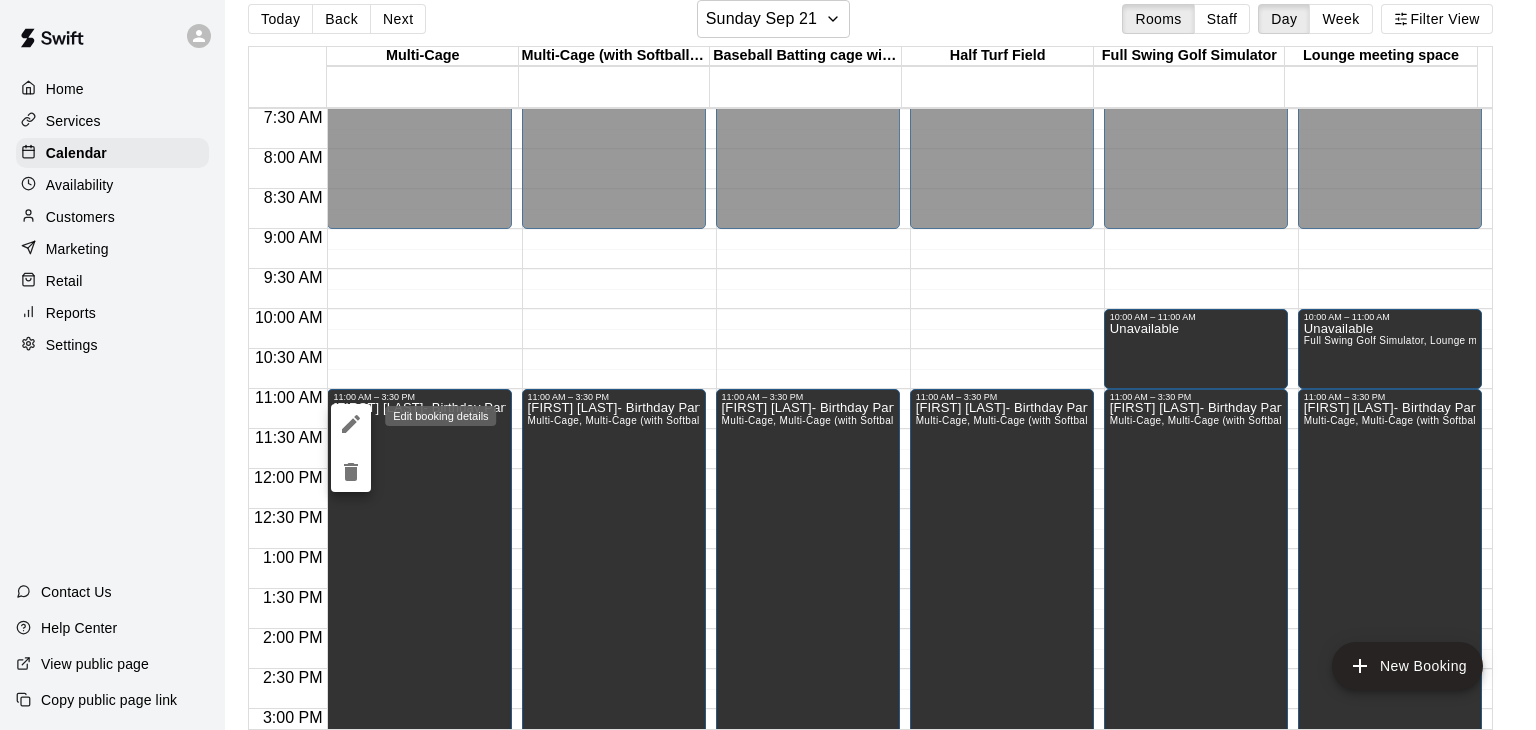 click 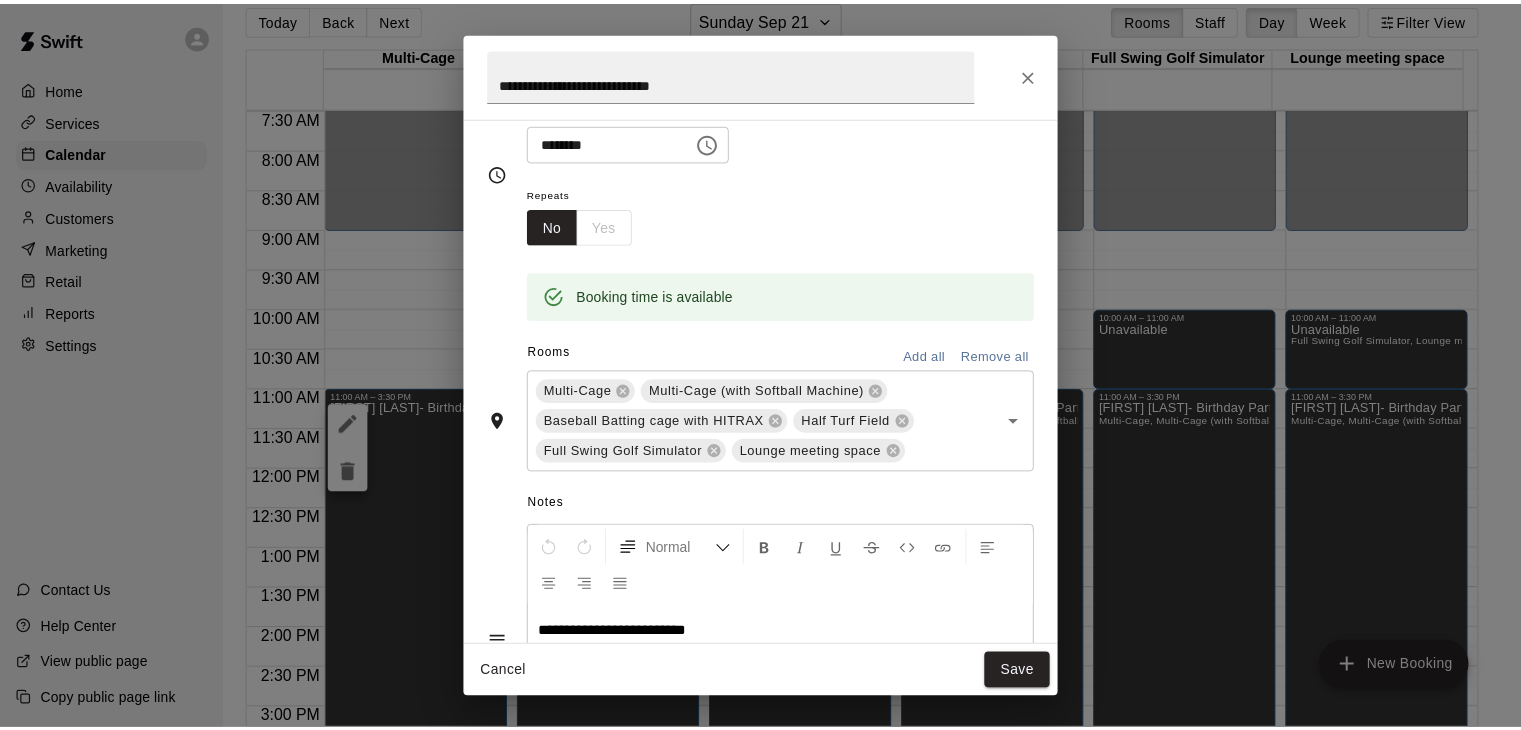 scroll, scrollTop: 184, scrollLeft: 0, axis: vertical 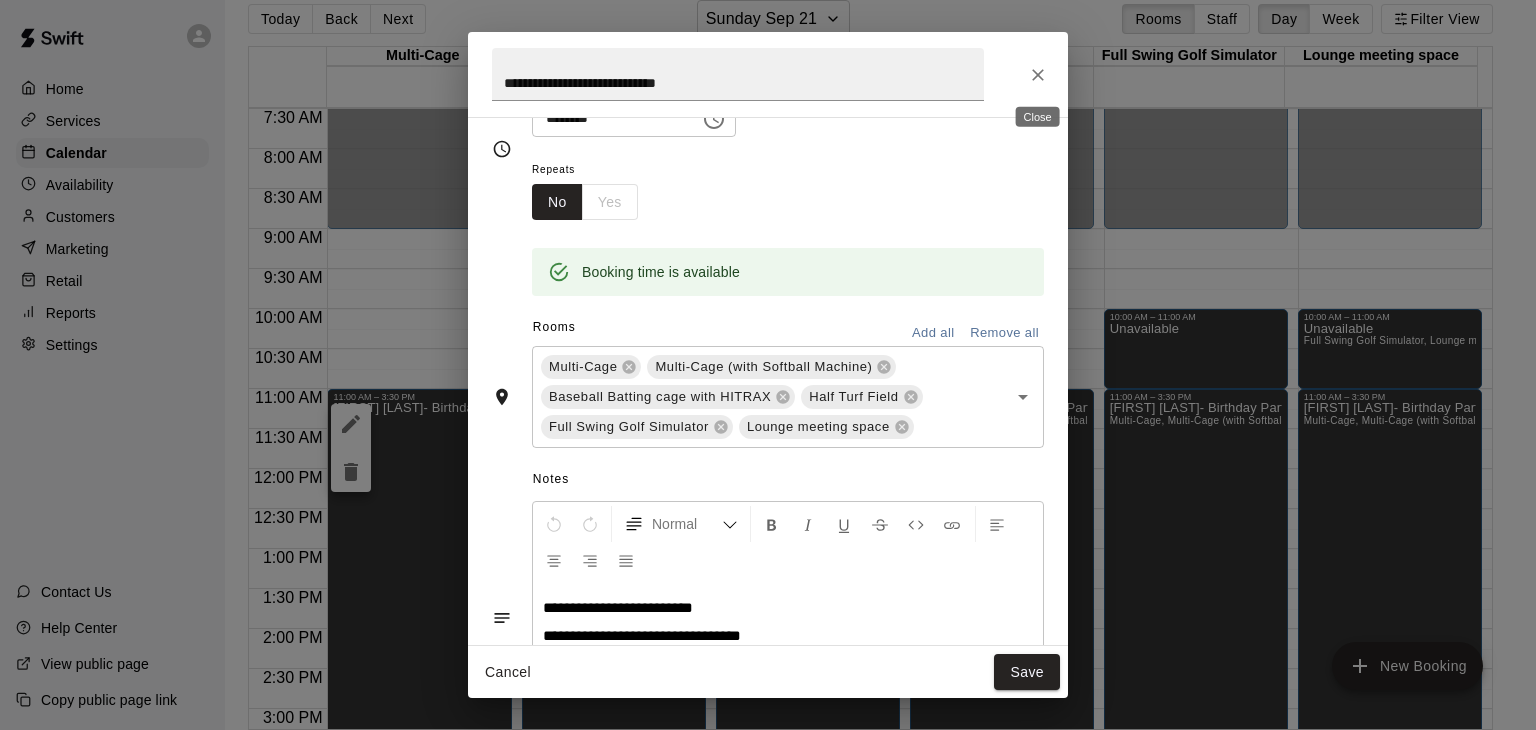 drag, startPoint x: 1048, startPoint y: 72, endPoint x: 976, endPoint y: 123, distance: 88.23265 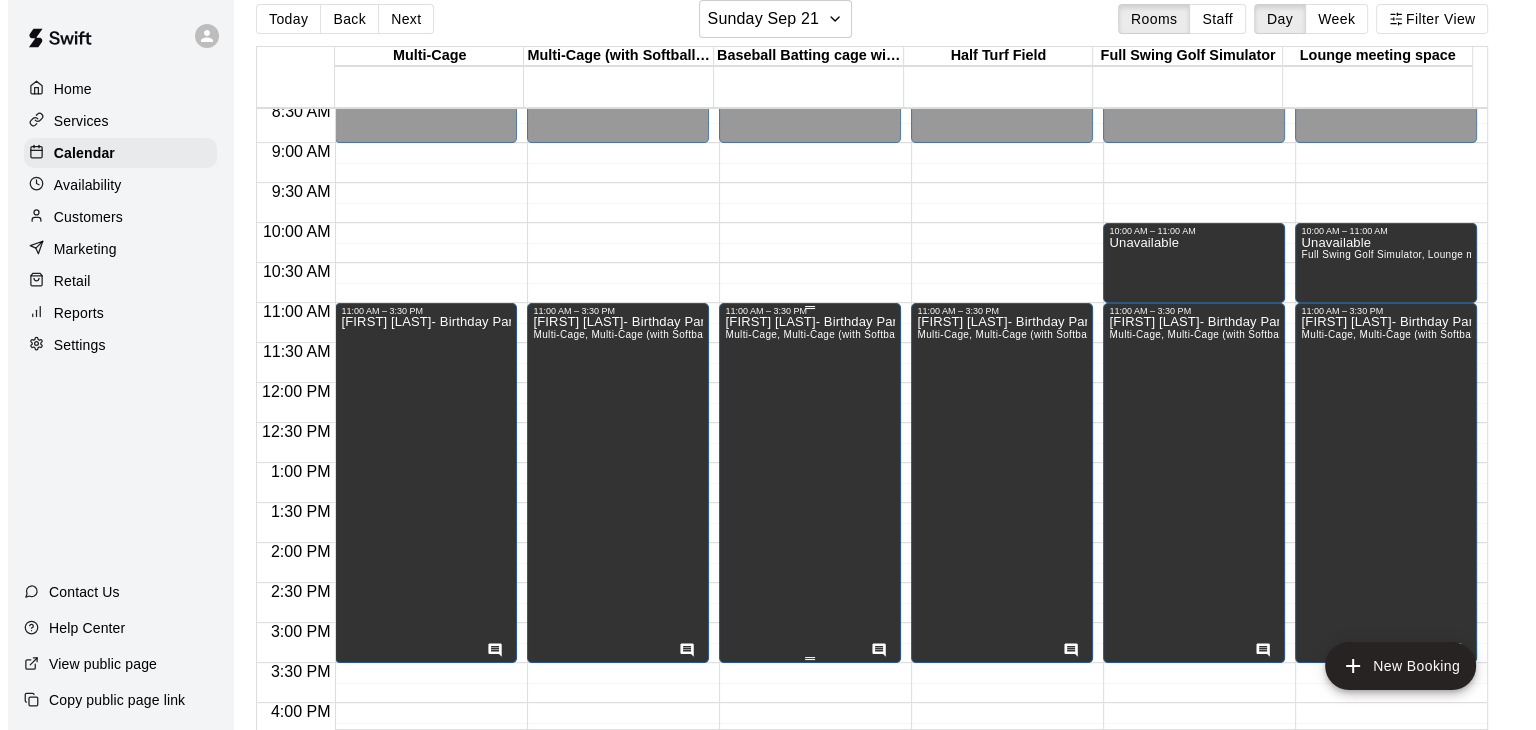 scroll, scrollTop: 800, scrollLeft: 0, axis: vertical 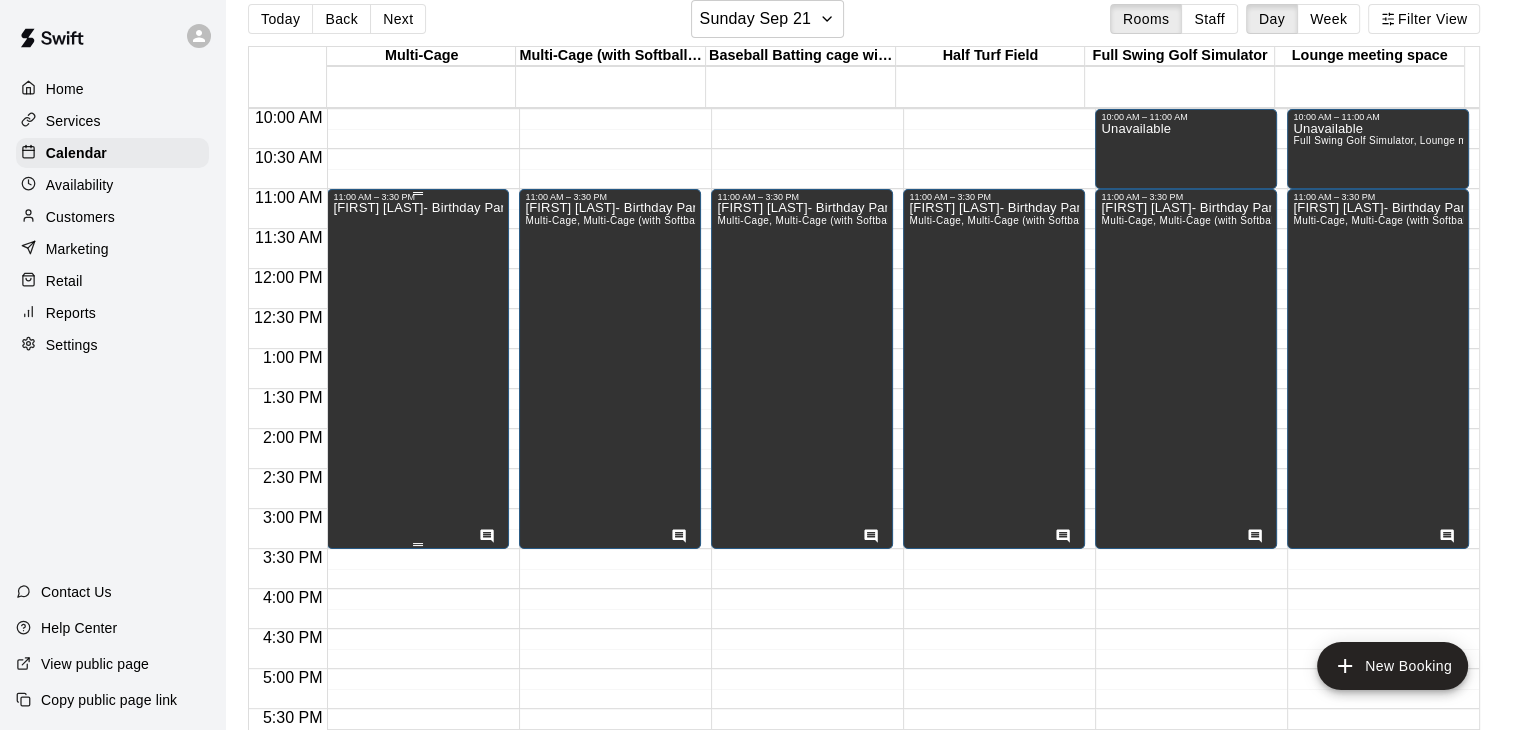 click on "[FIRST] [LAST]- Birthday Party" at bounding box center [418, 567] 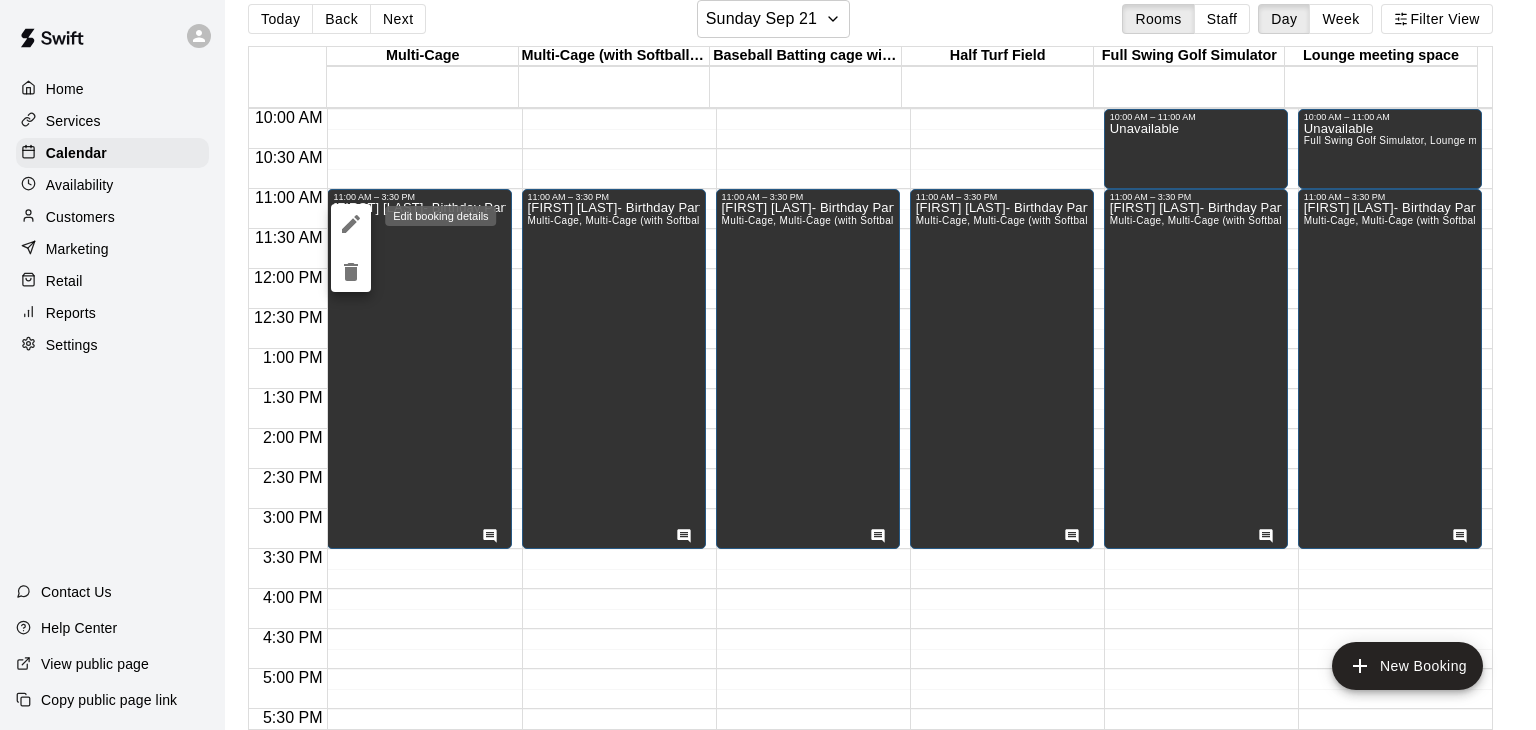click 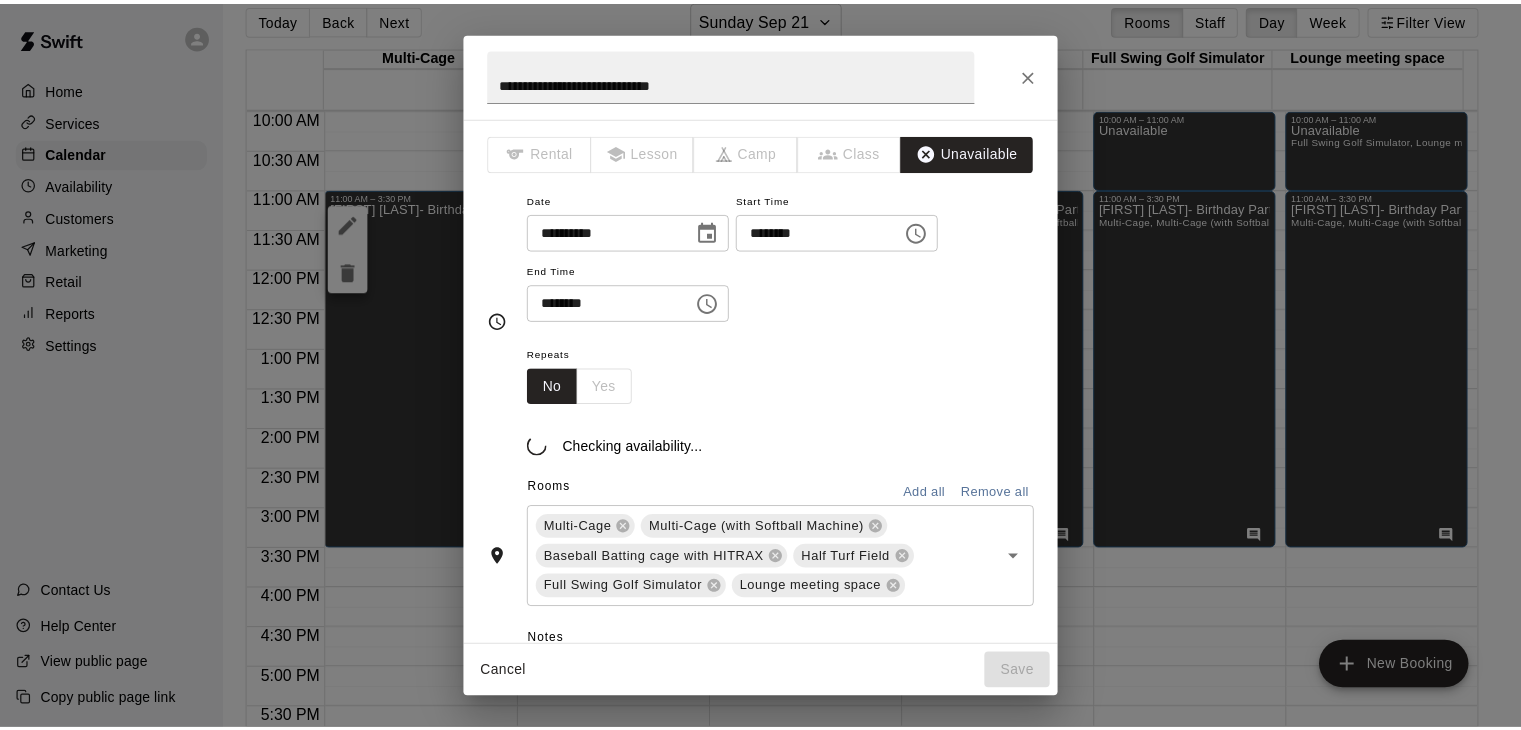 scroll, scrollTop: 184, scrollLeft: 0, axis: vertical 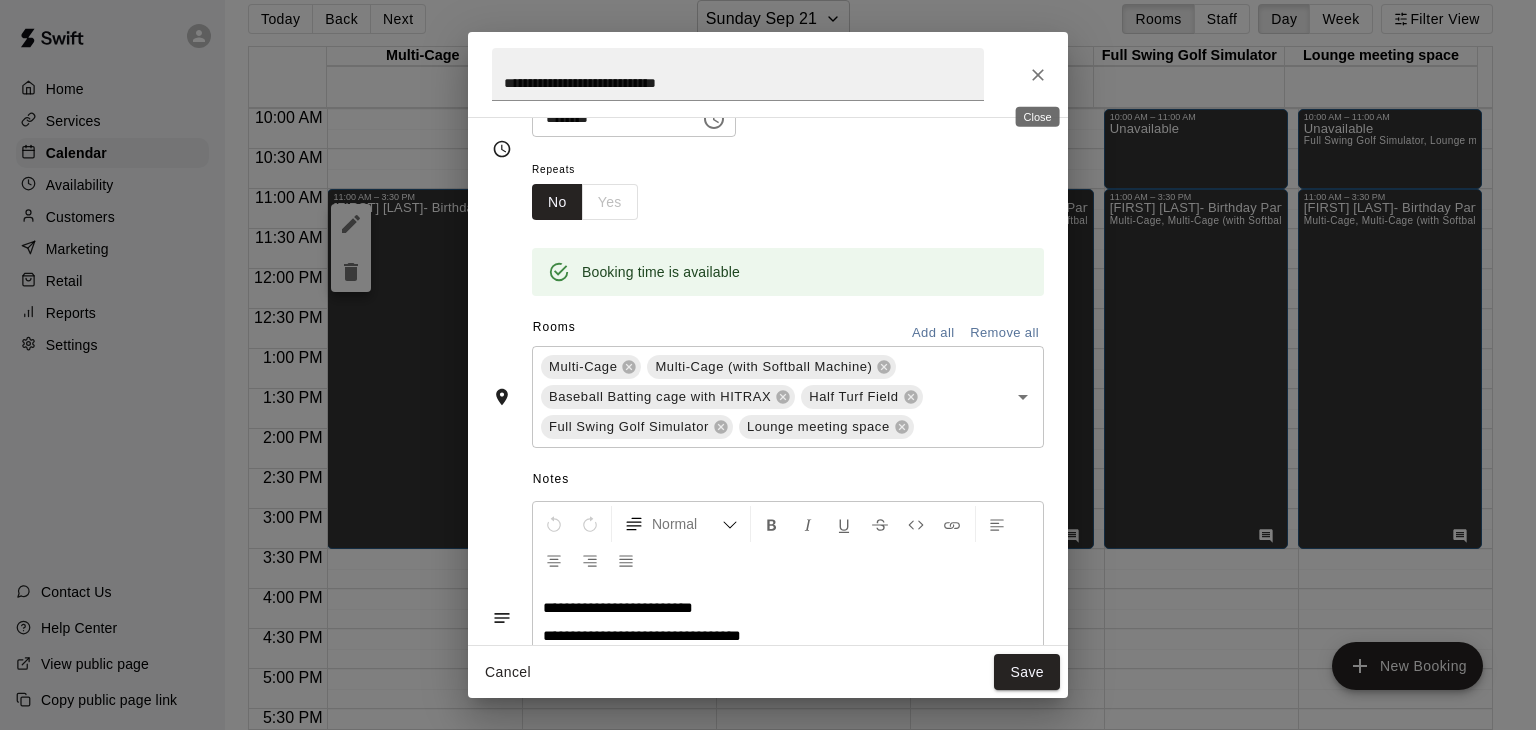 click 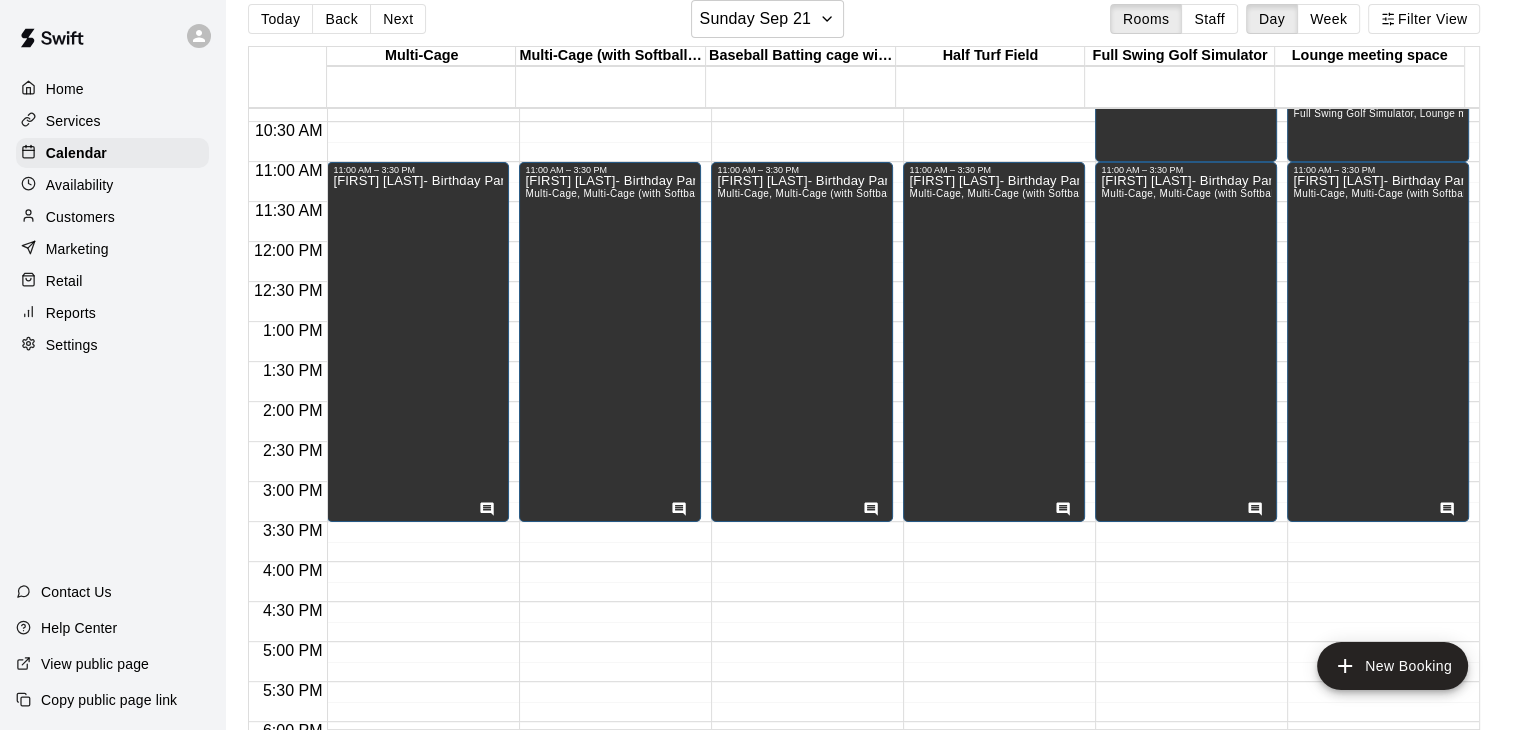 scroll, scrollTop: 600, scrollLeft: 0, axis: vertical 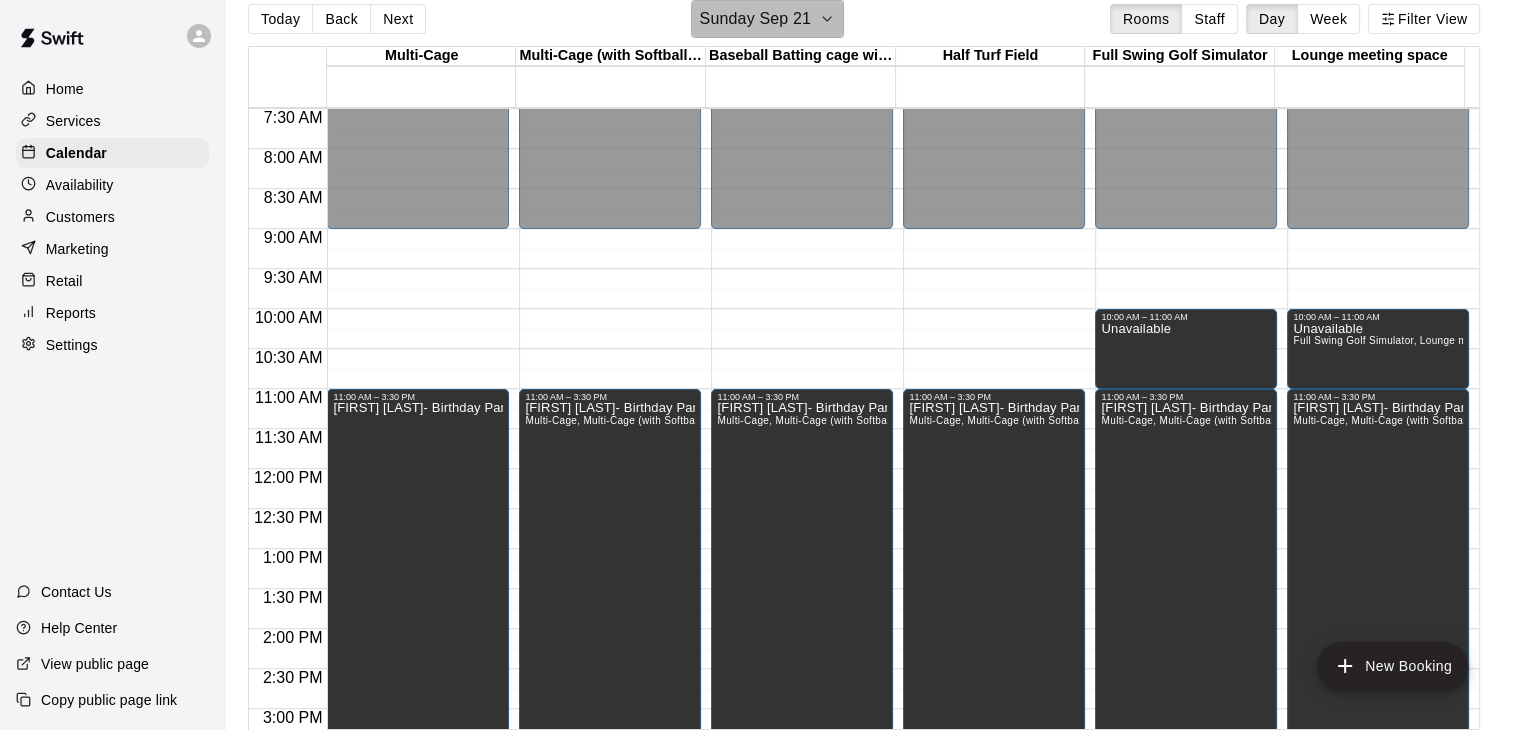 click on "Sunday Sep 21" at bounding box center [755, 19] 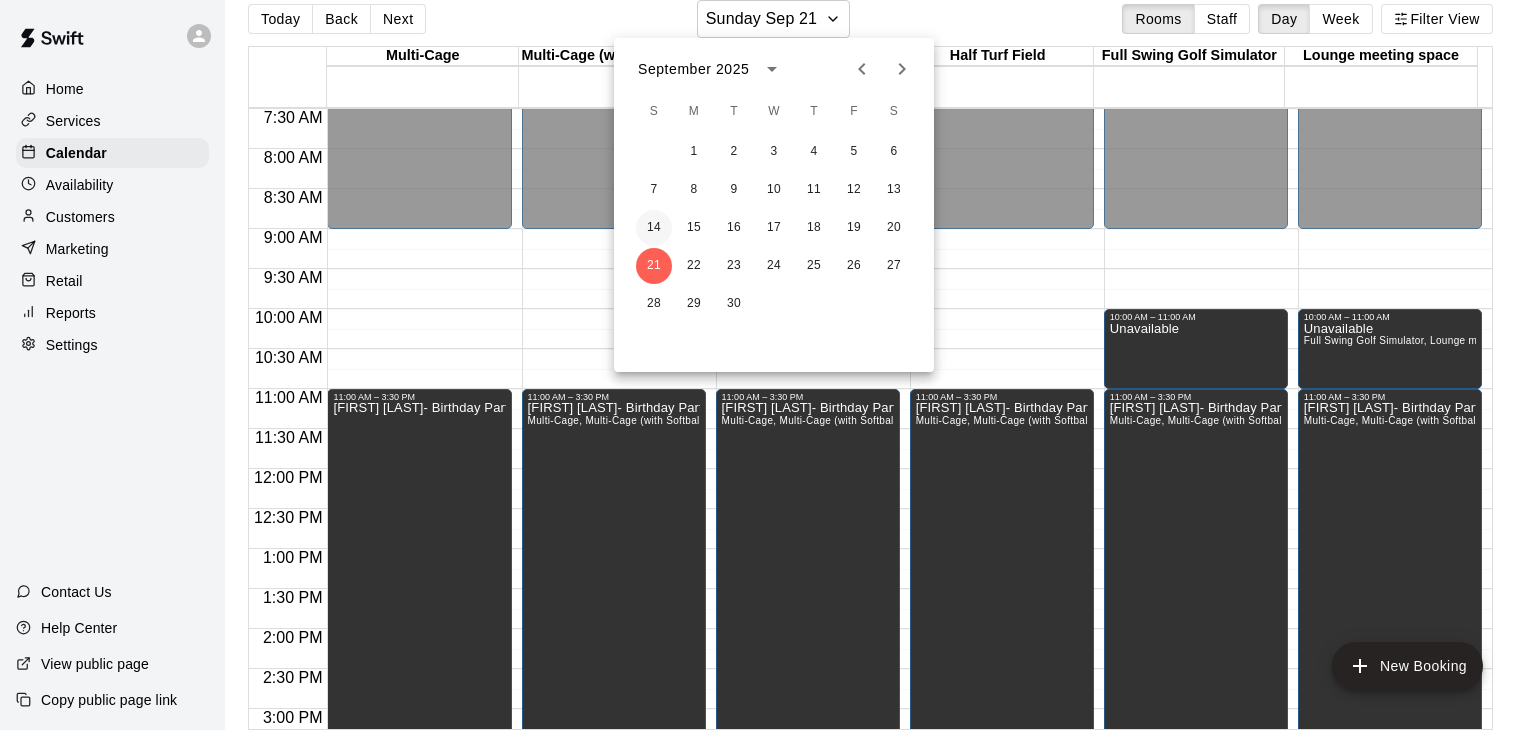 click on "14" at bounding box center [654, 228] 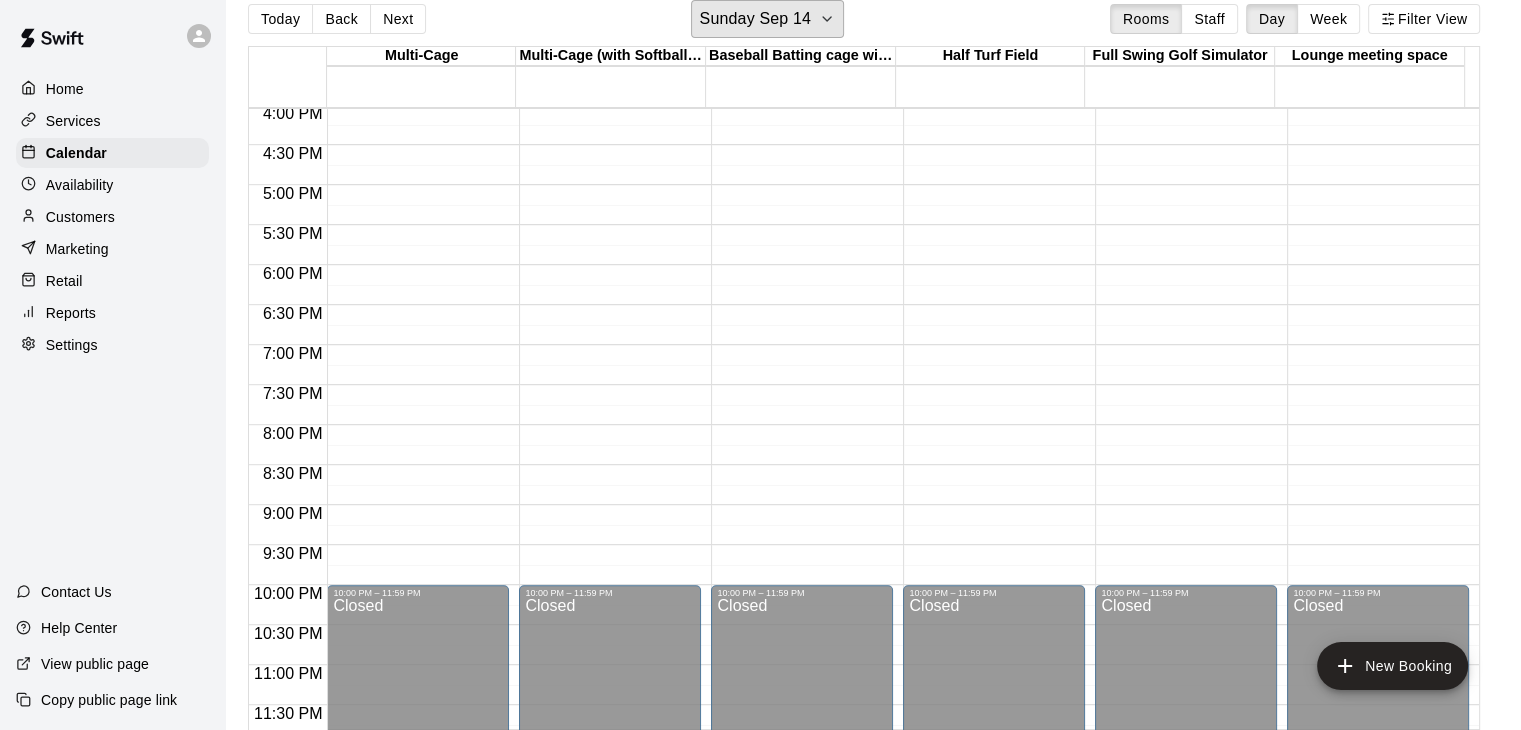 scroll, scrollTop: 1300, scrollLeft: 0, axis: vertical 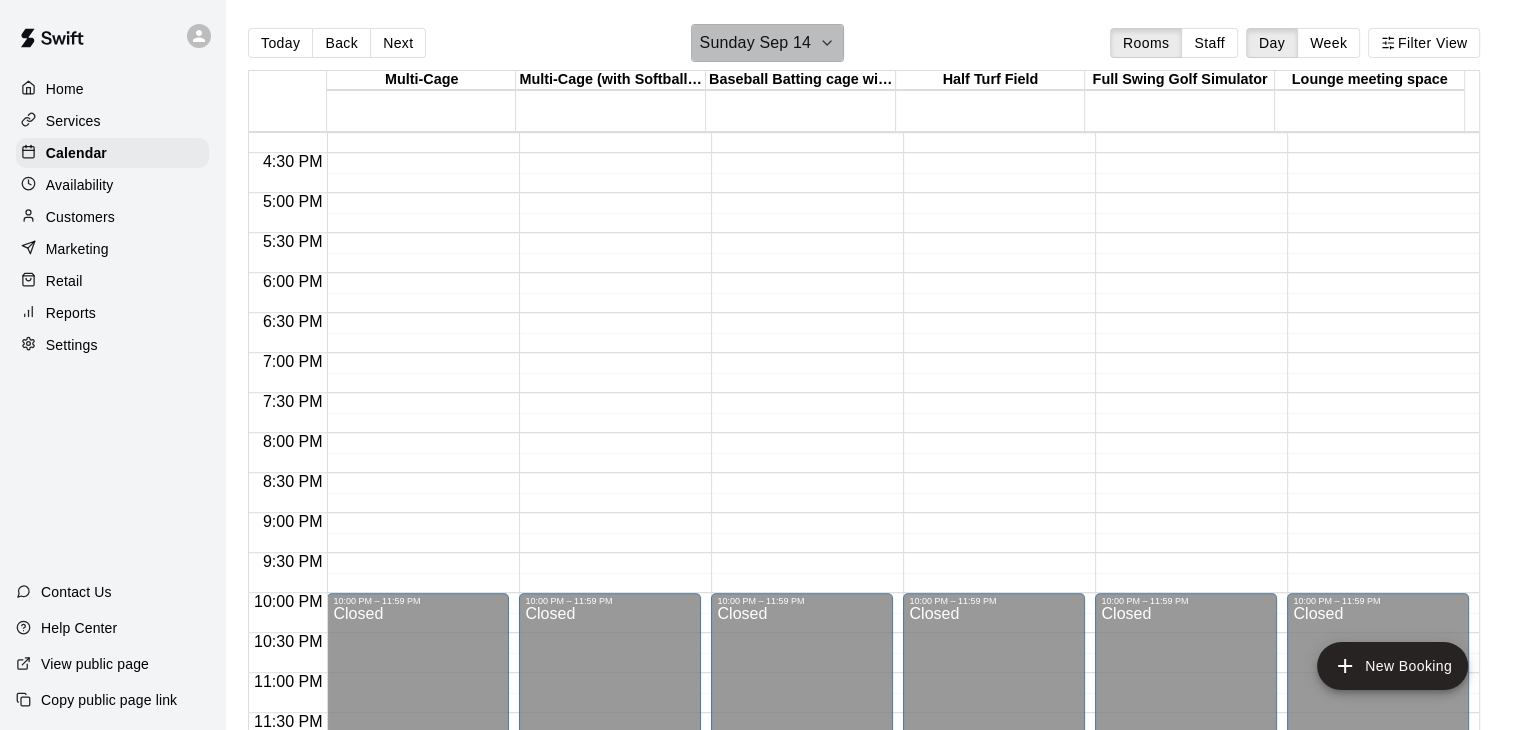 click on "Sunday Sep 14" at bounding box center [767, 43] 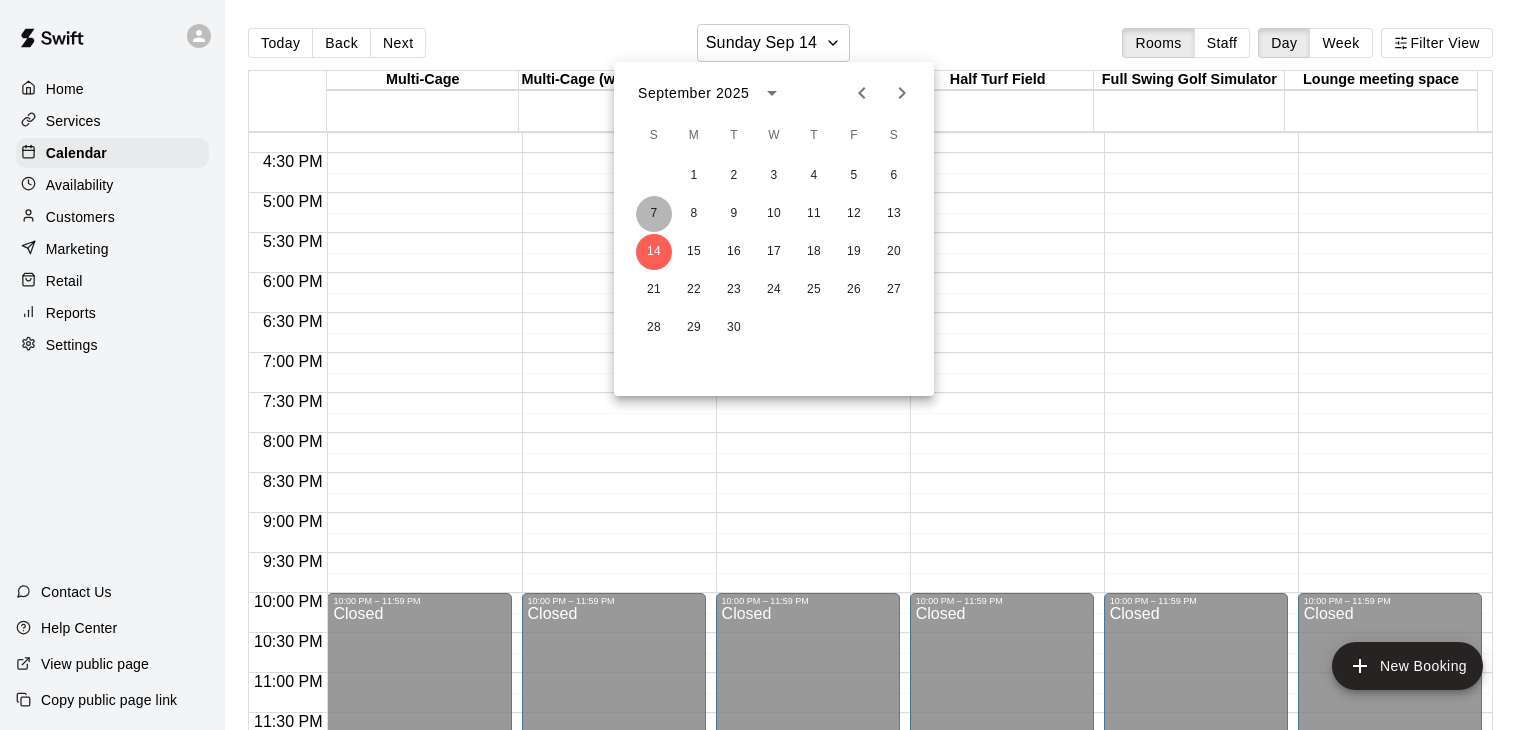 click on "7" at bounding box center [654, 214] 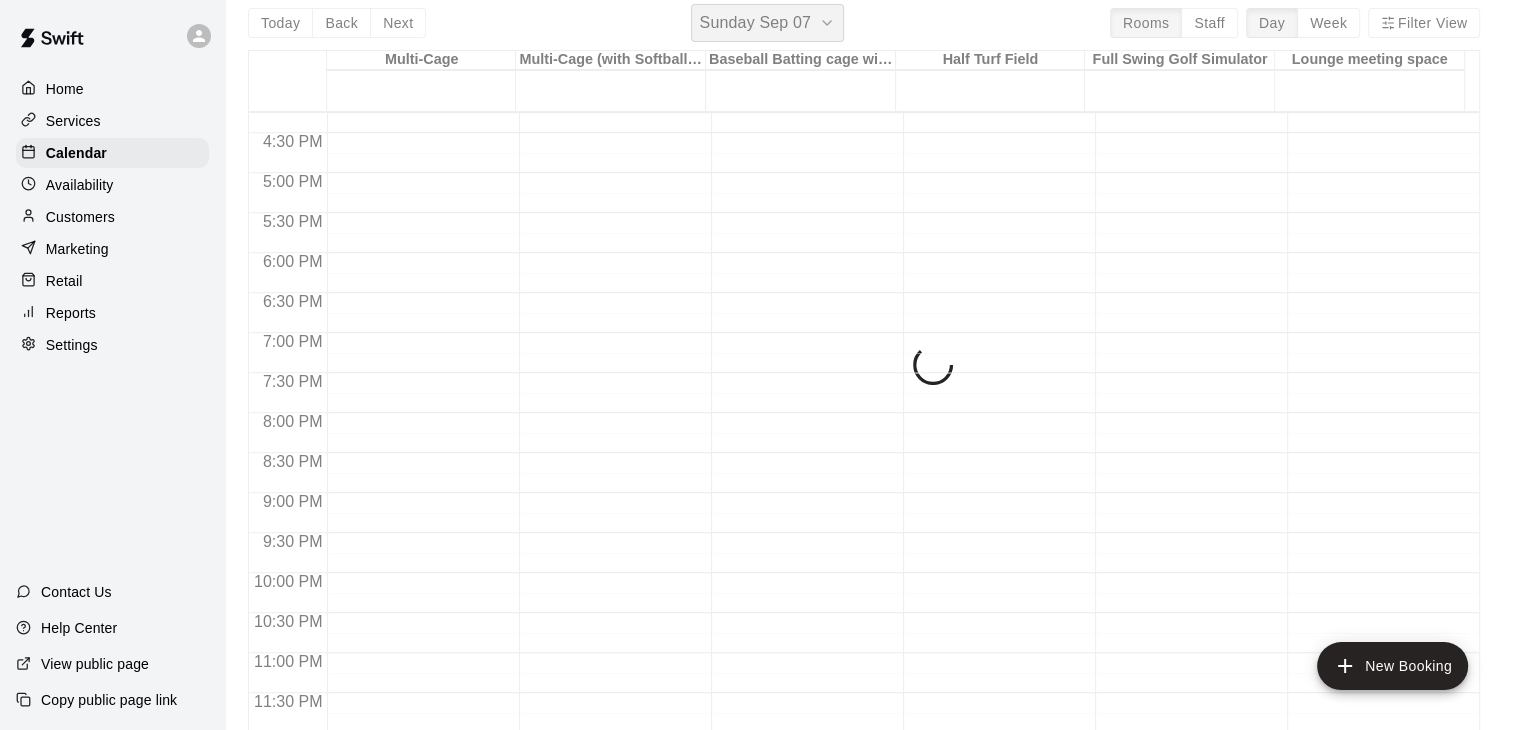 scroll, scrollTop: 32, scrollLeft: 0, axis: vertical 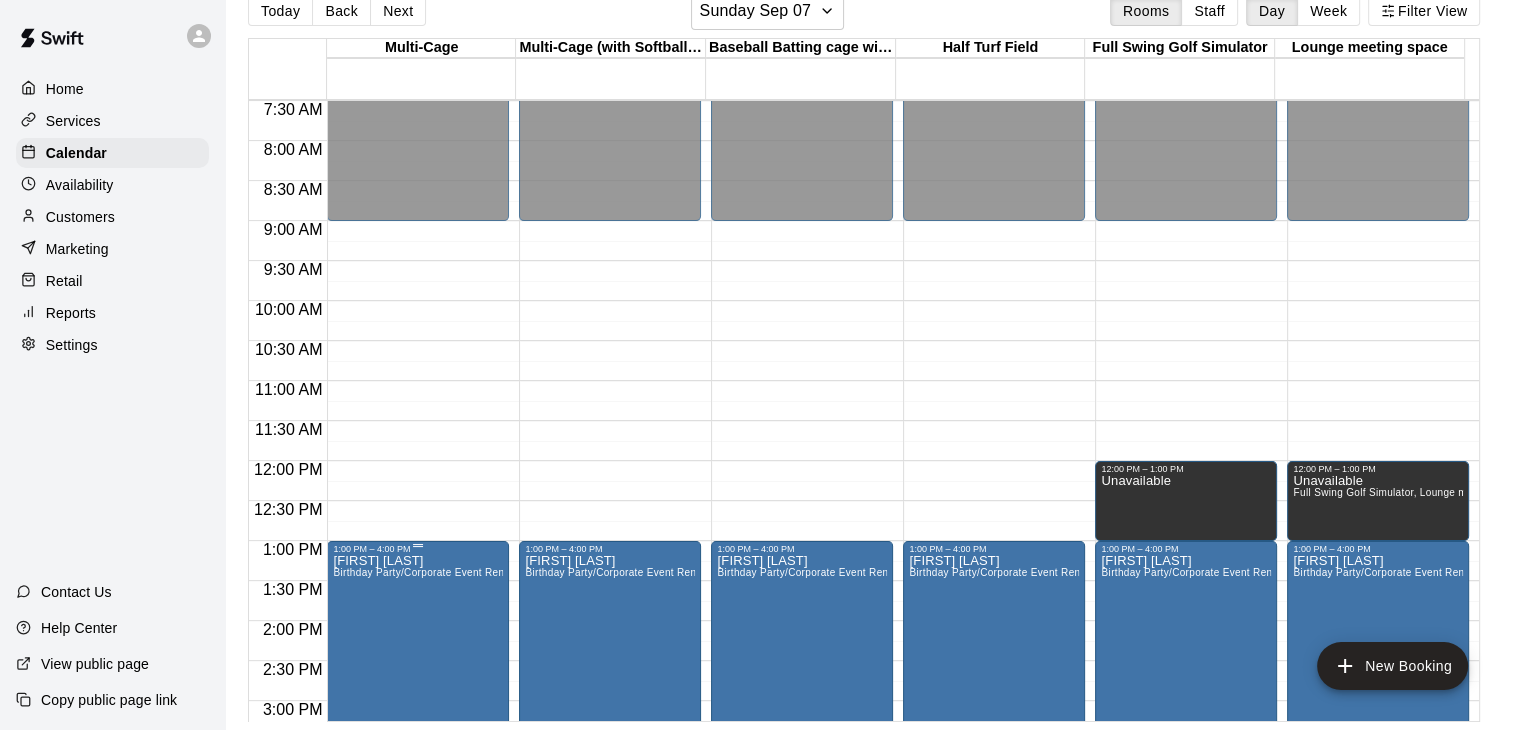 click on "[FIRST] [LAST] Birthday Party/Corporate Event Rental (3 HOURS)" at bounding box center [418, 919] 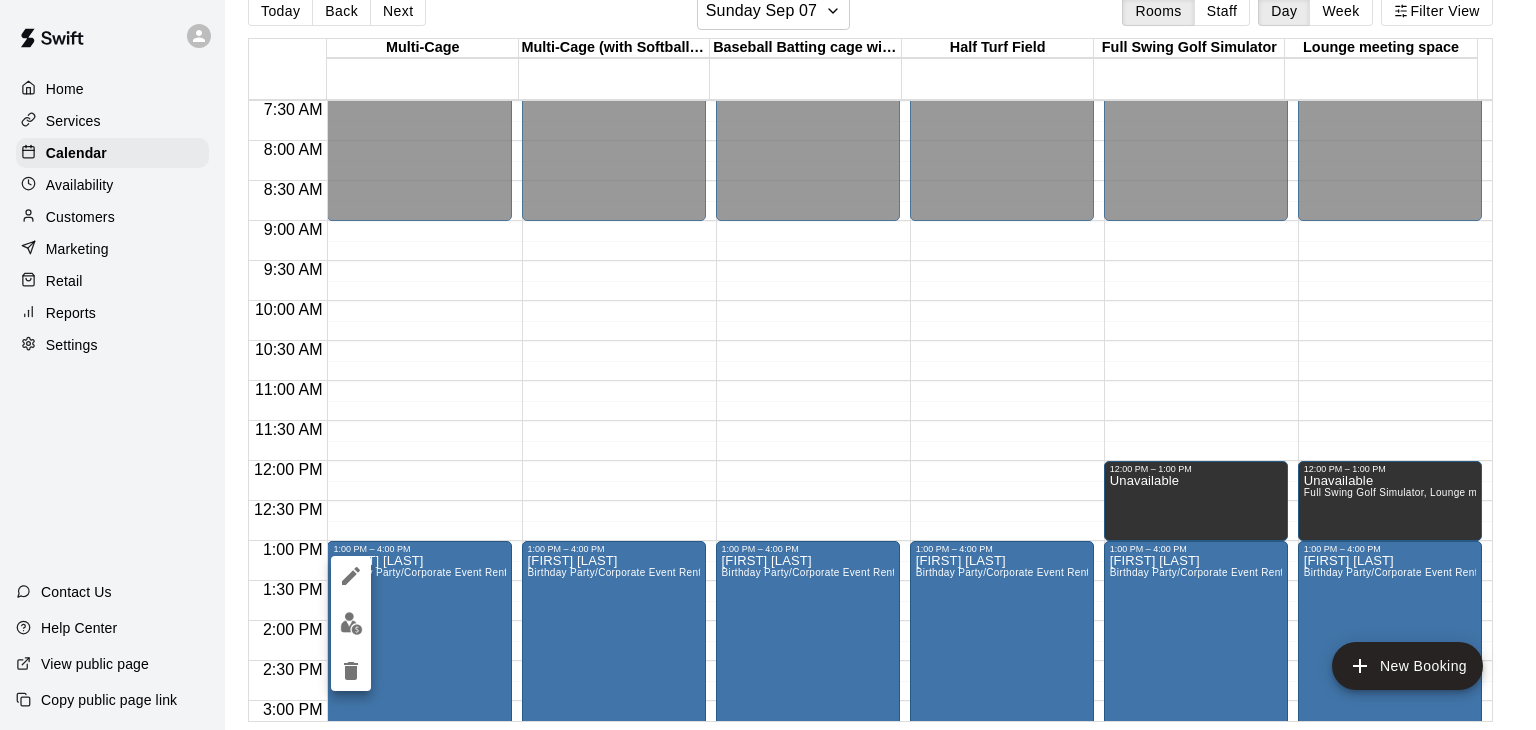 click at bounding box center [768, 365] 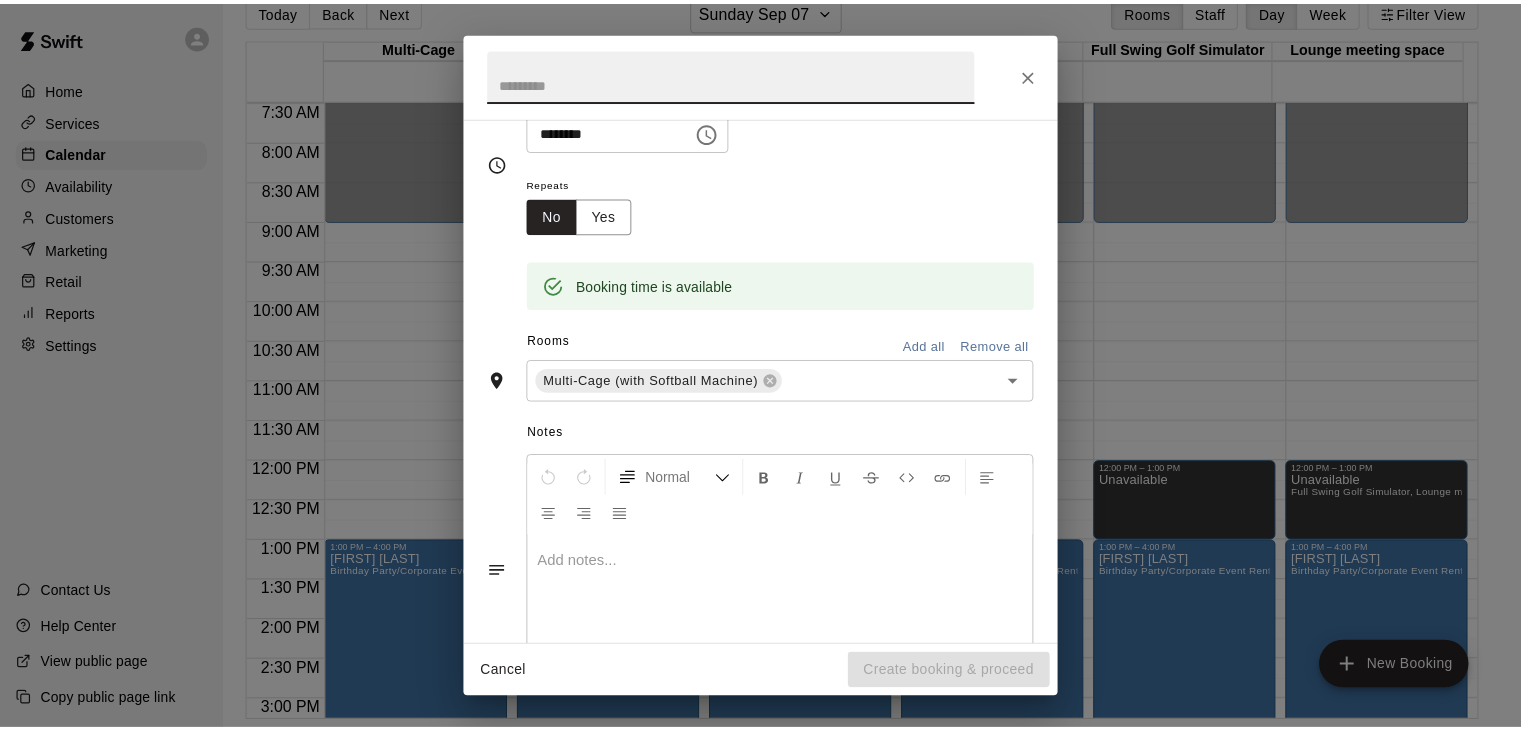 scroll, scrollTop: 300, scrollLeft: 0, axis: vertical 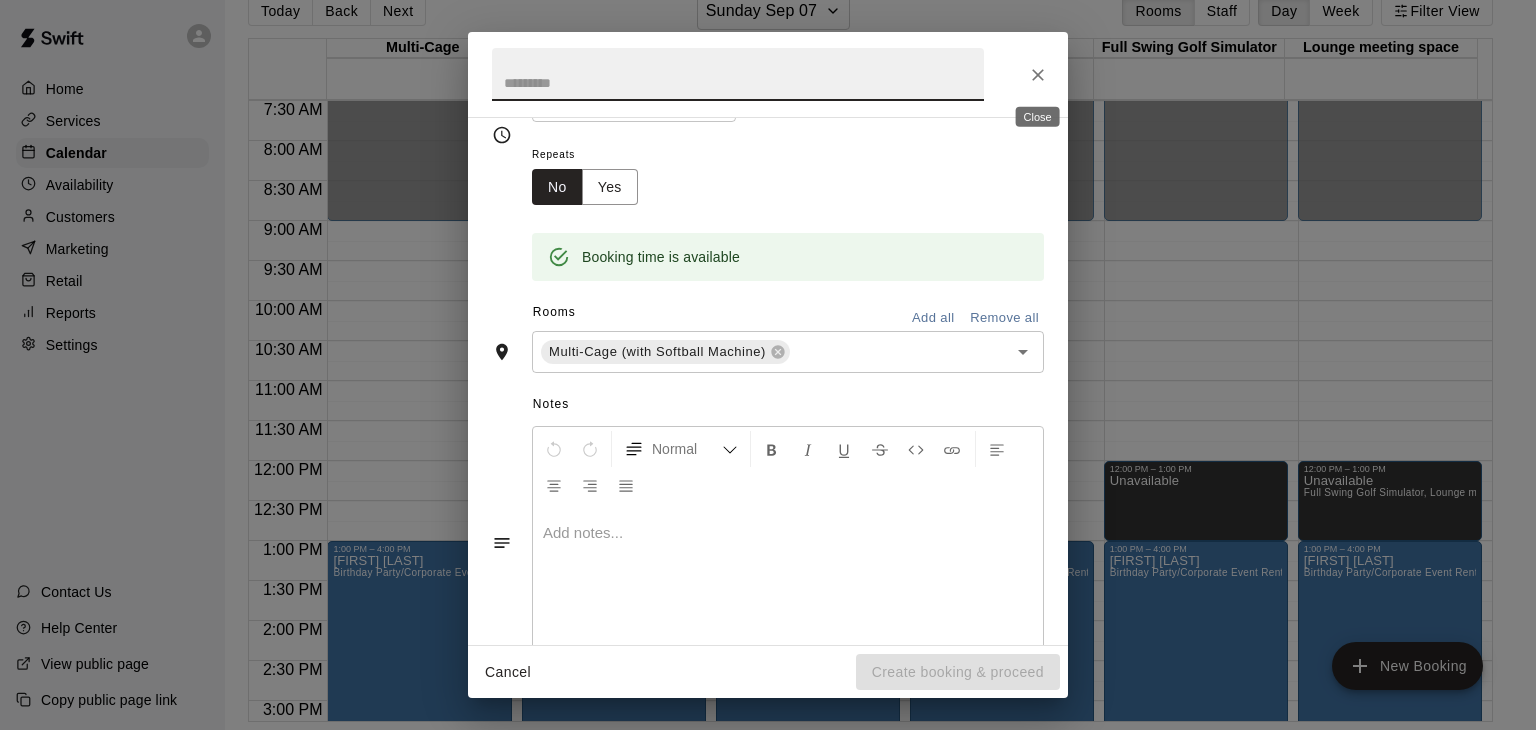drag, startPoint x: 1044, startPoint y: 69, endPoint x: 1054, endPoint y: 149, distance: 80.622574 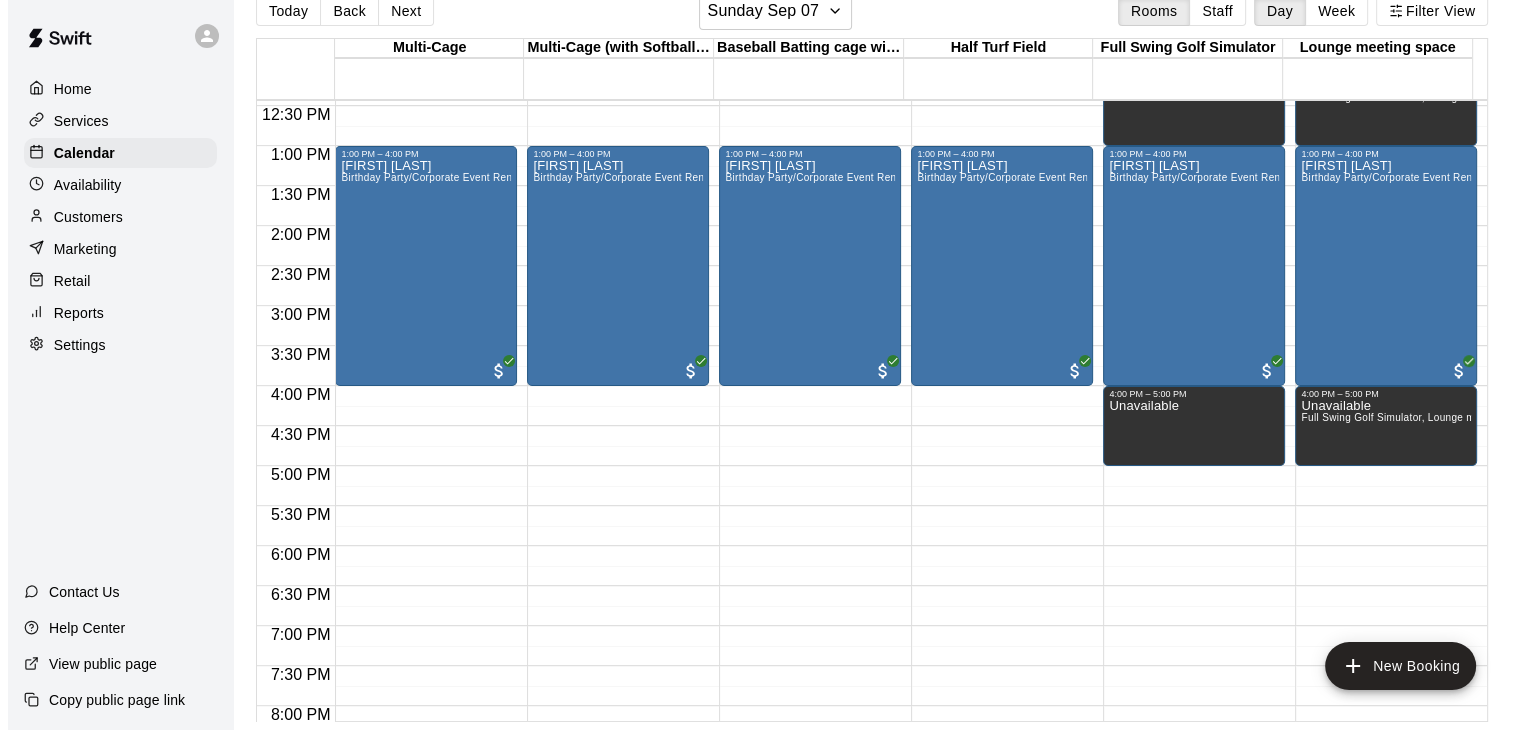 scroll, scrollTop: 1000, scrollLeft: 0, axis: vertical 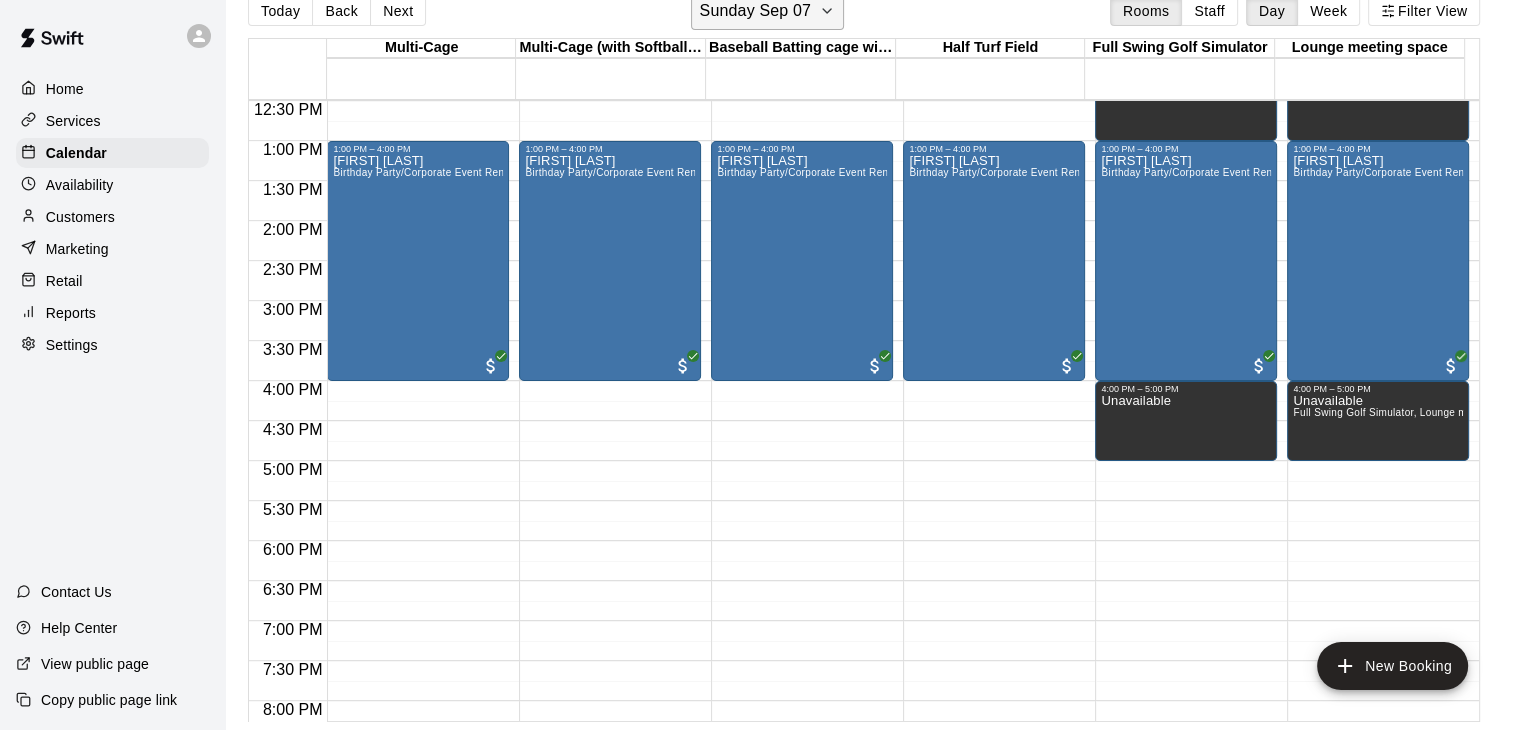 click 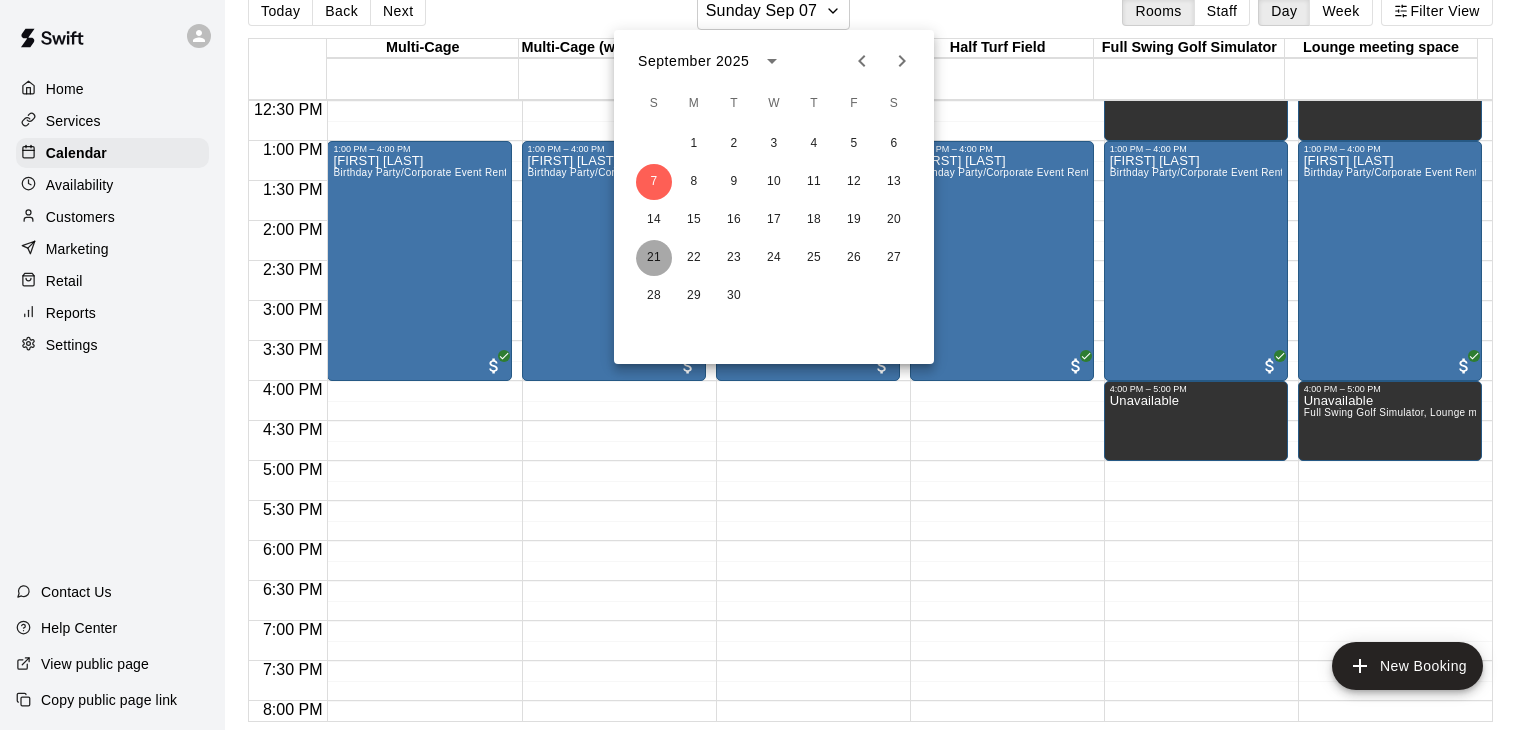 drag, startPoint x: 659, startPoint y: 259, endPoint x: 741, endPoint y: 402, distance: 164.84235 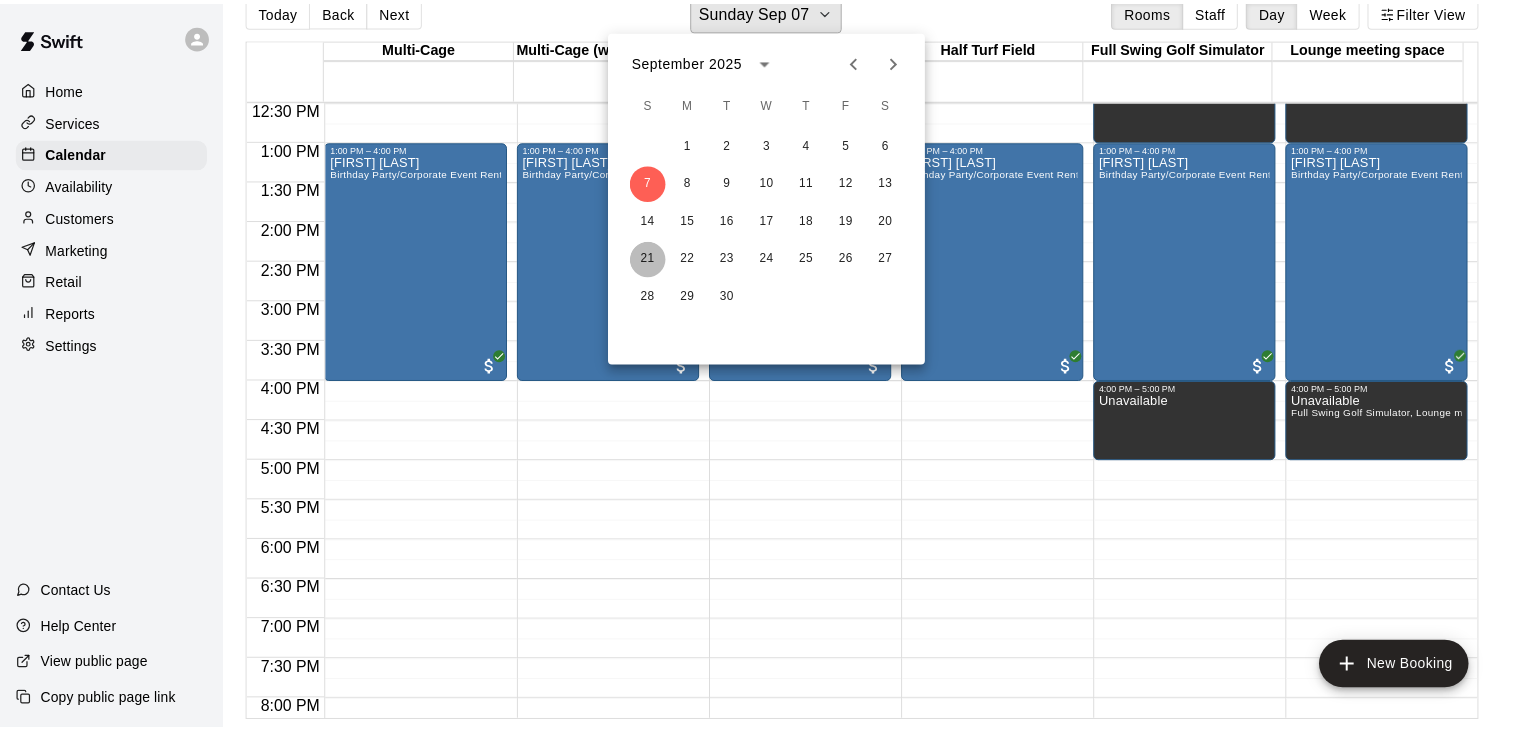 scroll, scrollTop: 24, scrollLeft: 0, axis: vertical 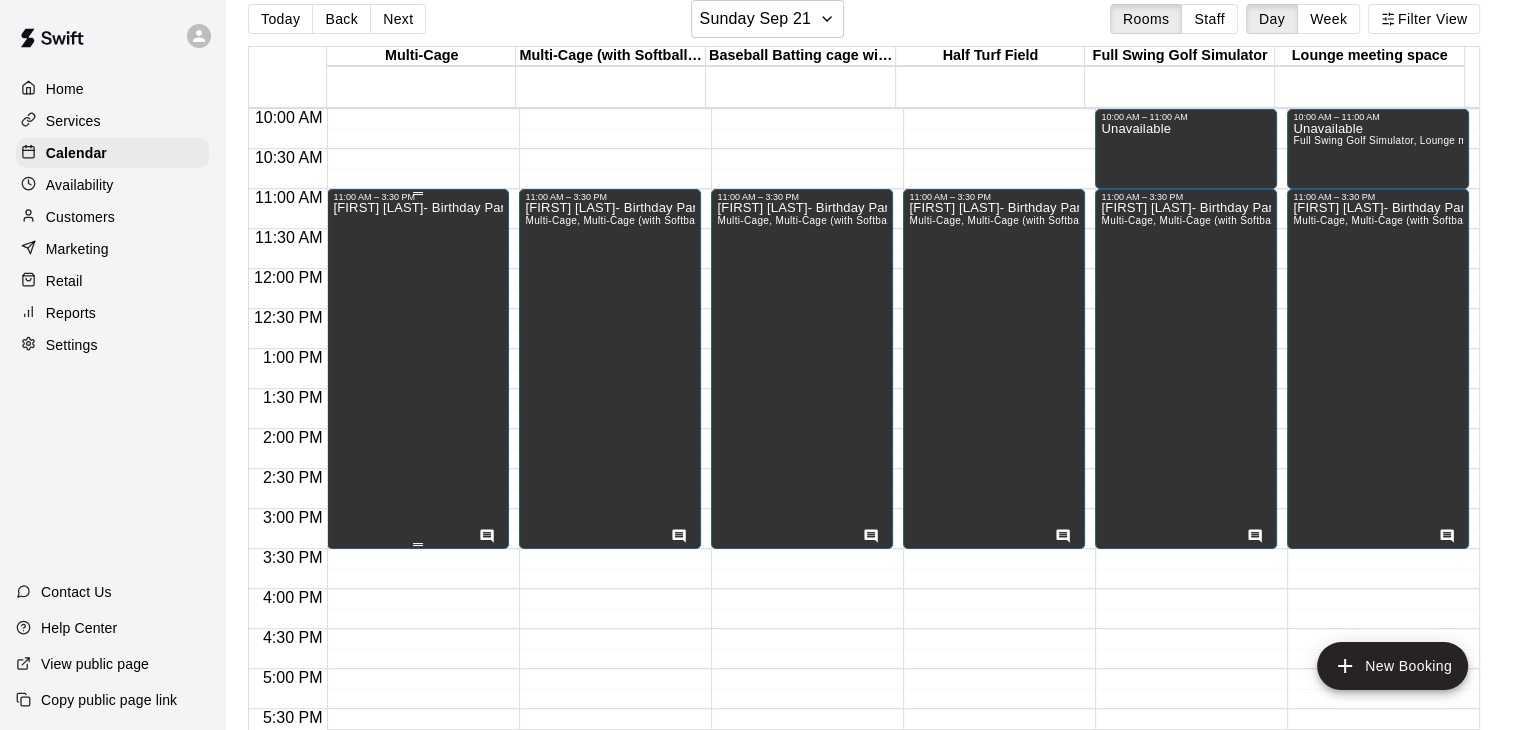 click on "[FIRST] [LAST]- Birthday Party" at bounding box center (418, 567) 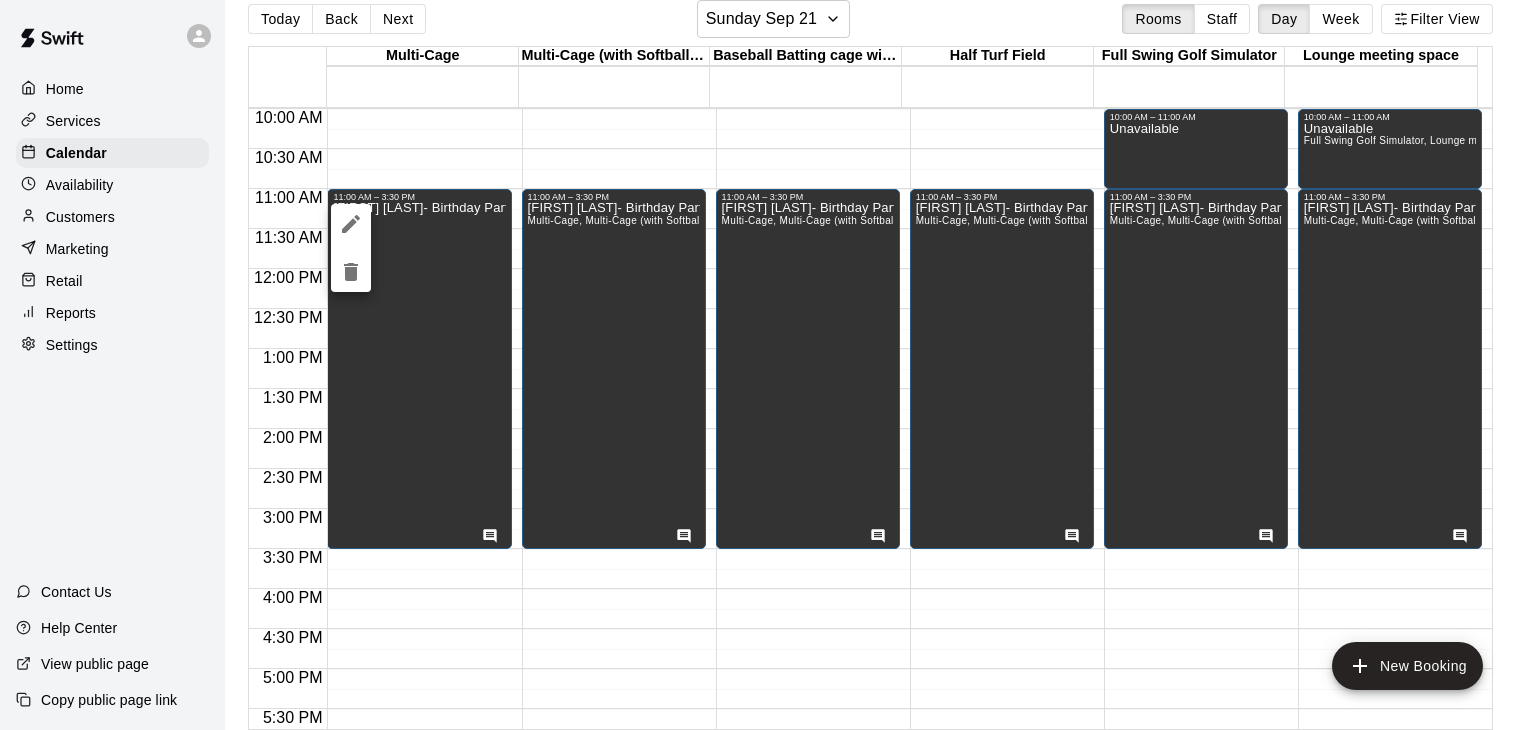 click 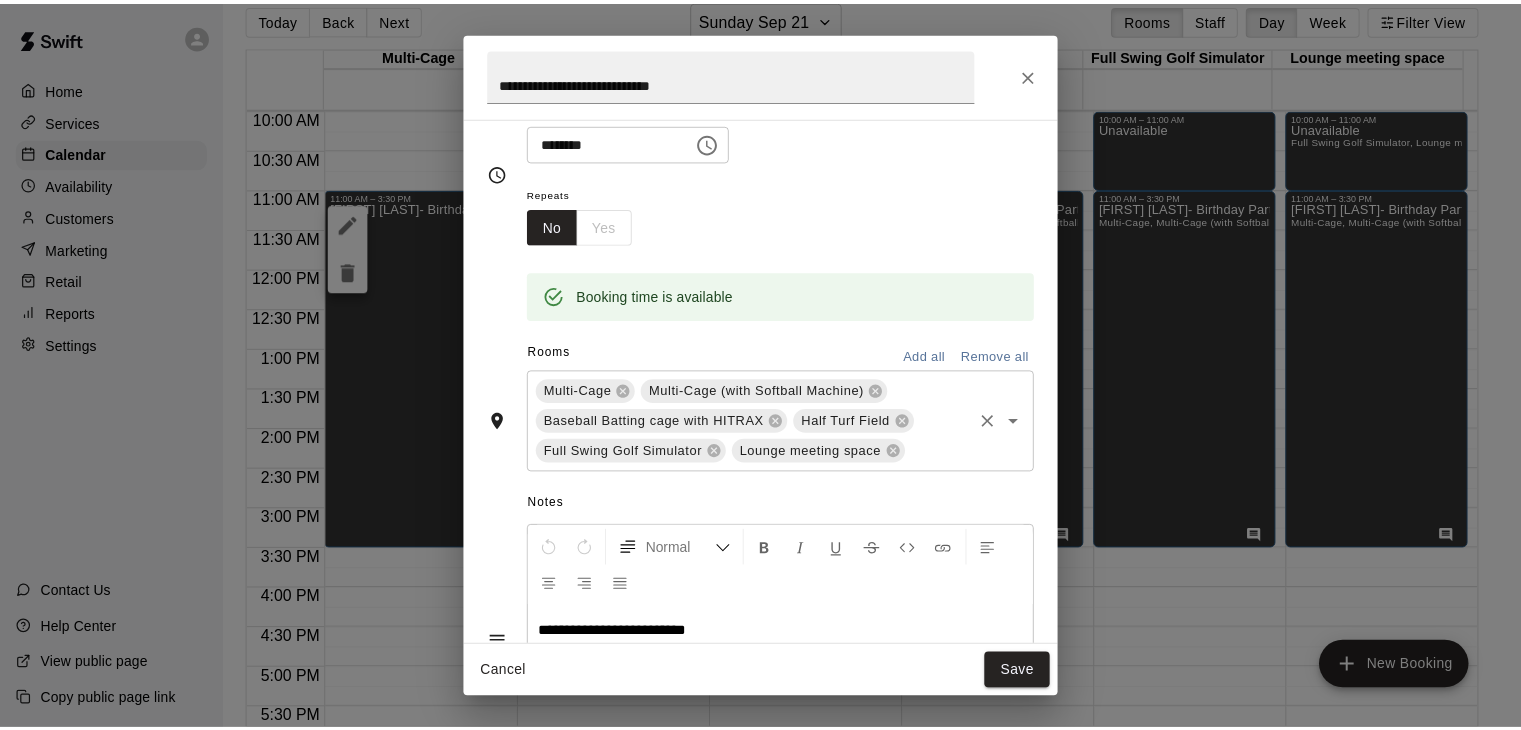 scroll, scrollTop: 184, scrollLeft: 0, axis: vertical 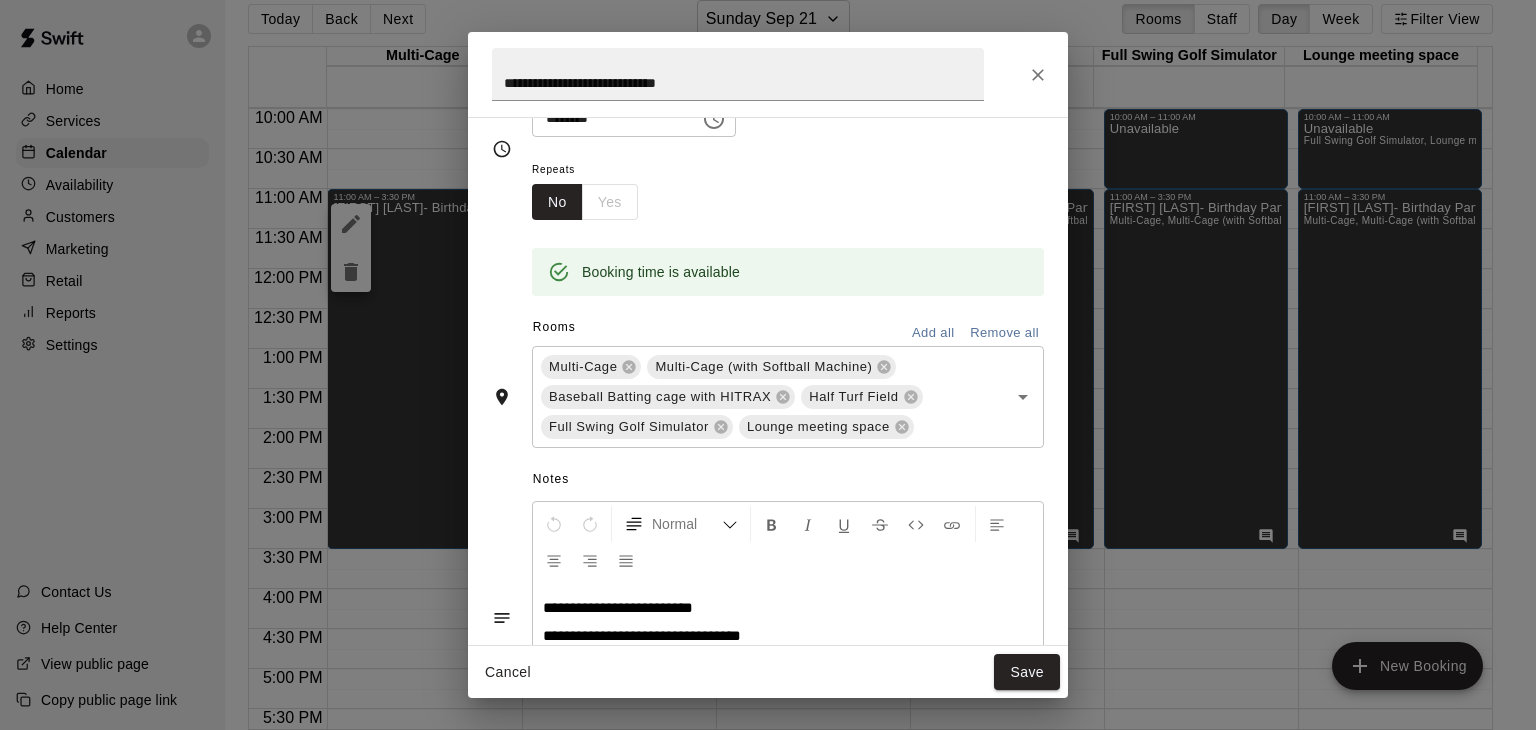 click 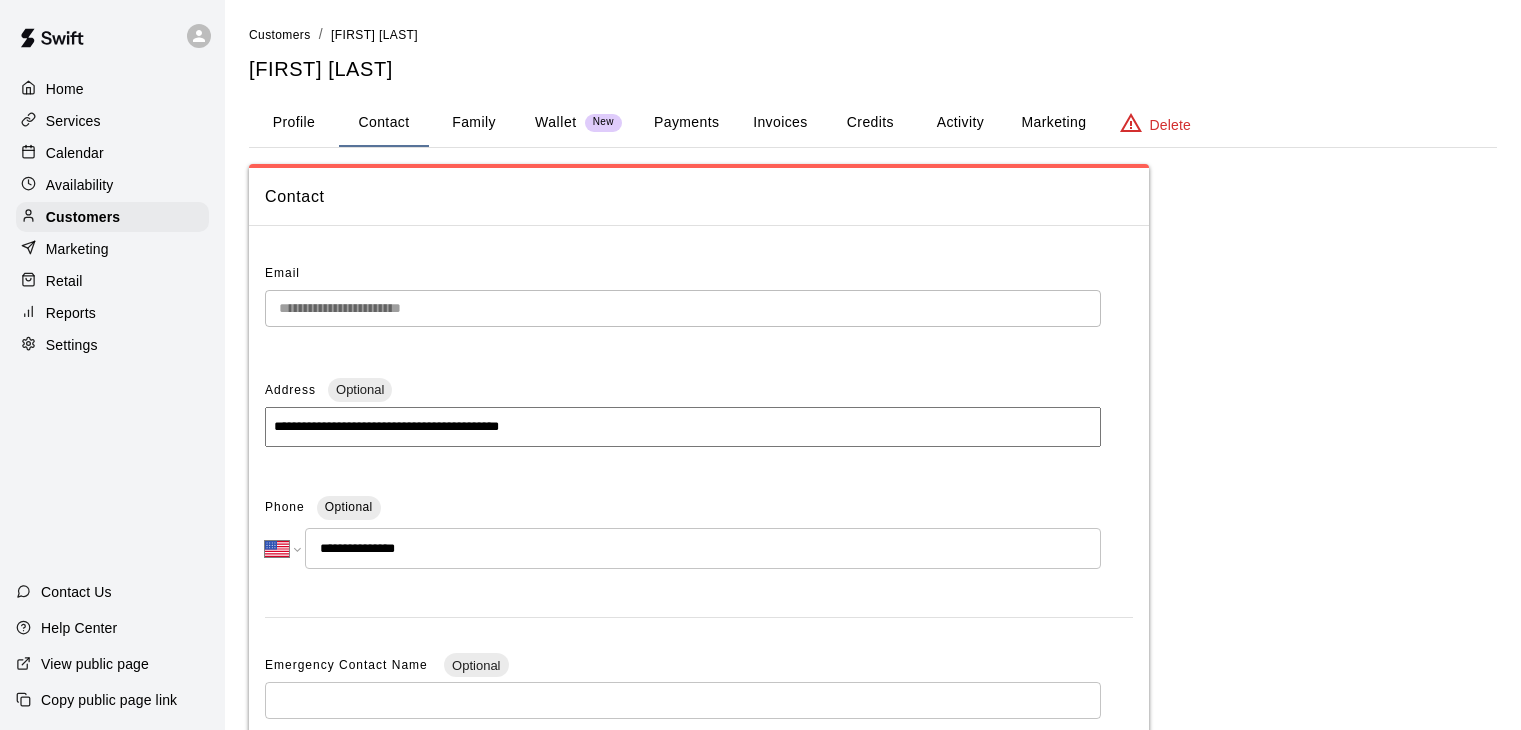 select on "**" 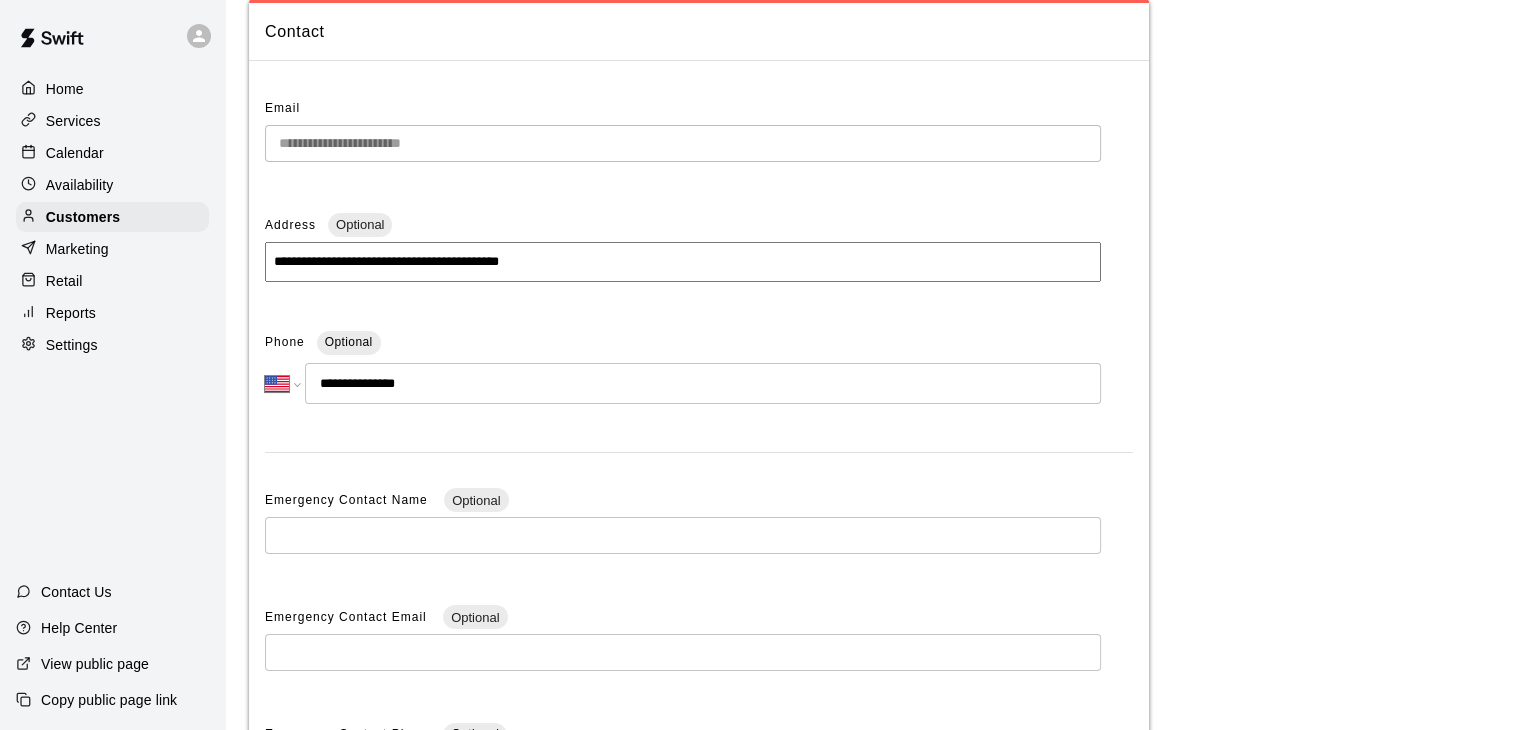 scroll, scrollTop: 0, scrollLeft: 0, axis: both 